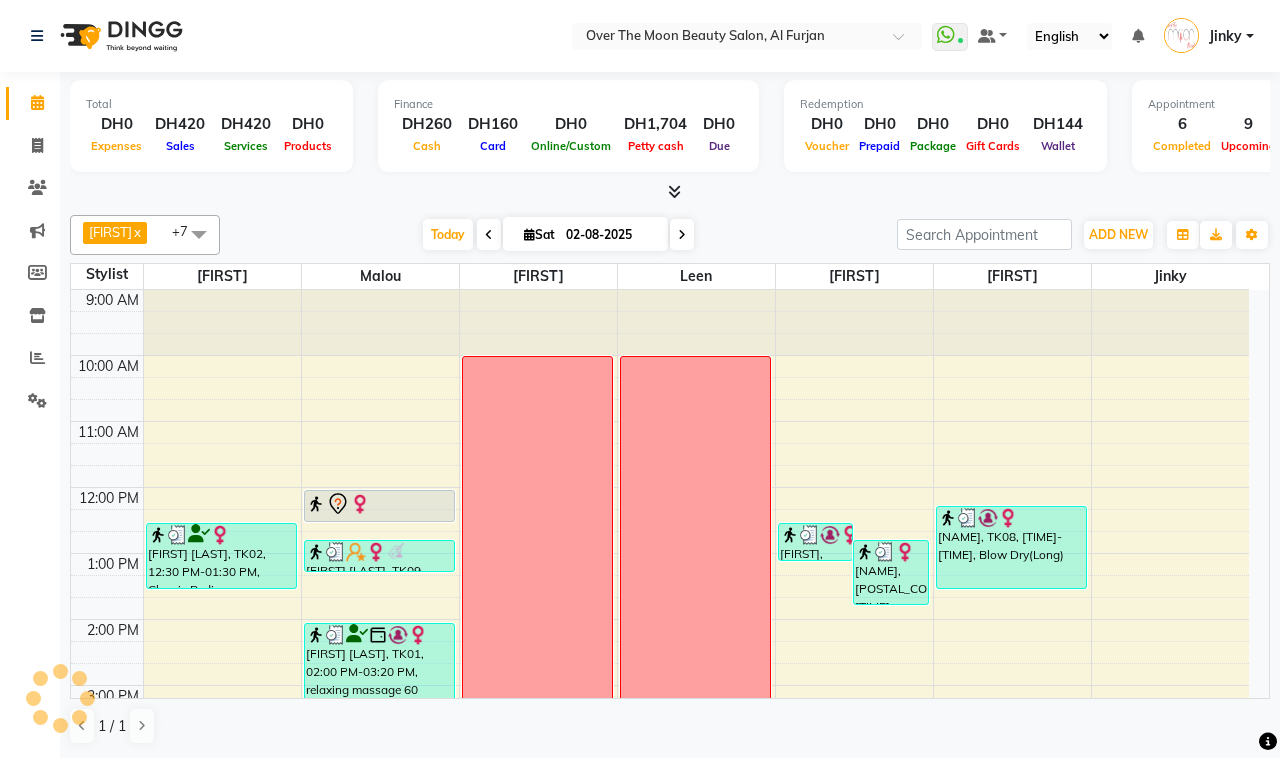 scroll, scrollTop: 0, scrollLeft: 0, axis: both 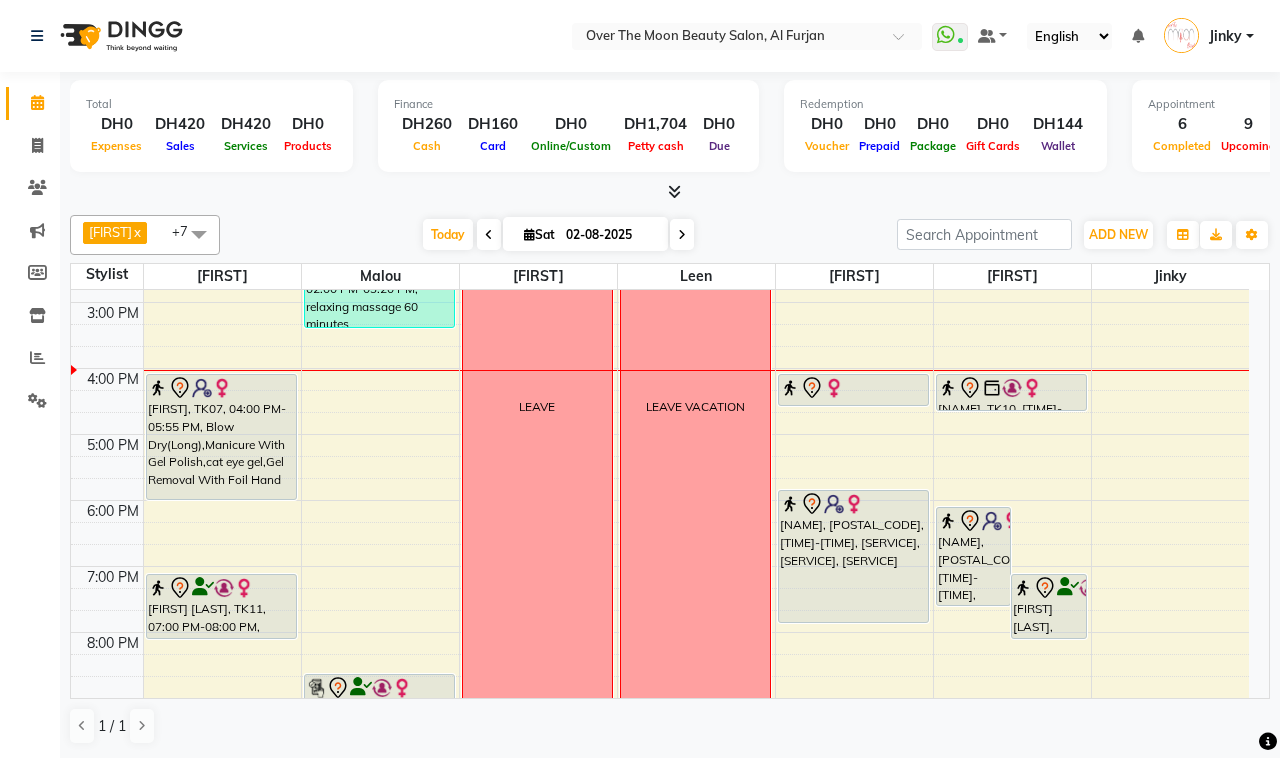 click on "[NAME], [POSTAL_CODE], [TIME]-[TIME], [SERVICE], [SERVICE] [NAME], [POSTAL_CODE], [TIME]-[TIME], [SERVICE] [SERVICE] ([PRICE]) [FIRST], [POSTAL_CODE], [TIME]-[TIME], [SERVICE] [SERVICE] ([PRICE]) [NAME], [POSTAL_CODE], [TIME]-[TIME], [SERVICE] [SERVICE] ([PRICE])" at bounding box center [1012, 401] 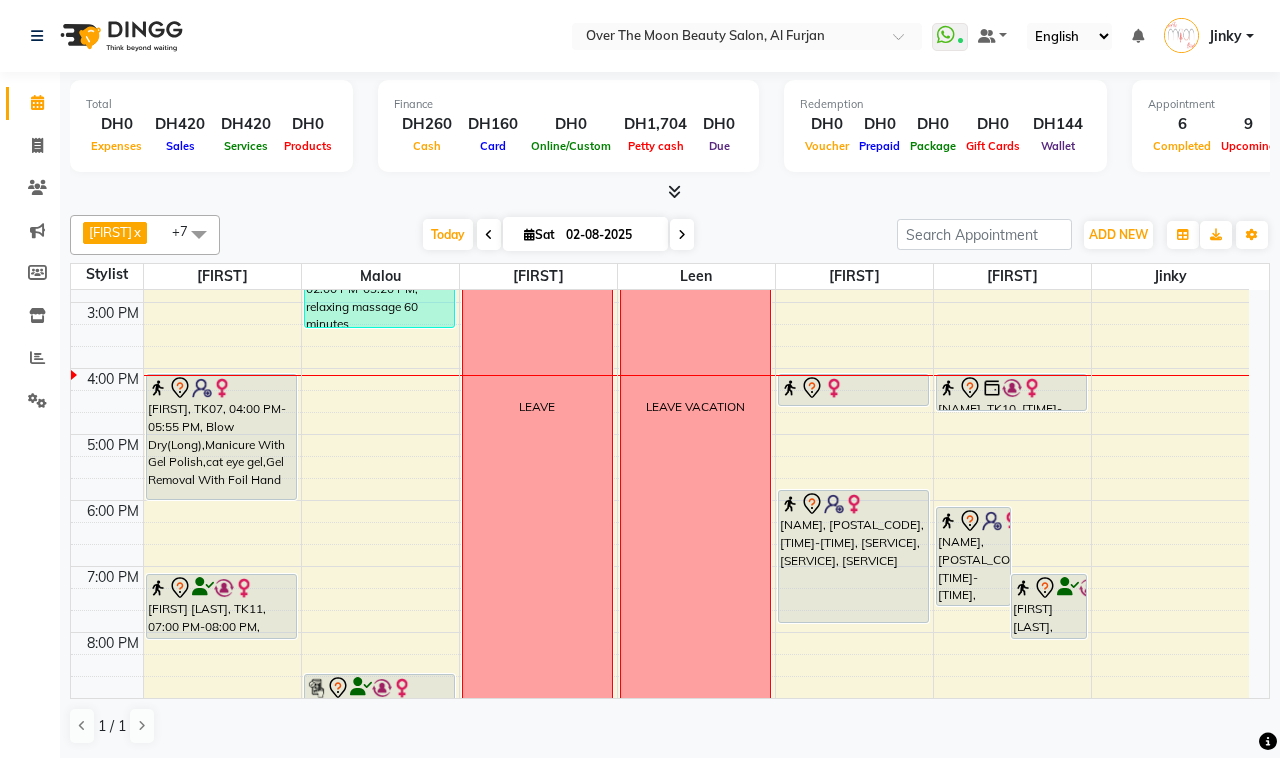 click at bounding box center [853, 405] 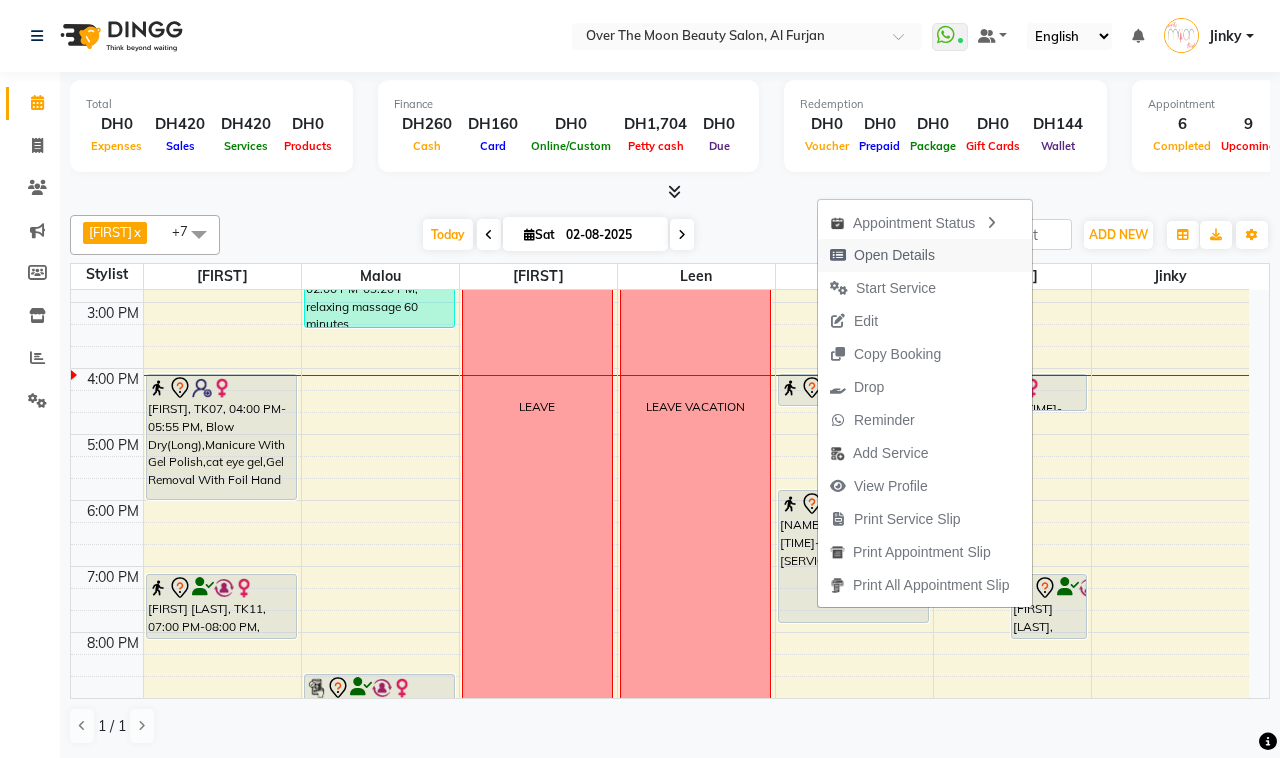 click on "Open Details" at bounding box center (894, 255) 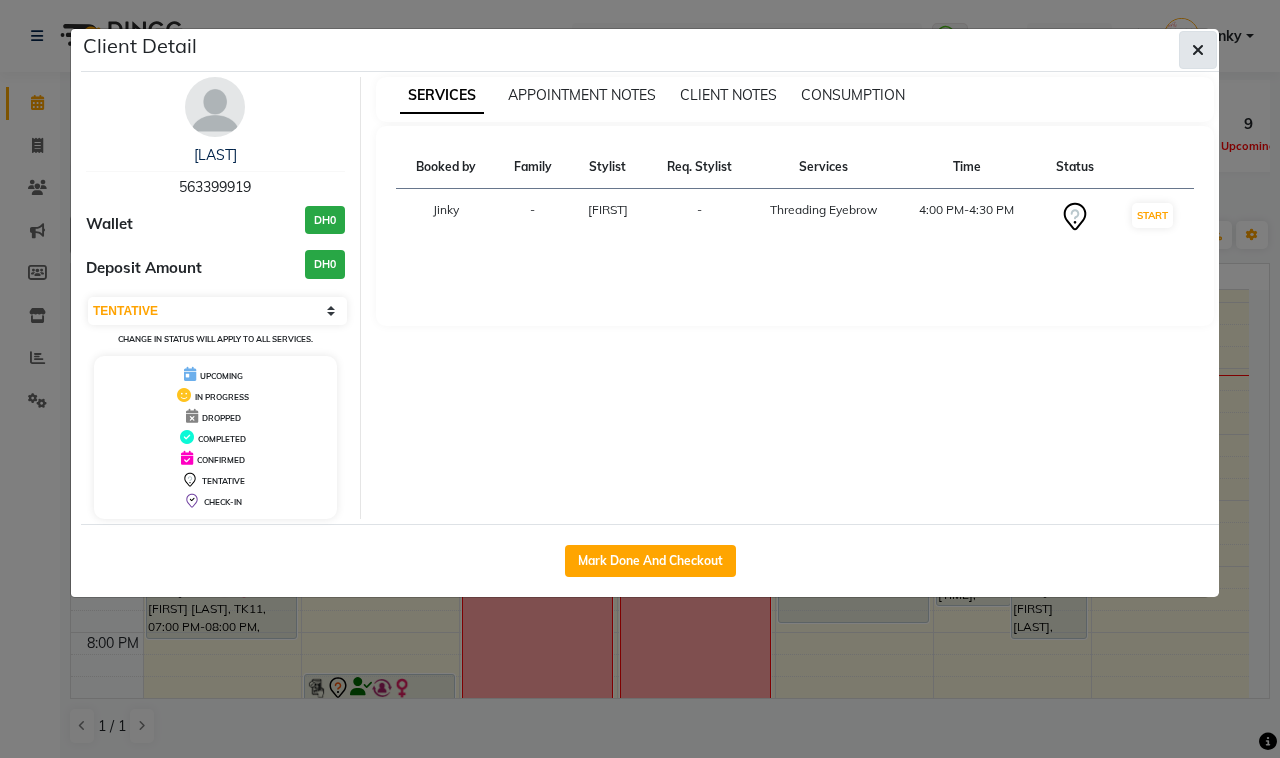 click 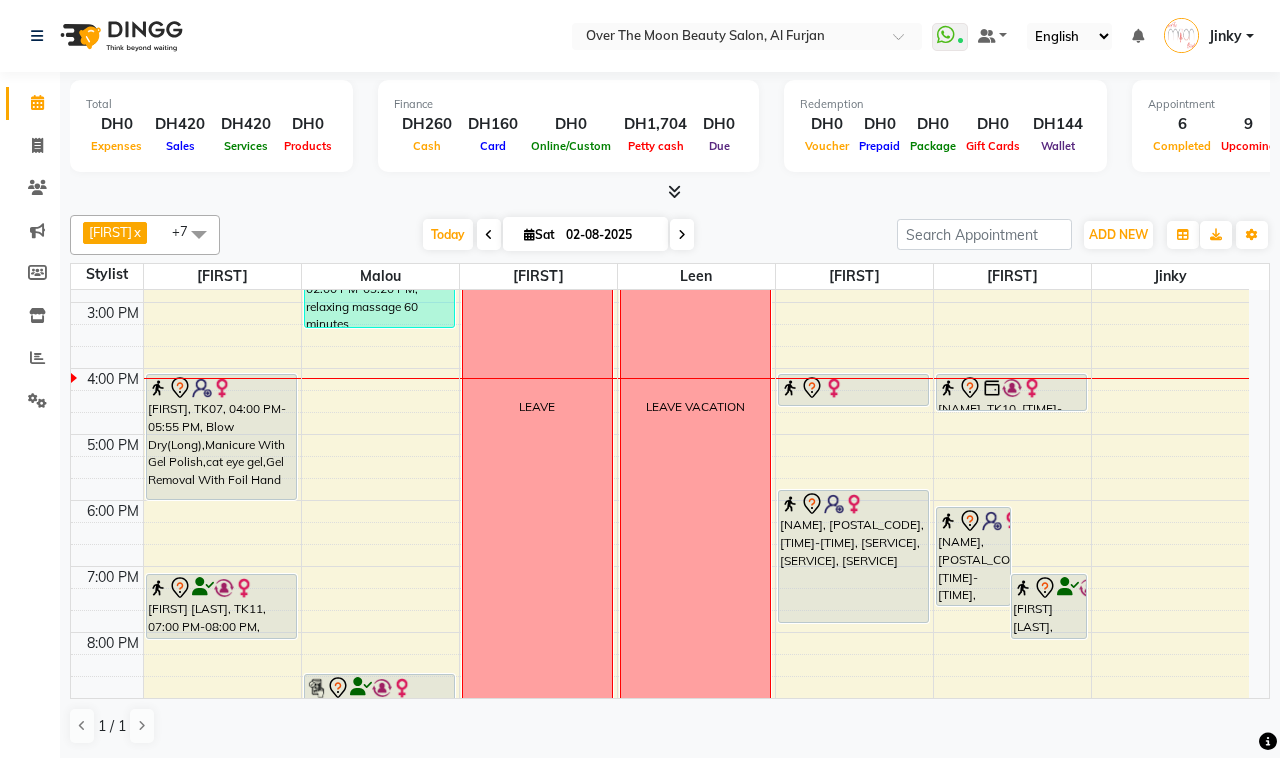 click on "[FIRST], TK08, 12:30 PM-01:05 PM, Eyebrow Tinting (DH50)     [FIRST] [LAST], TK02, 12:45 PM-01:45 PM, Classic Manicure (DH77)             [LAST], TK06, 04:00 PM-04:30 PM, Threading Eyebrow             [LAST], TK07, 05:45 PM-07:45 PM, Threading Eyebrow,Waxing Underarm,Anti-Tanning Facial (De-Tanning)             [LAST], TK06, 04:00 PM-04:30 PM, Threading Eyebrow" at bounding box center (854, 401) 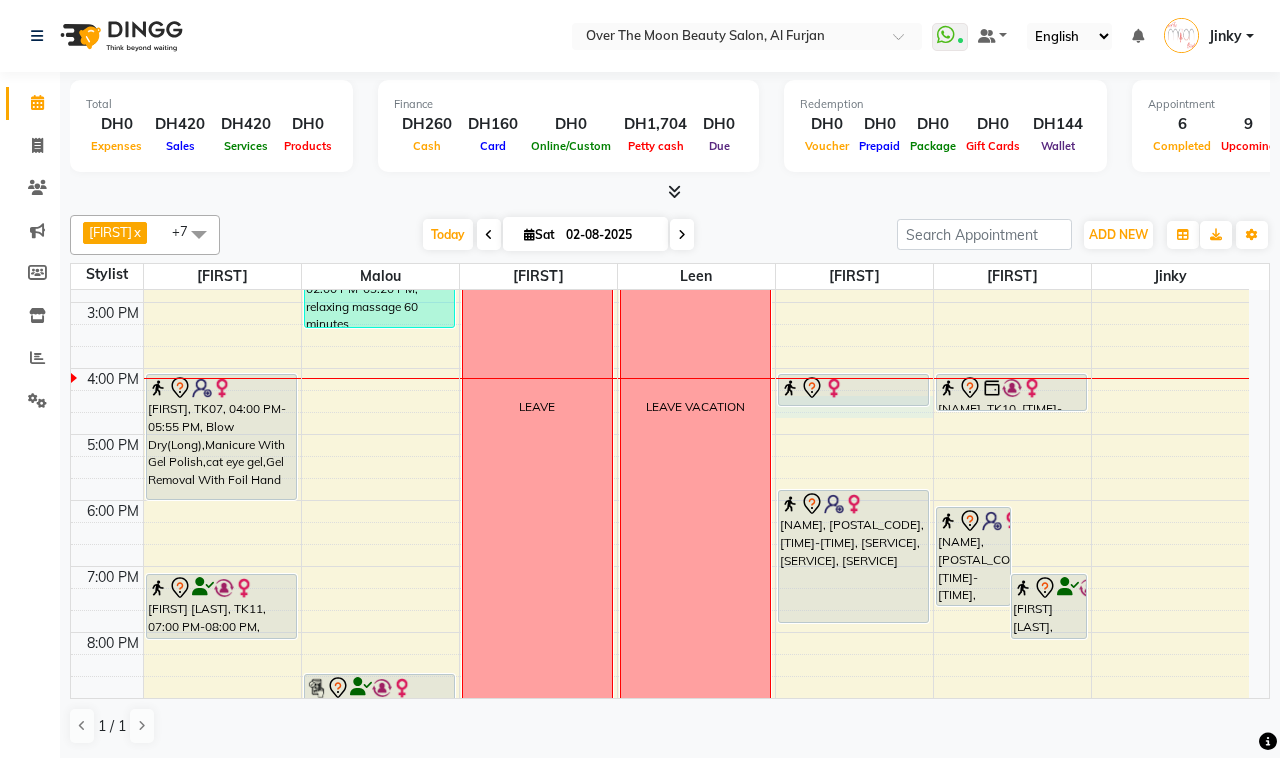 click on "9:00 AM 10:00 AM 11:00 AM 12:00 PM 1:00 PM 2:00 PM 3:00 PM 4:00 PM 5:00 PM 6:00 PM 7:00 PM 8:00 PM 9:00 PM 10:00 PM 11:00 PM     [NAME] [LASTNAME], TK02, [TIME]-[TIME], Classic Pedicure             [NAME], TK07, [TIME]-[TIME], Blow Dry(Long),Manicure With Gel Polish,cat eye gel,Gel Removal With Foil Hand             [NAME] [LASTNAME], TK11, [TIME]-[TIME], Manicure With Gel Polish             [NAME] [LASTNAME], TK03, [TIME]-[TIME], Waxing Full brazillian     [NAME] [LASTNAME], TK09, [TIME]-[TIME], Princess Manicure      [NAME] [LASTNAME], TK01, [TIME]-[TIME], relaxing massage 60 minutes             [NAME], TK05, [TIME]-[TIME], Deplive Stomach,Foot scrub  LEAVE   LEAVE VACATION      [NAME], TK08, [TIME]-[TIME], Eyebrow Tinting (DH50)     [NAME] [LASTNAME], TK02, [TIME]-[TIME], Classic Manicure (DH77)             [NAME], TK06, [TIME]-[TIME], Threading Eyebrow             [NAME], TK07, [TIME]-[TIME], Threading Eyebrow,Waxing Underarm,Anti-Tanning Facial (De-Tanning)" at bounding box center (660, 401) 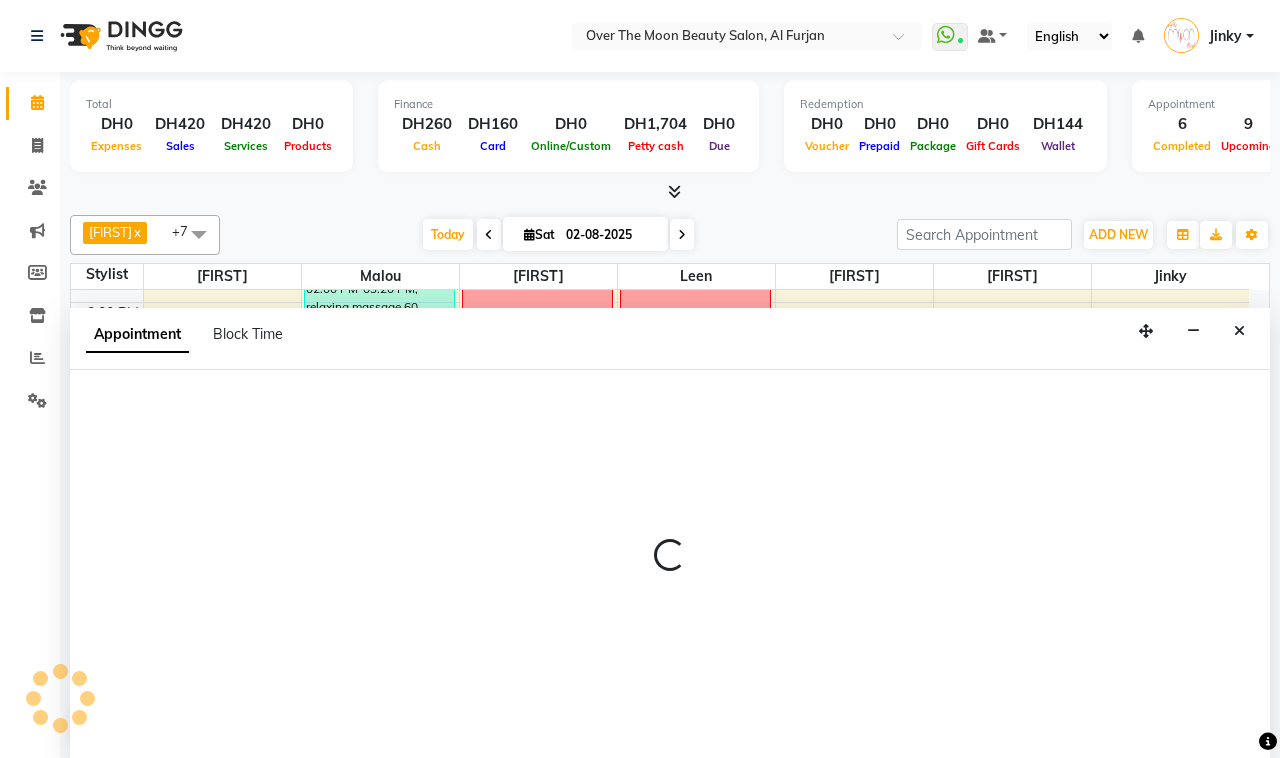 select on "64402" 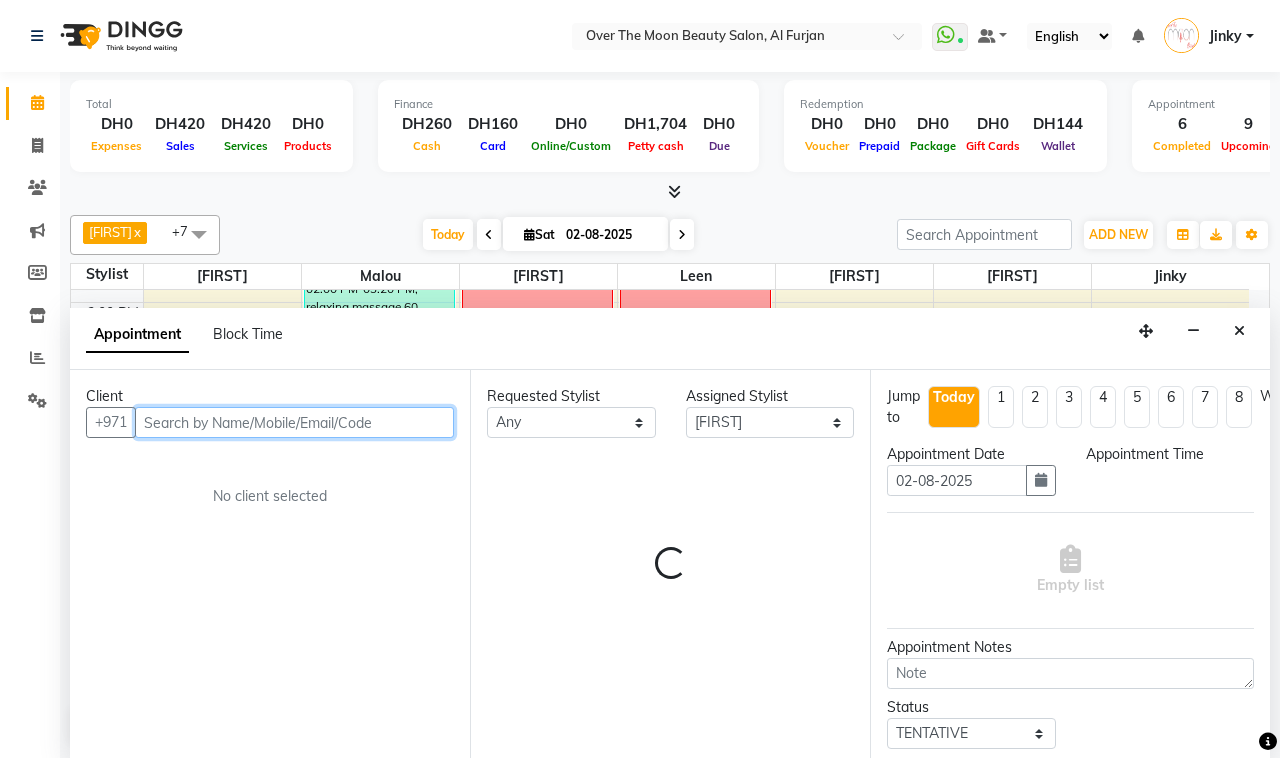 select on "975" 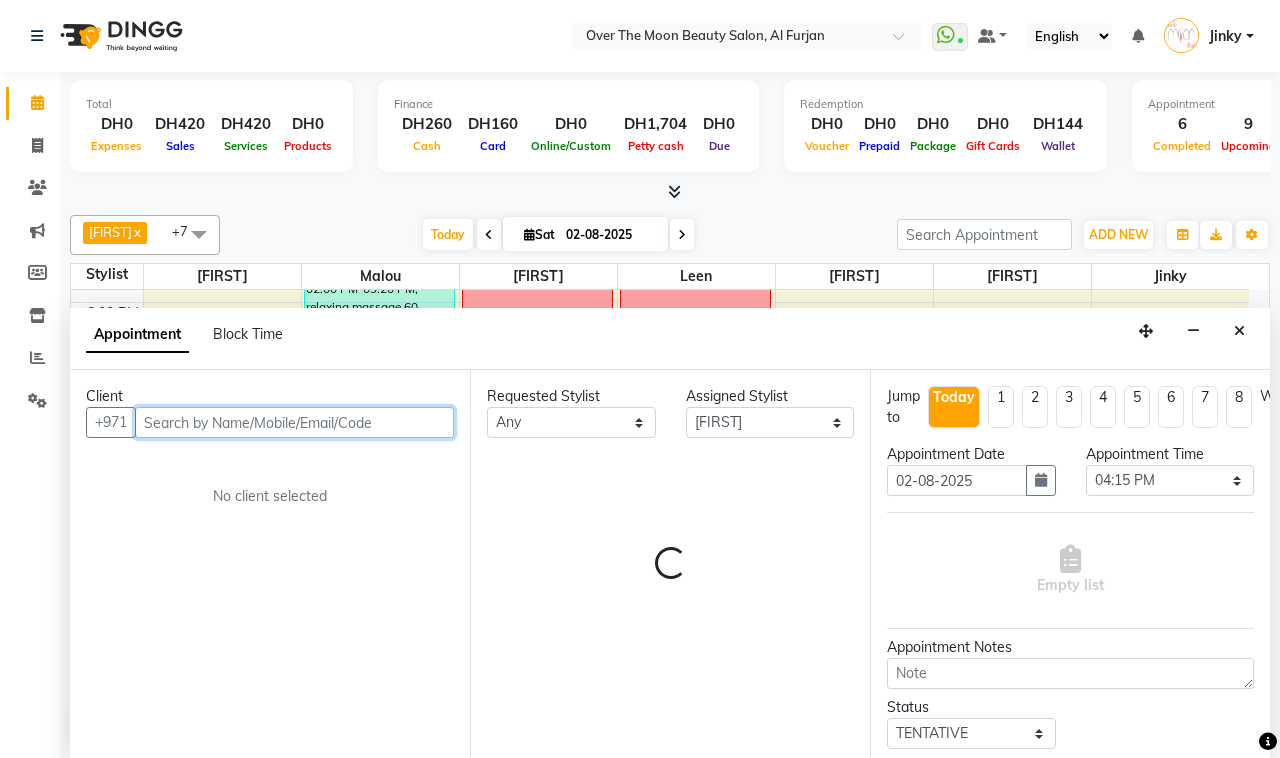 click at bounding box center (294, 422) 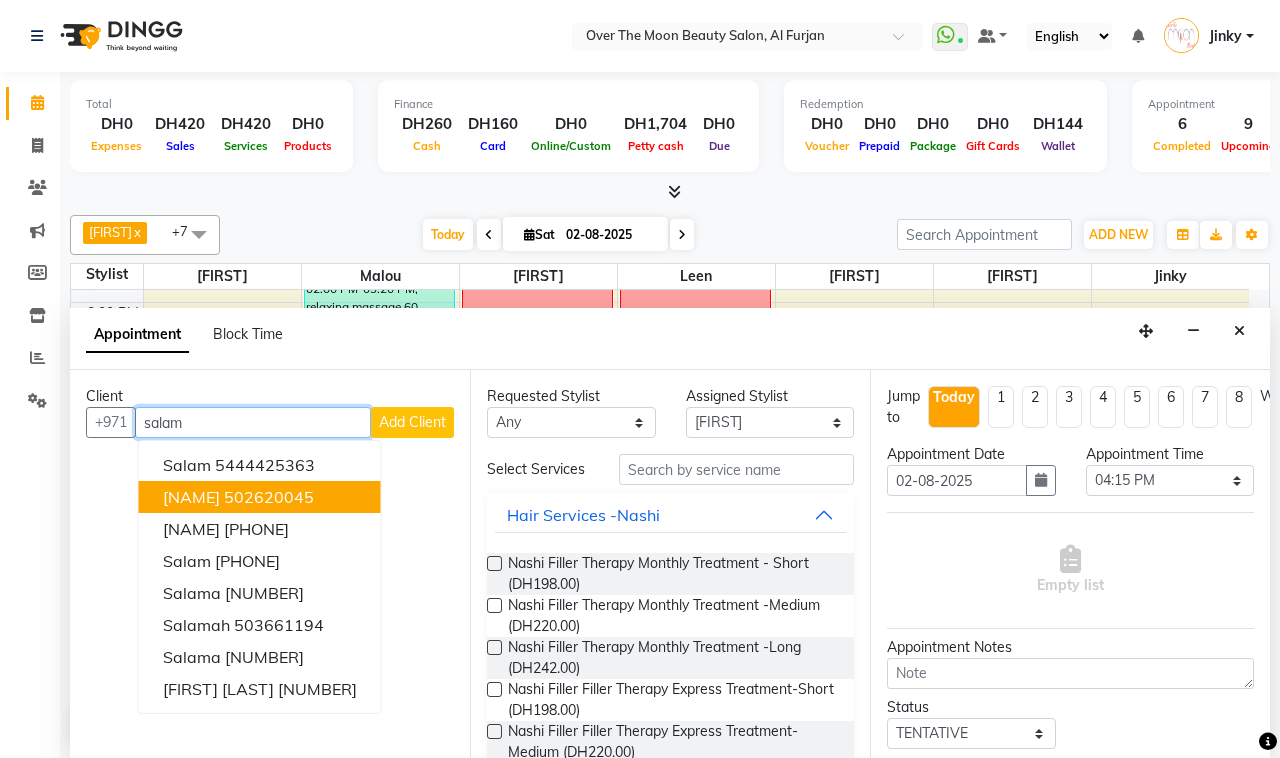 click on "502620045" at bounding box center [269, 497] 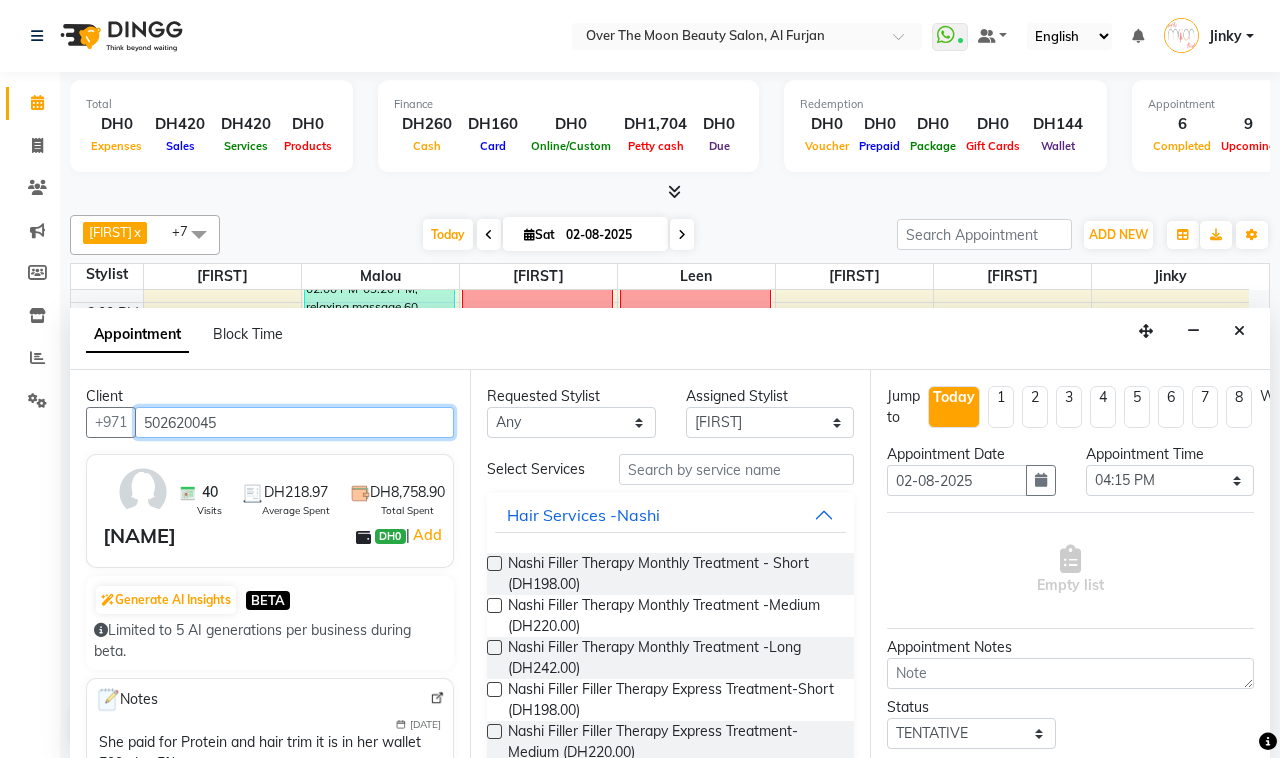type on "502620045" 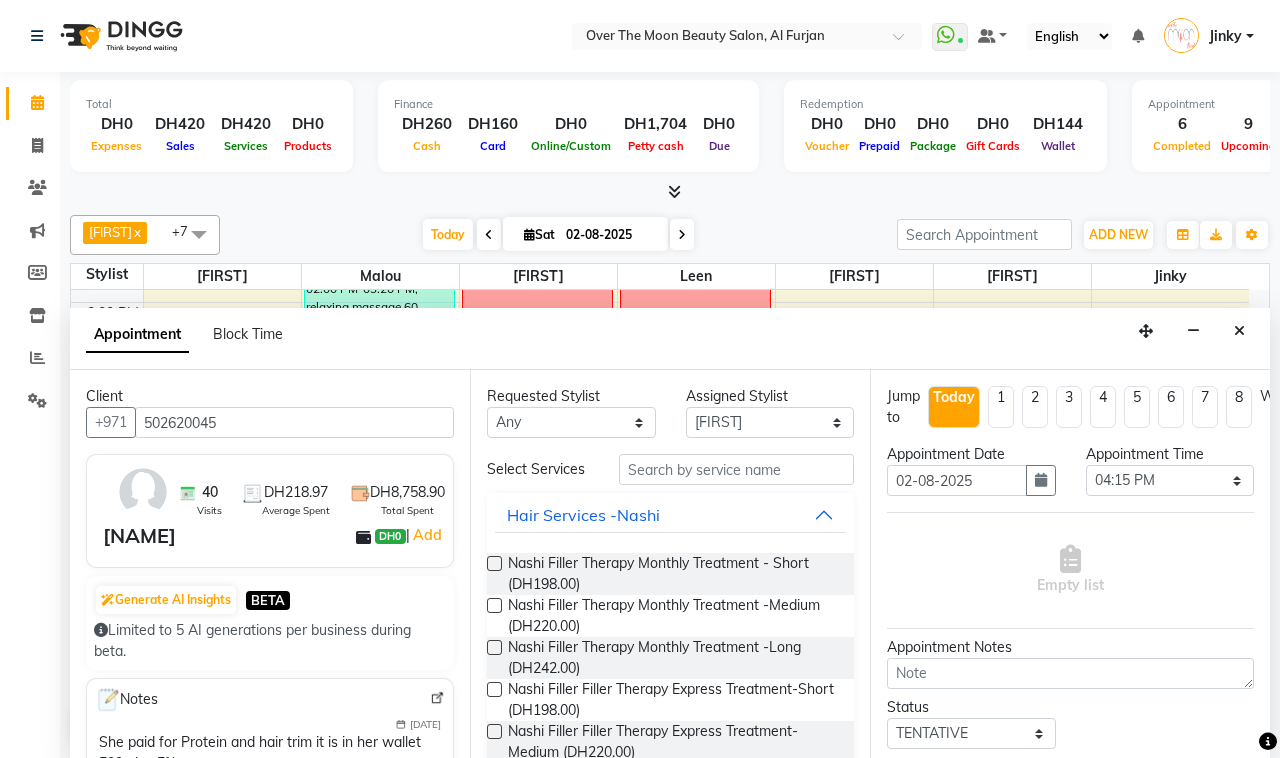 drag, startPoint x: 536, startPoint y: 391, endPoint x: 537, endPoint y: 415, distance: 24.020824 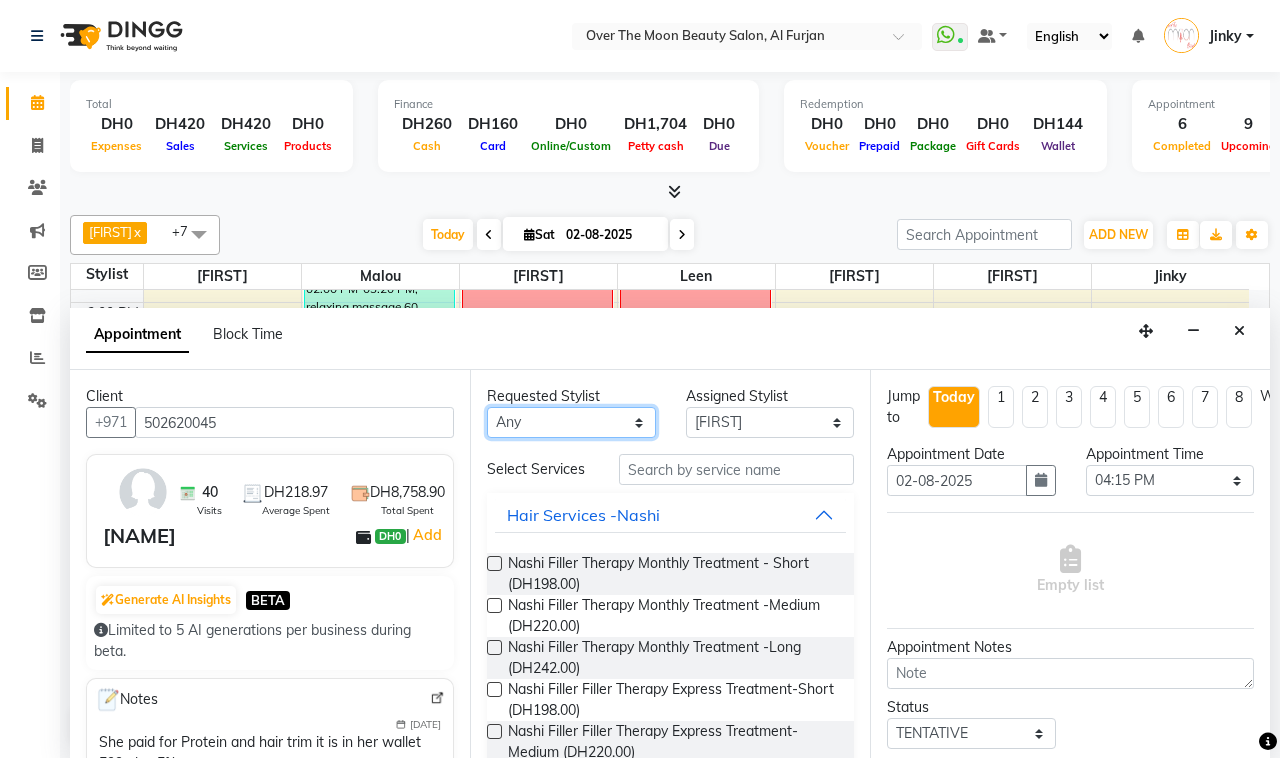 click on "Any [FIRST] [FIRST] [FIRST] [FIRST] [FIRST] [FIRST] [FIRST] [FIRST] Account   [FIRST]" at bounding box center [571, 422] 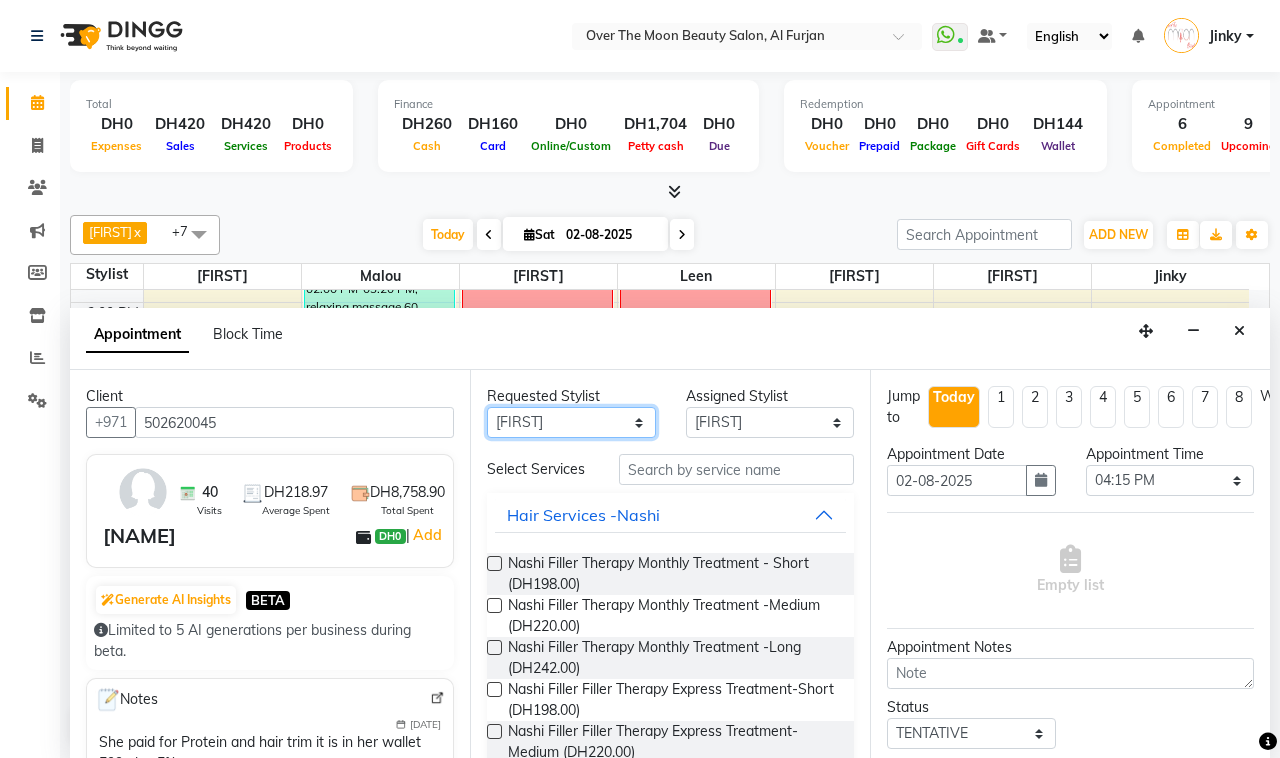 click on "Any [FIRST] [FIRST] [FIRST] [FIRST] [FIRST] [FIRST] [FIRST] [FIRST] Account   [FIRST]" at bounding box center (571, 422) 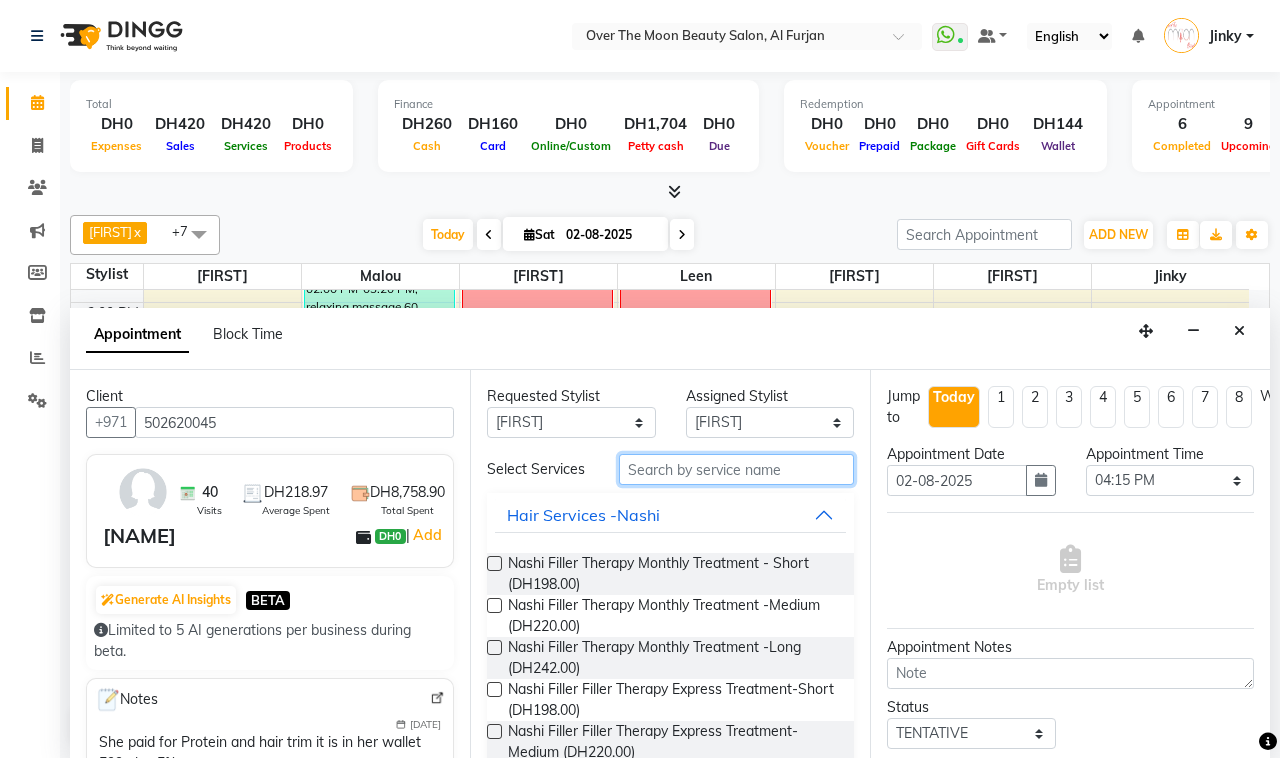 click at bounding box center [736, 469] 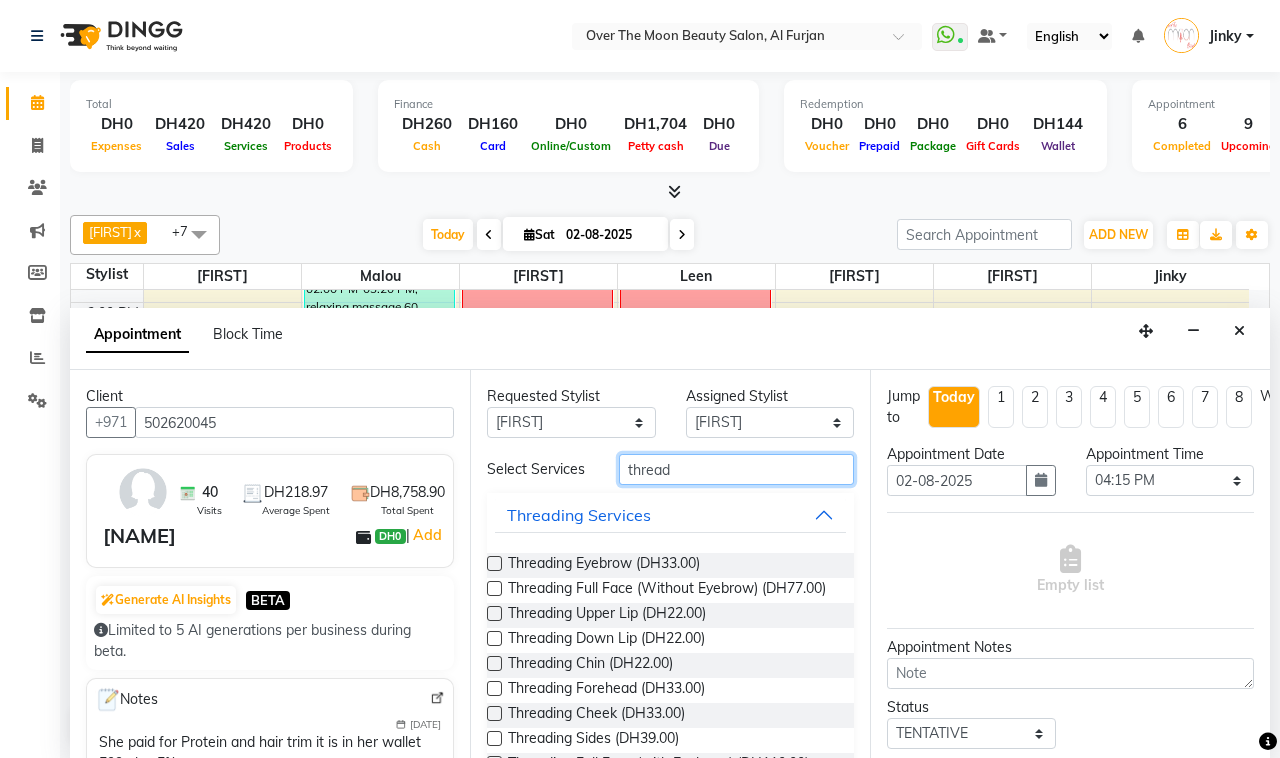 type on "thread" 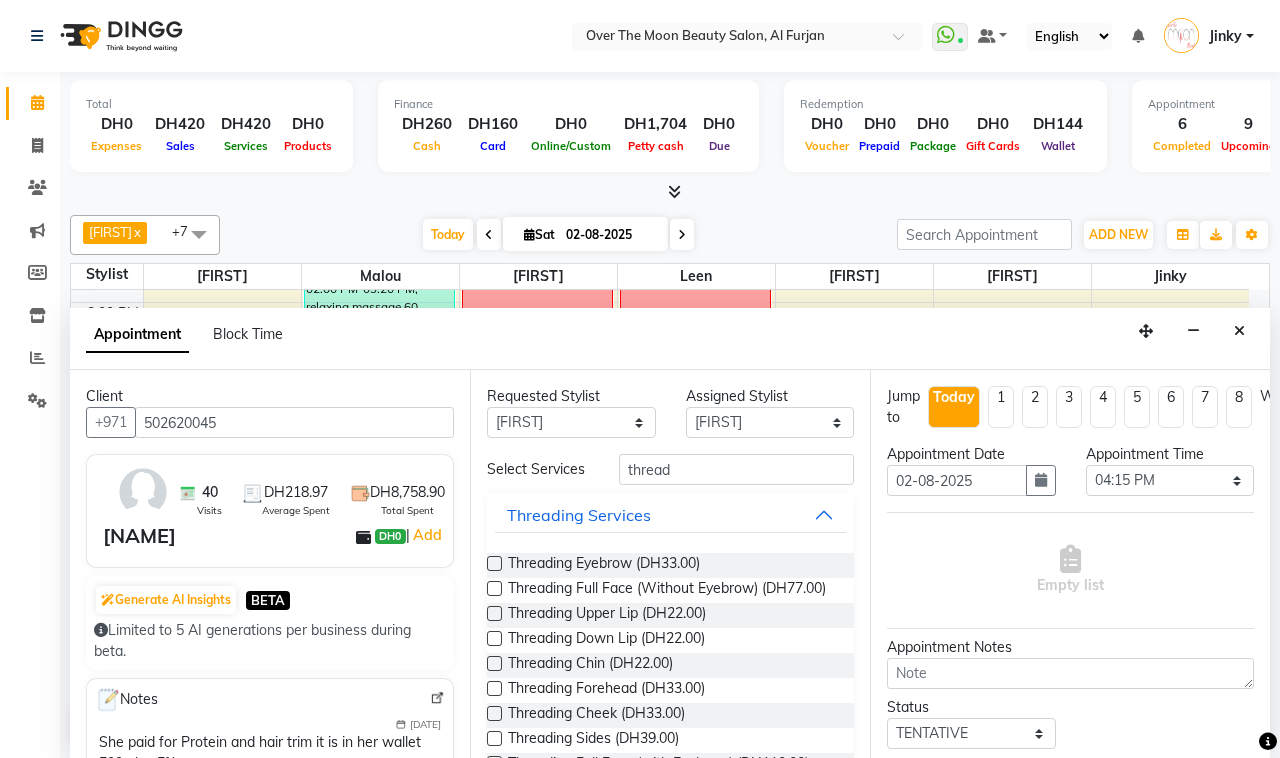 click at bounding box center [494, 563] 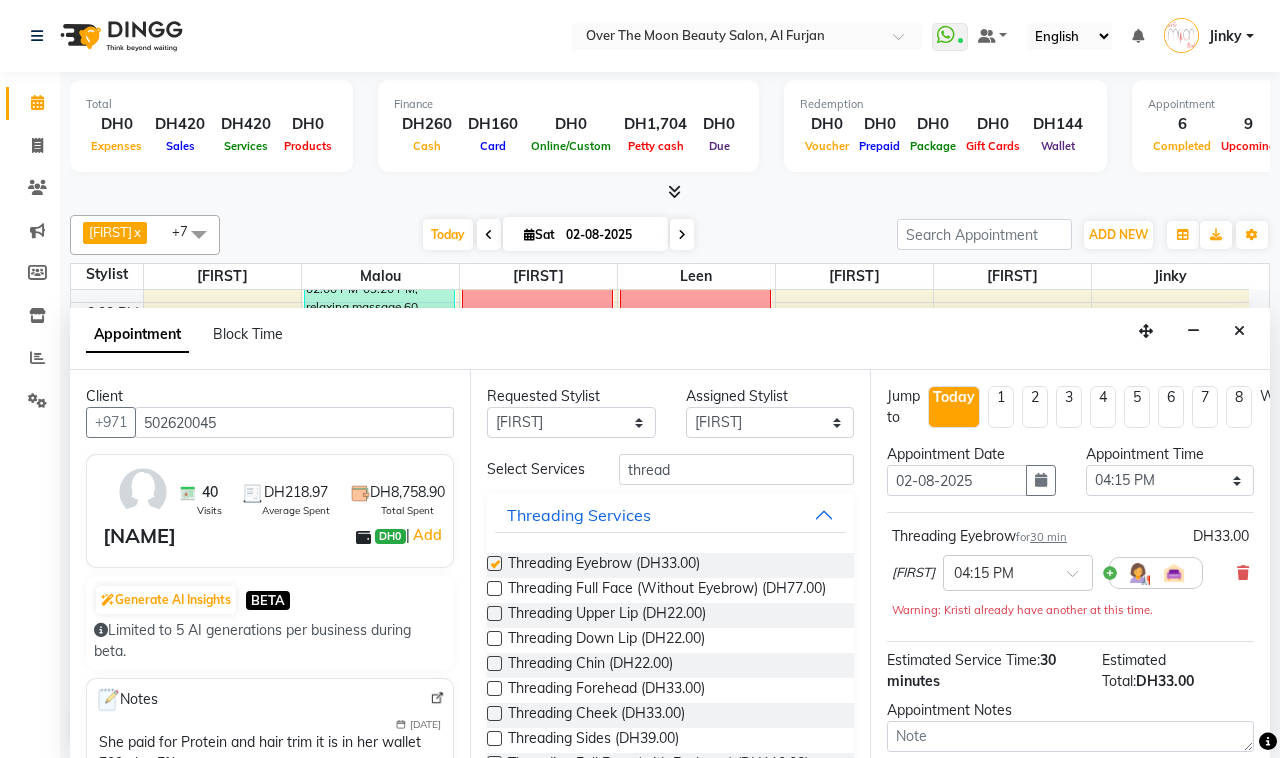 checkbox on "false" 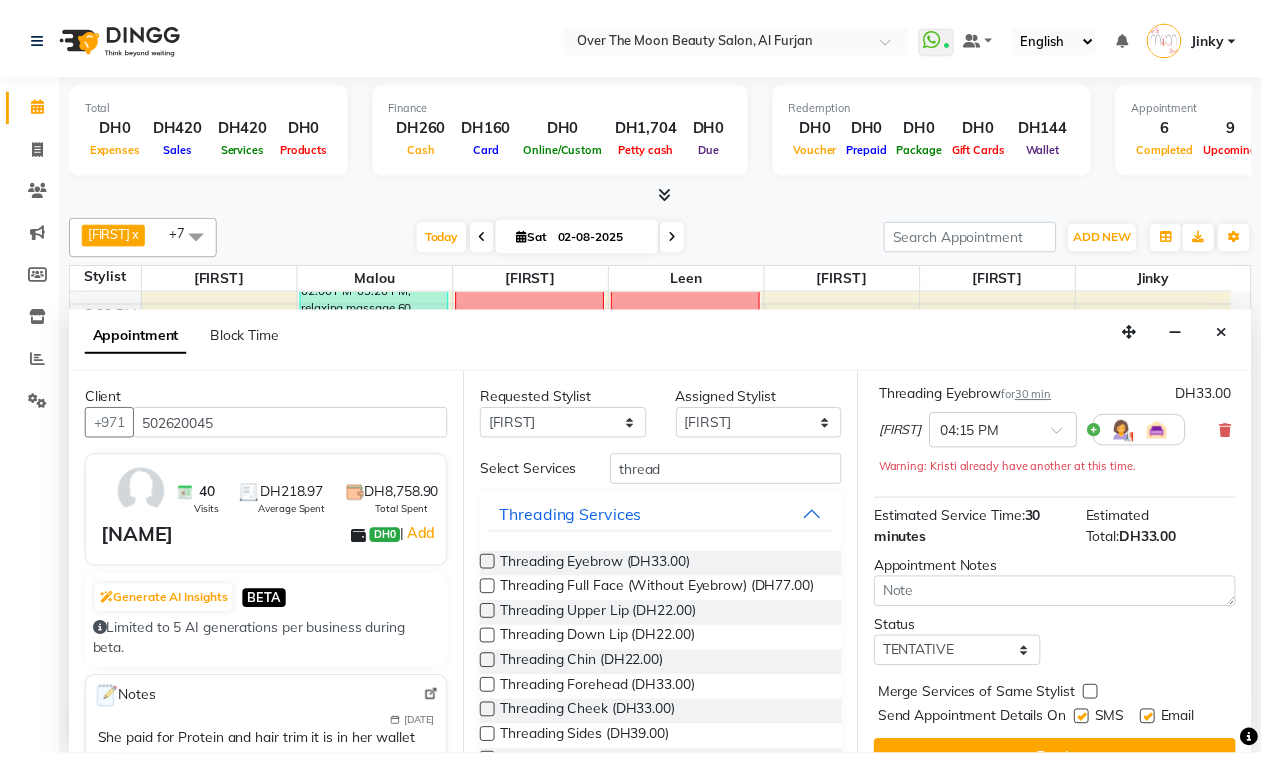 scroll, scrollTop: 200, scrollLeft: 0, axis: vertical 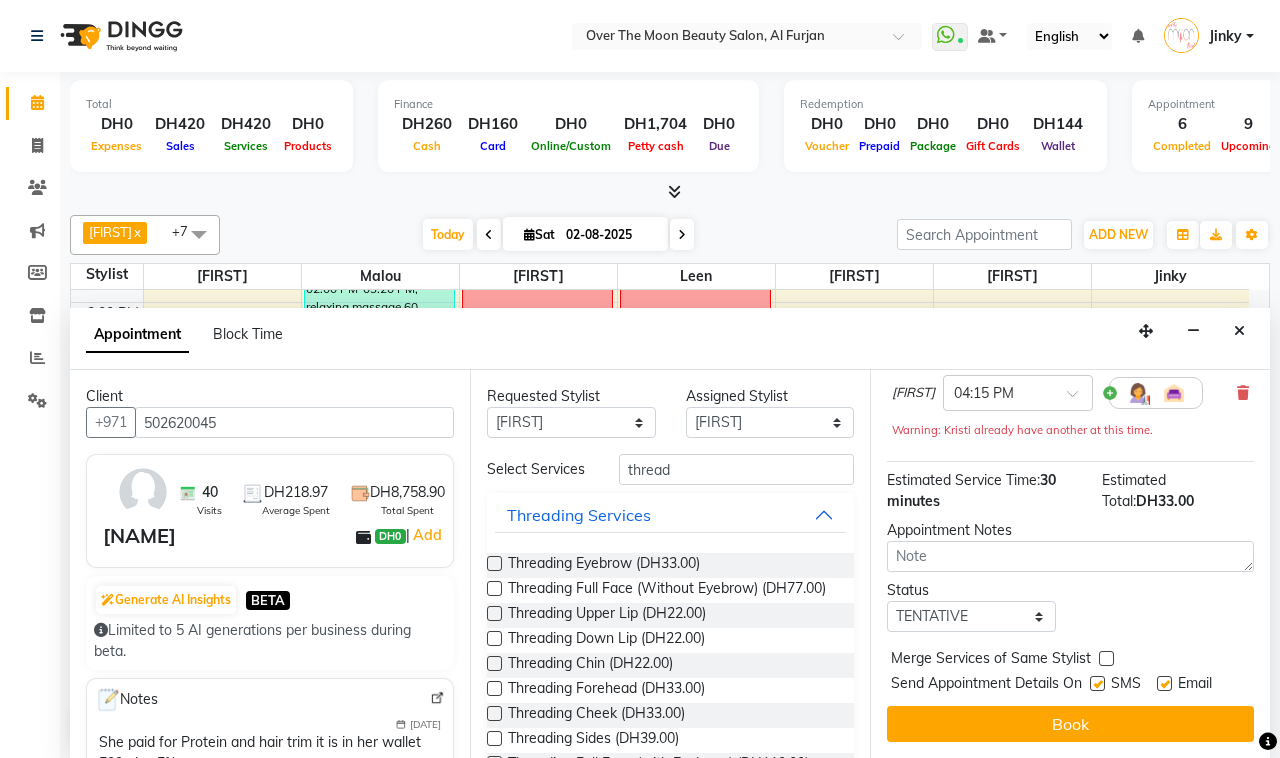 drag, startPoint x: 1101, startPoint y: 640, endPoint x: 1098, endPoint y: 656, distance: 16.27882 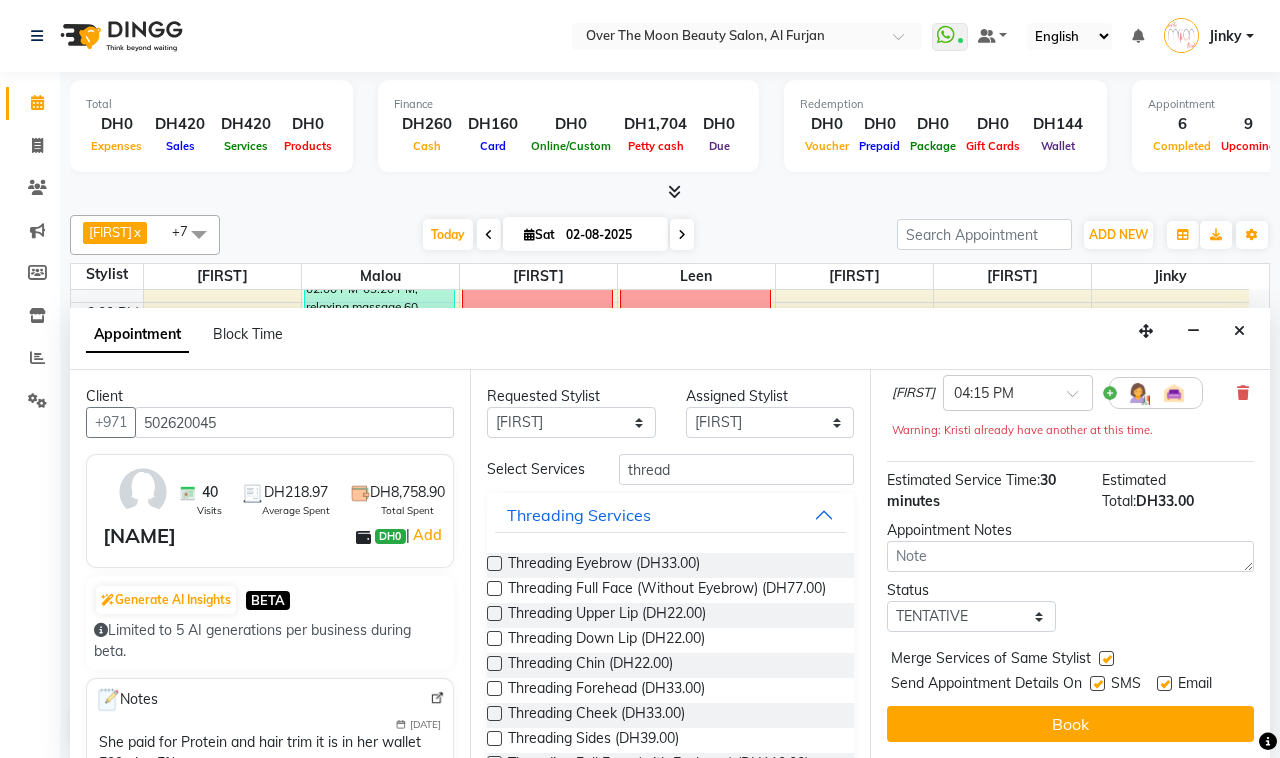 click on "Book" at bounding box center (1070, 724) 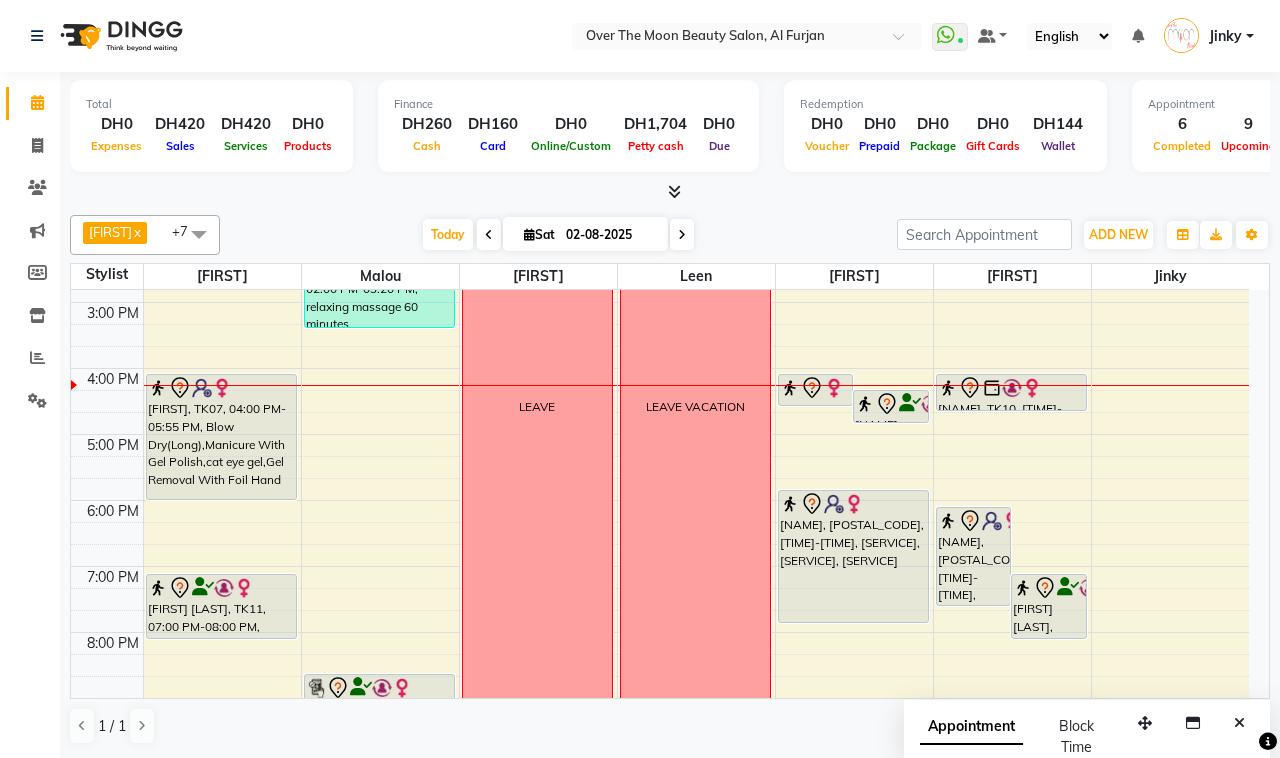 click 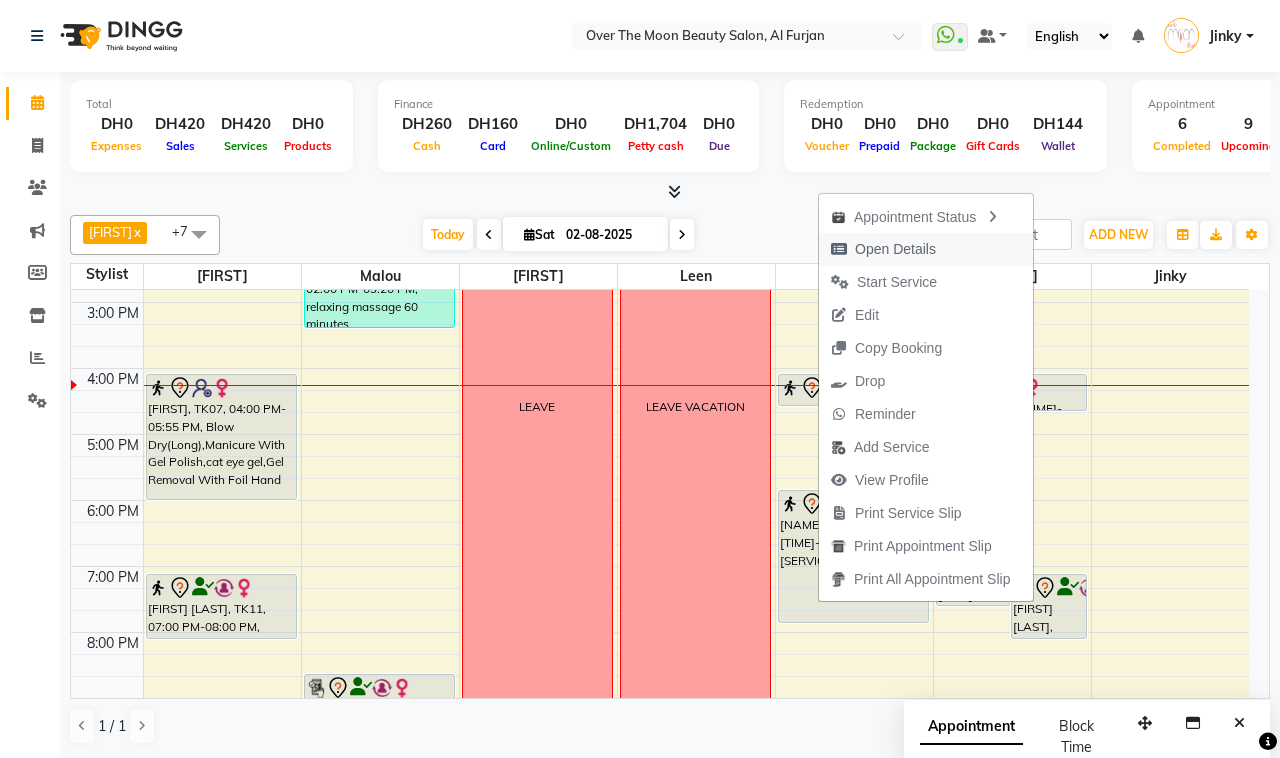 click on "Open Details" at bounding box center [895, 249] 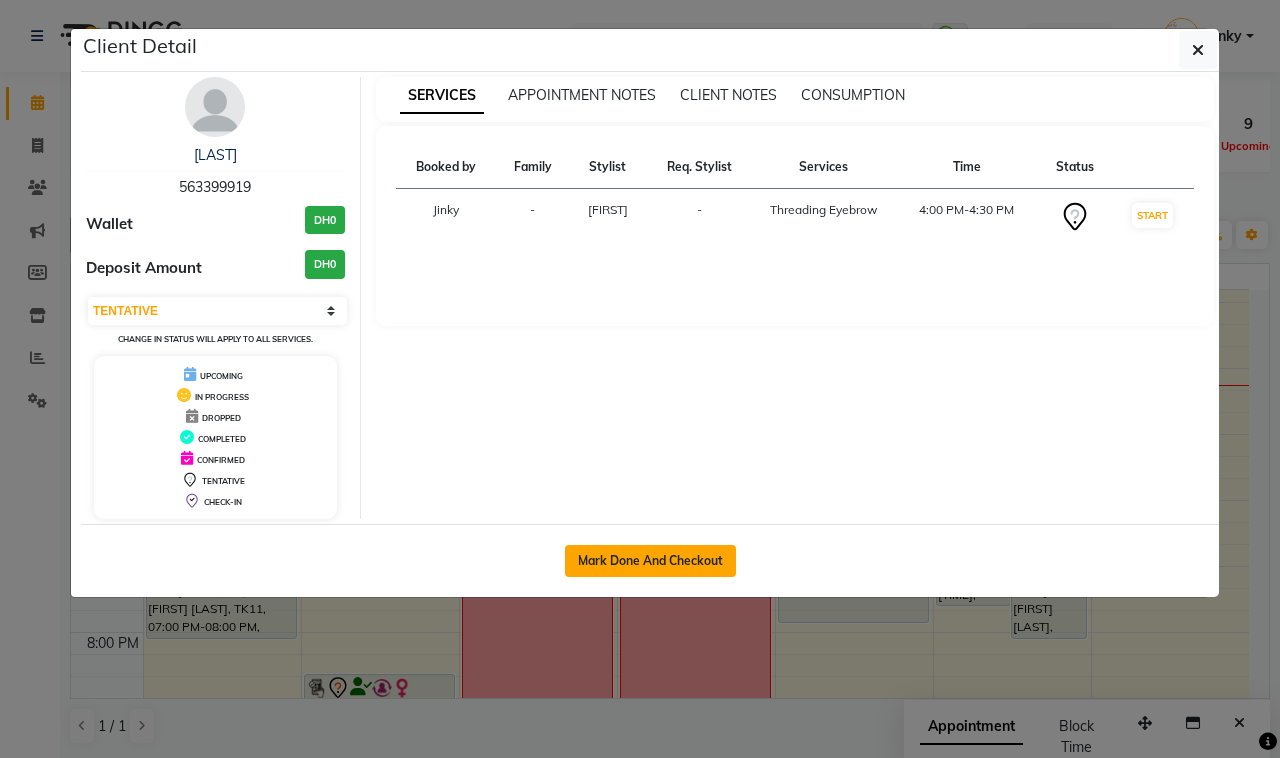 click on "Mark Done And Checkout" 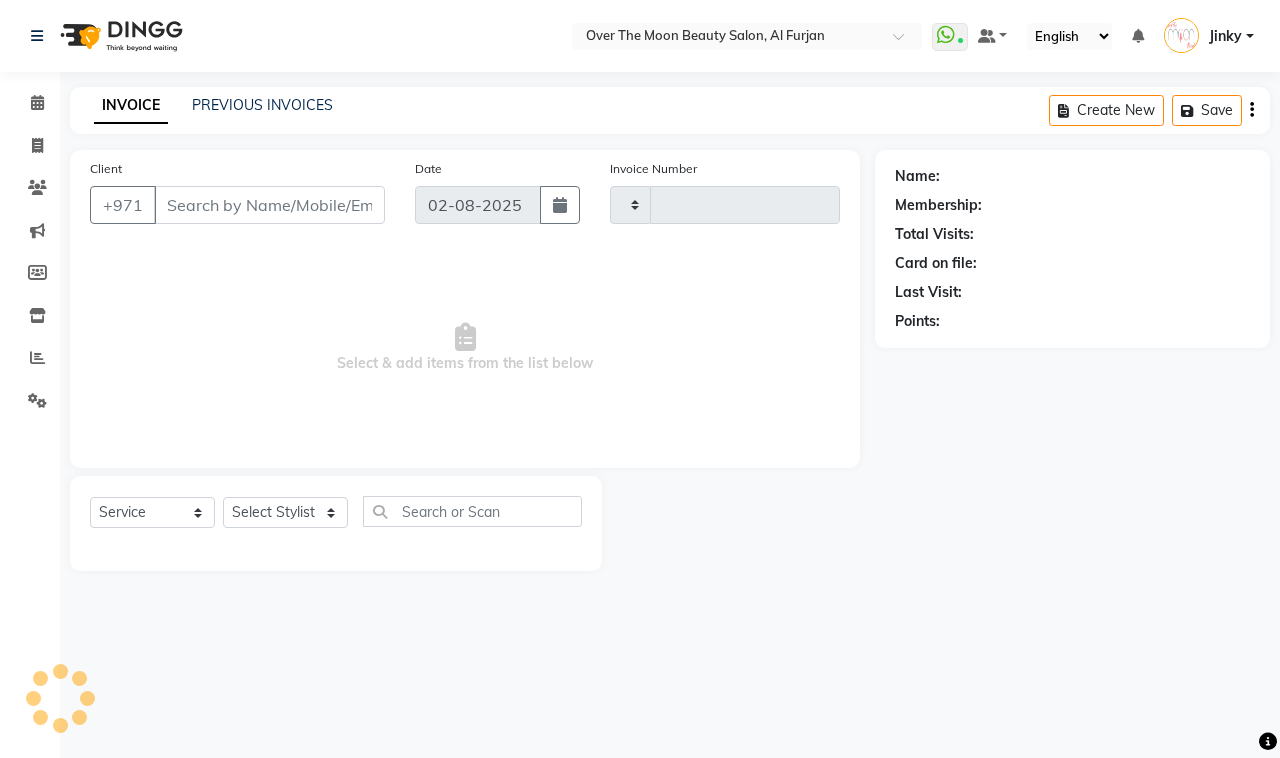 type on "1826" 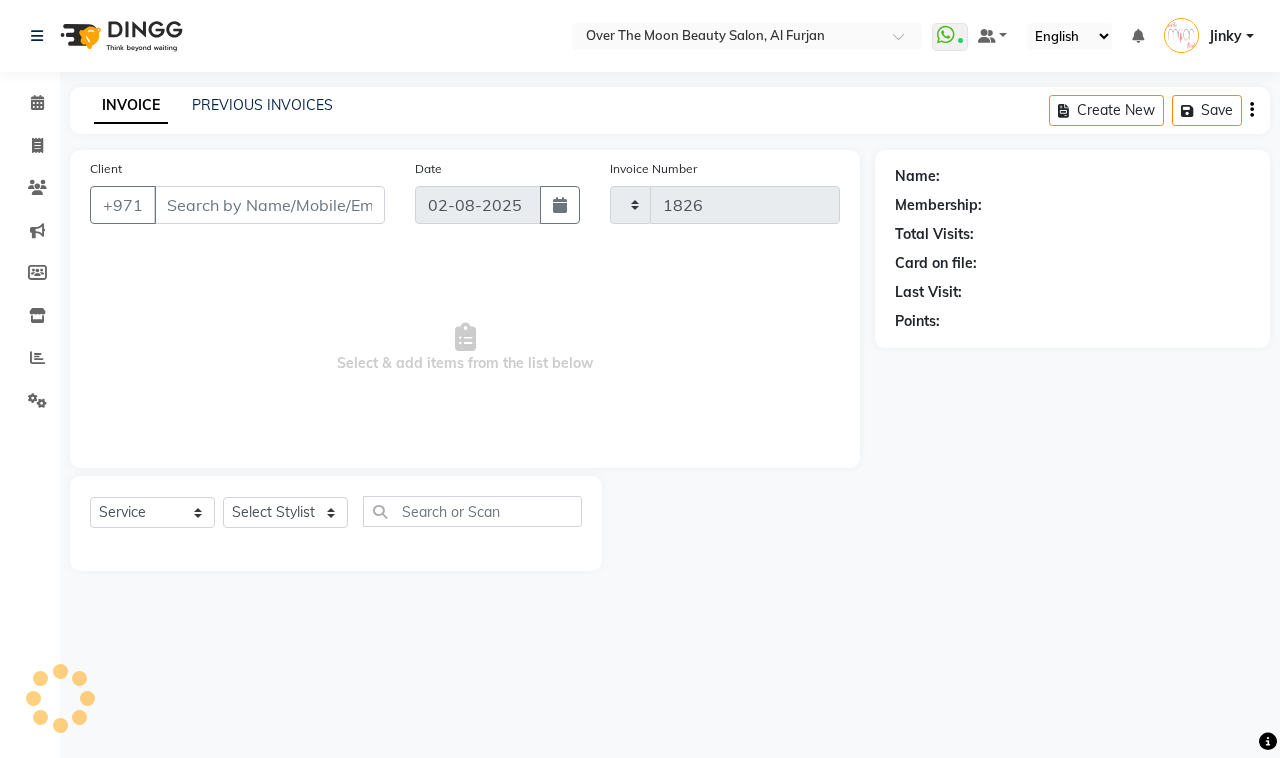 select on "3996" 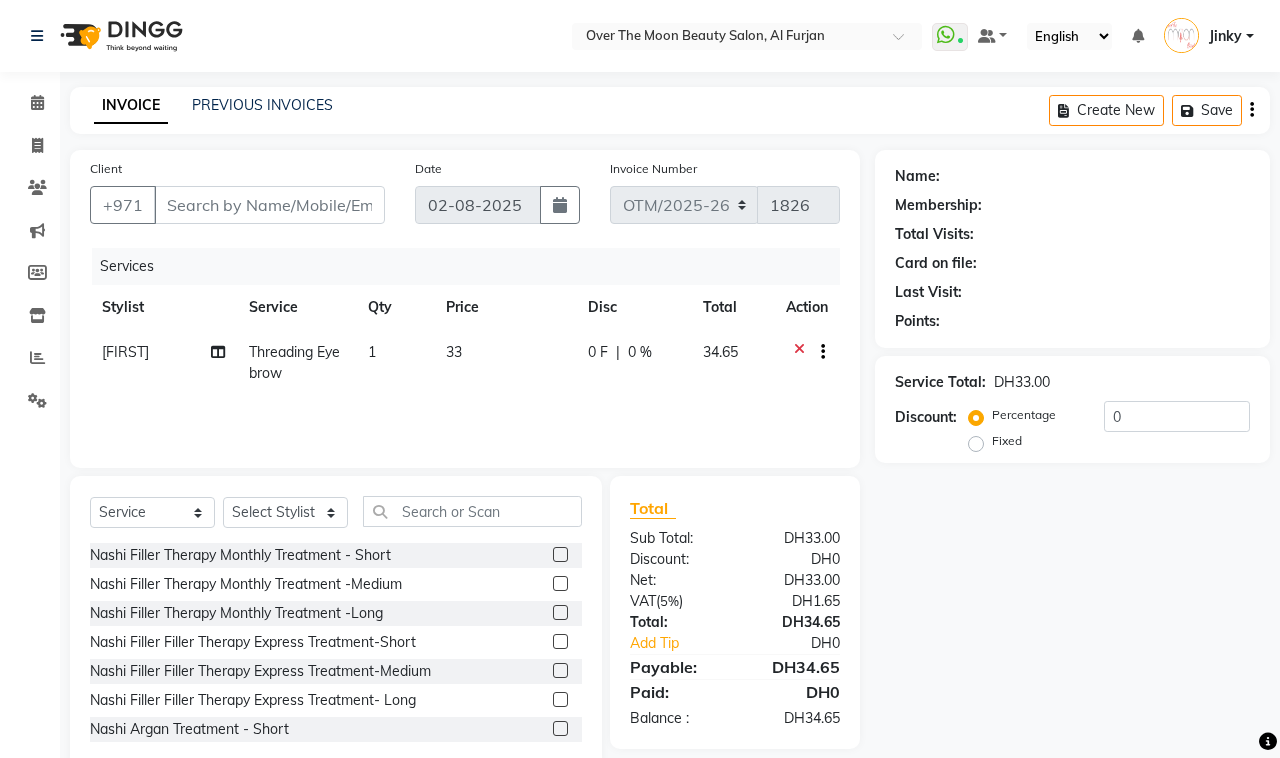 type on "563399919" 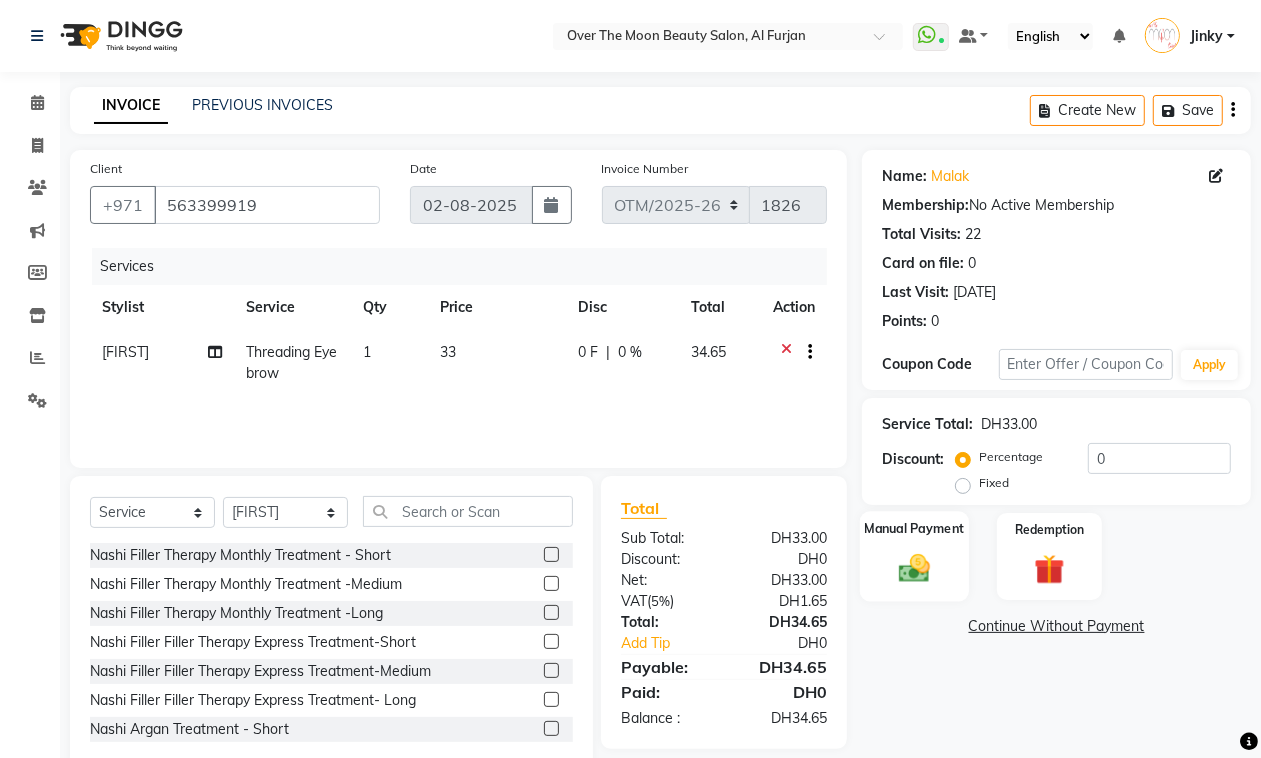 drag, startPoint x: 925, startPoint y: 578, endPoint x: 870, endPoint y: 565, distance: 56.515484 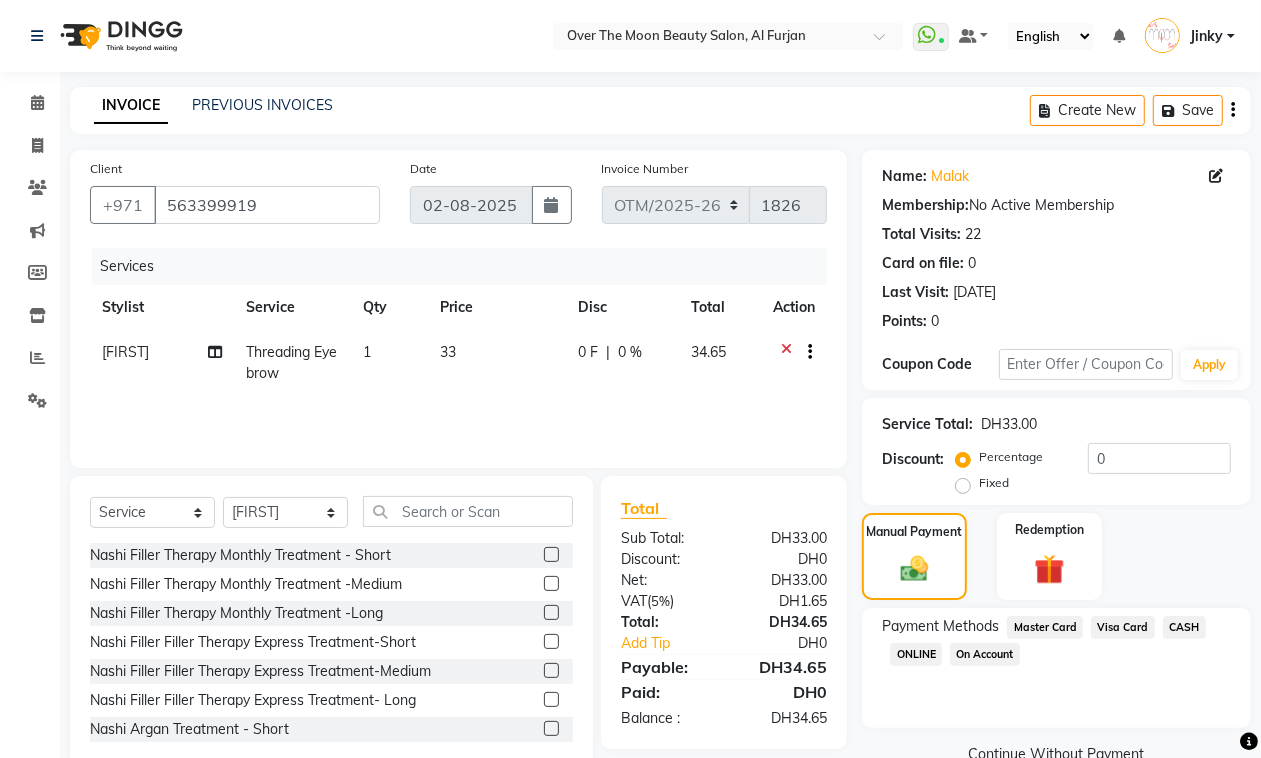click on "Visa Card" 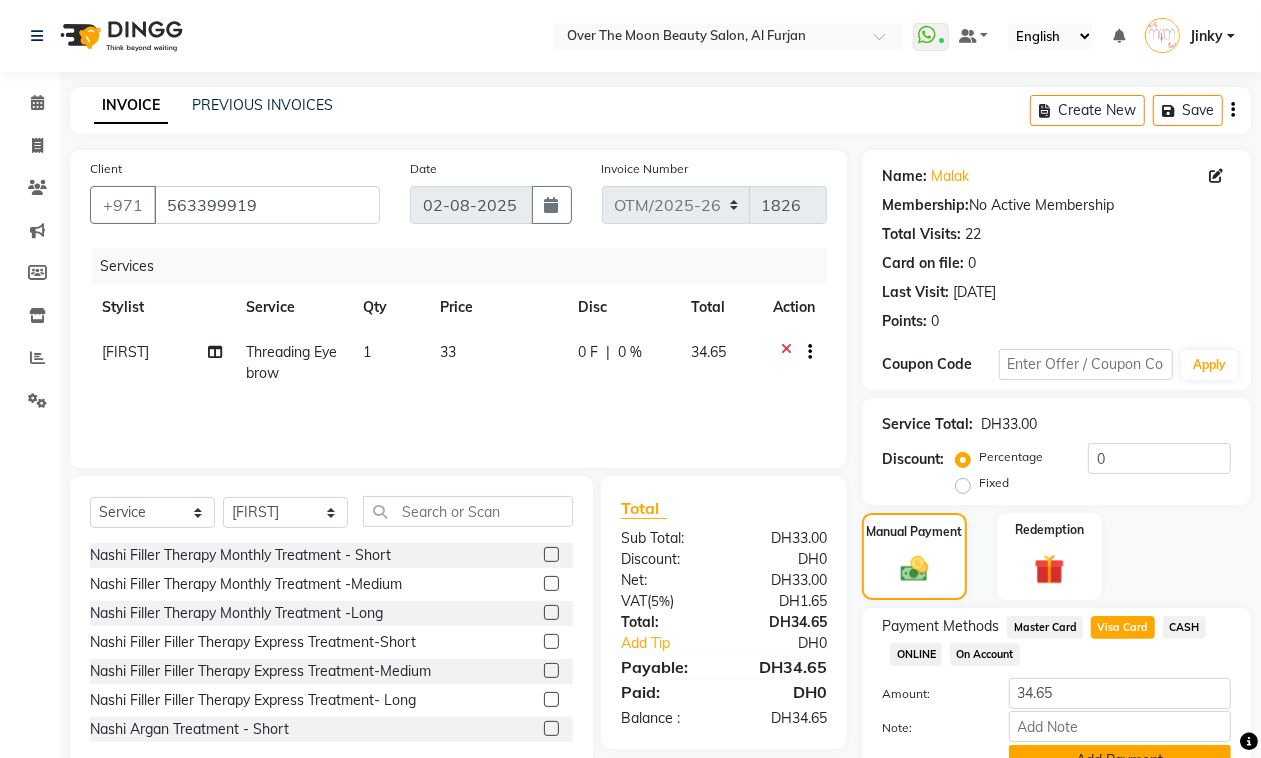 scroll, scrollTop: 95, scrollLeft: 0, axis: vertical 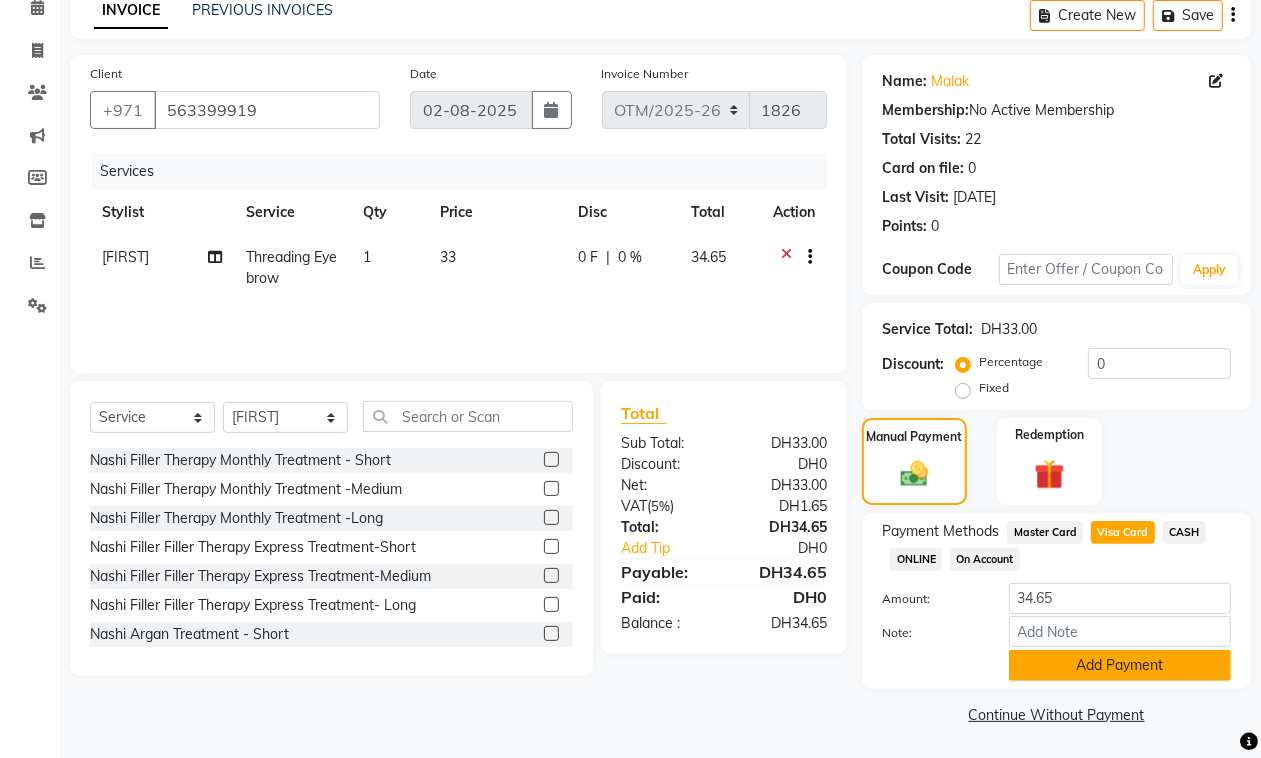 click on "Add Payment" 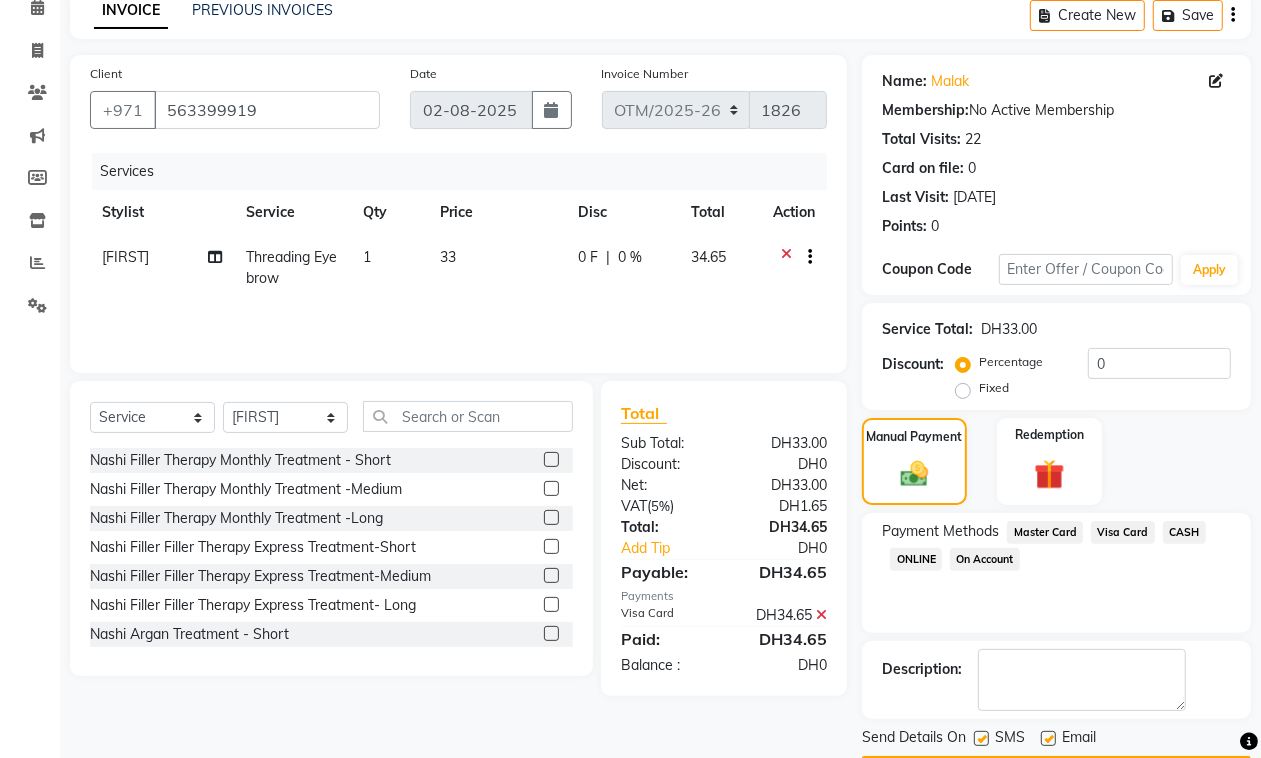 click on "Checkout" 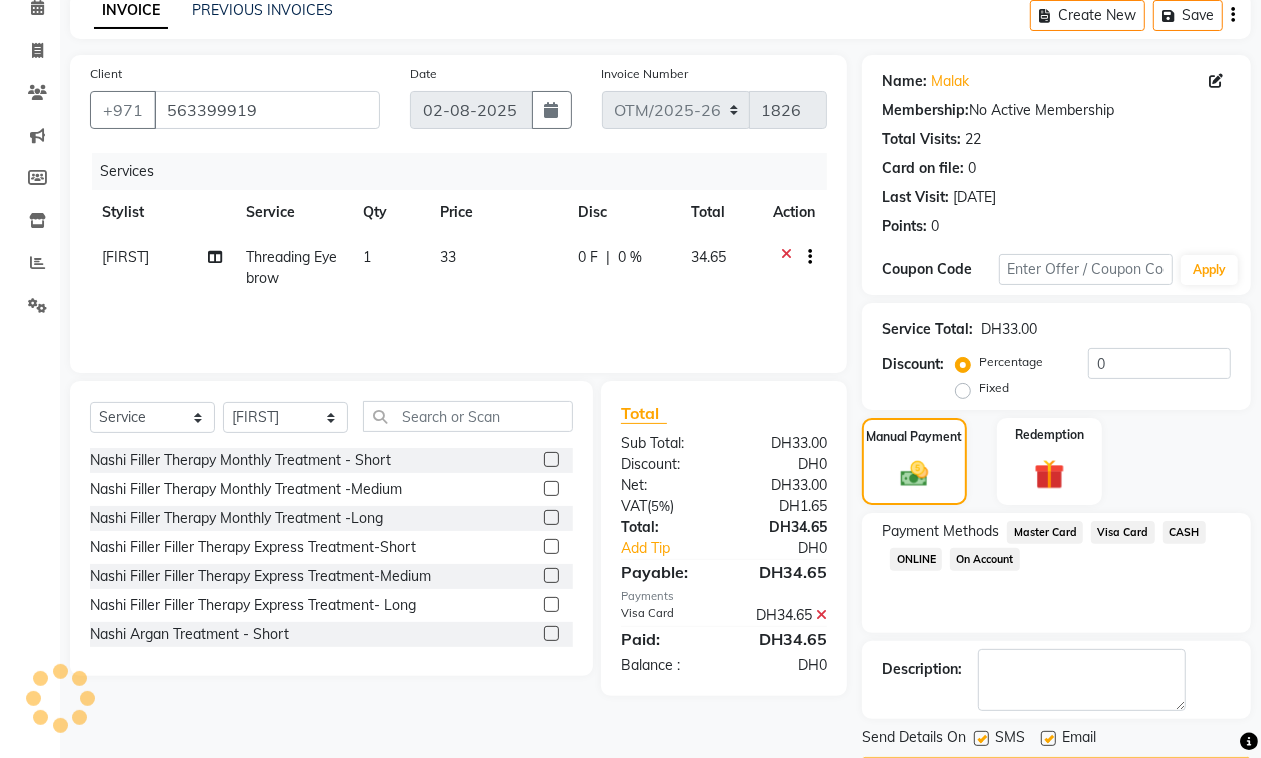 scroll, scrollTop: 153, scrollLeft: 0, axis: vertical 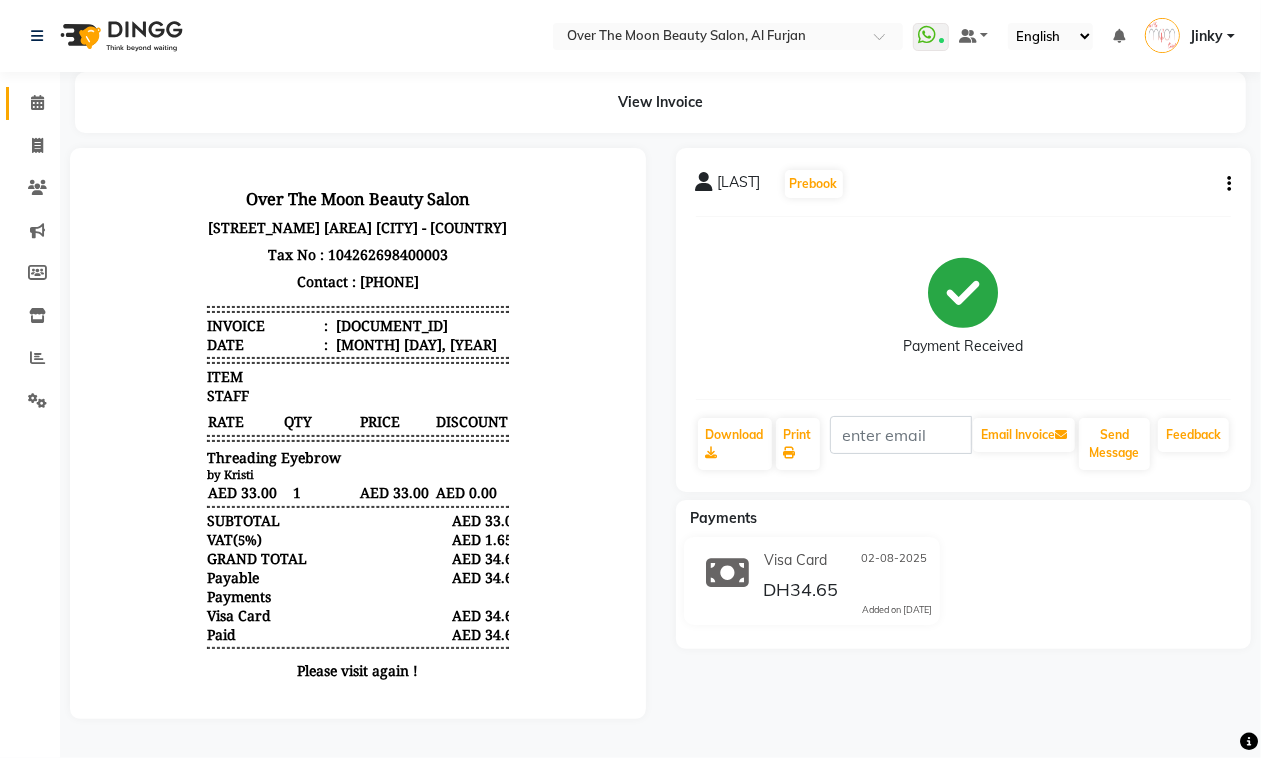 click 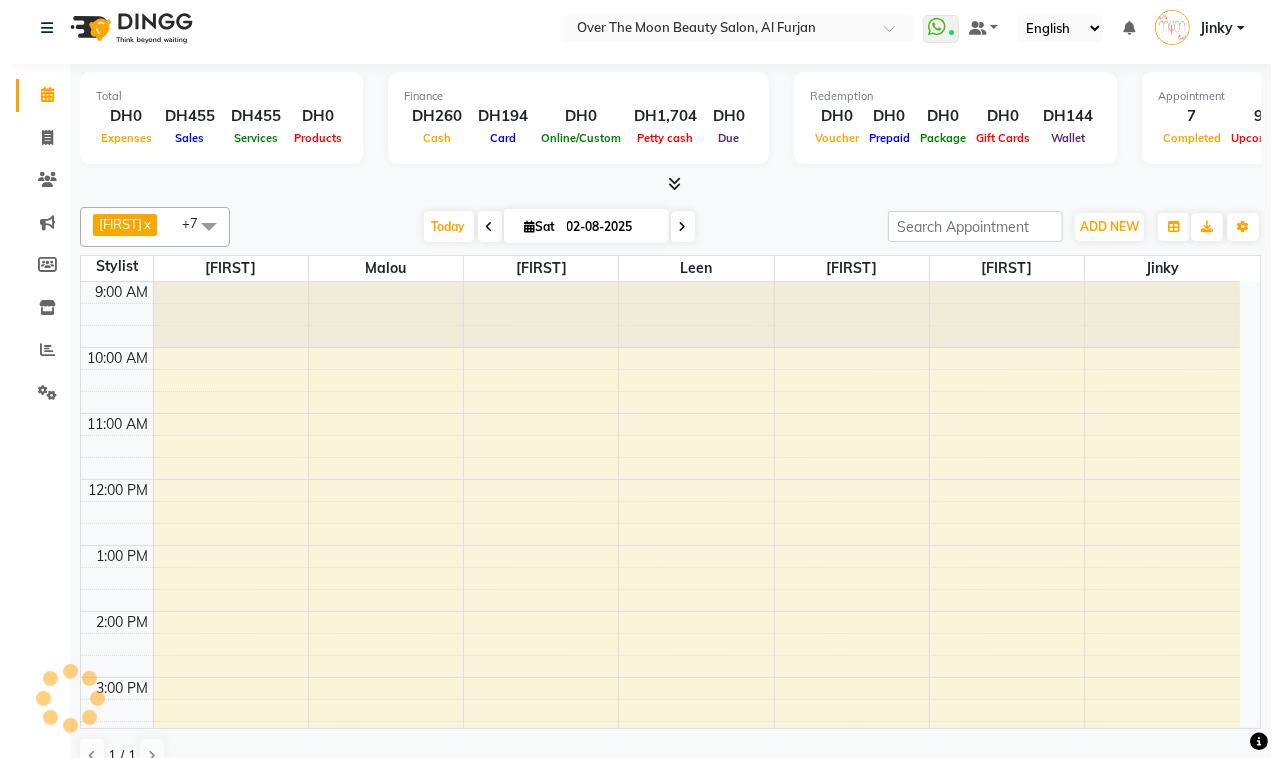 scroll, scrollTop: 0, scrollLeft: 0, axis: both 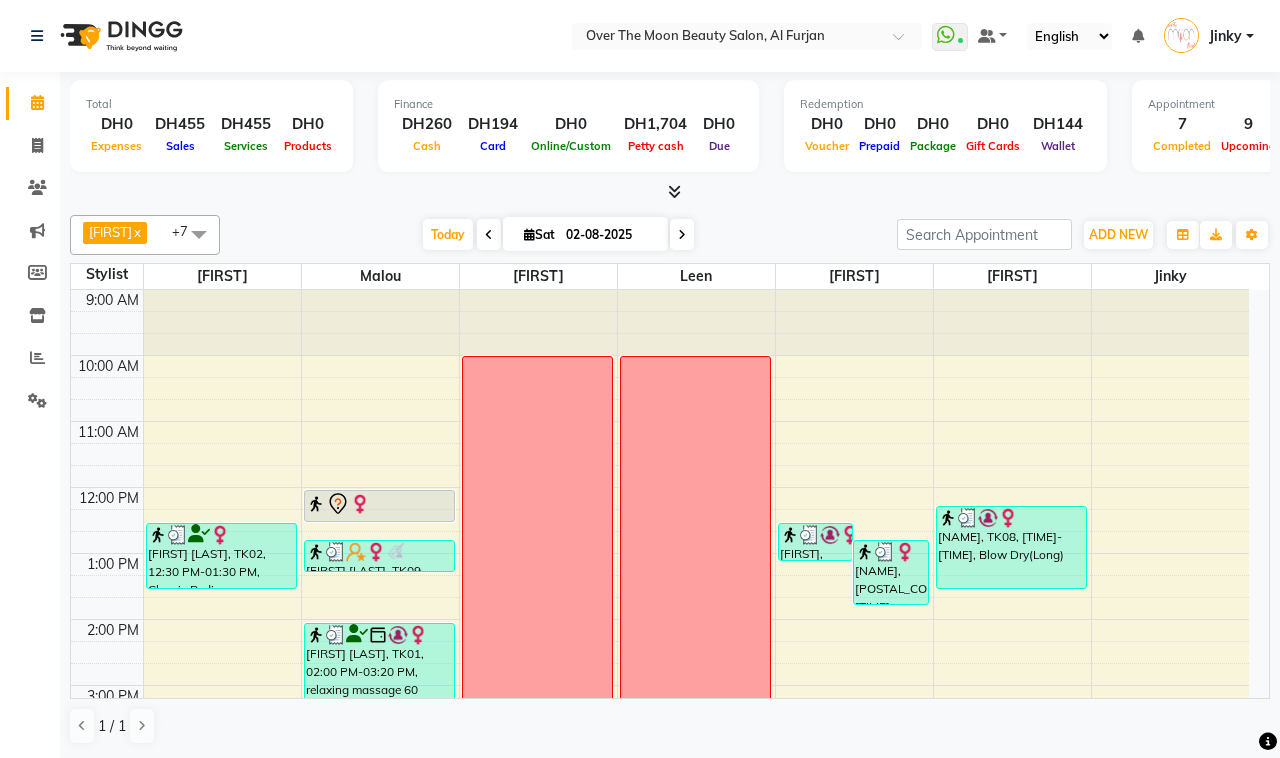 click at bounding box center [360, 504] 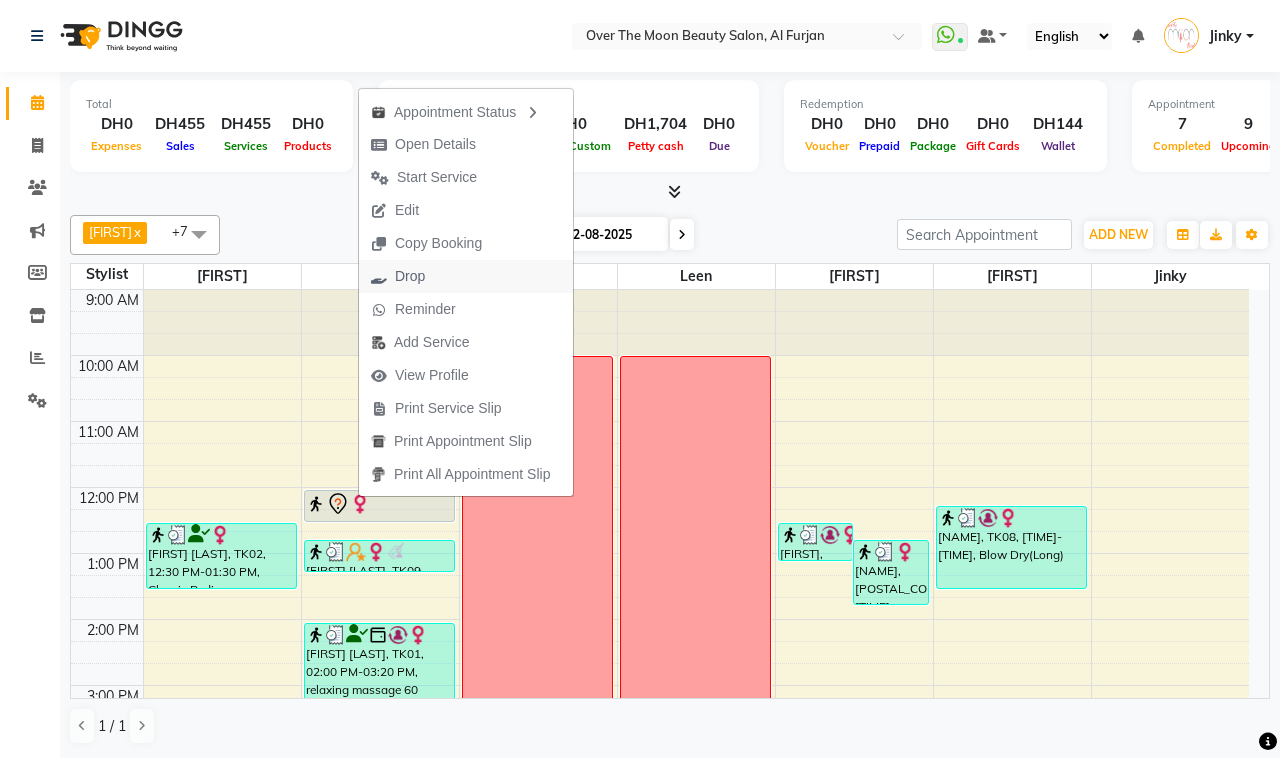 click on "Drop" at bounding box center [410, 276] 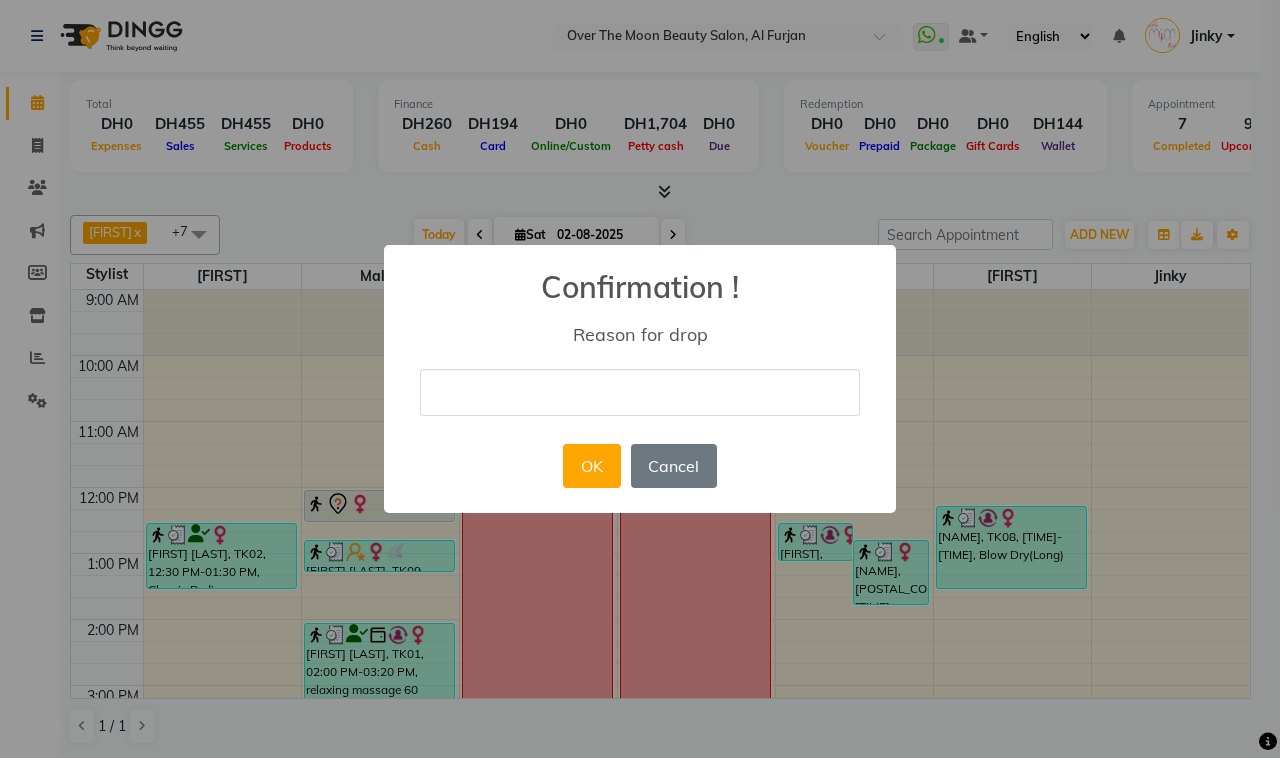 click at bounding box center (640, 392) 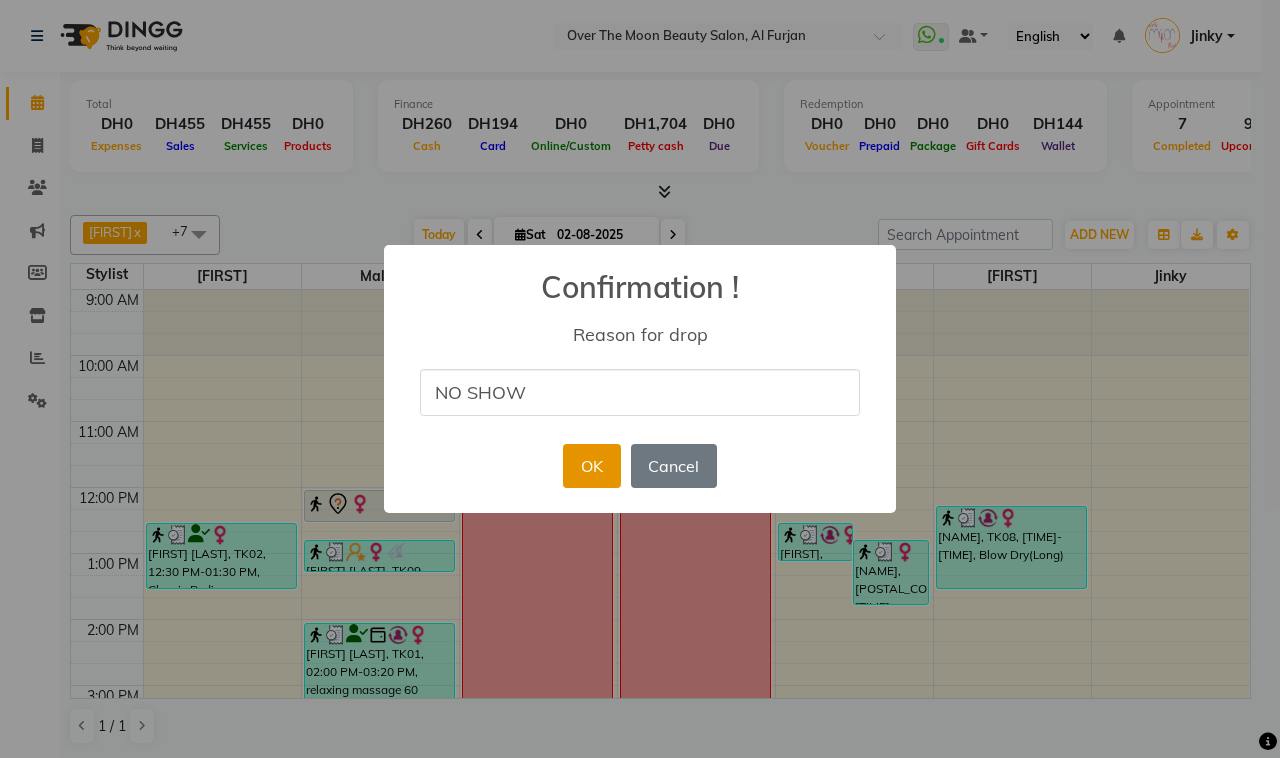 click on "OK" at bounding box center [591, 466] 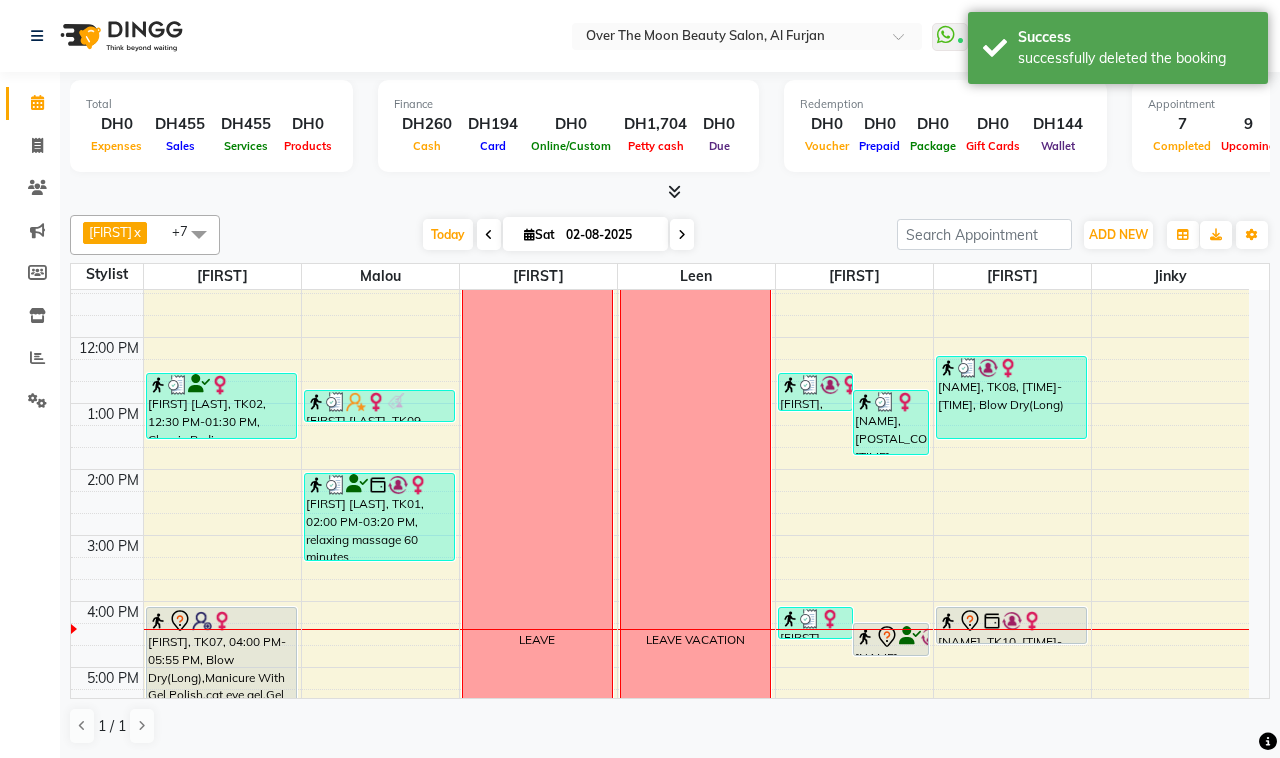scroll, scrollTop: 208, scrollLeft: 0, axis: vertical 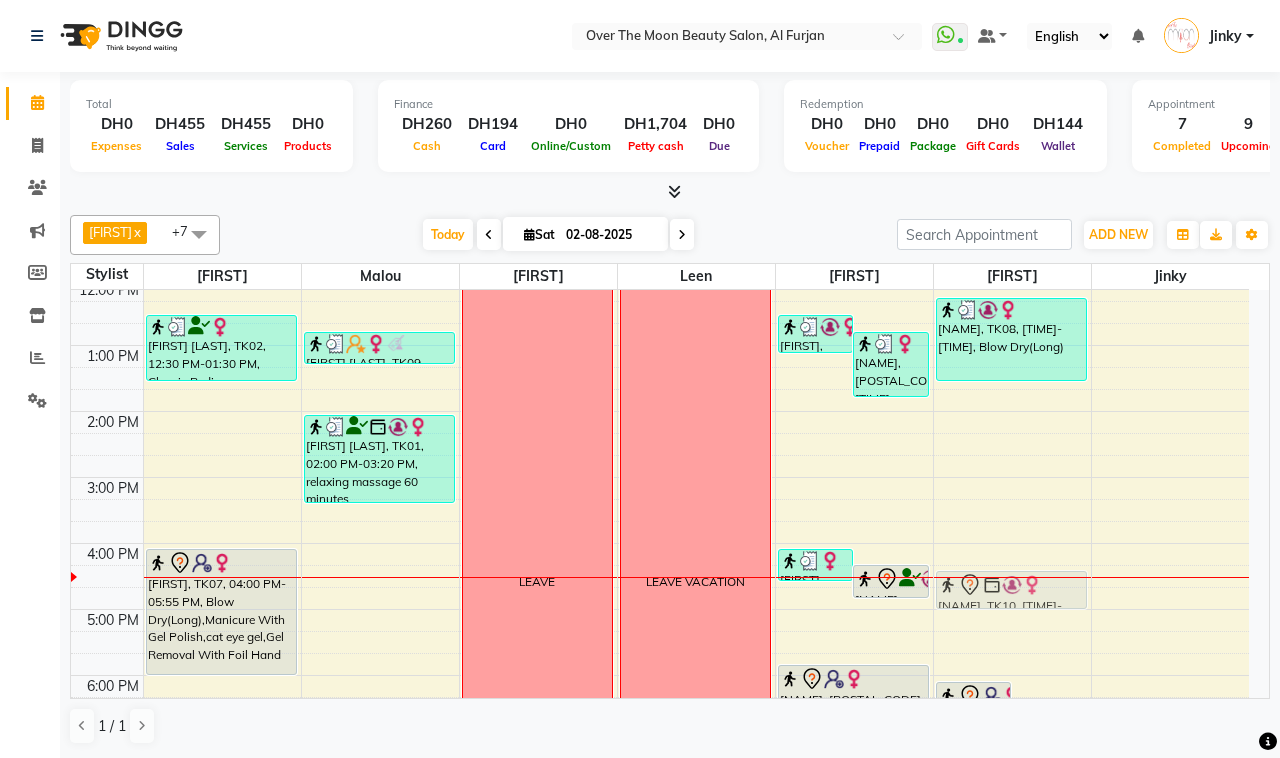 drag, startPoint x: 997, startPoint y: 566, endPoint x: 997, endPoint y: 595, distance: 29 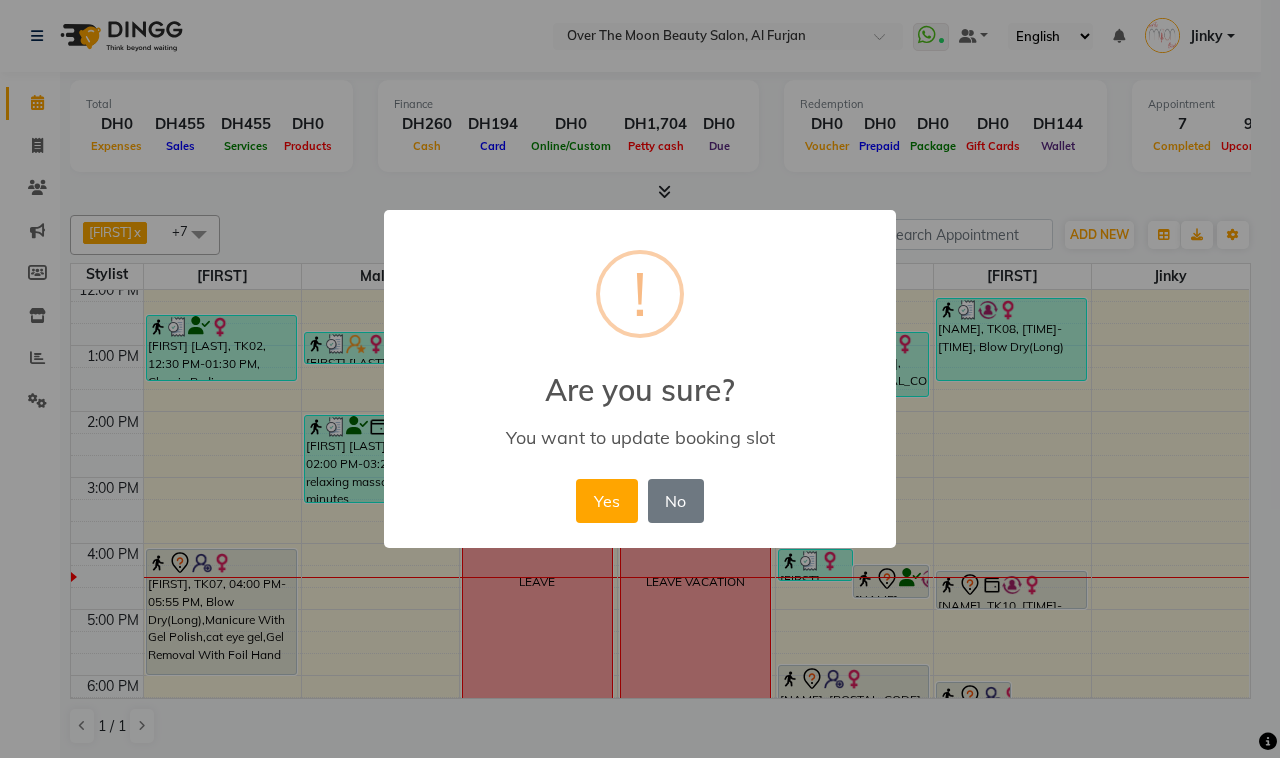 click on "× ! Are you sure? You want to update booking slot Yes No No" at bounding box center [640, 379] 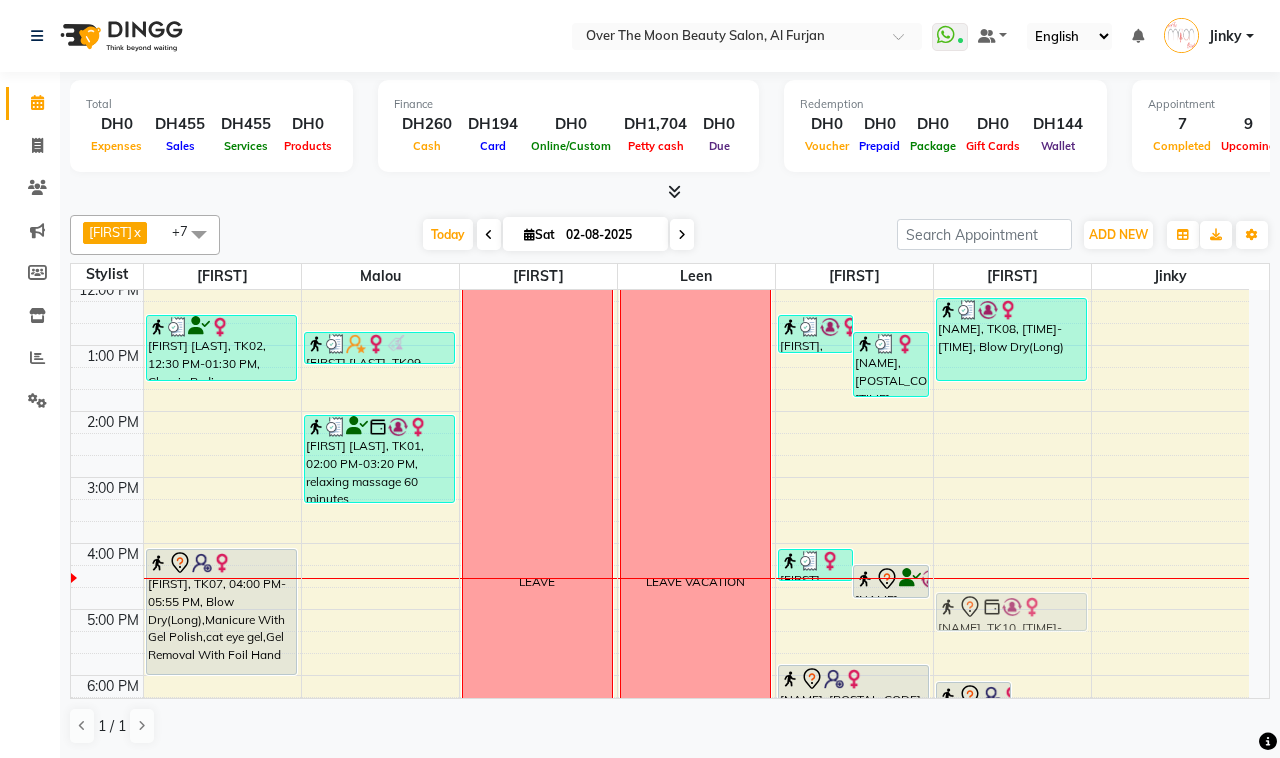 drag, startPoint x: 1003, startPoint y: 566, endPoint x: 1003, endPoint y: 605, distance: 39 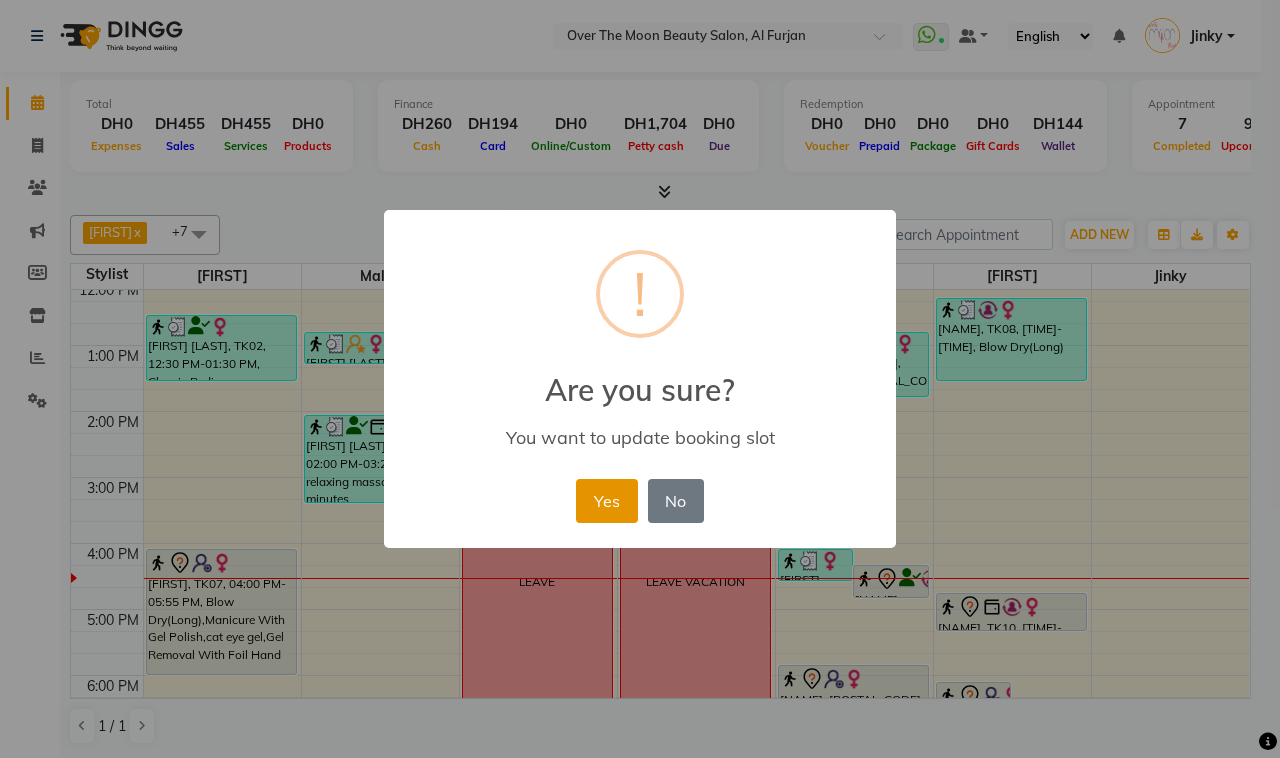 click on "Yes" at bounding box center (606, 501) 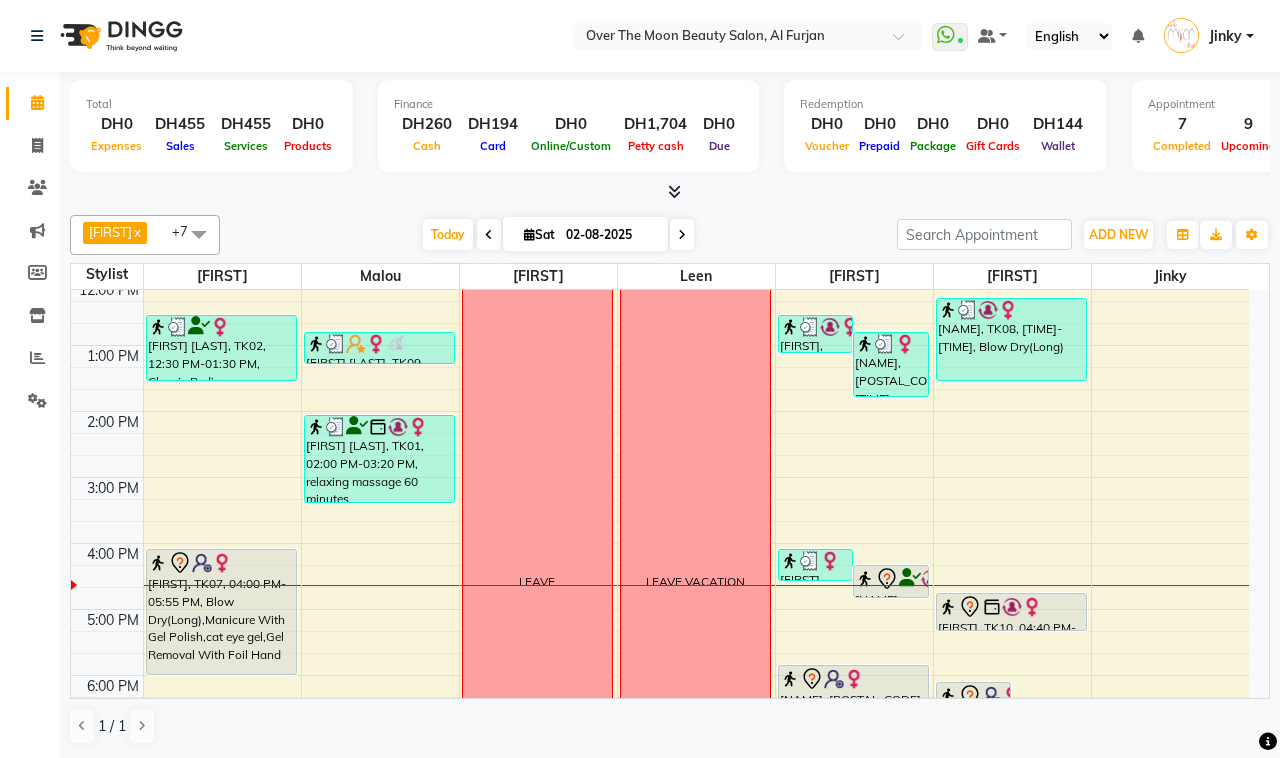 click on "Calendar  Invoice  Clients  Marketing  Members  Inventory  Reports  Settings Completed InProgress Upcoming Dropped Tentative Check-In Confirm Bookings Segments Page Builder" 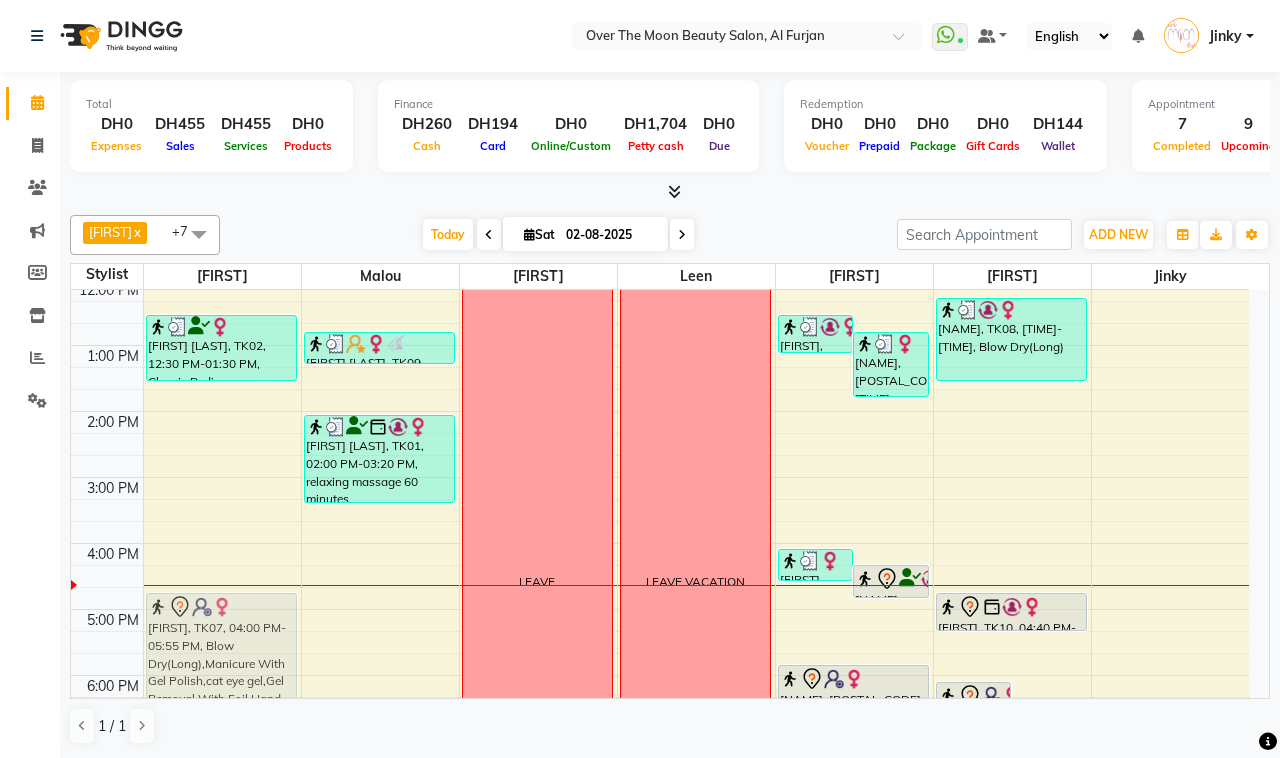 click on "[NAME] [LASTNAME], TK02, [TIME]-[TIME], Classic Pedicure             [NAME], TK07, [TIME]-[TIME], Blow Dry(Long),Manicure With Gel Polish,cat eye gel,Gel Removal With Foil Hand             [NAME] [LASTNAME], TK11, [TIME]-[TIME], Manicure With Gel Polish             [NAME], TK07, [TIME]-[TIME], Blow Dry(Long),Manicure With Gel Polish,cat eye gel,Gel Removal With Foil Hand" at bounding box center (222, 576) 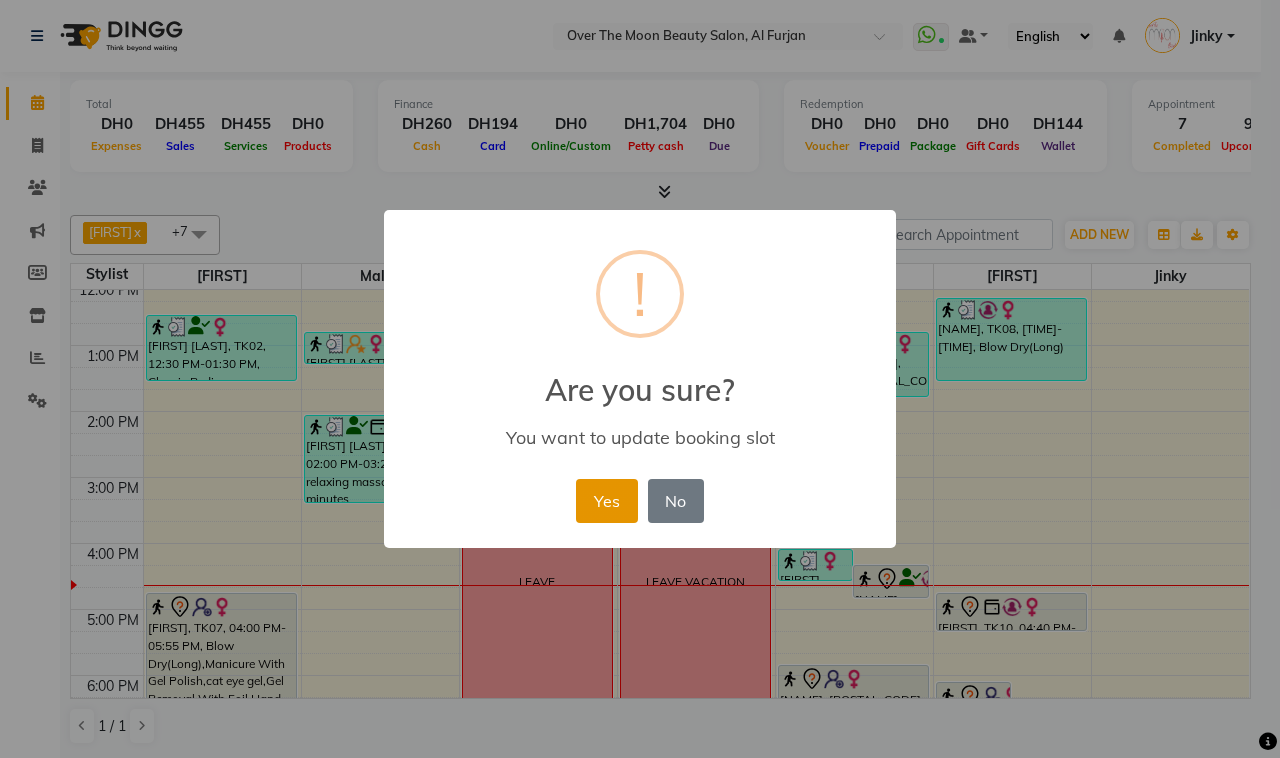 click on "Yes" at bounding box center [606, 501] 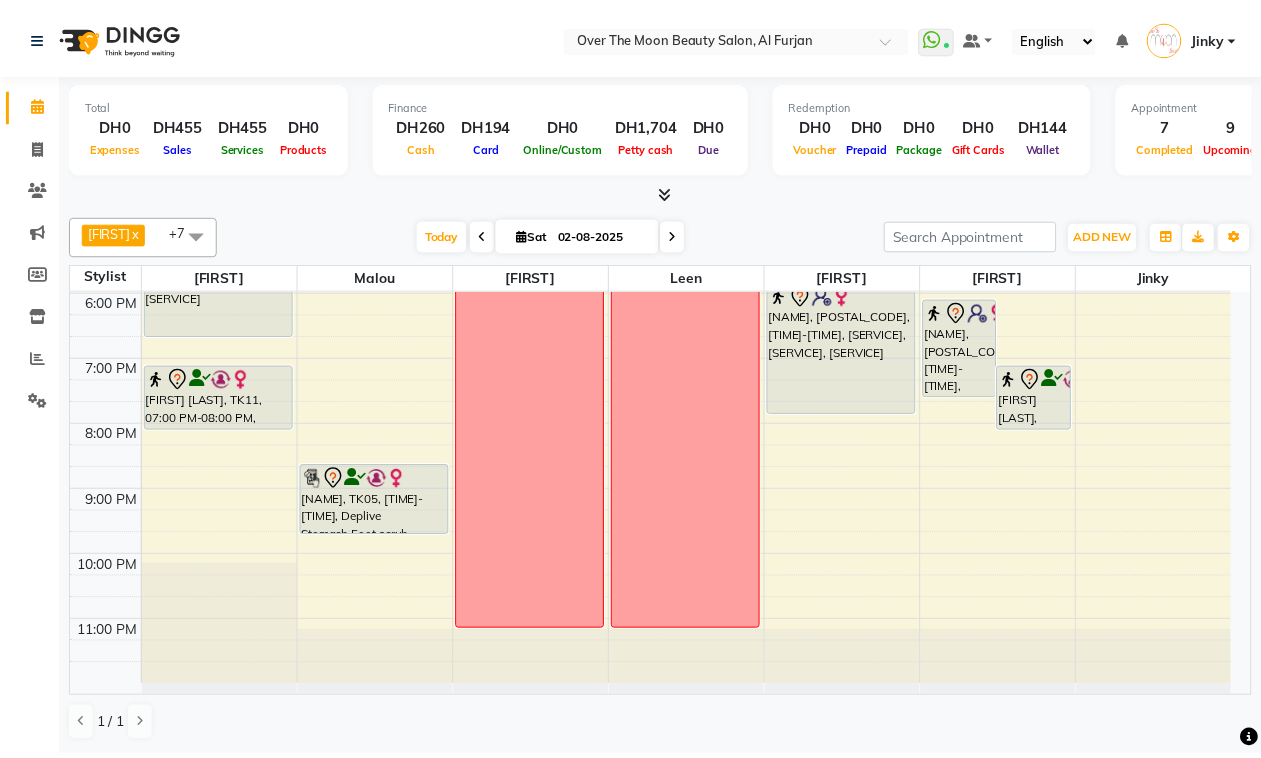 scroll, scrollTop: 383, scrollLeft: 0, axis: vertical 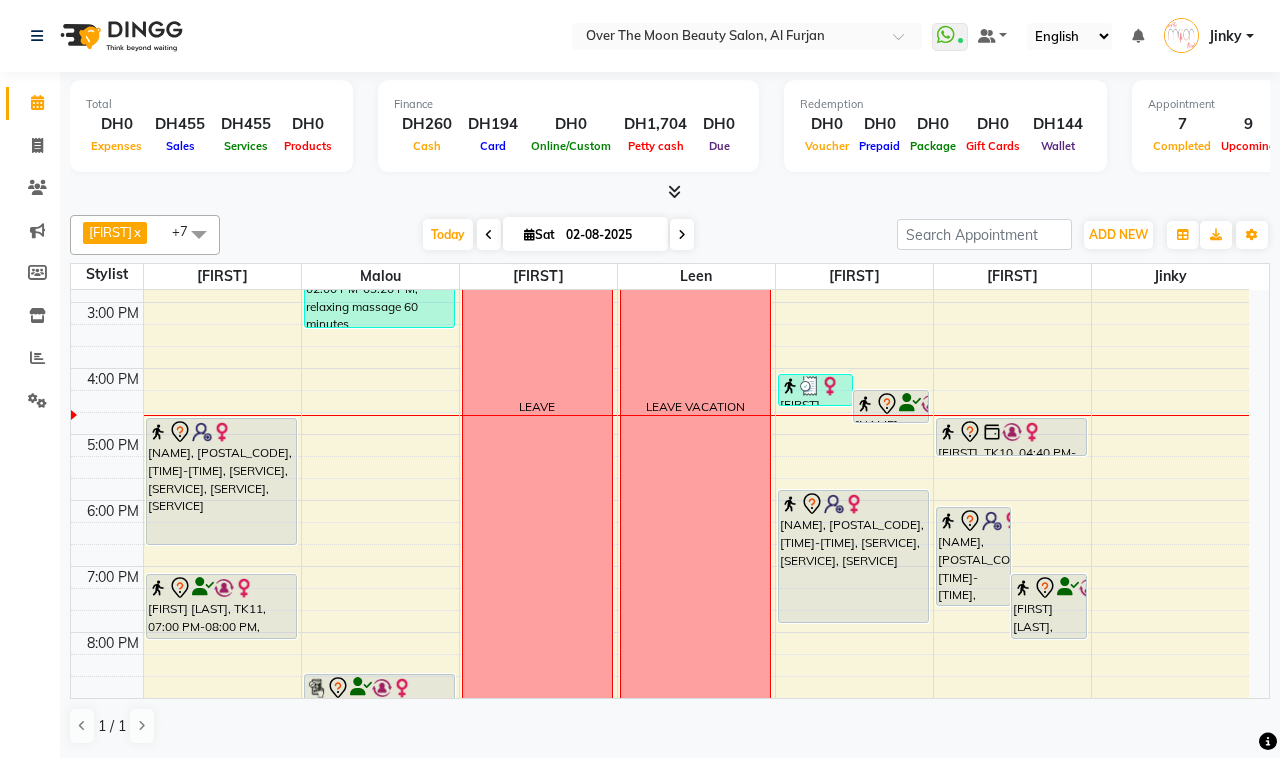 click 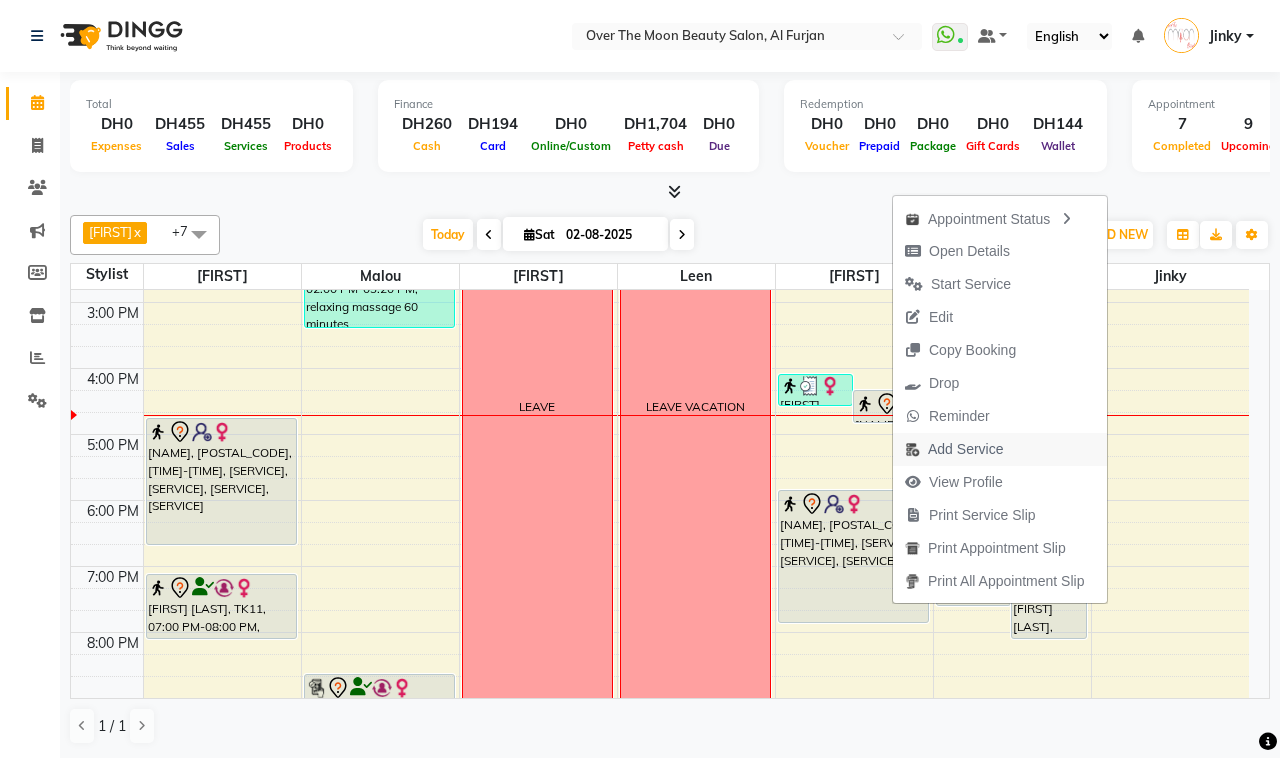 click on "Add Service" at bounding box center [965, 449] 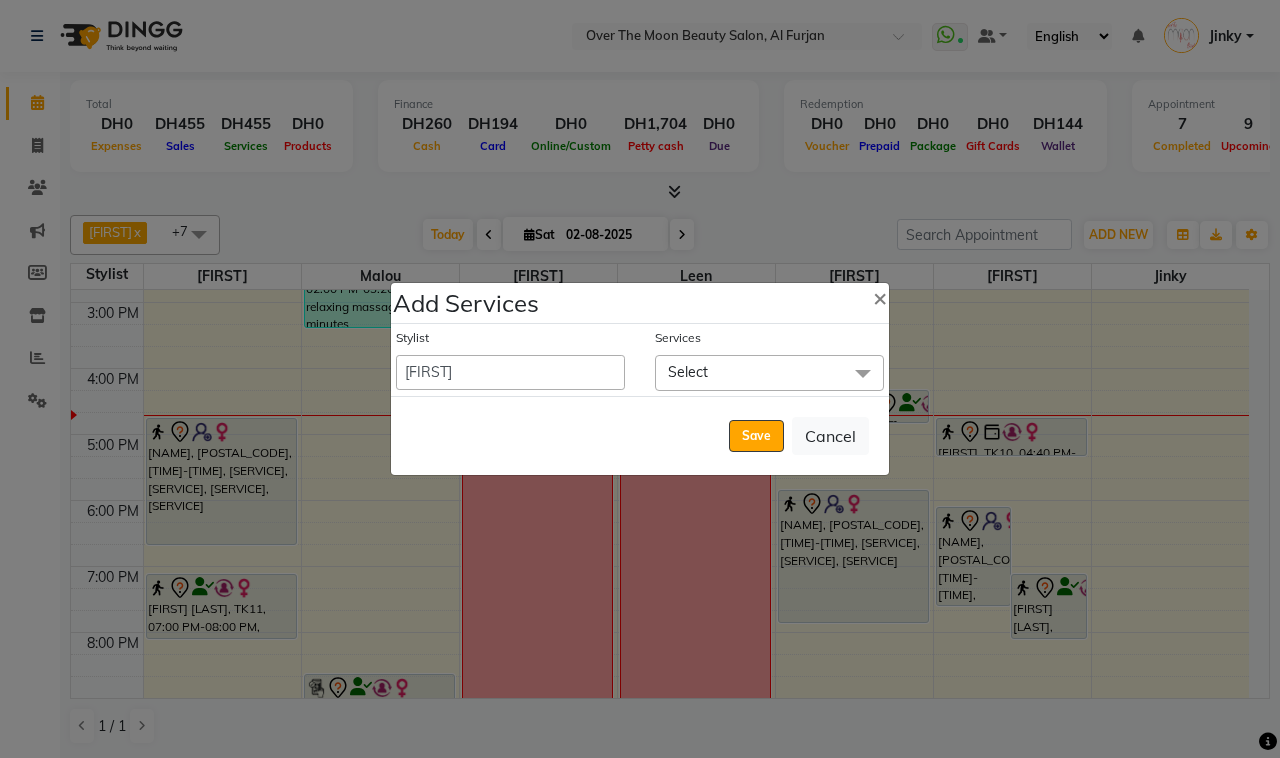click on "Select" 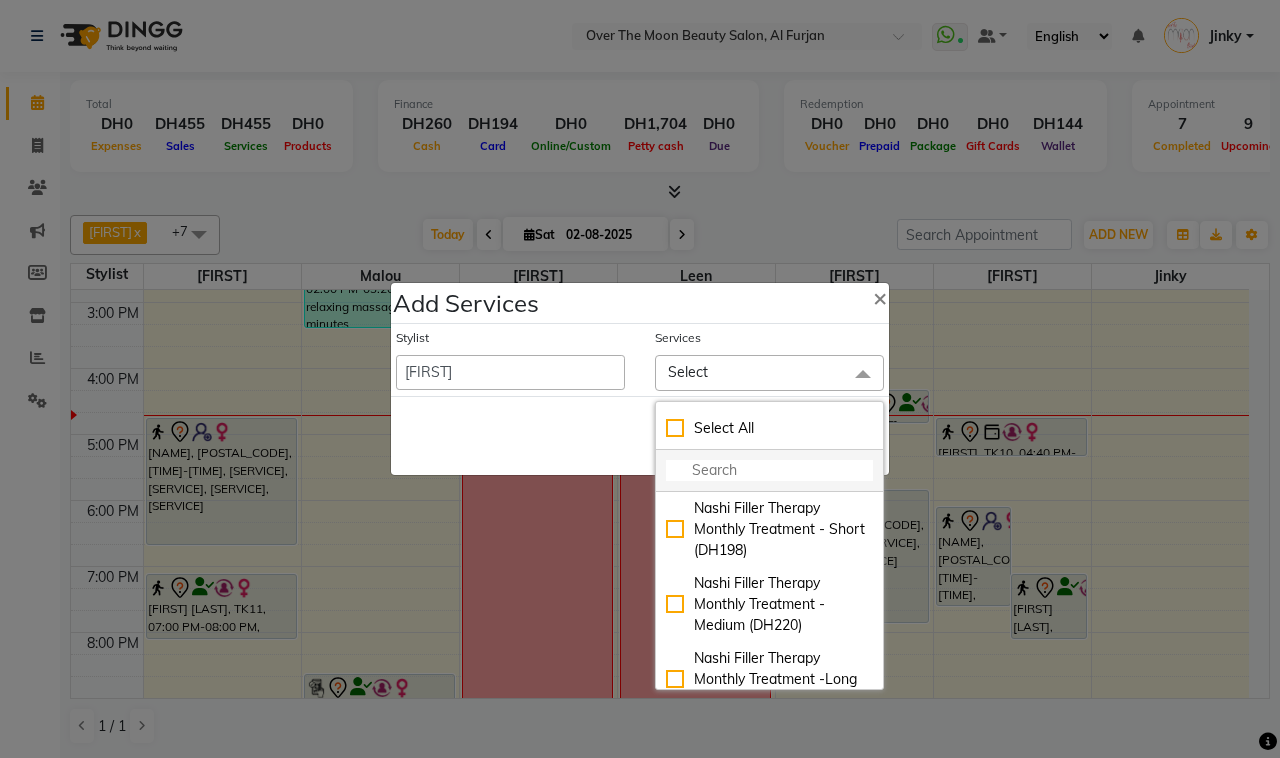 click 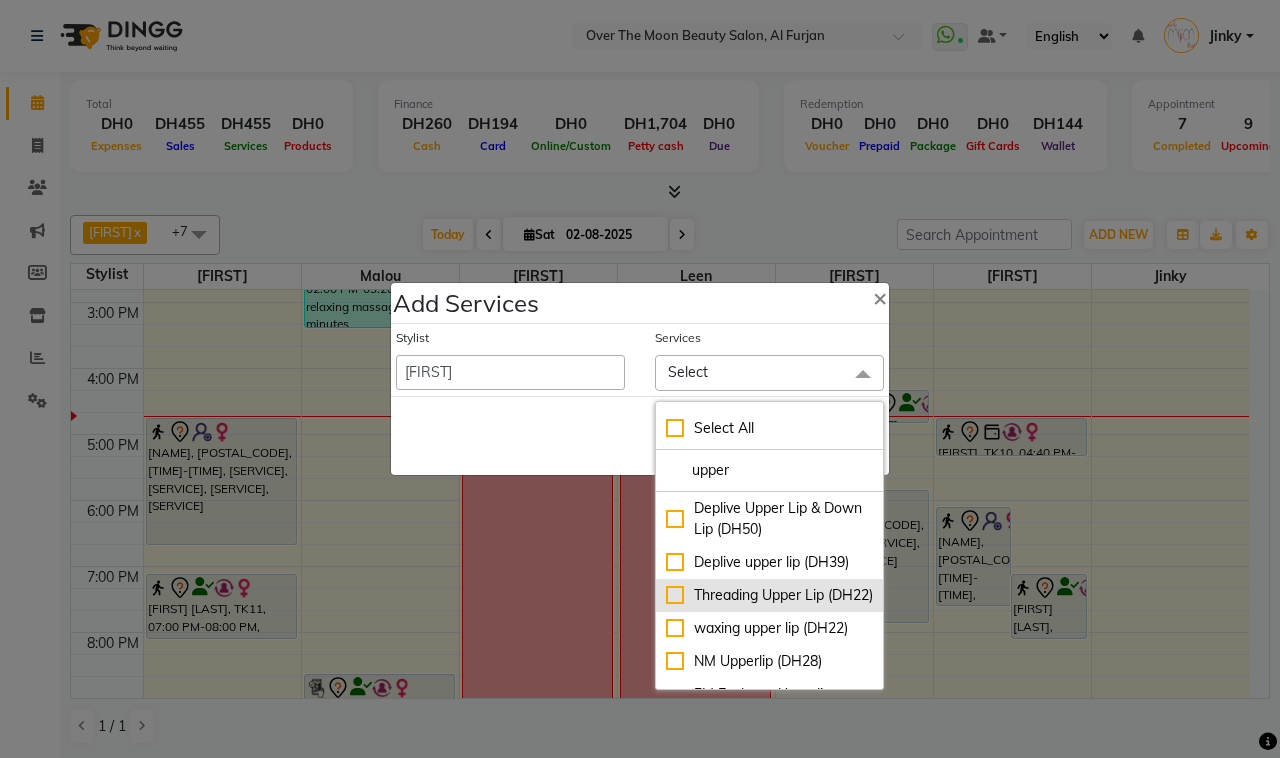 type on "upper" 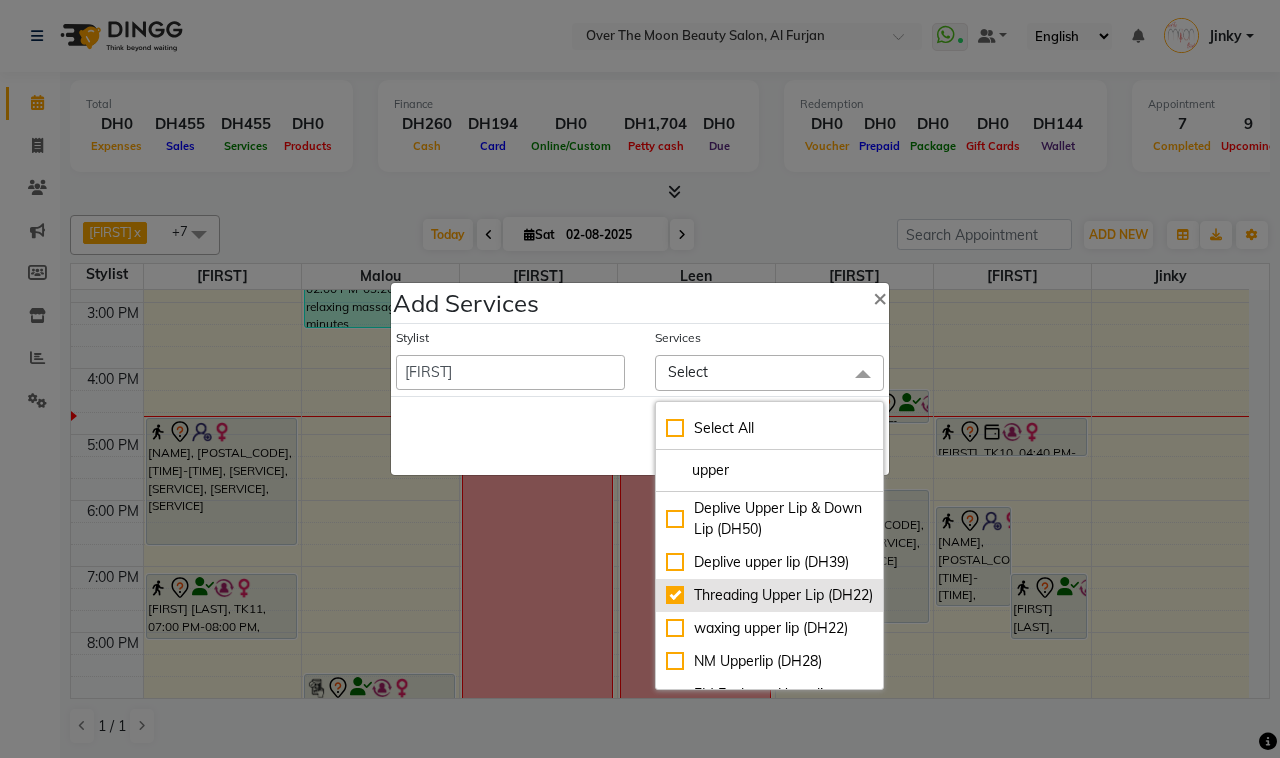 checkbox on "true" 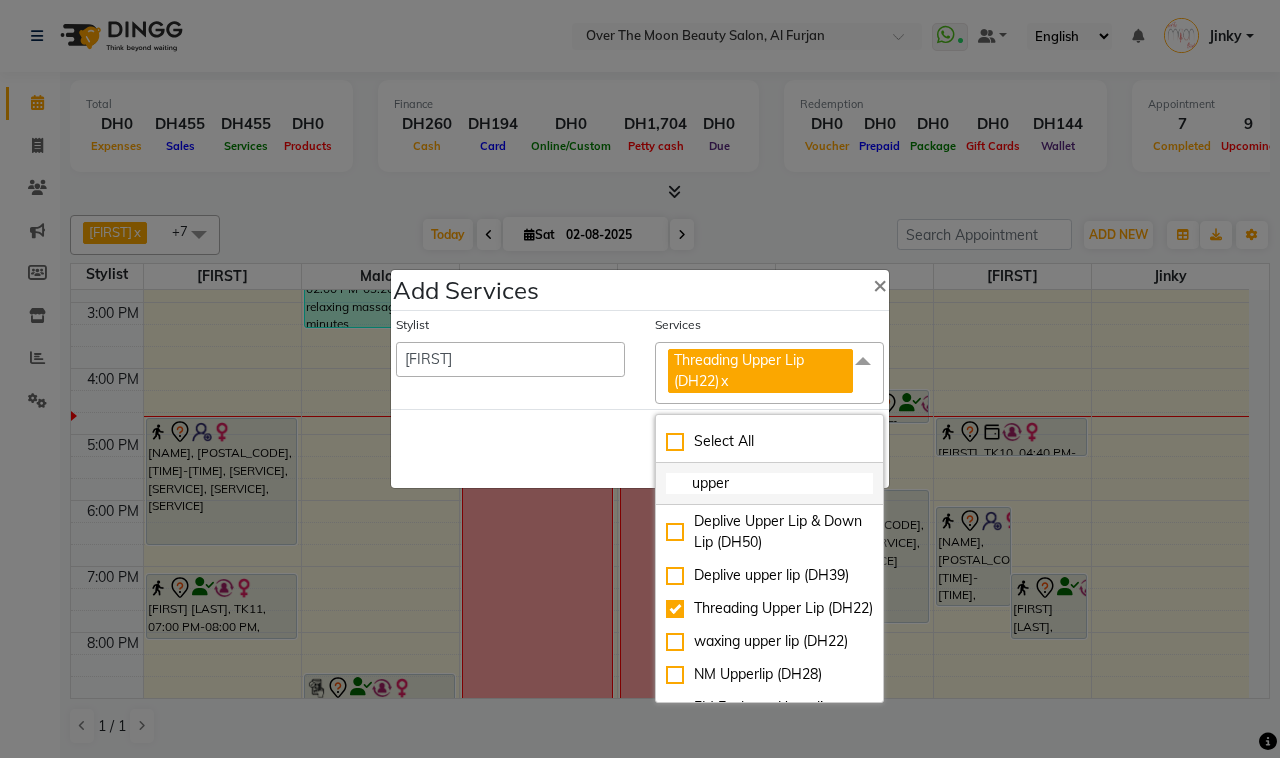 drag, startPoint x: 742, startPoint y: 487, endPoint x: 670, endPoint y: 490, distance: 72.06247 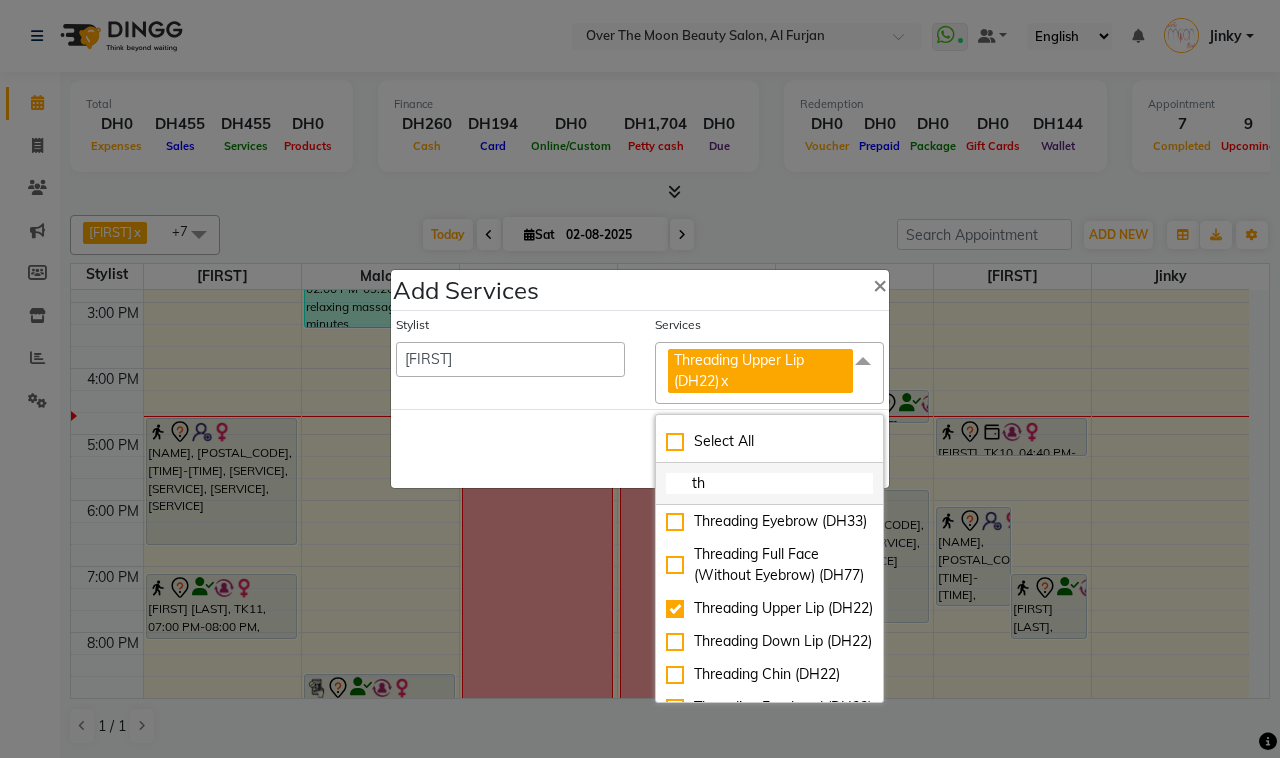 type on "t" 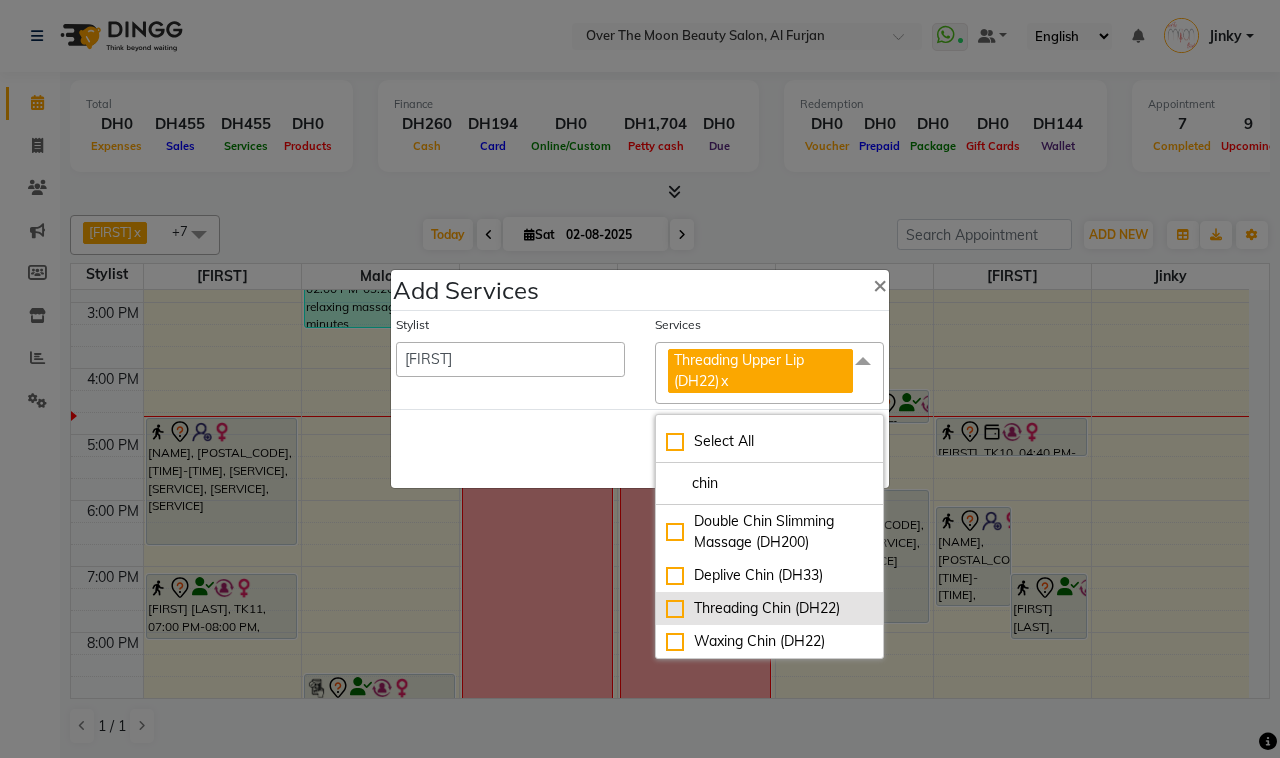 type on "chin" 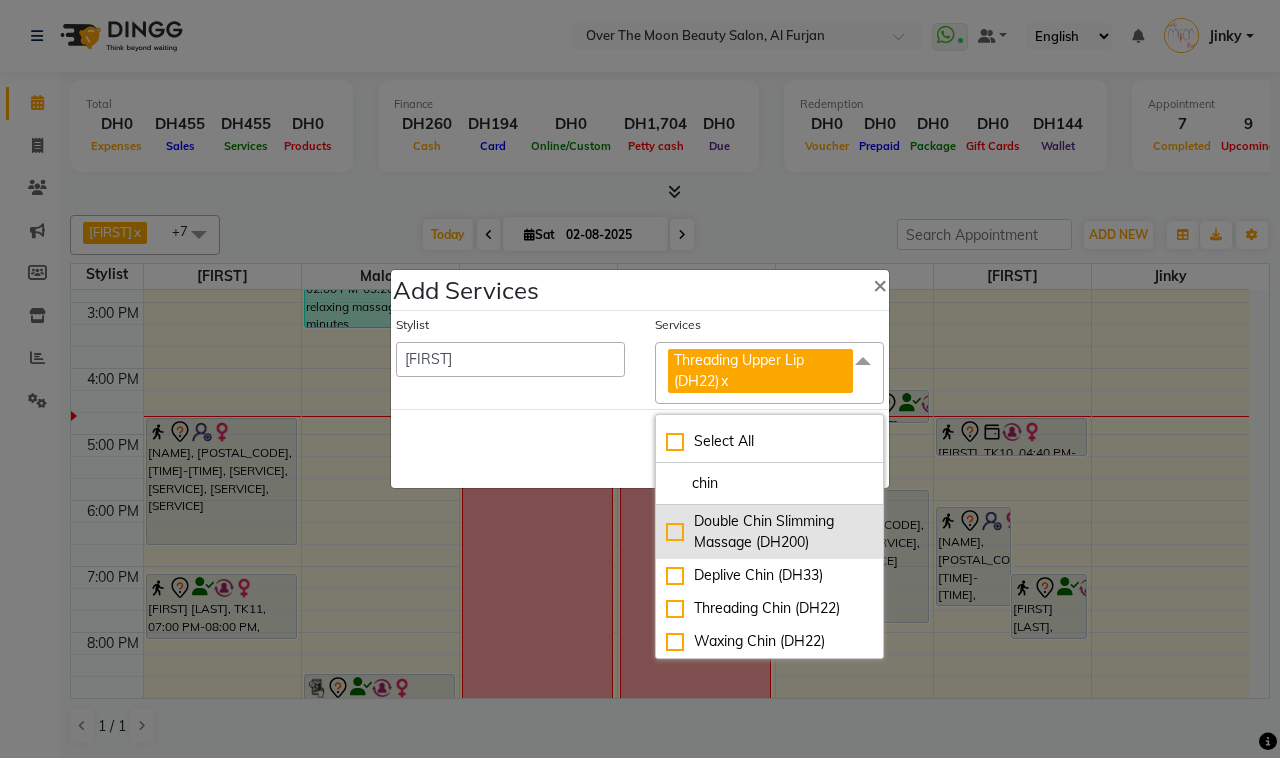 drag, startPoint x: 676, startPoint y: 608, endPoint x: 710, endPoint y: 551, distance: 66.37017 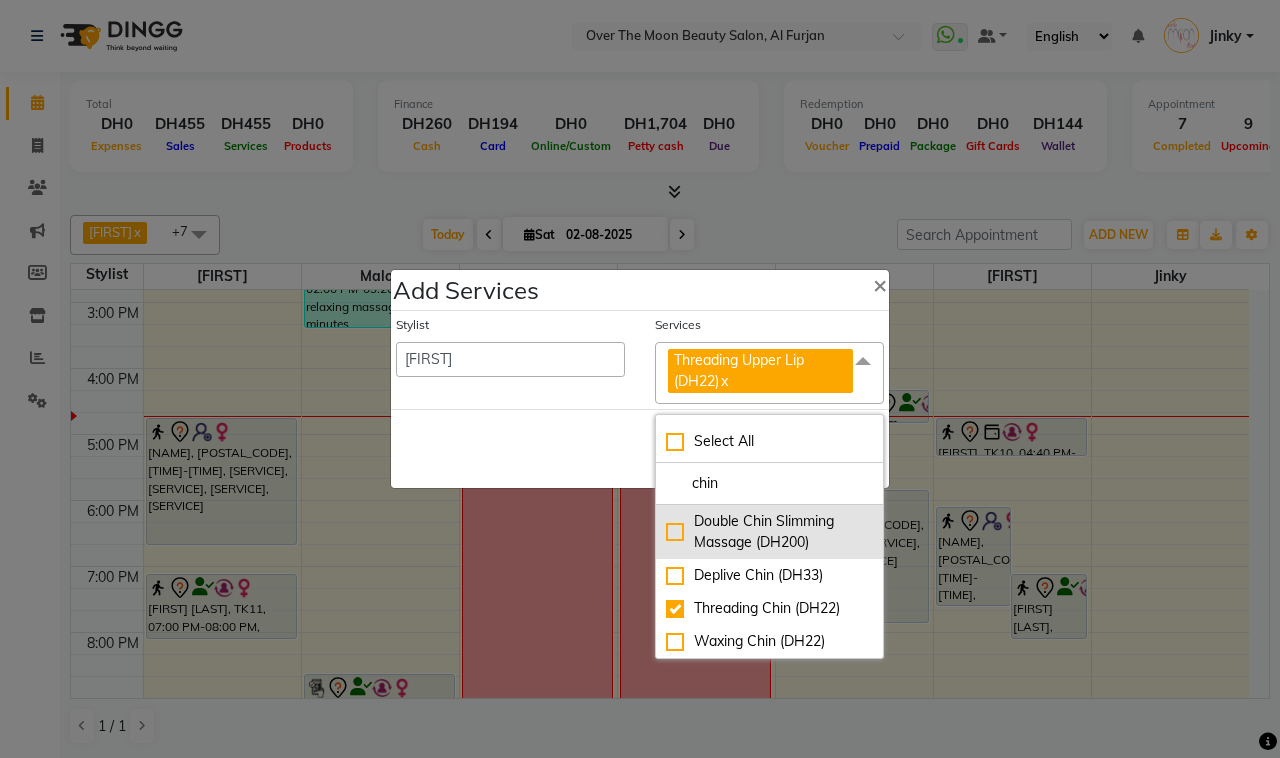 checkbox on "true" 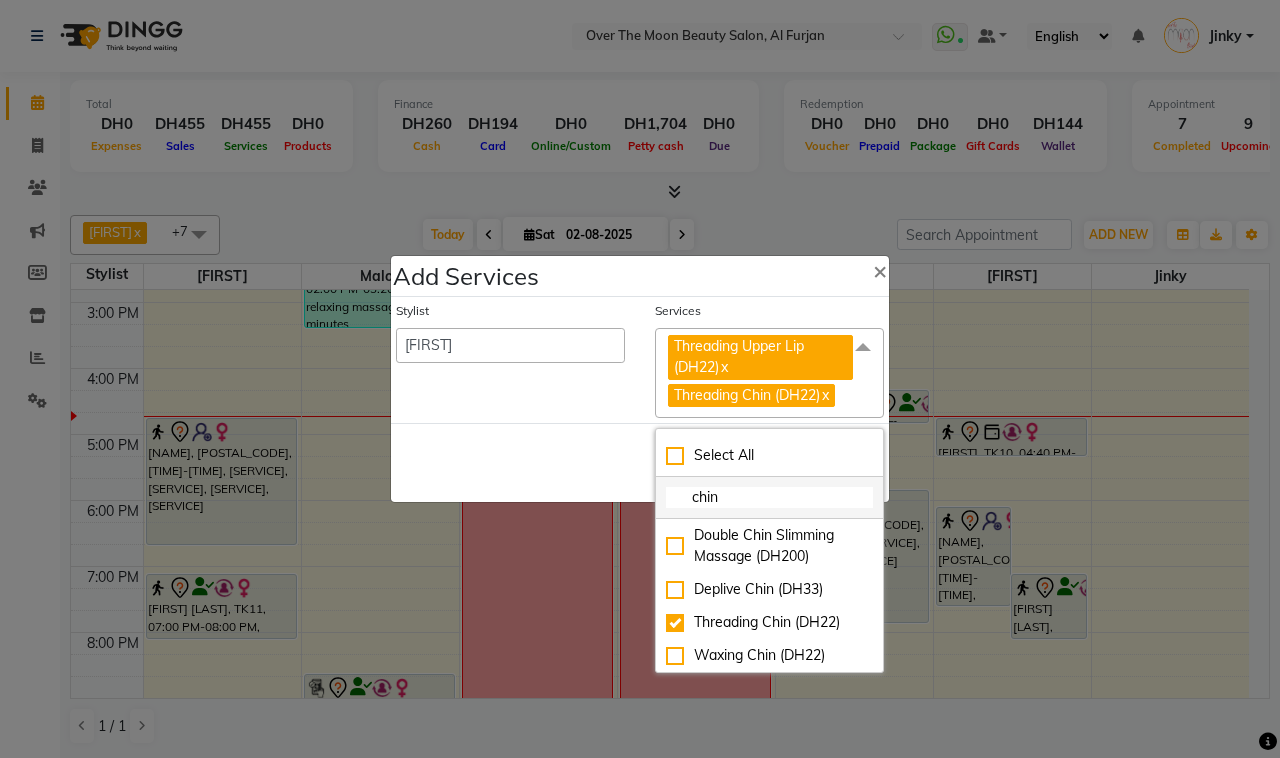 drag, startPoint x: 740, startPoint y: 488, endPoint x: 728, endPoint y: 495, distance: 13.892444 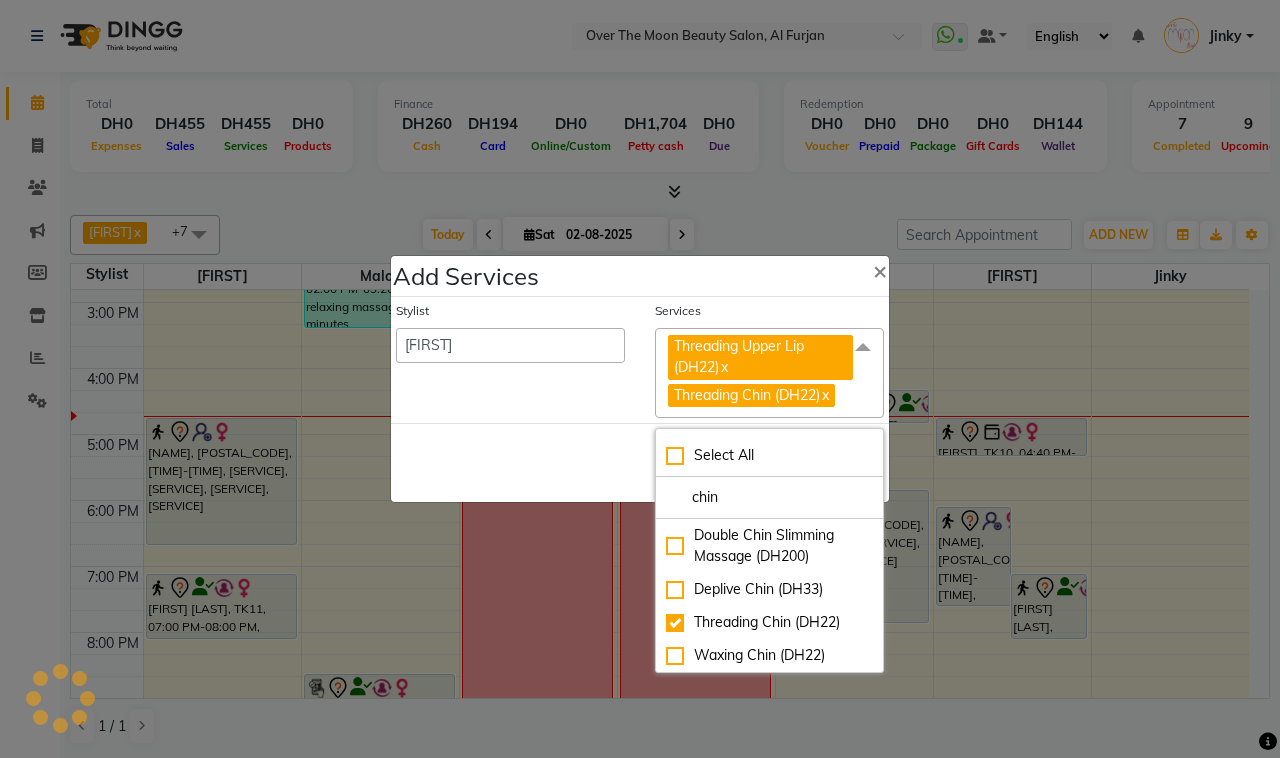 drag, startPoint x: 728, startPoint y: 495, endPoint x: 648, endPoint y: 517, distance: 82.96987 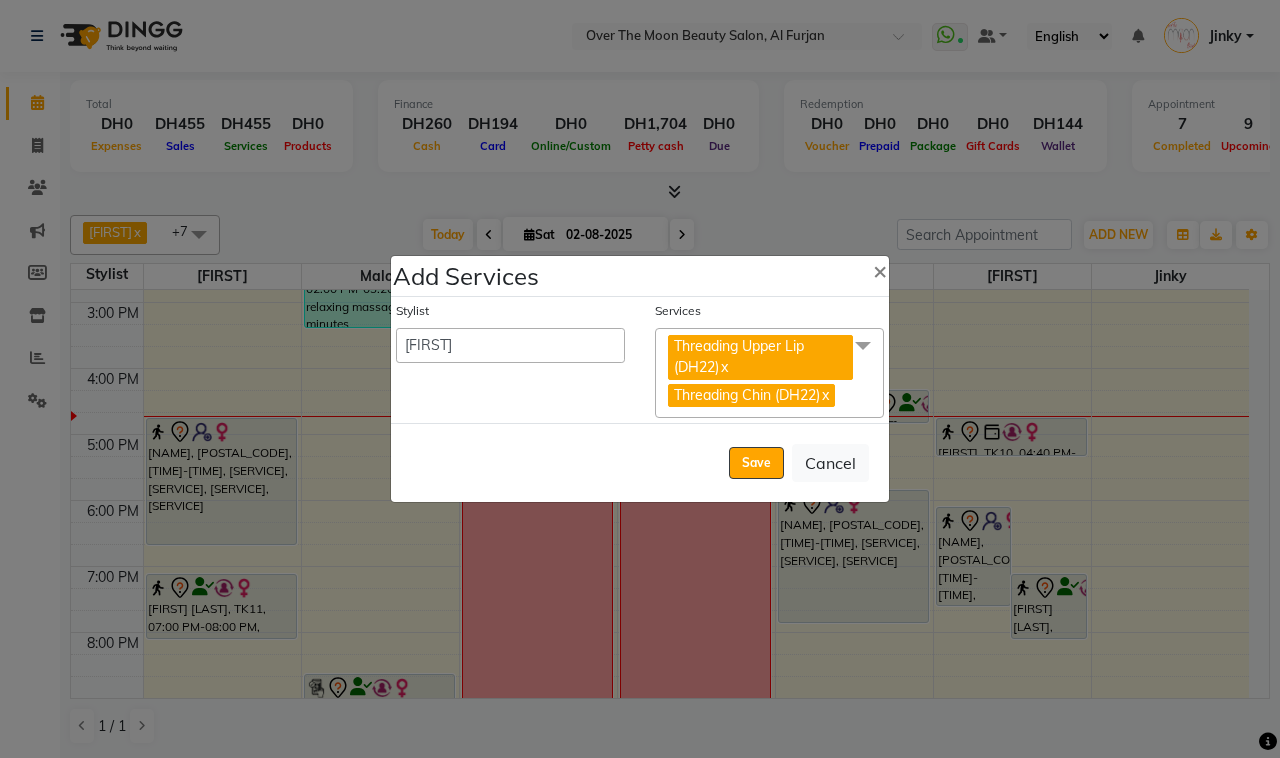 click on "Threading Chin (DH22)  x" 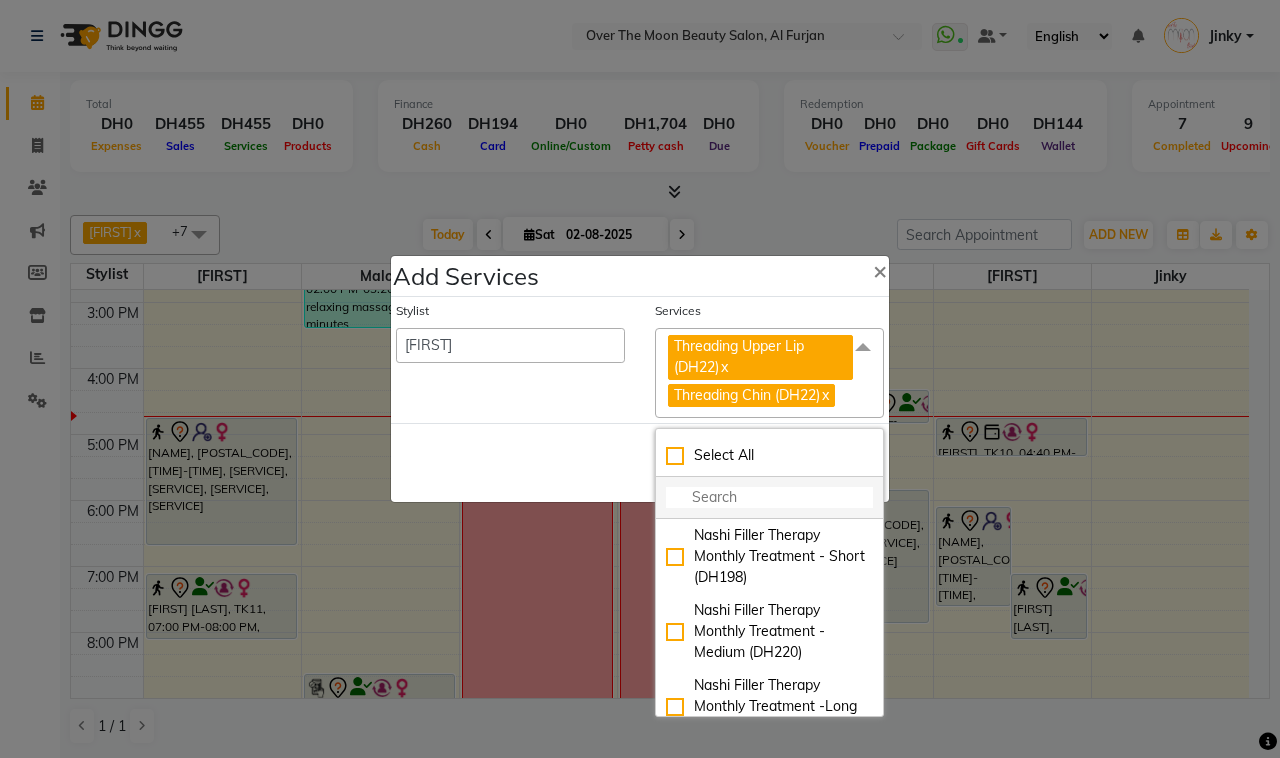 click 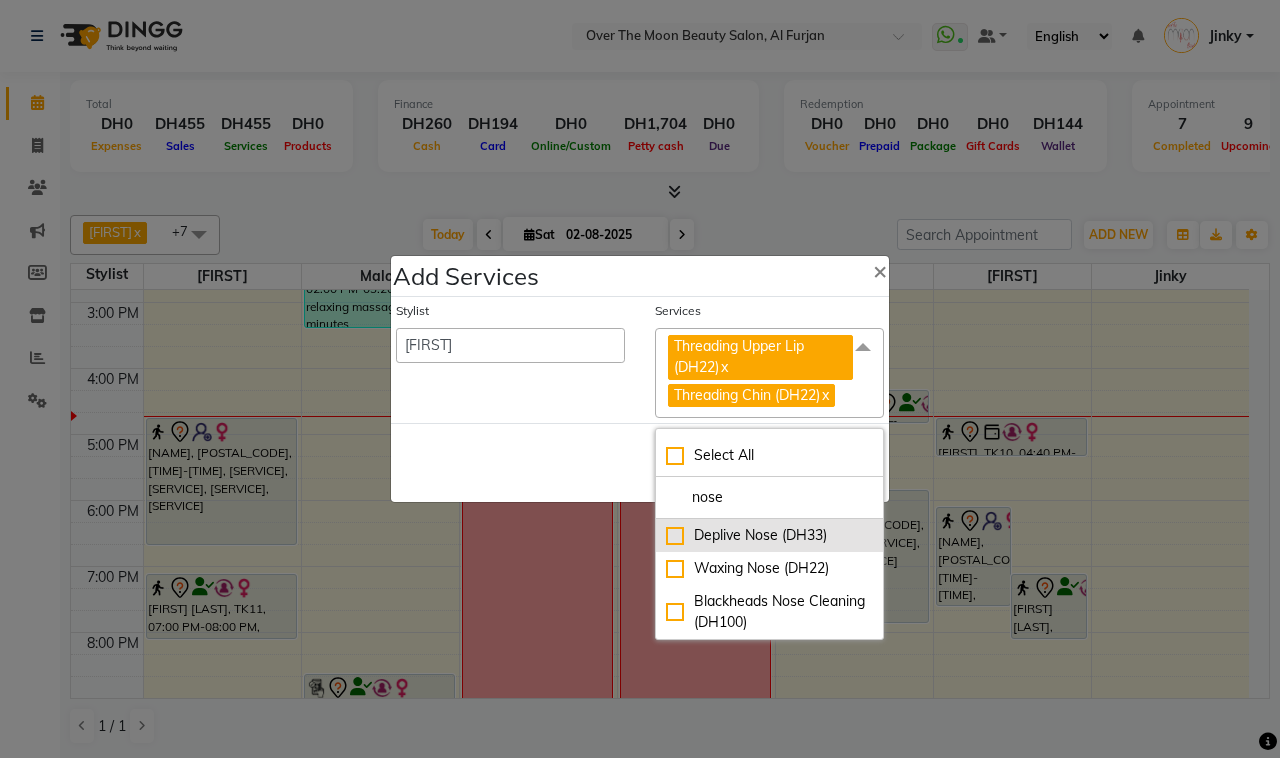 type on "nose" 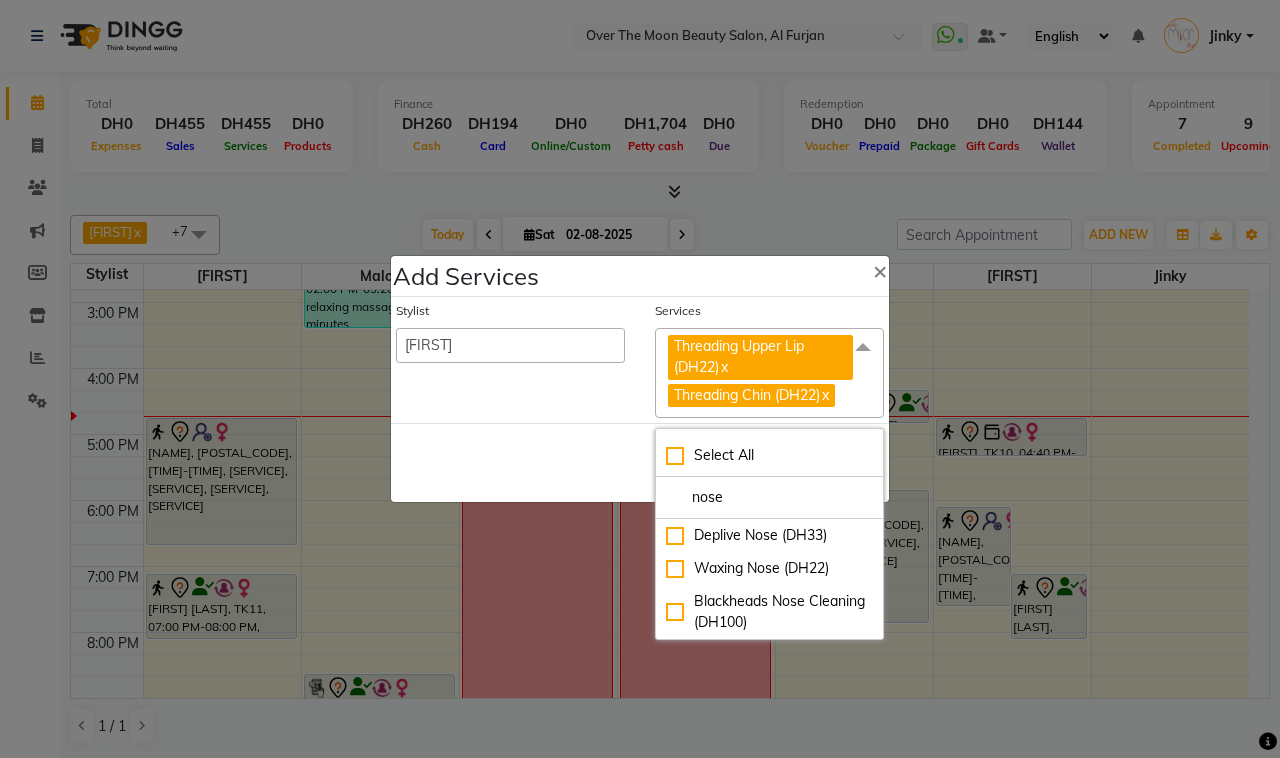 drag, startPoint x: 668, startPoint y: 538, endPoint x: 651, endPoint y: 525, distance: 21.400934 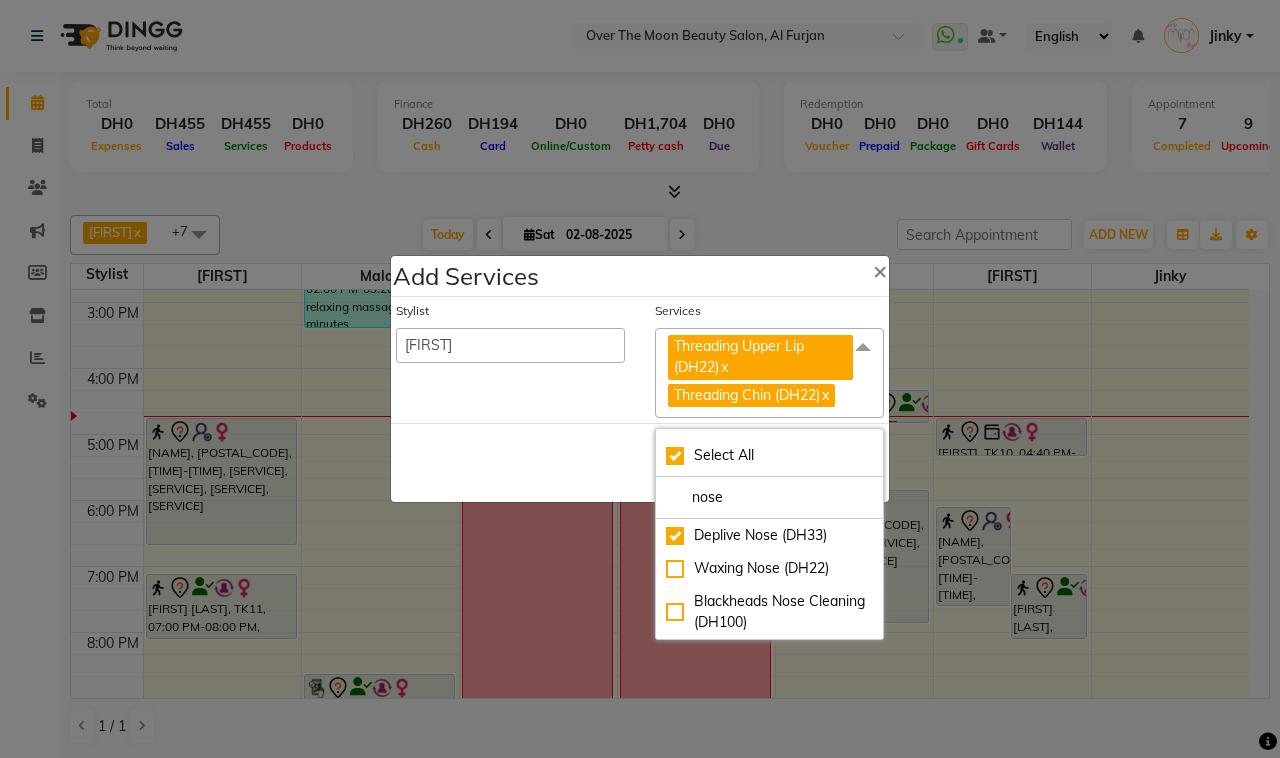 checkbox on "true" 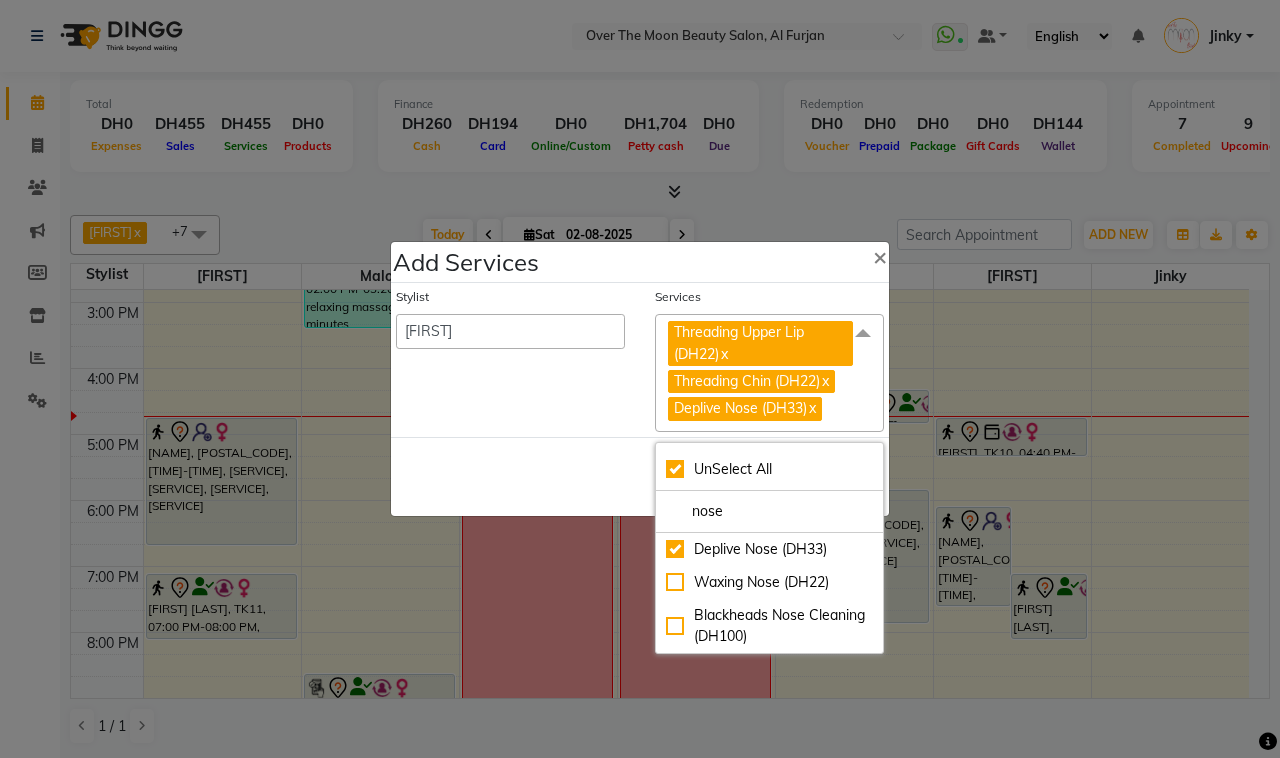 click on "Save   Cancel" 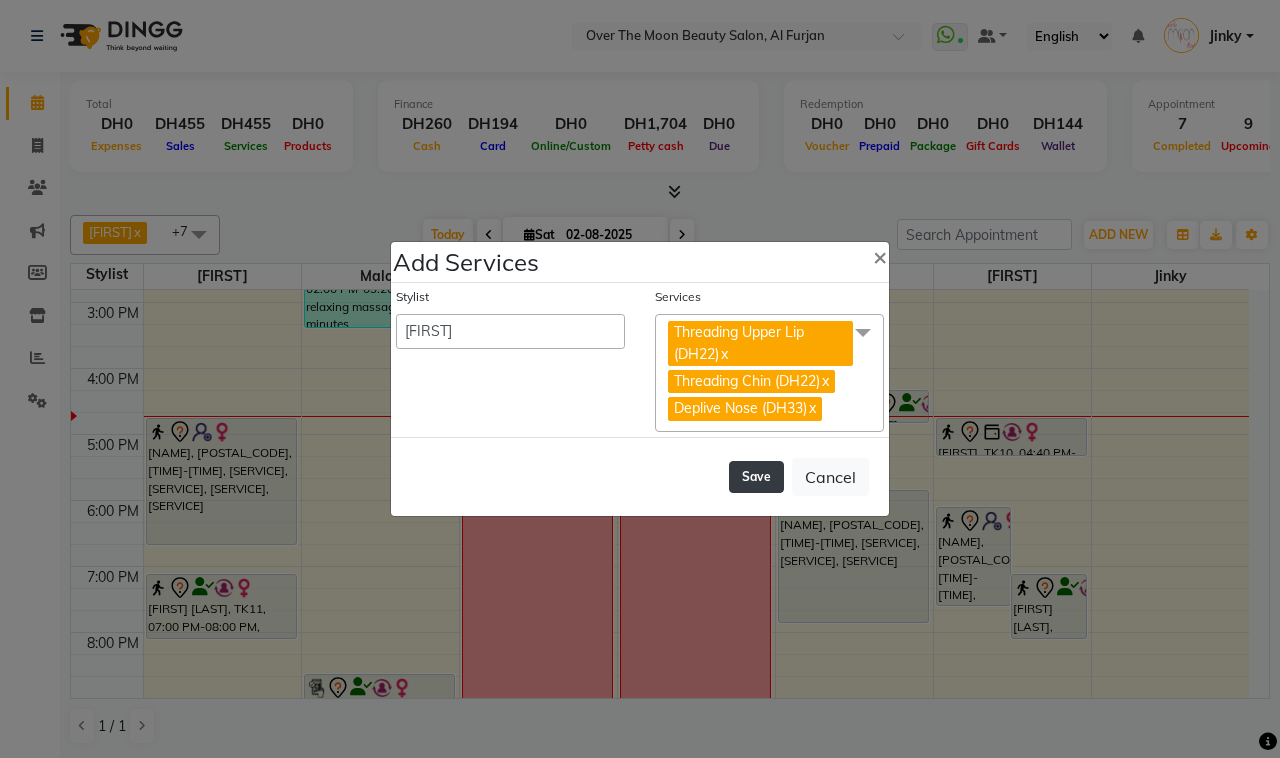 click on "Save" 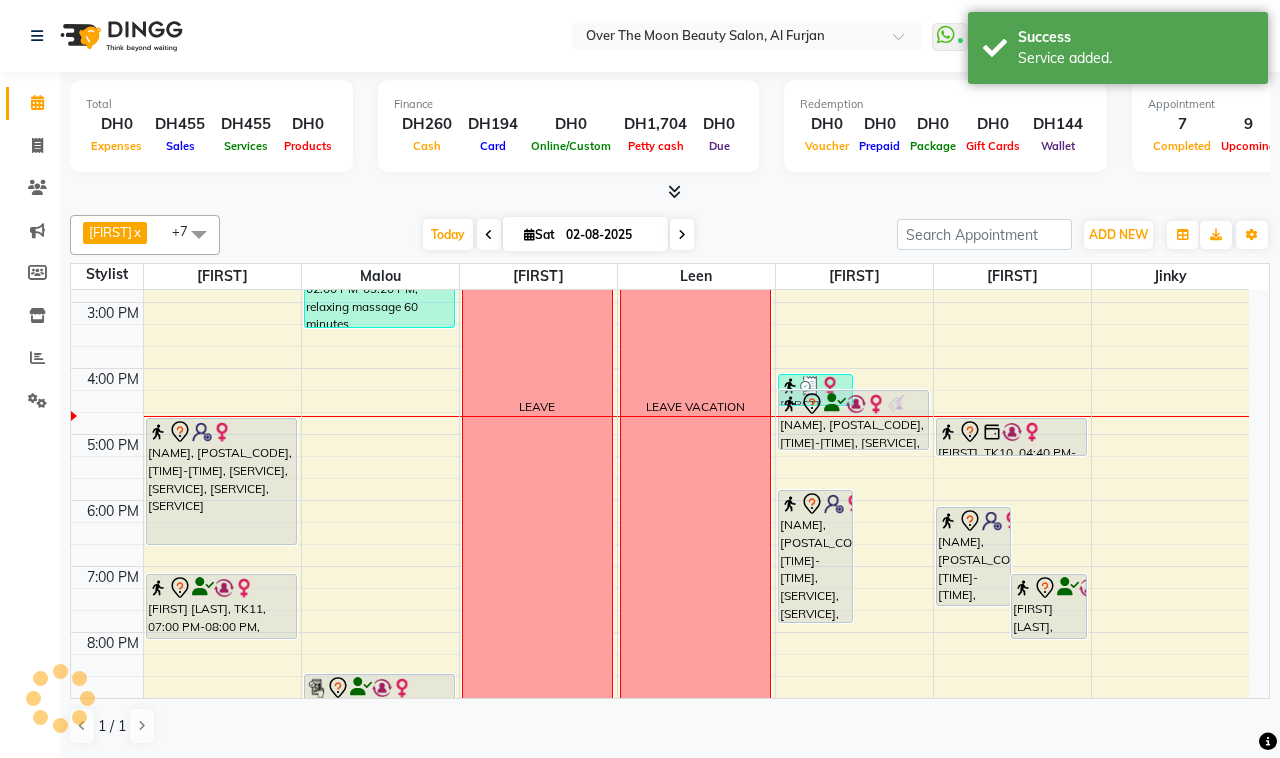 drag, startPoint x: 892, startPoint y: 490, endPoint x: 891, endPoint y: 452, distance: 38.013157 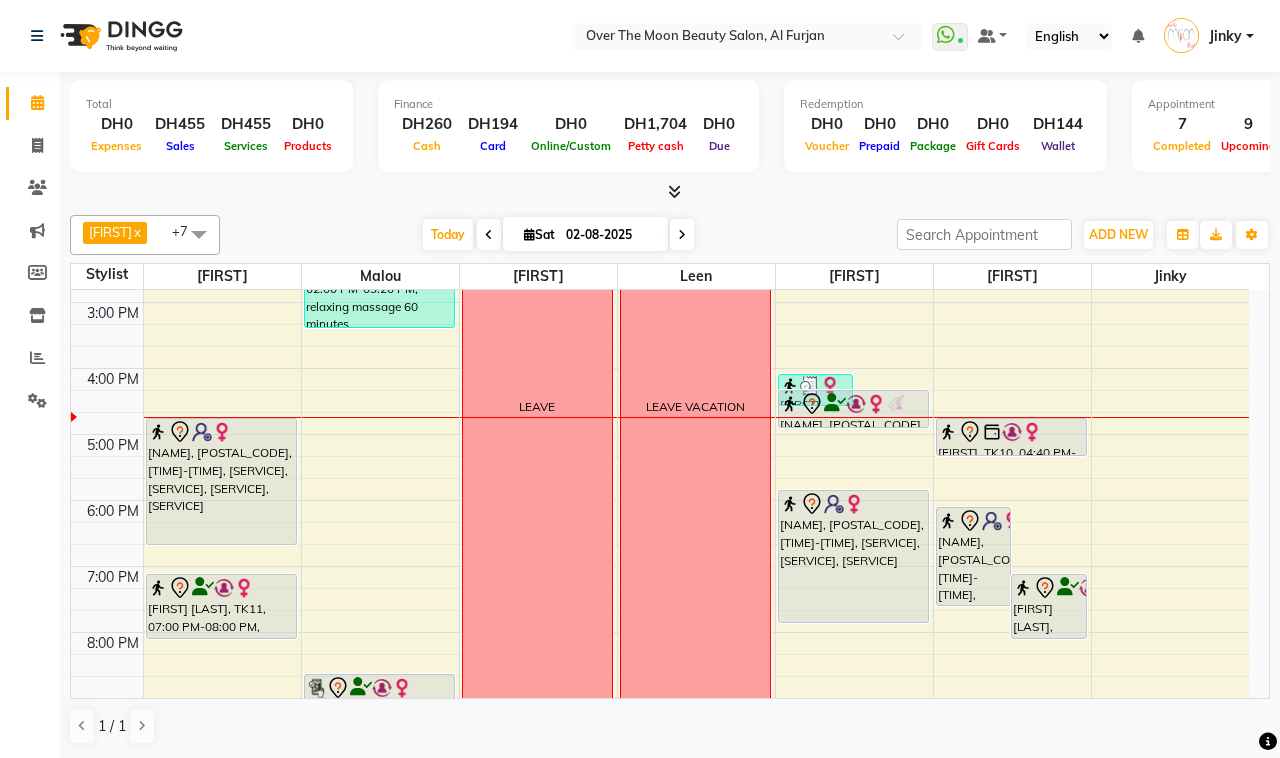 drag, startPoint x: 888, startPoint y: 448, endPoint x: 885, endPoint y: 435, distance: 13.341664 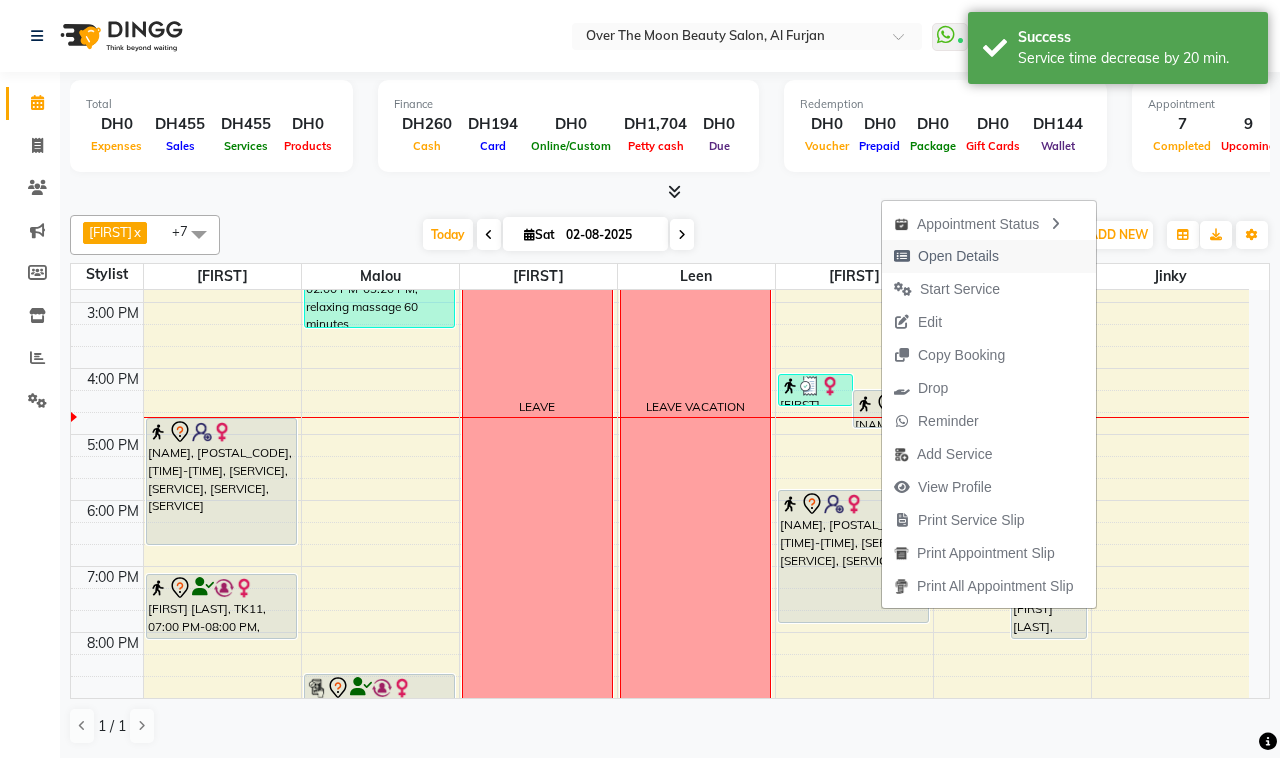 click on "Open Details" at bounding box center (958, 256) 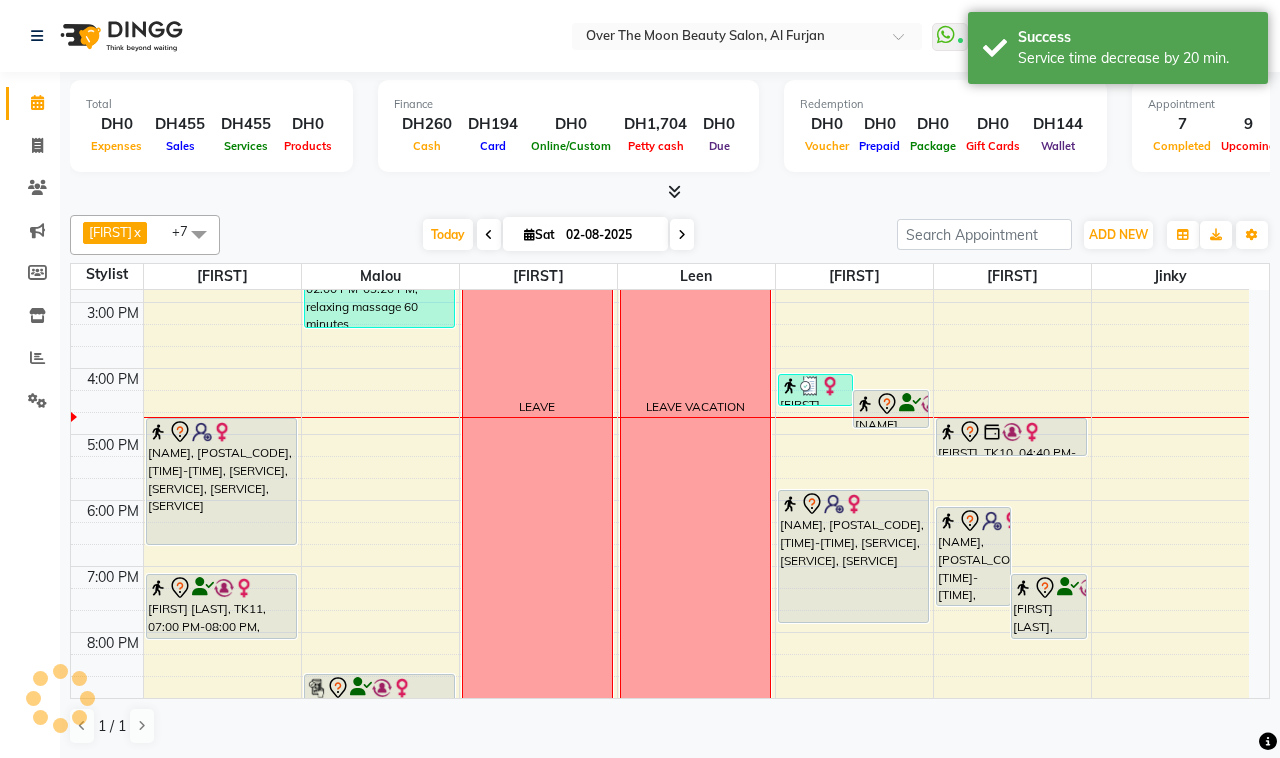 click 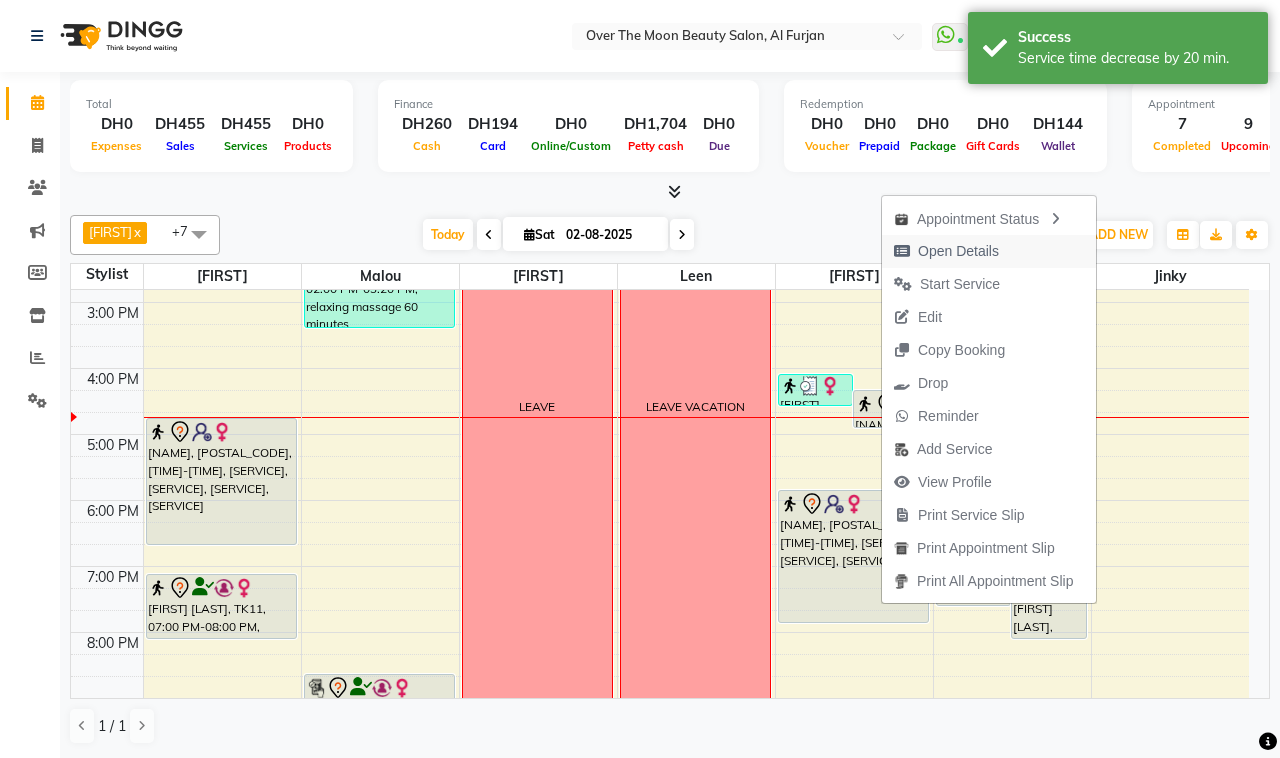 click on "Open Details" at bounding box center [958, 251] 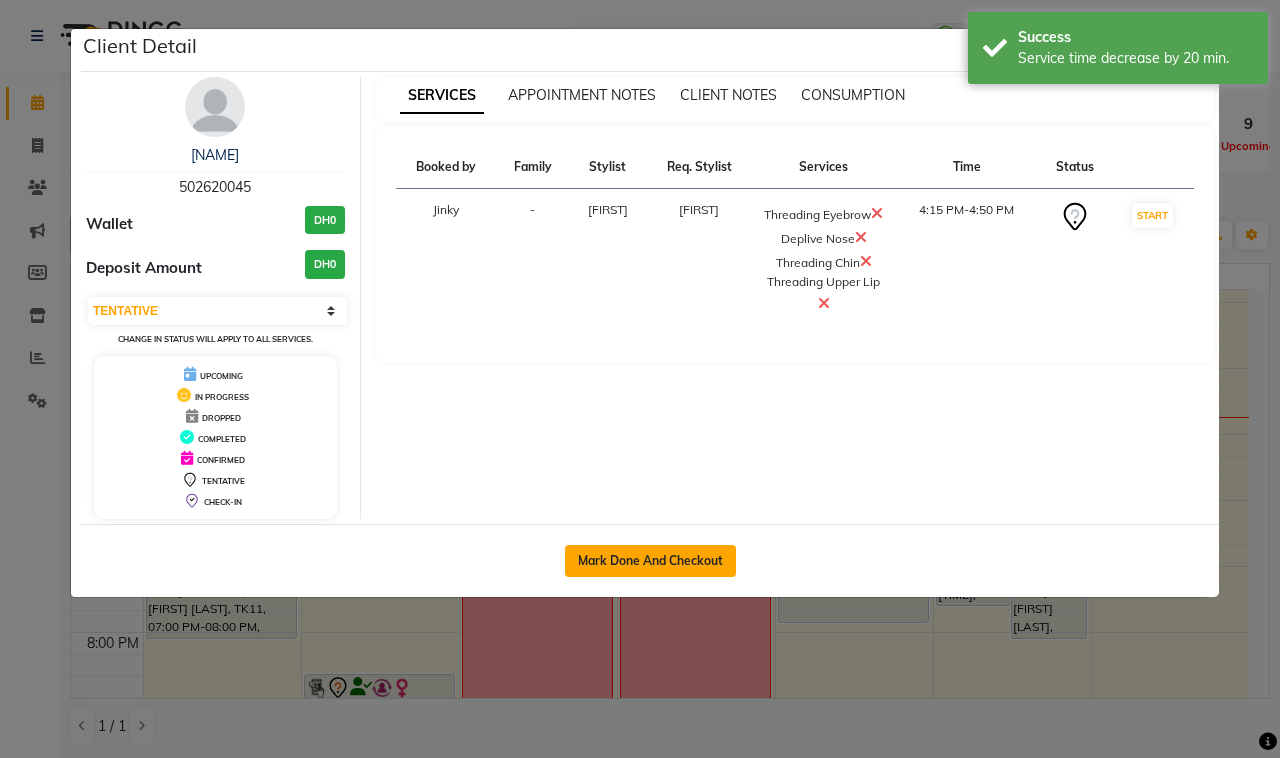 click on "Mark Done And Checkout" 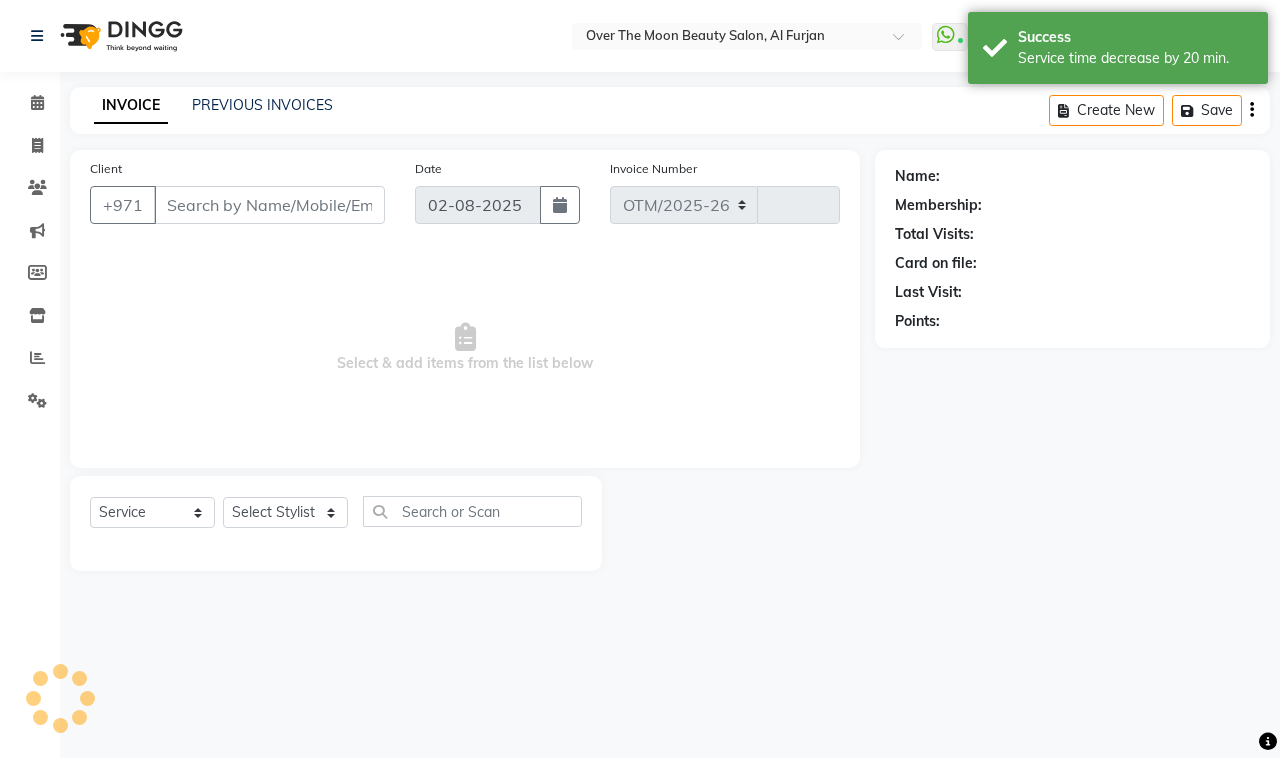 select on "3996" 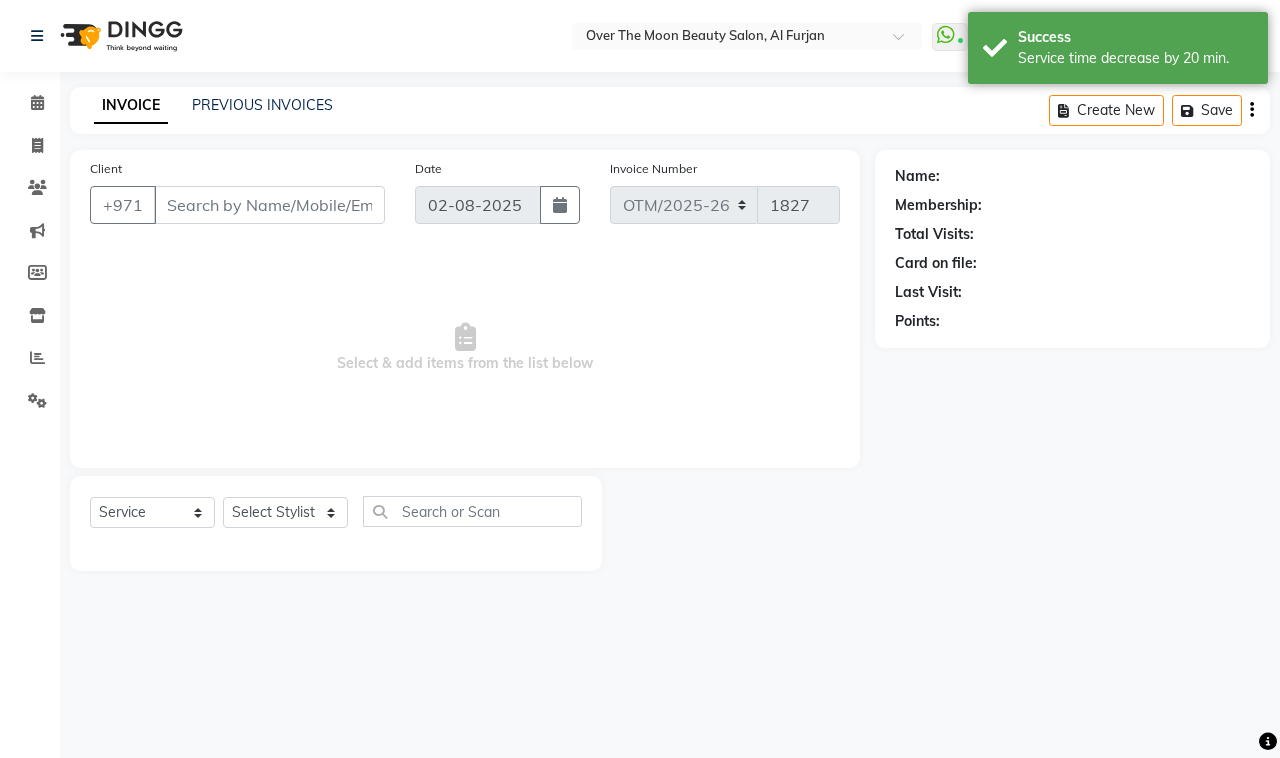 type on "502620045" 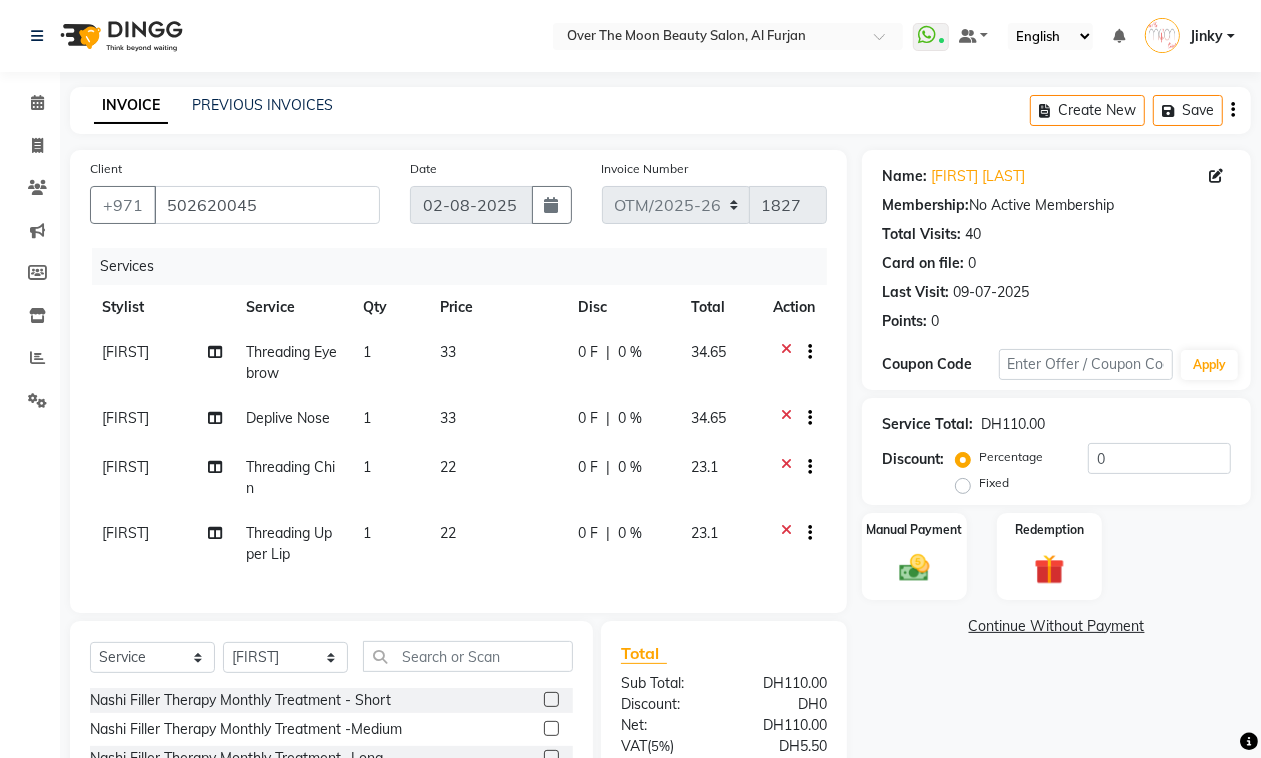 scroll, scrollTop: 205, scrollLeft: 0, axis: vertical 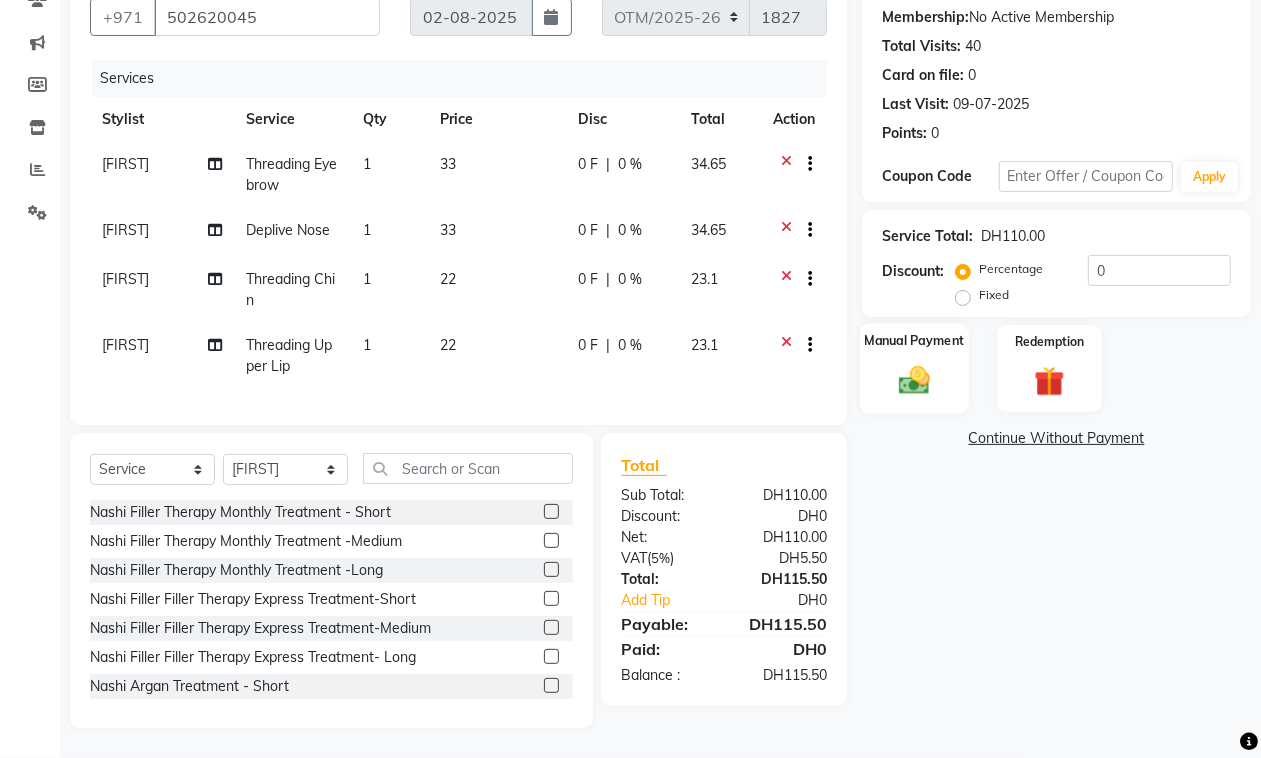 click 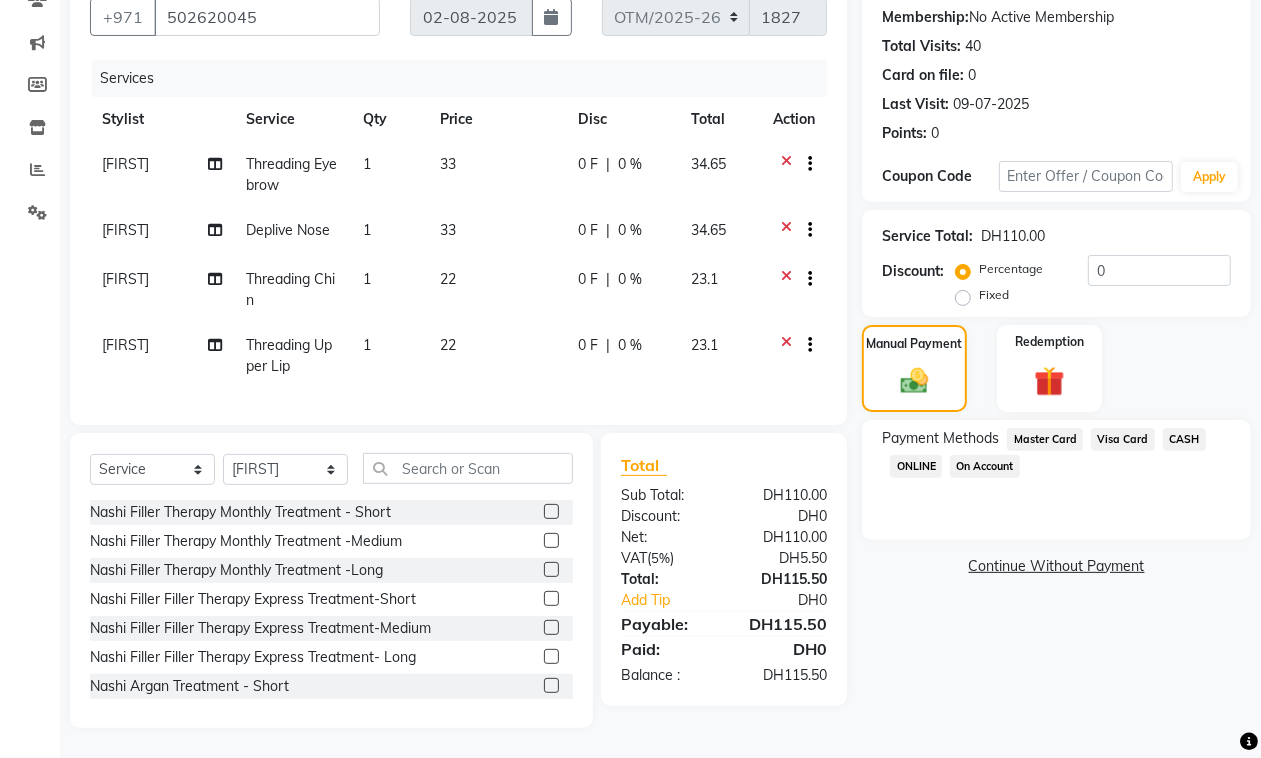 click on "Visa Card" 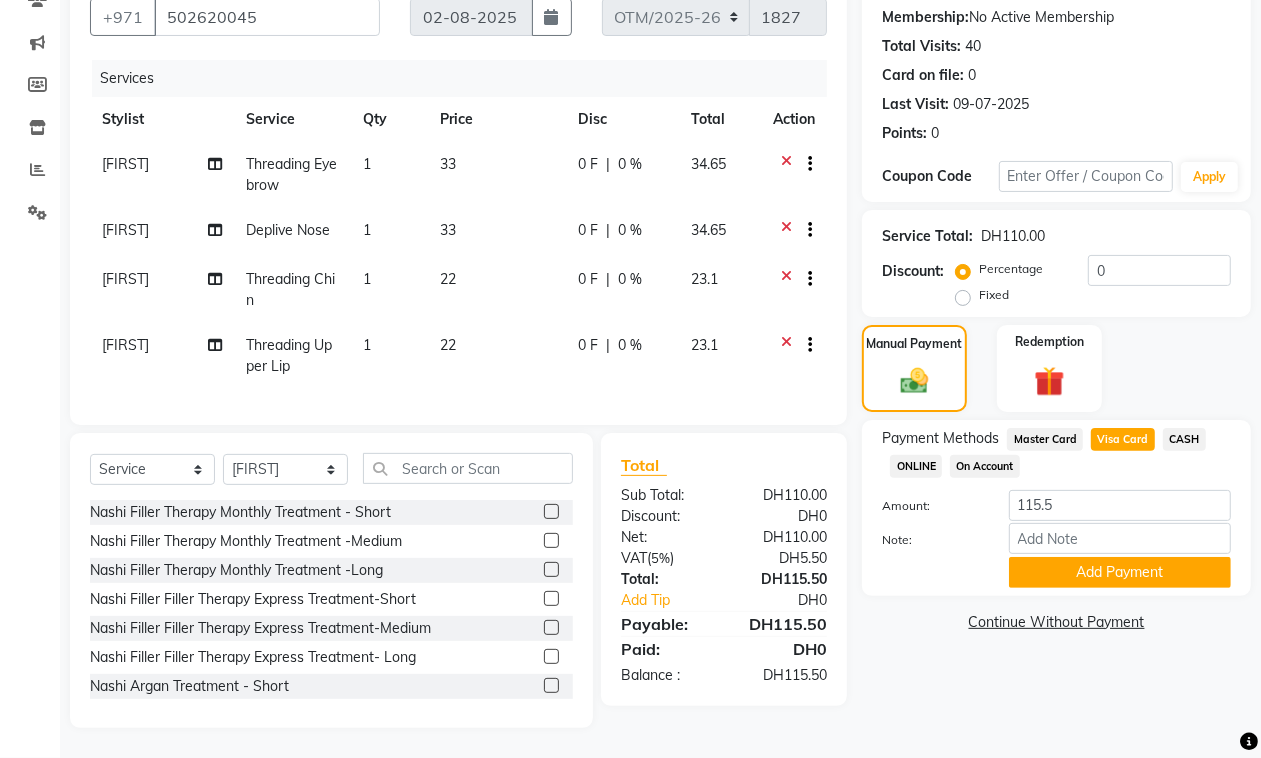 drag, startPoint x: 1053, startPoint y: 557, endPoint x: 1008, endPoint y: 416, distance: 148.00676 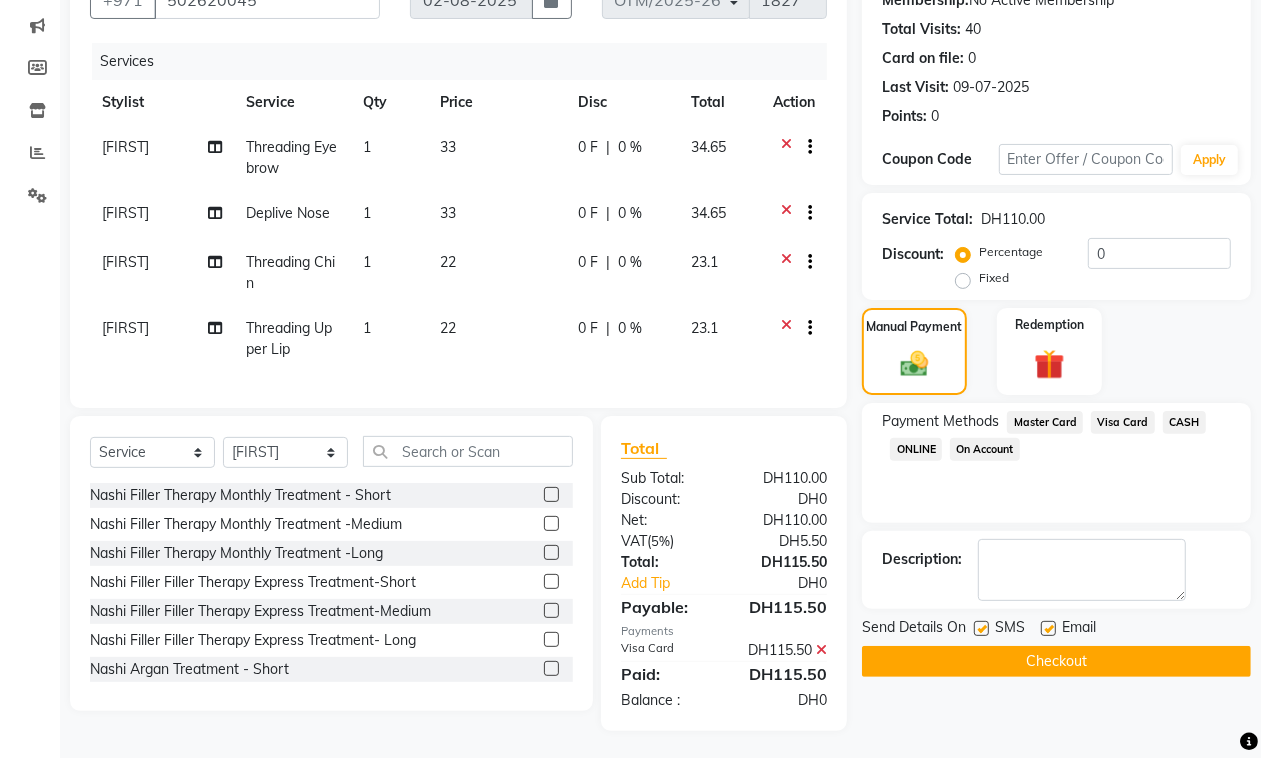 click on "Checkout" 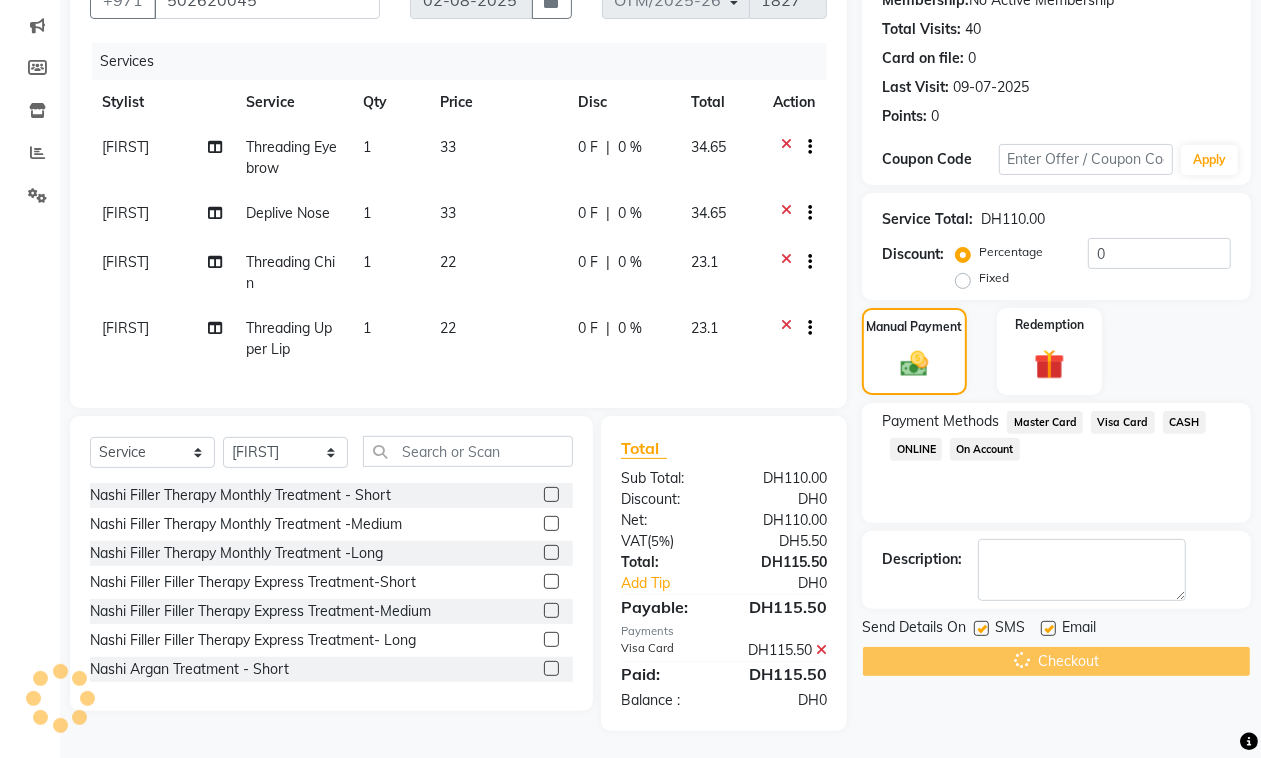scroll, scrollTop: 225, scrollLeft: 0, axis: vertical 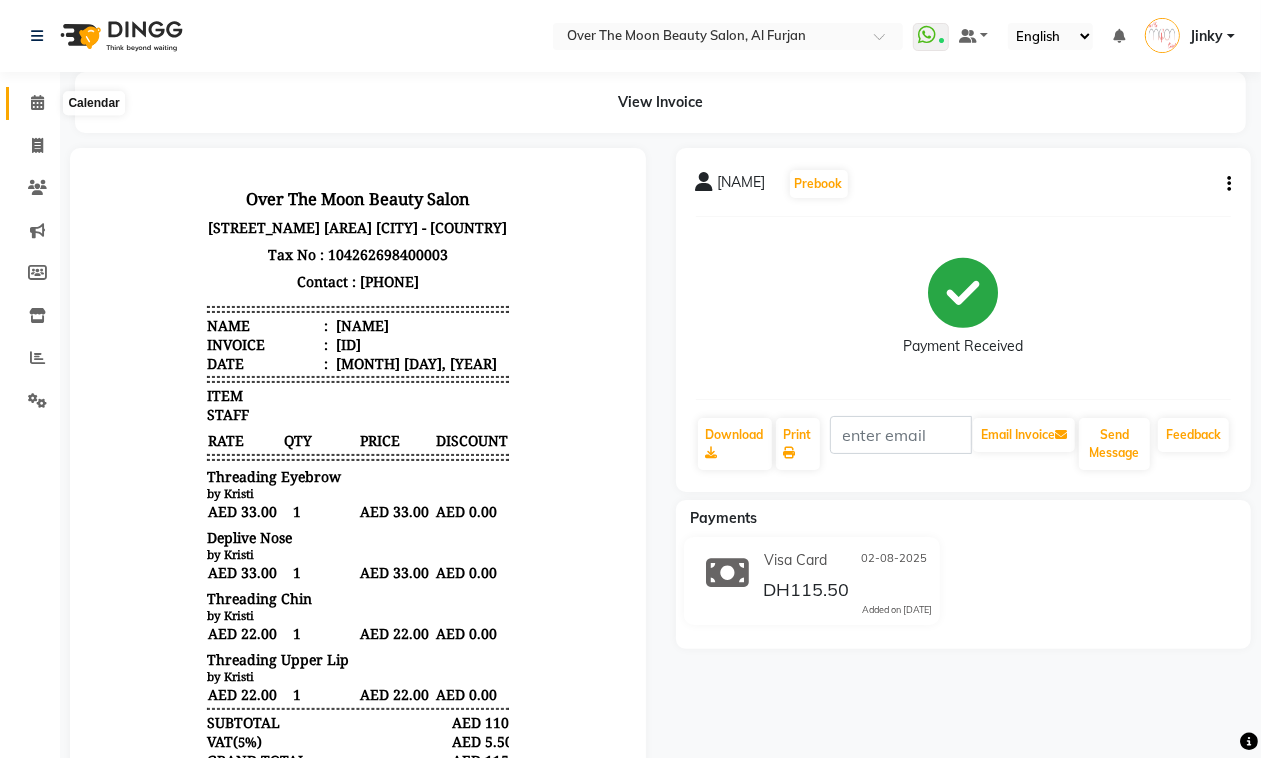 click 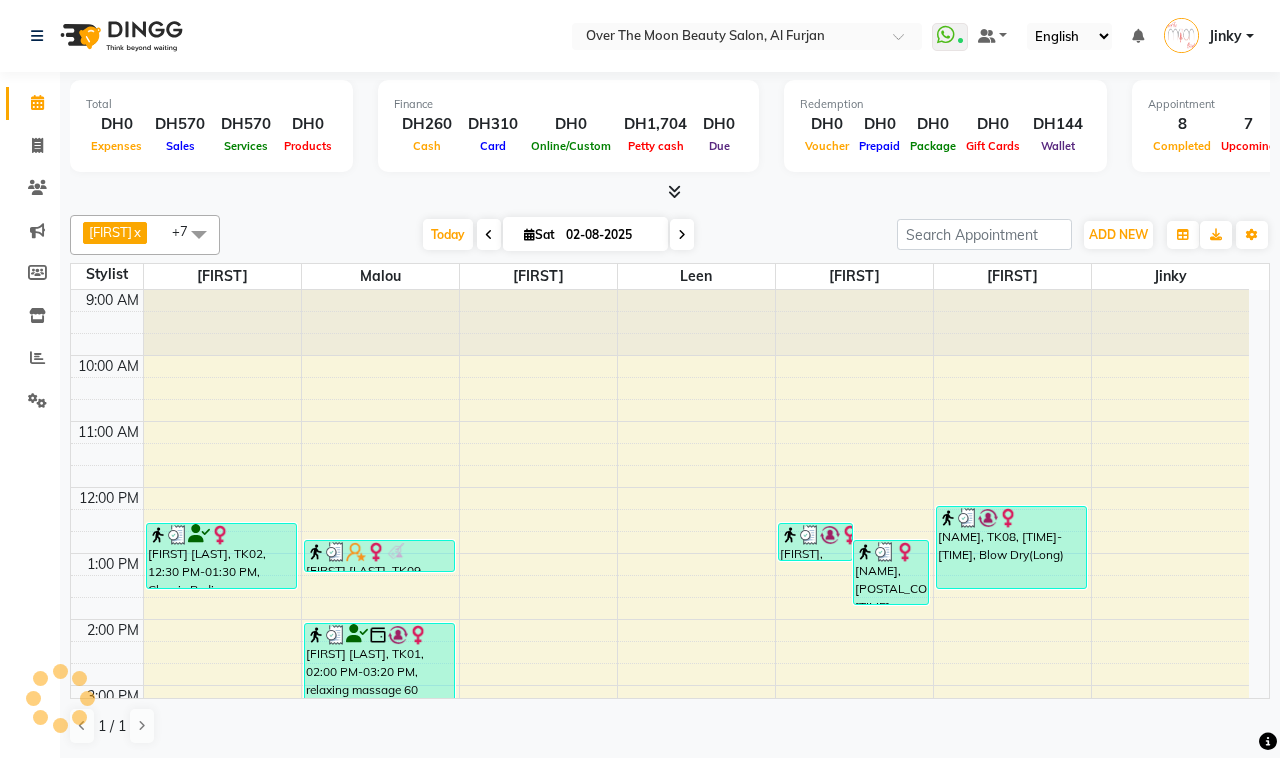 scroll, scrollTop: 467, scrollLeft: 0, axis: vertical 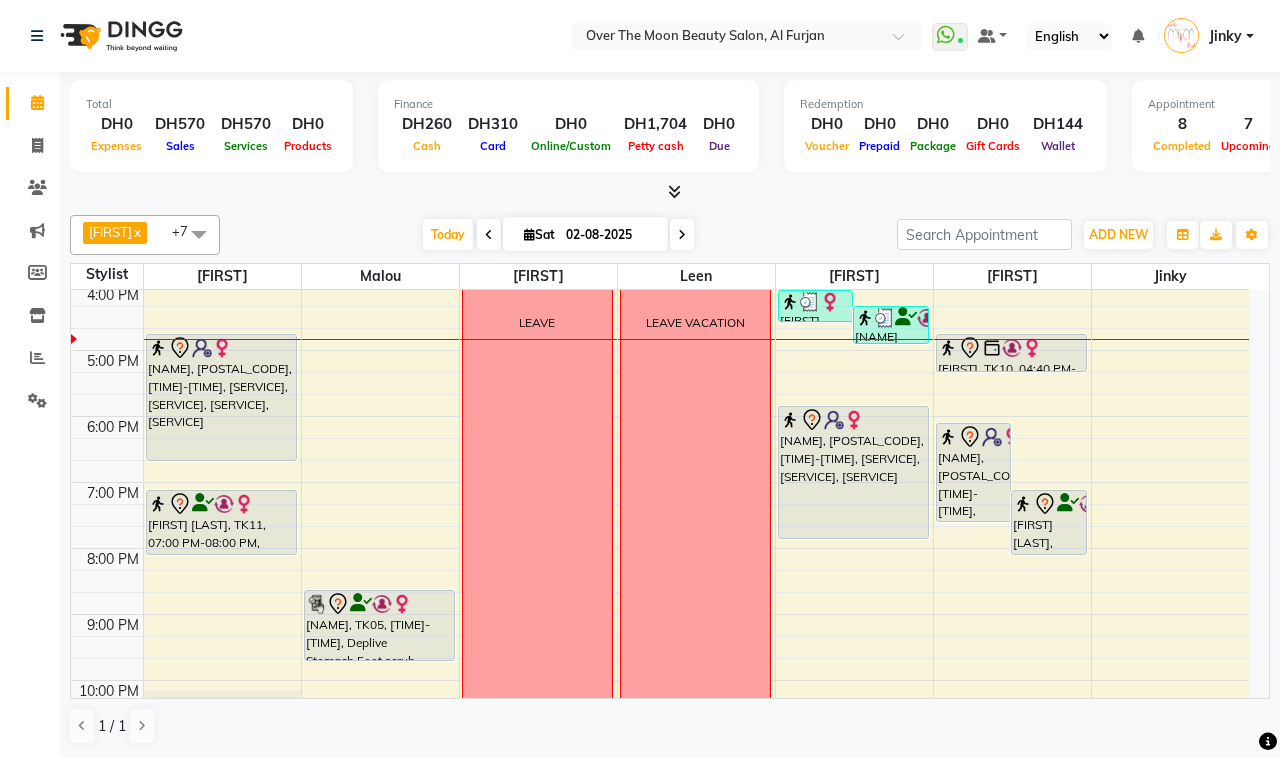 click at bounding box center [489, 235] 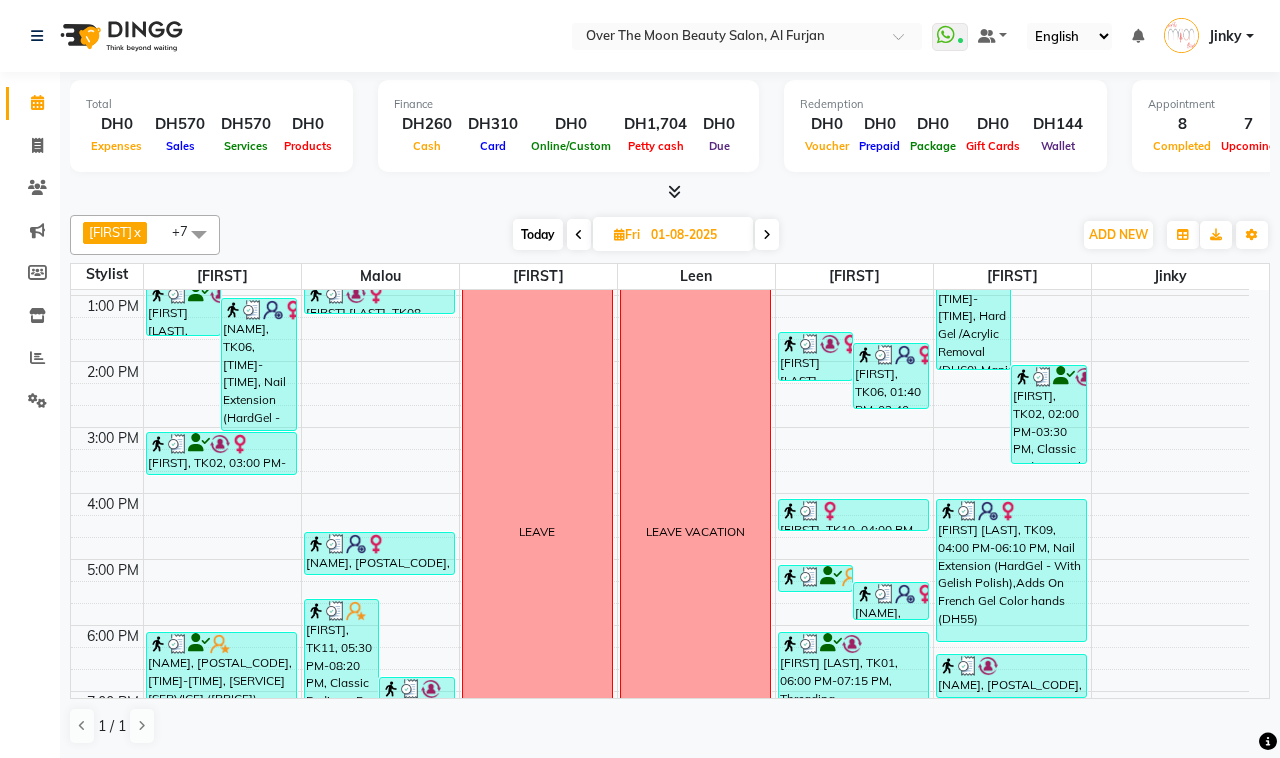 scroll, scrollTop: 467, scrollLeft: 0, axis: vertical 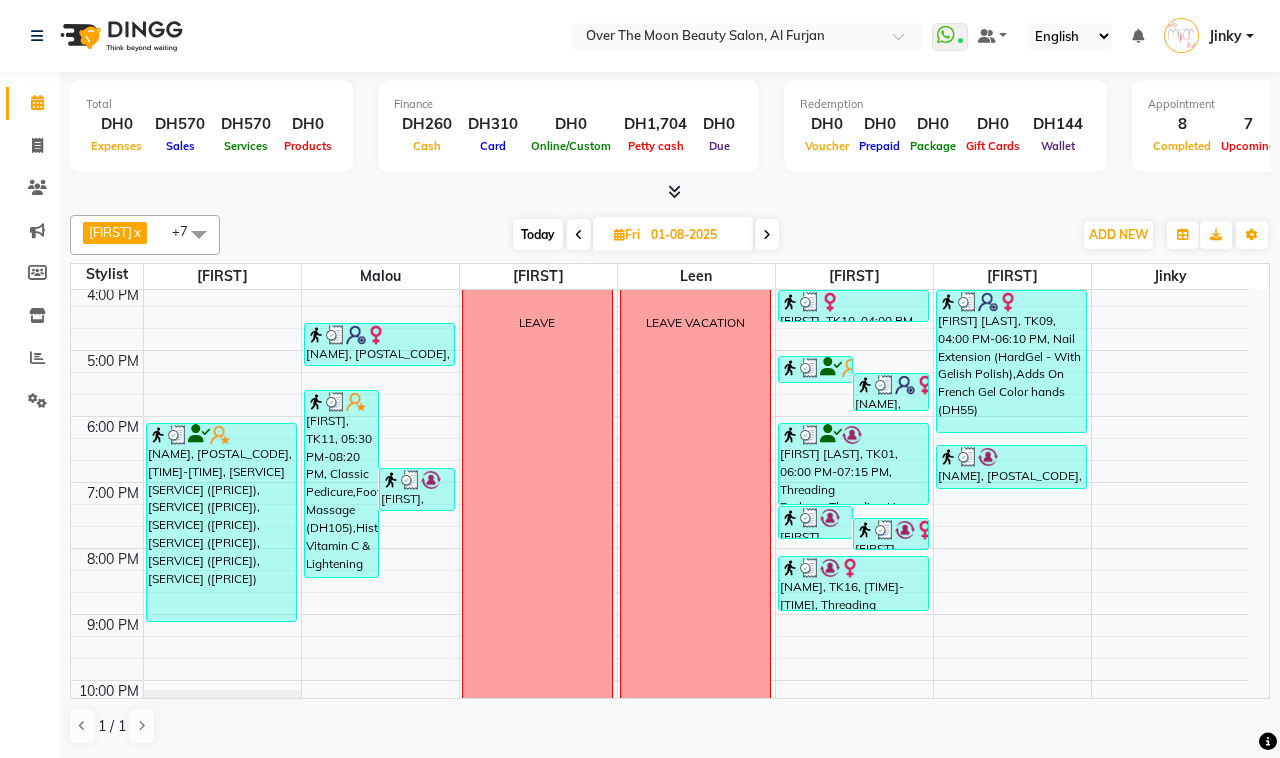 click at bounding box center (767, 234) 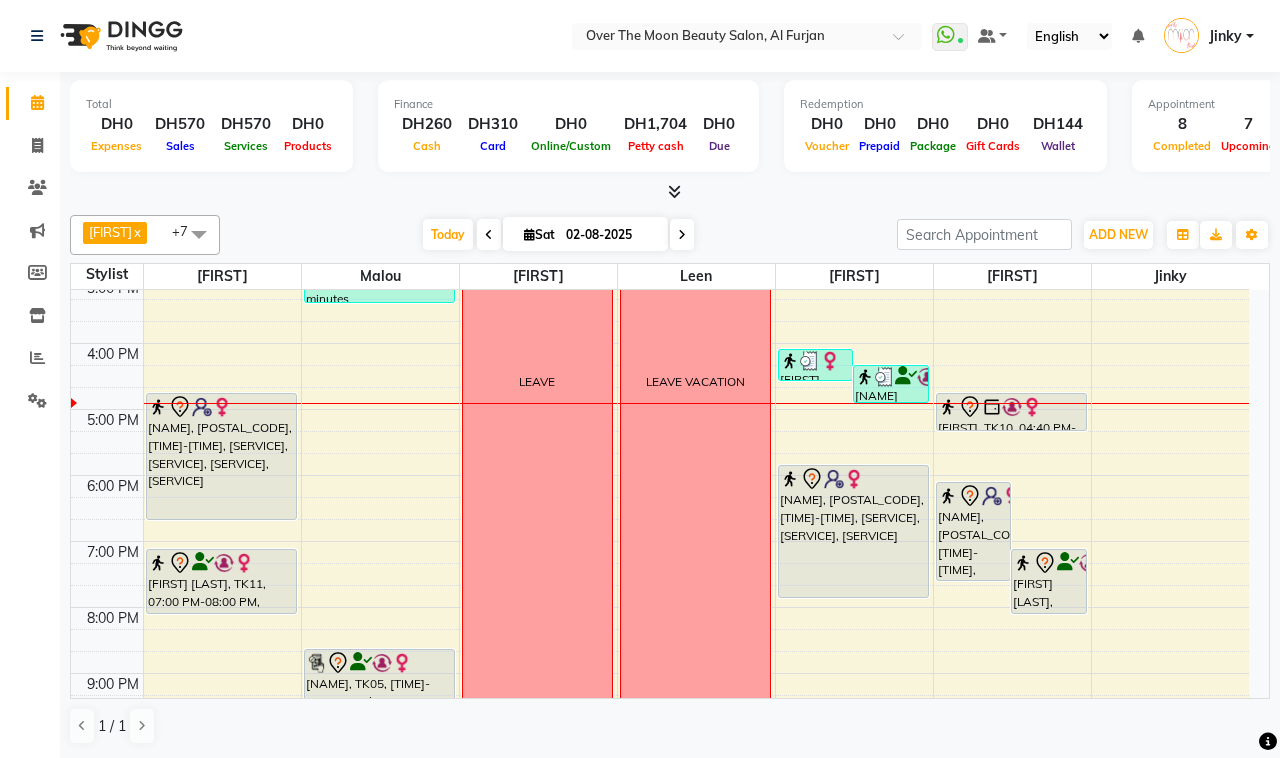 scroll, scrollTop: 467, scrollLeft: 0, axis: vertical 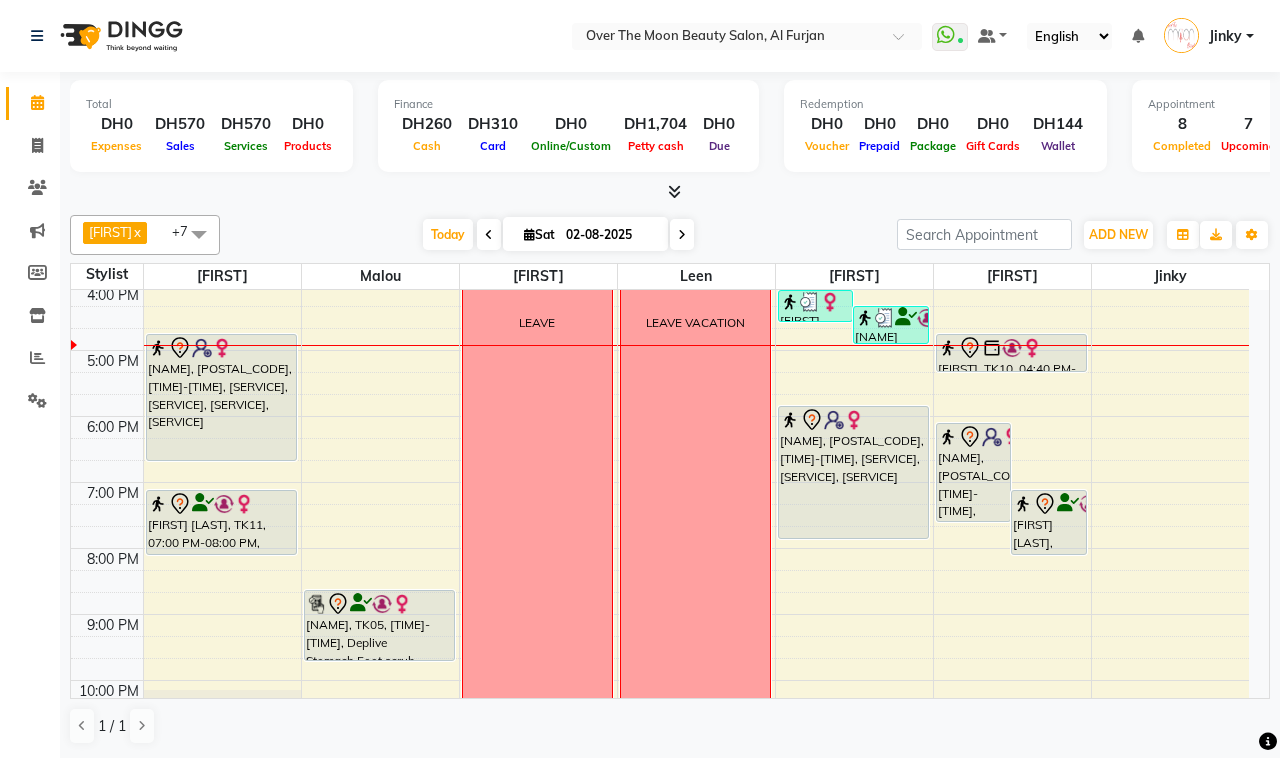 click on "9:00 AM 10:00 AM 11:00 AM 12:00 PM 1:00 PM 2:00 PM 3:00 PM 4:00 PM 5:00 PM 6:00 PM 7:00 PM 8:00 PM 9:00 PM 10:00 PM 11:00 PM     [NAME] [LASTNAME], TK02, [TIME]-[TIME], Classic Pedicure             [NAME], TK07, [TIME]-[TIME], Blow Dry(Long),Manicure With Gel Polish,cat eye gel,Gel Removal With Foil Hand             [NAME] [LASTNAME], TK11, [TIME]-[TIME], Manicure With Gel Polish     [NAME] [LASTNAME], TK09, [TIME]-[TIME], Princess Manicure      [NAME] [LASTNAME], TK01, [TIME]-[TIME], relaxing massage 60 minutes             [NAME], TK05, [TIME]-[TIME], Deplive Stomach,Foot scrub  LEAVE   LEAVE VACATION      [NAME], TK08, [TIME]-[TIME], Eyebrow Tinting (DH50)     [NAME] [LASTNAME], TK02, [TIME]-[TIME], Classic Manicure (DH77)     [NAME], TK06, [TIME]-[TIME], Threading Eyebrow     [NAME] [LASTNAME], TK13, [TIME]-[TIME], Threading Eyebrow,Threading Upper Lip (DH22),Threading Chin (DH22),Deplive Nose (DH33)                                         [NAME], TK08, [TIME]-[TIME], Blow Dry(Long)" at bounding box center (660, 317) 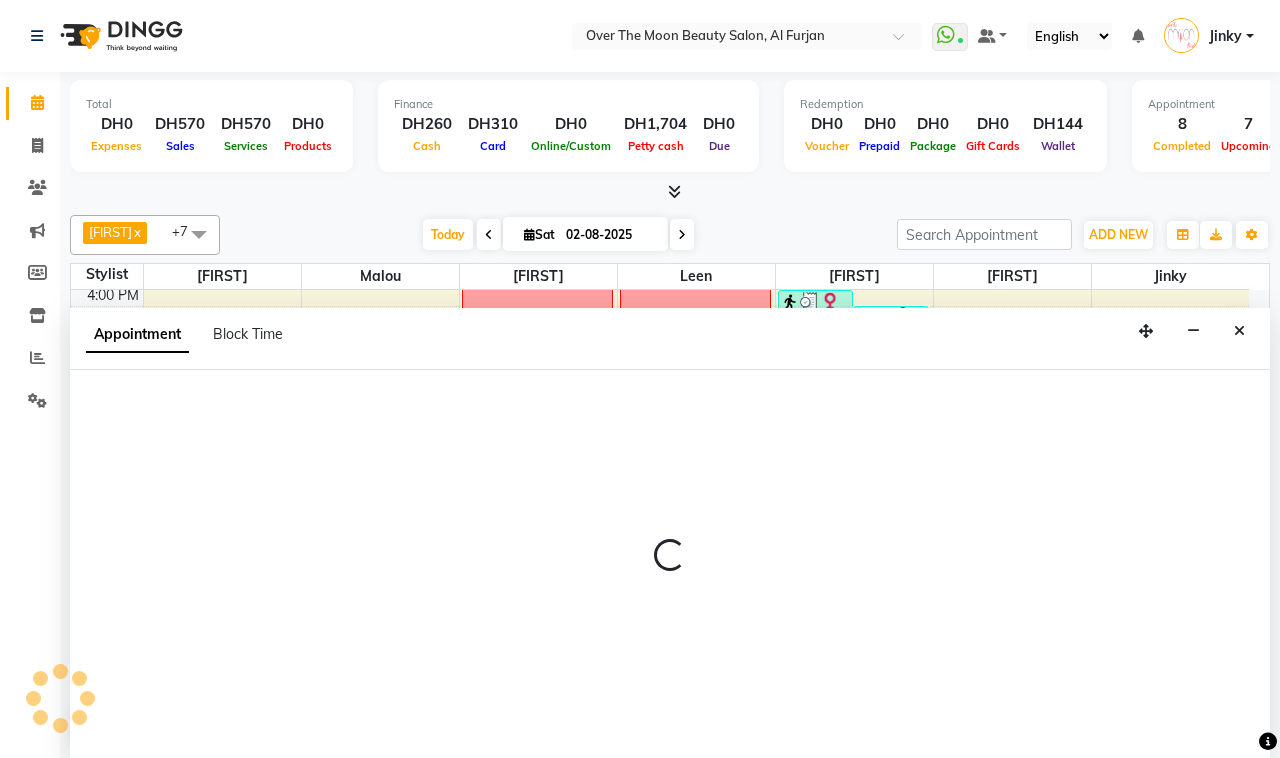 select on "23036" 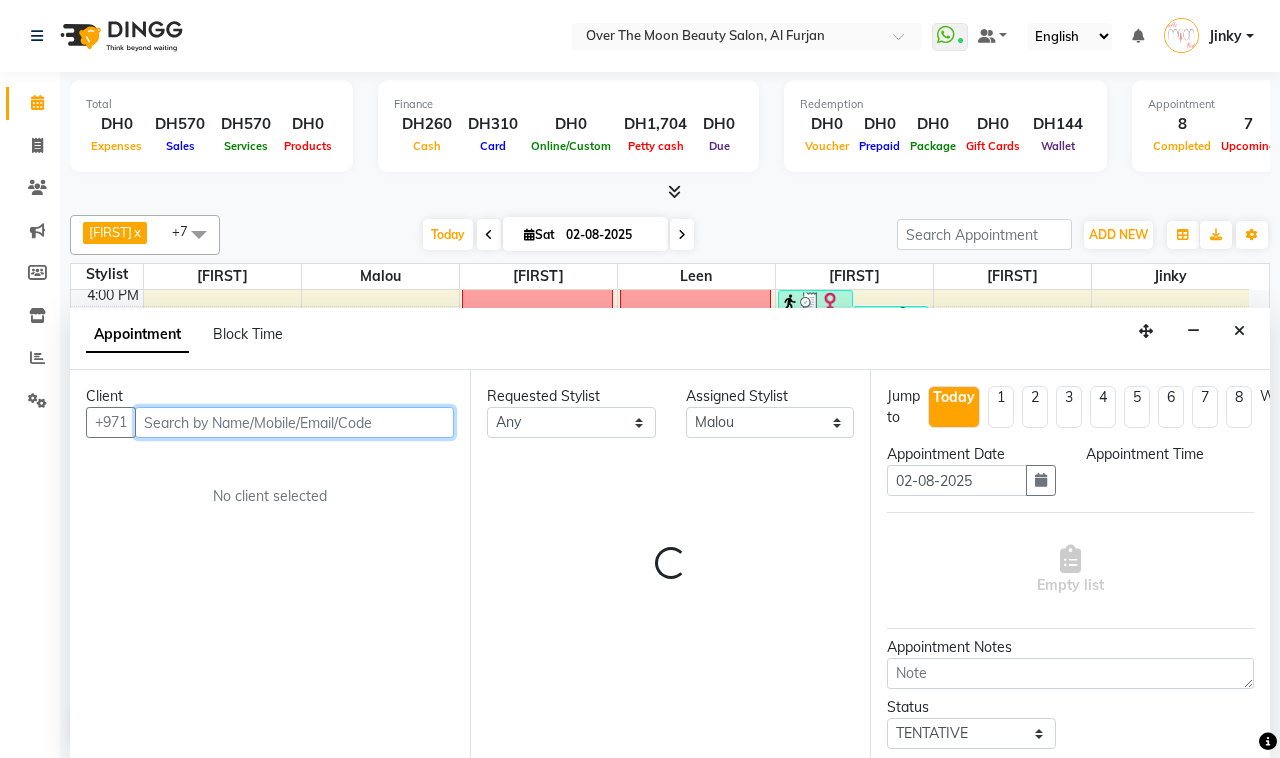 select on "1065" 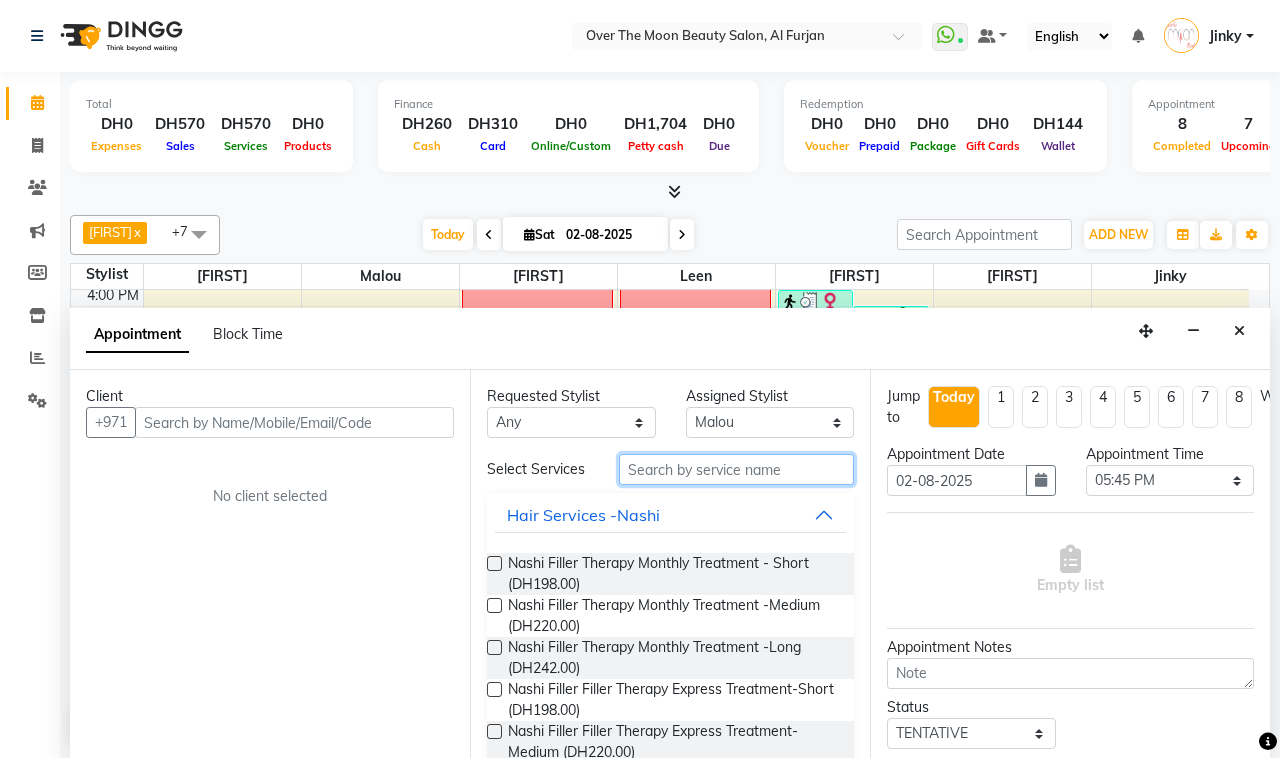 click at bounding box center [736, 469] 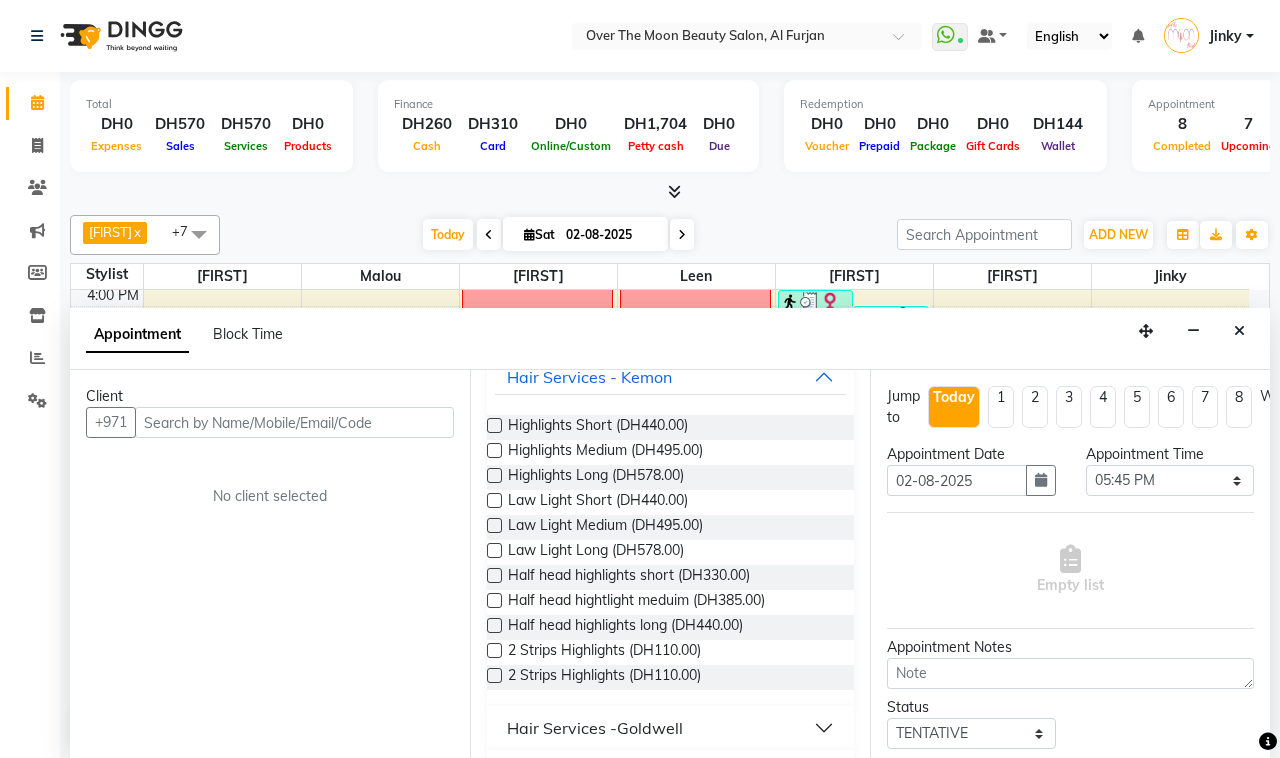 scroll, scrollTop: 245, scrollLeft: 0, axis: vertical 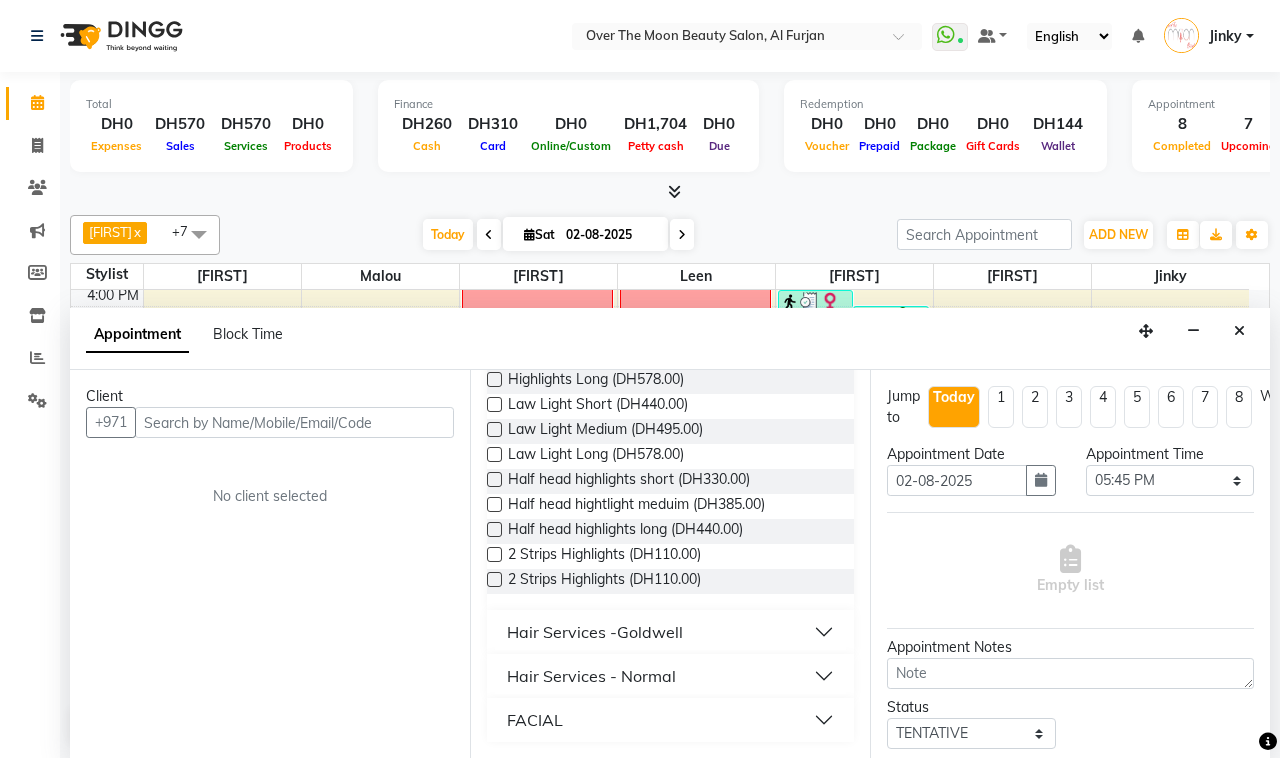 type on "light" 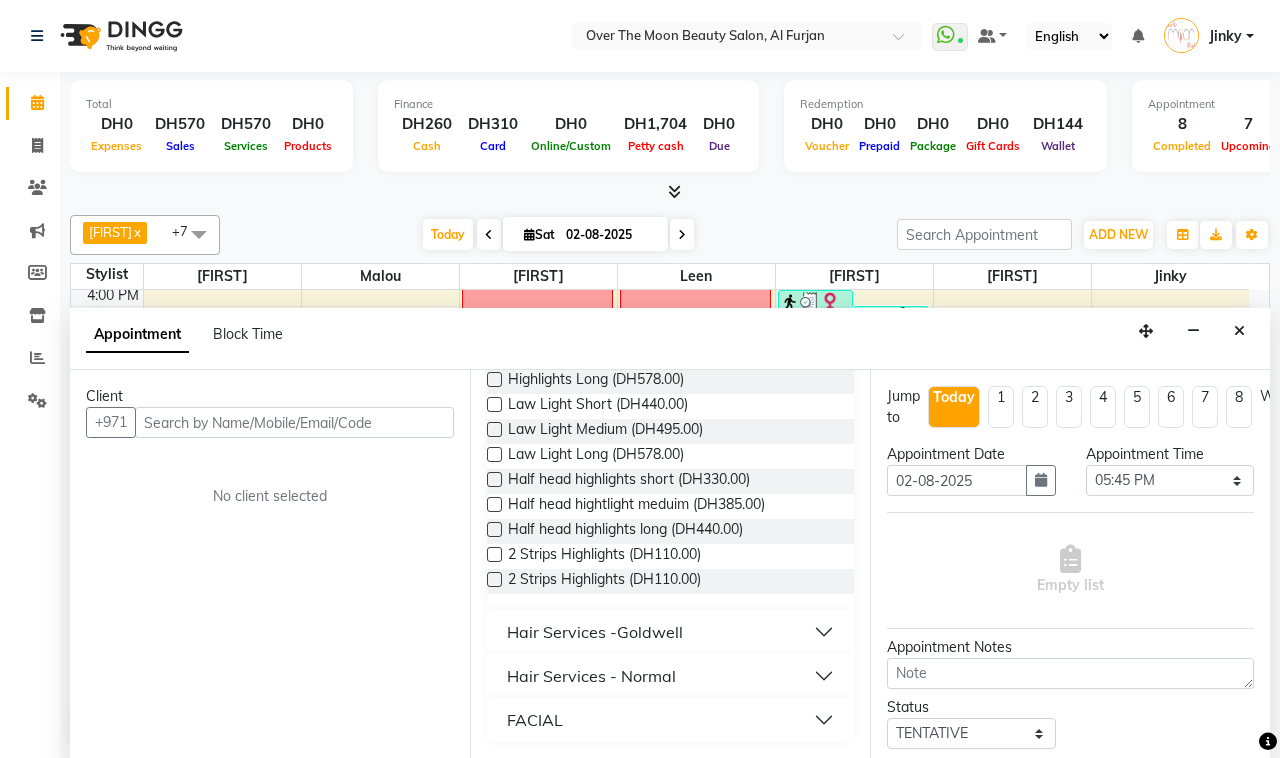 click on "FACIAL" at bounding box center [670, 720] 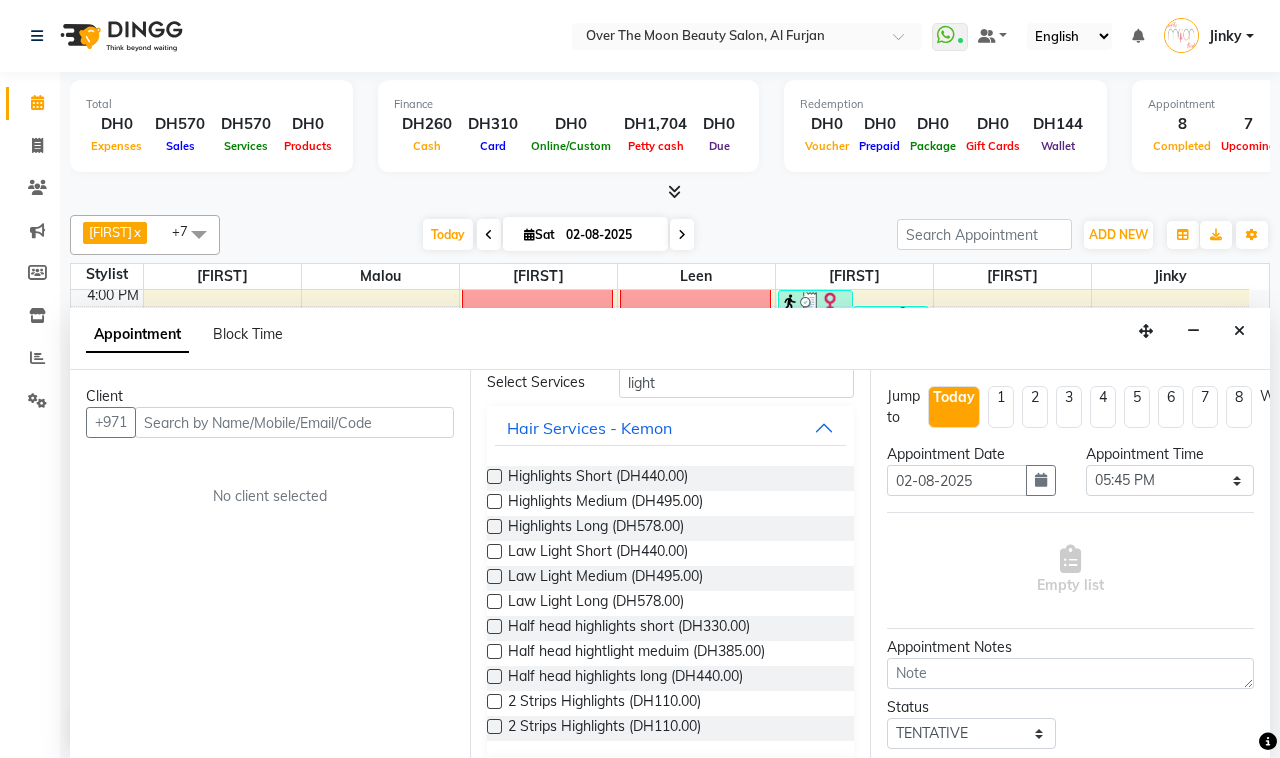 scroll, scrollTop: 0, scrollLeft: 0, axis: both 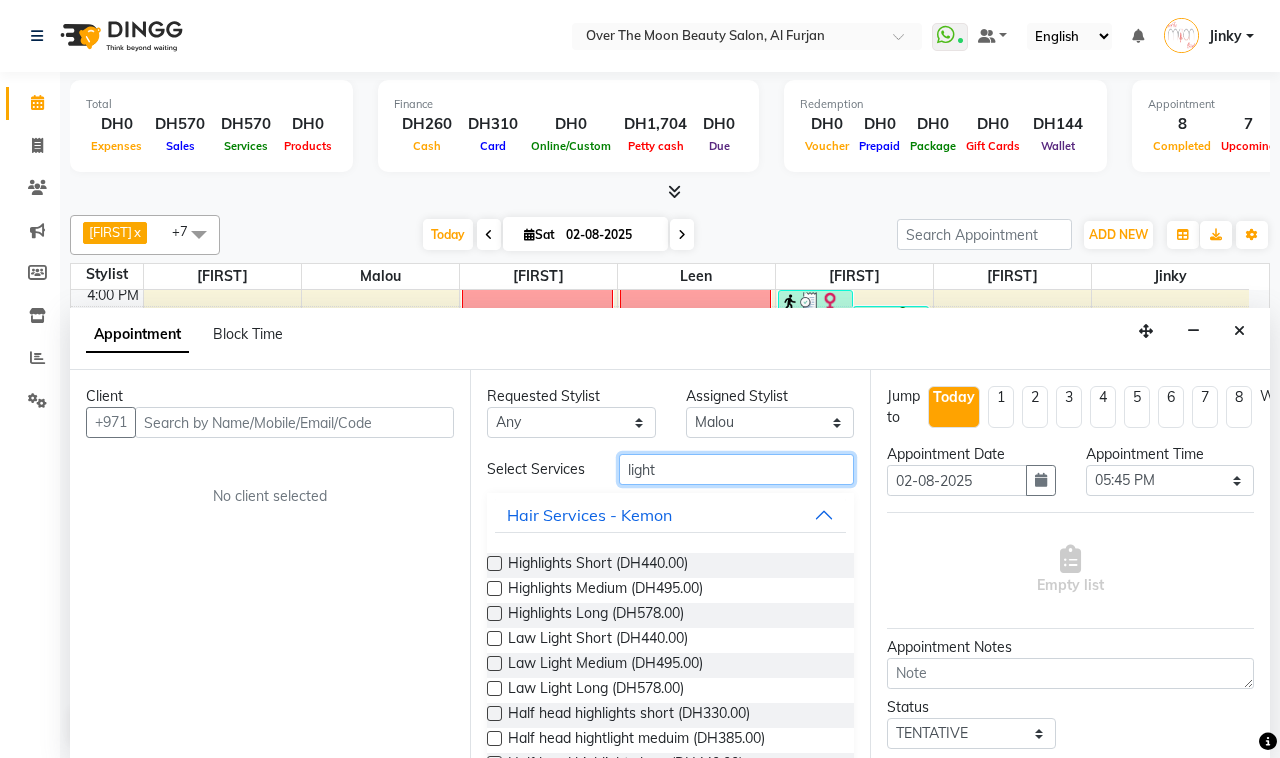 drag, startPoint x: 676, startPoint y: 467, endPoint x: 525, endPoint y: 535, distance: 165.60495 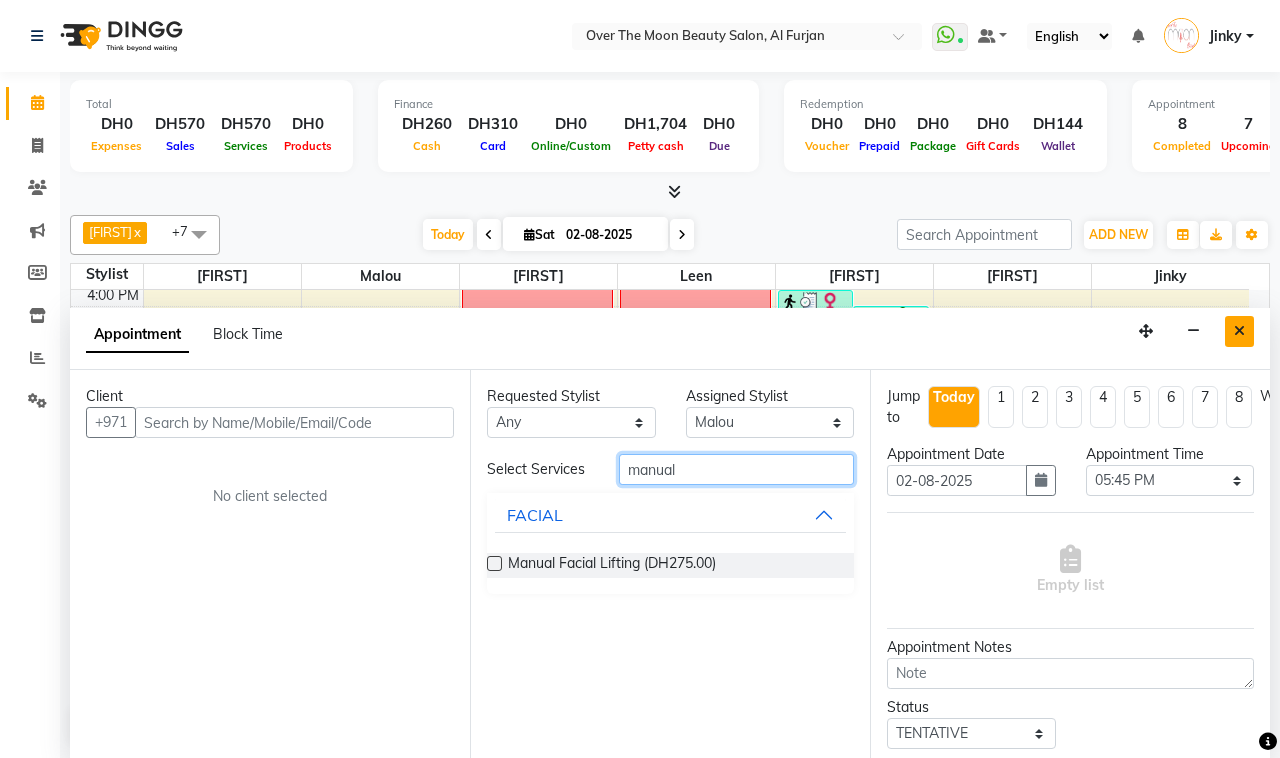 type on "manual" 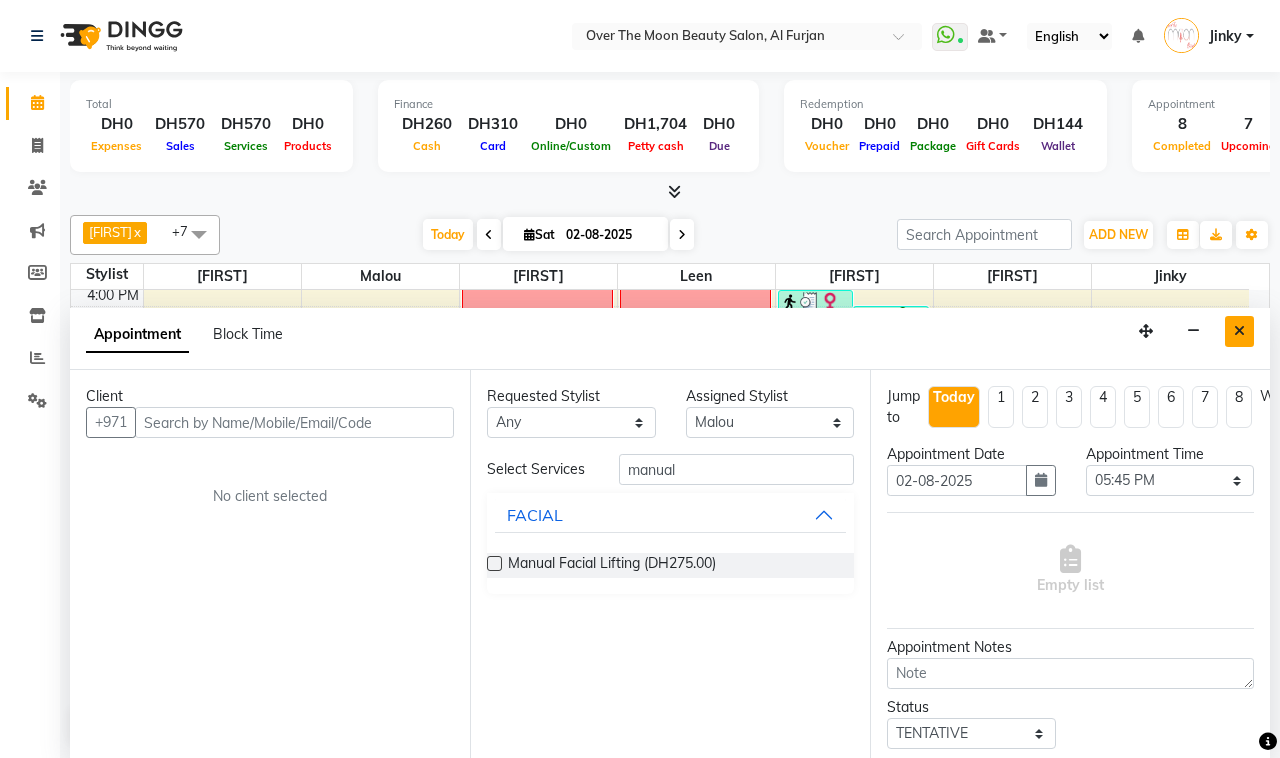 click at bounding box center (1239, 331) 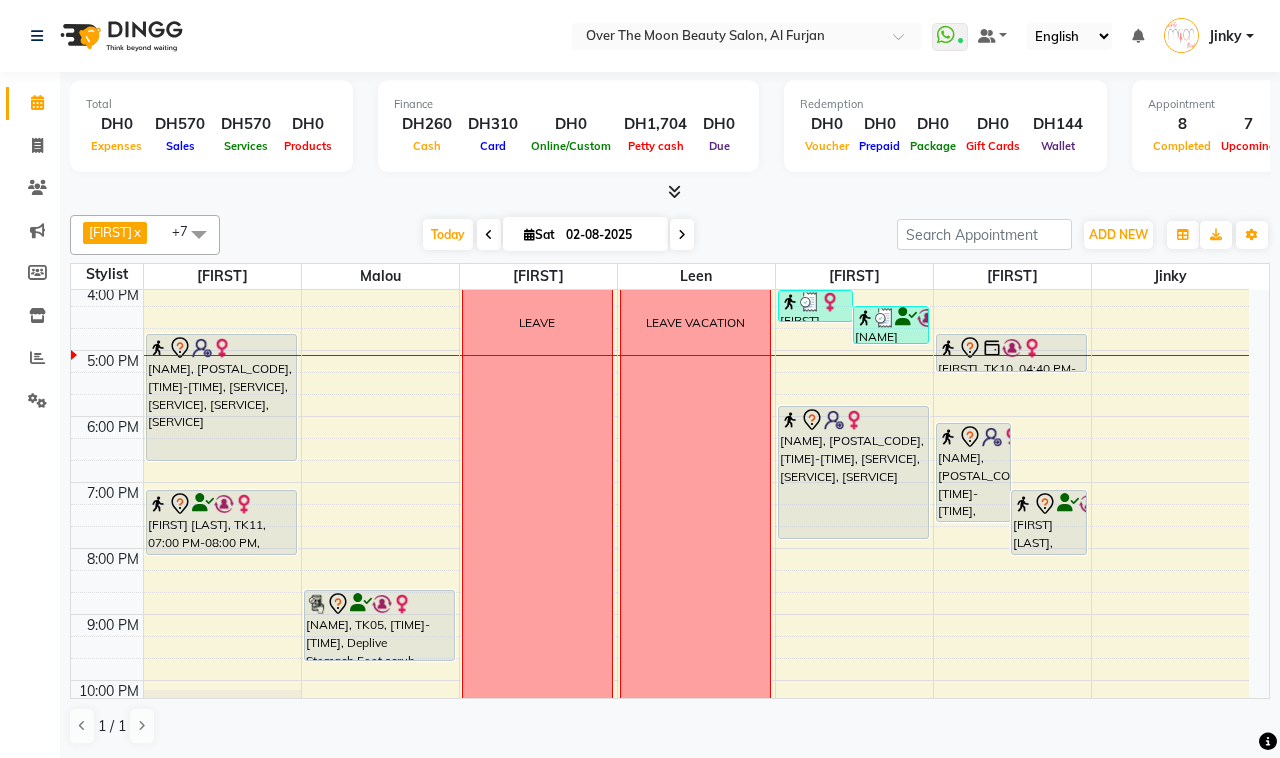 click on "[NAME], [POSTAL_CODE], [TIME]-[TIME], [SERVICE], [SERVICE], [SERVICE], [SERVICE]" at bounding box center (221, 397) 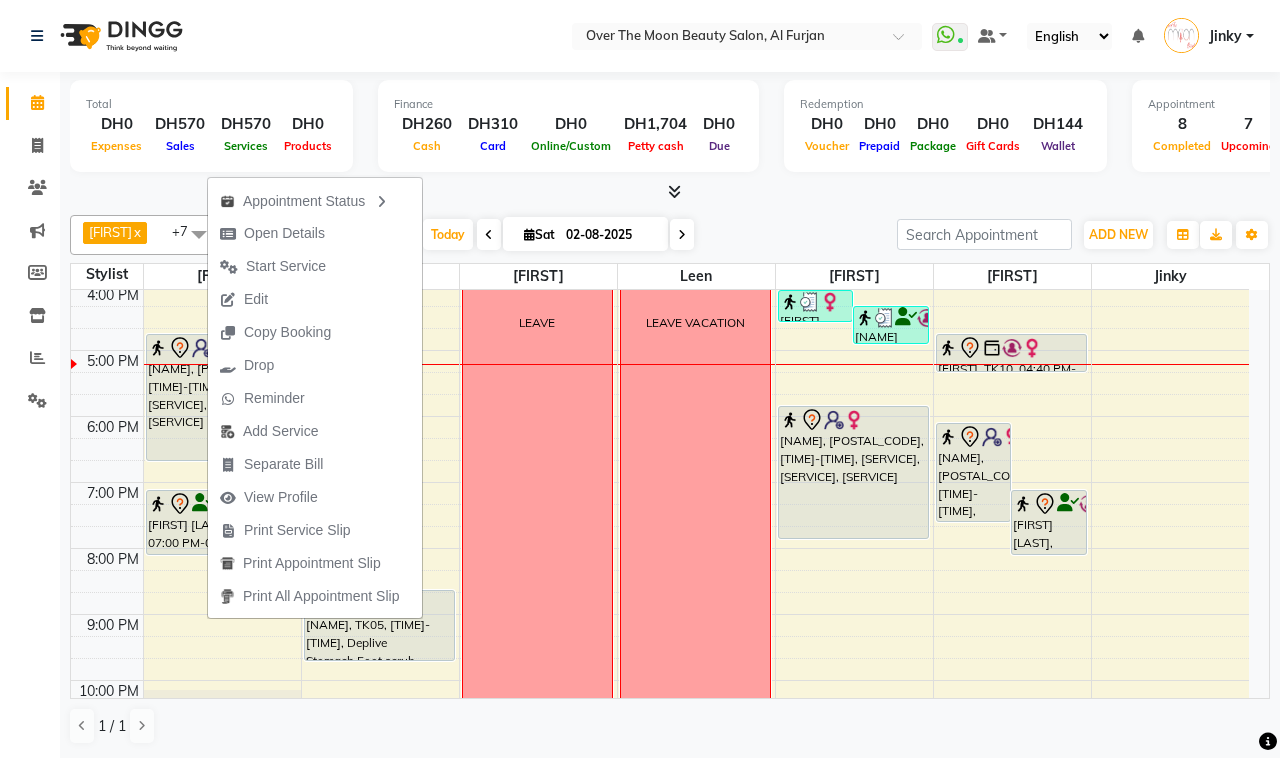 click on "[NAME], [POSTAL_CODE], [TIME]-[TIME], [SERVICE], [SERVICE], [SERVICE], [SERVICE]" at bounding box center [221, 397] 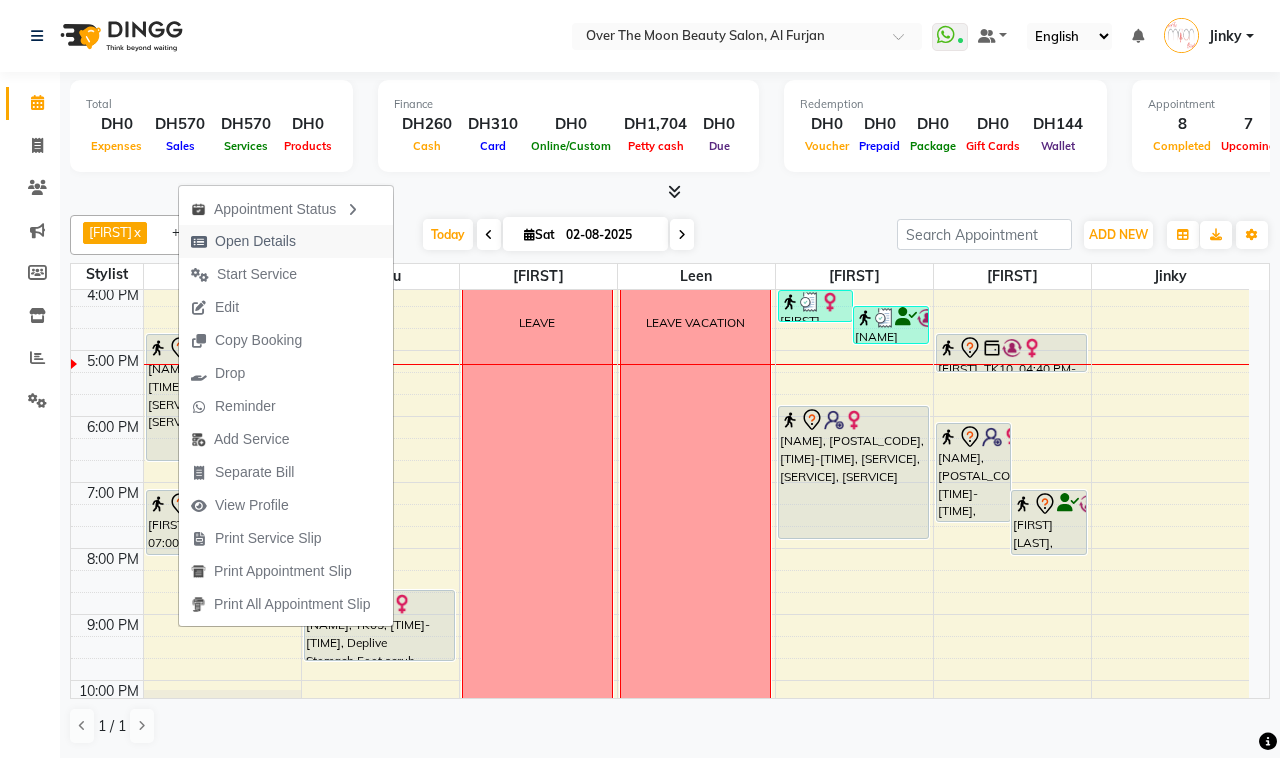 click on "Open Details" at bounding box center [243, 241] 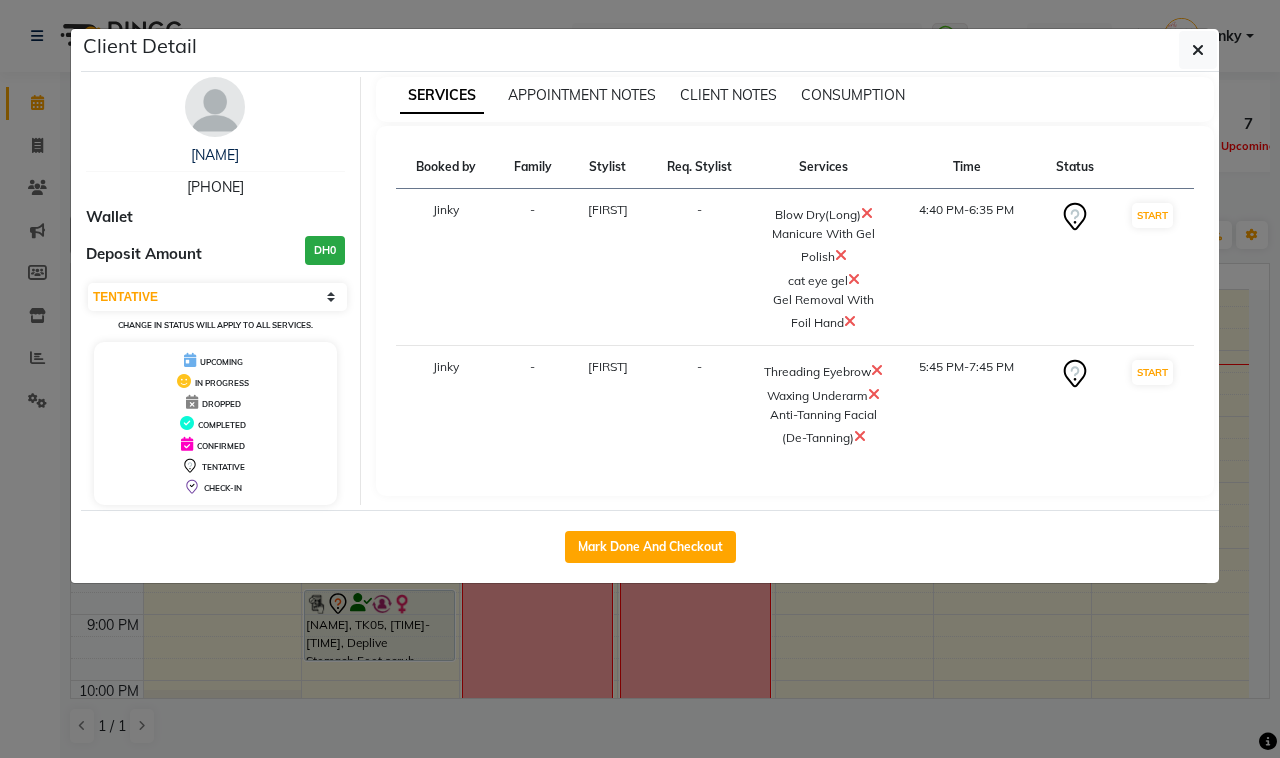 click at bounding box center (867, 213) 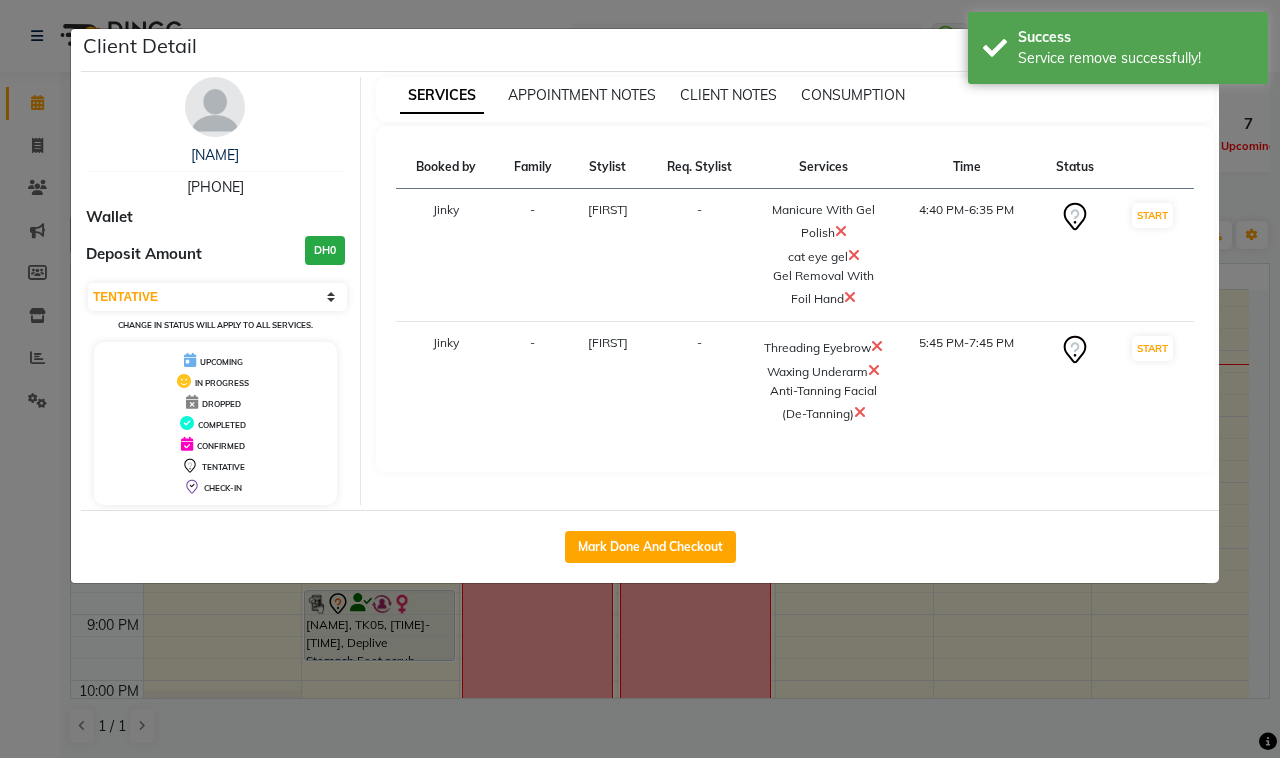 click at bounding box center [850, 297] 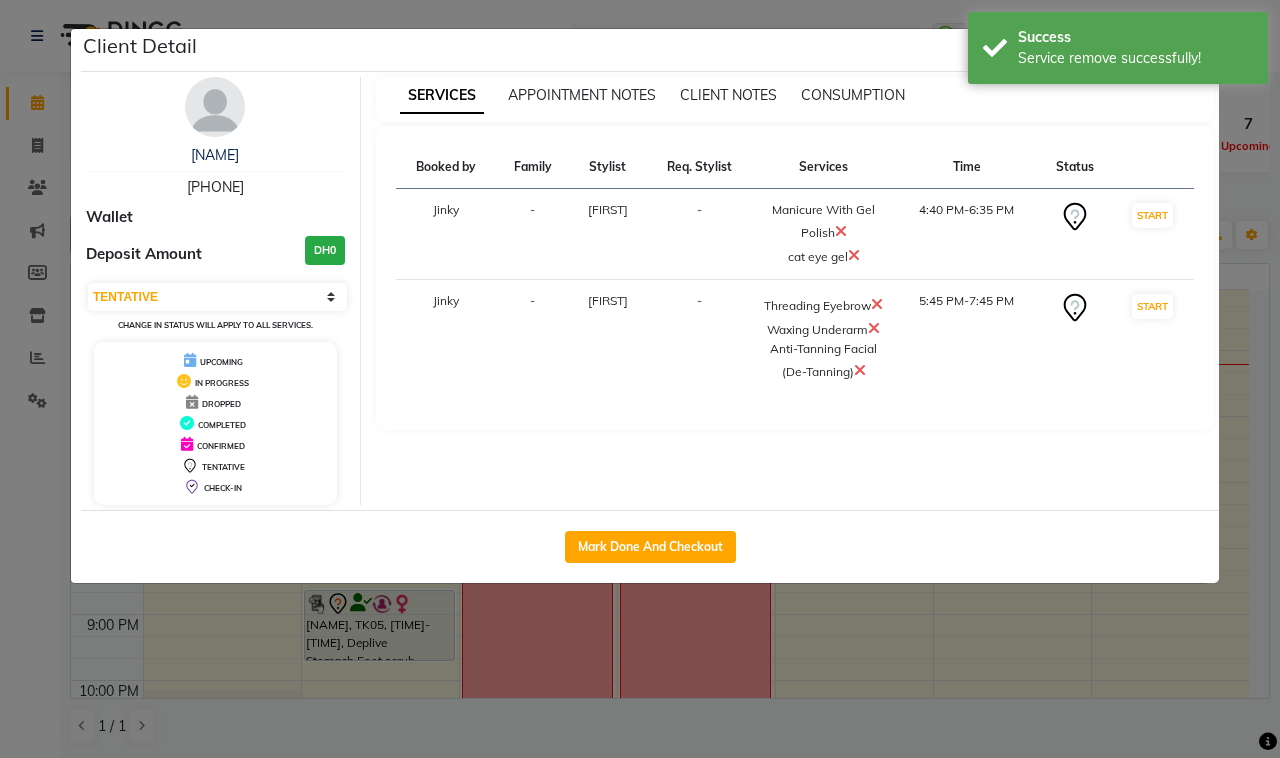 click at bounding box center [860, 370] 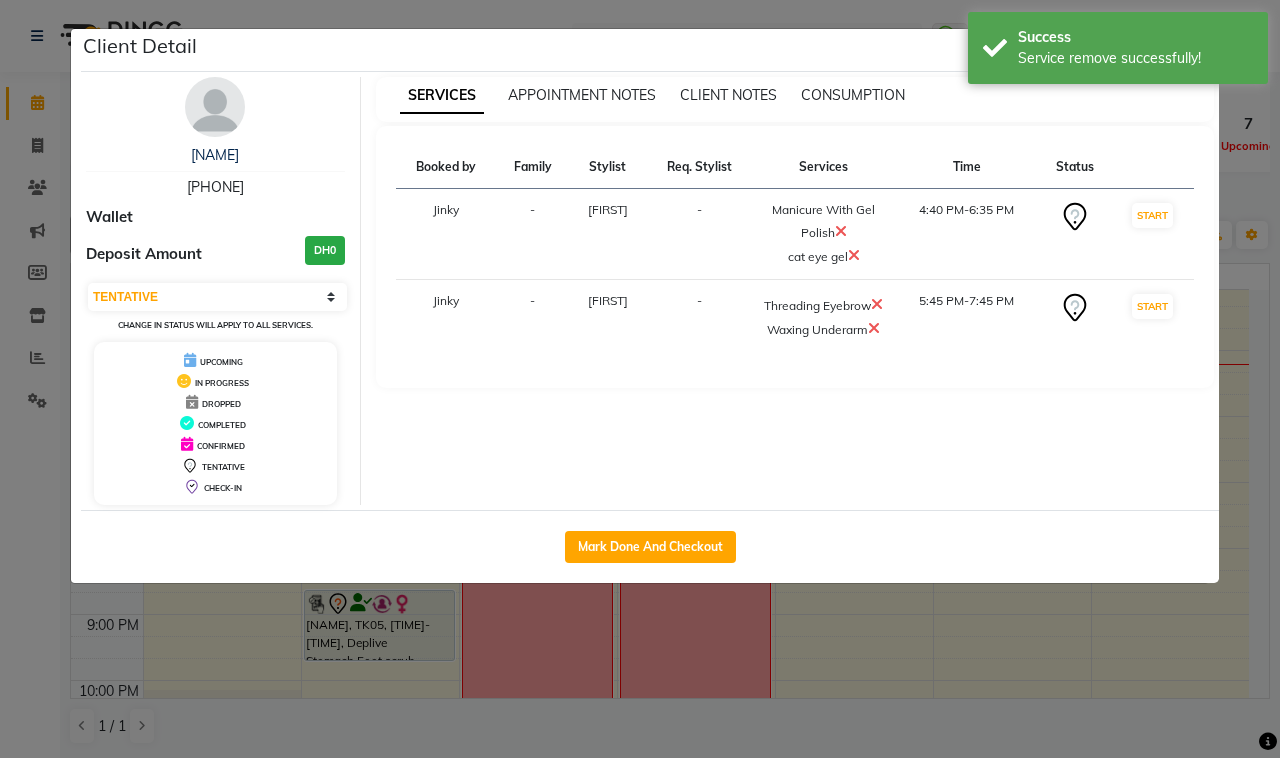drag, startPoint x: 875, startPoint y: 350, endPoint x: 863, endPoint y: 343, distance: 13.892444 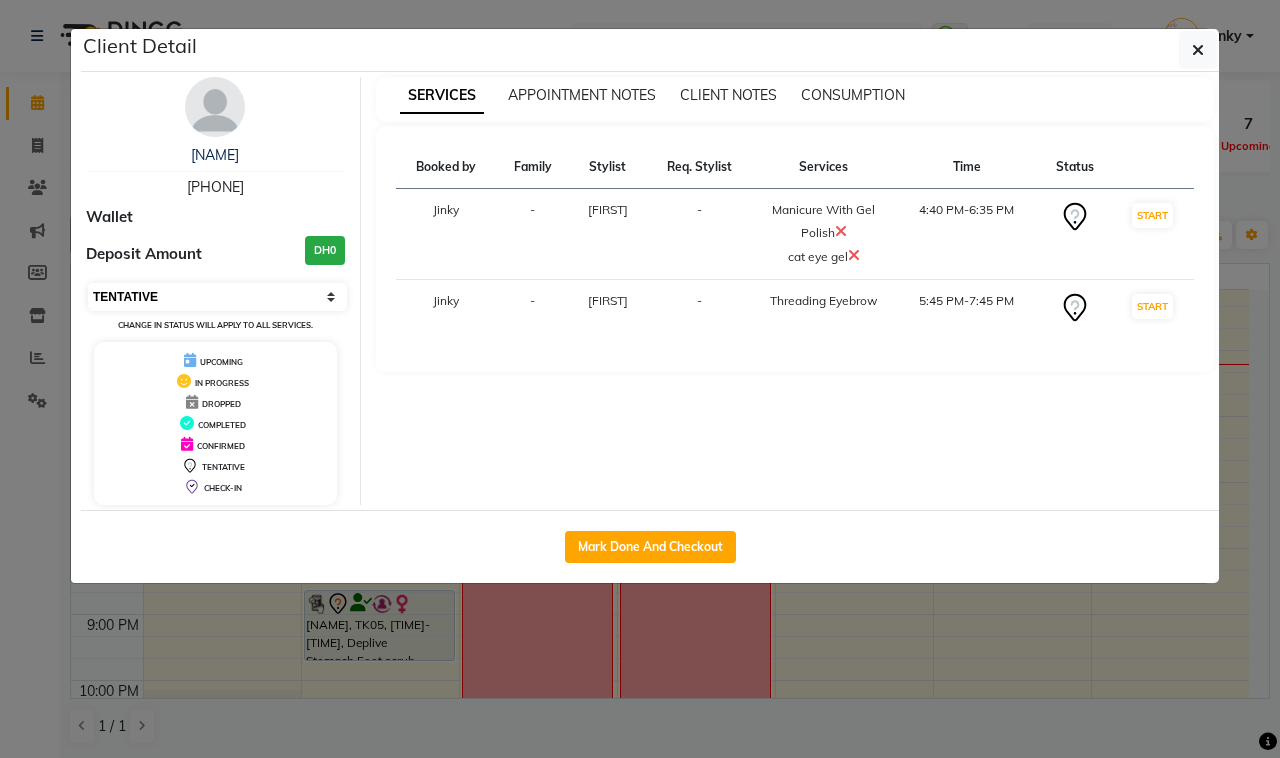 click on "Select IN SERVICE CONFIRMED TENTATIVE CHECK IN MARK DONE DROPPED UPCOMING" at bounding box center (217, 297) 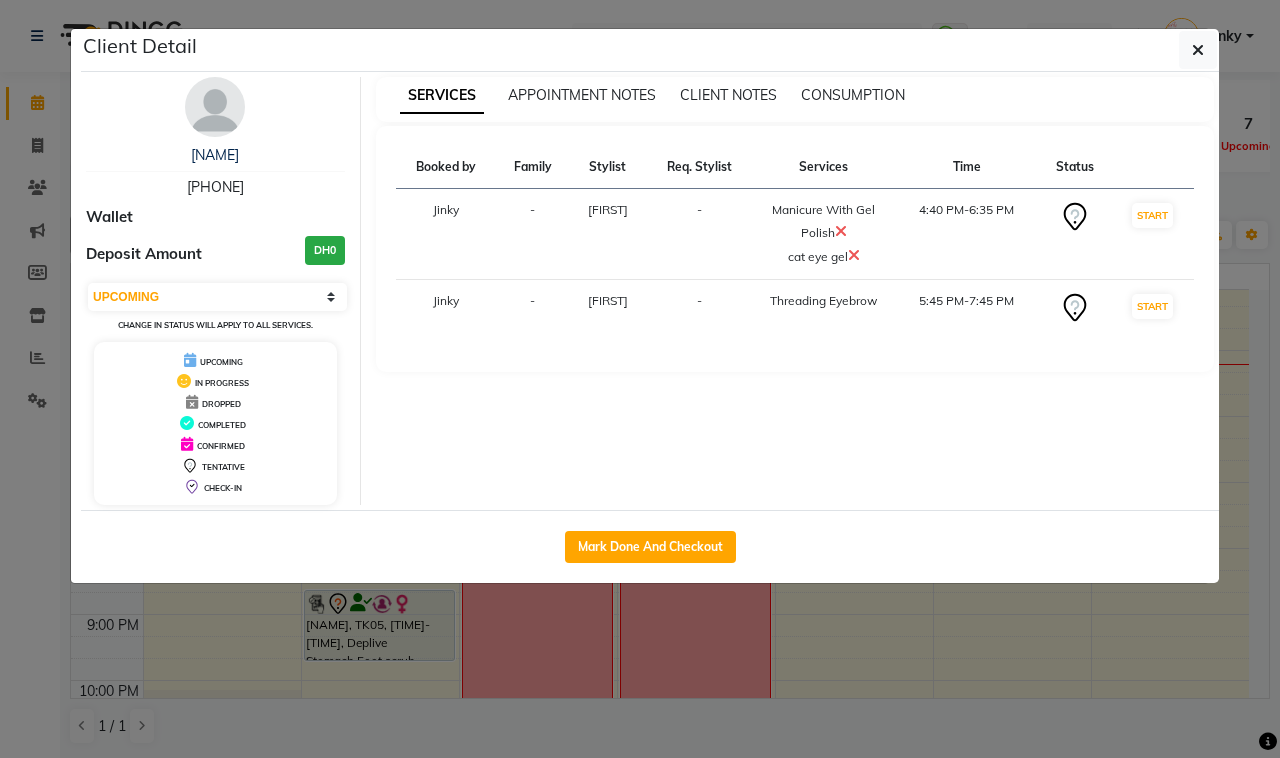 click on "Select IN SERVICE CONFIRMED TENTATIVE CHECK IN MARK DONE DROPPED UPCOMING" at bounding box center (217, 297) 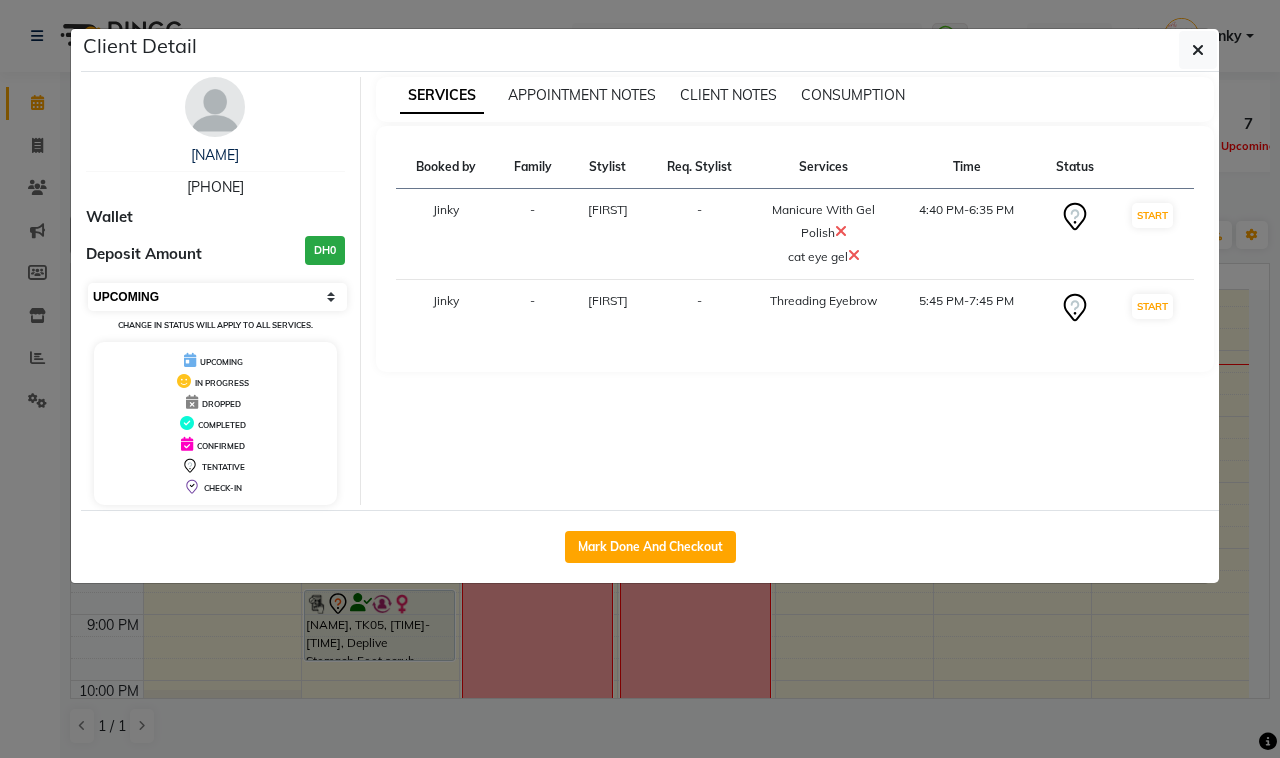 click on "Select IN SERVICE CONFIRMED TENTATIVE CHECK IN MARK DONE DROPPED UPCOMING" at bounding box center (217, 297) 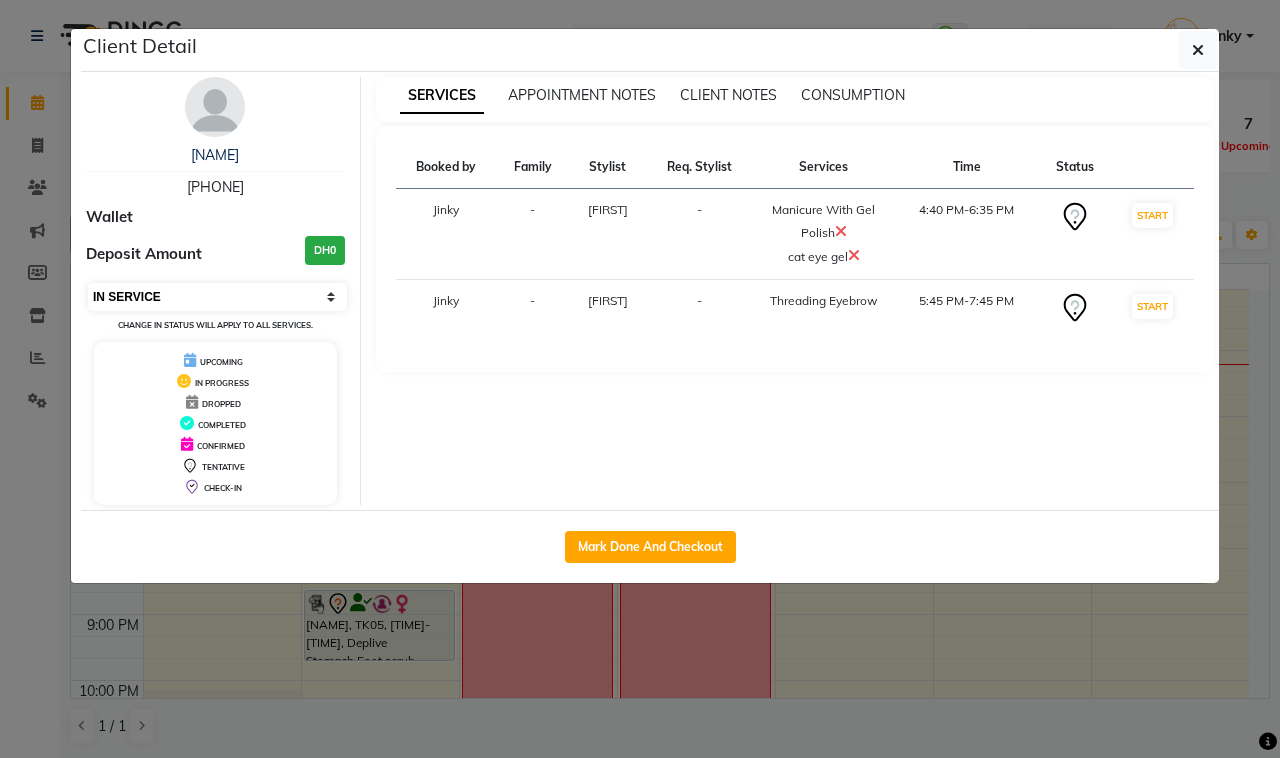 click on "Select IN SERVICE CONFIRMED TENTATIVE CHECK IN MARK DONE DROPPED UPCOMING" at bounding box center [217, 297] 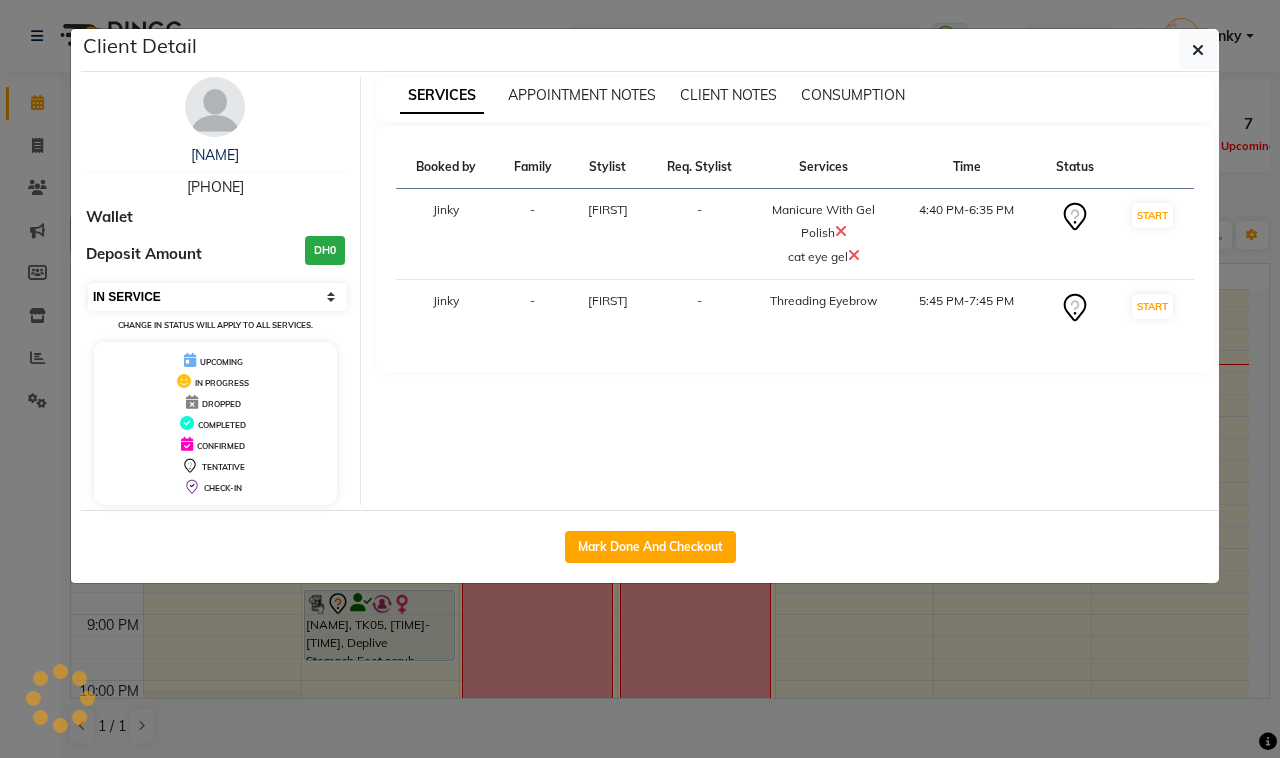 click on "Select IN SERVICE CONFIRMED TENTATIVE CHECK IN MARK DONE DROPPED UPCOMING" at bounding box center (217, 297) 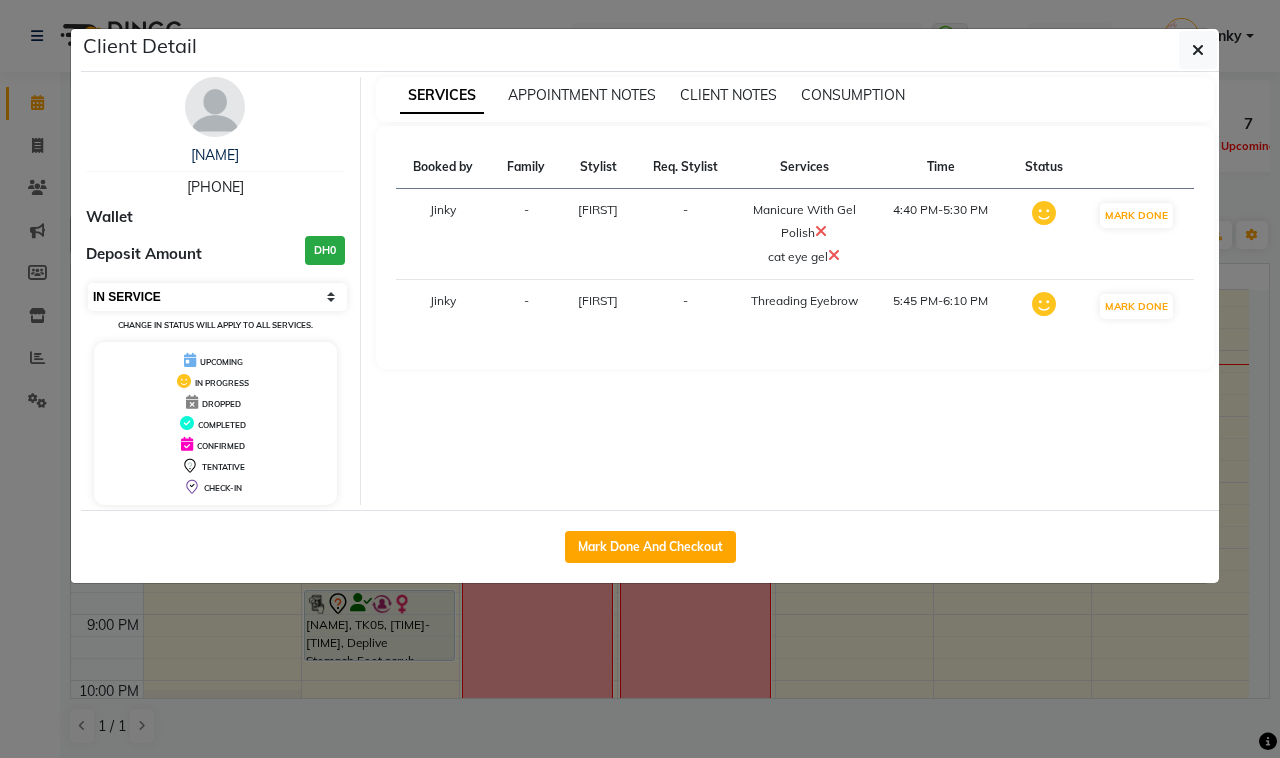 select on "5" 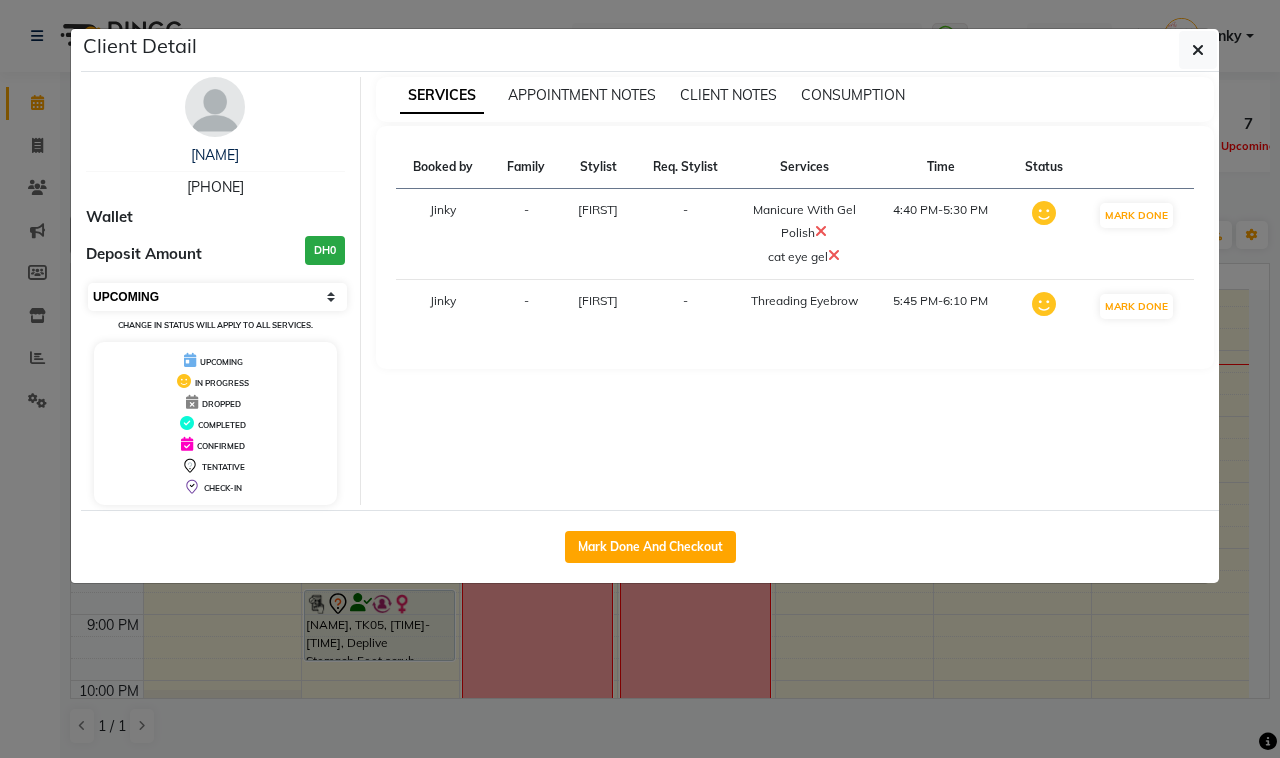 click on "Select IN SERVICE CONFIRMED TENTATIVE CHECK IN MARK DONE DROPPED UPCOMING" at bounding box center [217, 297] 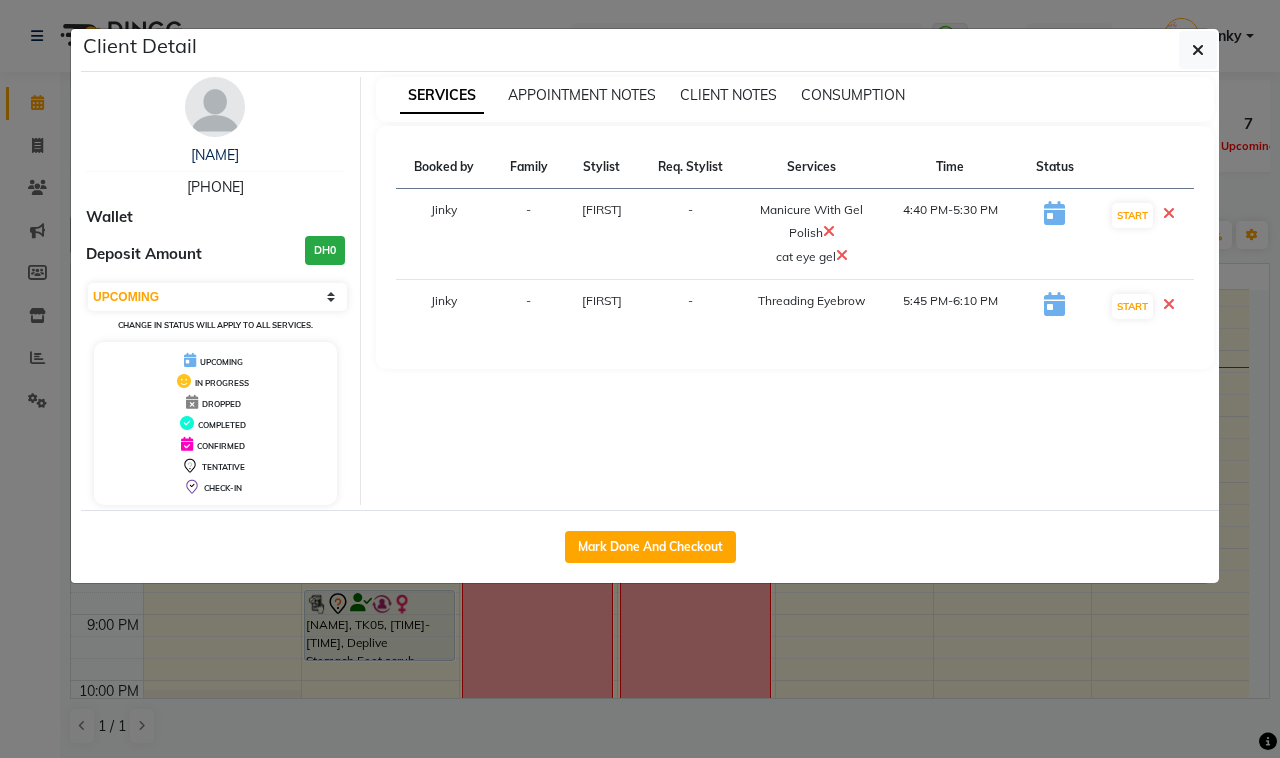 click at bounding box center (1169, 304) 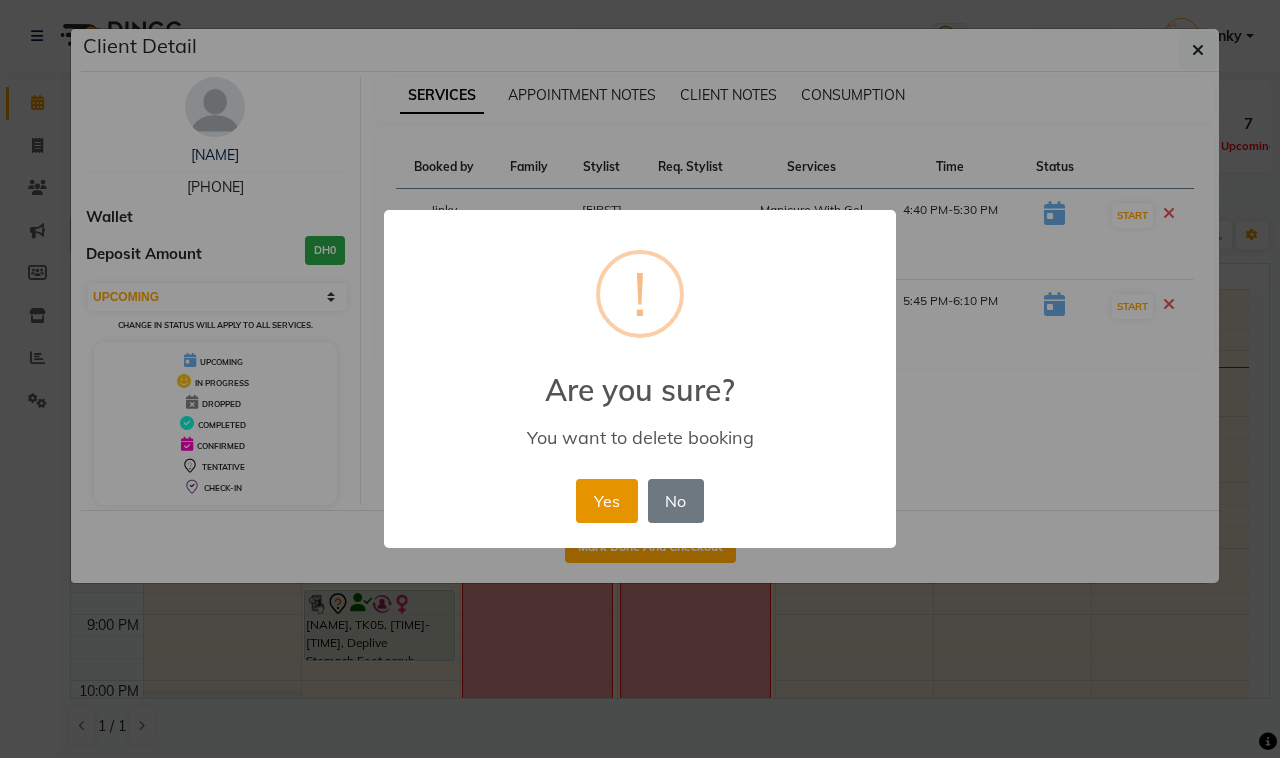 click on "Yes" at bounding box center [606, 501] 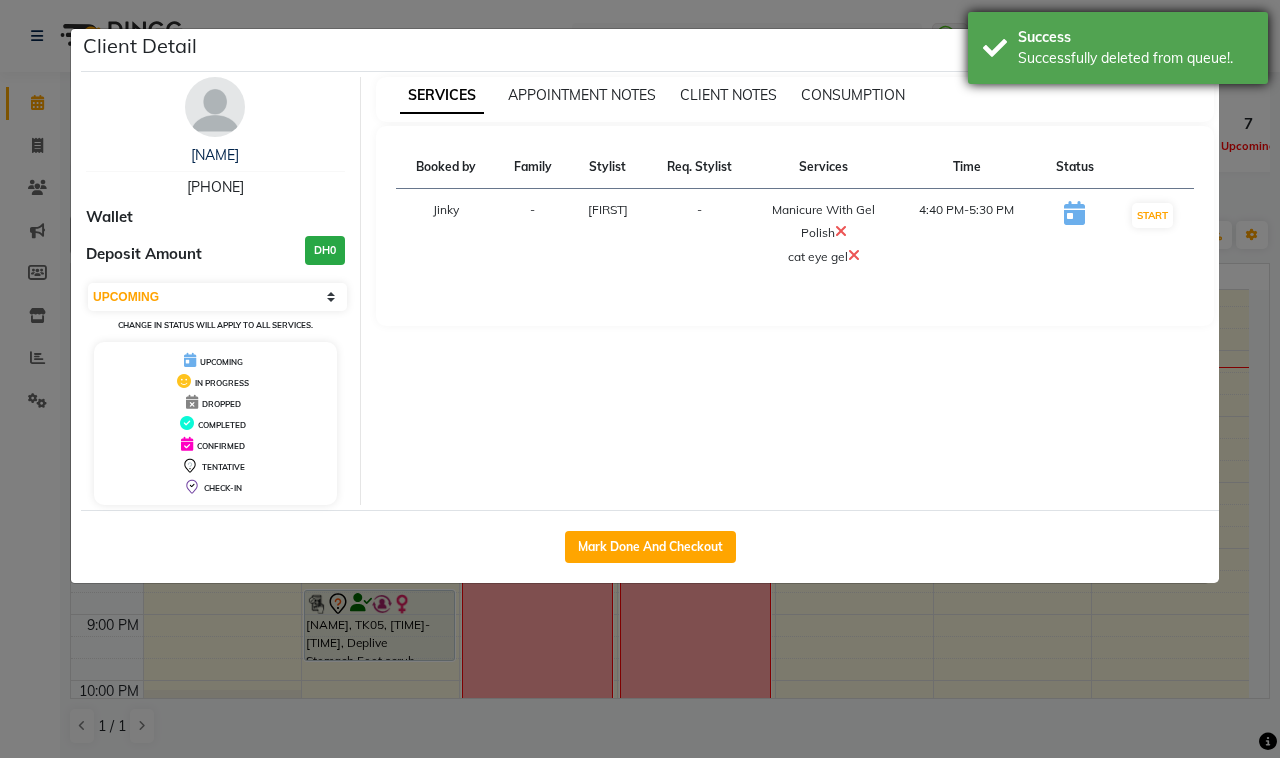 click on "Successfully deleted from queue!." at bounding box center [1135, 58] 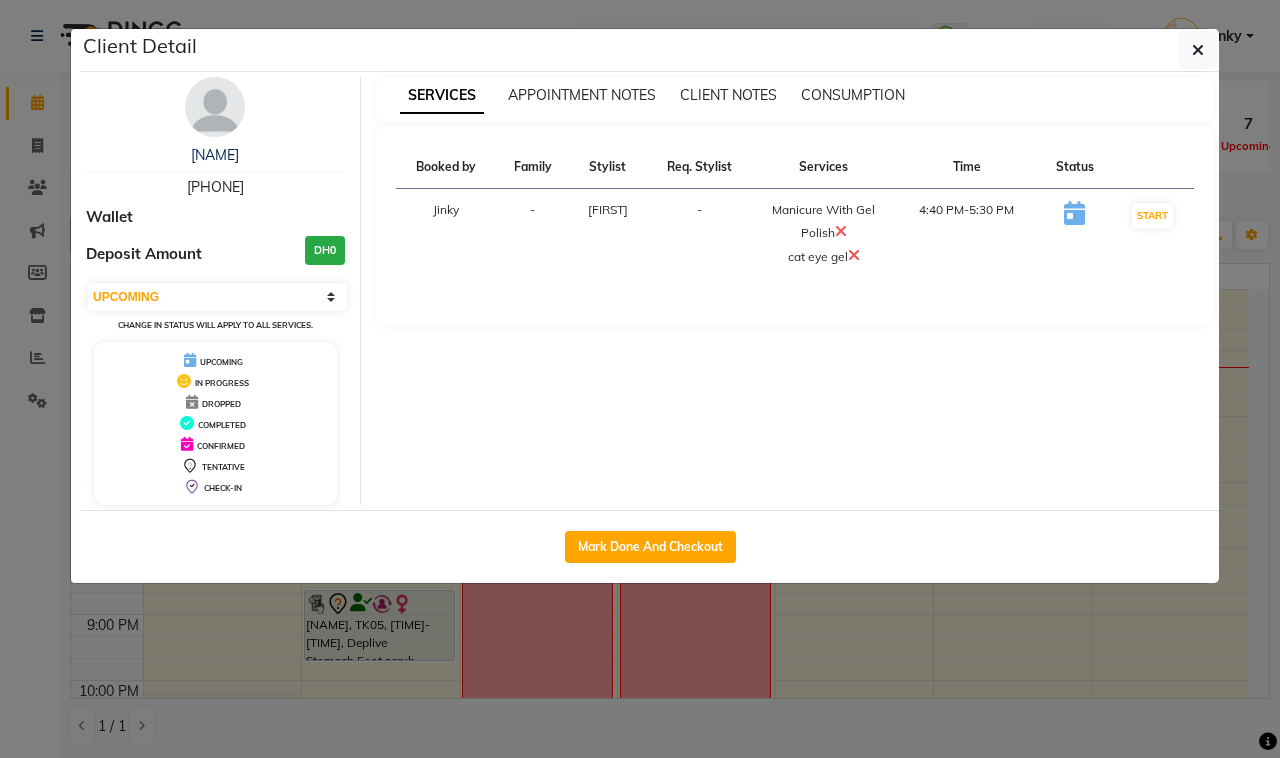 drag, startPoint x: 1198, startPoint y: 45, endPoint x: 727, endPoint y: 423, distance: 603.9247 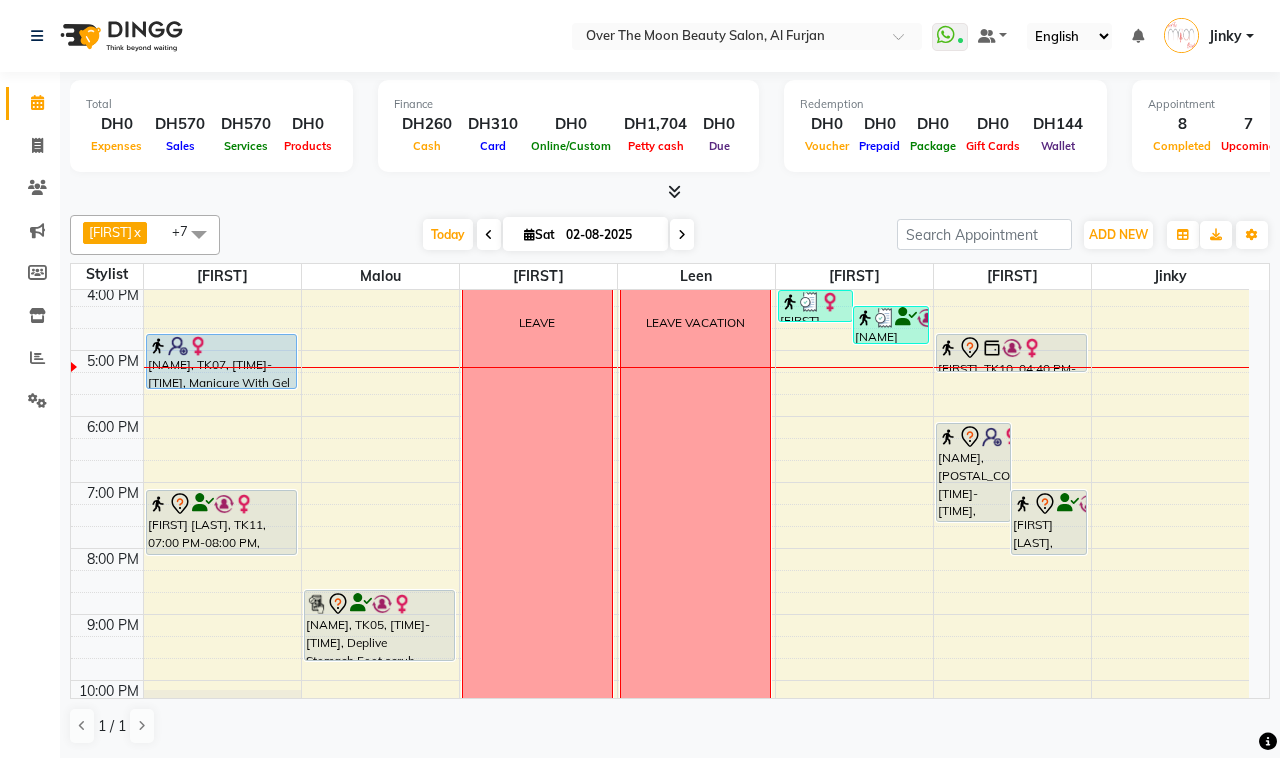 click on "[NAME], TK07, [TIME]-[TIME], Manicure With Gel Polish,cat eye gel" at bounding box center (221, 361) 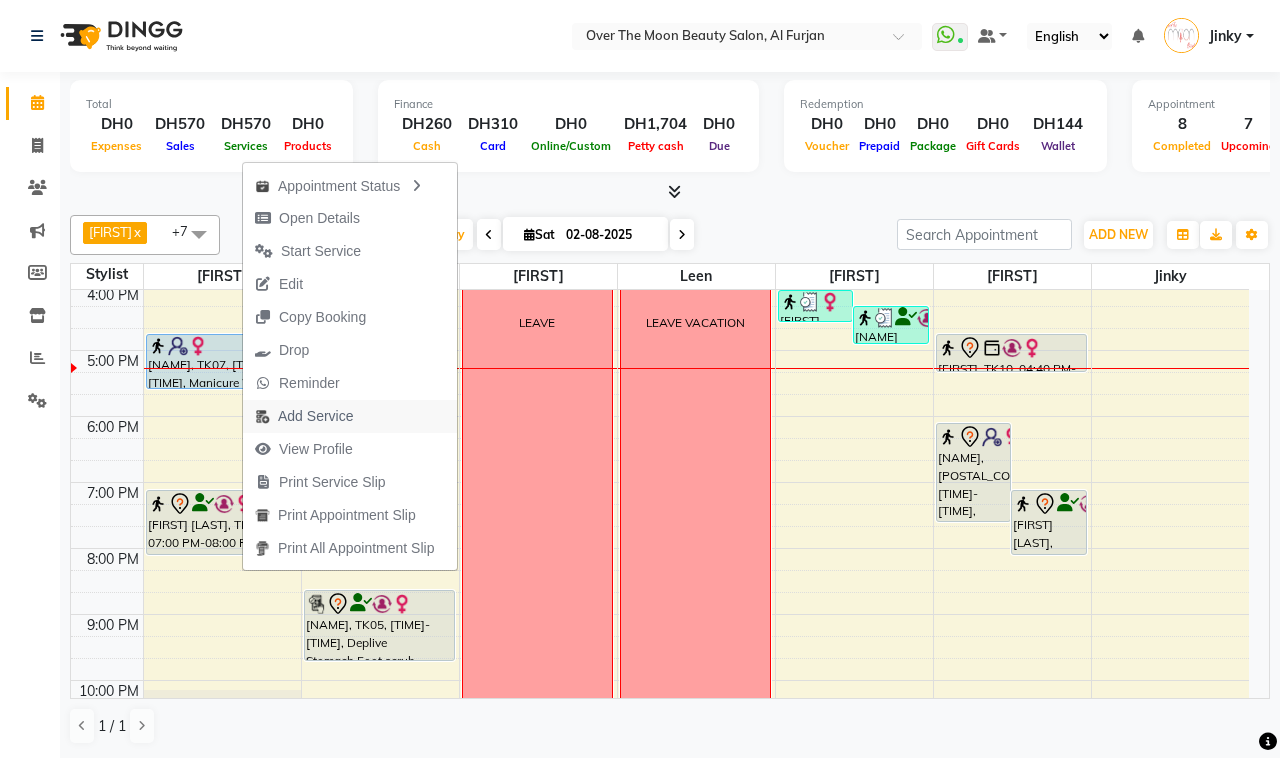 click on "Add Service" at bounding box center (315, 416) 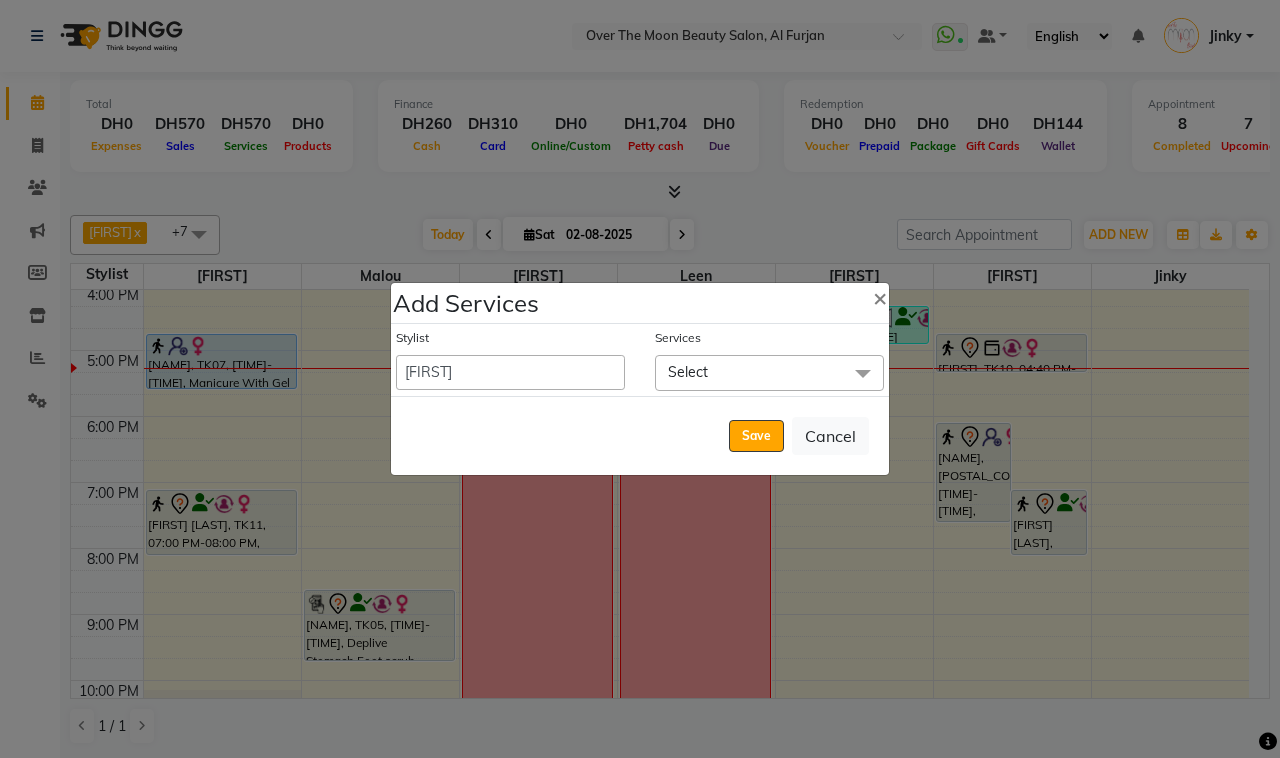 drag, startPoint x: 881, startPoint y: 297, endPoint x: 421, endPoint y: 322, distance: 460.67883 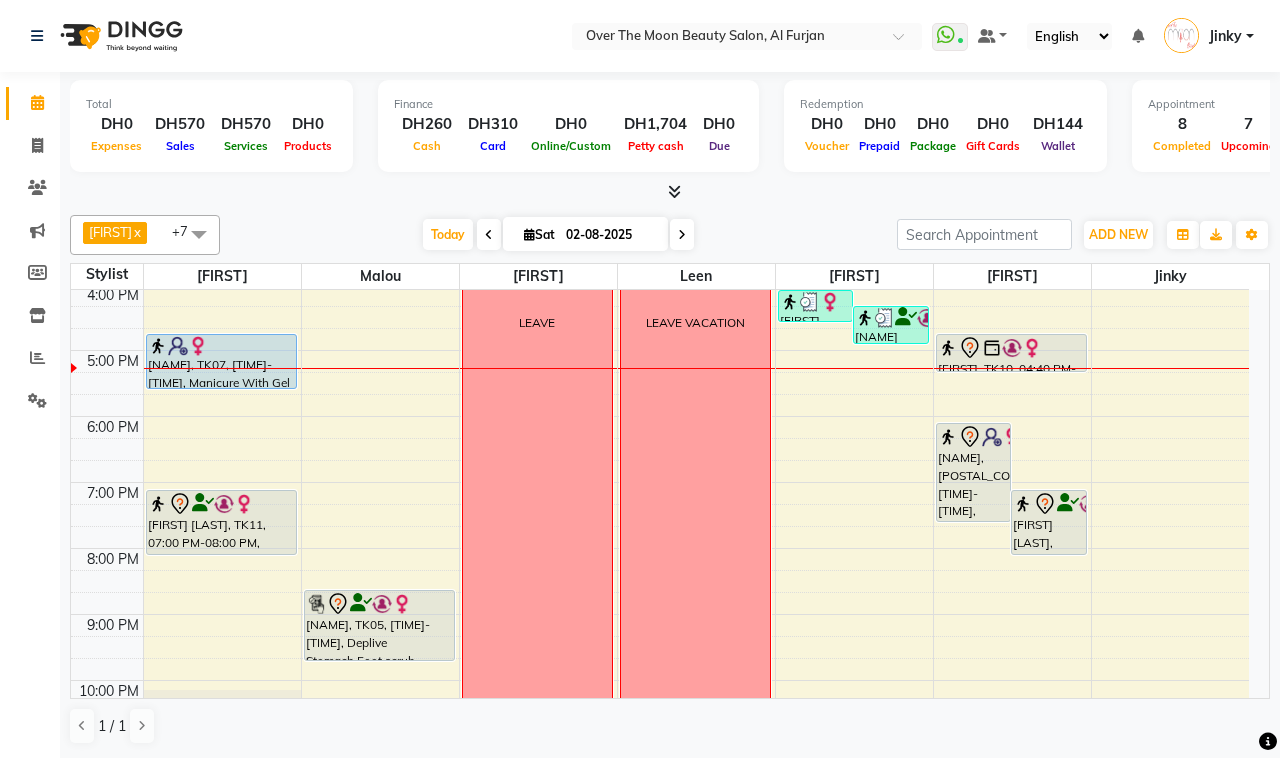 click on "[FIRST] [LAST], TK02, 12:30 PM-01:30 PM, Classic Pedicure     [FIRST], TK07, 04:40 PM-05:30 PM, Manicure With Gel Polish,cat eye gel             [FIRST] [LAST], TK11, 07:00 PM-08:00 PM, Manicure With Gel Polish     [FIRST], TK07, 04:40 PM-05:30 PM, Manicure With Gel Polish,cat eye gel" at bounding box center (222, 317) 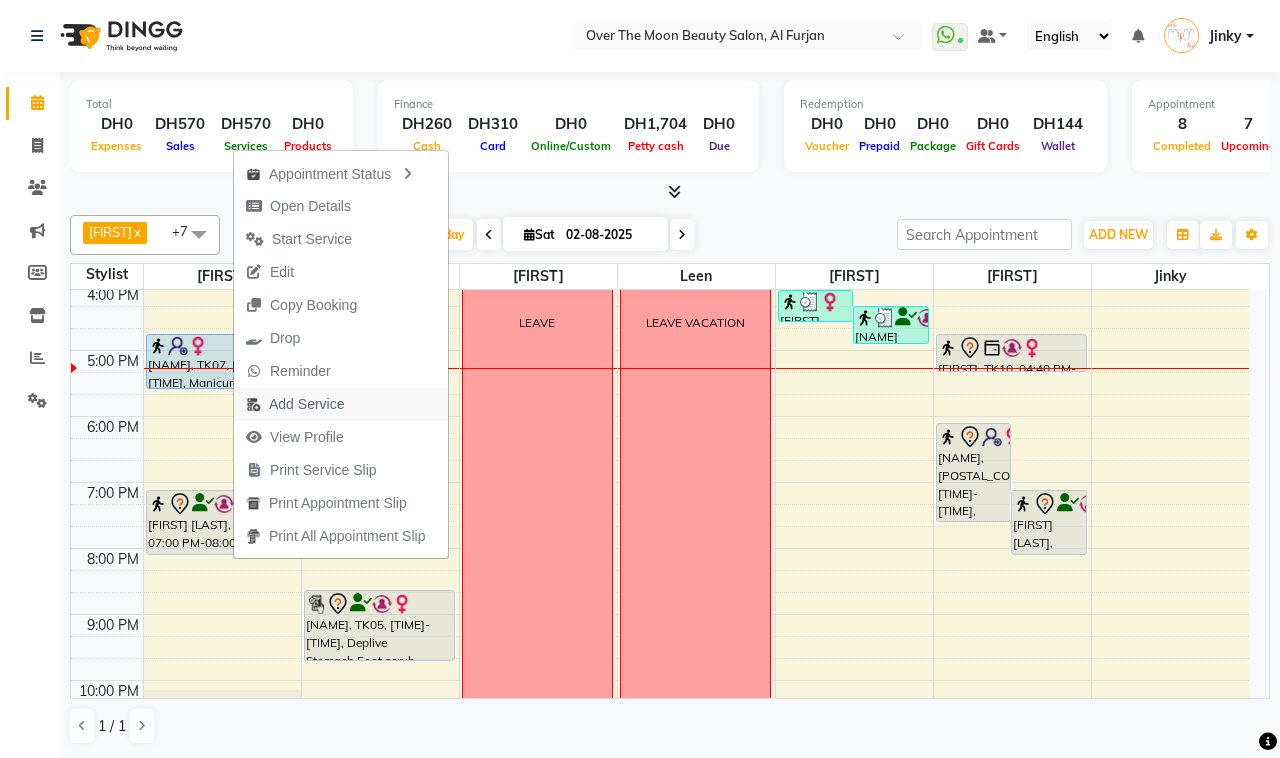 click on "Add Service" at bounding box center [306, 404] 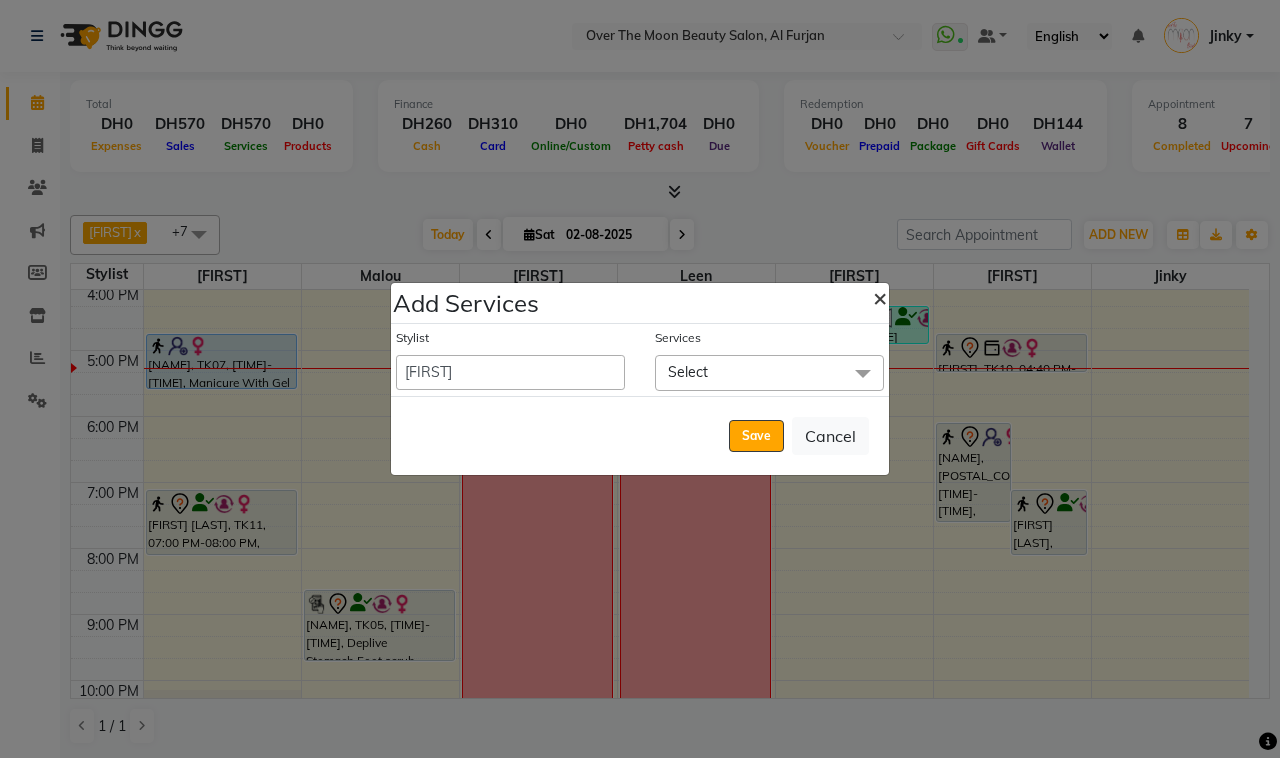 click on "×" 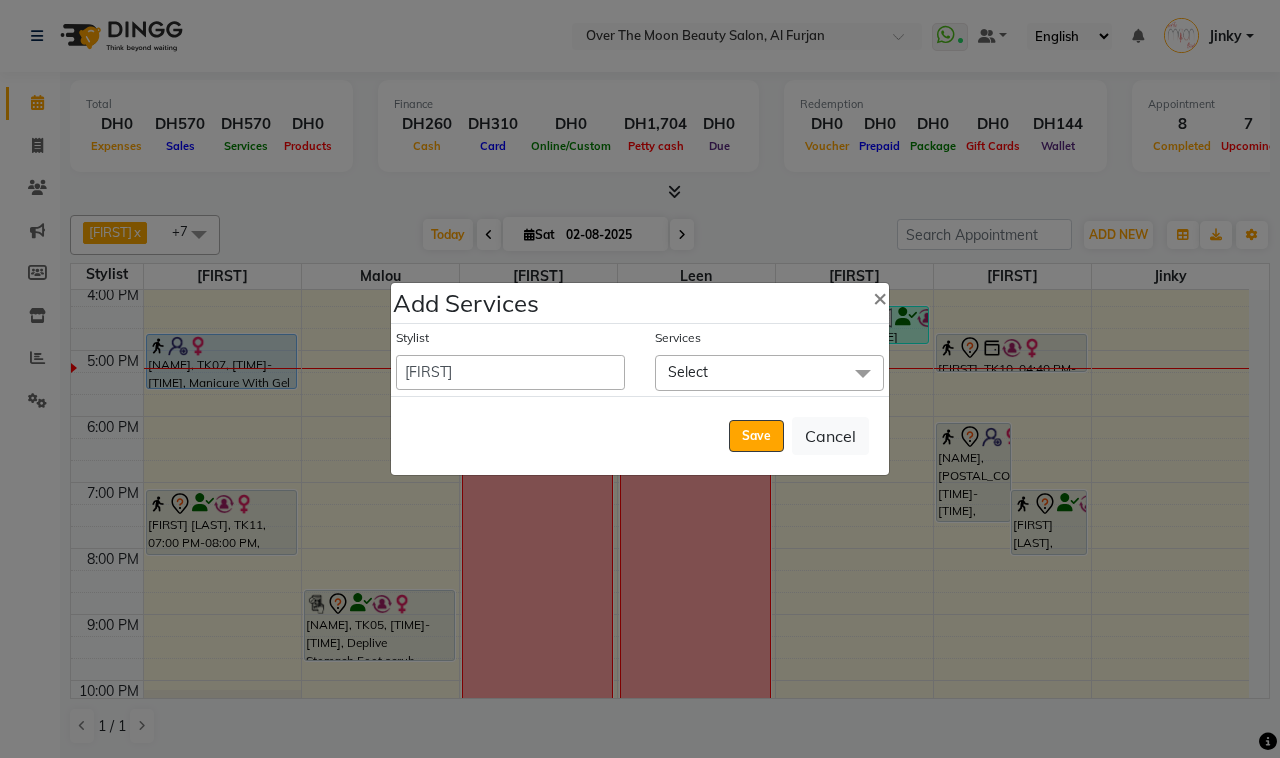 select on "66106" 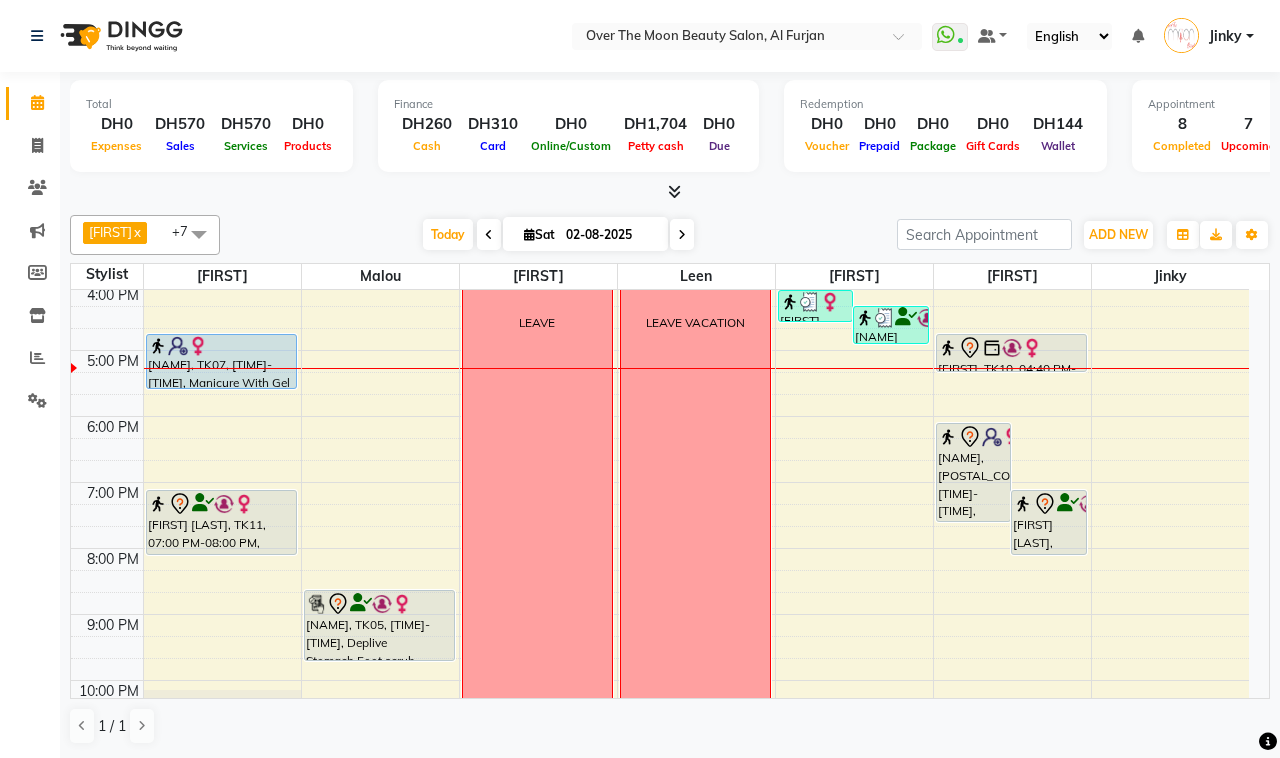 drag, startPoint x: 200, startPoint y: 345, endPoint x: 188, endPoint y: 360, distance: 19.209373 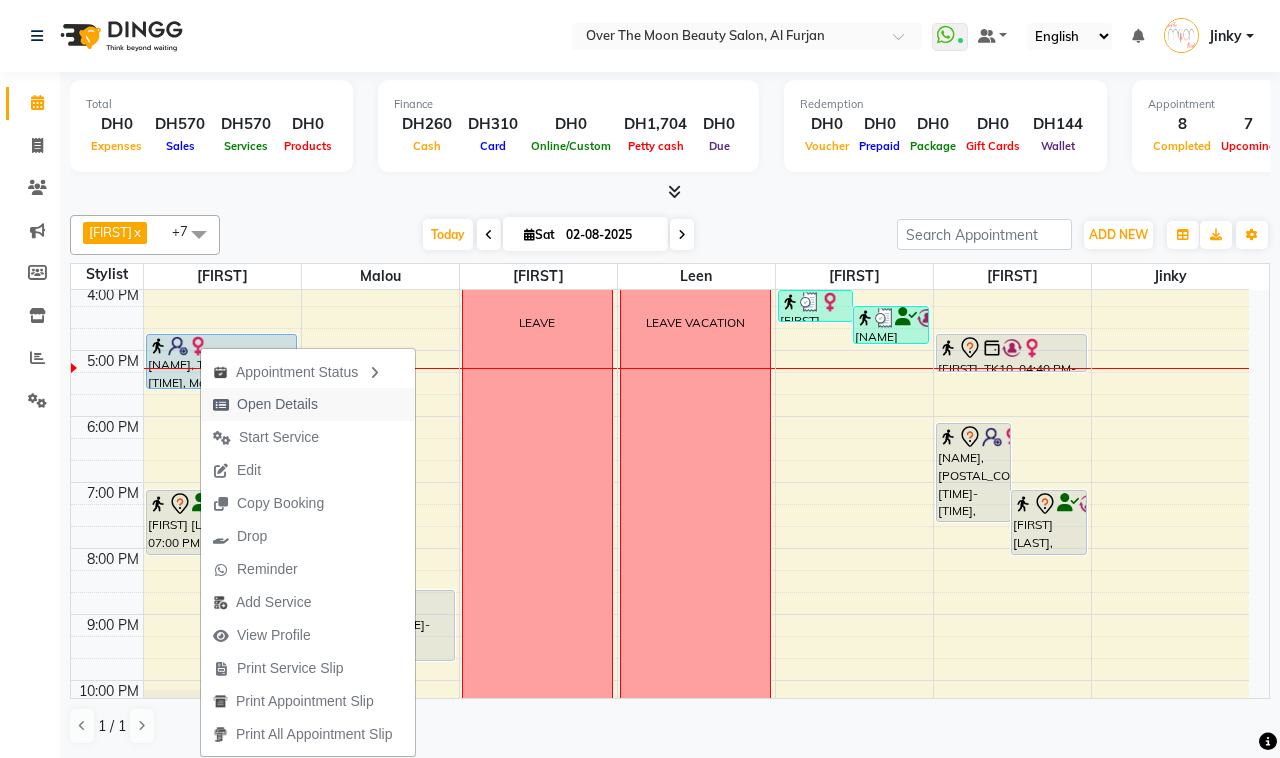 click on "Open Details" at bounding box center [277, 404] 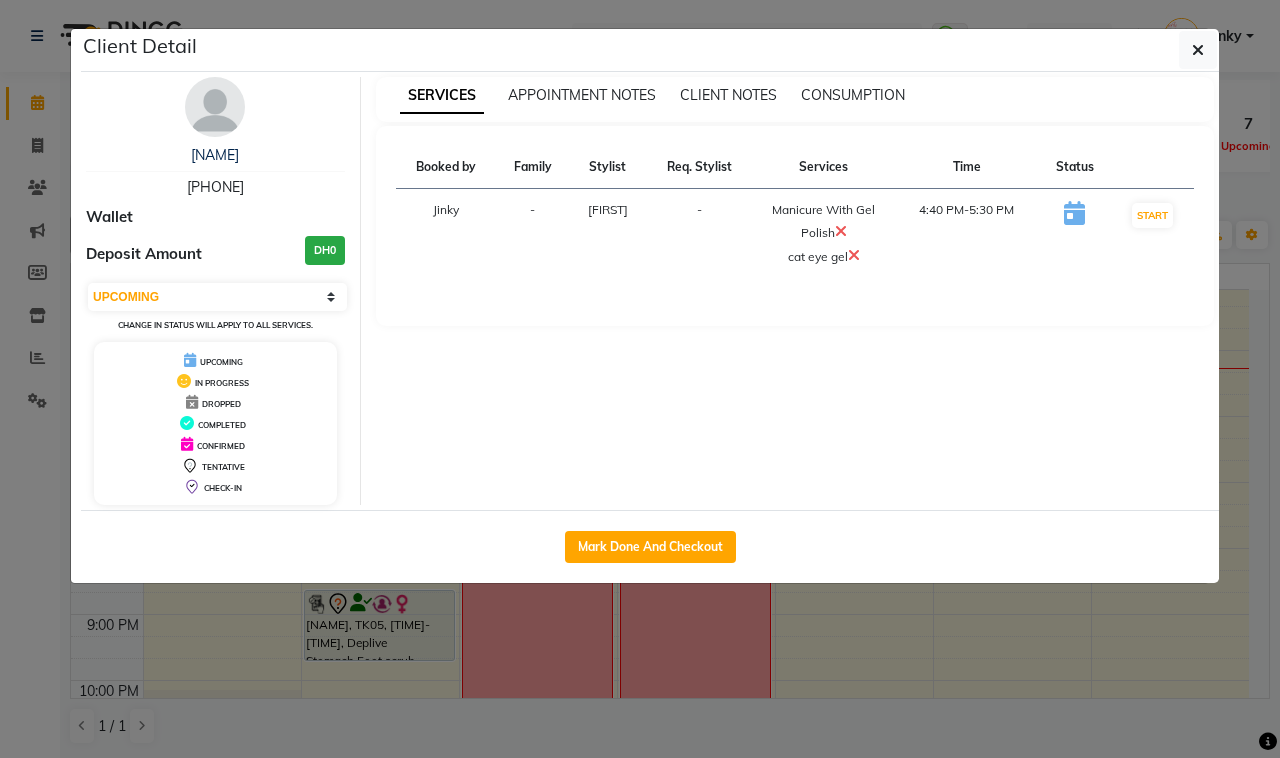 click at bounding box center [841, 231] 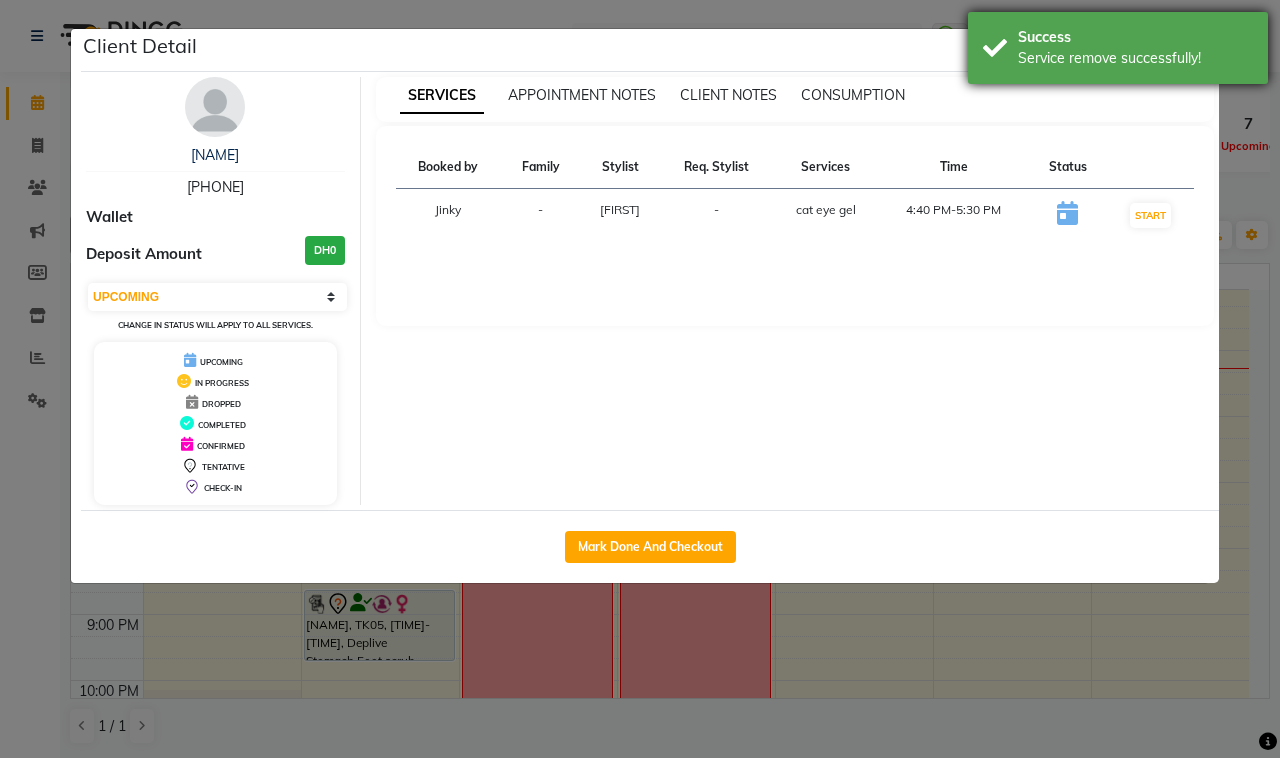click on "Service remove successfully!" at bounding box center [1135, 58] 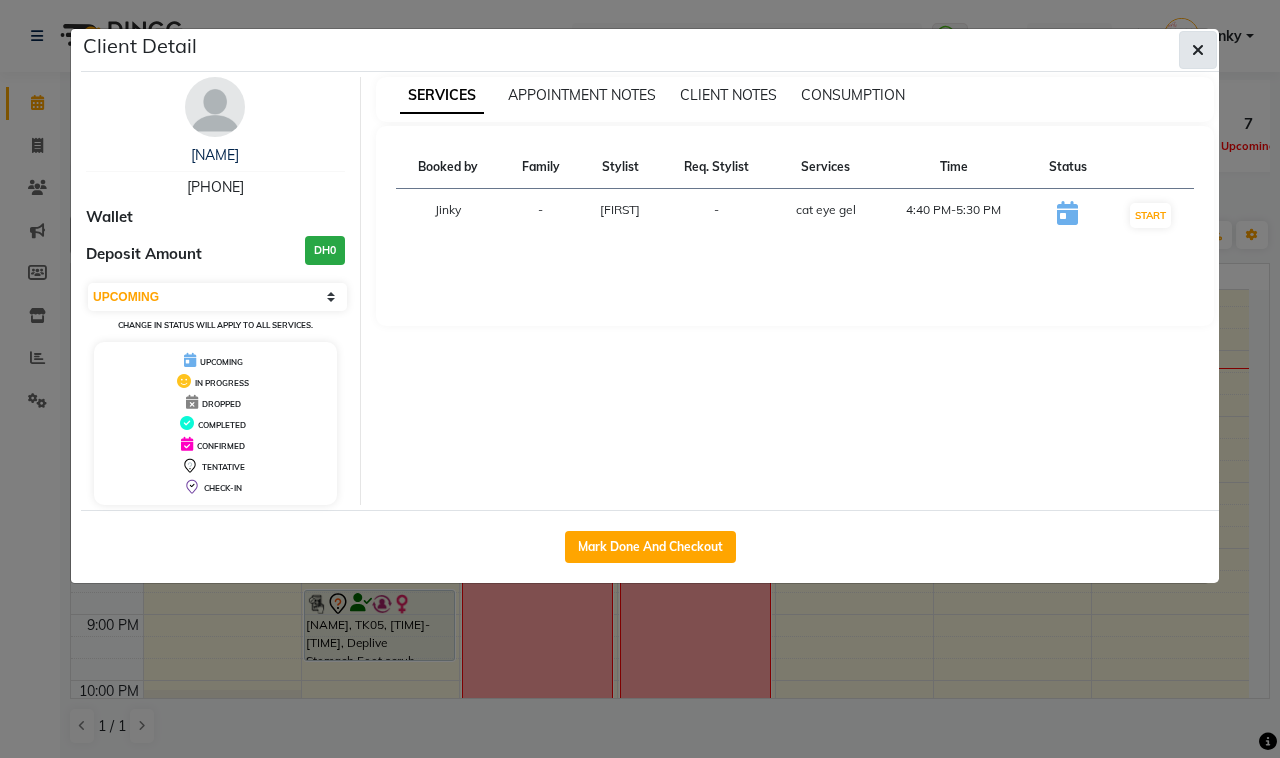 click 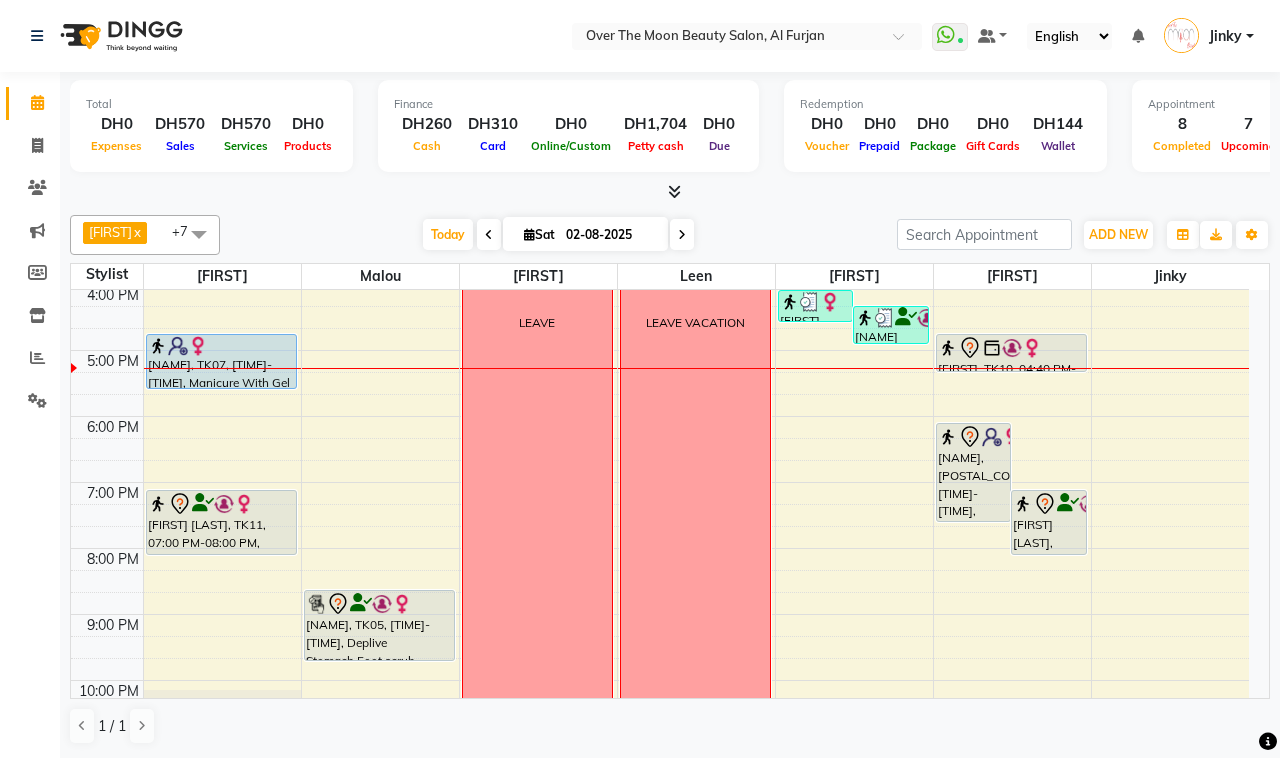 click at bounding box center (221, 346) 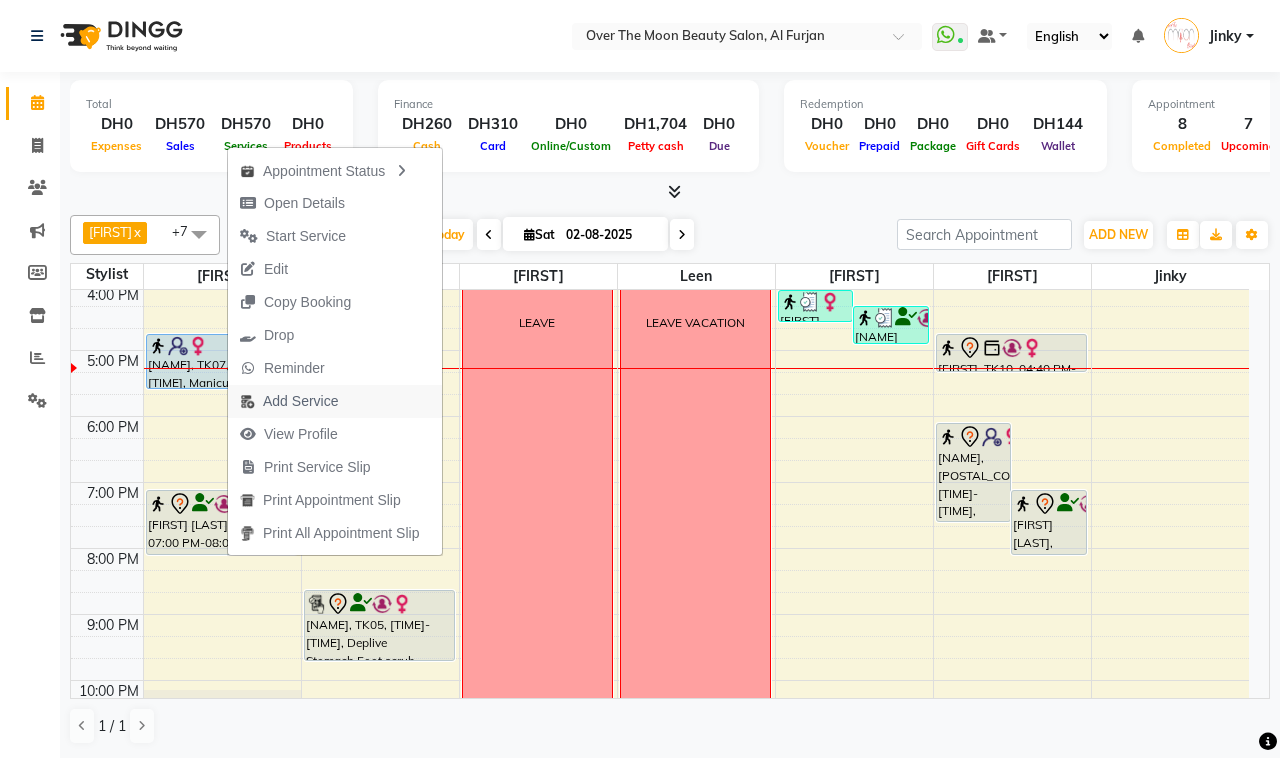 click on "Add Service" at bounding box center (300, 401) 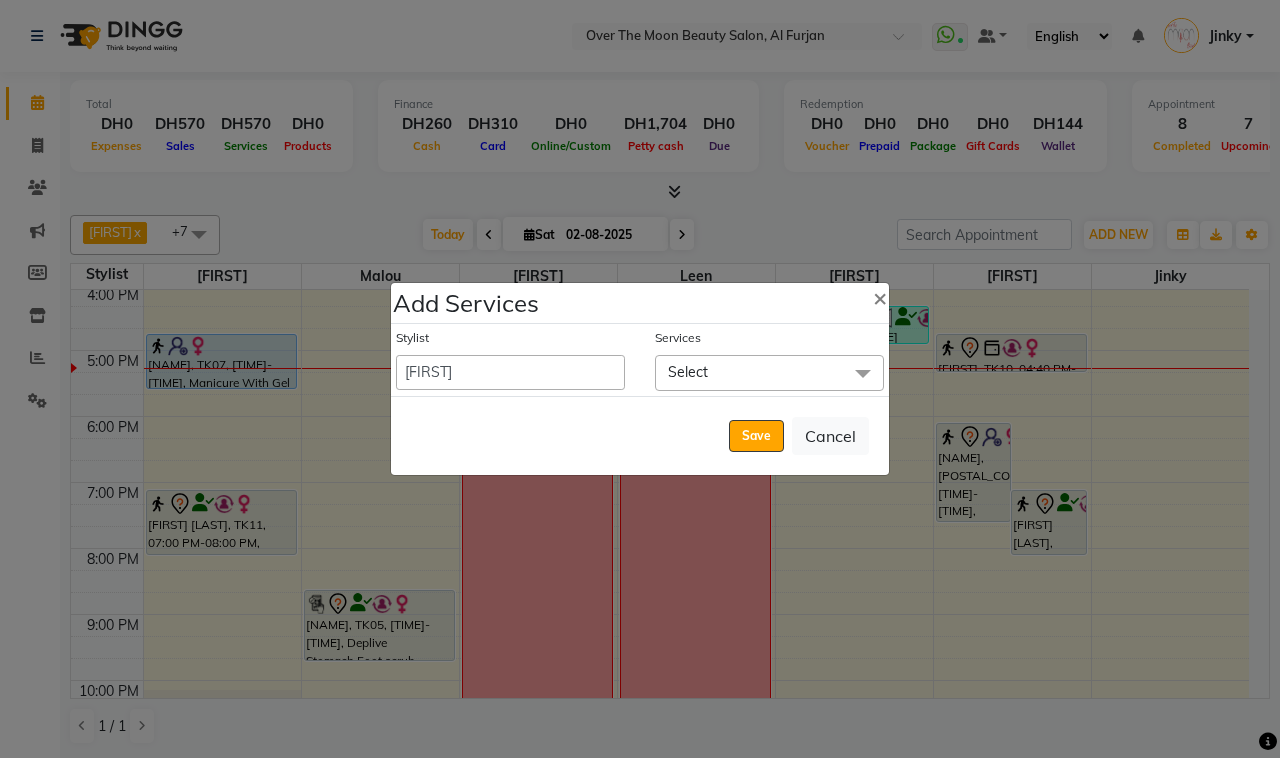 click on "Select" 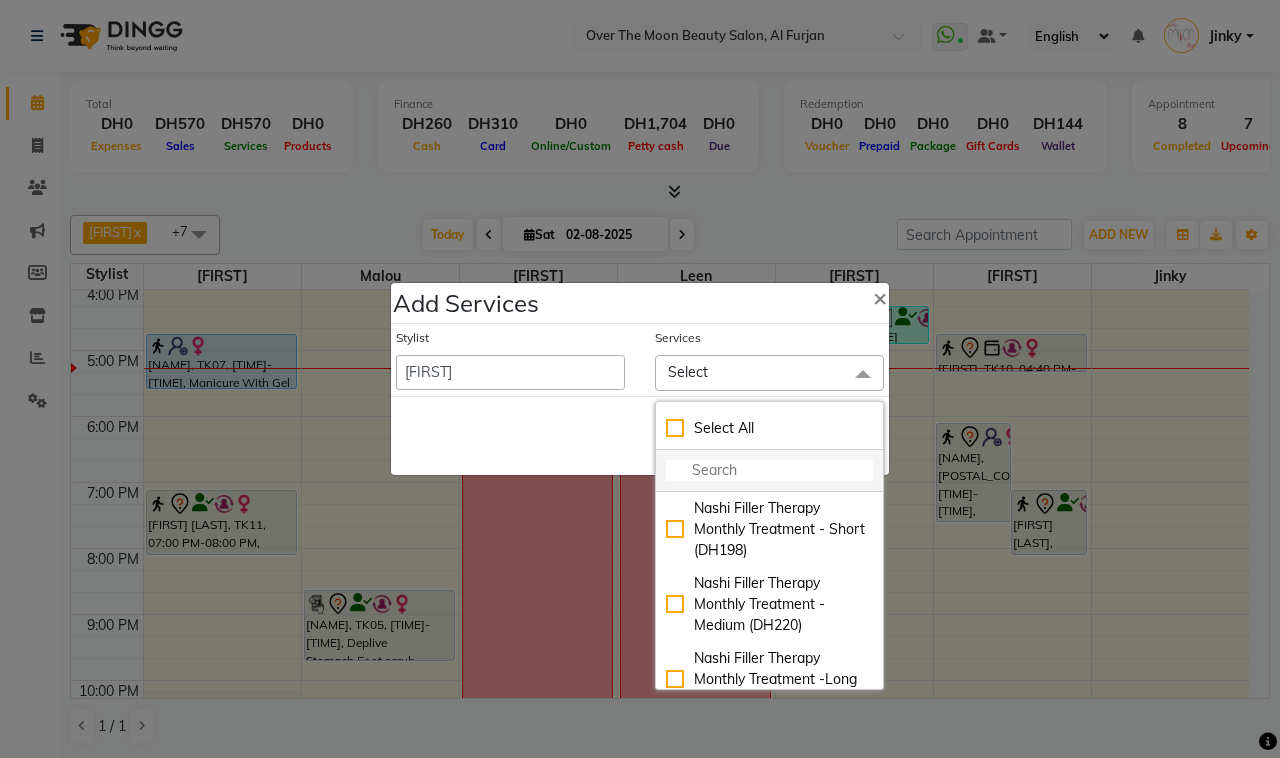 click 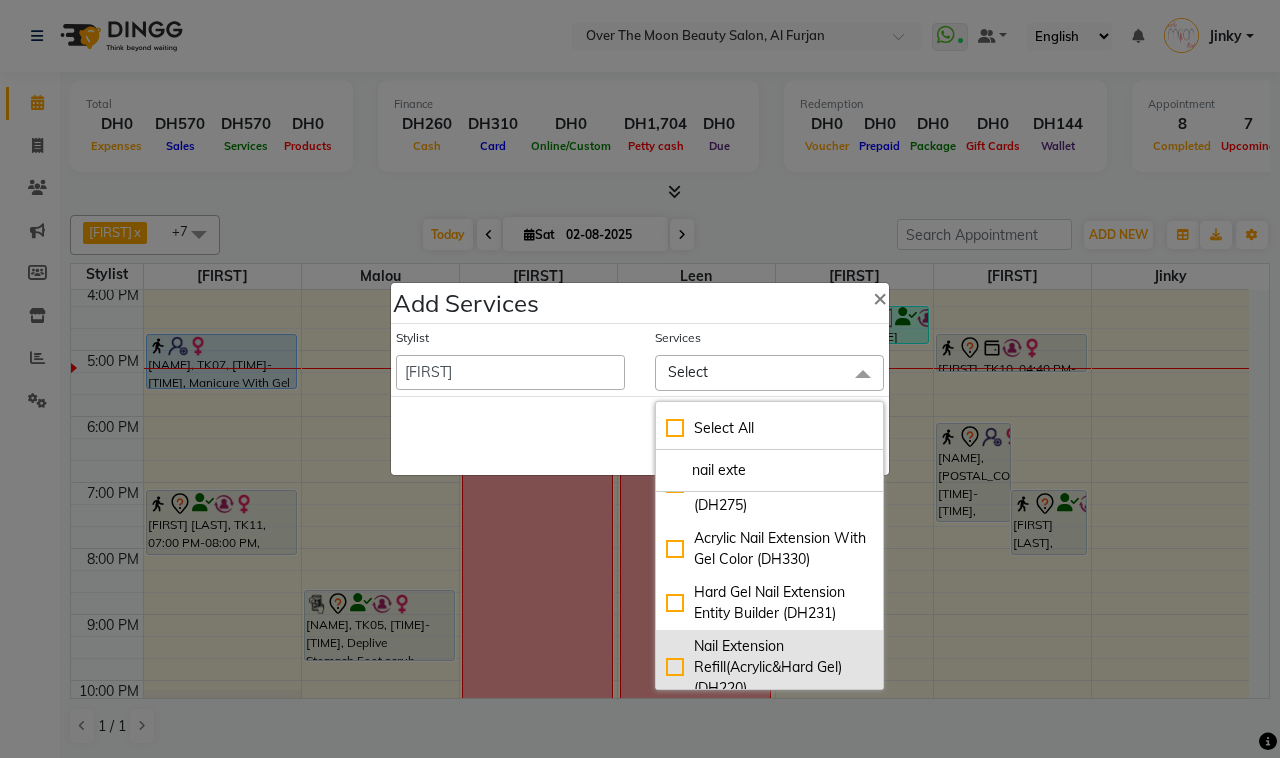 scroll, scrollTop: 338, scrollLeft: 0, axis: vertical 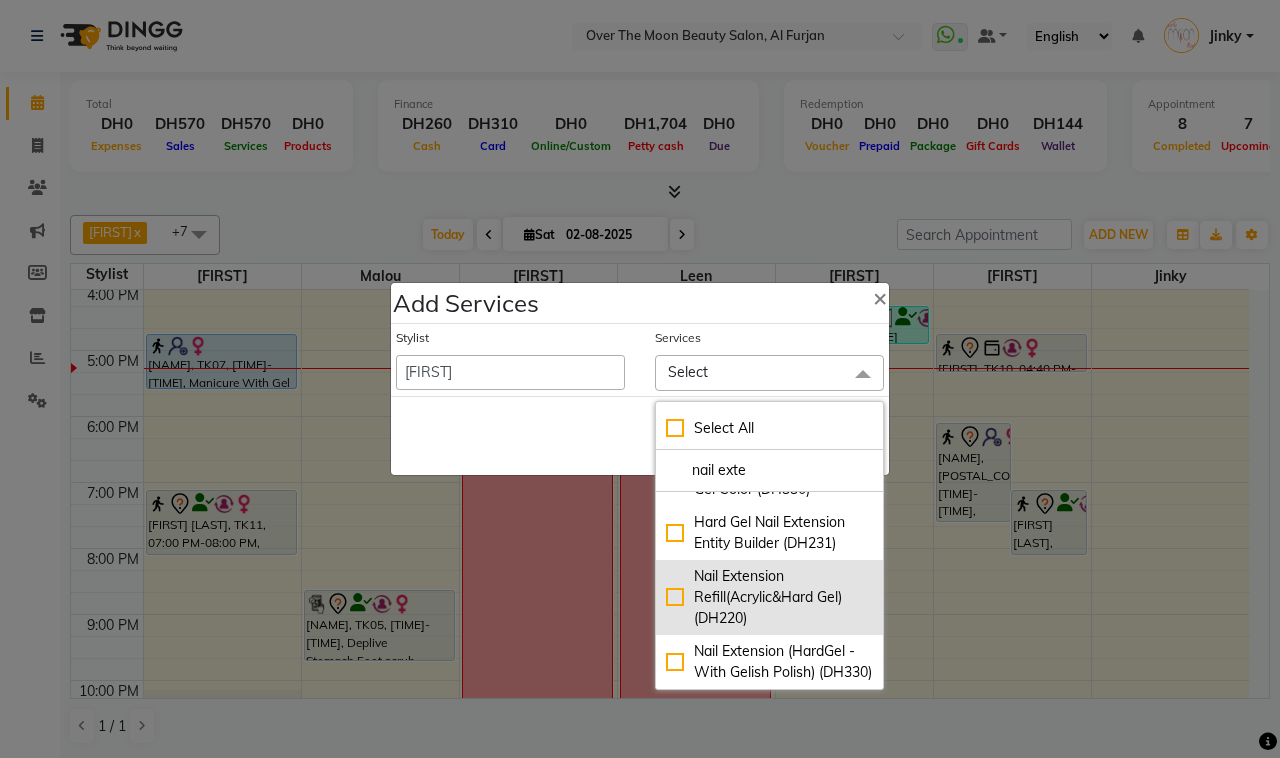 type on "nail exte" 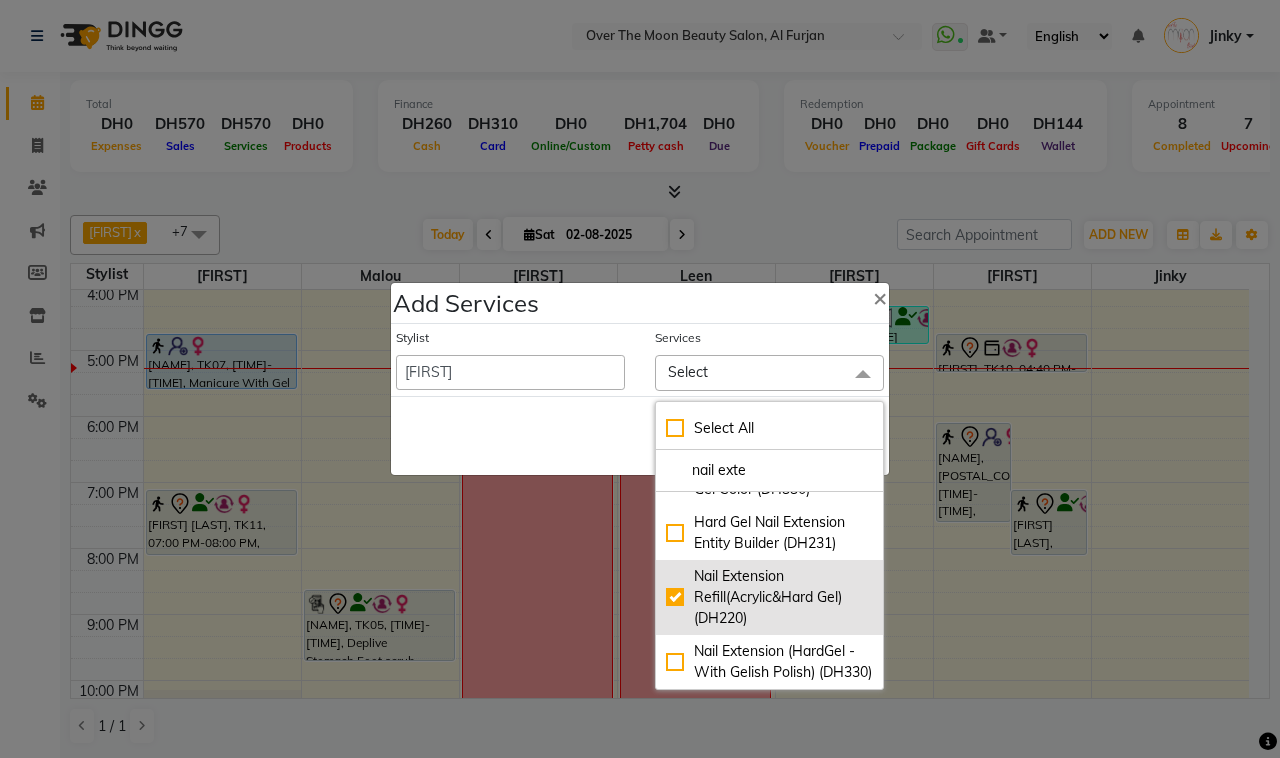 checkbox on "true" 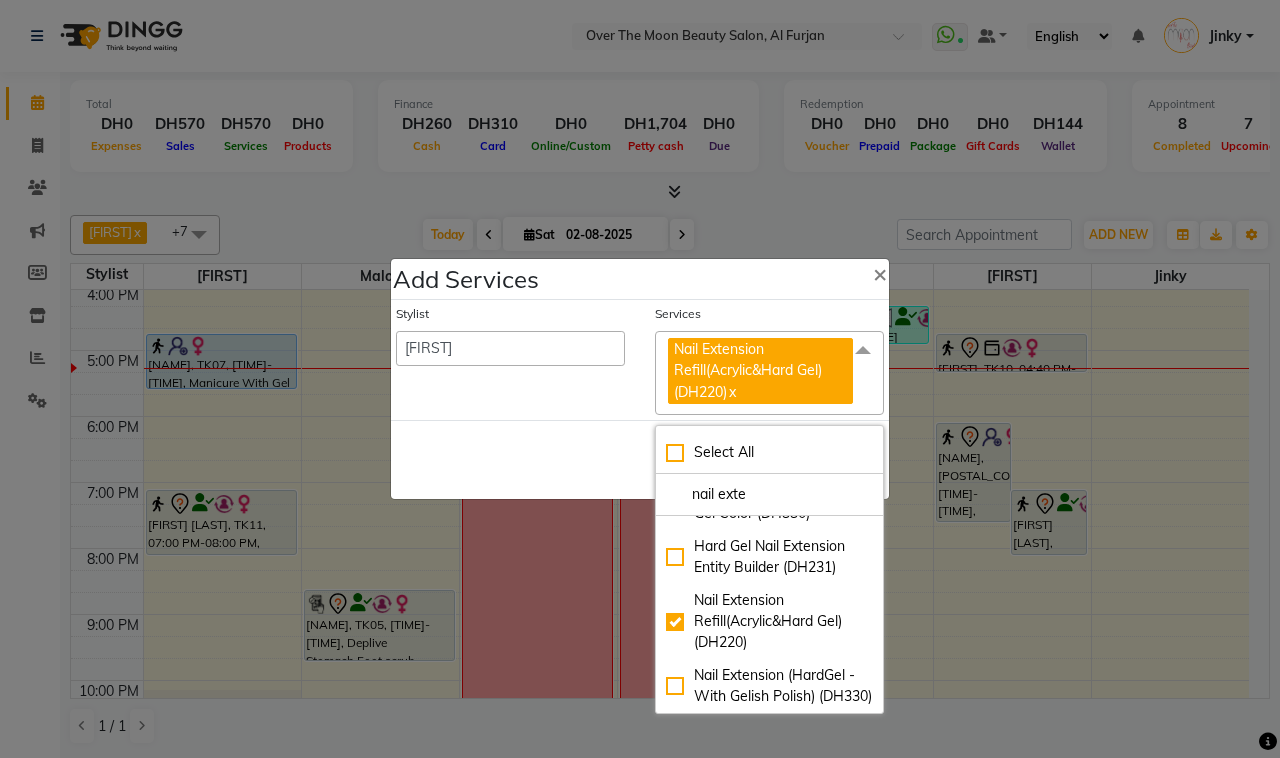 click on "Save   Cancel" 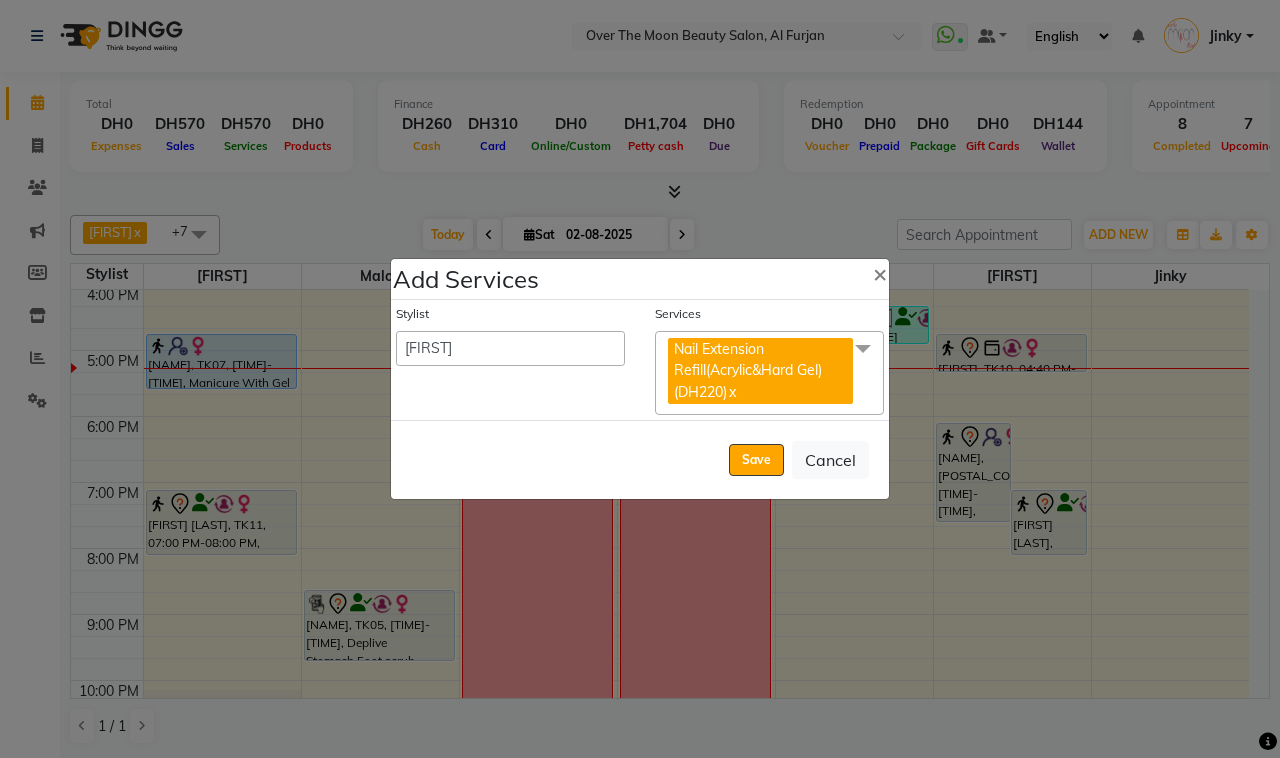 drag, startPoint x: 742, startPoint y: 463, endPoint x: 461, endPoint y: 471, distance: 281.11386 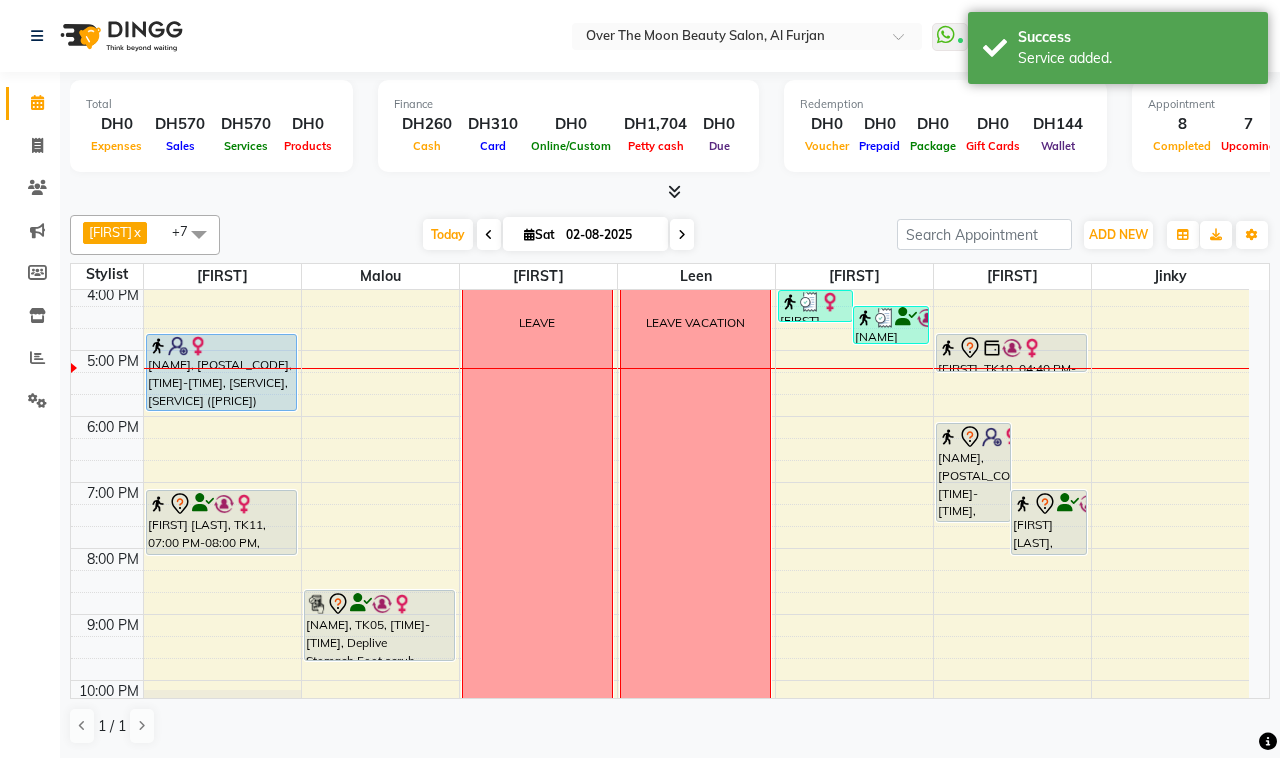 drag, startPoint x: 240, startPoint y: 450, endPoint x: 250, endPoint y: 410, distance: 41.231056 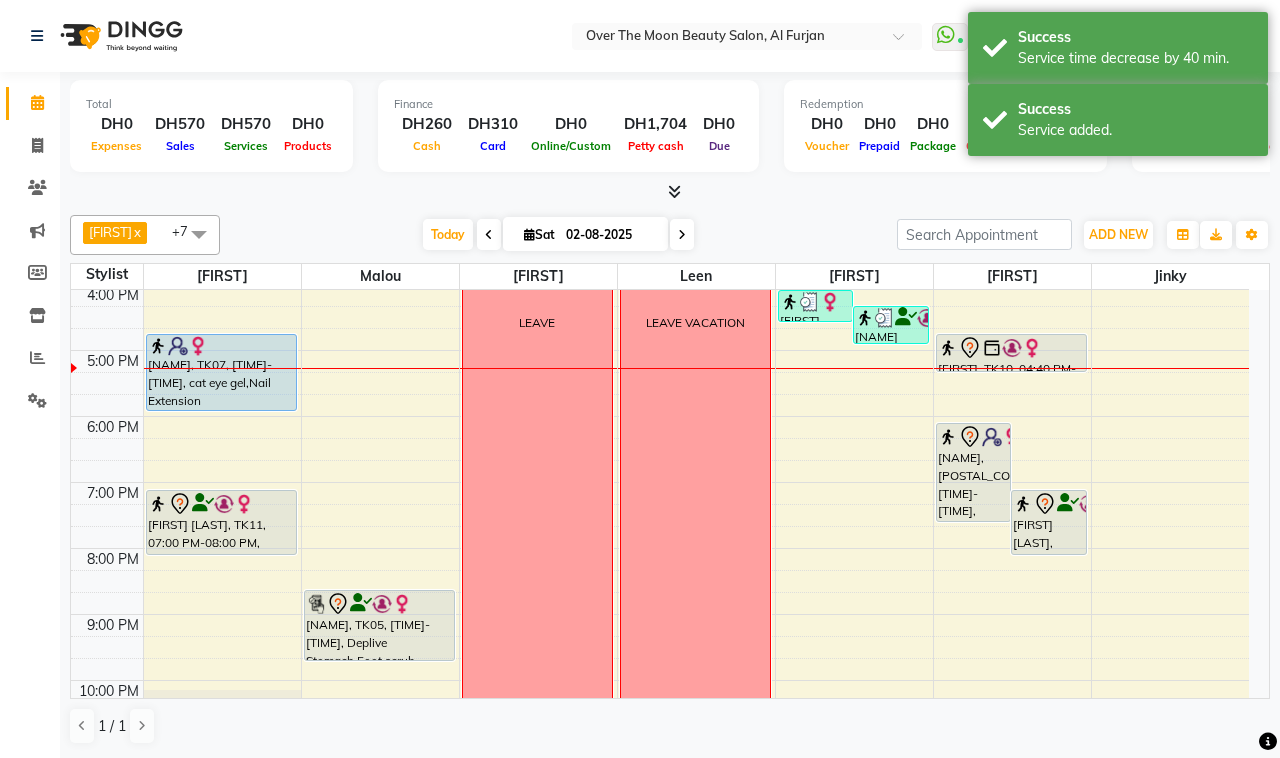 click on "[NAME], TK07, [TIME]-[TIME], cat eye gel,Nail Extension Refill(Acrylic&Hard Gel) (DH220)" at bounding box center [221, 372] 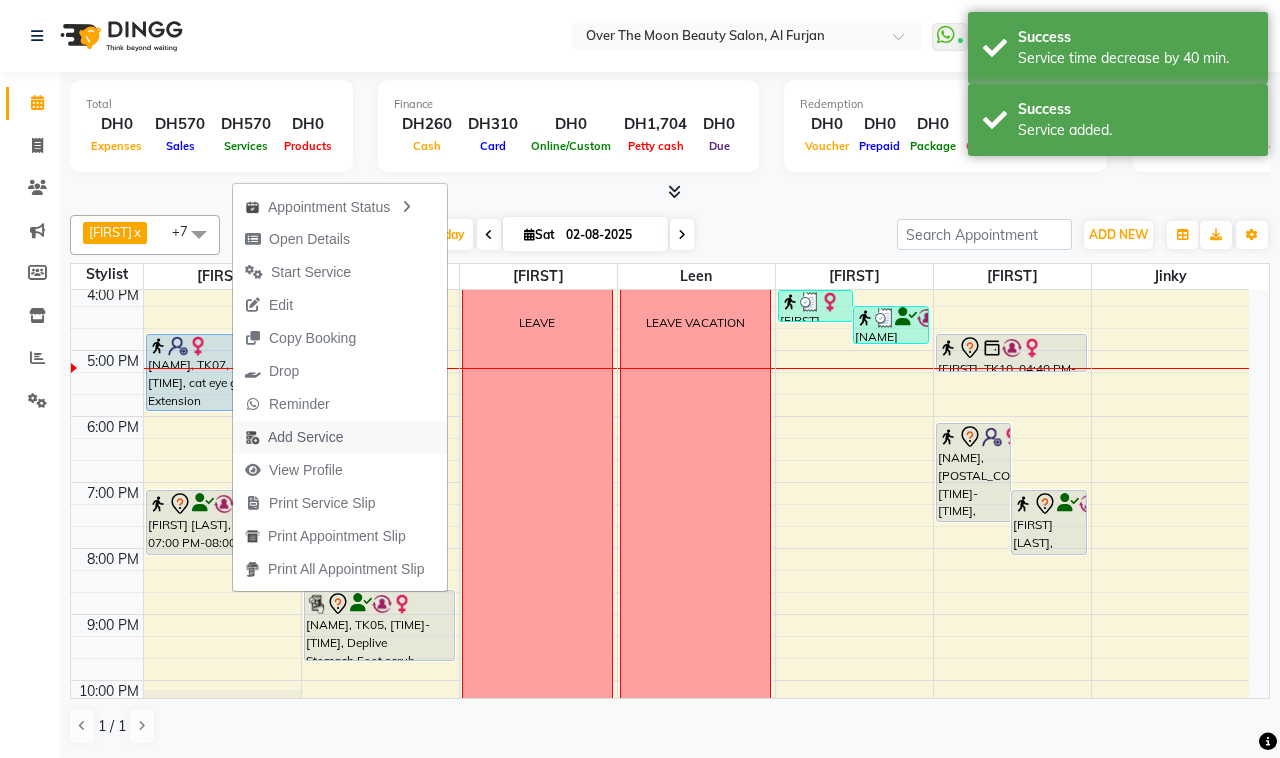 click on "Add Service" at bounding box center (305, 437) 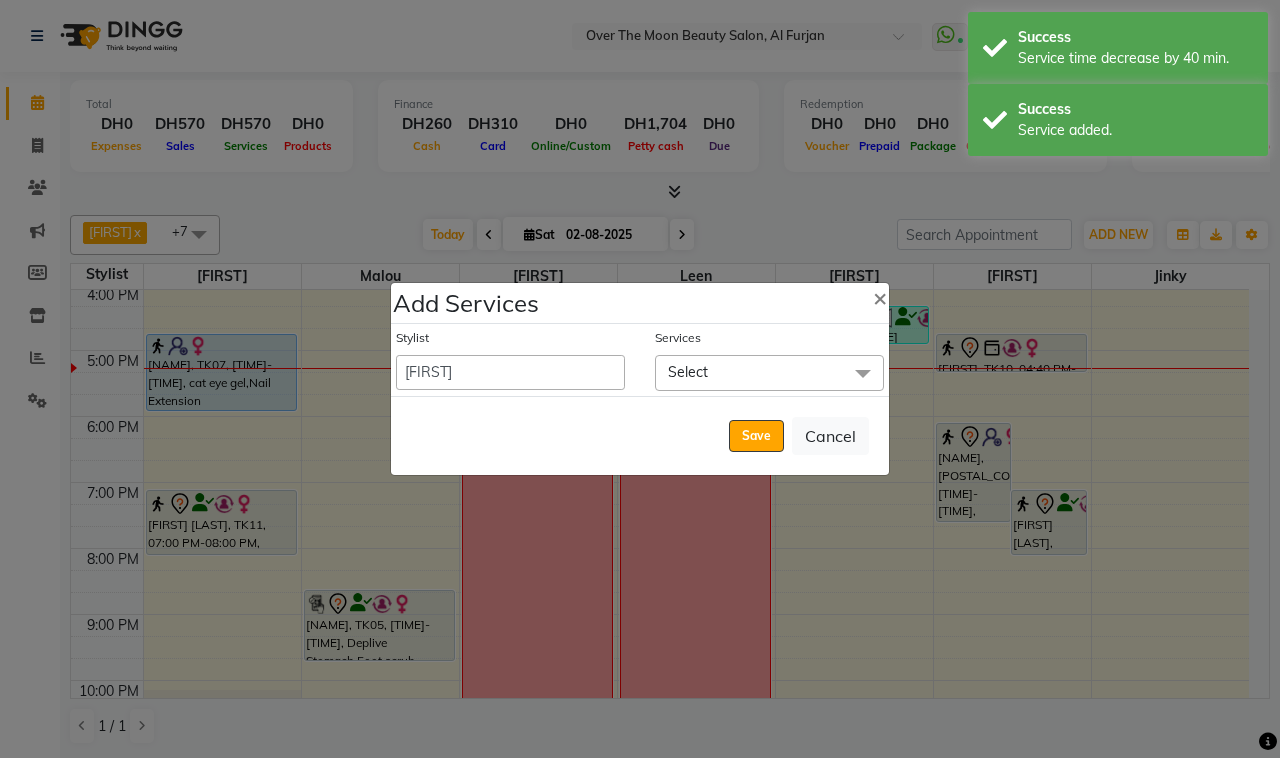 drag, startPoint x: 715, startPoint y: 361, endPoint x: 747, endPoint y: 395, distance: 46.69047 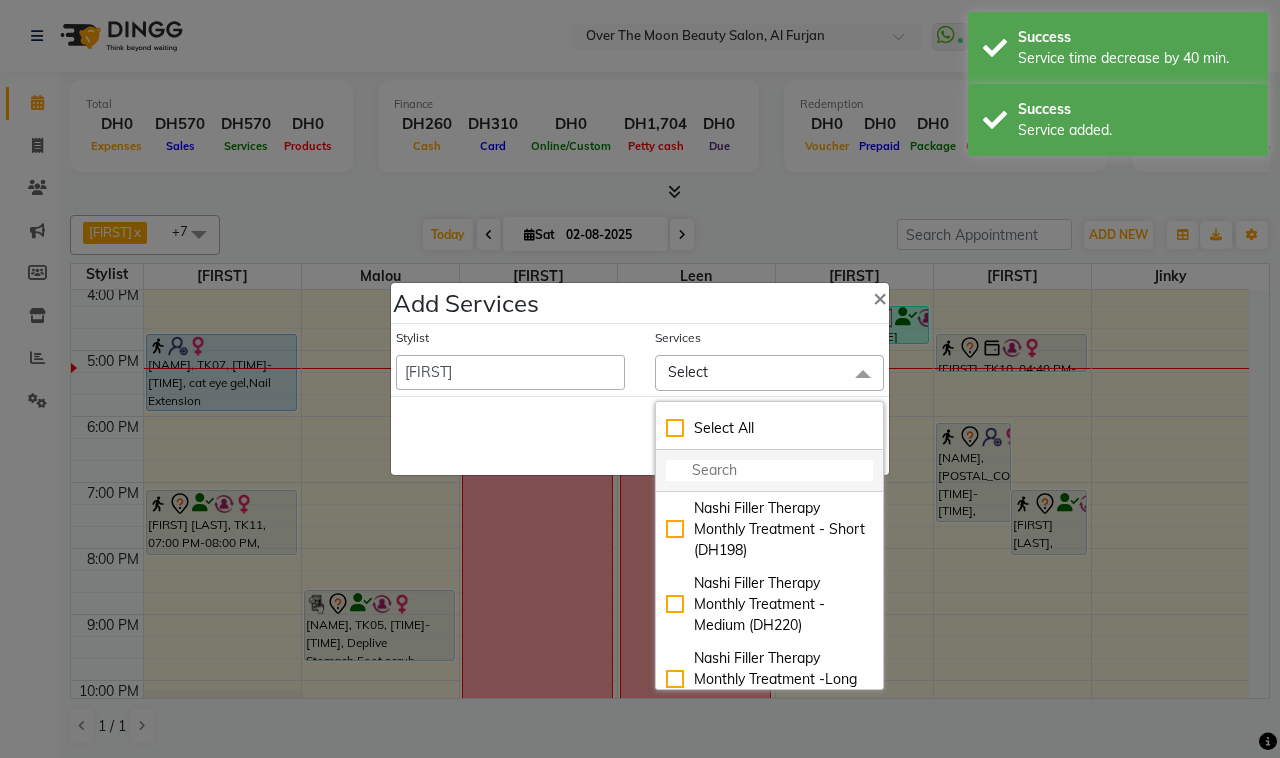 drag, startPoint x: 730, startPoint y: 470, endPoint x: 721, endPoint y: 465, distance: 10.29563 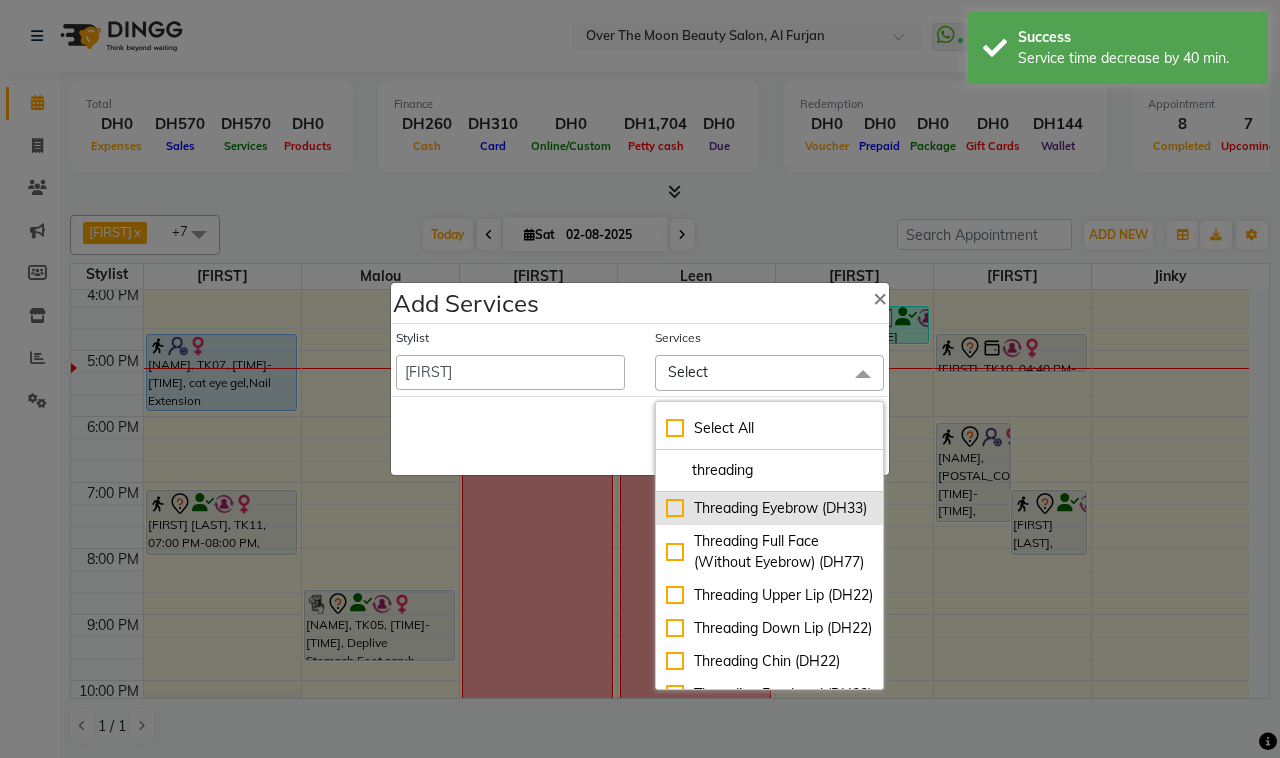 type on "threading" 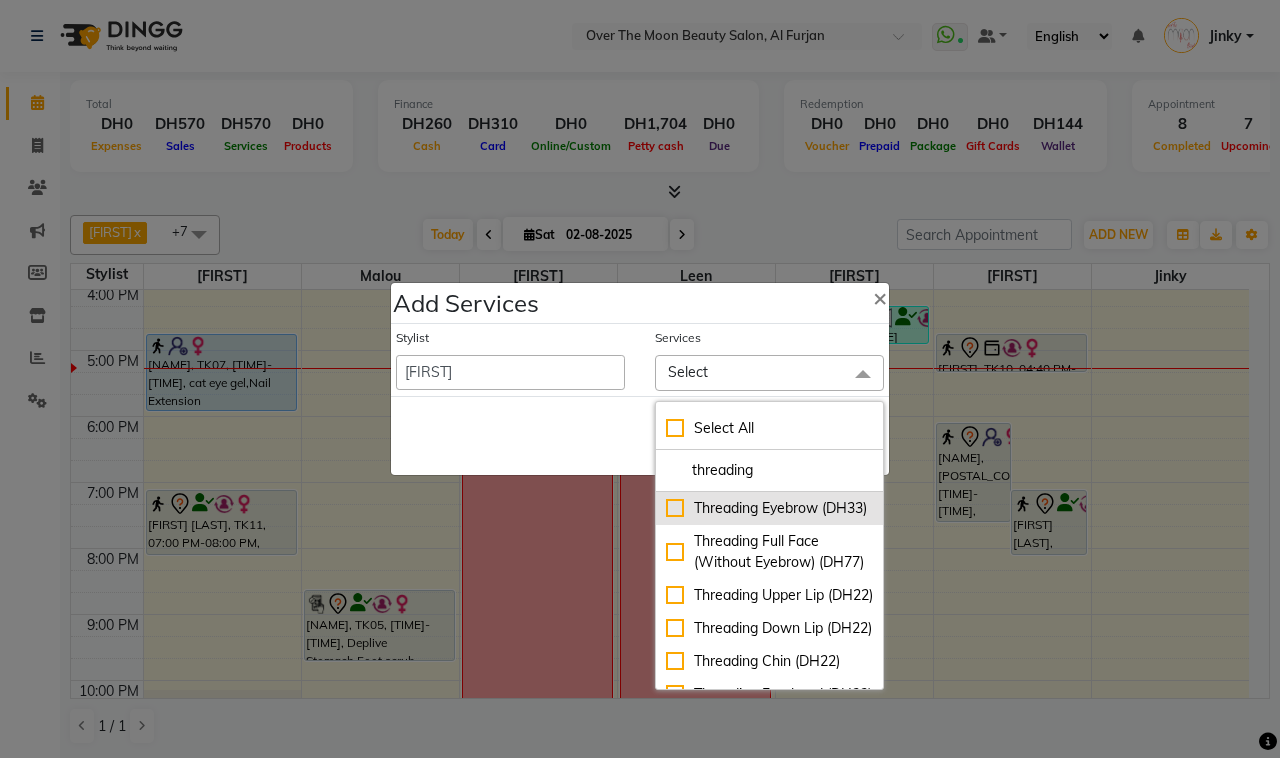 click on "Threading Eyebrow (DH33)" 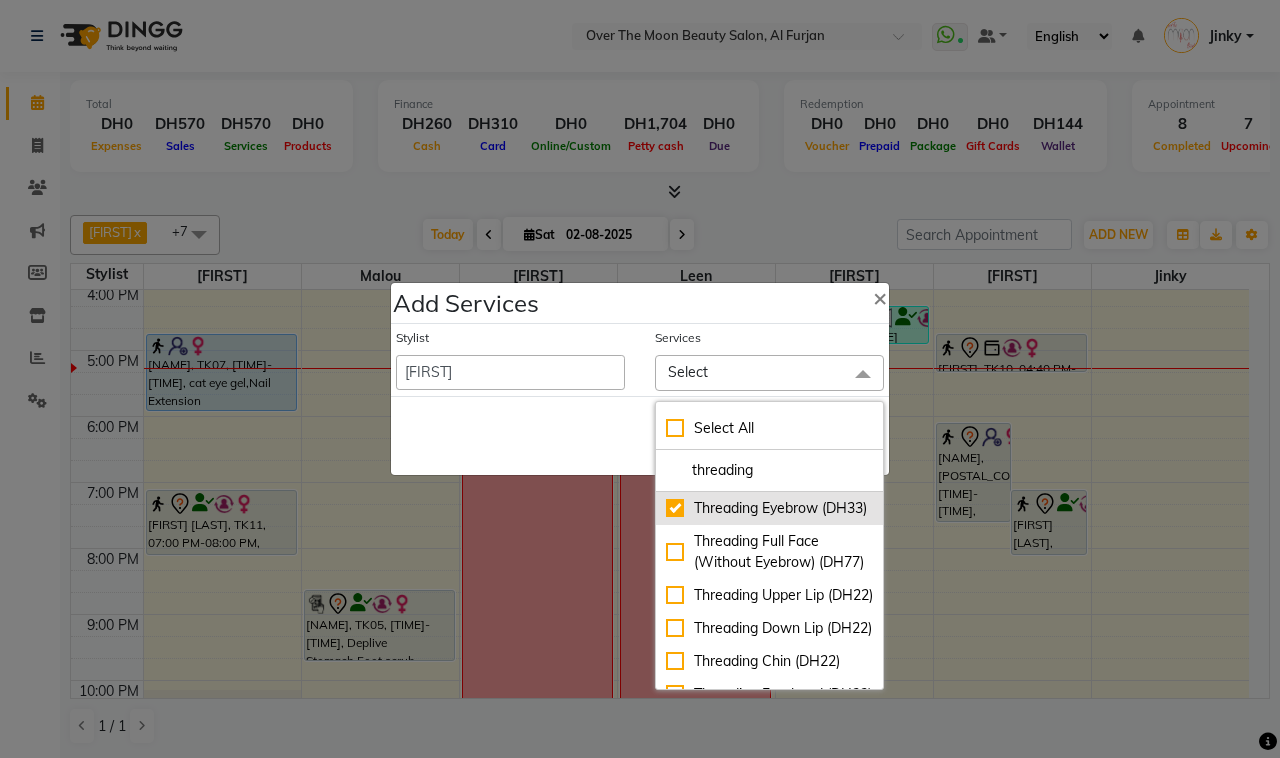 checkbox on "true" 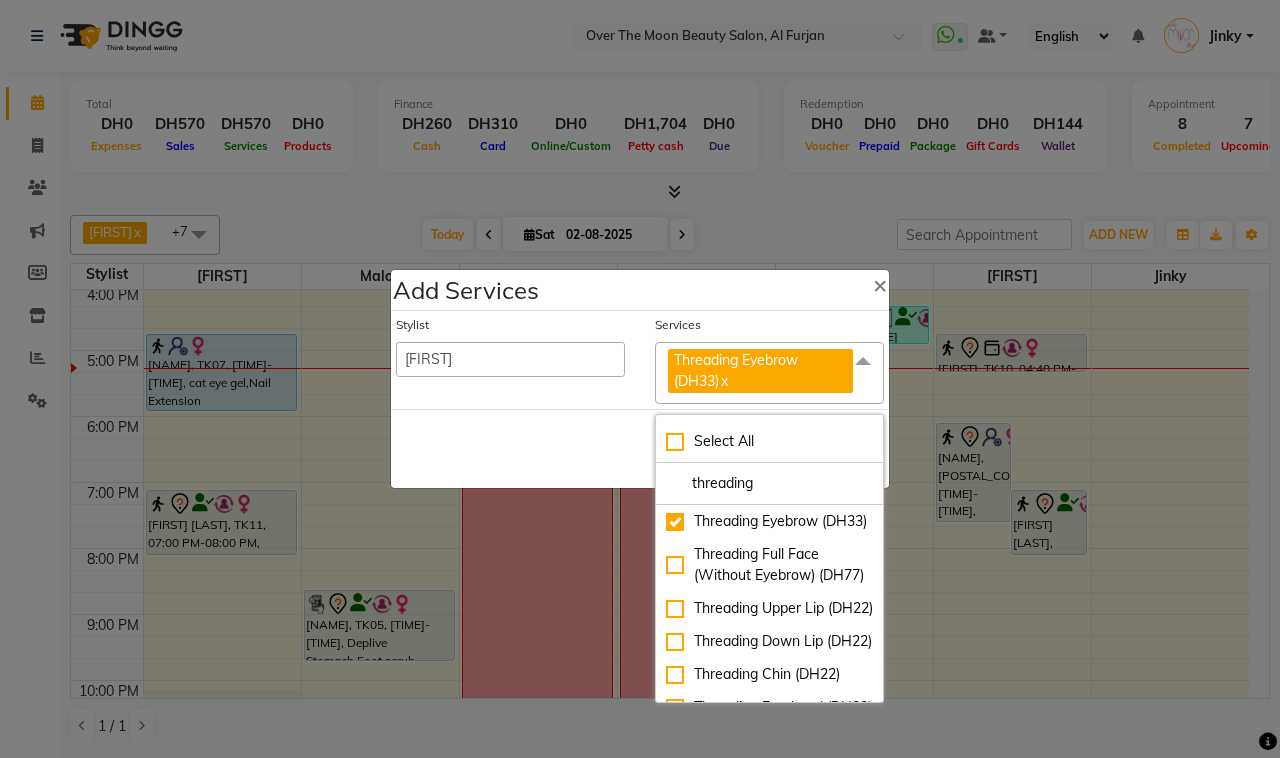click on "Save   Cancel" 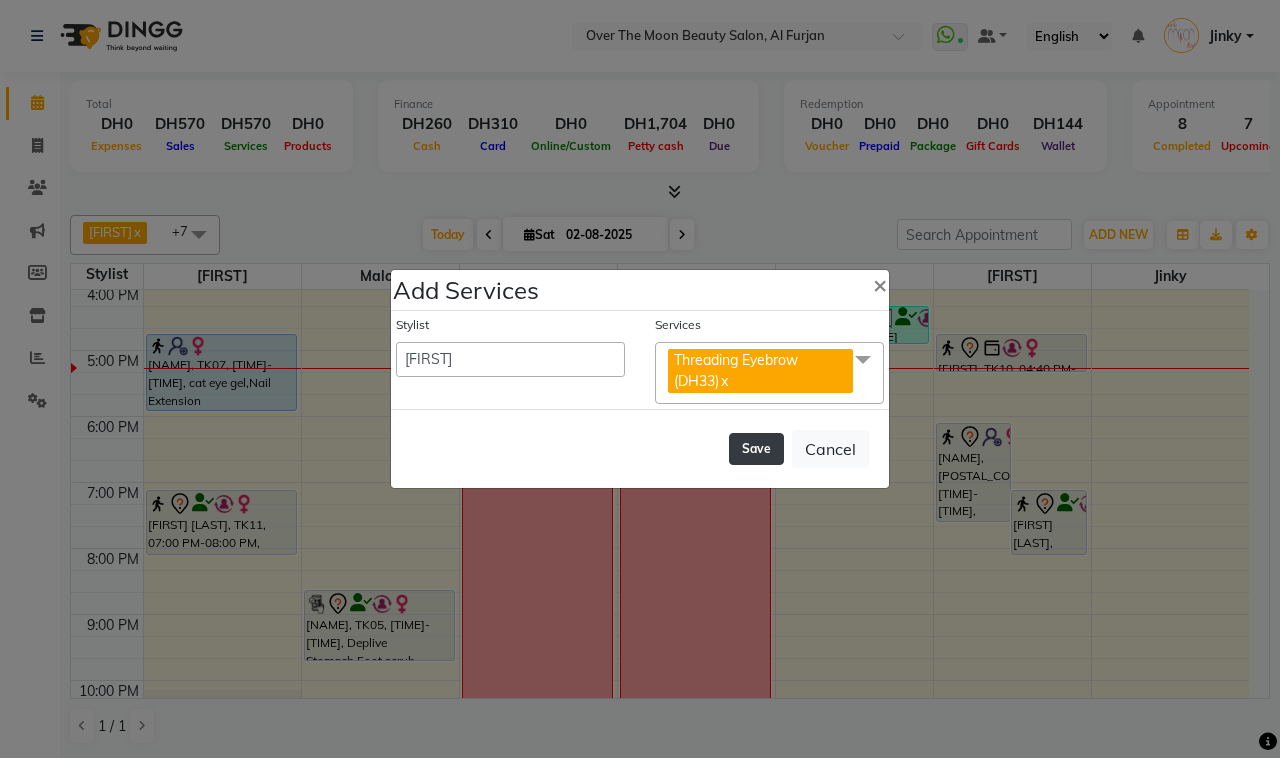 click on "Save" 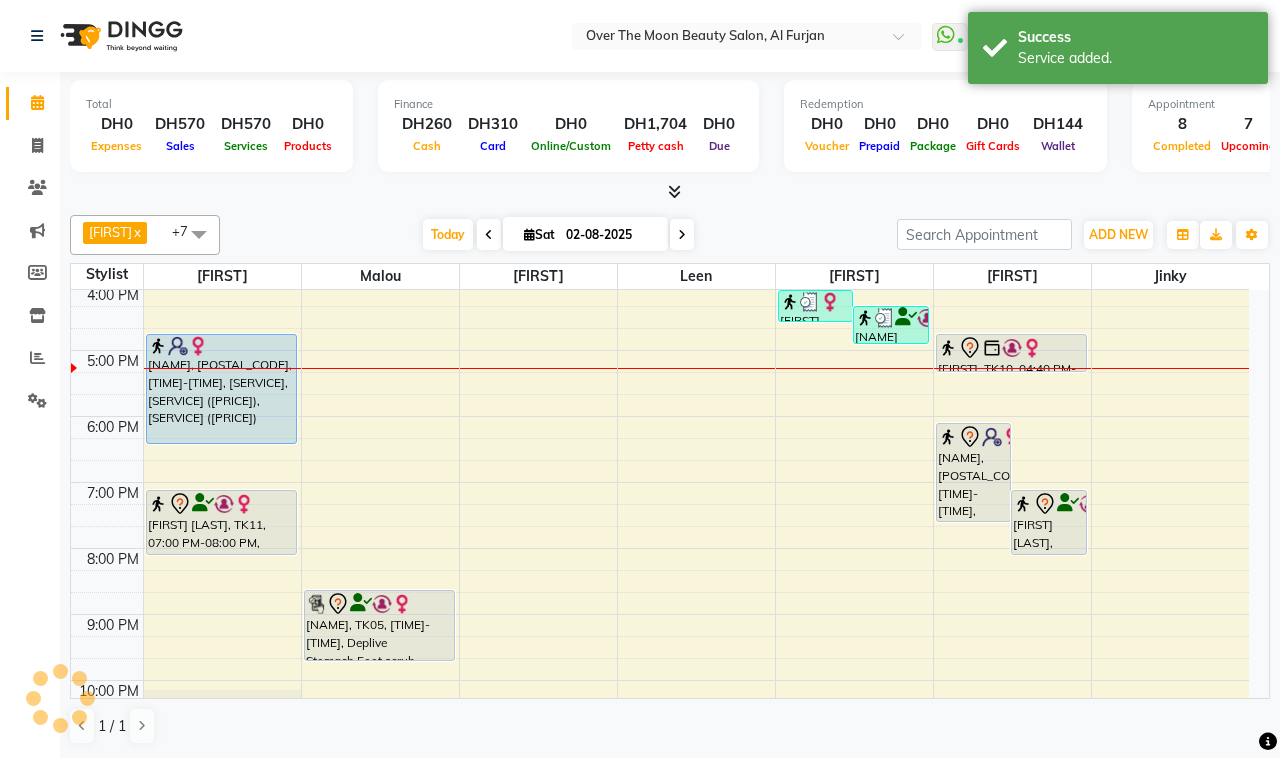 click on "[NAME], [POSTAL_CODE], [TIME]-[TIME], [SERVICE], [SERVICE] ([PRICE]), [SERVICE] ([PRICE])" at bounding box center [221, 389] 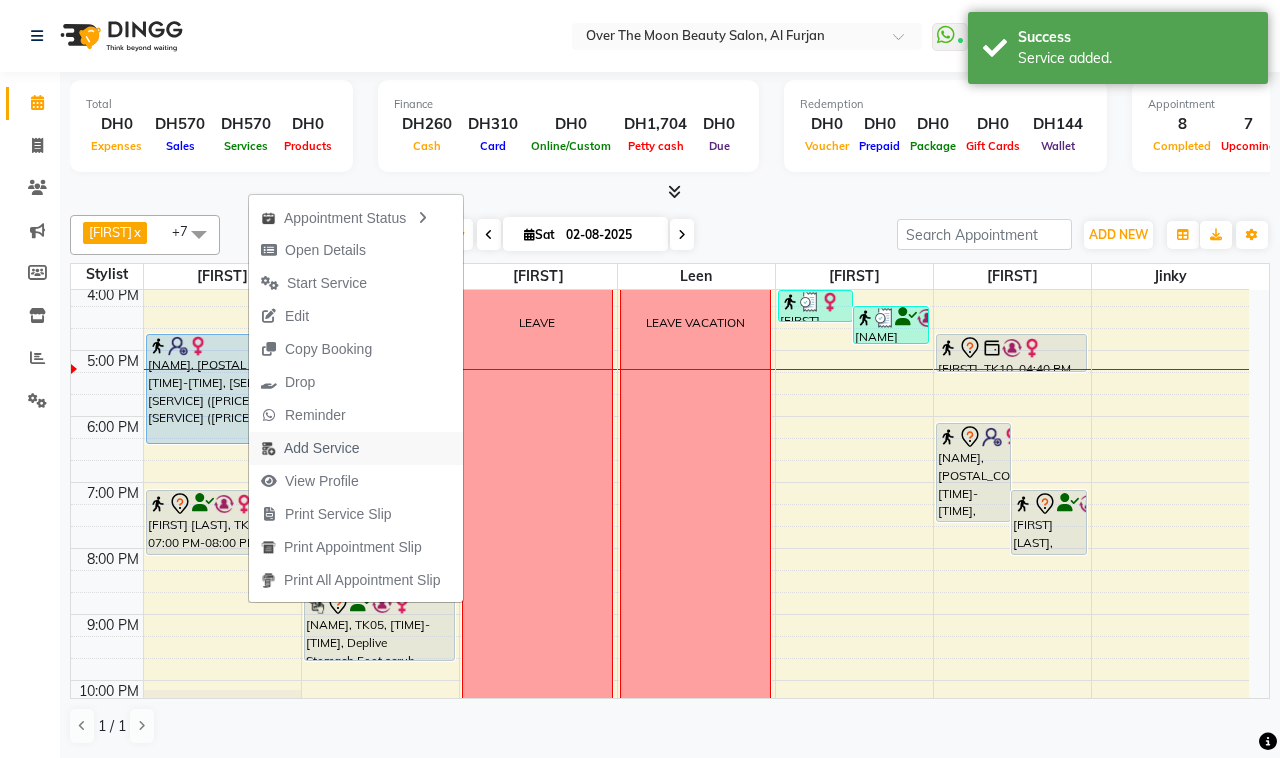 click on "Add Service" at bounding box center (310, 448) 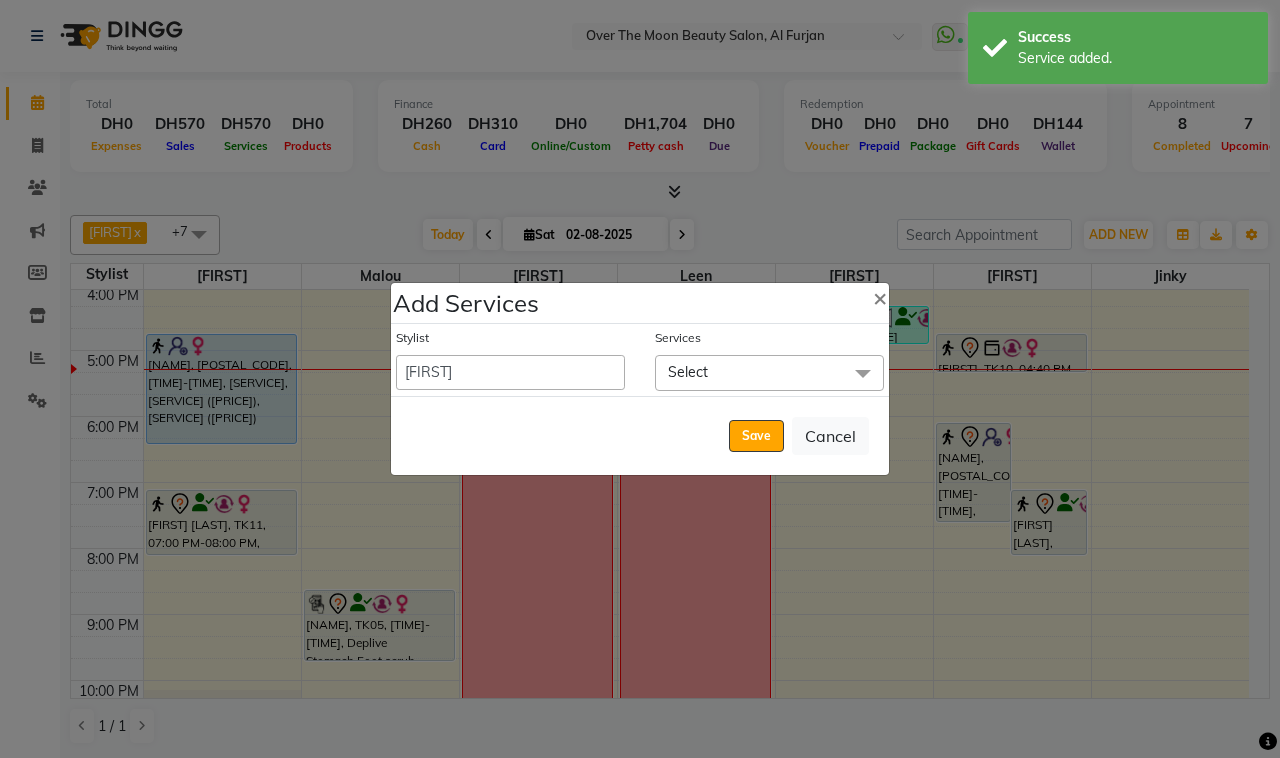 click on "Select" 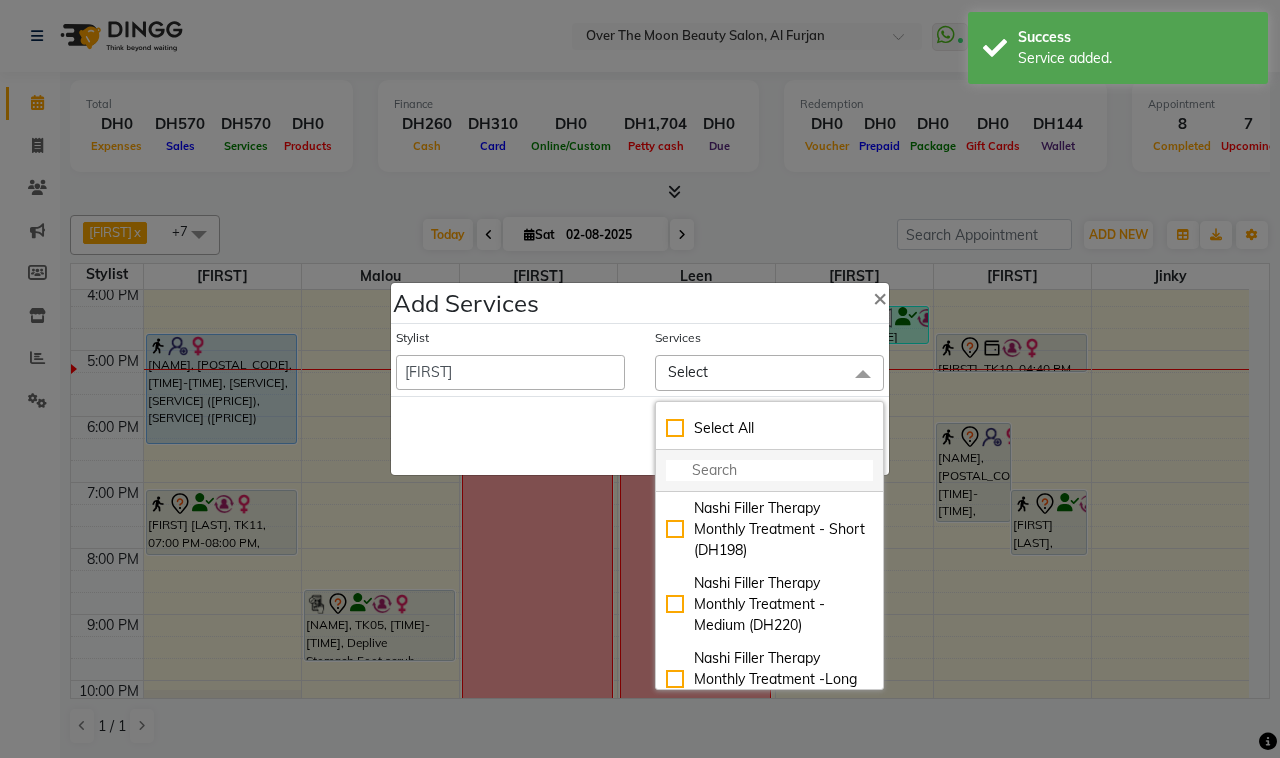 click 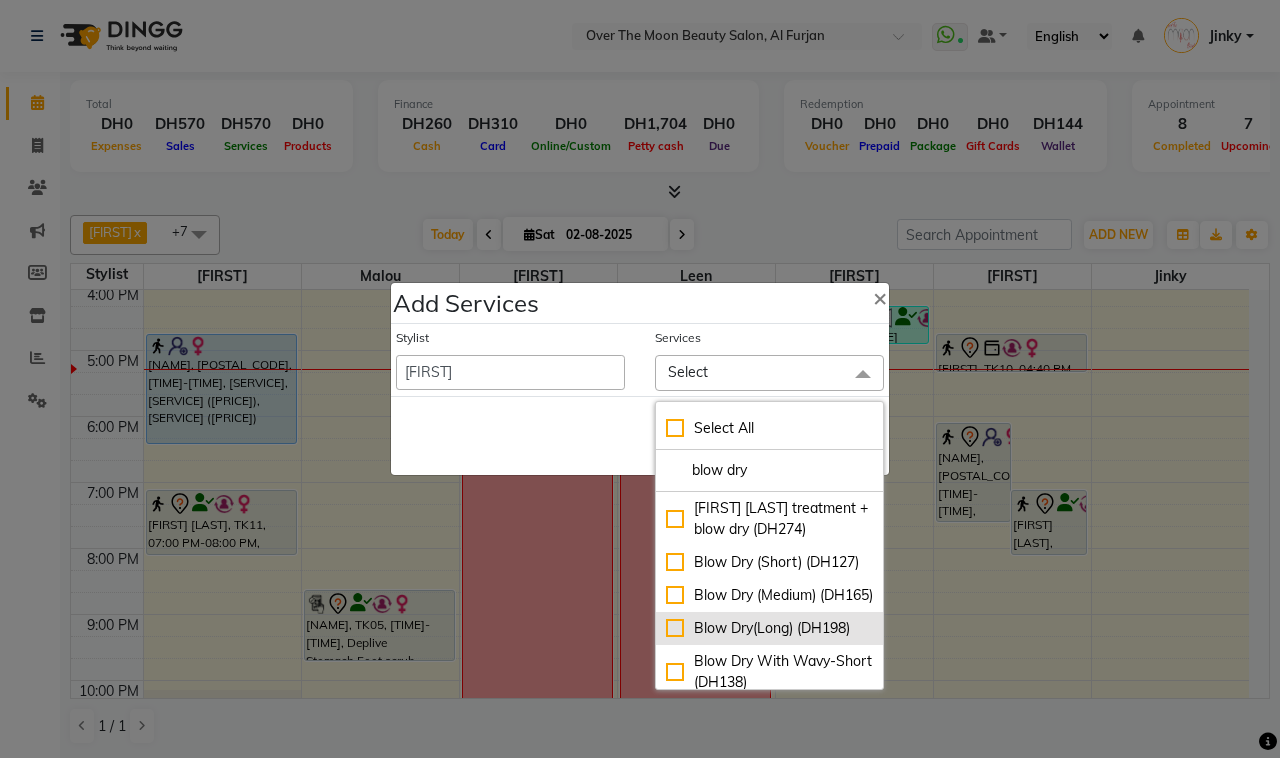 type on "blow dry" 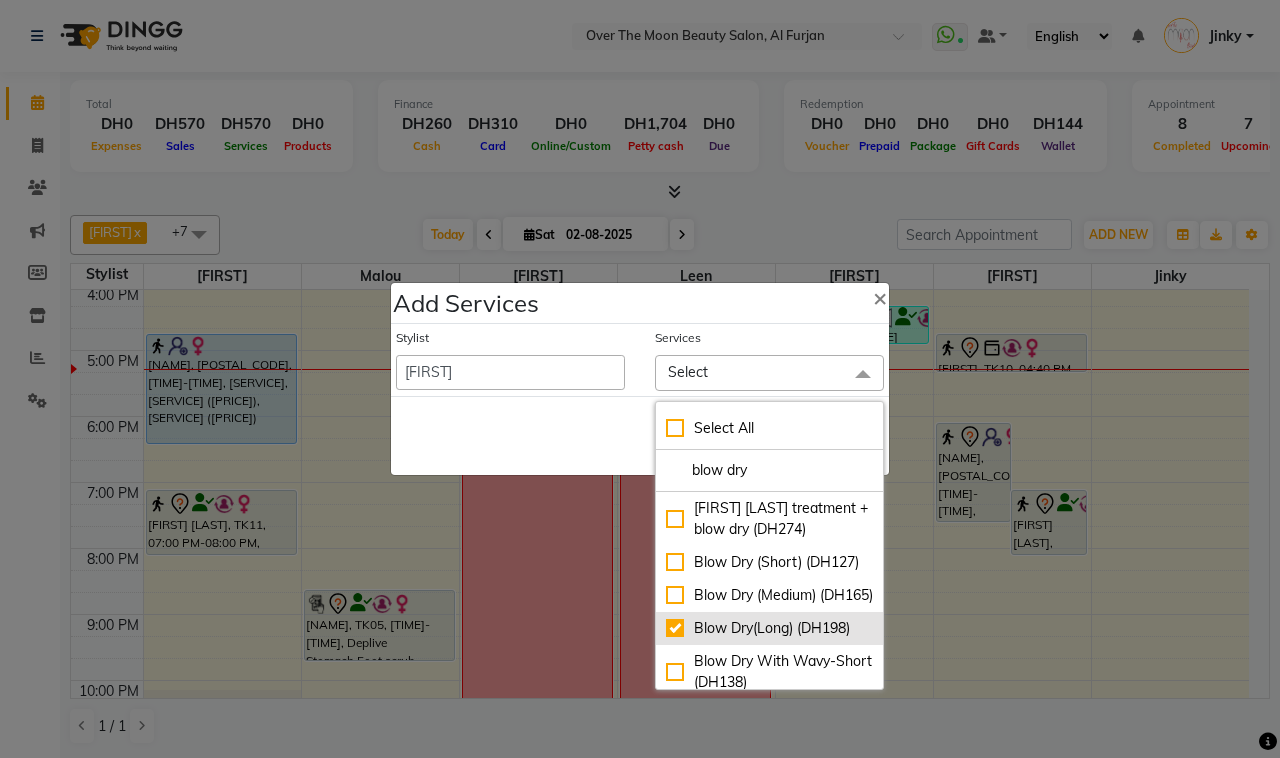checkbox on "true" 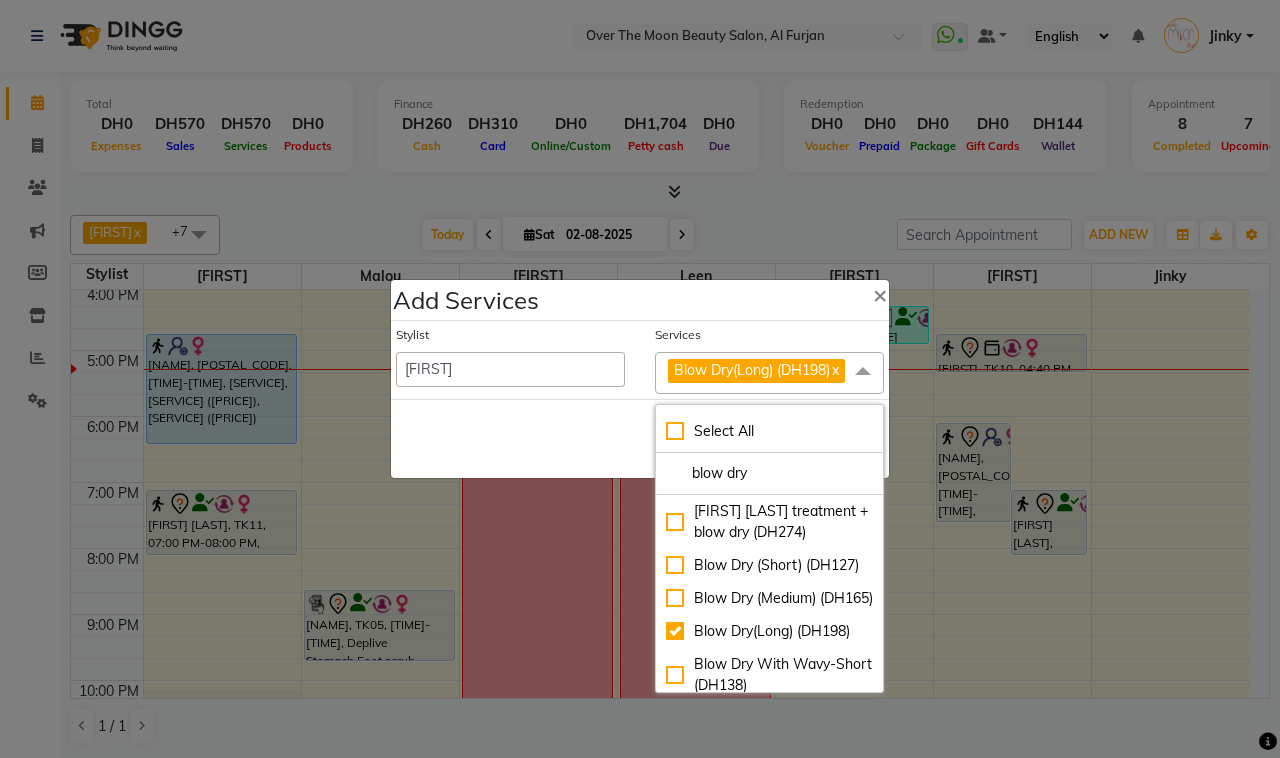 drag, startPoint x: 555, startPoint y: 451, endPoint x: 641, endPoint y: 450, distance: 86.00581 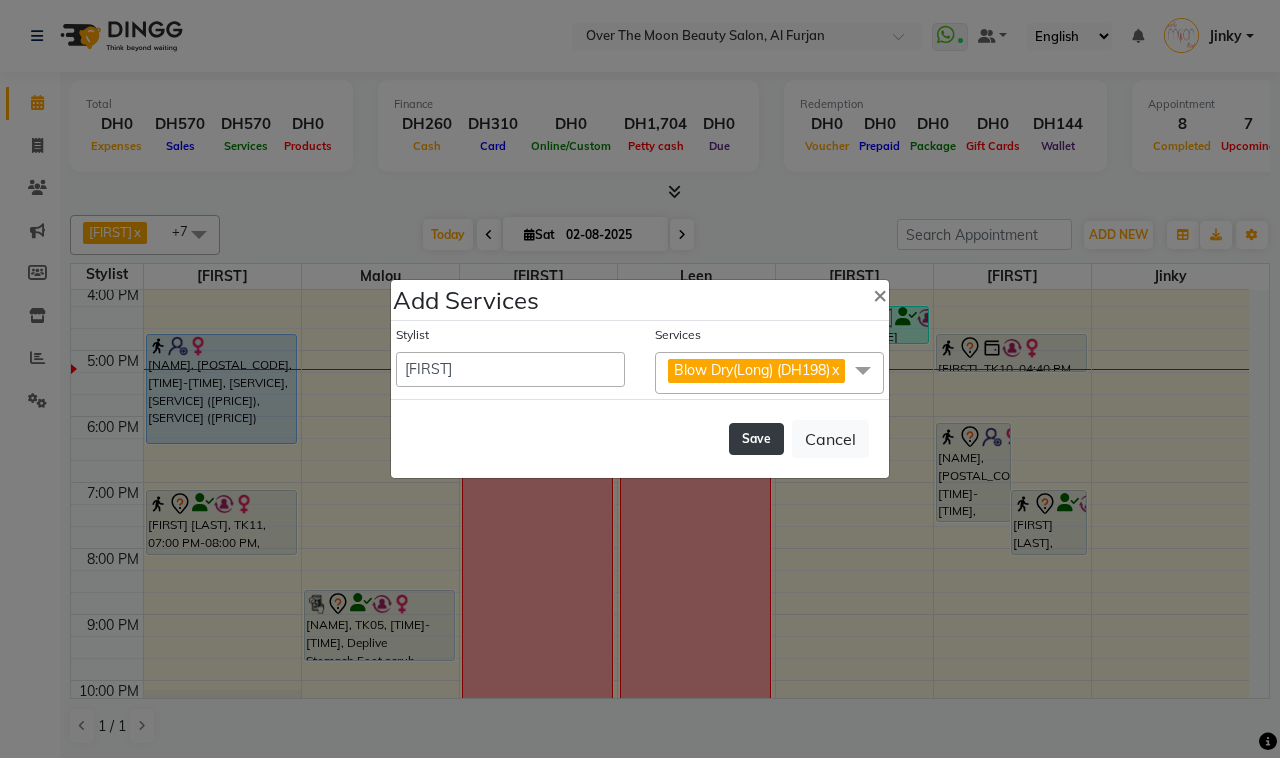 drag, startPoint x: 750, startPoint y: 452, endPoint x: 738, endPoint y: 455, distance: 12.369317 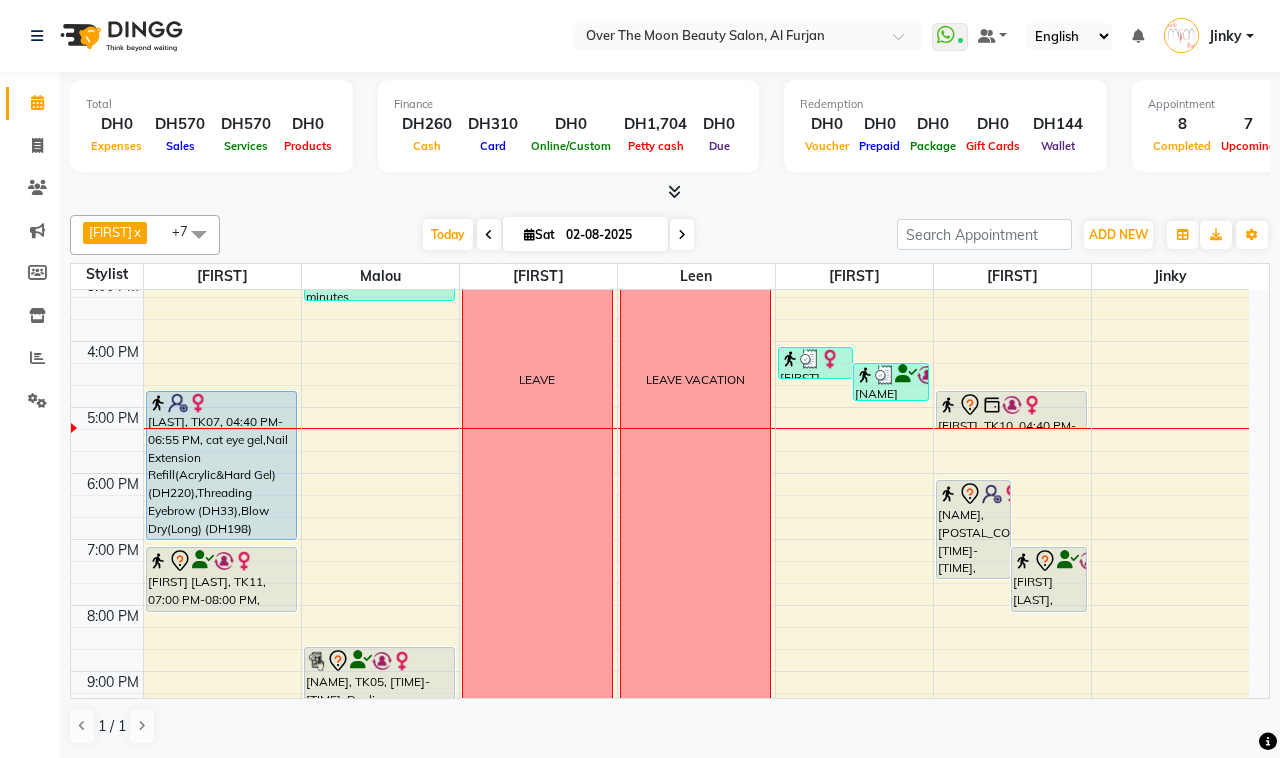 scroll, scrollTop: 467, scrollLeft: 0, axis: vertical 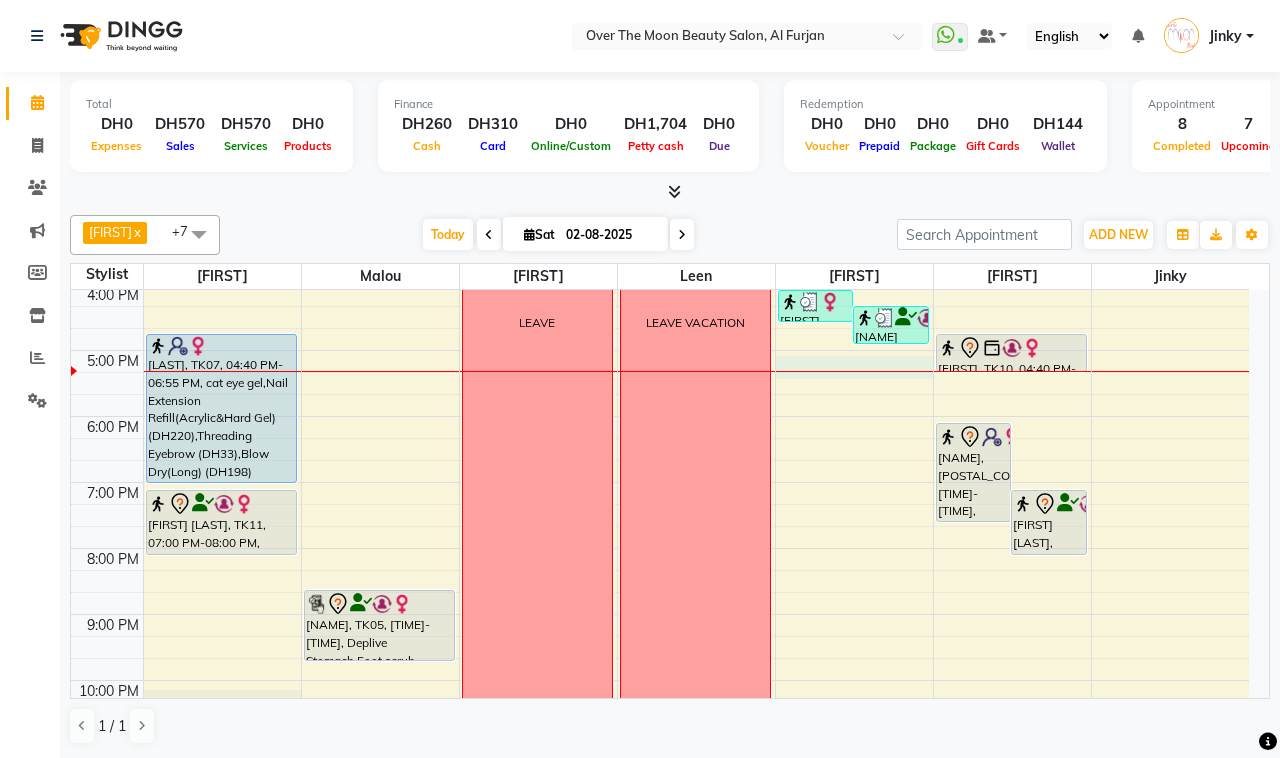 click on "9:00 AM 10:00 AM 11:00 AM 12:00 PM 1:00 PM 2:00 PM 3:00 PM 4:00 PM 5:00 PM 6:00 PM 7:00 PM 8:00 PM 9:00 PM 10:00 PM 11:00 PM     [FIRST] [LAST], TK02, 12:30 PM-01:30 PM, Classic Pedicure     [FIRST], TK07, 04:40 PM-06:55 PM, cat eye gel,Nail Extension Refill(Acrylic&Hard Gel) (DH220),Threading Eyebrow (DH33),Blow Dry(Long) (DH198)             [FIRST] [LAST], TK11, 07:00 PM-08:00 PM, Manicure With Gel Polish     [FIRST] [LAST], TK09, 12:45 PM-01:15 PM, Princess Manicure      [FIRST] [LAST], TK01, 02:00 PM-03:20 PM, relaxing massage 60 minutes             [FIRST], TK05, 08:30 PM-09:35 PM, Deplive Stomach,Foot scrub  LEAVE   LEAVE VACATION      [FIRST], TK08, 12:30 PM-01:05 PM, Eyebrow Tinting (DH50)     [FIRST] [LAST], TK02, 12:45 PM-01:45 PM, Classic Manicure (DH77)     [FIRST], TK06, 04:00 PM-04:30 PM, Threading Eyebrow     [FIRST] [LAST], TK13, 04:15 PM-04:50 PM, Threading Eyebrow,Threading Upper Lip (DH22),Threading Chin (DH22),Deplive Nose (DH33)" at bounding box center [660, 317] 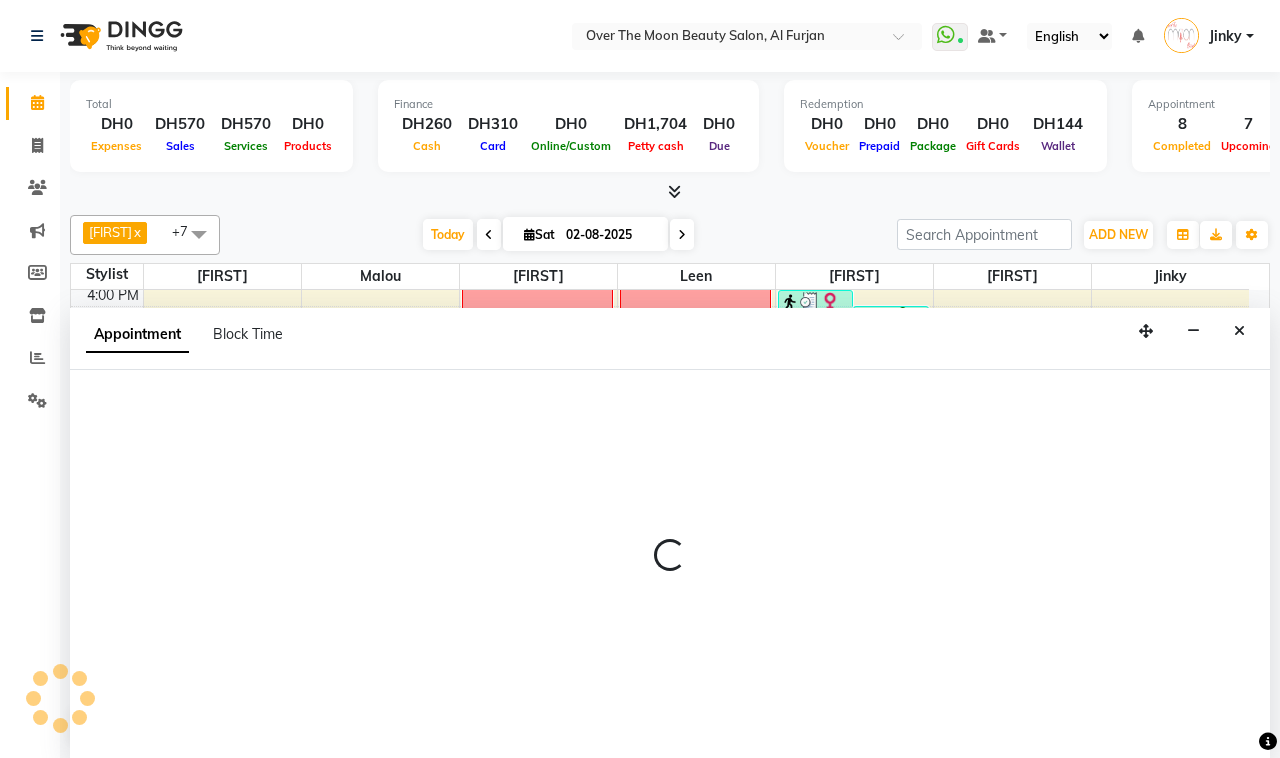 select on "64402" 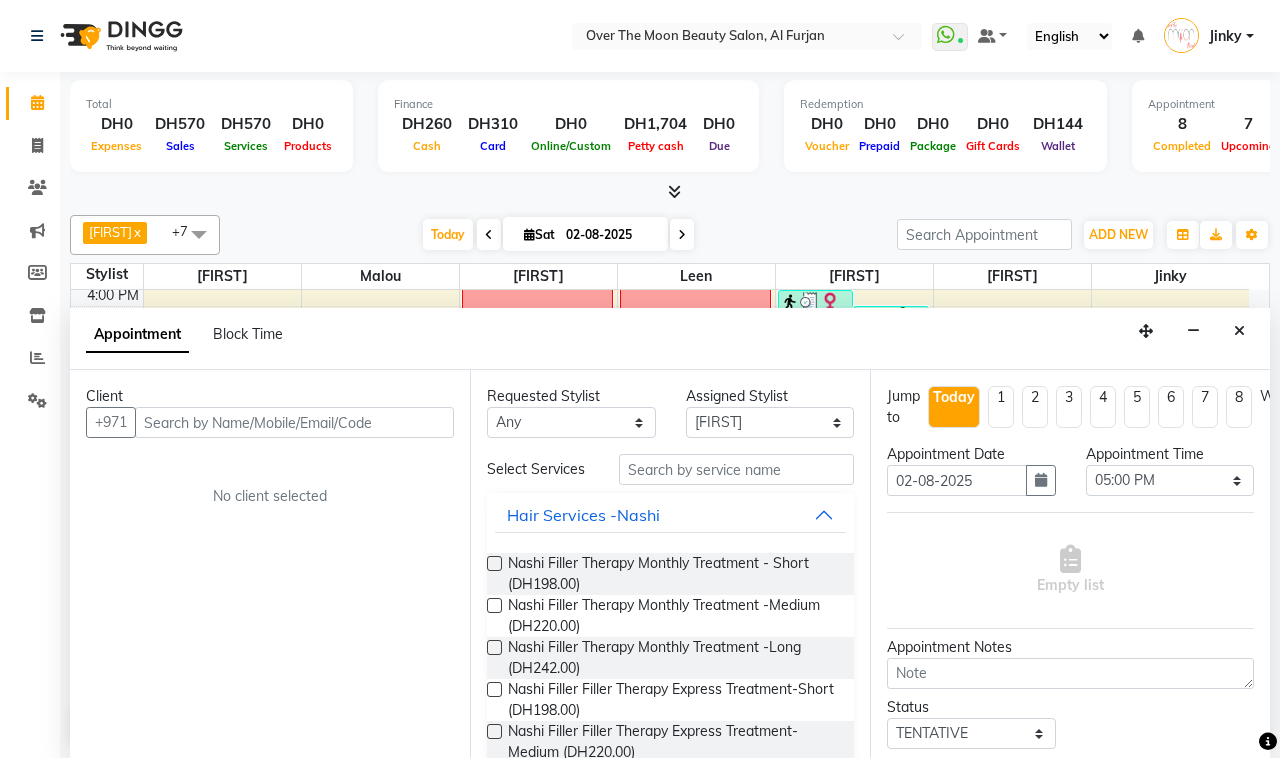 click at bounding box center (294, 422) 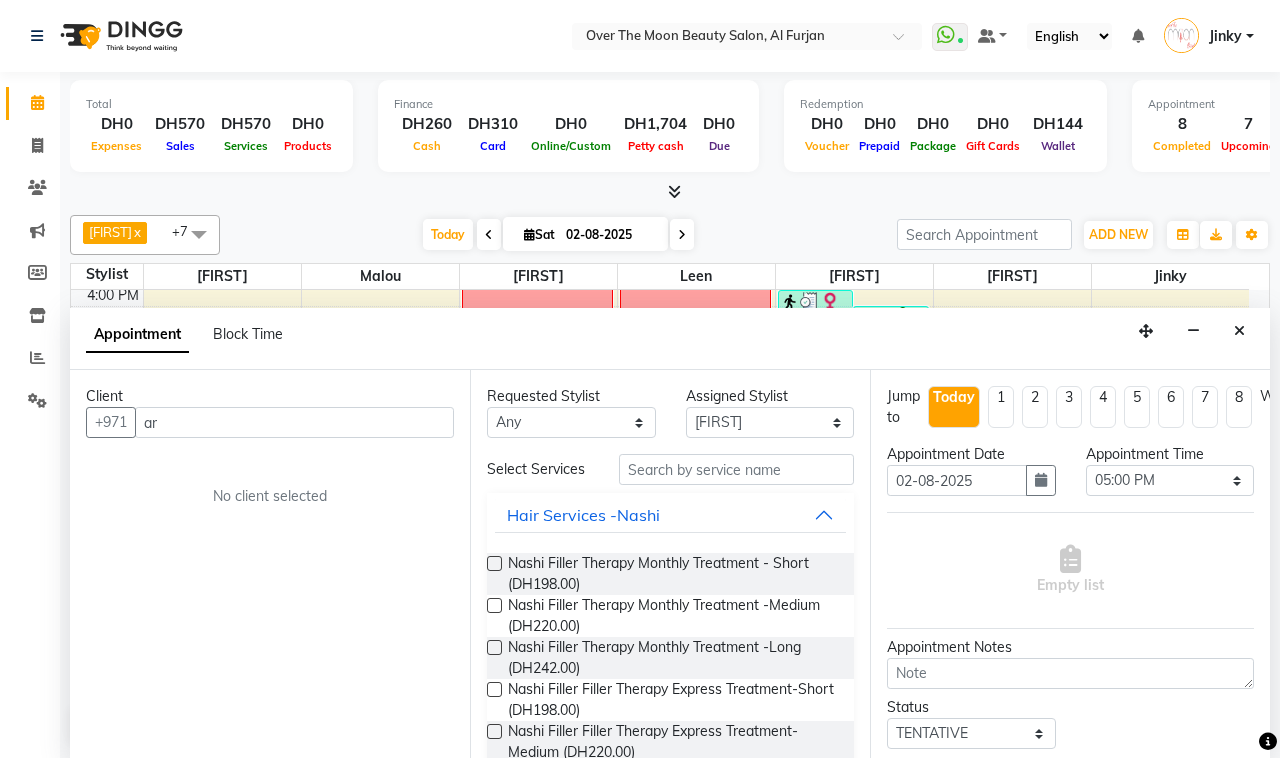 type on "aru" 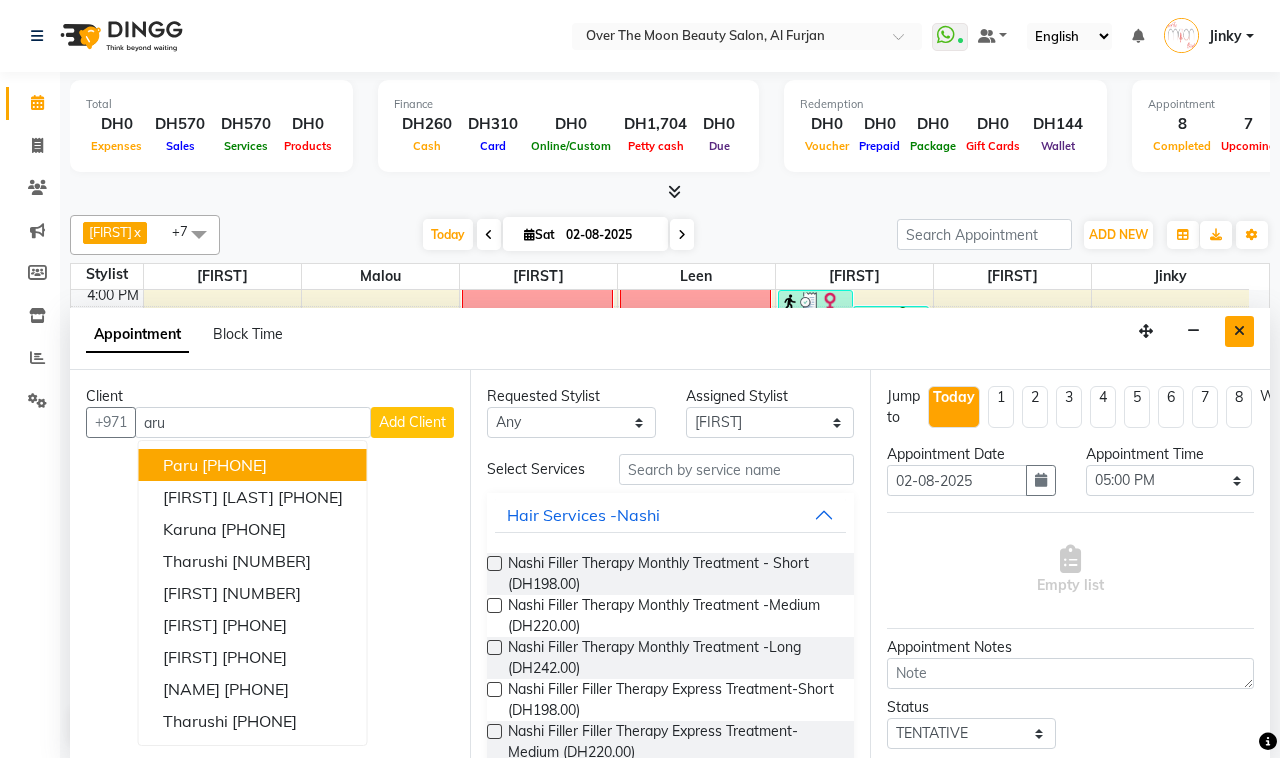 click at bounding box center (1239, 331) 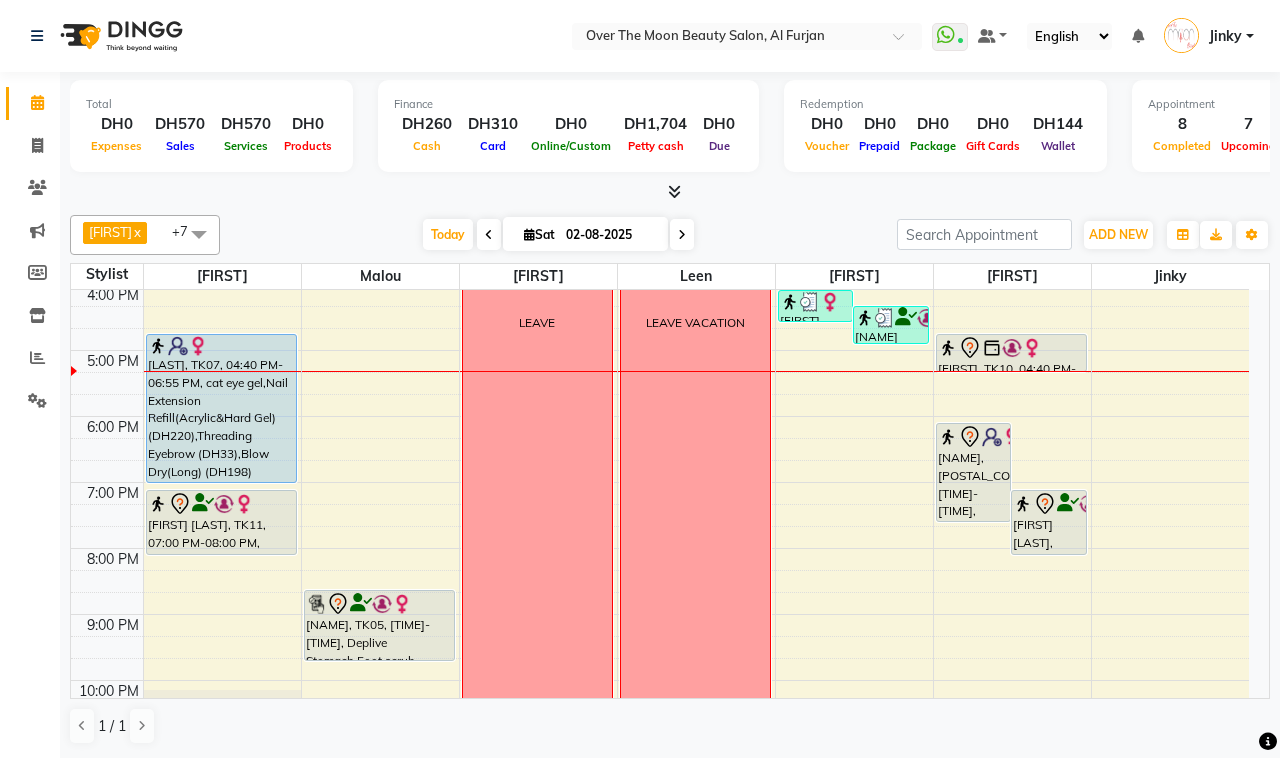 click on "[LAST], TK07, 04:40 PM-06:55 PM, cat eye gel,Nail Extension Refill(Acrylic&Hard Gel) (DH220),Threading Eyebrow (DH33),Blow Dry(Long) (DH198)" at bounding box center (221, 408) 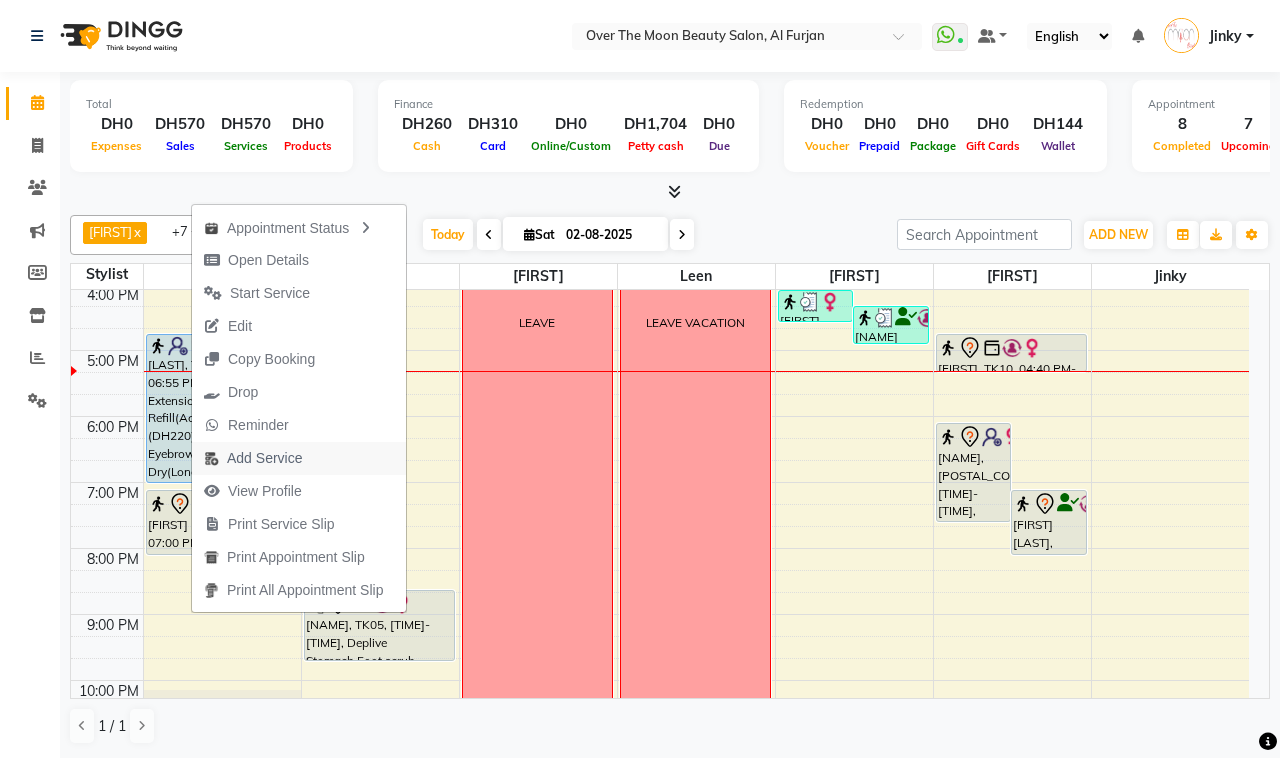 click on "Add Service" at bounding box center (264, 458) 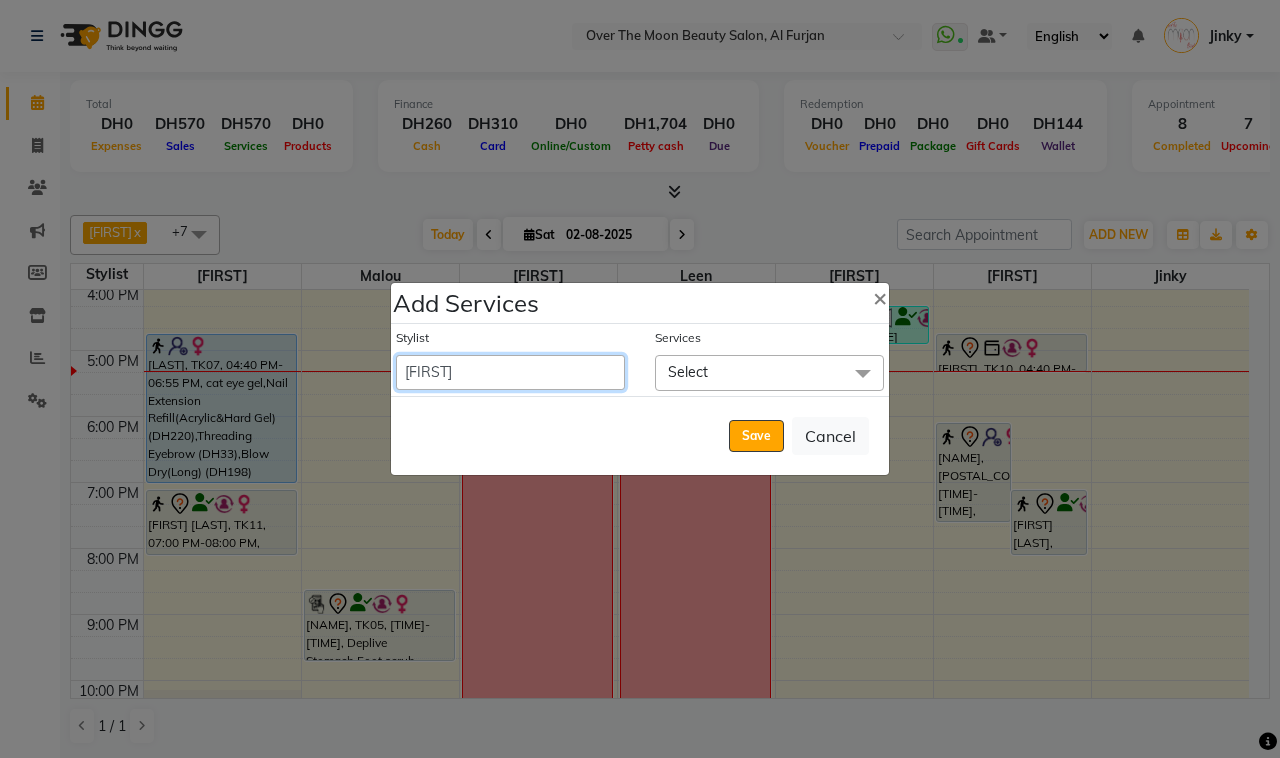 click on "Admin Bianca Hadeel Jeewan Jinky Kristi Leen Malou Marketing Account William" at bounding box center [510, 372] 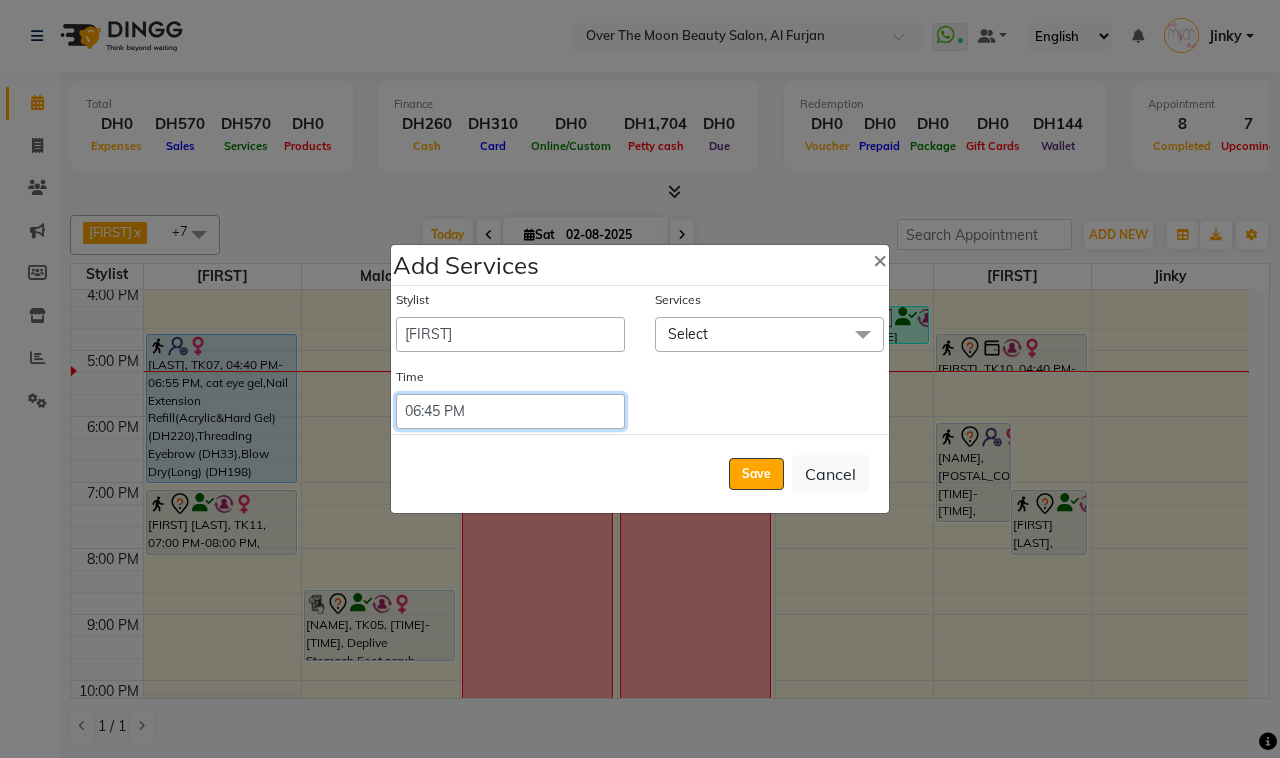 click on "Select 09:00 AM  09:15 AM  09:30 AM  09:45 AM  10:00 AM  10:15 AM  10:30 AM  10:45 AM  11:00 AM  11:15 AM  11:30 AM  11:45 AM  12:00 PM  12:15 PM  12:30 PM  12:45 PM  01:00 PM  01:15 PM  01:30 PM  01:45 PM  02:00 PM  02:15 PM  02:30 PM  02:45 PM  03:00 PM  03:15 PM  03:30 PM  03:45 PM  04:00 PM  04:15 PM  04:30 PM  04:45 PM  05:00 PM  05:15 PM  05:30 PM  05:45 PM  06:00 PM  06:15 PM  06:30 PM  06:45 PM  07:00 PM  07:15 PM  07:30 PM  07:45 PM  08:00 PM  08:15 PM  08:30 PM  08:45 PM  09:00 PM  09:15 PM  09:30 PM  09:45 PM  10:00 PM  10:15 PM  10:30 PM  10:45 PM  11:00 PM  11:15 PM  11:30 PM  11:45 PM  12:00 PM  12:15 PM  12:30 PM  12:45 PM" at bounding box center (510, 411) 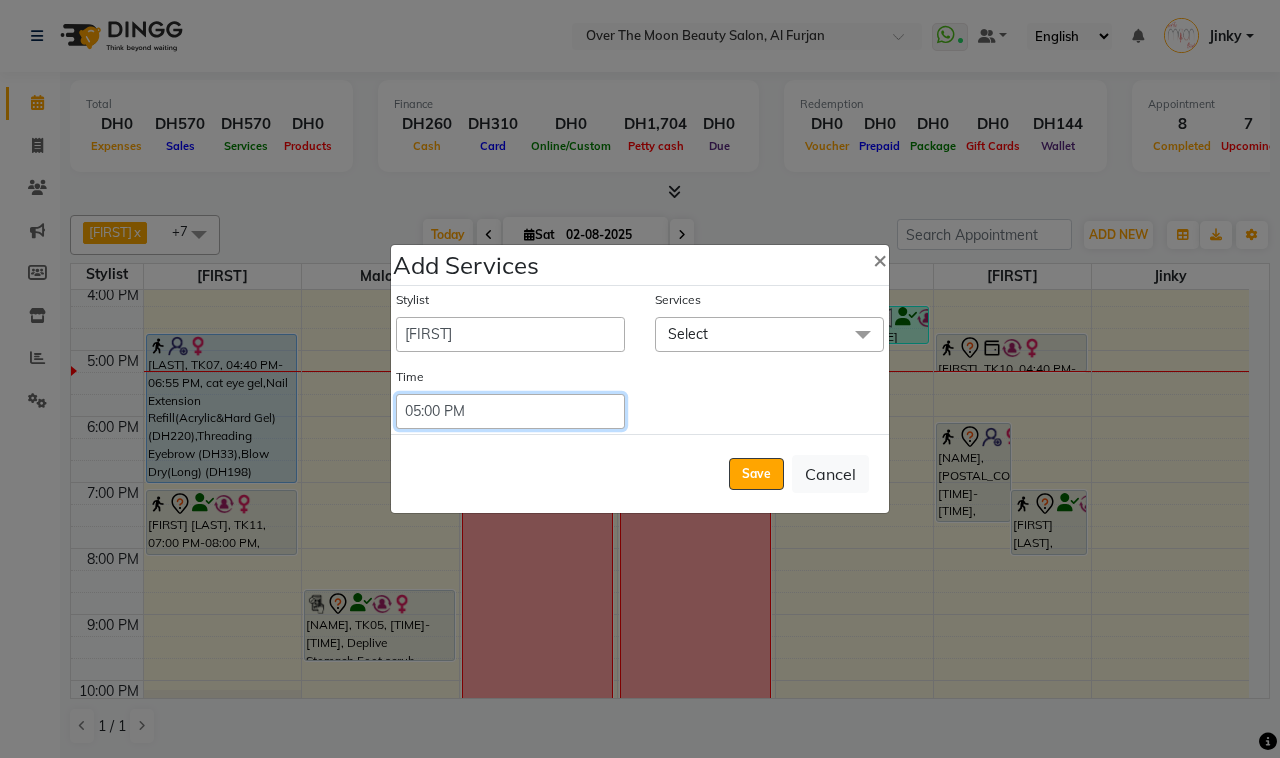 click on "Select 09:00 AM  09:15 AM  09:30 AM  09:45 AM  10:00 AM  10:15 AM  10:30 AM  10:45 AM  11:00 AM  11:15 AM  11:30 AM  11:45 AM  12:00 PM  12:15 PM  12:30 PM  12:45 PM  01:00 PM  01:15 PM  01:30 PM  01:45 PM  02:00 PM  02:15 PM  02:30 PM  02:45 PM  03:00 PM  03:15 PM  03:30 PM  03:45 PM  04:00 PM  04:15 PM  04:30 PM  04:45 PM  05:00 PM  05:15 PM  05:30 PM  05:45 PM  06:00 PM  06:15 PM  06:30 PM  06:45 PM  07:00 PM  07:15 PM  07:30 PM  07:45 PM  08:00 PM  08:15 PM  08:30 PM  08:45 PM  09:00 PM  09:15 PM  09:30 PM  09:45 PM  10:00 PM  10:15 PM  10:30 PM  10:45 PM  11:00 PM  11:15 PM  11:30 PM  11:45 PM  12:00 PM  12:15 PM  12:30 PM  12:45 PM" at bounding box center (510, 411) 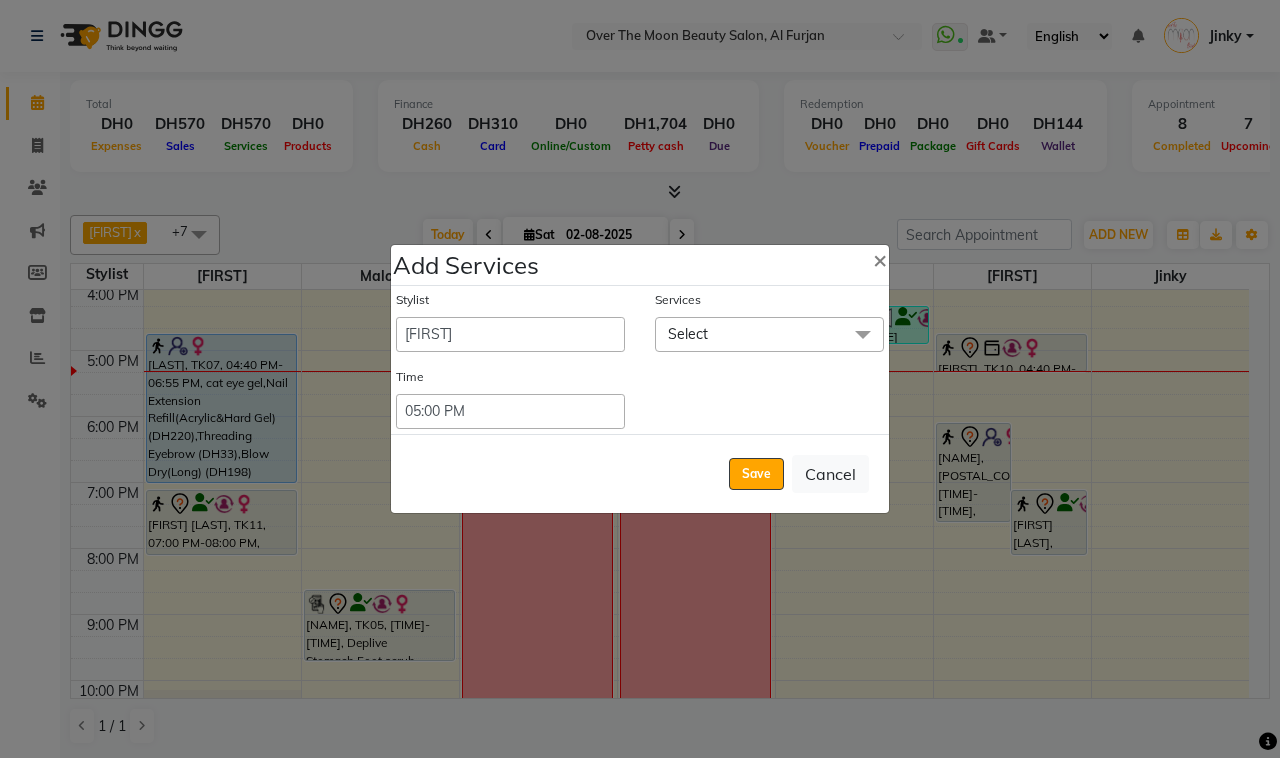 click on "Select" 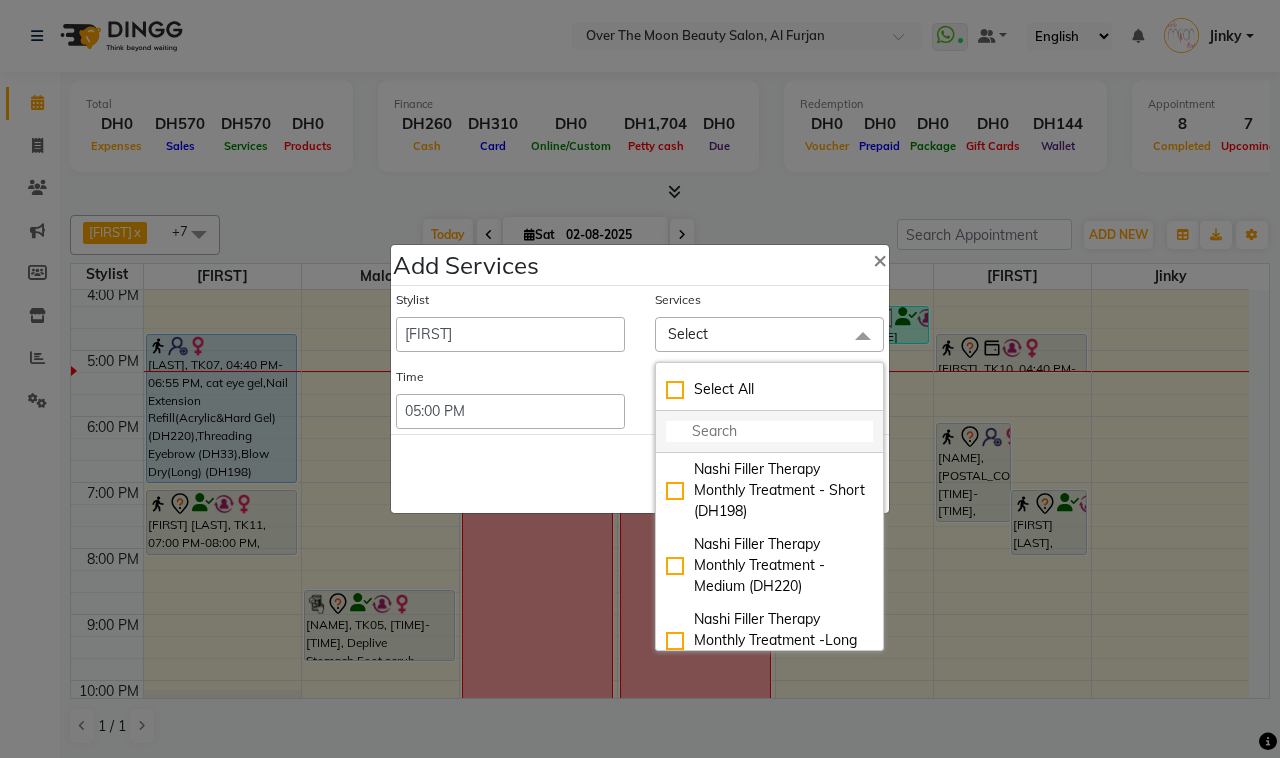 click 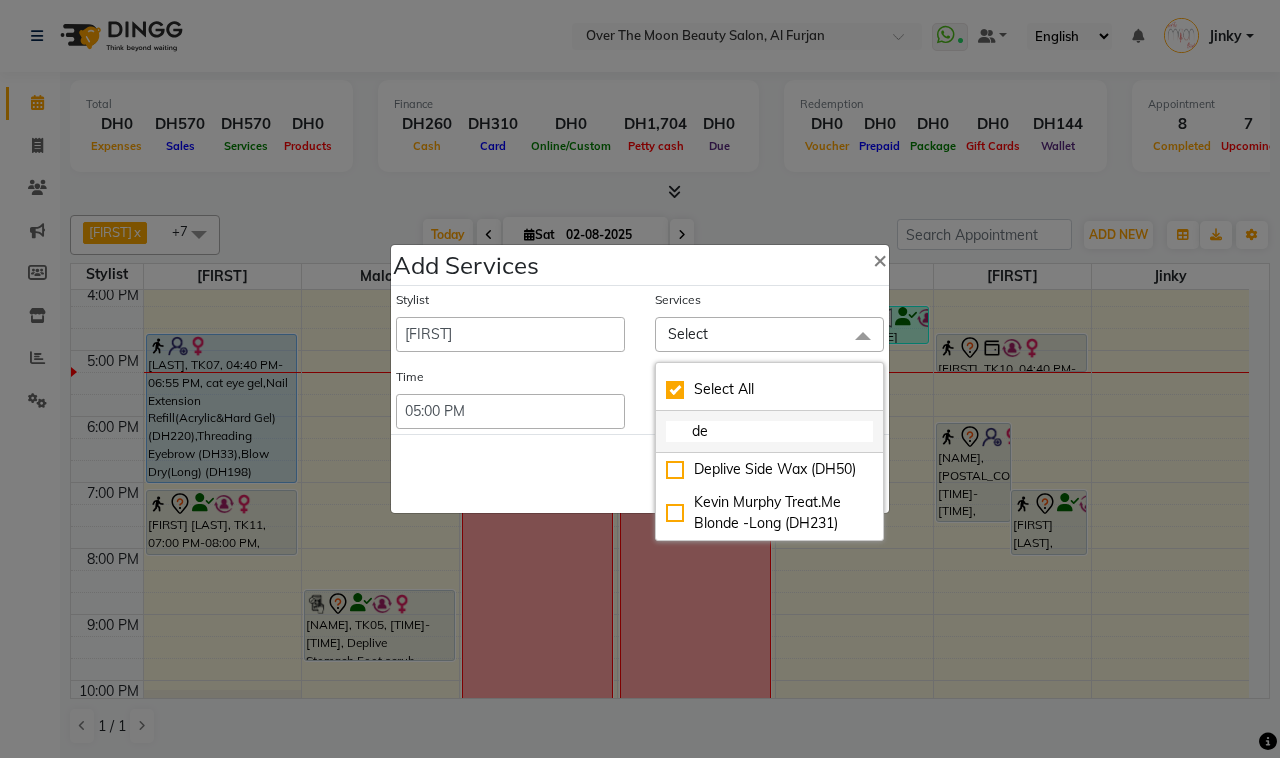 type on "de t" 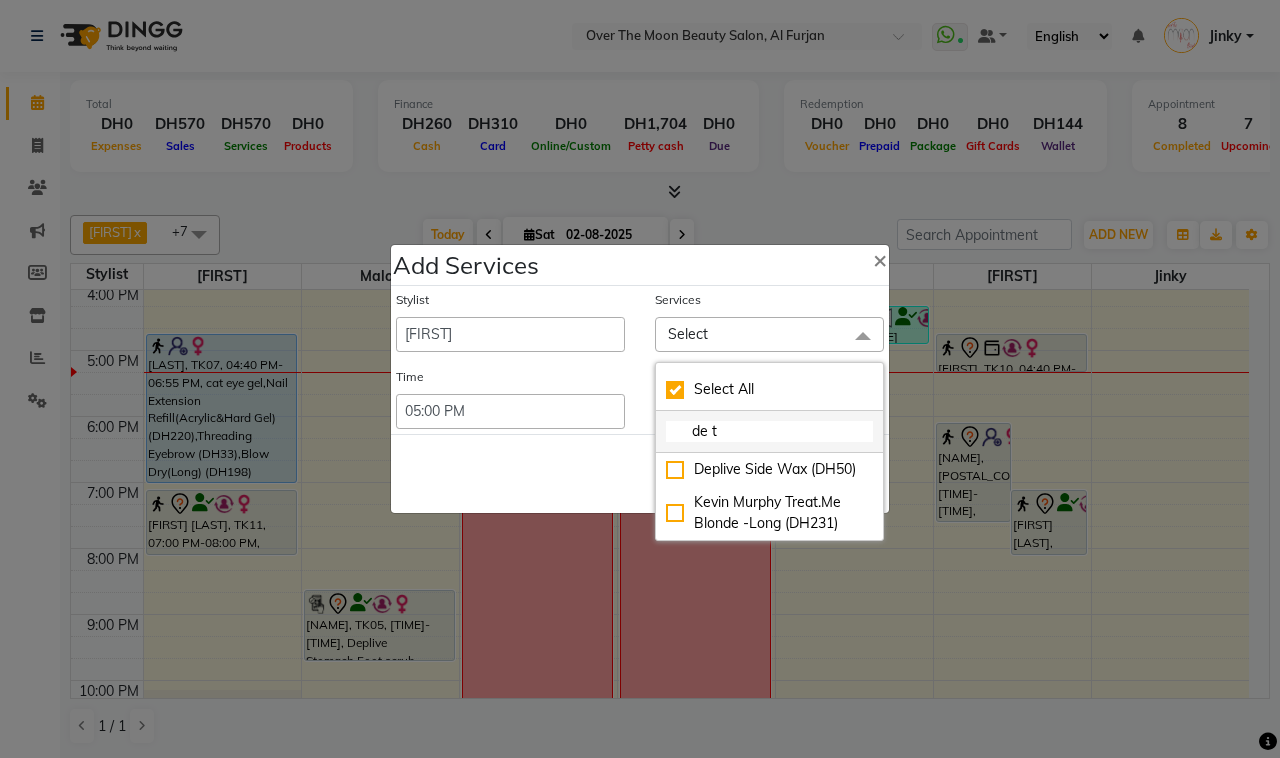 checkbox on "true" 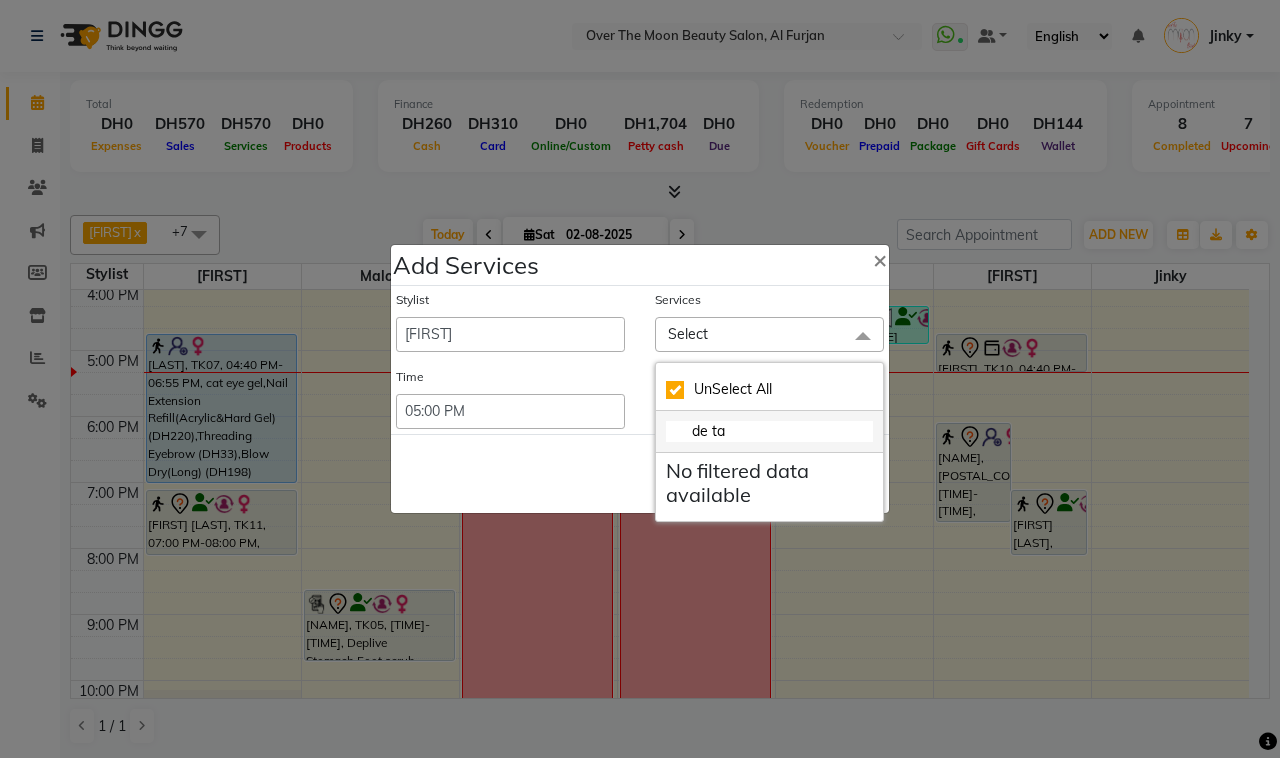 type on "de t" 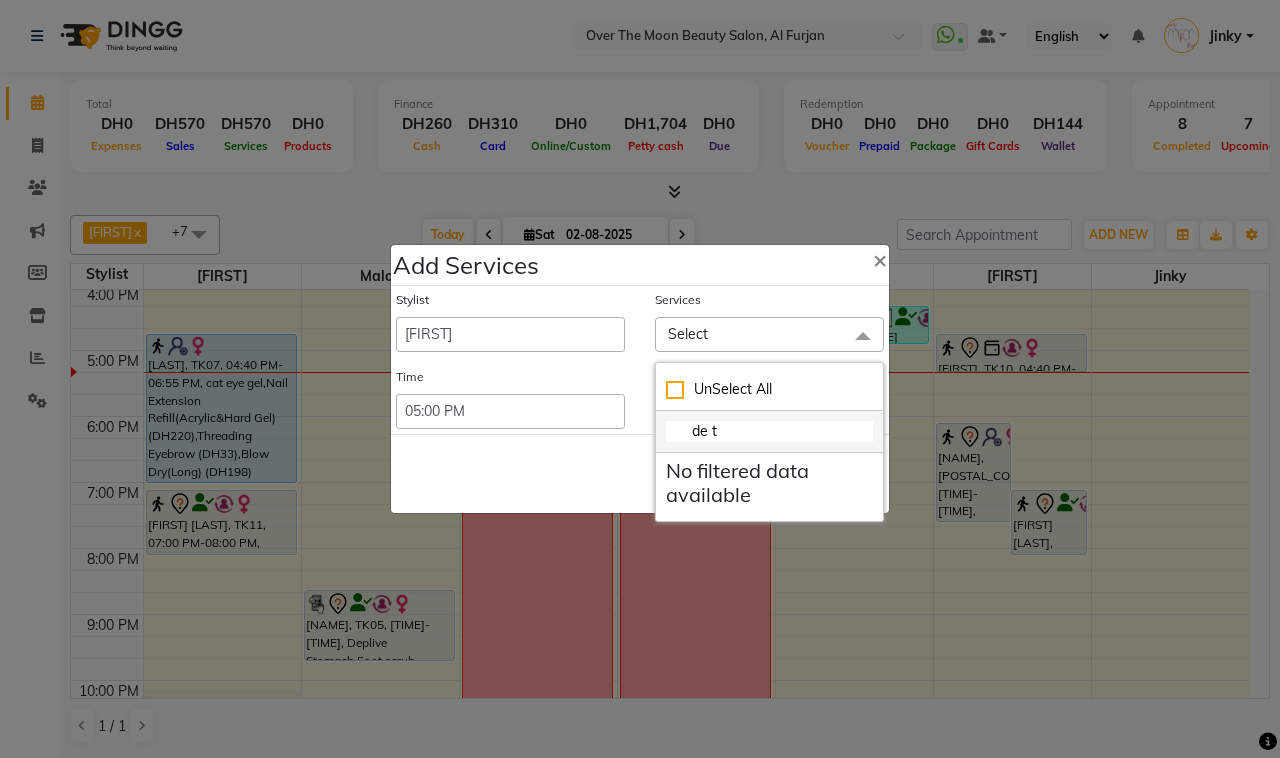 checkbox on "false" 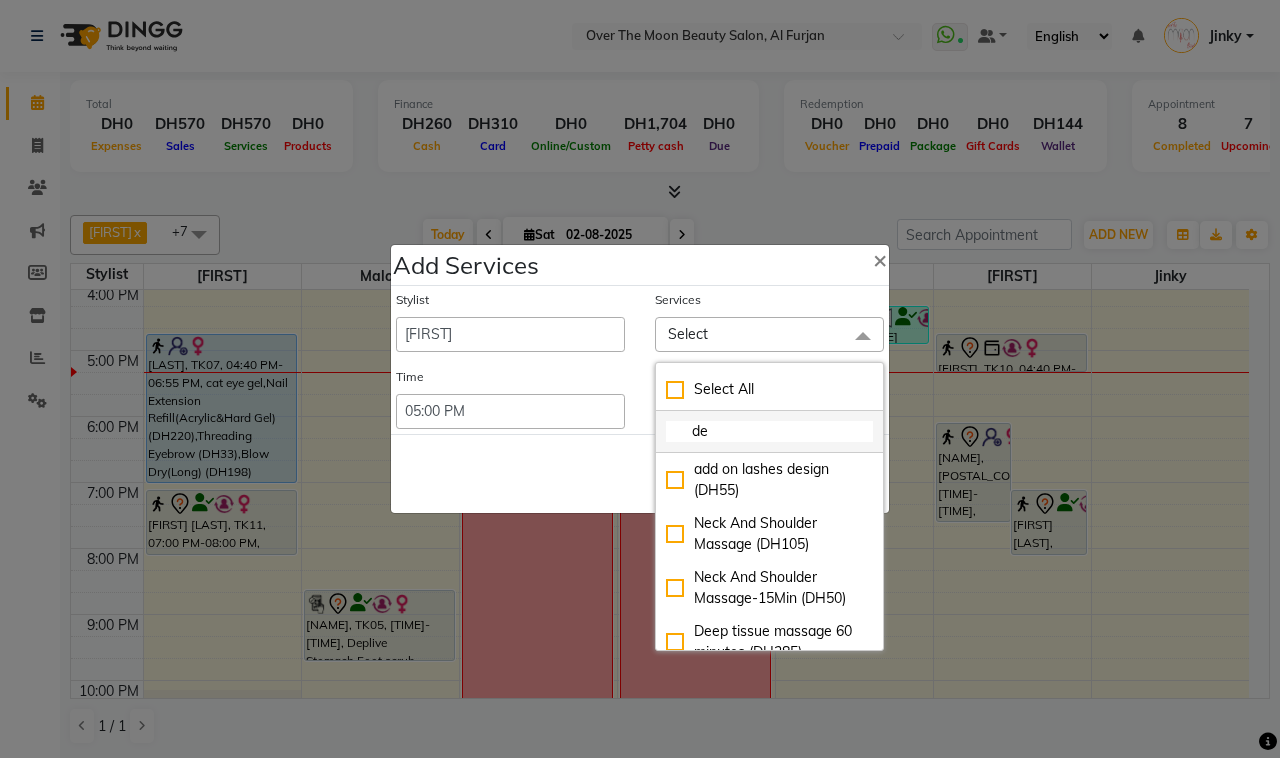 type on "d" 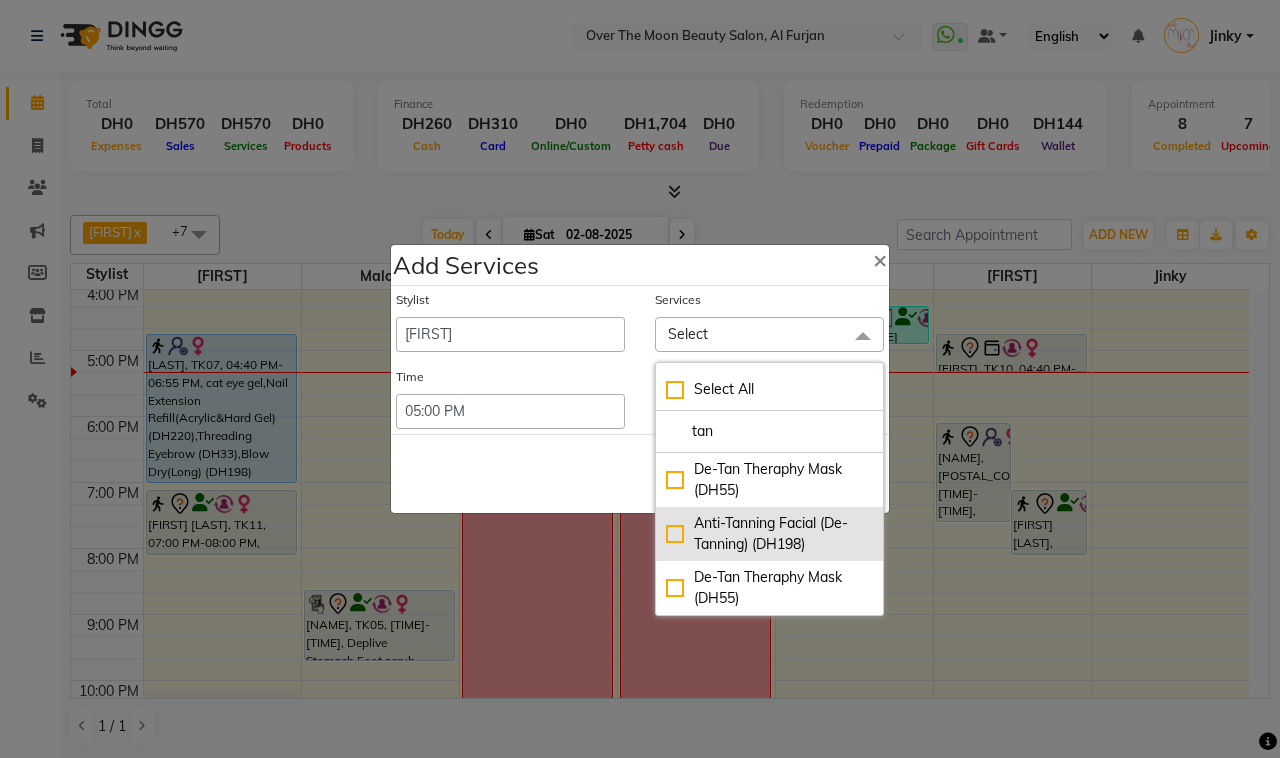 type on "tan" 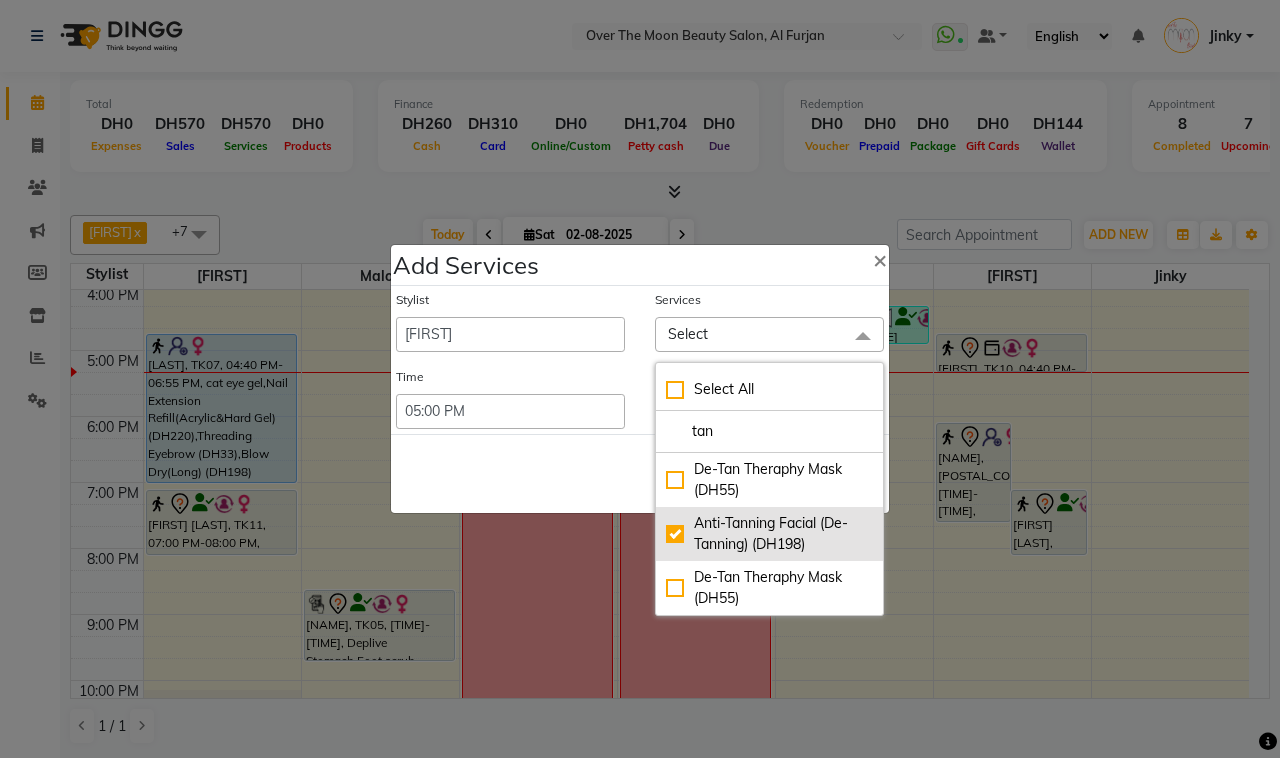 checkbox on "true" 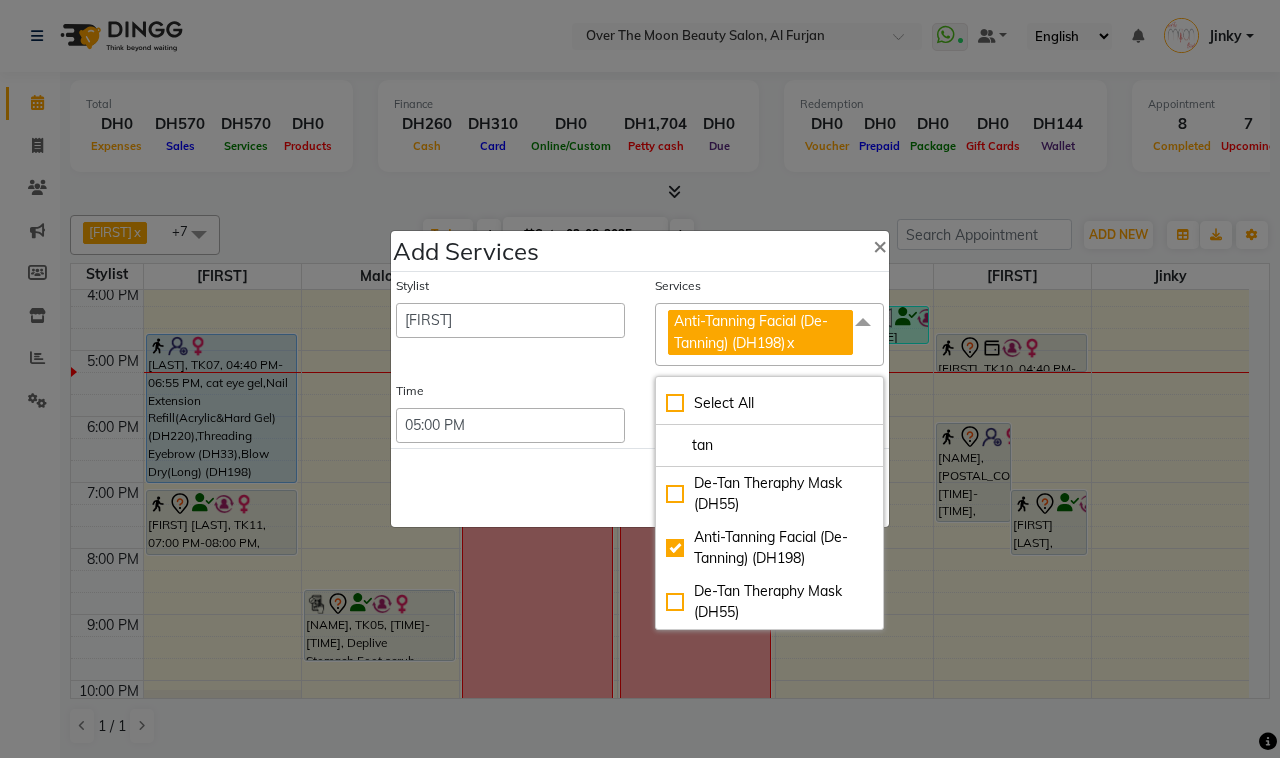 click on "Save   Cancel" 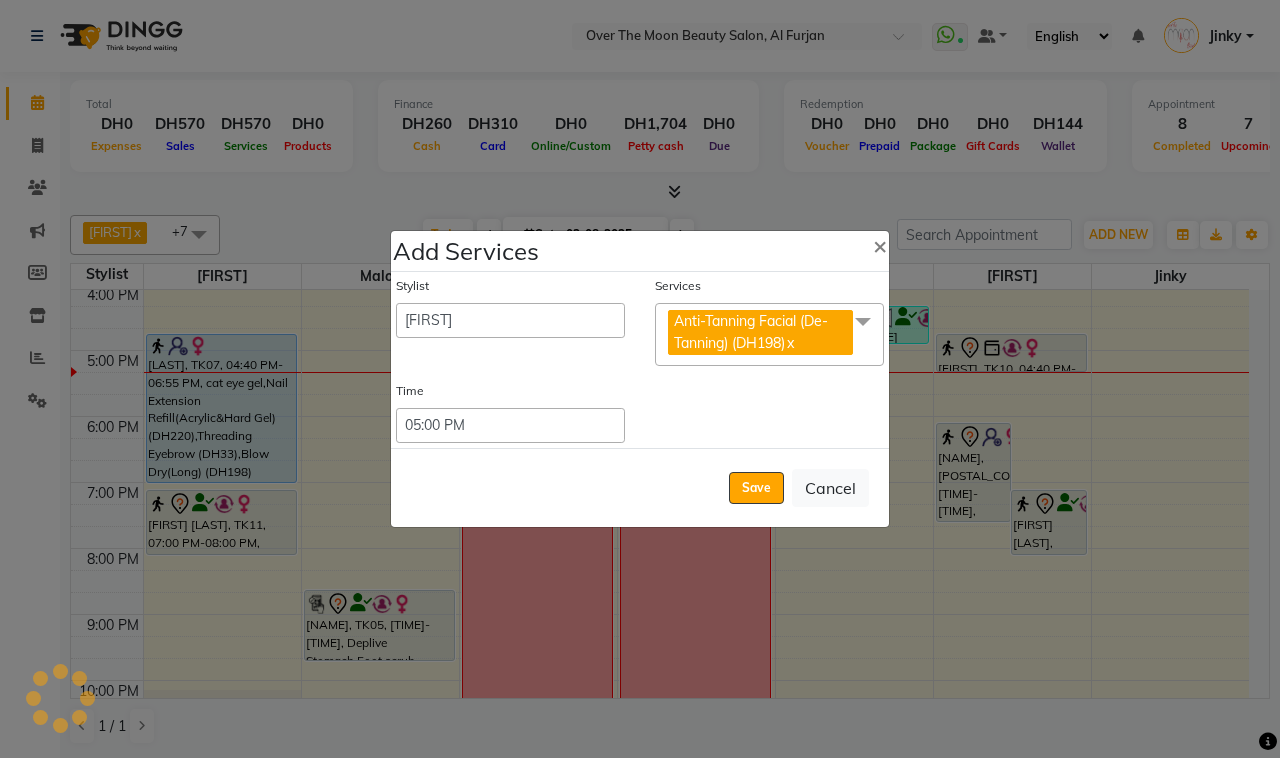 click on "Anti-Tanning Facial (De-Tanning) (DH198)  x" 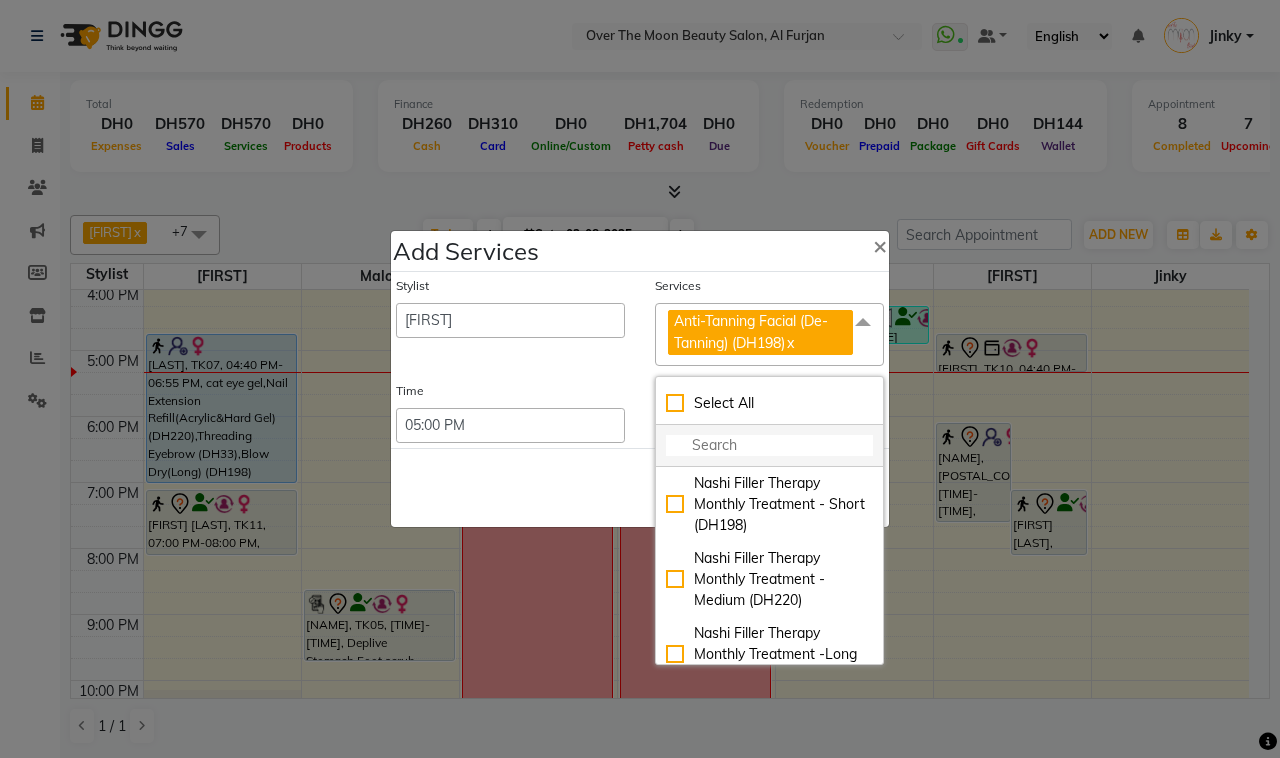 click 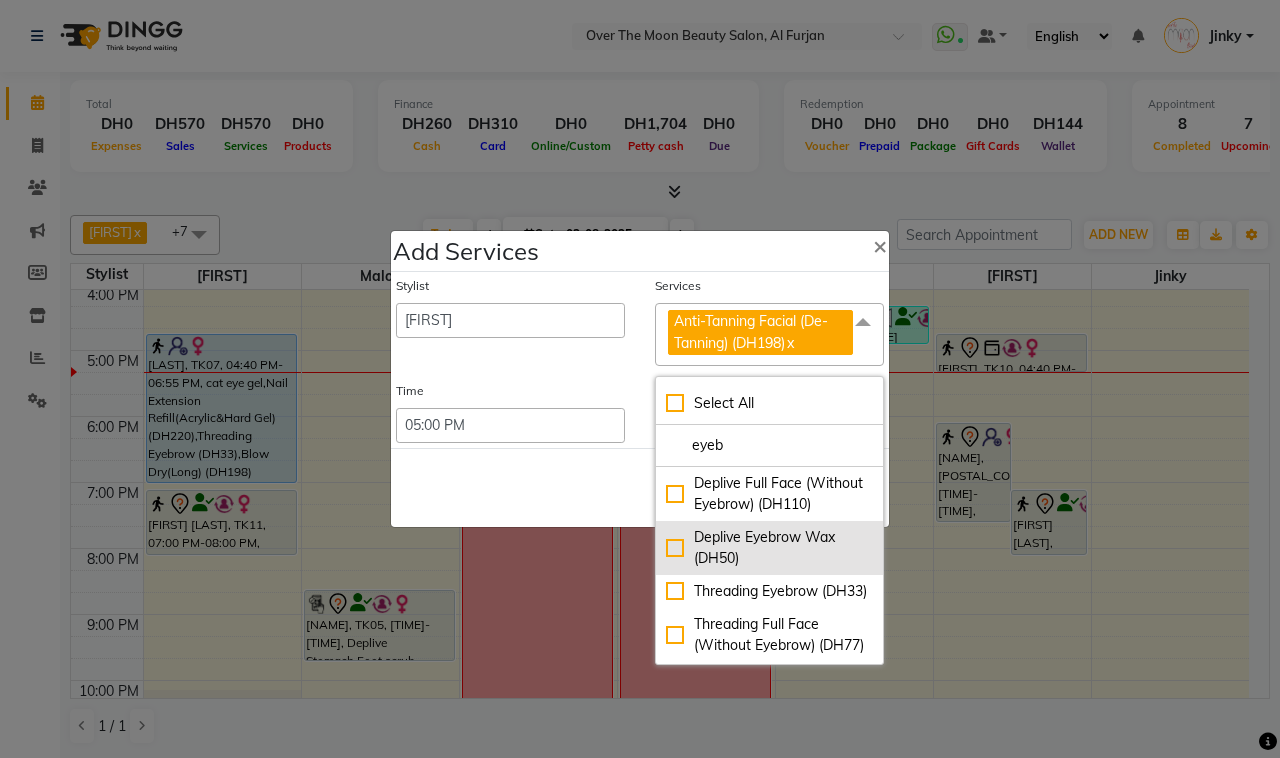 type on "eyeb" 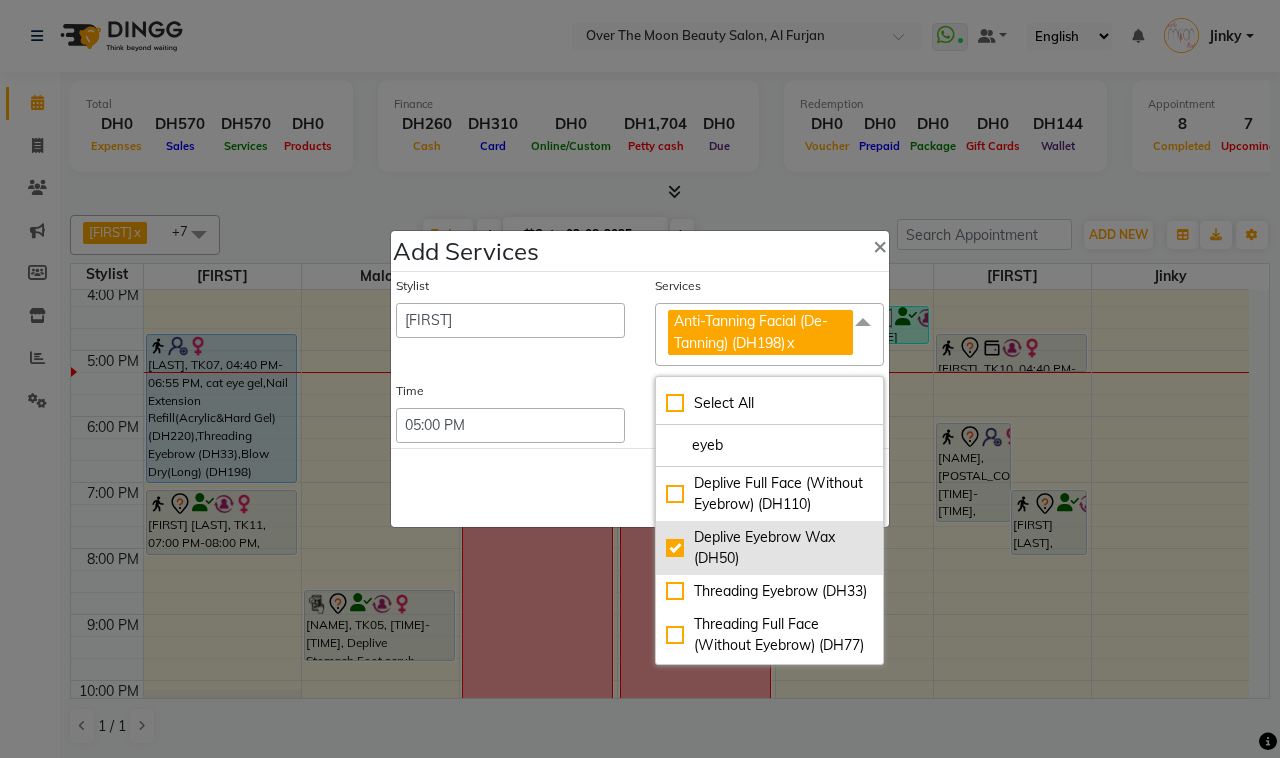 checkbox on "true" 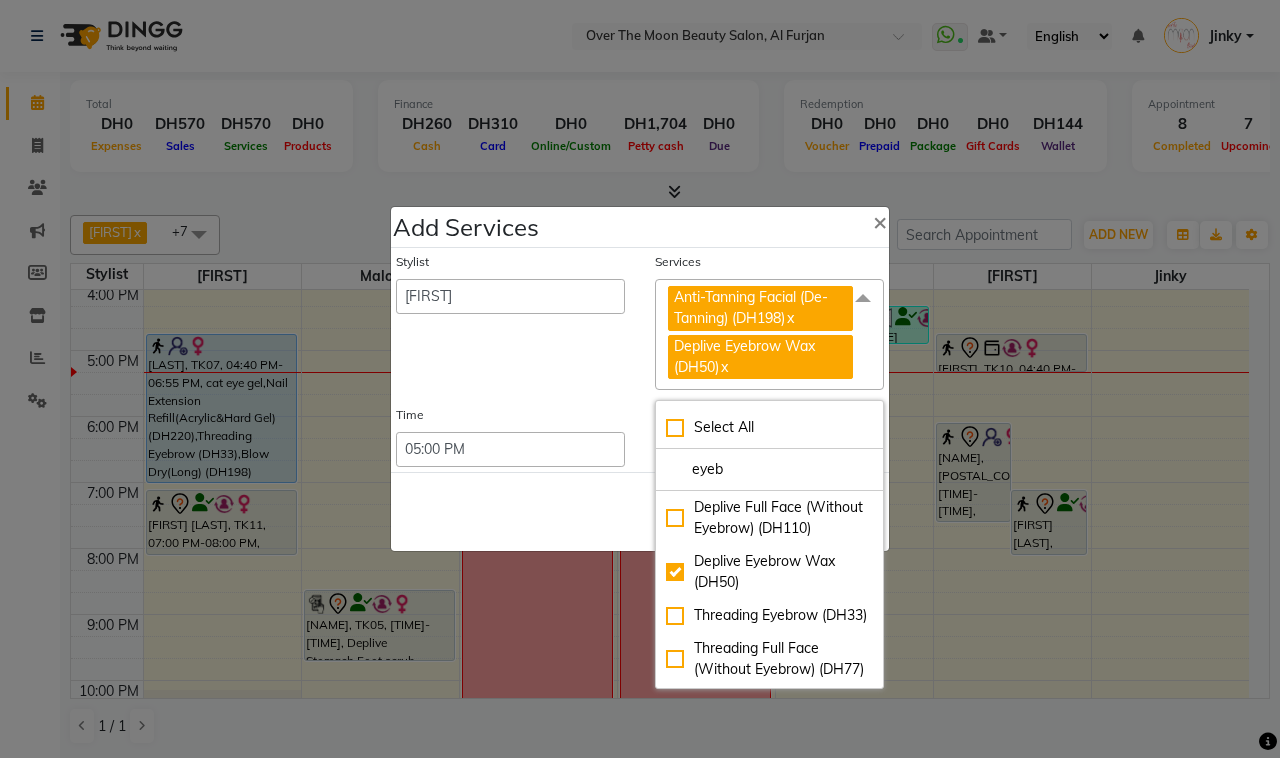 drag, startPoint x: 740, startPoint y: 468, endPoint x: 637, endPoint y: 487, distance: 104.73777 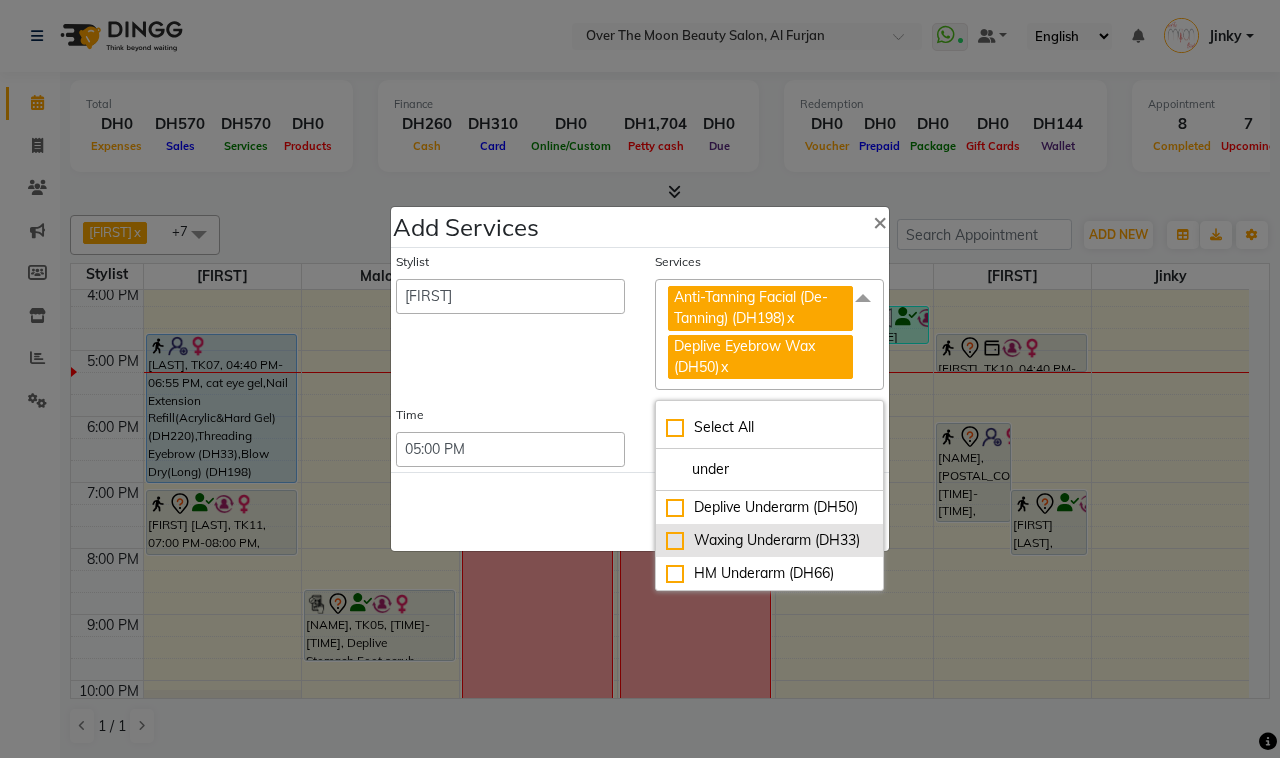 type on "under" 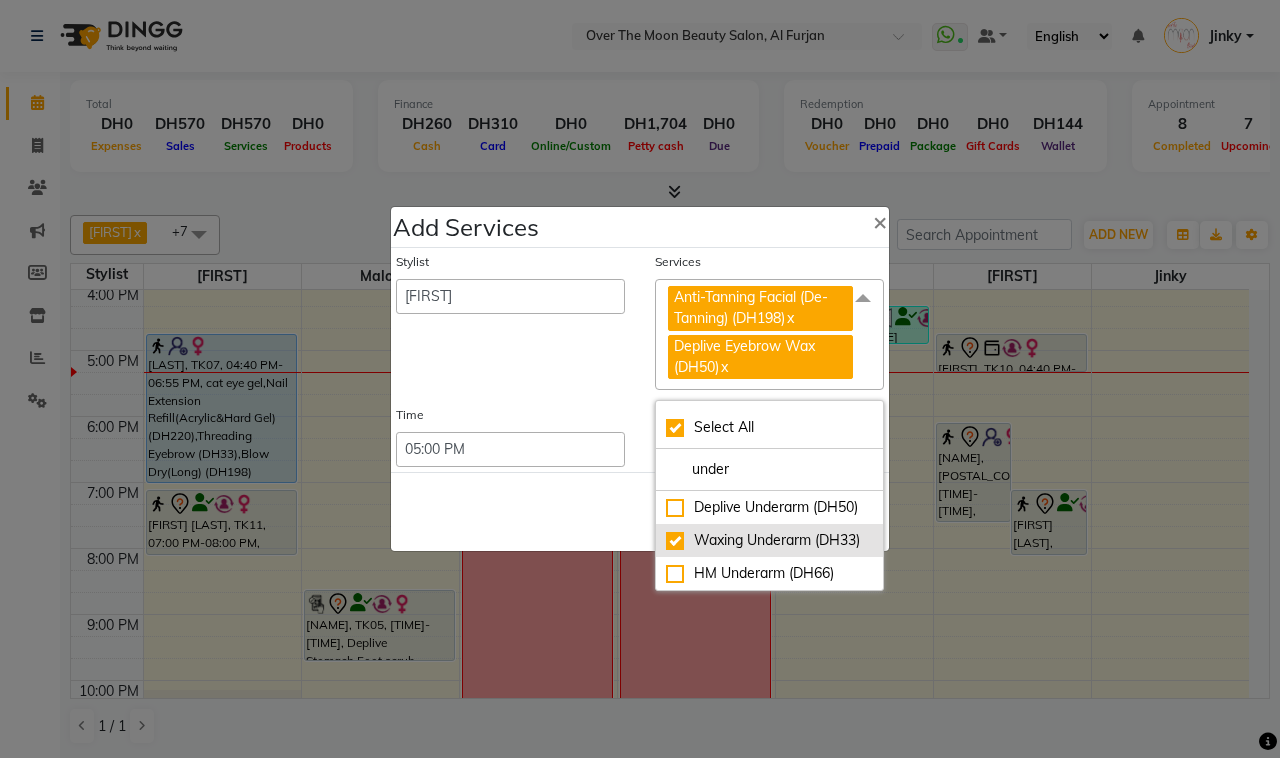 checkbox on "true" 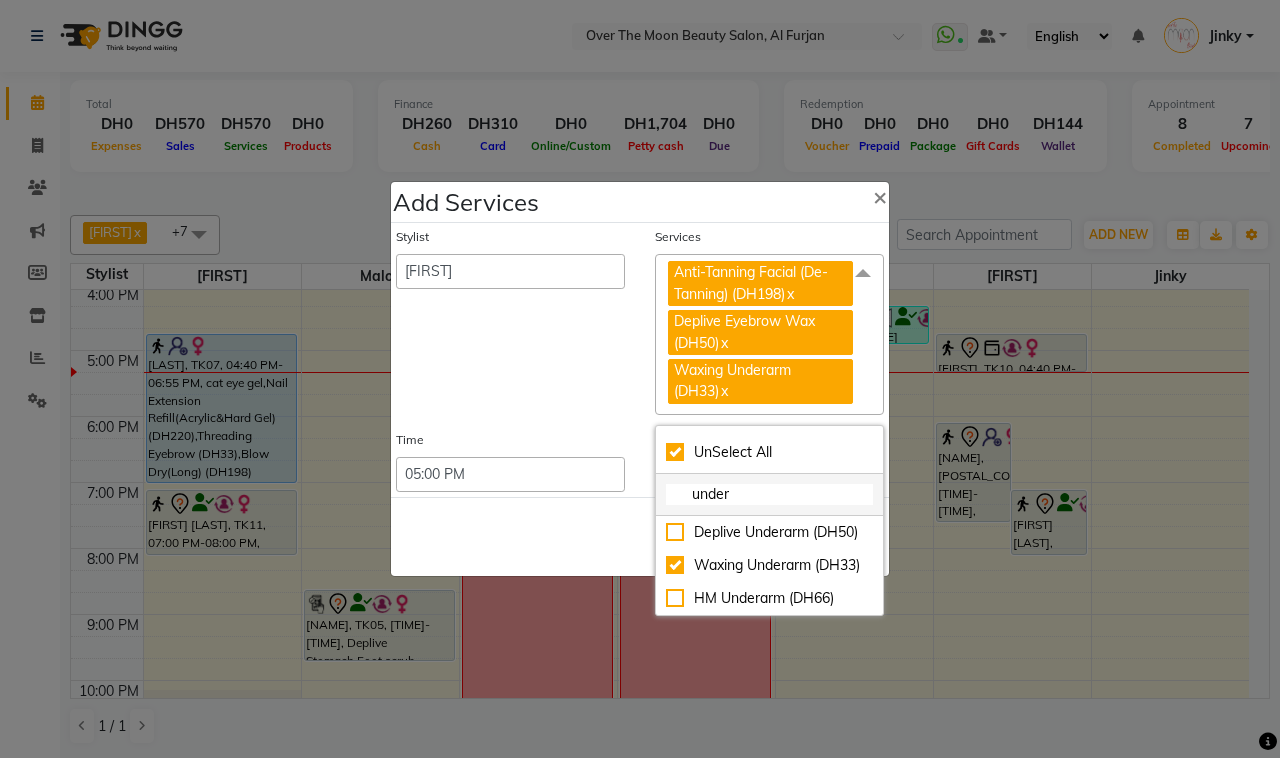 drag, startPoint x: 736, startPoint y: 496, endPoint x: 687, endPoint y: 493, distance: 49.09175 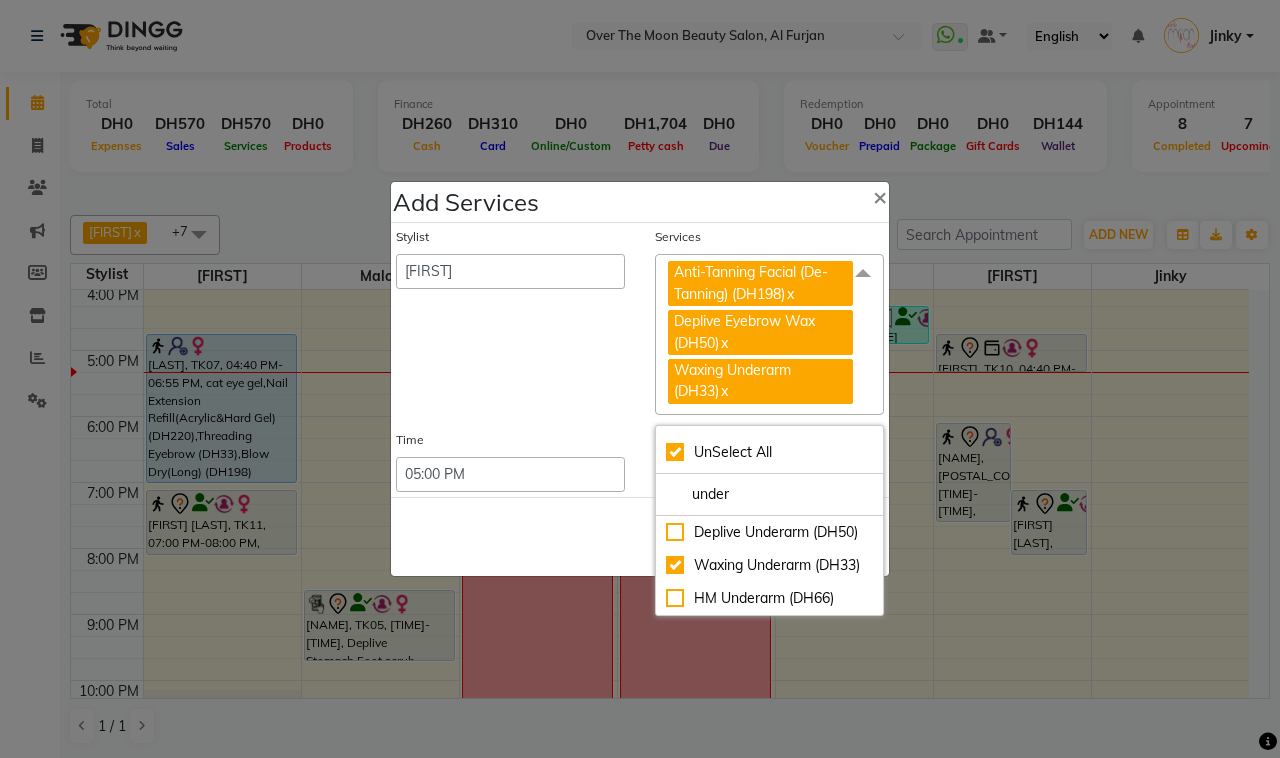 click on "Save   Cancel" 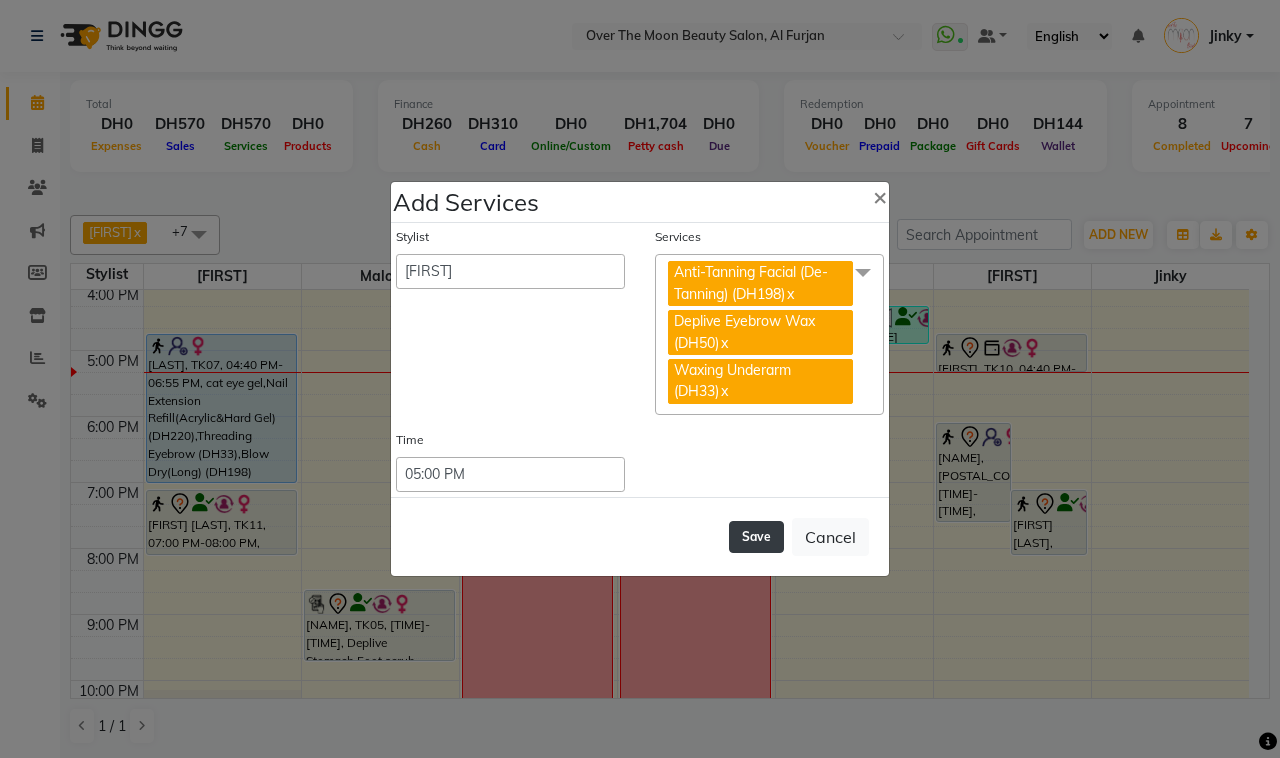 click on "Save" 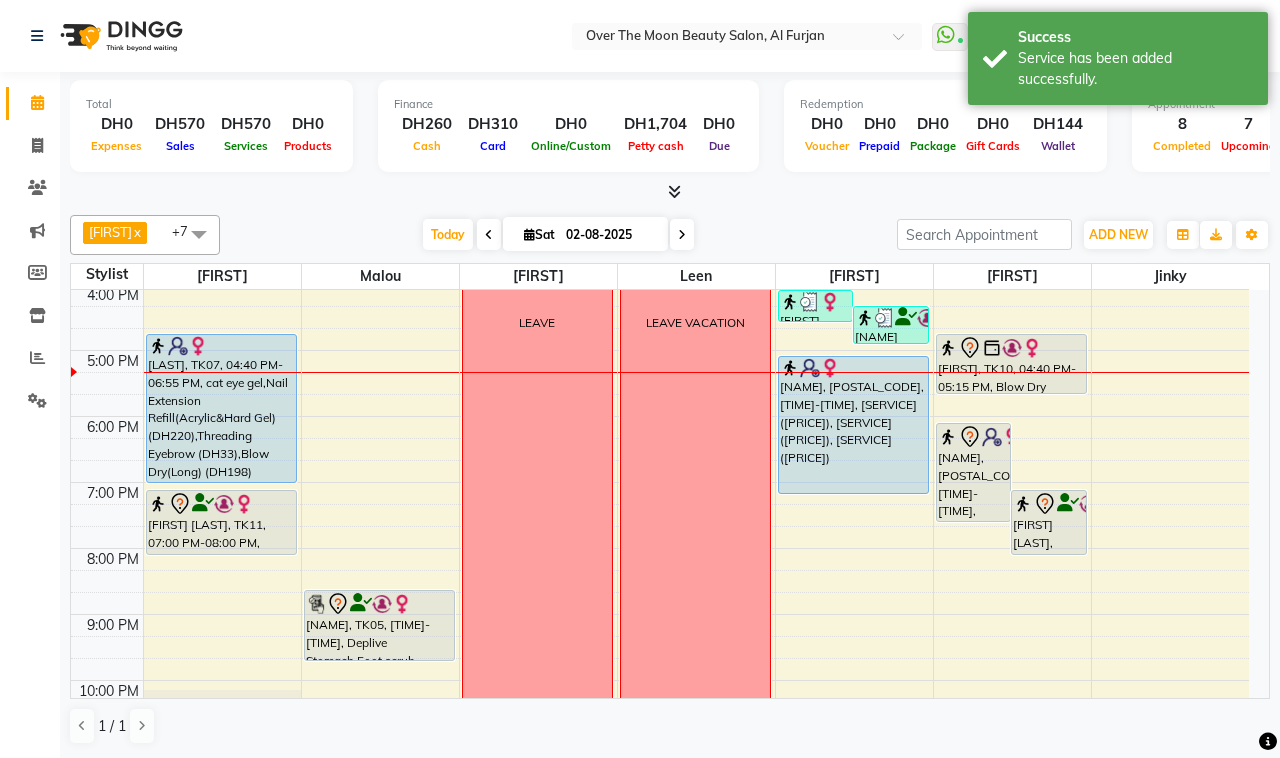 drag, startPoint x: 990, startPoint y: 370, endPoint x: 990, endPoint y: 381, distance: 11 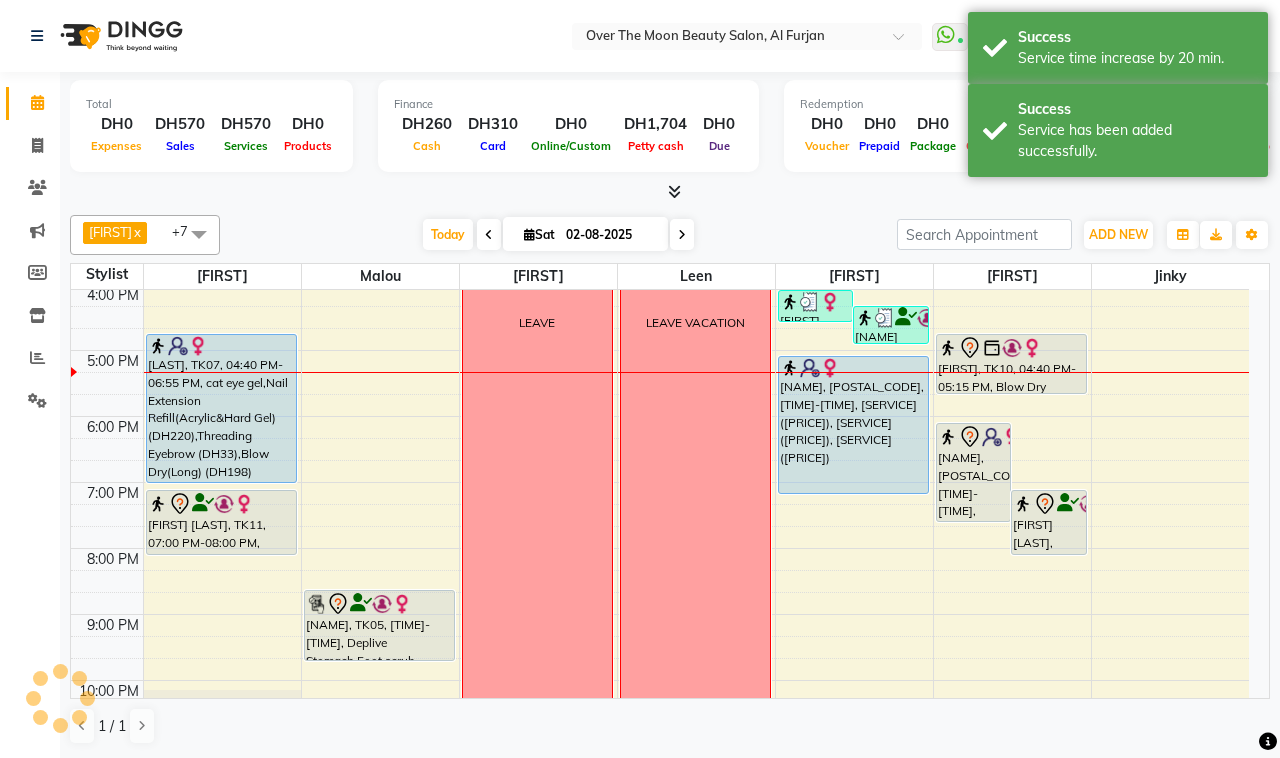 click on "[NAME], [POSTAL_CODE], [TIME]-[TIME], [SERVICE] ([PRICE]), [SERVICE] ([PRICE]), [SERVICE] ([PRICE])" at bounding box center (853, 425) 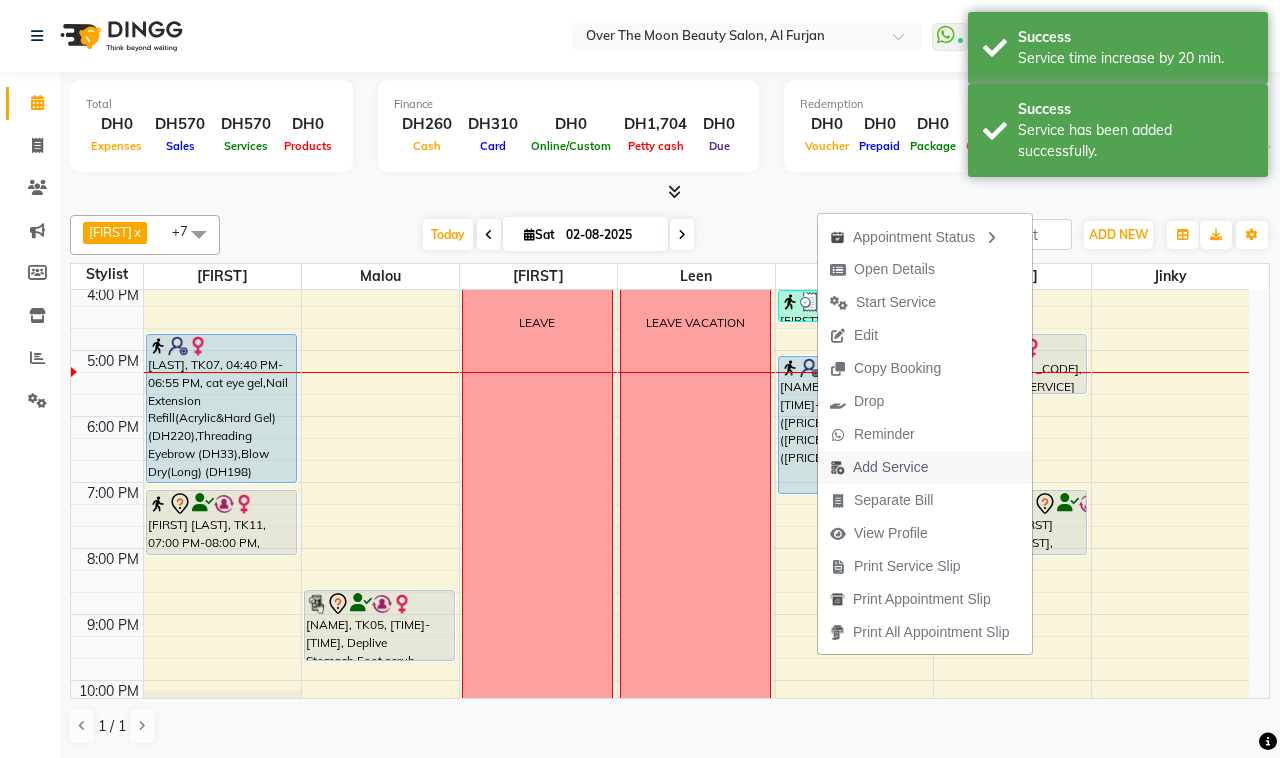 click on "Add Service" at bounding box center [890, 467] 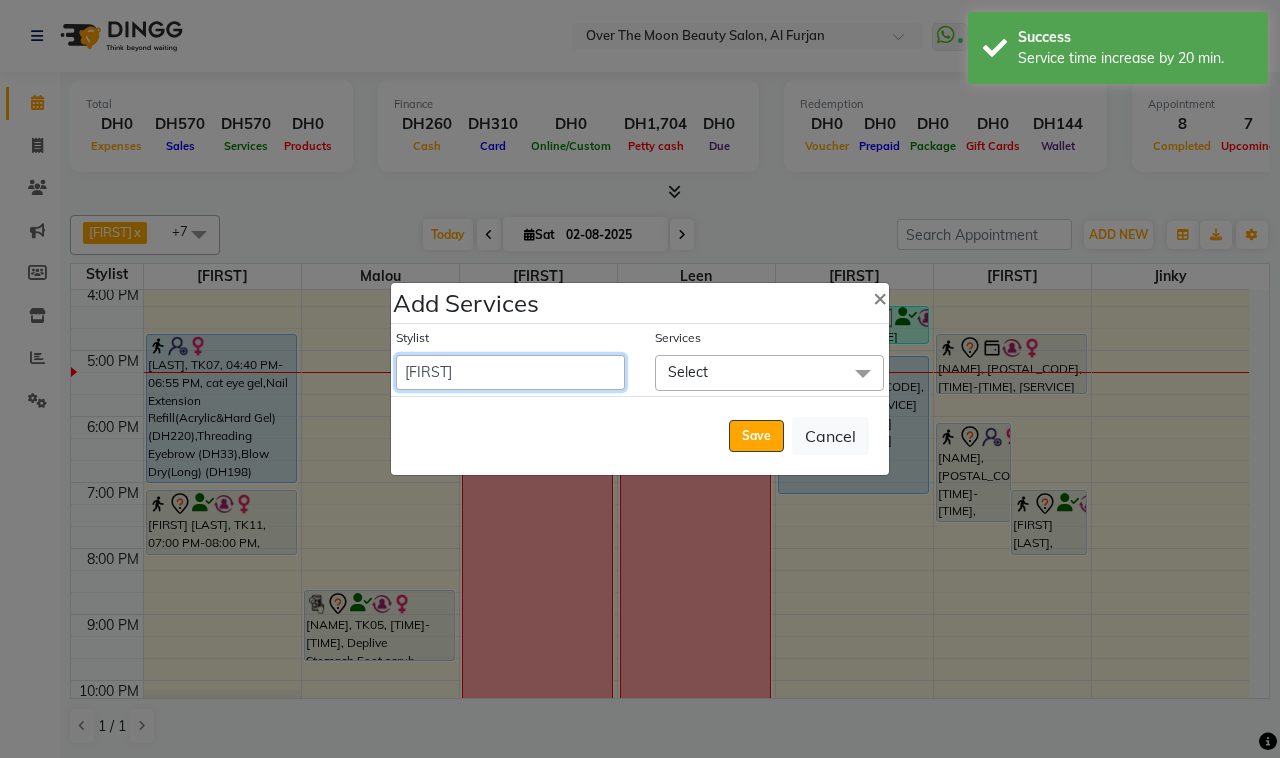click on "Admin Bianca Hadeel Jeewan Jinky Kristi Leen Malou Marketing Account William" at bounding box center [510, 372] 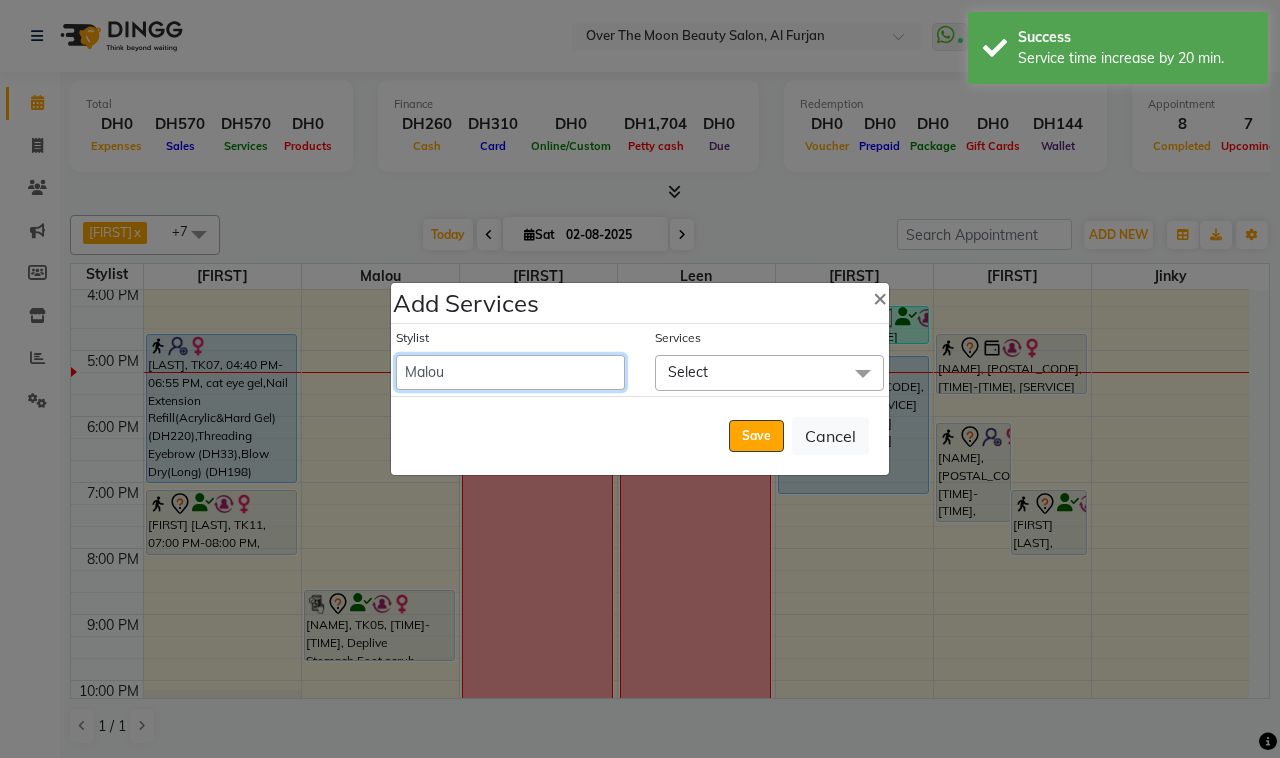 click on "Admin Bianca Hadeel Jeewan Jinky Kristi Leen Malou Marketing Account William" at bounding box center [510, 372] 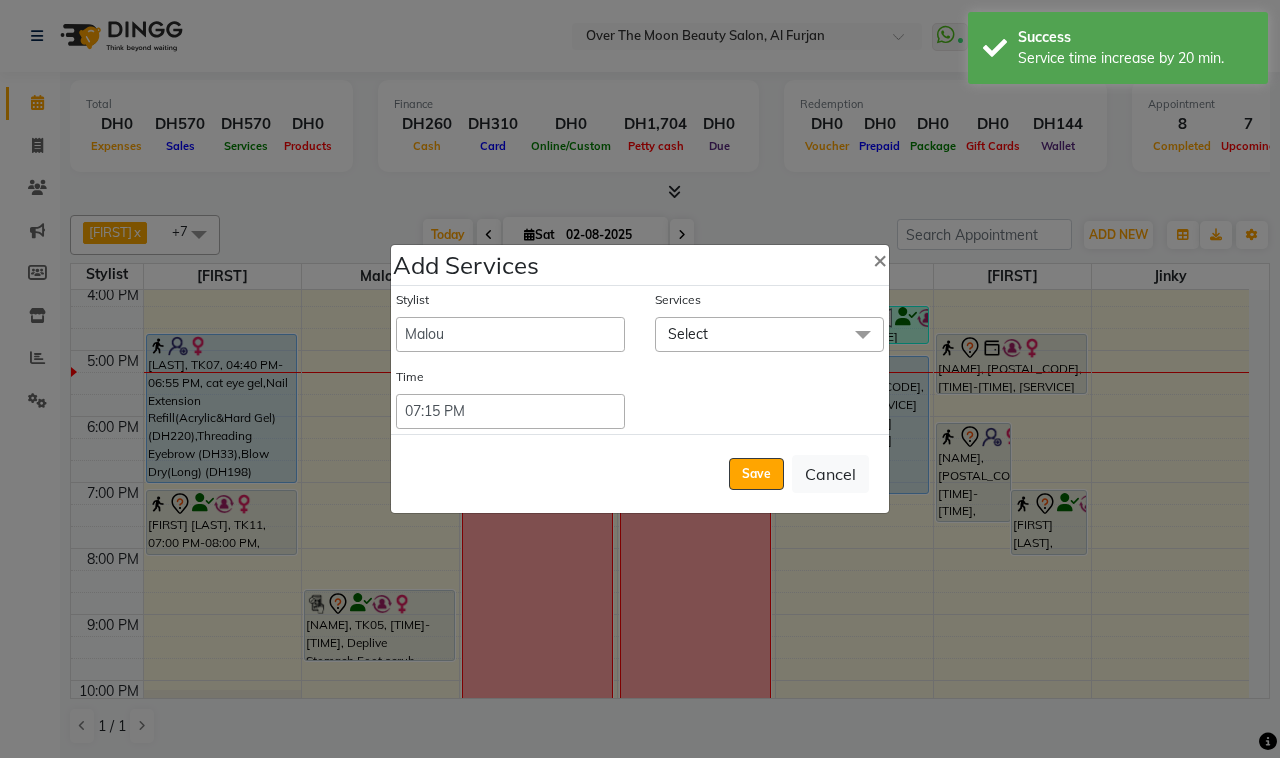 click on "Select" 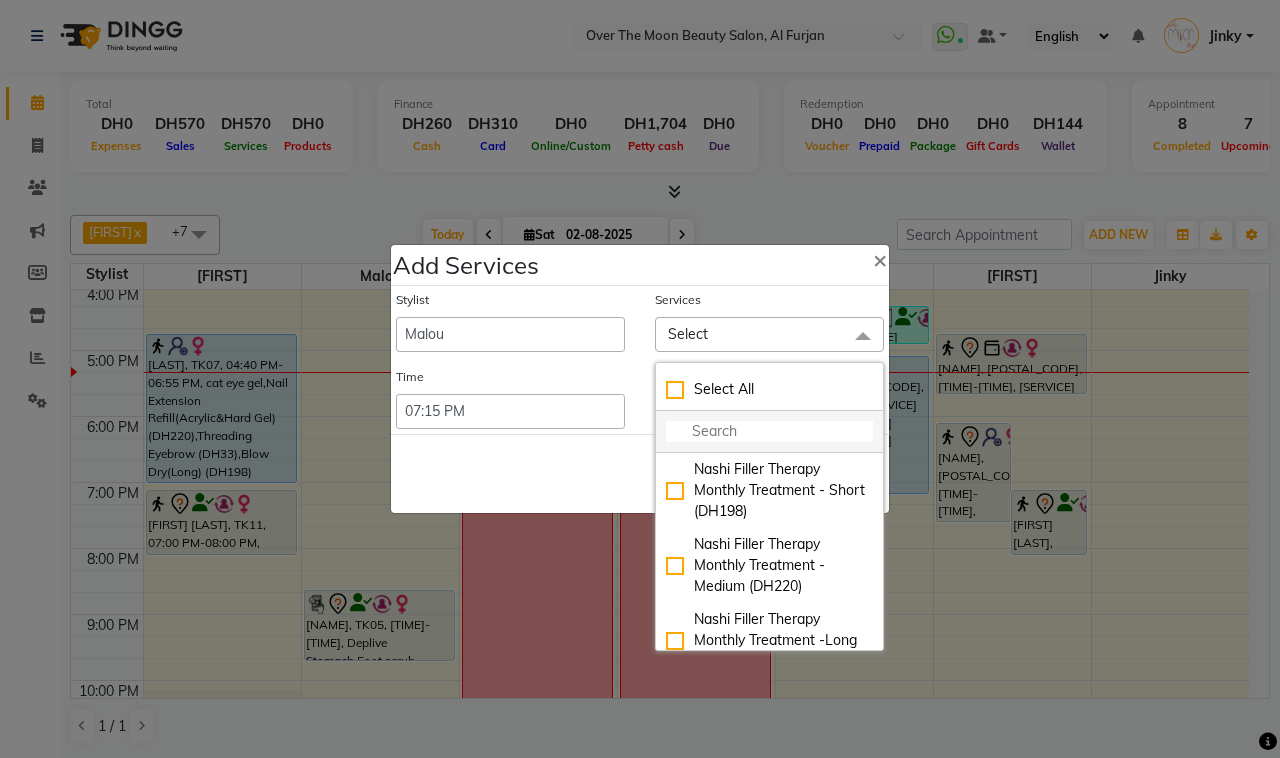 click 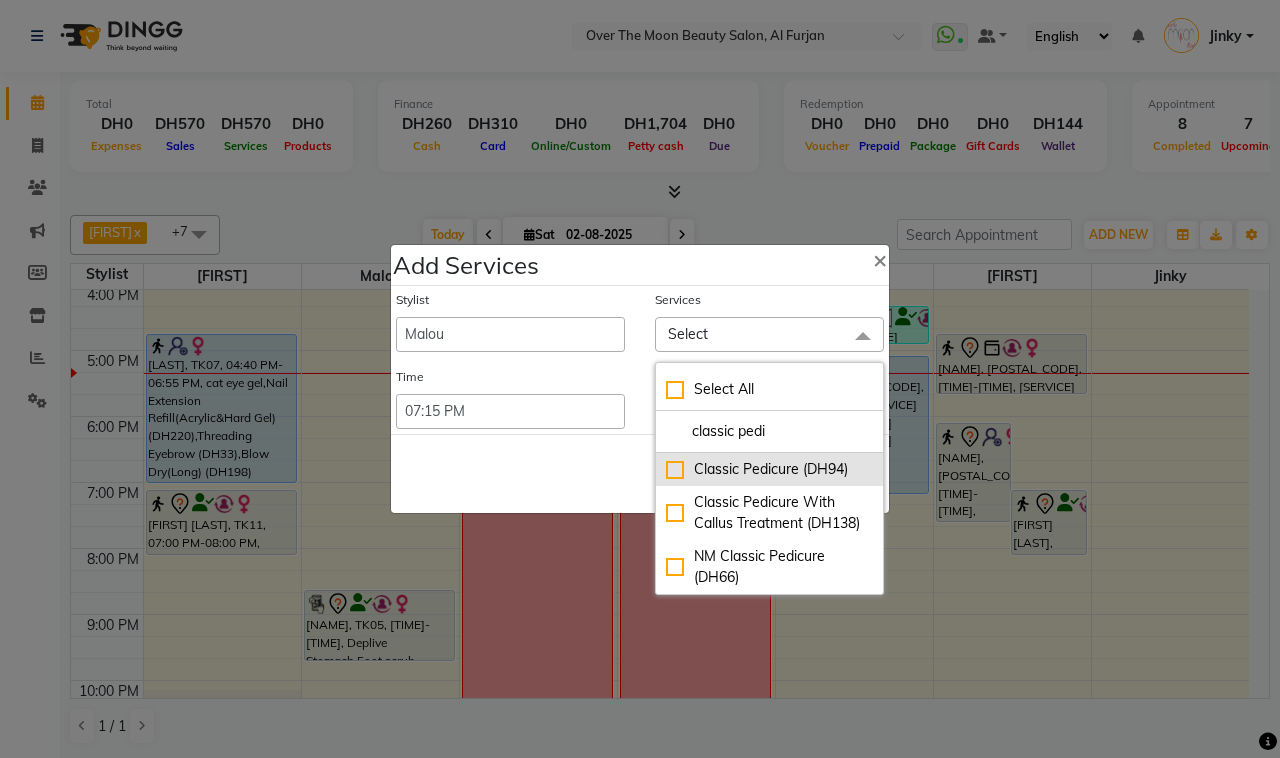 type on "classic pedi" 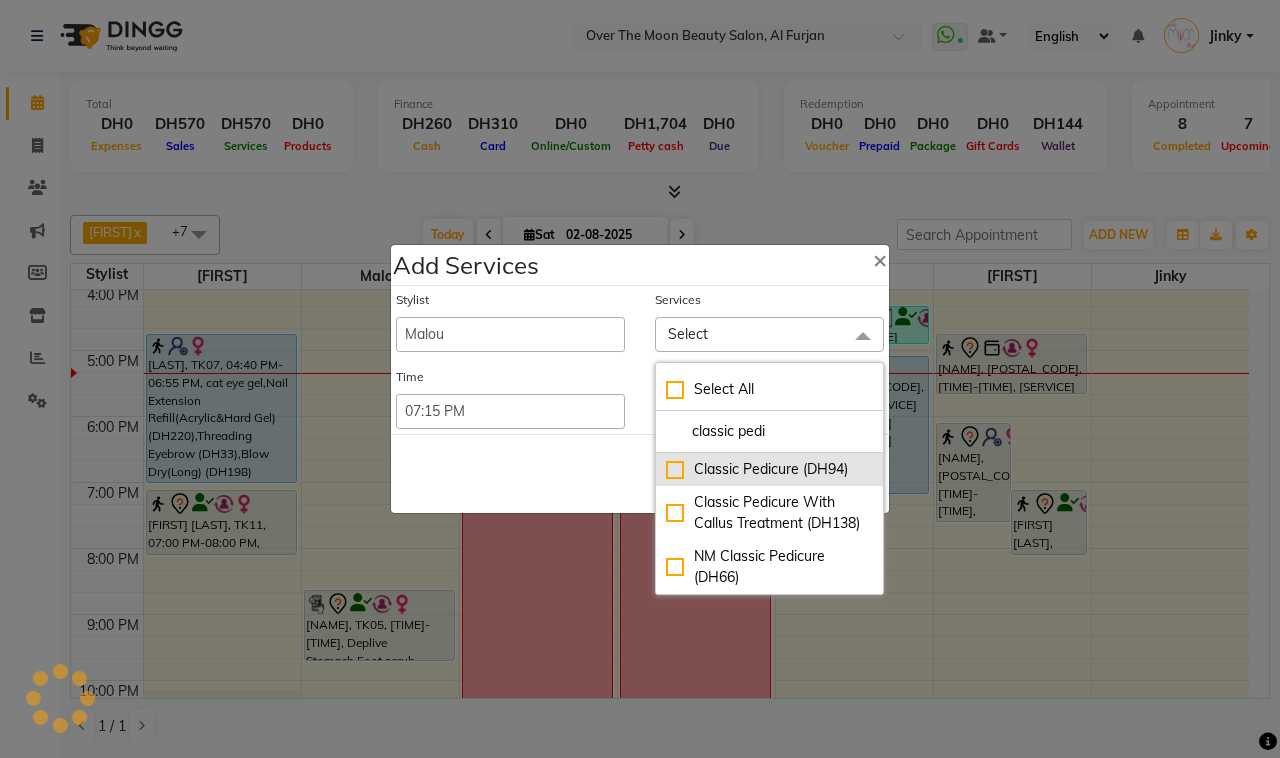 click on "Classic Pedicure (DH94)" 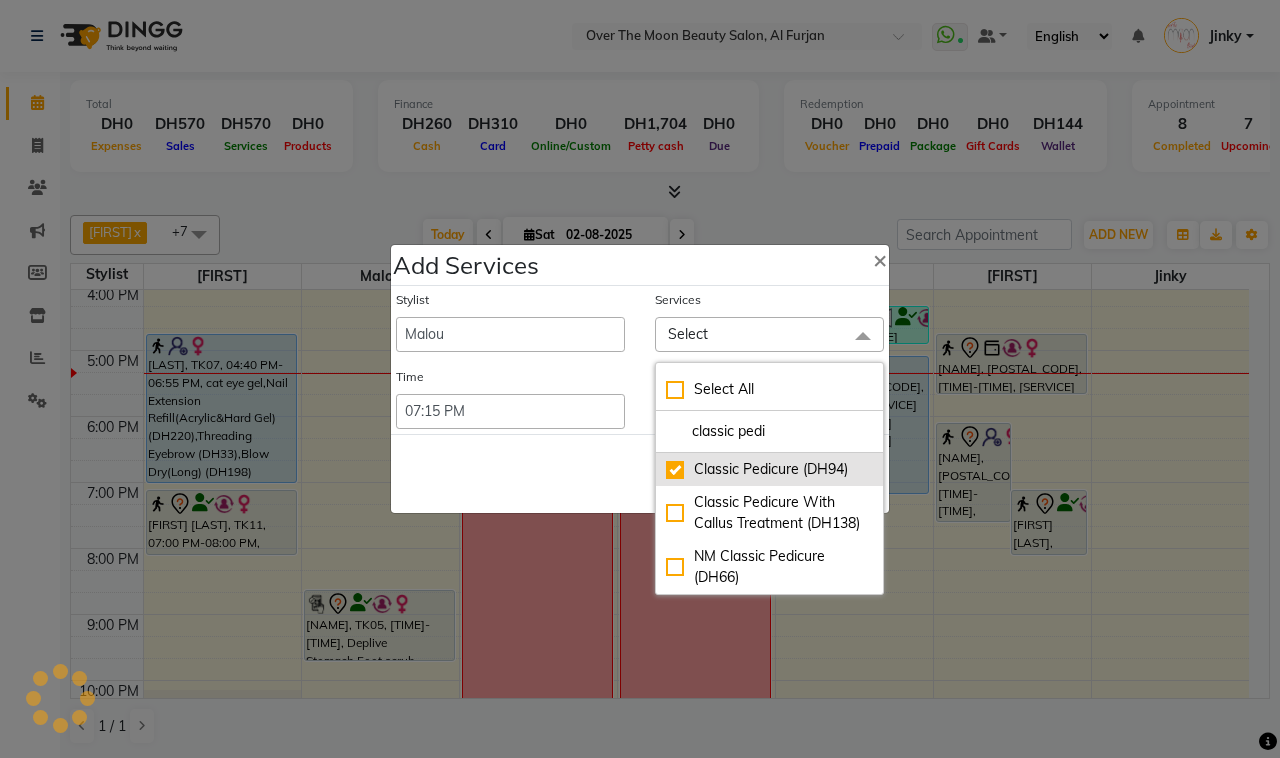 checkbox on "true" 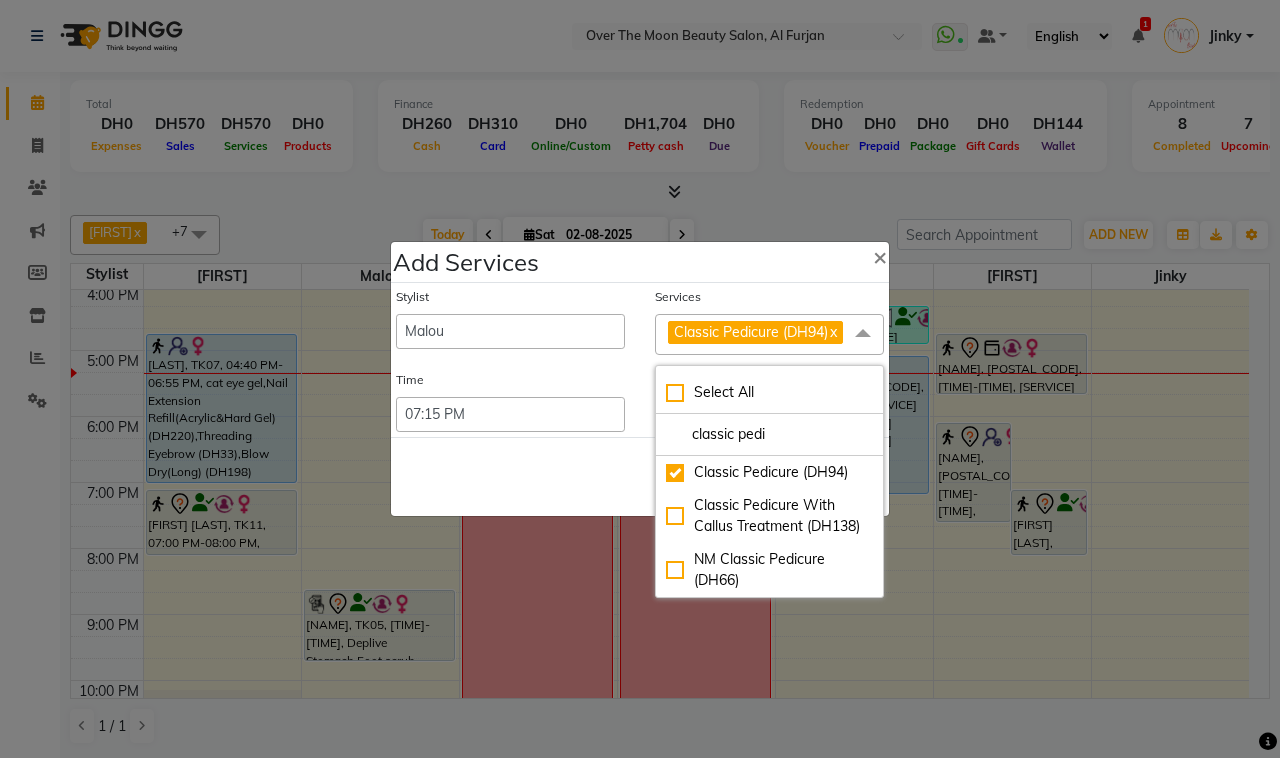 click on "Save   Cancel" 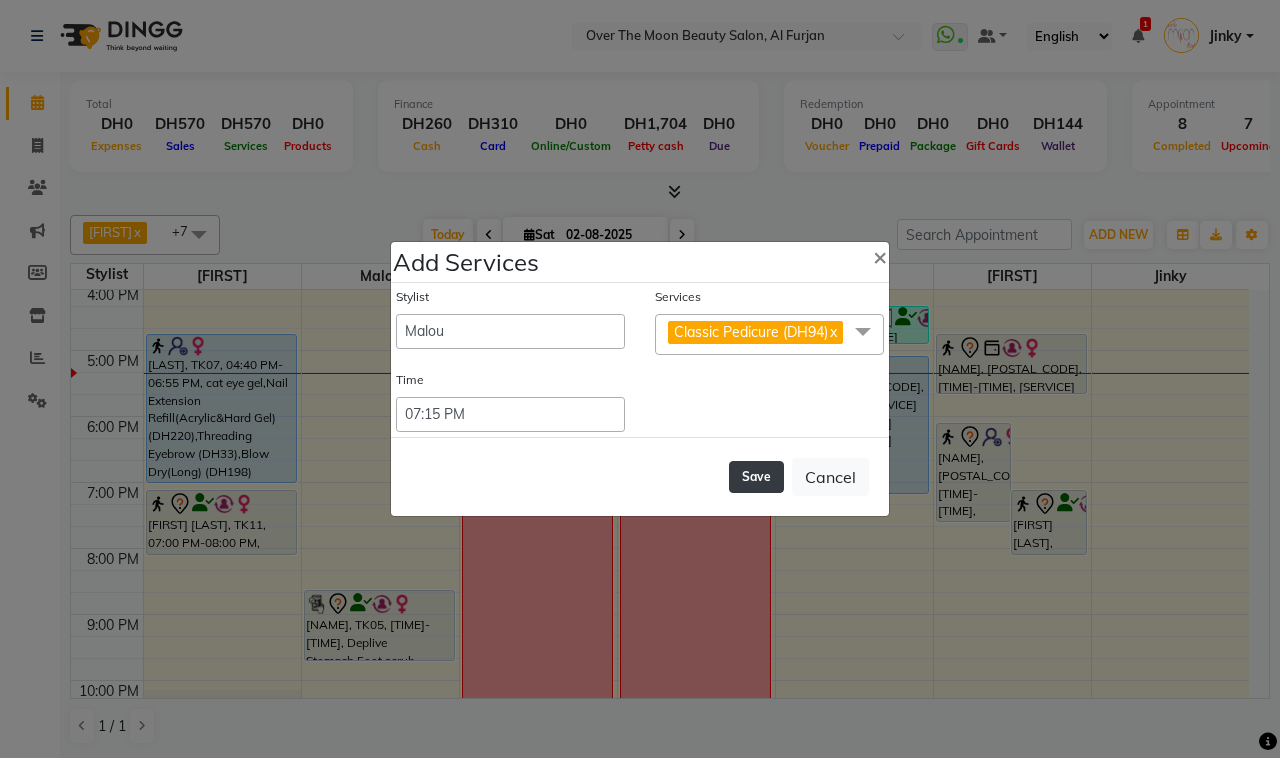 click on "Save" 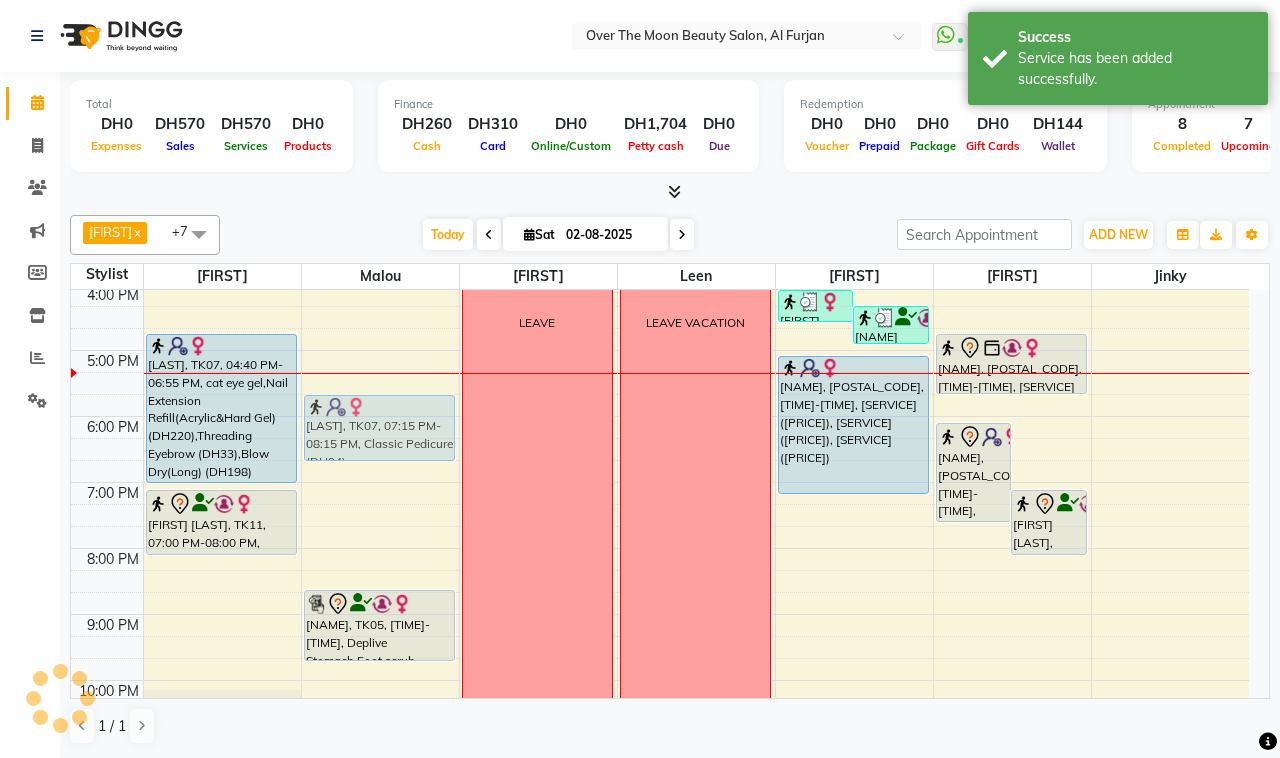 drag, startPoint x: 385, startPoint y: 531, endPoint x: 432, endPoint y: 418, distance: 122.384636 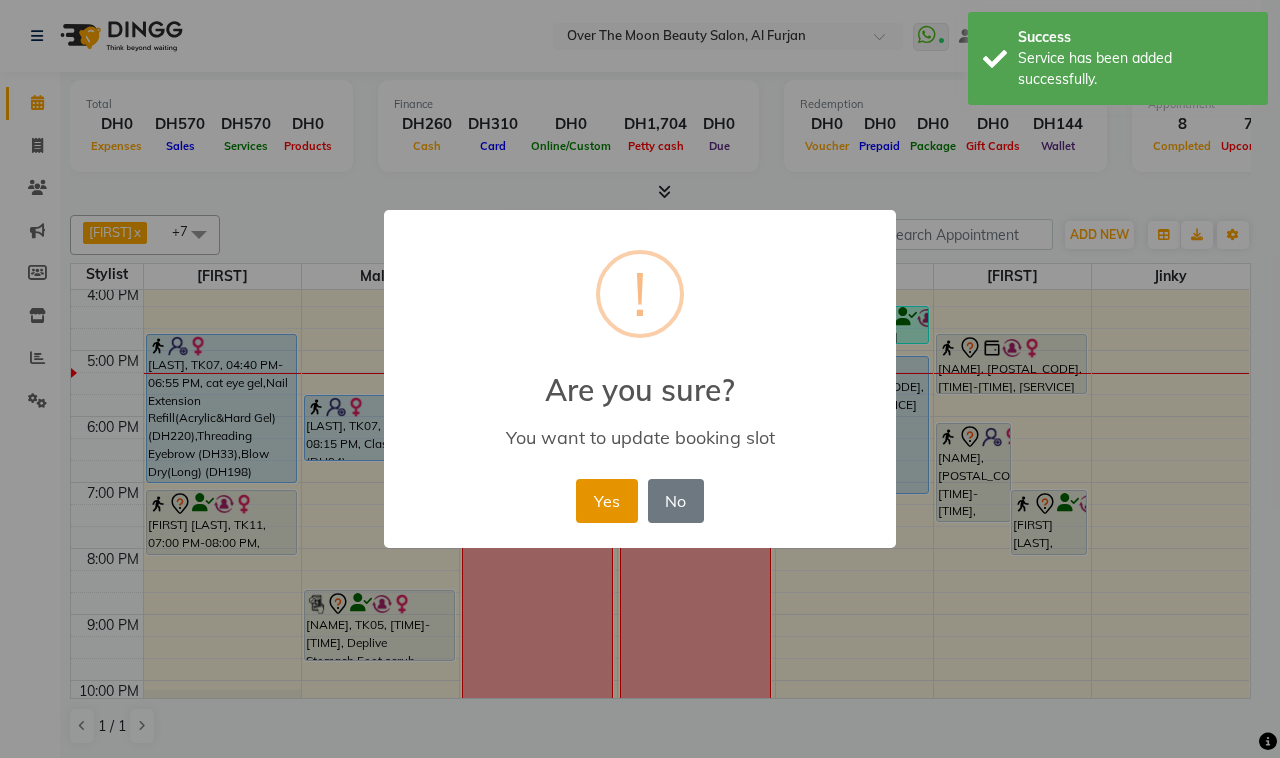 click on "Yes" at bounding box center [606, 501] 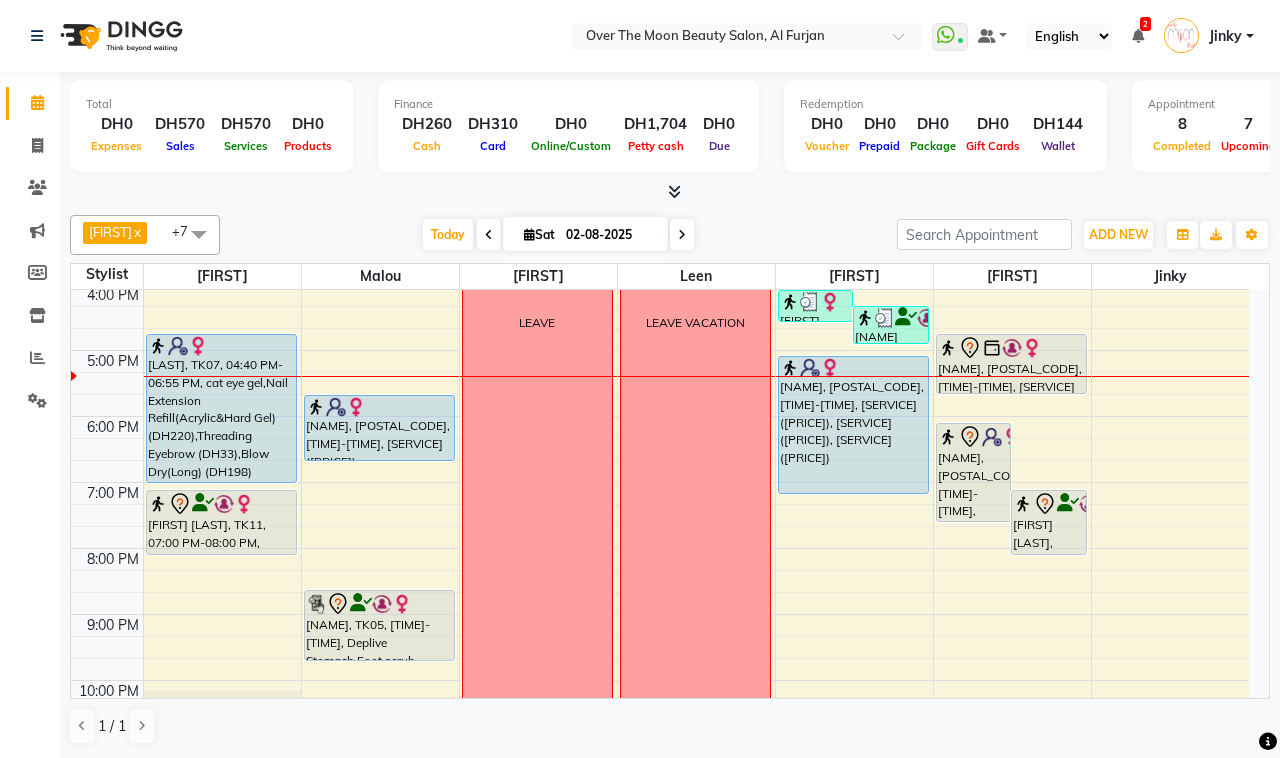 click on "9:00 AM 10:00 AM 11:00 AM 12:00 PM 1:00 PM 2:00 PM 3:00 PM 4:00 PM 5:00 PM 6:00 PM 7:00 PM 8:00 PM 9:00 PM 10:00 PM 11:00 PM     [NAME] [LASTNAME], TK02, [TIME]-[TIME], Classic Pedicure     [NAME], TK07, [TIME]-[TIME], cat eye gel,Nail Extension Refill(Acrylic&Hard Gel) (DH220),Threading Eyebrow (DH33),Blow Dry(Long) (DH198)             [NAME] [LASTNAME], TK11, [TIME]-[TIME], Manicure With Gel Polish     [NAME] [LASTNAME], TK09, [TIME]-[TIME], Princess Manicure      [NAME] [LASTNAME], TK01, [TIME]-[TIME], relaxing massage 60 minutes     [NAME], TK07, [TIME]-[TIME], Classic Pedicure (DH94)             [NAME], TK05, [TIME]-[TIME], Deplive Stomach,Foot scrub  LEAVE   LEAVE VACATION      [NAME], TK08, [TIME]-[TIME], Eyebrow Tinting (DH50)     [NAME] [LASTNAME], TK02, [TIME]-[TIME], Classic Manicure (DH77)     [NAME], TK06, [TIME]-[TIME], Threading Eyebrow     [NAME] [LASTNAME], TK13, [TIME]-[TIME], Threading Eyebrow,Threading Upper Lip (DH22),Threading Chin (DH22),Deplive Nose (DH33)" at bounding box center (660, 317) 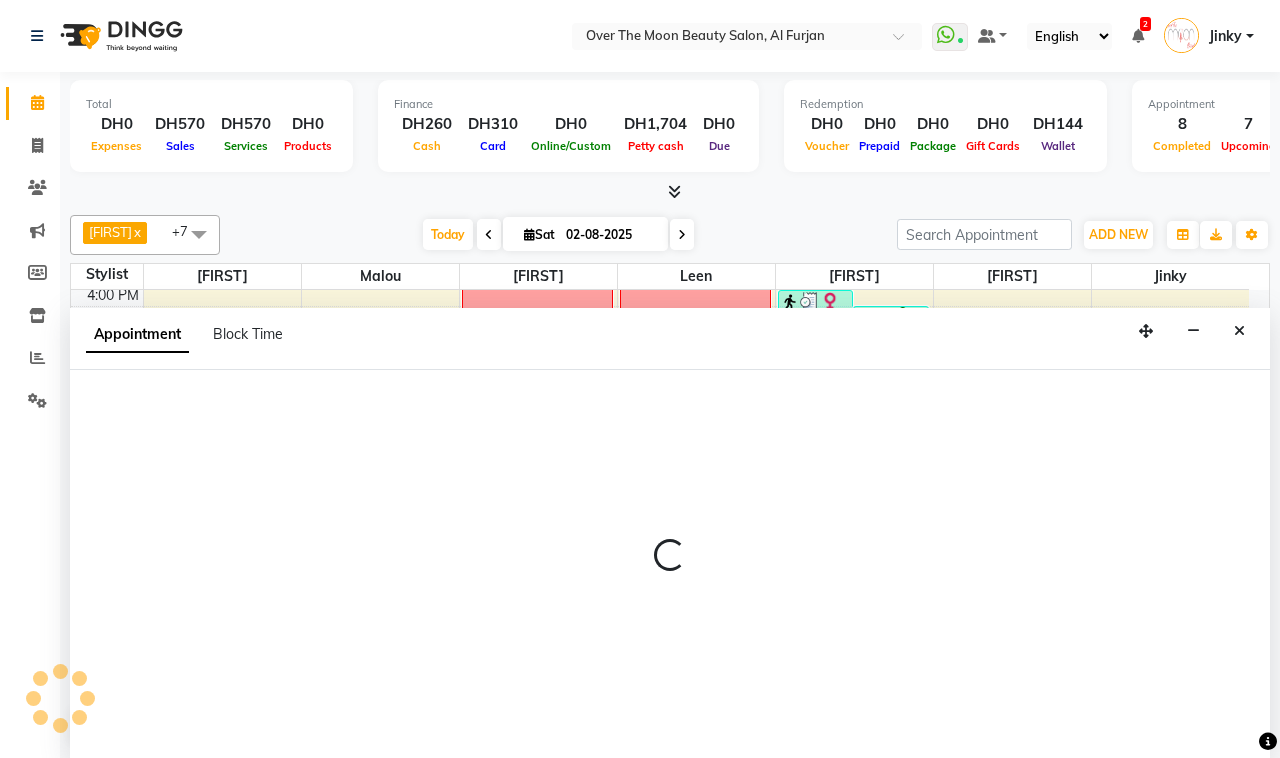 select on "64402" 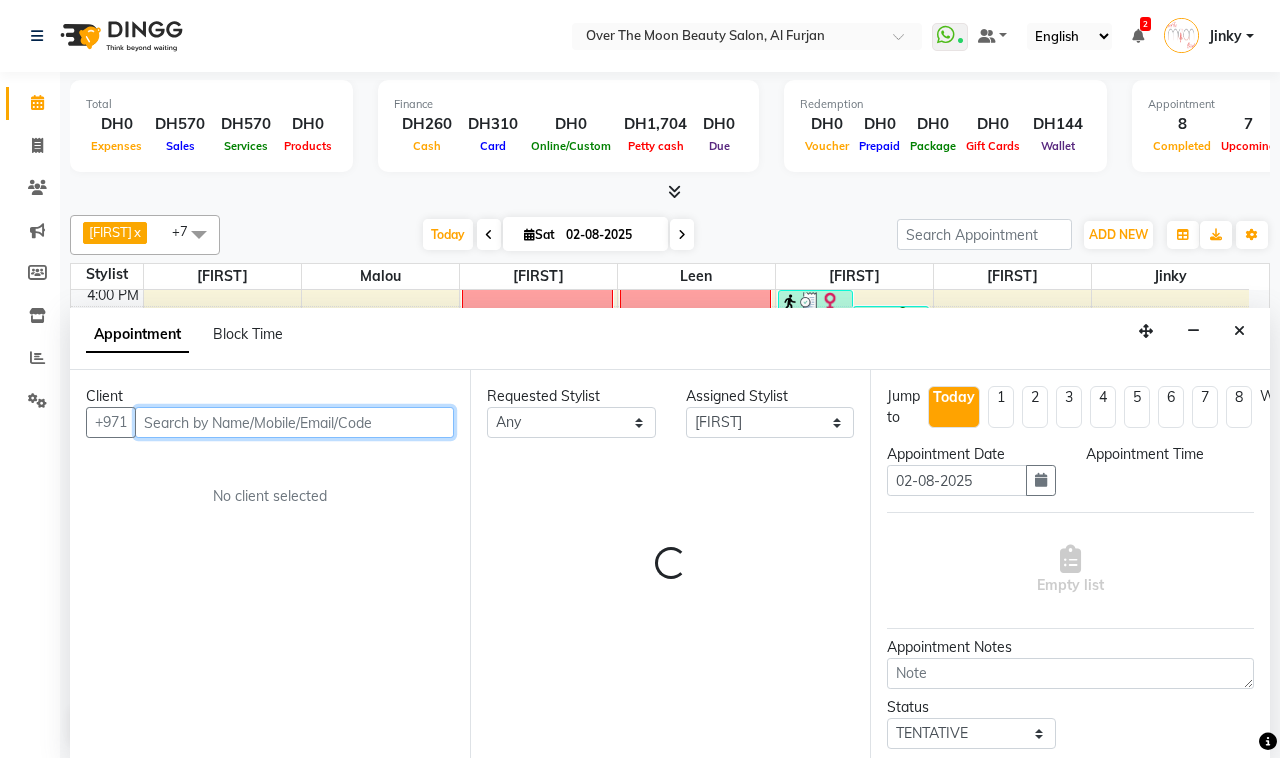 select on "1155" 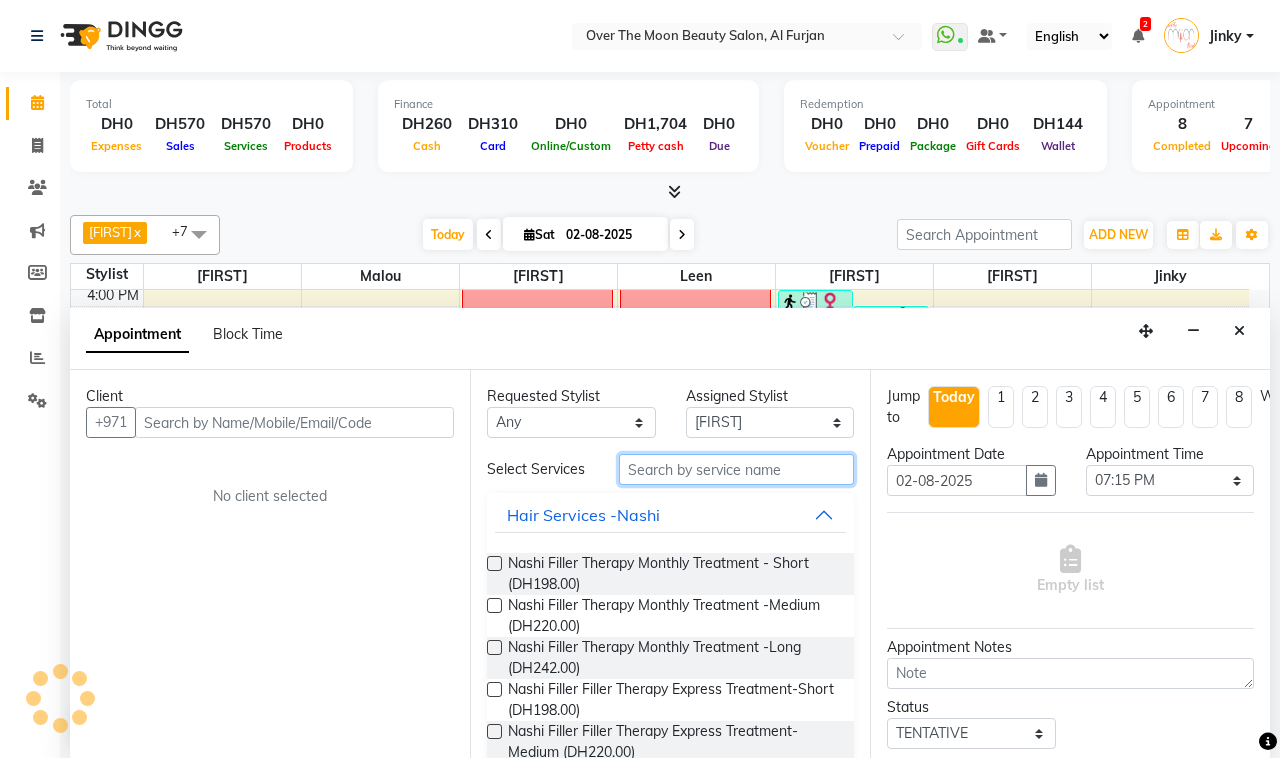 click at bounding box center (736, 469) 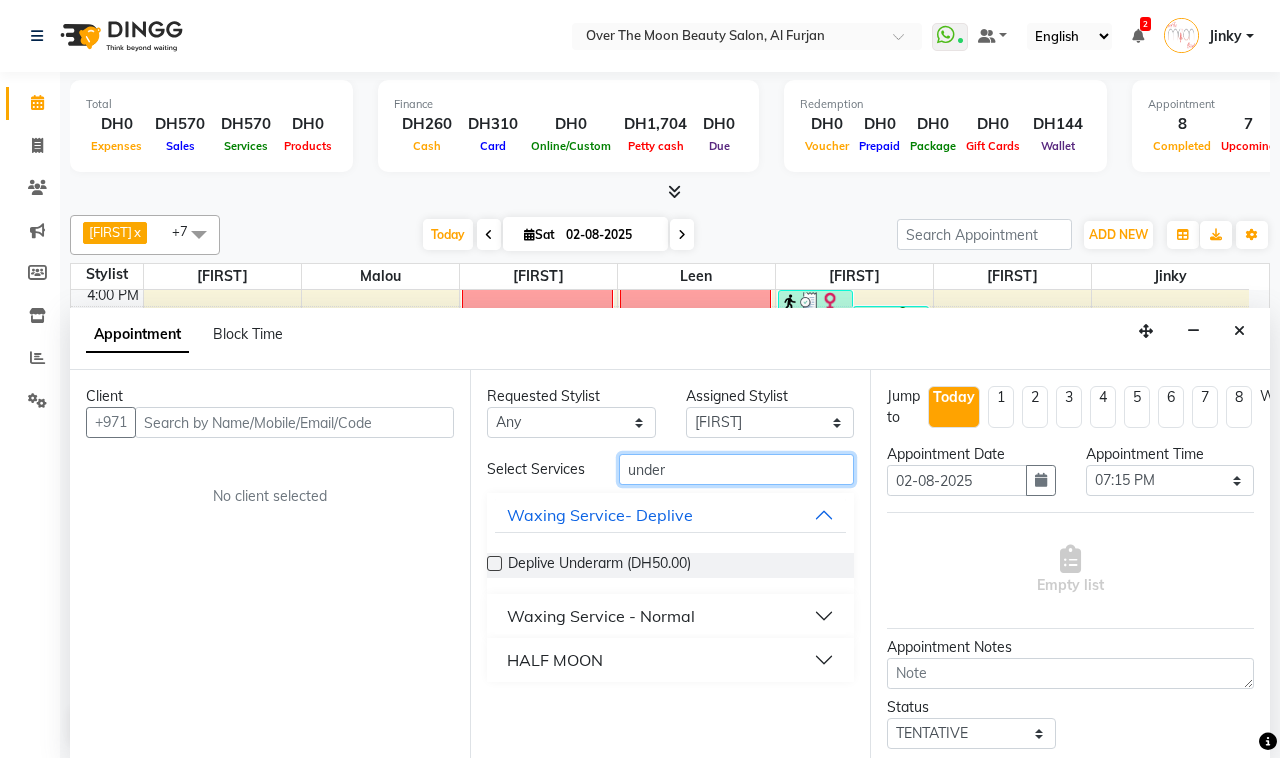 type on "under" 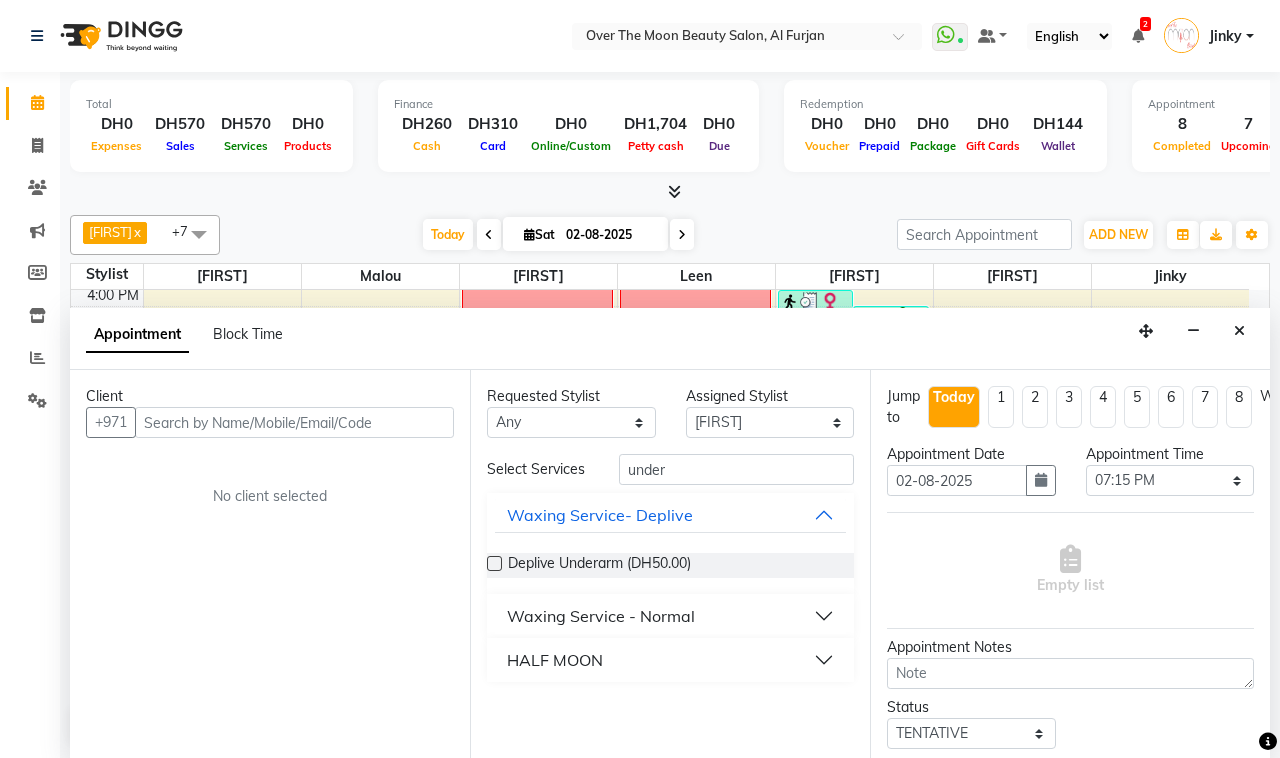 click on "Waxing Service - Normal" at bounding box center (601, 616) 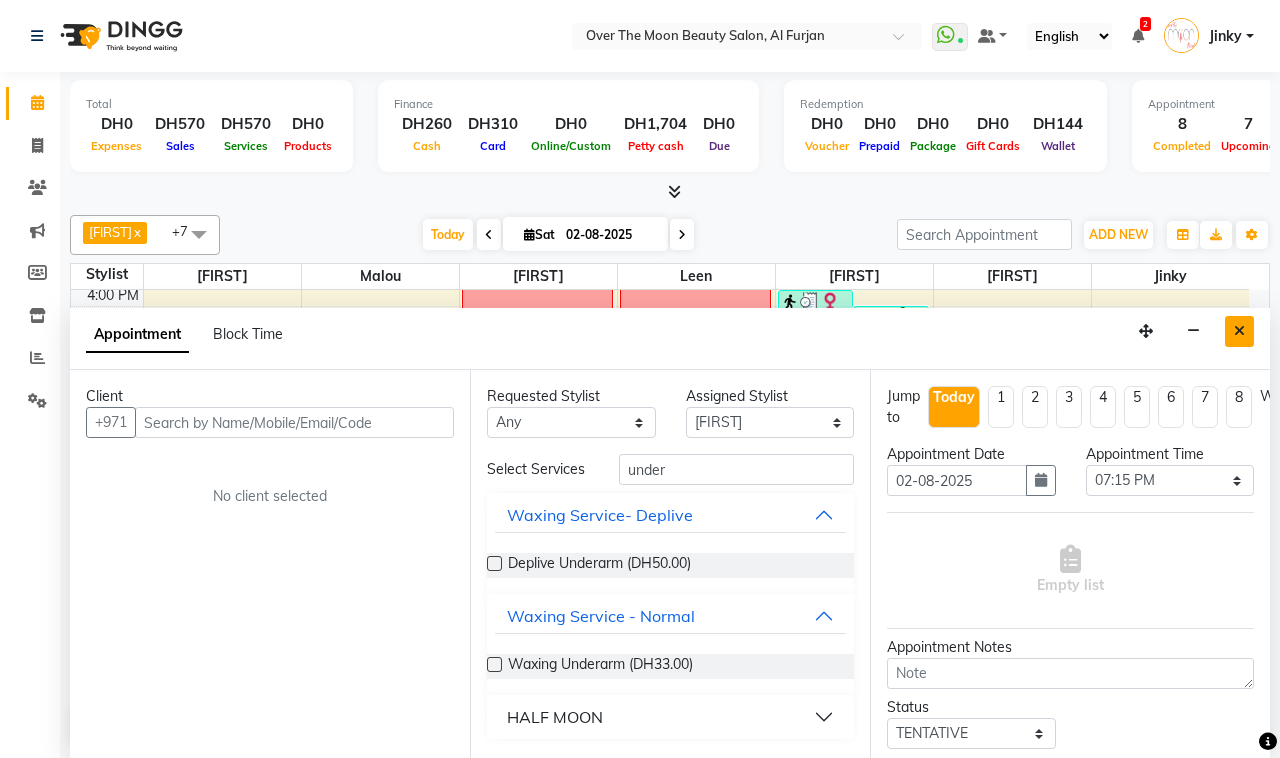 click at bounding box center (1239, 331) 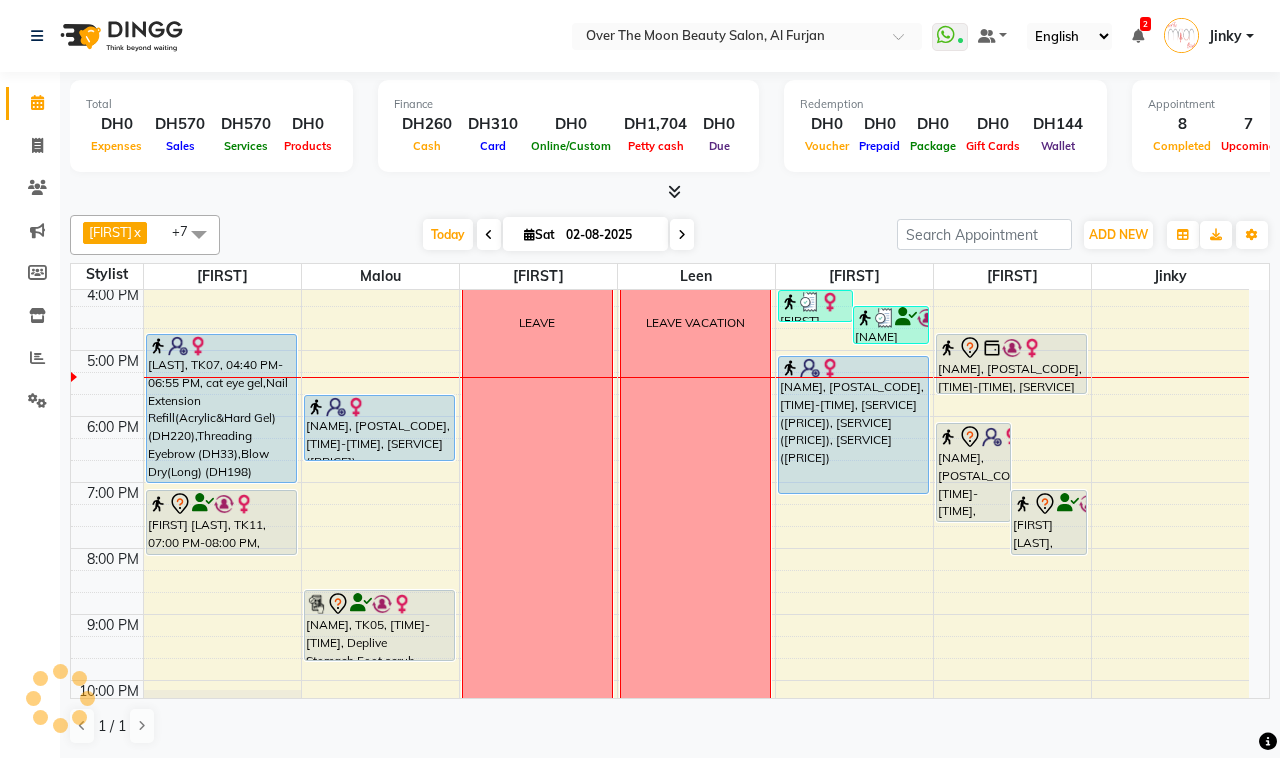 click on "[NAME], [POSTAL_CODE], [TIME]-[TIME], [SERVICE] ([PRICE]), [SERVICE] ([PRICE]), [SERVICE] ([PRICE])" at bounding box center [853, 425] 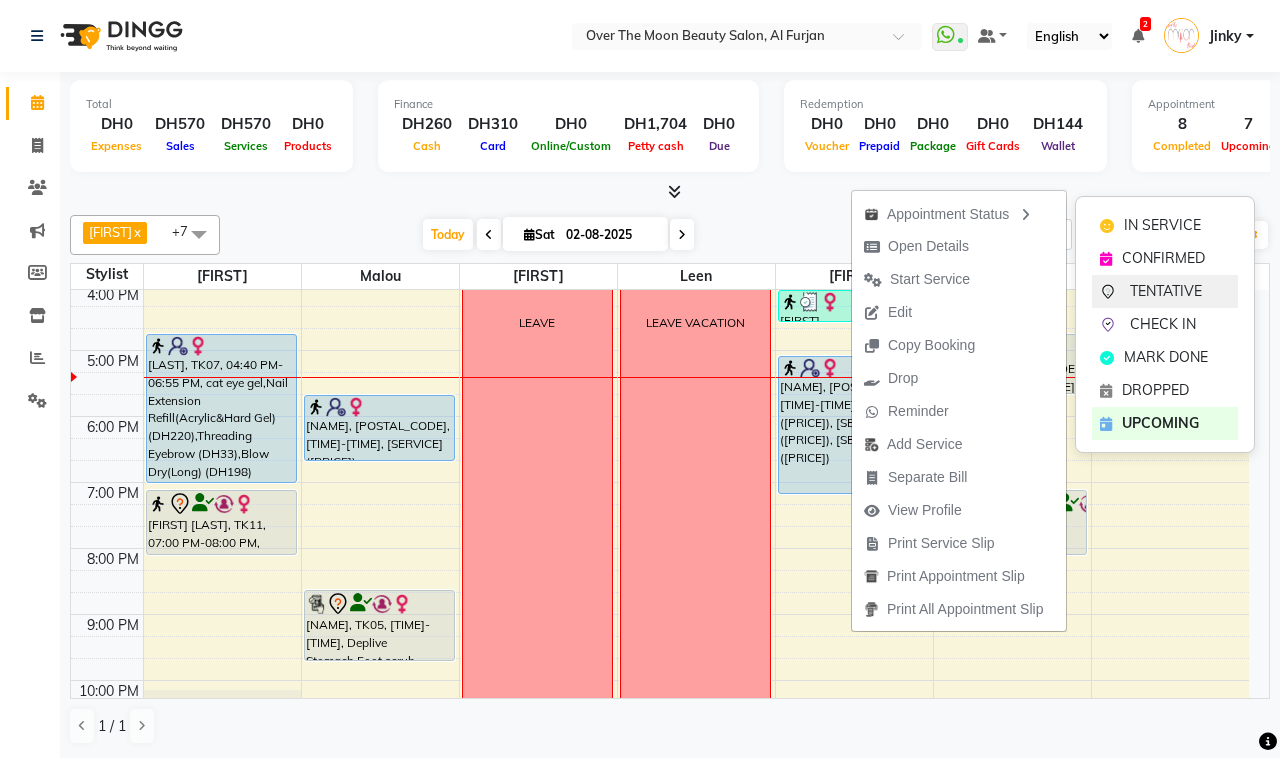 click on "TENTATIVE" 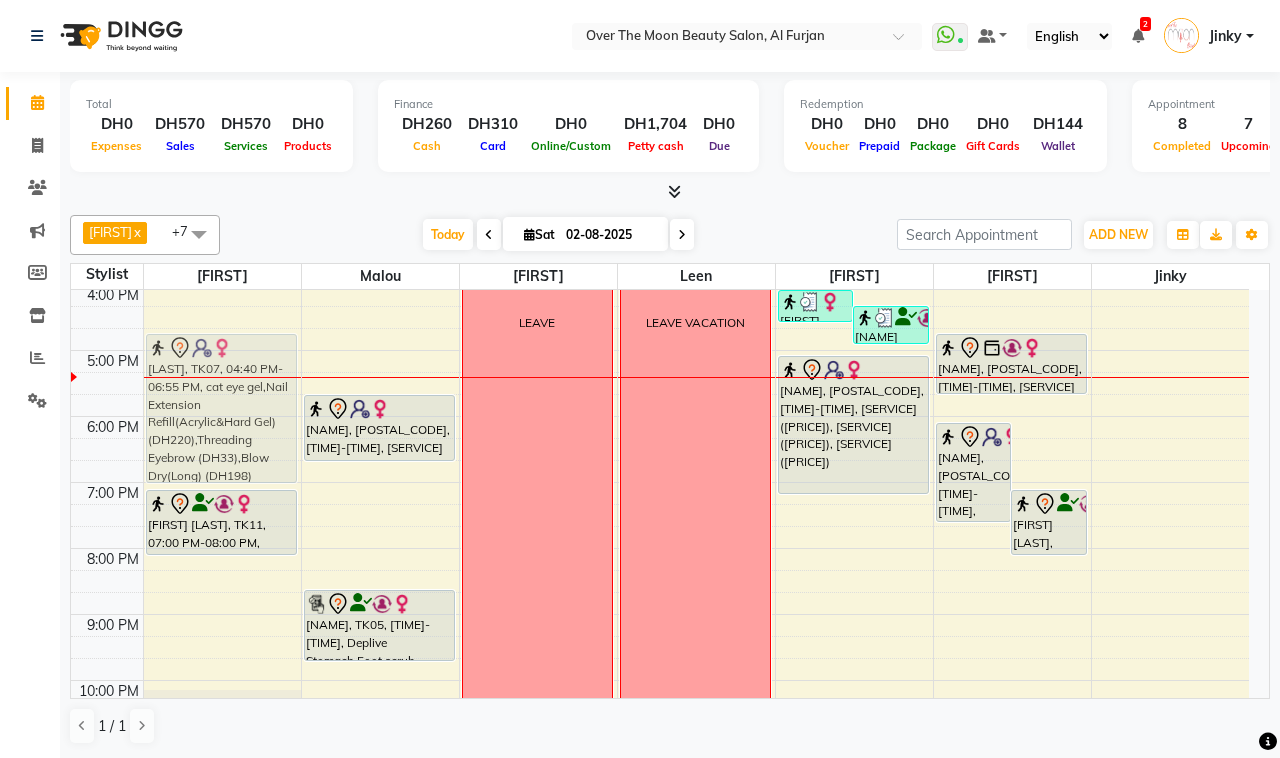 click on "[NAME] [LASTNAME], TK02, [TIME]-[TIME], Classic Pedicure             [NAME], TK07, [TIME]-[TIME], cat eye gel,Nail Extension Refill(Acrylic&Hard Gel) (DH220),Threading Eyebrow (DH33),Blow Dry(Long) (DH198)             [NAME] [LASTNAME], TK11, [TIME]-[TIME], Manicure With Gel Polish             [NAME], TK07, [TIME]-[TIME], cat eye gel,Nail Extension Refill(Acrylic&Hard Gel) (DH220),Threading Eyebrow (DH33),Blow Dry(Long) (DH198)" at bounding box center (222, 317) 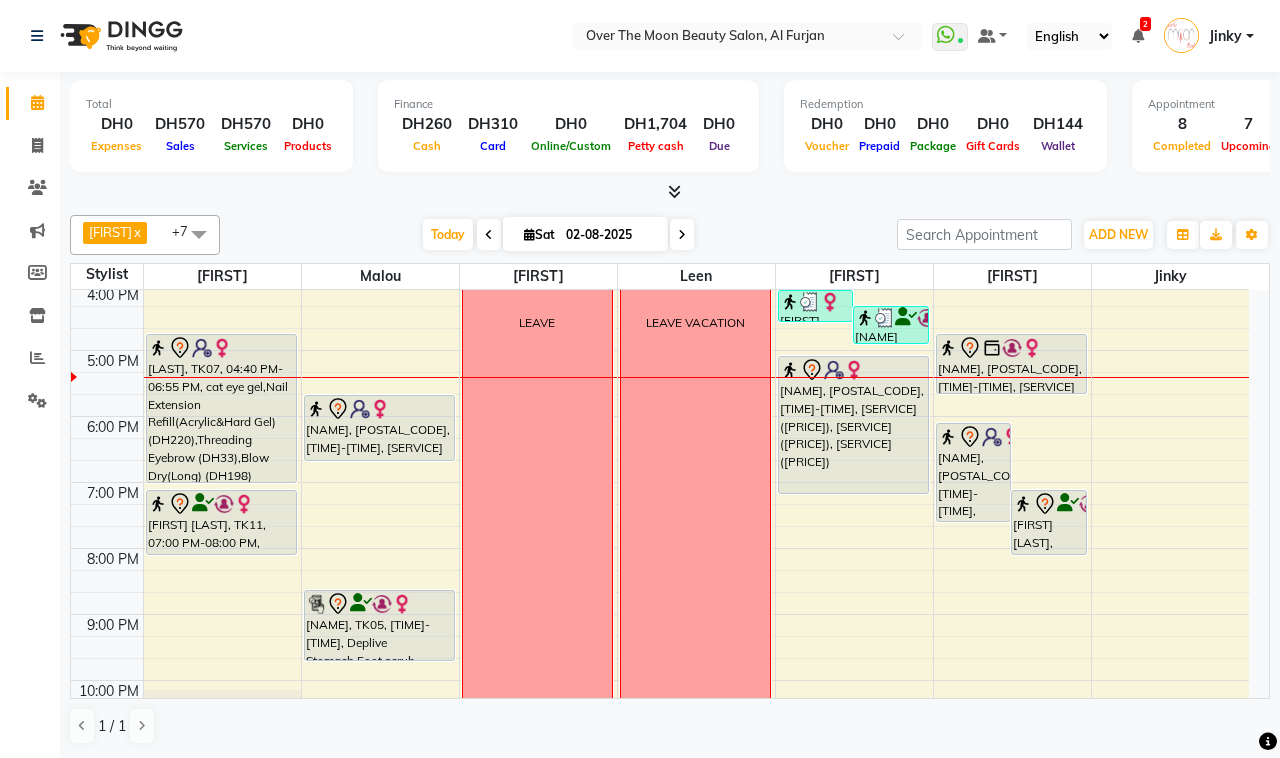 click on "[LAST], TK07, 04:40 PM-06:55 PM, cat eye gel,Nail Extension Refill(Acrylic&Hard Gel) (DH220),Threading Eyebrow (DH33),Blow Dry(Long) (DH198)" at bounding box center (221, 408) 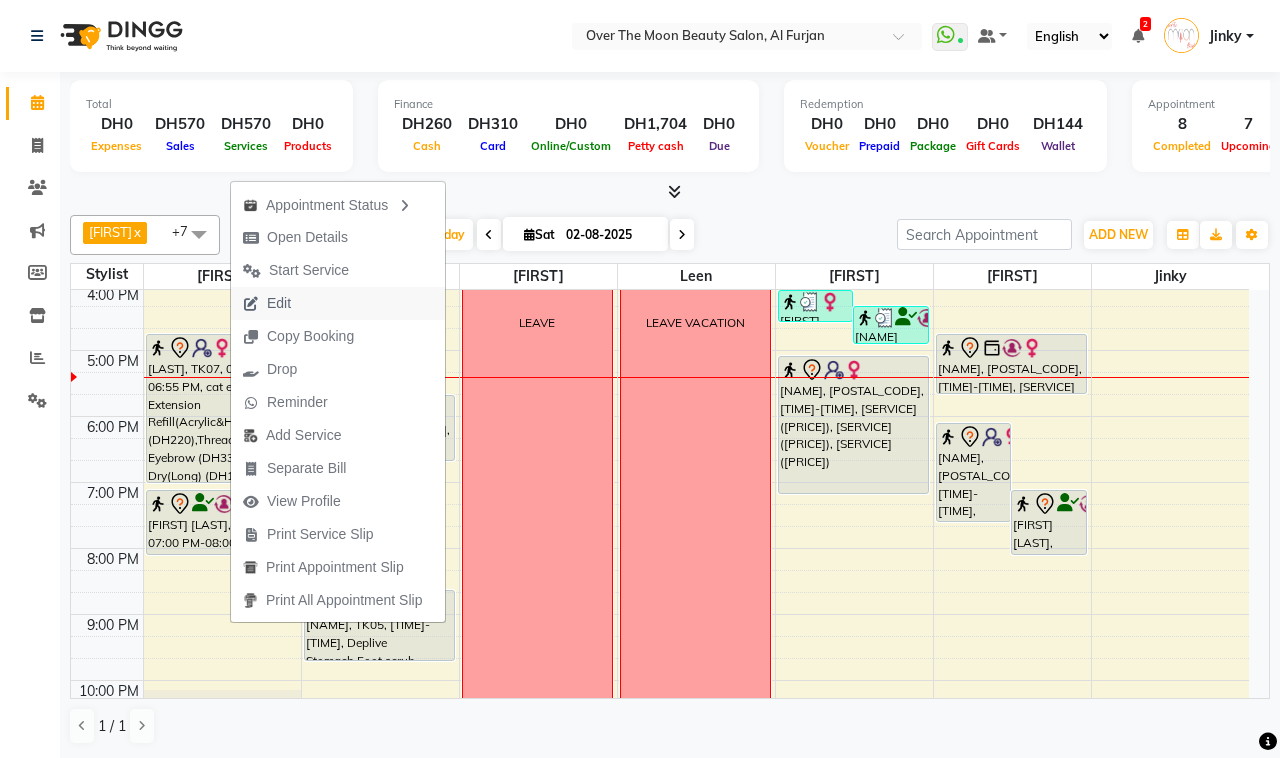 click on "Edit" at bounding box center (338, 303) 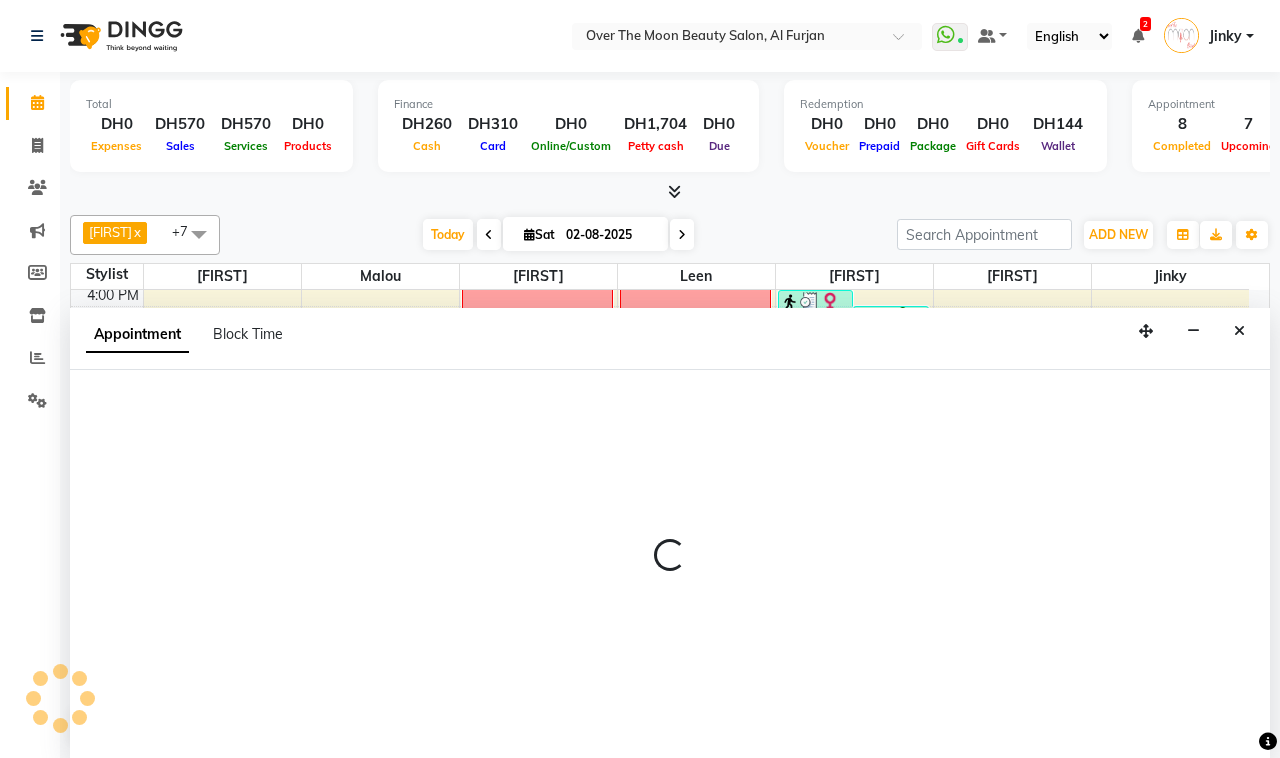 select on "tentative" 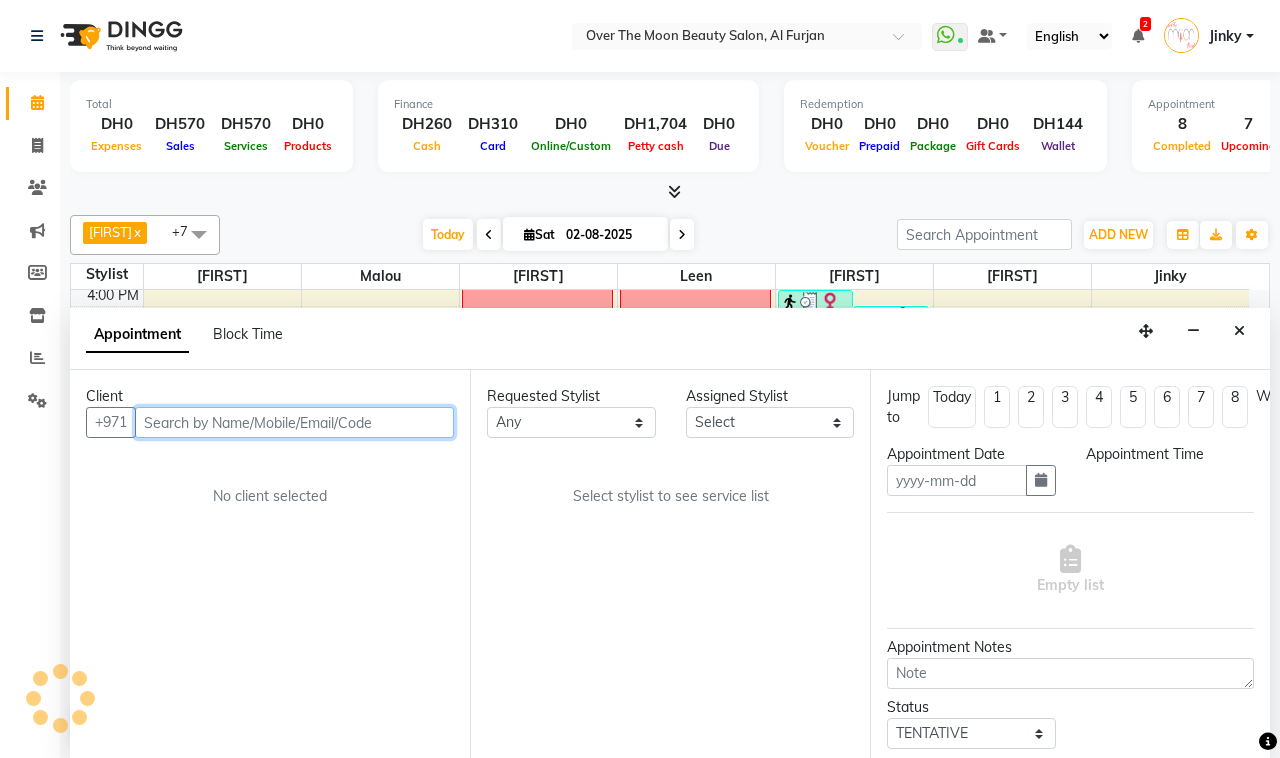 type on "02-08-2025" 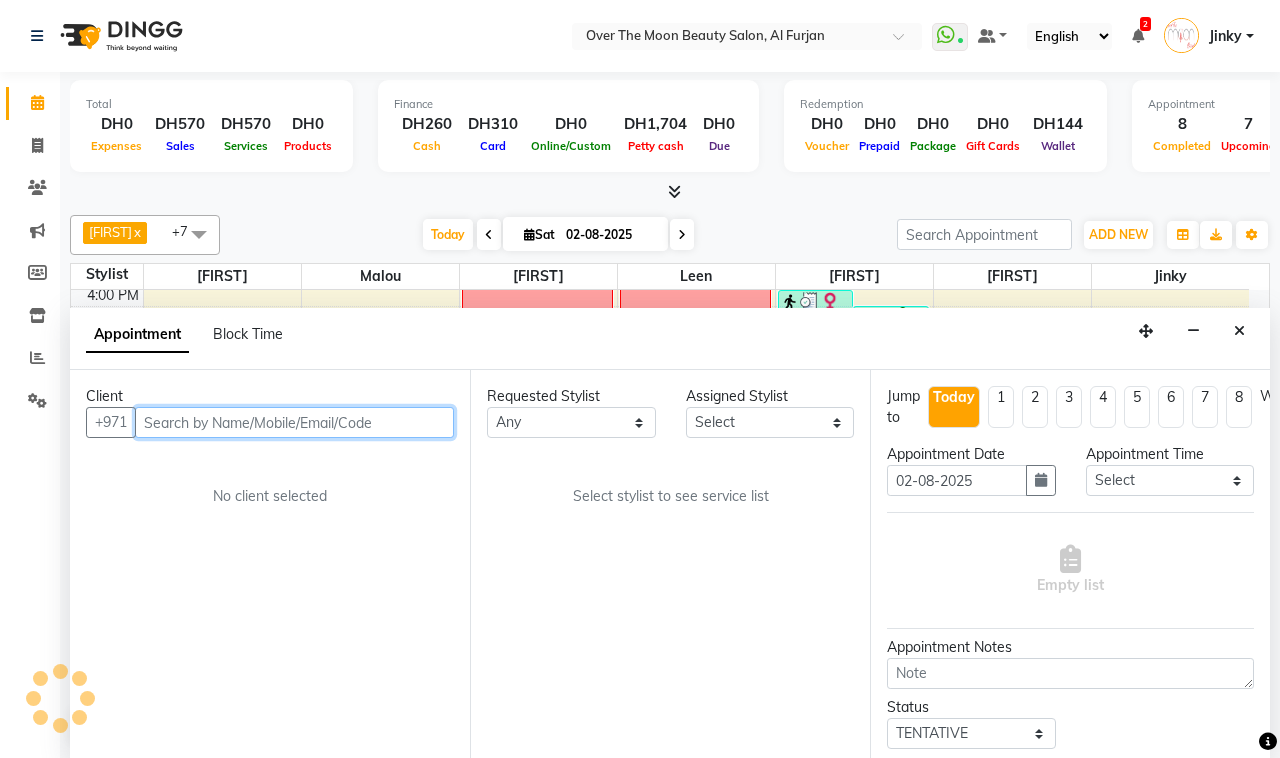scroll, scrollTop: 0, scrollLeft: 0, axis: both 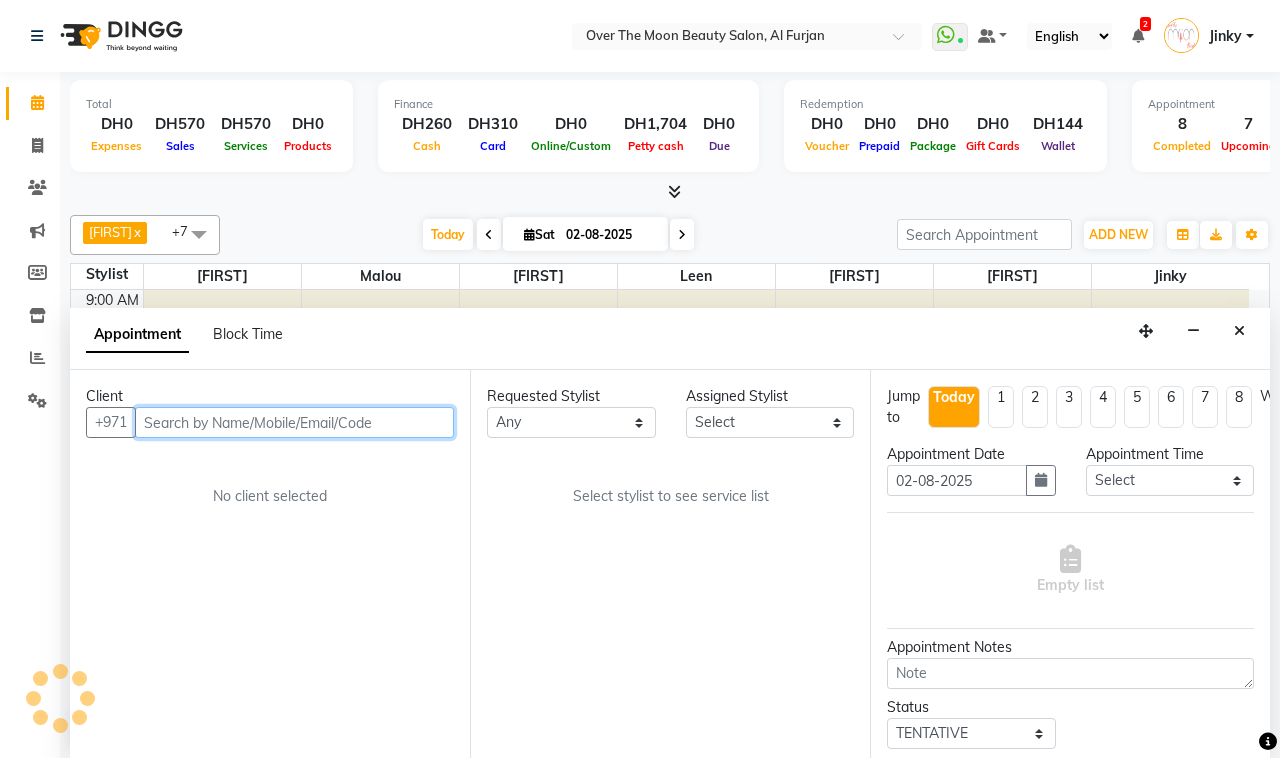 select on "23036" 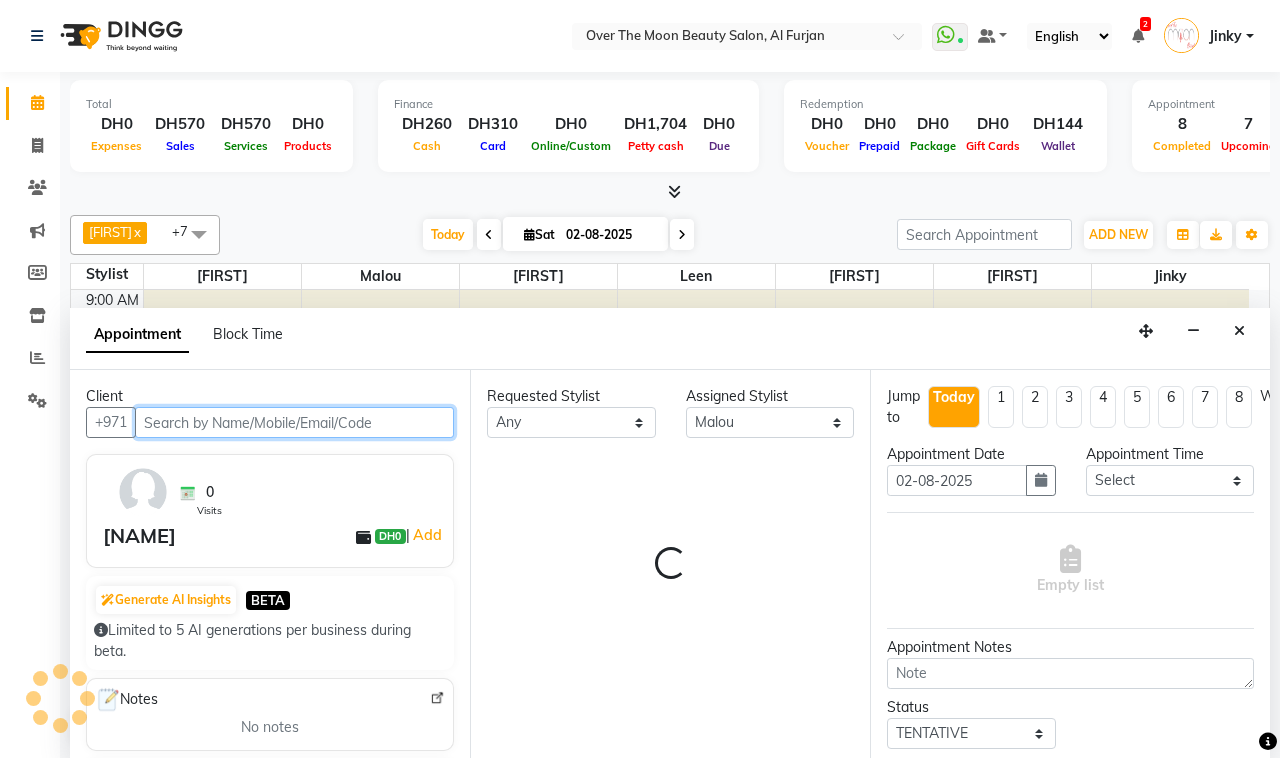 select on "1643" 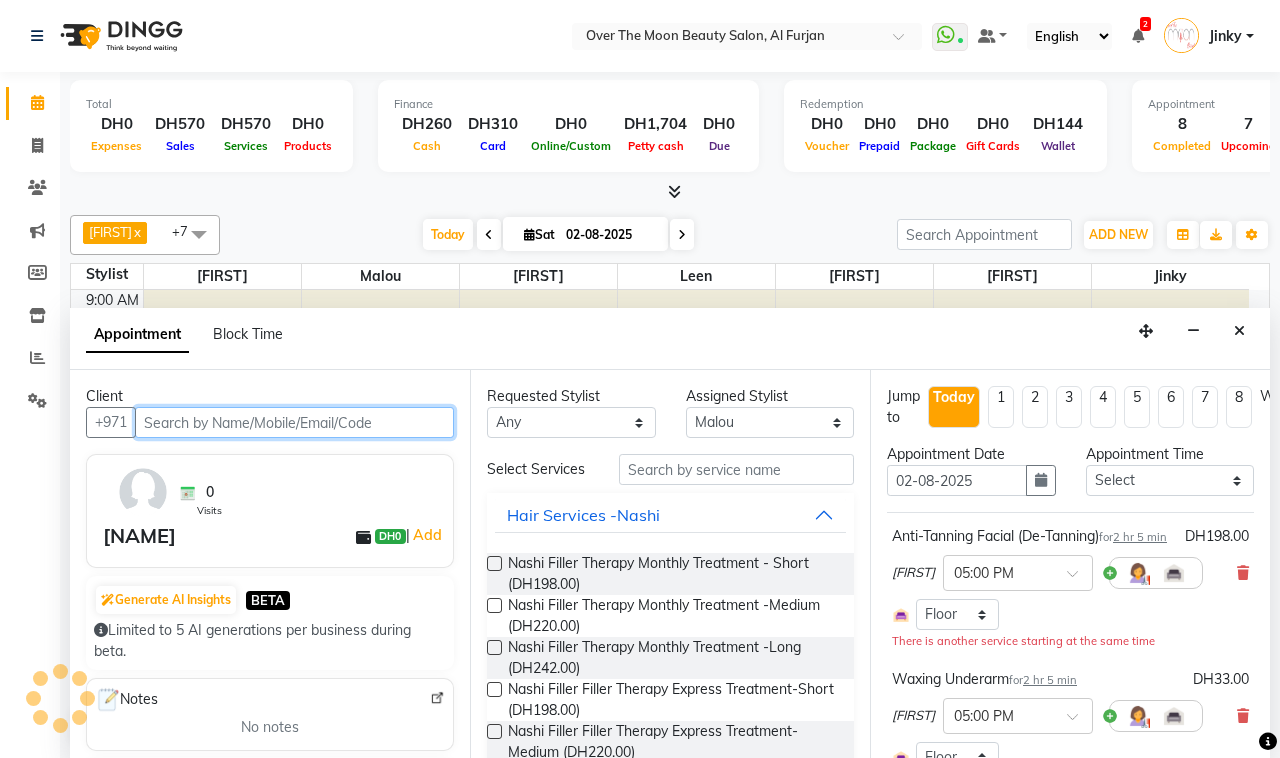 scroll, scrollTop: 535, scrollLeft: 0, axis: vertical 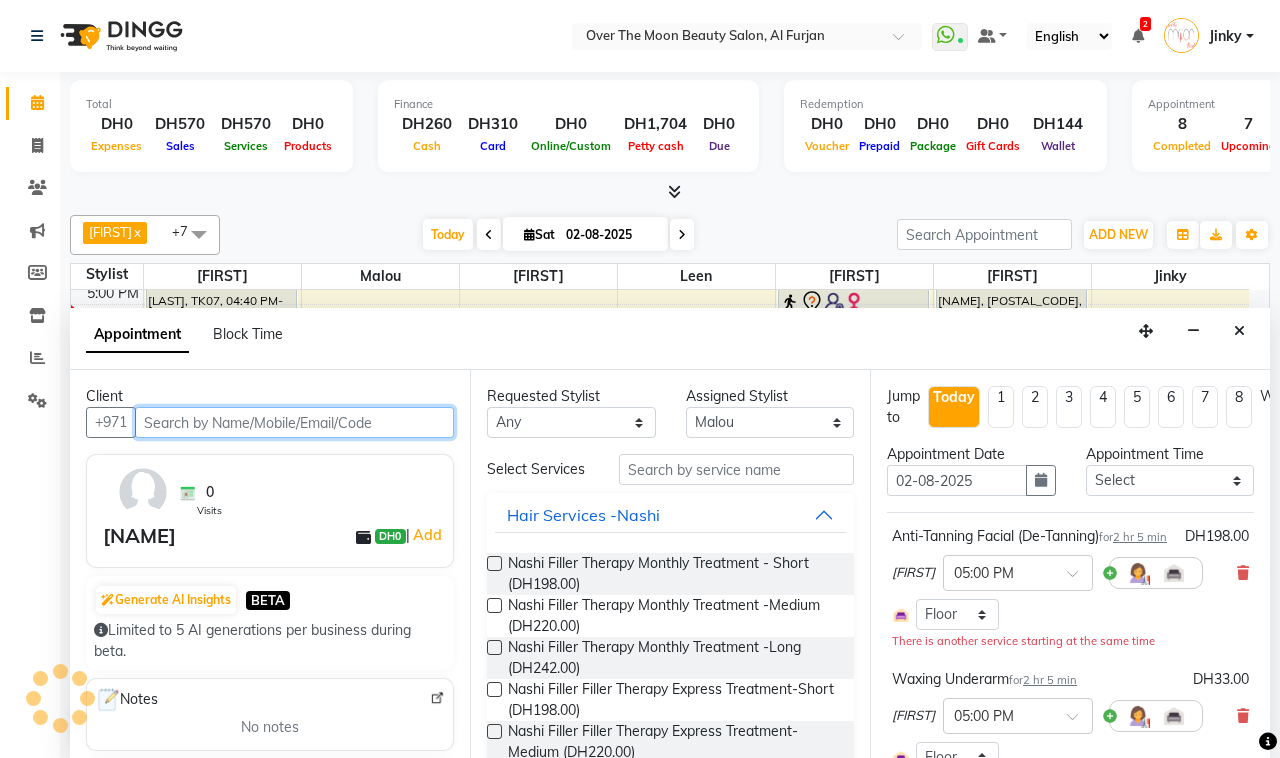 select on "1643" 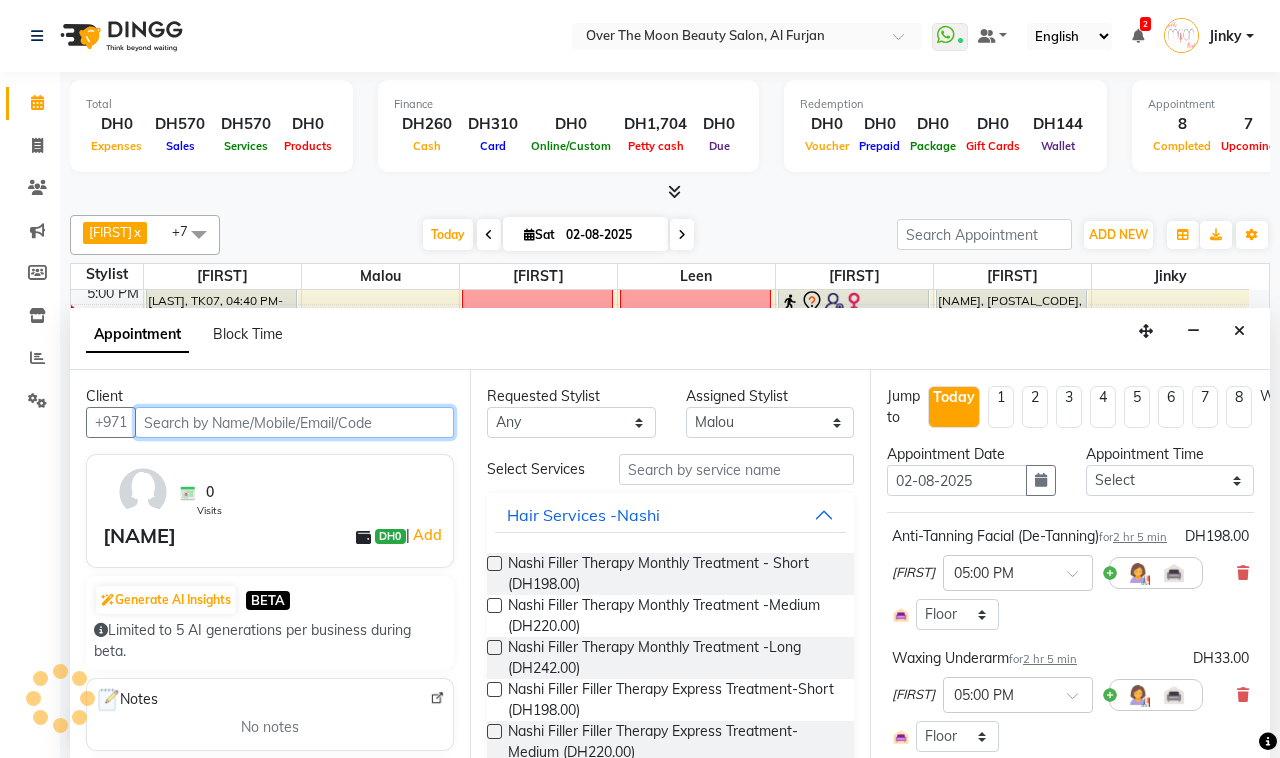 select on "1643" 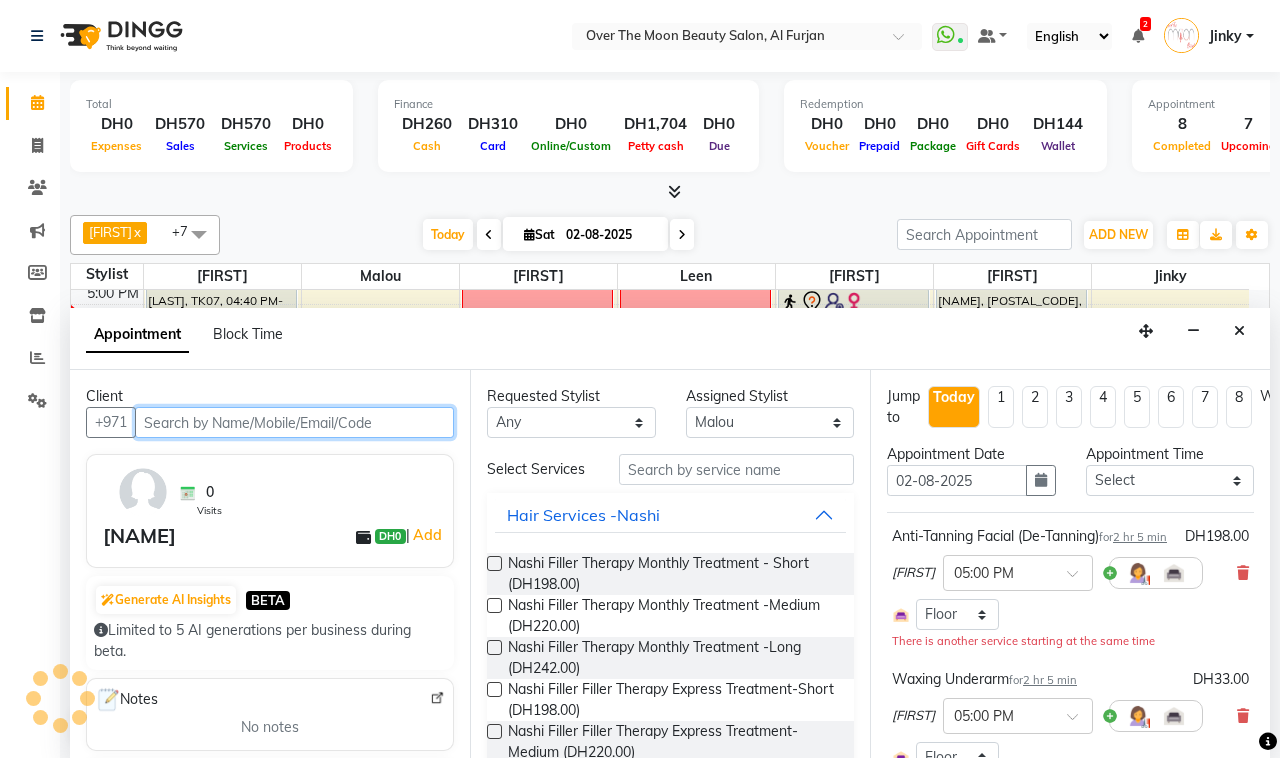 select on "1643" 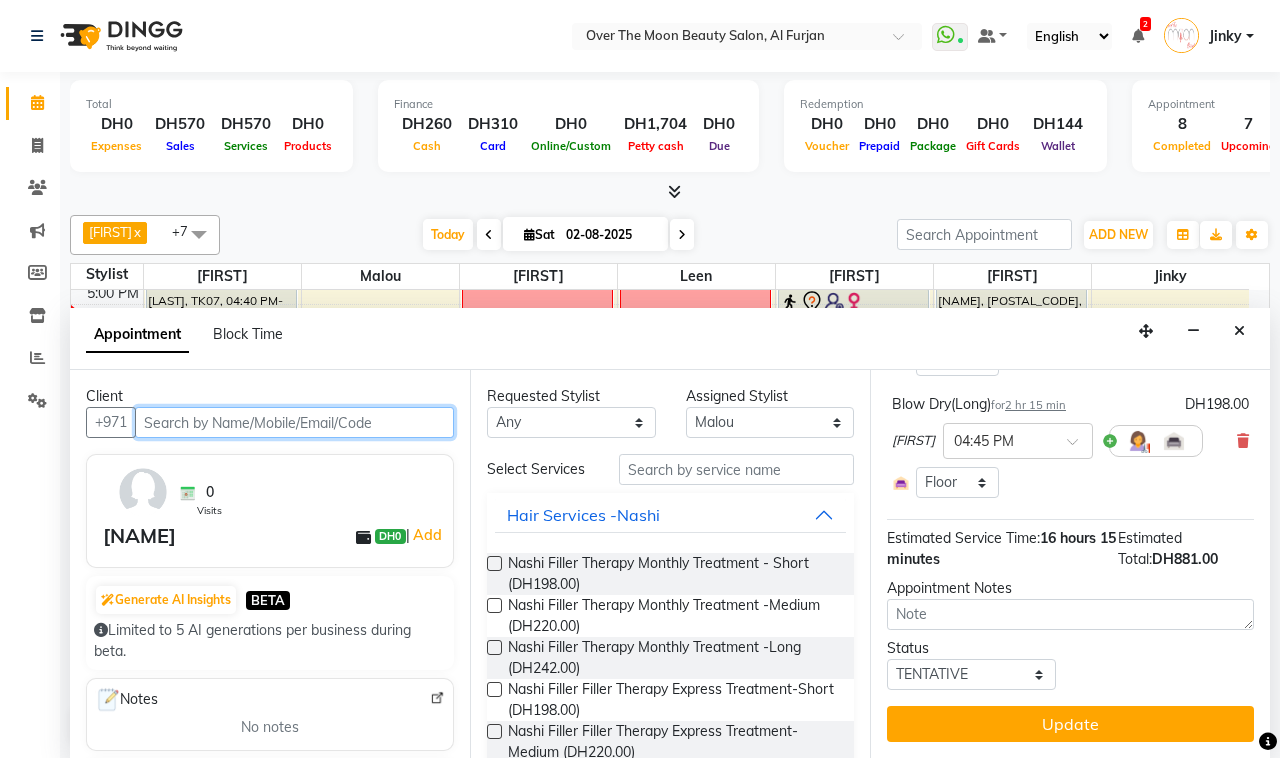 scroll, scrollTop: 1041, scrollLeft: 0, axis: vertical 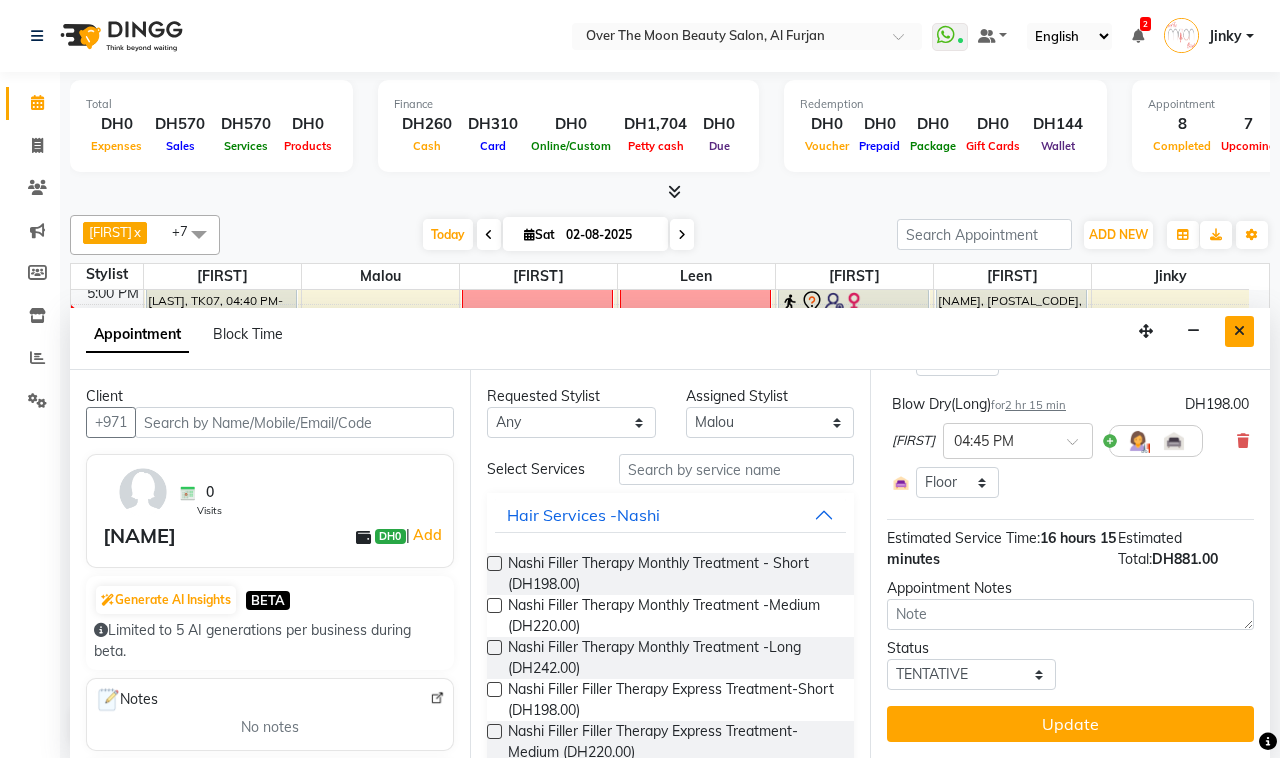 click at bounding box center (1239, 331) 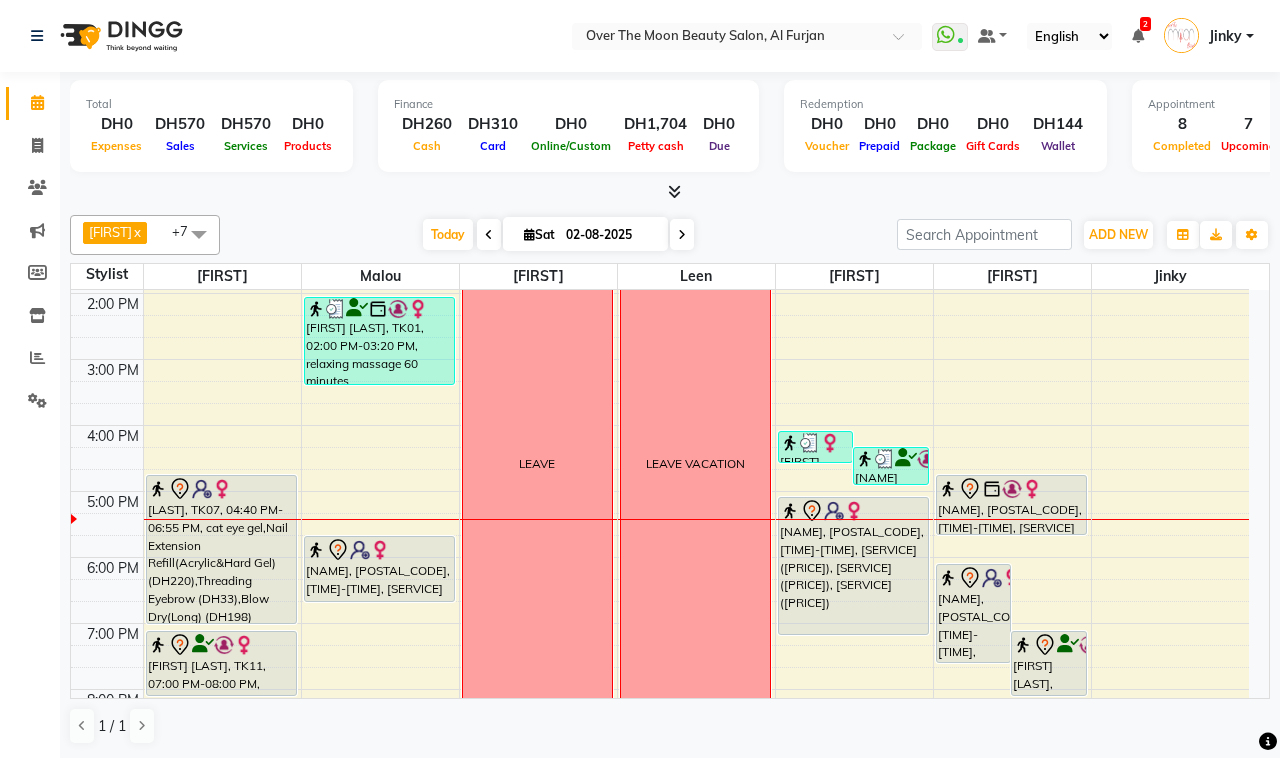 scroll, scrollTop: 535, scrollLeft: 0, axis: vertical 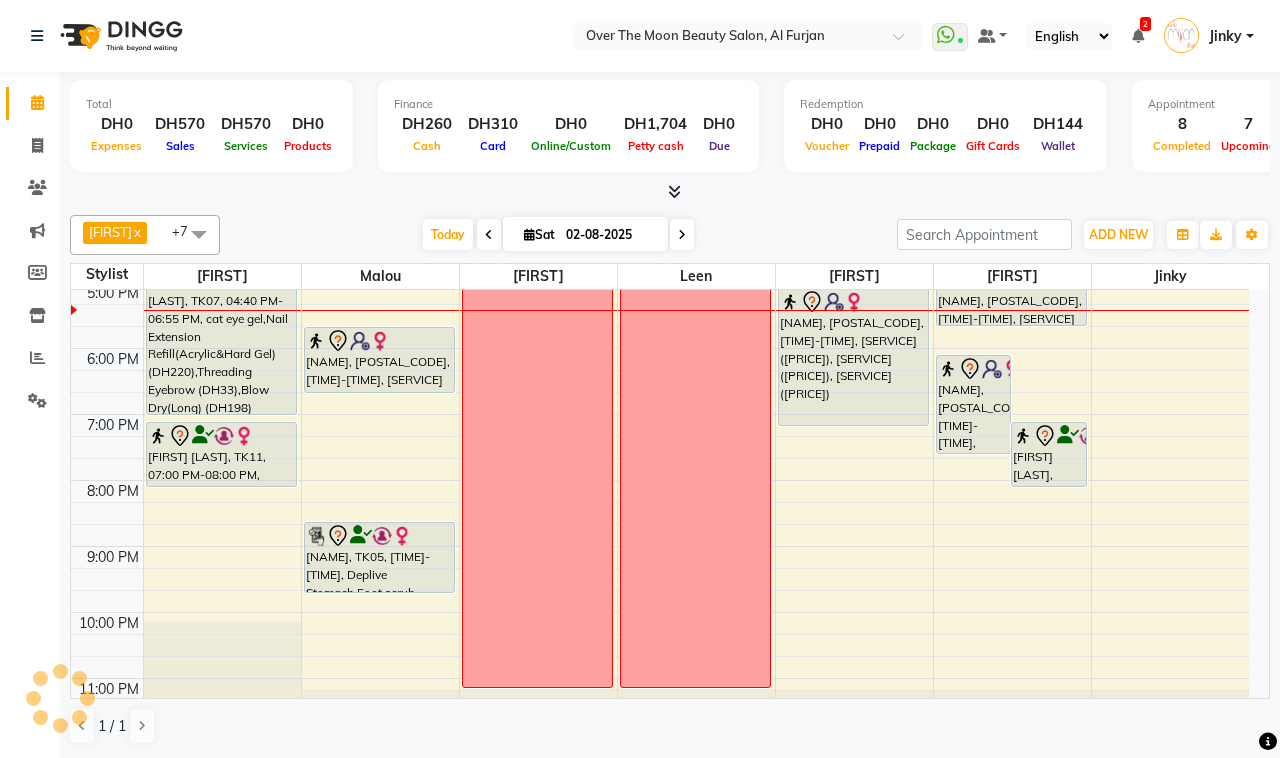 click at bounding box center (682, 234) 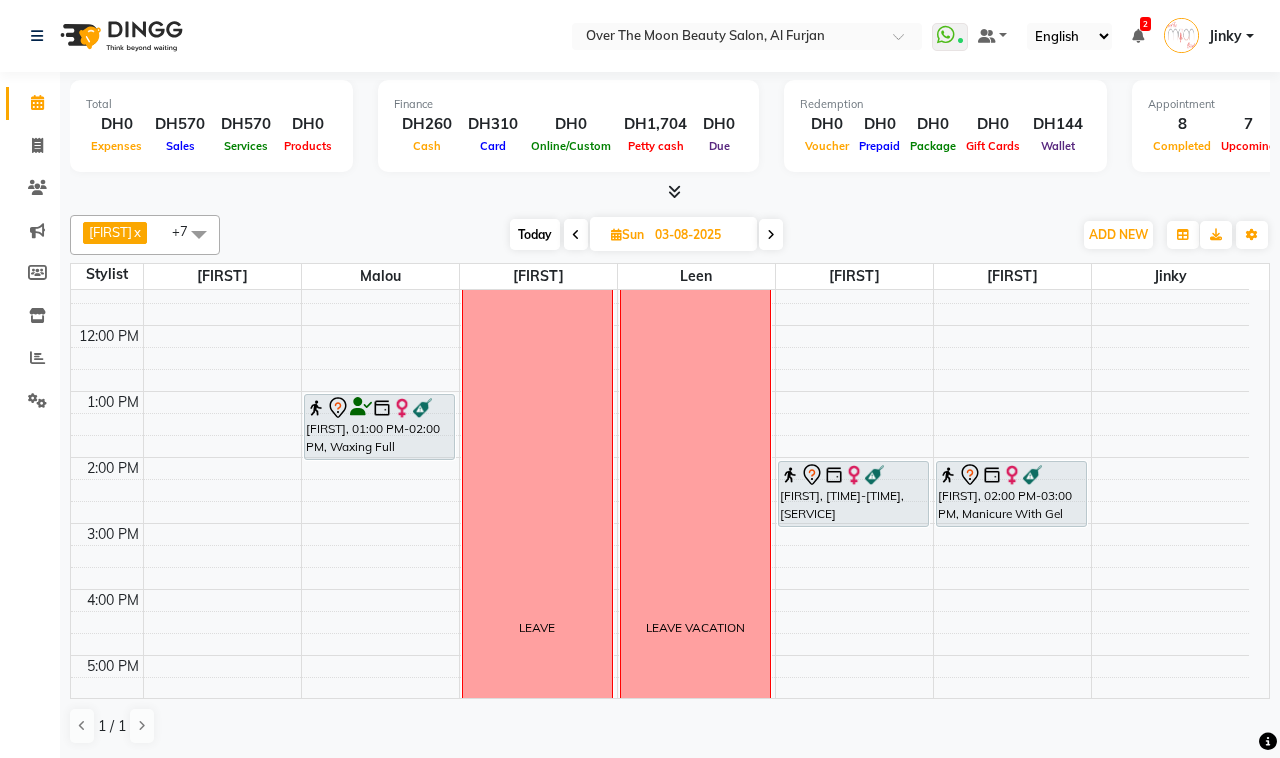 scroll, scrollTop: 0, scrollLeft: 0, axis: both 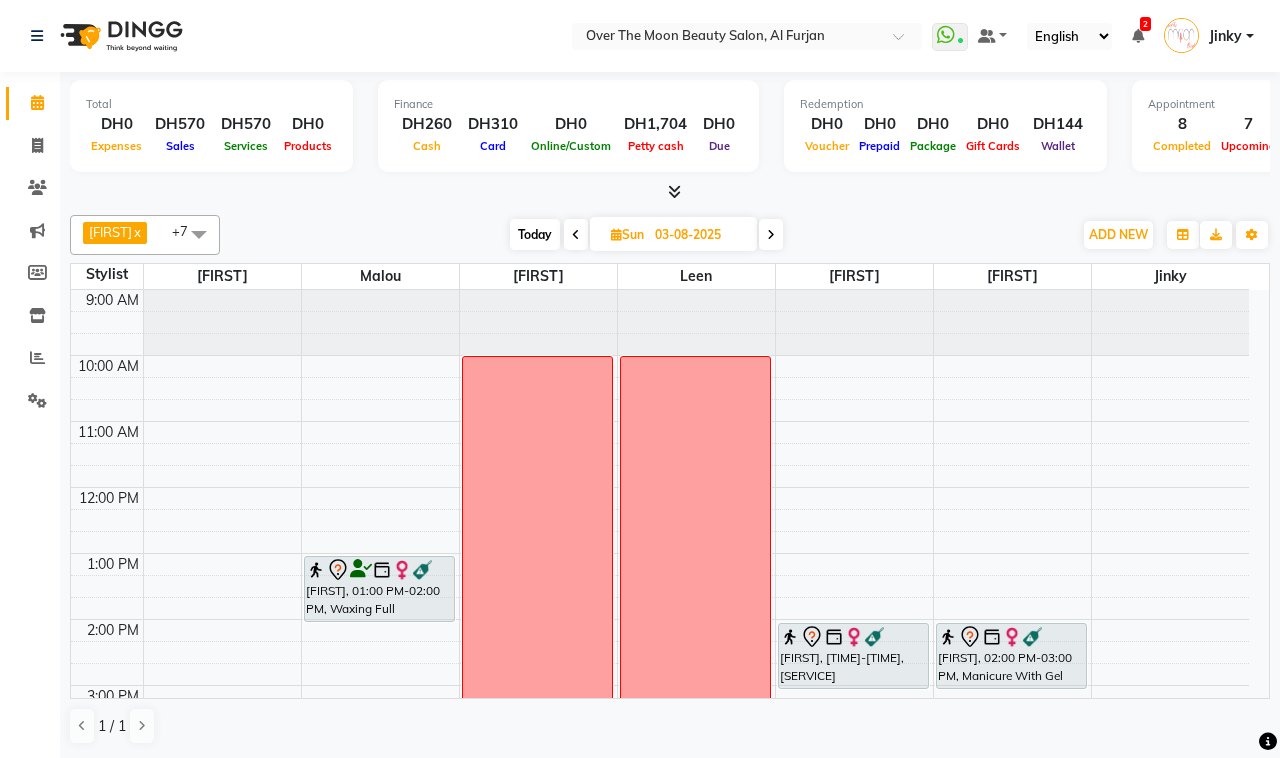 click on "9:00 AM 10:00 AM 11:00 AM 12:00 PM 1:00 PM 2:00 PM 3:00 PM 4:00 PM 5:00 PM 6:00 PM 7:00 PM 8:00 PM 9:00 PM 10:00 PM 11:00 PM             [NAME], [TIME]-[TIME], Waxing Full Body(With Bikkini)  LEAVE   LEAVE VACATION              [NAME], [TIME]-[TIME], Pedicure With Gel Polish             [NAME], [TIME]-[TIME], Manicure With Gel Polish" at bounding box center [660, 784] 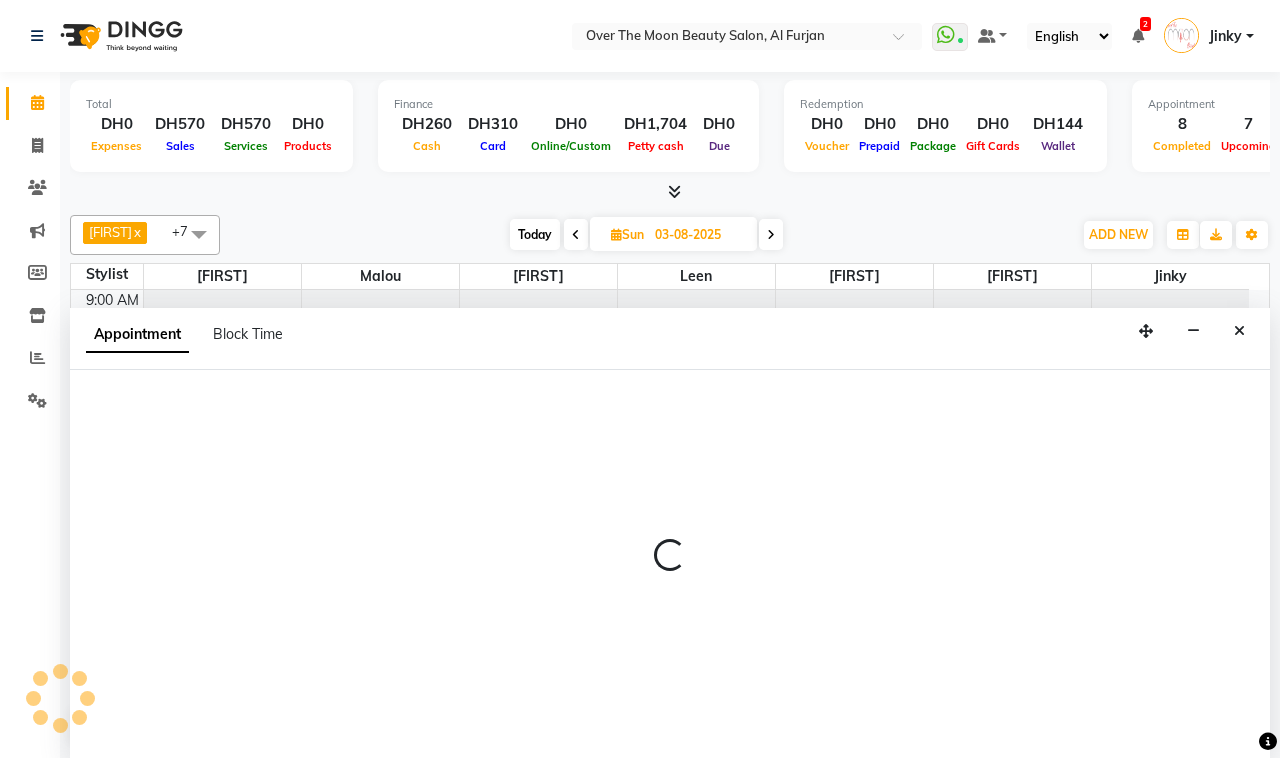select on "20146" 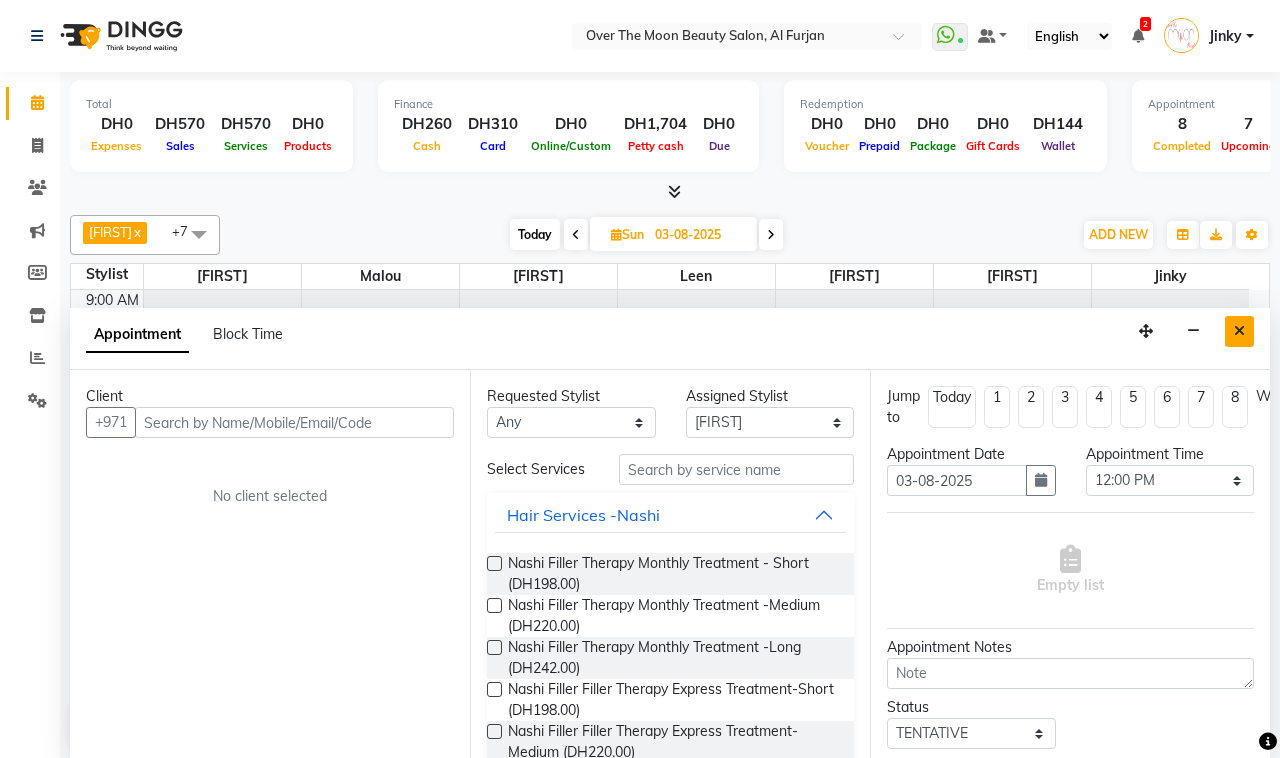 click at bounding box center (1239, 331) 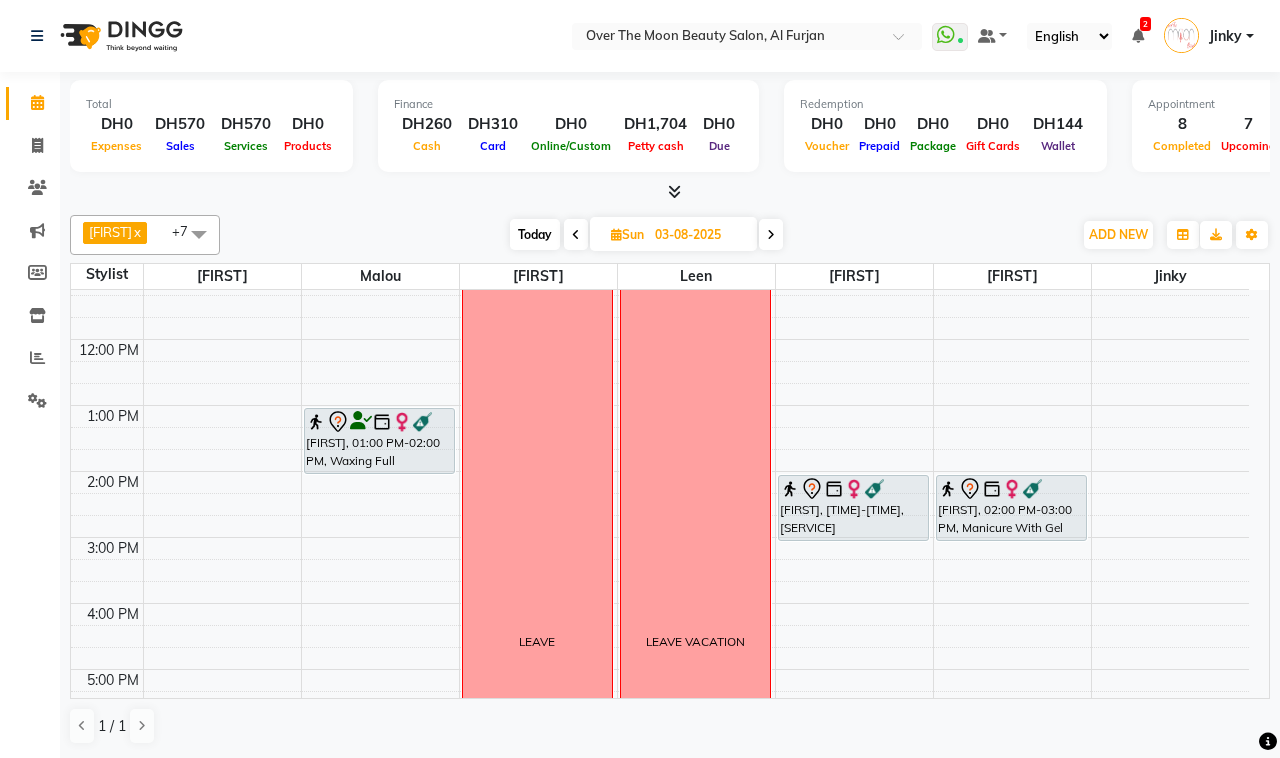 scroll, scrollTop: 208, scrollLeft: 0, axis: vertical 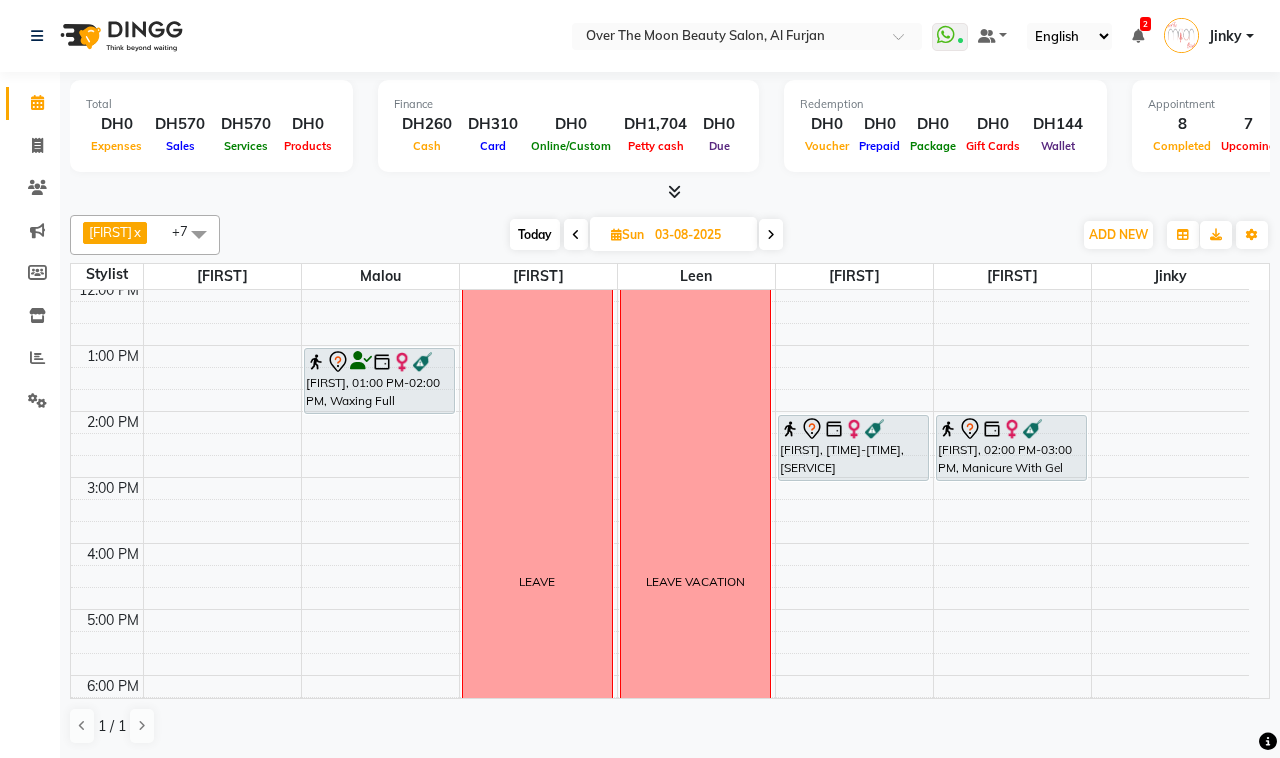 click on "9:00 AM 10:00 AM 11:00 AM 12:00 PM 1:00 PM 2:00 PM 3:00 PM 4:00 PM 5:00 PM 6:00 PM 7:00 PM 8:00 PM 9:00 PM 10:00 PM 11:00 PM             [NAME], [TIME]-[TIME], Waxing Full Body(With Bikkini)  LEAVE   LEAVE VACATION              [NAME], [TIME]-[TIME], Pedicure With Gel Polish             [NAME], [TIME]-[TIME], Manicure With Gel Polish" at bounding box center (660, 576) 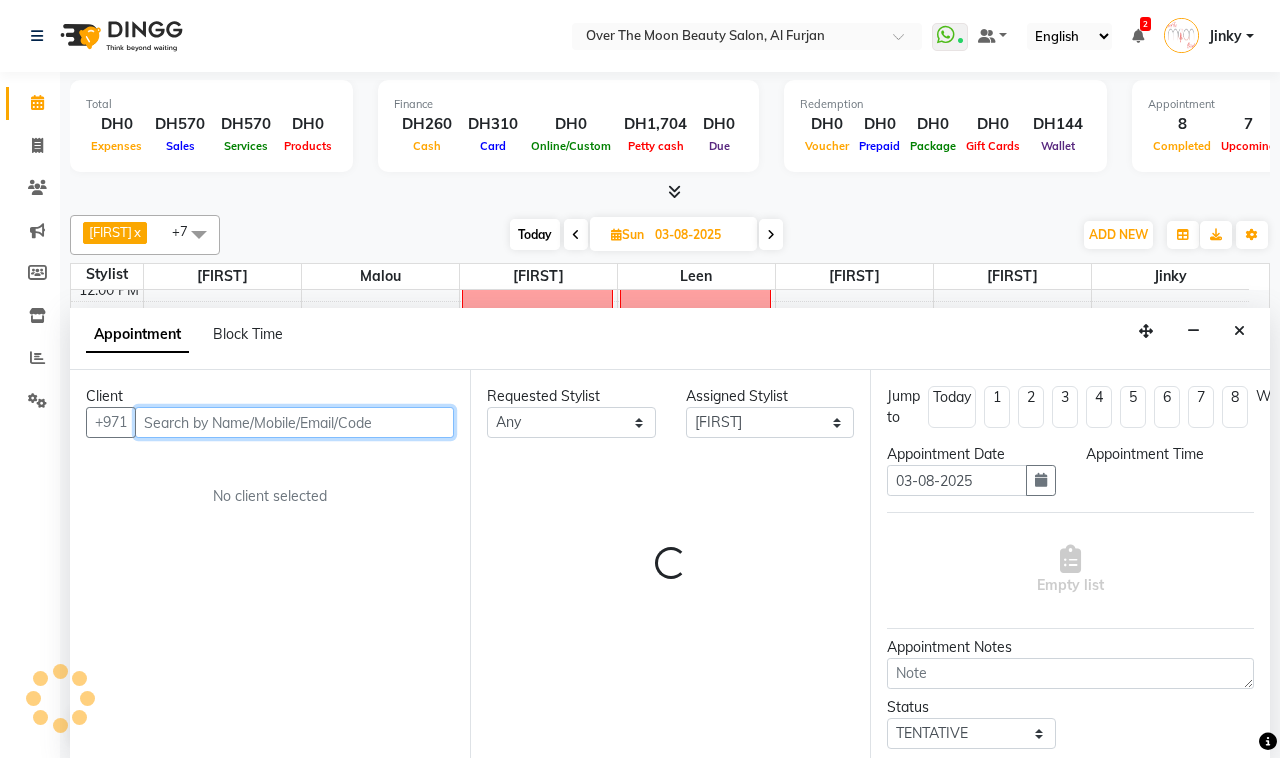 select on "900" 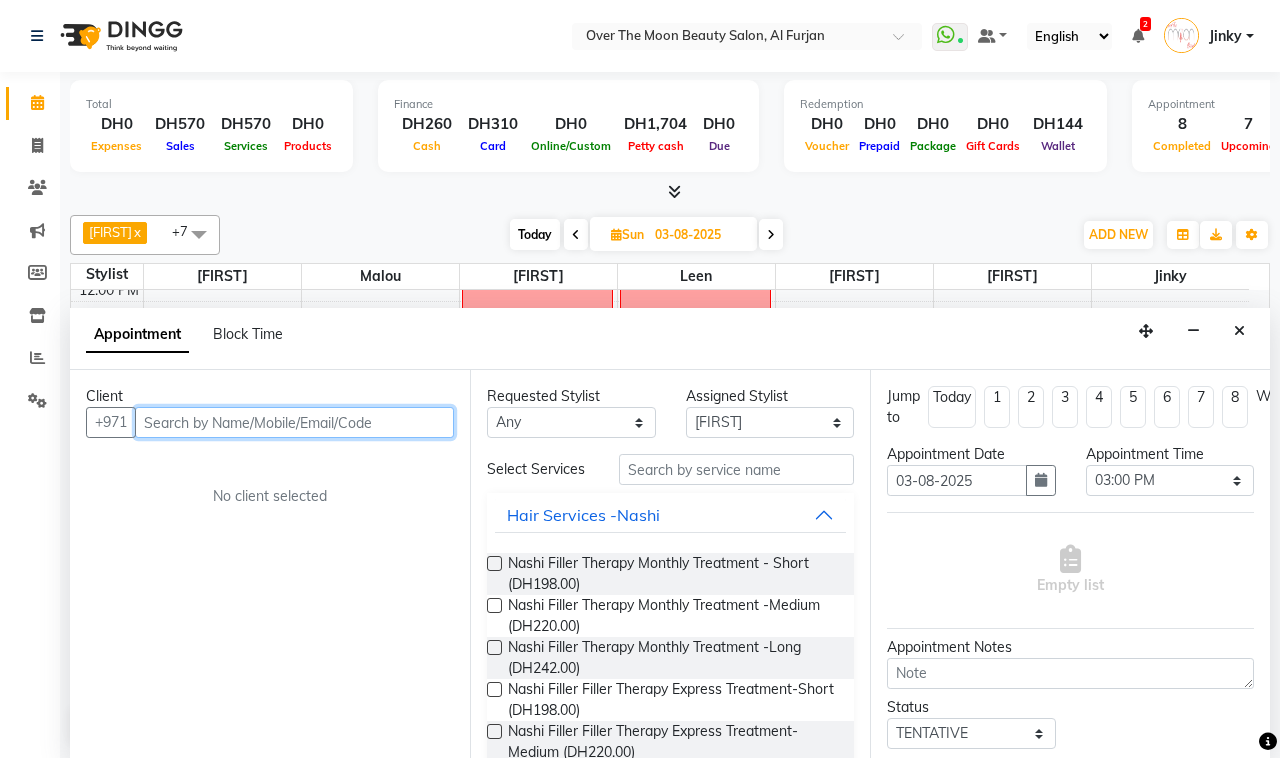 click at bounding box center (294, 422) 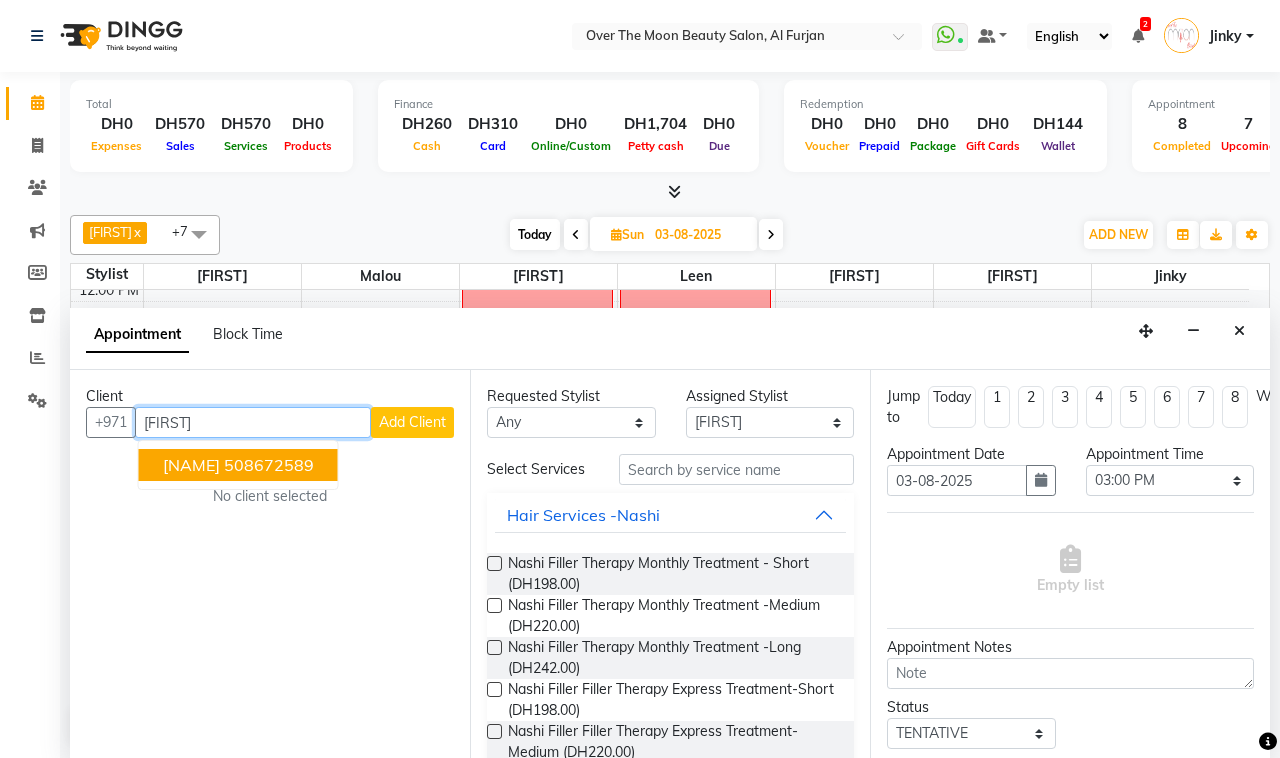 click on "508672589" at bounding box center [269, 465] 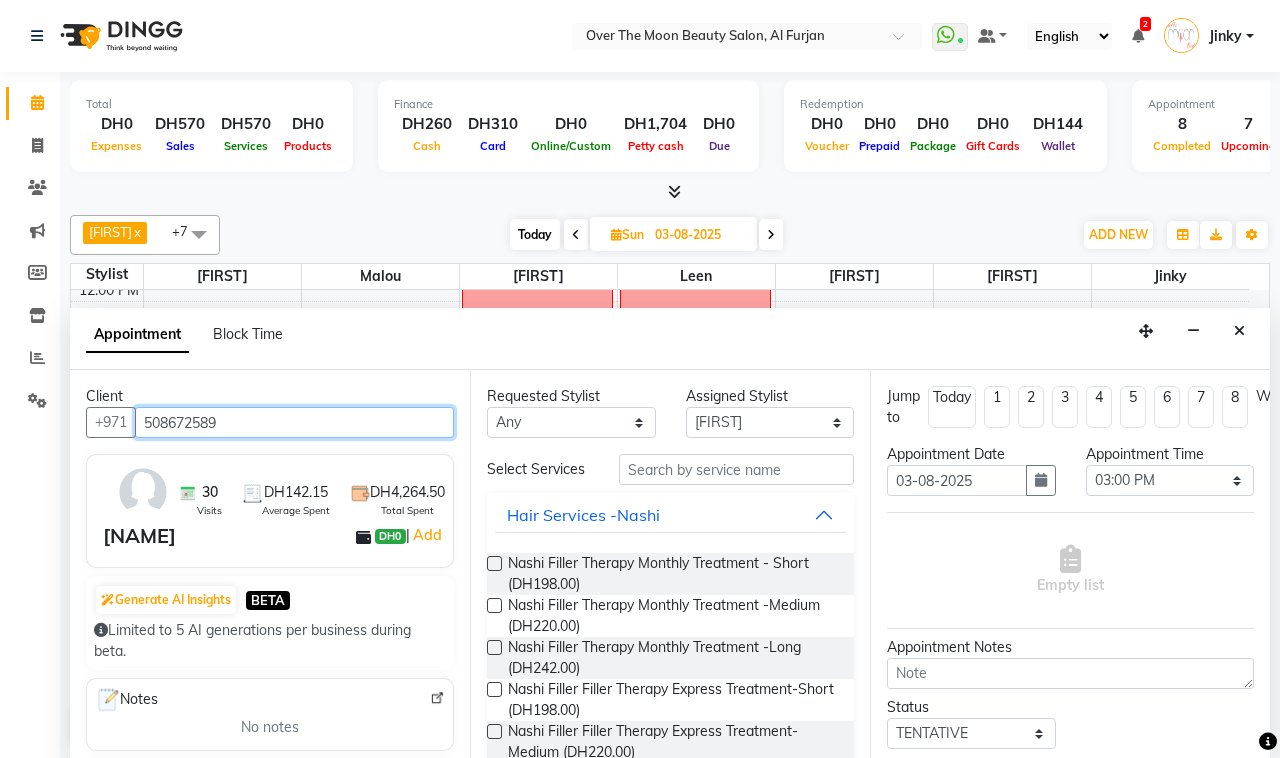 type on "508672589" 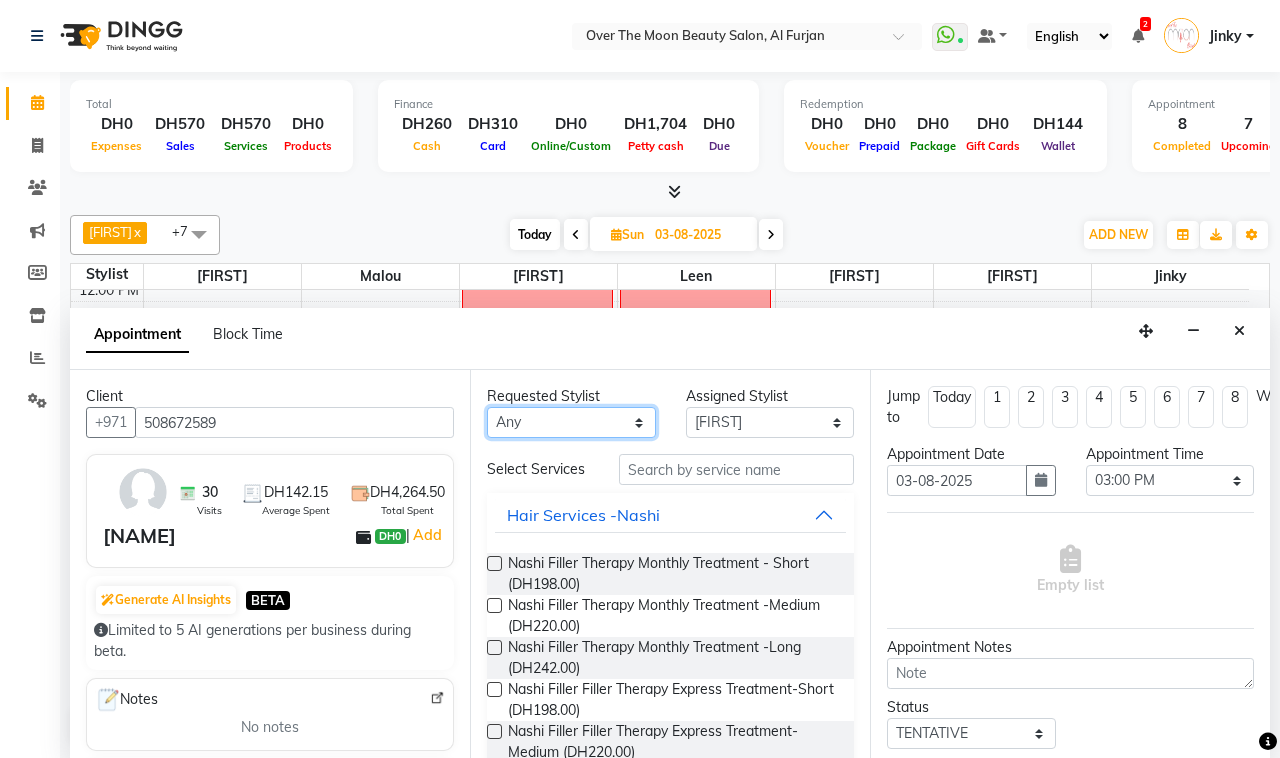 click on "Any [FIRST] [FIRST] [FIRST] [FIRST] [FIRST] [FIRST] [FIRST] [FIRST] Account   [FIRST]" at bounding box center (571, 422) 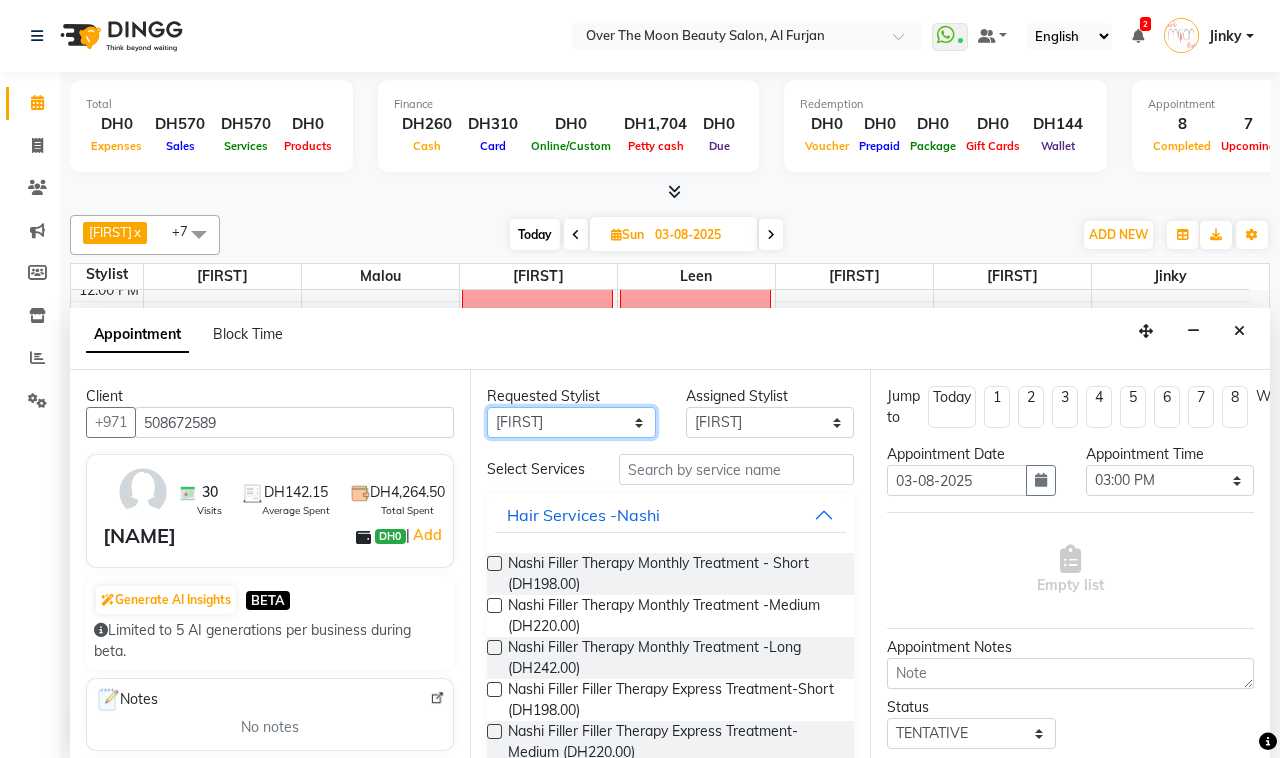 click on "Any [FIRST] [FIRST] [FIRST] [FIRST] [FIRST] [FIRST] [FIRST] [FIRST] Account   [FIRST]" at bounding box center [571, 422] 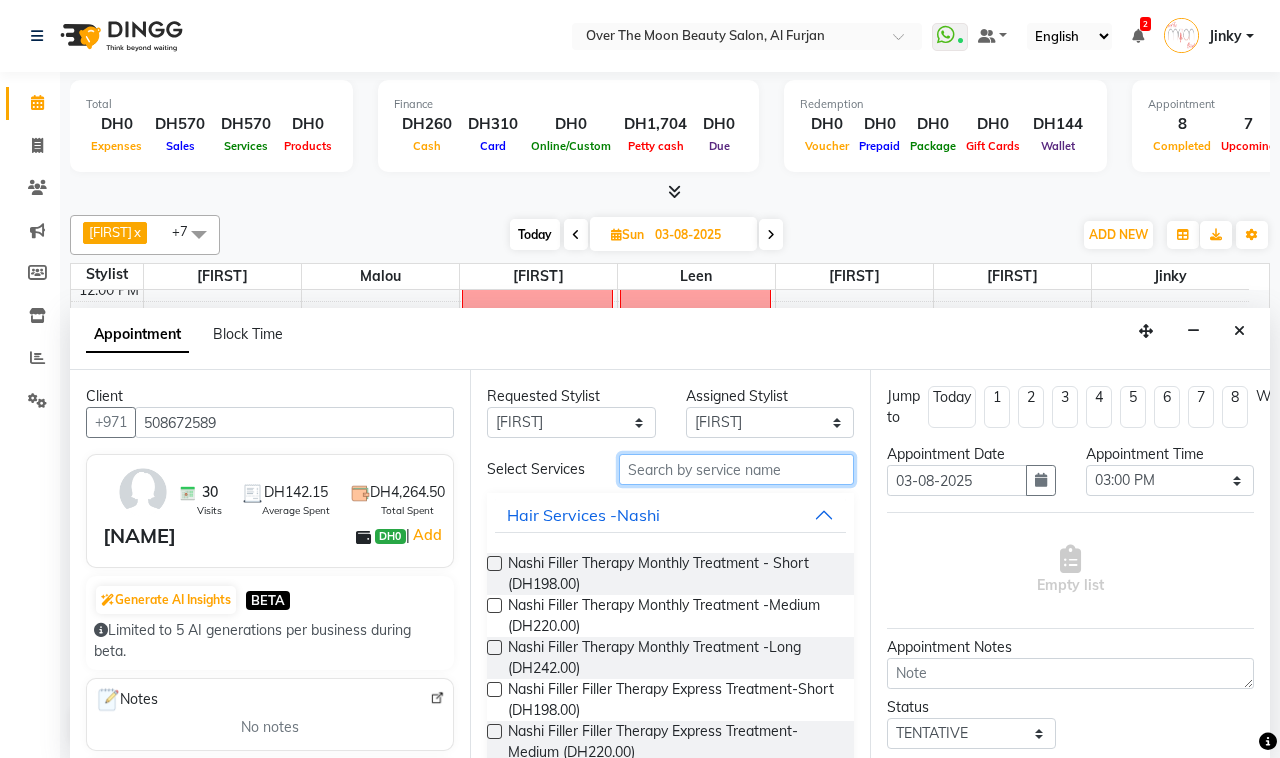 click at bounding box center [736, 469] 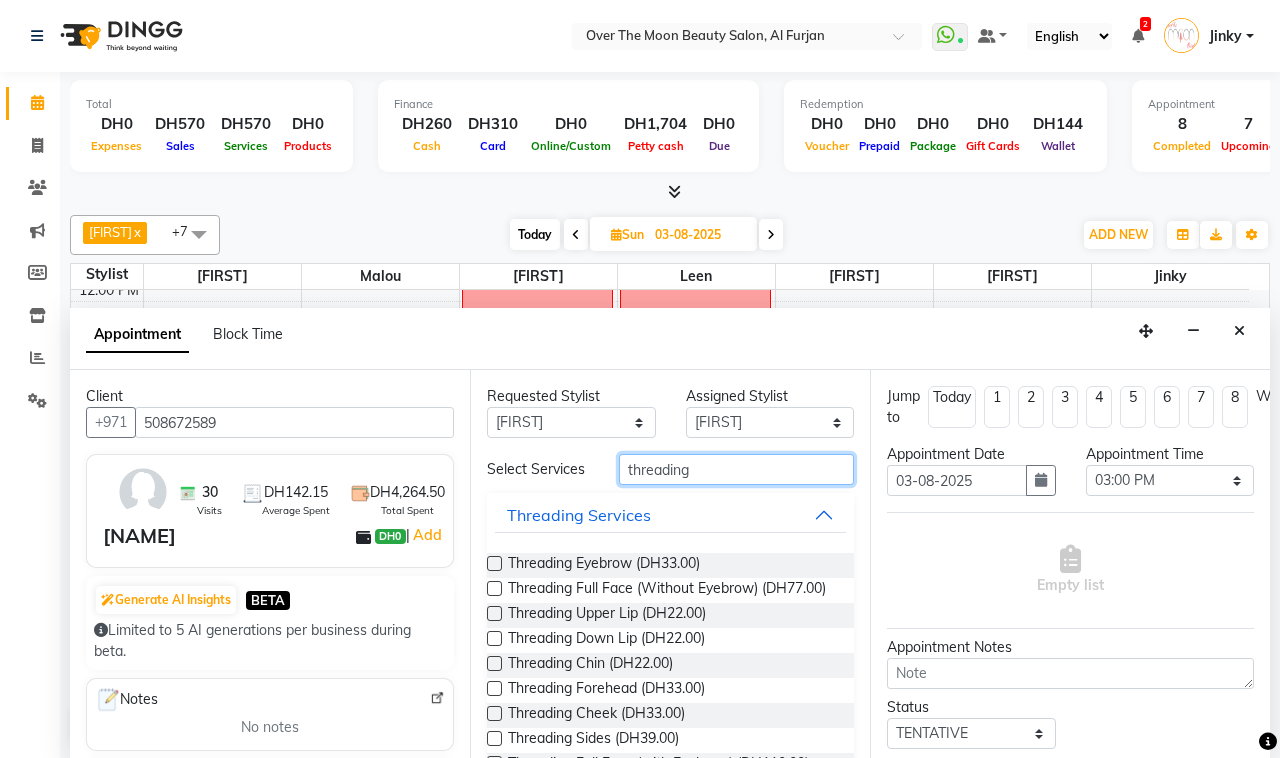 type on "threading" 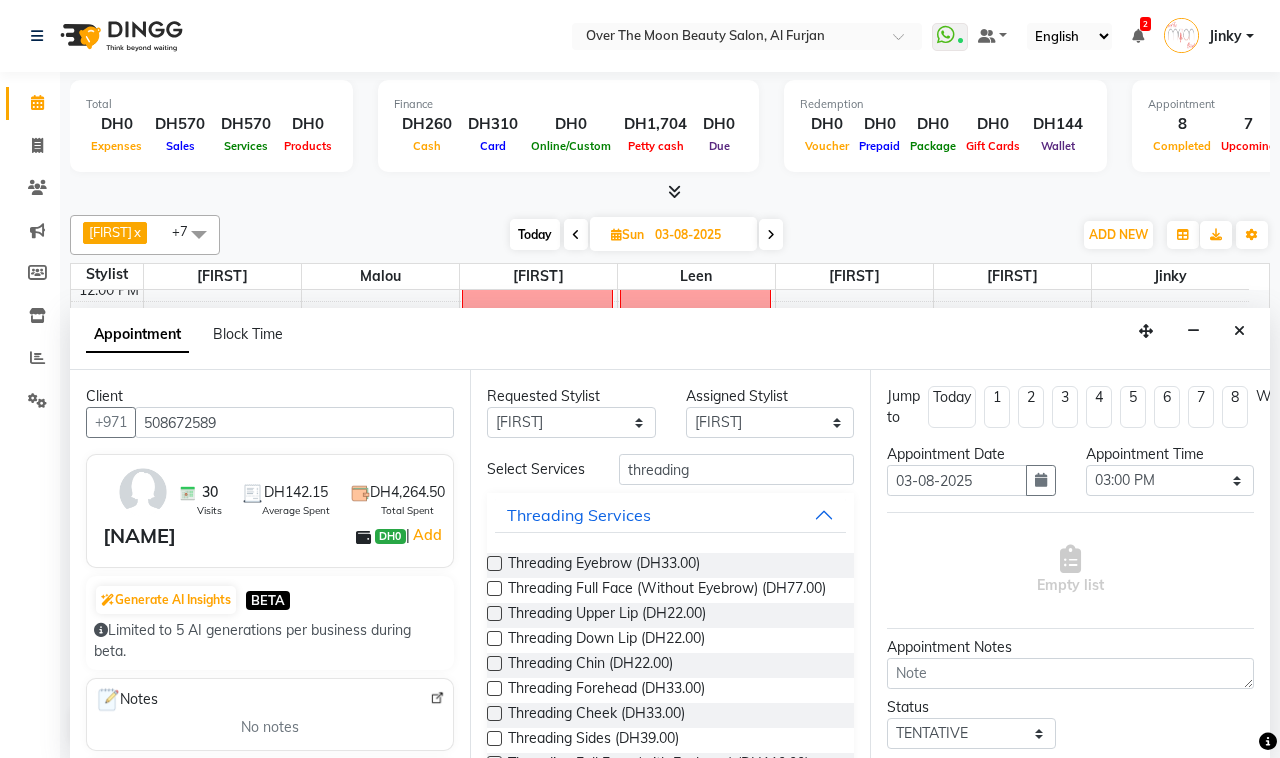 click at bounding box center [494, 563] 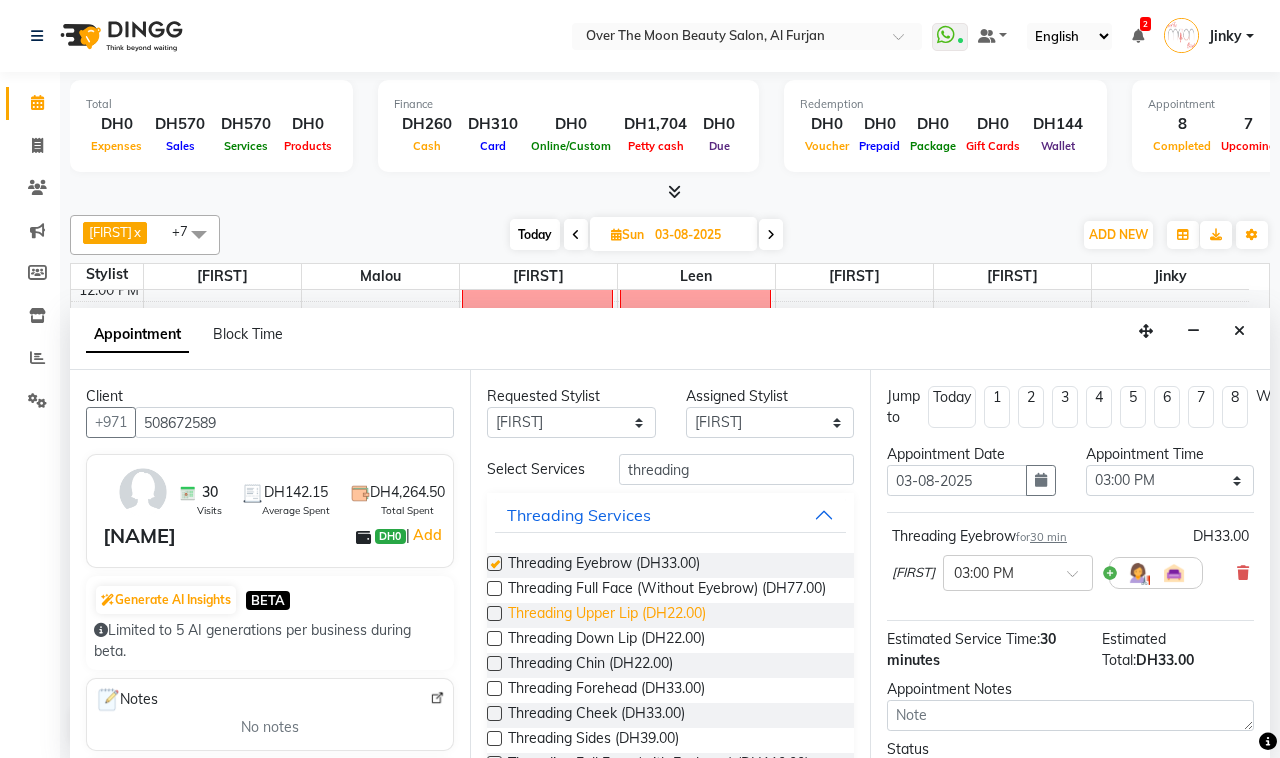 checkbox on "false" 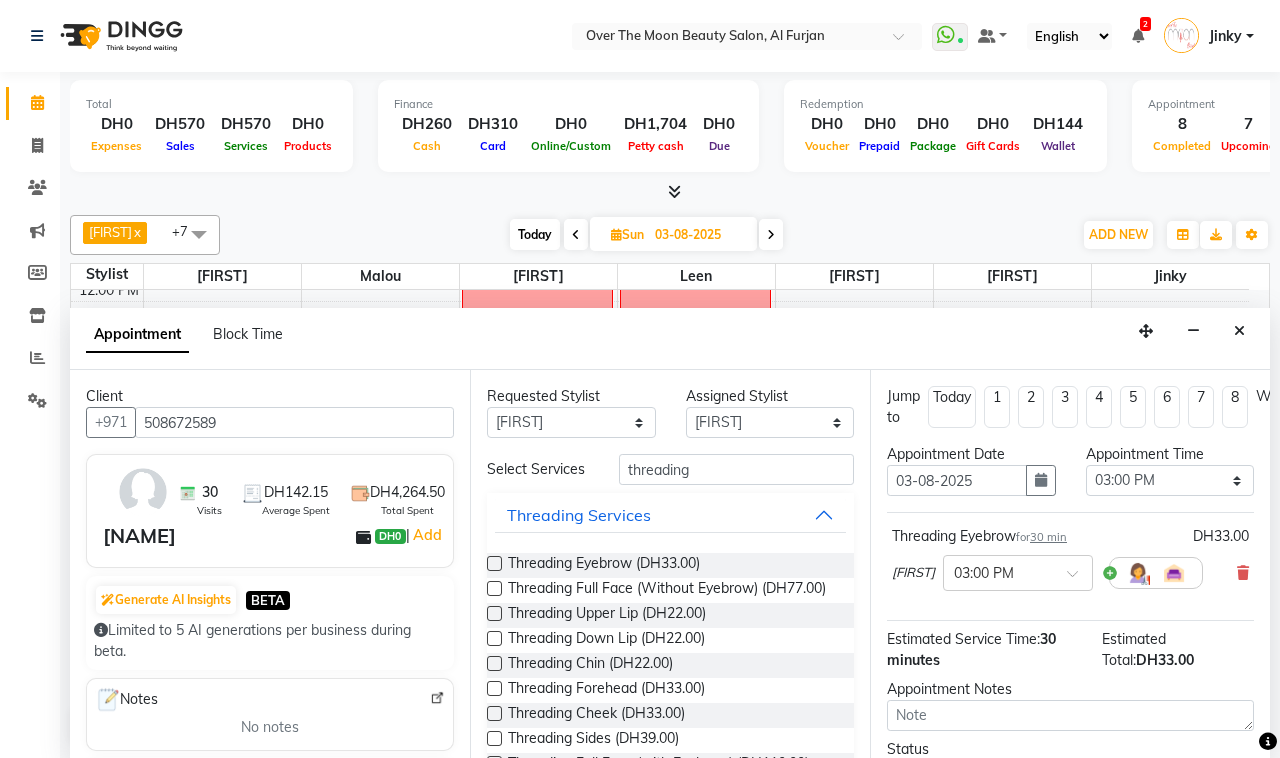 click at bounding box center [494, 613] 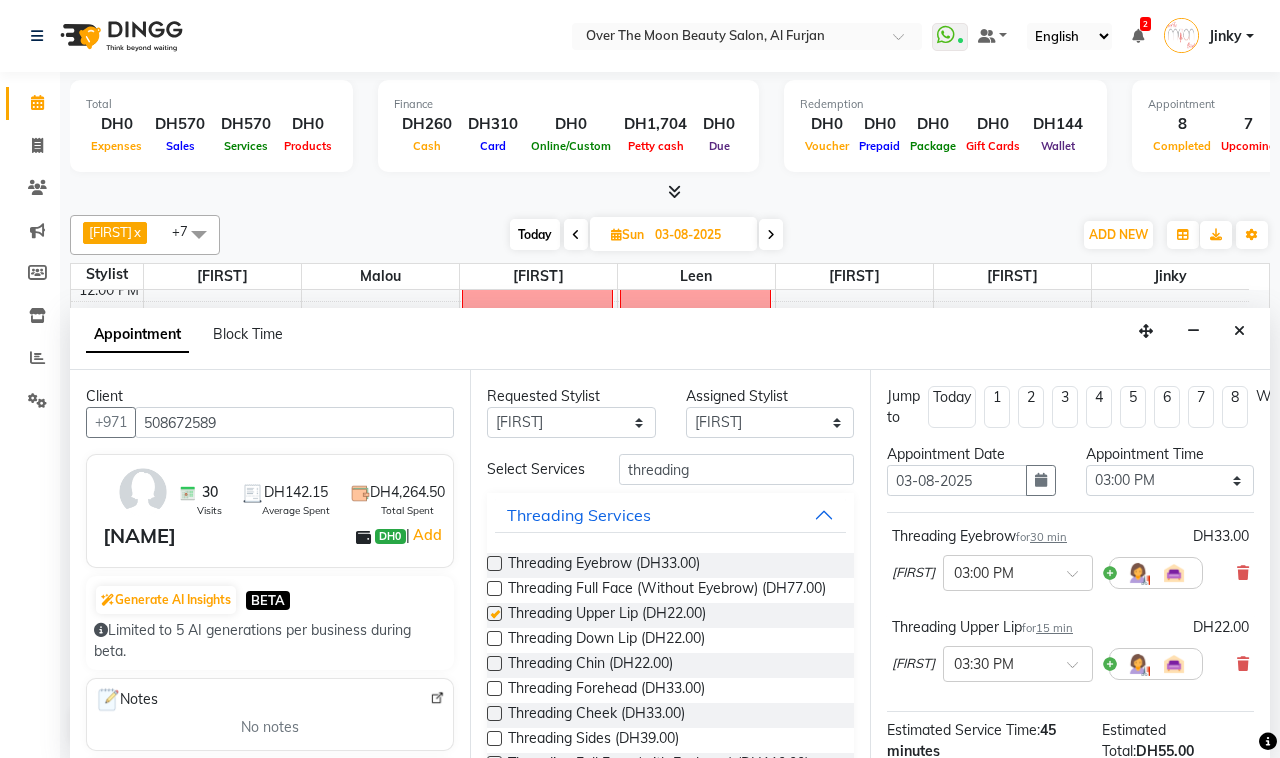 checkbox on "false" 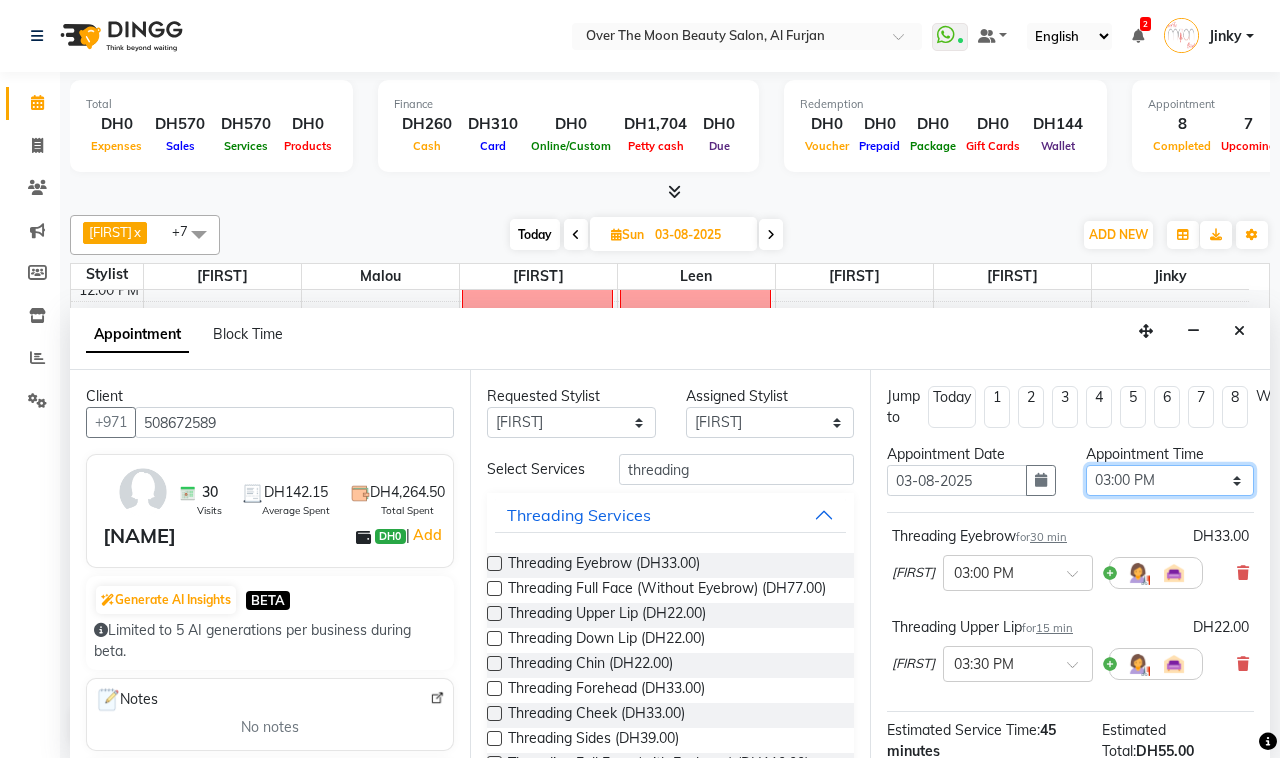 click on "Select 10:00 AM 10:15 AM 10:30 AM 10:45 AM 11:00 AM 11:15 AM 11:30 AM 11:45 AM 12:00 PM 12:15 PM 12:30 PM 12:45 PM 01:00 PM 01:15 PM 01:30 PM 01:45 PM 02:00 PM 02:15 PM 02:30 PM 02:45 PM 03:00 PM 03:15 PM 03:30 PM 03:45 PM 04:00 PM 04:15 PM 04:30 PM 04:45 PM 05:00 PM 05:15 PM 05:30 PM 05:45 PM 06:00 PM 06:15 PM 06:30 PM 06:45 PM 07:00 PM 07:15 PM 07:30 PM 07:45 PM 08:00 PM 08:15 PM 08:30 PM 08:45 PM 09:00 PM 09:15 PM 09:30 PM 09:45 PM 10:00 PM 10:15 PM 10:30 PM 10:45 PM 11:00 PM" at bounding box center [1170, 480] 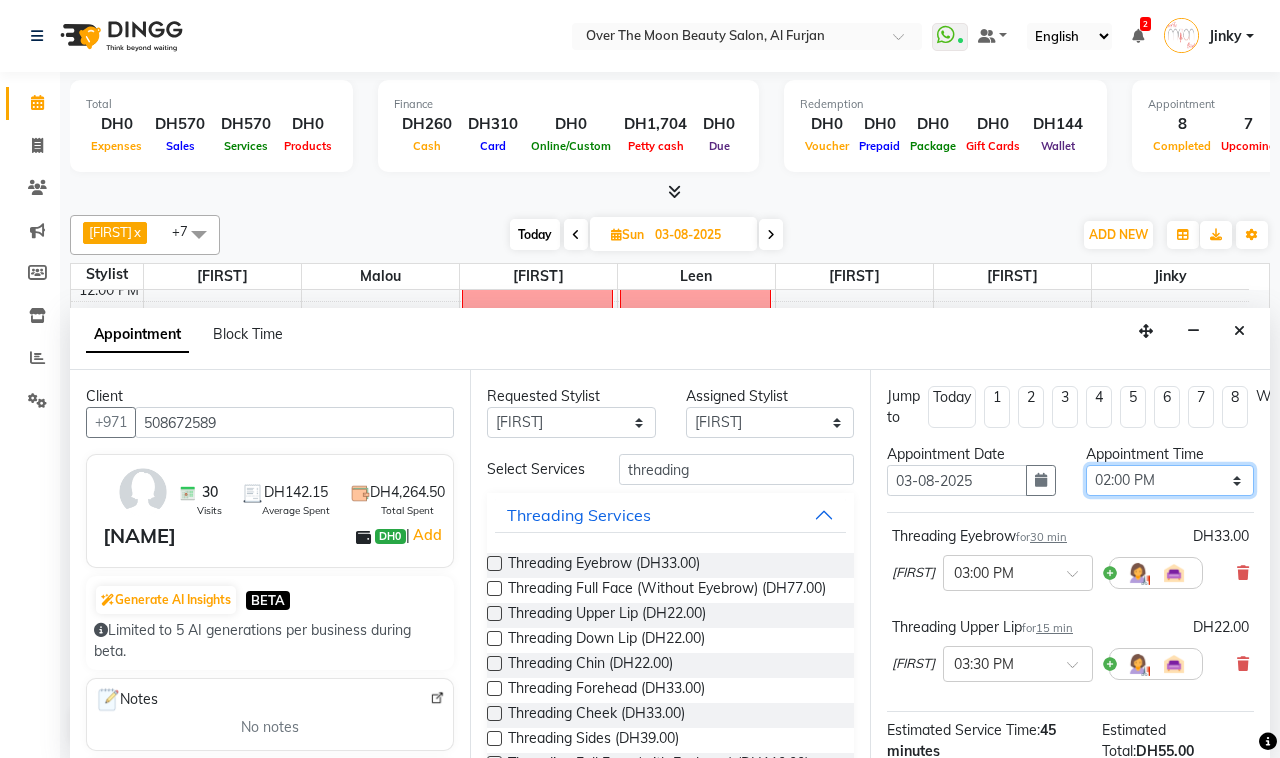 click on "Select 10:00 AM 10:15 AM 10:30 AM 10:45 AM 11:00 AM 11:15 AM 11:30 AM 11:45 AM 12:00 PM 12:15 PM 12:30 PM 12:45 PM 01:00 PM 01:15 PM 01:30 PM 01:45 PM 02:00 PM 02:15 PM 02:30 PM 02:45 PM 03:00 PM 03:15 PM 03:30 PM 03:45 PM 04:00 PM 04:15 PM 04:30 PM 04:45 PM 05:00 PM 05:15 PM 05:30 PM 05:45 PM 06:00 PM 06:15 PM 06:30 PM 06:45 PM 07:00 PM 07:15 PM 07:30 PM 07:45 PM 08:00 PM 08:15 PM 08:30 PM 08:45 PM 09:00 PM 09:15 PM 09:30 PM 09:45 PM 10:00 PM 10:15 PM 10:30 PM 10:45 PM 11:00 PM" at bounding box center [1170, 480] 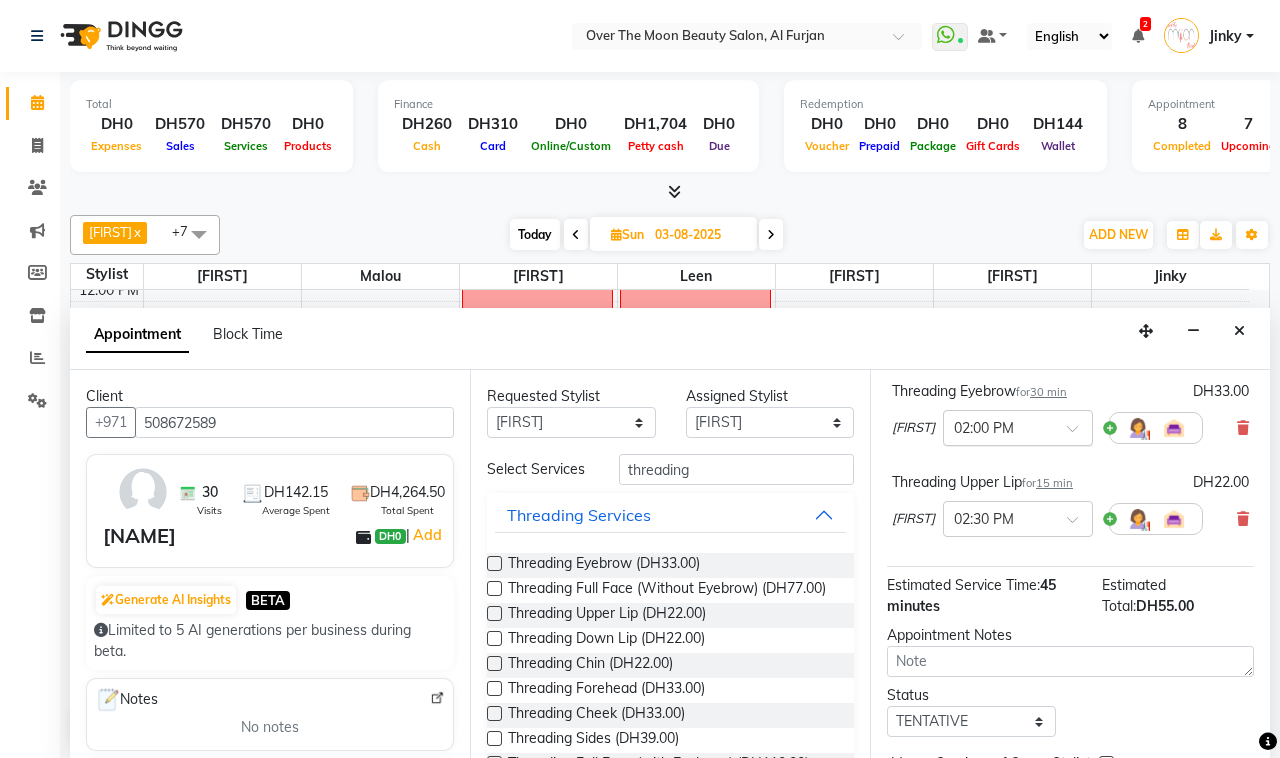 scroll, scrollTop: 270, scrollLeft: 0, axis: vertical 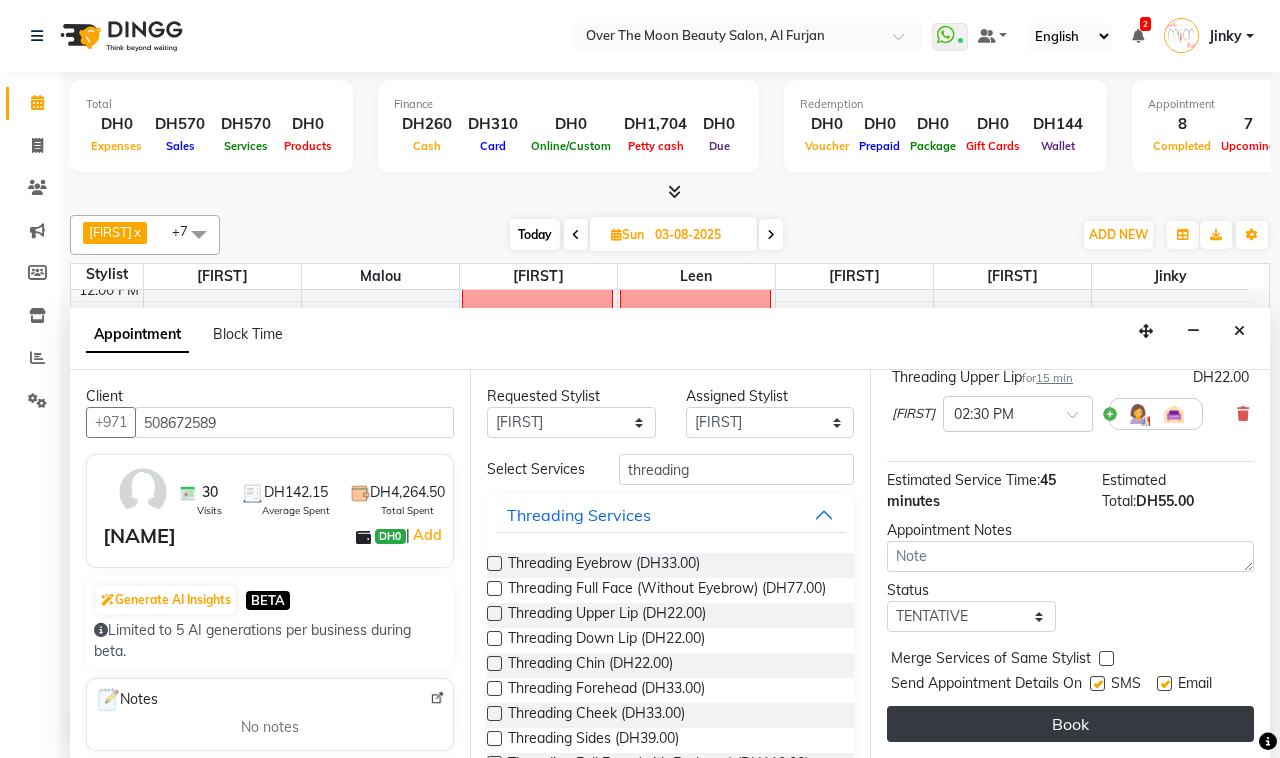 drag, startPoint x: 1105, startPoint y: 640, endPoint x: 1053, endPoint y: 698, distance: 77.89737 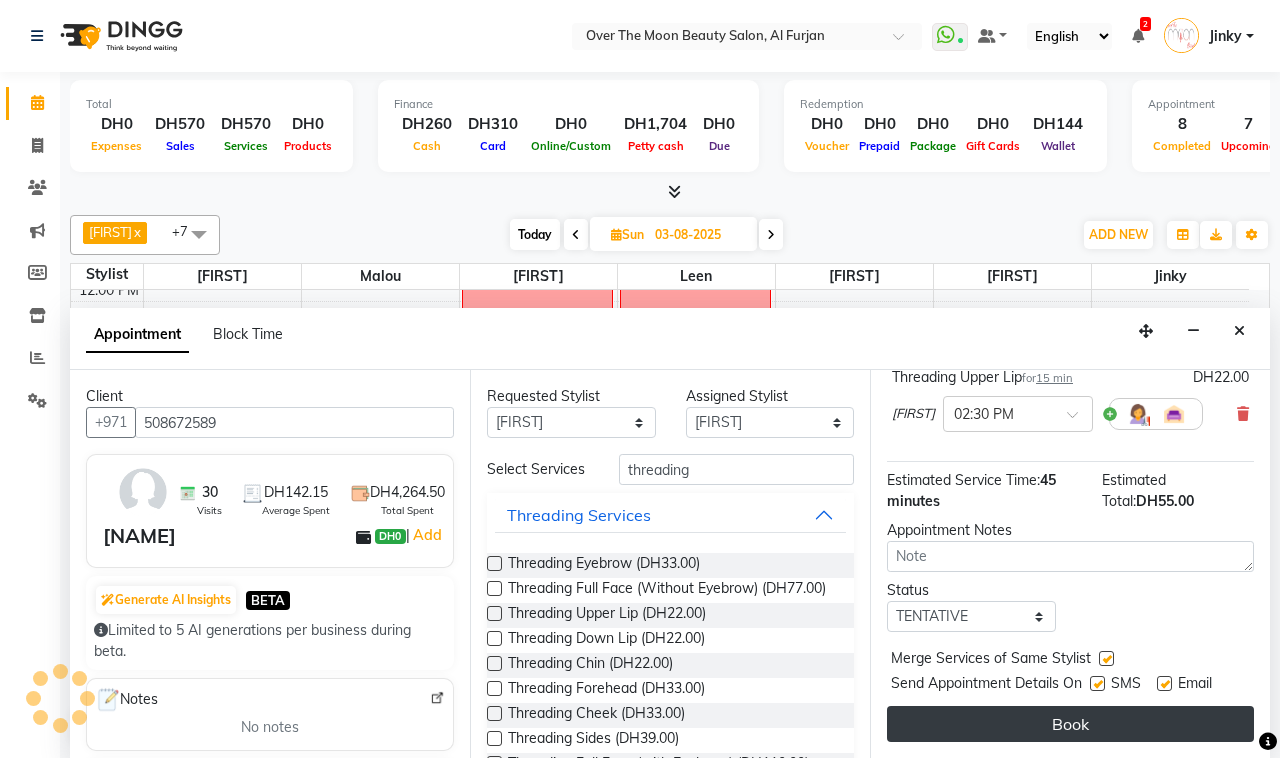 click on "Book" at bounding box center [1070, 724] 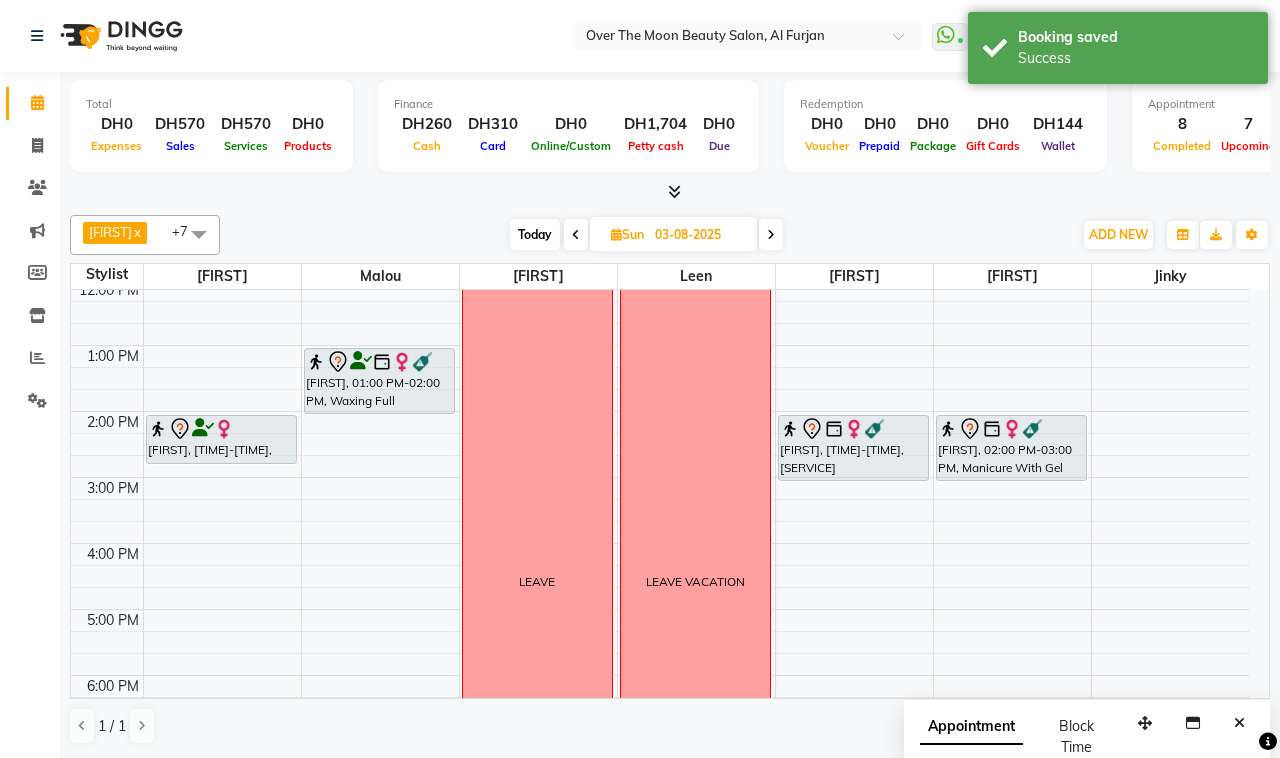 click on "Today" at bounding box center (535, 234) 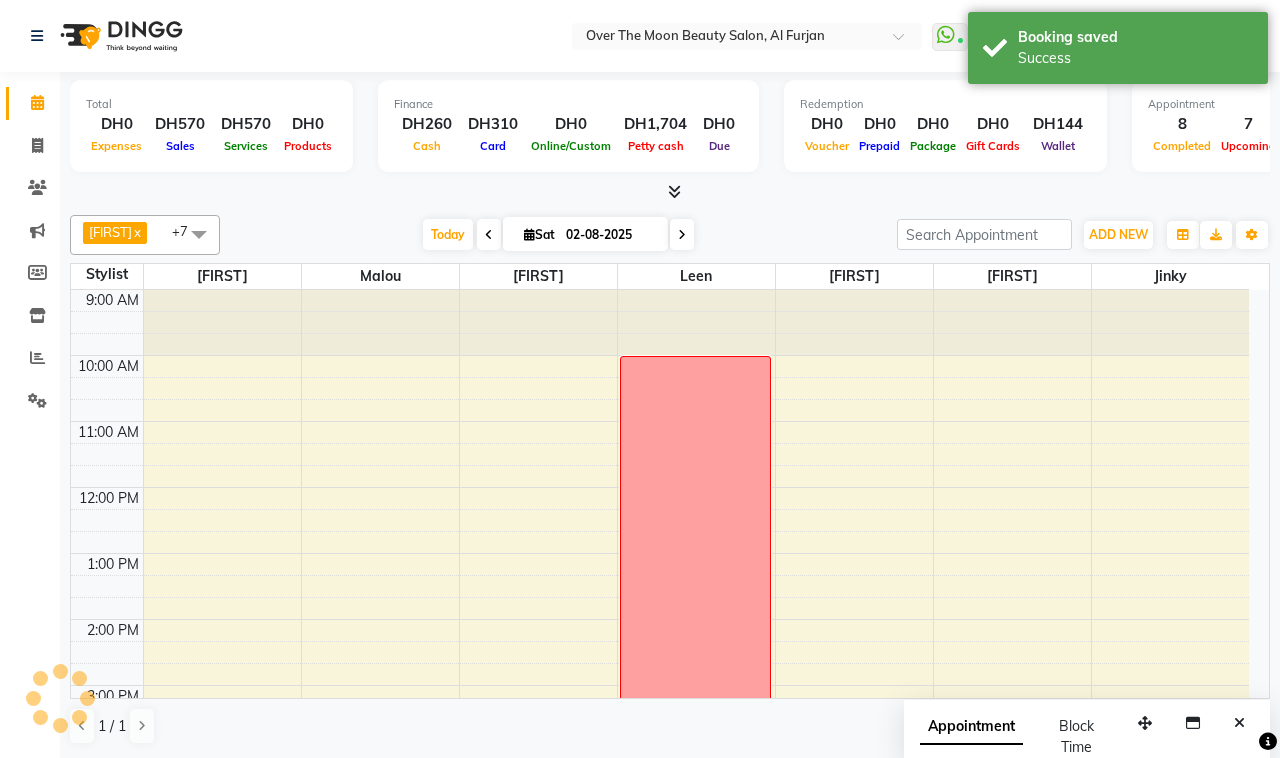 scroll, scrollTop: 535, scrollLeft: 0, axis: vertical 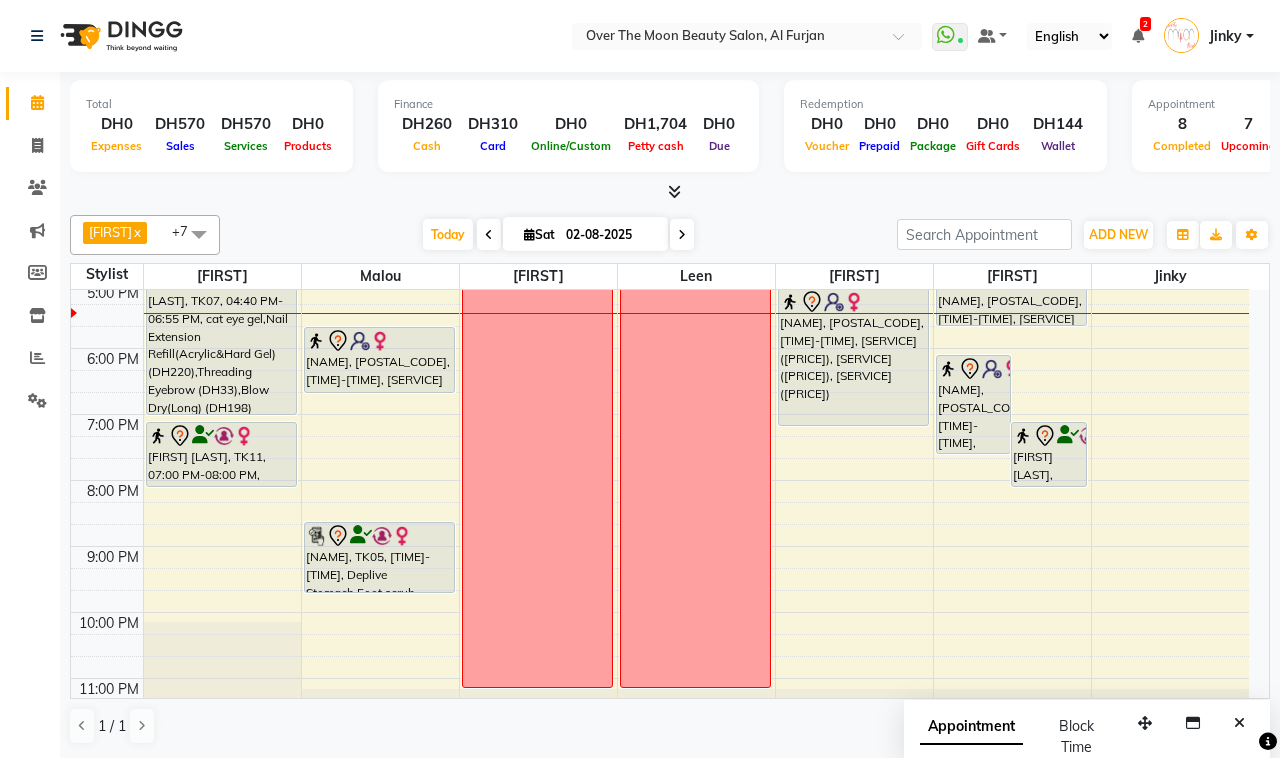 click on "[FIRST] [LAST] indian, TK02, 12:30 PM-01:30 PM, Classic Pedicure             [LAST], TK07, 04:40 PM-06:55 PM, cat eye gel,Nail Extension Refill(Acrylic&Hard Gel) (DH220),Threading Eyebrow (DH33),Blow Dry(Long) (DH198)             [FIRST] [LAST], TK11, 07:00 PM-08:00 PM, Manicure With Gel Polish     [FIRST] [LAST], TK09, 12:45 PM-01:15 PM, Princess Manicure      [FIRST] [LAST], TK01, 02:00 PM-03:20 PM, relaxing massage 60 minutes             [LAST], TK07, 05:35 PM-06:35 PM, Classic Pedicure (DH94)             [FIRST], TK05, 08:30 PM-09:35 PM, Deplive Stomach,Foot scrub  LEAVE   LEAVE VACATION      [FIRST], TK08, 12:30 PM-01:05 PM, Eyebrow Tinting (DH50)     [FIRST] [LAST] indian, TK02, 12:45 PM-01:45 PM, Classic Manicure (DH77)     [LAST], TK06, 04:00 PM-04:30 PM, Threading Eyebrow     [FIRST] [LAST], TK13, 04:15 PM-04:50 PM, Threading Eyebrow,Threading Upper Lip (DH22),Threading Chin (DH22),Deplive Nose (DH33)" at bounding box center (660, 249) 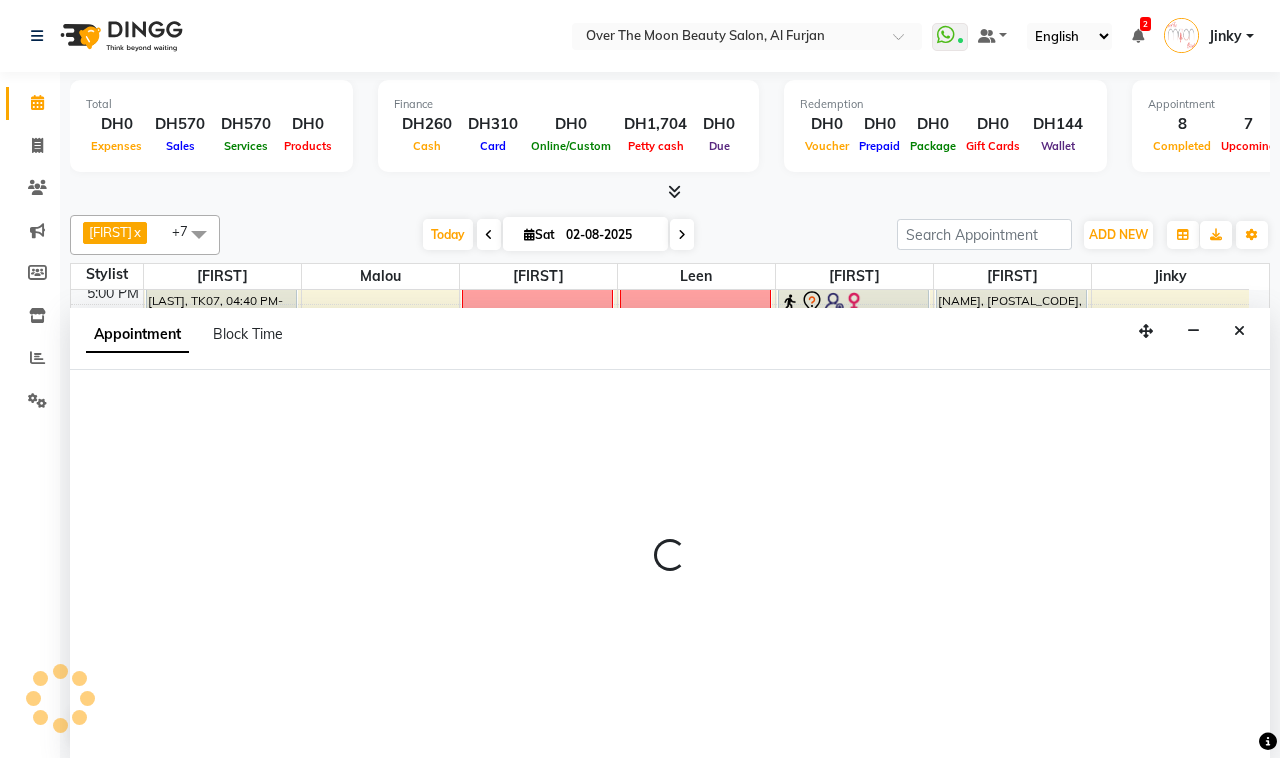 select on "20146" 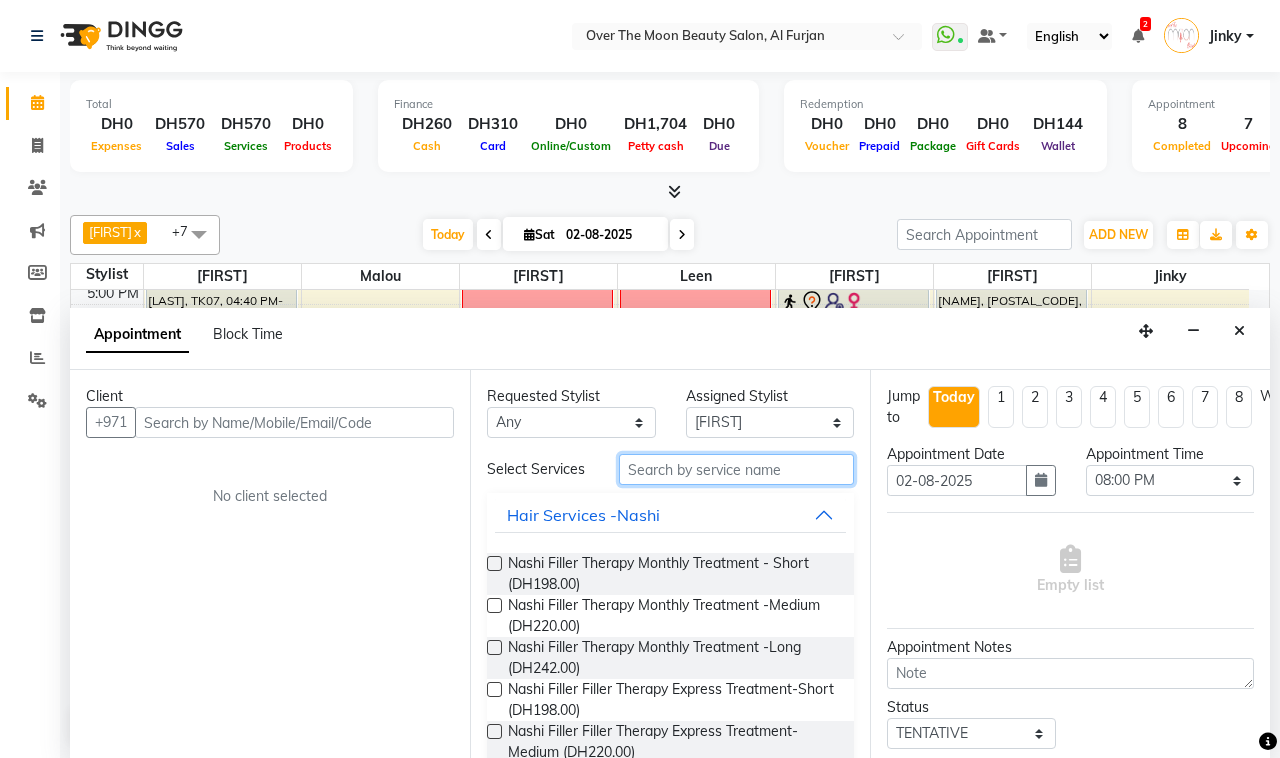 click at bounding box center (736, 469) 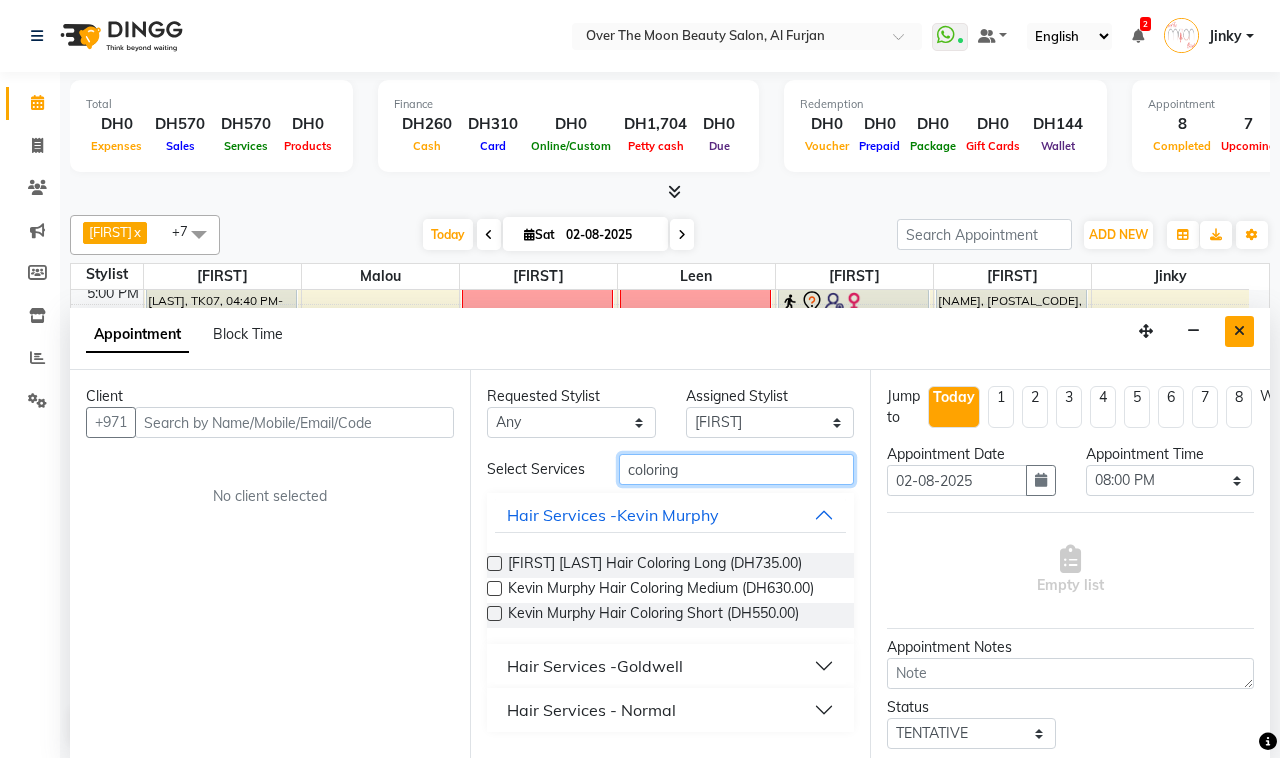 type on "coloring" 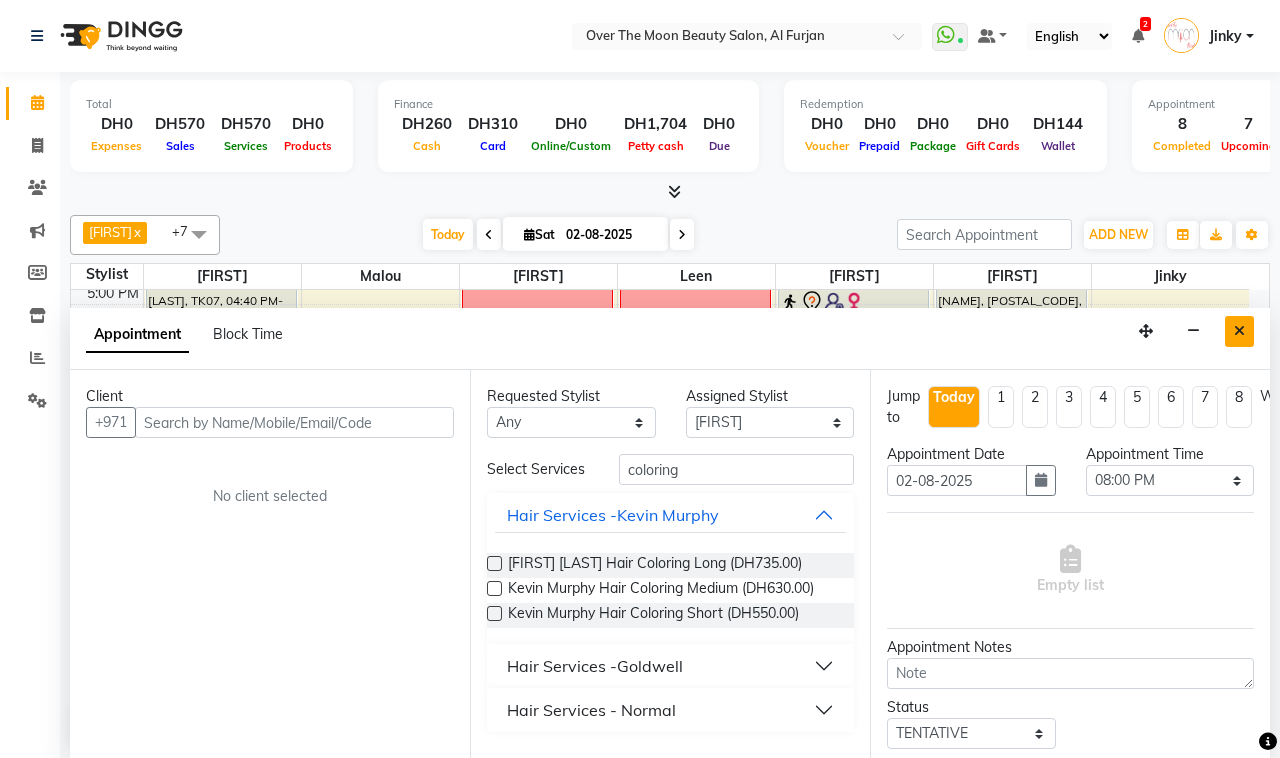 click at bounding box center (1239, 331) 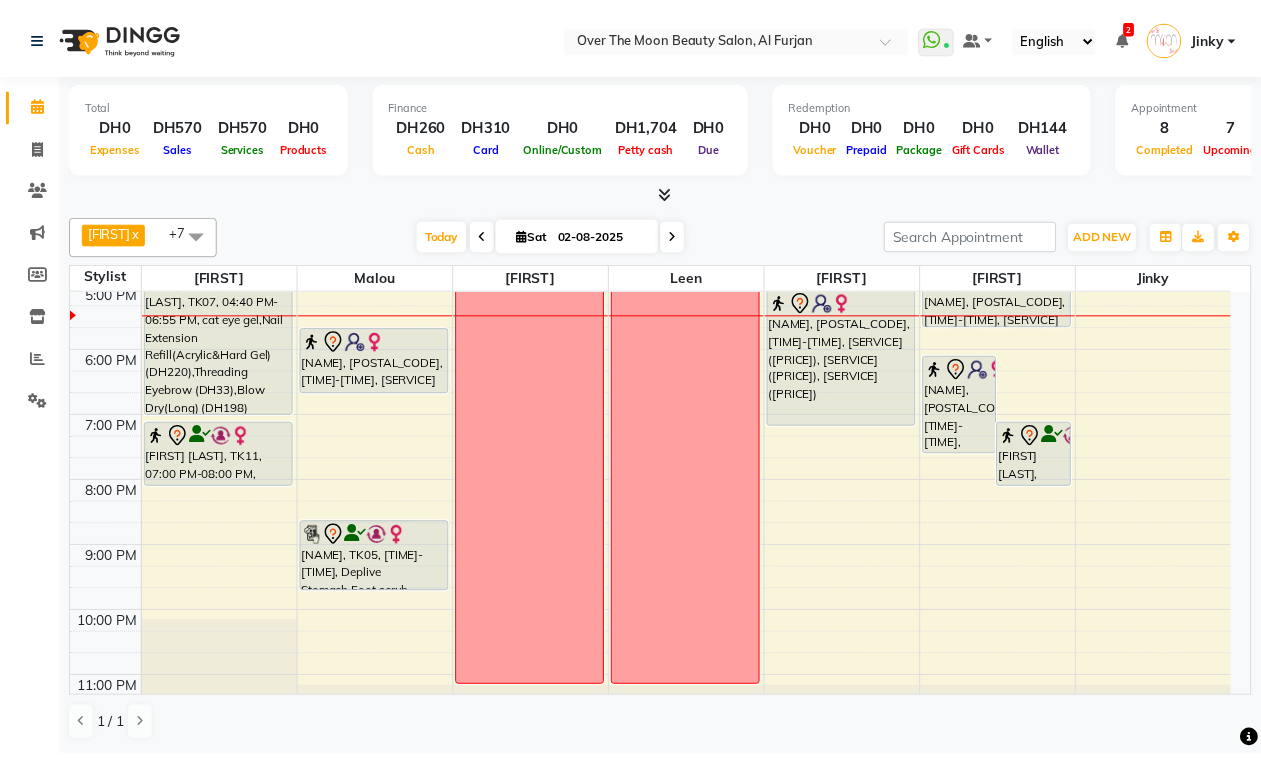 scroll, scrollTop: 326, scrollLeft: 0, axis: vertical 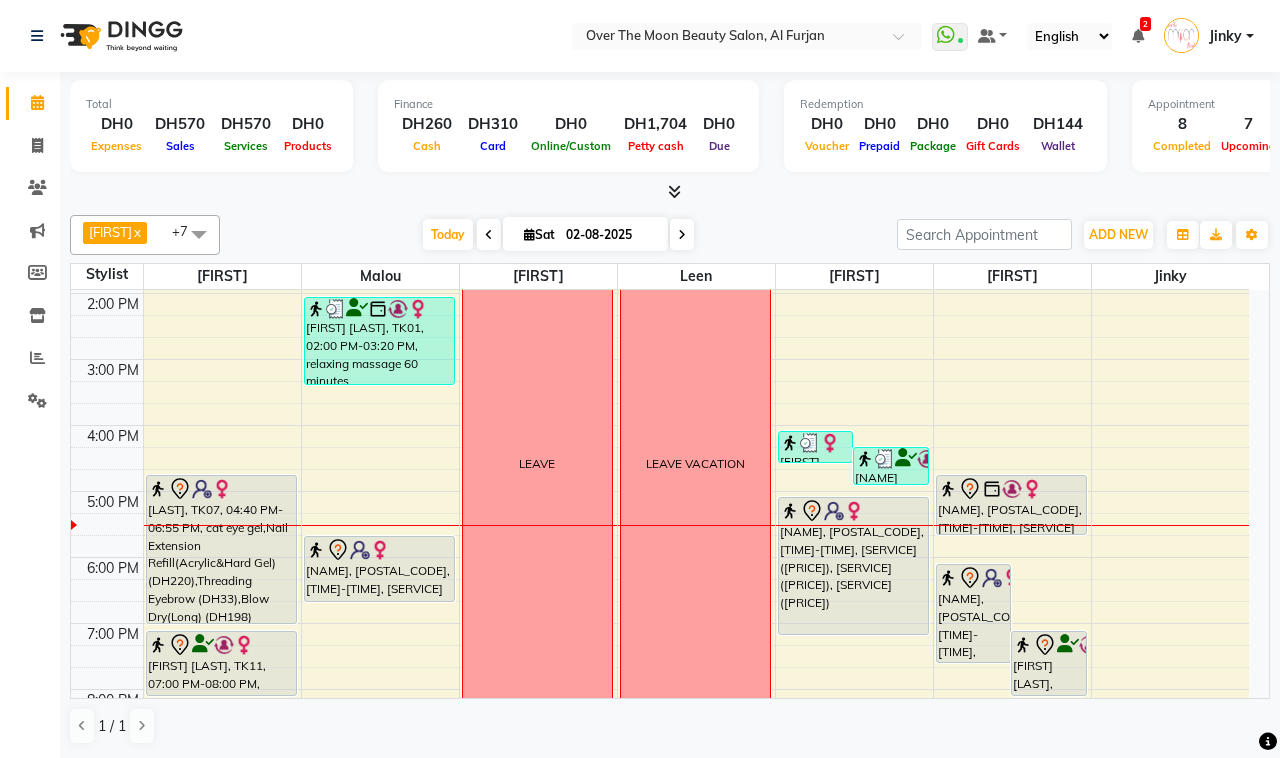 click on "[NAME], [POSTAL_CODE], [TIME]-[TIME], [SERVICE]" at bounding box center [1011, 505] 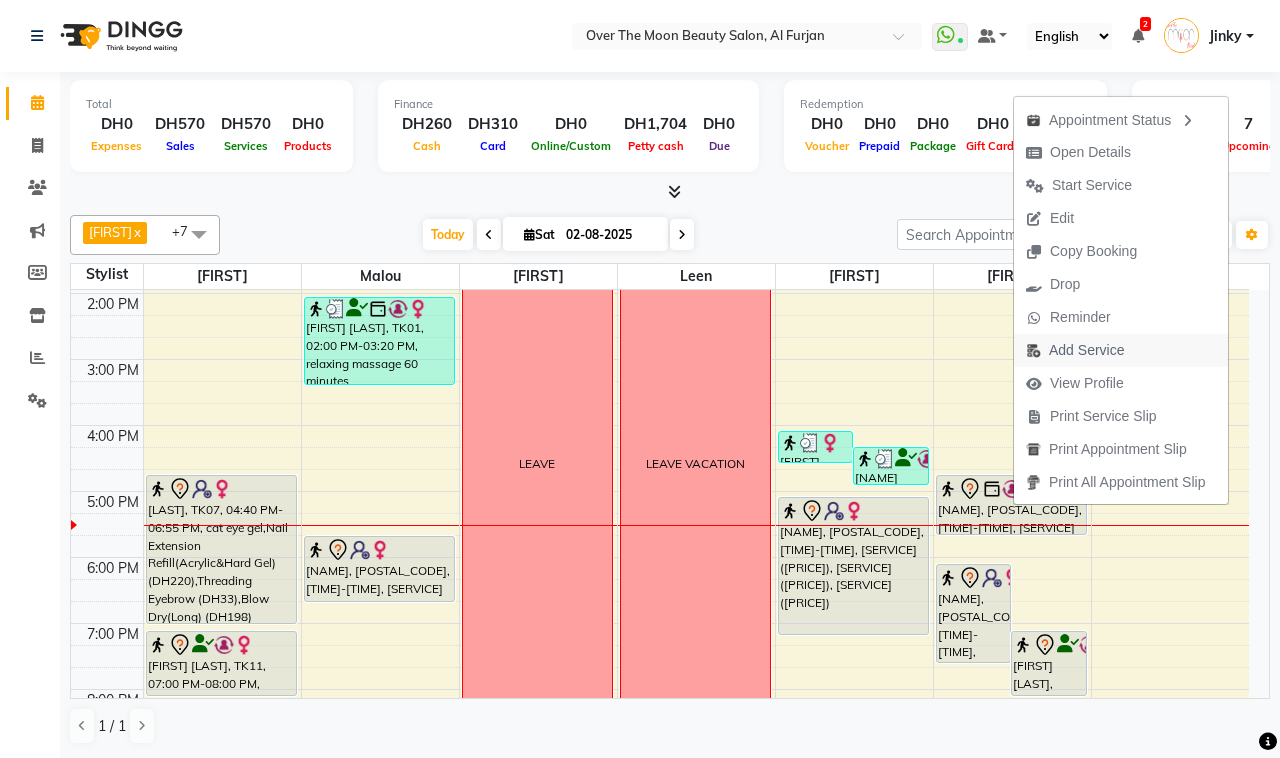 click on "Add Service" at bounding box center [1086, 350] 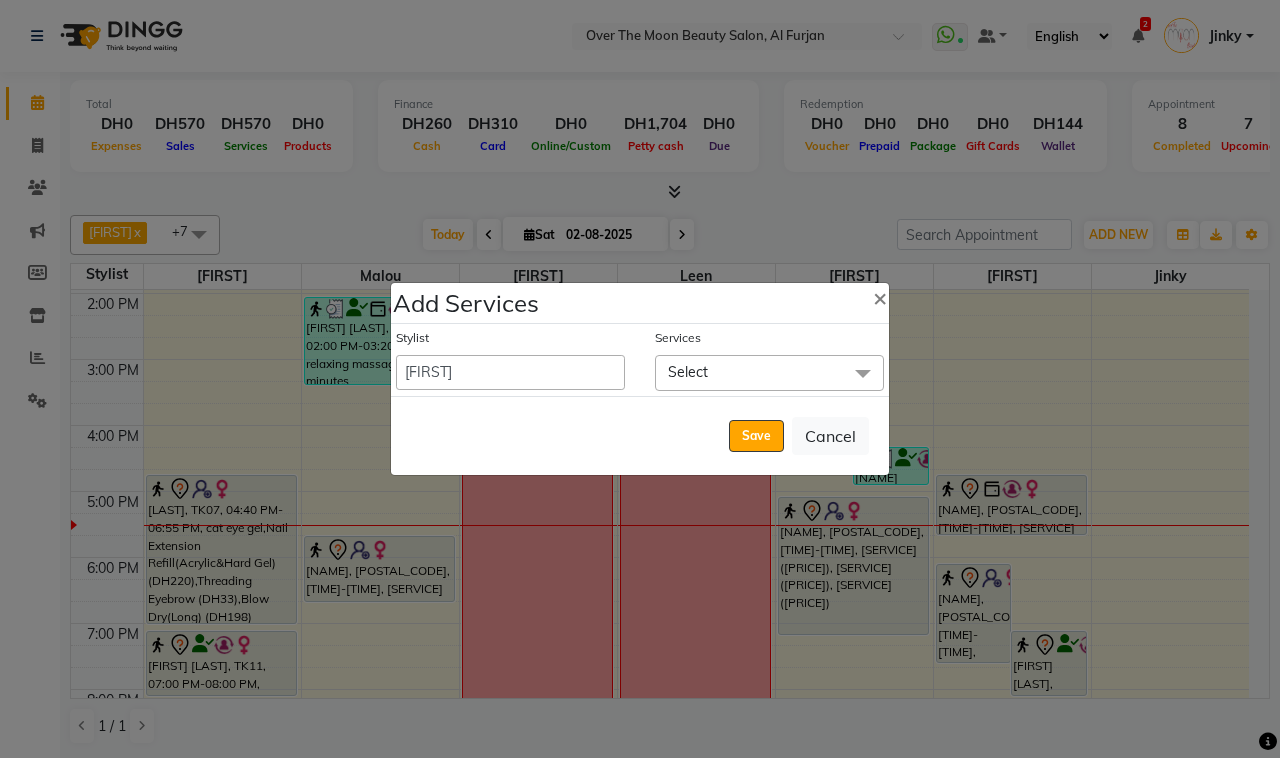 click on "Select" 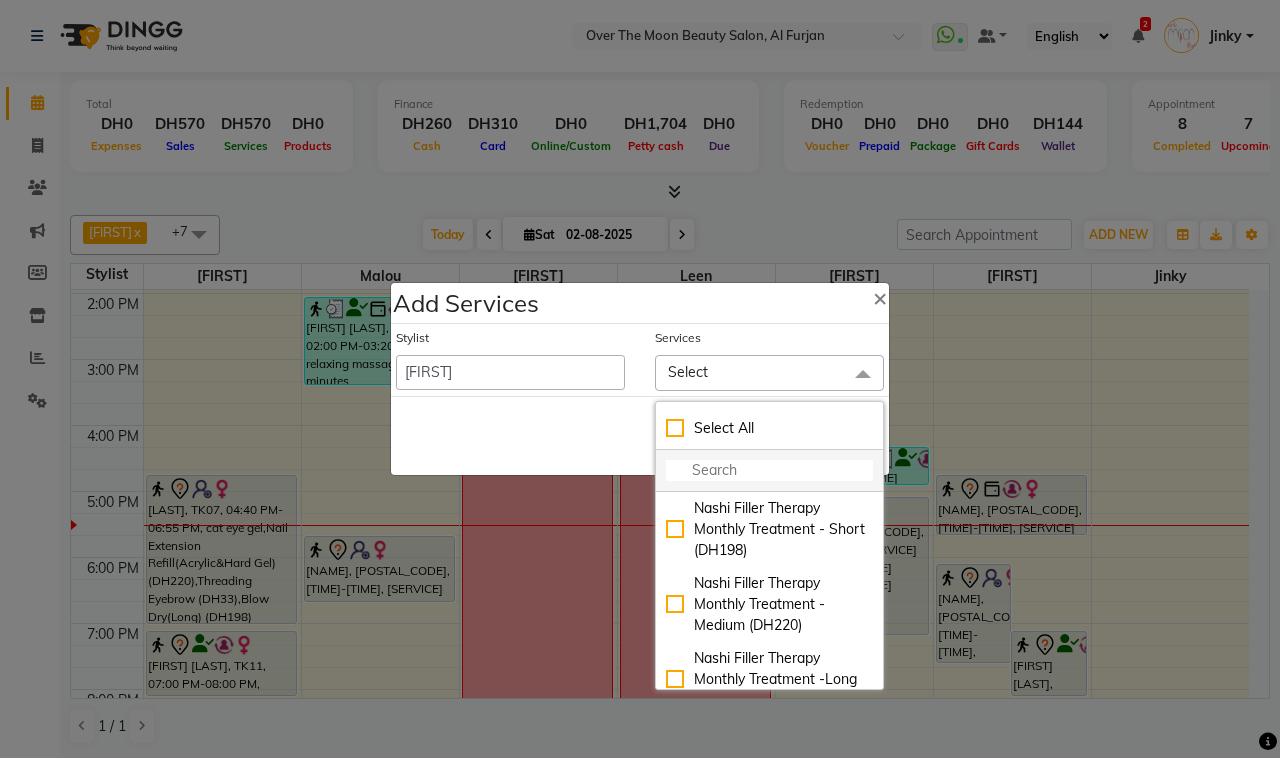 click 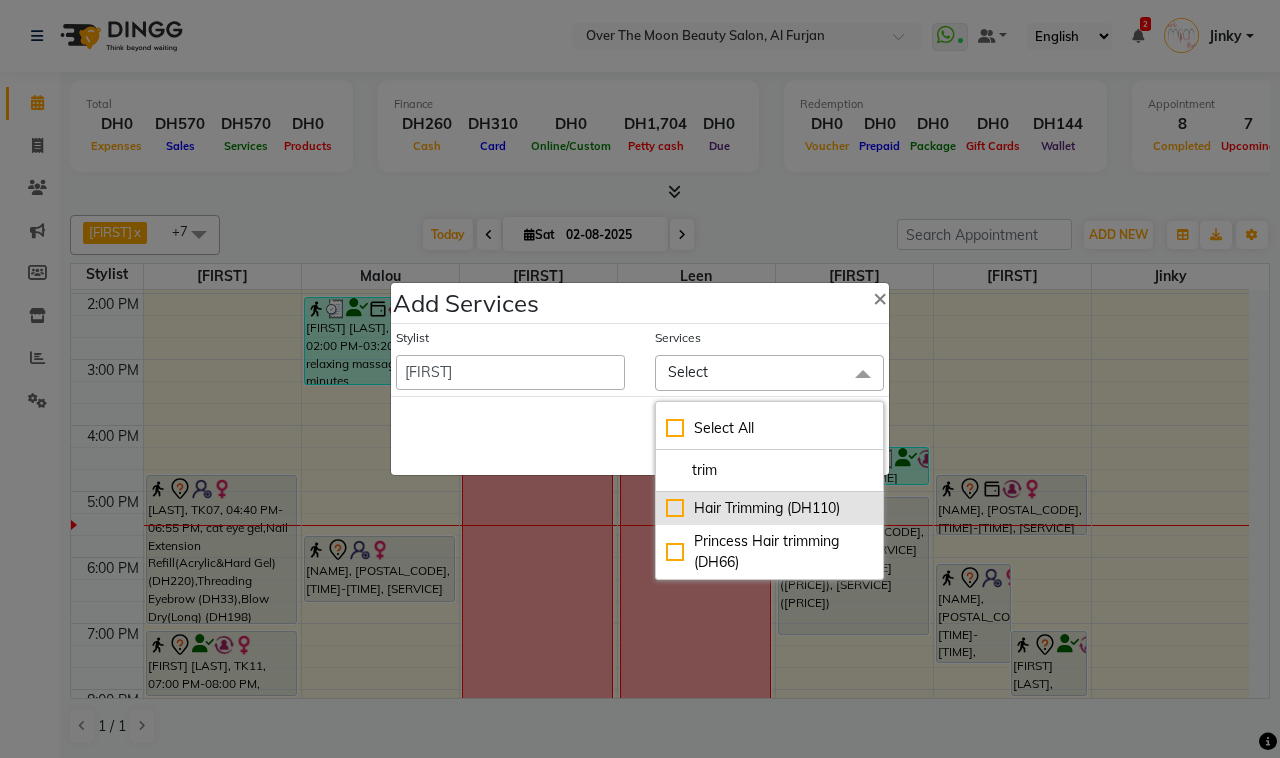 type on "trim" 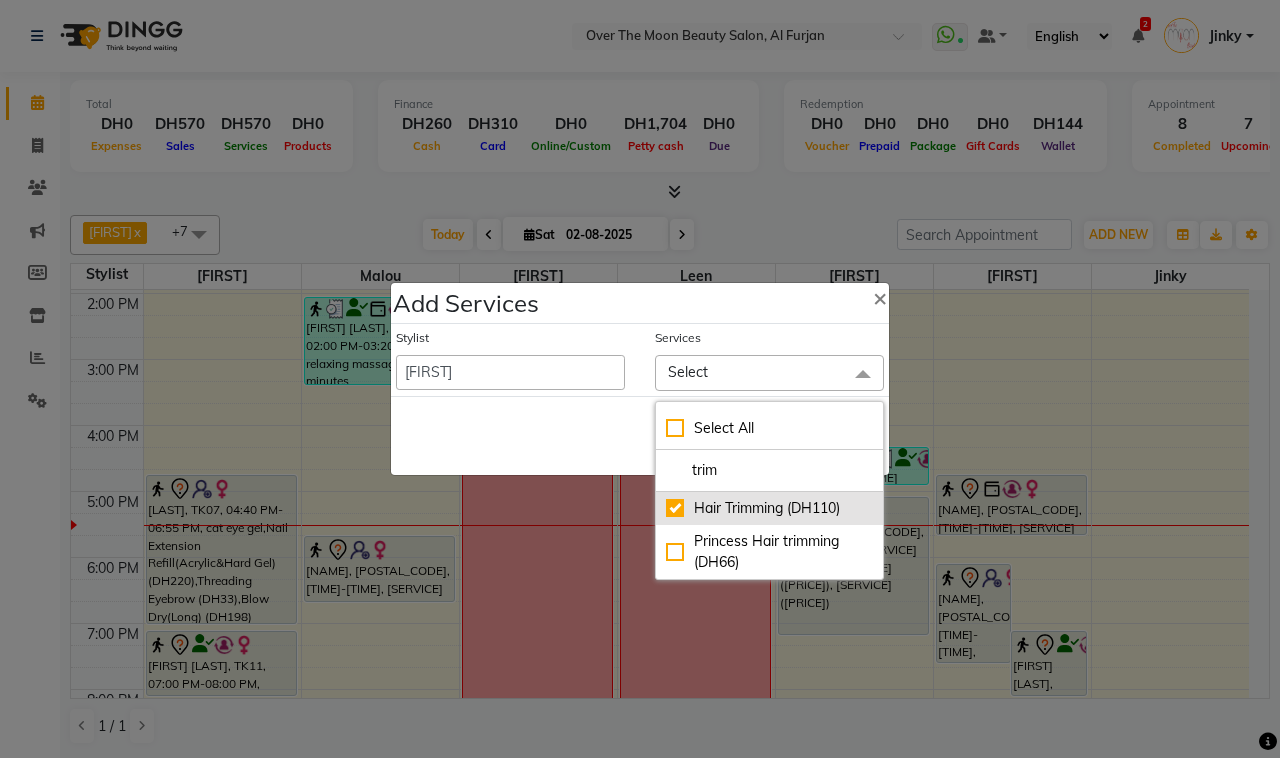 checkbox on "true" 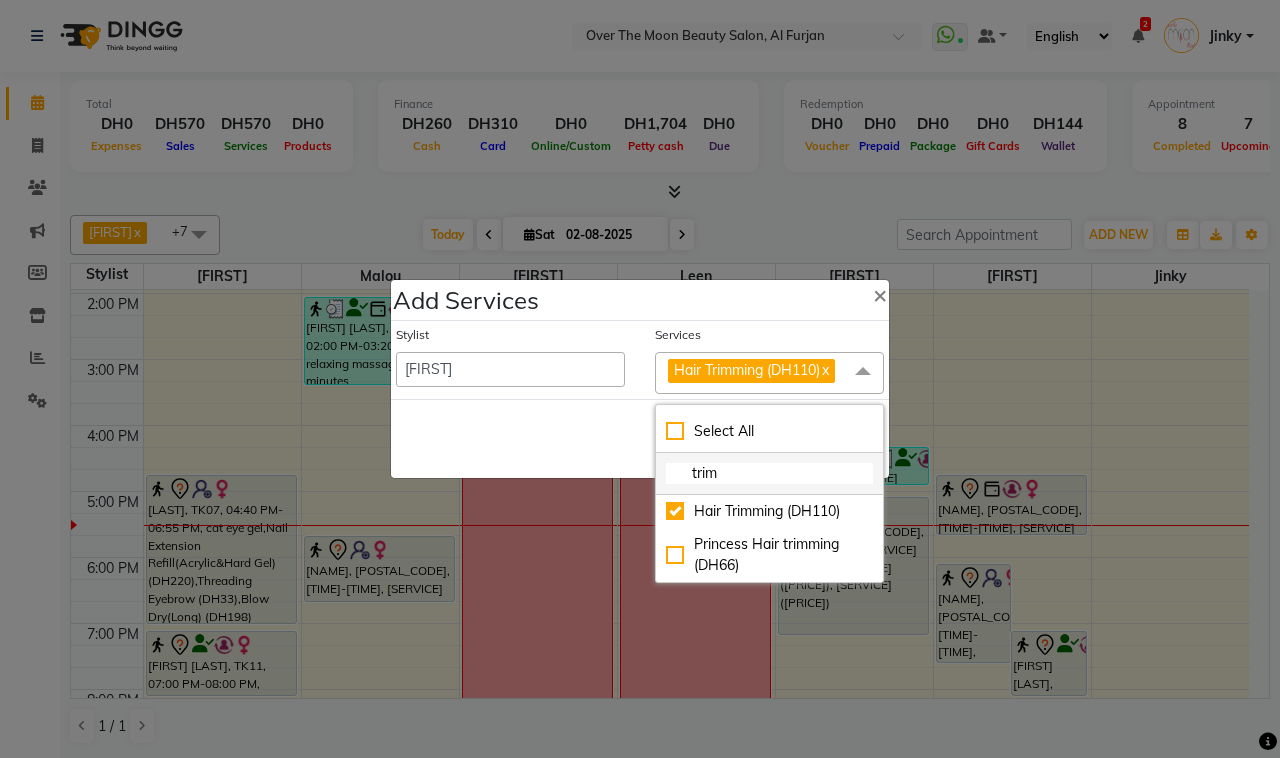 drag, startPoint x: 748, startPoint y: 465, endPoint x: 662, endPoint y: 478, distance: 86.977005 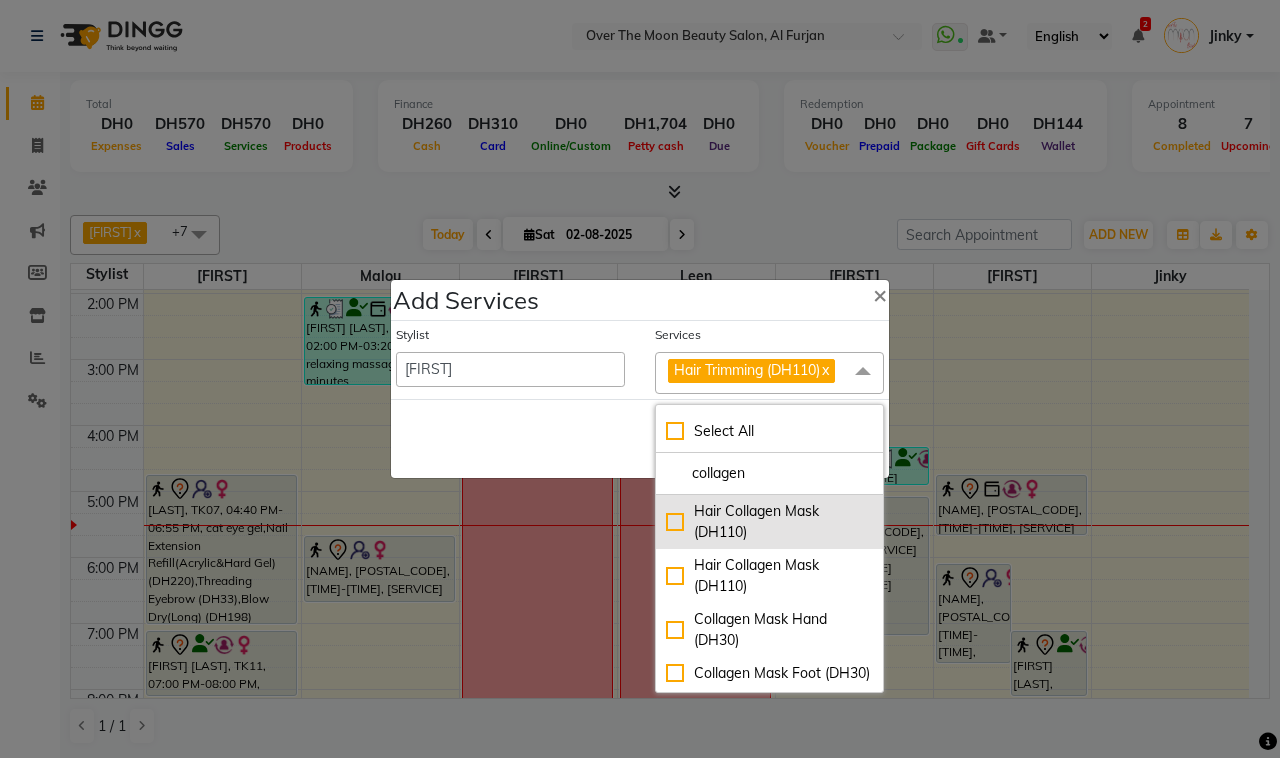 type on "collagen" 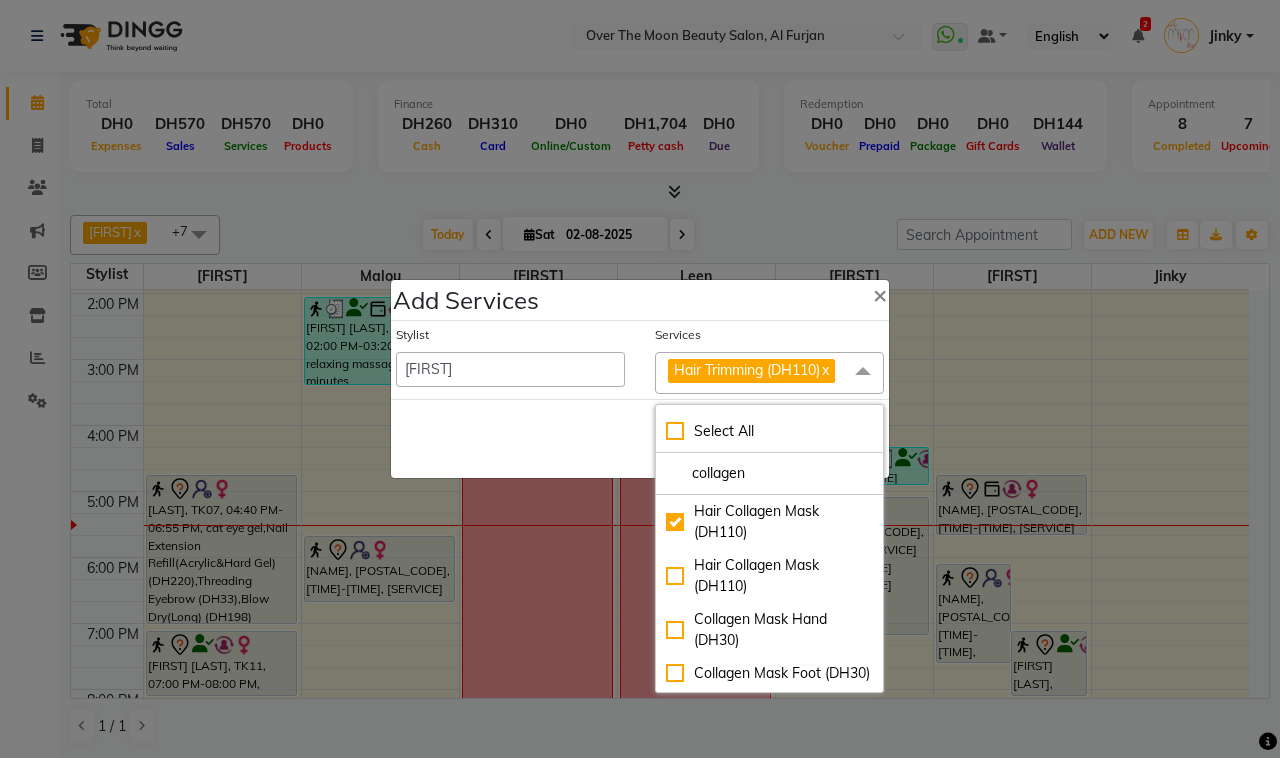 checkbox on "true" 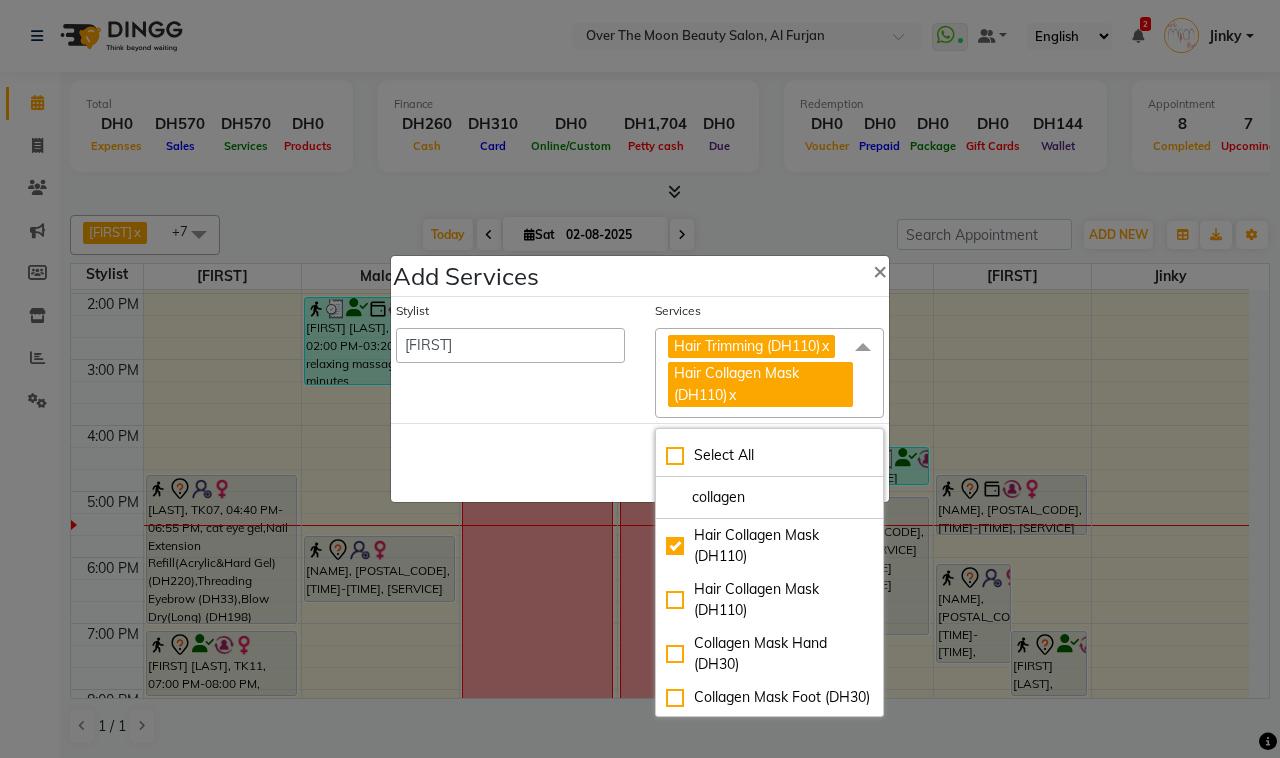 click on "Stylist  [FIRST]   [FIRST]   [FIRST]   [FIRST]   [FIRST]   [FIRST]   [FIRST]   [FIRST]   [FIRST] Account   [FIRST]  Services Hair Trimming (DH110)  x Hair Collagen Mask  (DH110)  x Select All collagen Hair Collagen Mask  (DH110) Hair Collagen Mask (DH110) Collagen Mask Hand (DH30) Collagen Mask Foot (DH30) collagen mask (DH55) mini facial with collagen mask (DH220)" 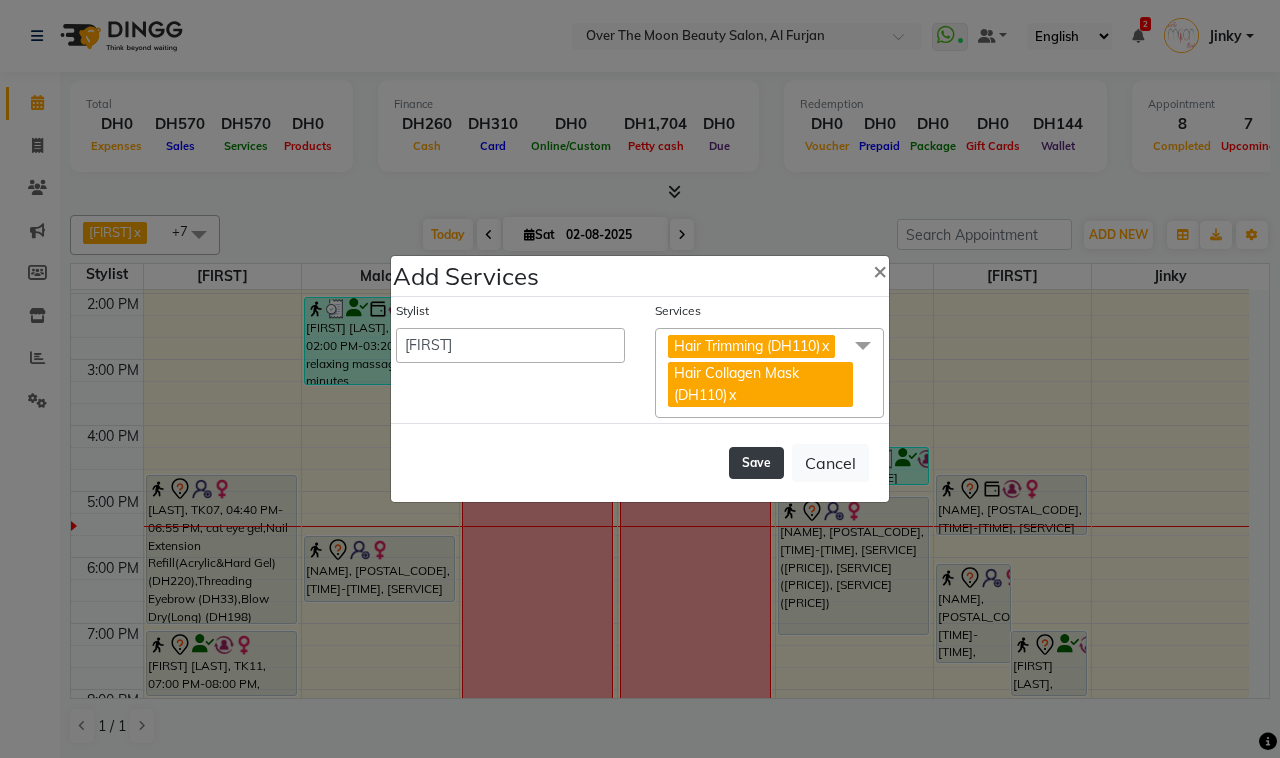 click on "Save" 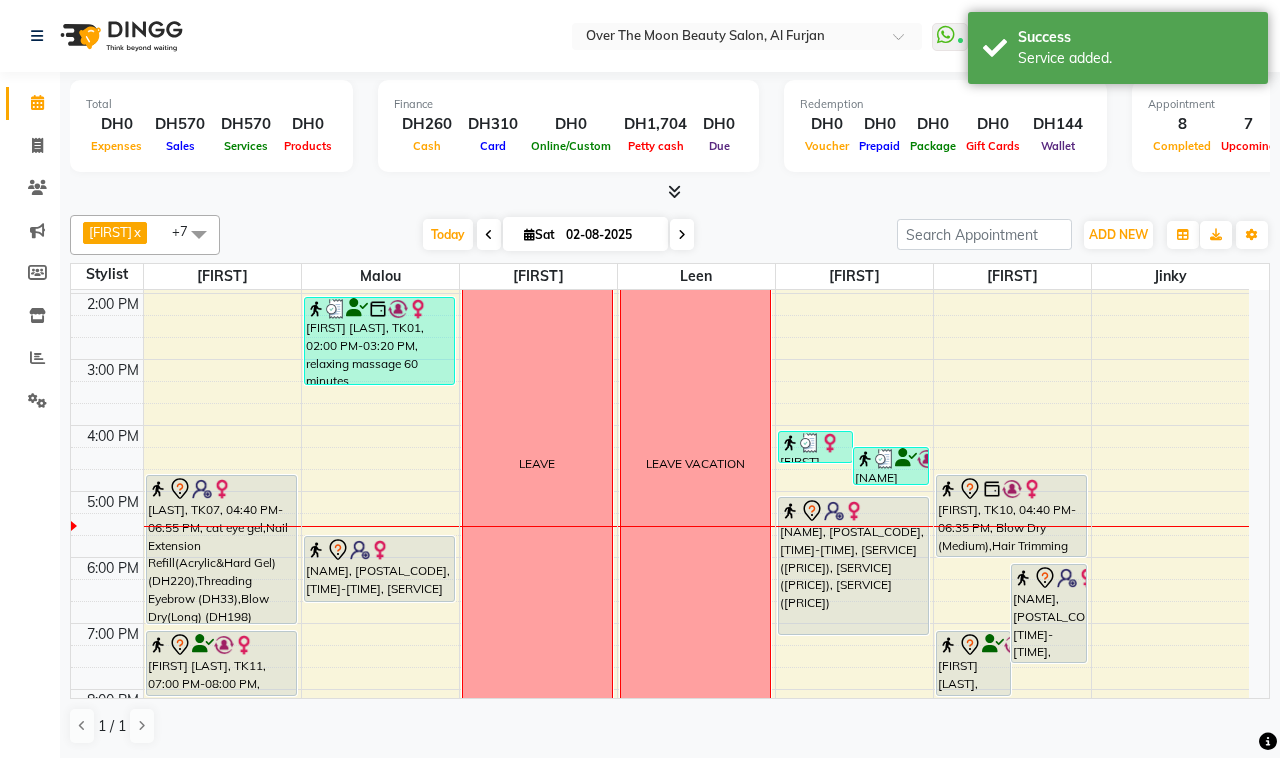 drag, startPoint x: 966, startPoint y: 605, endPoint x: 973, endPoint y: 557, distance: 48.507732 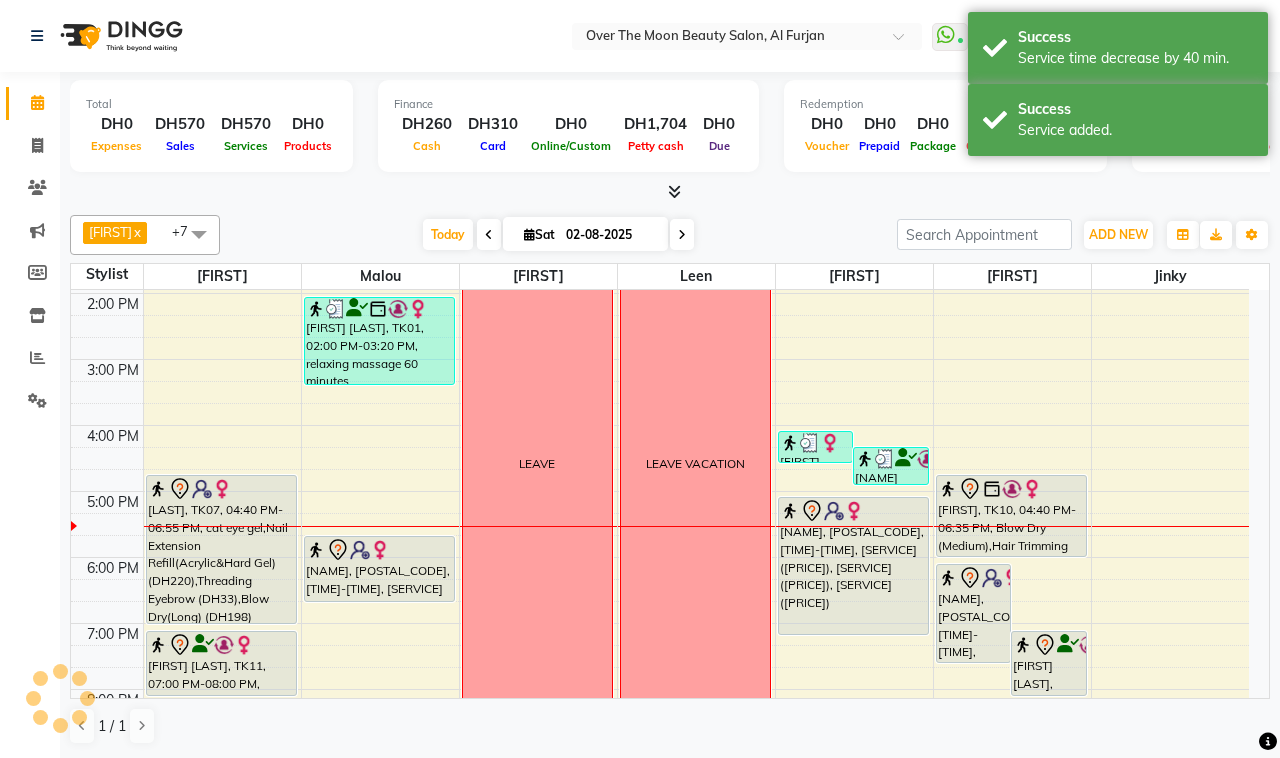 click on "[FIRST], TK10, 04:40 PM-06:35 PM, Blow Dry (Medium),Hair Trimming (DH110),Hair Collagen Mask  (DH110)" at bounding box center (1011, 516) 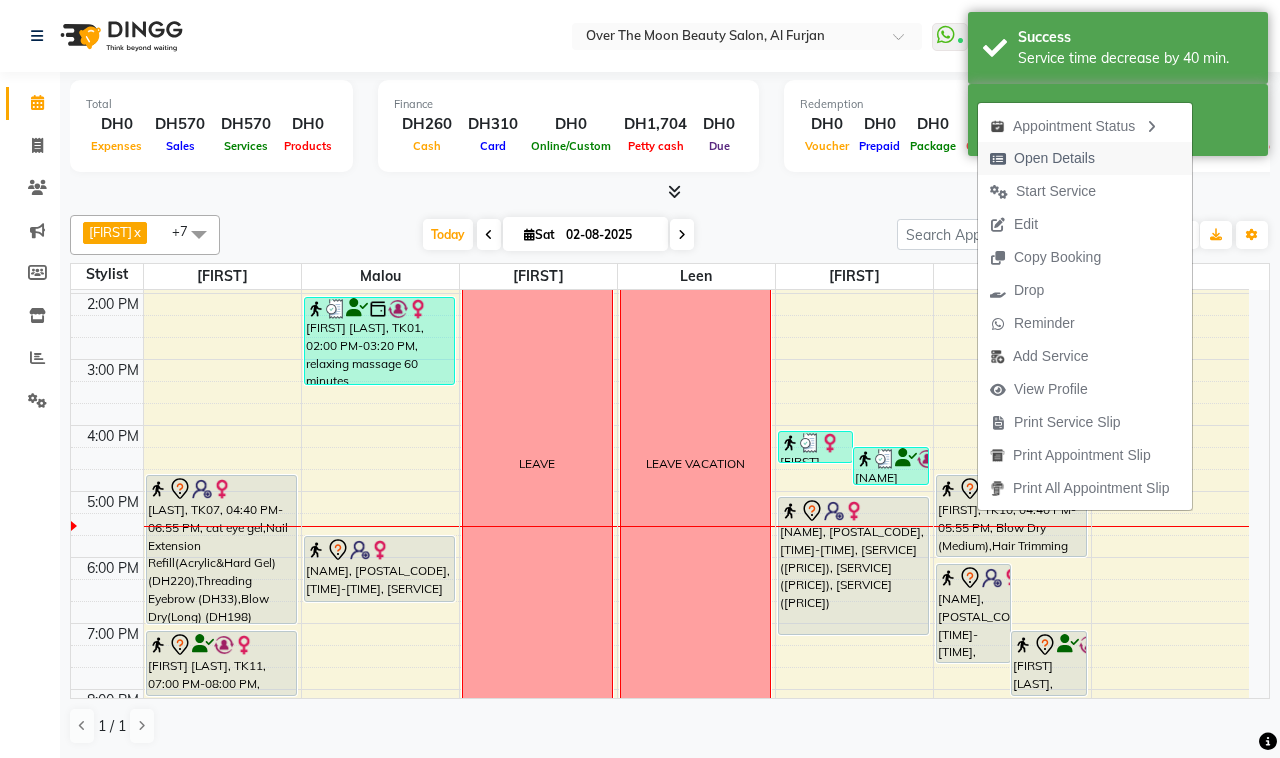click on "Open Details" at bounding box center (1054, 158) 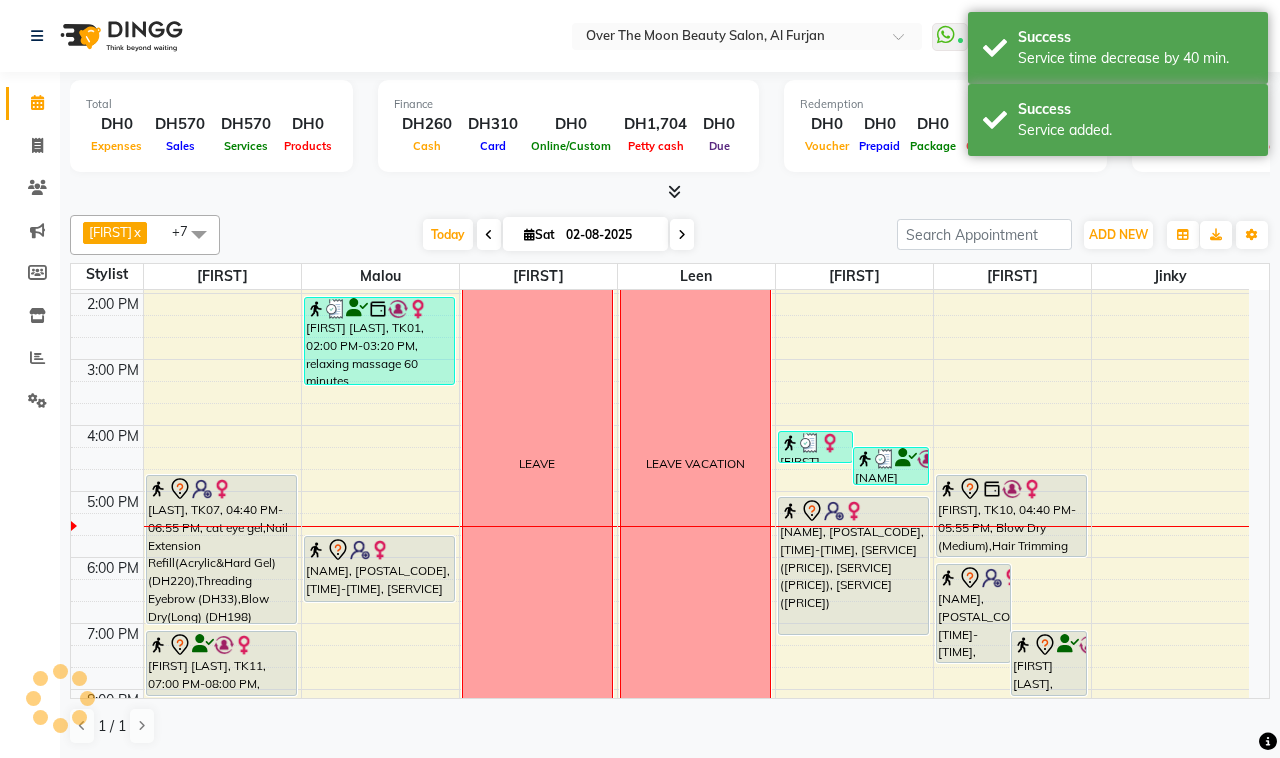 click on "[FIRST], TK10, 04:40 PM-05:55 PM, Blow Dry (Medium),Hair Trimming (DH110),Hair Collagen Mask  (DH110)" at bounding box center (1011, 516) 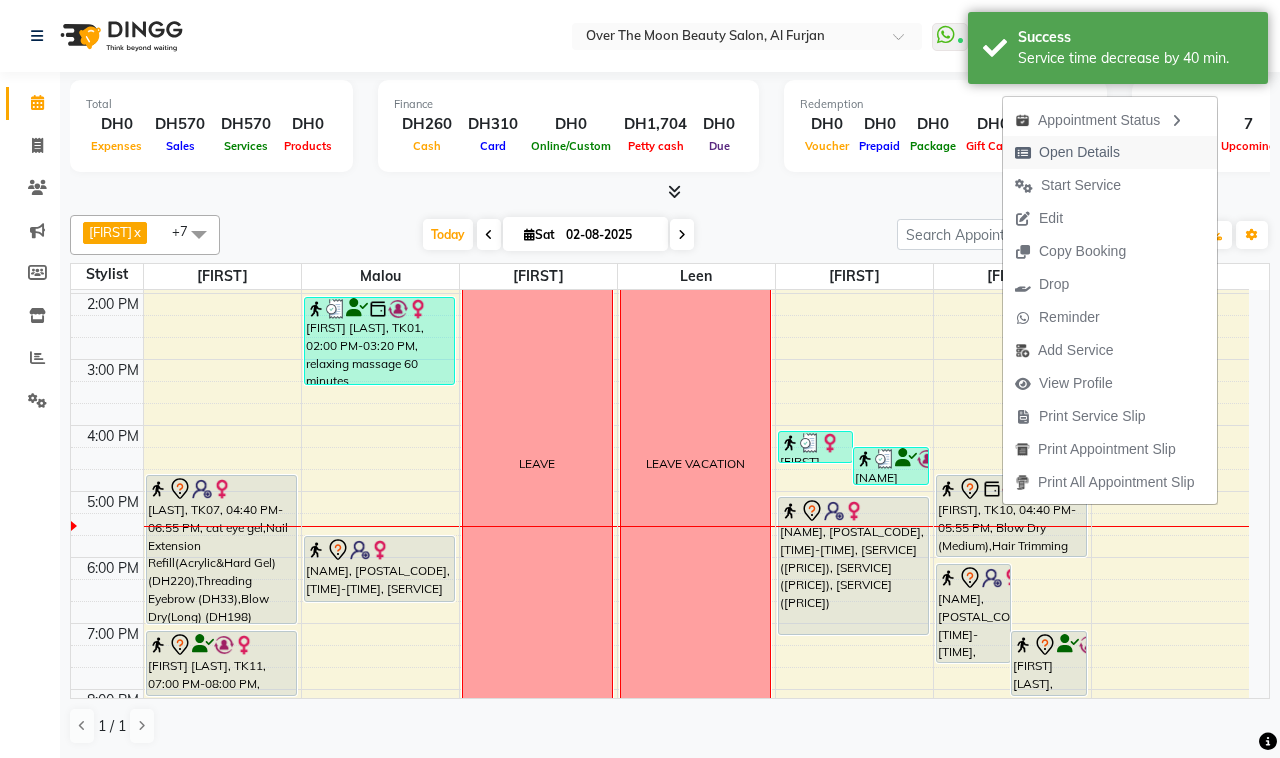 click on "Open Details" at bounding box center (1079, 152) 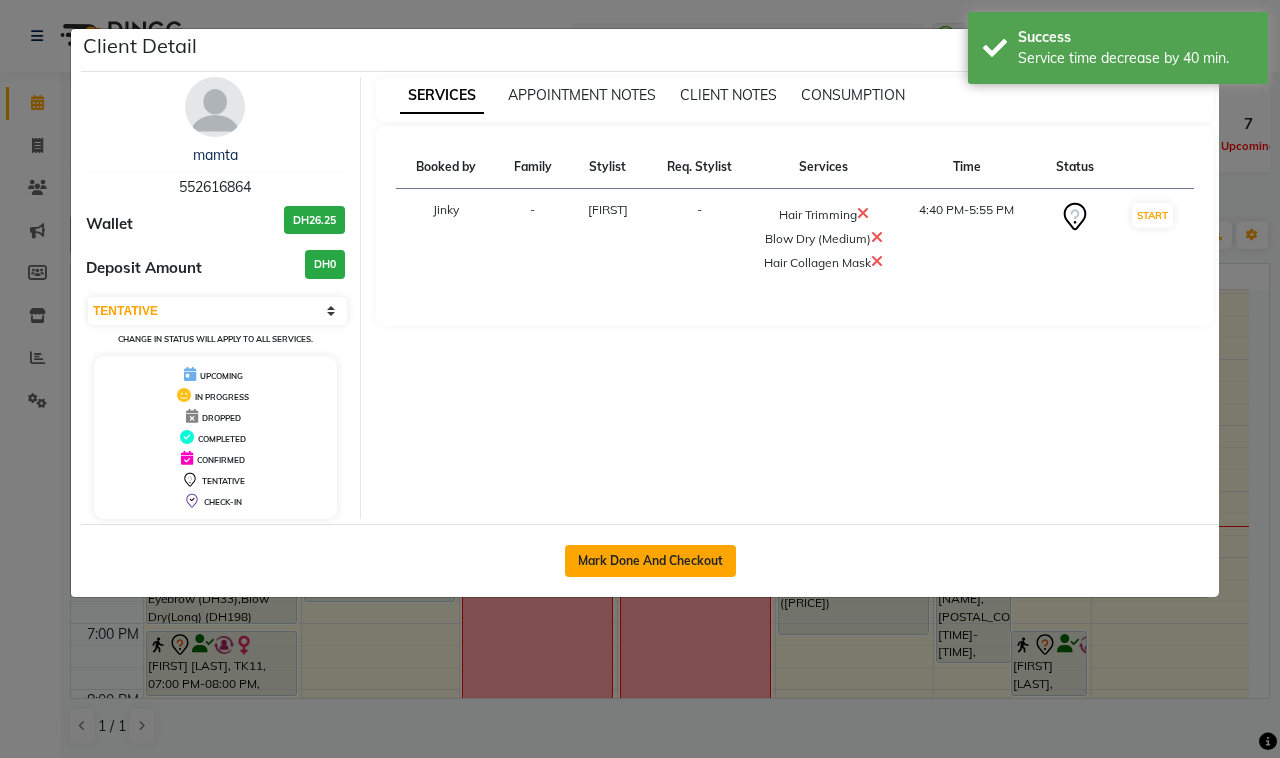 click on "Mark Done And Checkout" 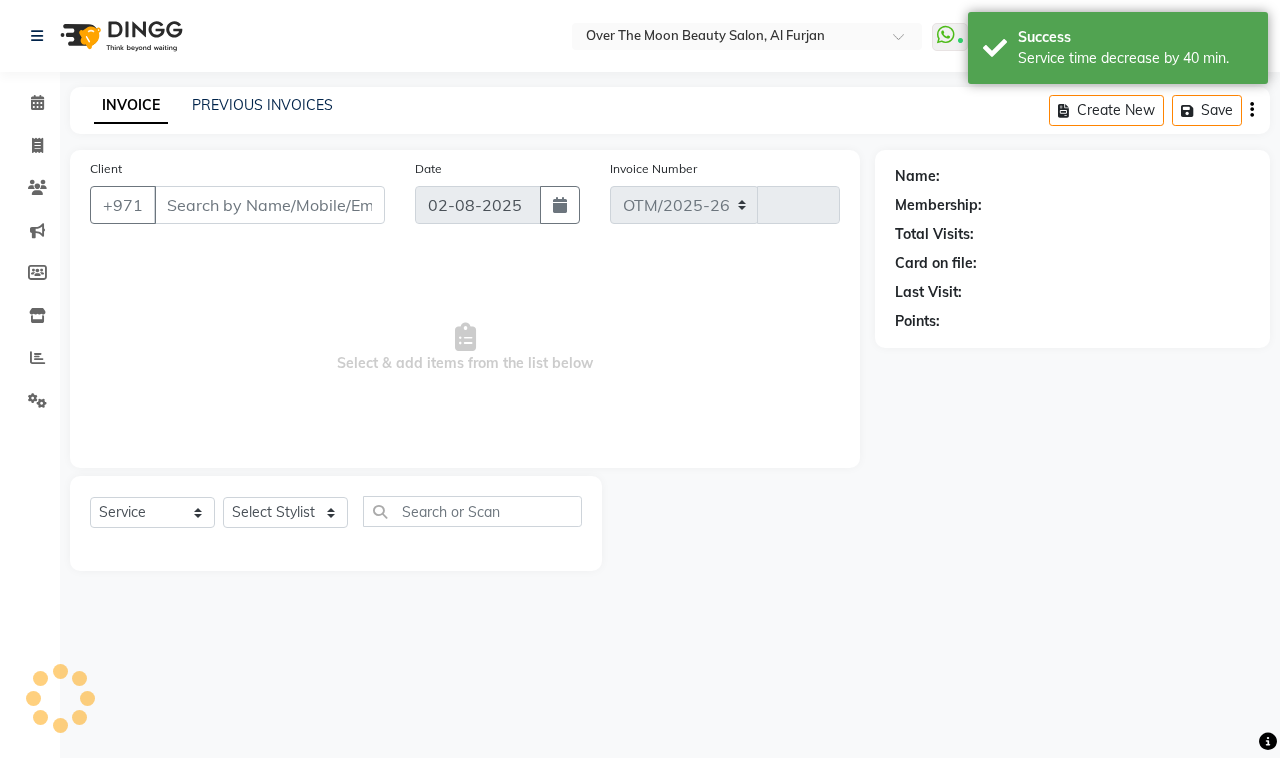 select on "3996" 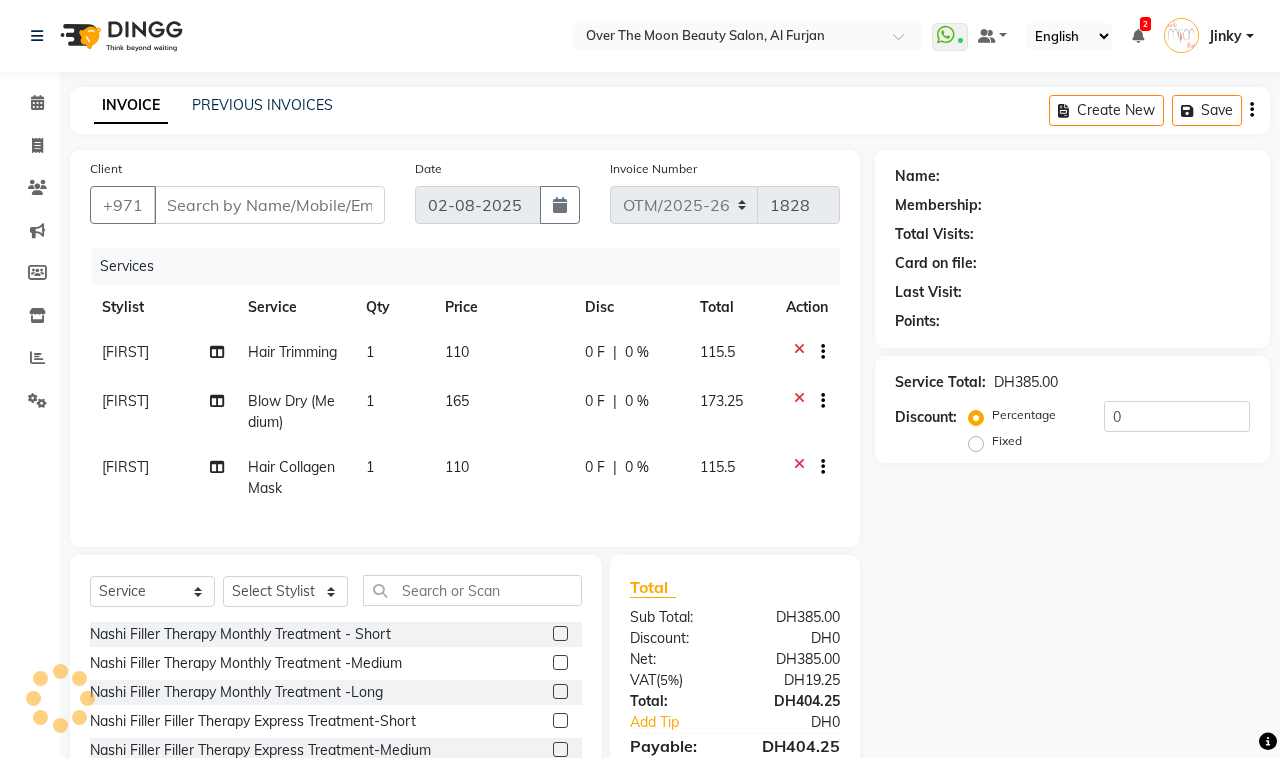 type on "552616864" 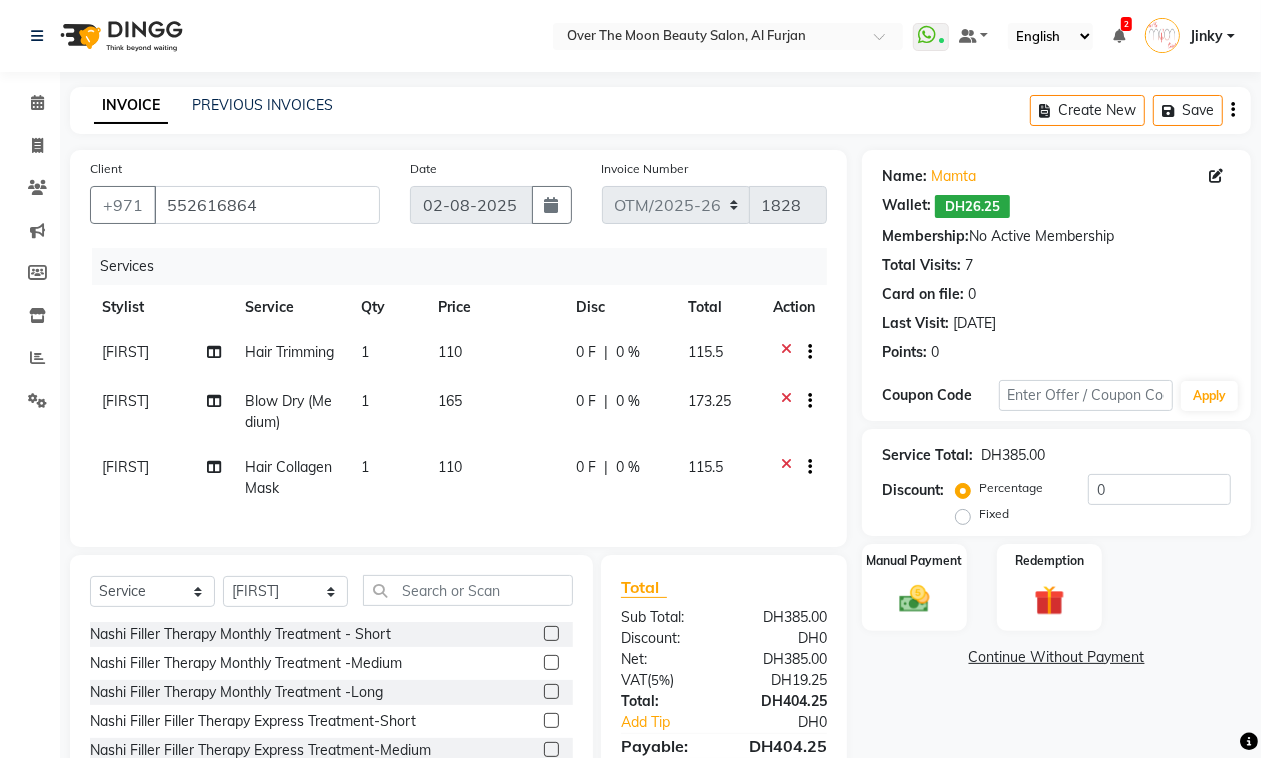 scroll, scrollTop: 140, scrollLeft: 0, axis: vertical 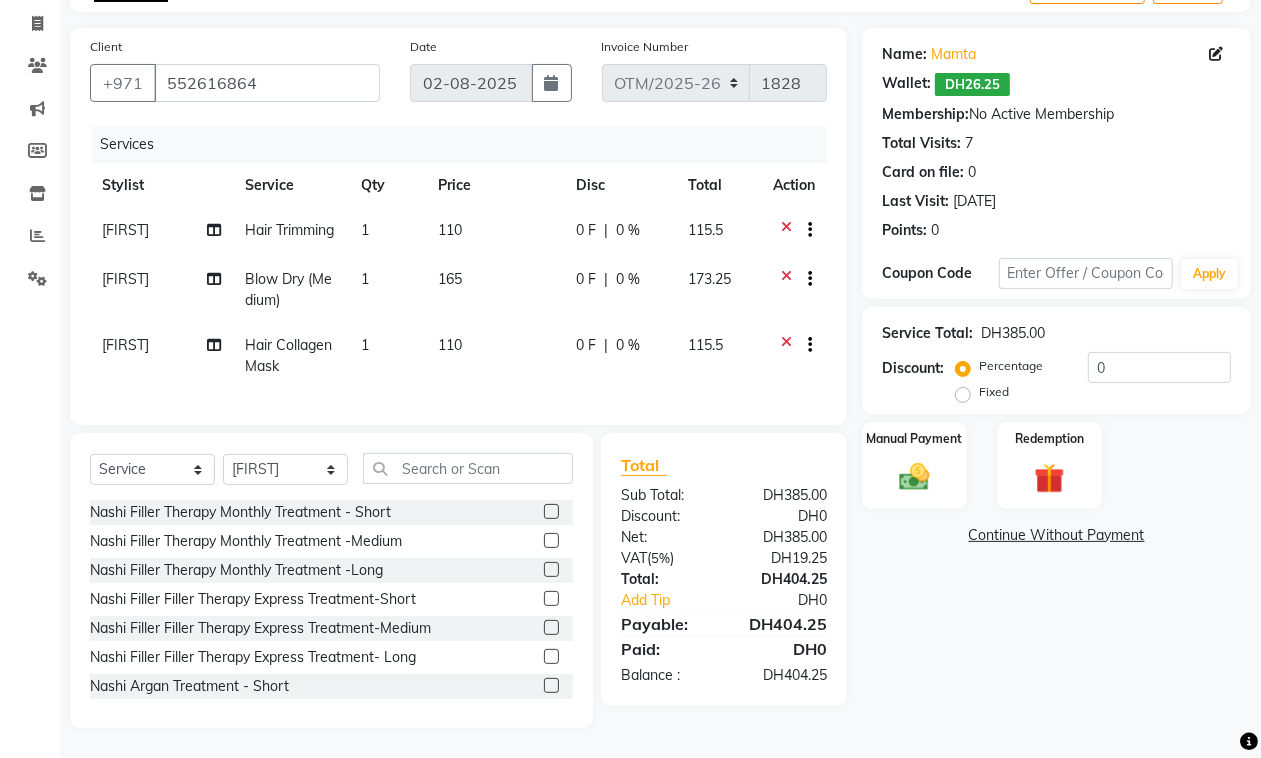 click on "Fixed" 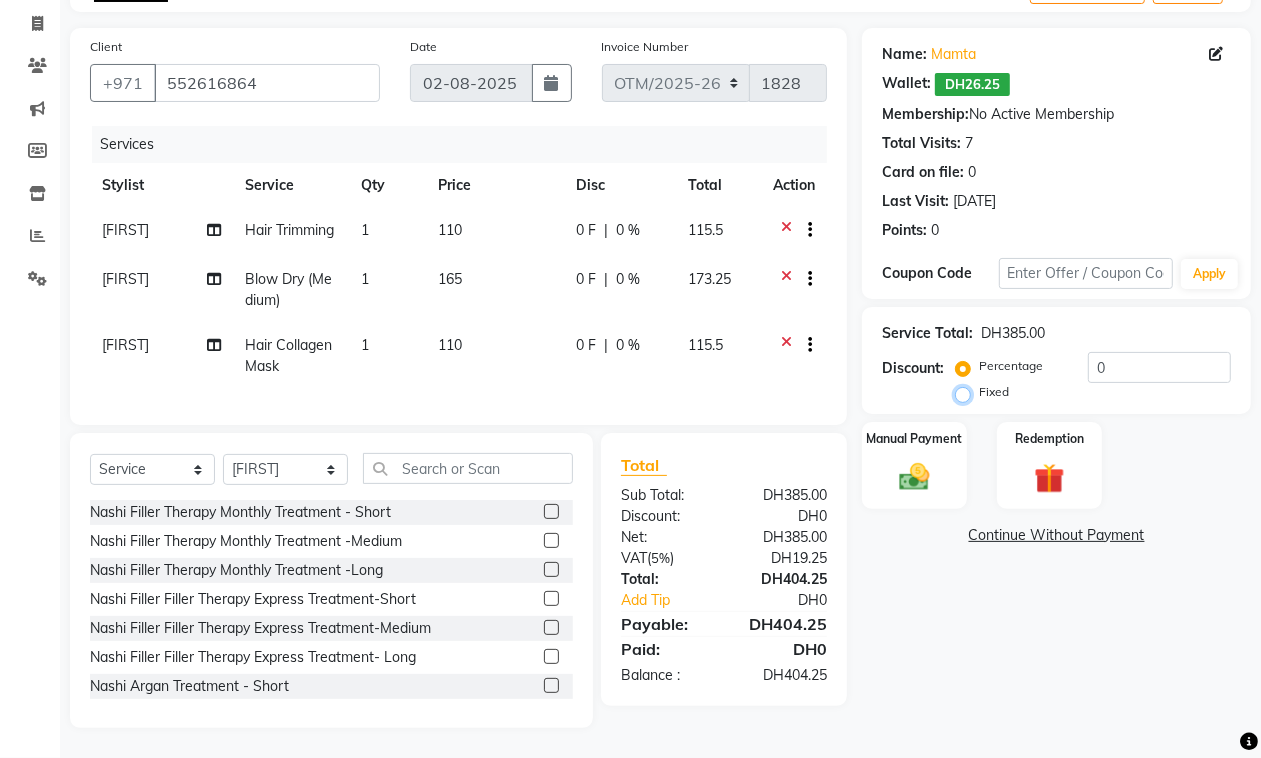 click on "Fixed" at bounding box center (967, 392) 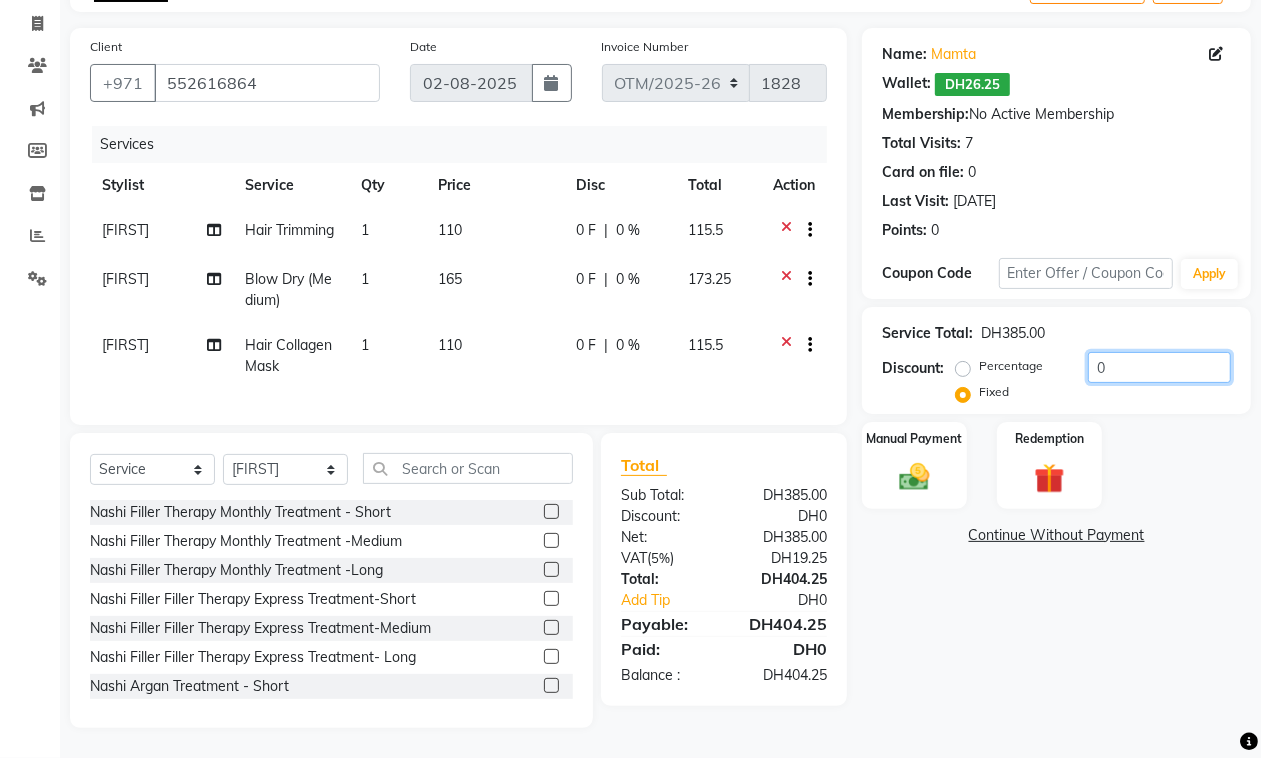 drag, startPoint x: 1056, startPoint y: 365, endPoint x: 1000, endPoint y: 381, distance: 58.24088 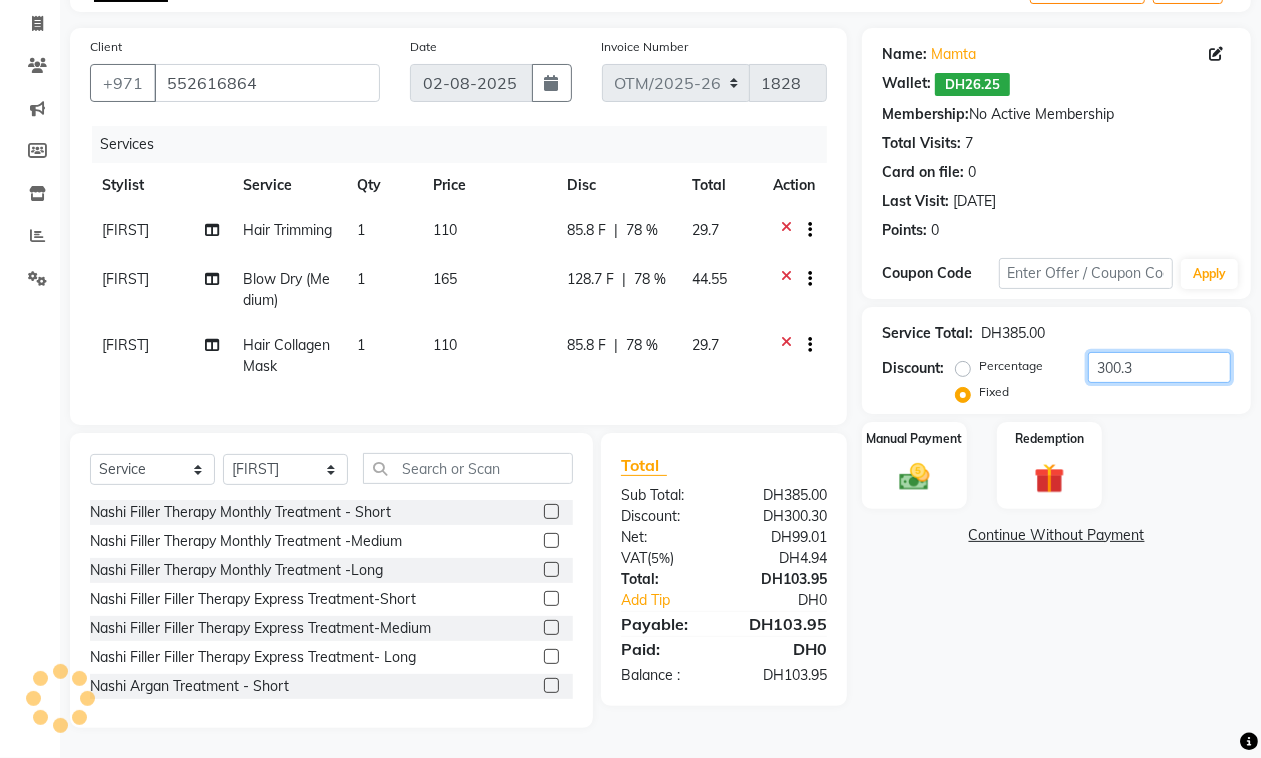type on "300.3" 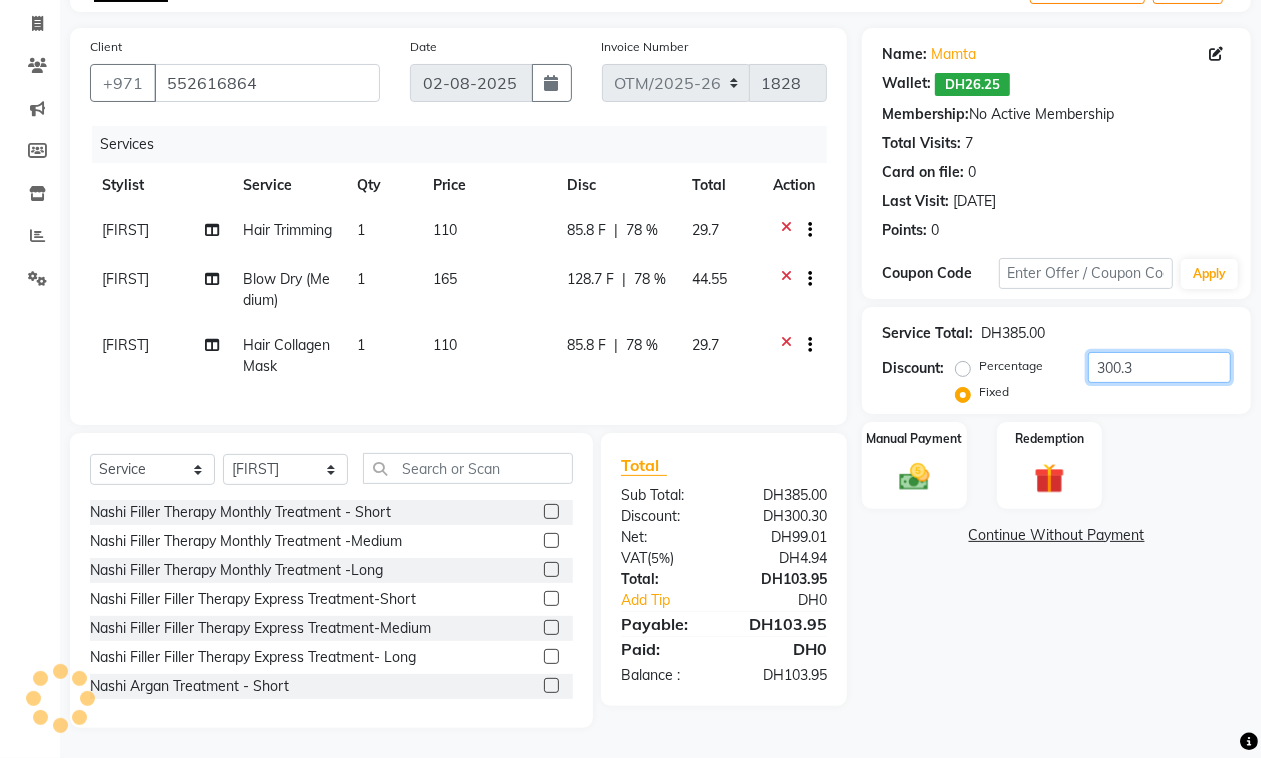 scroll, scrollTop: 156, scrollLeft: 0, axis: vertical 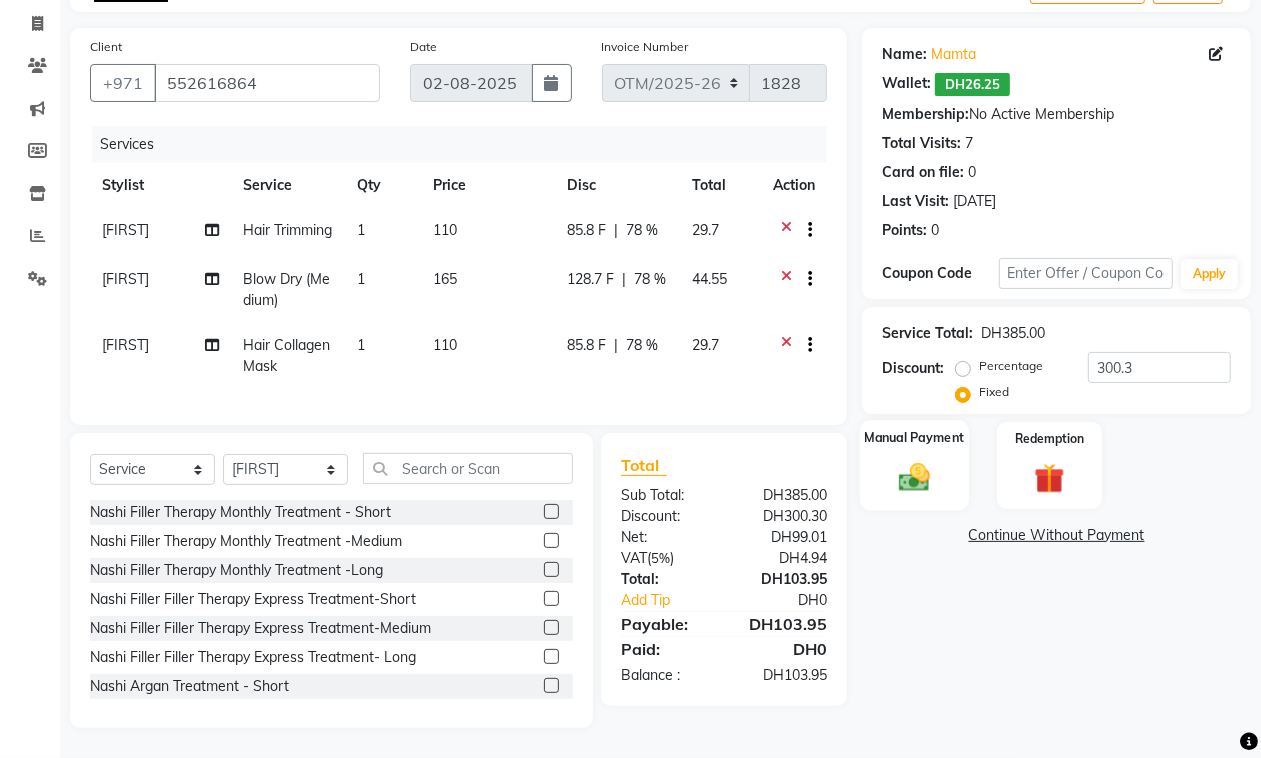 click 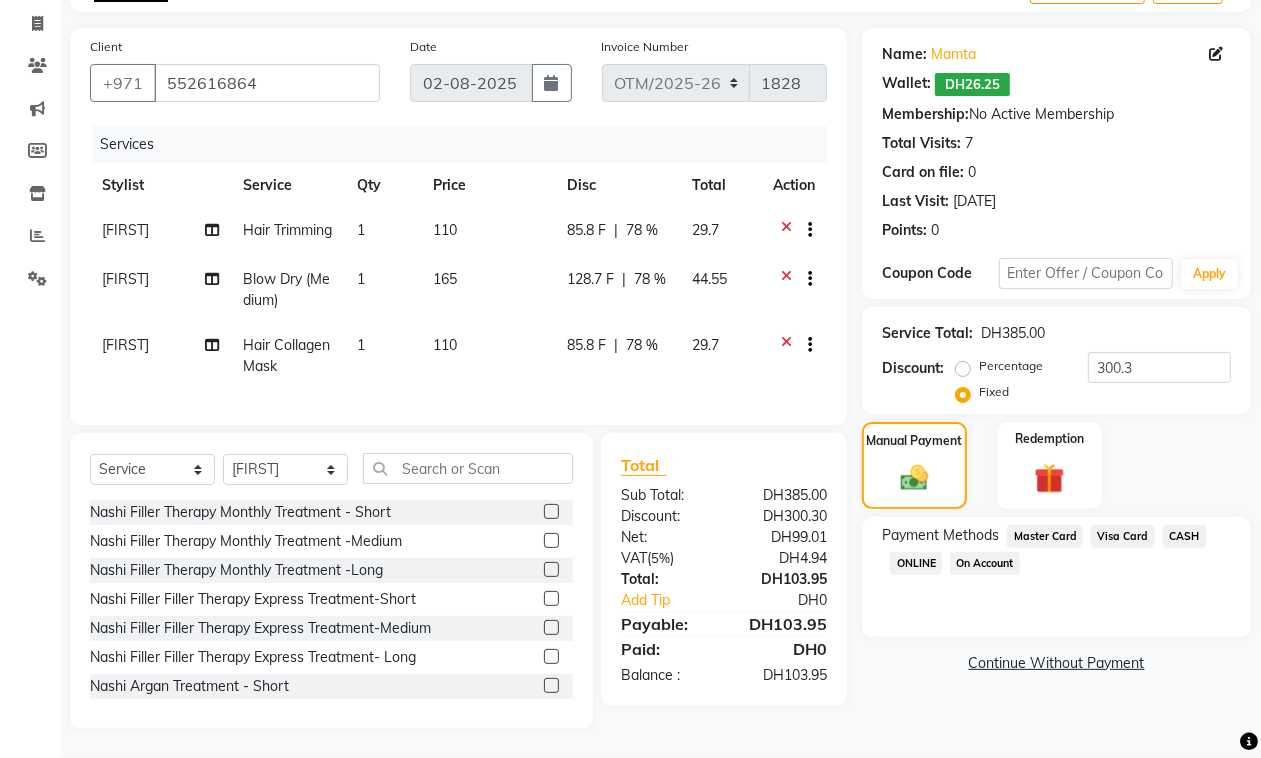 click on "Visa Card" 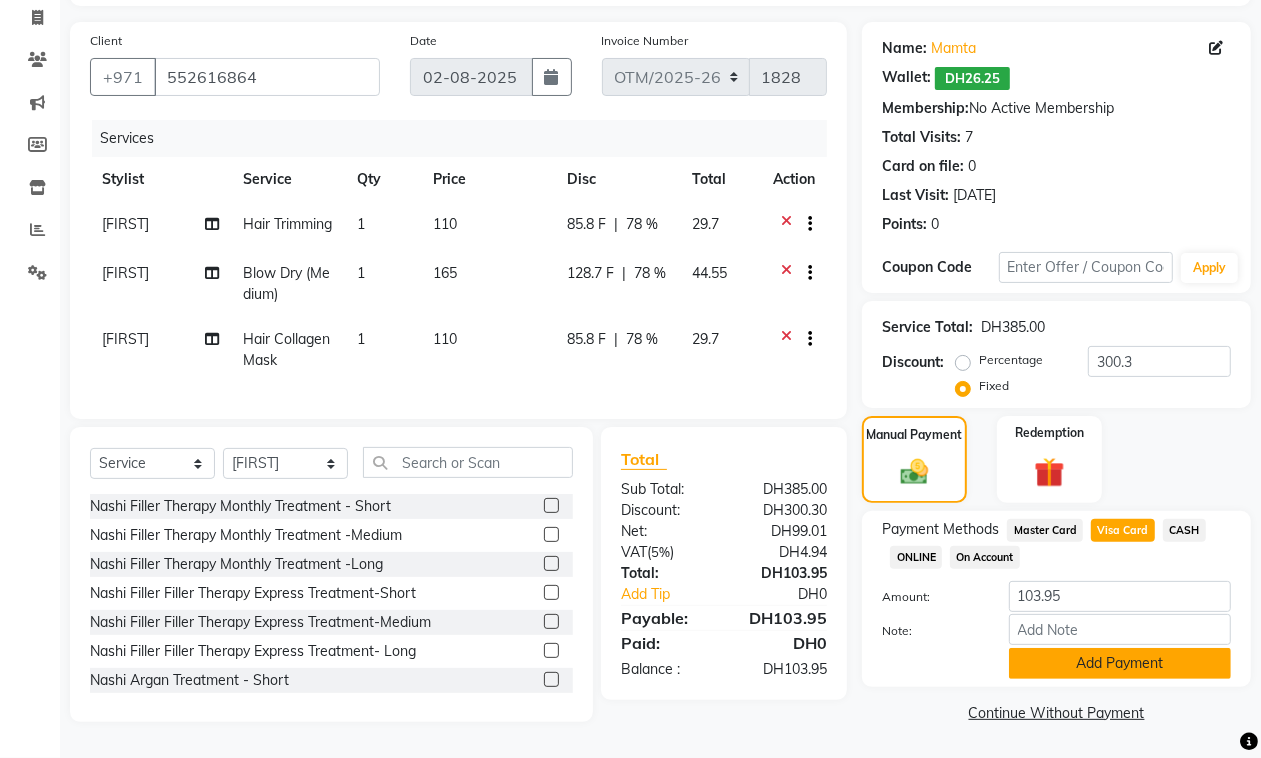 click on "Add Payment" 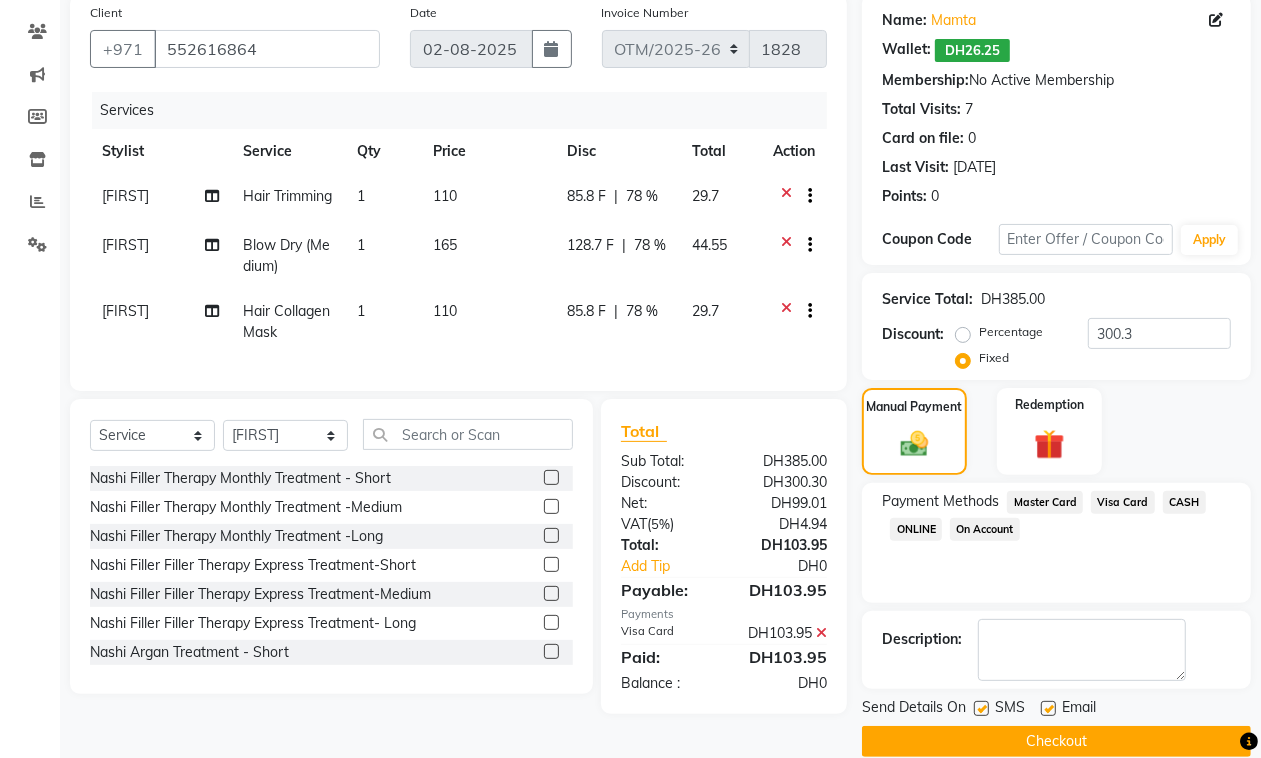 click on "Checkout" 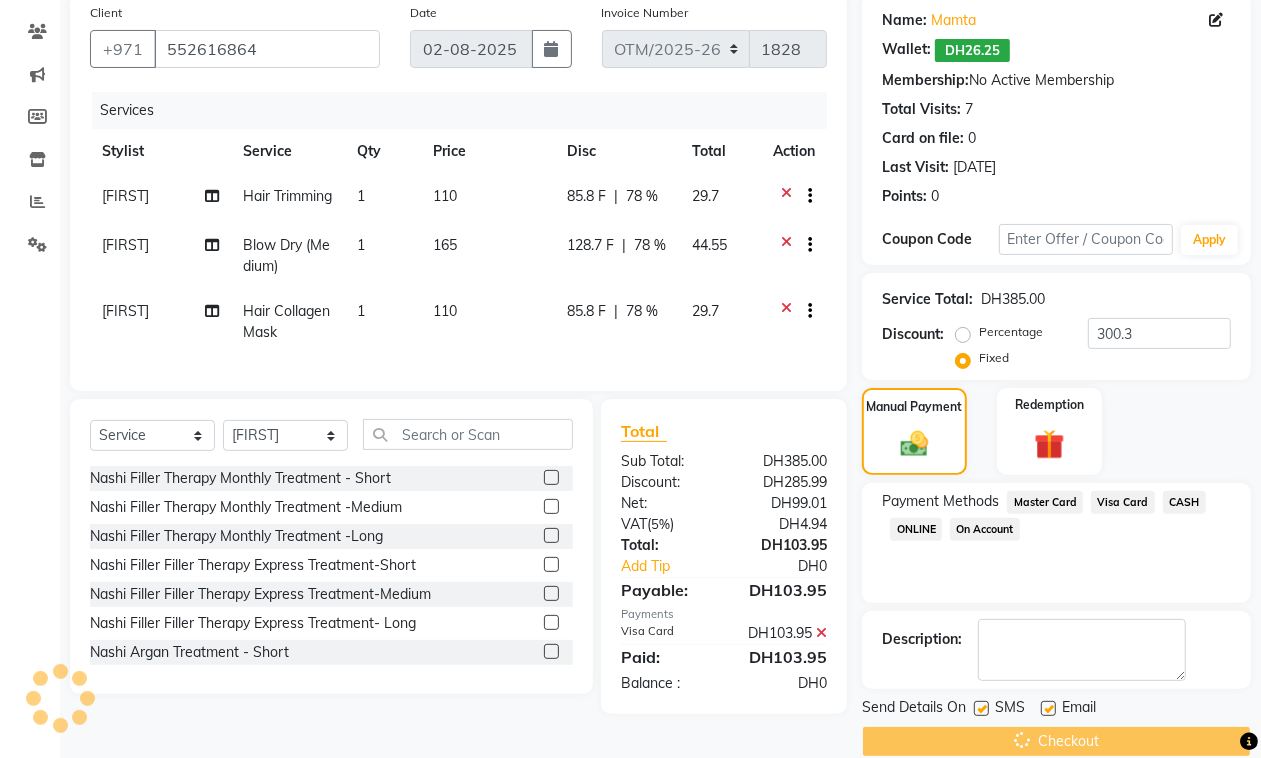 scroll, scrollTop: 185, scrollLeft: 0, axis: vertical 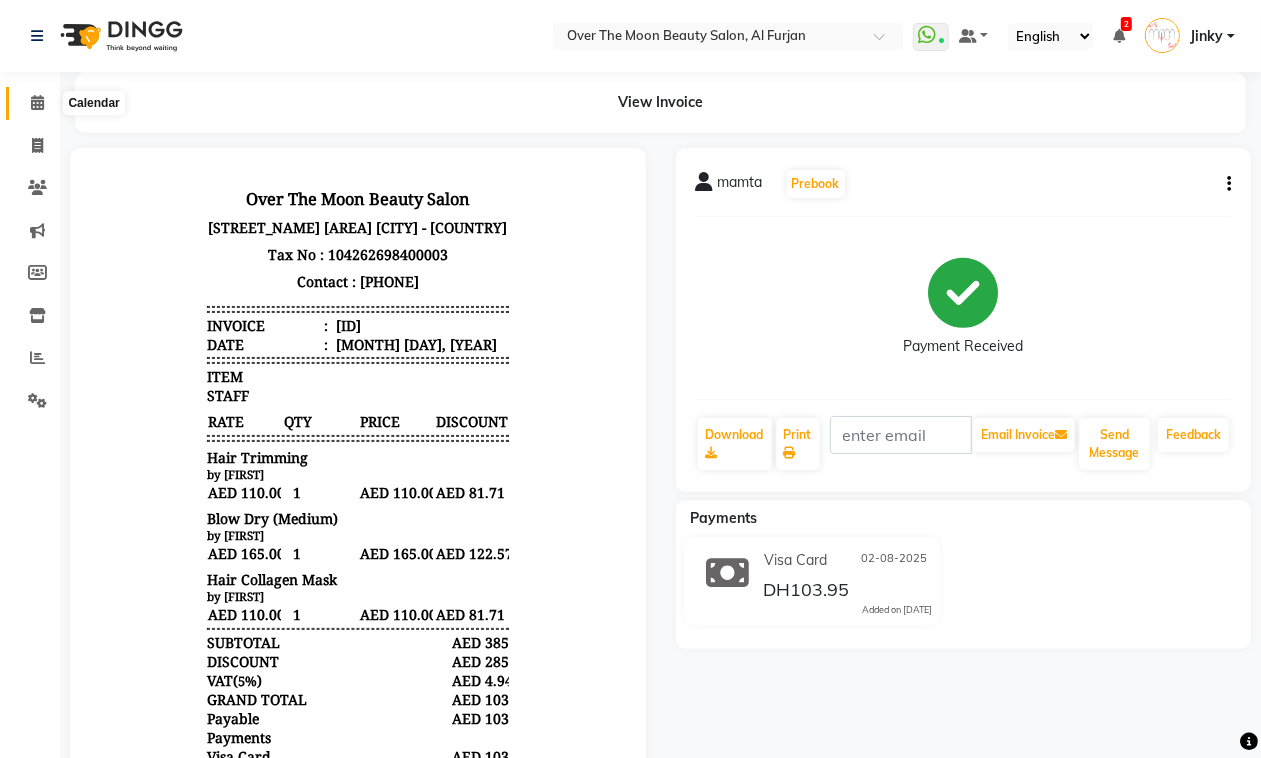 click 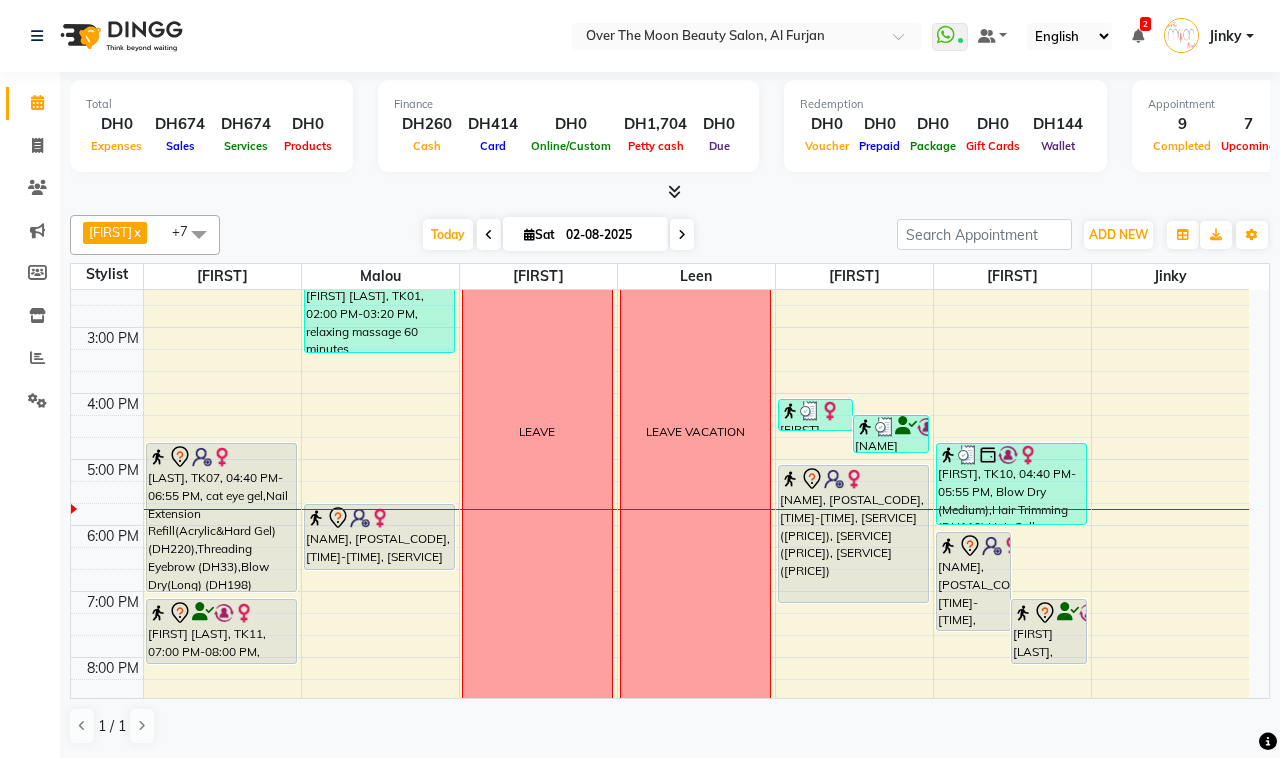 scroll, scrollTop: 416, scrollLeft: 0, axis: vertical 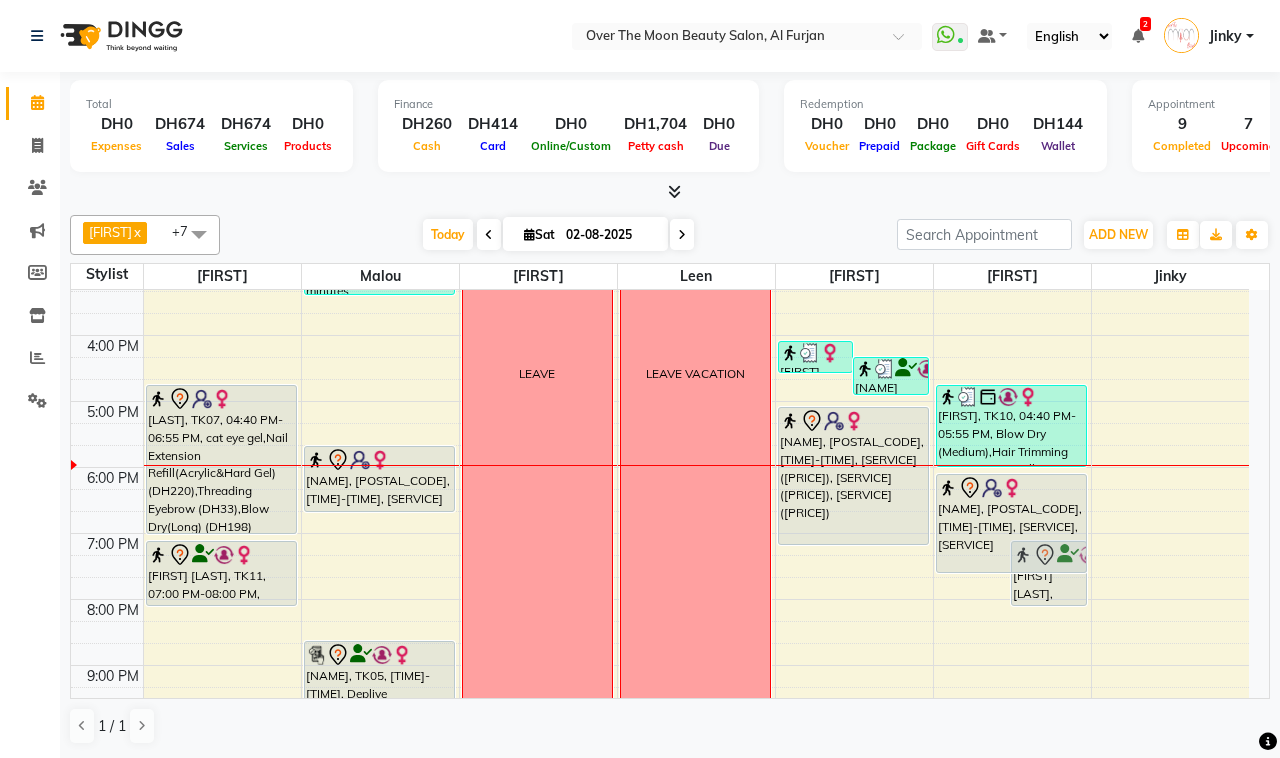 click on "[FIRST], TK12, 06:00 PM-07:30 PM, Gel Removal With Foil Hand,Builder In A Bottle Nails (BIAB)             [FIRST] [LAST], TK11, 07:00 PM-08:00 PM, Pedicure With Gel Polish     [FIRST], TK08, 12:15 PM-01:30 PM, Blow Dry(Long)     [FIRST], TK10, 04:40 PM-05:55 PM, Blow Dry (Medium),Hair Trimming (DH110),Hair Collagen Mask  (DH110)             [FIRST], TK12, 06:00 PM-07:30 PM, Gel Removal With Foil Hand,Builder In A Bottle Nails (BIAB)" at bounding box center (1012, 368) 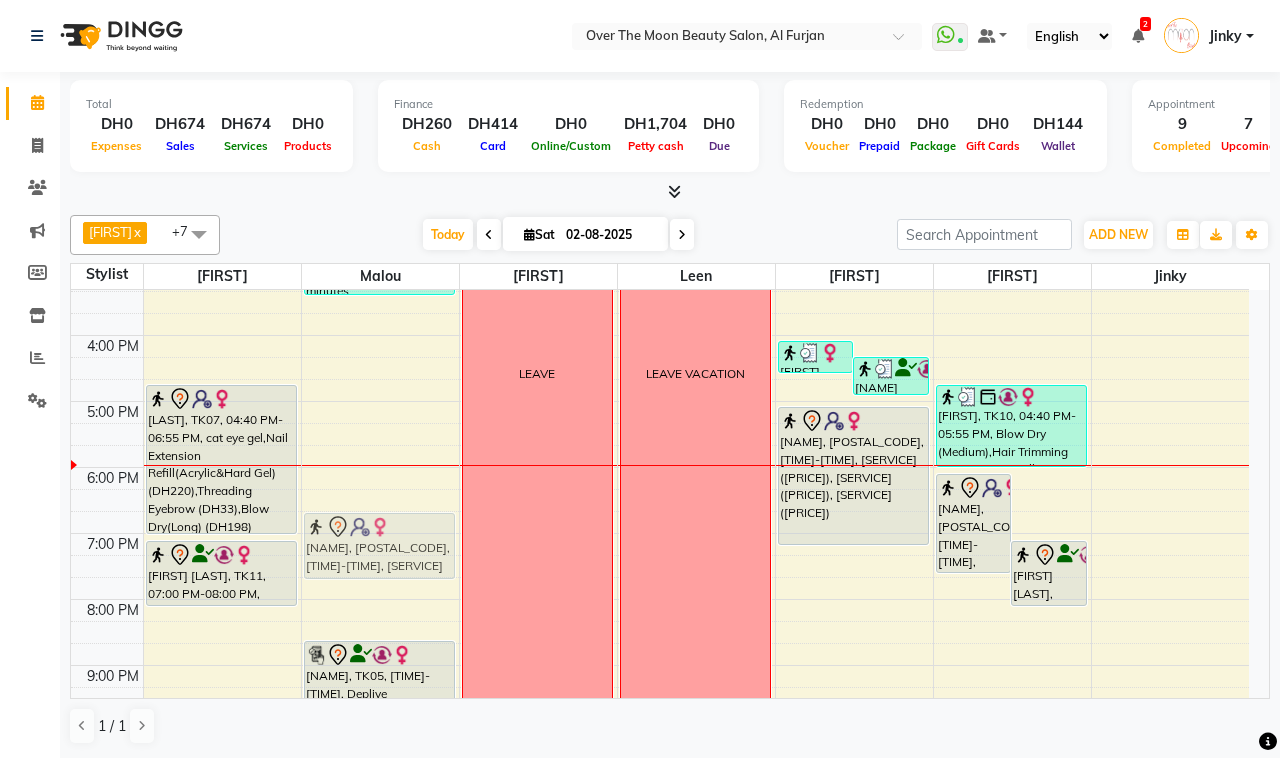 drag, startPoint x: 395, startPoint y: 491, endPoint x: 381, endPoint y: 563, distance: 73.34848 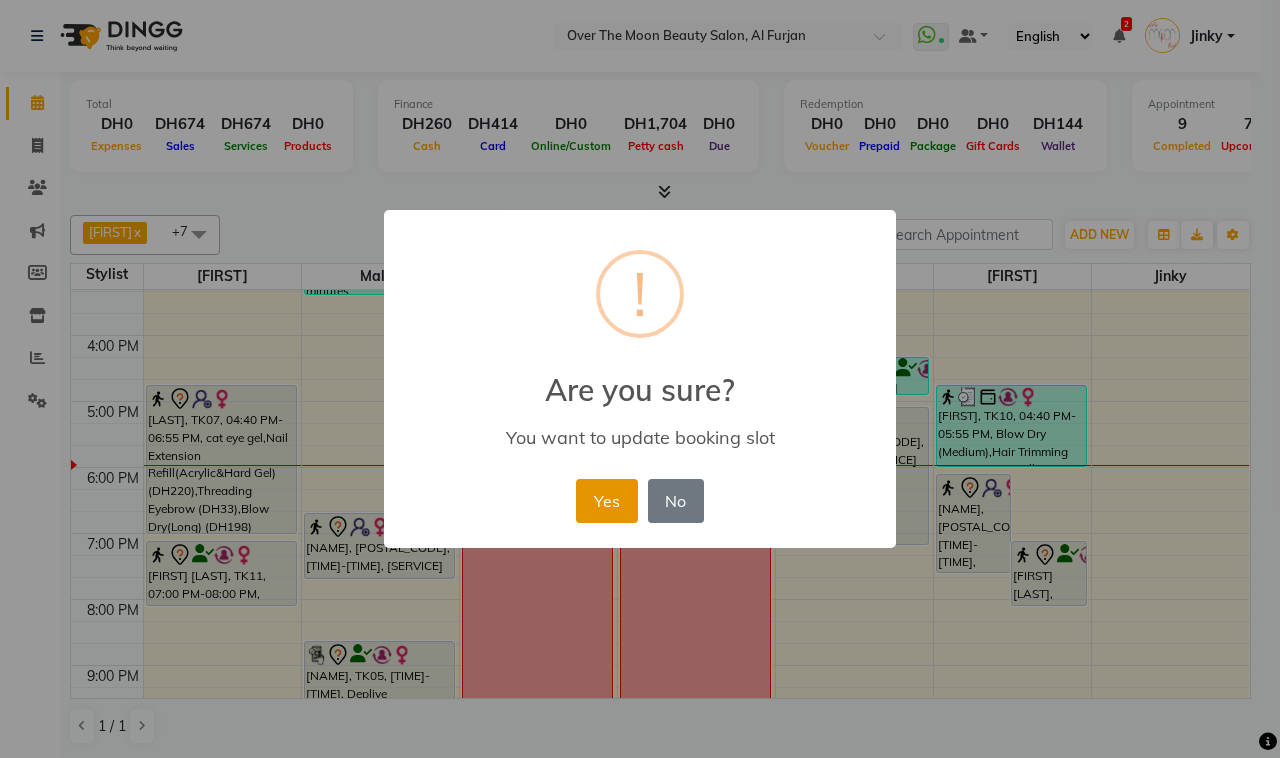 click on "Yes" at bounding box center (606, 501) 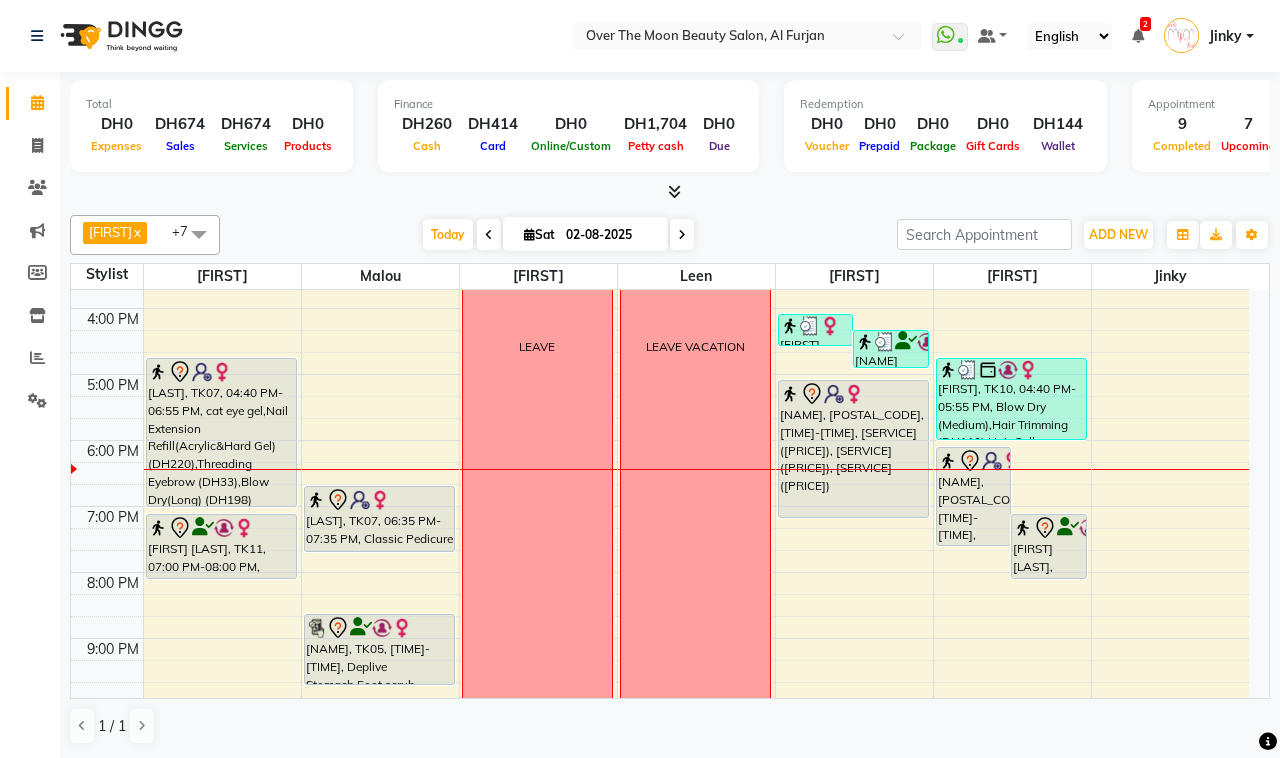 scroll, scrollTop: 383, scrollLeft: 0, axis: vertical 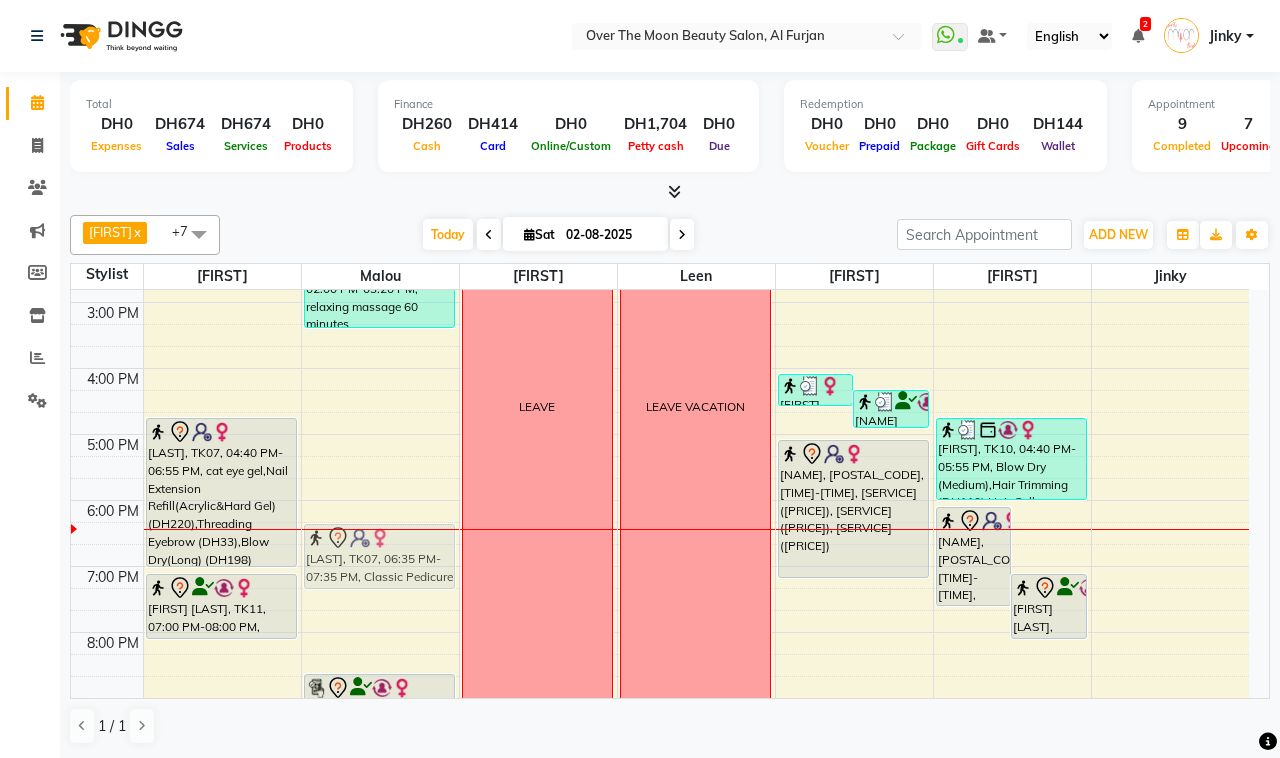 click on "[NAME], [POSTAL_CODE], [TIME]-[TIME], [SERVICE] [NAME], [POSTAL_CODE], [TIME]-[TIME], [SERVICE] [NAME], [POSTAL_CODE], [TIME]-[TIME], [SERVICE] ([PRICE]) [NAME], [POSTAL_CODE], [TIME]-[TIME], [SERVICE], [SERVICE] [NAME], [POSTAL_CODE], [TIME]-[TIME], [SERVICE] ([PRICE])" at bounding box center [380, 401] 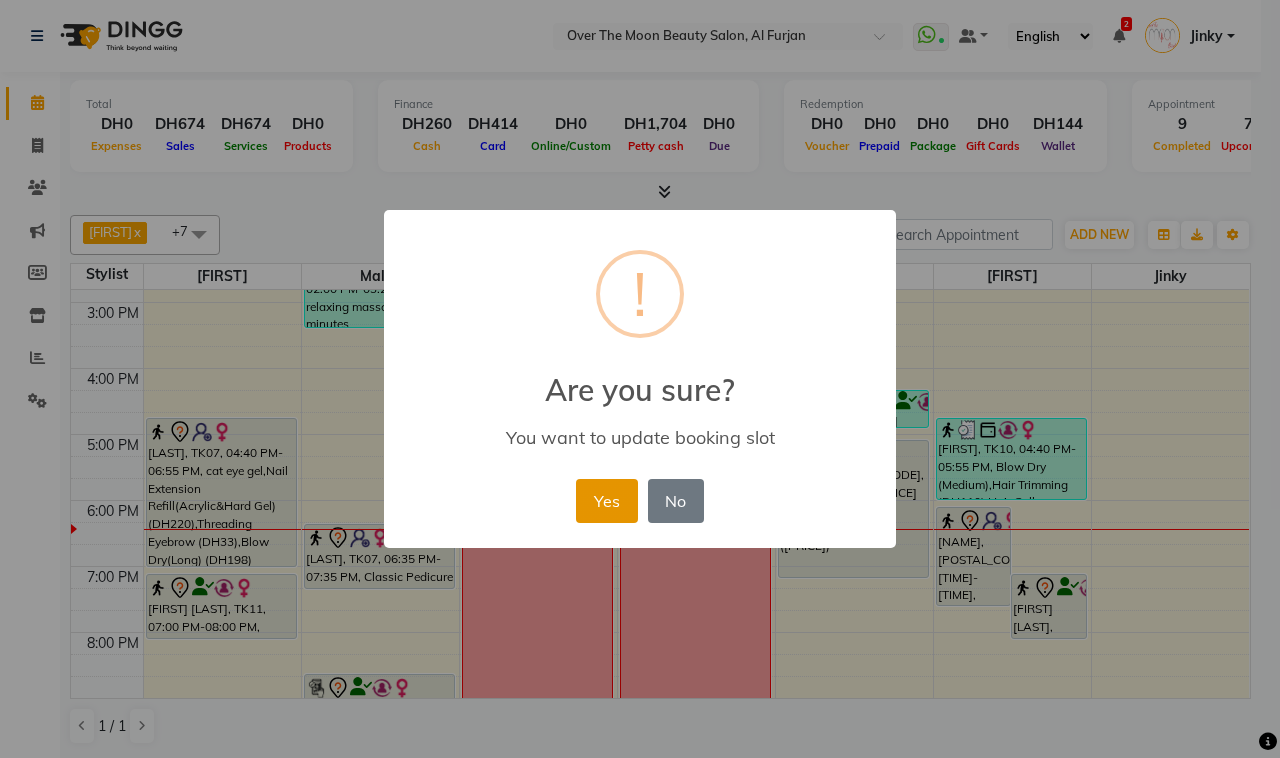 click on "Yes" at bounding box center [606, 501] 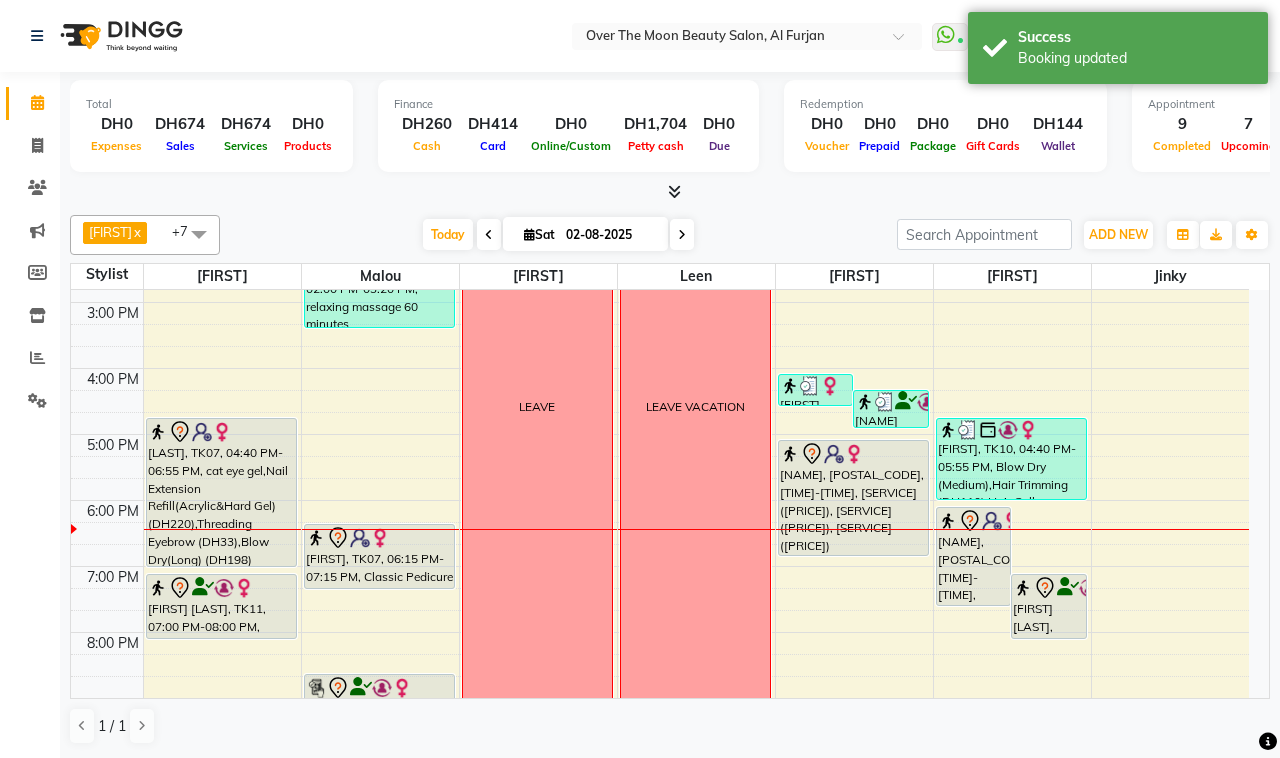 drag, startPoint x: 841, startPoint y: 575, endPoint x: 840, endPoint y: 557, distance: 18.027756 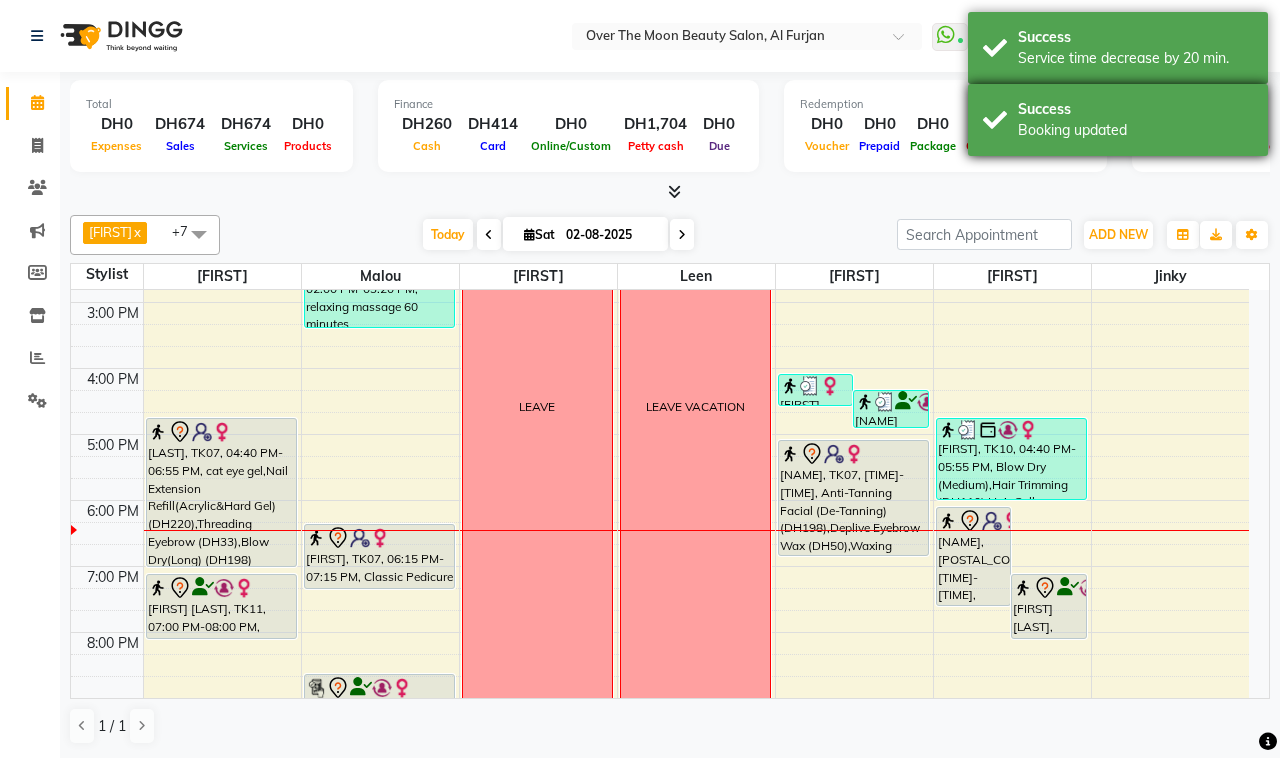 click on "Success   Booking updated" at bounding box center [1118, 120] 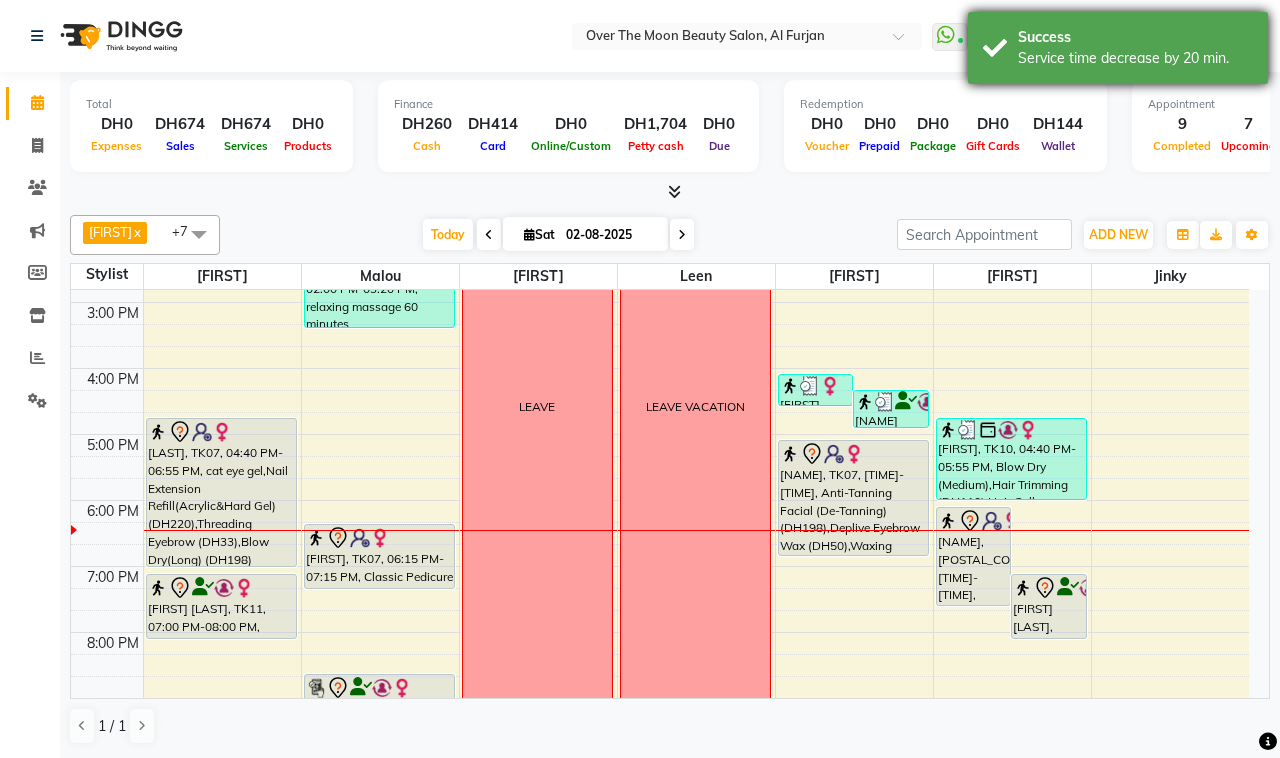 click on "Success" at bounding box center [1135, 37] 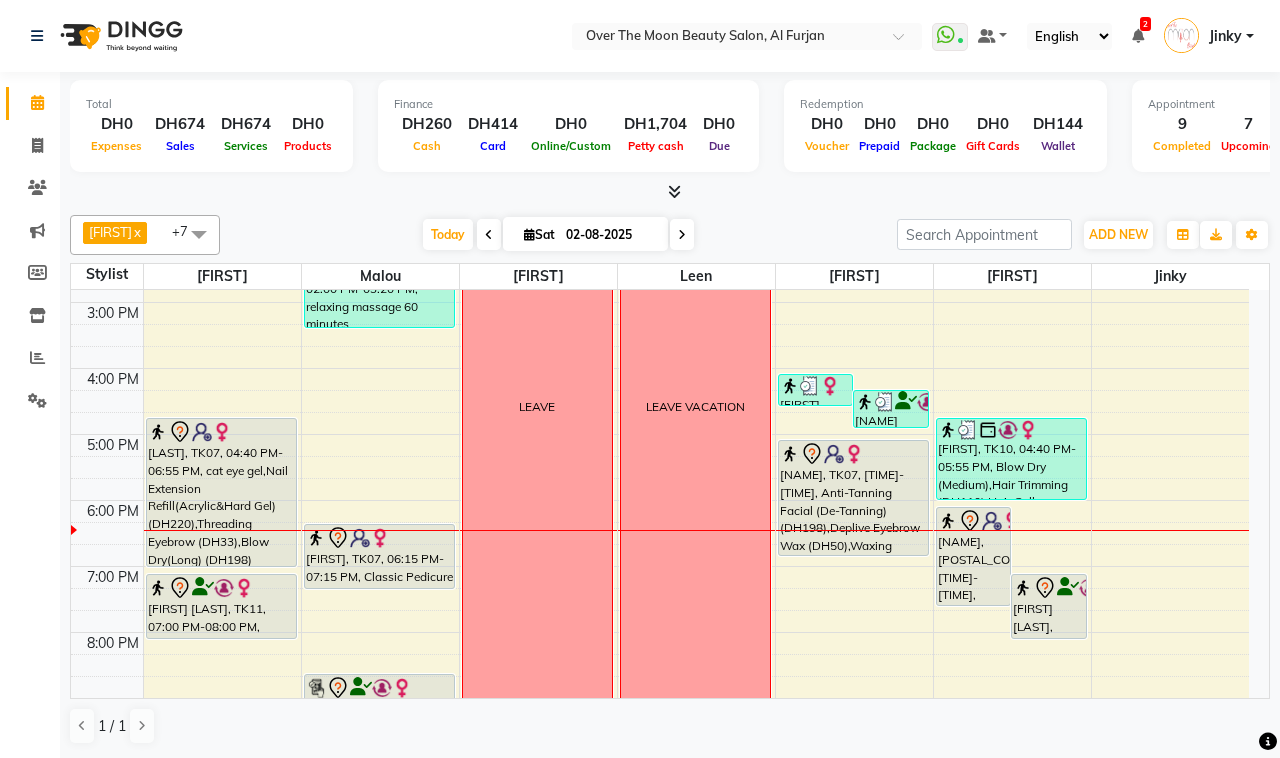 click at bounding box center [1138, 36] 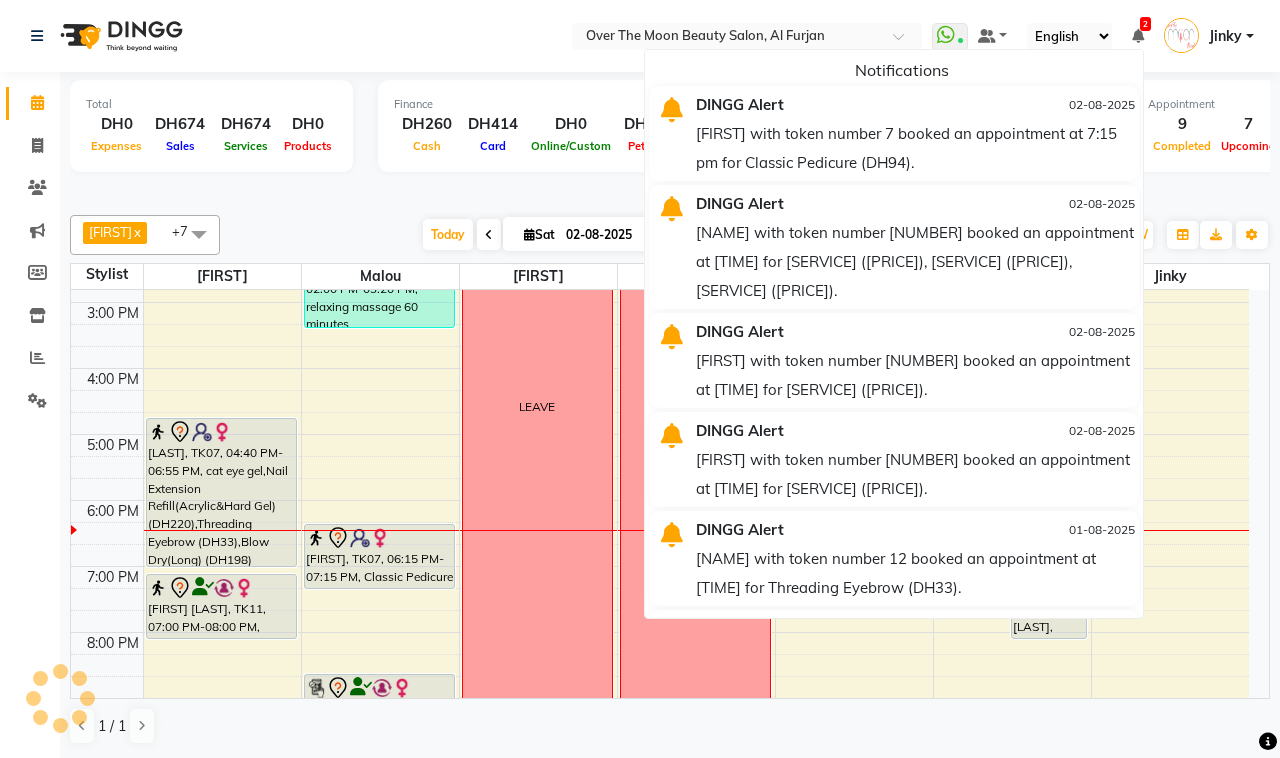 click at bounding box center [1138, 36] 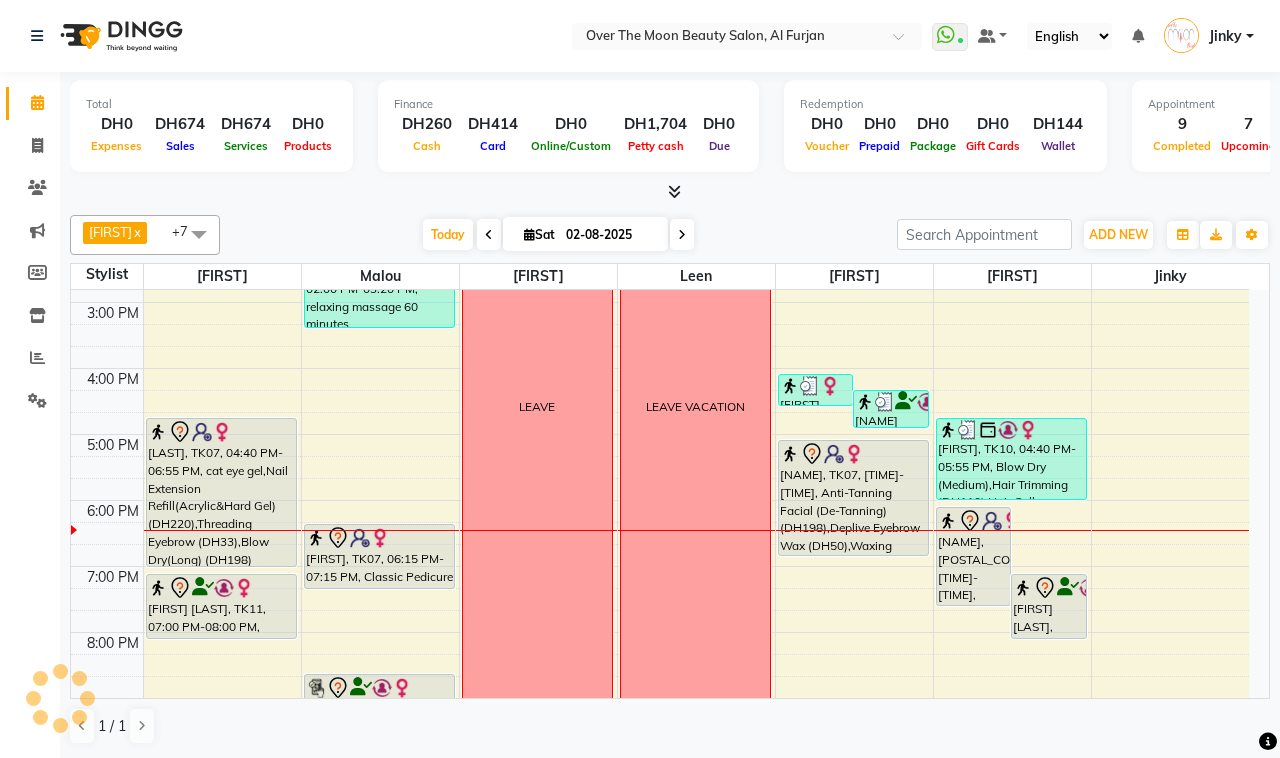 click at bounding box center (1138, 36) 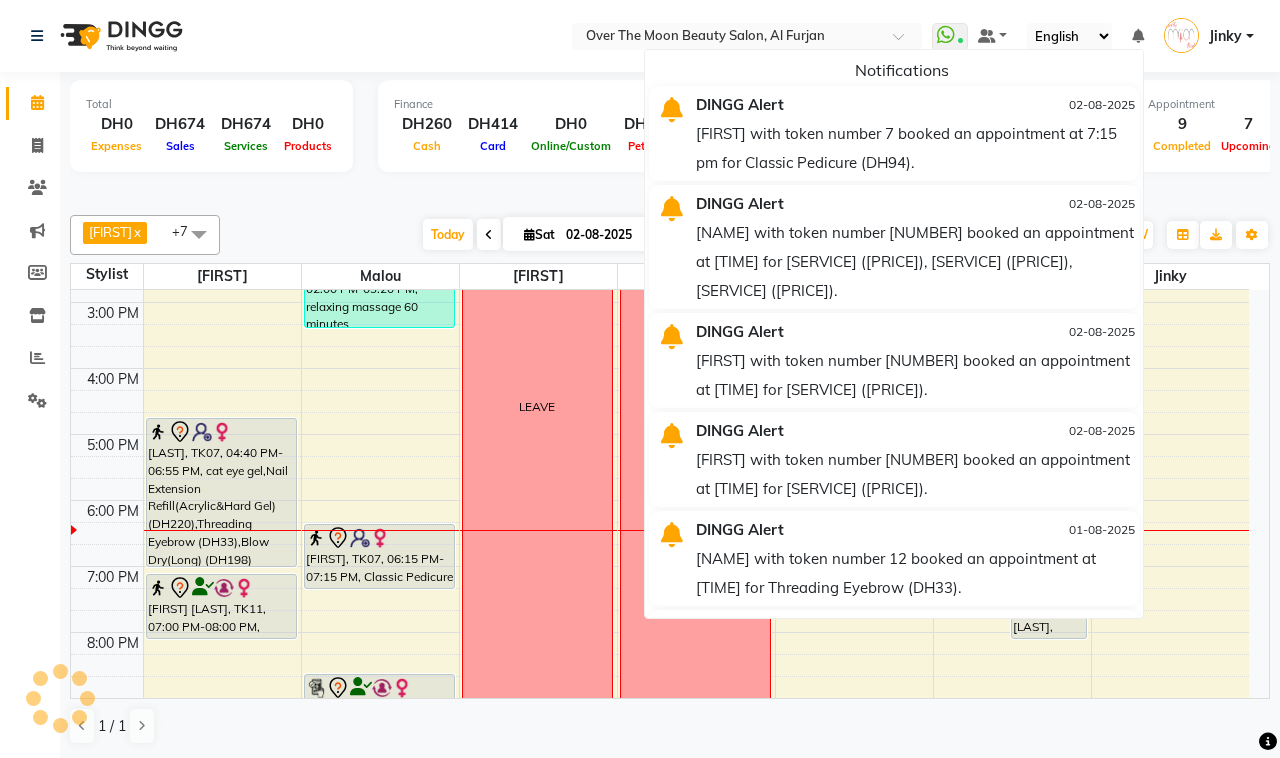 click at bounding box center (1138, 36) 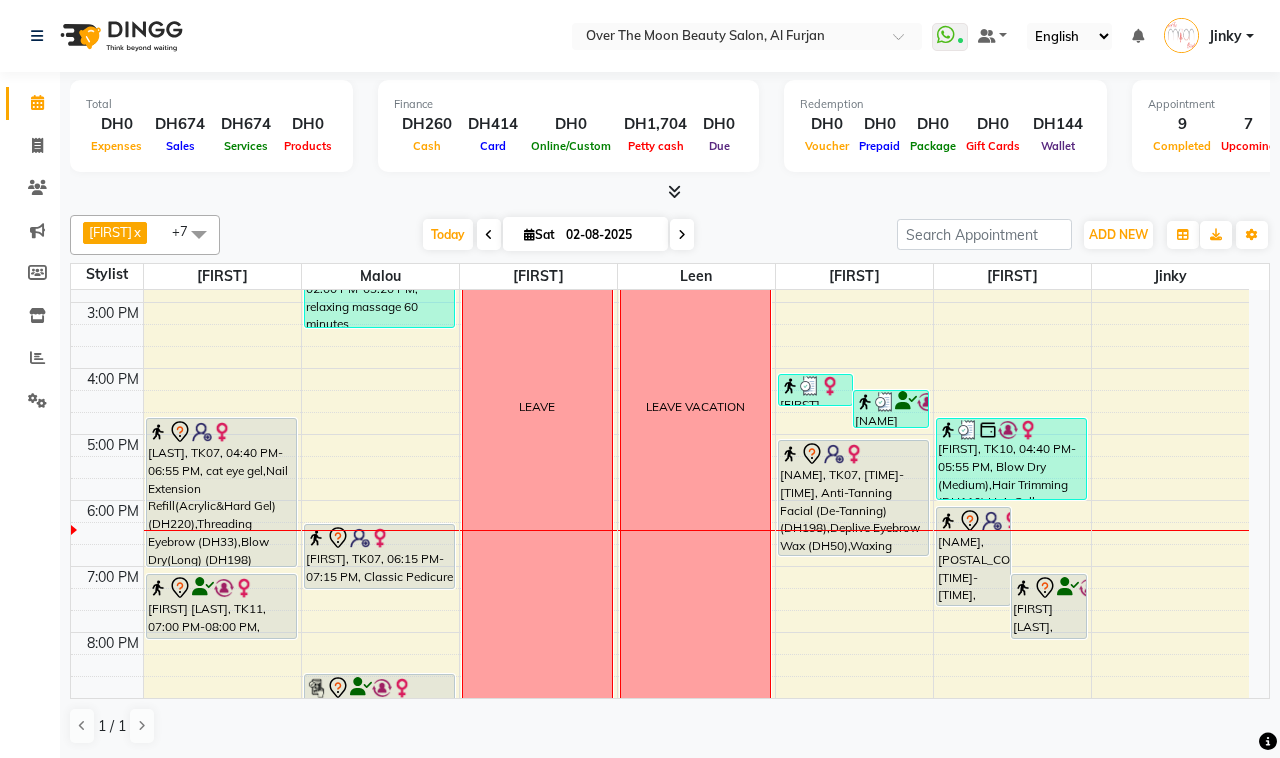click on "[LAST], TK07, 04:40 PM-06:55 PM, cat eye gel,Nail Extension Refill(Acrylic&Hard Gel) (DH220),Threading Eyebrow (DH33),Blow Dry(Long) (DH198)" at bounding box center (221, 492) 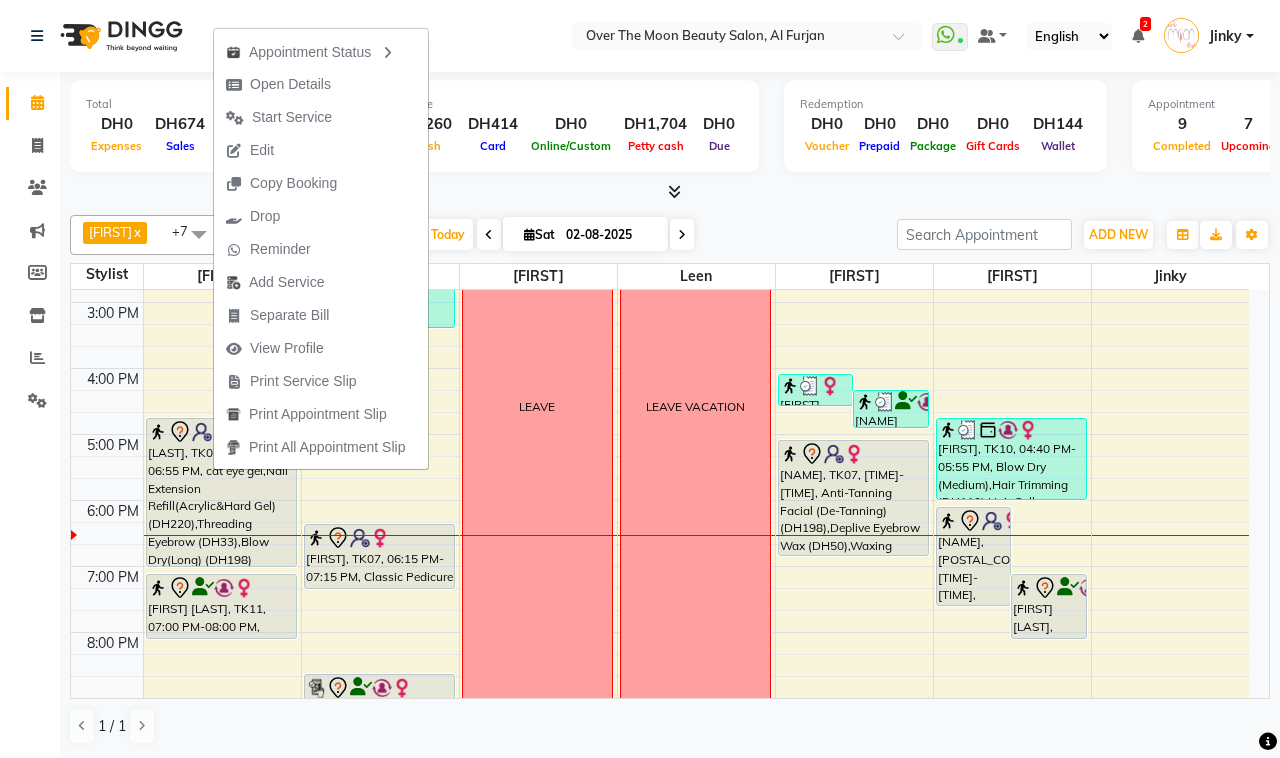 click on "[FIRST], TK07, 06:15 PM-07:15 PM, Classic Pedicure (DH94)" at bounding box center (379, 556) 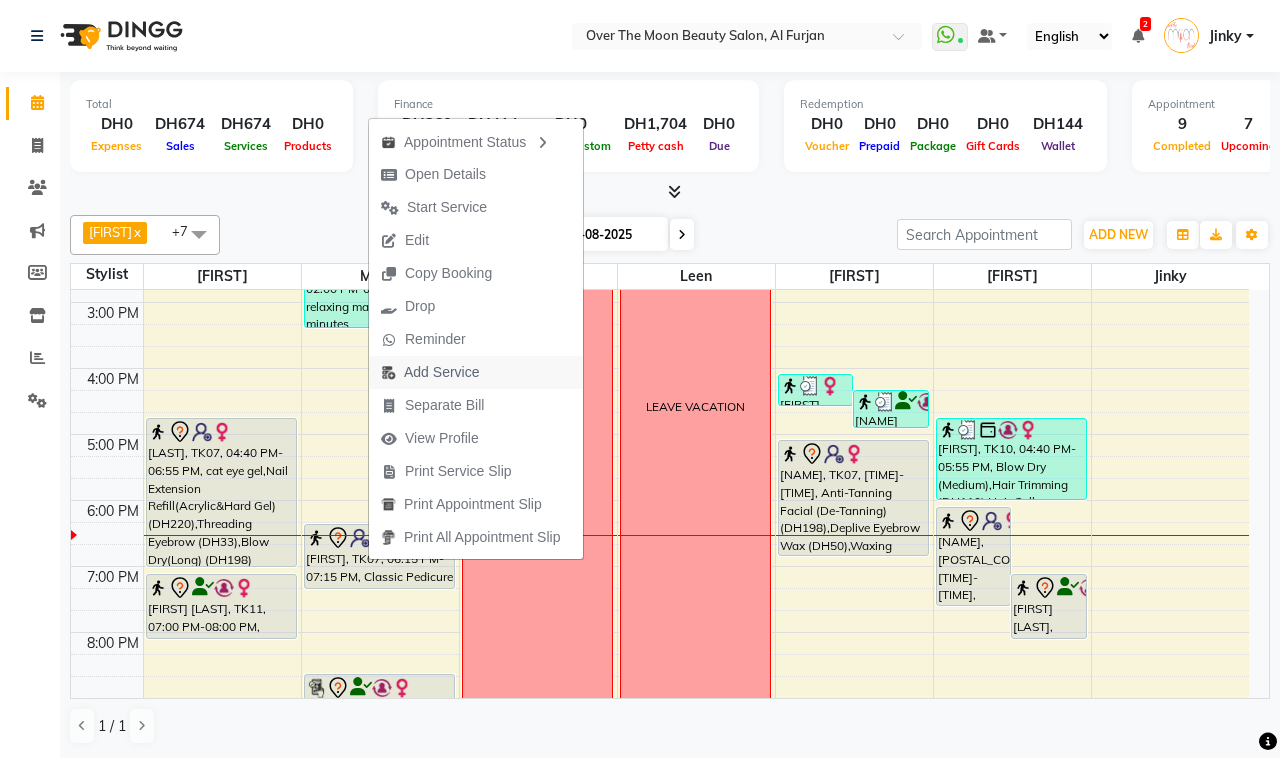 click on "Add Service" at bounding box center (441, 372) 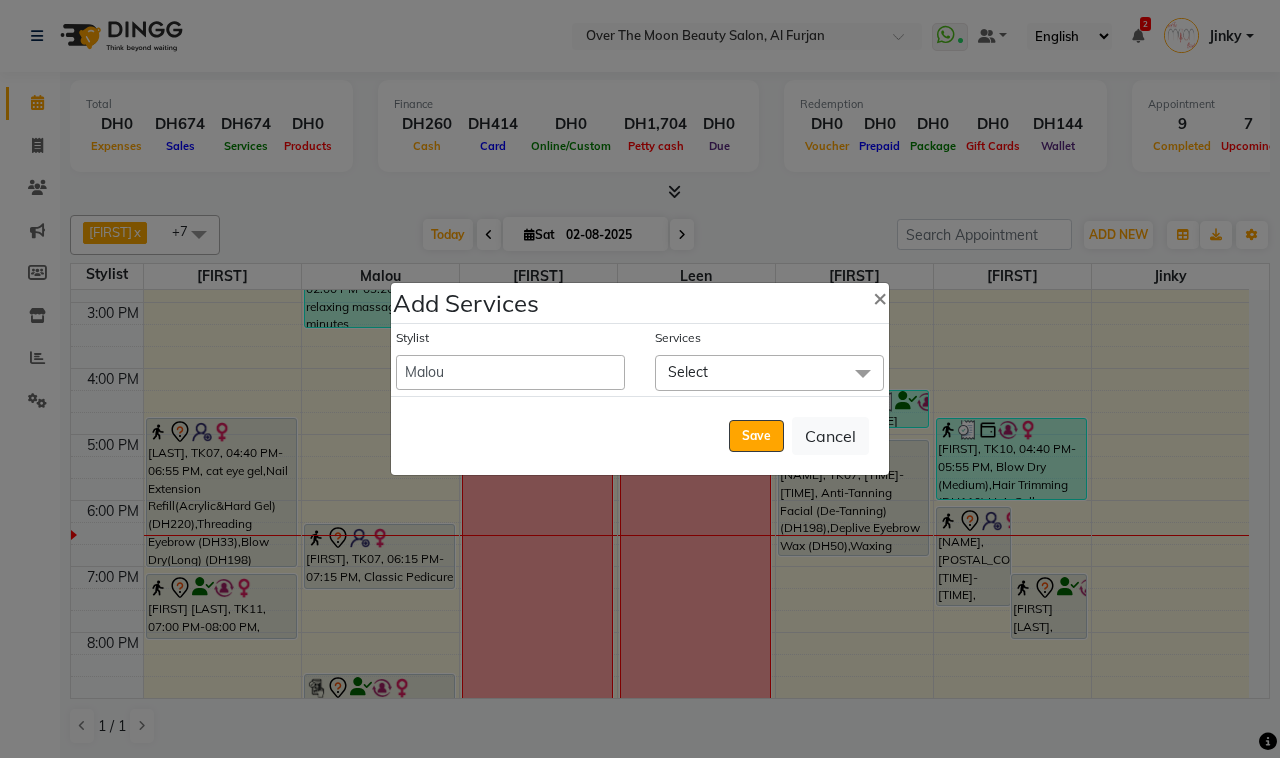 click on "Select" 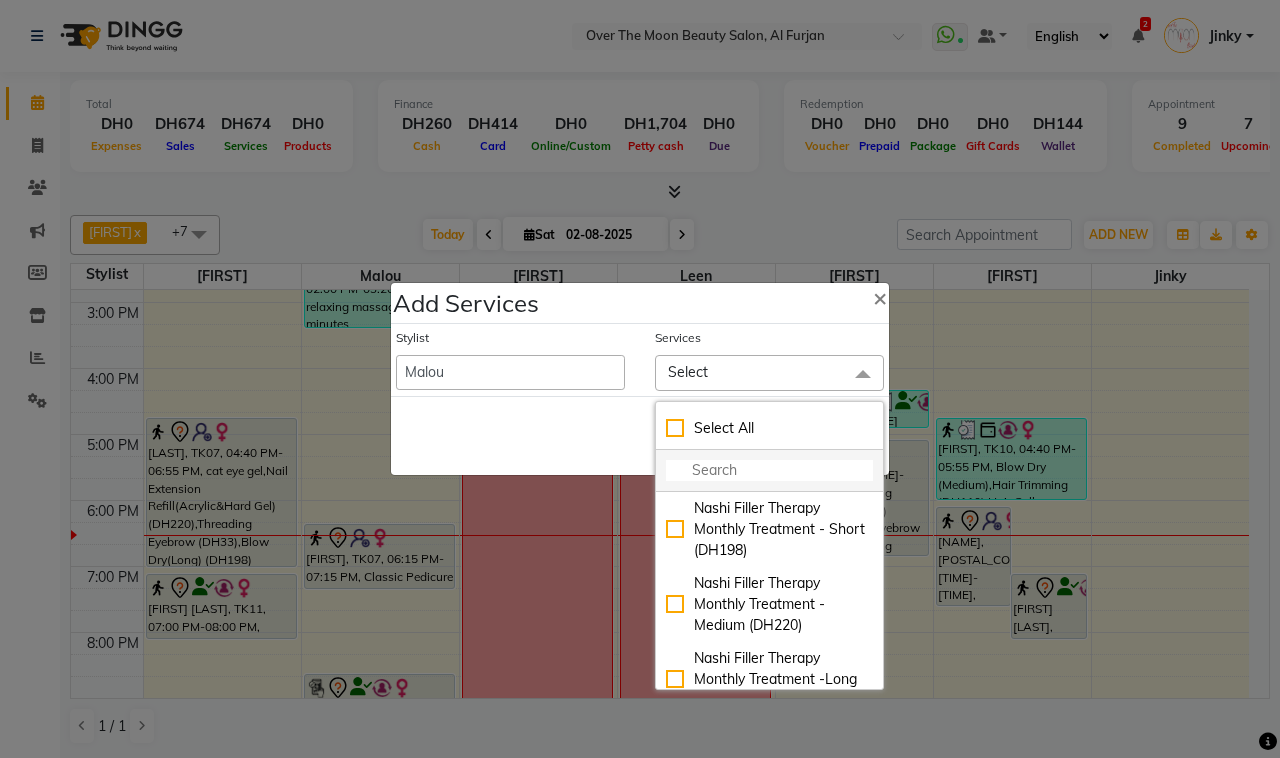 click 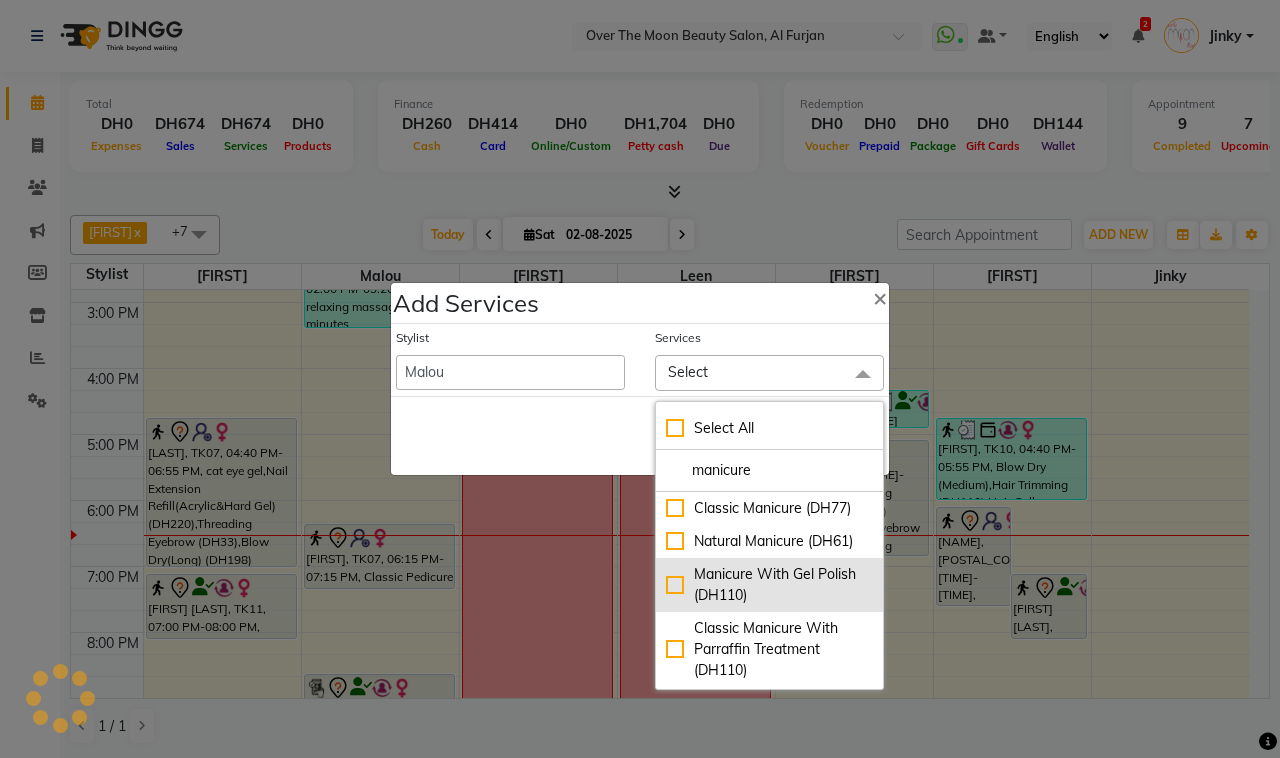 type on "manicure" 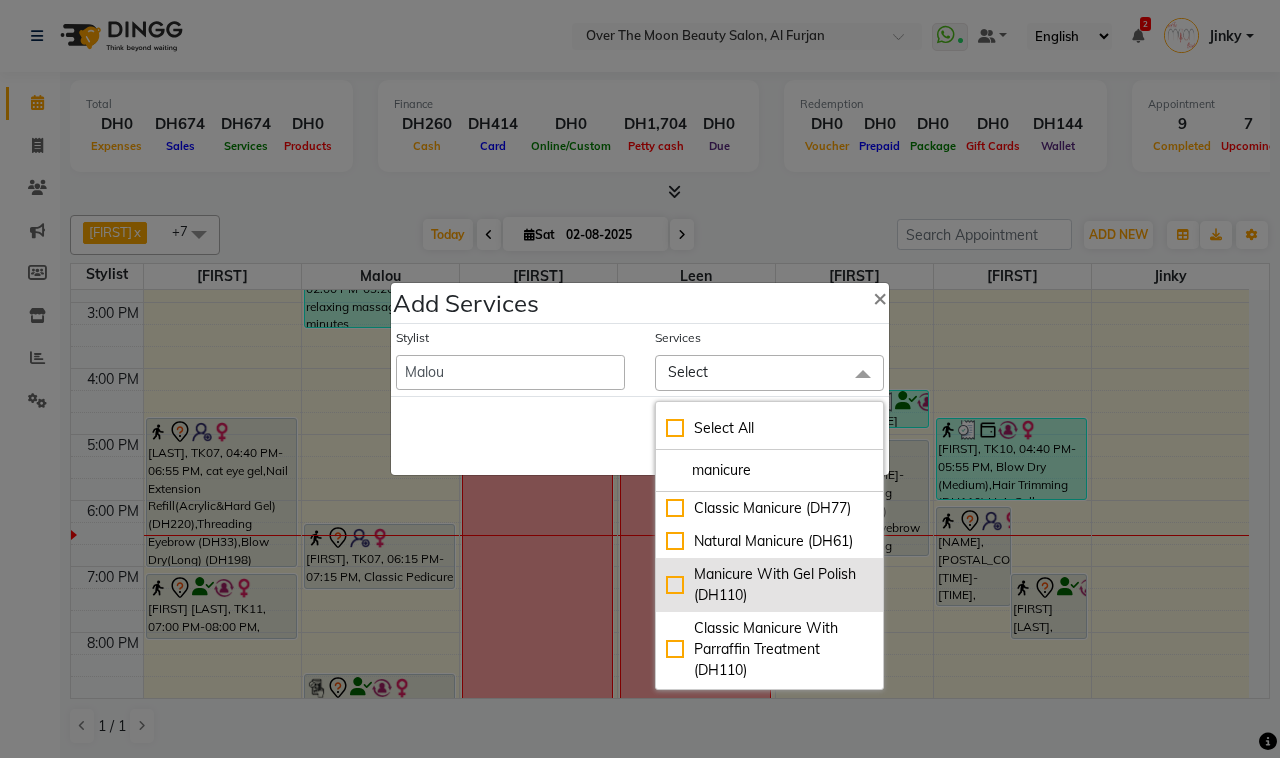 click on "Manicure With Gel Polish (DH110)" 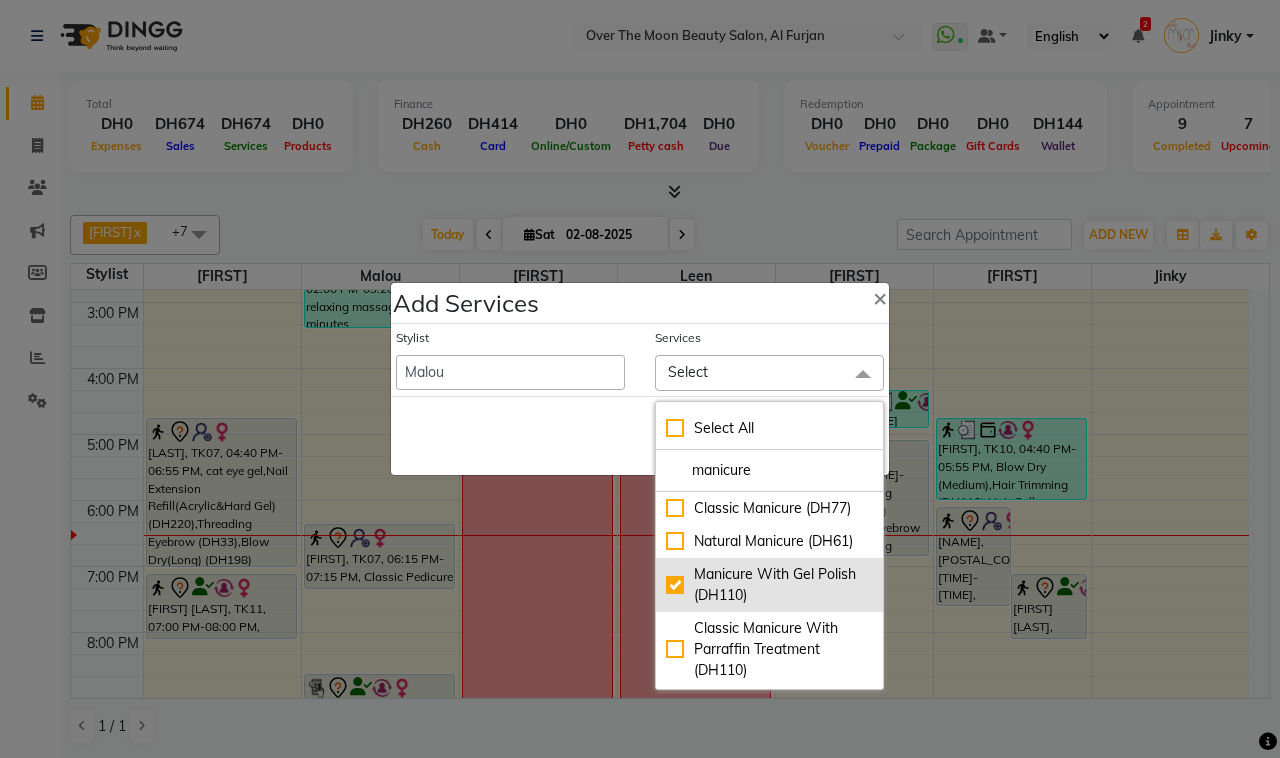 checkbox on "true" 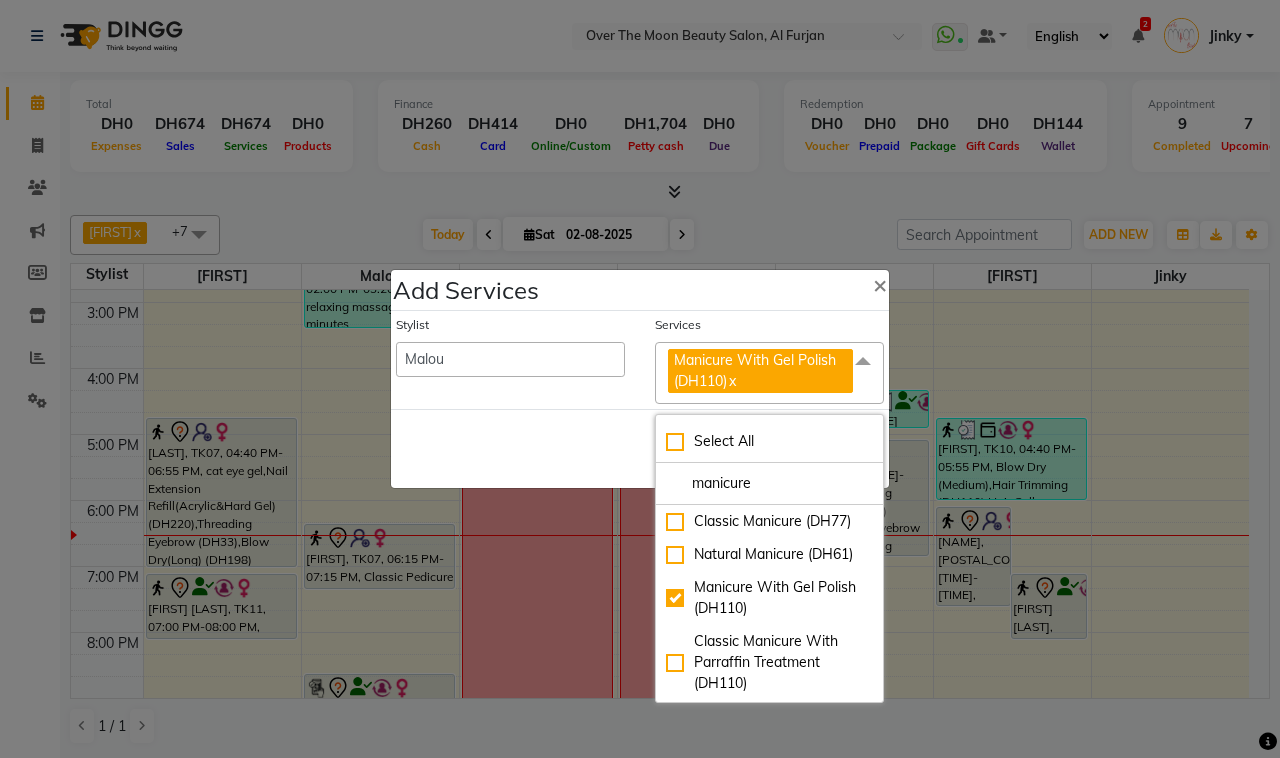 drag, startPoint x: 746, startPoint y: 481, endPoint x: 628, endPoint y: 475, distance: 118.15244 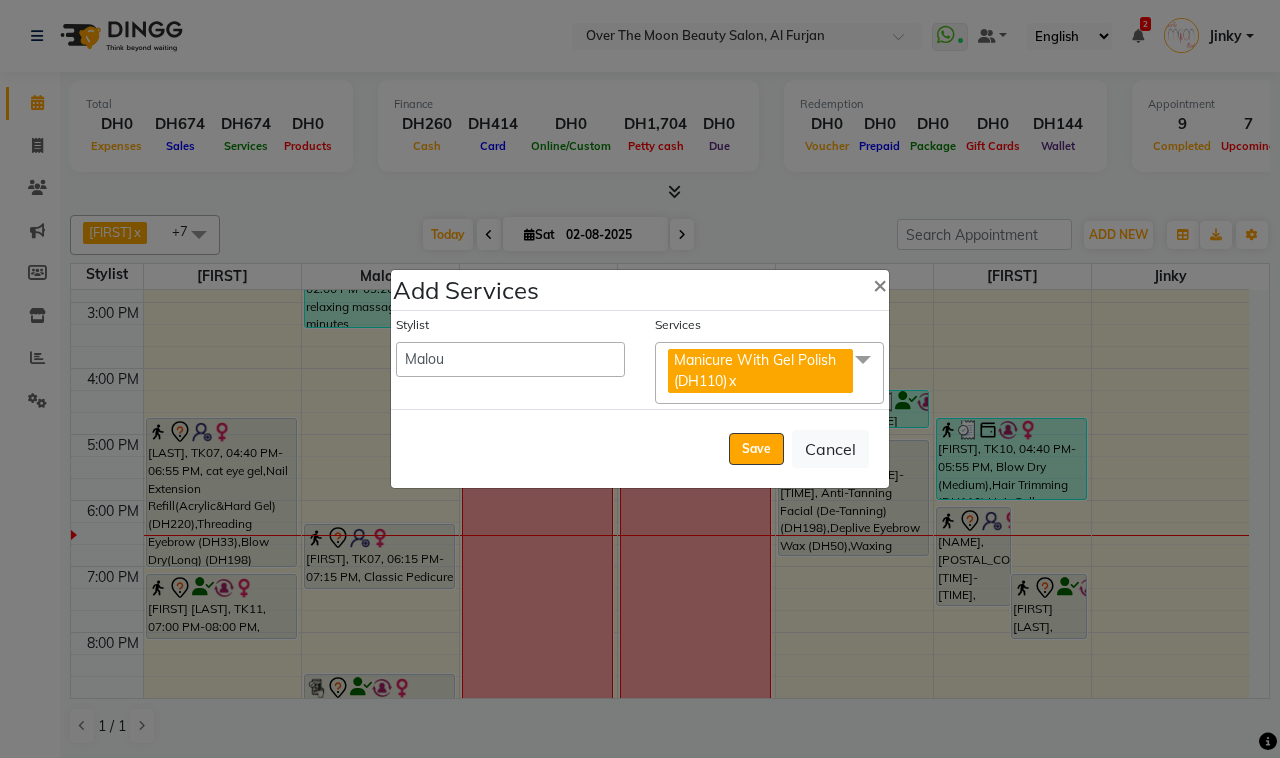click on "Manicure With Gel Polish (DH110)  x" 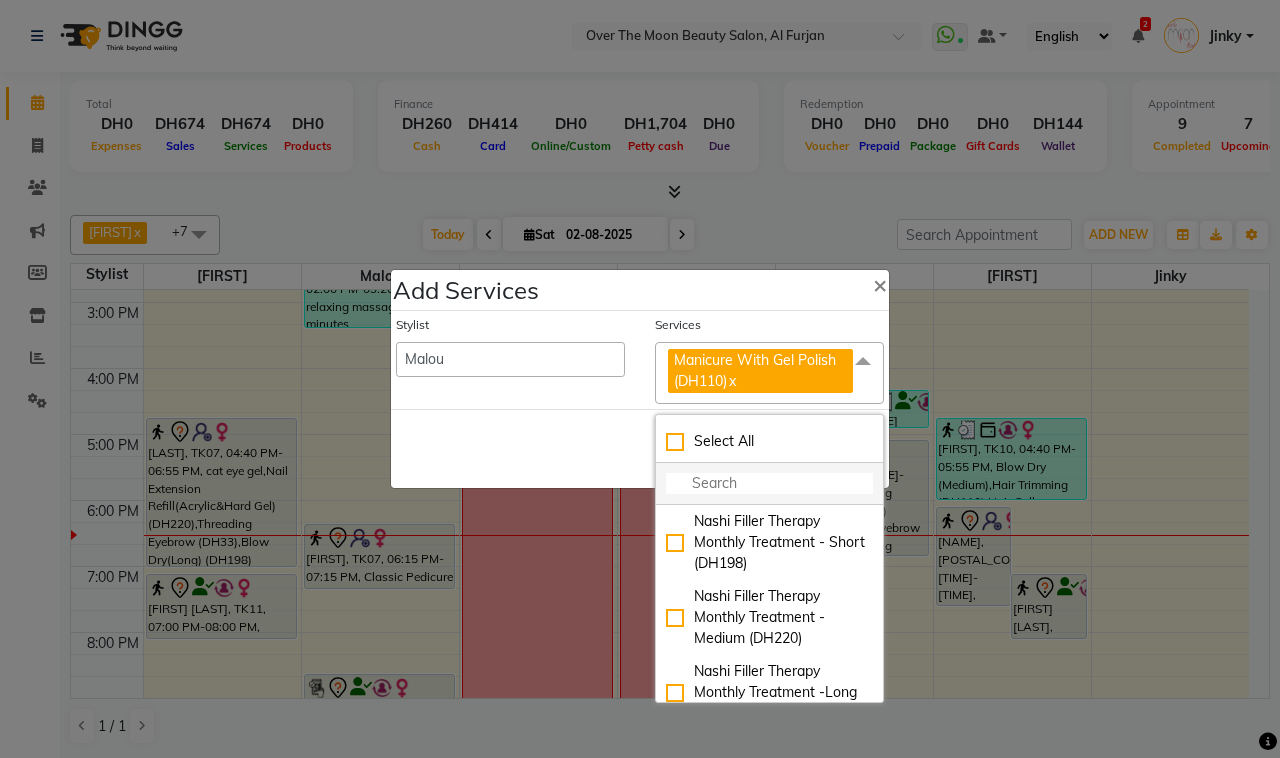 click 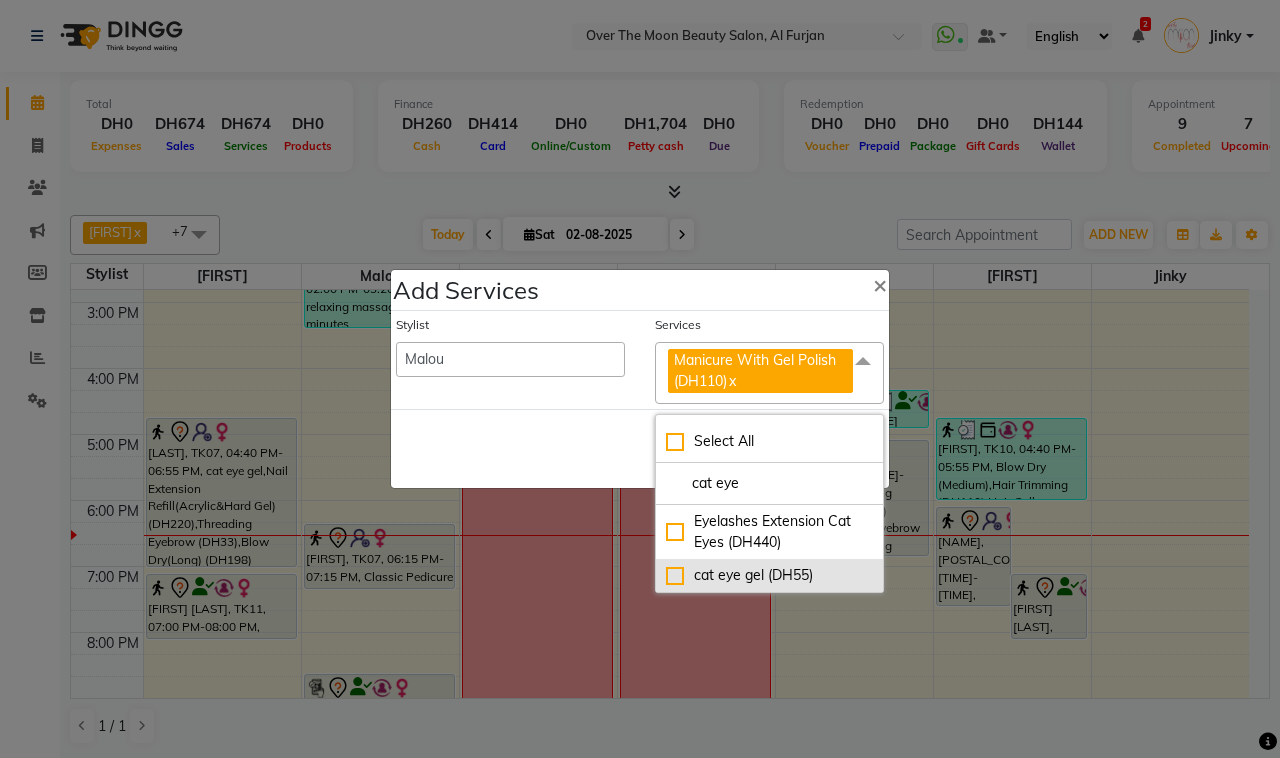 type on "cat eye" 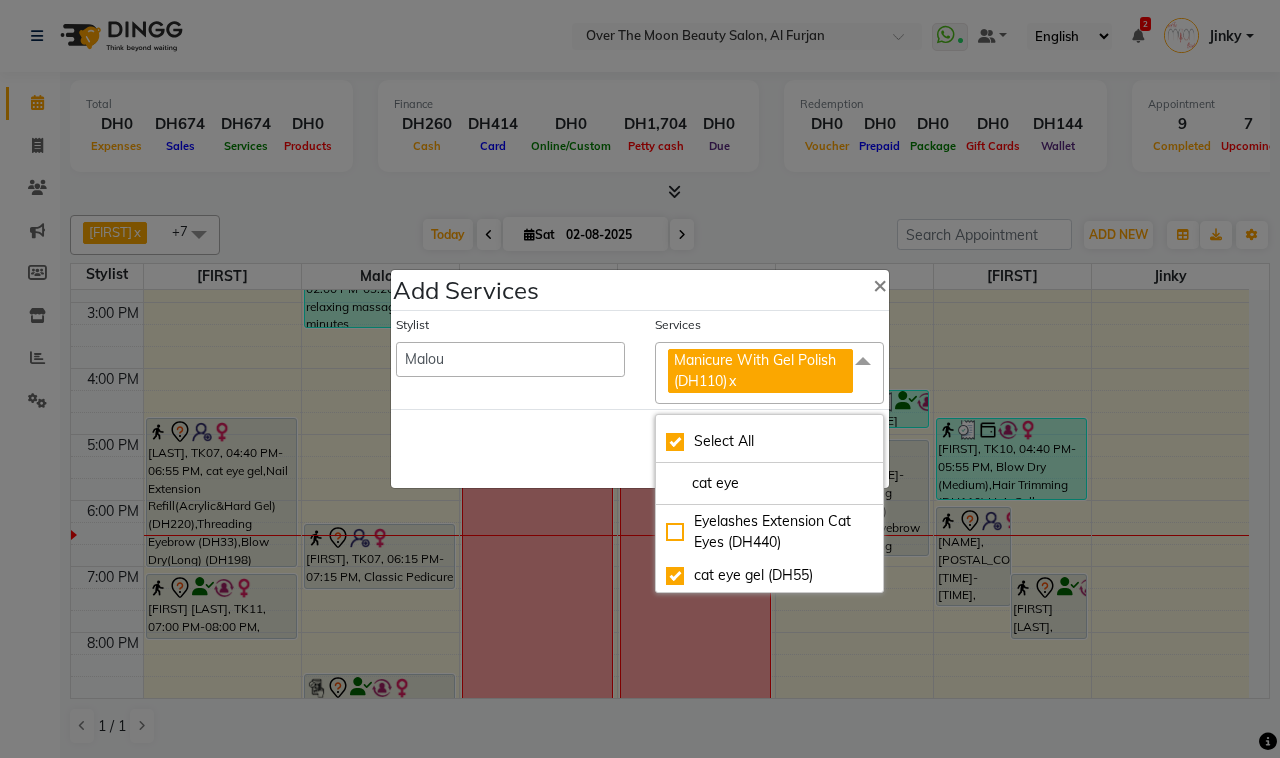 checkbox on "true" 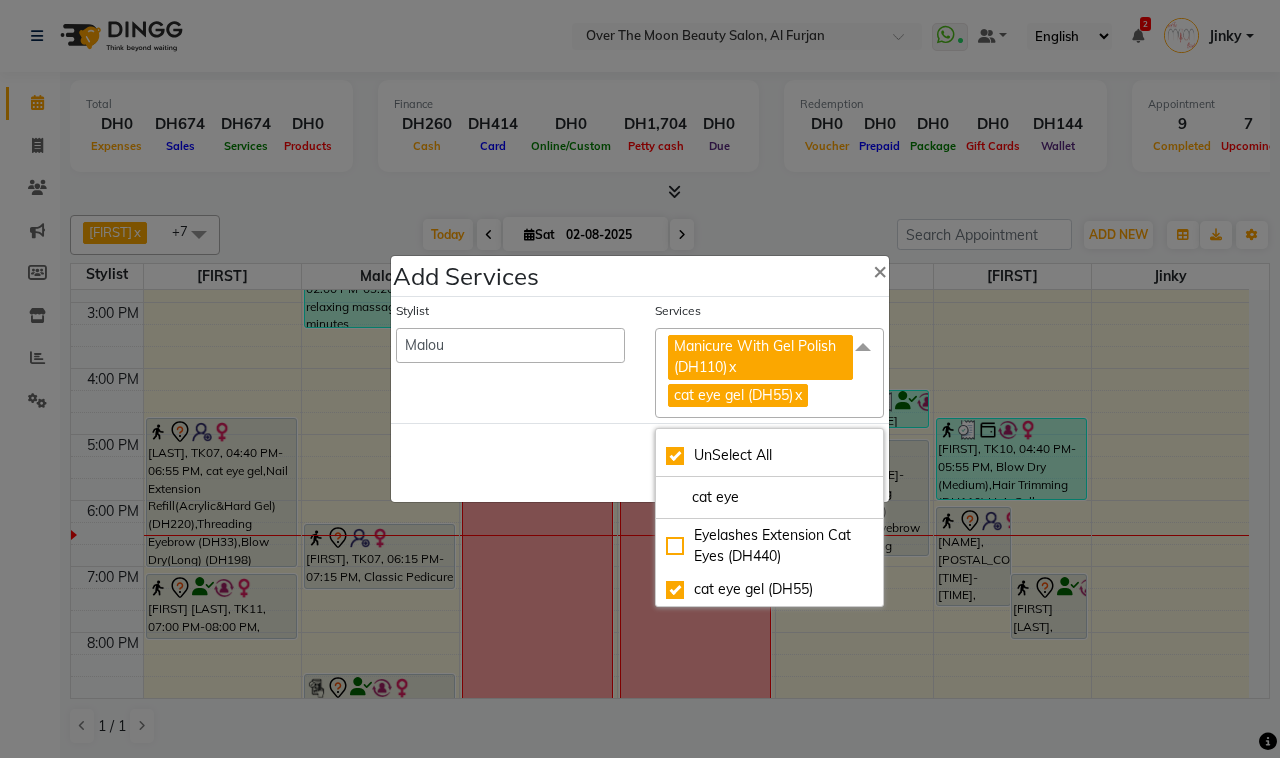 click on "Save   Cancel" 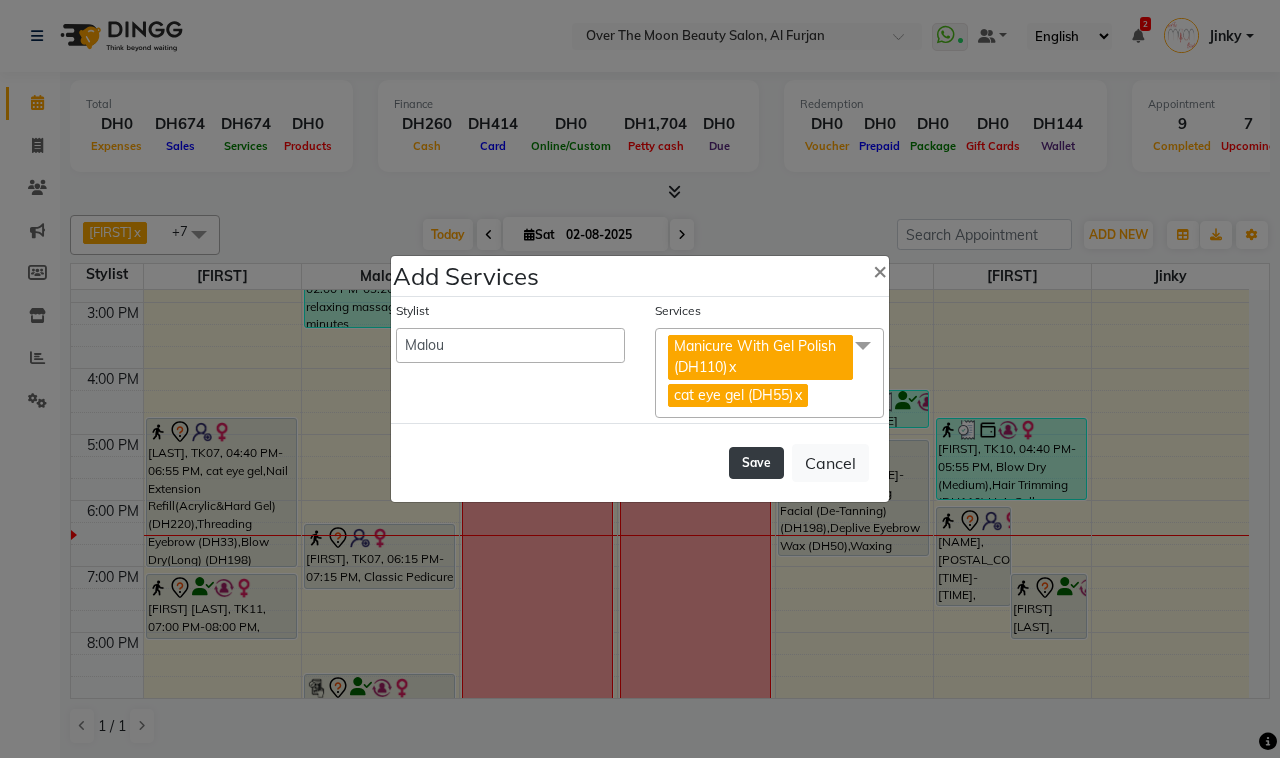 click on "Save" 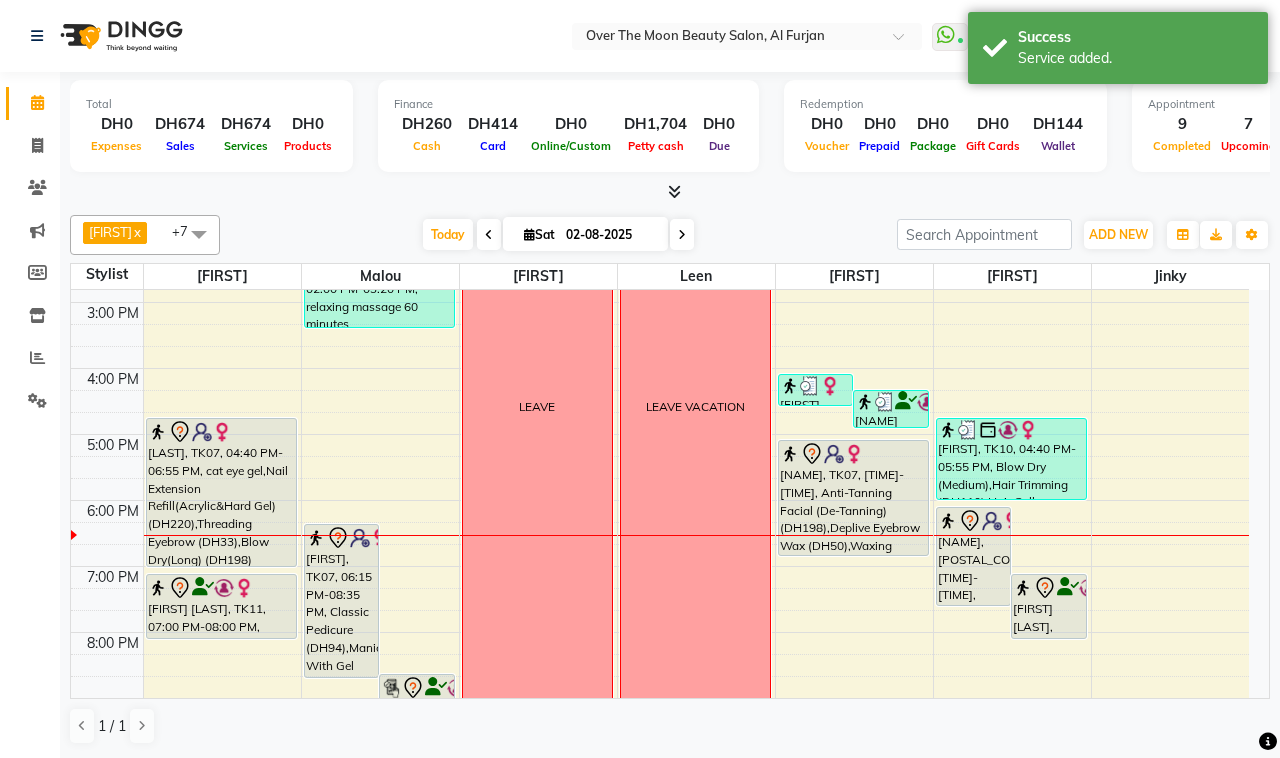 click on "[FIRST], TK07, 06:15 PM-08:35 PM, Classic Pedicure (DH94),Manicure With Gel Polish (DH110),cat eye gel (DH55)" at bounding box center (342, 601) 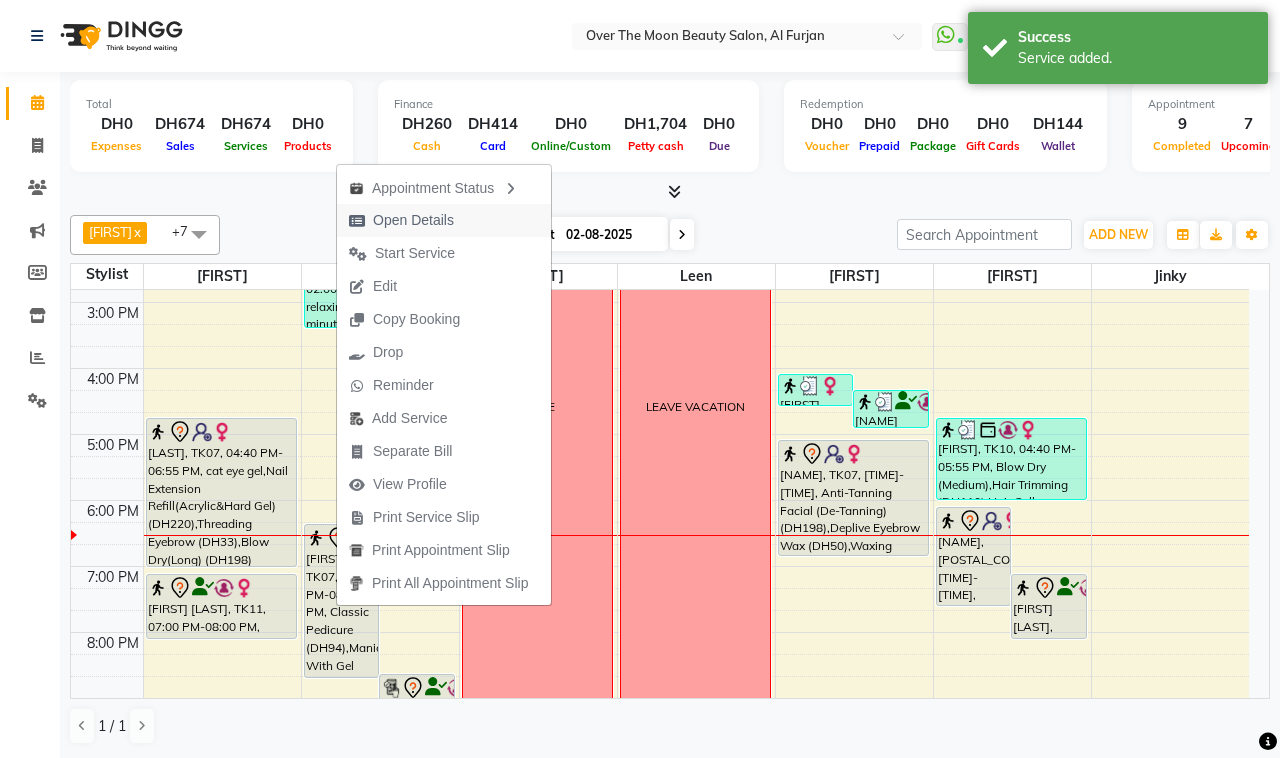 click on "Open Details" at bounding box center [413, 220] 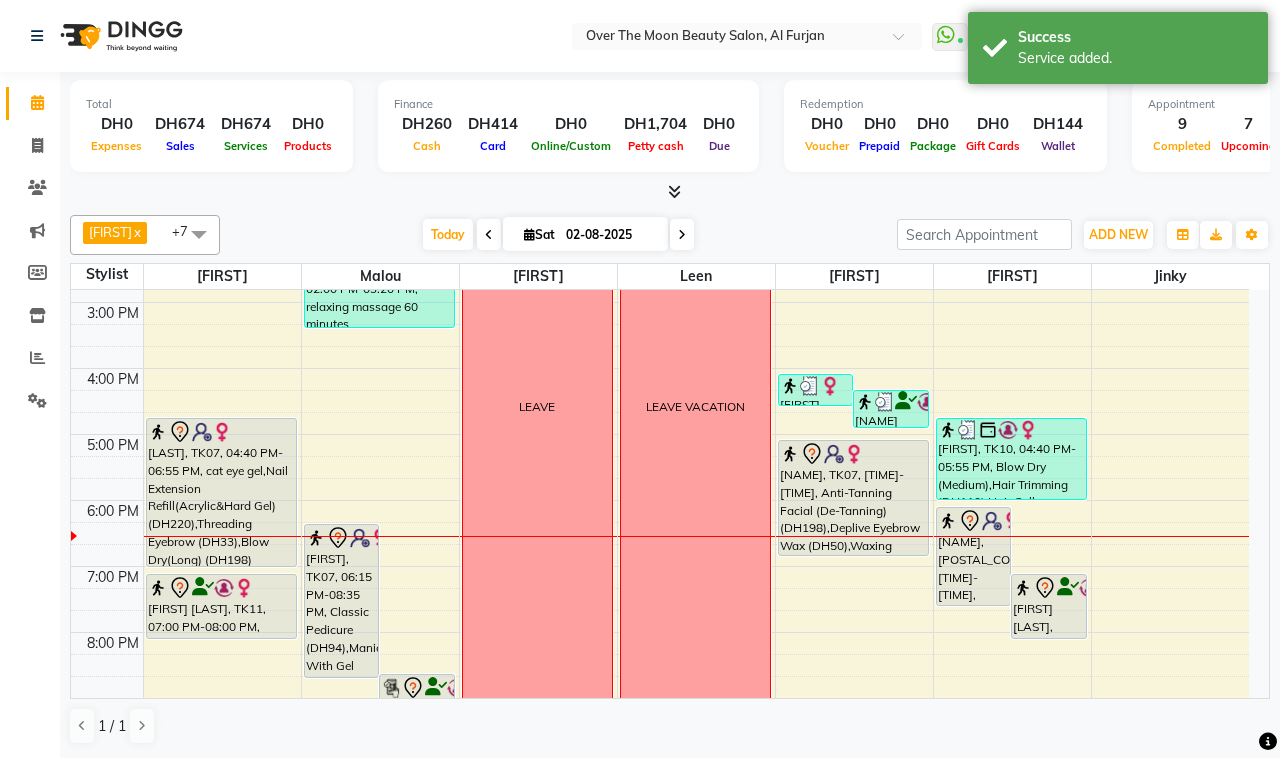 click on "[FIRST], TK07, 06:15 PM-08:35 PM, Classic Pedicure (DH94),Manicure With Gel Polish (DH110),cat eye gel (DH55)" at bounding box center (342, 601) 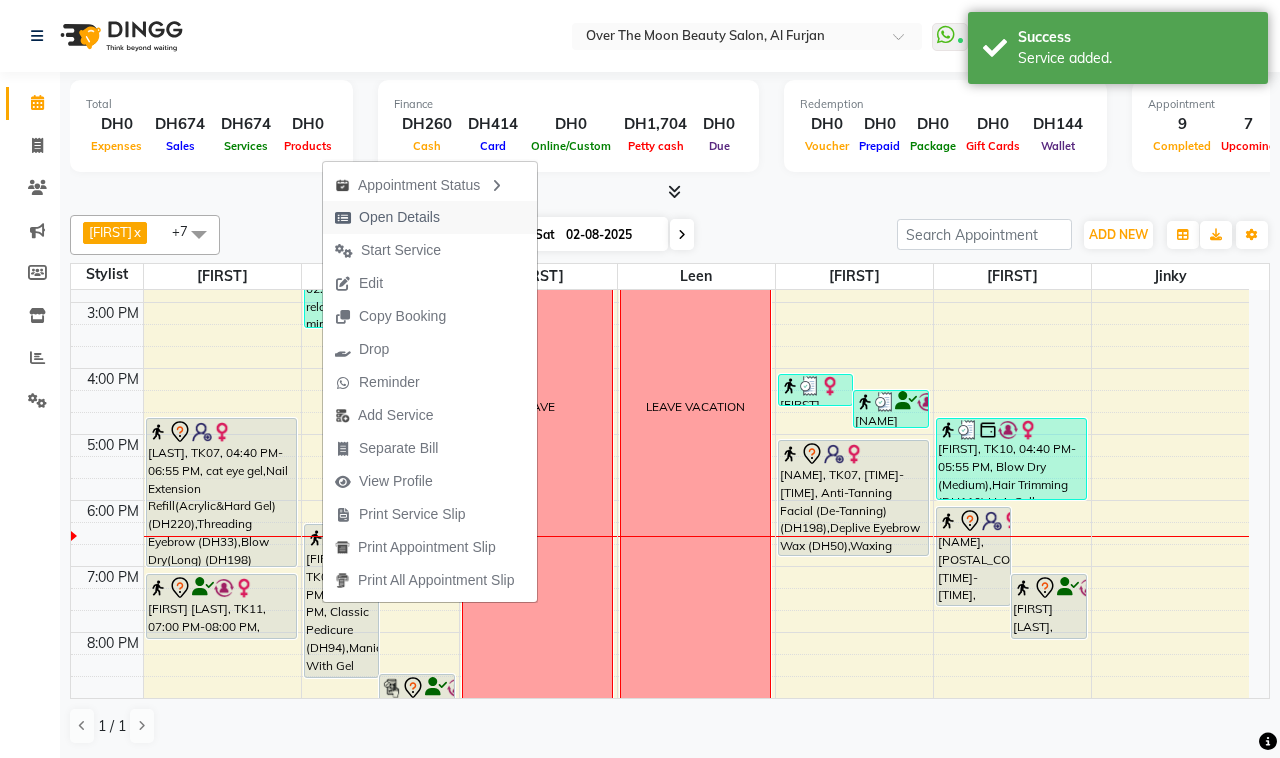 click on "Open Details" at bounding box center (399, 217) 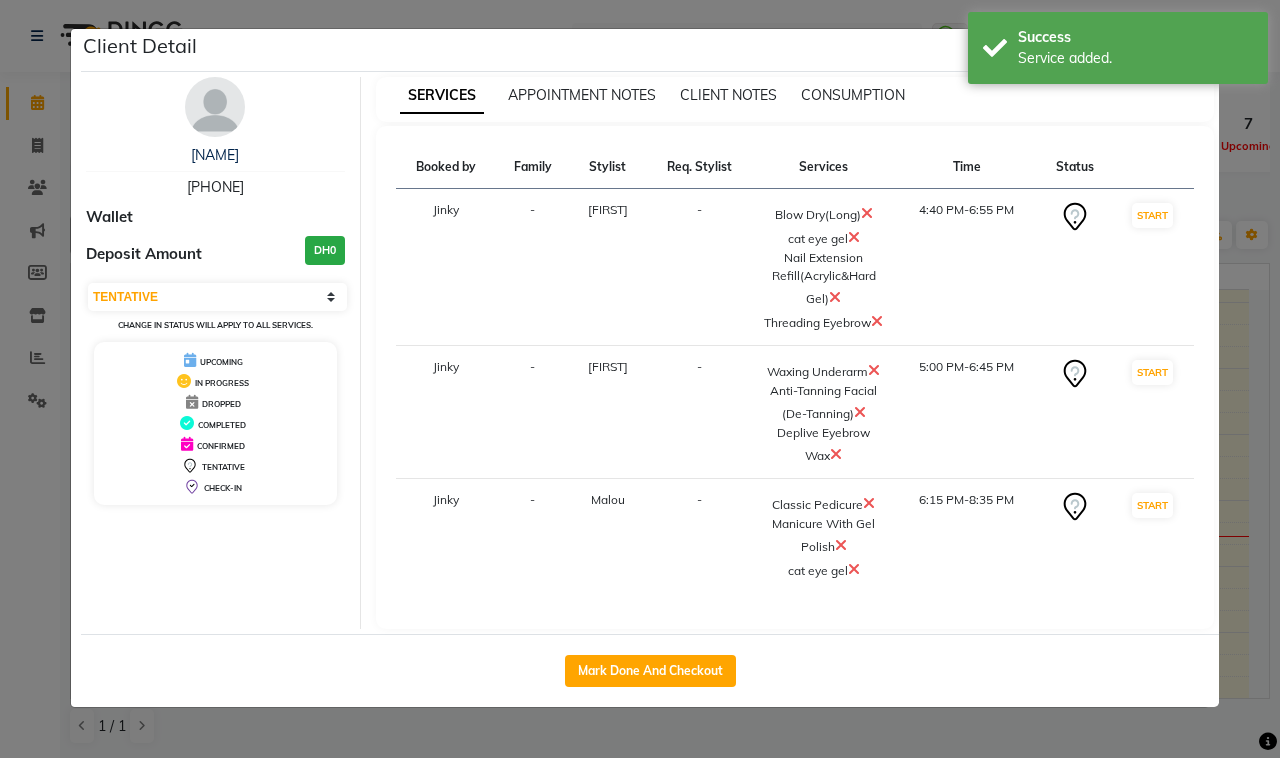 click at bounding box center [869, 503] 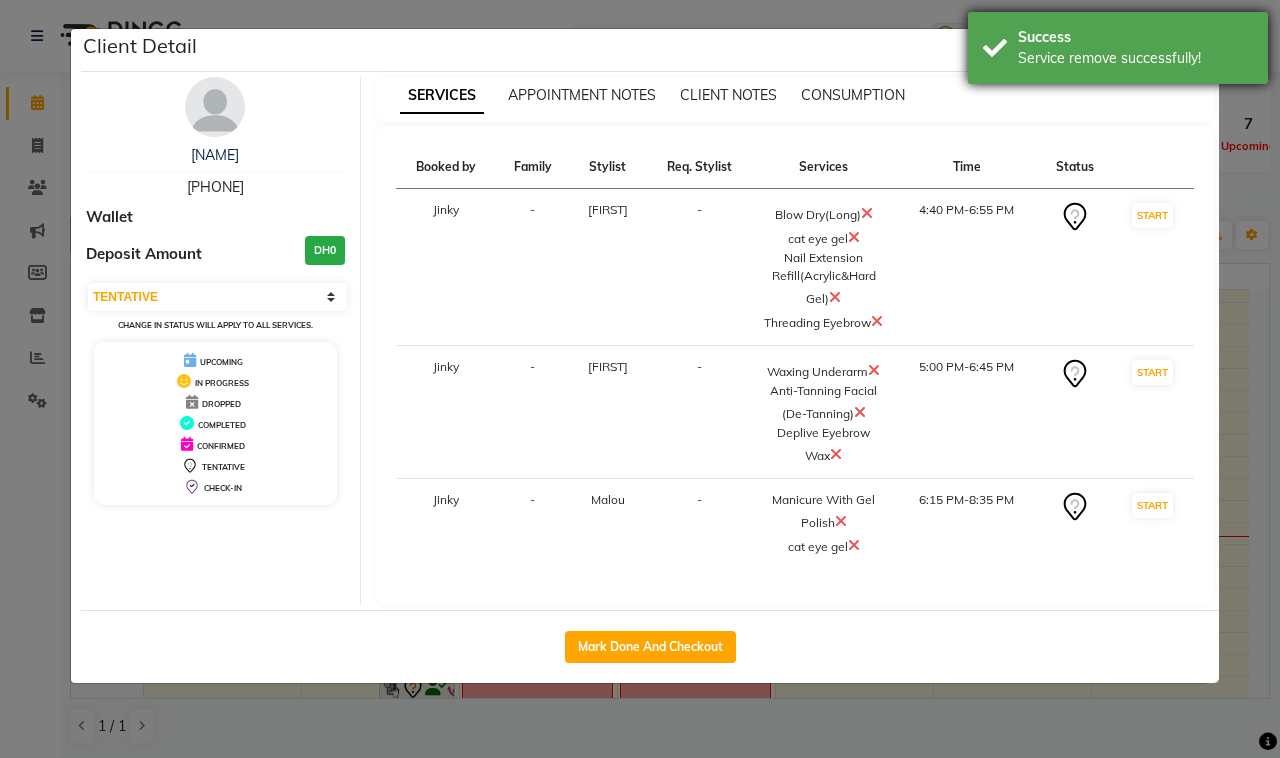 click on "Service remove successfully!" at bounding box center (1135, 58) 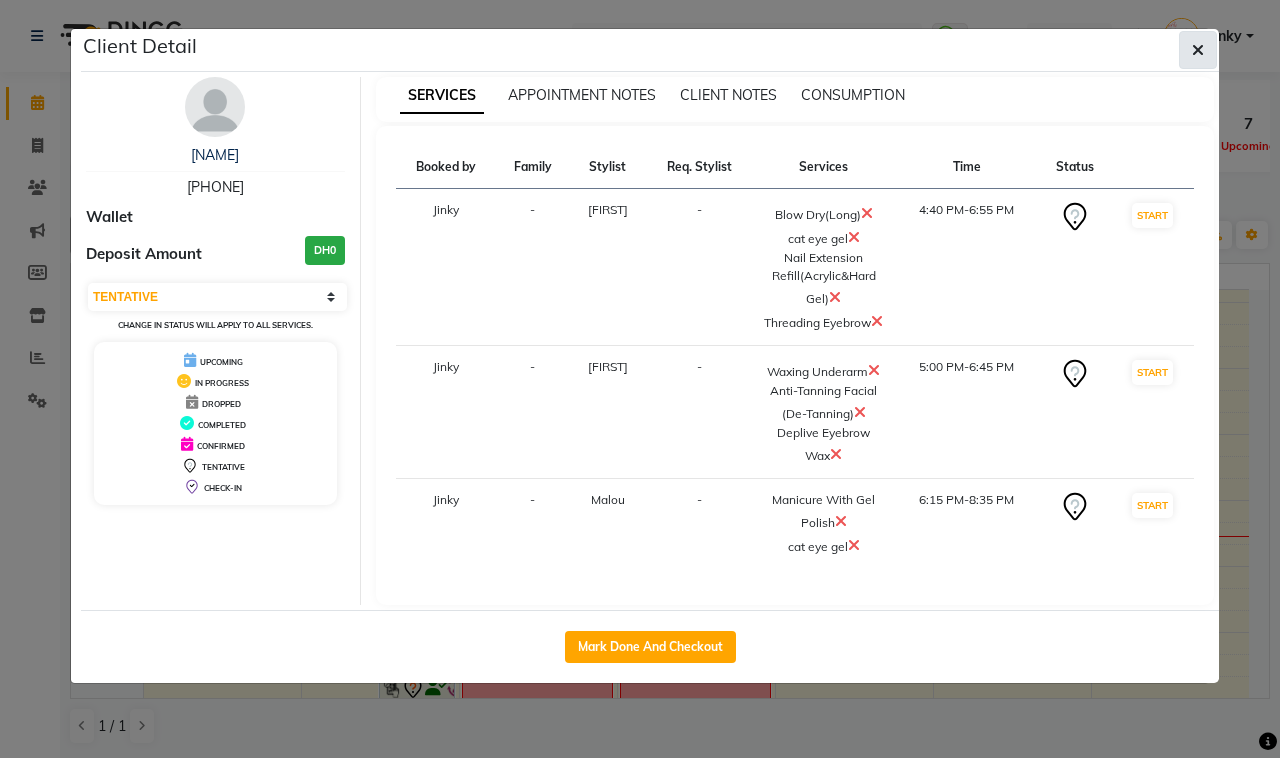 click 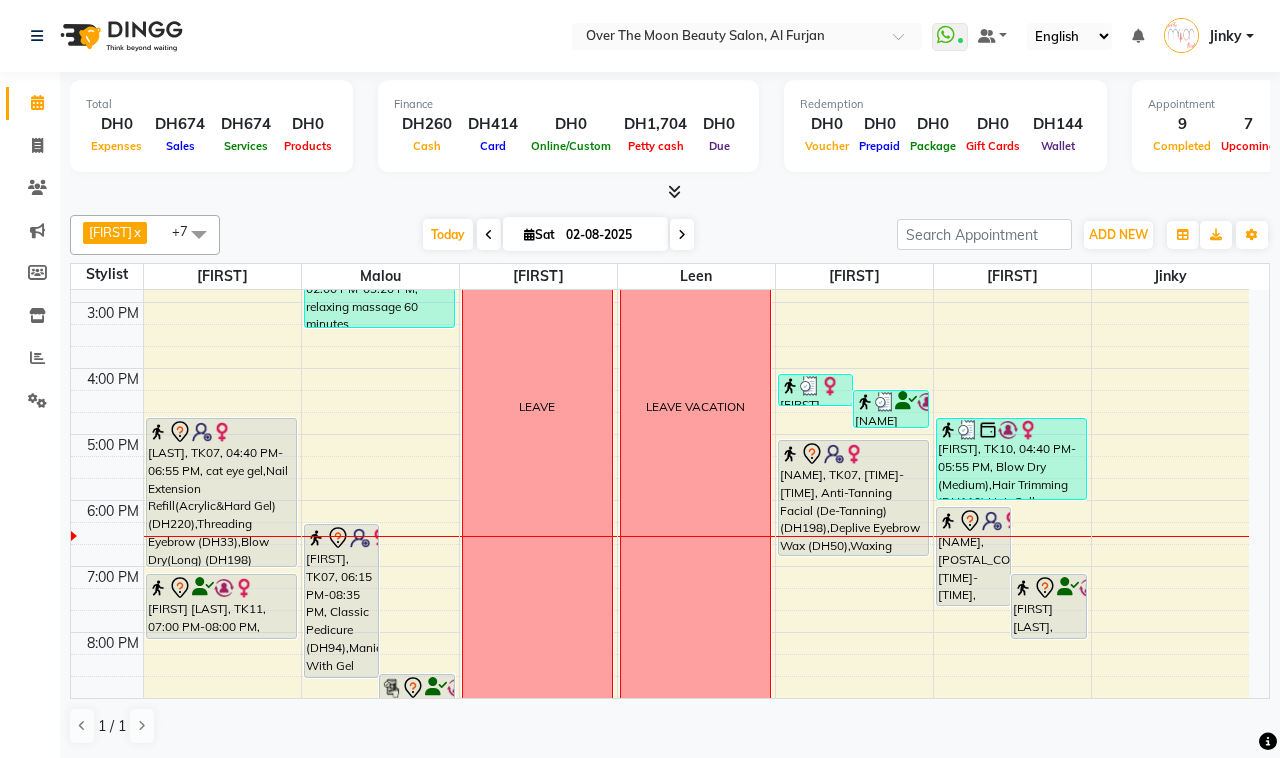 click on "[NAME], TK07, [TIME]-[TIME], Anti-Tanning Facial (De-Tanning) (DH198),Deplive Eyebrow  Wax (DH50),Waxing Underarm (DH33)" at bounding box center [853, 498] 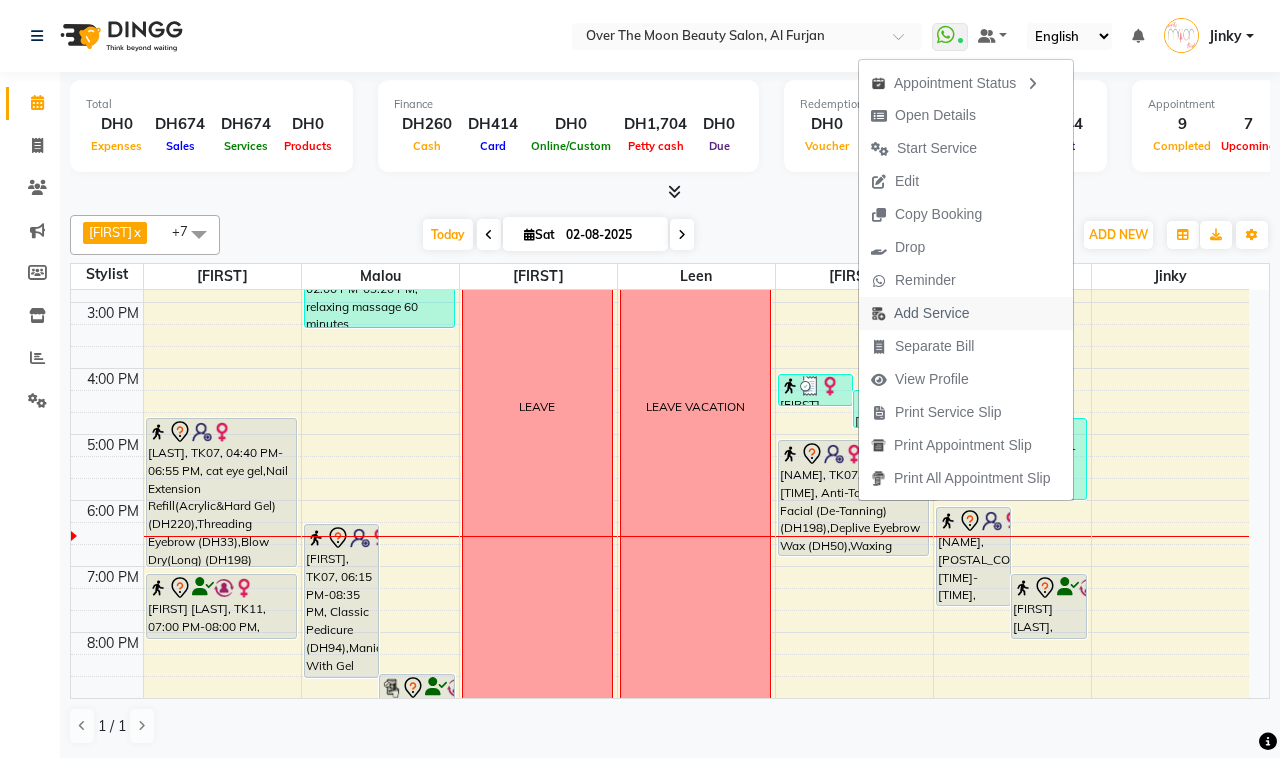click on "Add Service" at bounding box center (931, 313) 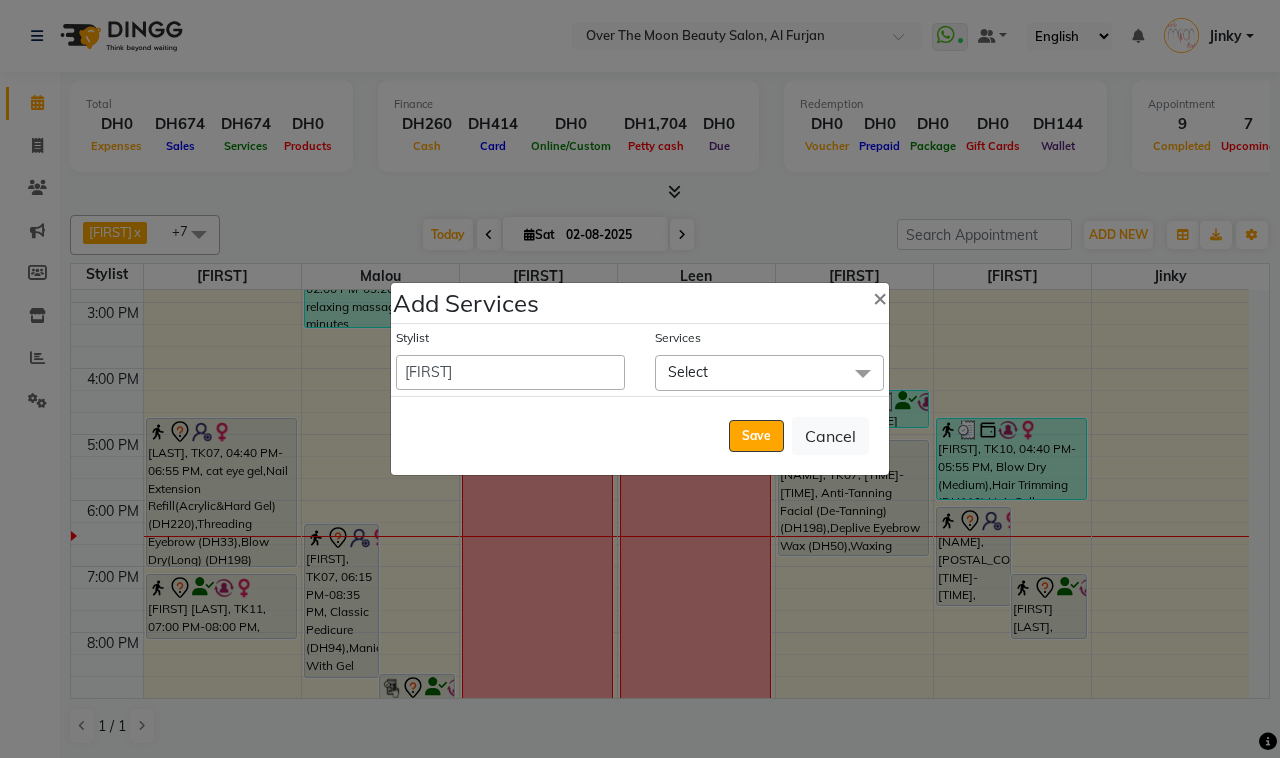 click on "Select" 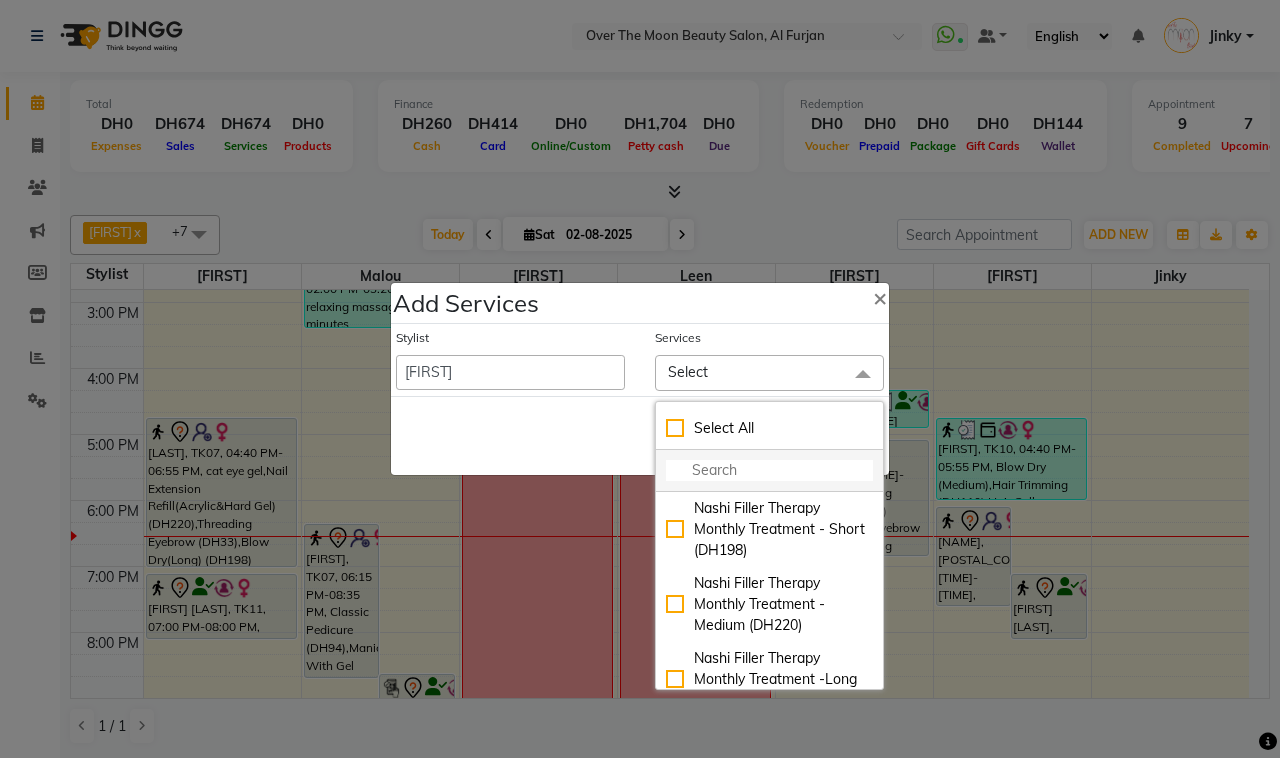 click 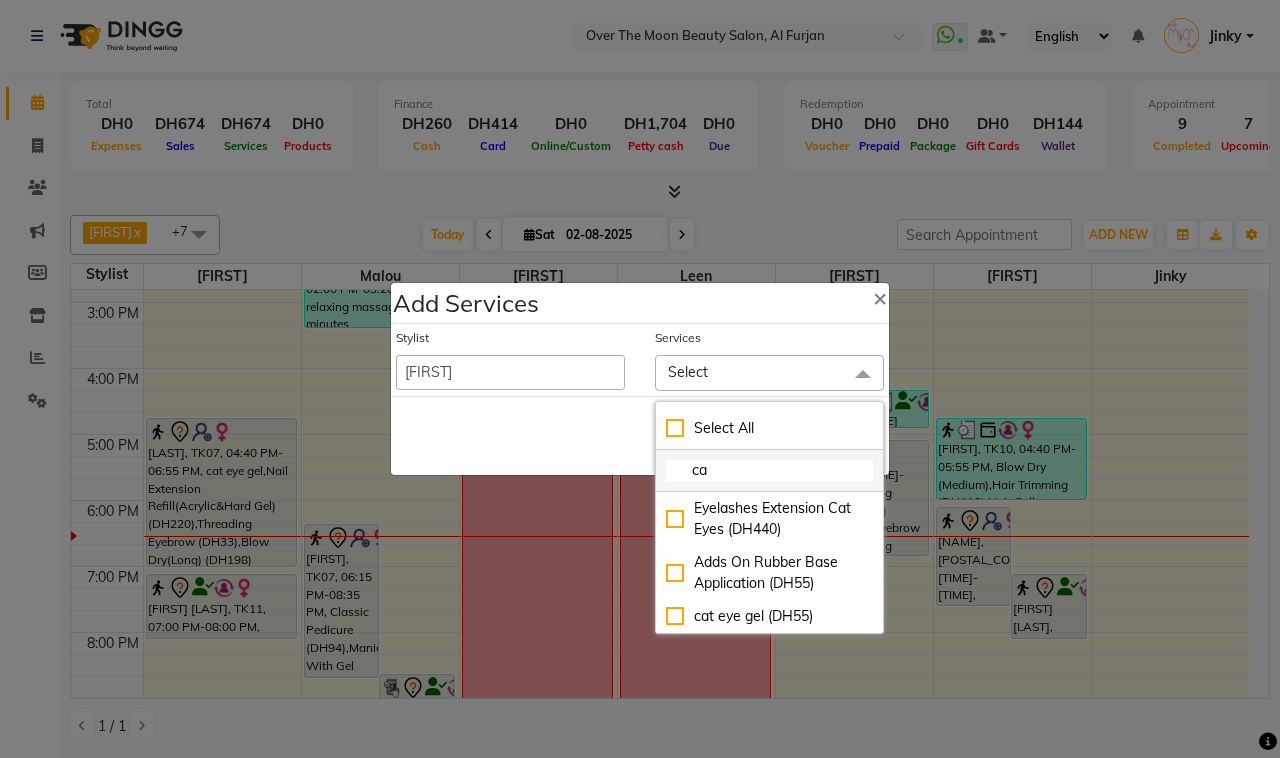 type on "c" 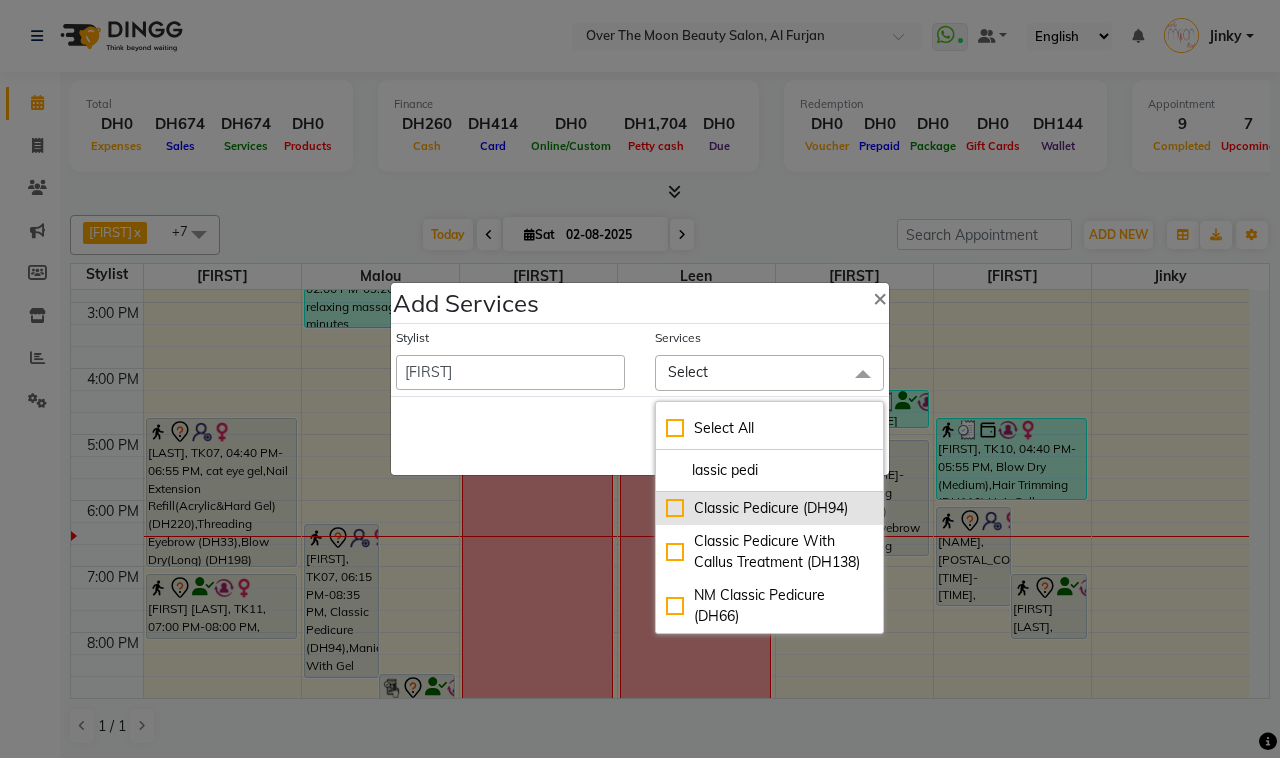 type on "lassic pedi" 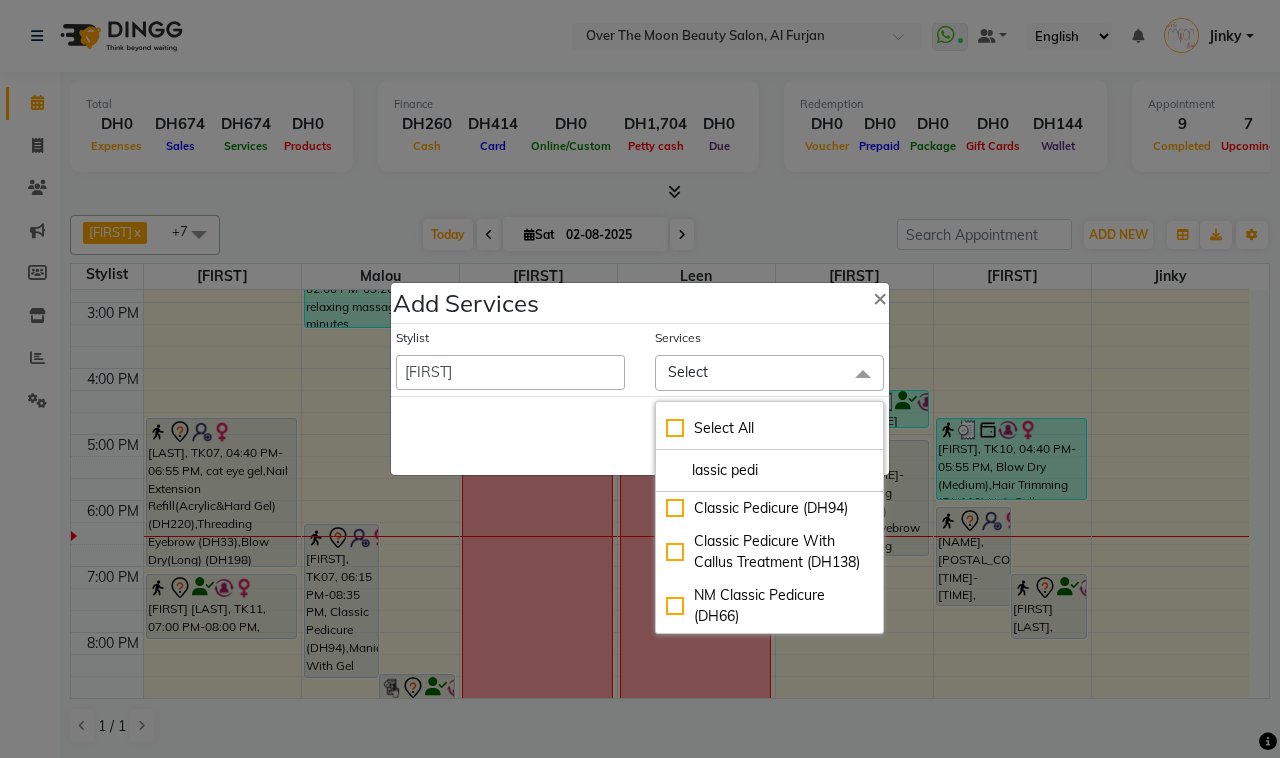 drag, startPoint x: 672, startPoint y: 512, endPoint x: 637, endPoint y: 493, distance: 39.824615 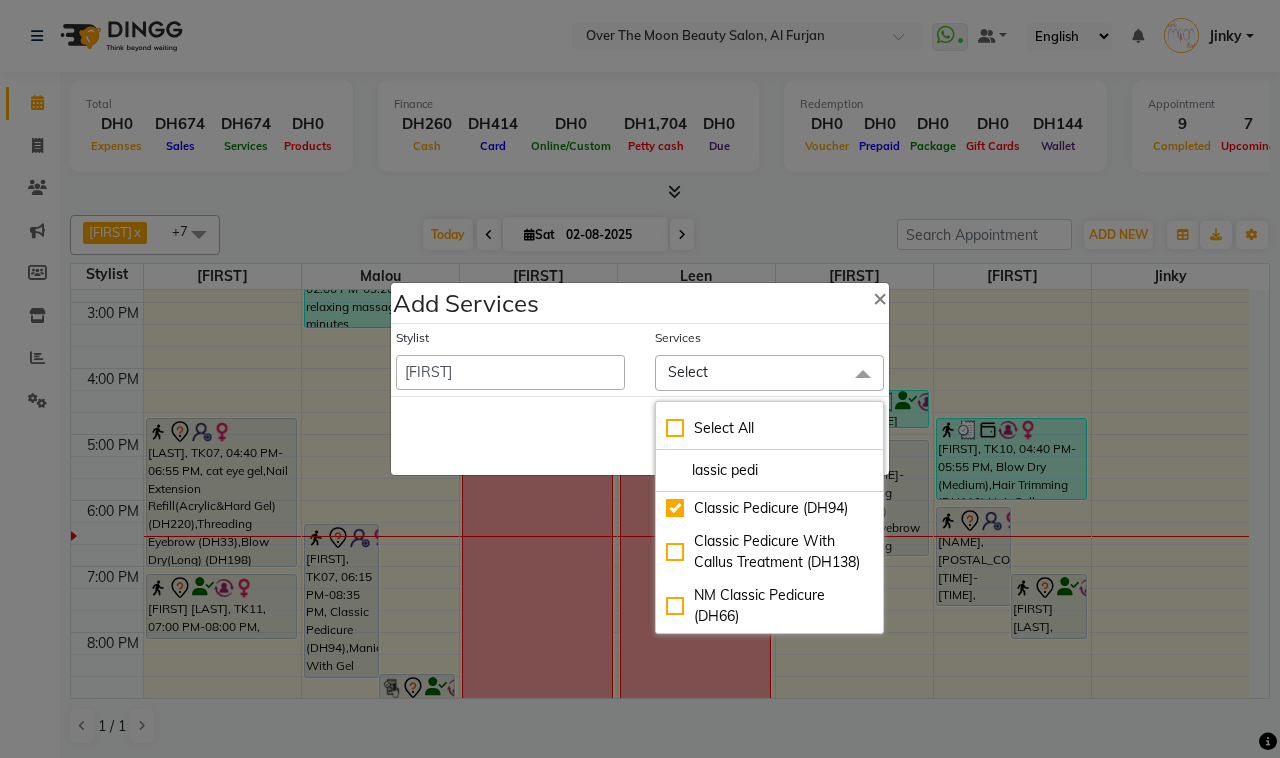 checkbox on "true" 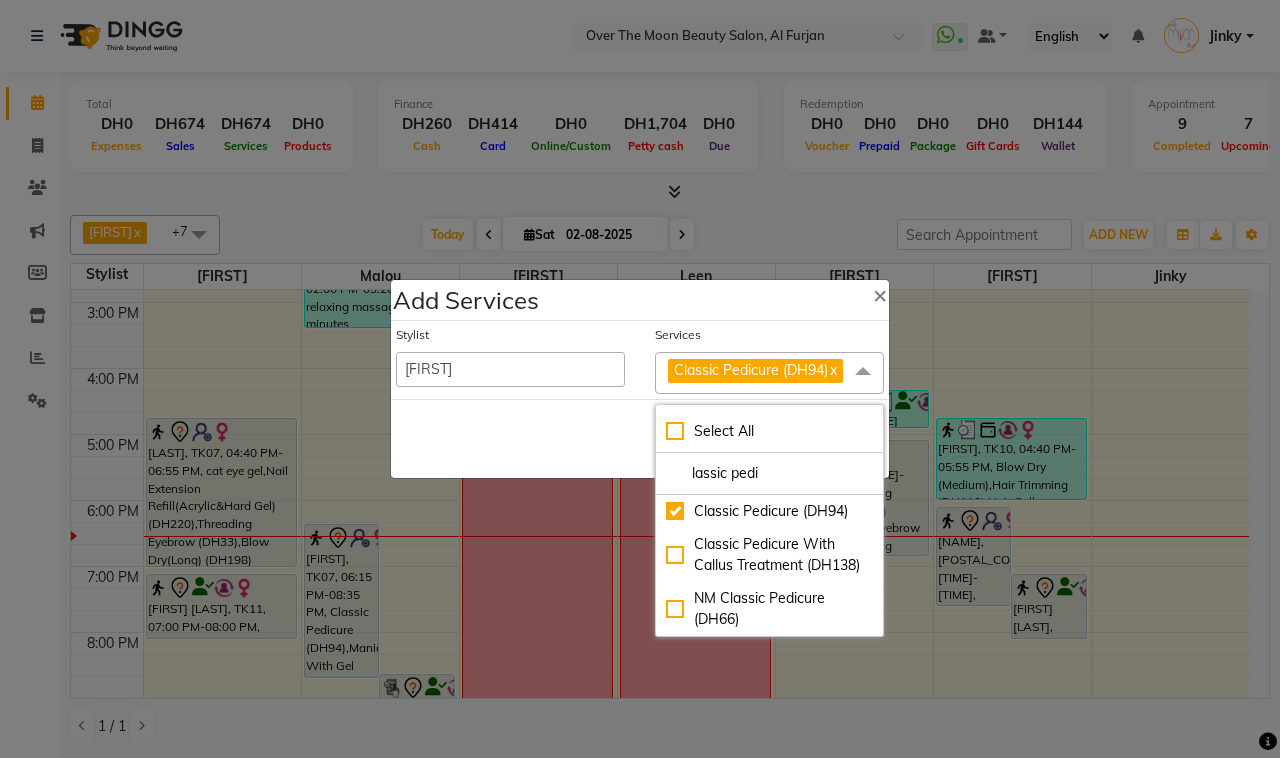 click on "Save   Cancel" 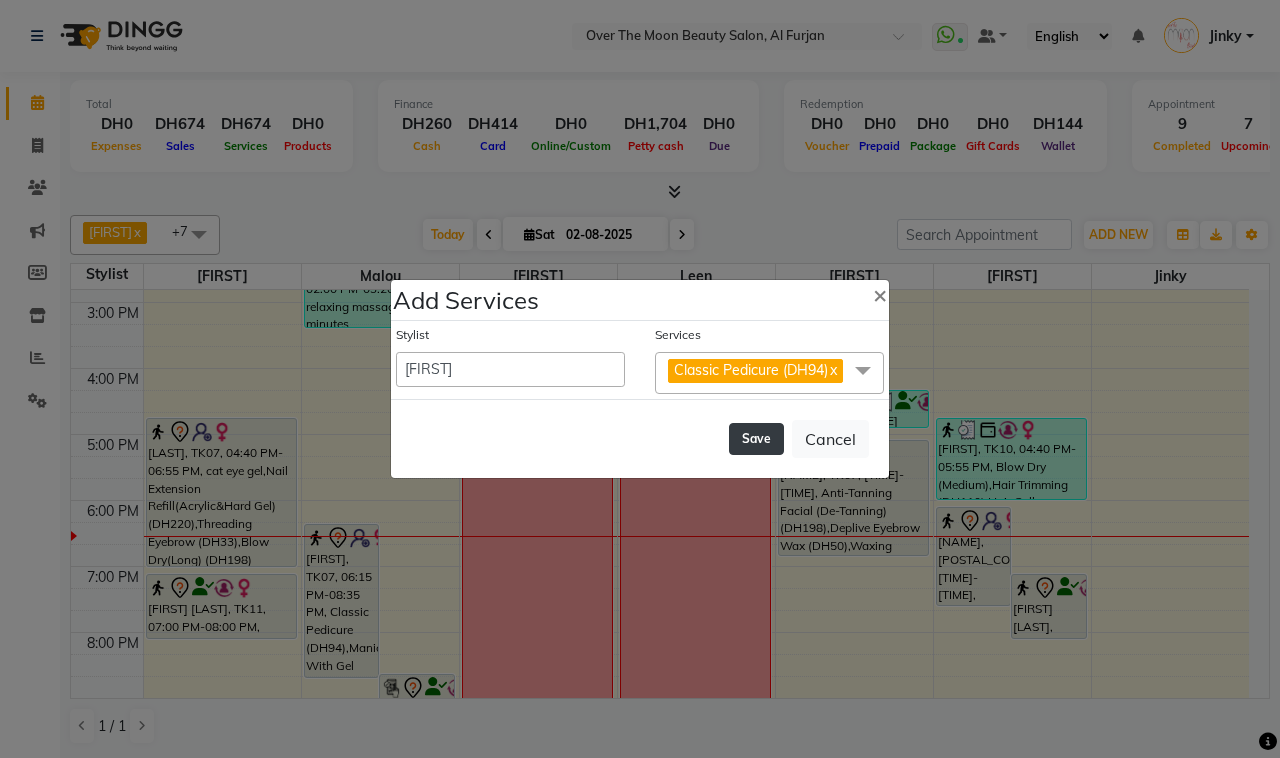 click on "Save" 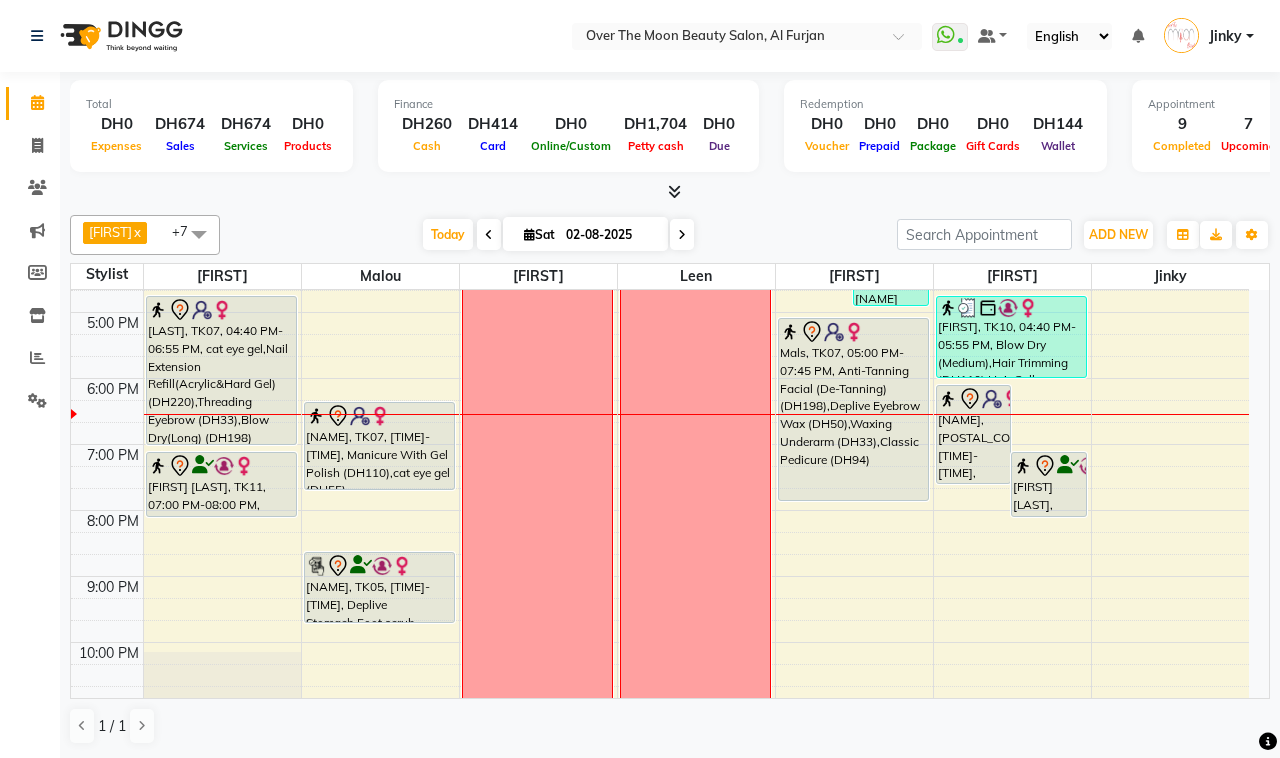 scroll, scrollTop: 592, scrollLeft: 0, axis: vertical 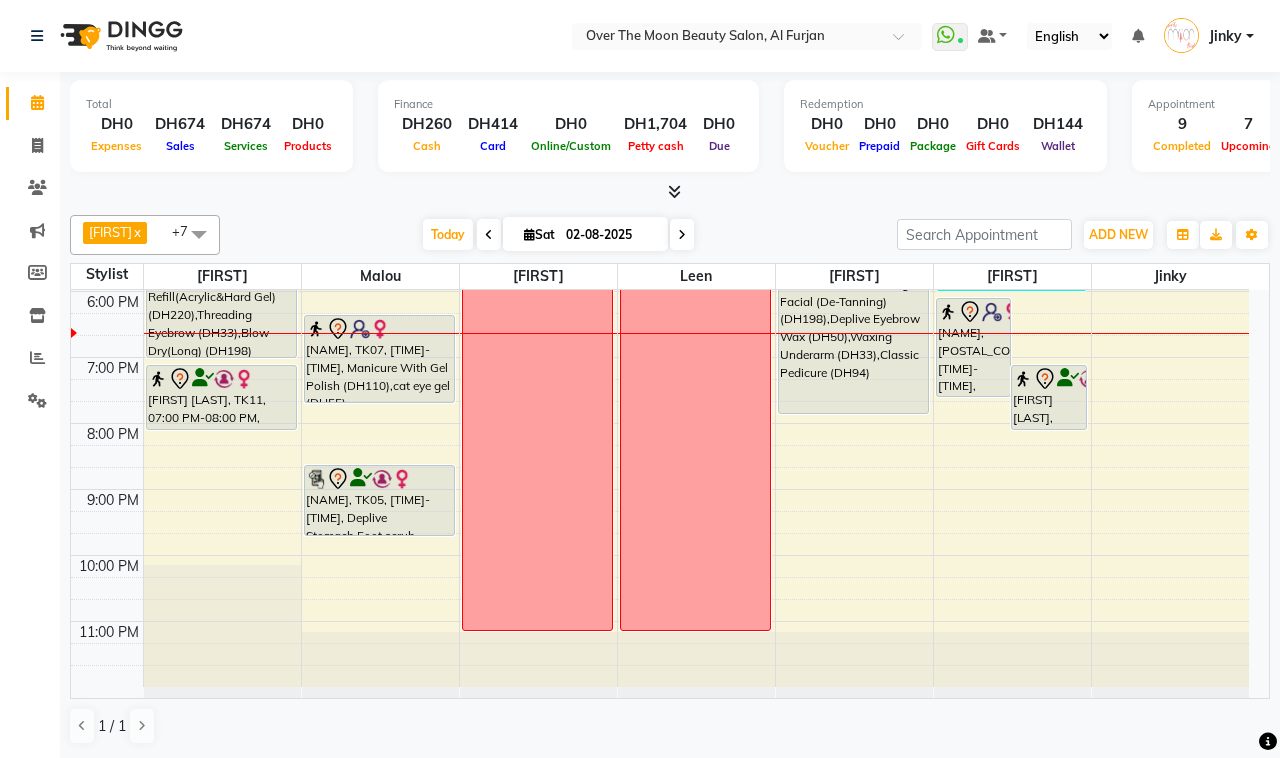 click on "Mals, TK07, 05:00 PM-07:45 PM, Anti-Tanning Facial (De-Tanning) (DH198),Deplive Eyebrow  Wax (DH50),Waxing Underarm (DH33),Classic Pedicure (DH94)" at bounding box center (853, 322) 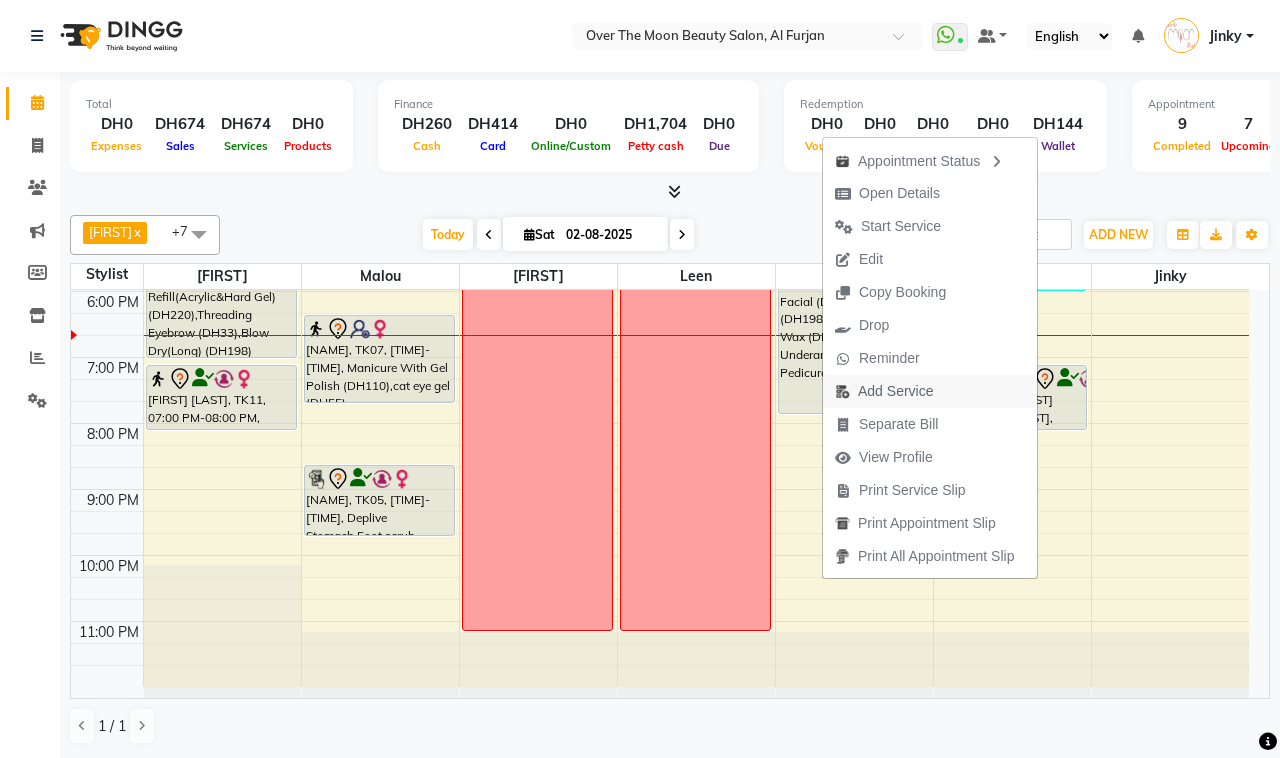 click on "Add Service" at bounding box center (895, 391) 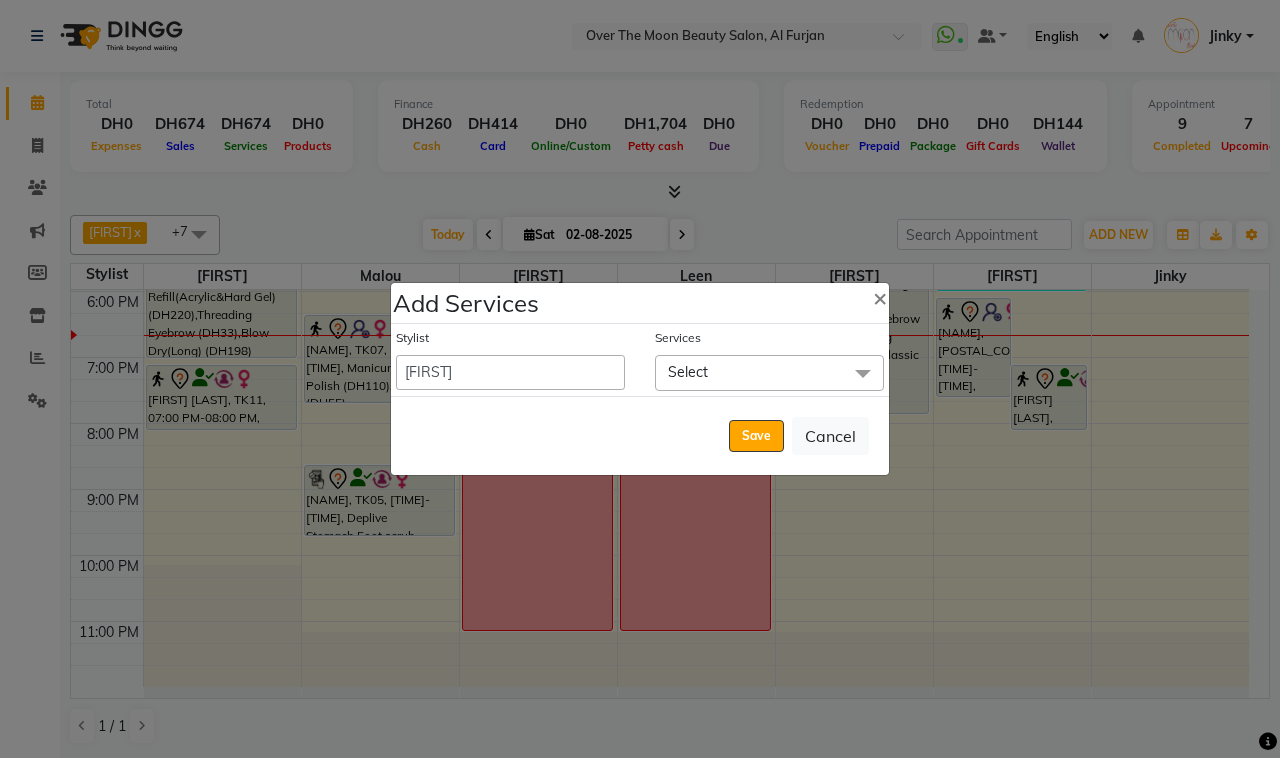 click on "Select" 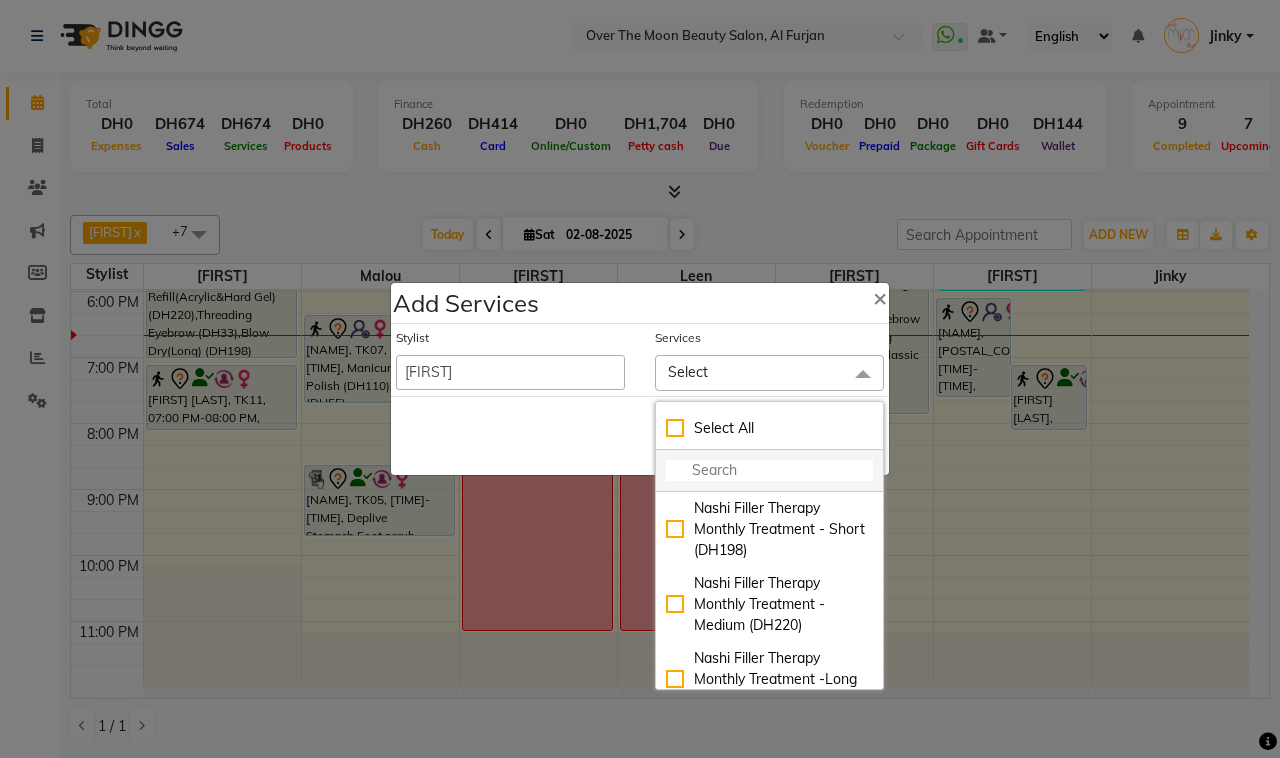 click 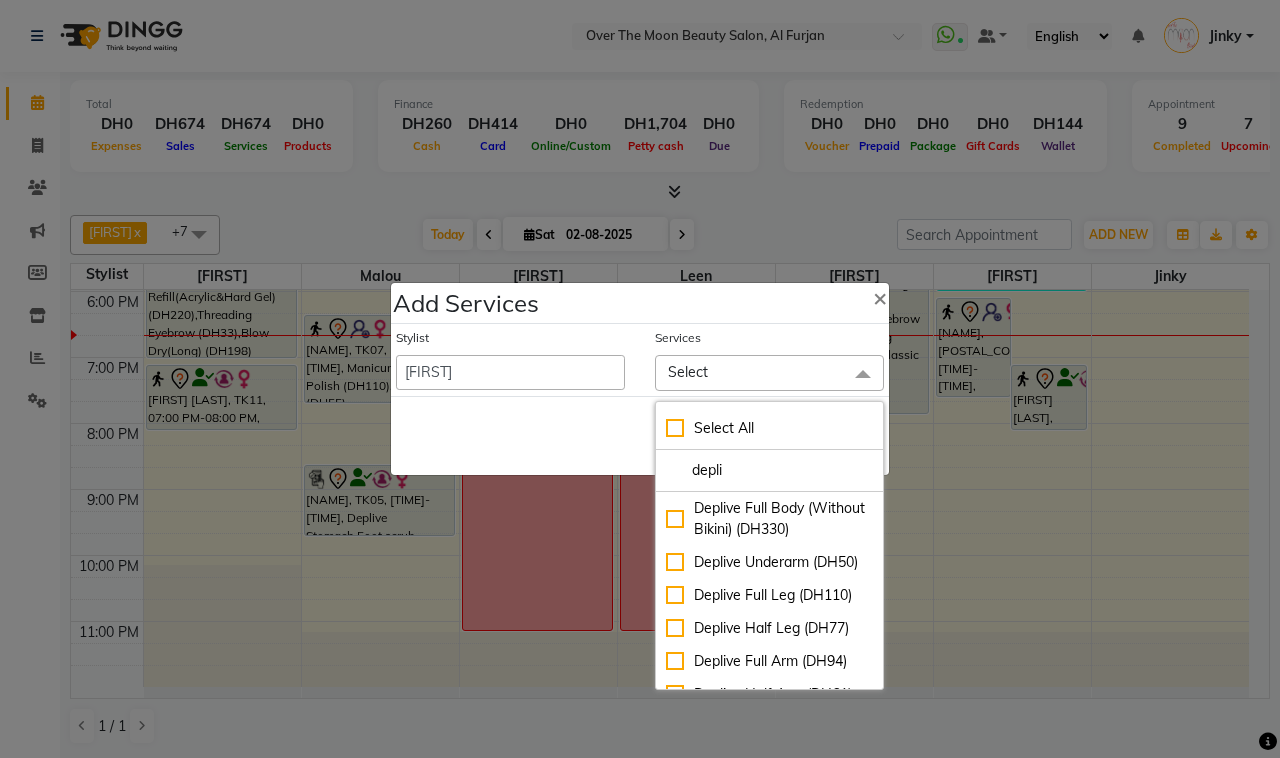 type on "depli" 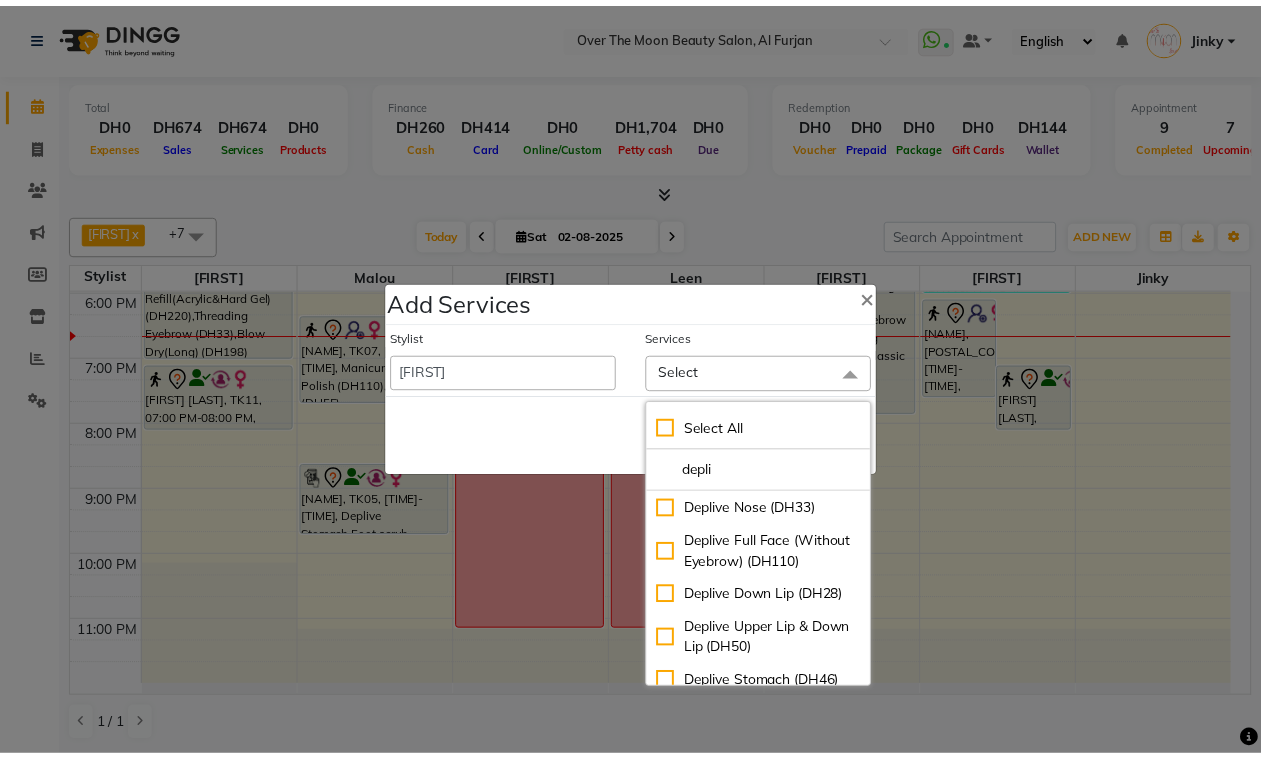 scroll, scrollTop: 873, scrollLeft: 0, axis: vertical 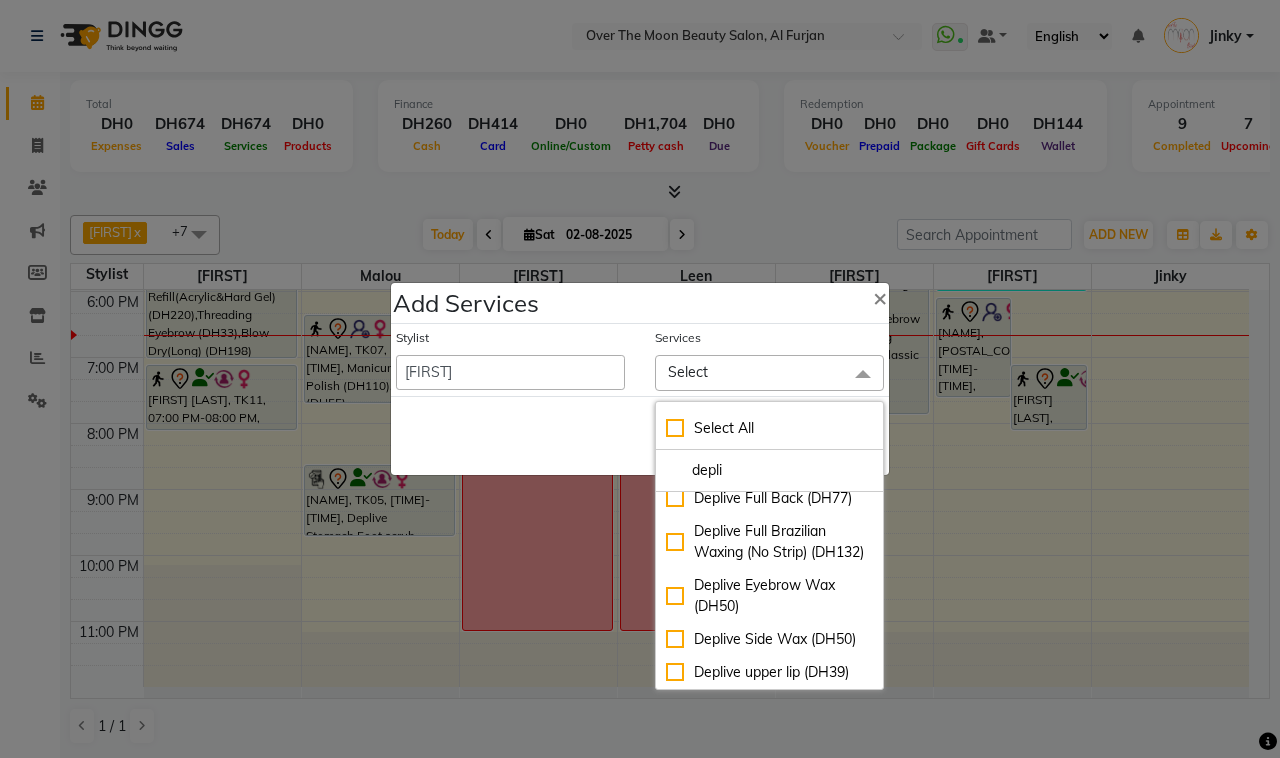 drag, startPoint x: 663, startPoint y: 672, endPoint x: 578, endPoint y: 516, distance: 177.65416 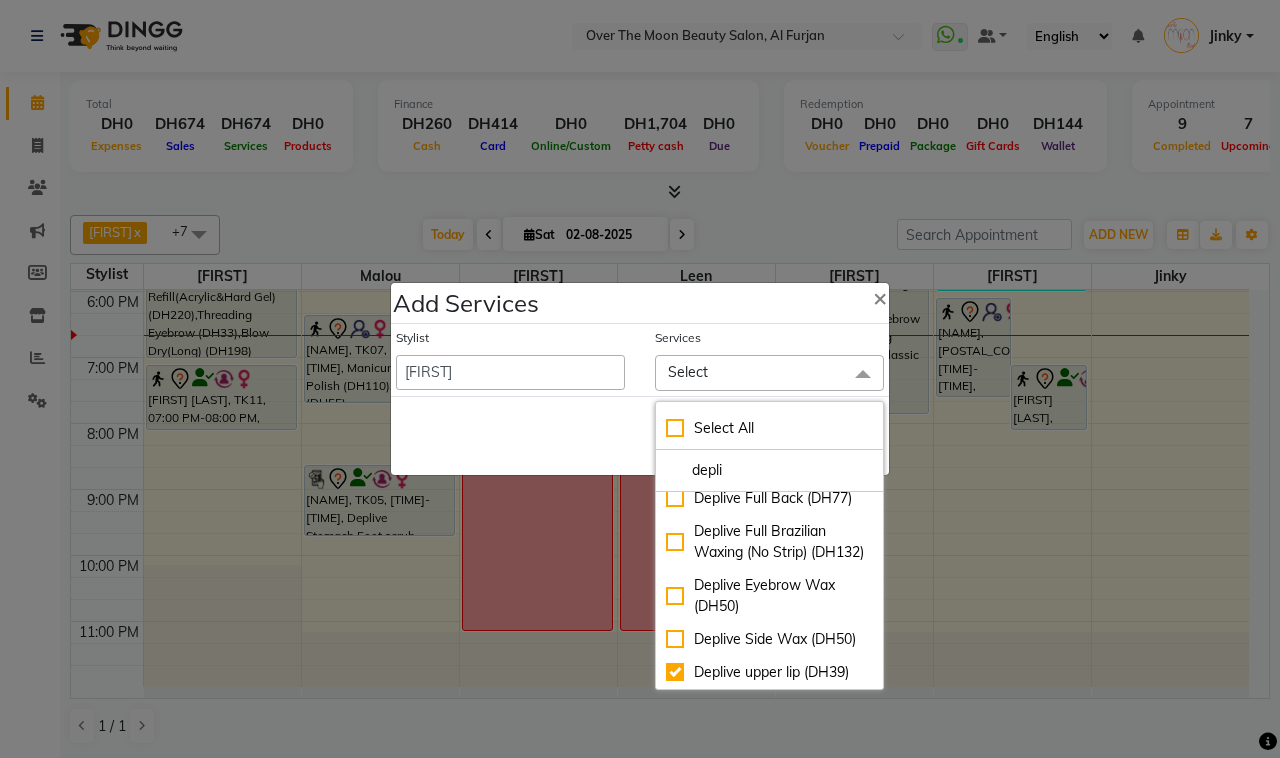 checkbox on "true" 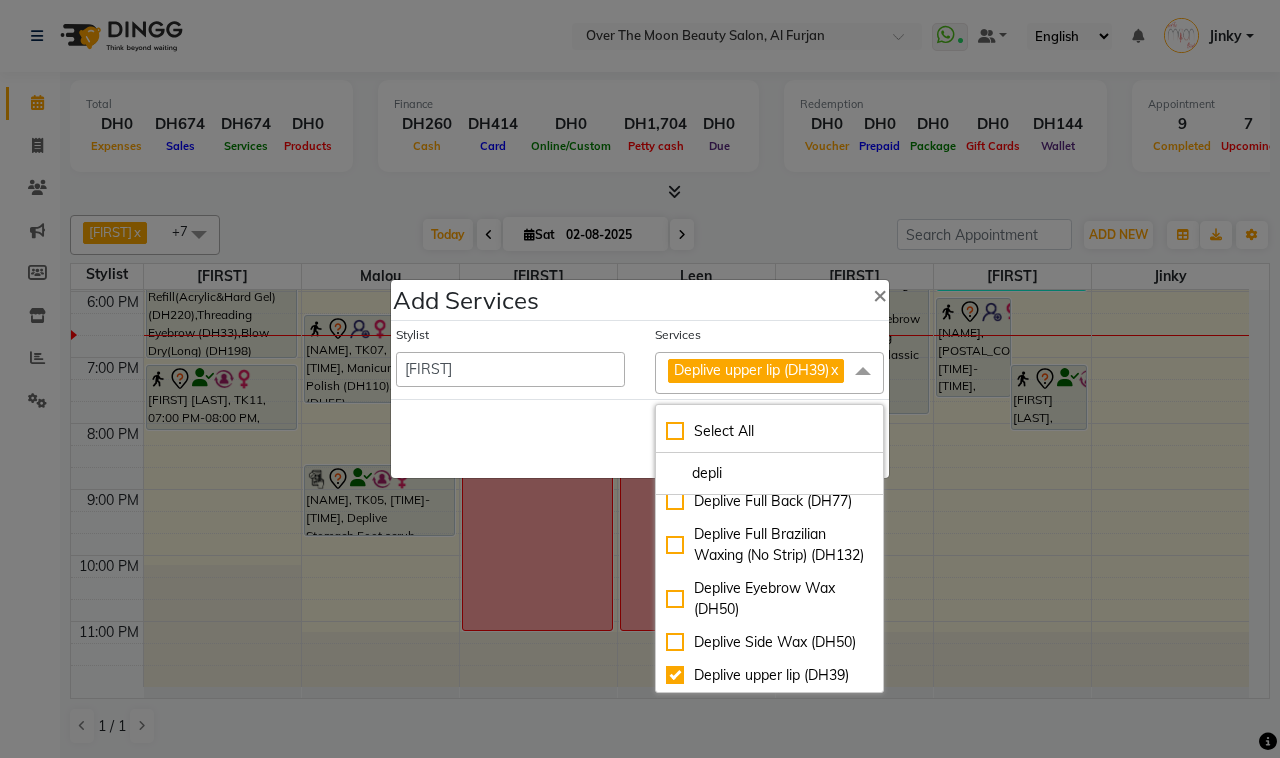 click on "Save   Cancel" 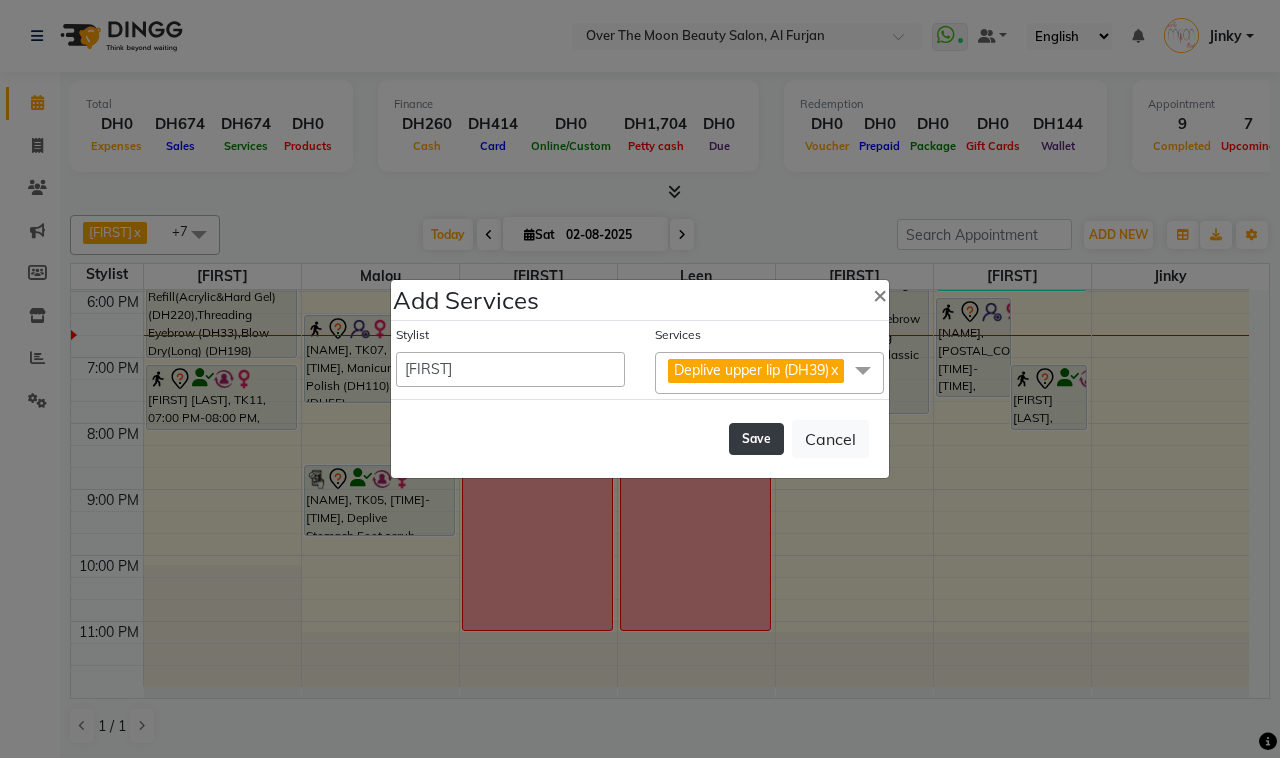 click on "Save" 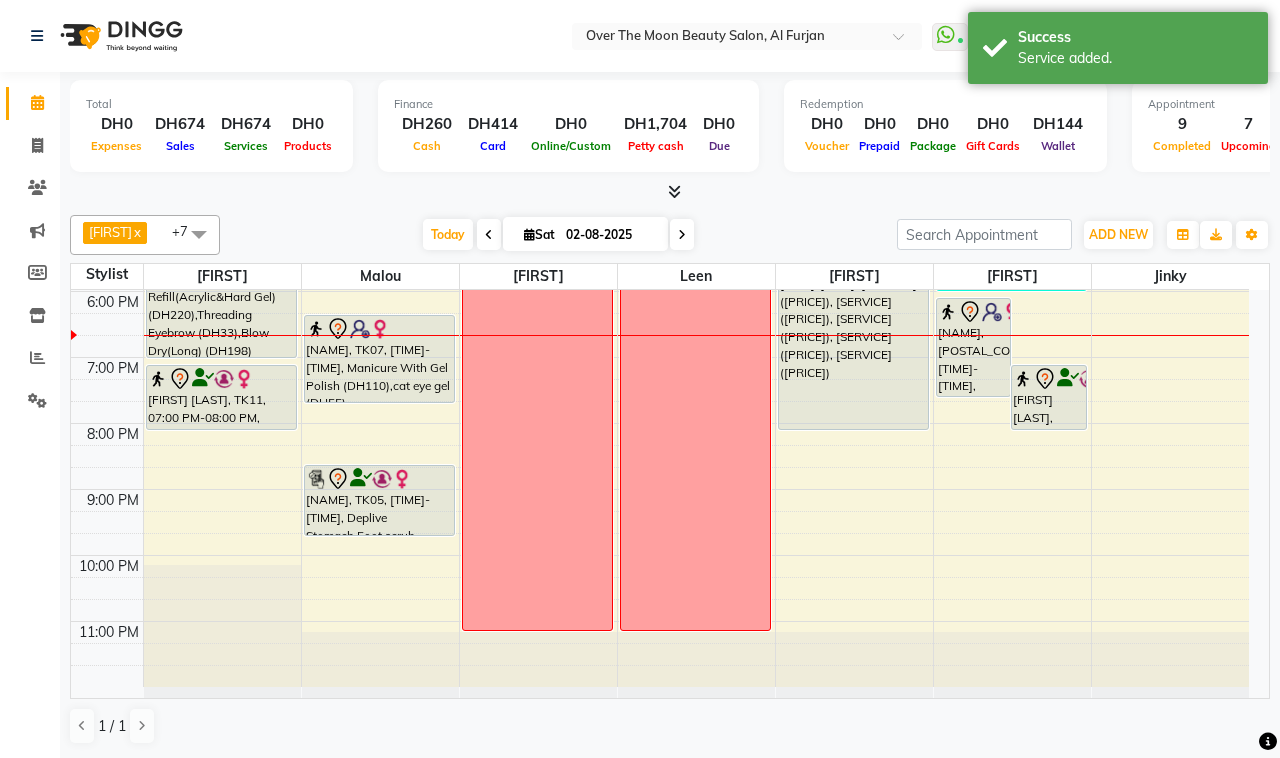 click on "[NAME], [POSTAL_CODE], [TIME]-[TIME], [SERVICE] ([PRICE]), [SERVICE] ([PRICE]), [SERVICE] ([PRICE]), [SERVICE] ([PRICE]), [SERVICE] ([PRICE])" at bounding box center [853, 330] 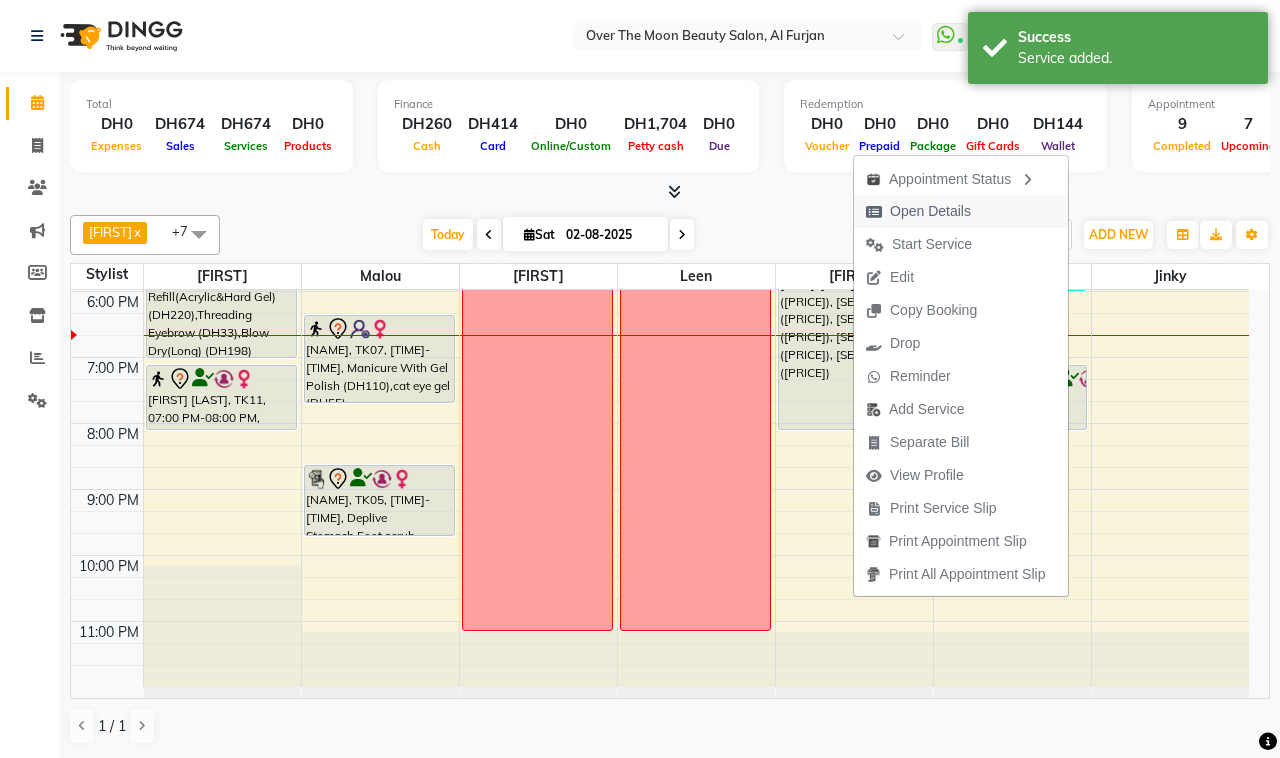 click on "Open Details" at bounding box center (930, 211) 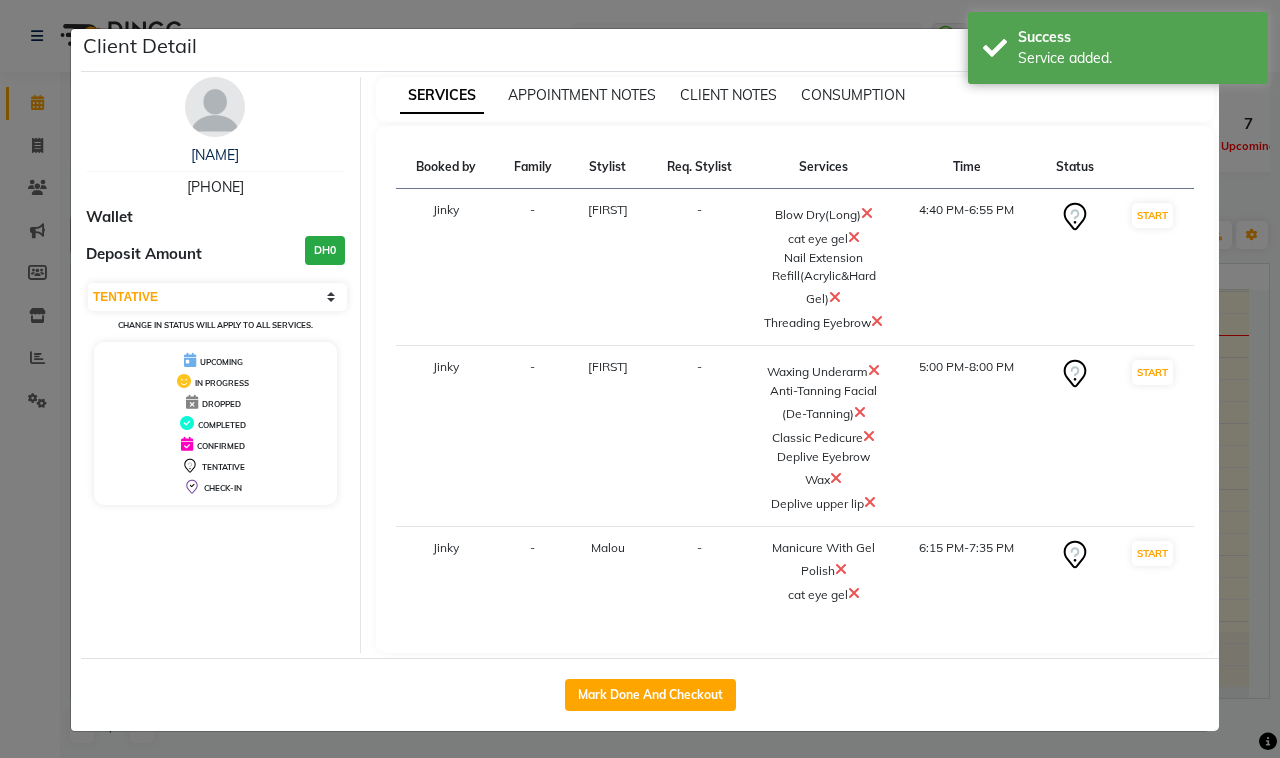 click at bounding box center (874, 370) 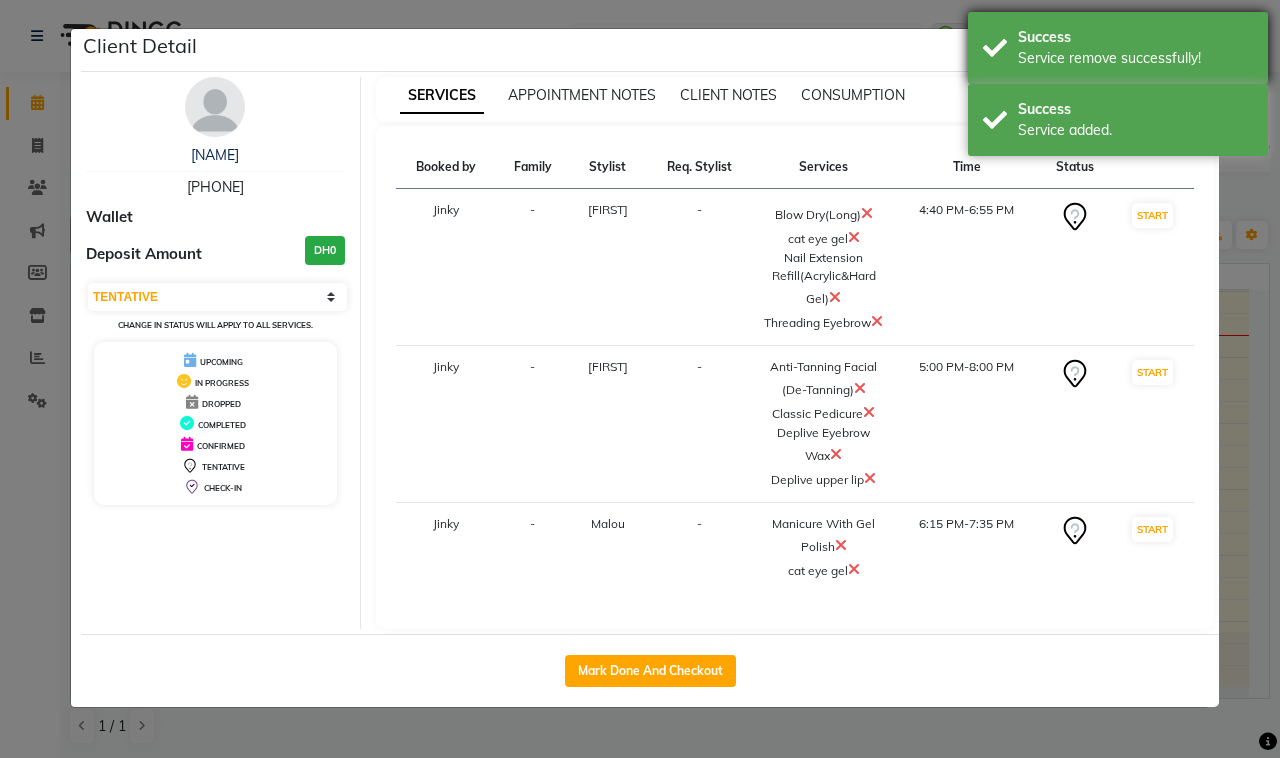 drag, startPoint x: 1160, startPoint y: 102, endPoint x: 1168, endPoint y: 61, distance: 41.773197 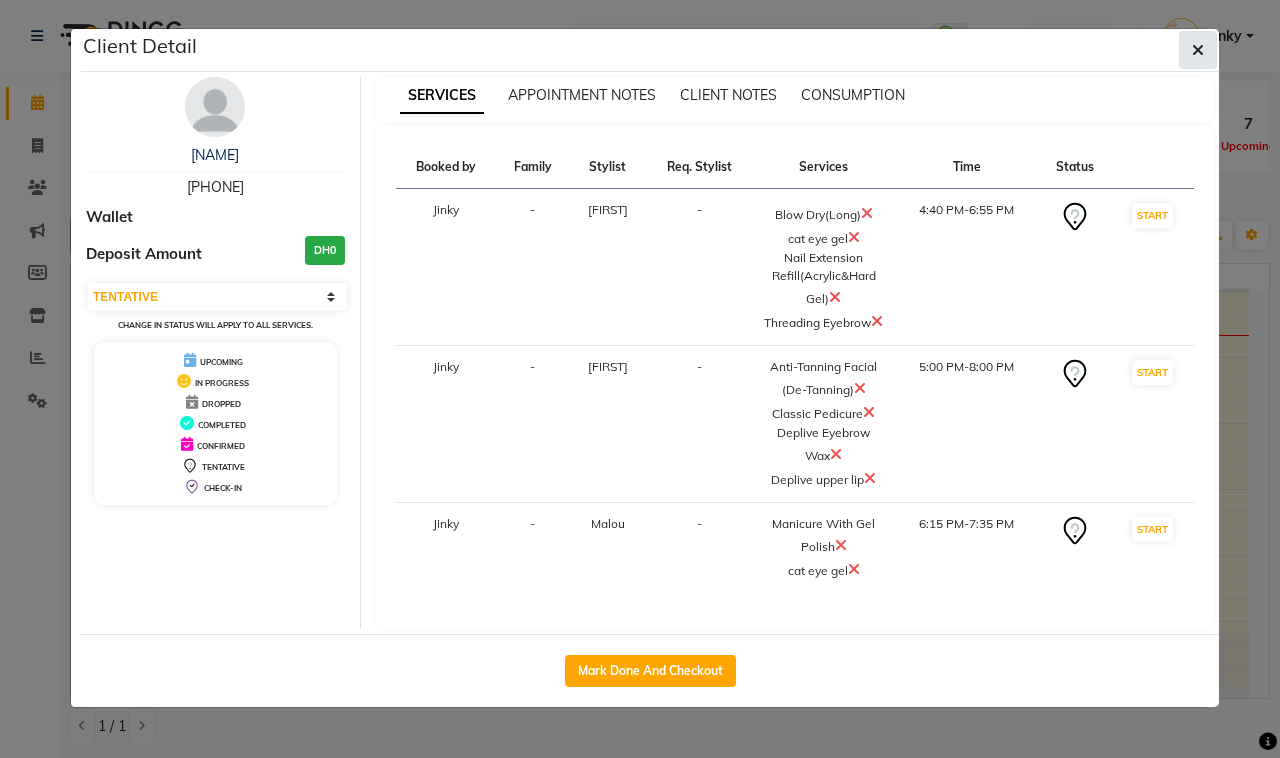 click 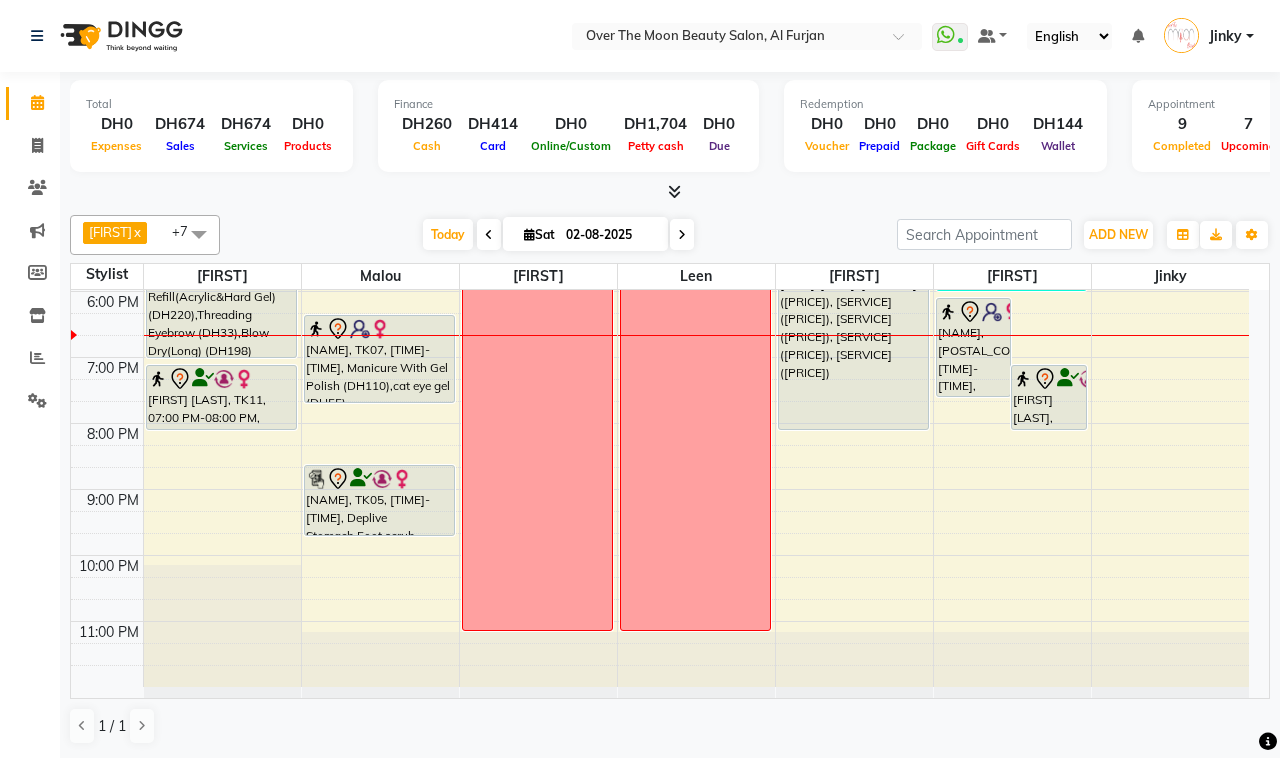 click on "[NAME], [POSTAL_CODE], [TIME]-[TIME], [SERVICE] ([PRICE]), [SERVICE] ([PRICE]), [SERVICE] ([PRICE]), [SERVICE] ([PRICE]), [SERVICE] ([PRICE])" at bounding box center [853, 330] 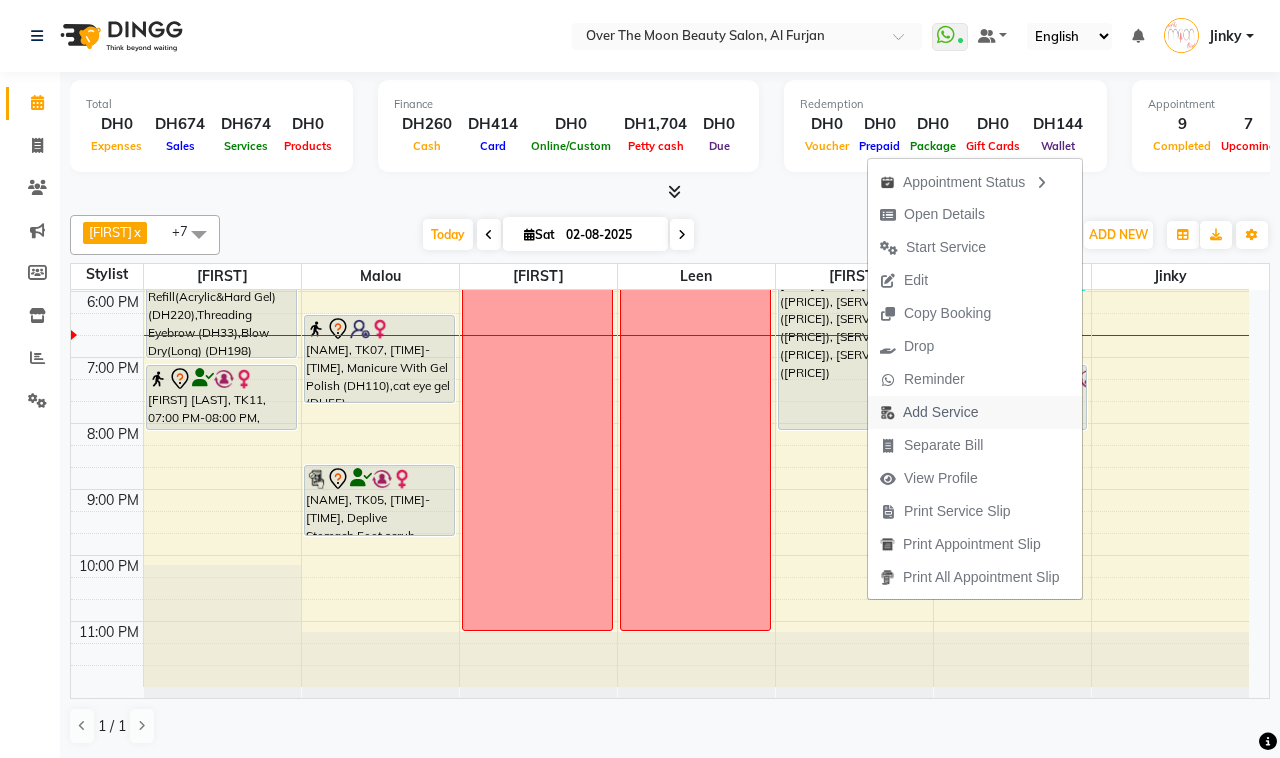 click on "Add Service" at bounding box center (940, 412) 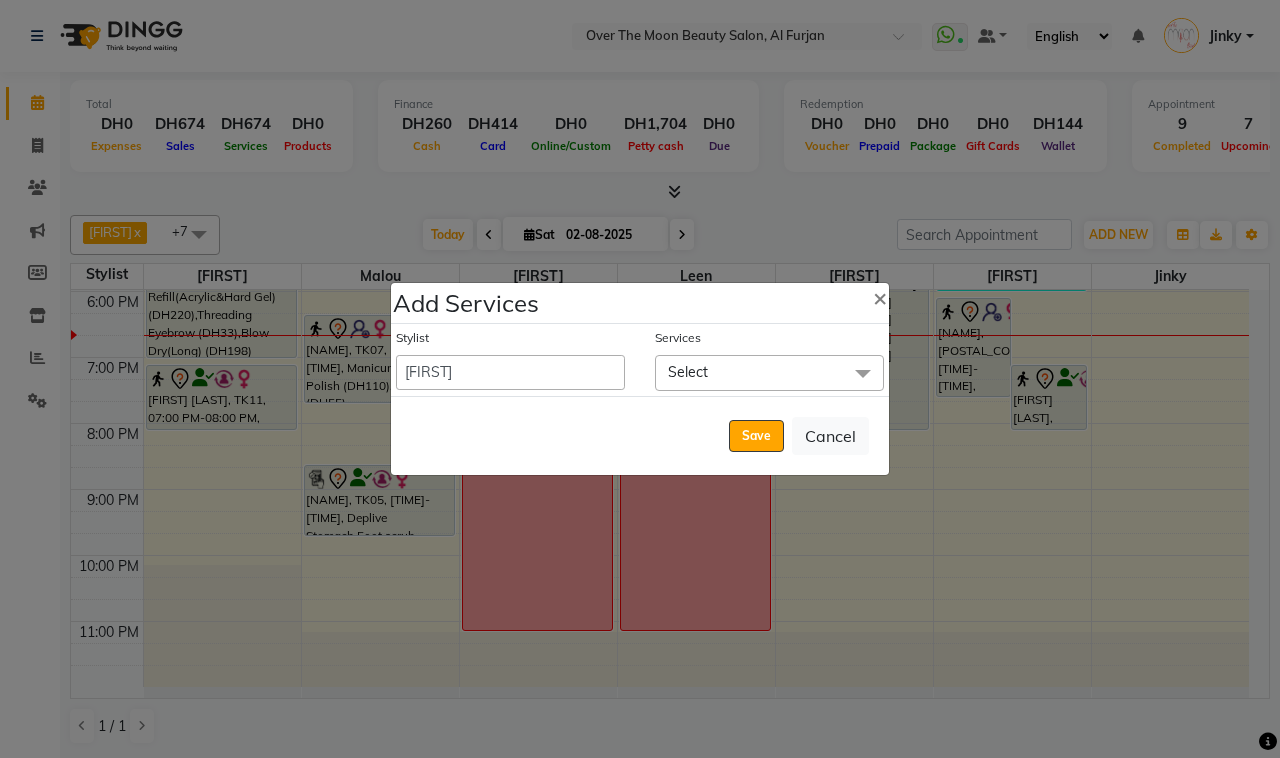 click on "Select" 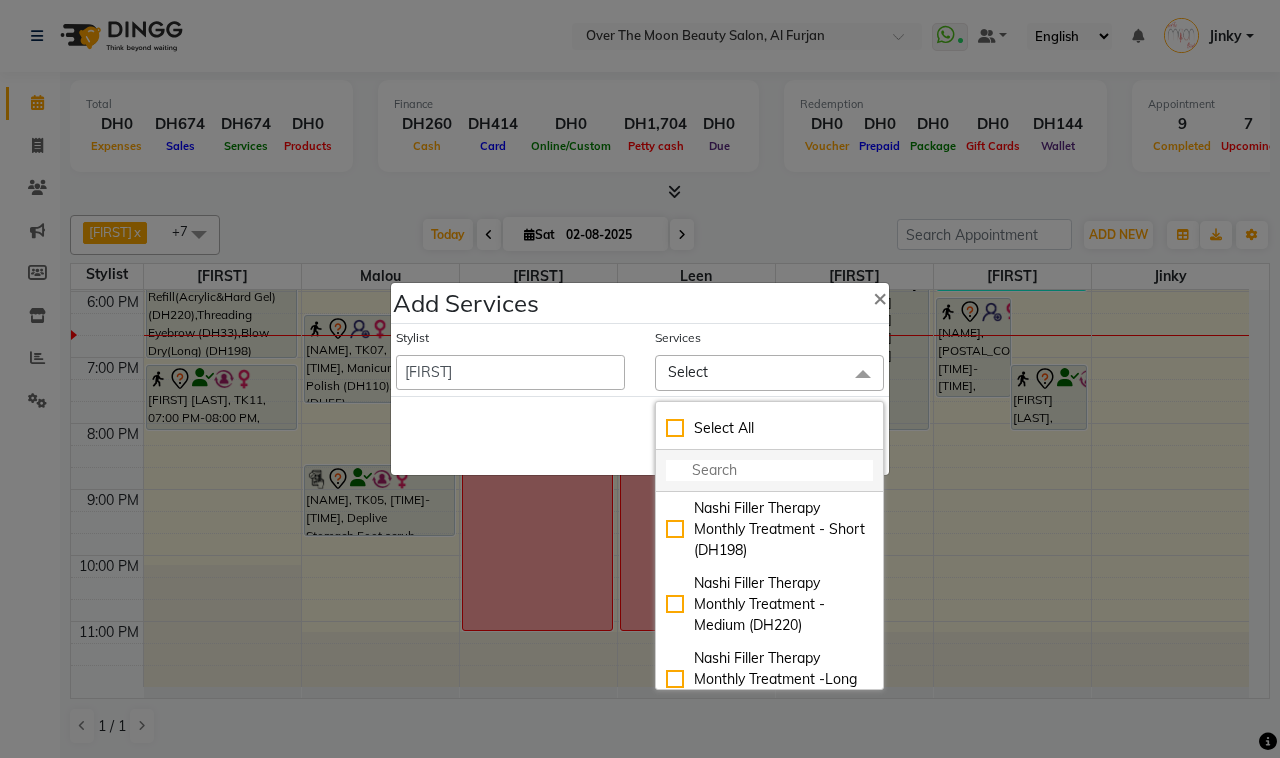 click 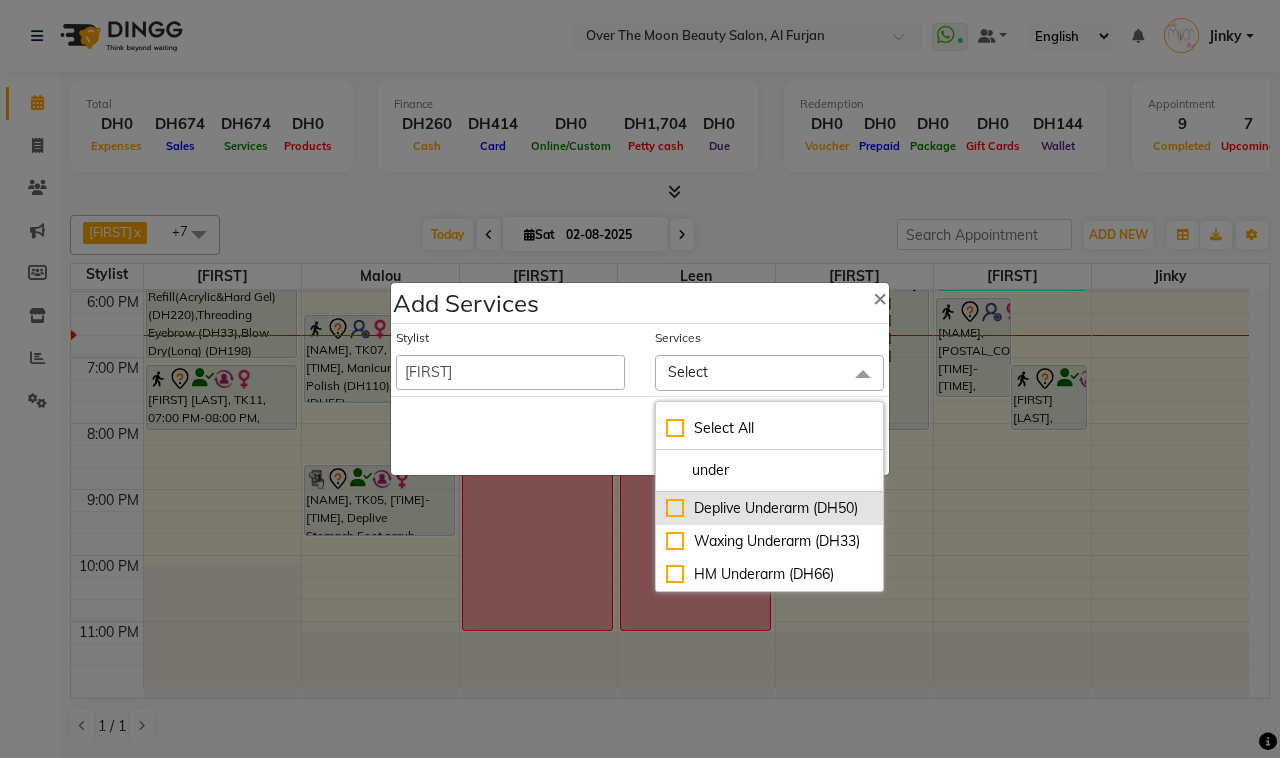 type on "under" 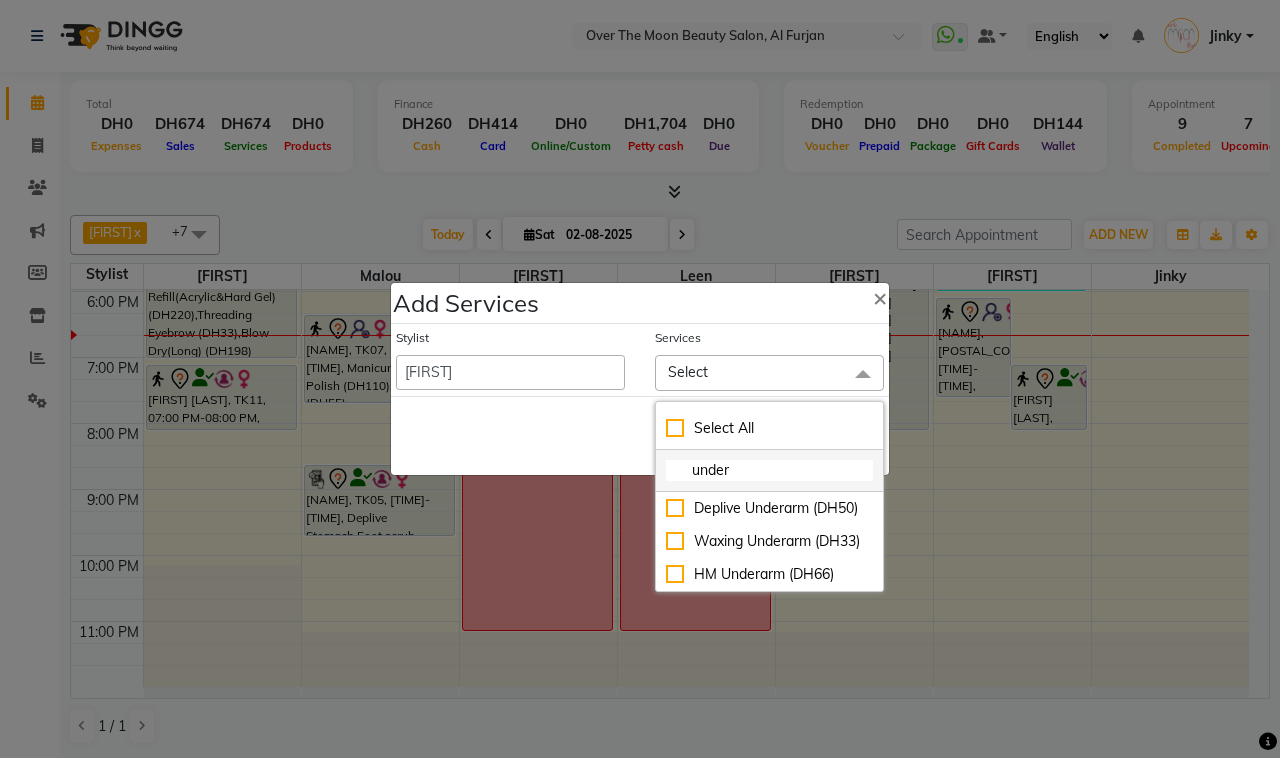 drag, startPoint x: 667, startPoint y: 507, endPoint x: 662, endPoint y: 496, distance: 12.083046 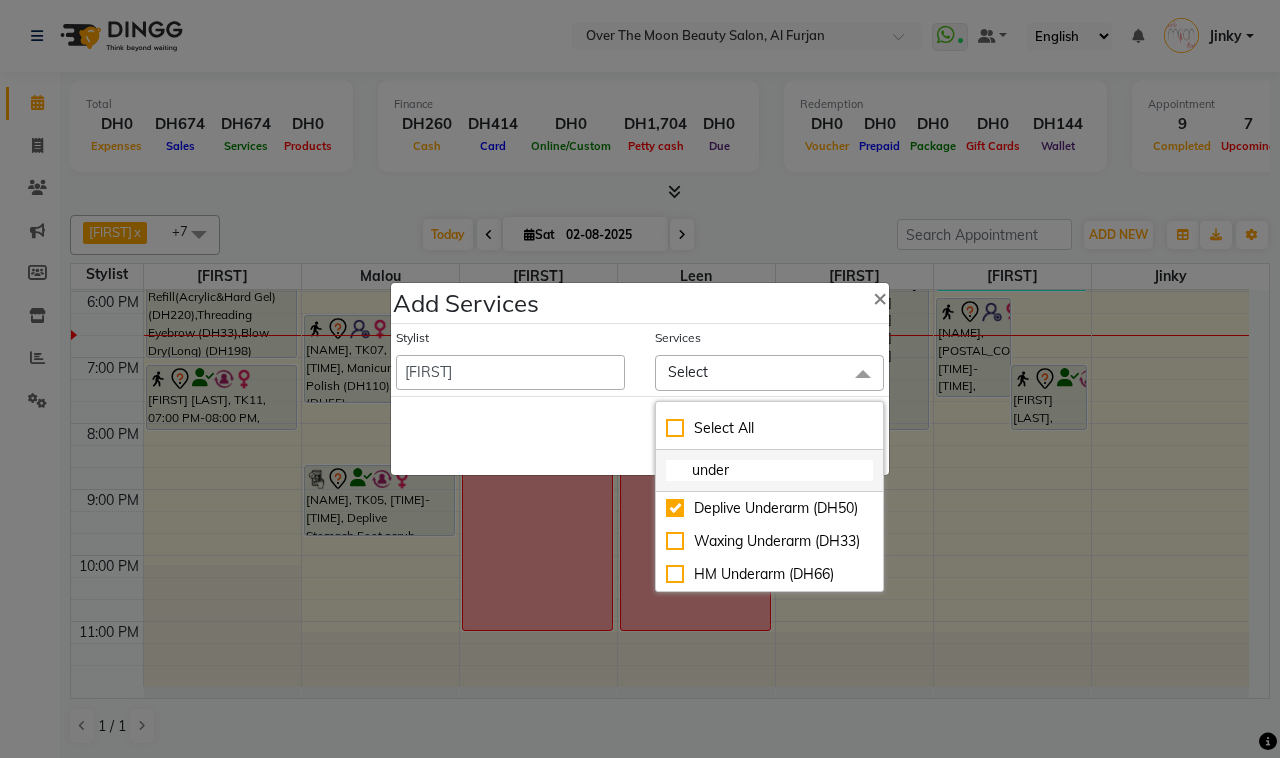 checkbox on "true" 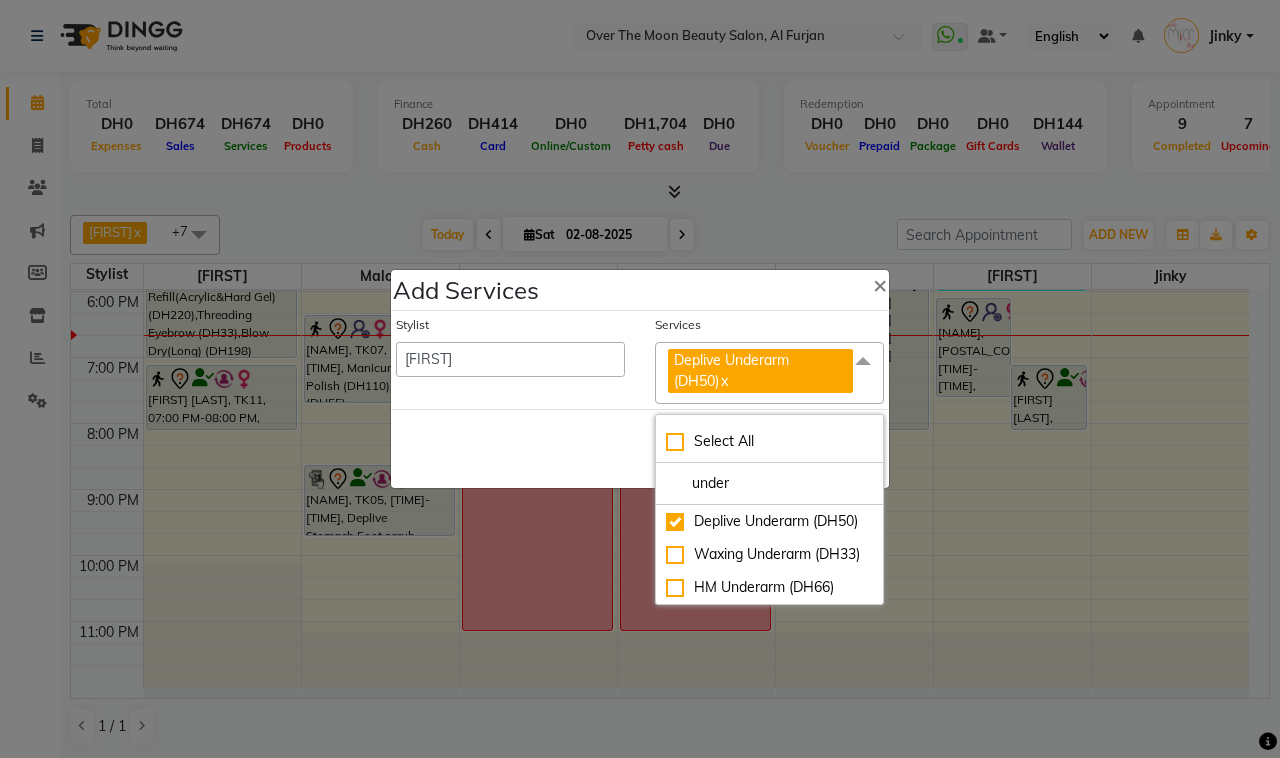 click on "Save   Cancel" 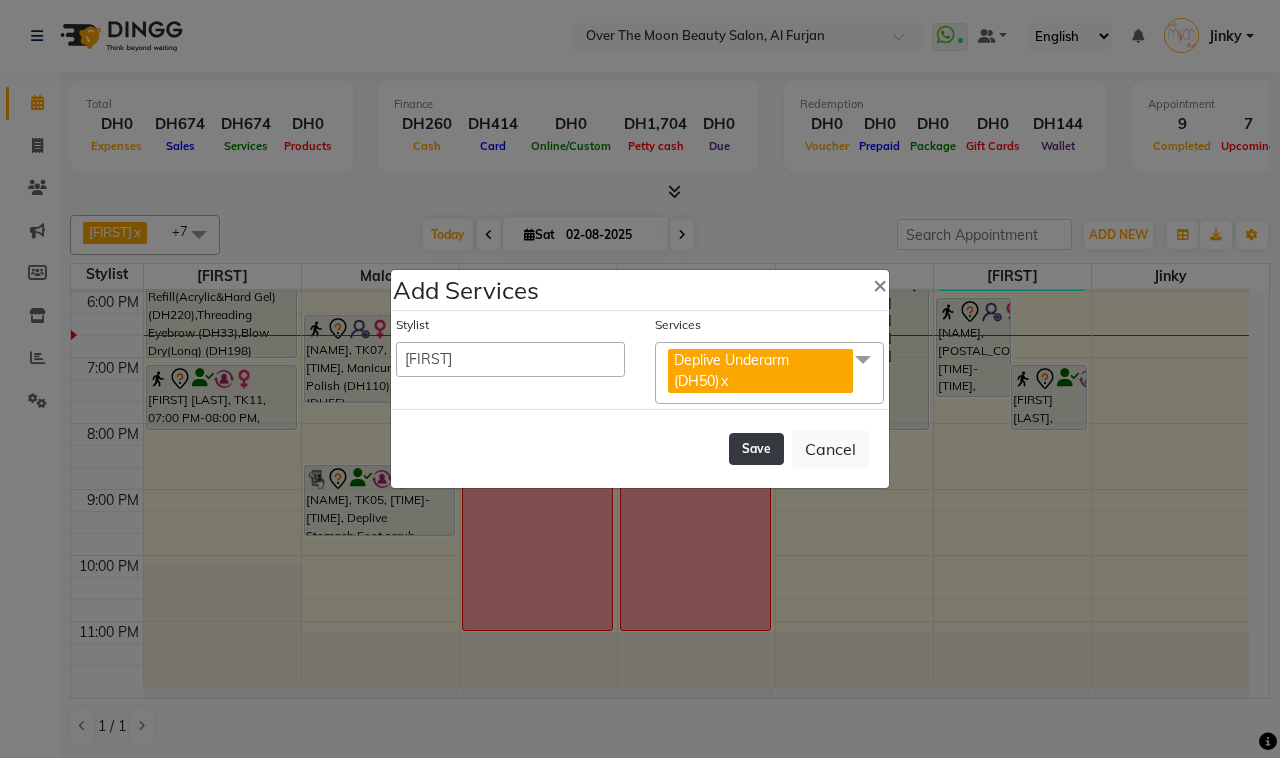 click on "Save" 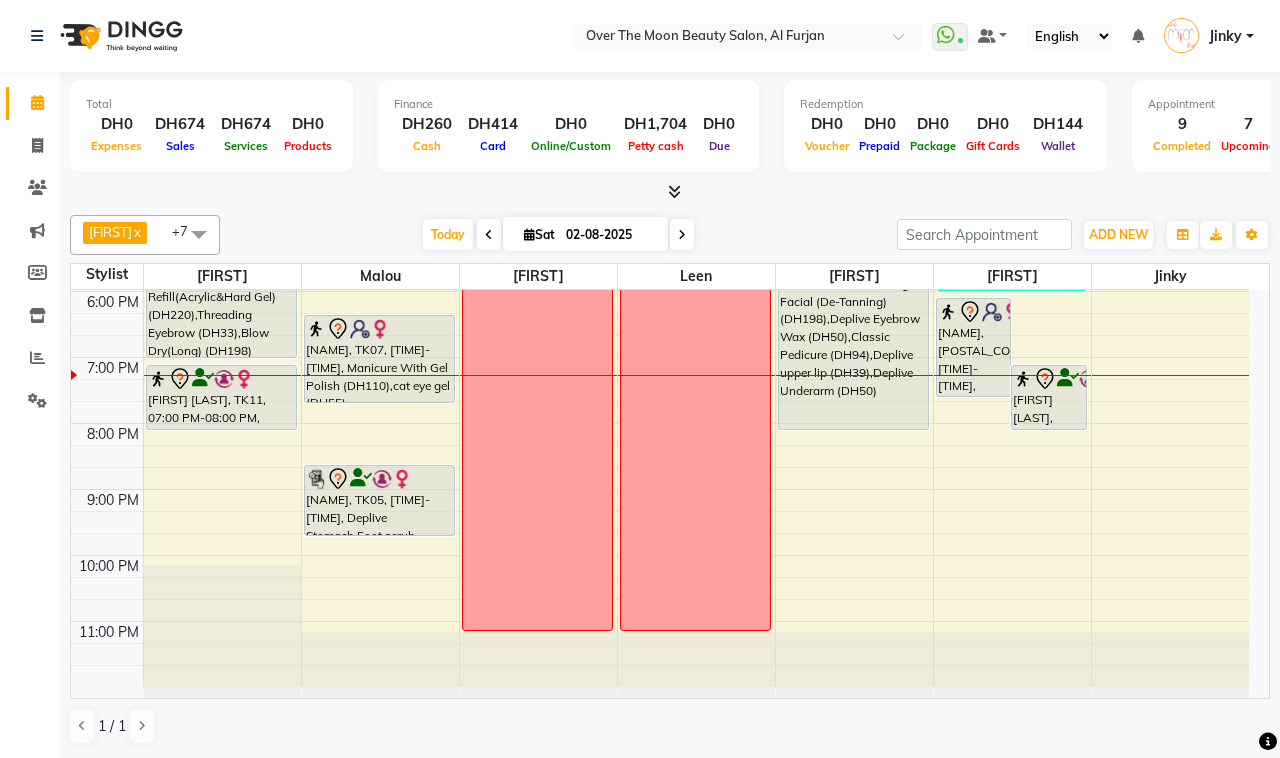 click on "[LAST], TK07, 04:40 PM-06:55 PM, cat eye gel,Nail Extension Refill(Acrylic&Hard Gel) (DH220),Threading Eyebrow (DH33),Blow Dry(Long) (DH198)" at bounding box center (221, 283) 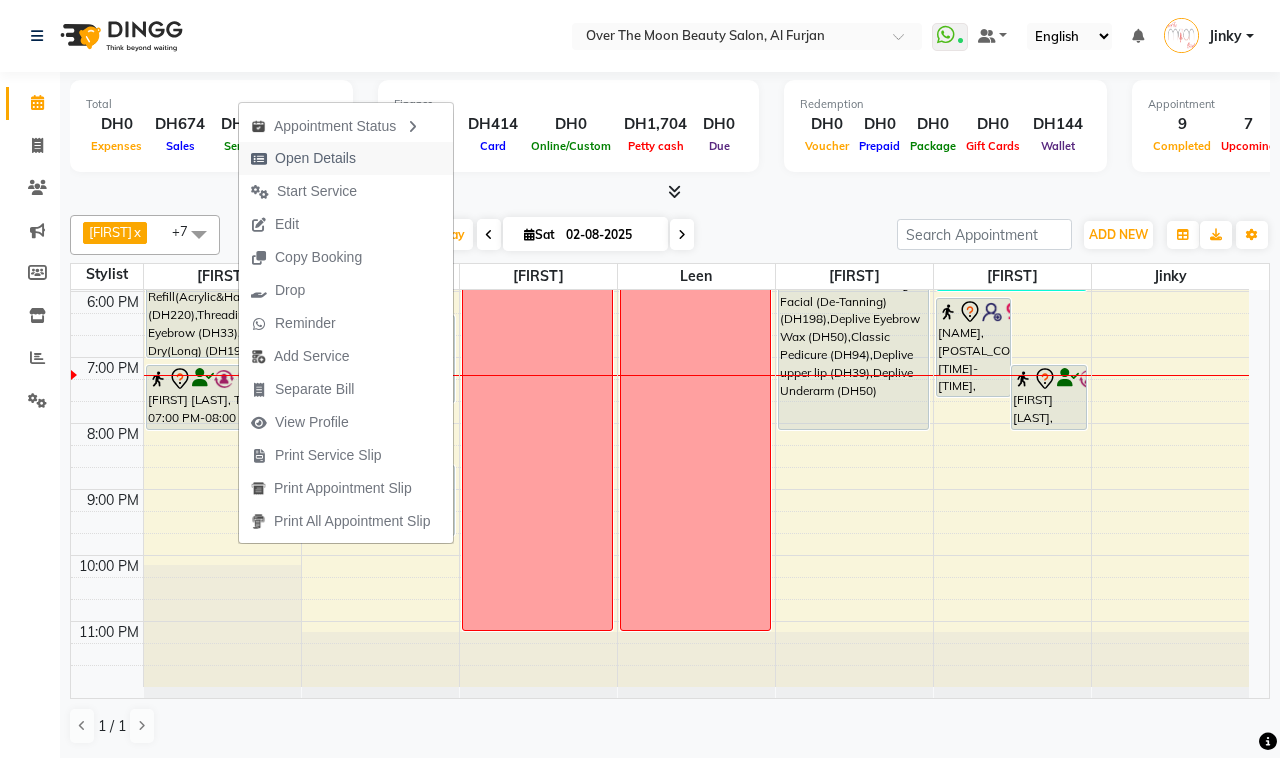 click on "Open Details" at bounding box center (303, 158) 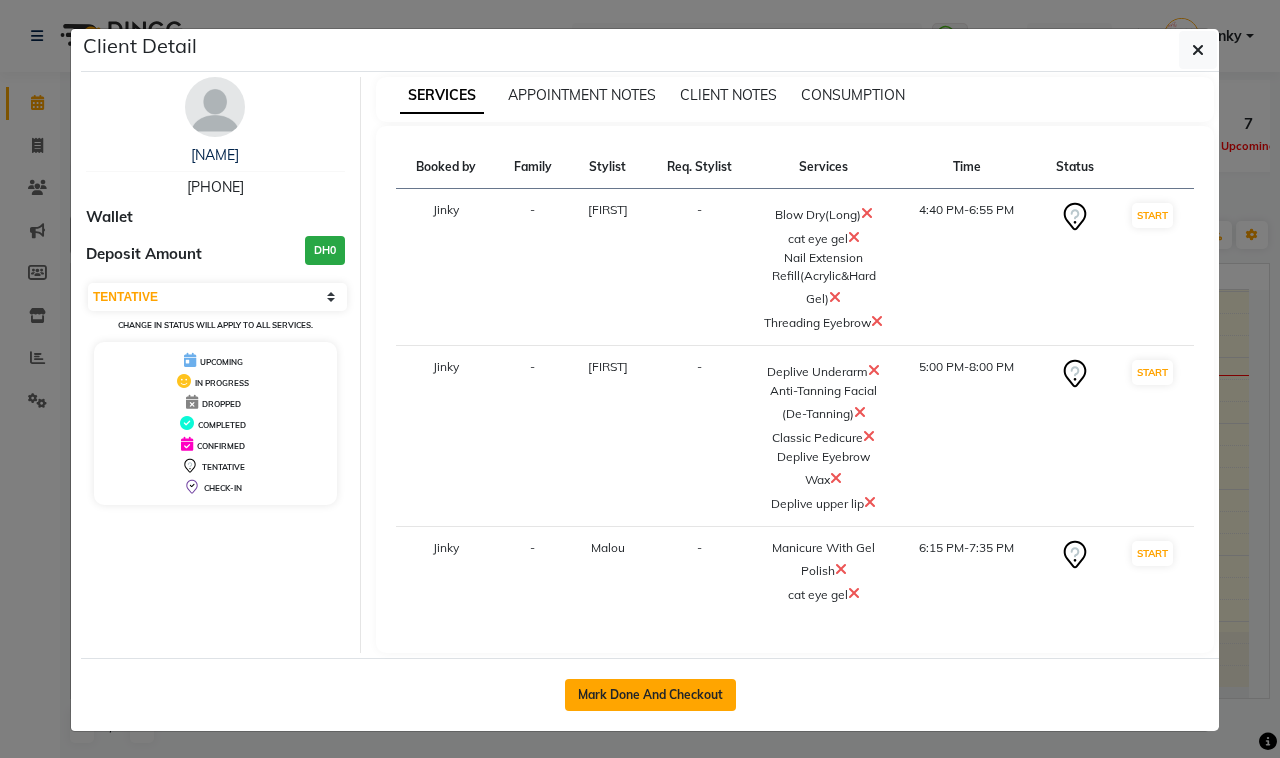 click on "Mark Done And Checkout" 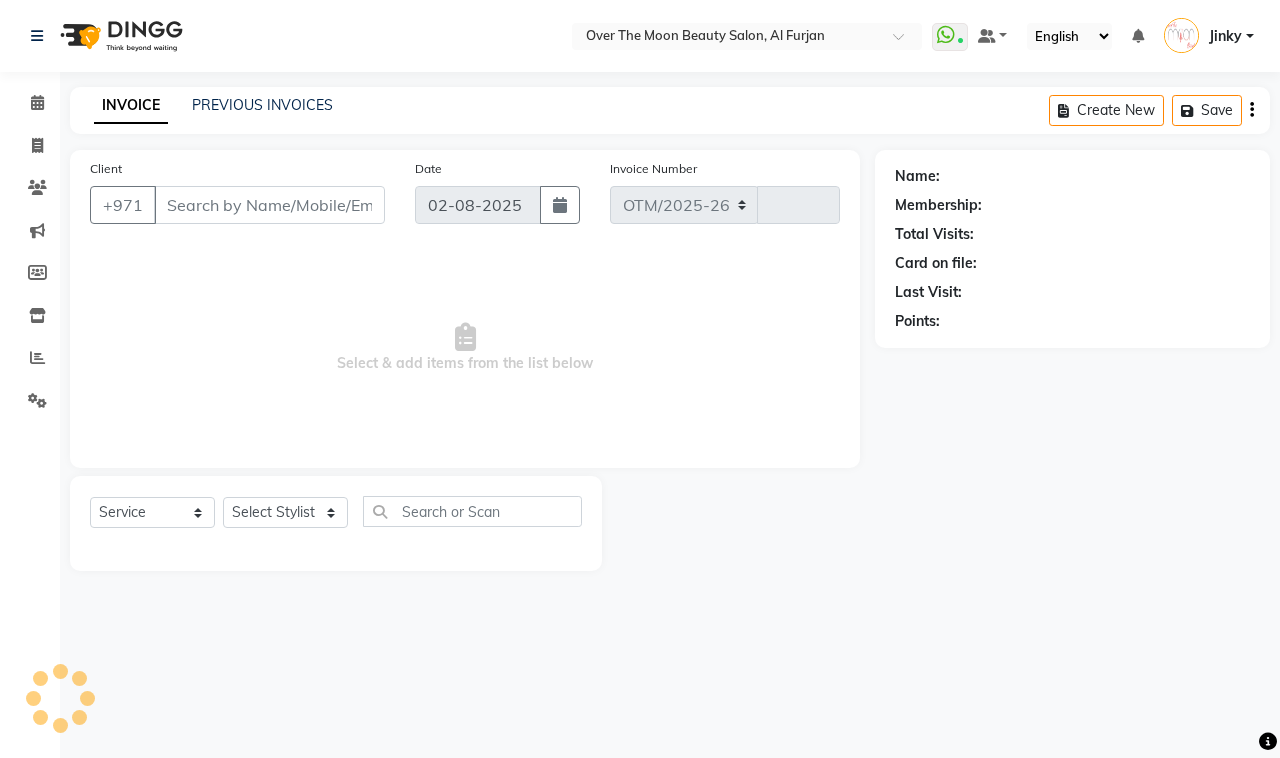 select on "3996" 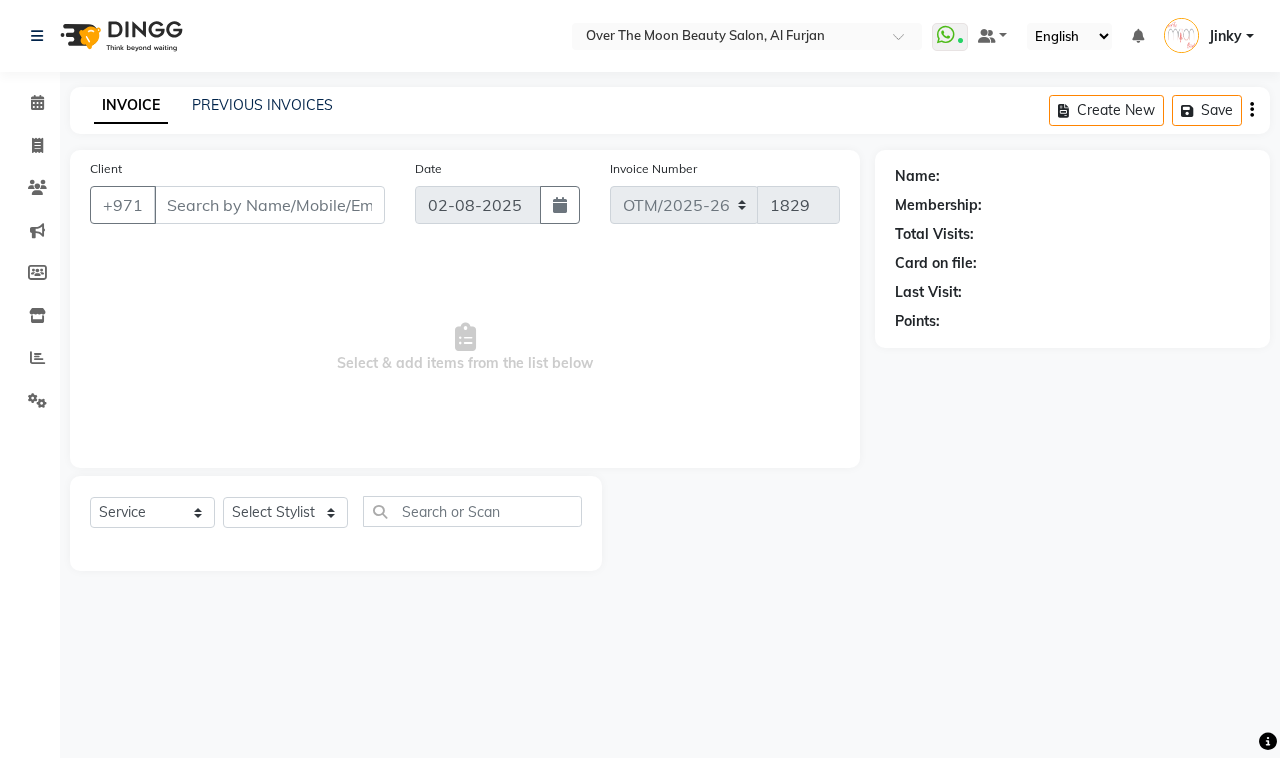 type on "[PHONE]" 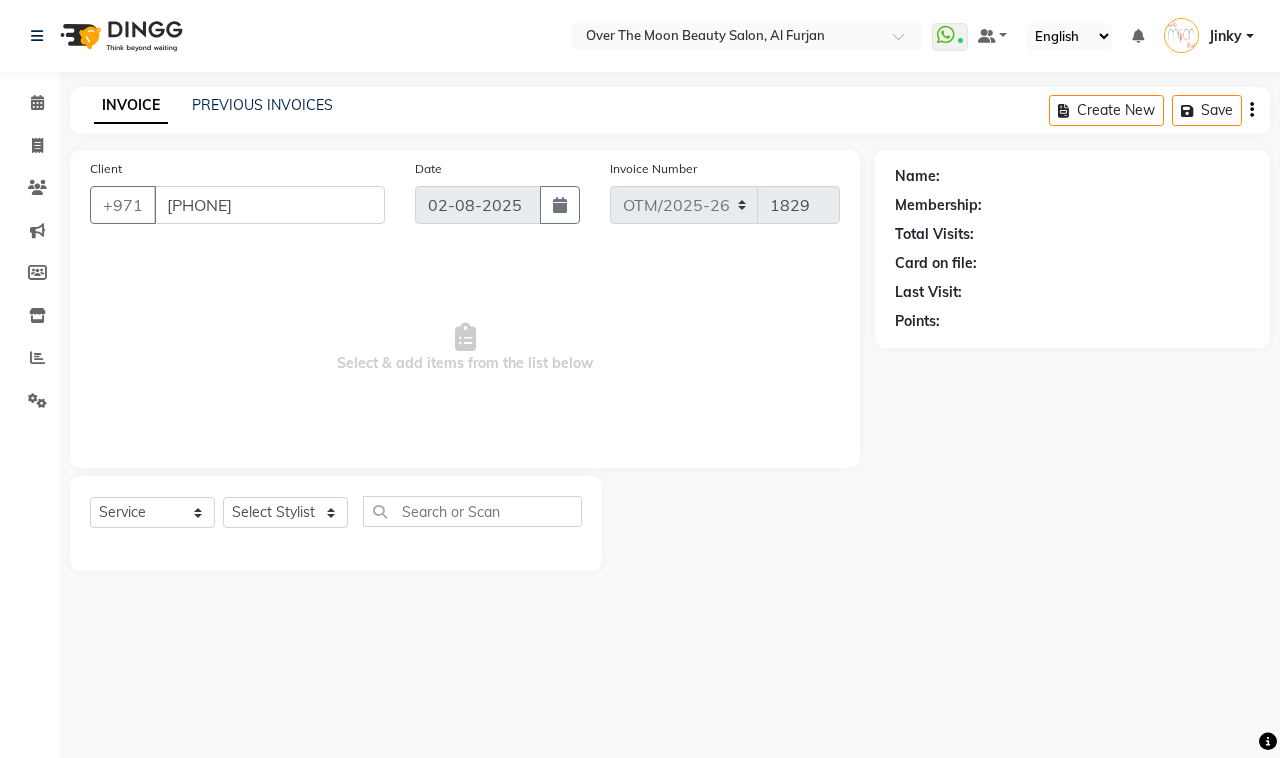 select on "23036" 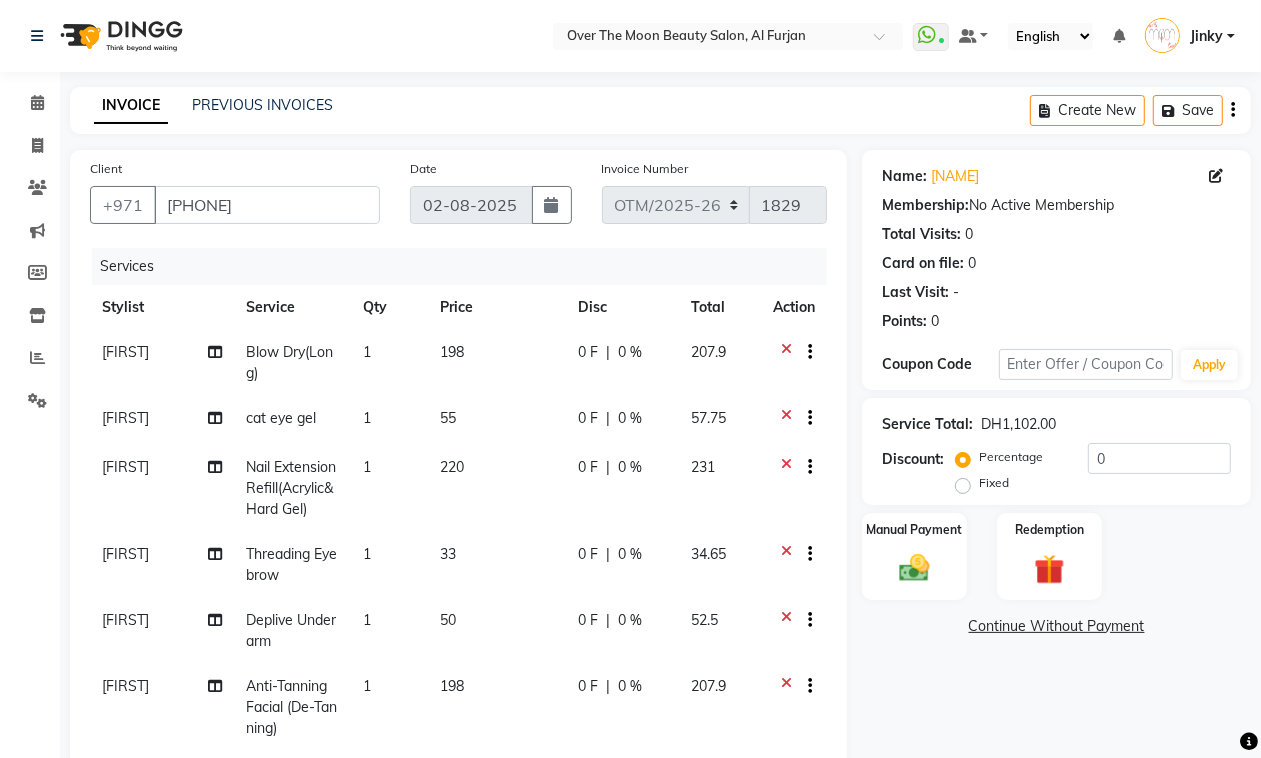 click on "220" 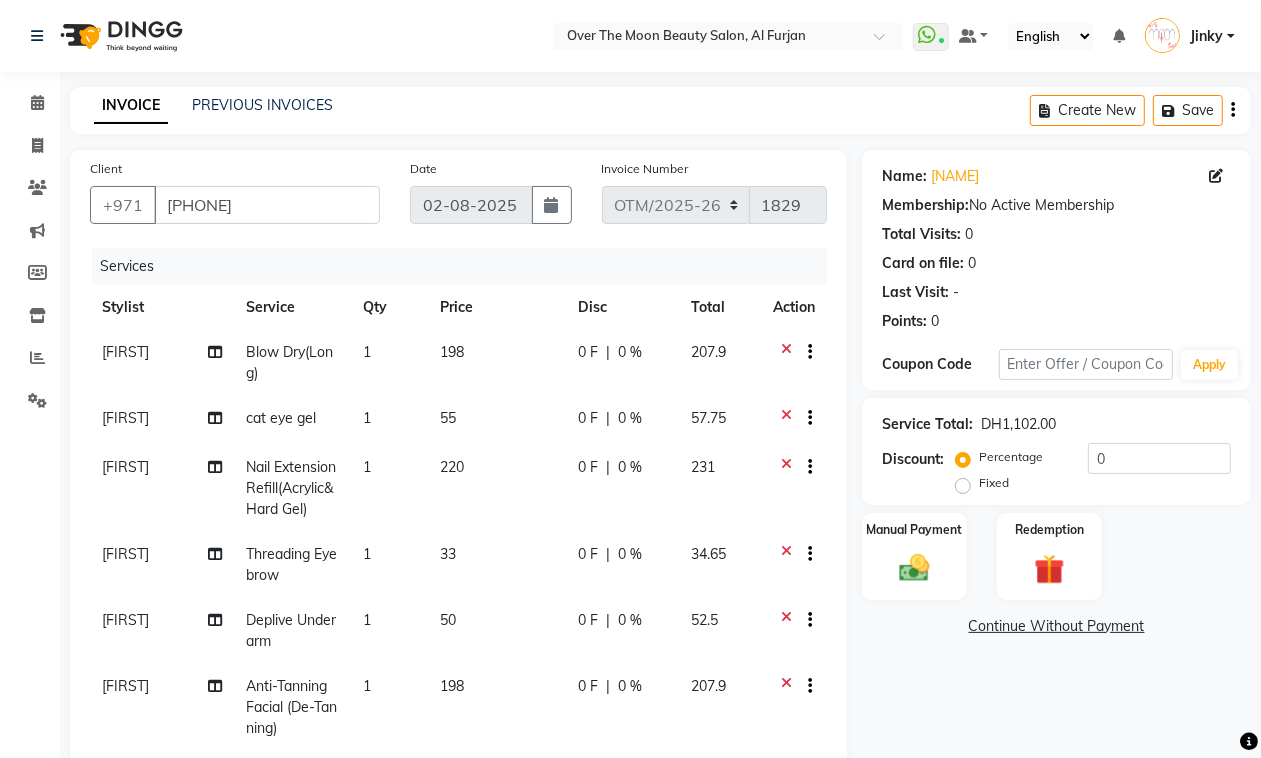 select on "20146" 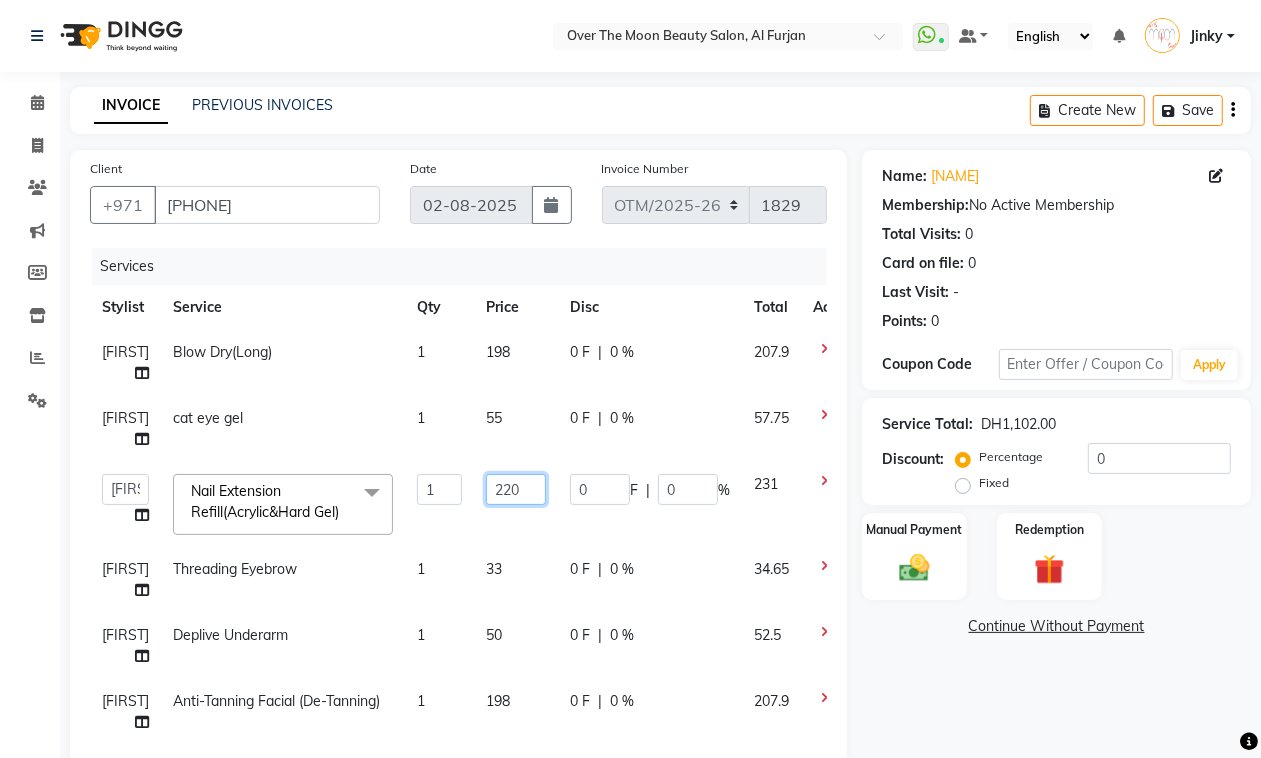 drag, startPoint x: 522, startPoint y: 481, endPoint x: 471, endPoint y: 506, distance: 56.797886 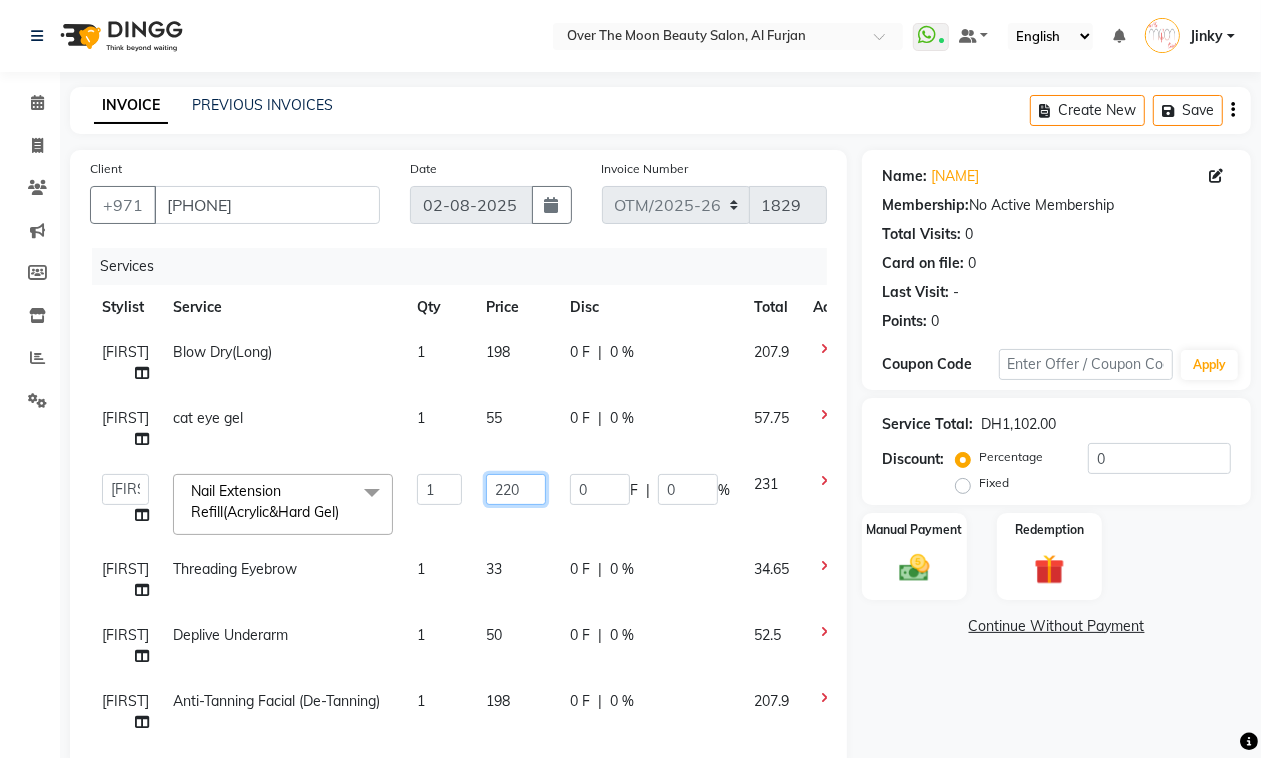 click on "220" 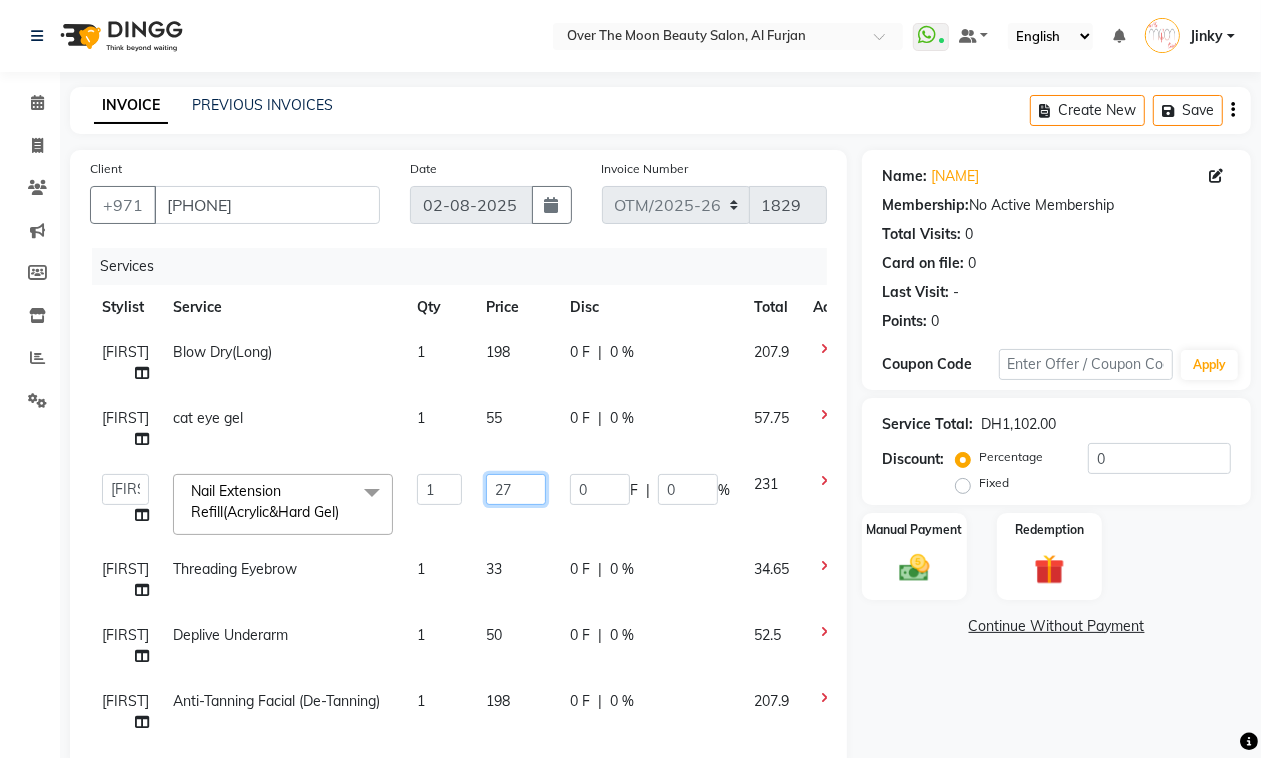 type on "275" 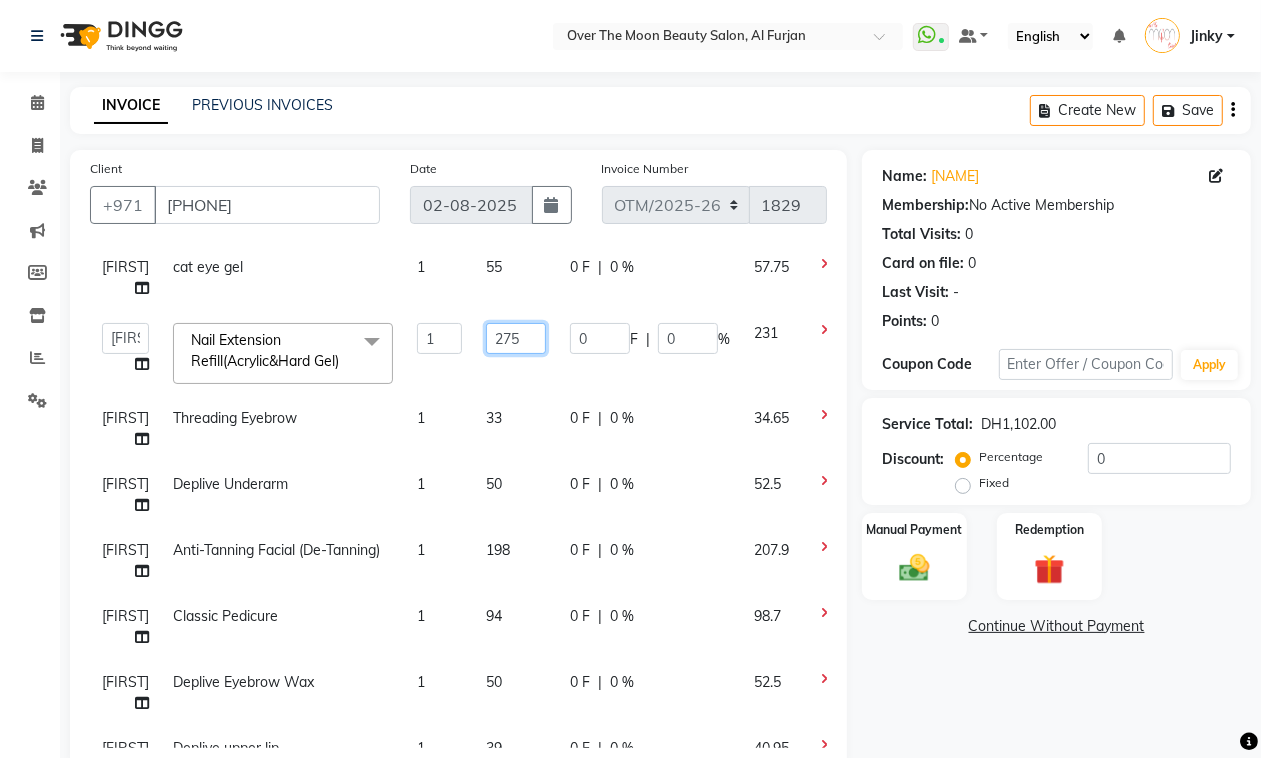 scroll, scrollTop: 208, scrollLeft: 0, axis: vertical 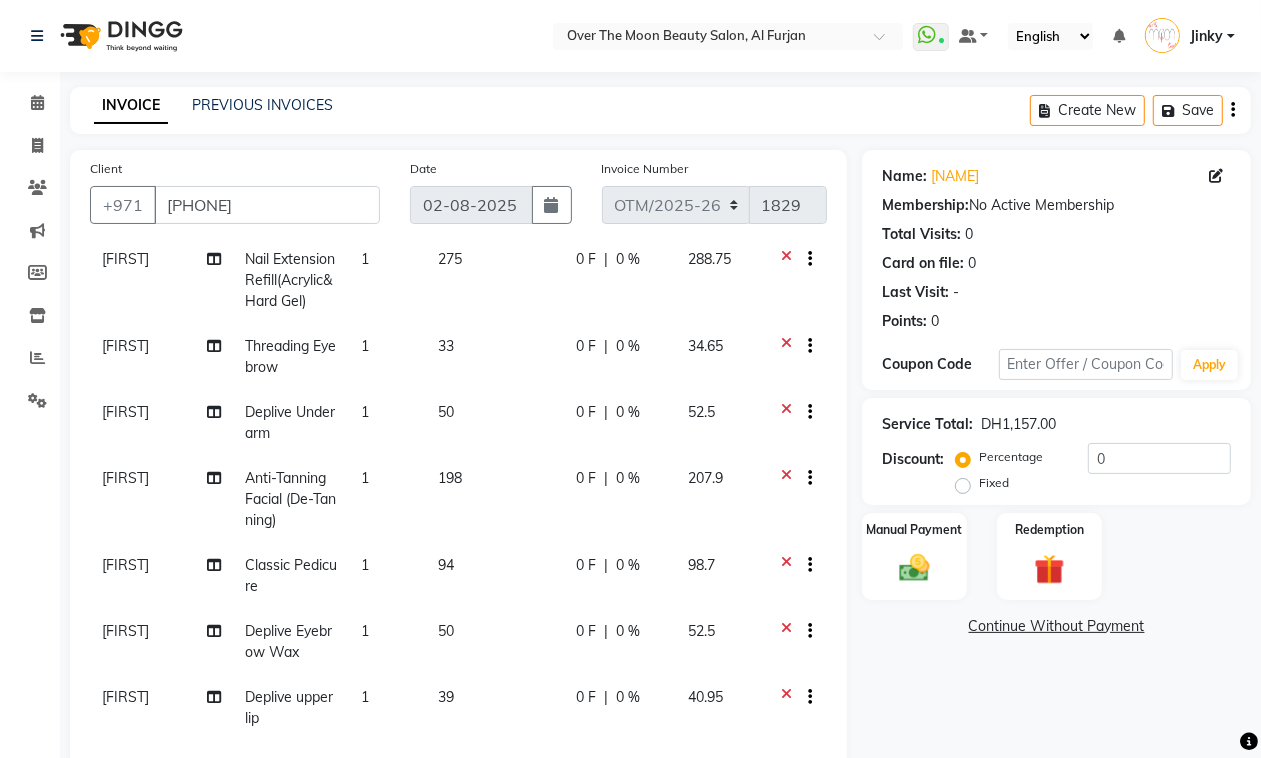 click on "0 F | 0 %" 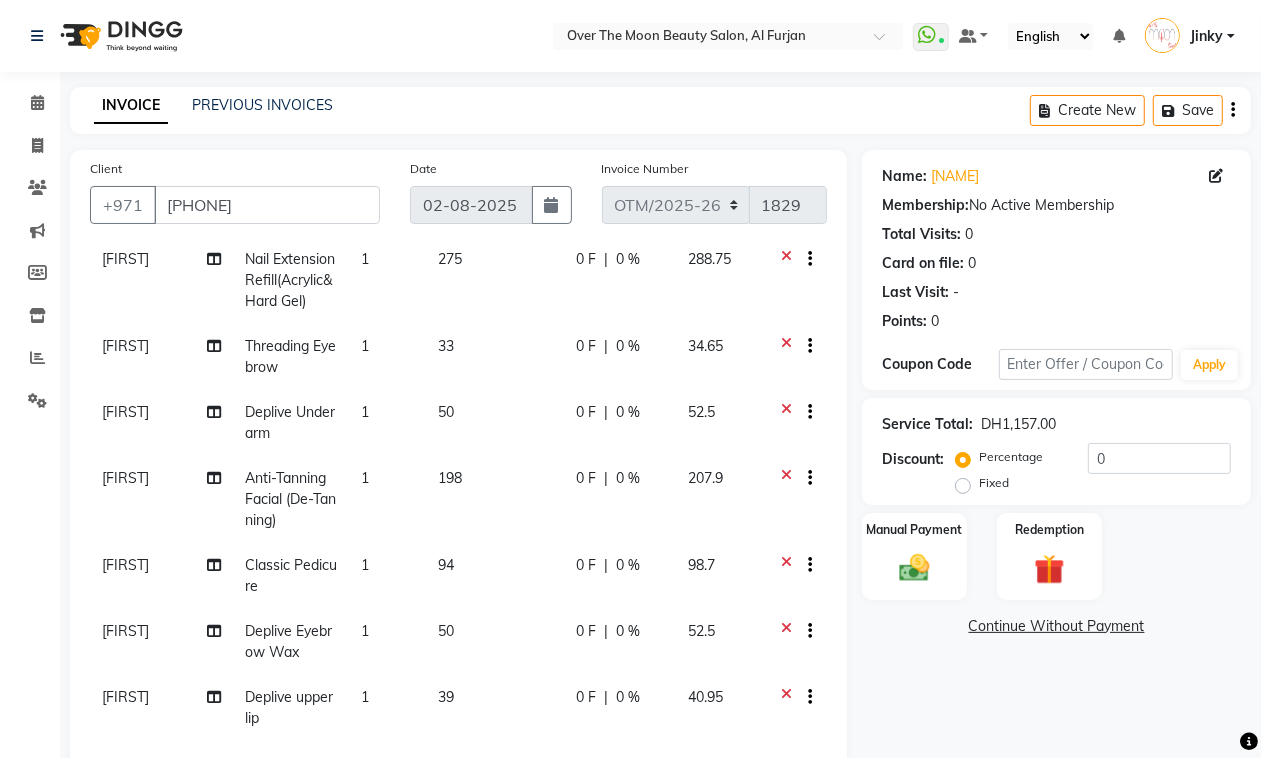 select on "64402" 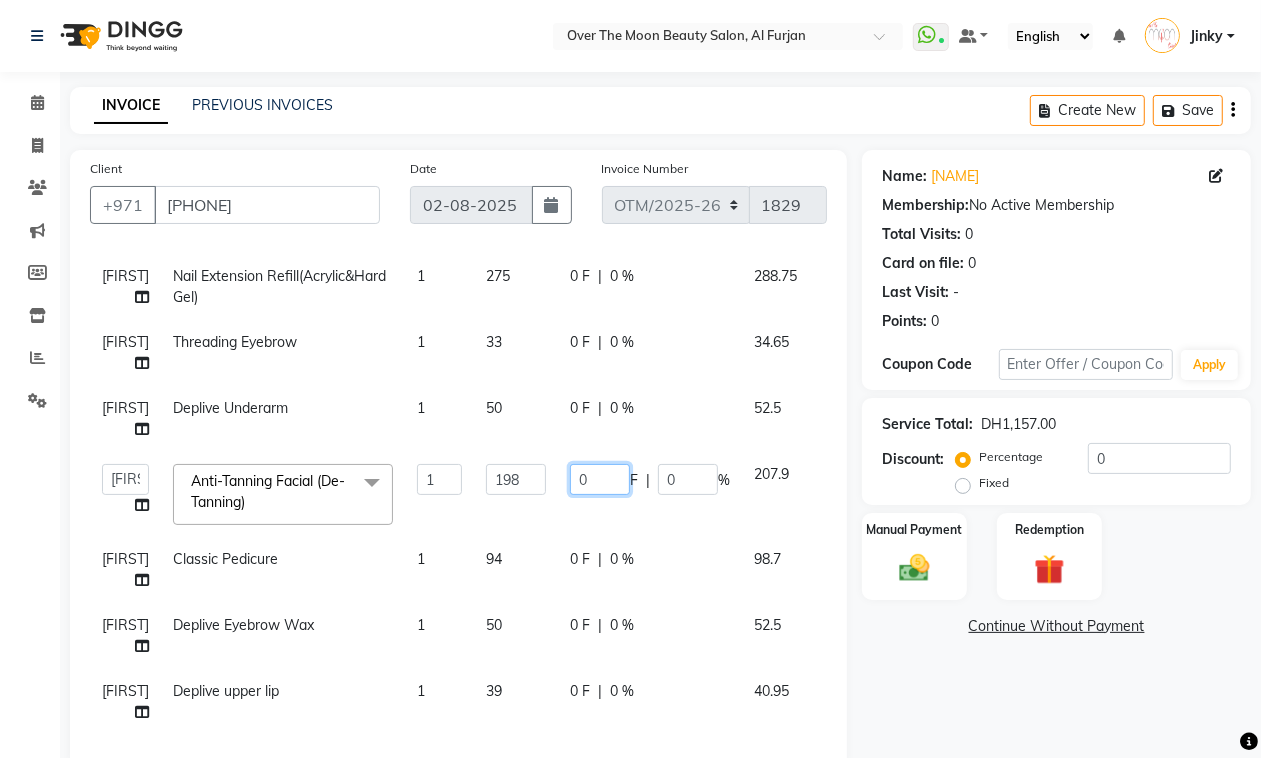 drag, startPoint x: 598, startPoint y: 471, endPoint x: 551, endPoint y: 518, distance: 66.46804 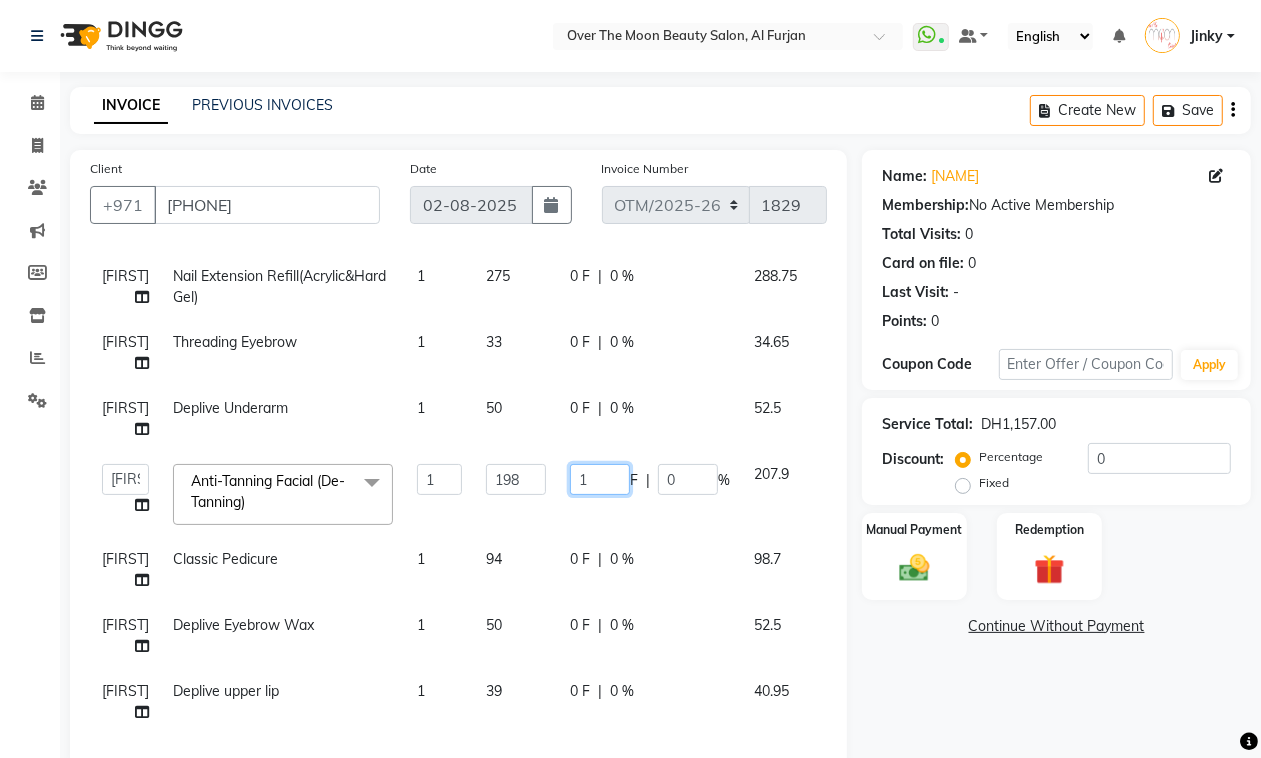 type on "13" 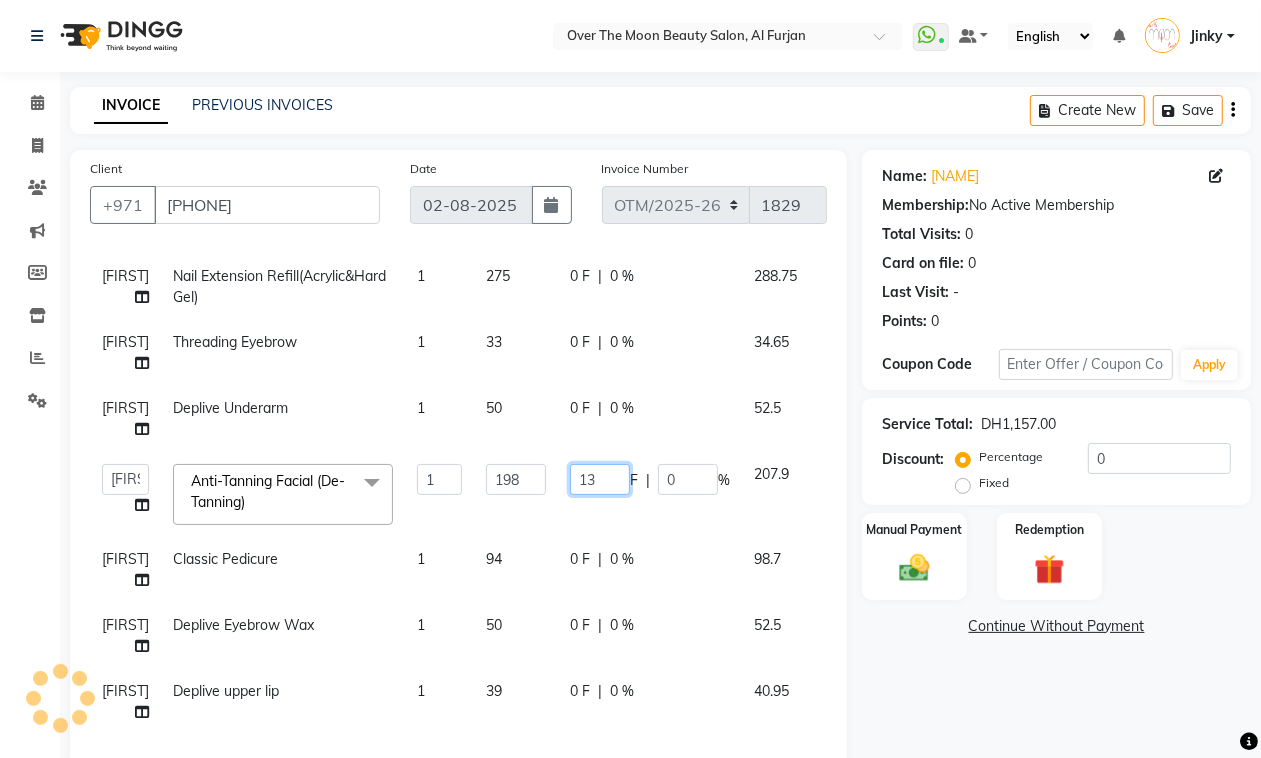 scroll, scrollTop: 361, scrollLeft: 0, axis: vertical 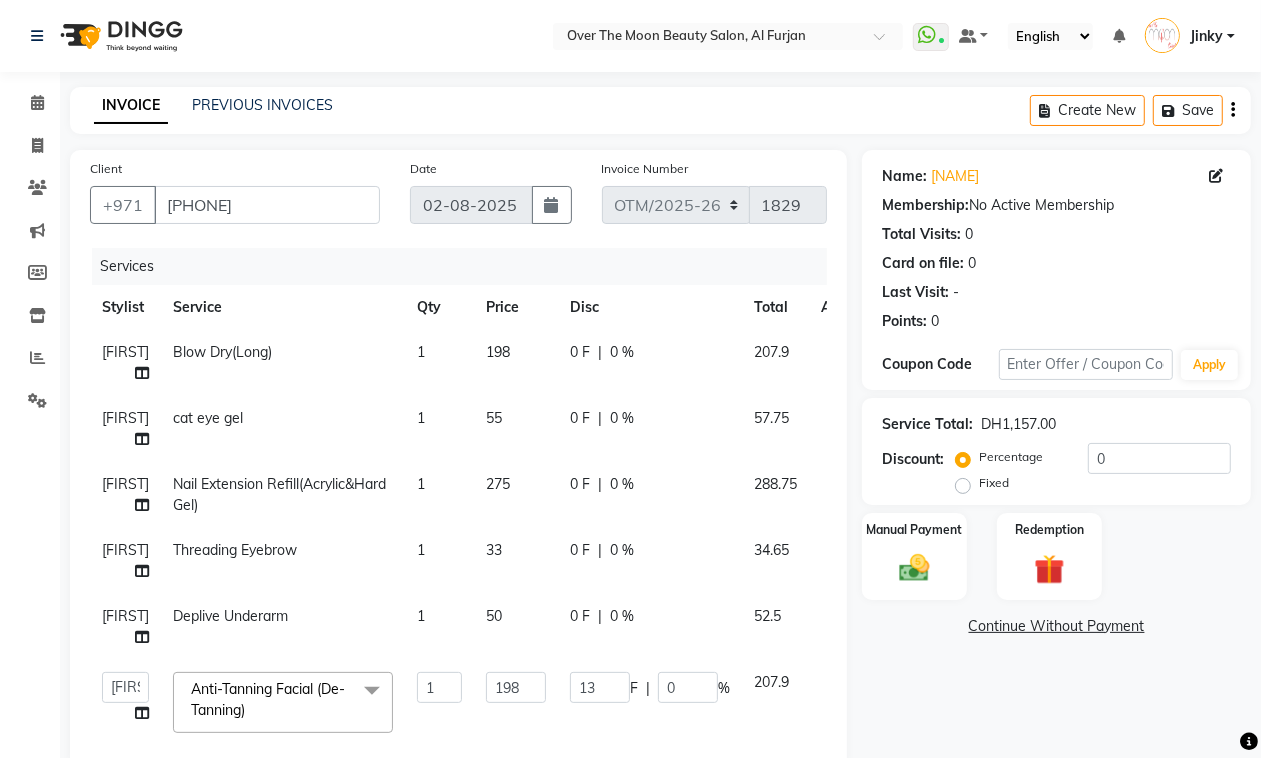 click on "0 F | 0 %" 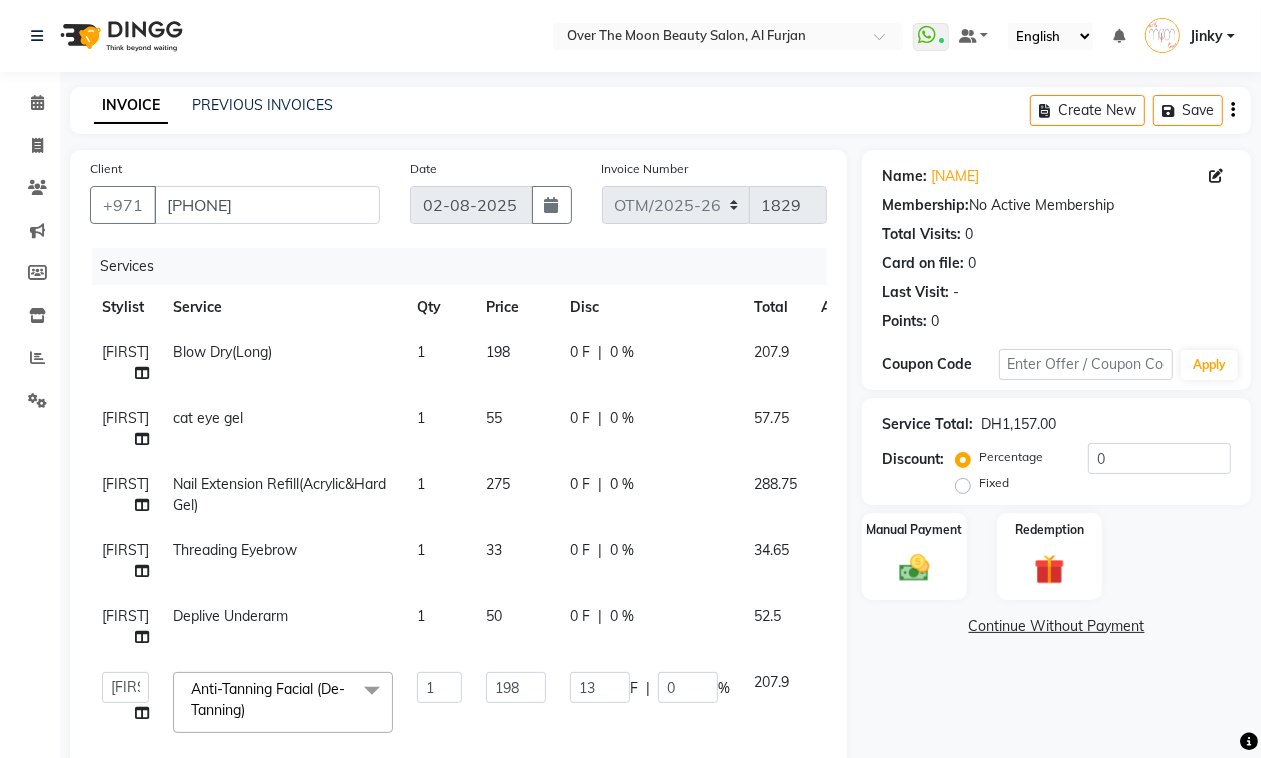 select on "20146" 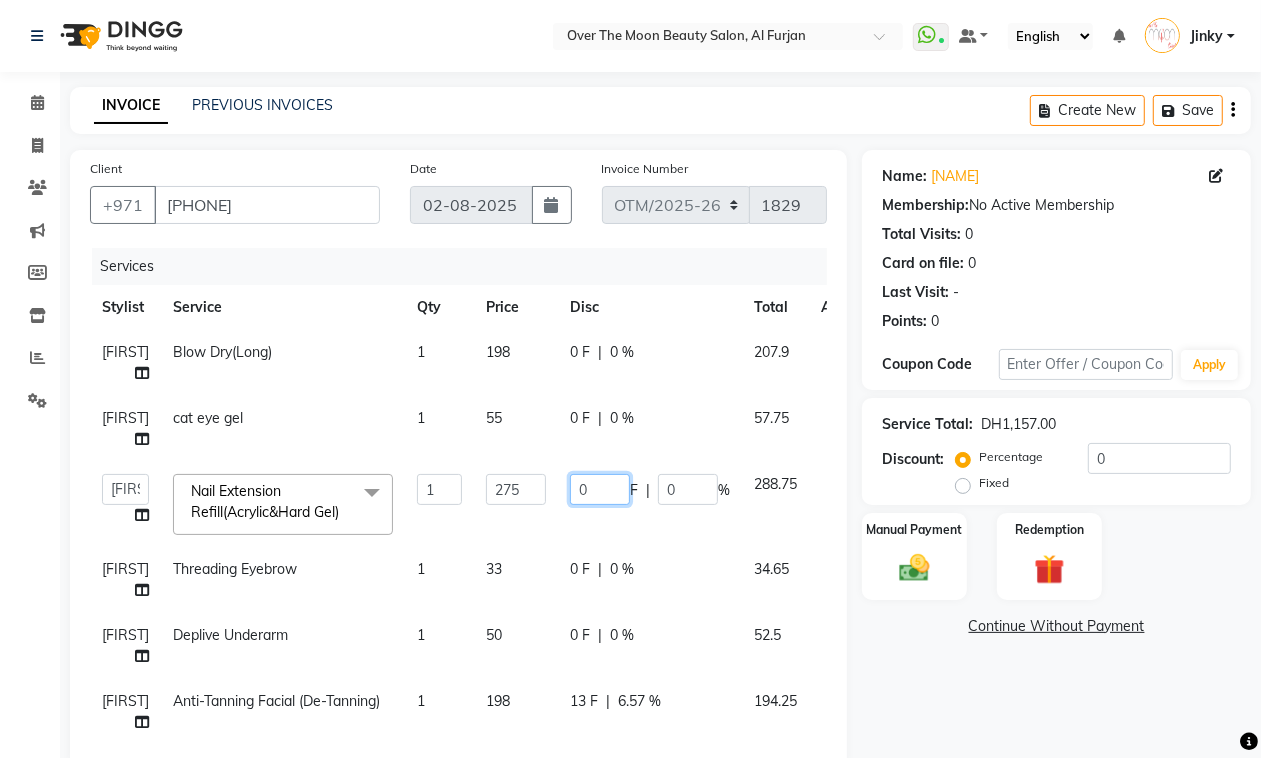 drag, startPoint x: 607, startPoint y: 483, endPoint x: 515, endPoint y: 522, distance: 99.92497 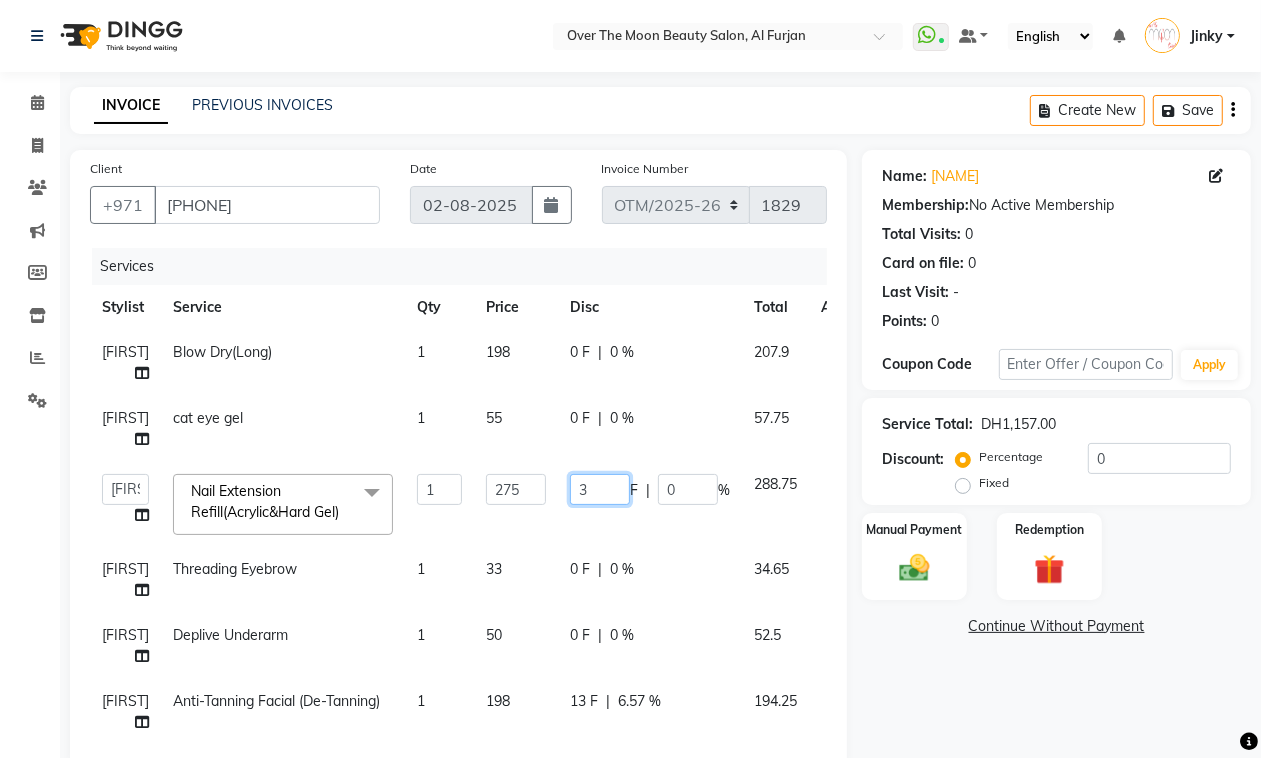 type on "30" 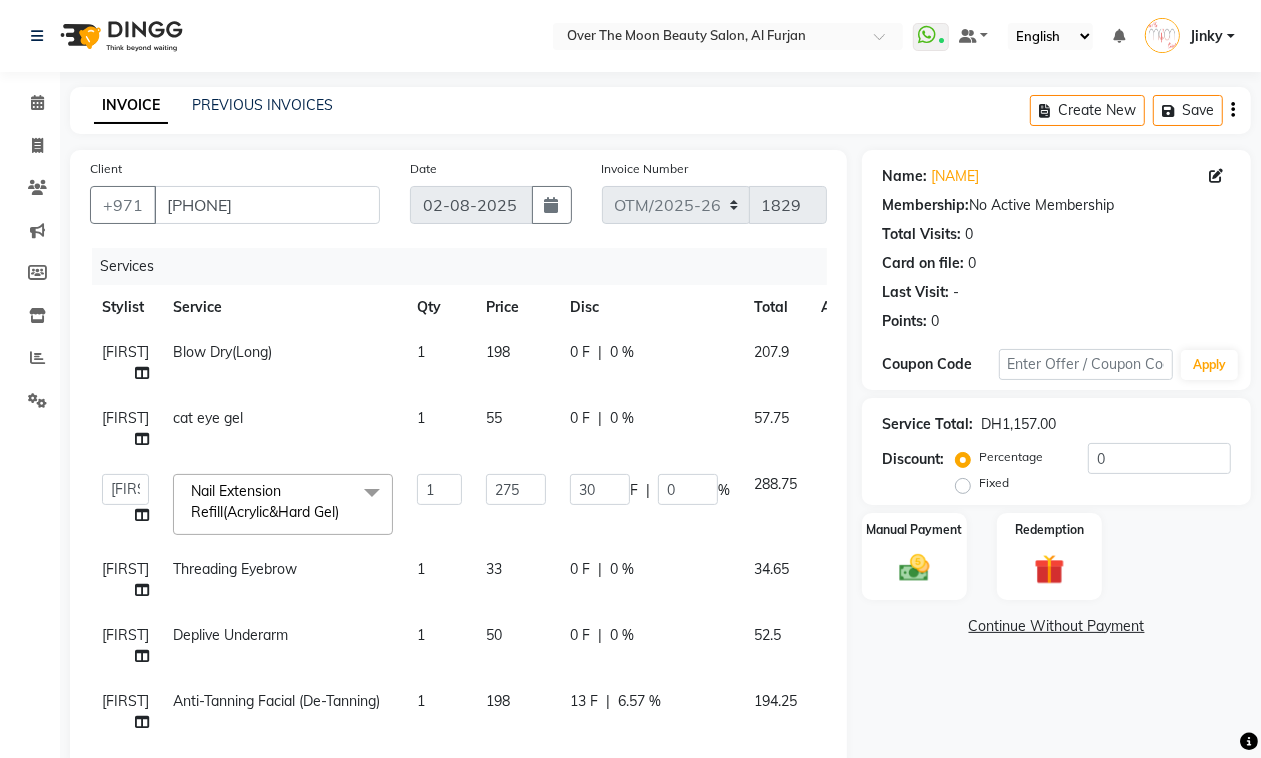 click on "Services" 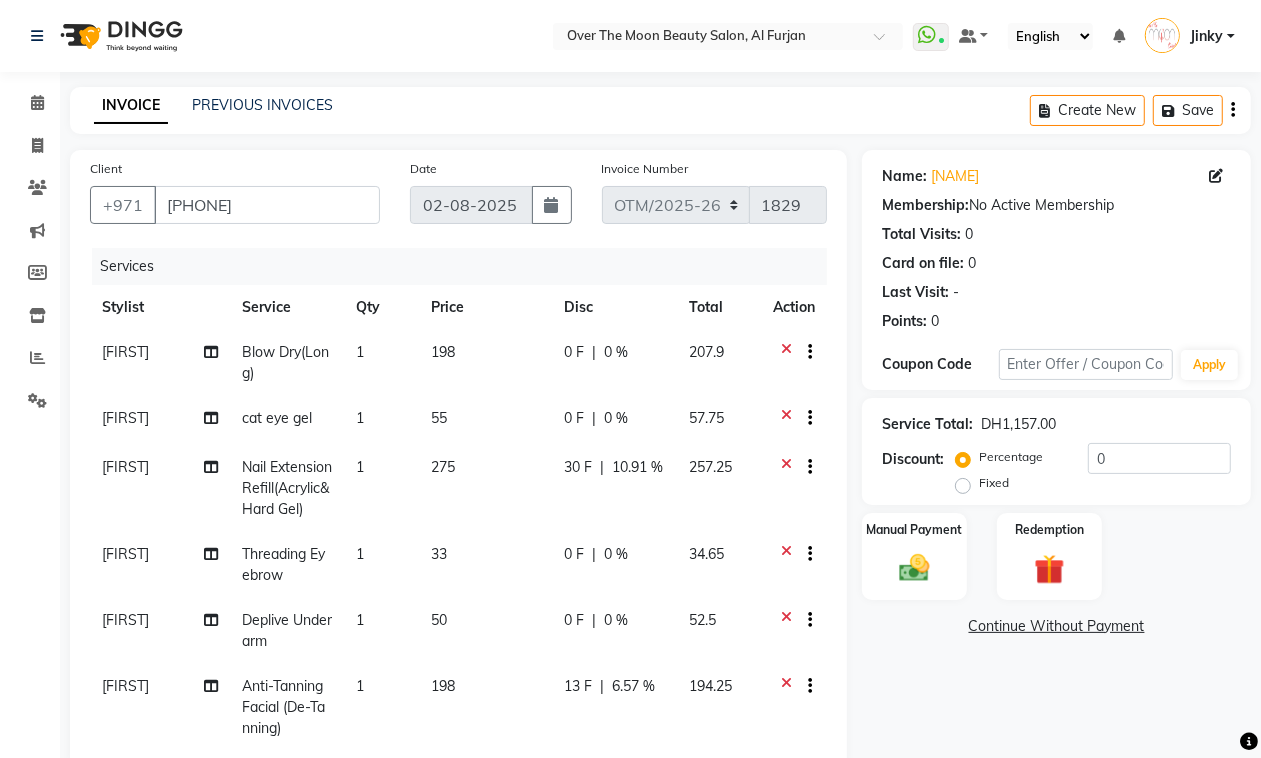 scroll, scrollTop: 341, scrollLeft: 0, axis: vertical 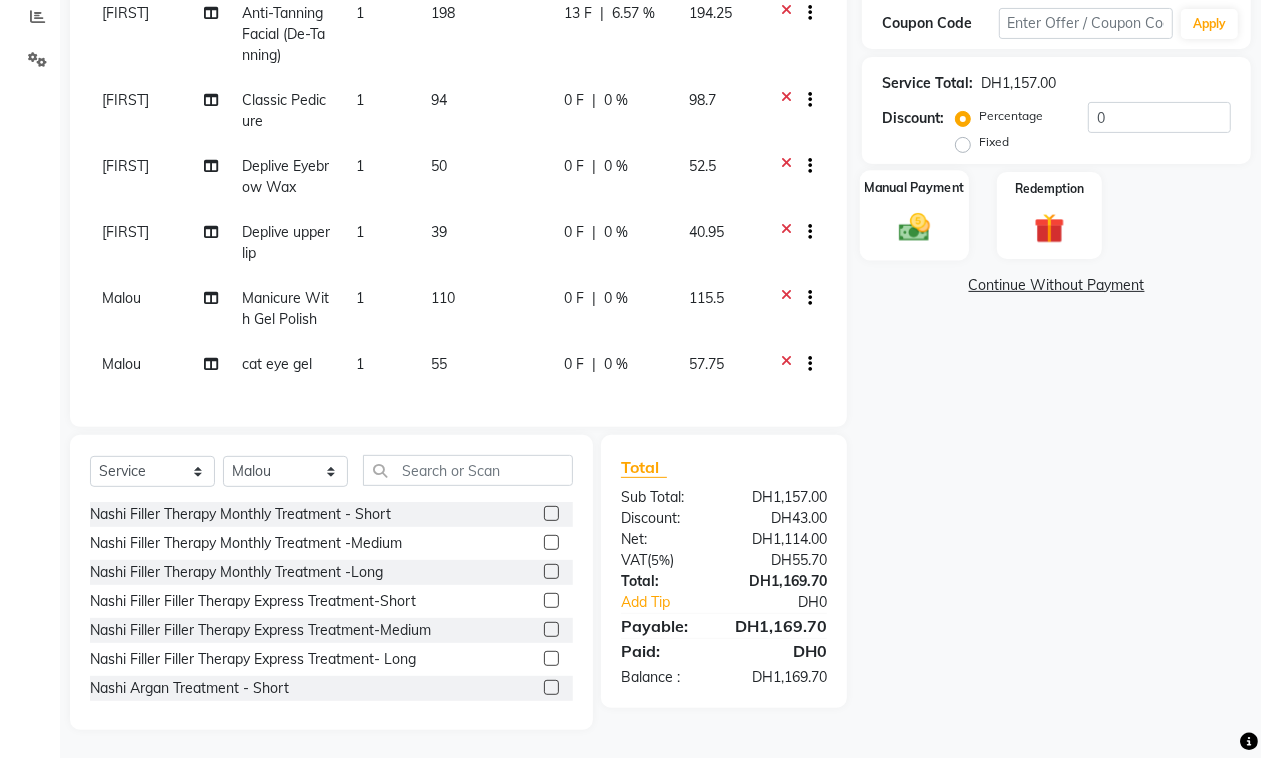 click 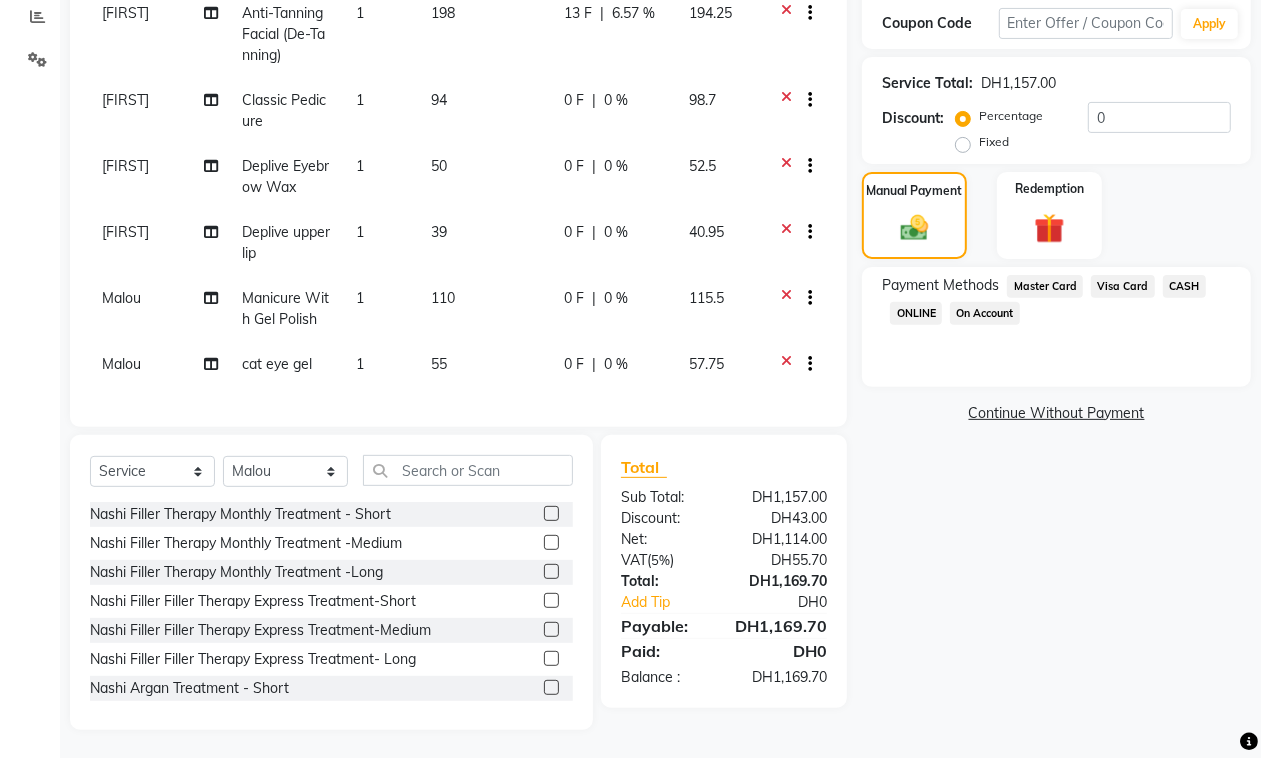 click on "Visa Card" 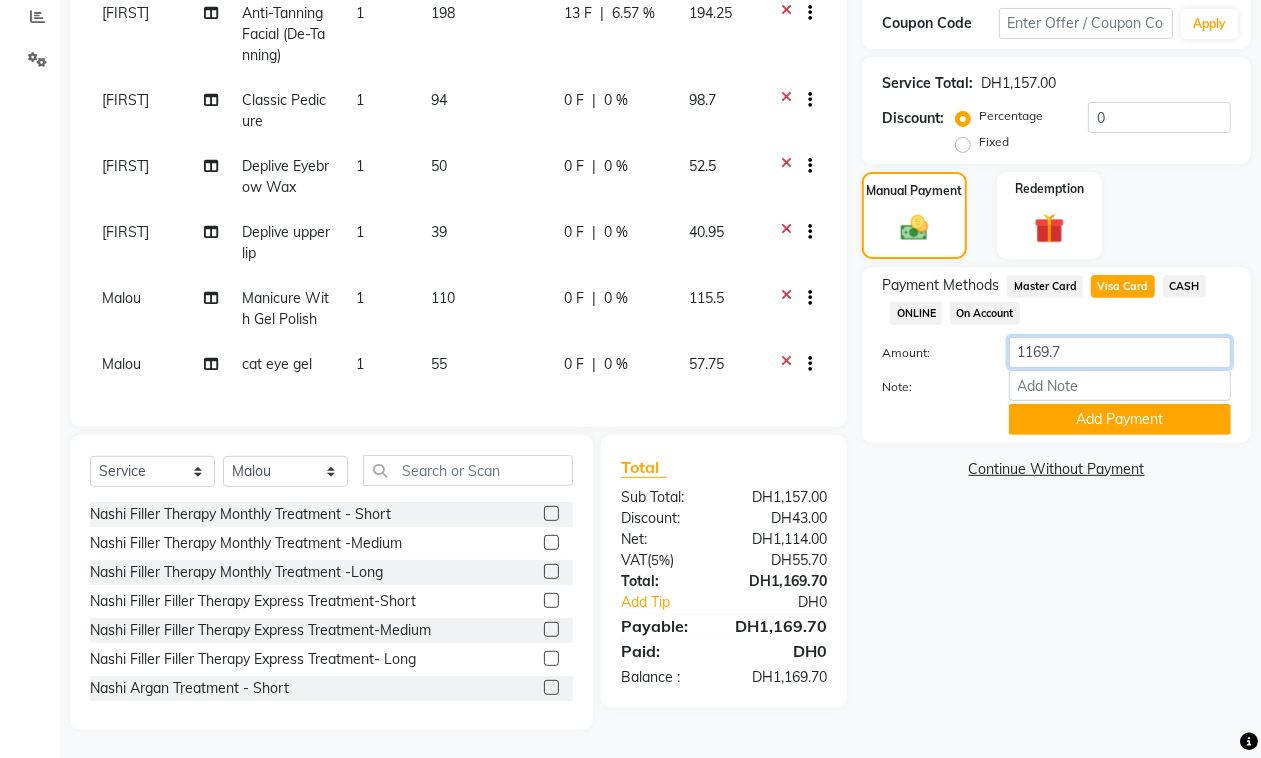drag, startPoint x: 1093, startPoint y: 346, endPoint x: 916, endPoint y: 370, distance: 178.6197 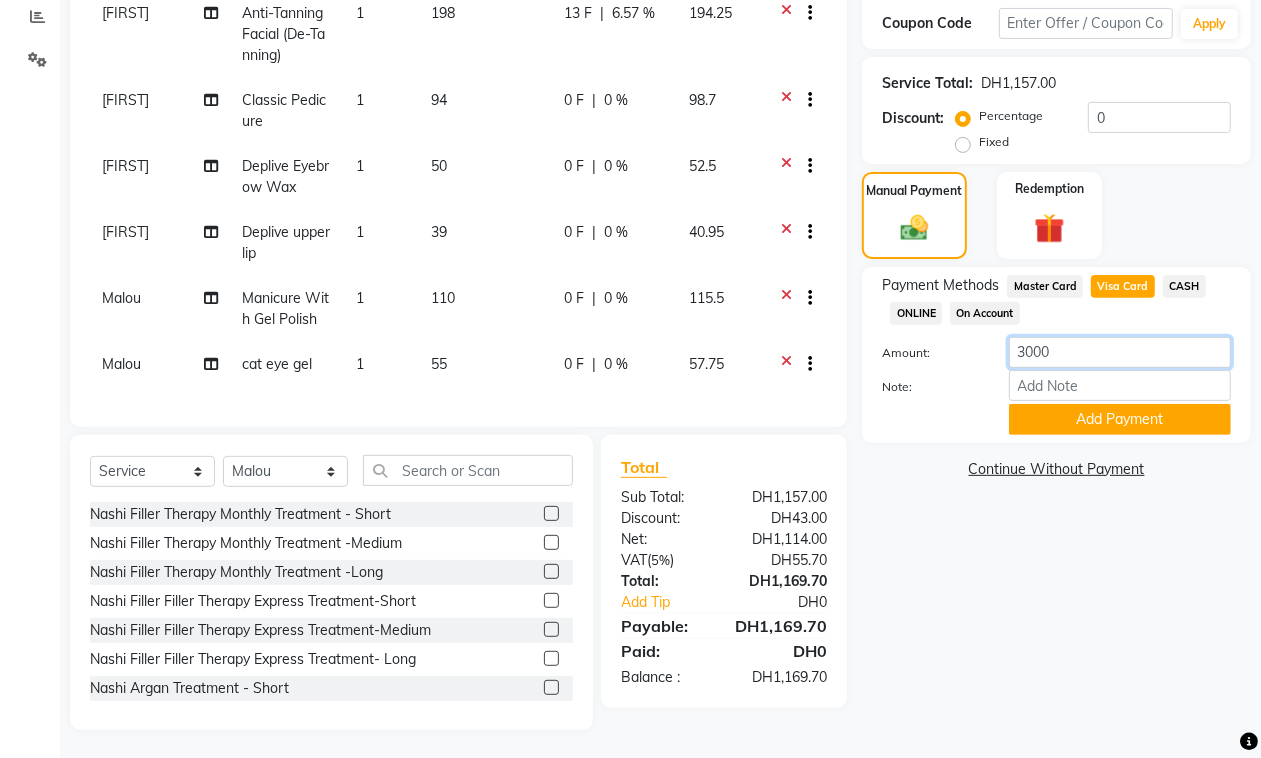 type on "300" 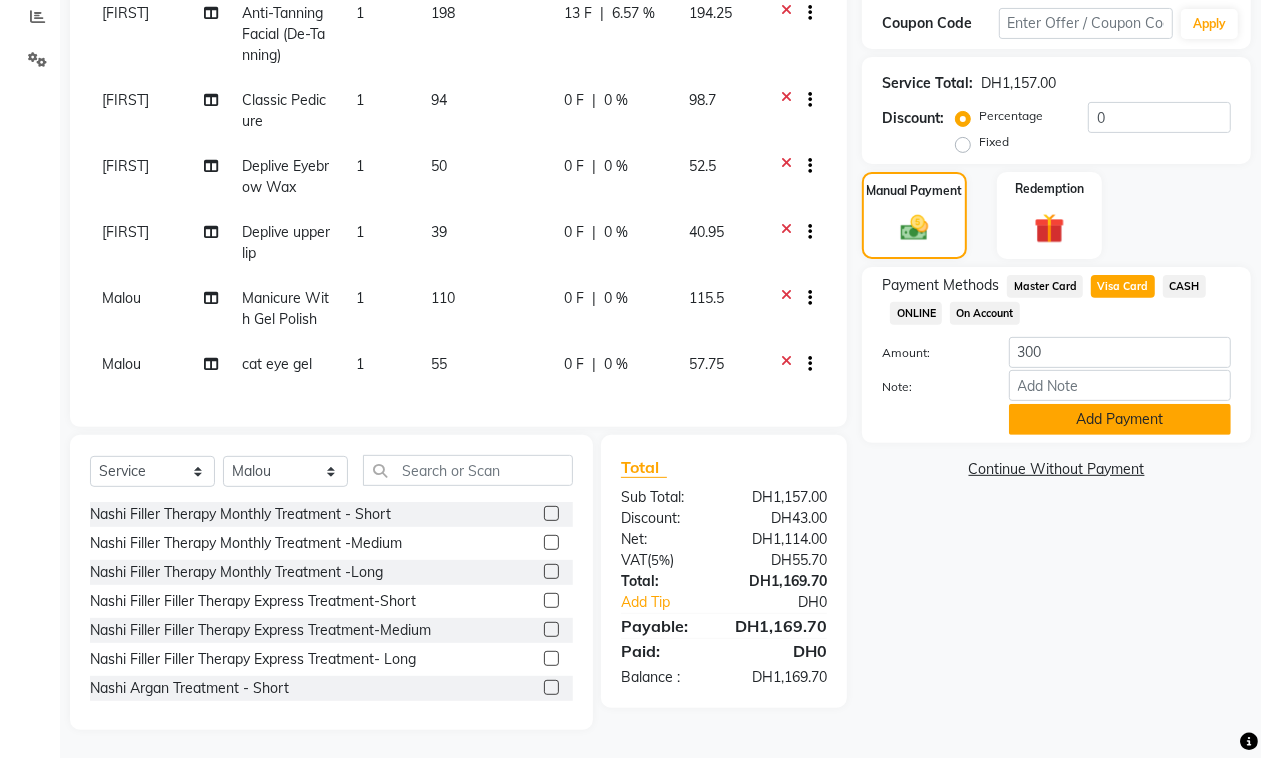click on "Add Payment" 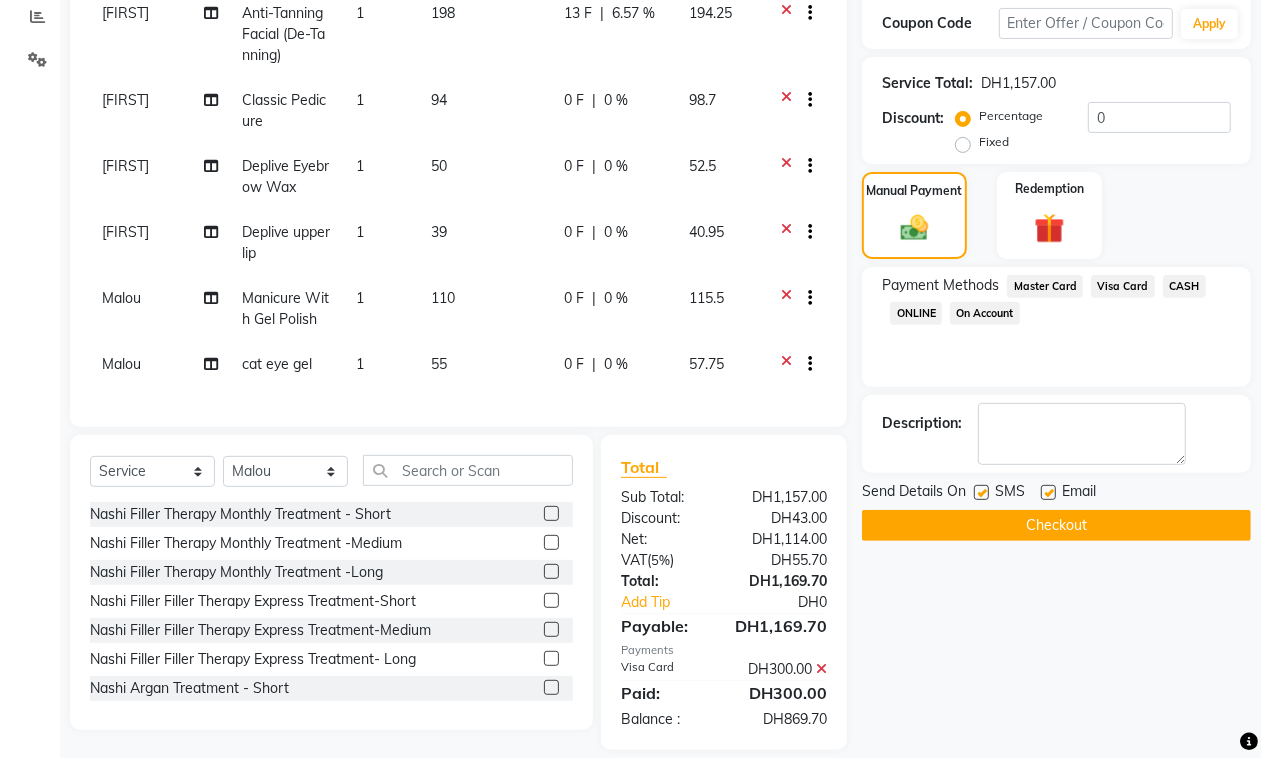 click on "Master Card" 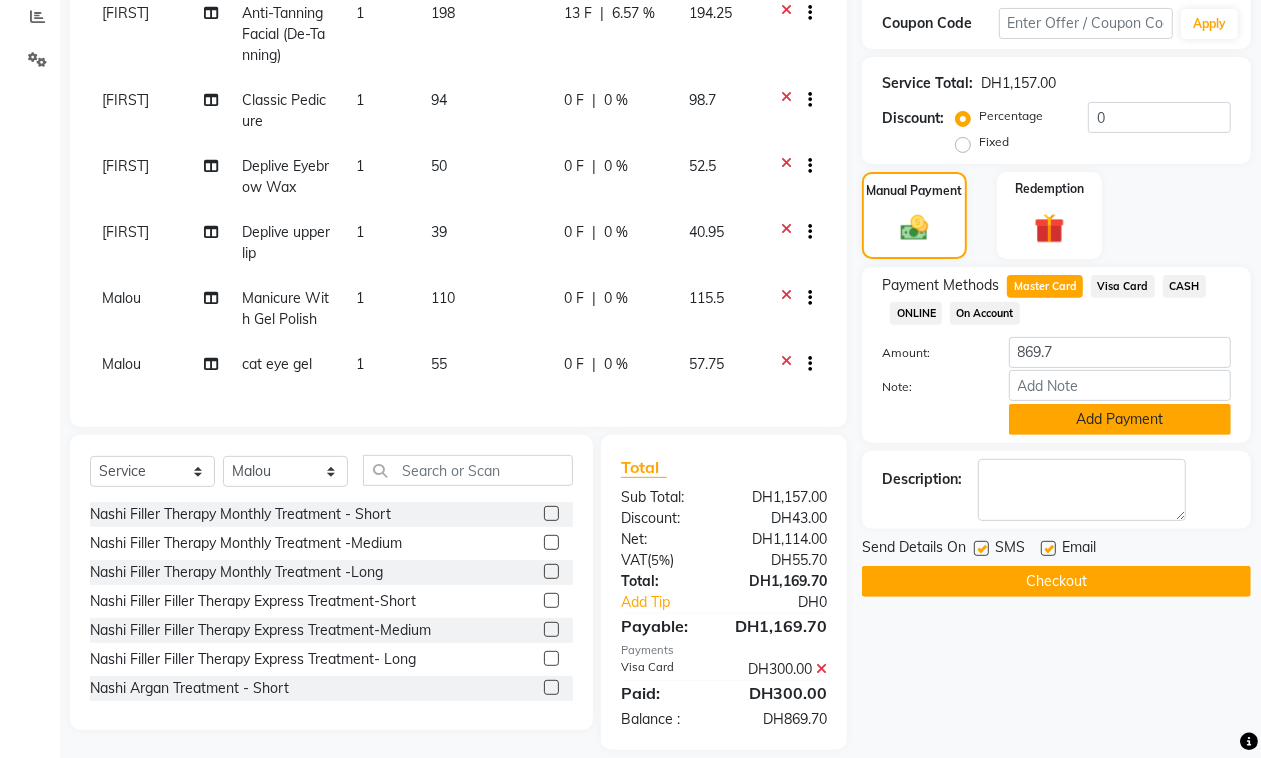 click on "Add Payment" 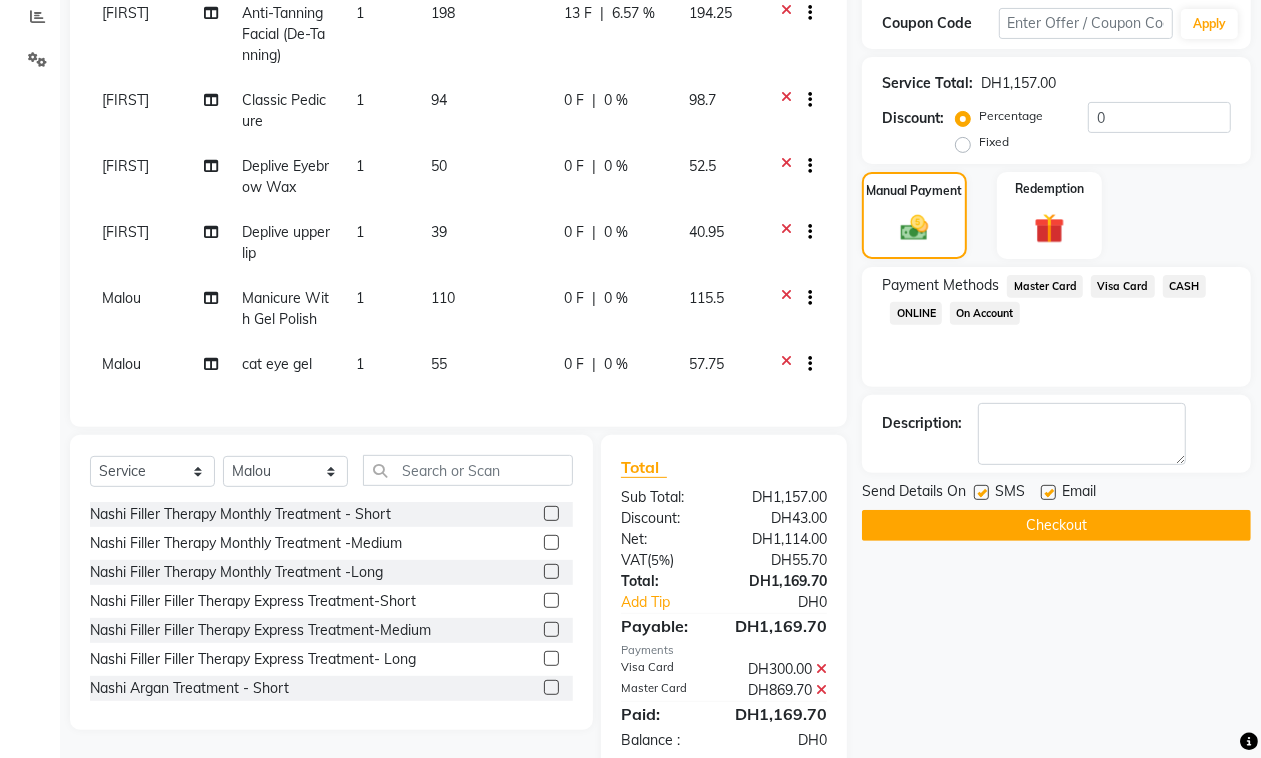click on "Checkout" 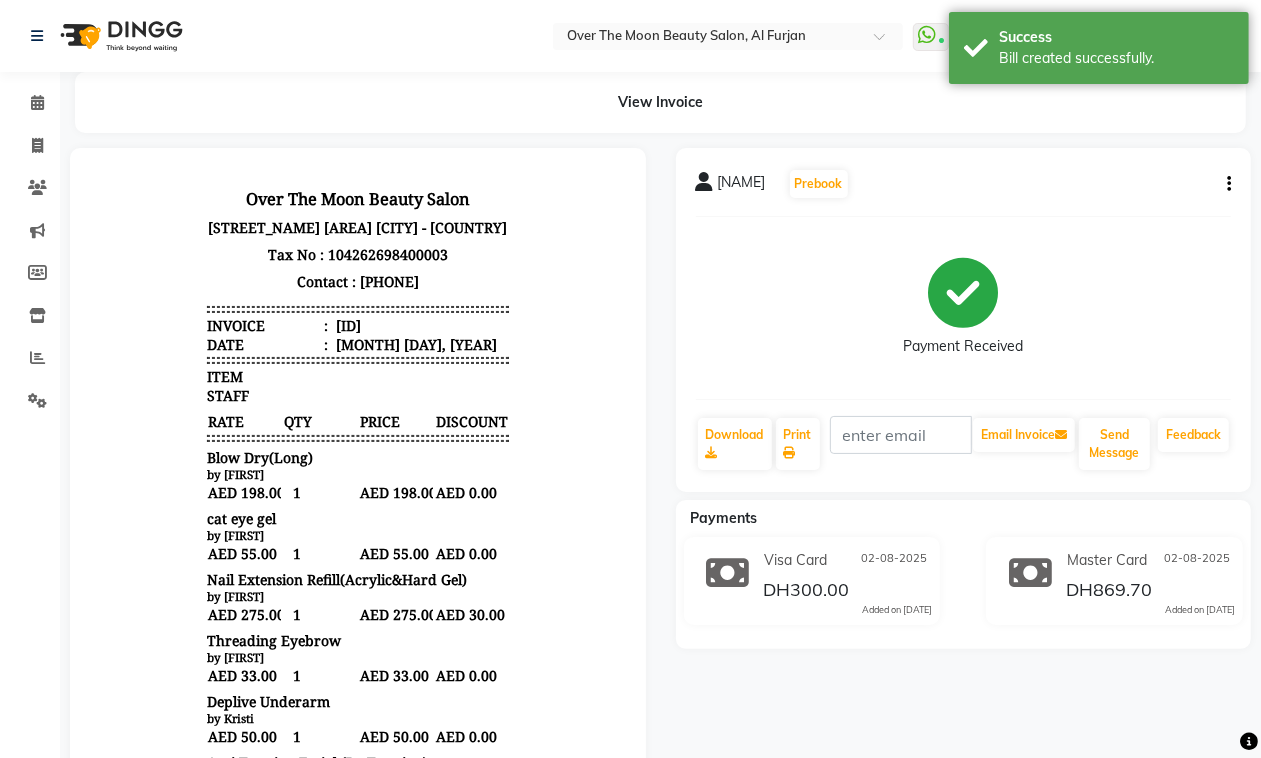 scroll, scrollTop: 0, scrollLeft: 0, axis: both 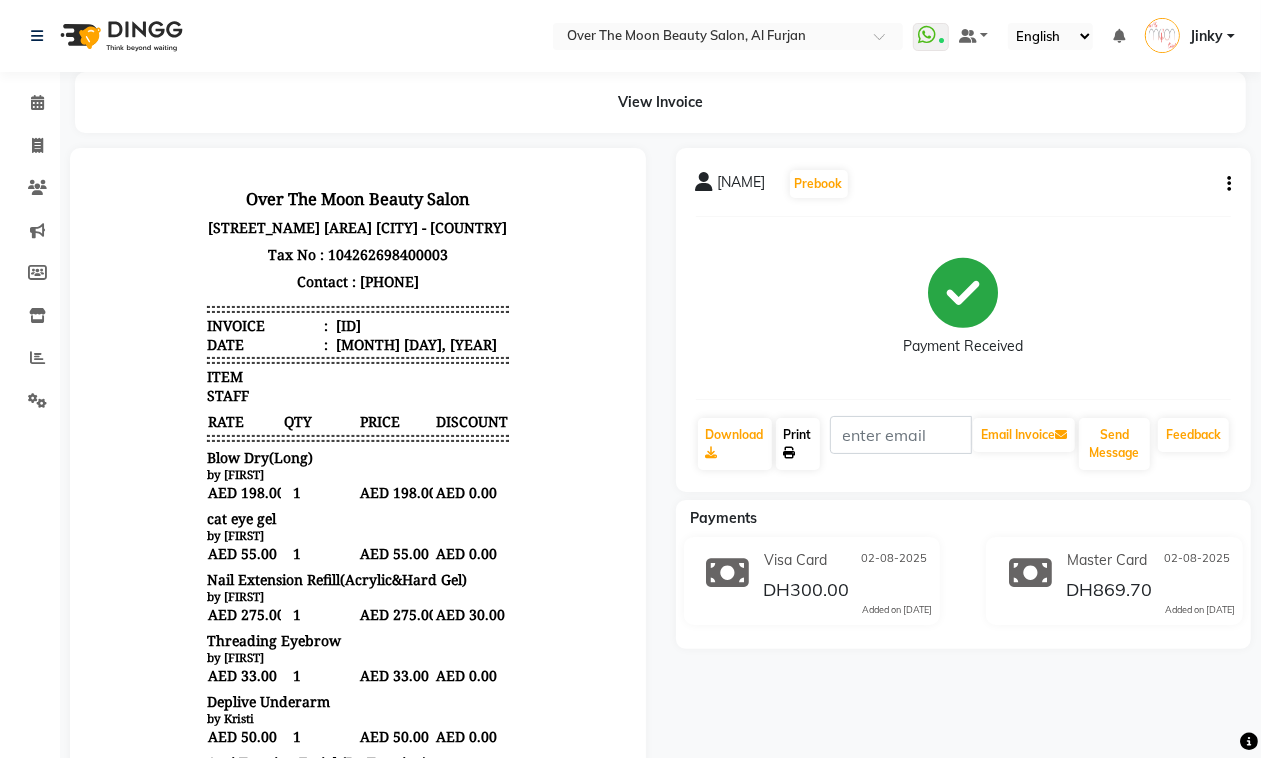click on "Print" 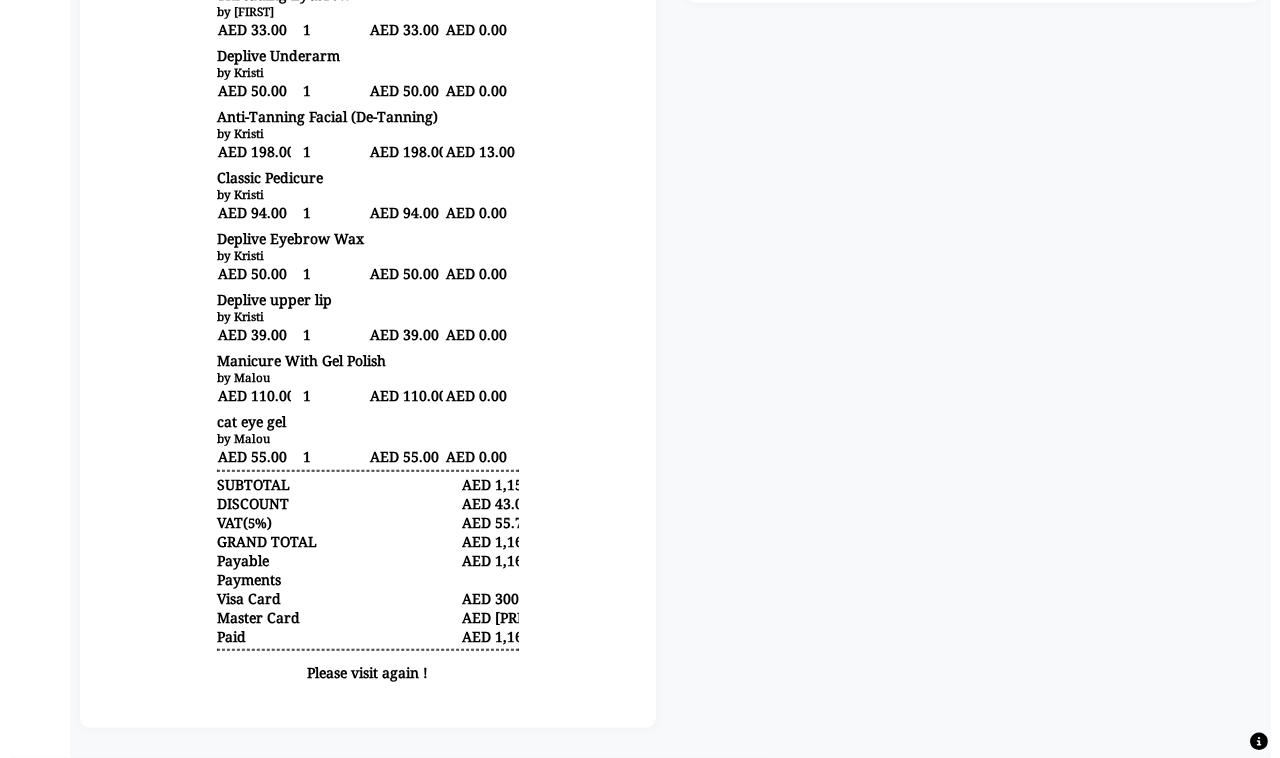 scroll, scrollTop: 0, scrollLeft: 0, axis: both 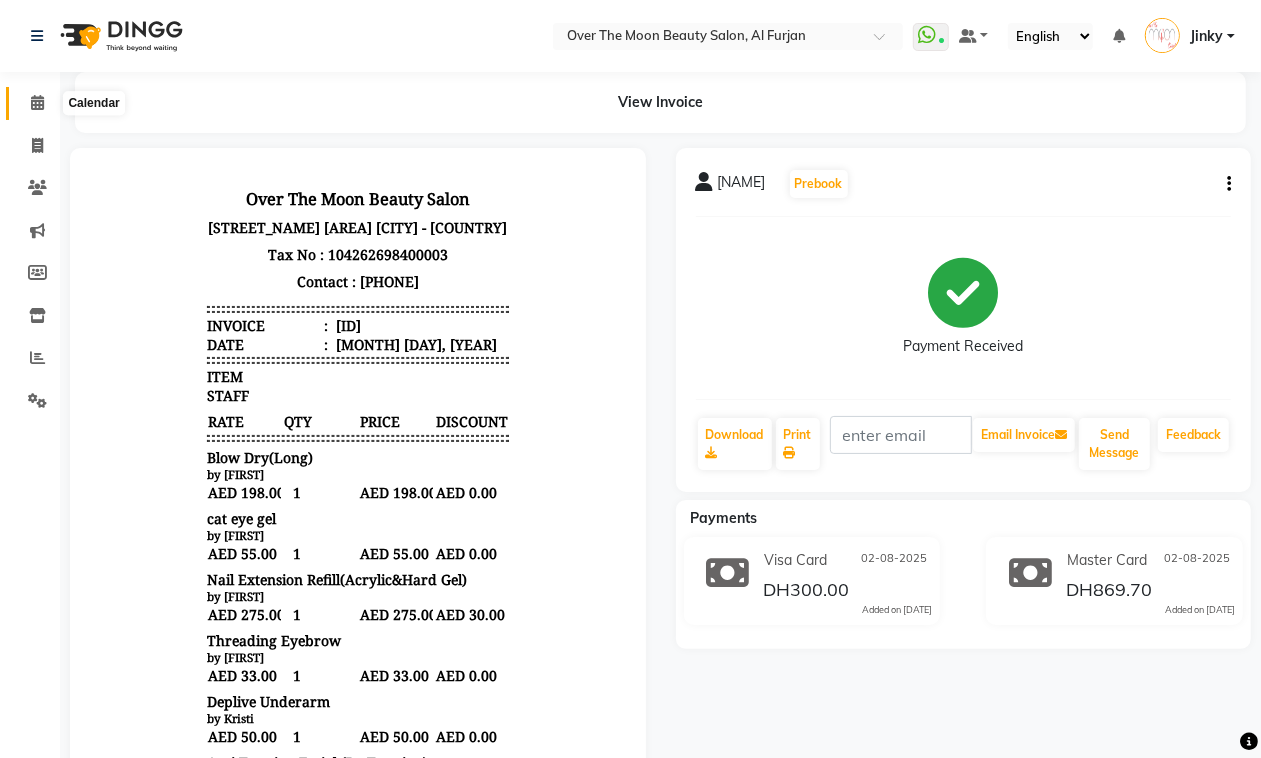 click 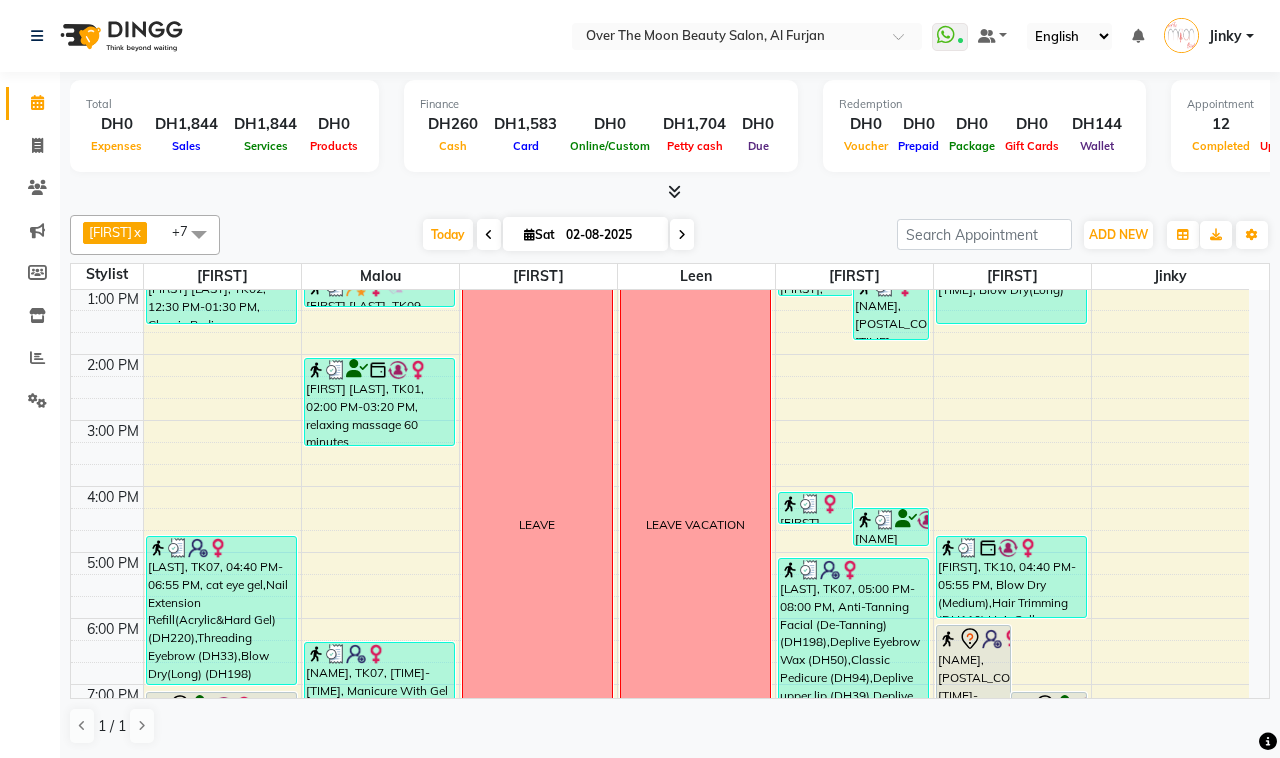 scroll, scrollTop: 416, scrollLeft: 0, axis: vertical 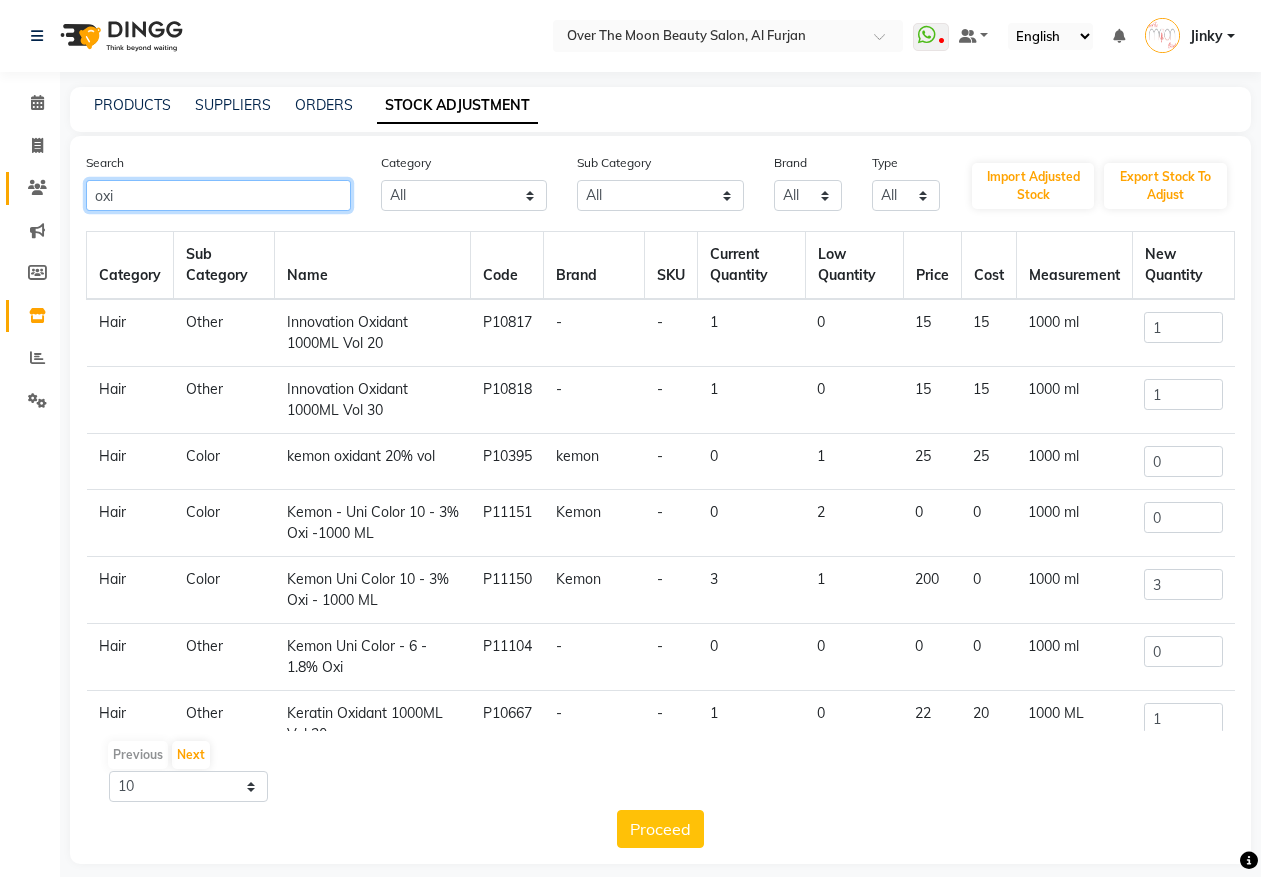 click on "Select Location × Over The Moon Beauty Salon, Al Furjan  WhatsApp Status  ✕ Status:  Disconnected Most Recent Message: 01-08-2025     09:30 PM Recent Service Activity: 01-08-2025     09:55 PM  08047224946 Whatsapp Settings Default Panel My Panel English ENGLISH Español العربية मराठी हिंदी ગુજરાતી தமிழ் 中文 Notifications  DINGG Alert   02-08-2025   Ashleigh with token number 8 booked an appointment at 12:30 pm for Eyebrow Tinting (DH50).   DINGG Alert   02-08-2025   priyanka with token number 2 booked an appointment at 12:45 pm for Classic Manicure (DH77).   DINGG Alert   01-08-2025   nadia with token number 12 booked an appointment at 7:15 pm for Threading Eyebrow (DH33).   DINGG Alert   01-08-2025   Niakate with token number 9 booked an appointment at 4:30 pm for Princess polish only (DH22).   DINGG Alert   01-08-2025   Afaf Zenah with token number 8 booked an appointment at 1:30 pm for Threading Eyebrow (DH33),Threading Upper Lip (DH22).  Jinky 1" 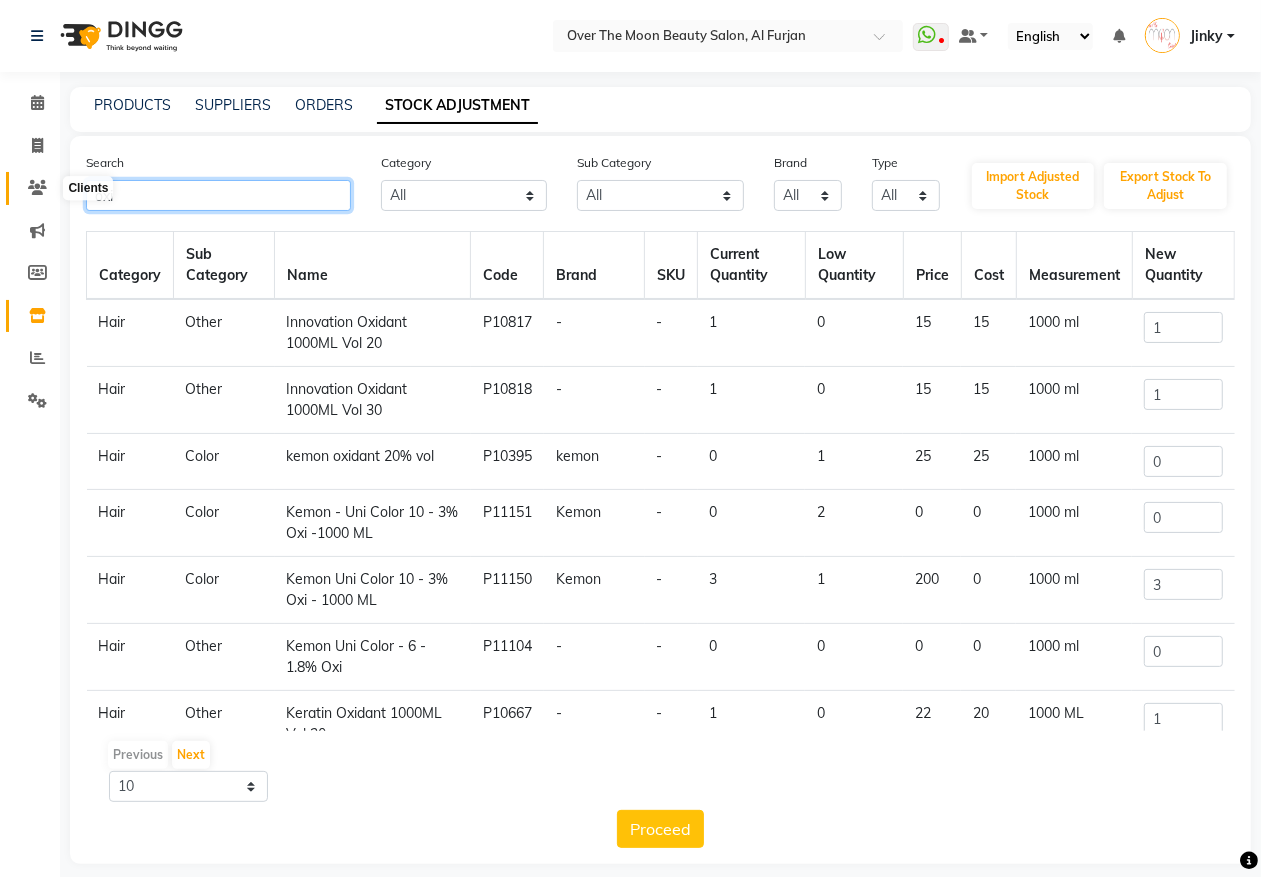 scroll, scrollTop: 0, scrollLeft: 0, axis: both 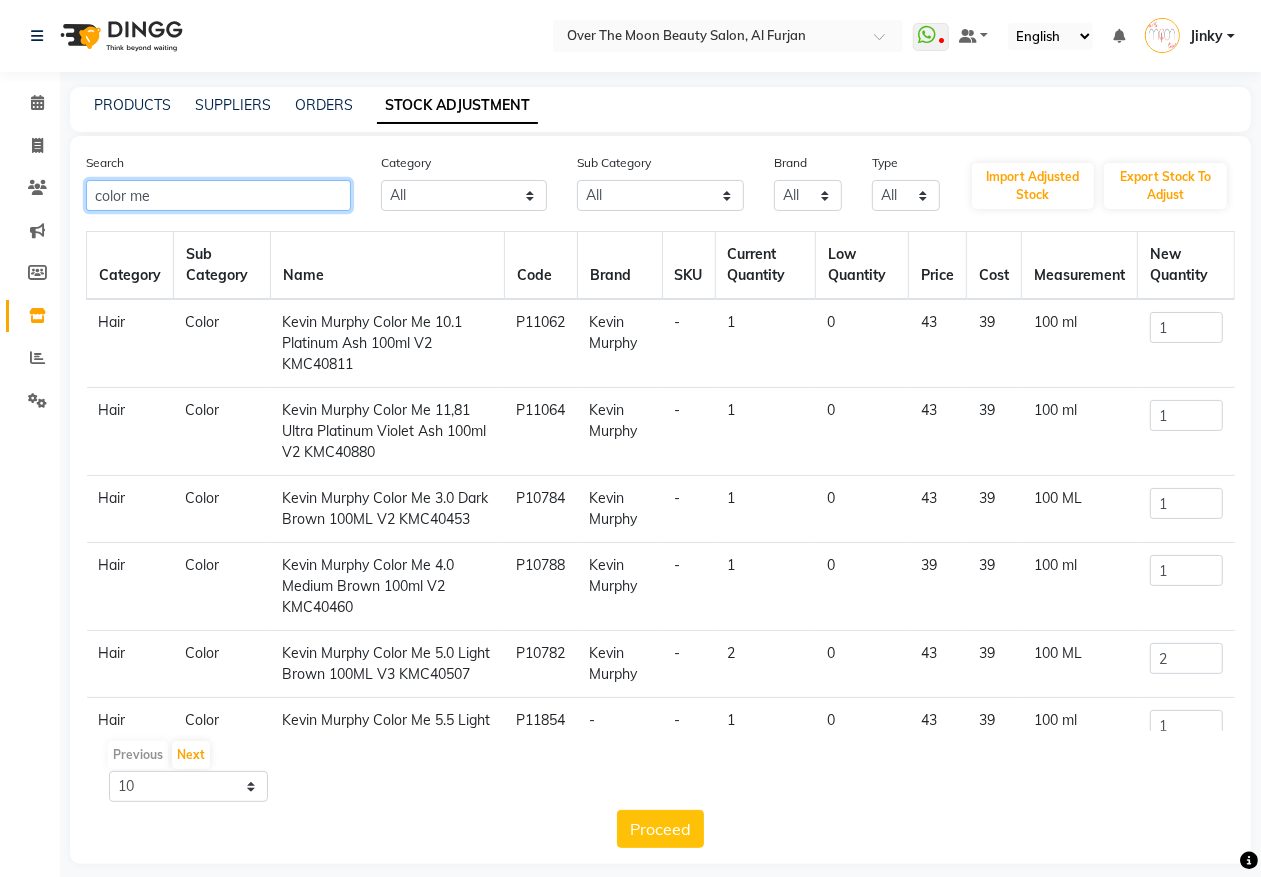 type on "color me" 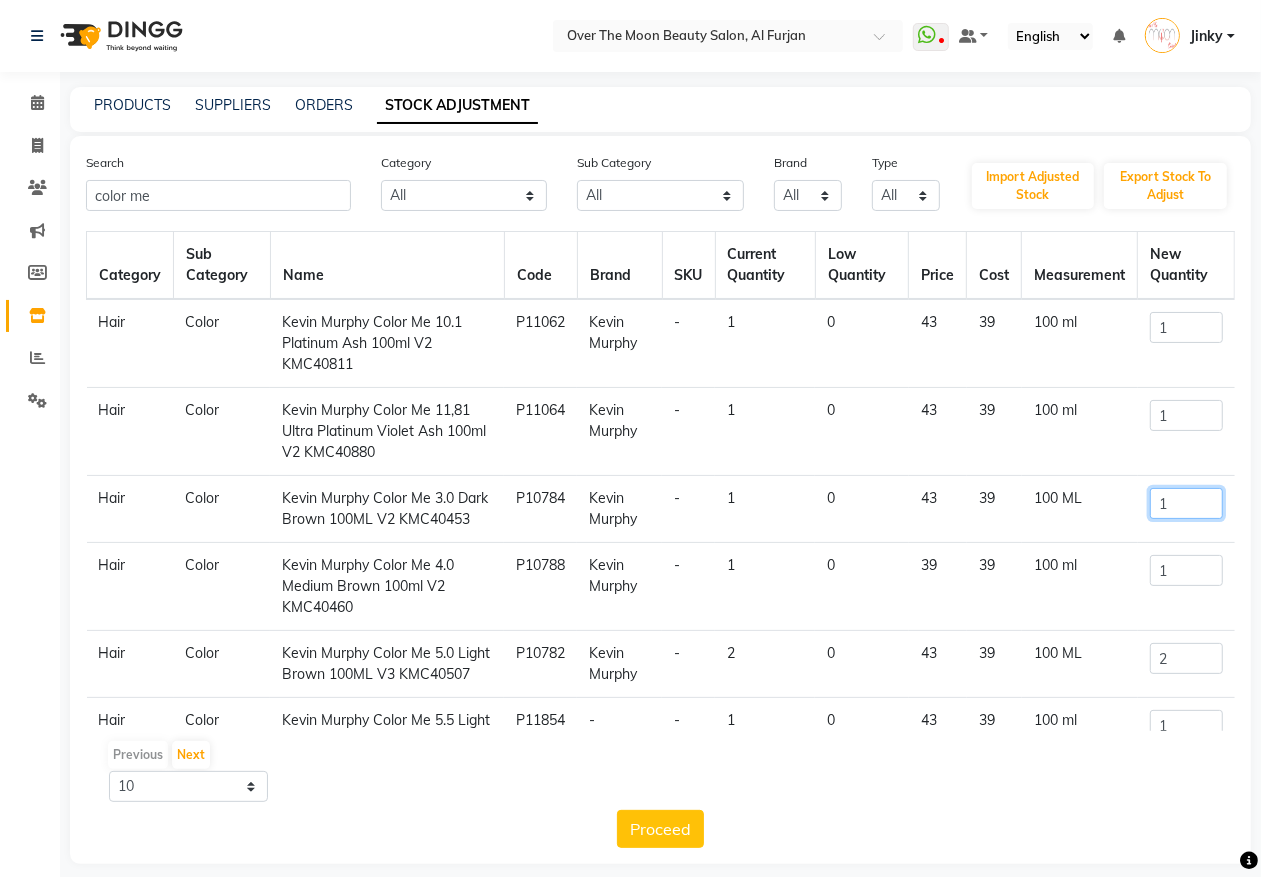 click on "Hair  Color   Kevin Murphy Color Me 3.0 Dark Brown 100ML V2 KMC40453   P10784   Kevin Murphy   -   1   0   43   39   100 ML  1" 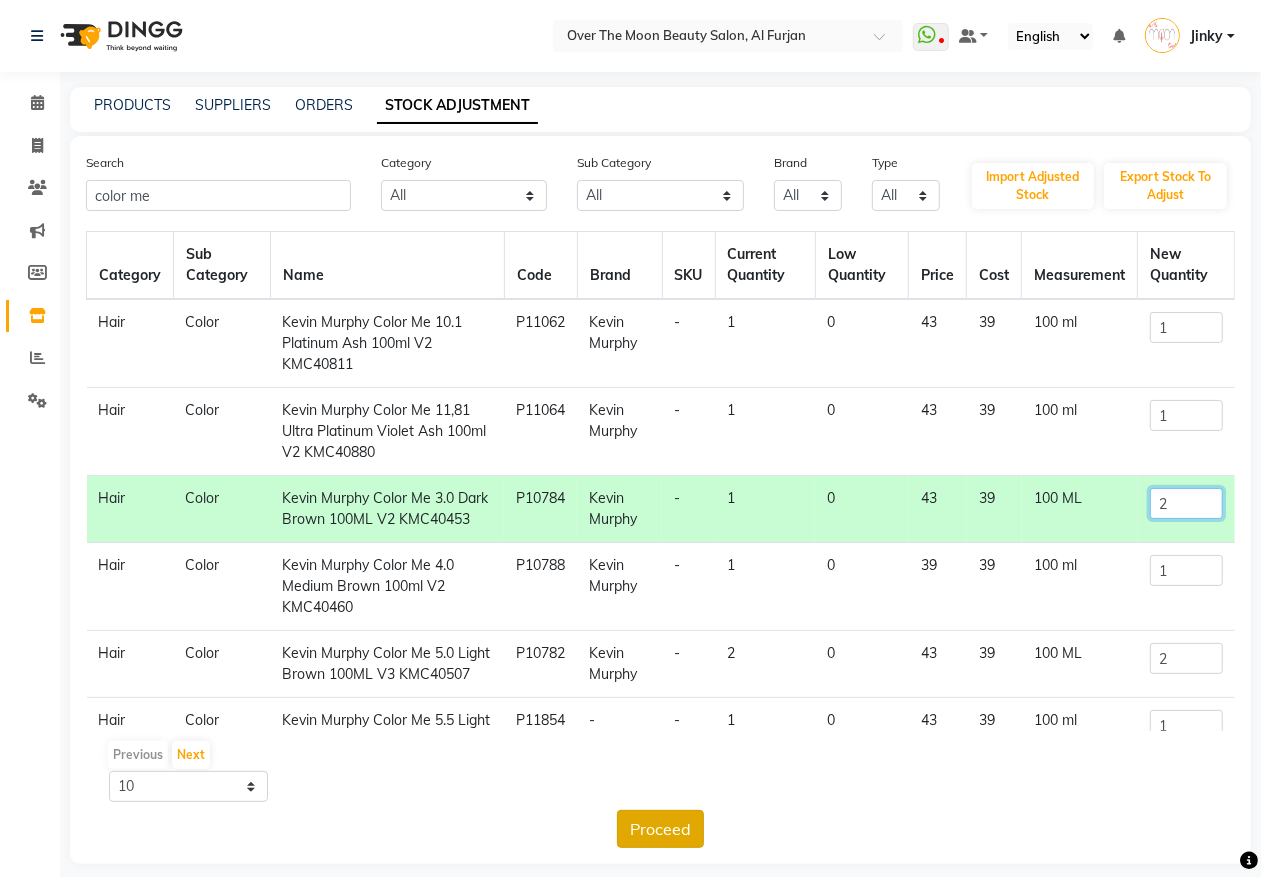 type on "2" 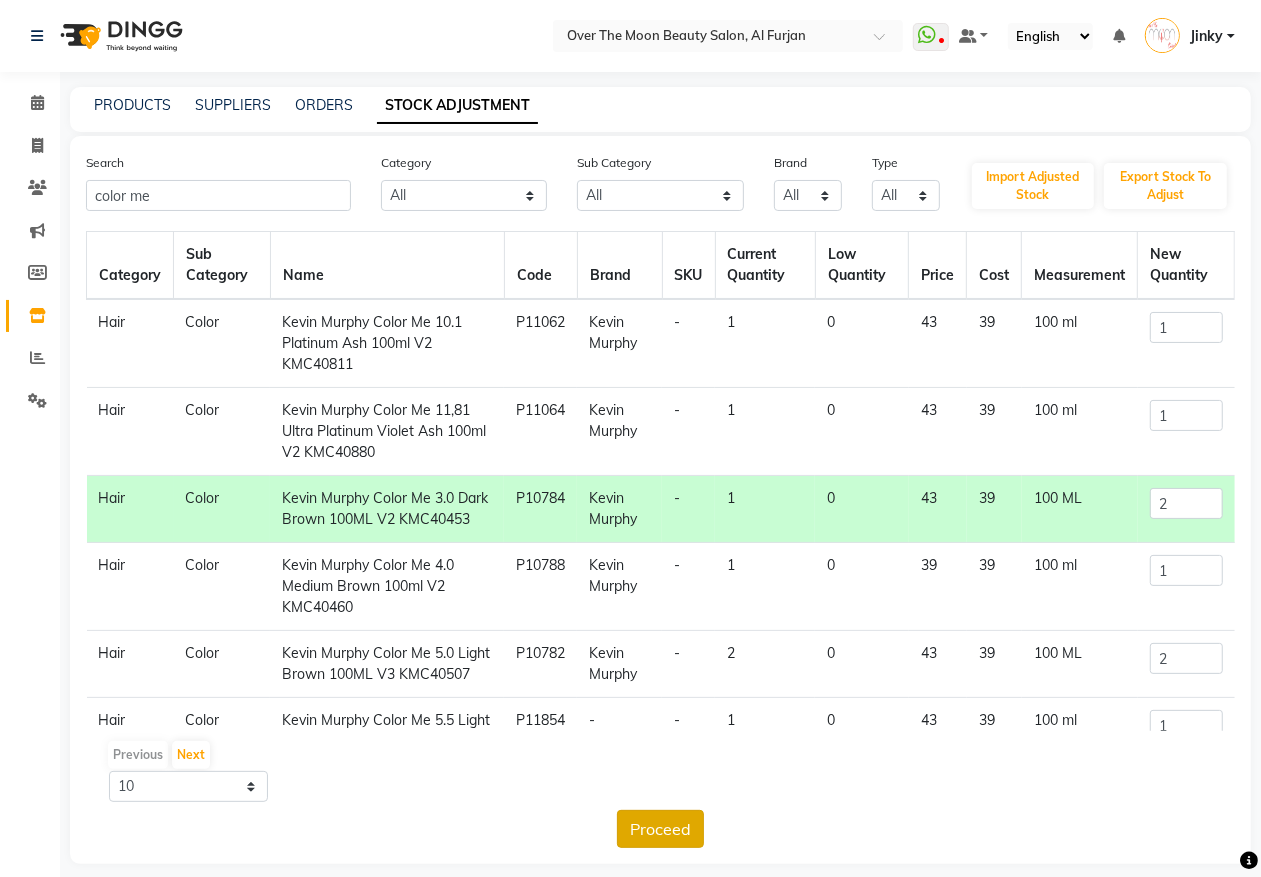 click on "Proceed" 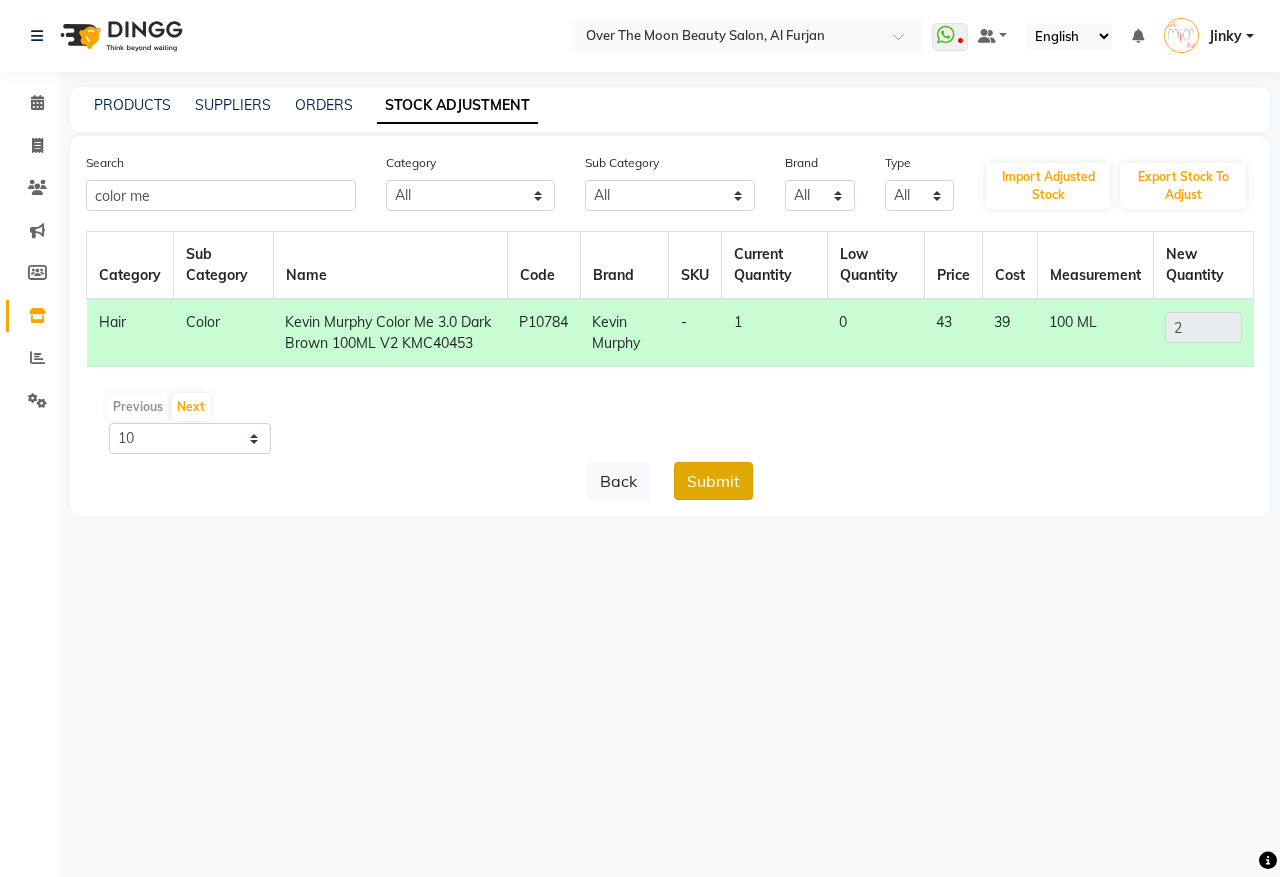 click on "Submit" 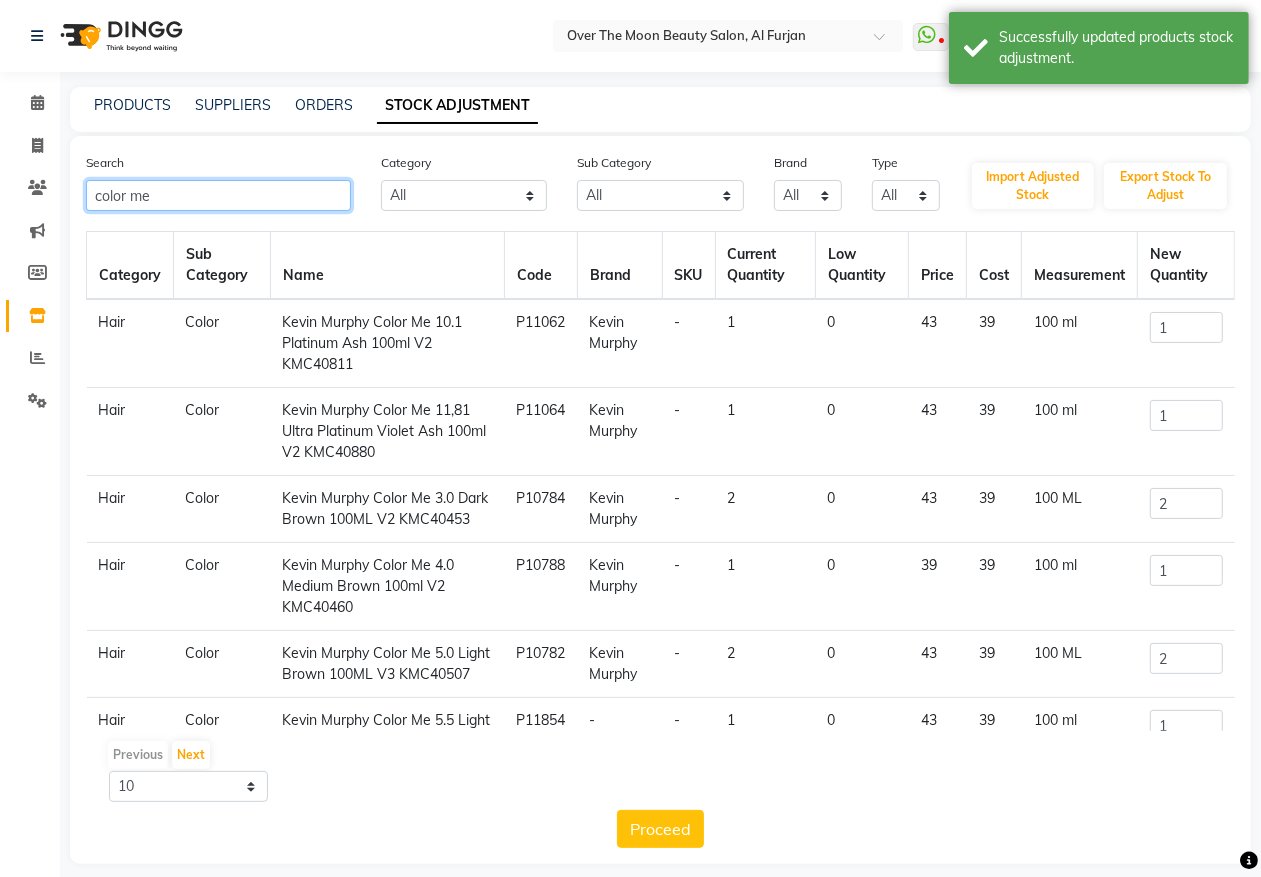 click on "color me" 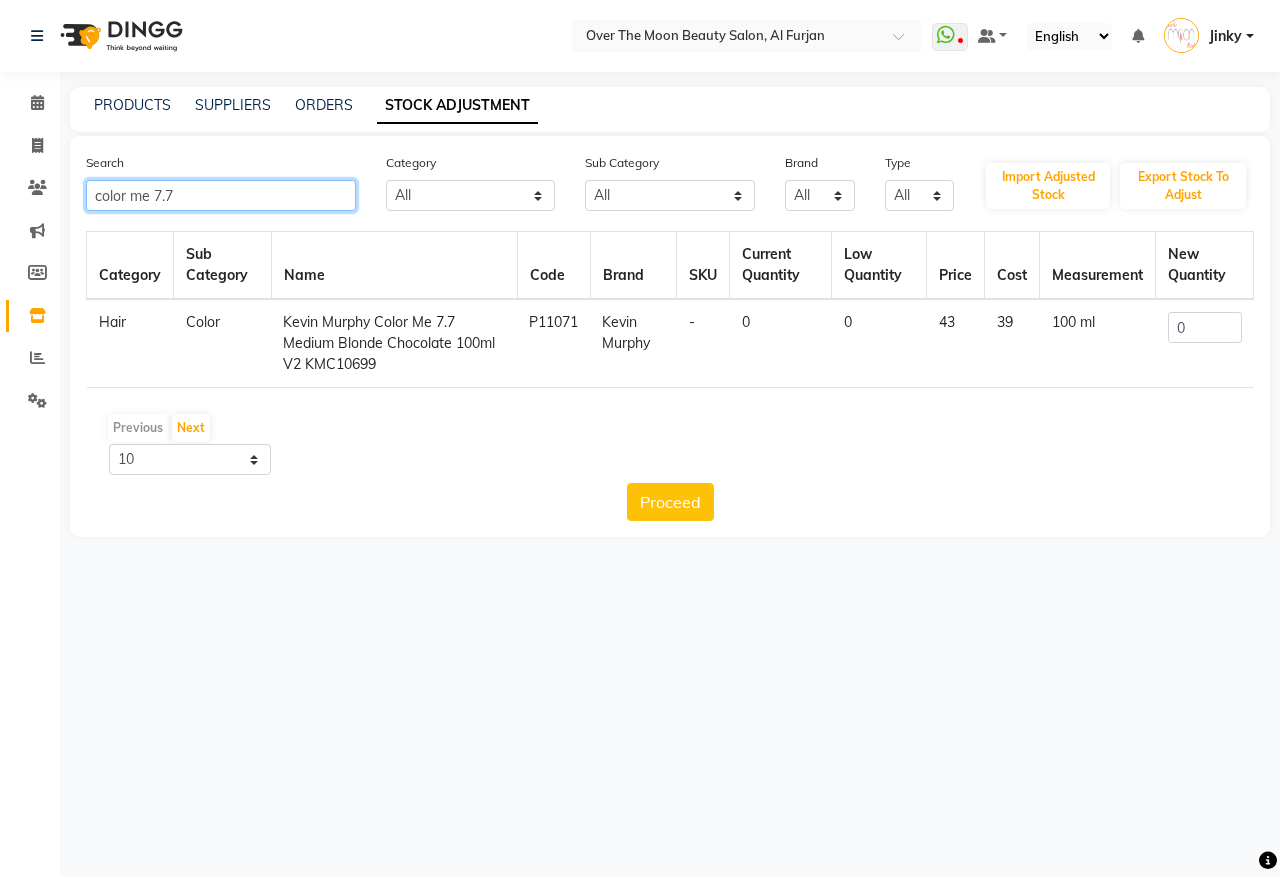type on "color me 7.7" 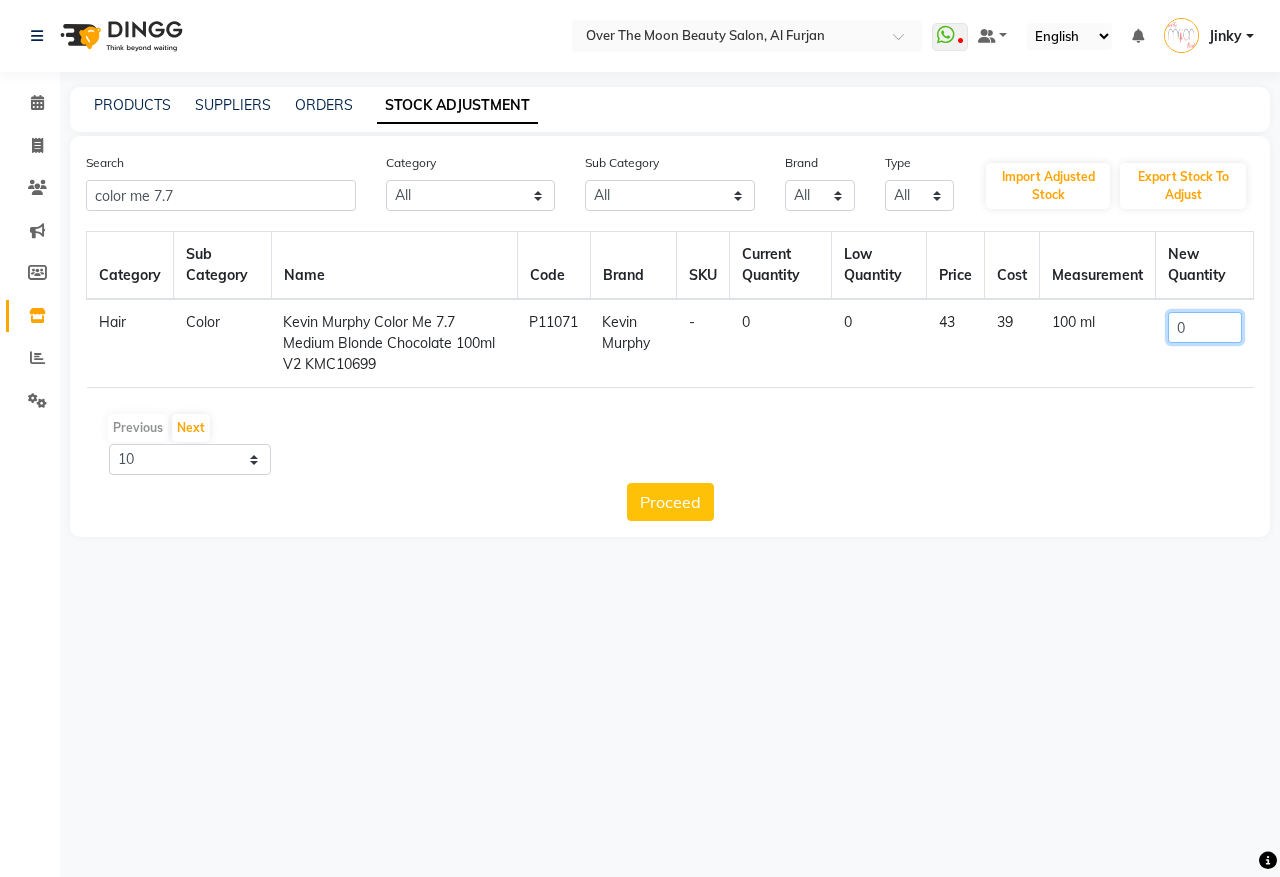 drag, startPoint x: 1160, startPoint y: 326, endPoint x: 1110, endPoint y: 356, distance: 58.30952 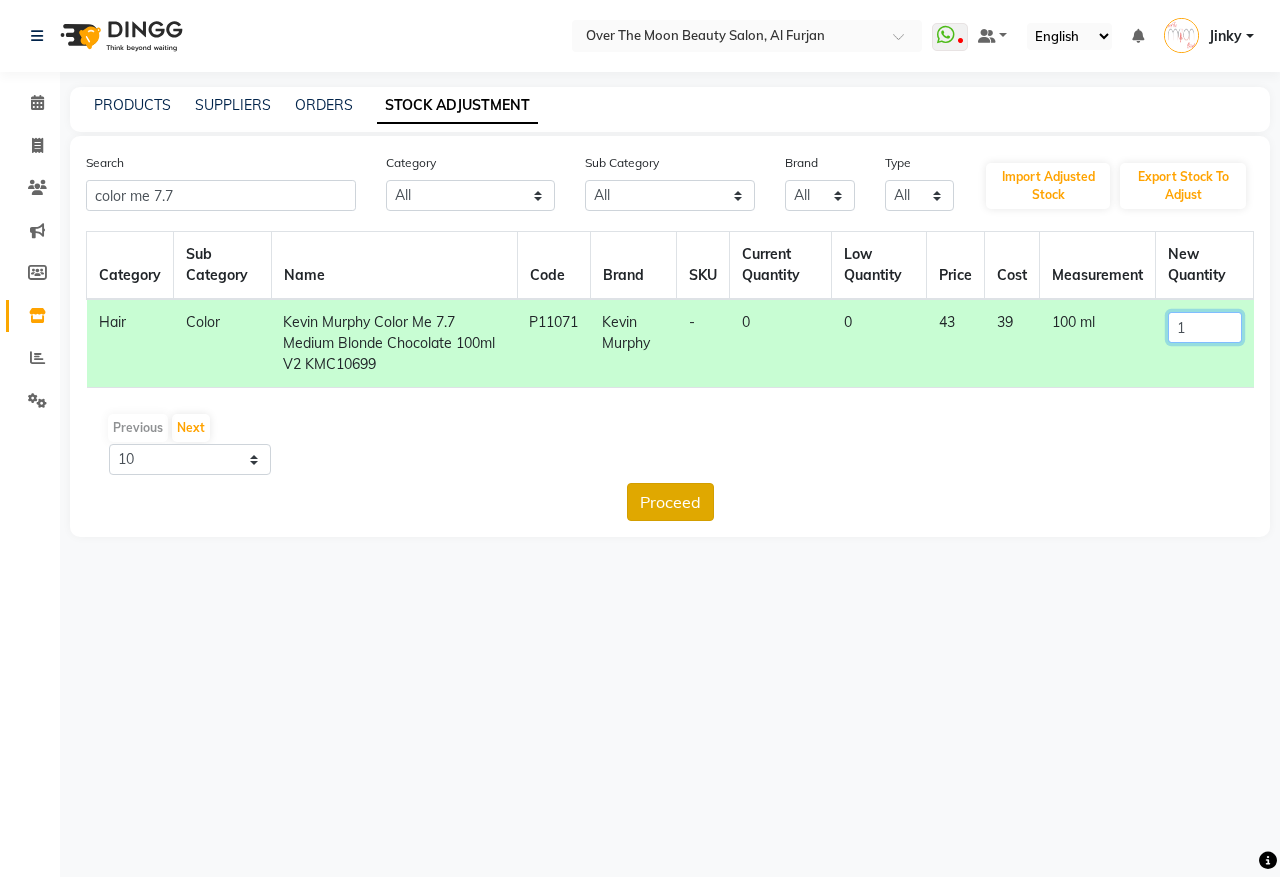 type on "1" 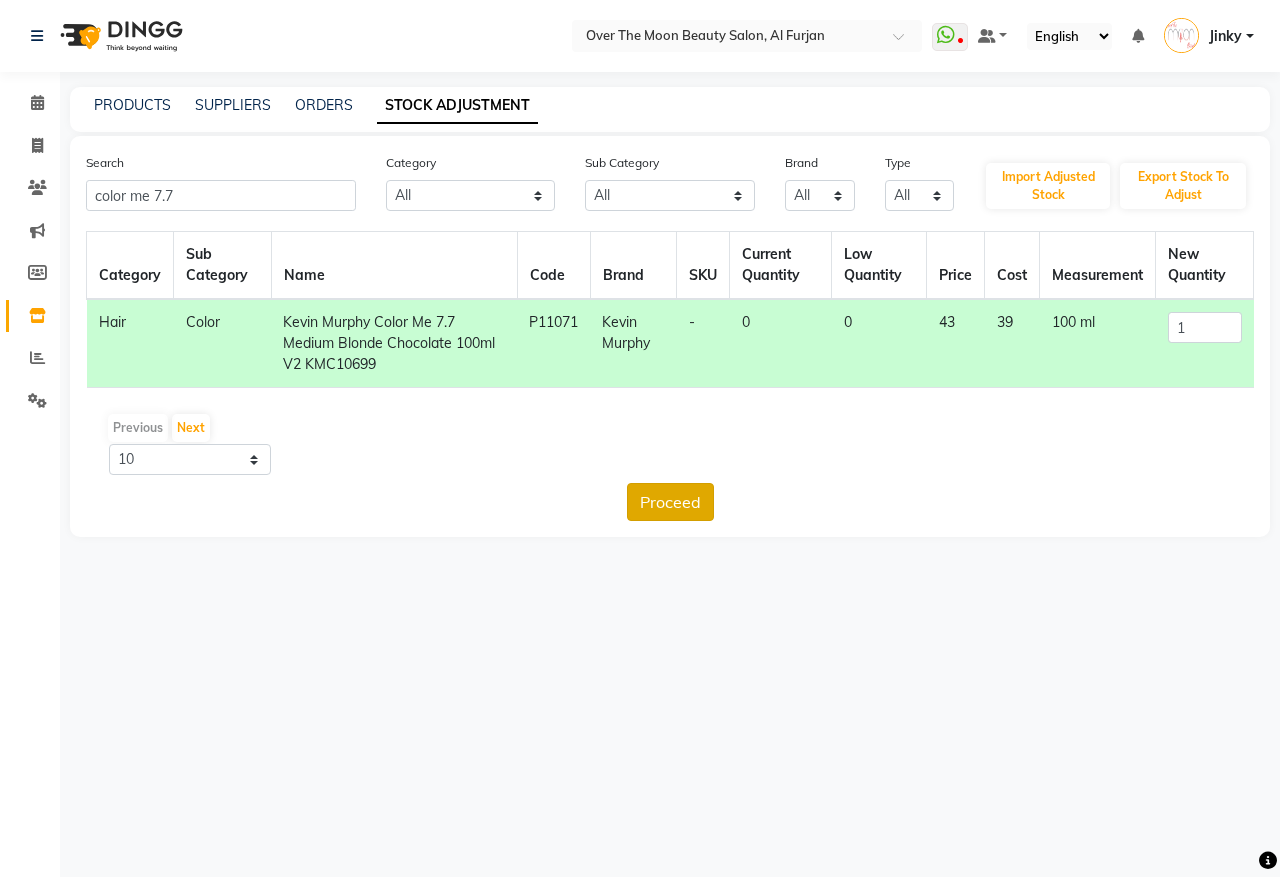 click on "Proceed" 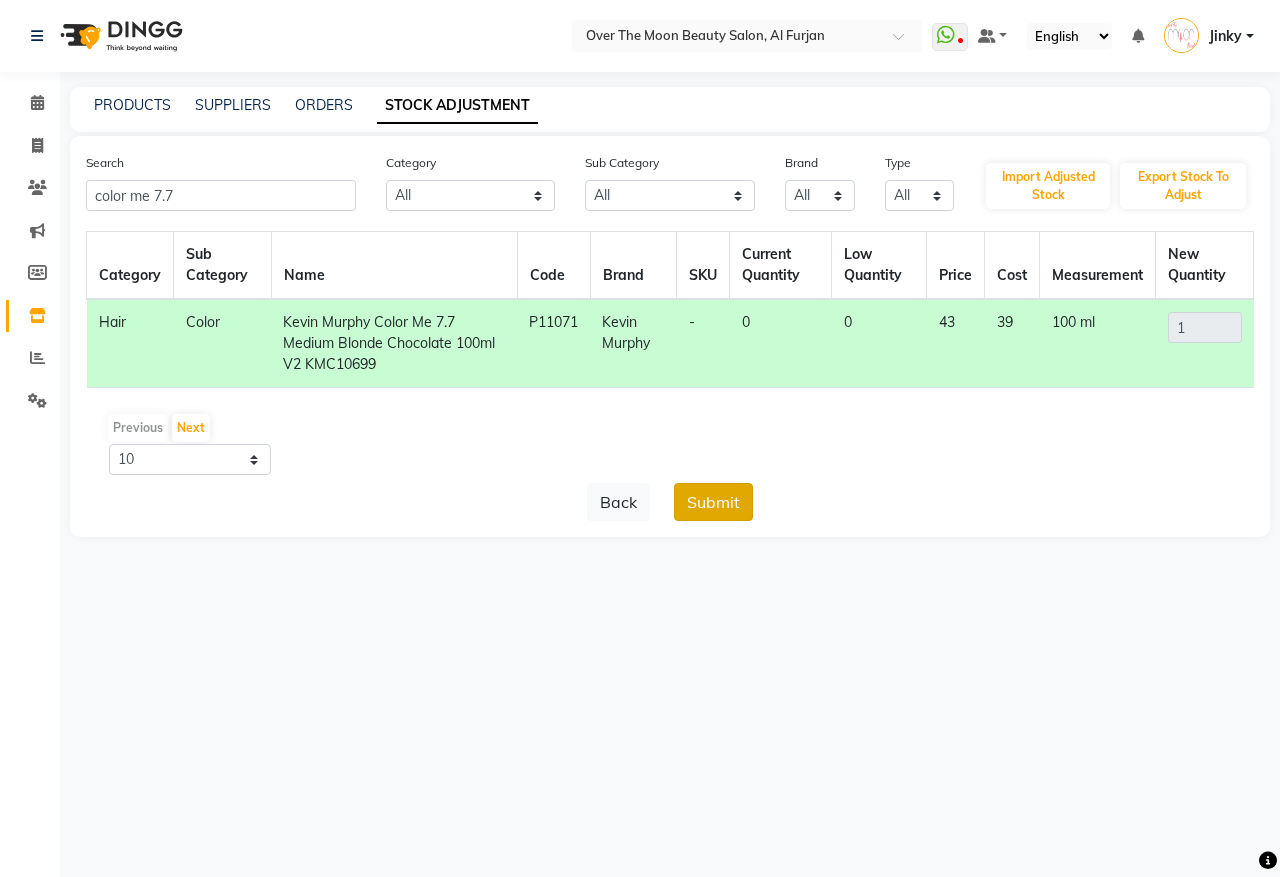 click on "Submit" 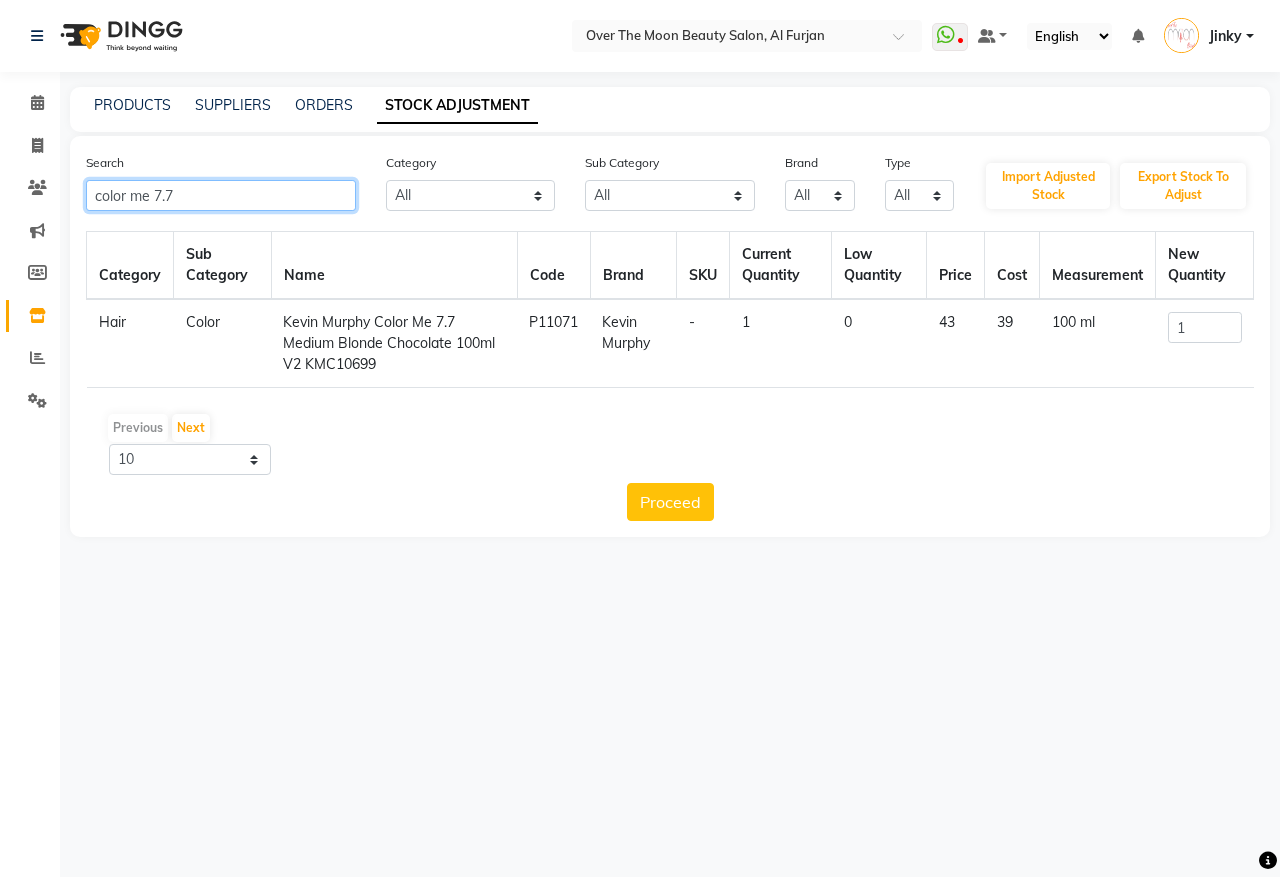 drag, startPoint x: 176, startPoint y: 190, endPoint x: 152, endPoint y: 198, distance: 25.298222 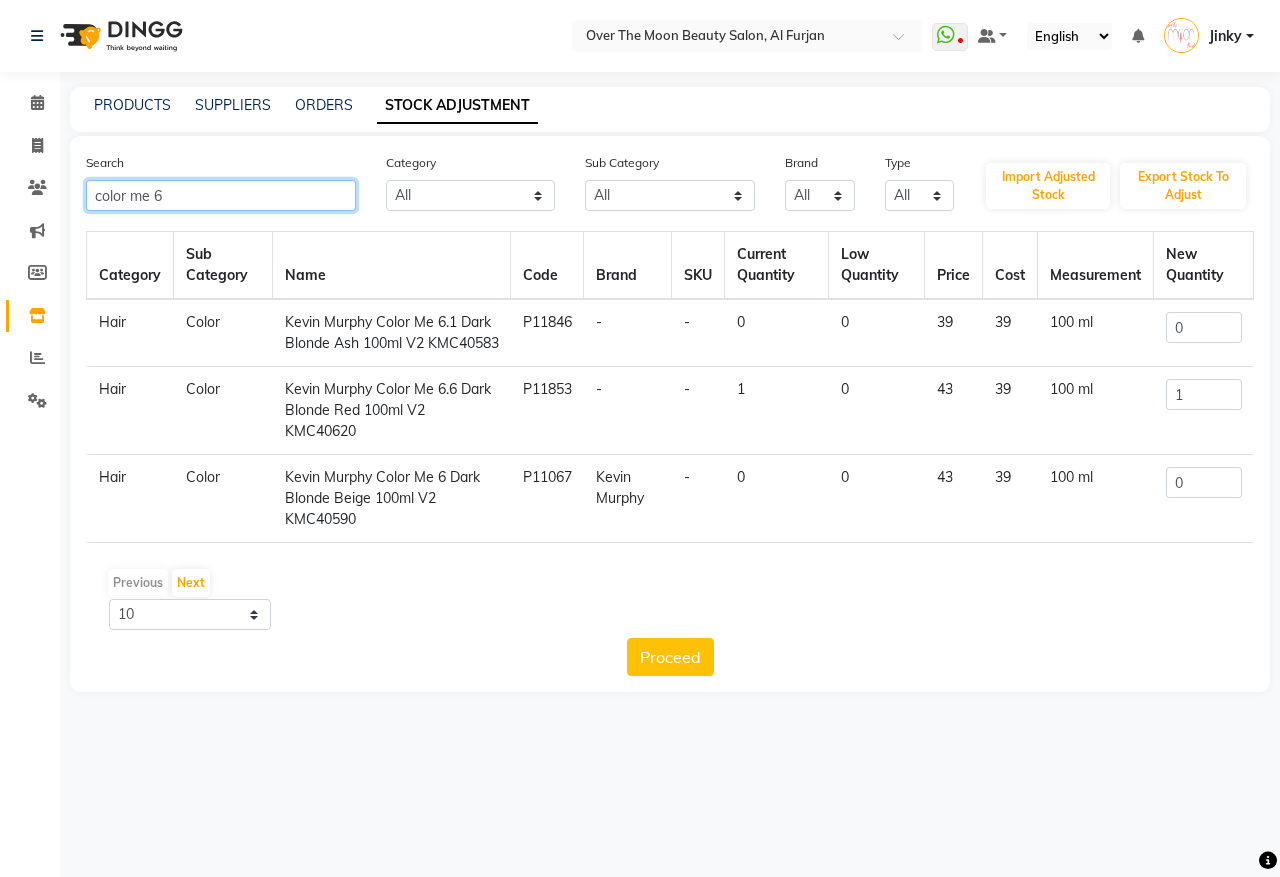 type on "color me 6" 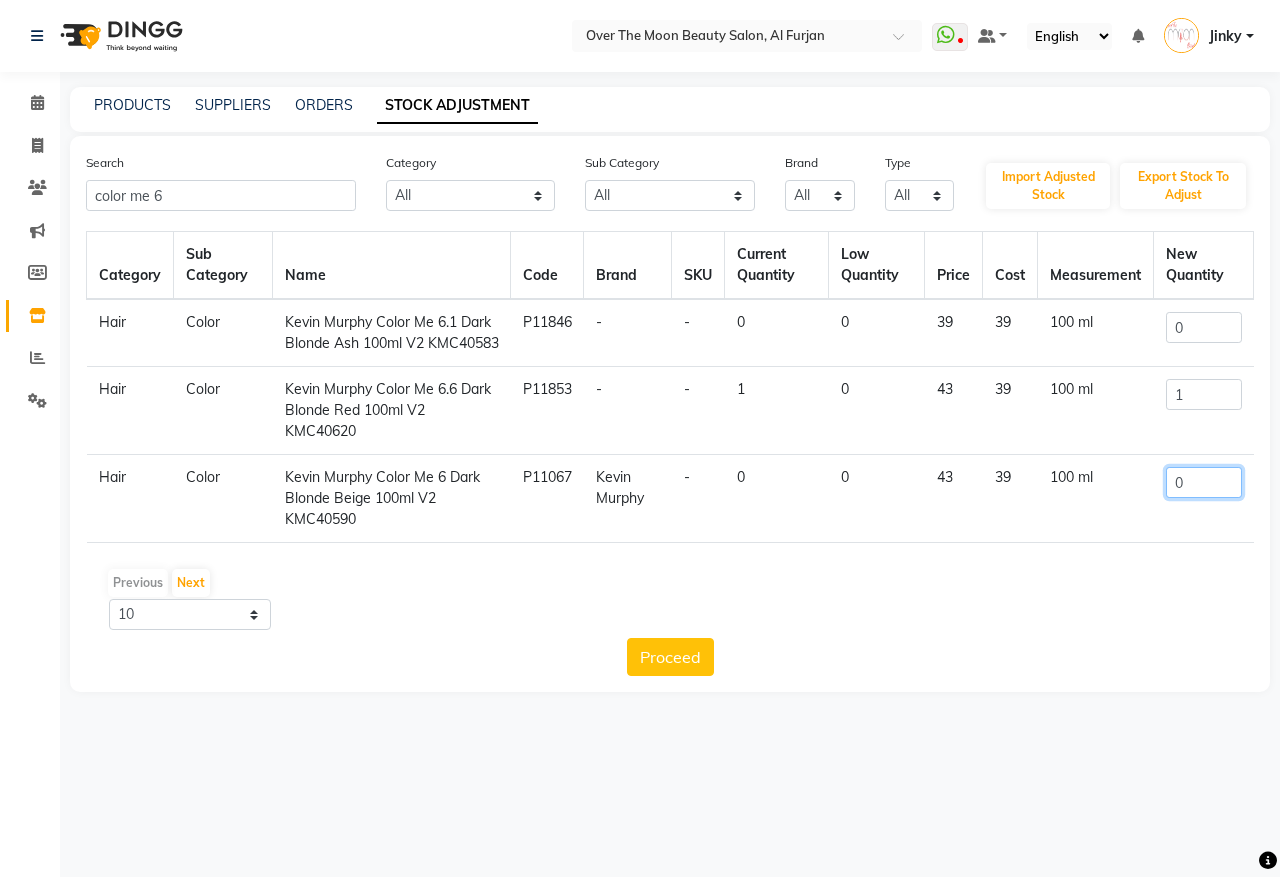 drag, startPoint x: 1197, startPoint y: 496, endPoint x: 1138, endPoint y: 541, distance: 74.20242 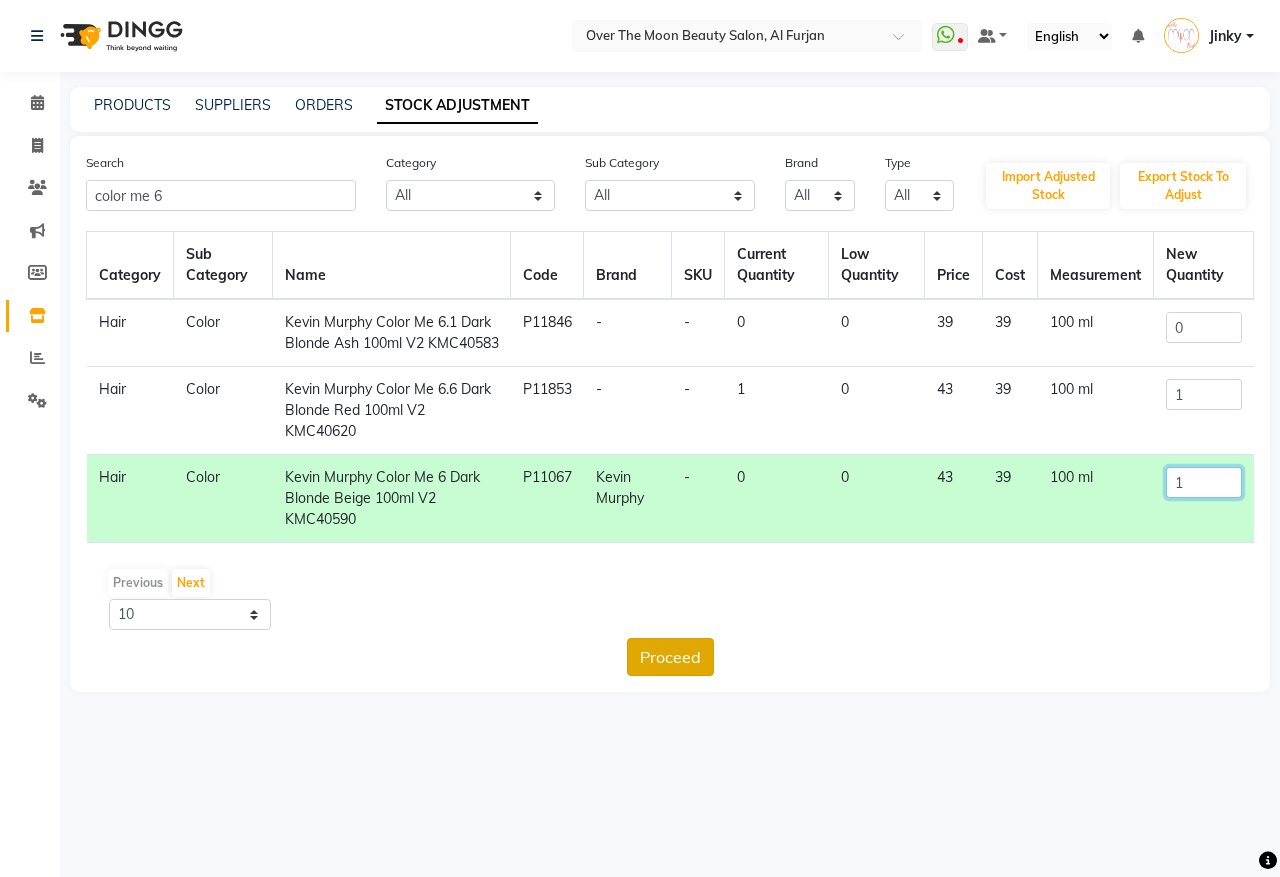 type on "1" 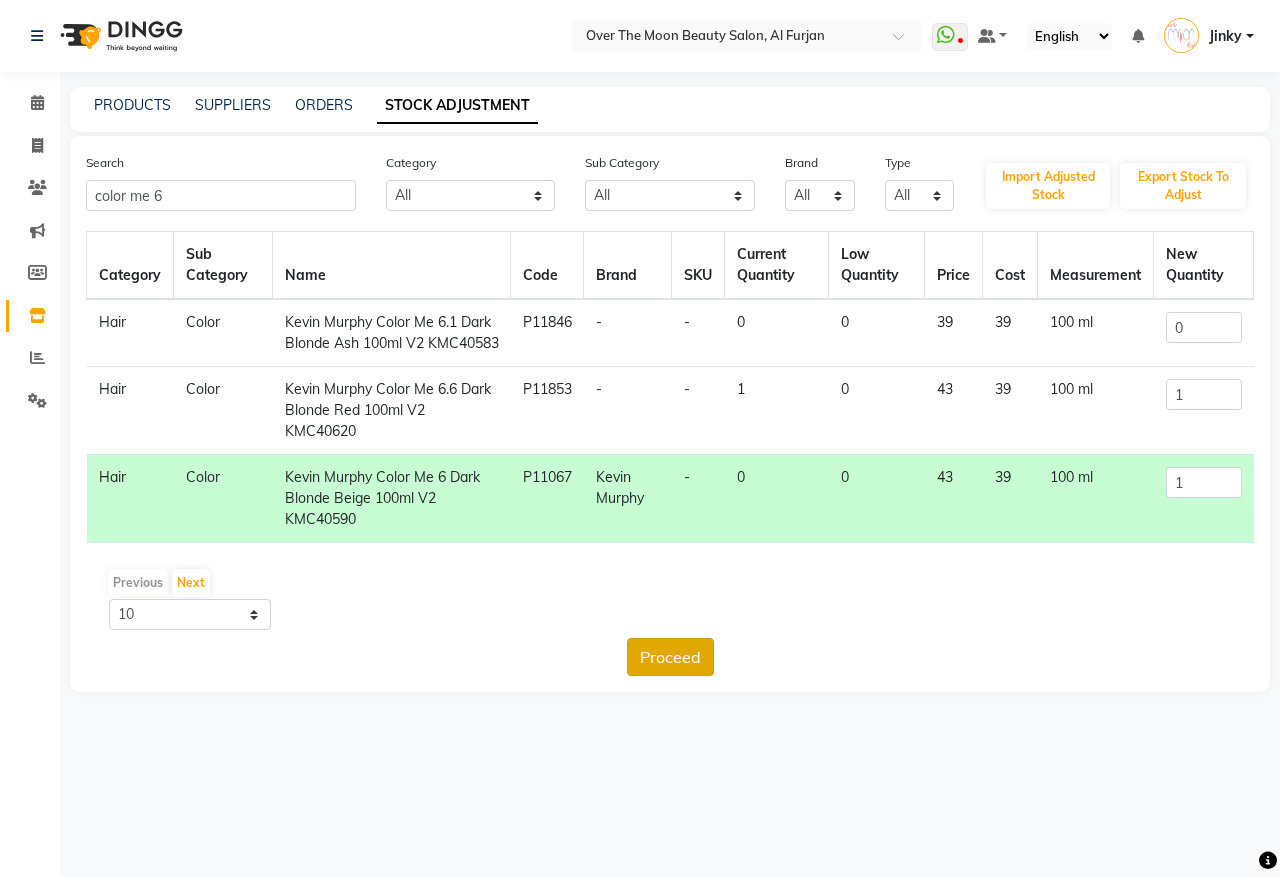 click on "Proceed" 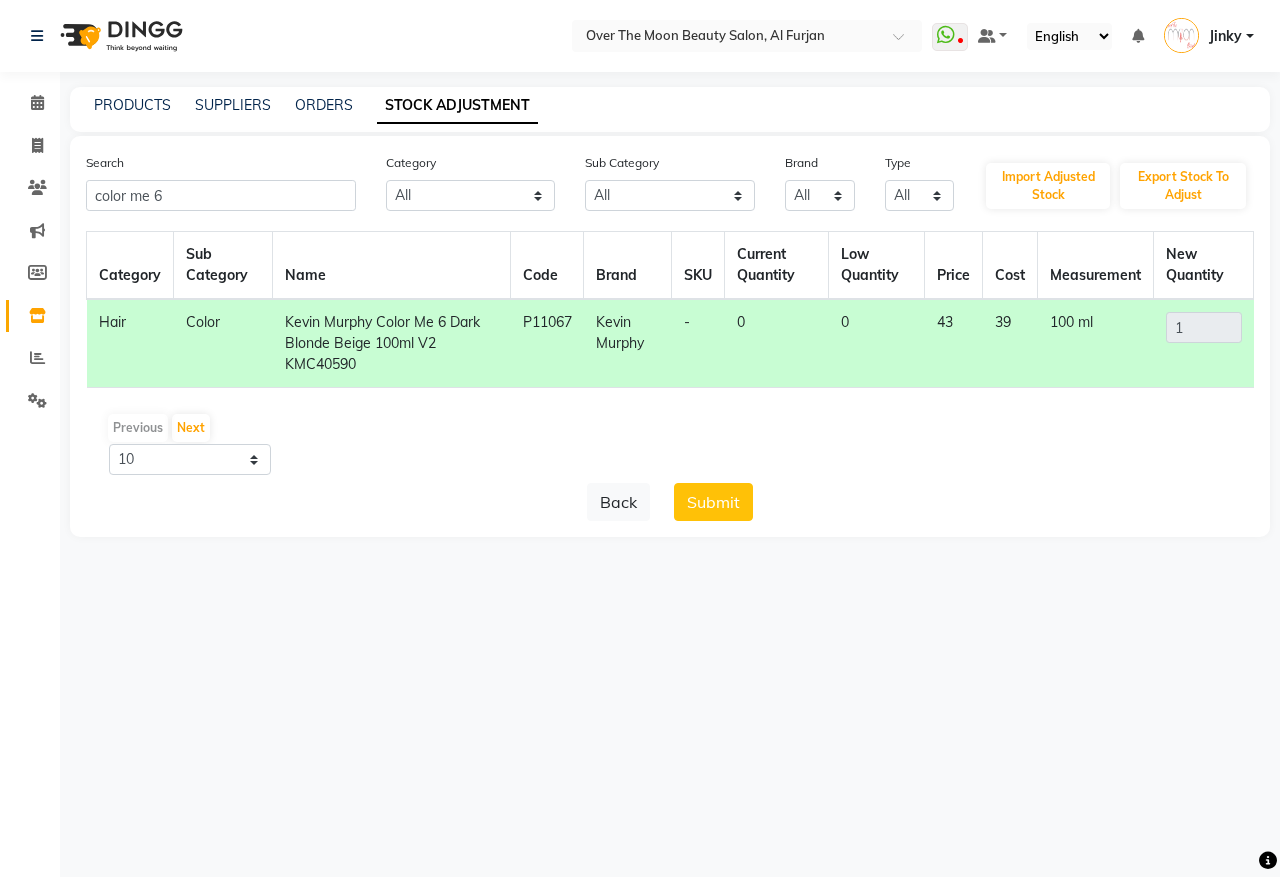 click on "Category Sub Category Name Code Brand SKU Current Quantity Low Quantity Price Cost Measurement New Quantity Hair  Color   Kevin Murphy Color Me 6.1 Dark Blonde Ash 100ml V2 KMC40583   P11846   -   -   0   0   39   39   100 ml  0 Hair  Color   Kevin Murphy Color Me 6.6 Dark Blonde Red 100ml V2 KMC40620   P11853   -   -   1   0   43   39   100 ml  1 Hair  Color   Kevin Murphy Color Me 6 Dark Blonde Beige 100ml V2 KMC40590   P11067   Kevin Murphy   -   0   0   43   39   100 ml  1  Previous   Next  10 50 100  Back   Submit" 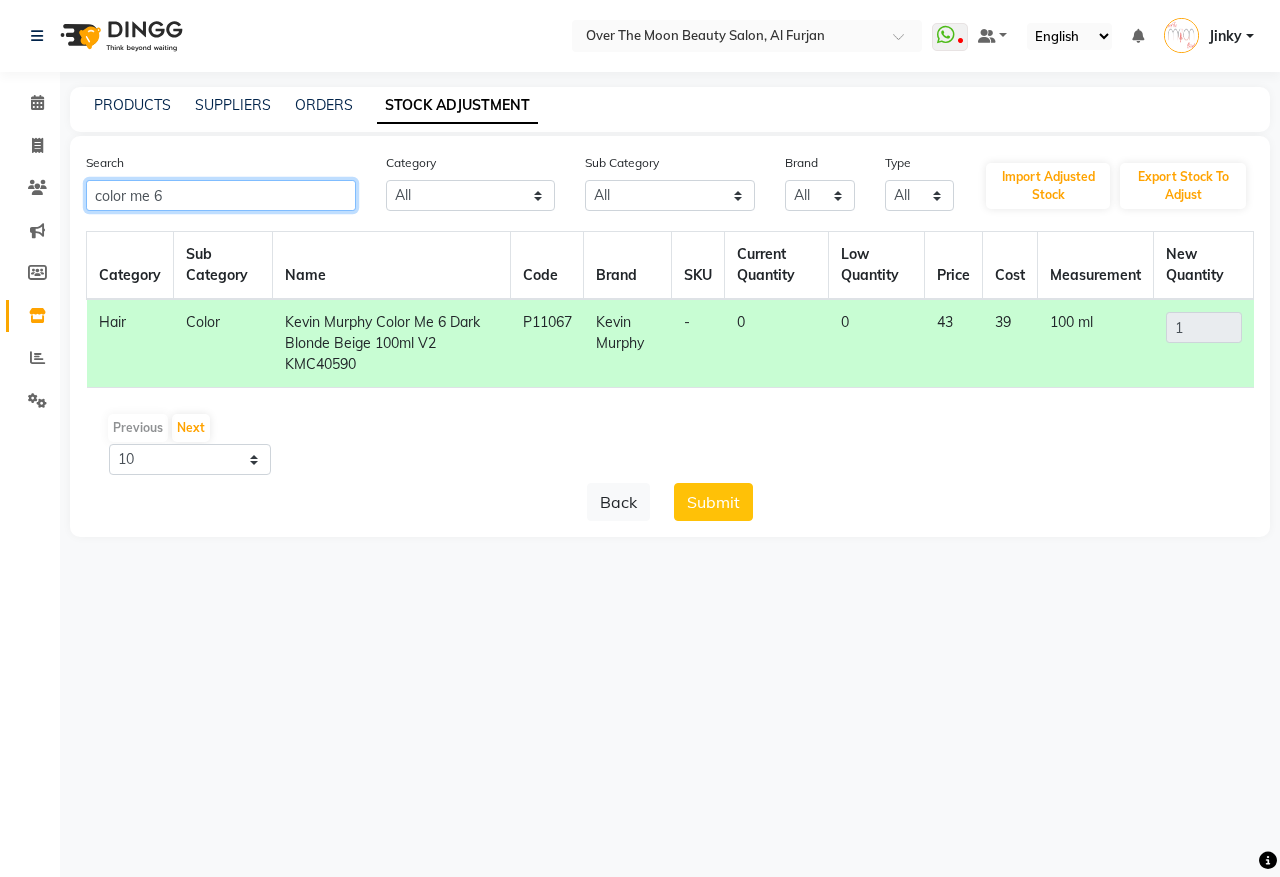 click on "color me 6" 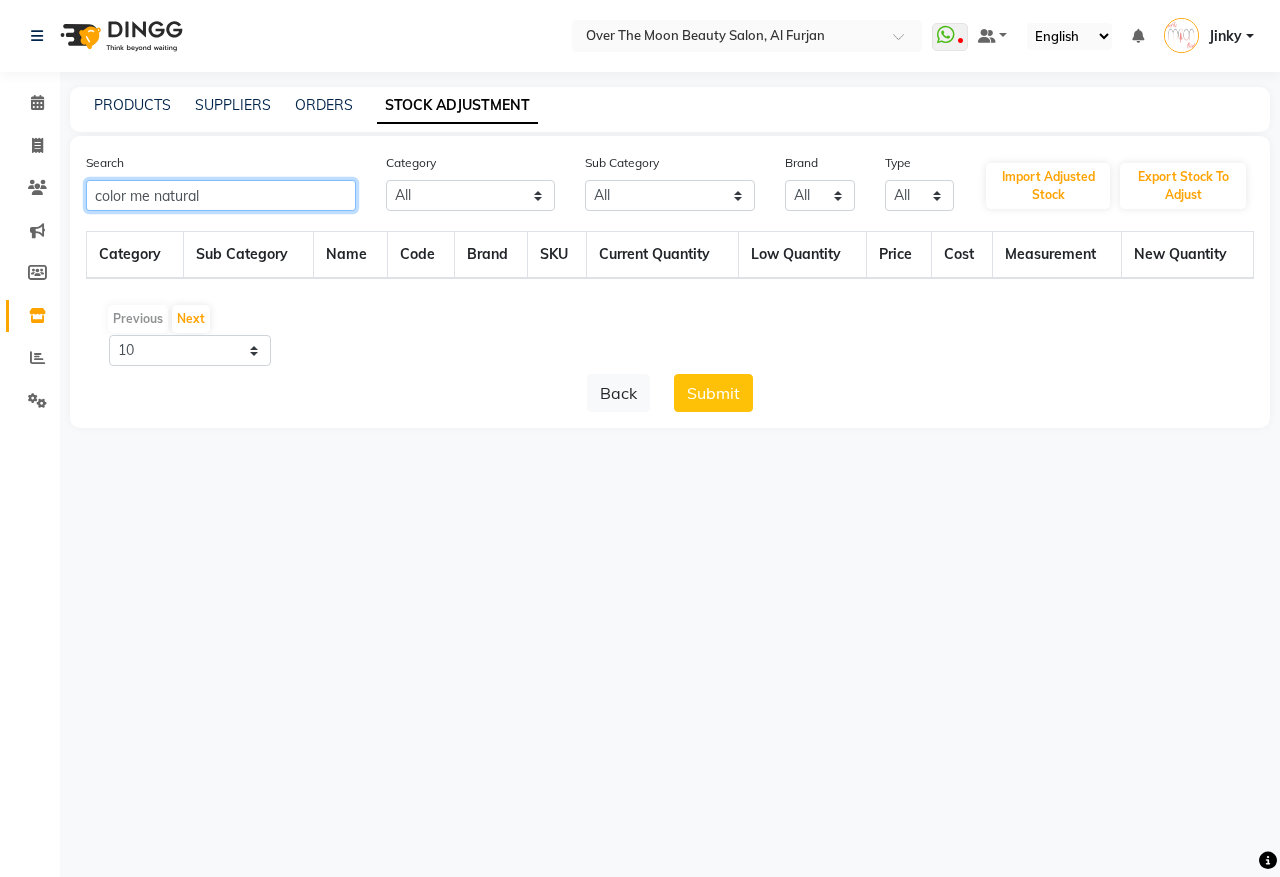click on "color me natural" 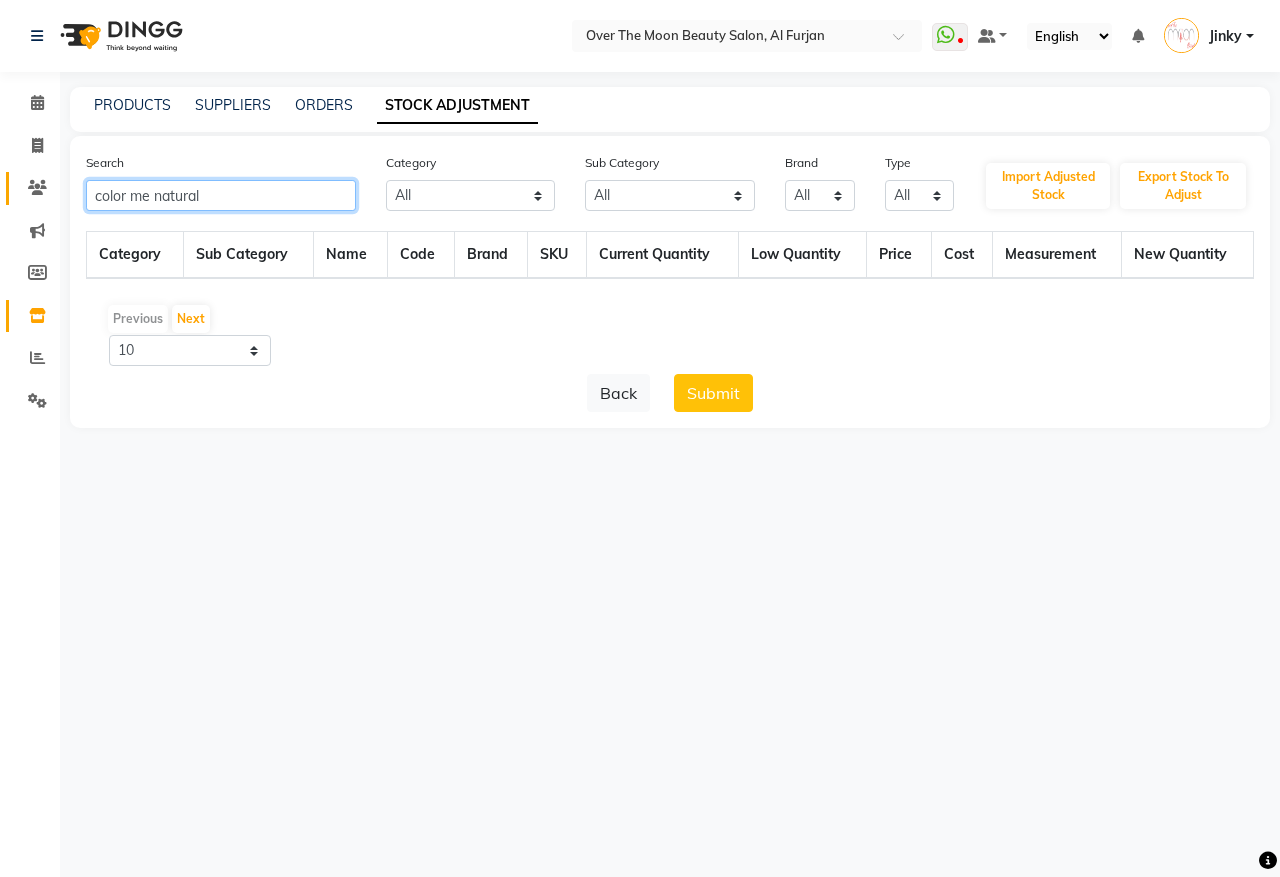 drag, startPoint x: 153, startPoint y: 195, endPoint x: 8, endPoint y: 202, distance: 145.16887 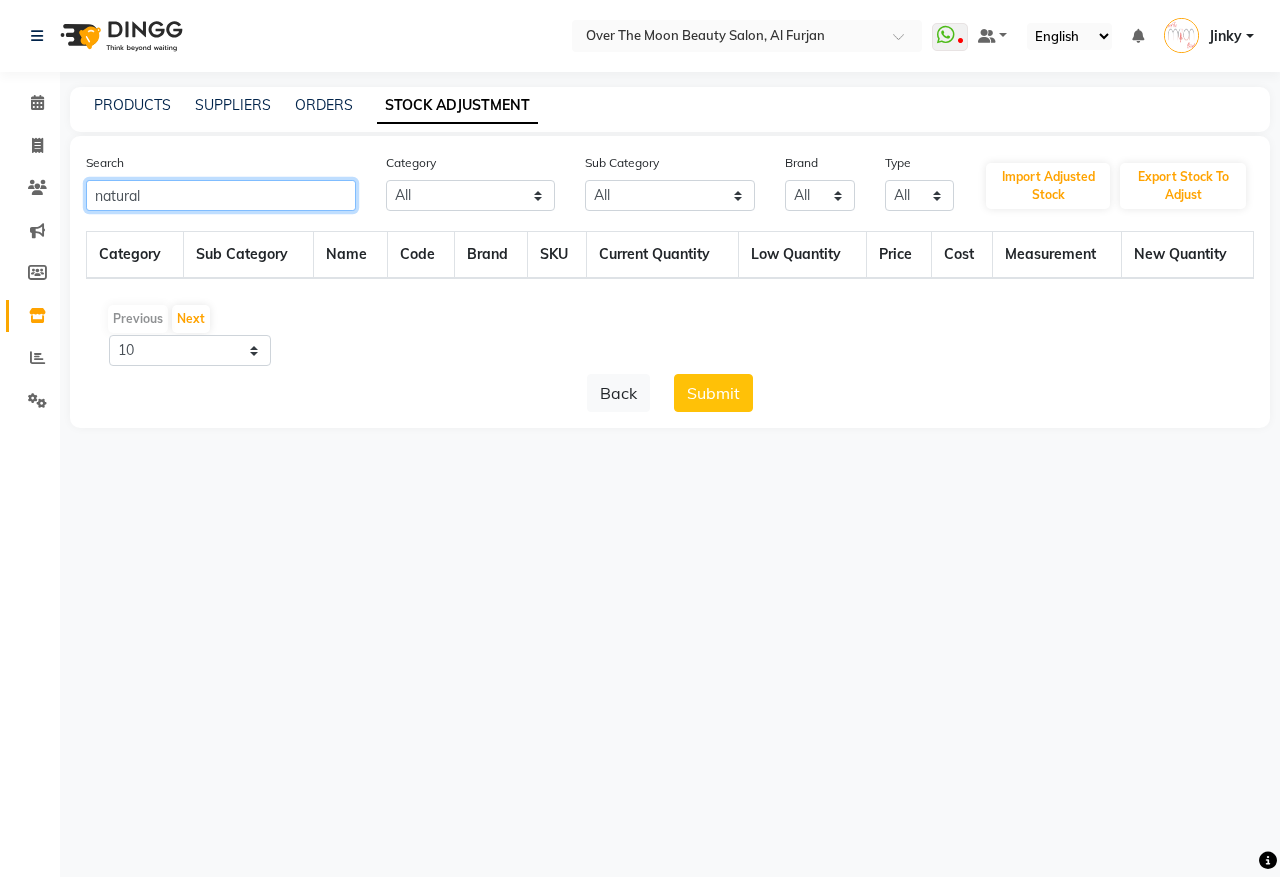 drag, startPoint x: 163, startPoint y: 191, endPoint x: 3, endPoint y: 203, distance: 160.44937 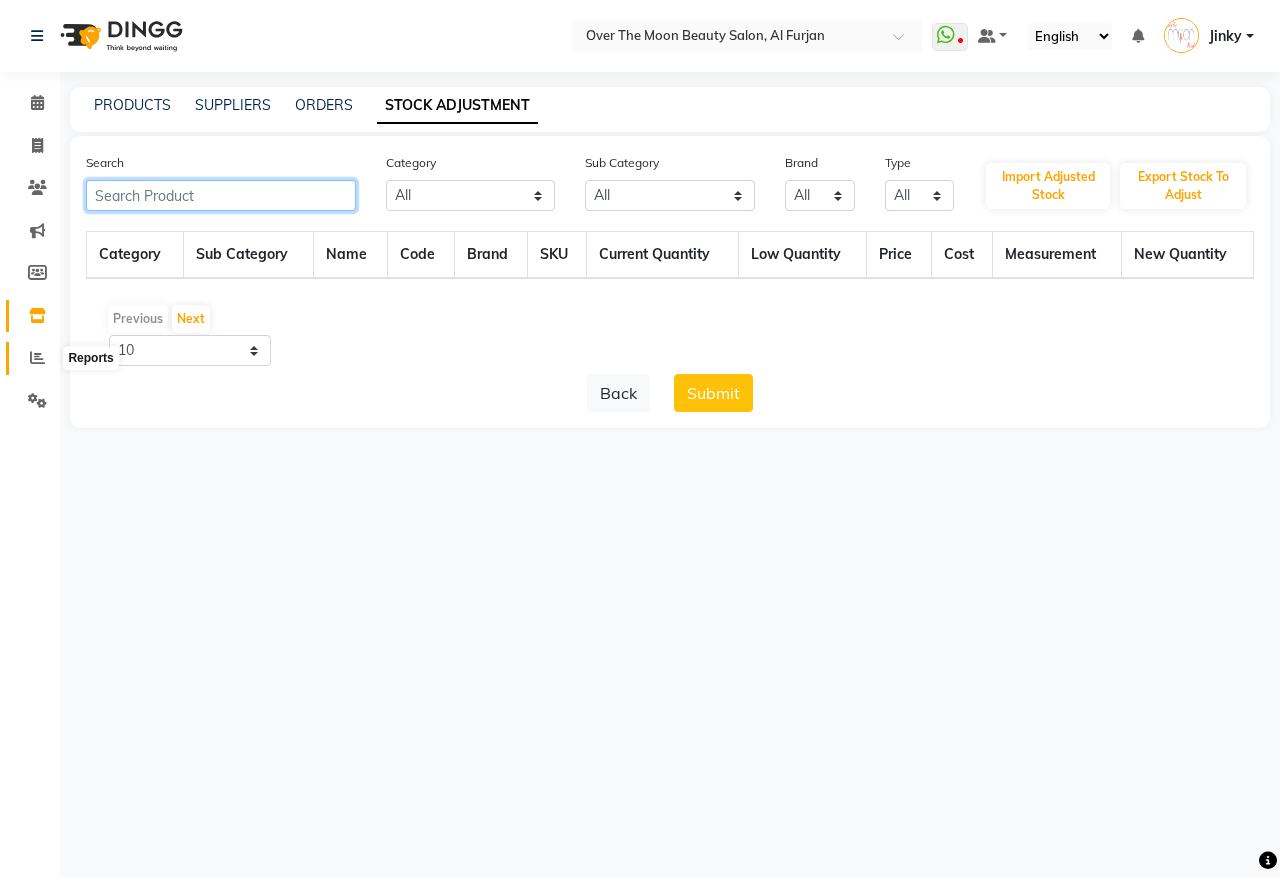 type 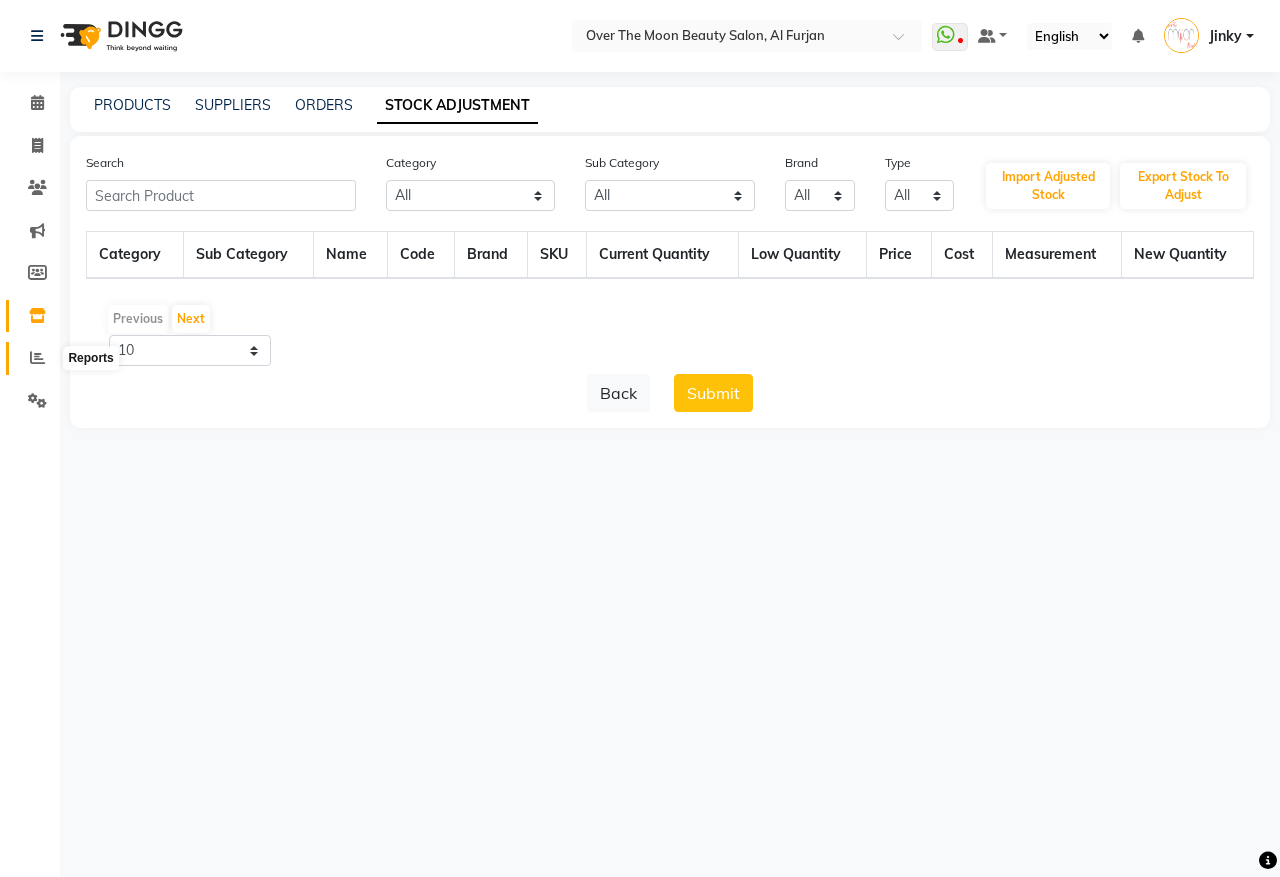 click 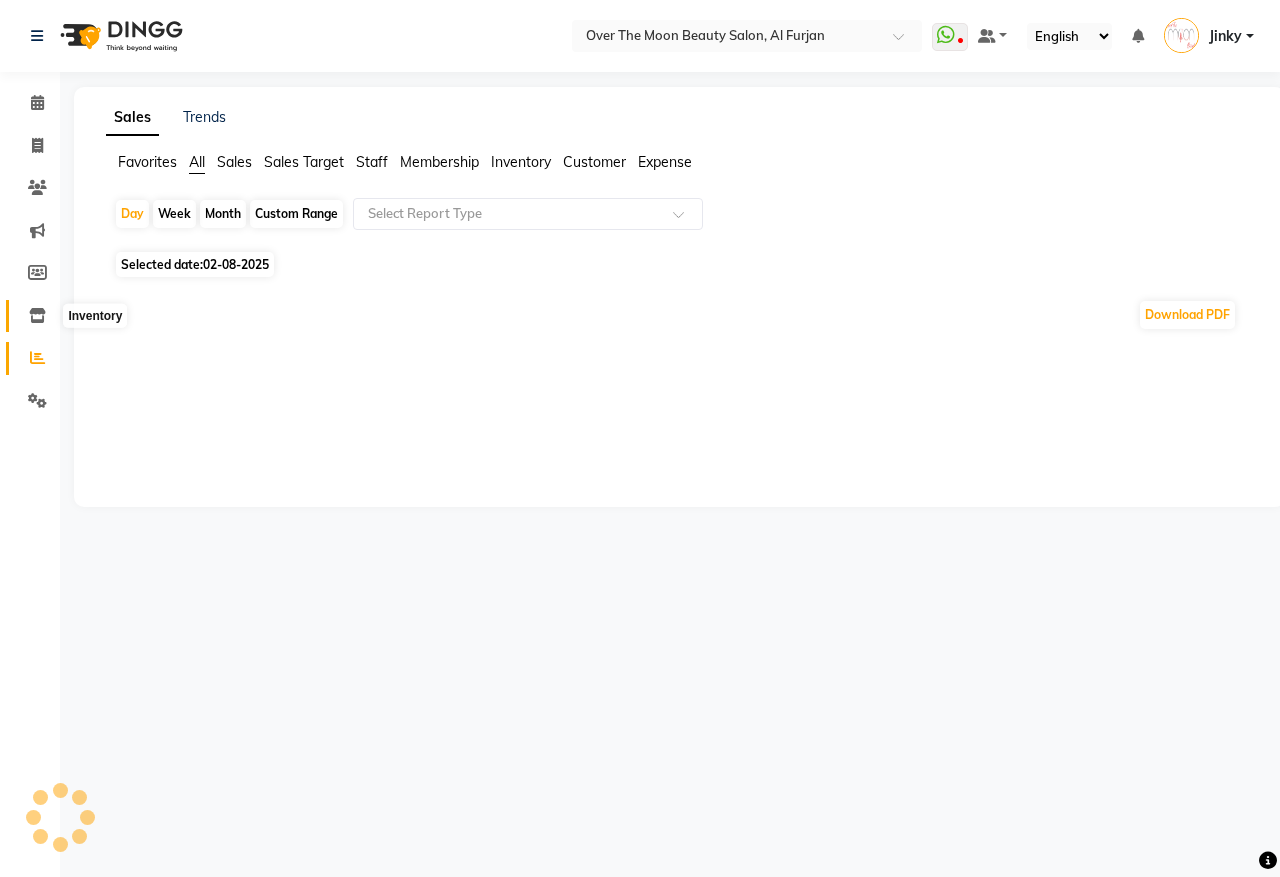 click 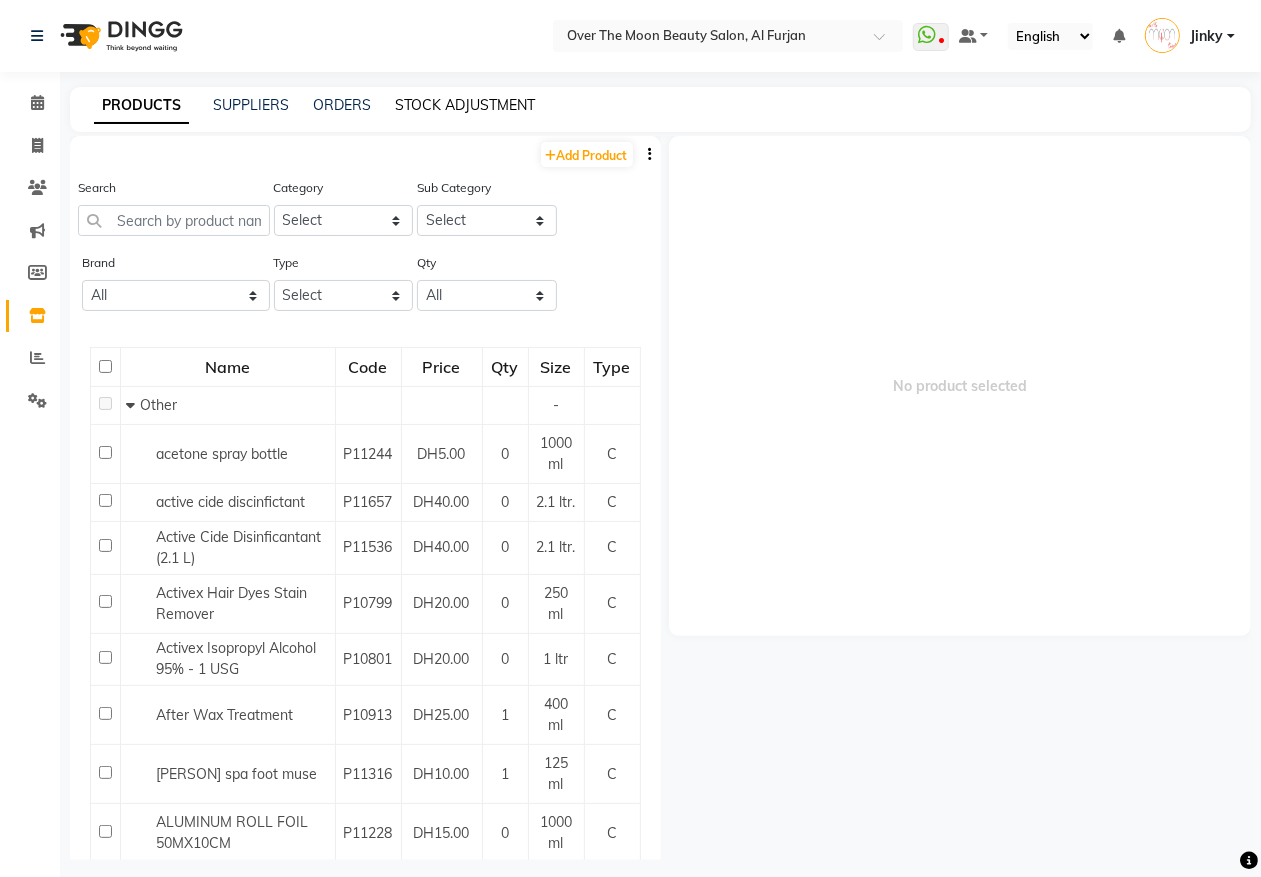 click on "STOCK ADJUSTMENT" 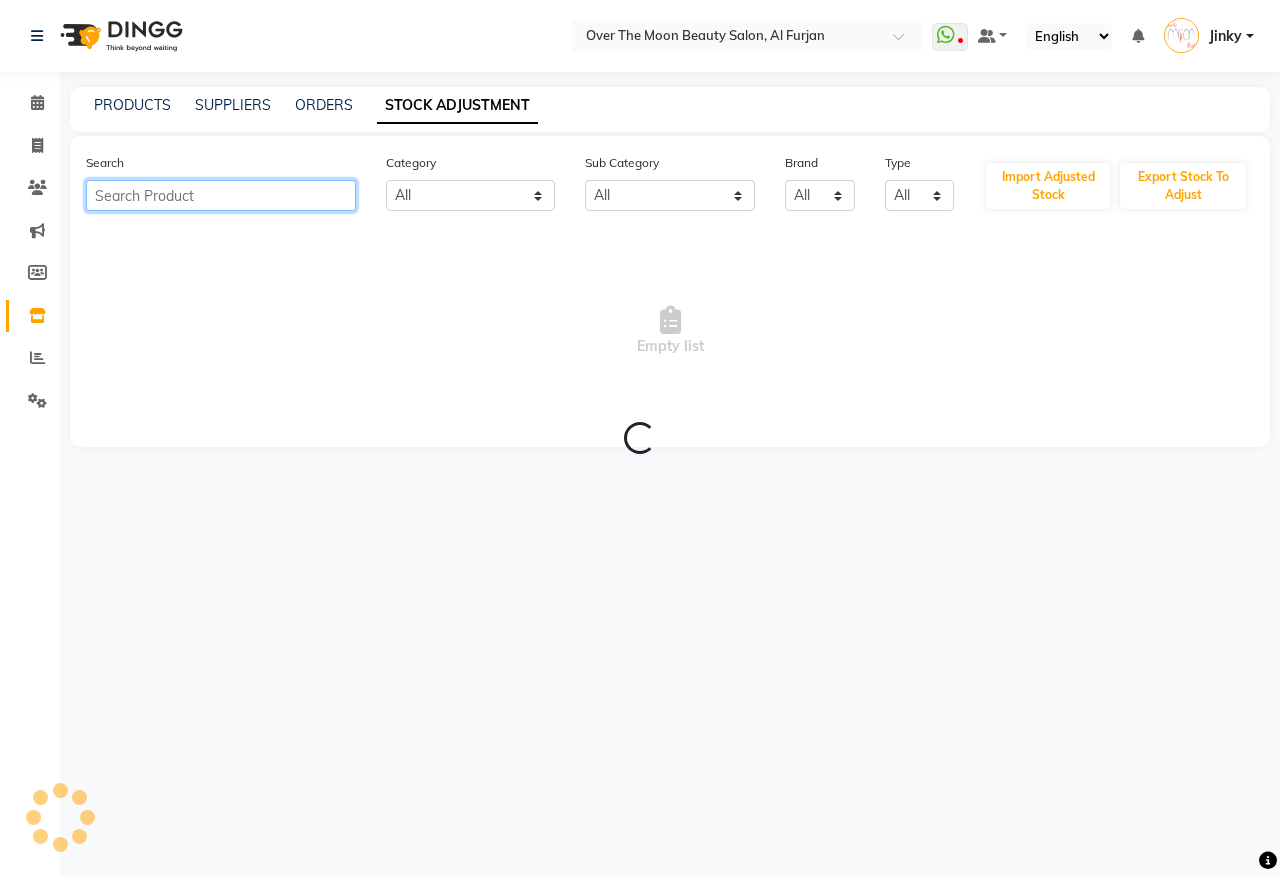 click 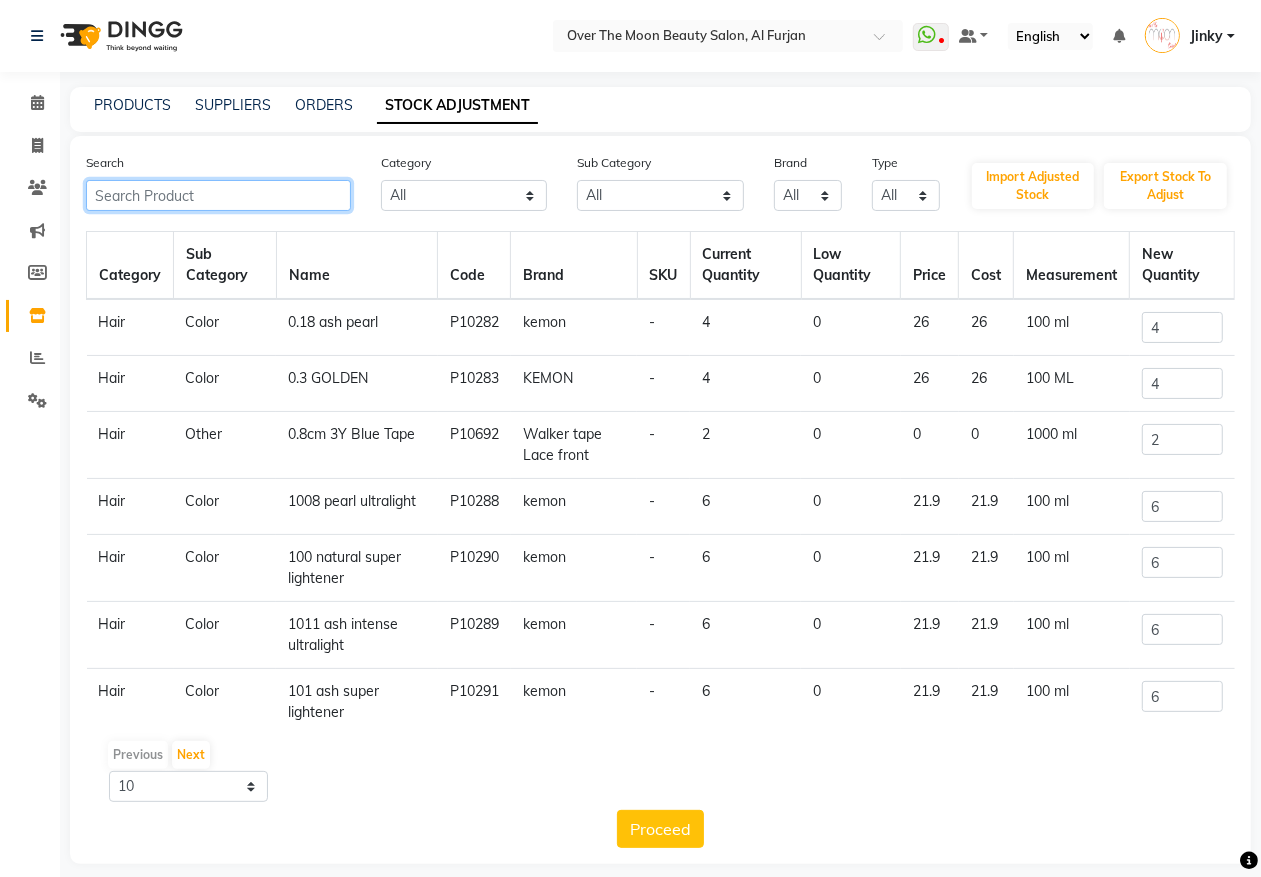 paste on "natural" 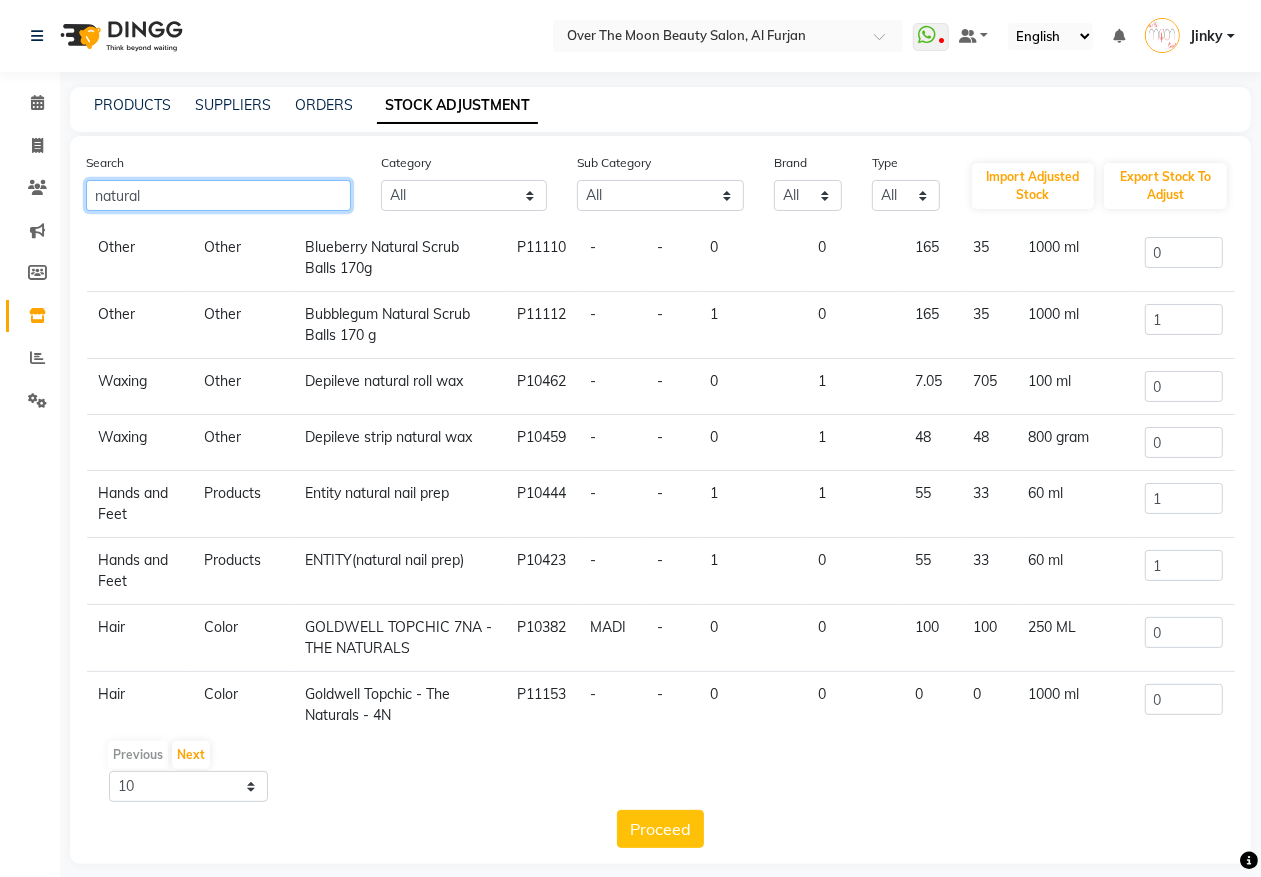 scroll, scrollTop: 223, scrollLeft: 0, axis: vertical 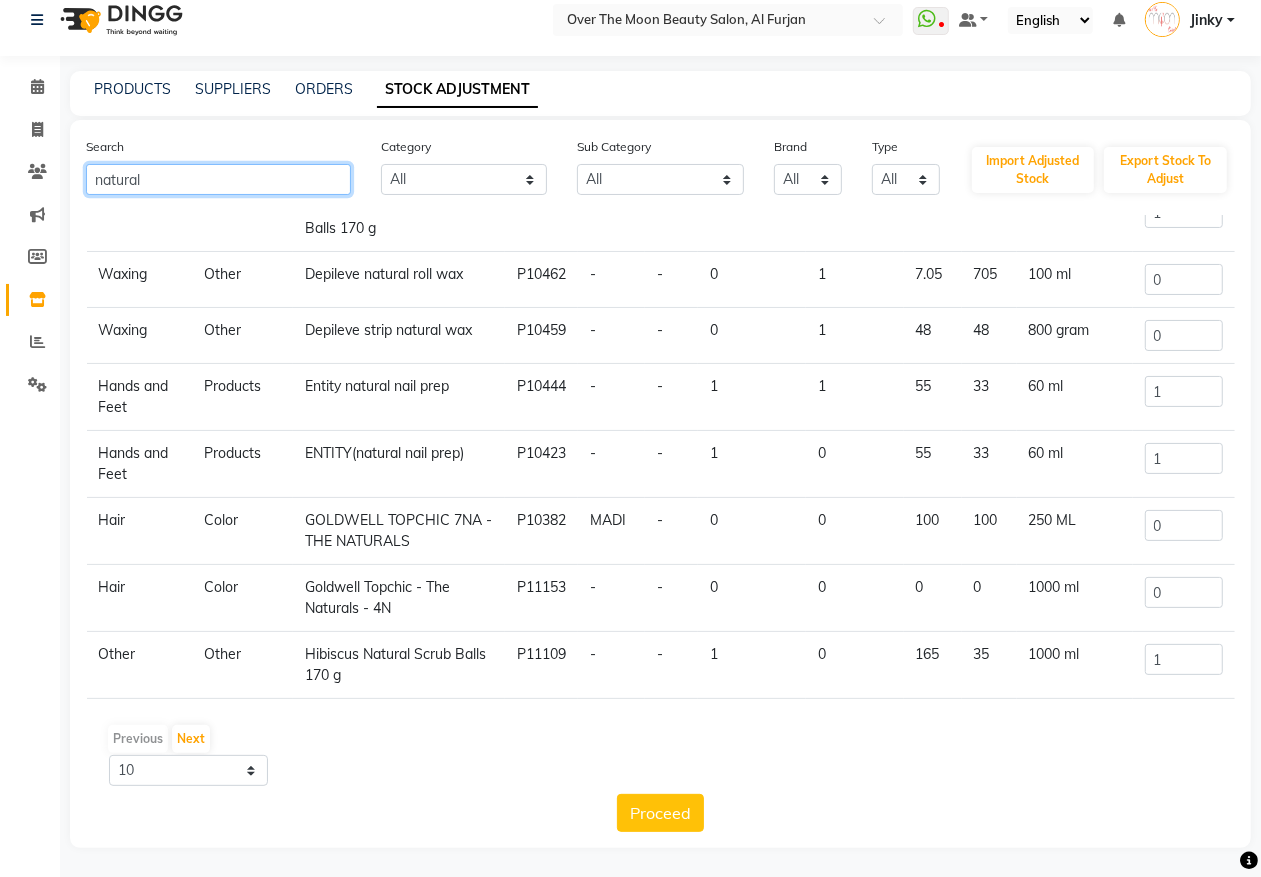 drag, startPoint x: 183, startPoint y: 178, endPoint x: 0, endPoint y: 206, distance: 185.12968 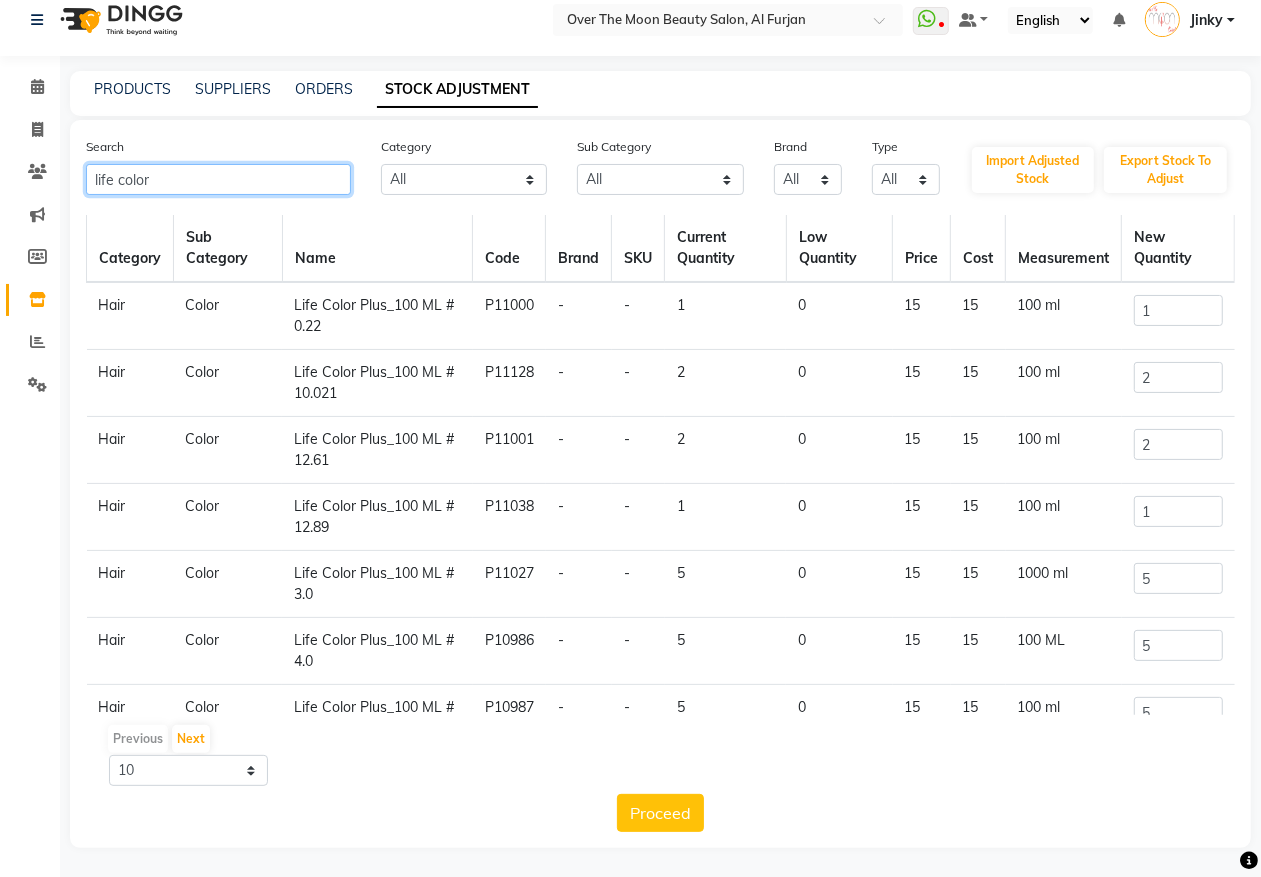scroll, scrollTop: 0, scrollLeft: 0, axis: both 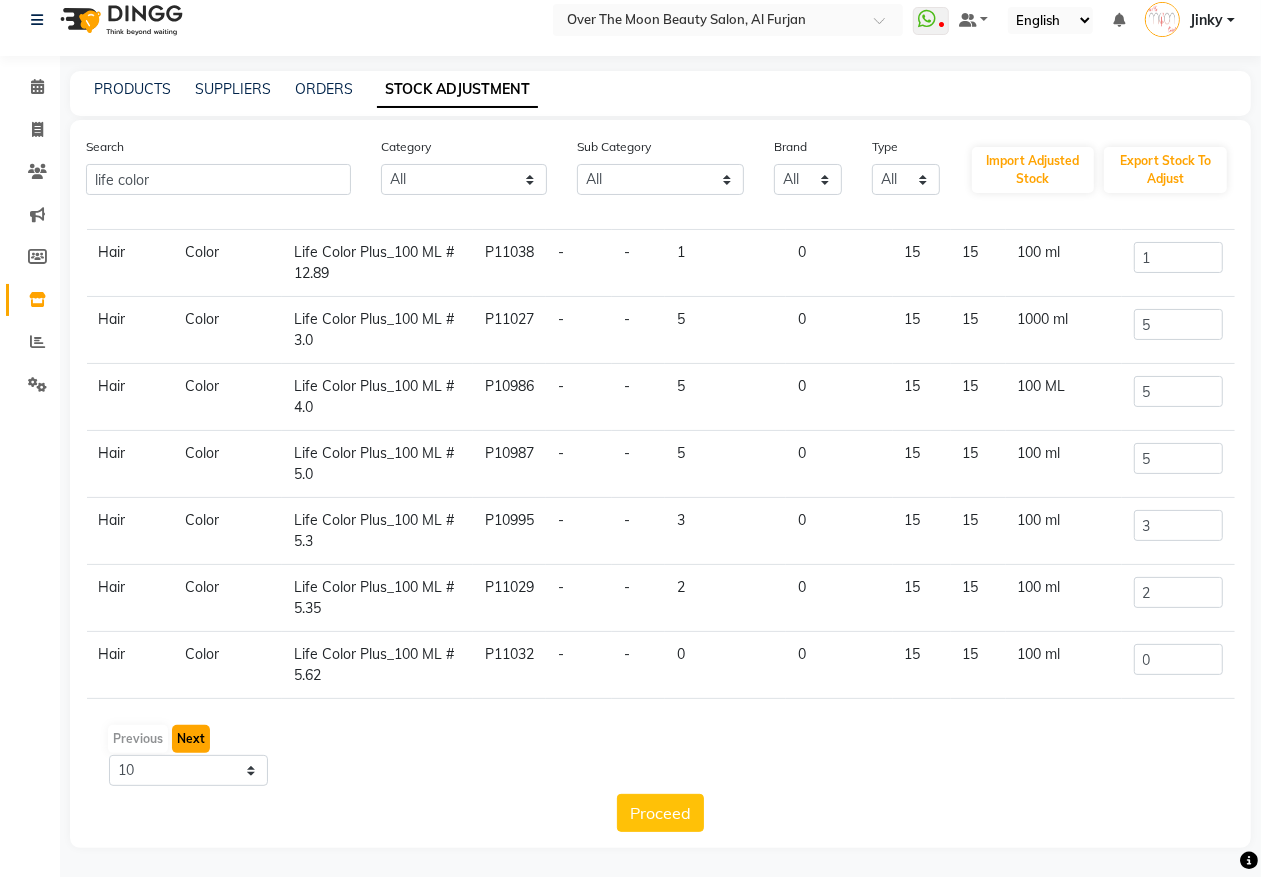 click on "Next" 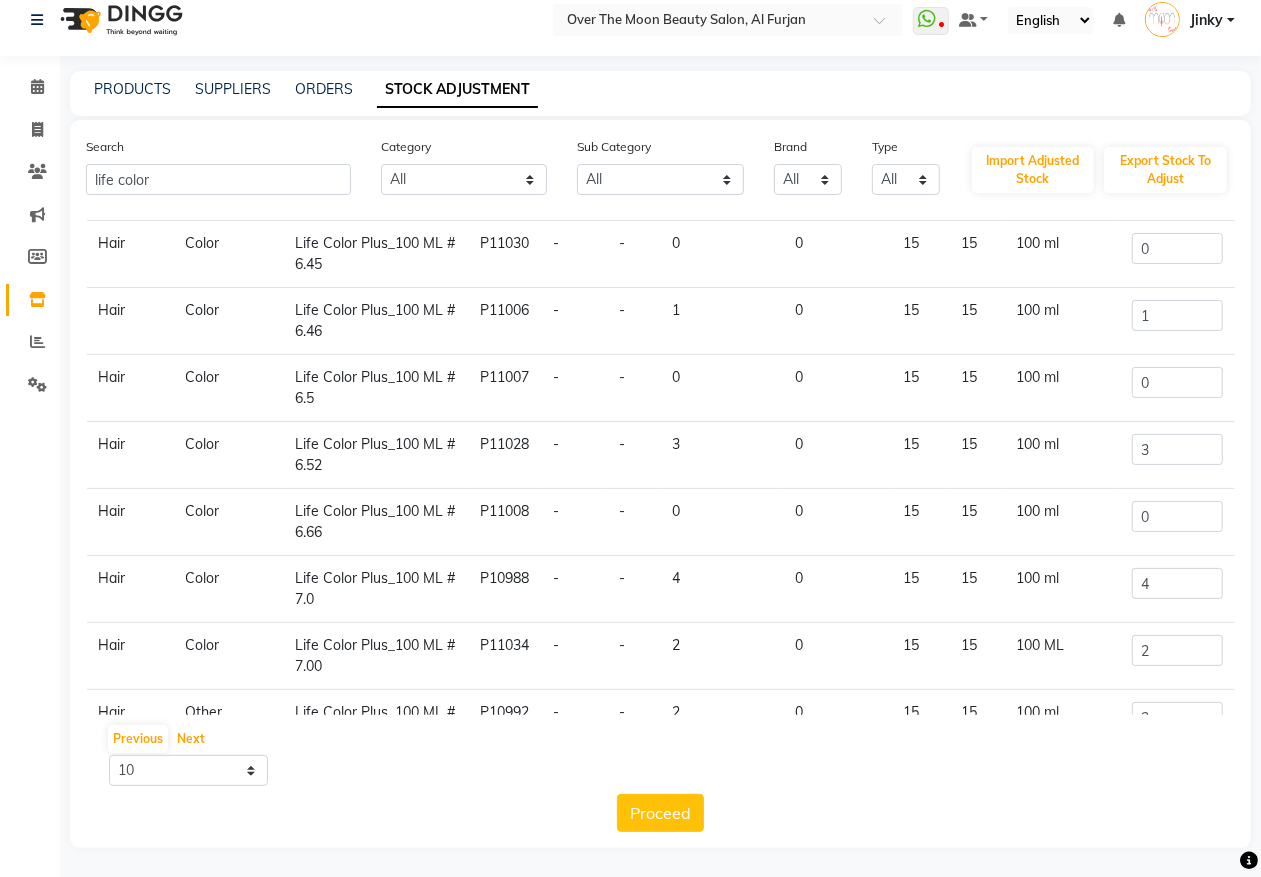 scroll, scrollTop: 256, scrollLeft: 0, axis: vertical 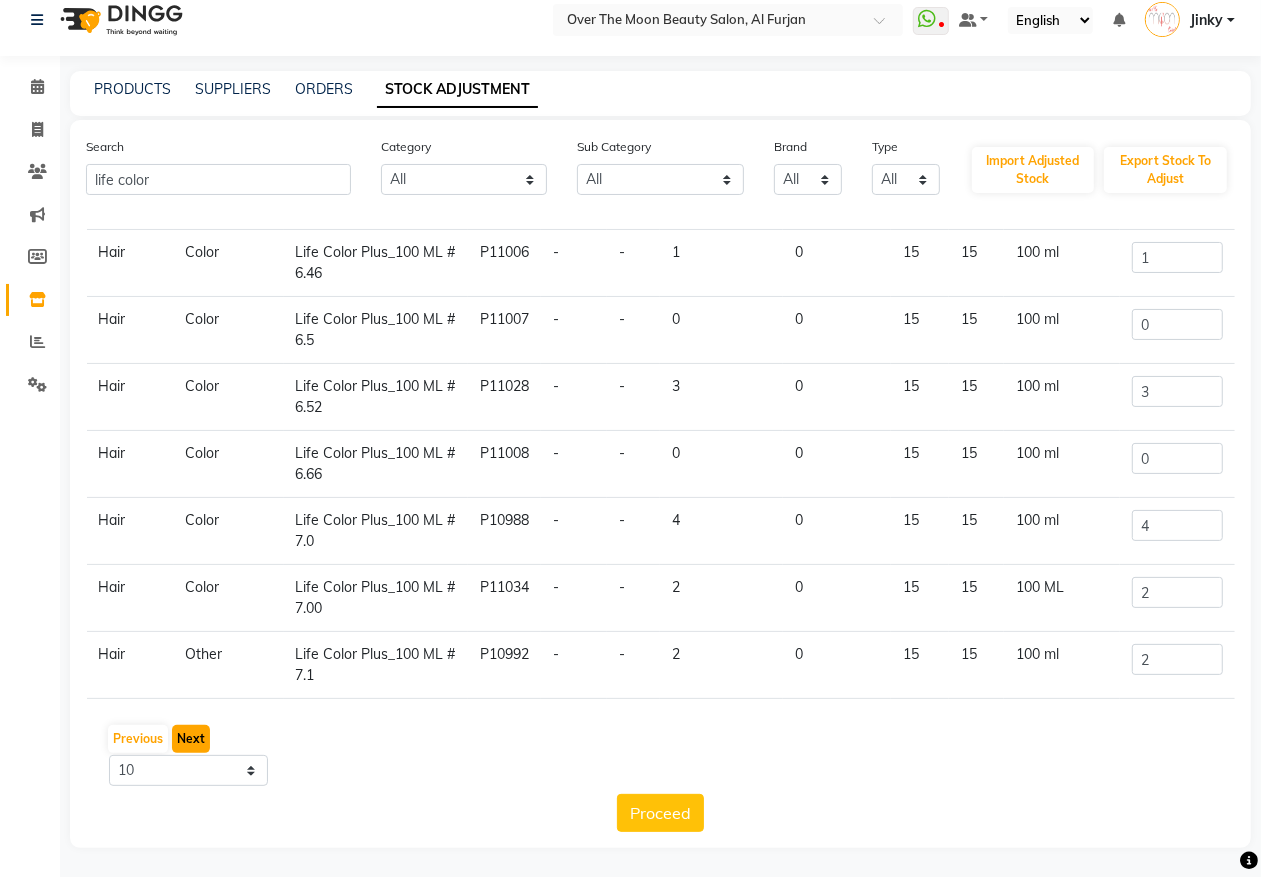 click on "Next" 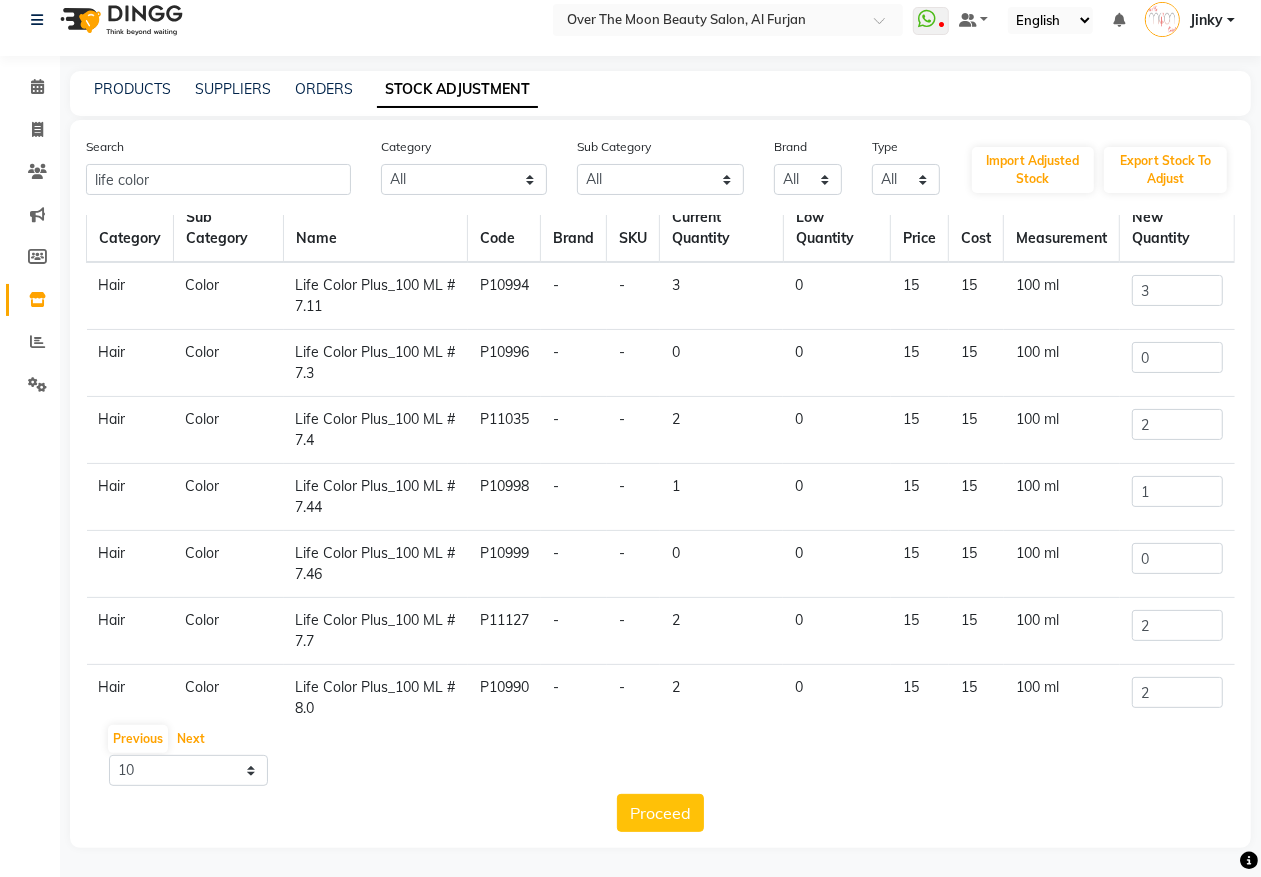 scroll, scrollTop: 0, scrollLeft: 0, axis: both 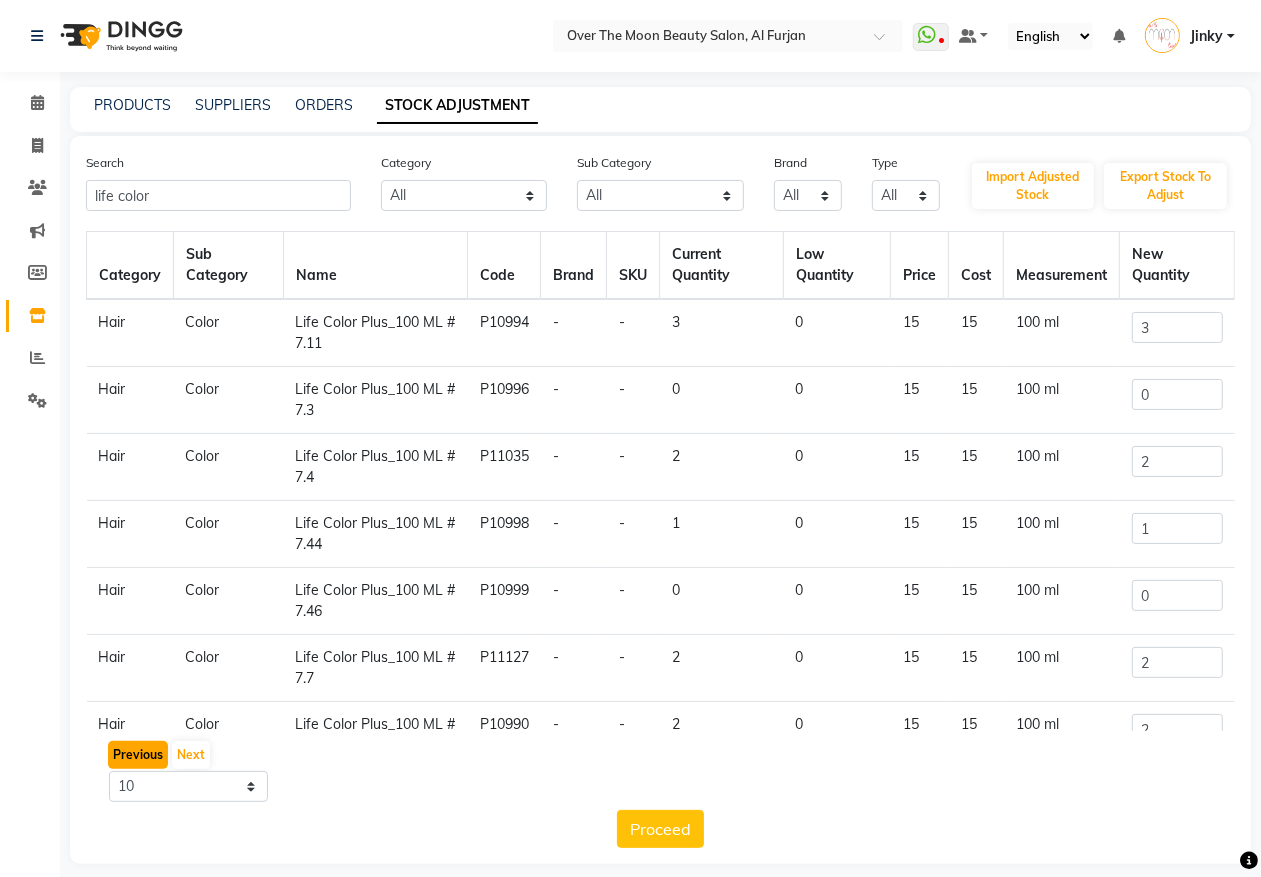 click on "Previous" 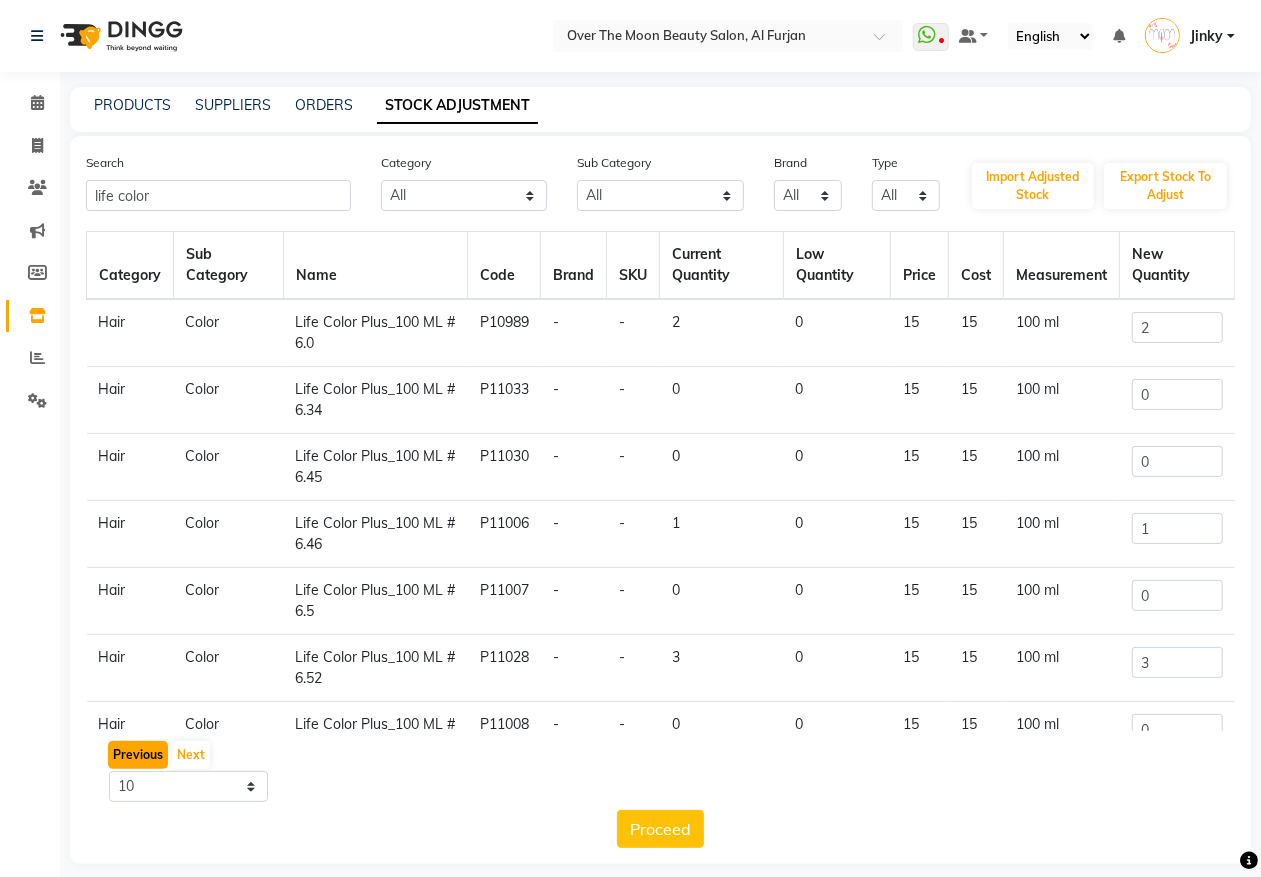 click on "Previous" 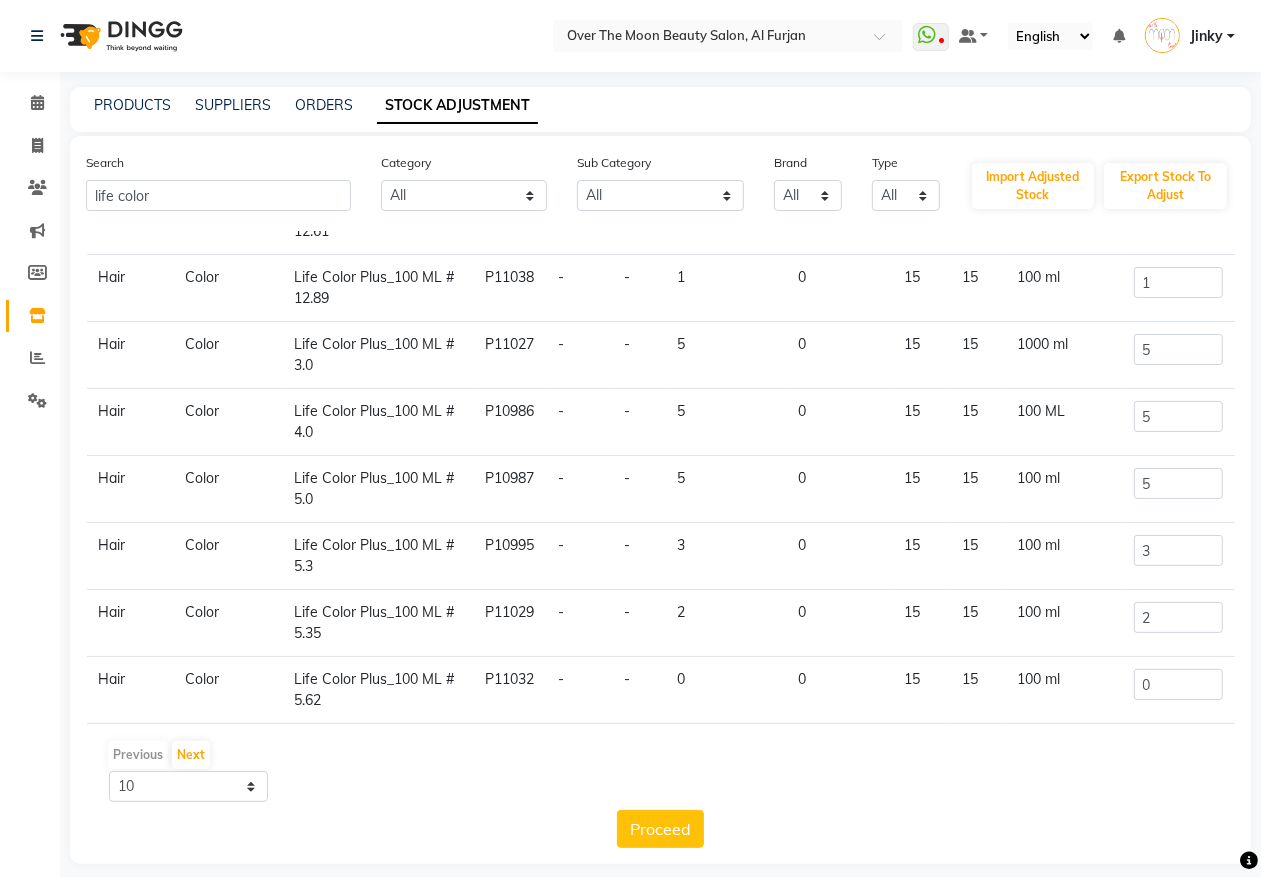 scroll, scrollTop: 256, scrollLeft: 0, axis: vertical 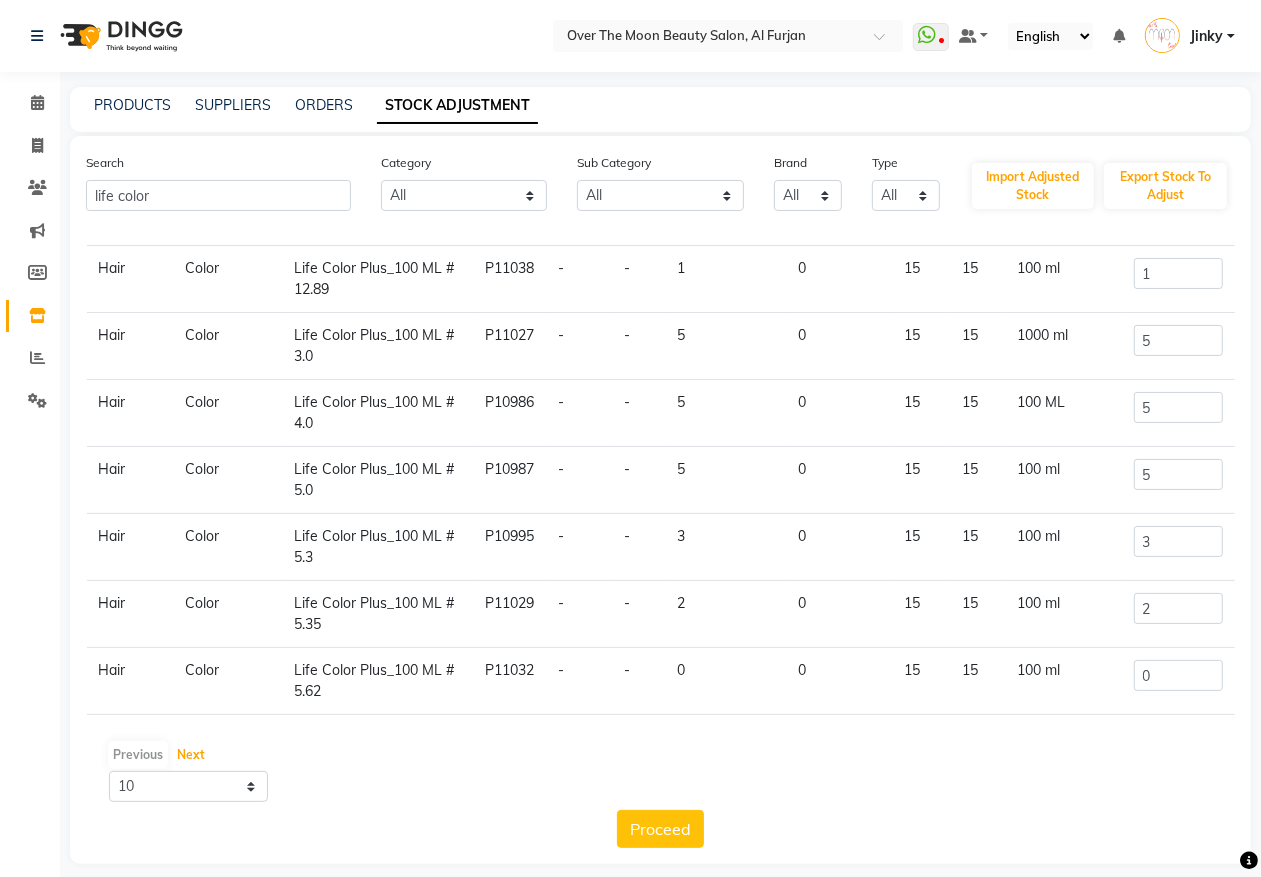 drag, startPoint x: 188, startPoint y: 746, endPoint x: 201, endPoint y: 721, distance: 28.178005 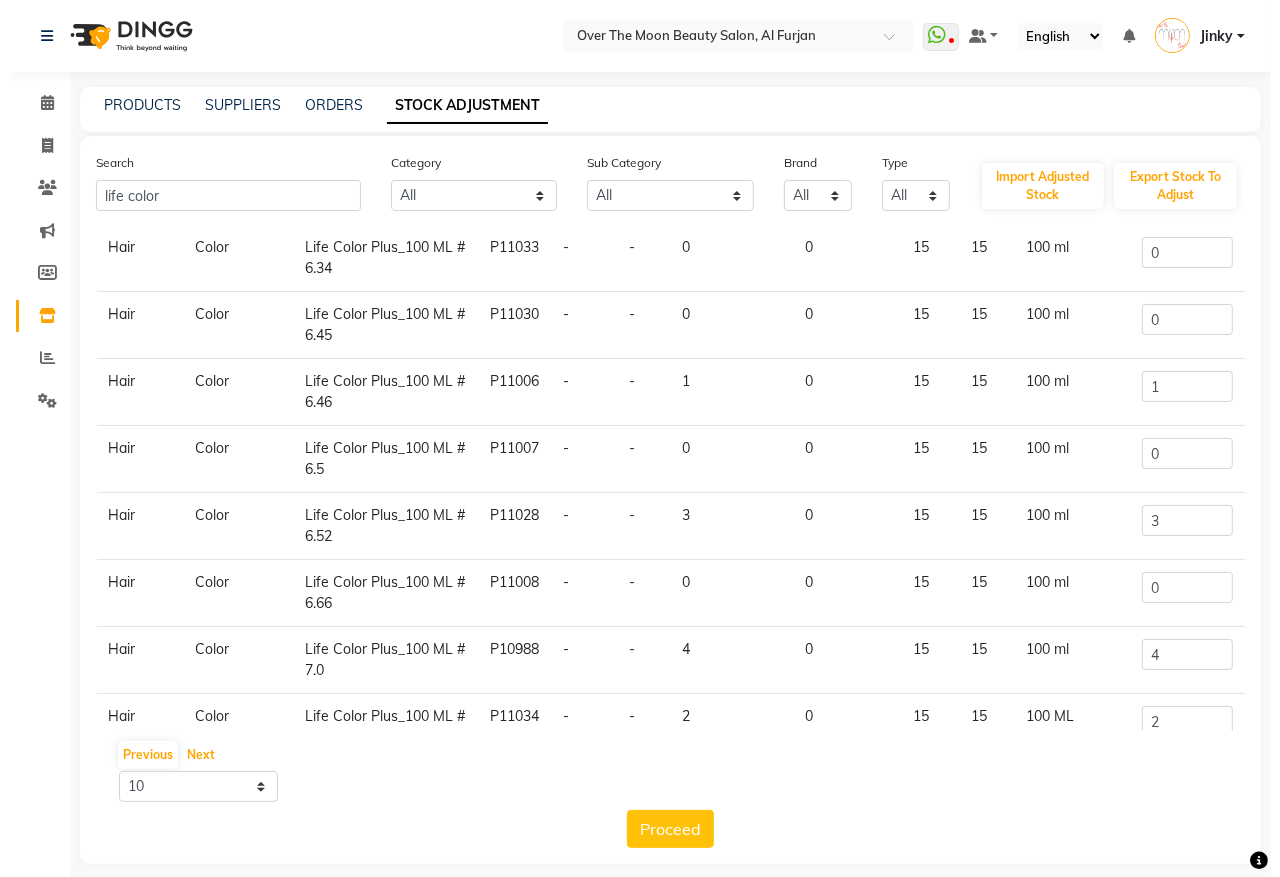 scroll, scrollTop: 256, scrollLeft: 0, axis: vertical 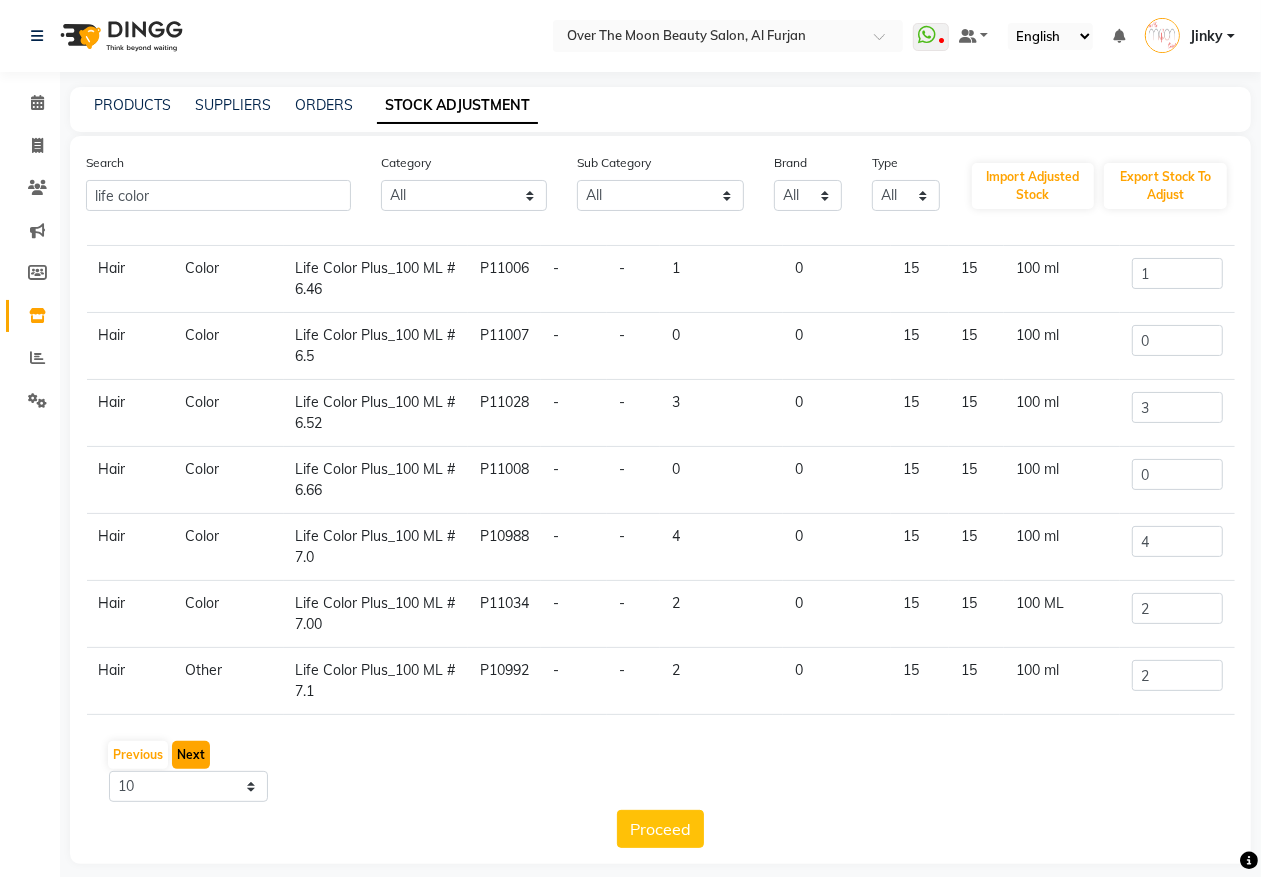 click on "Next" 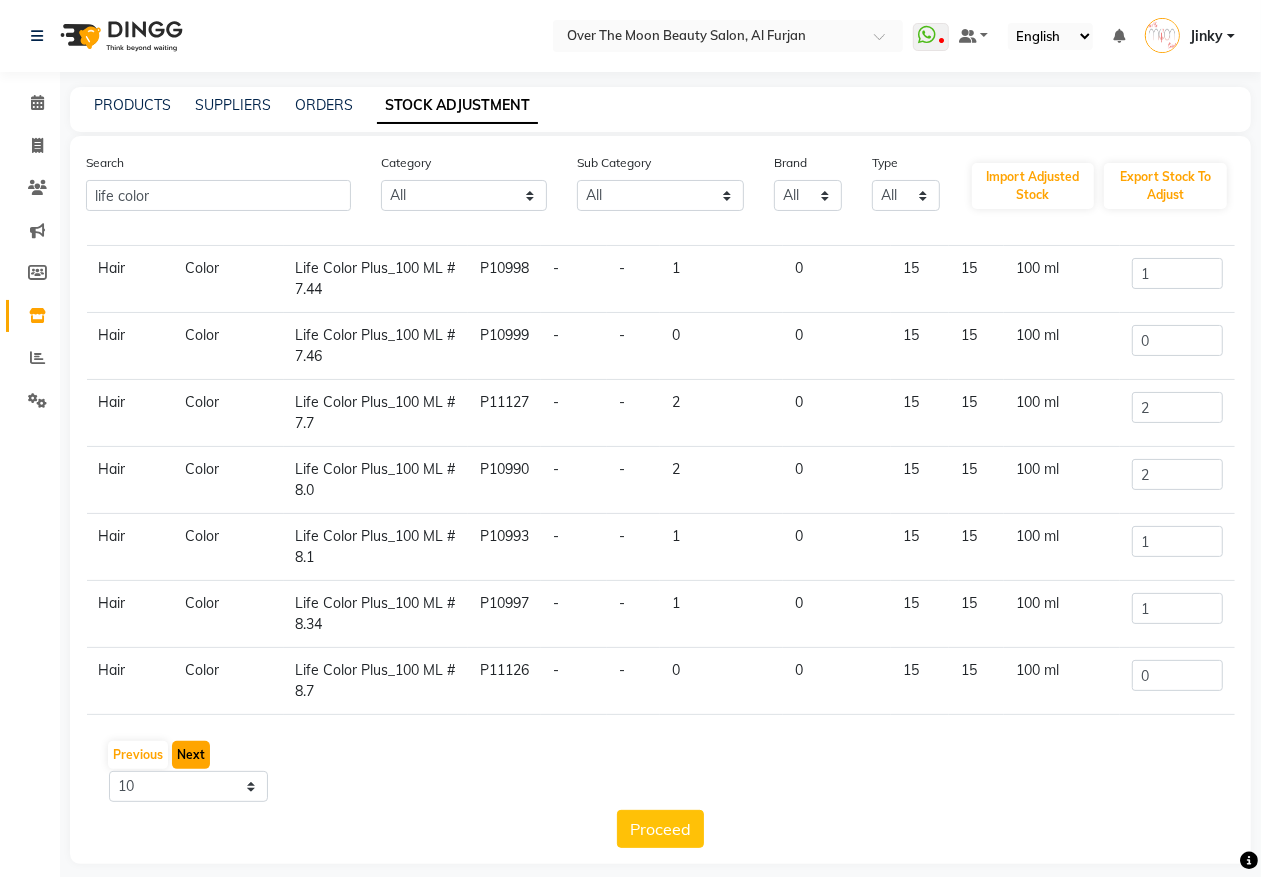 click on "Next" 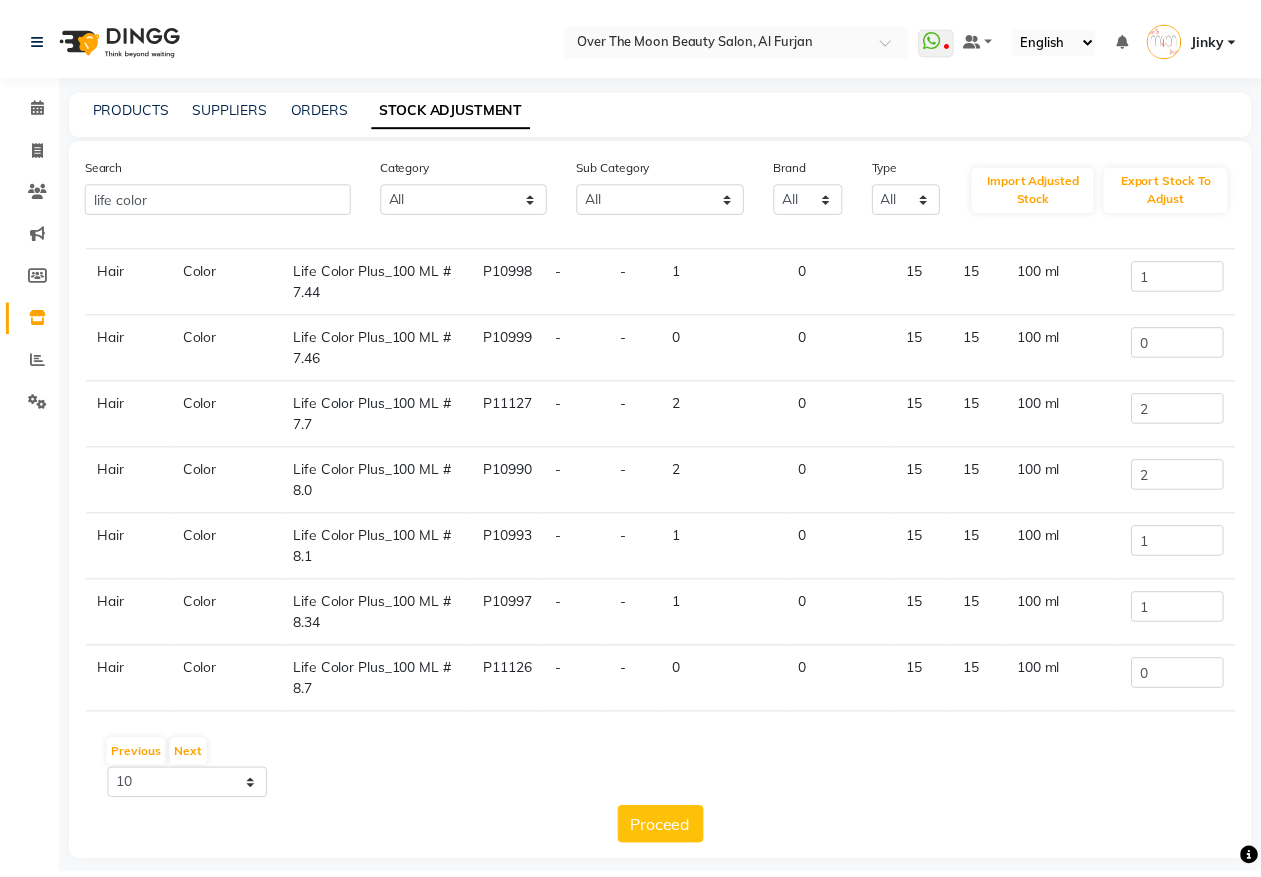 scroll, scrollTop: 0, scrollLeft: 0, axis: both 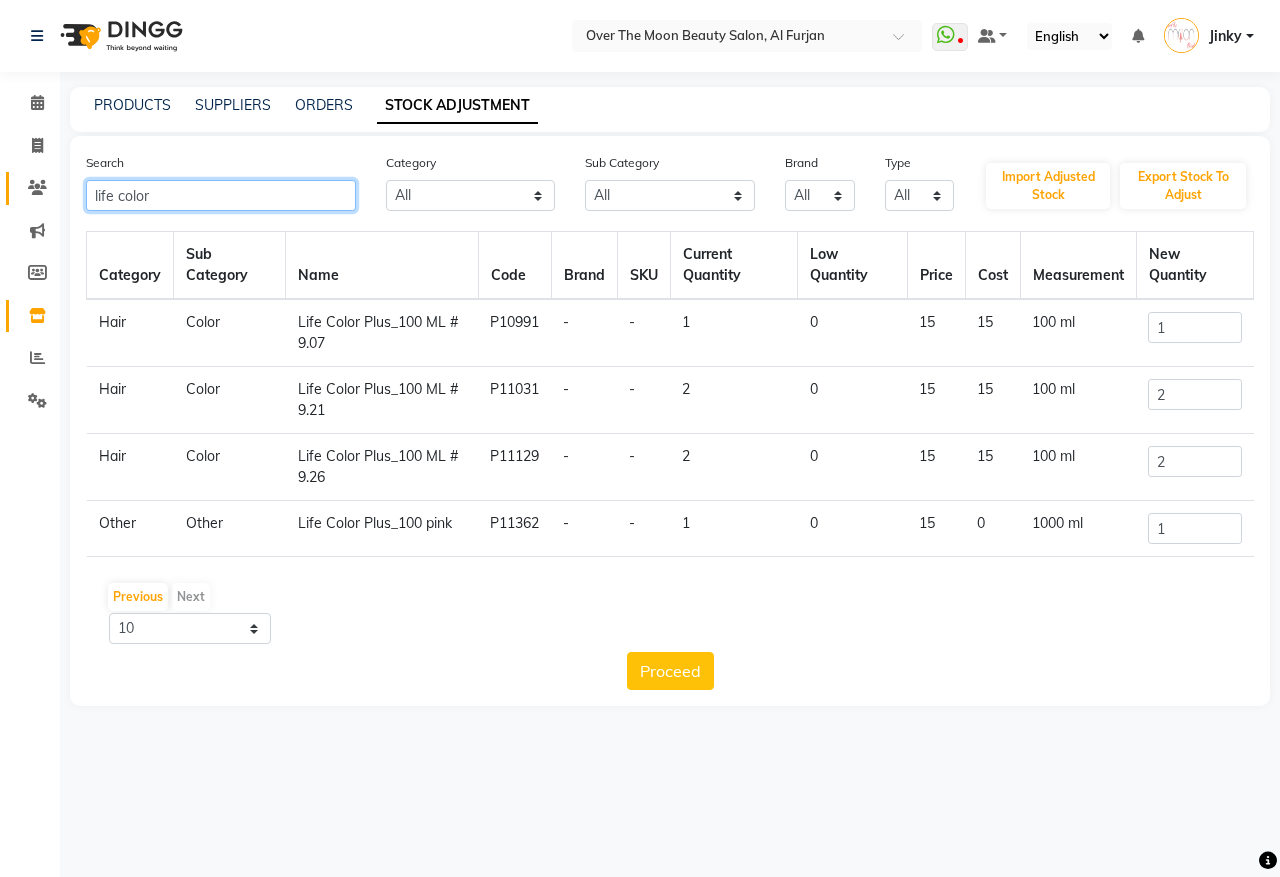 click on "Select Location × Over The Moon Beauty Salon, Al Furjan  WhatsApp Status  ✕ Status:  Disconnected Most Recent Message: 01-08-2025     09:30 PM Recent Service Activity: 01-08-2025     09:55 PM  08047224946 Whatsapp Settings Default Panel My Panel English ENGLISH Español العربية मराठी हिंदी ગુજરાતી தமிழ் 中文 Notifications  DINGG Alert   02-08-2025   Ashleigh with token number 8 booked an appointment at 12:30 pm for Eyebrow Tinting (DH50).   DINGG Alert   02-08-2025   priyanka with token number 2 booked an appointment at 12:45 pm for Classic Manicure (DH77).   DINGG Alert   01-08-2025   nadia with token number 12 booked an appointment at 7:15 pm for Threading Eyebrow (DH33).   DINGG Alert   01-08-2025   Niakate with token number 9 booked an appointment at 4:30 pm for Princess polish only (DH22).   DINGG Alert   01-08-2025   Afaf Zenah with token number 8 booked an appointment at 1:30 pm for Threading Eyebrow (DH33),Threading Upper Lip (DH22).  Jinky 1" 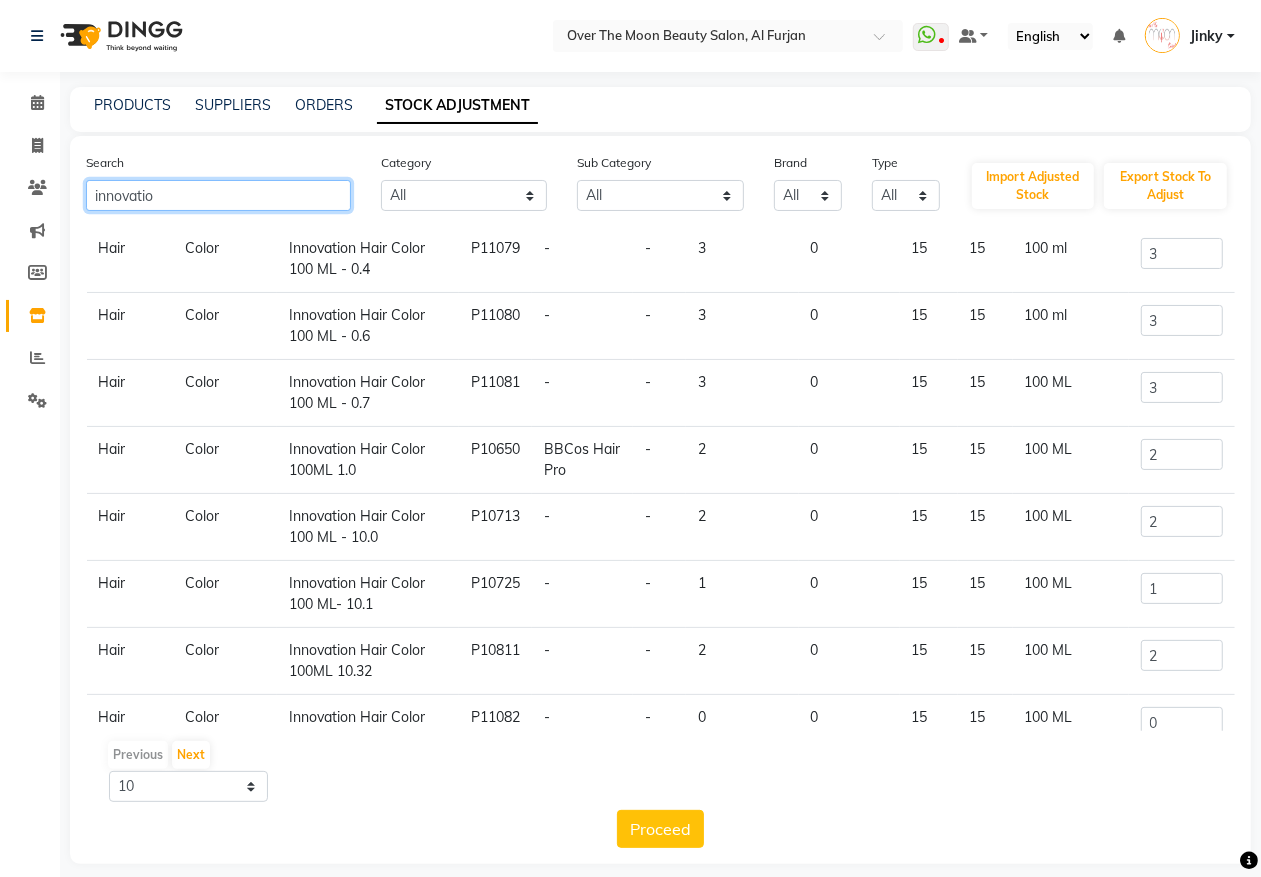 scroll, scrollTop: 256, scrollLeft: 0, axis: vertical 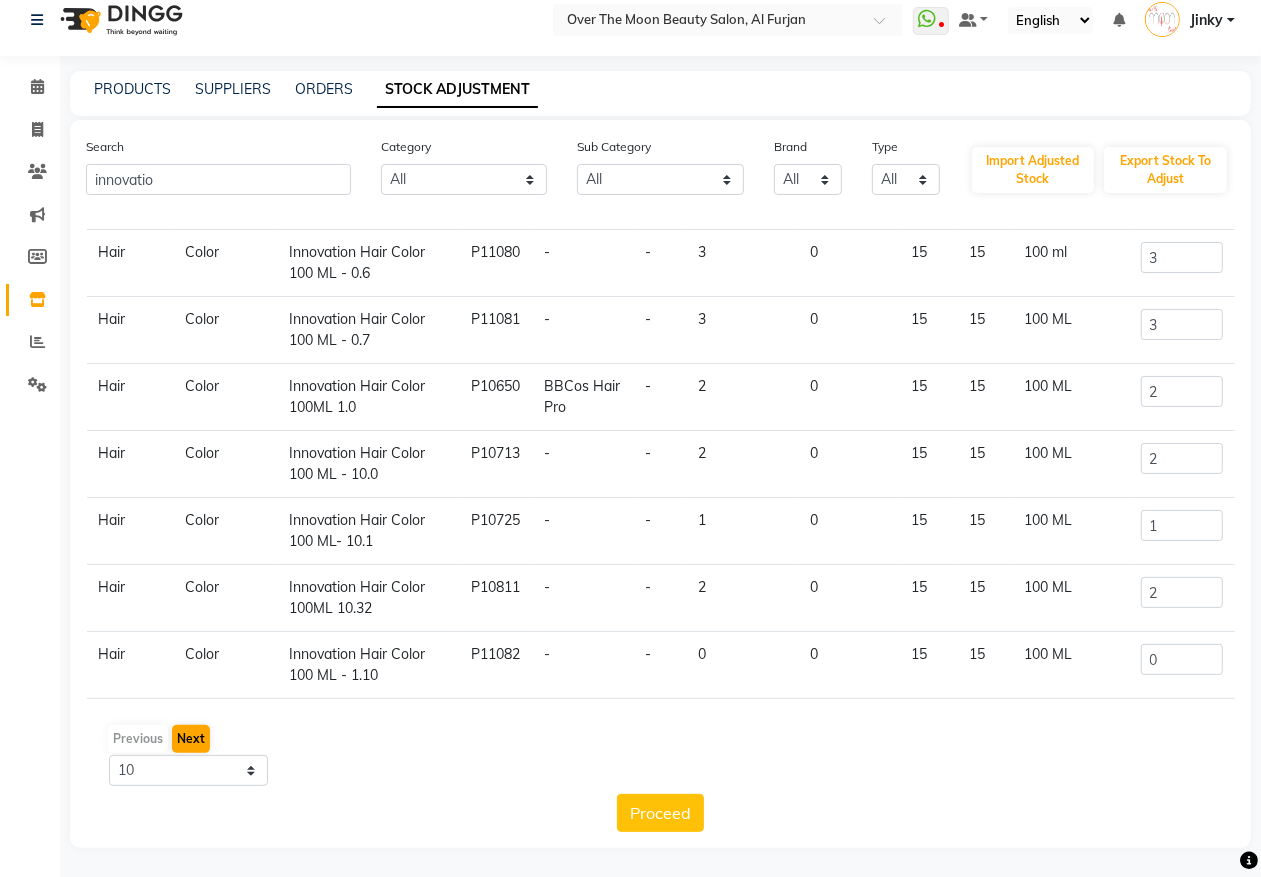 click on "Previous   Next" 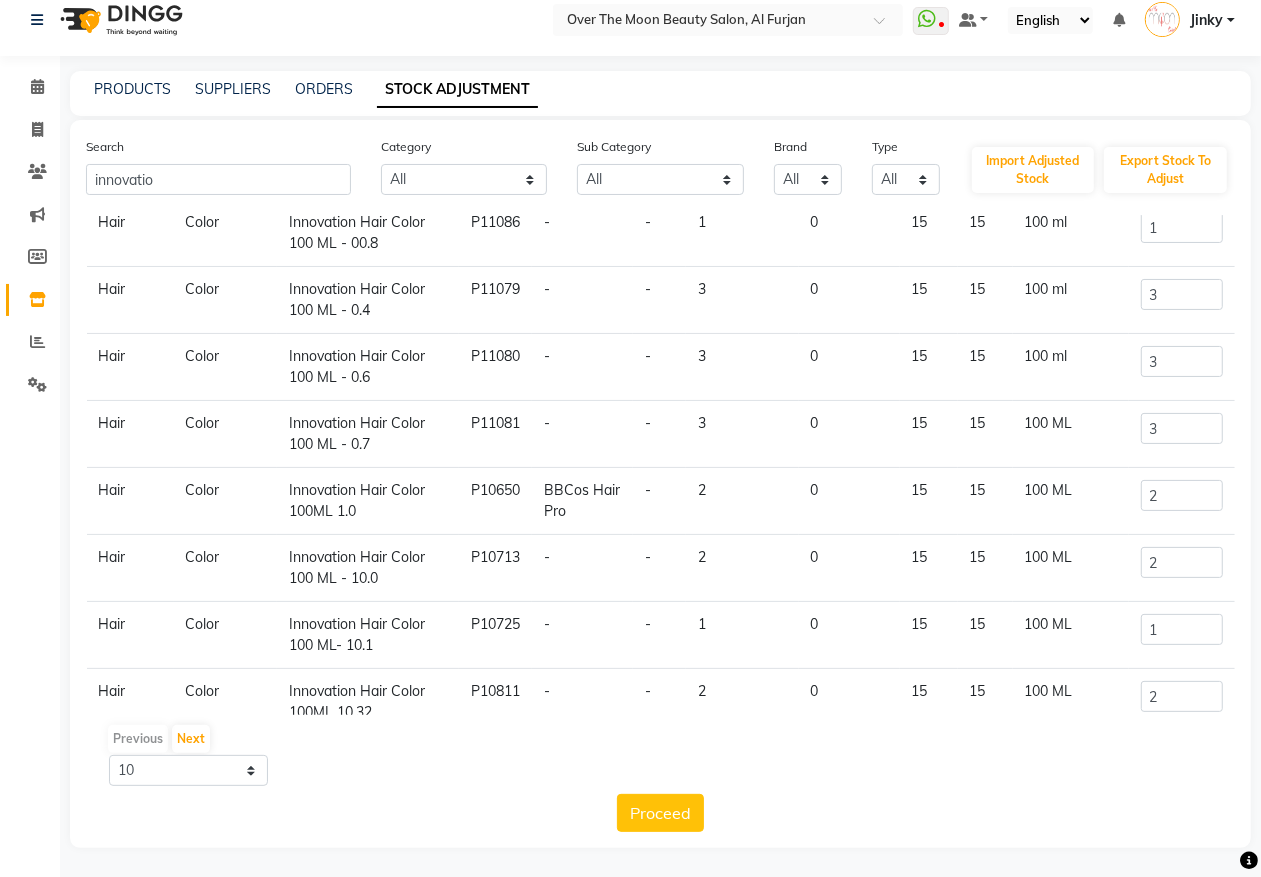 scroll, scrollTop: 256, scrollLeft: 0, axis: vertical 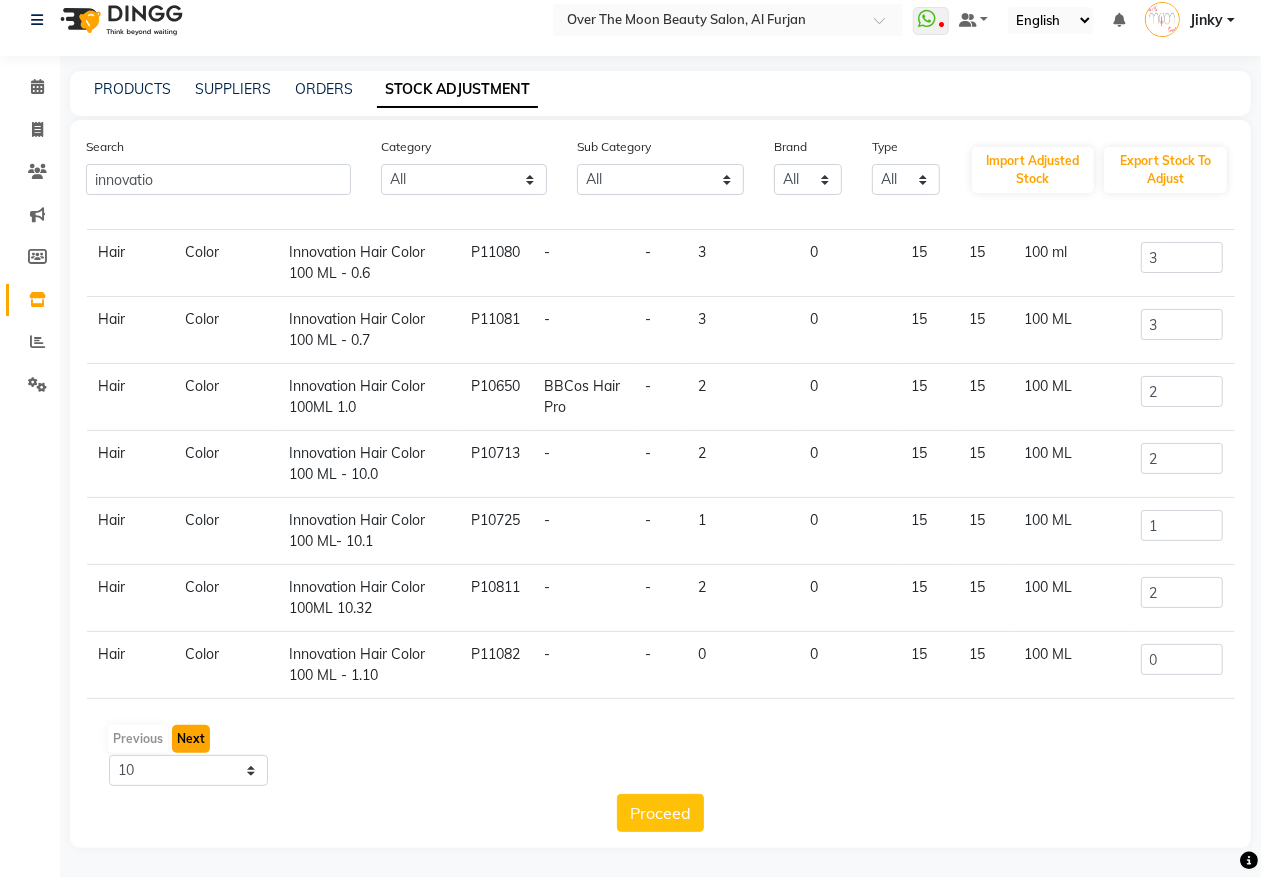 click on "Next" 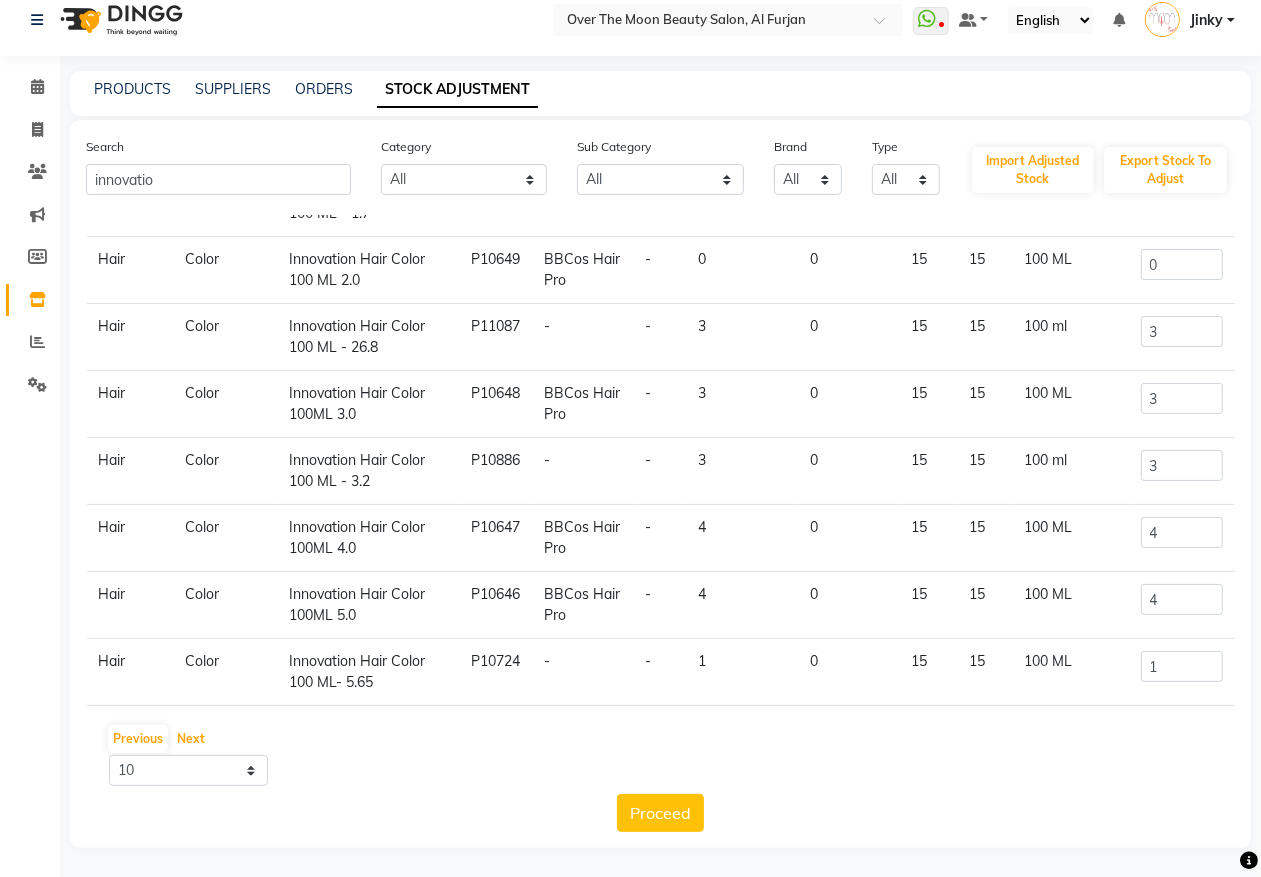 scroll, scrollTop: 256, scrollLeft: 0, axis: vertical 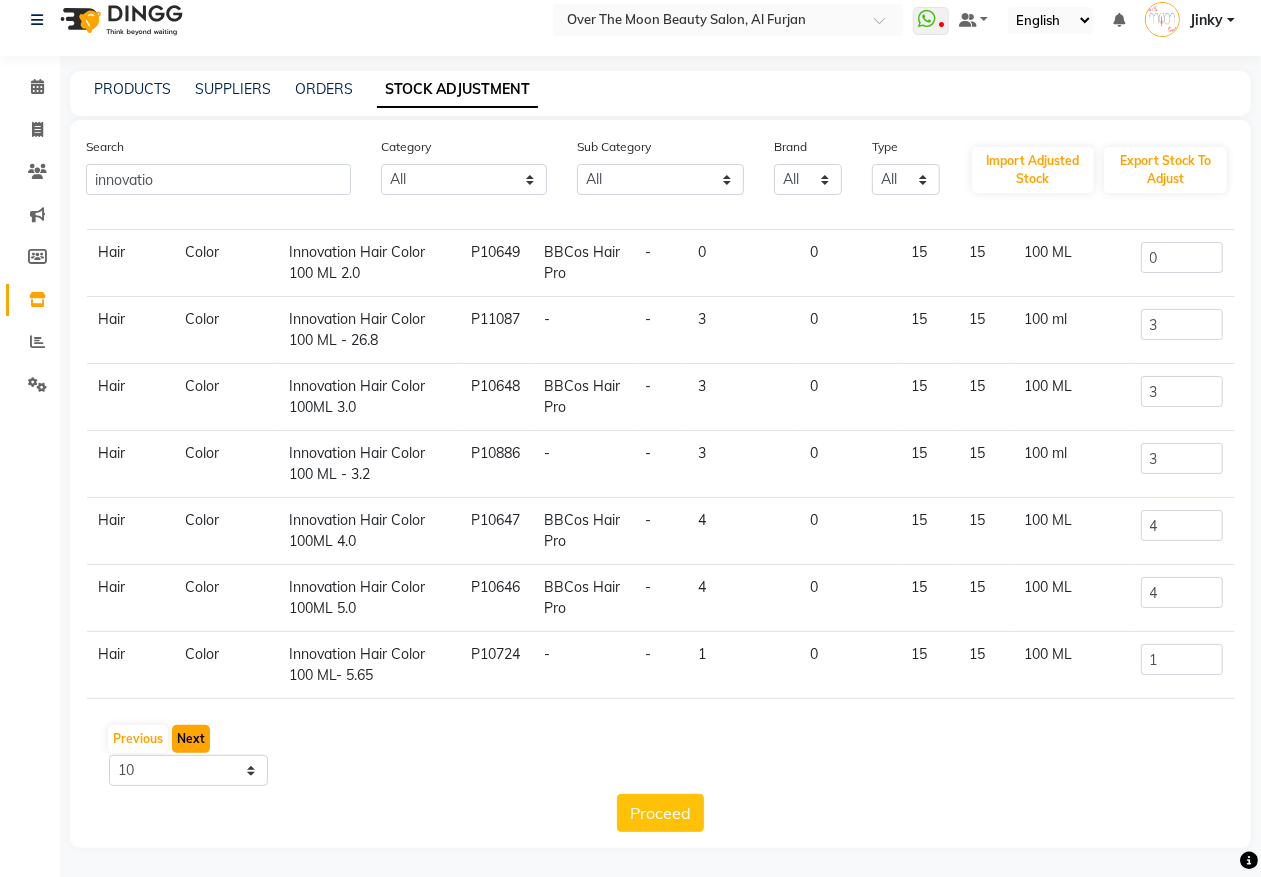click on "Next" 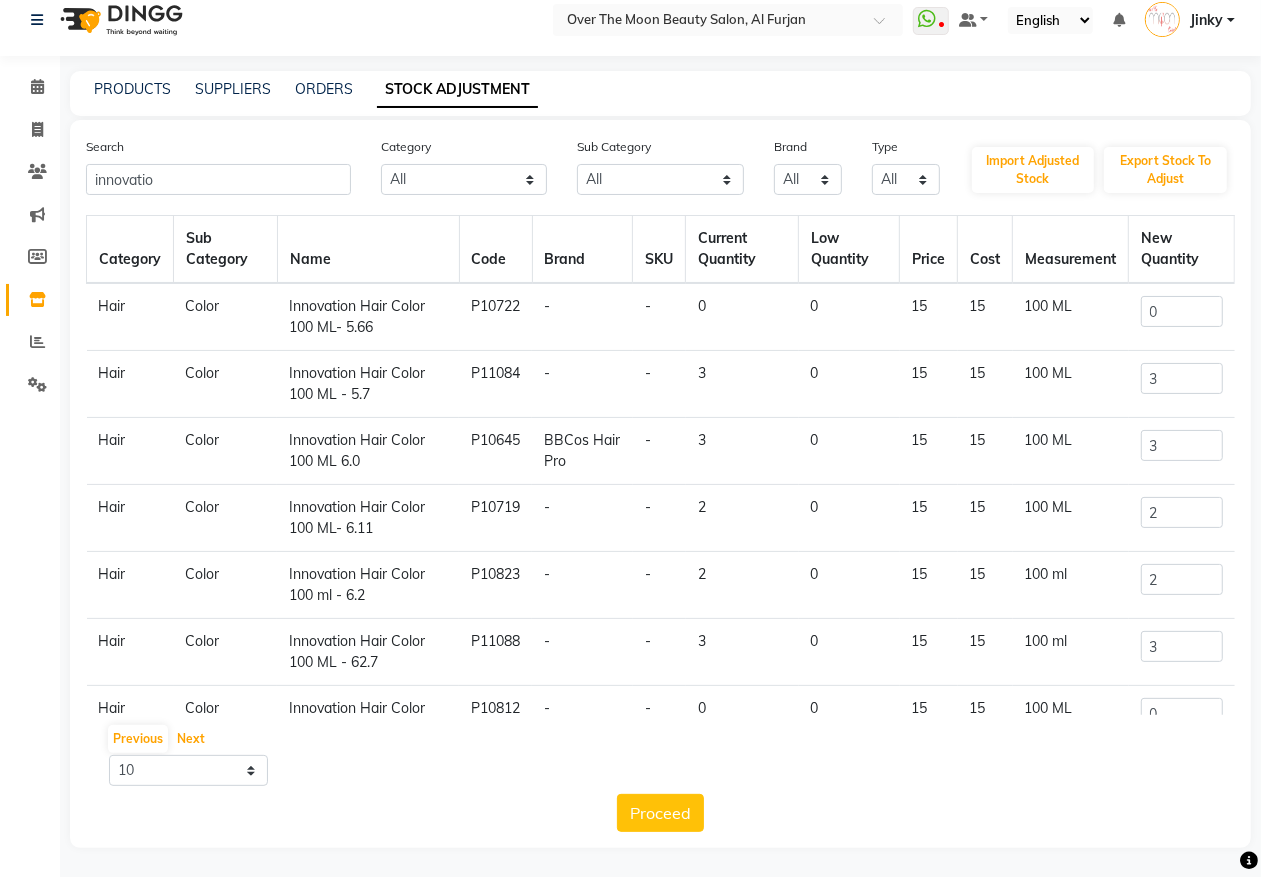 scroll, scrollTop: 256, scrollLeft: 0, axis: vertical 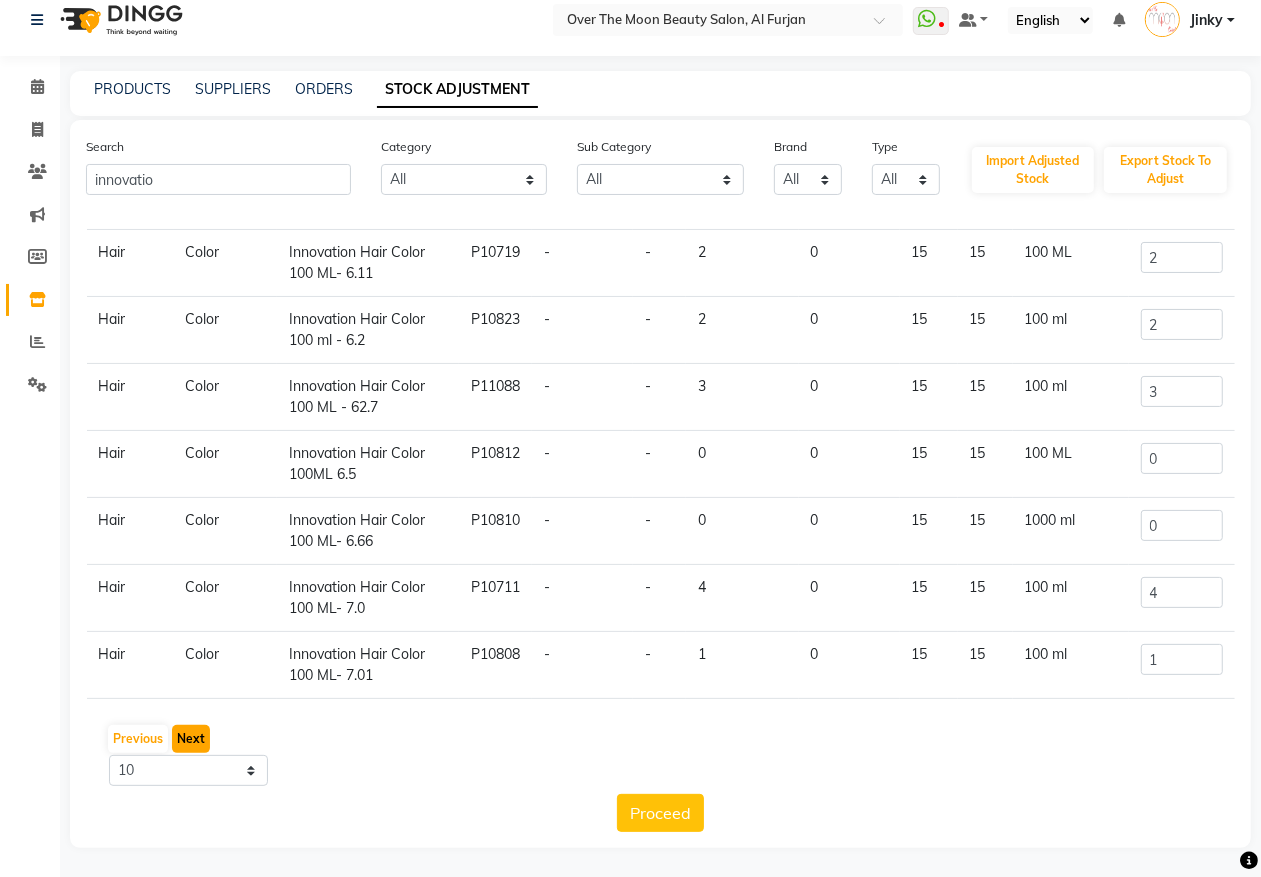 click on "Next" 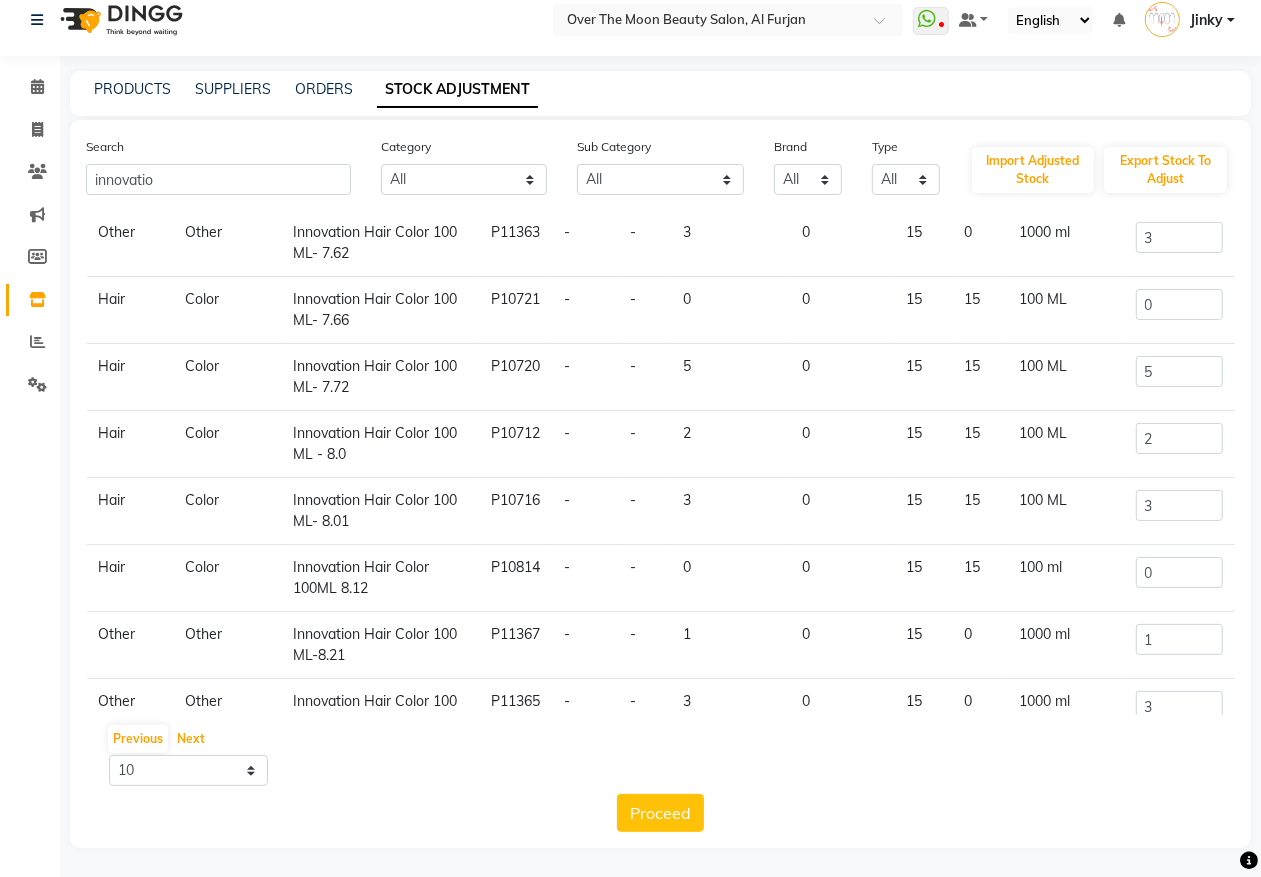 scroll, scrollTop: 256, scrollLeft: 0, axis: vertical 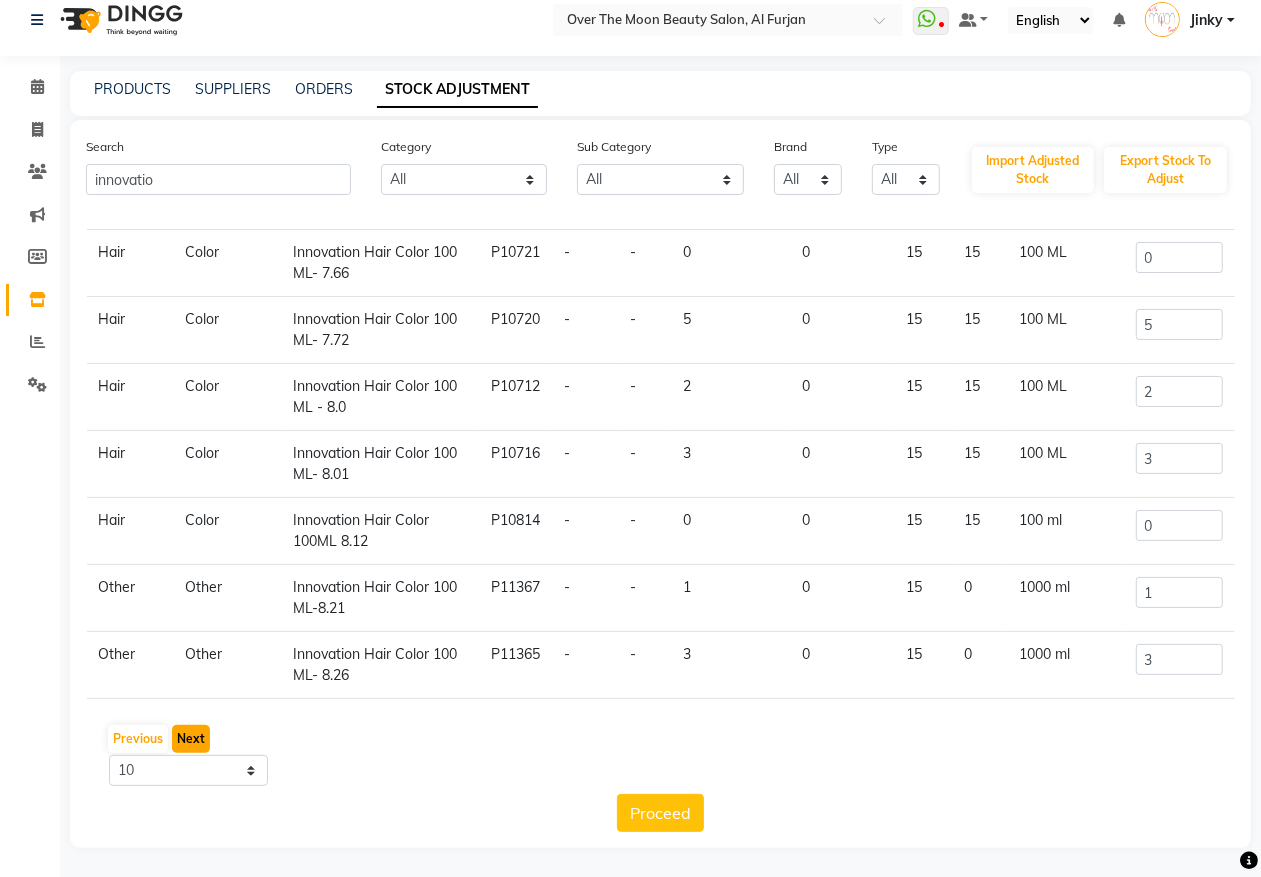 click on "Next" 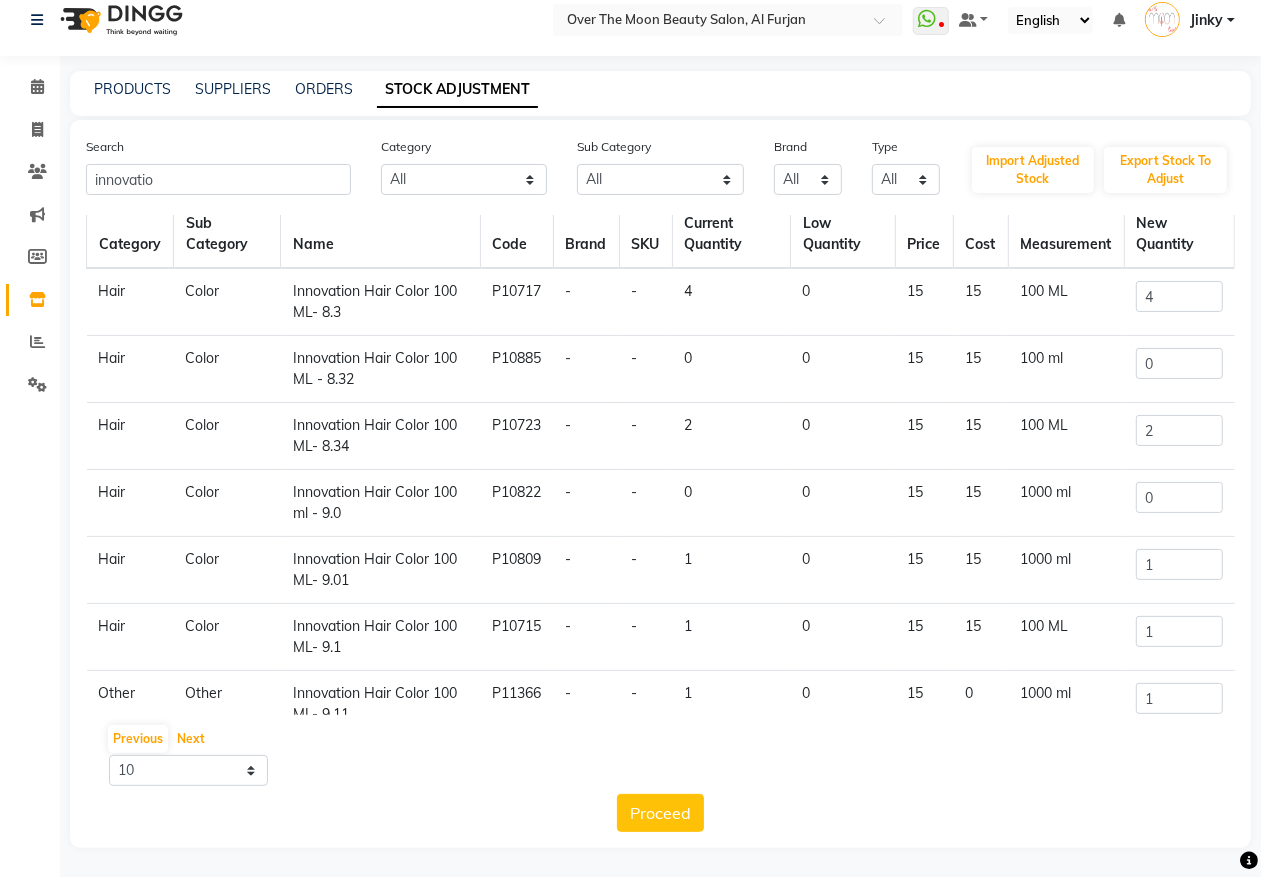 scroll, scrollTop: 0, scrollLeft: 0, axis: both 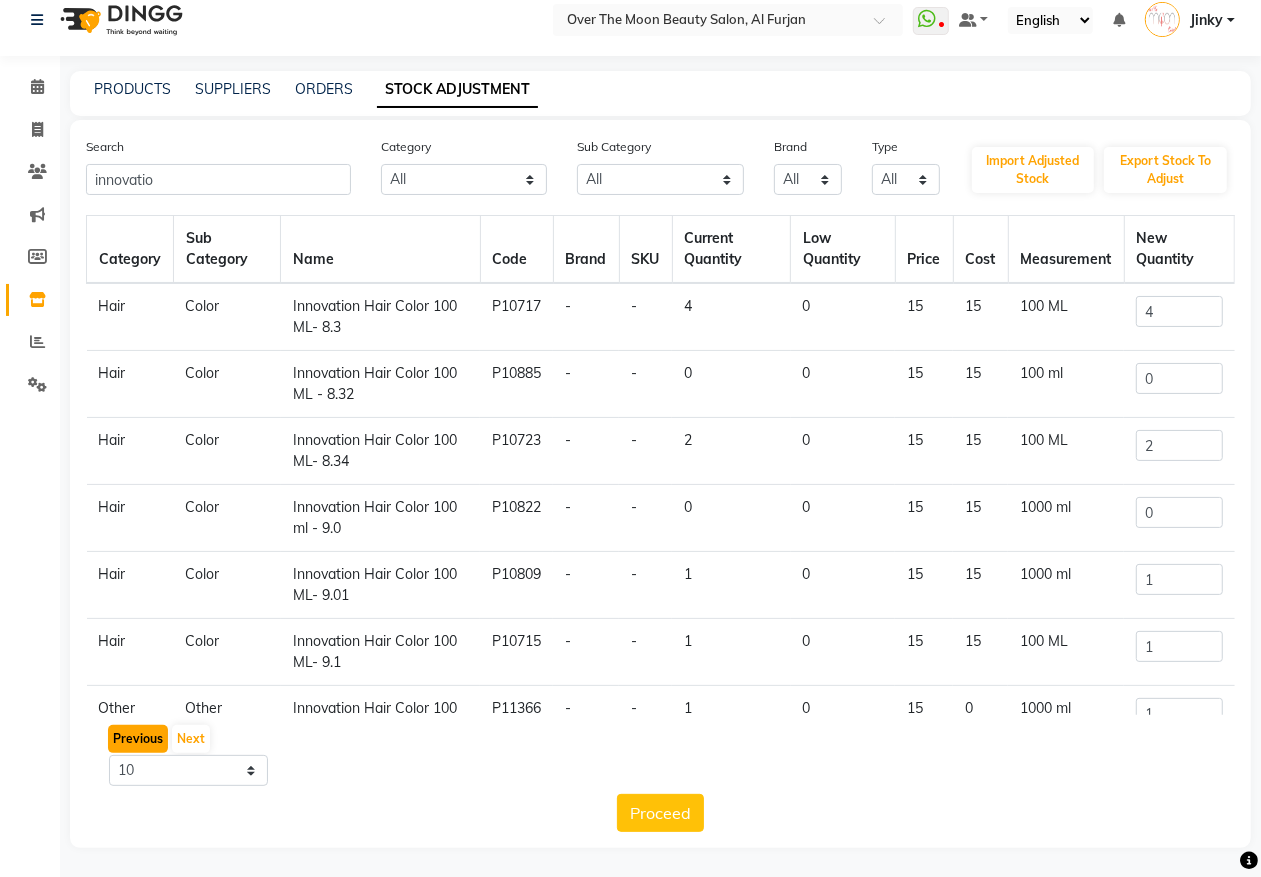 click on "Previous" 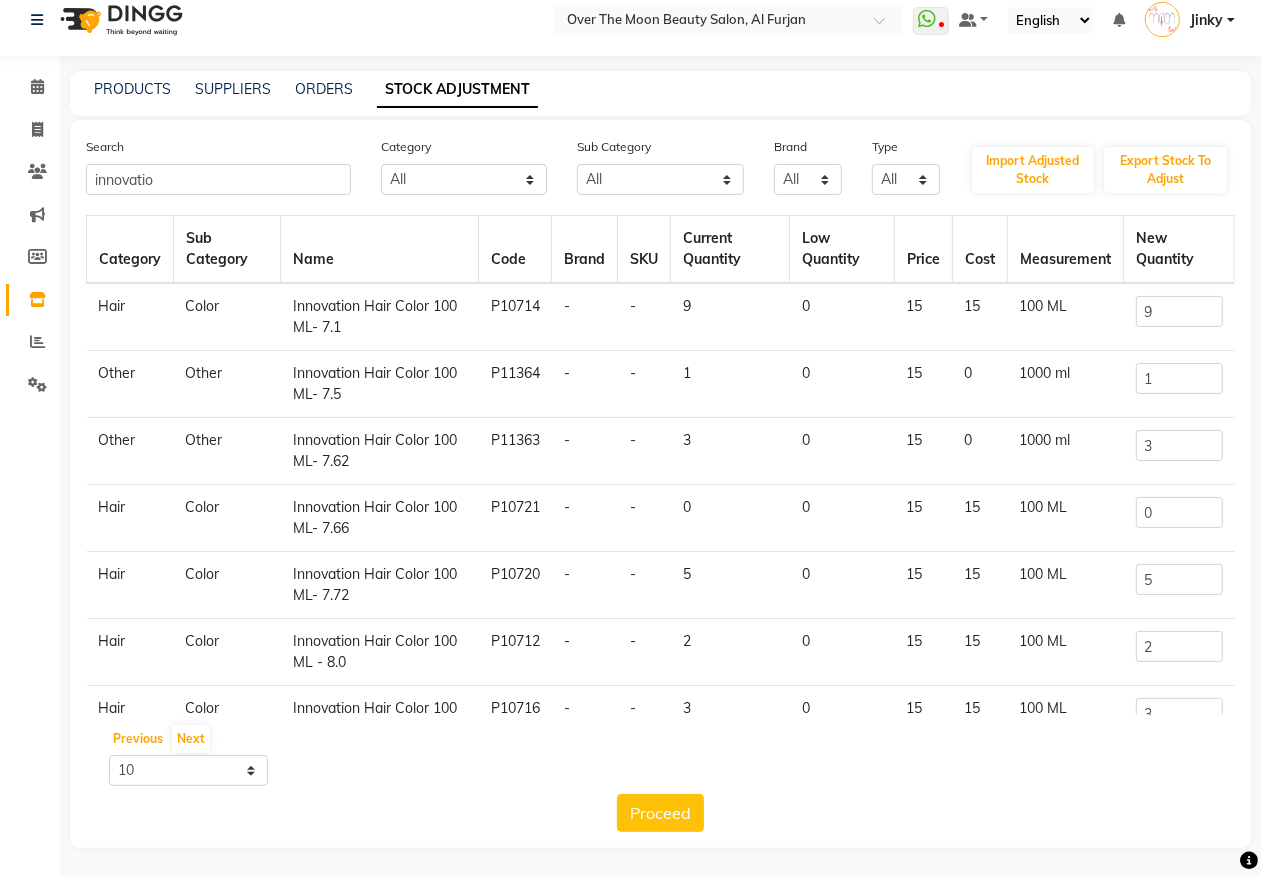 scroll, scrollTop: 0, scrollLeft: 0, axis: both 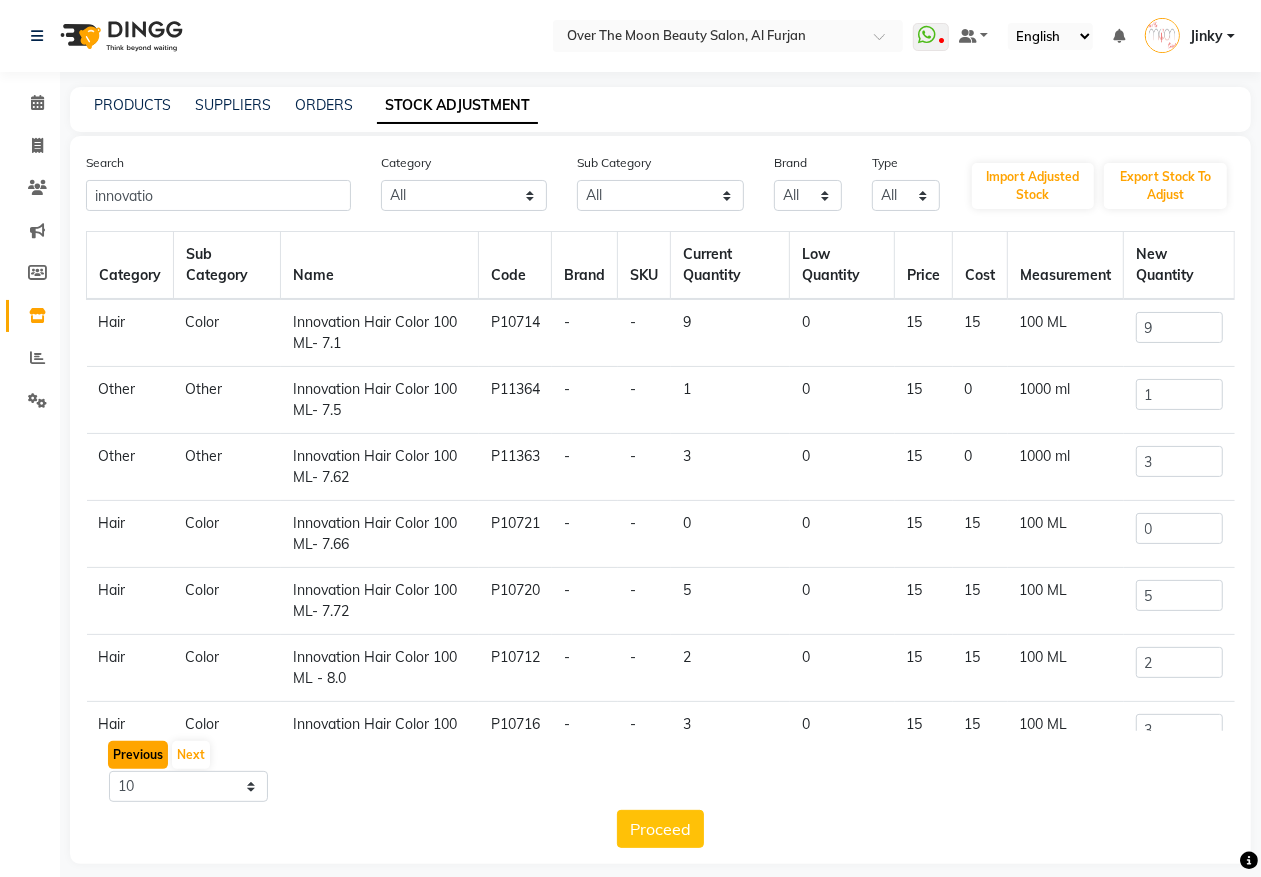 click on "Previous" 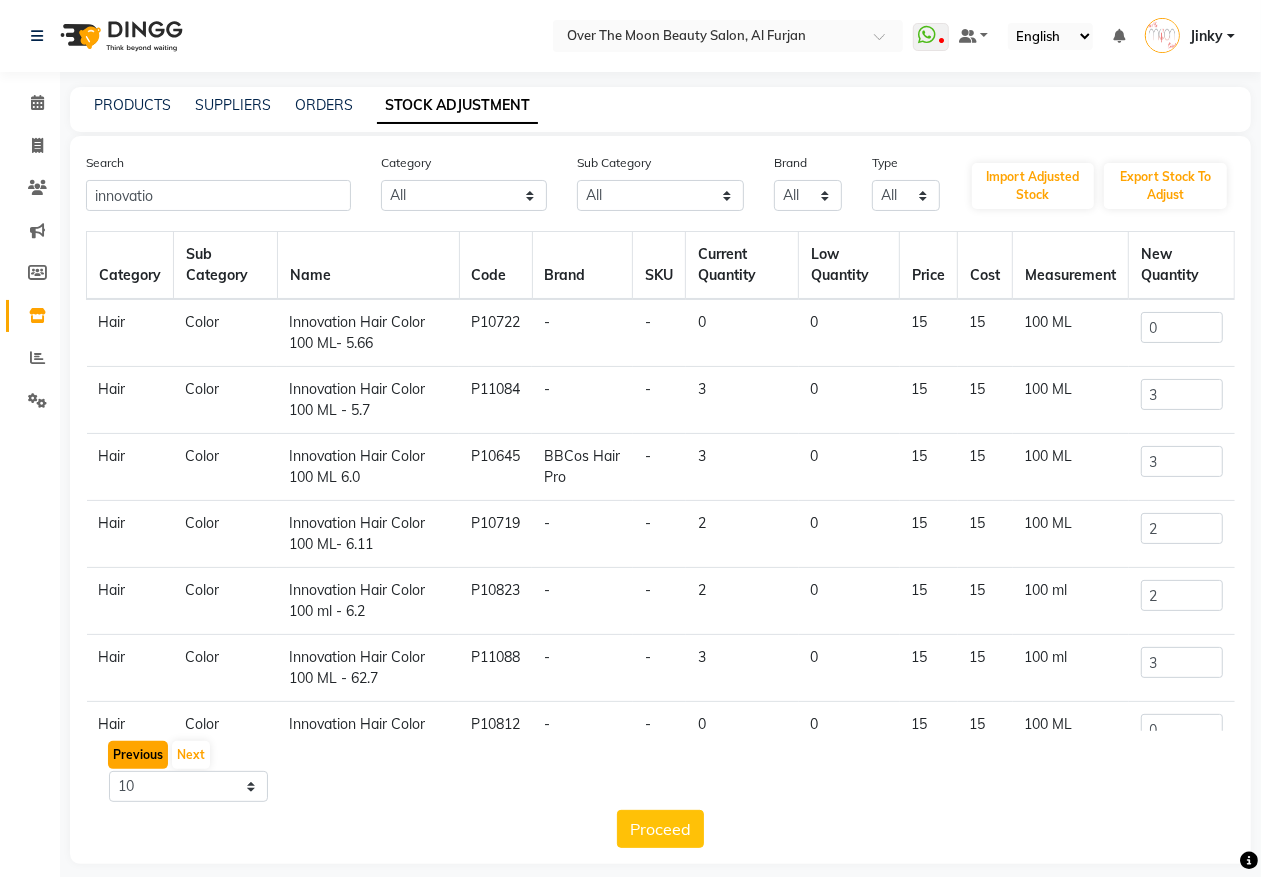 click on "Previous" 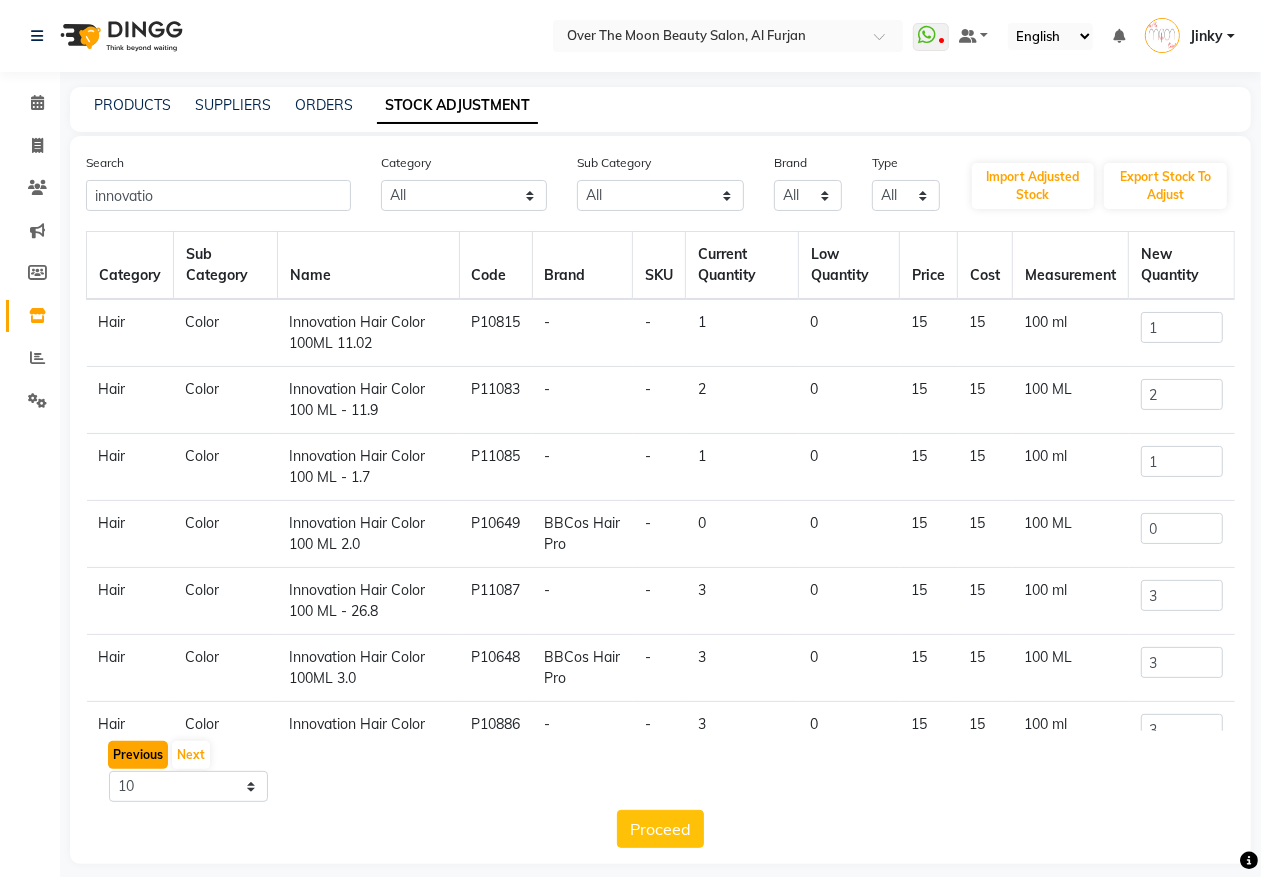 click on "Previous" 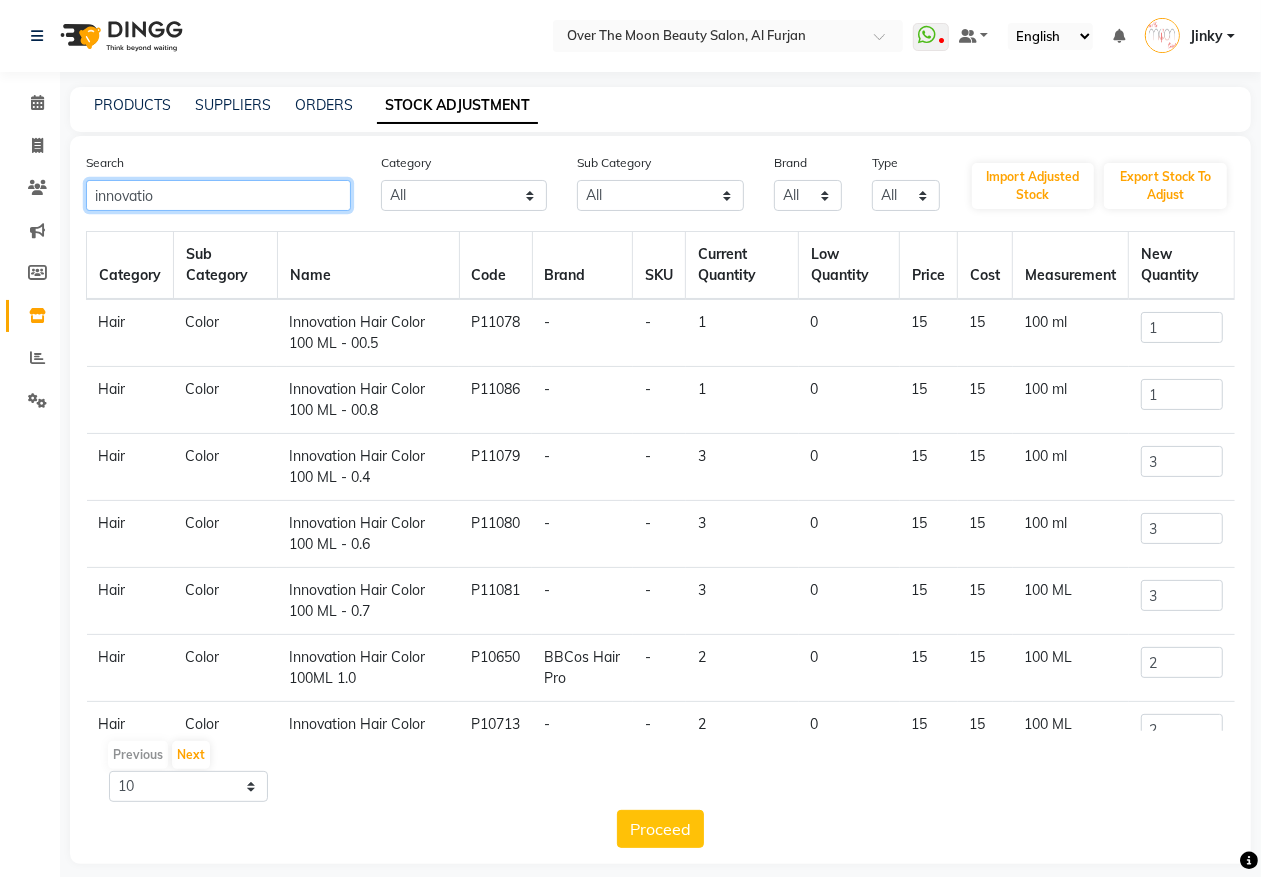 drag, startPoint x: 188, startPoint y: 178, endPoint x: 0, endPoint y: 203, distance: 189.65495 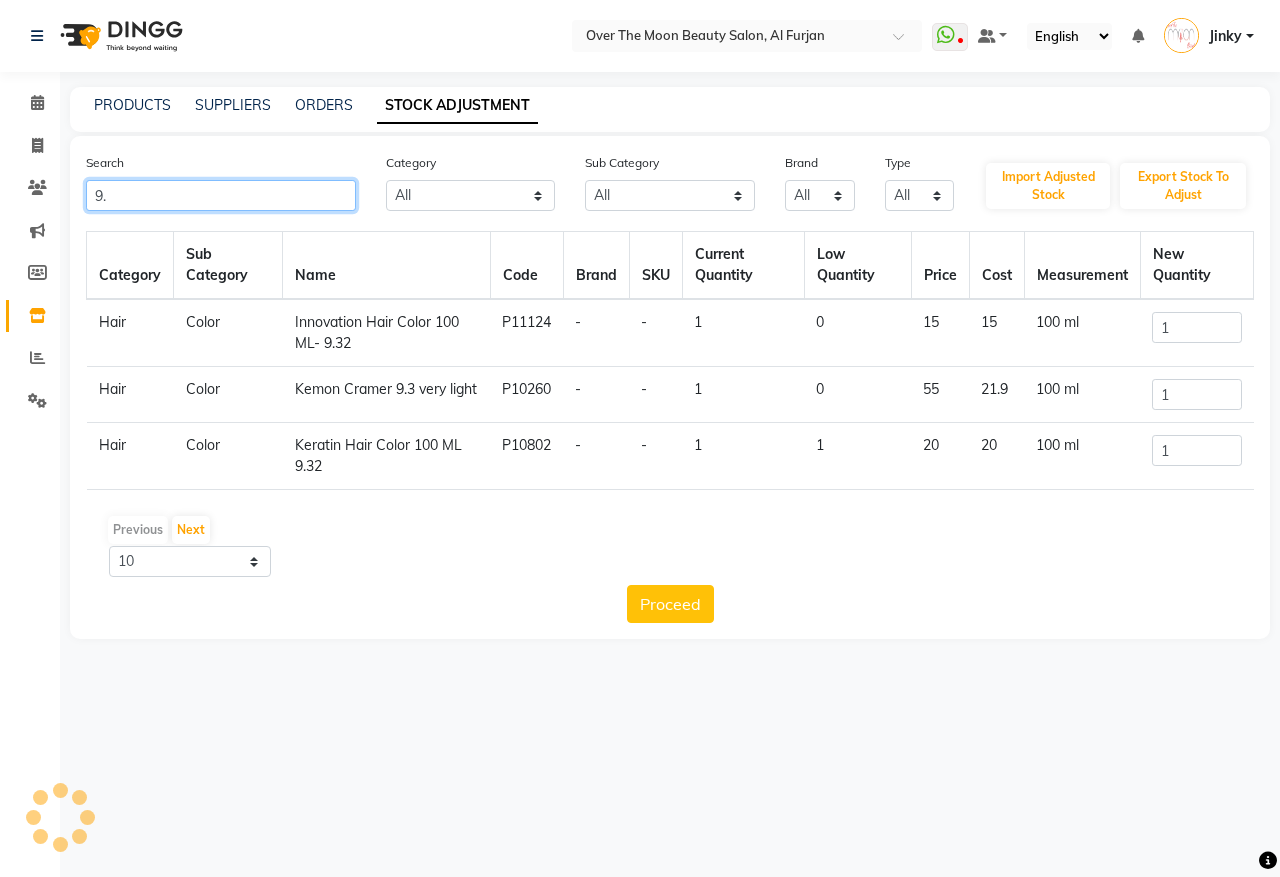 type on "9" 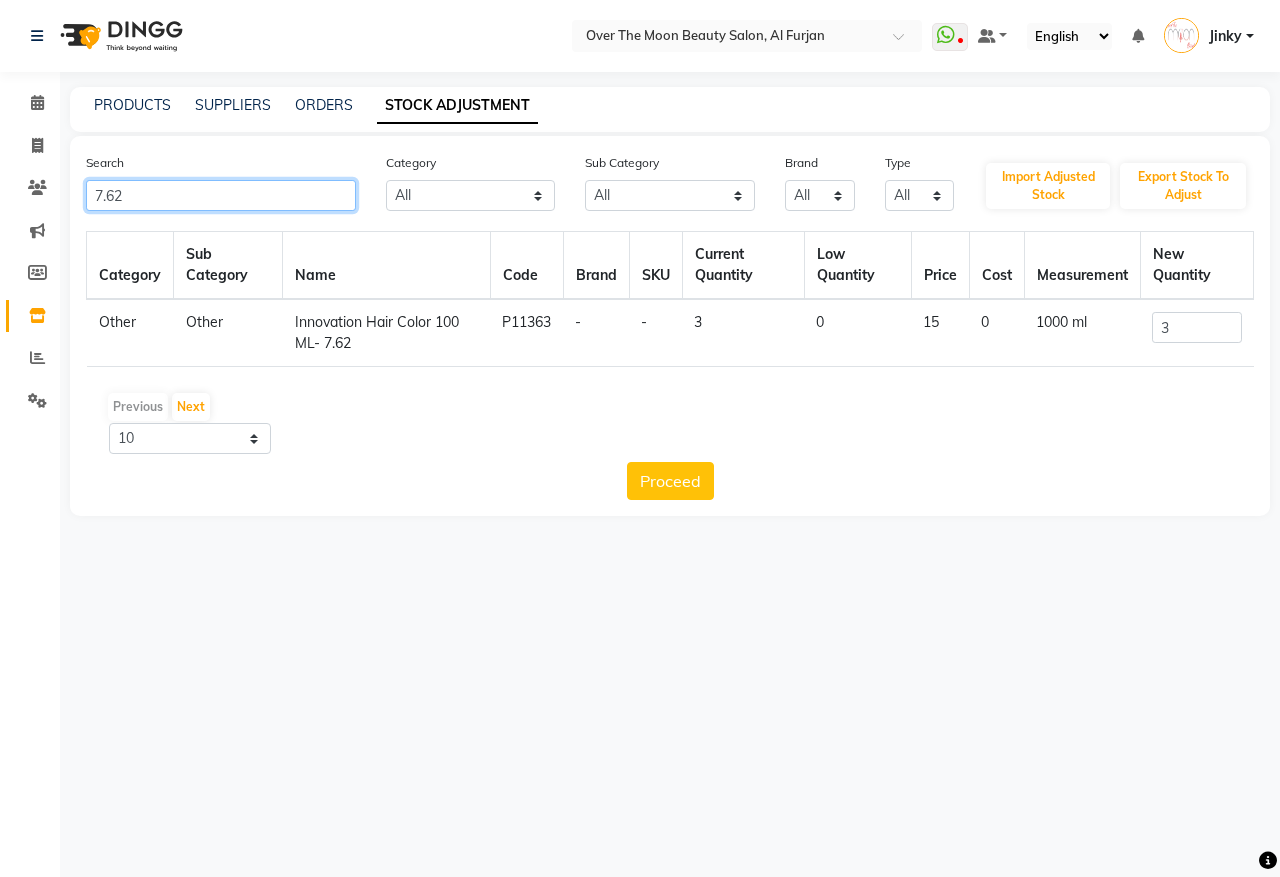 type on "7.62" 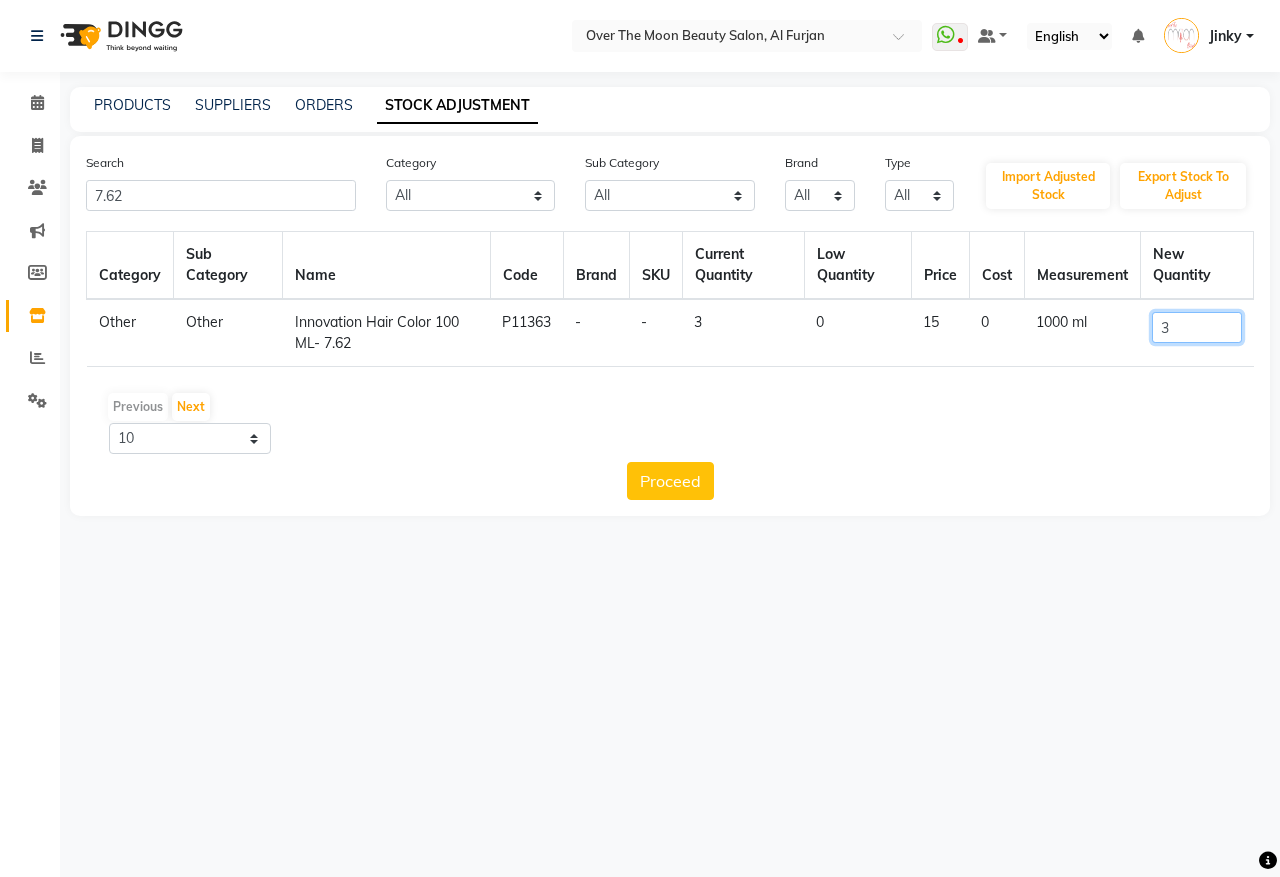 drag, startPoint x: 1191, startPoint y: 328, endPoint x: 1131, endPoint y: 343, distance: 61.846584 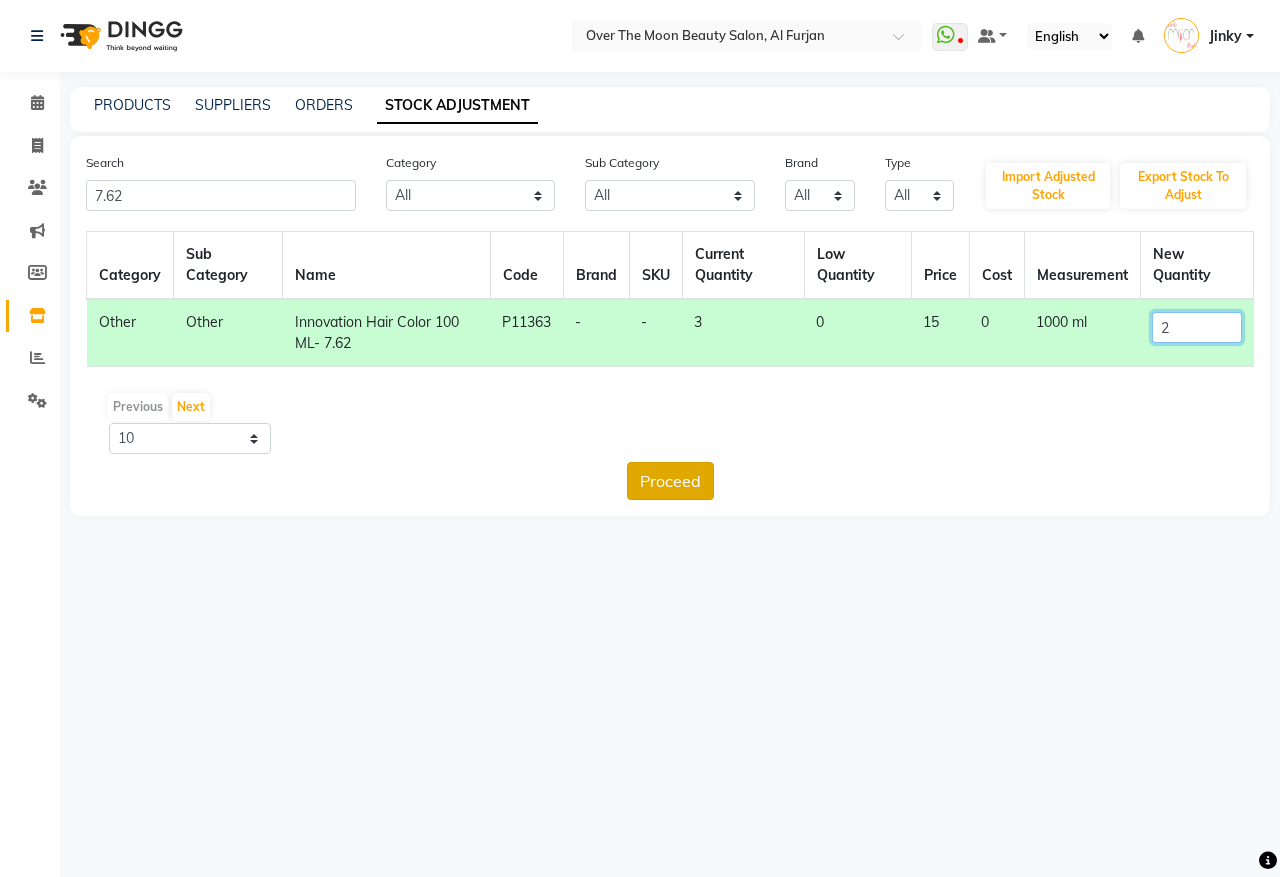 type on "2" 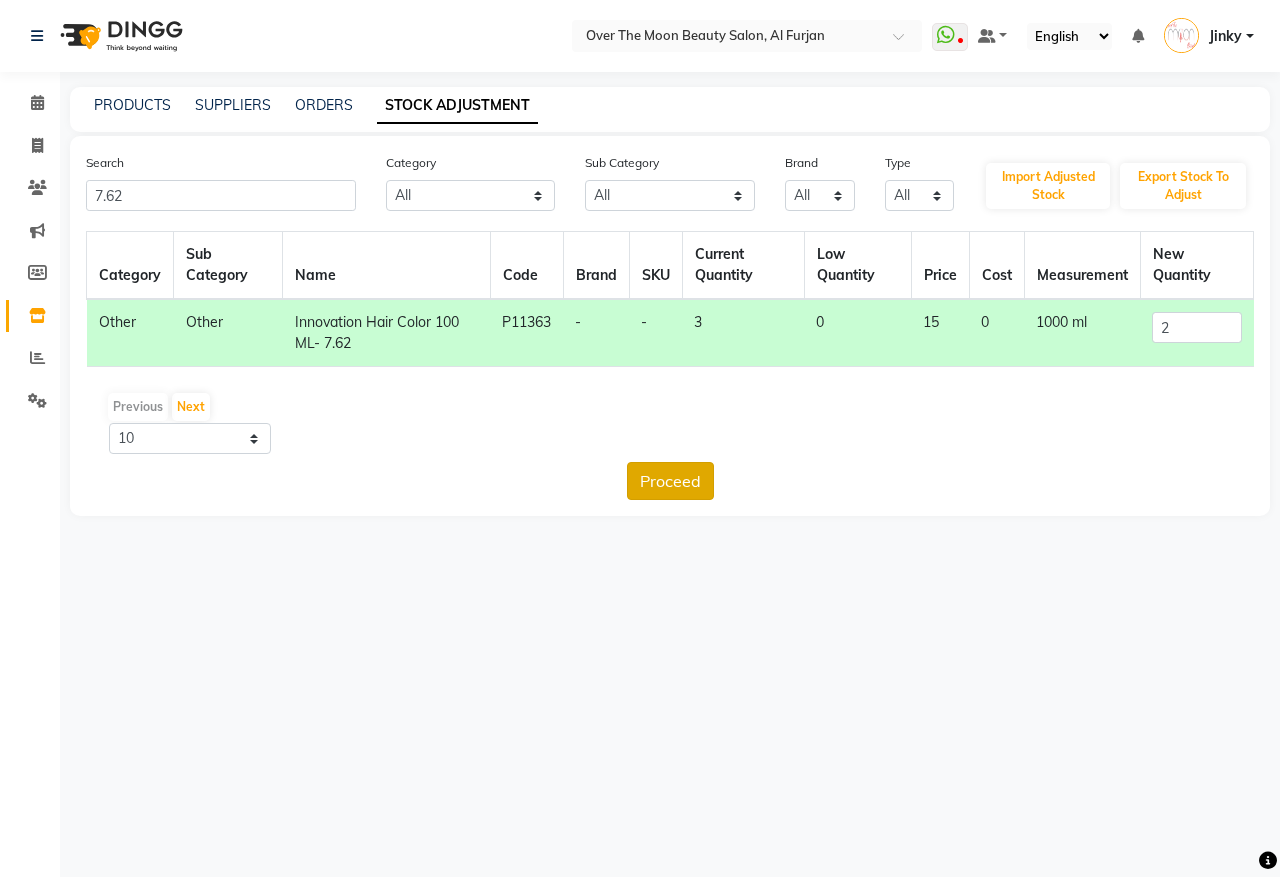 click on "Proceed" 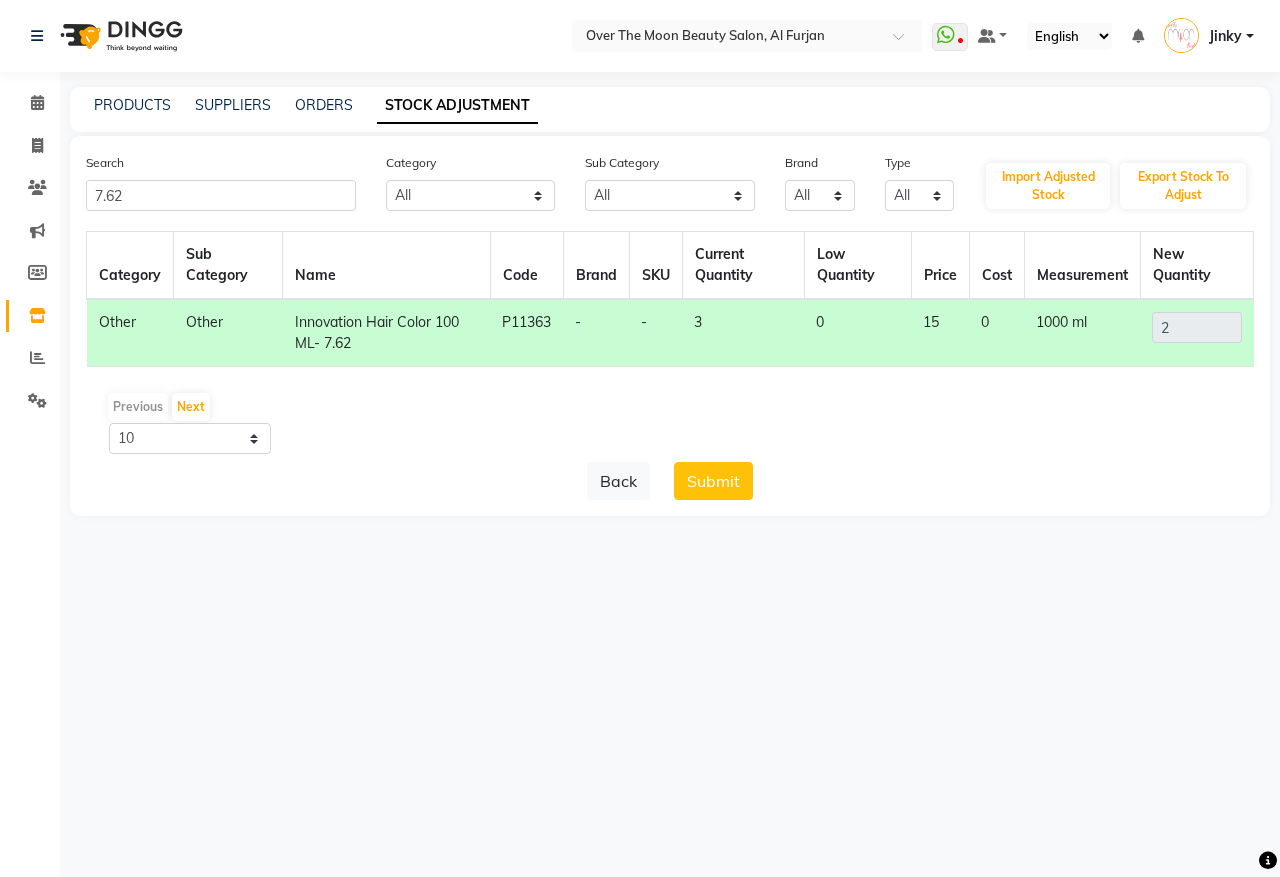 click on "Submit" 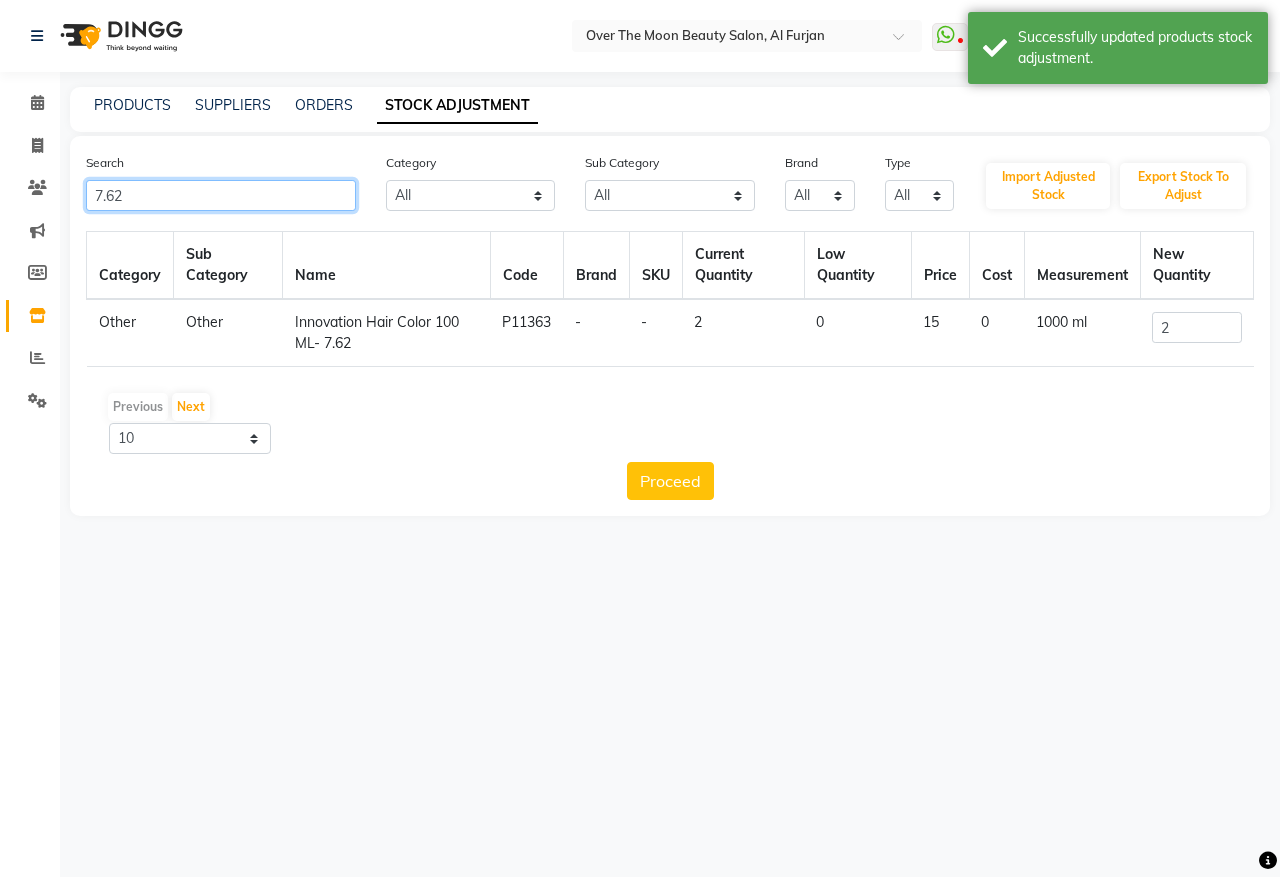 drag, startPoint x: 135, startPoint y: 200, endPoint x: 0, endPoint y: 221, distance: 136.62357 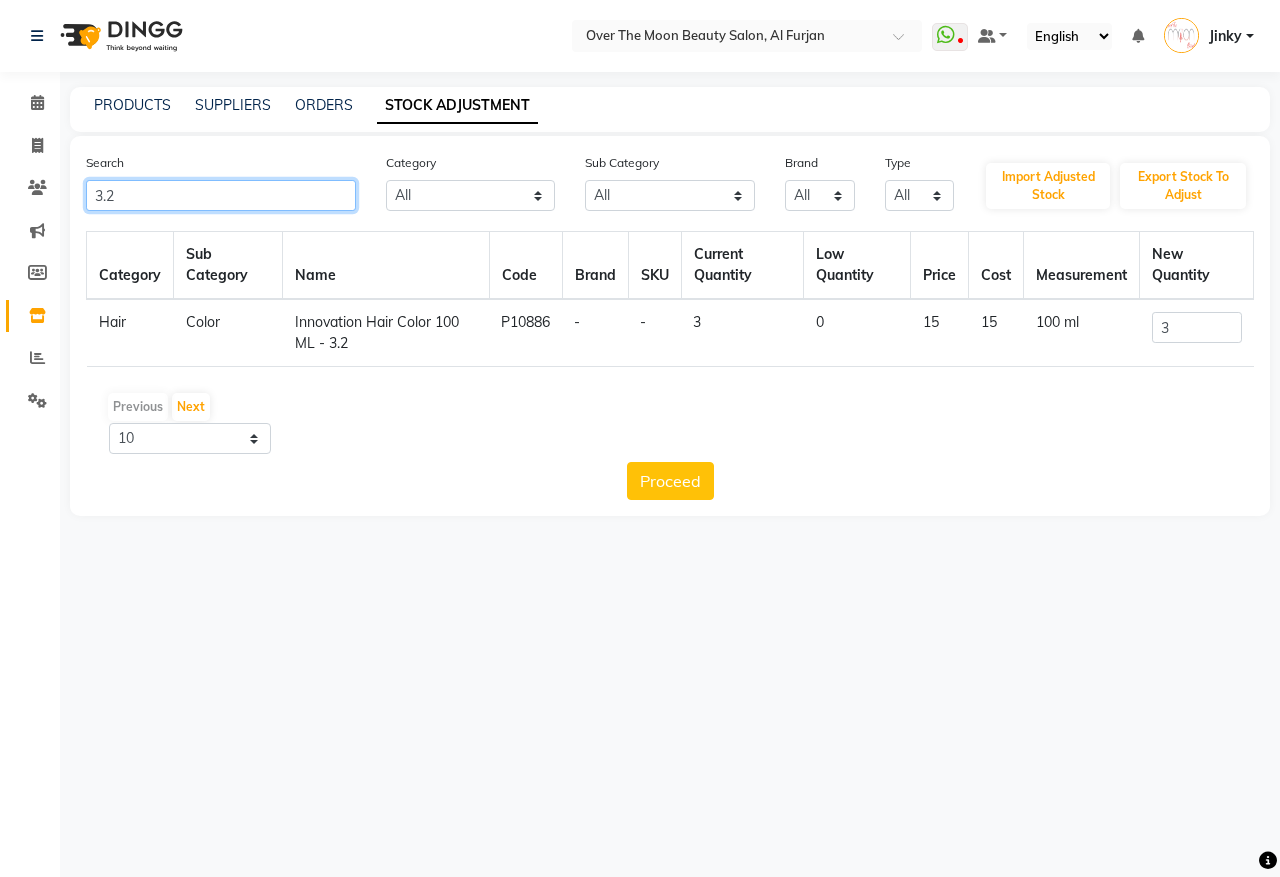 drag, startPoint x: 178, startPoint y: 200, endPoint x: 11, endPoint y: 211, distance: 167.36188 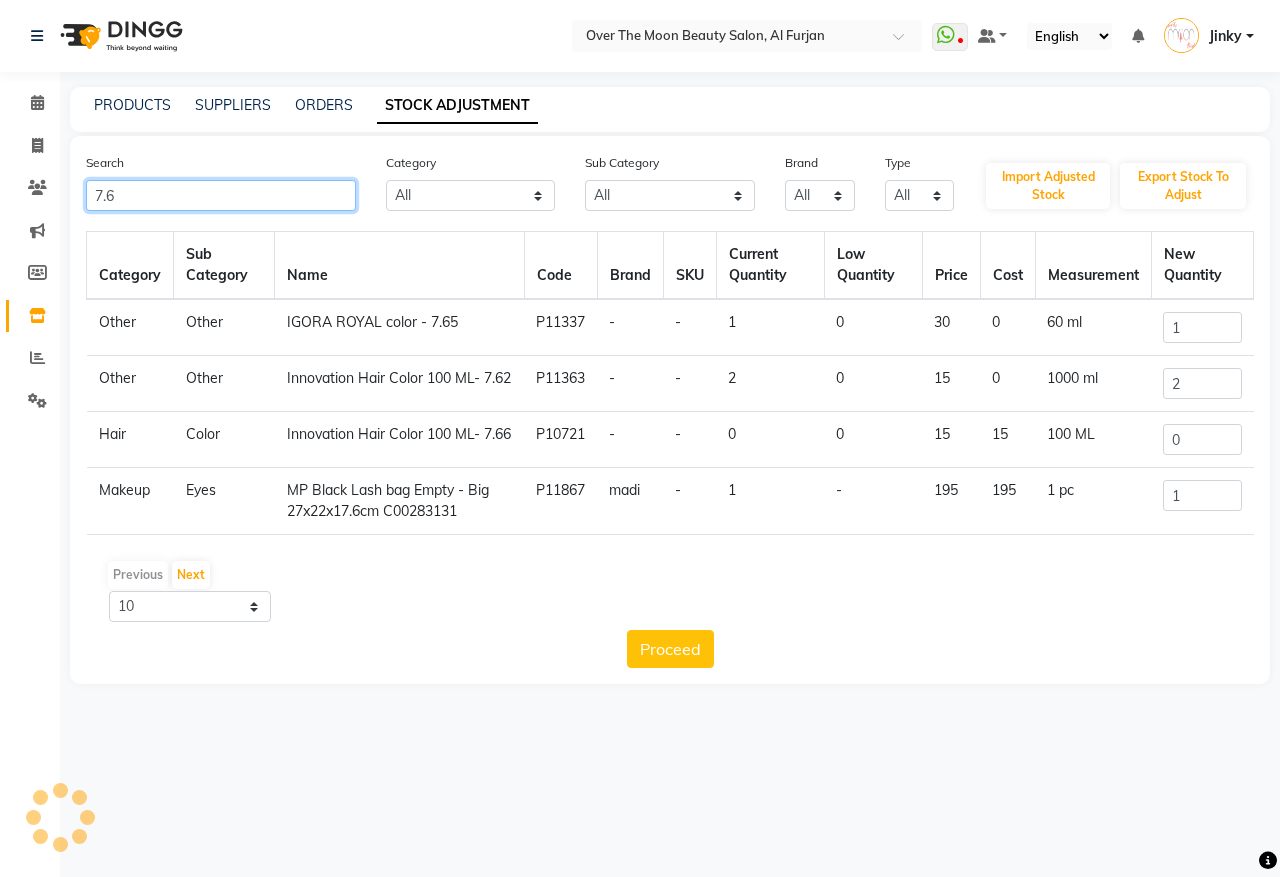 type on "7.62" 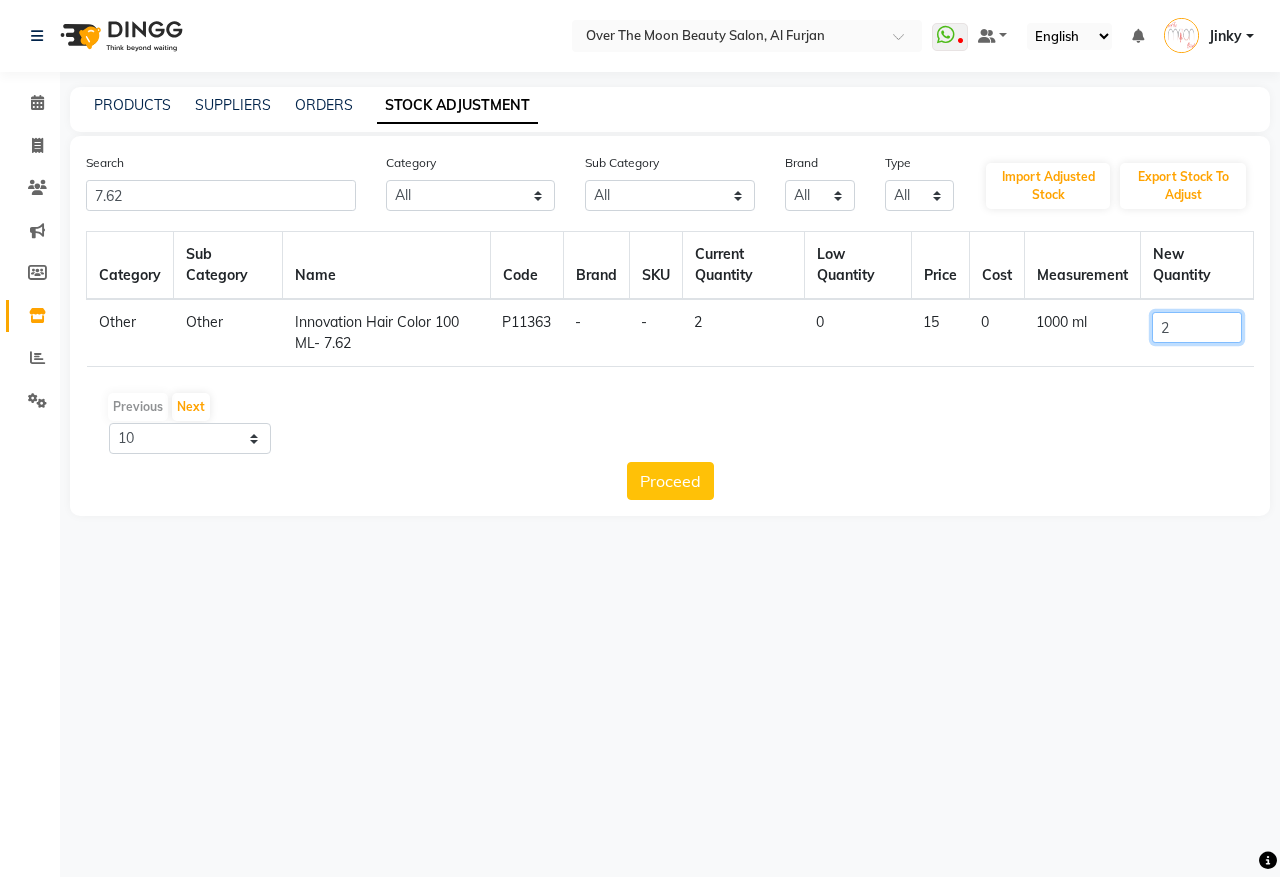 drag, startPoint x: 1188, startPoint y: 326, endPoint x: 1125, endPoint y: 355, distance: 69.354164 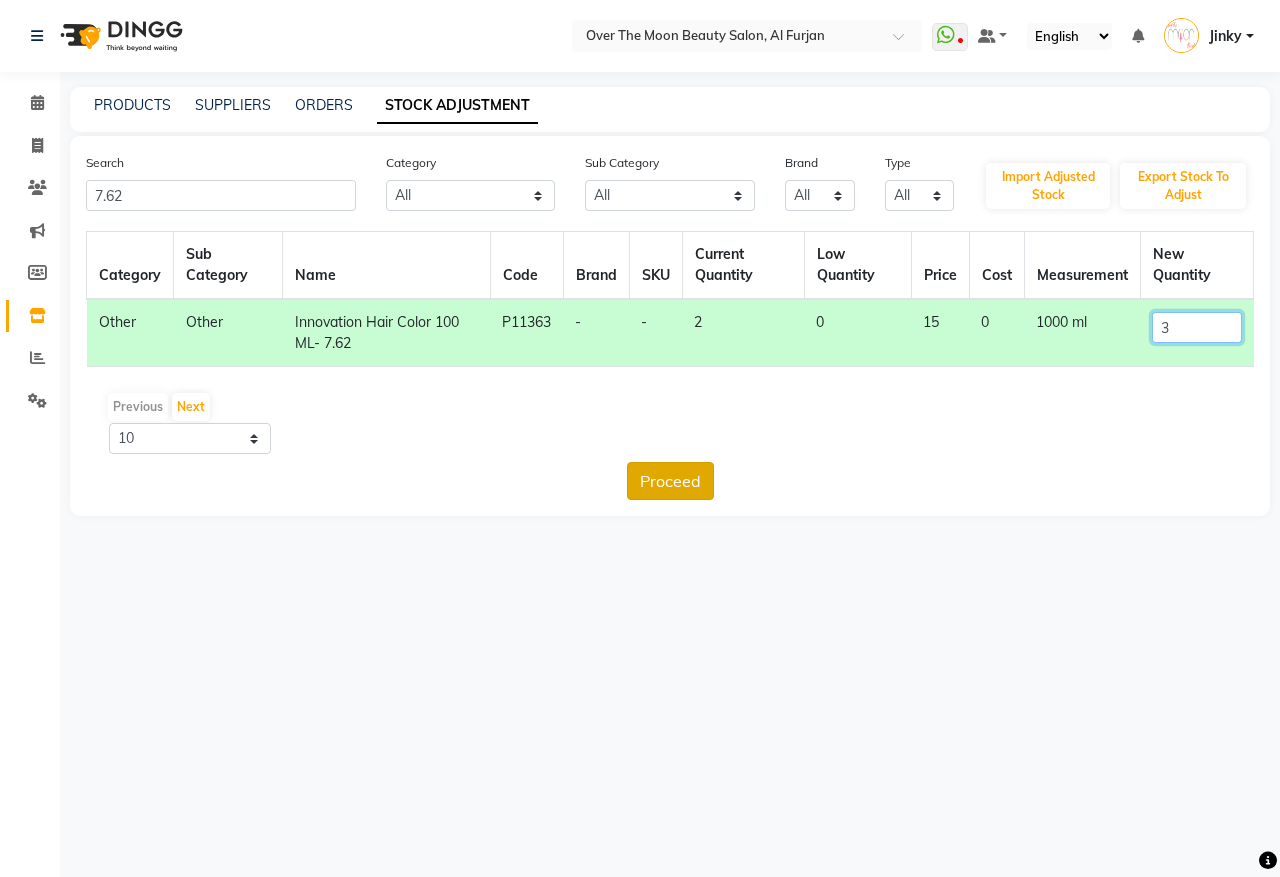 type on "3" 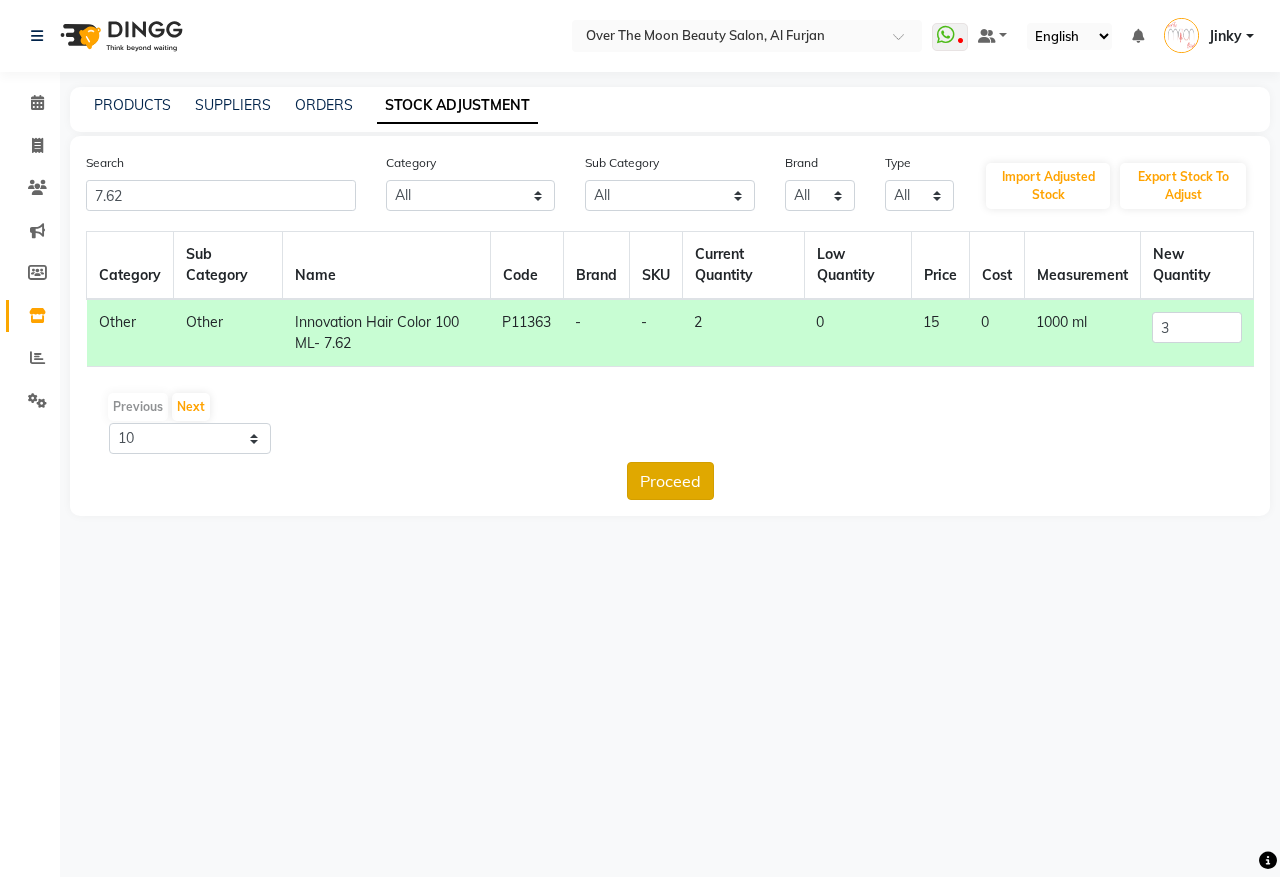 click on "Proceed" 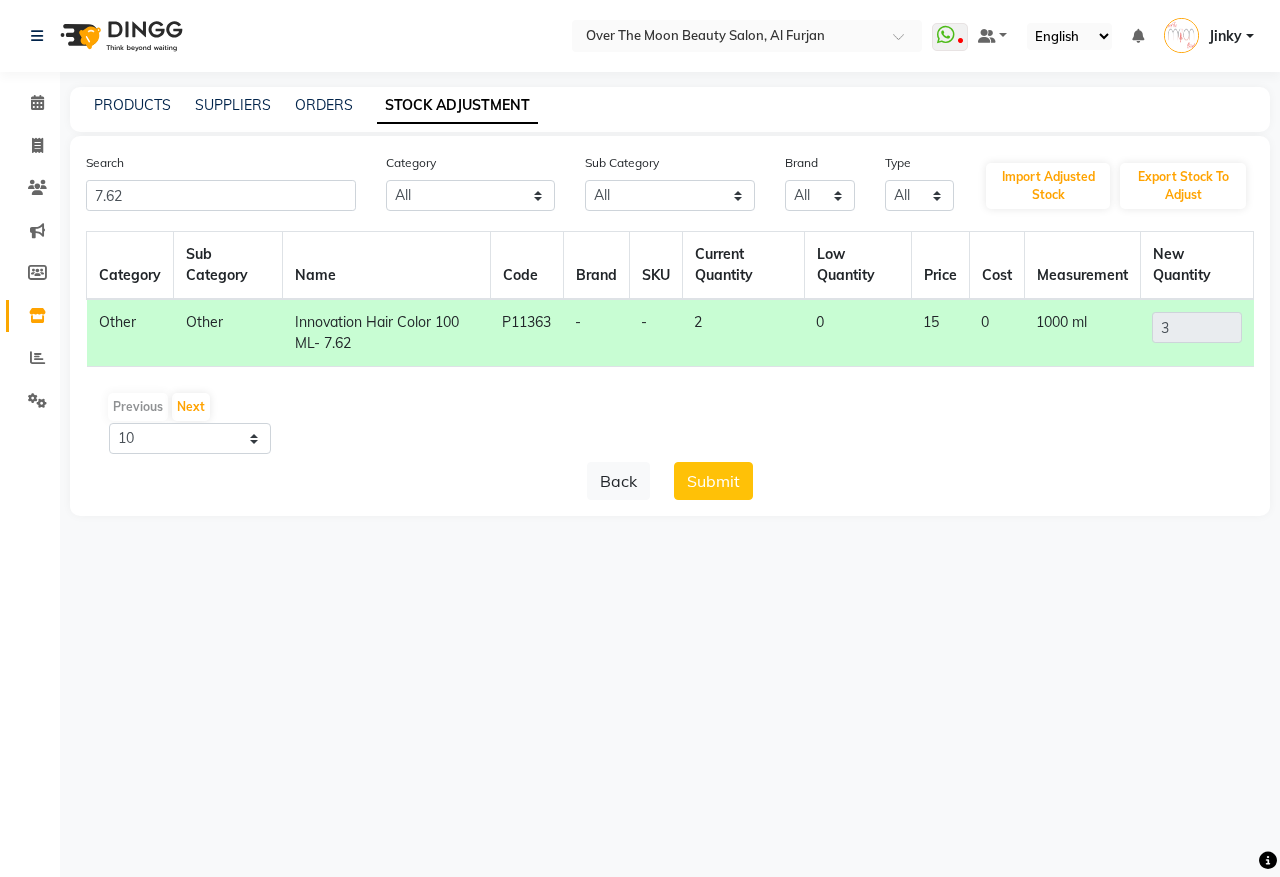 click on "Submit" 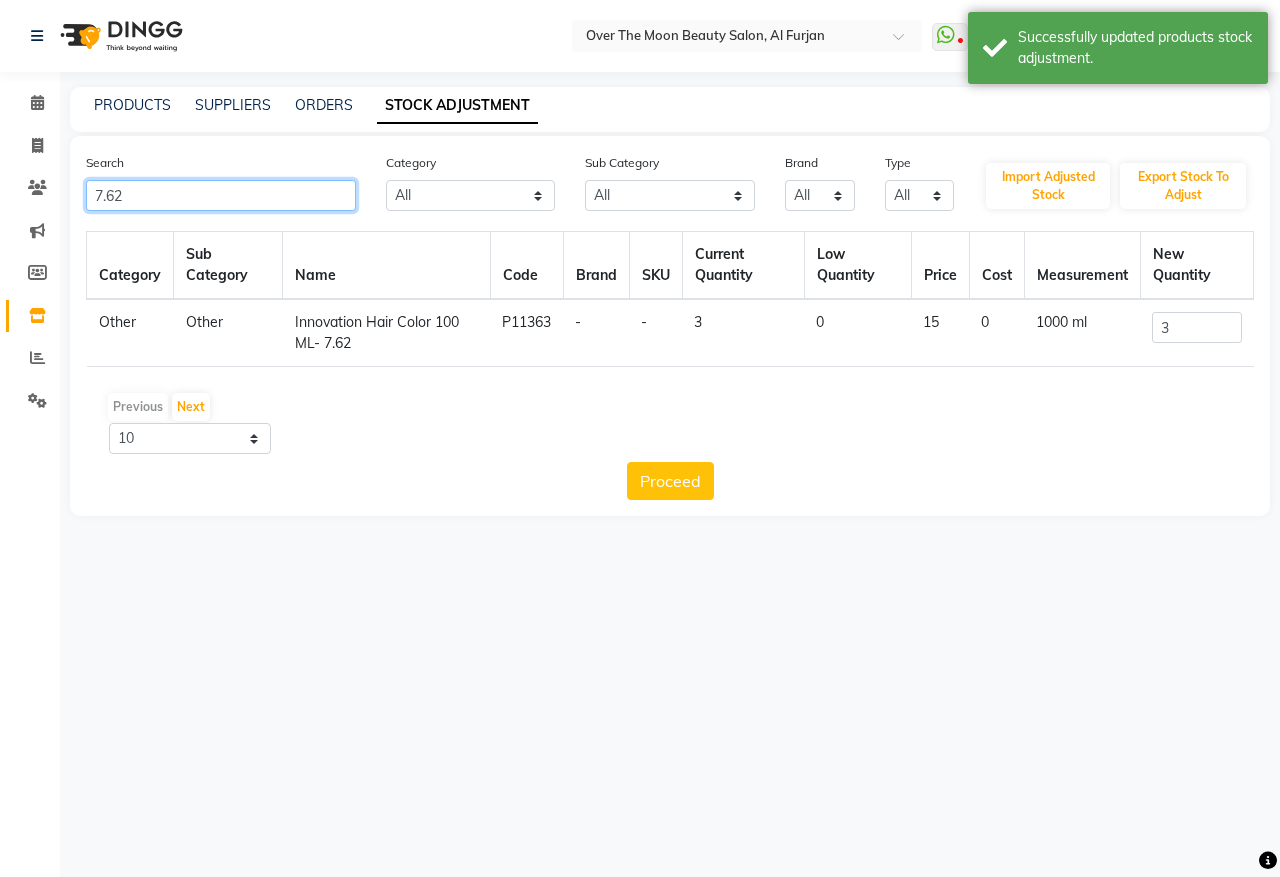 drag, startPoint x: 143, startPoint y: 197, endPoint x: 0, endPoint y: 203, distance: 143.12582 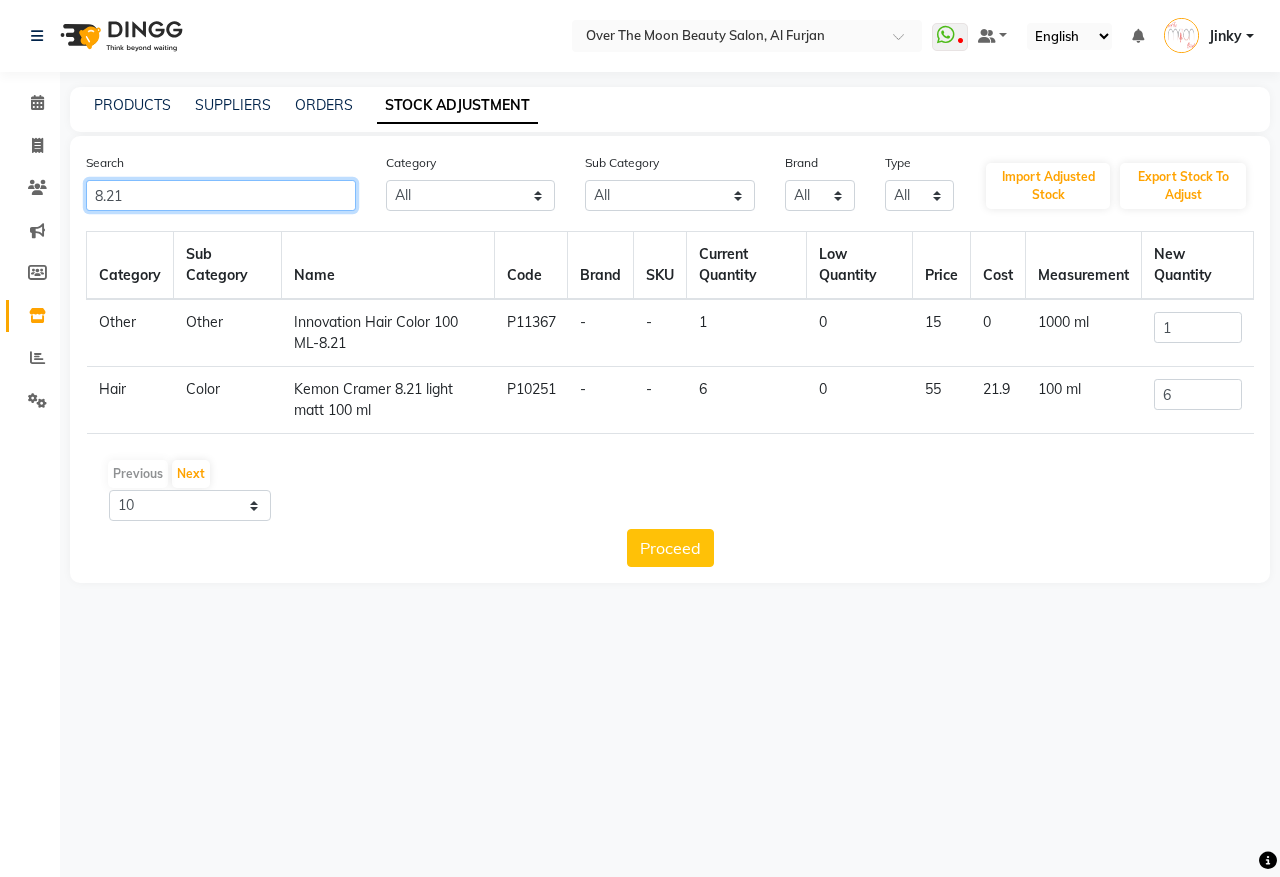 drag, startPoint x: 137, startPoint y: 191, endPoint x: 1, endPoint y: 223, distance: 139.71399 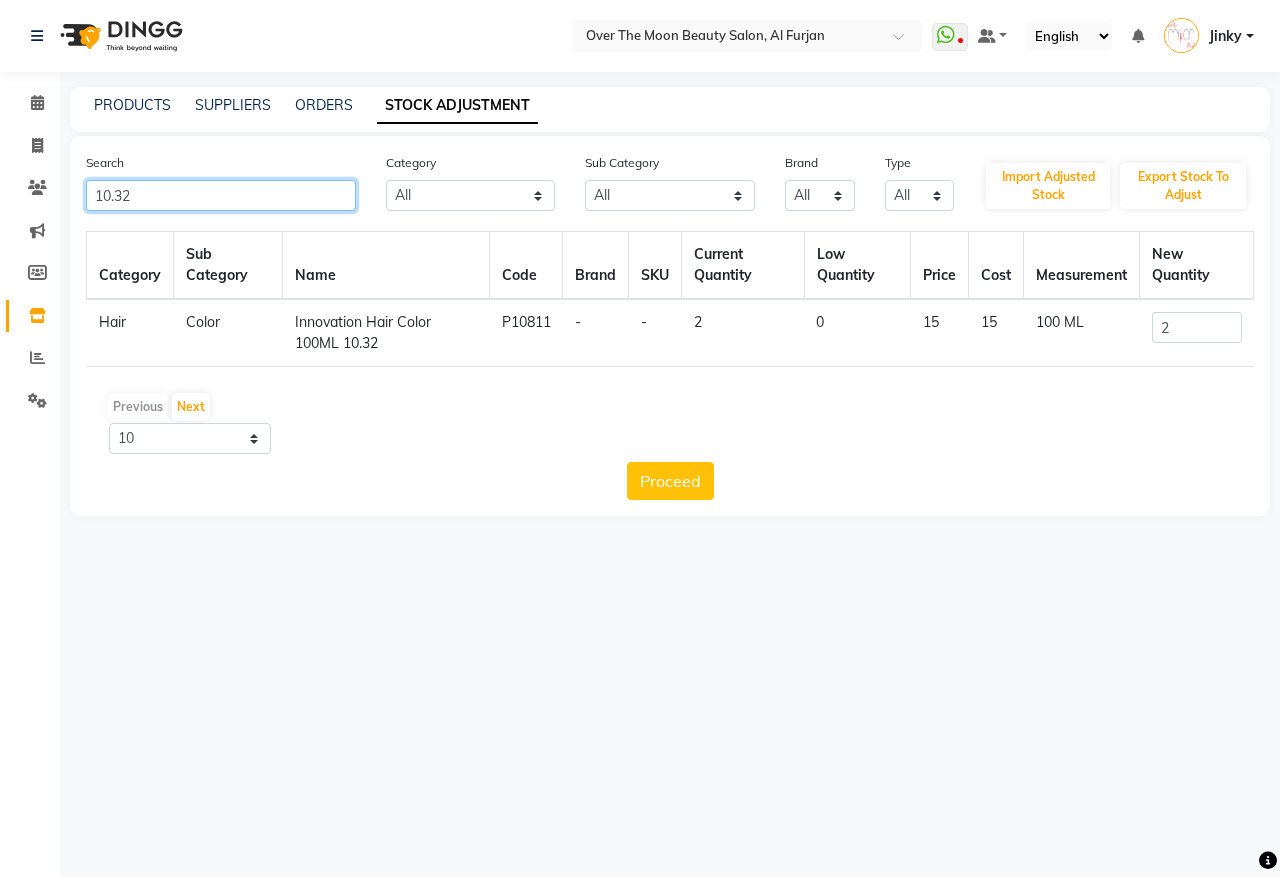 type on "10.32" 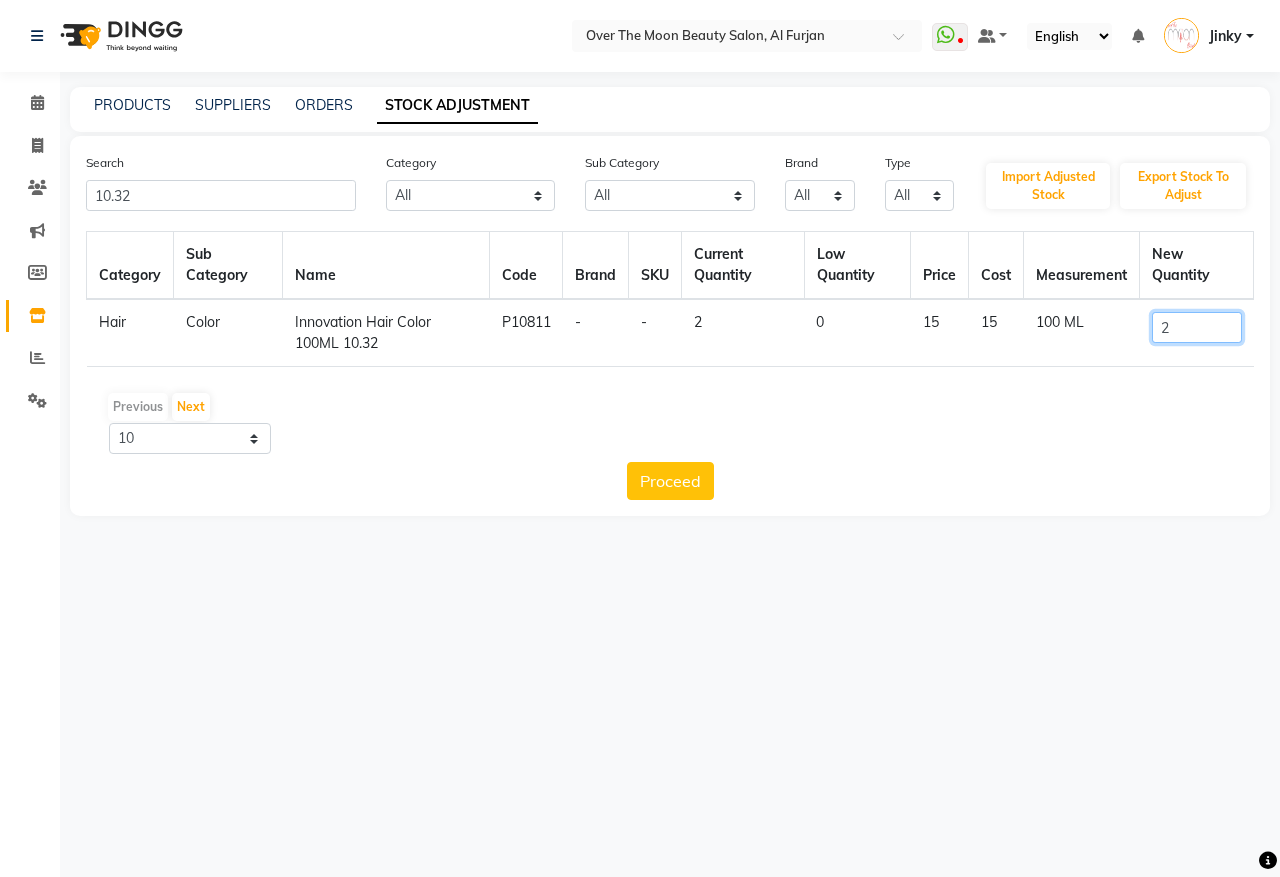 drag, startPoint x: 1177, startPoint y: 325, endPoint x: 1115, endPoint y: 362, distance: 72.20111 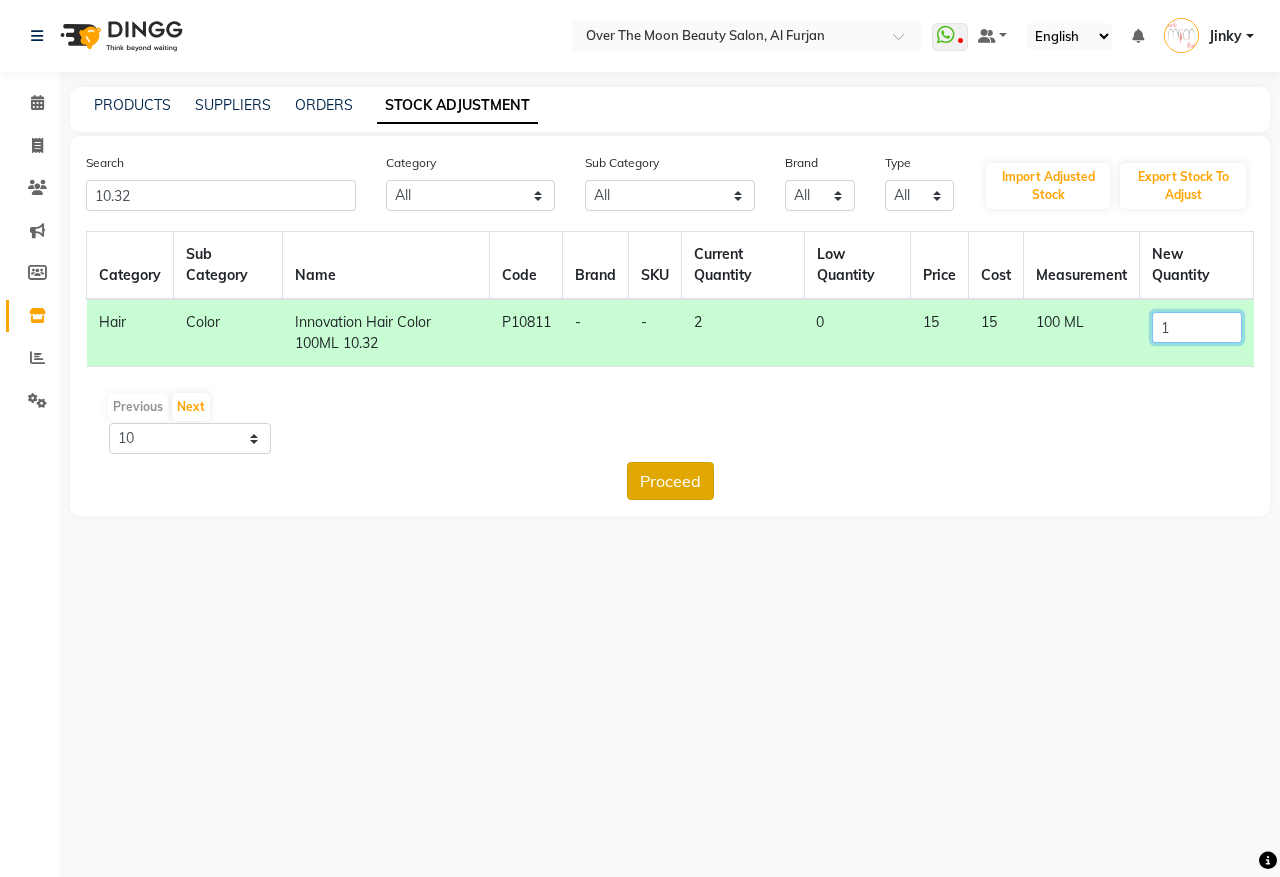 type on "1" 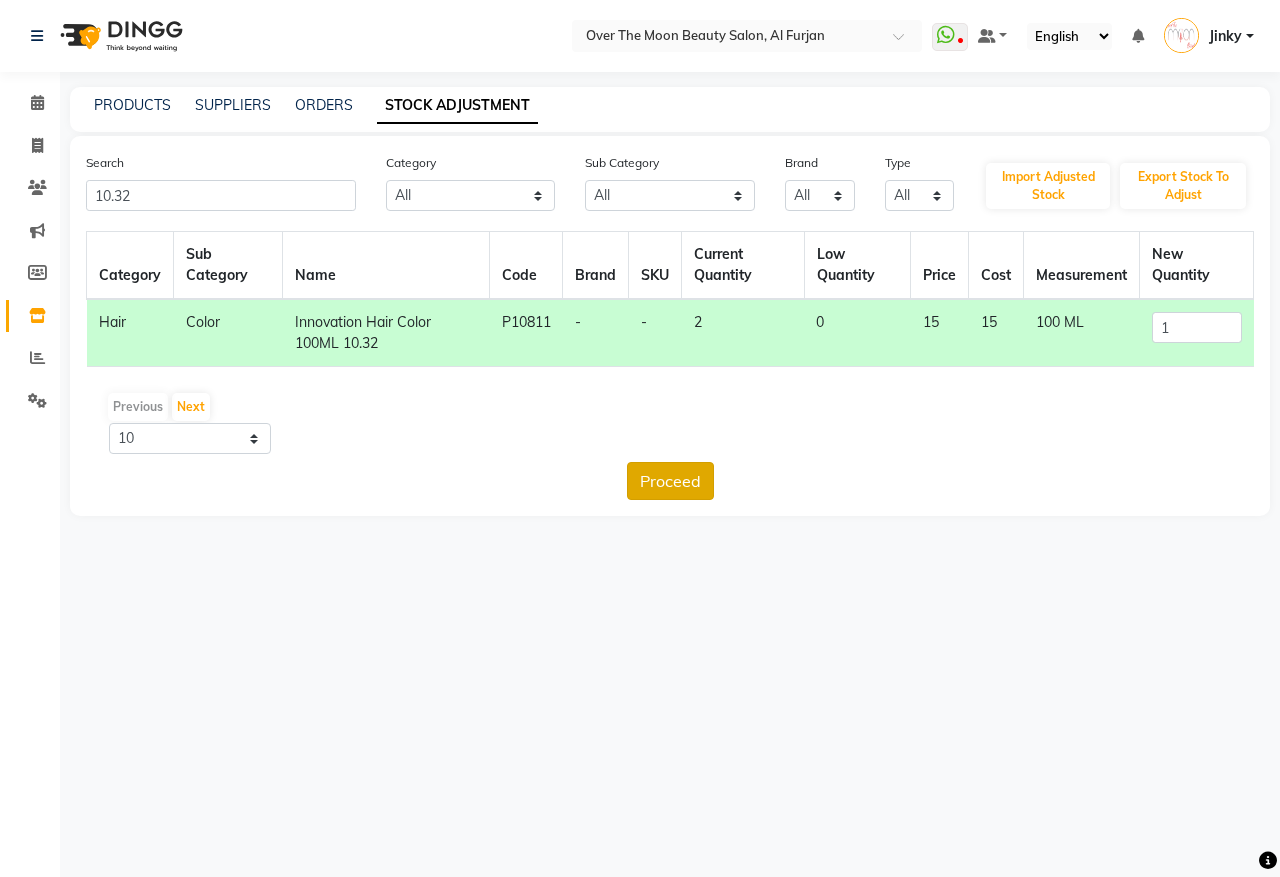 click on "Proceed" 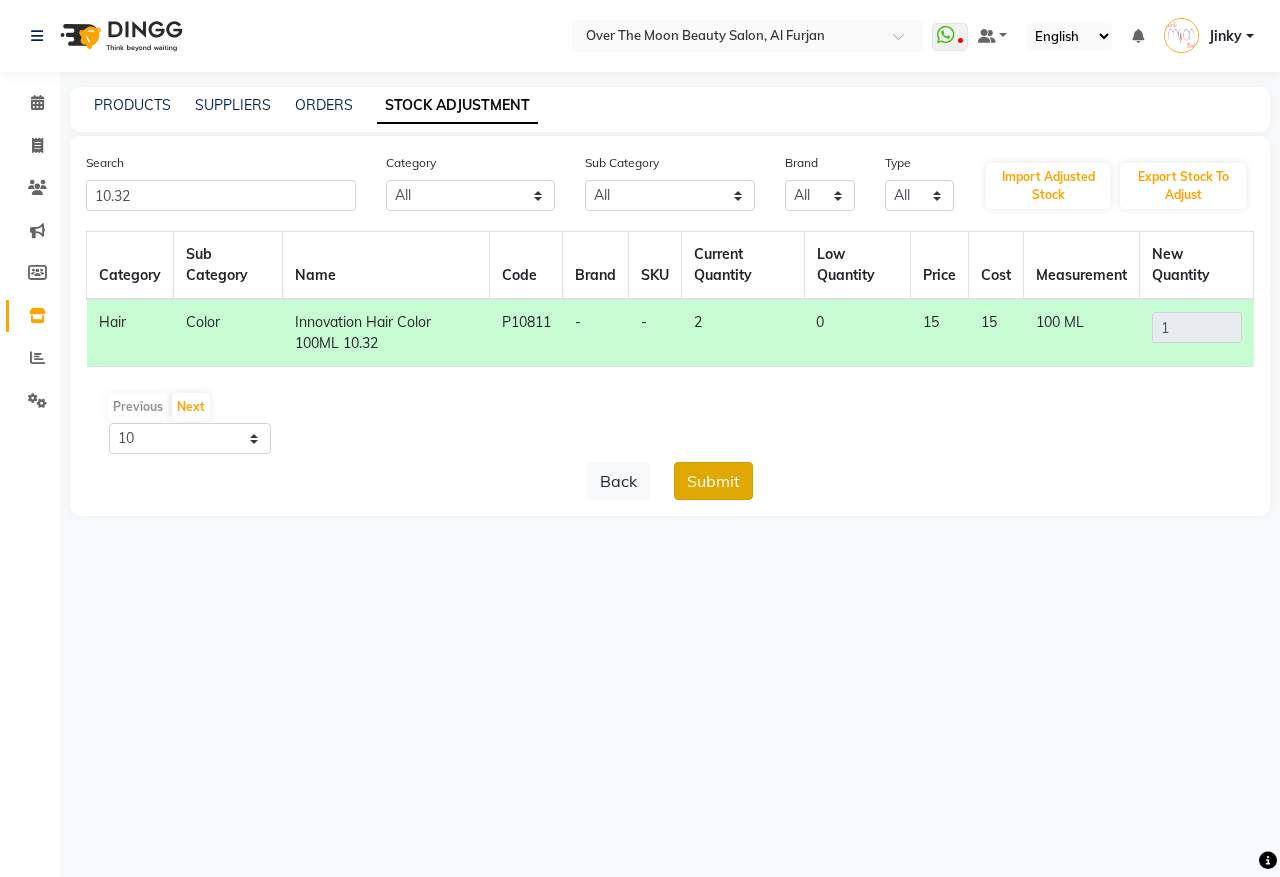 click on "Submit" 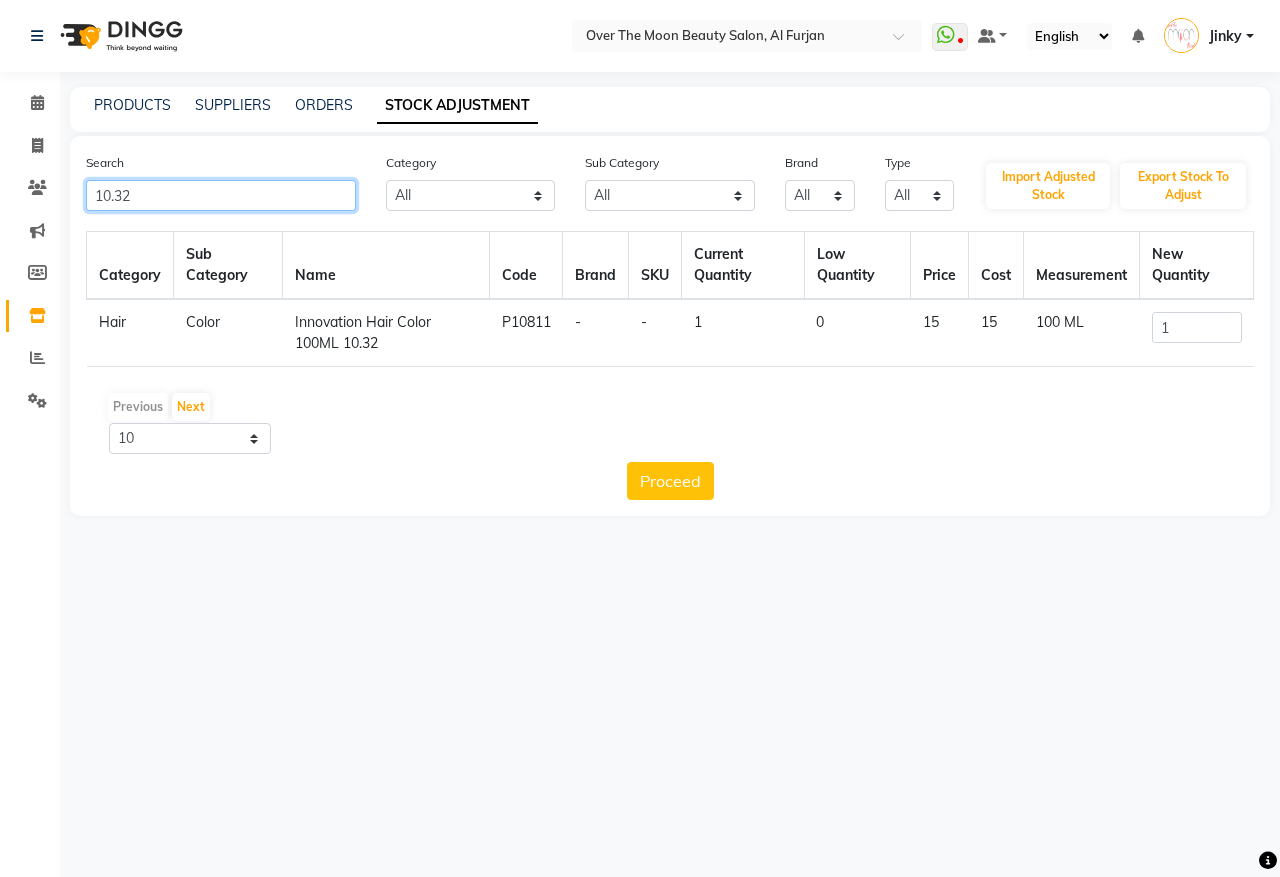drag, startPoint x: 156, startPoint y: 196, endPoint x: 0, endPoint y: 192, distance: 156.05127 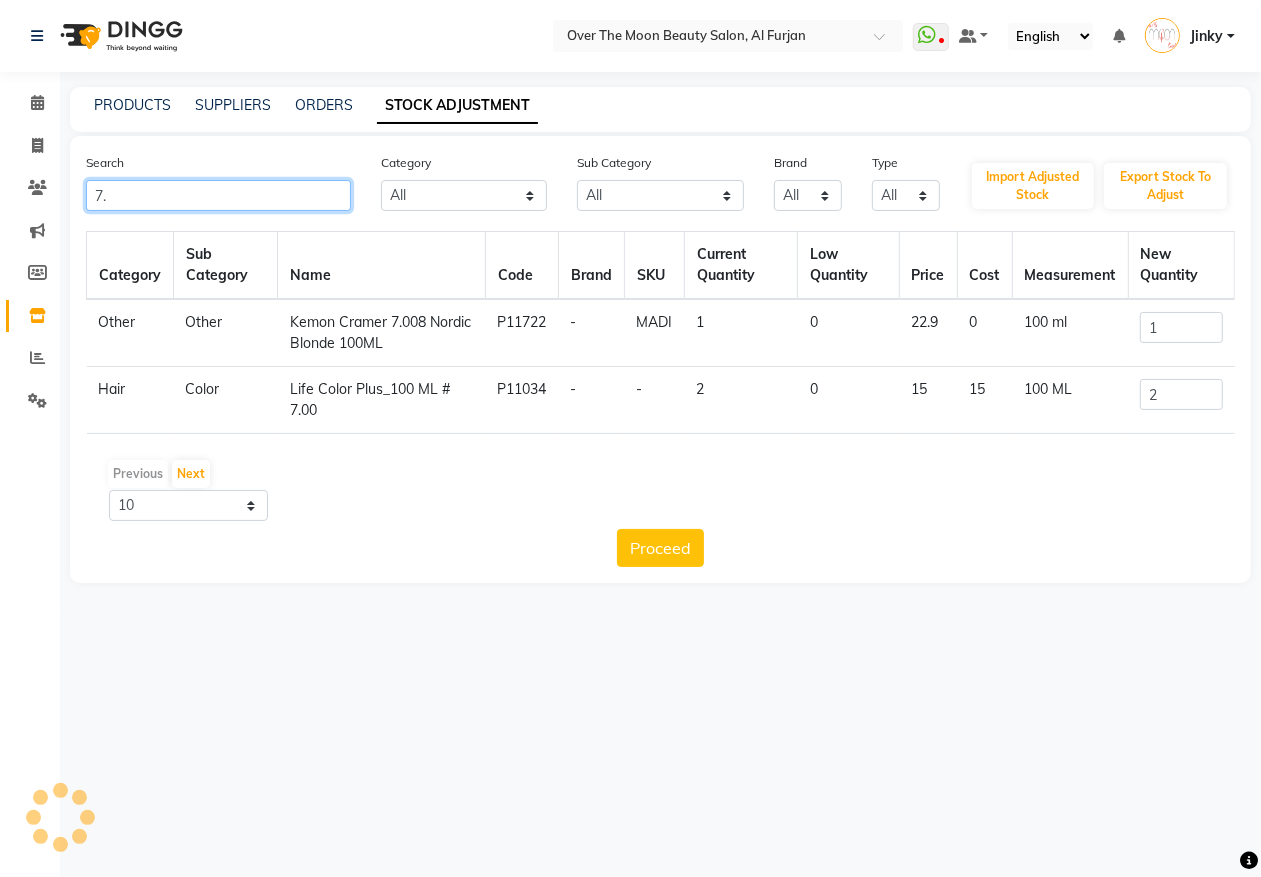 type on "7" 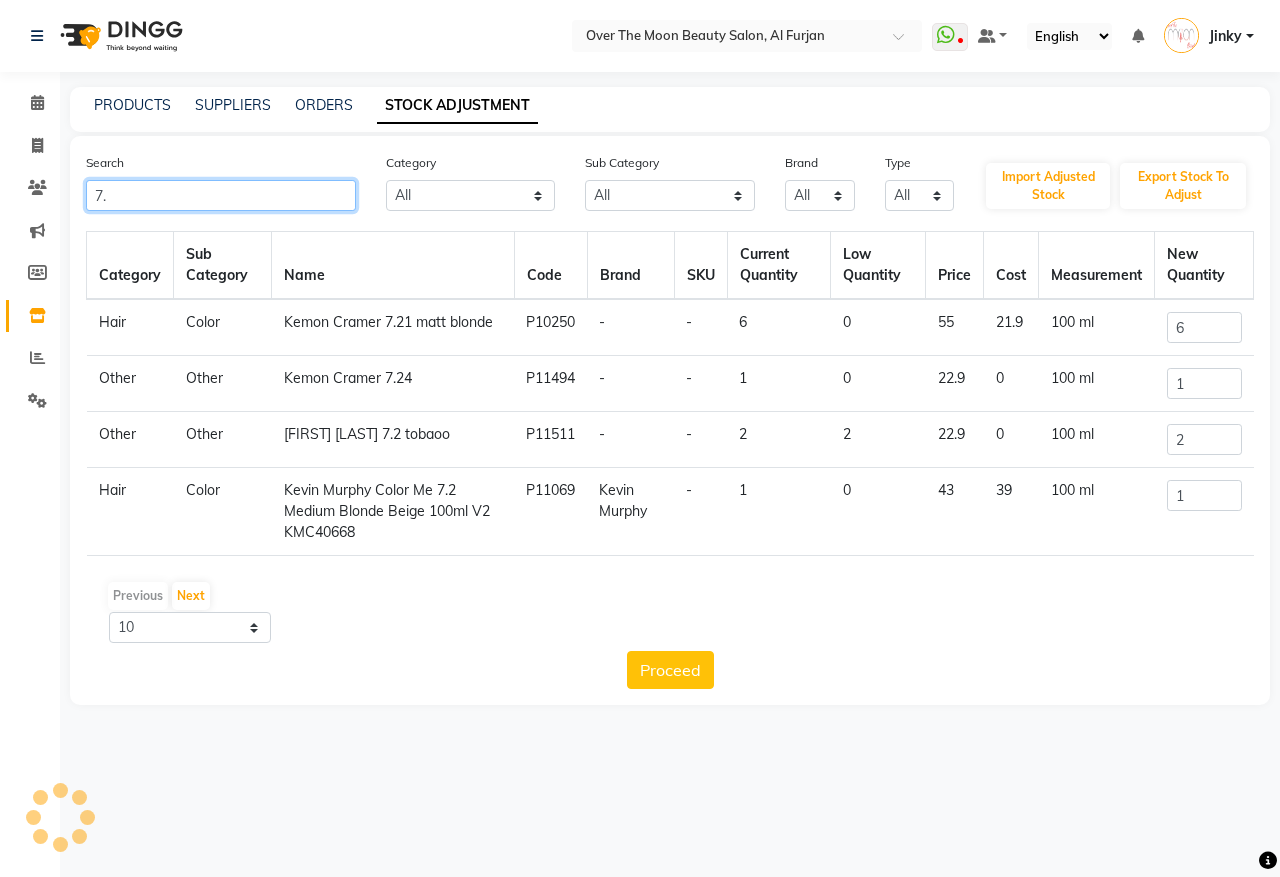 type on "7" 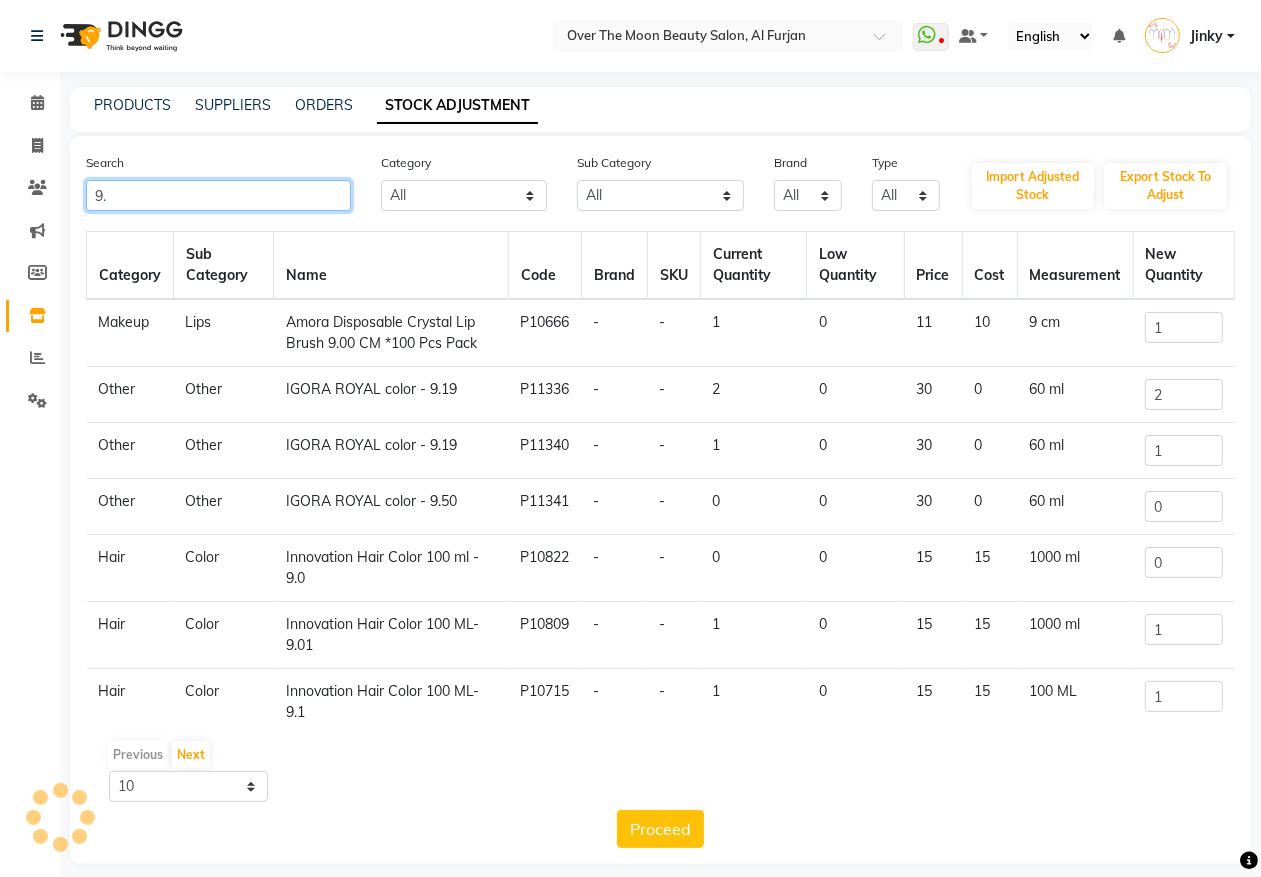 type on "9" 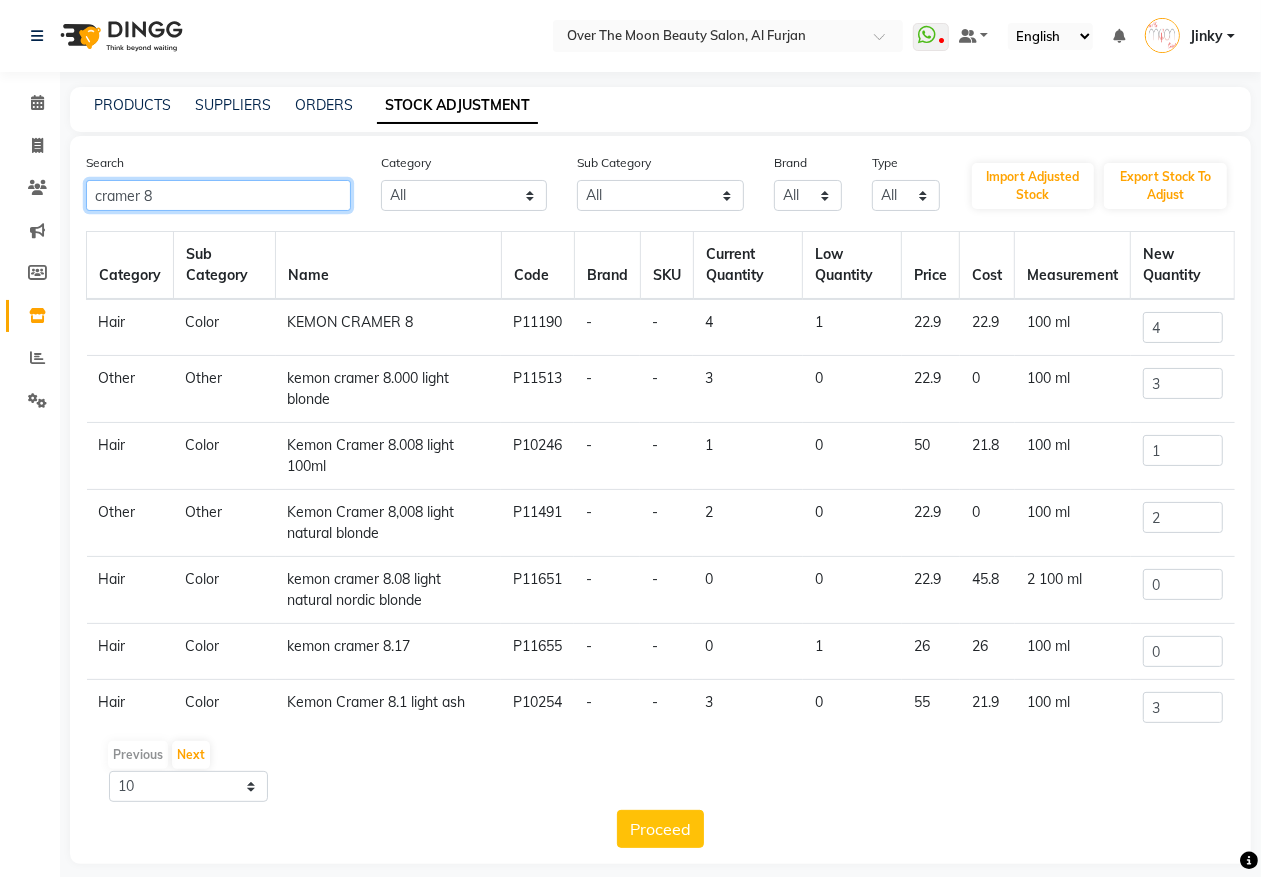 type on "cramer 8" 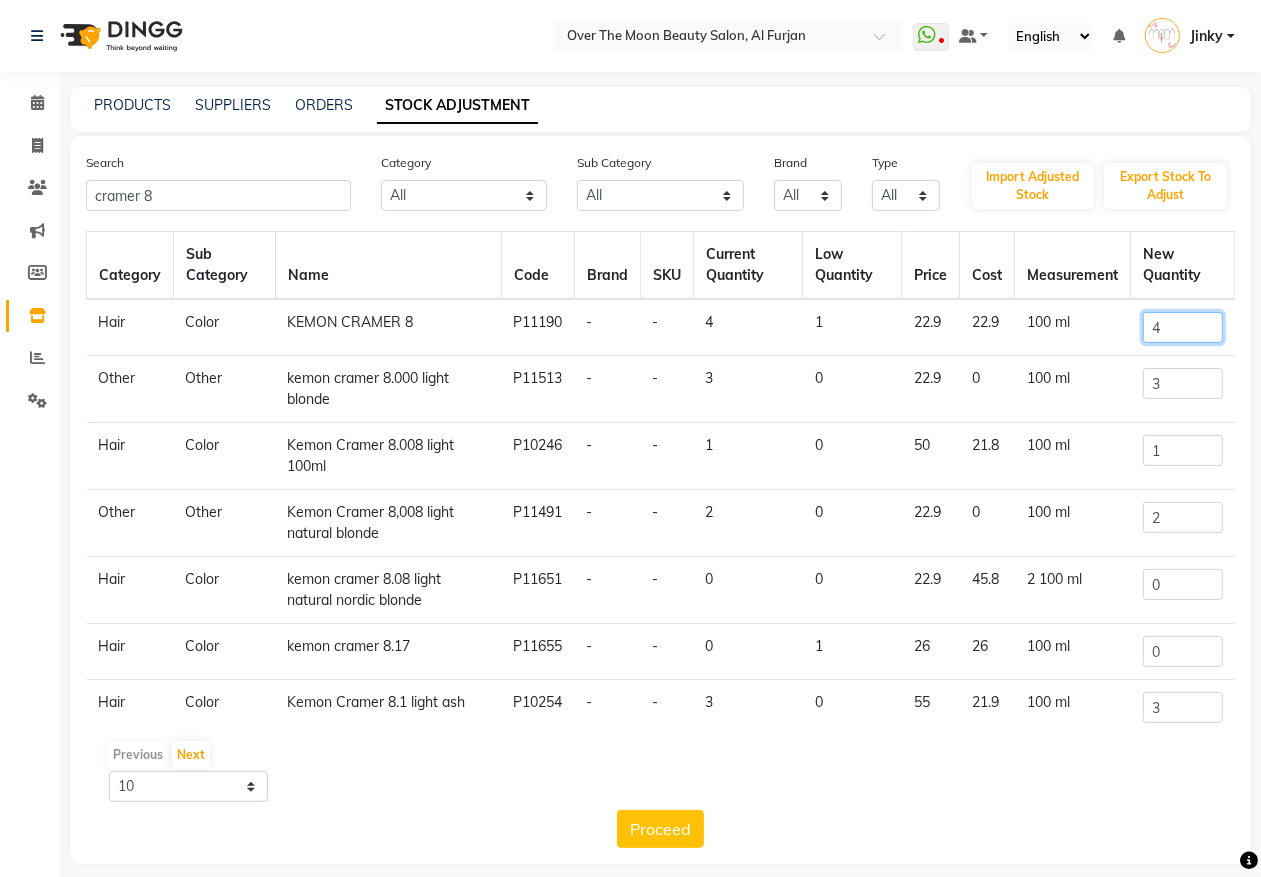 drag, startPoint x: 1171, startPoint y: 328, endPoint x: 1020, endPoint y: 368, distance: 156.20819 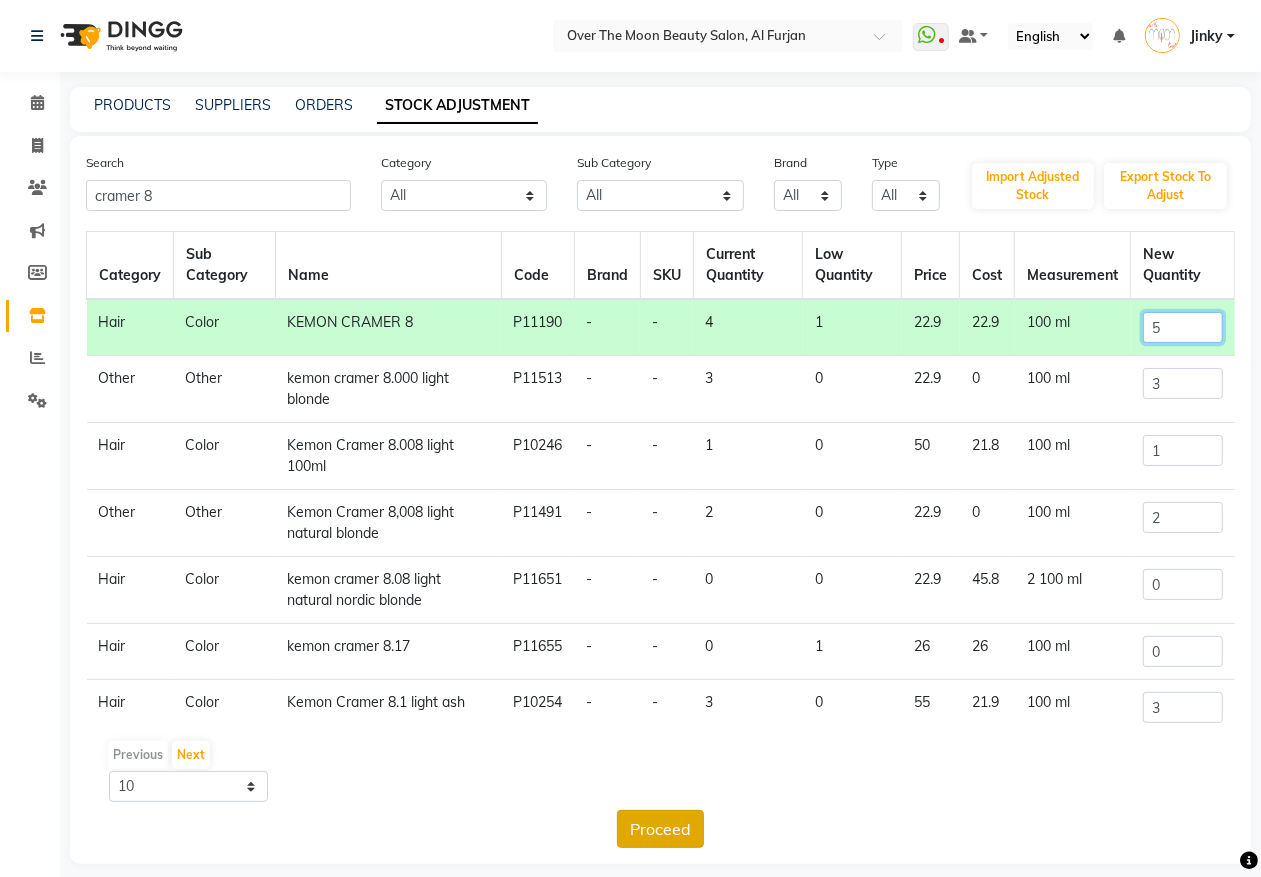 type on "5" 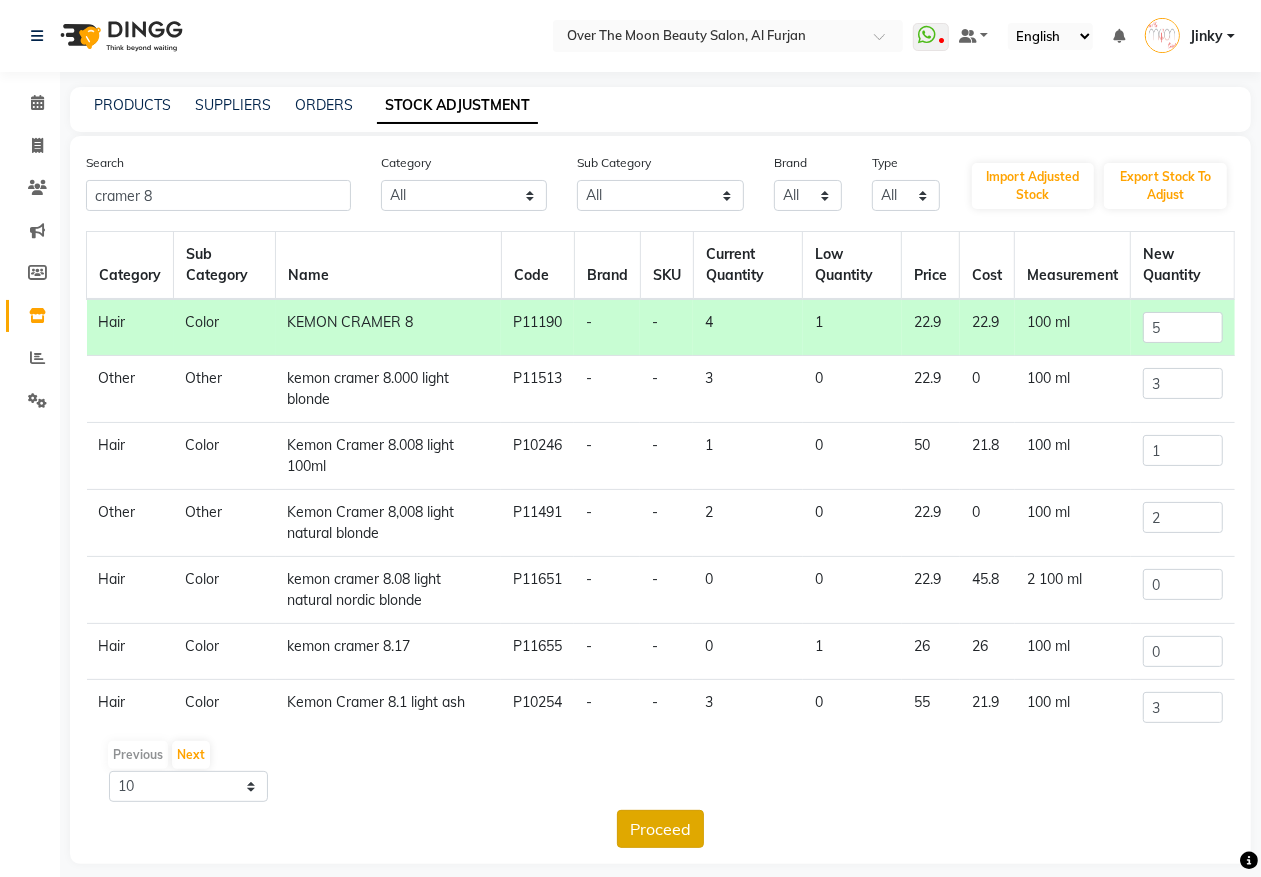 click on "Proceed" 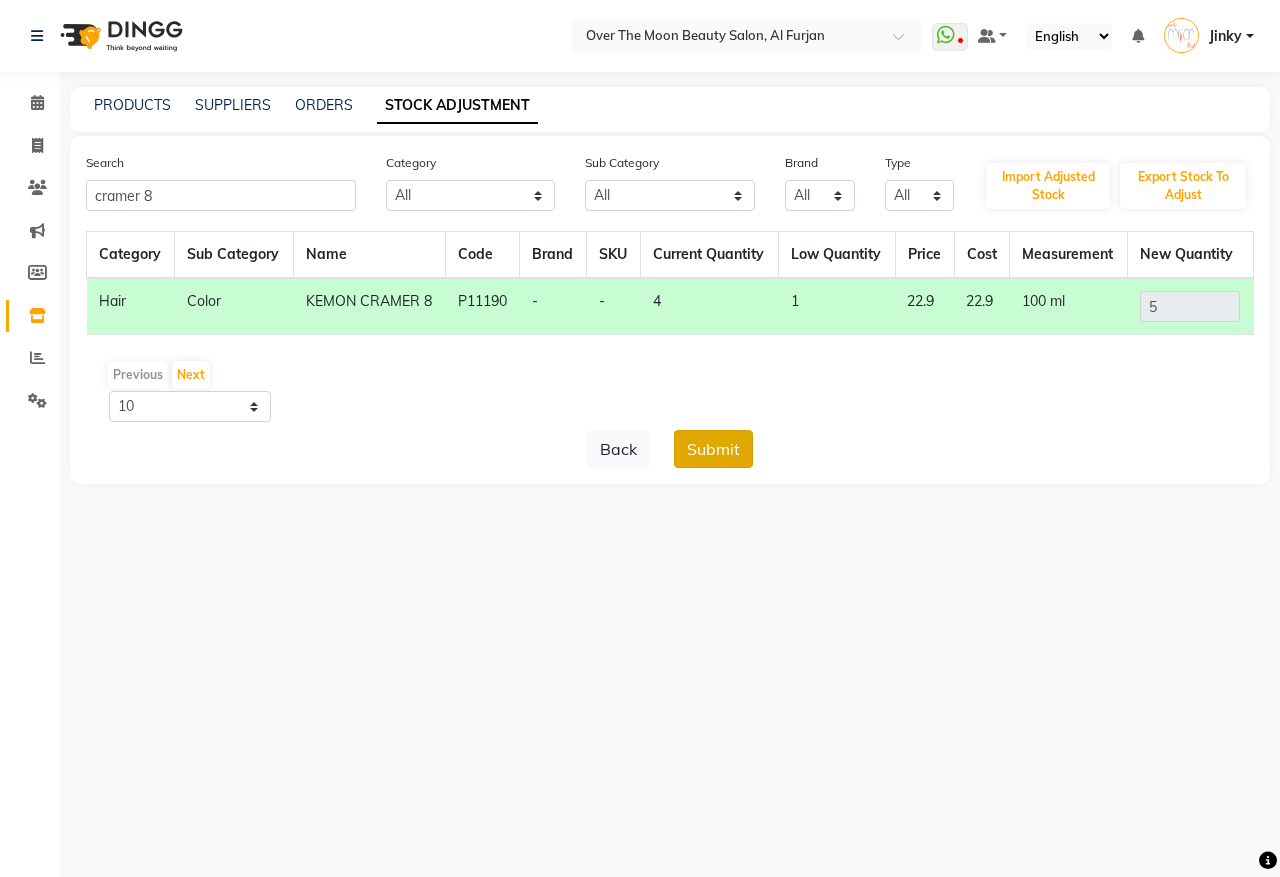 click on "Submit" 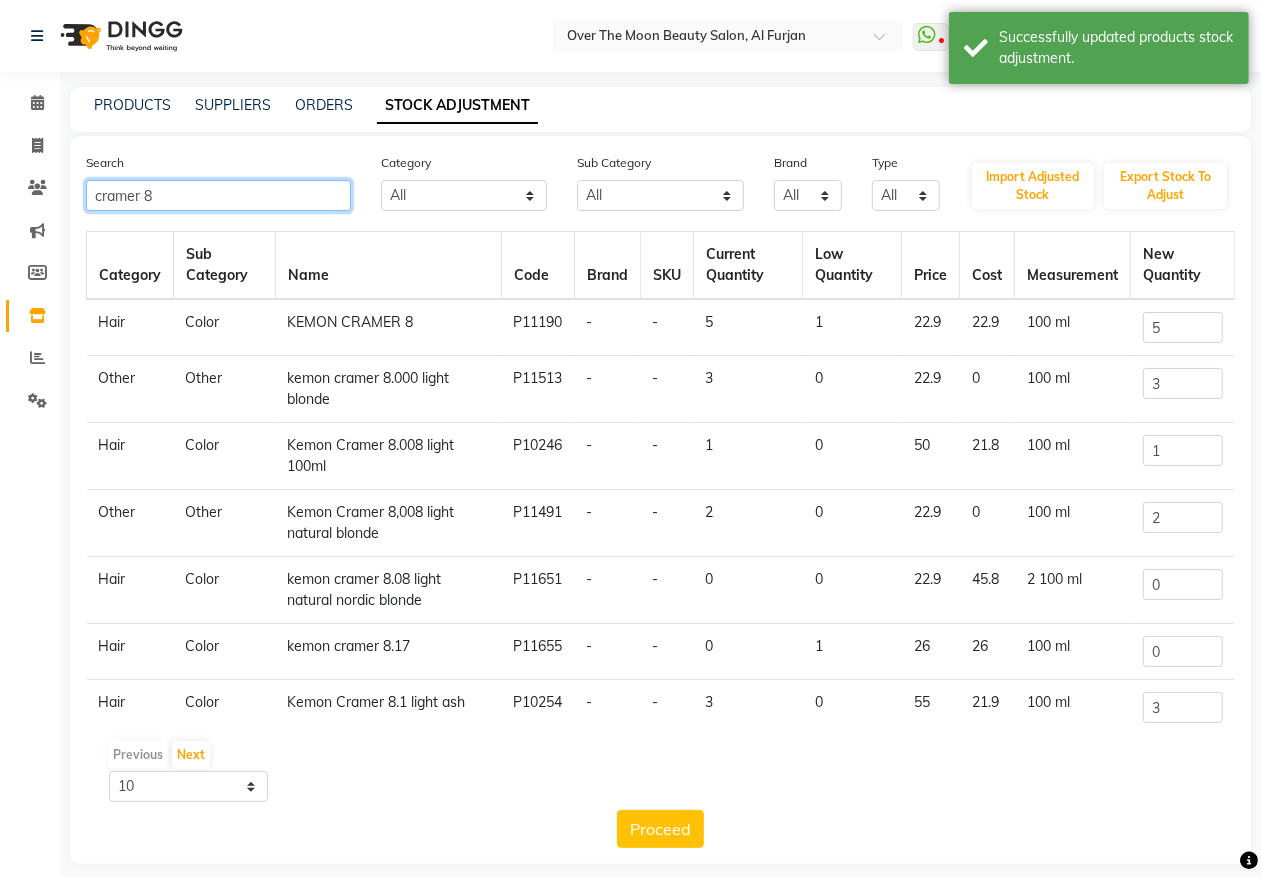 drag, startPoint x: 165, startPoint y: 188, endPoint x: 0, endPoint y: 238, distance: 172.4094 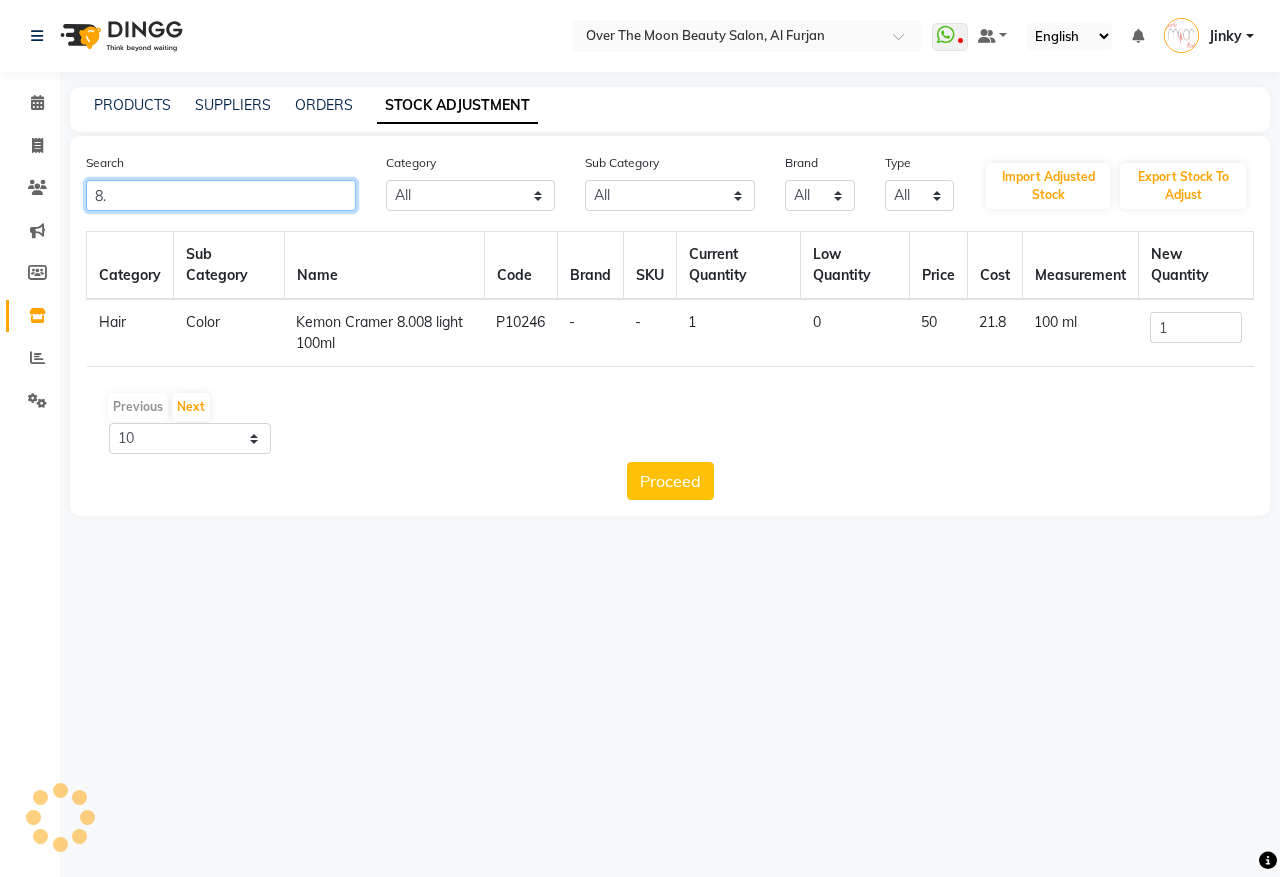 type on "8" 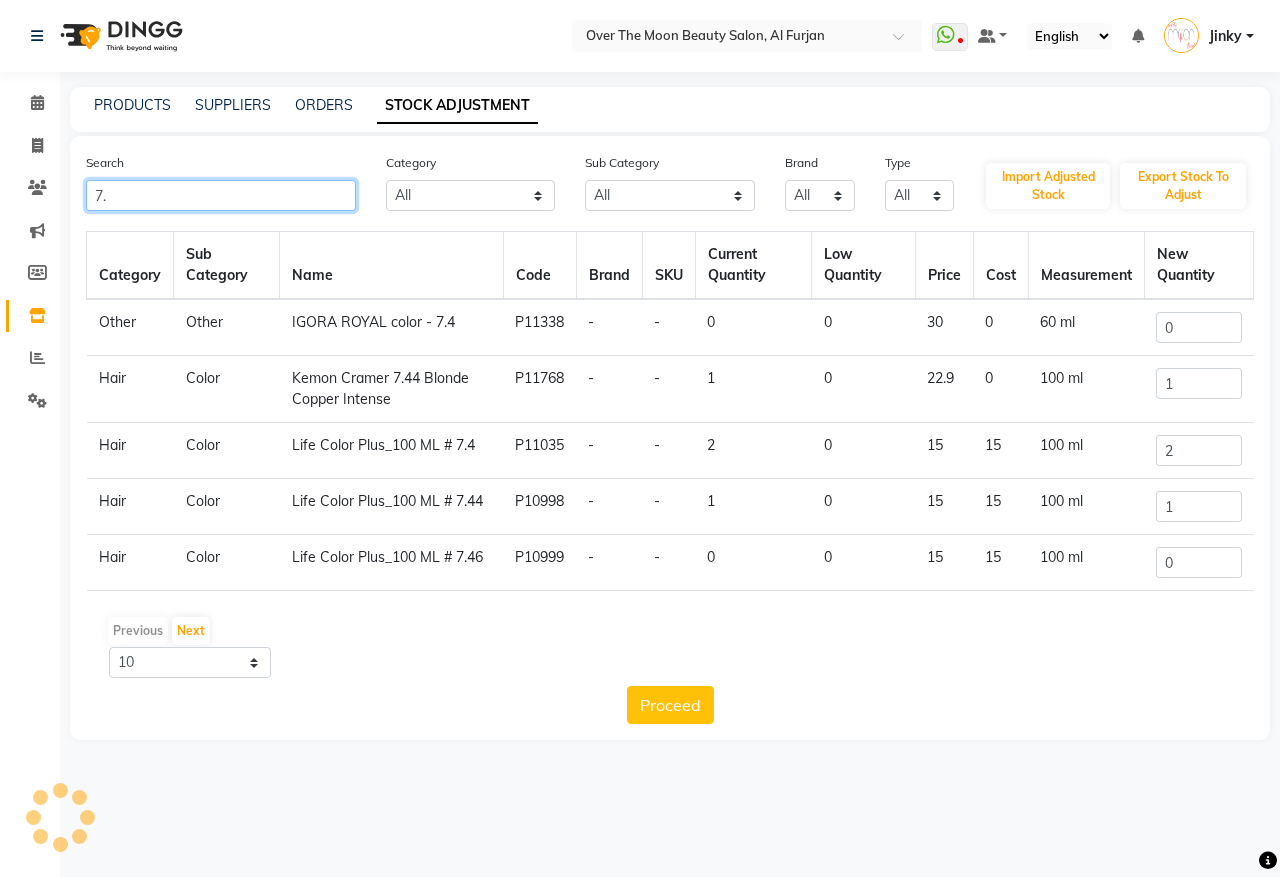 type on "7" 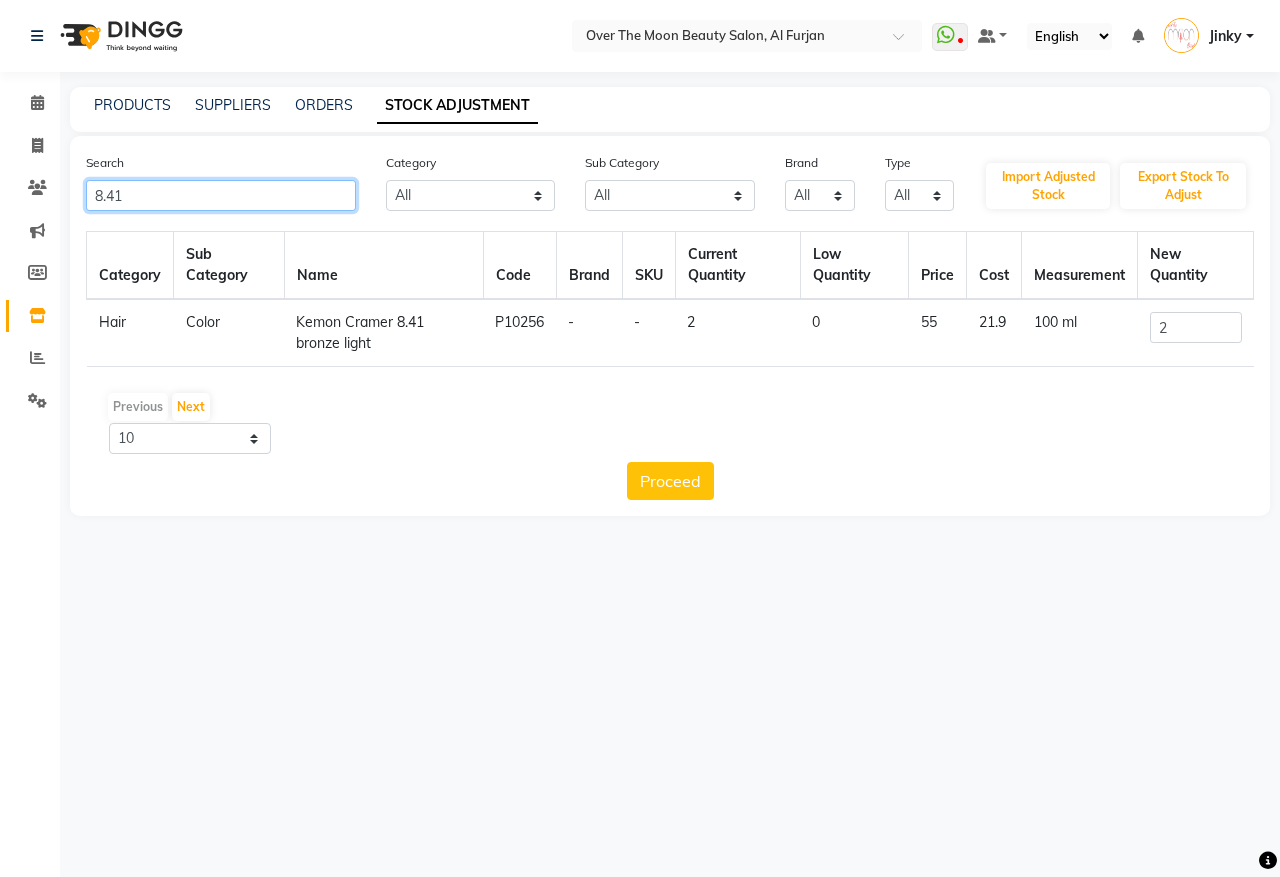 type on "8.41" 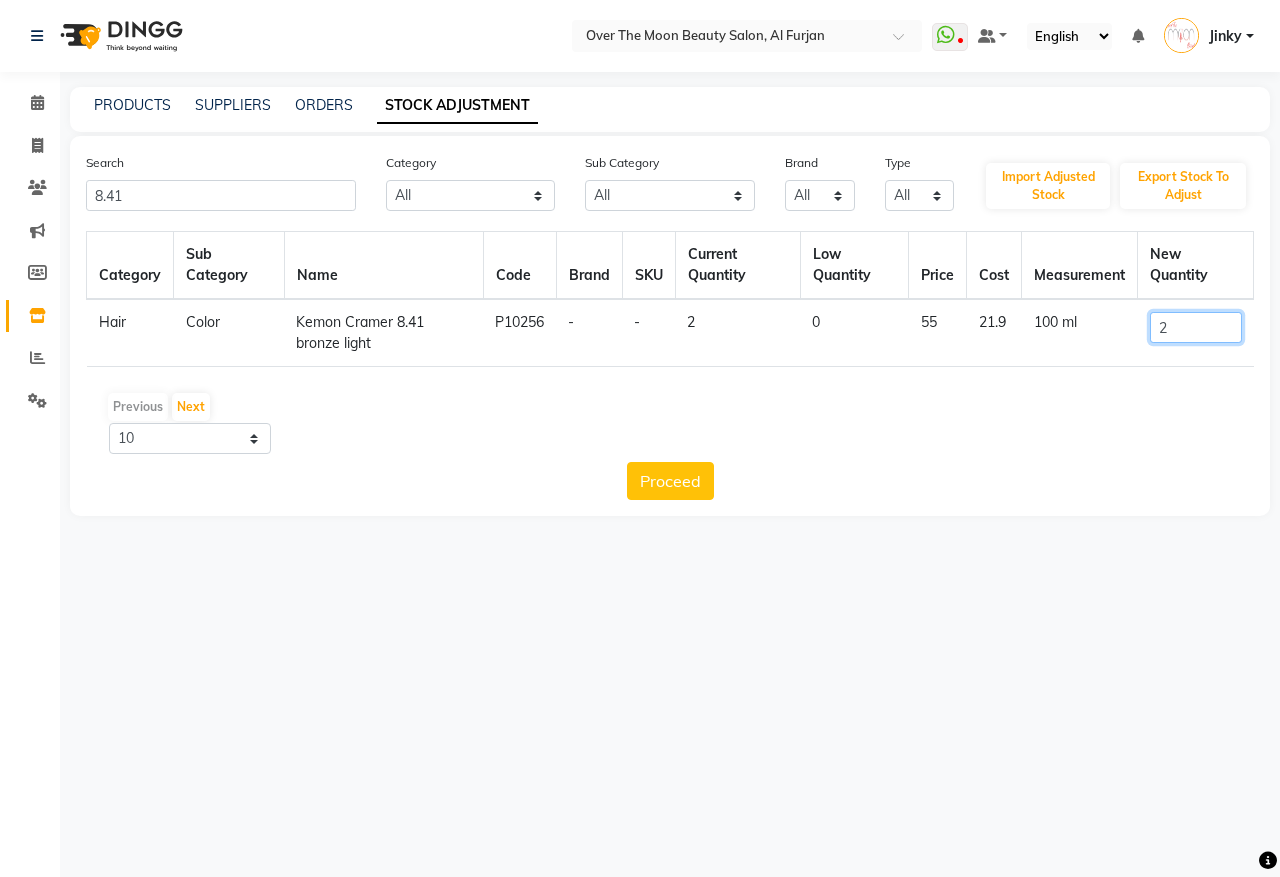 drag, startPoint x: 1170, startPoint y: 330, endPoint x: 1102, endPoint y: 351, distance: 71.168816 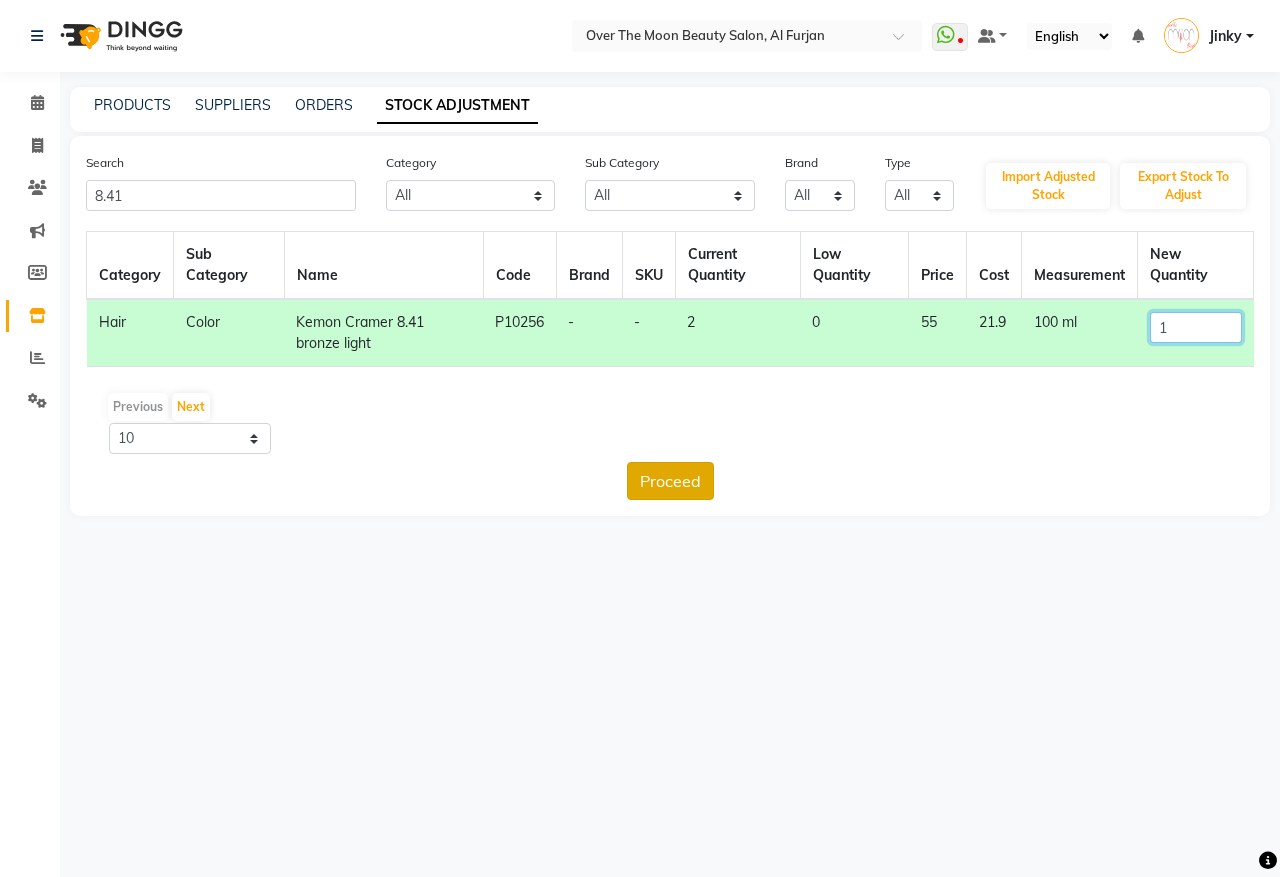 type on "1" 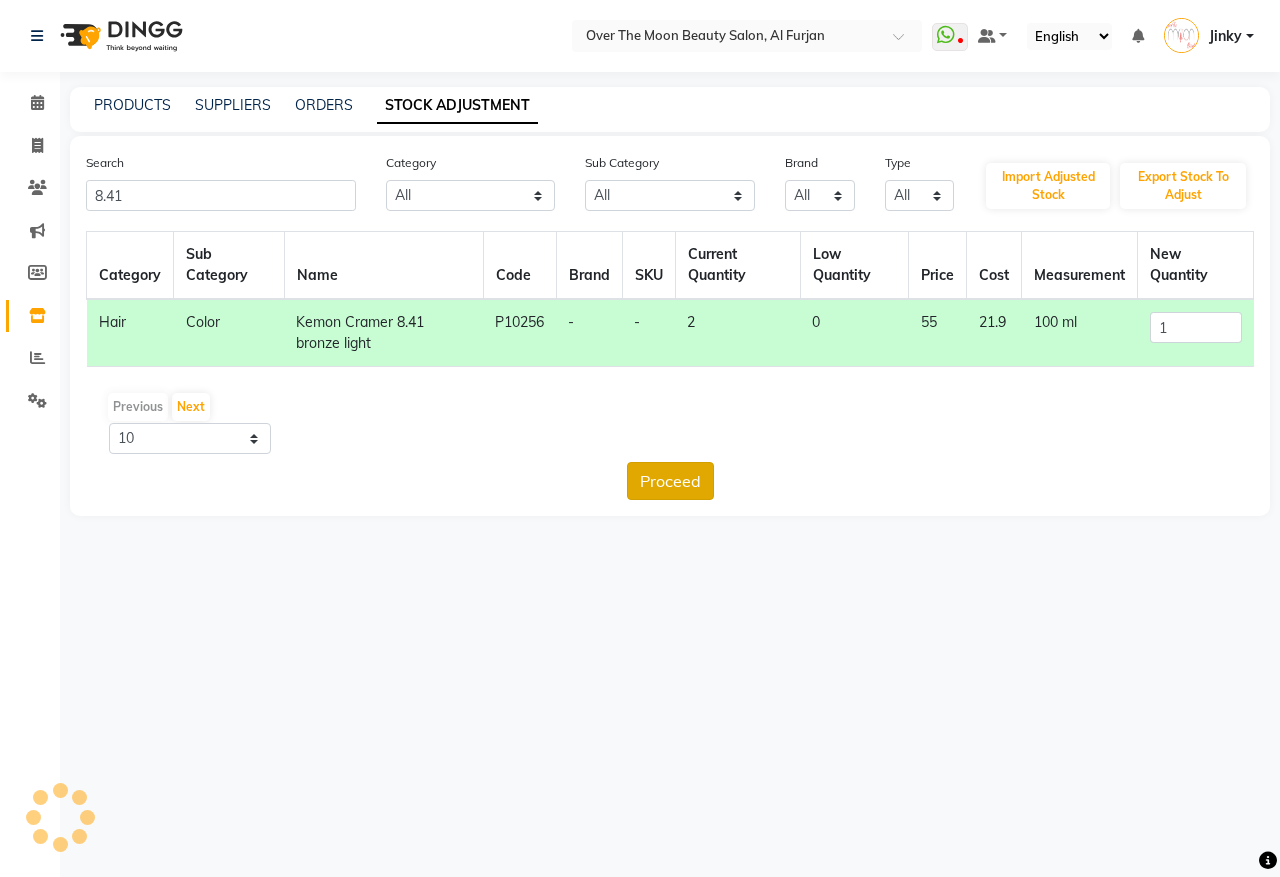 click on "Proceed" 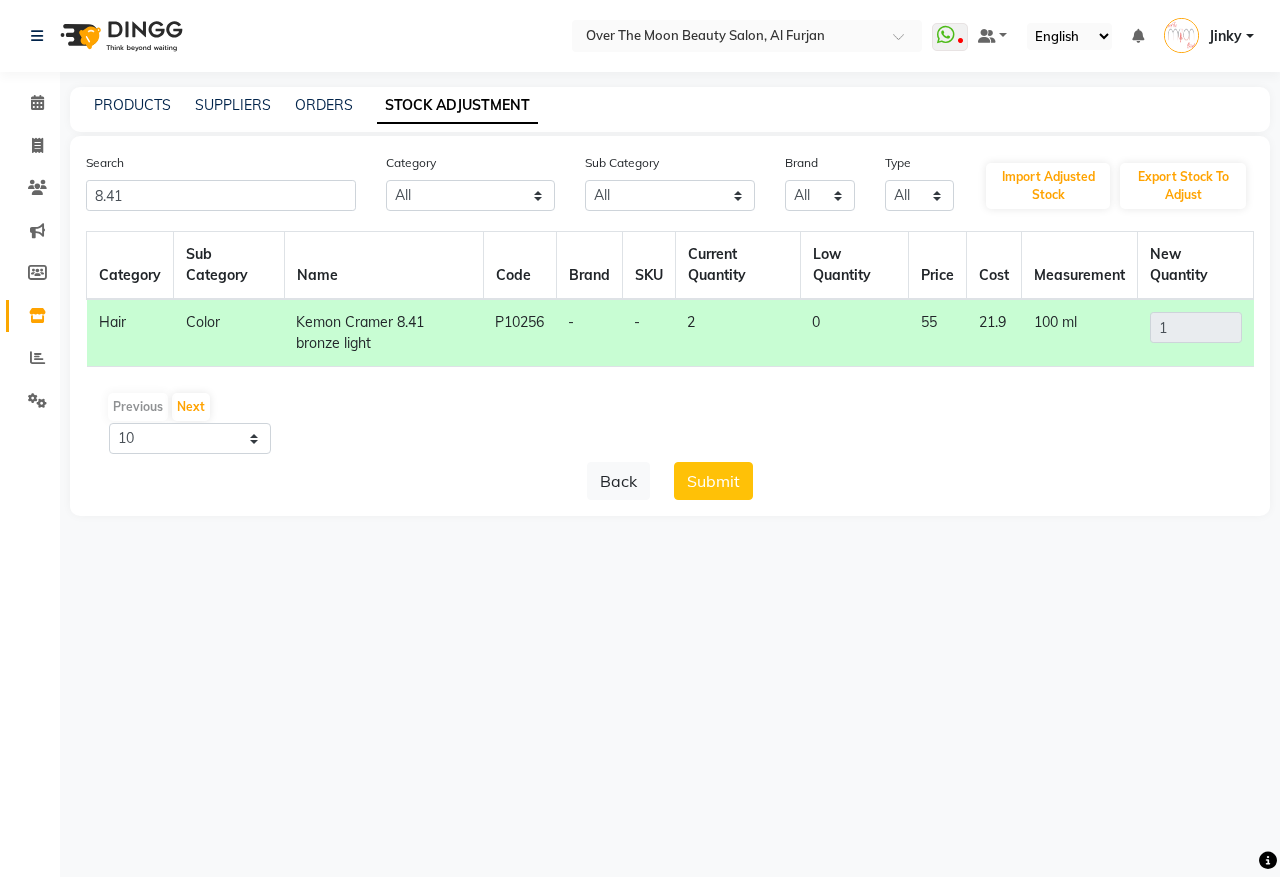 click on "Submit" 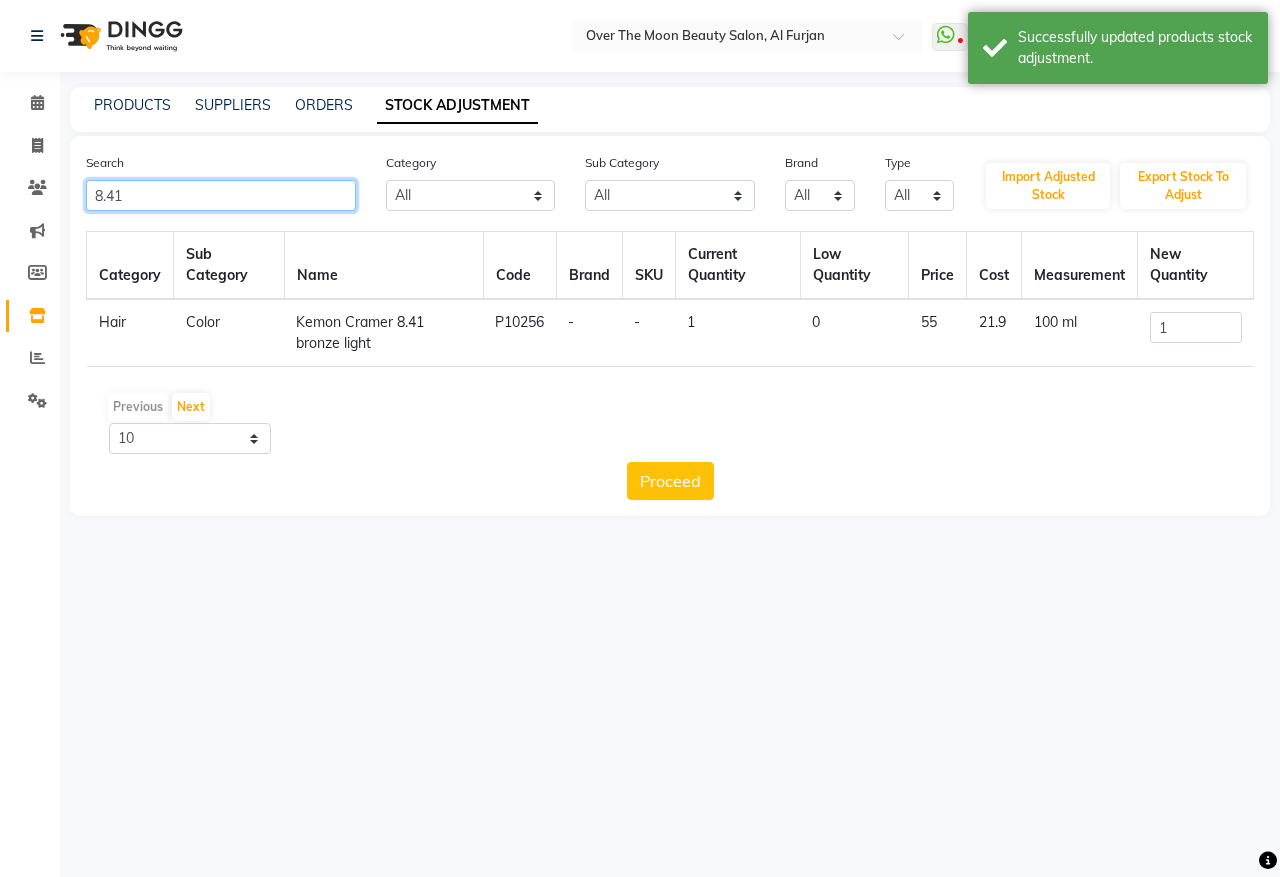 drag, startPoint x: 153, startPoint y: 182, endPoint x: 0, endPoint y: 212, distance: 155.91344 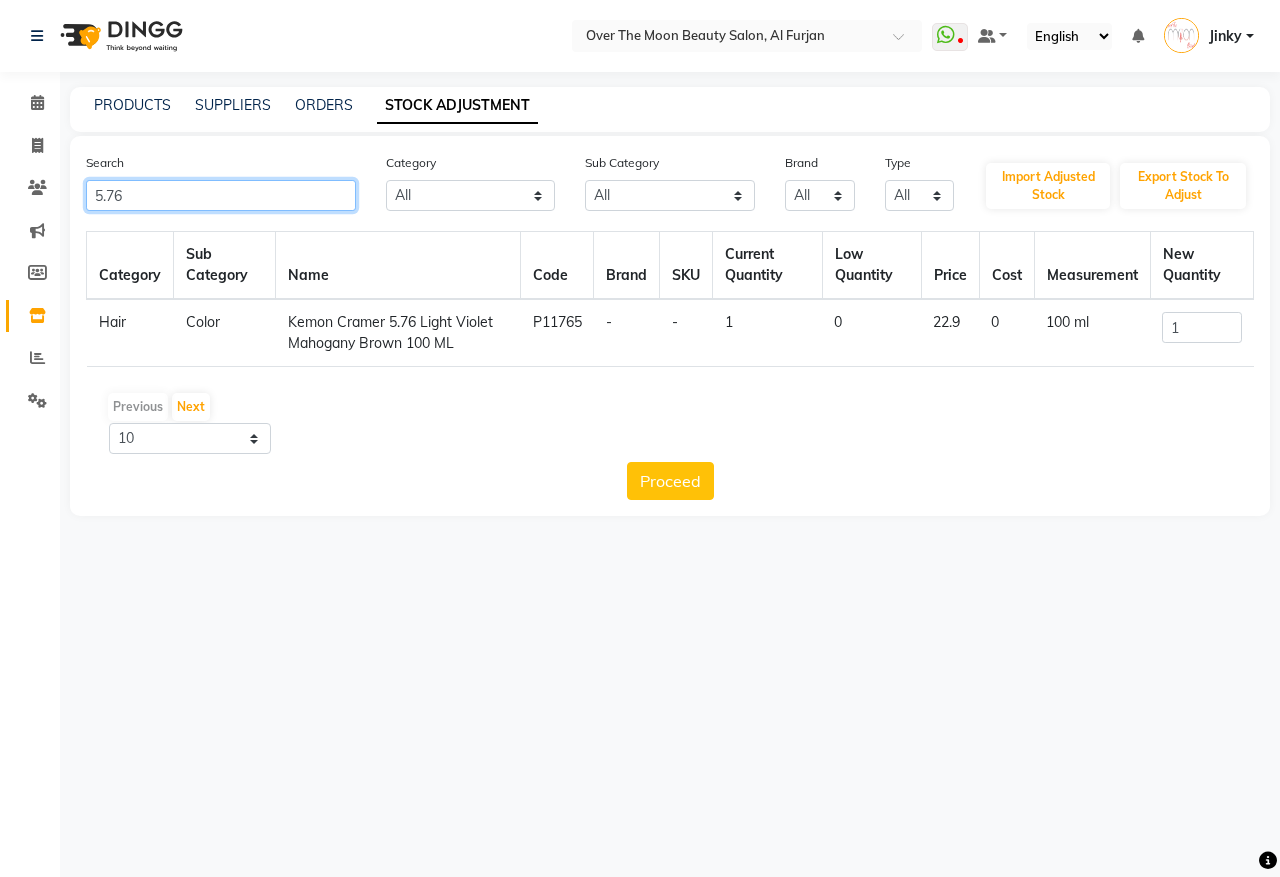 type on "5.76" 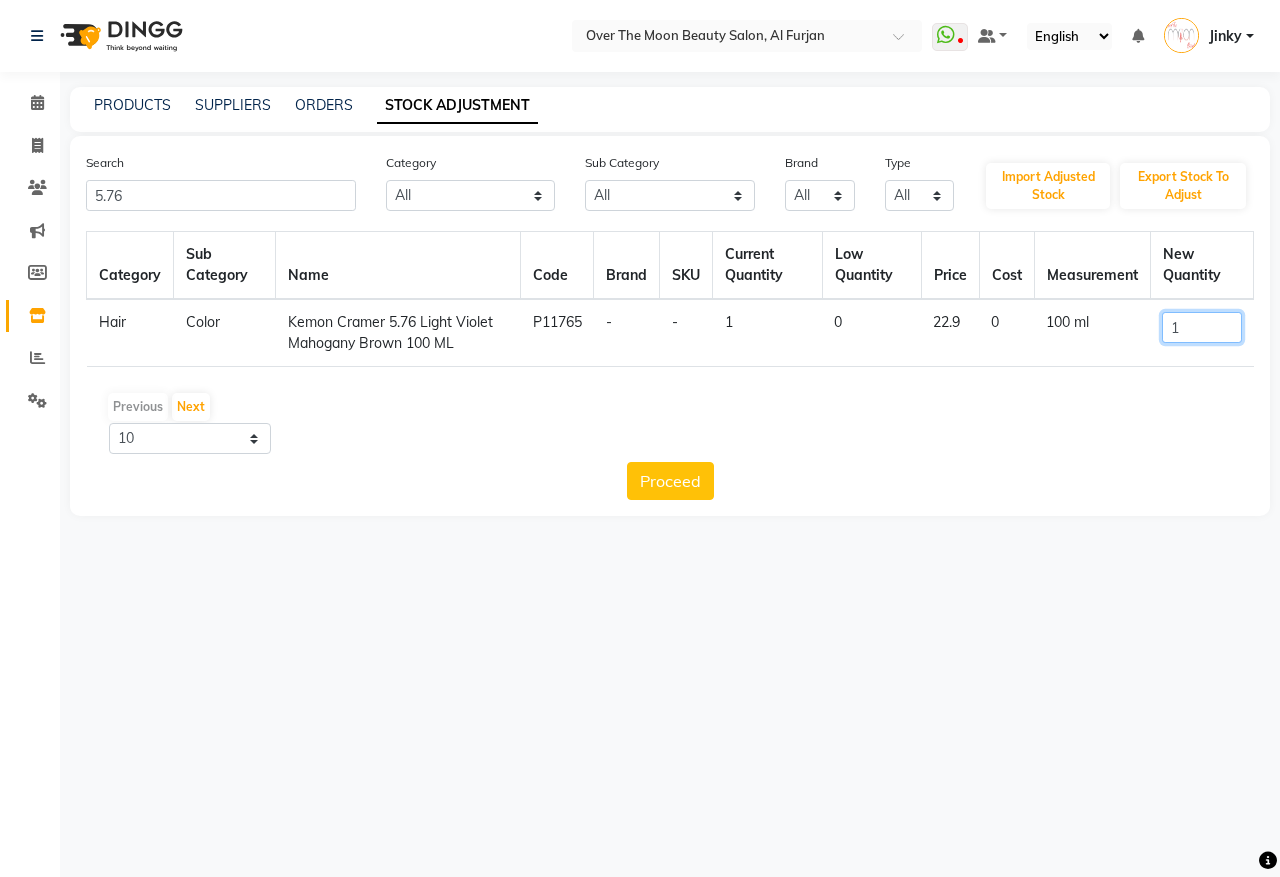 drag, startPoint x: 1183, startPoint y: 328, endPoint x: 1117, endPoint y: 367, distance: 76.66159 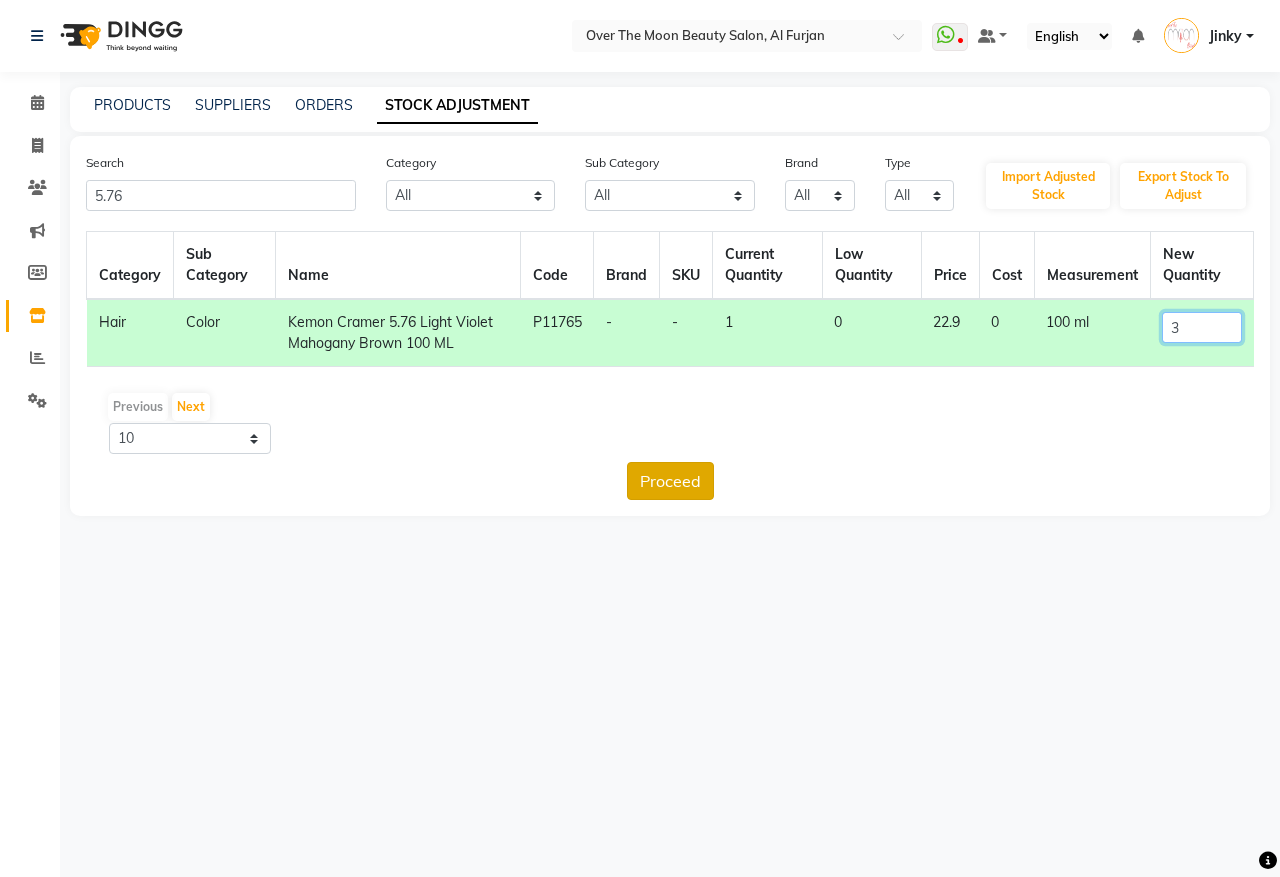 type on "3" 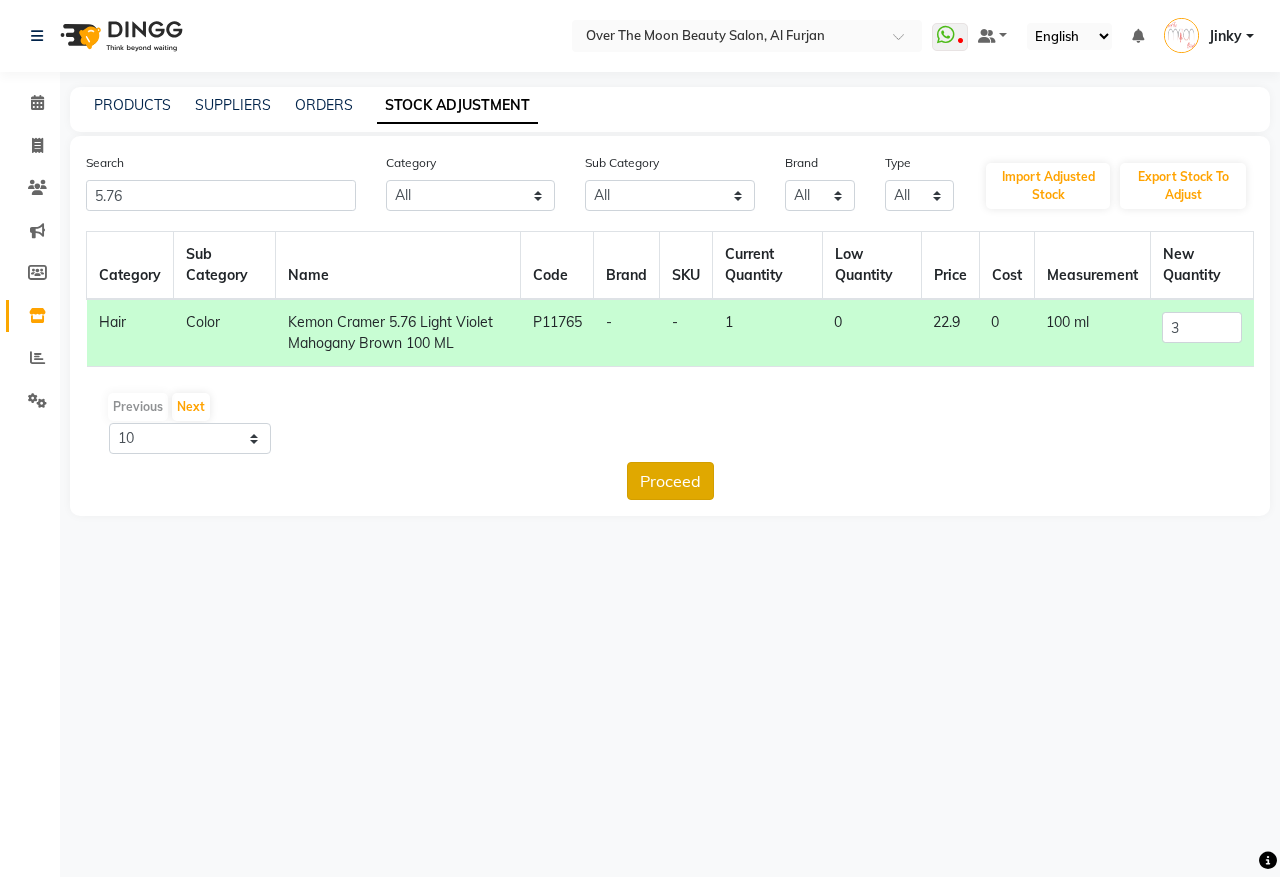click on "Proceed" 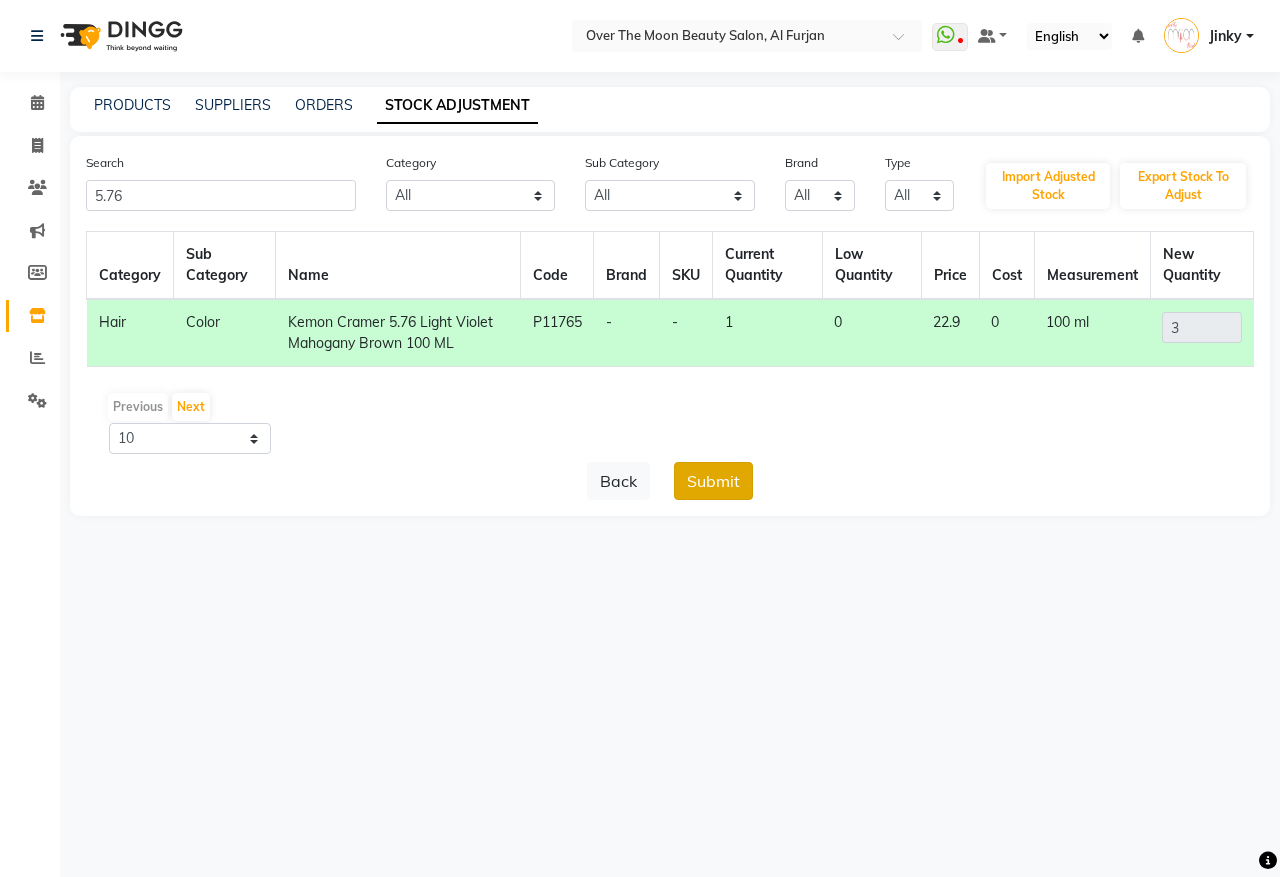 click on "Submit" 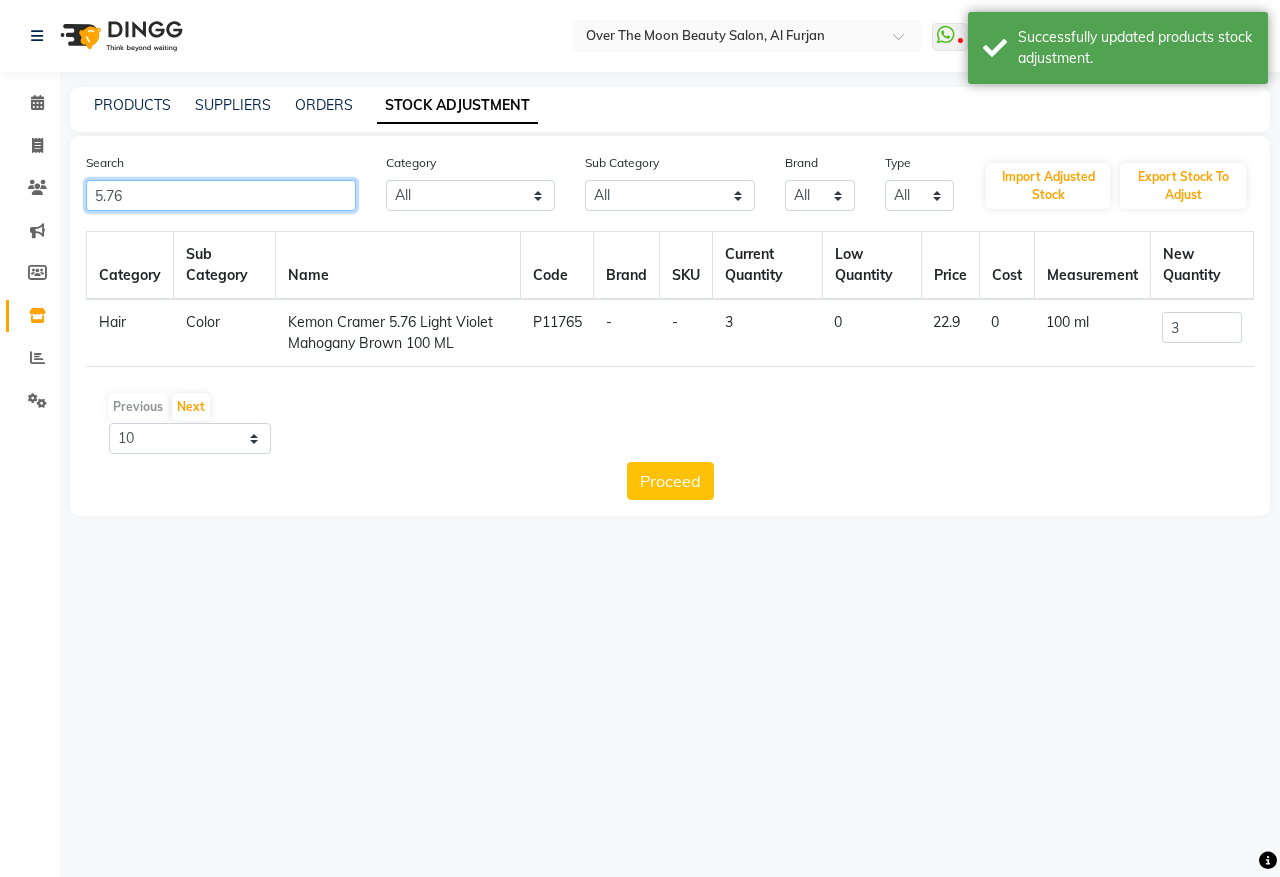 drag, startPoint x: 167, startPoint y: 192, endPoint x: 2, endPoint y: 202, distance: 165.30275 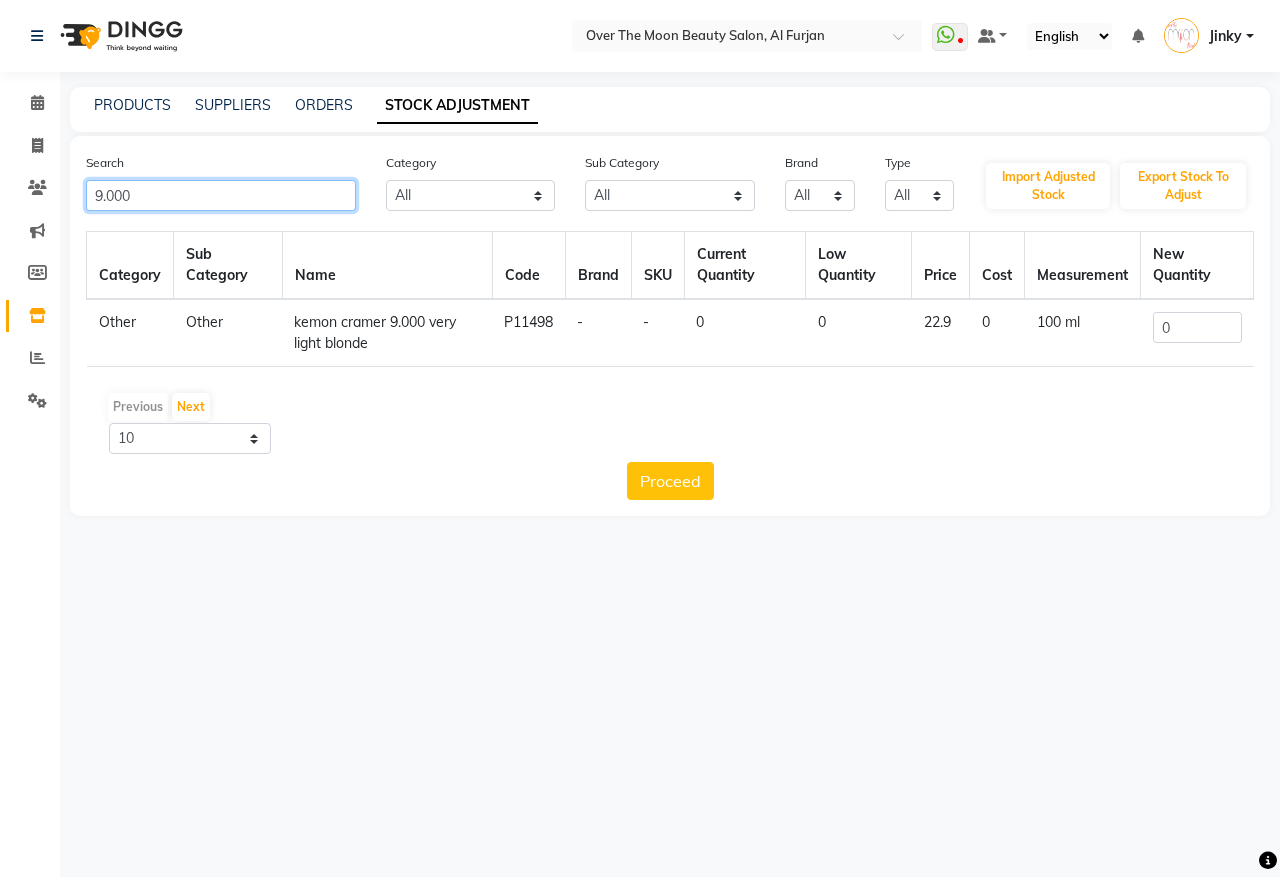 type on "9.000" 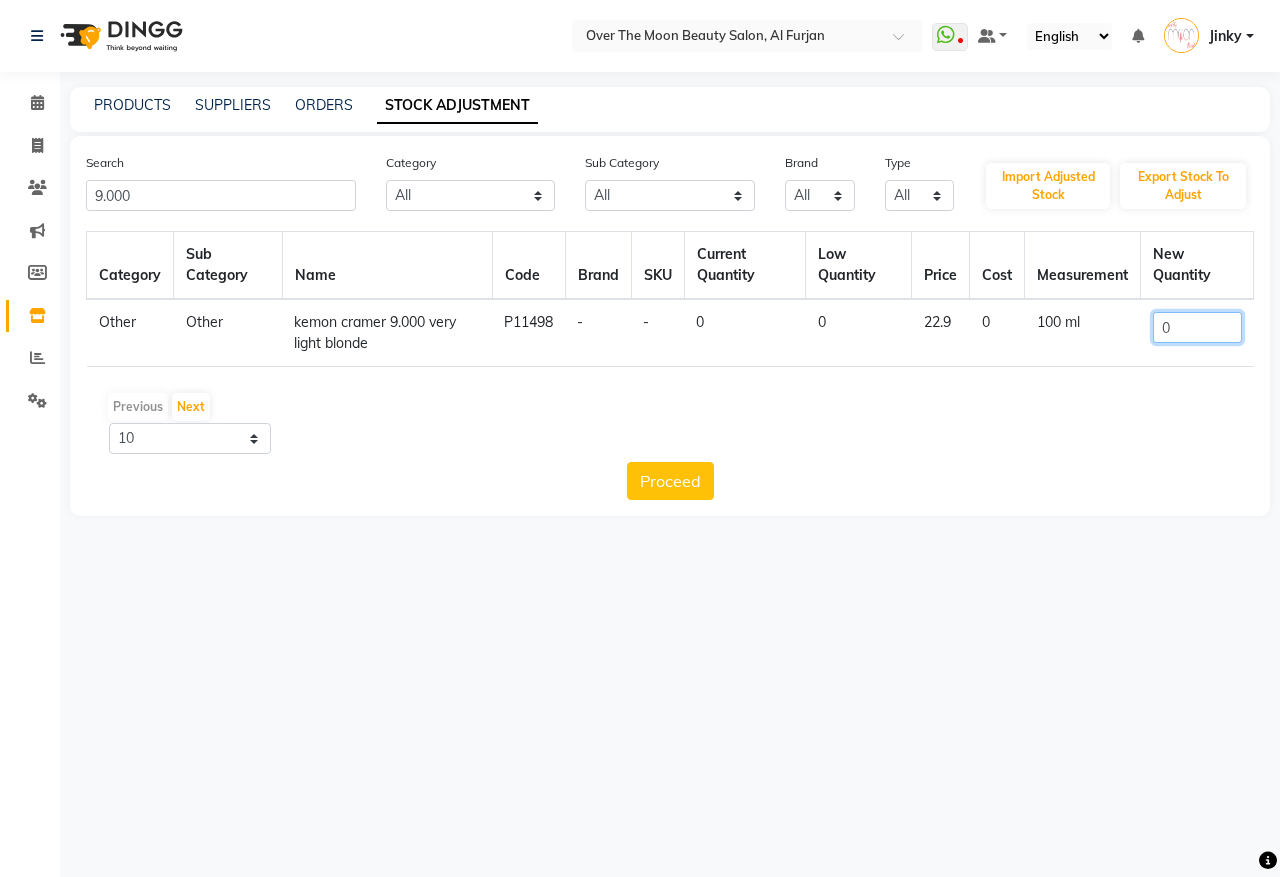 drag, startPoint x: 1187, startPoint y: 326, endPoint x: 1095, endPoint y: 347, distance: 94.36631 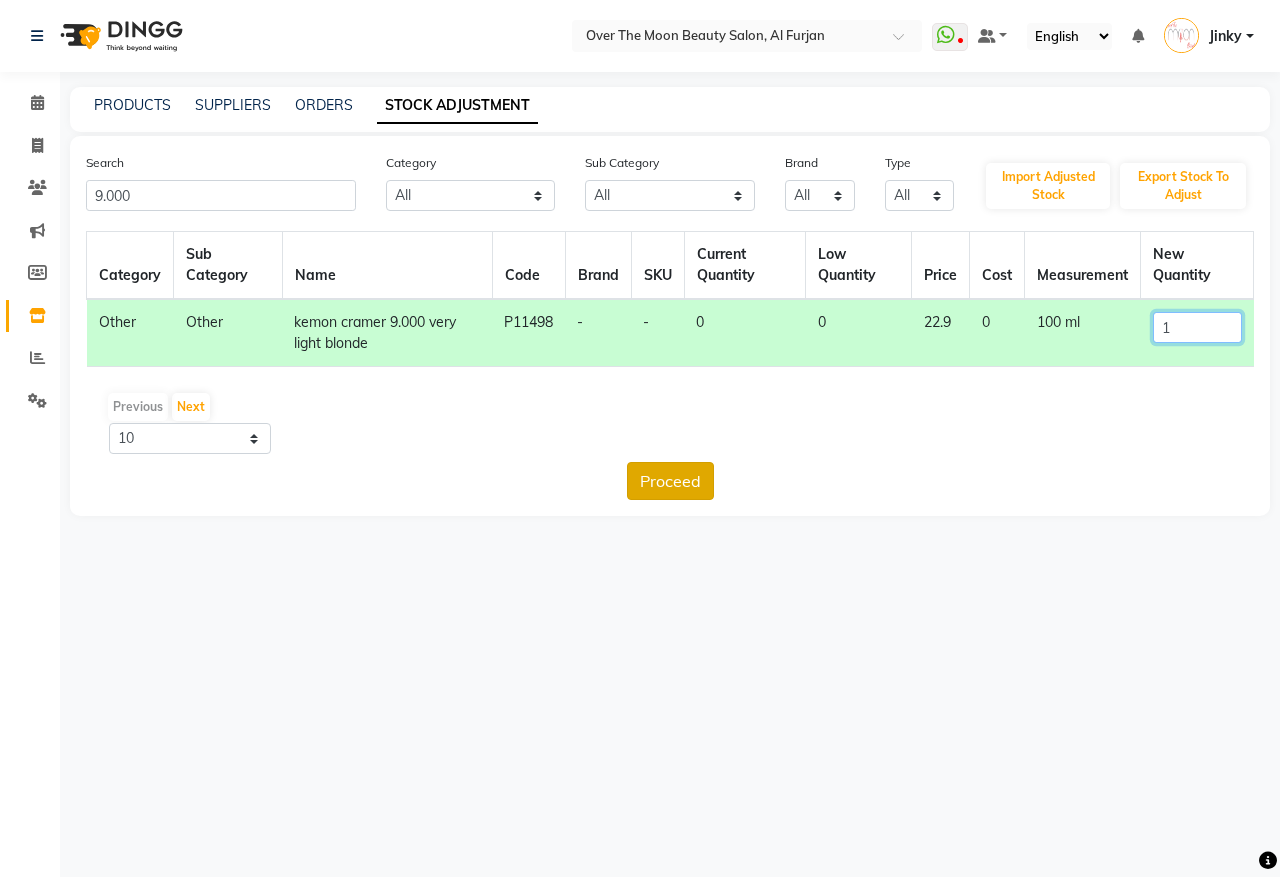type on "1" 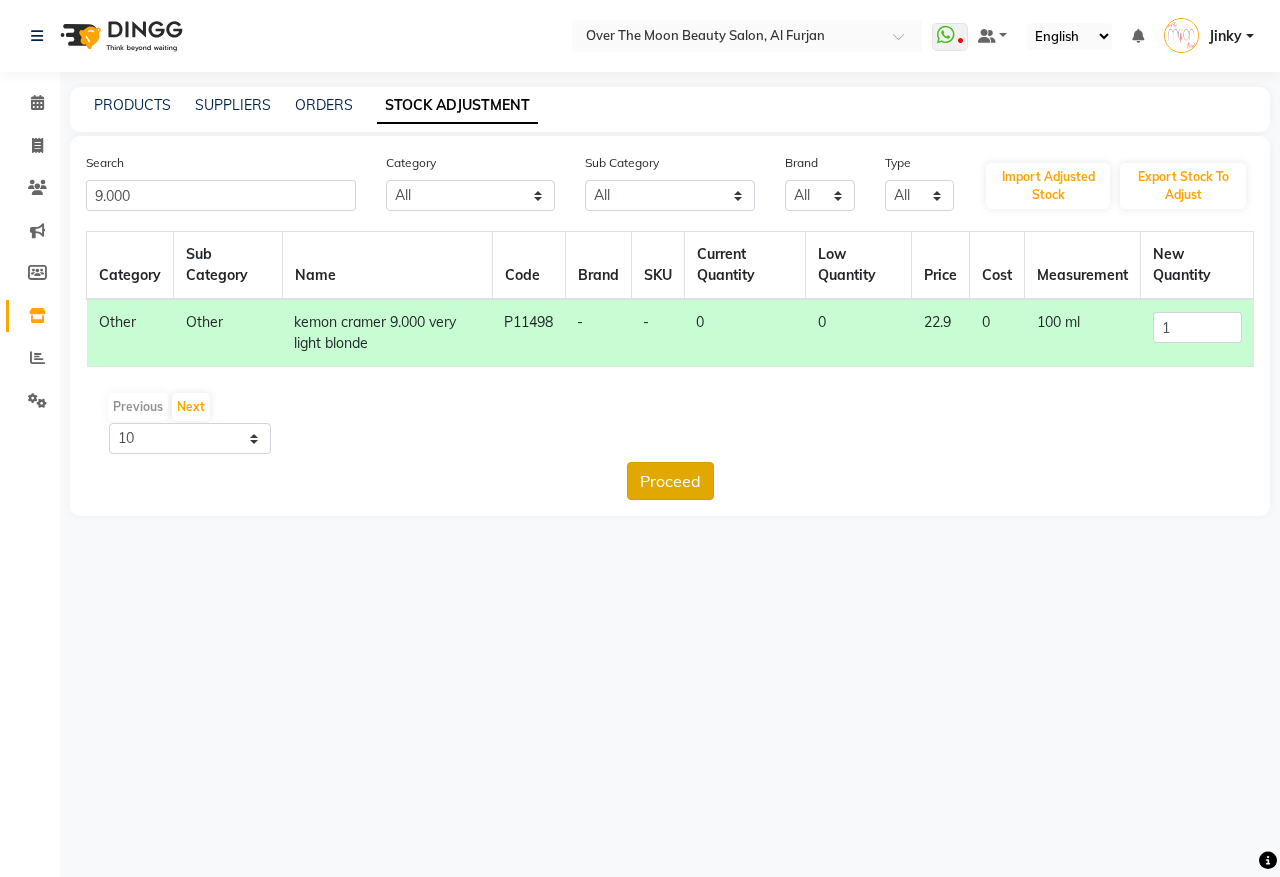 click on "Proceed" 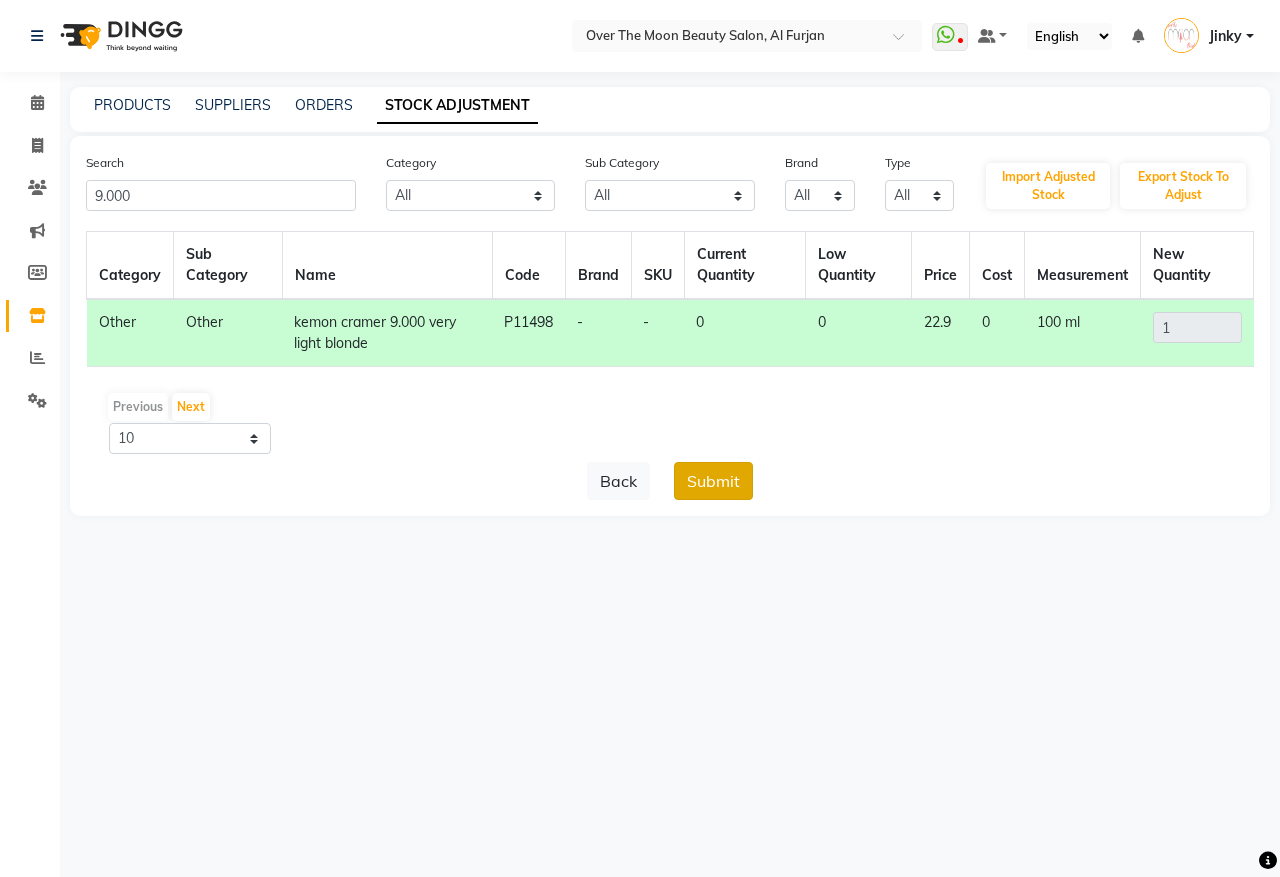 click on "Submit" 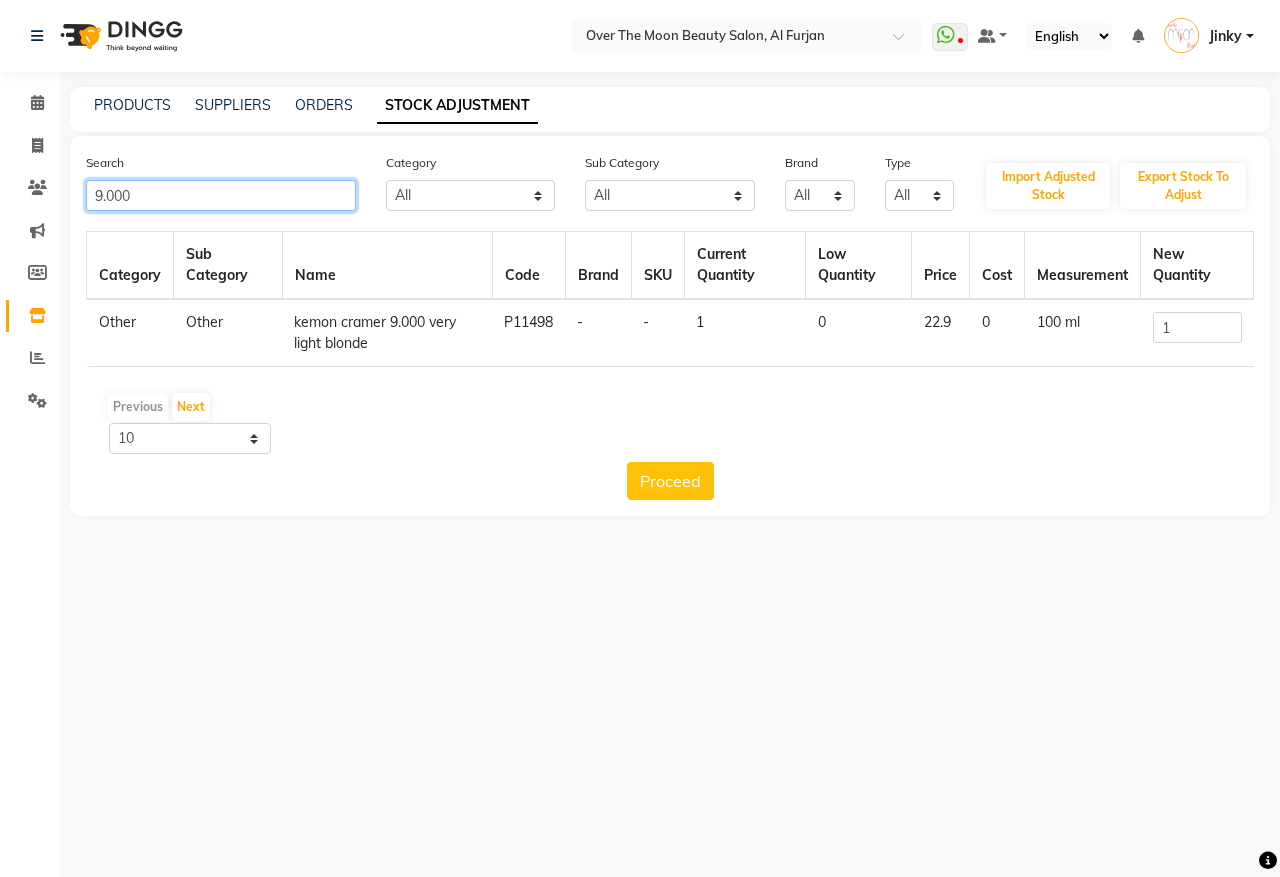 drag, startPoint x: 146, startPoint y: 192, endPoint x: 113, endPoint y: 186, distance: 33.54102 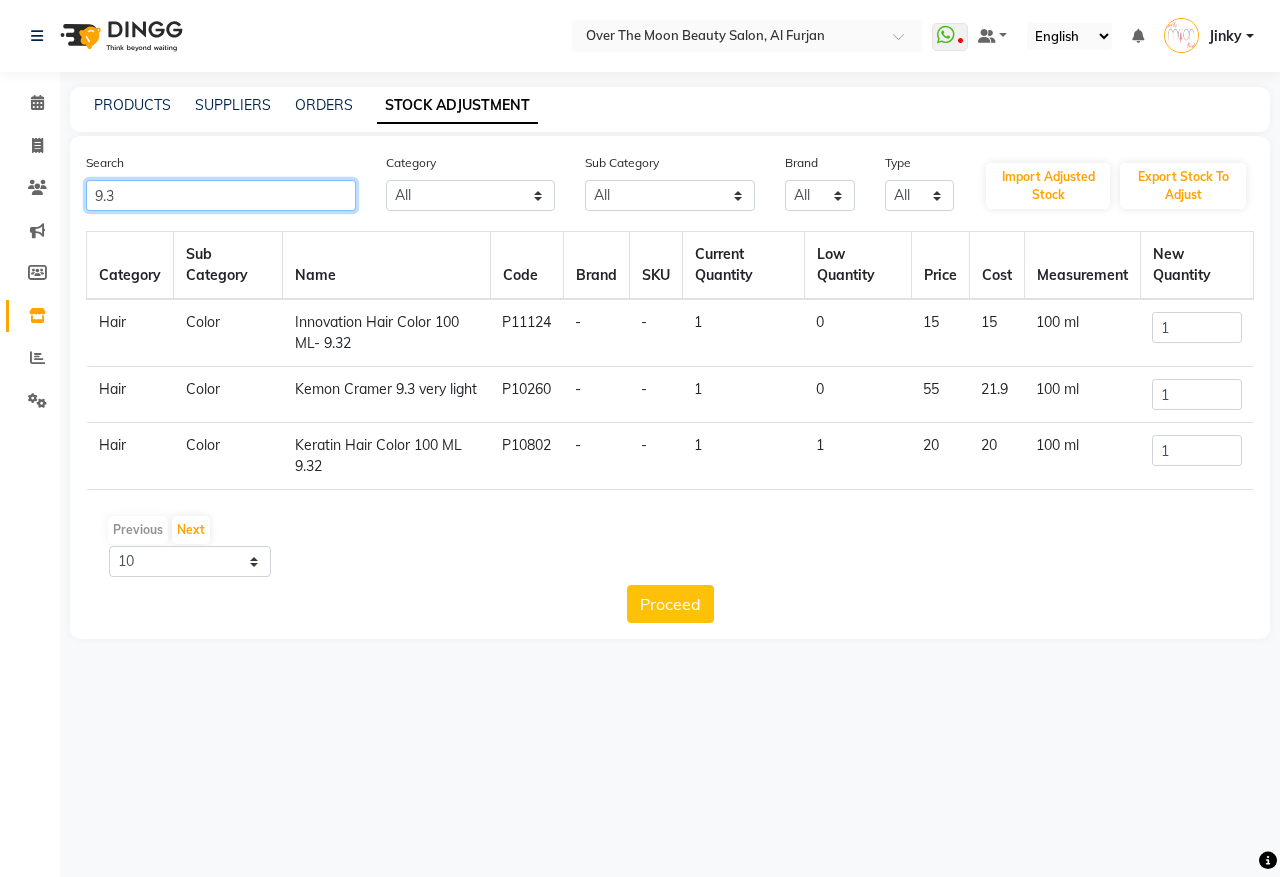 drag, startPoint x: 147, startPoint y: 197, endPoint x: 0, endPoint y: 165, distance: 150.44267 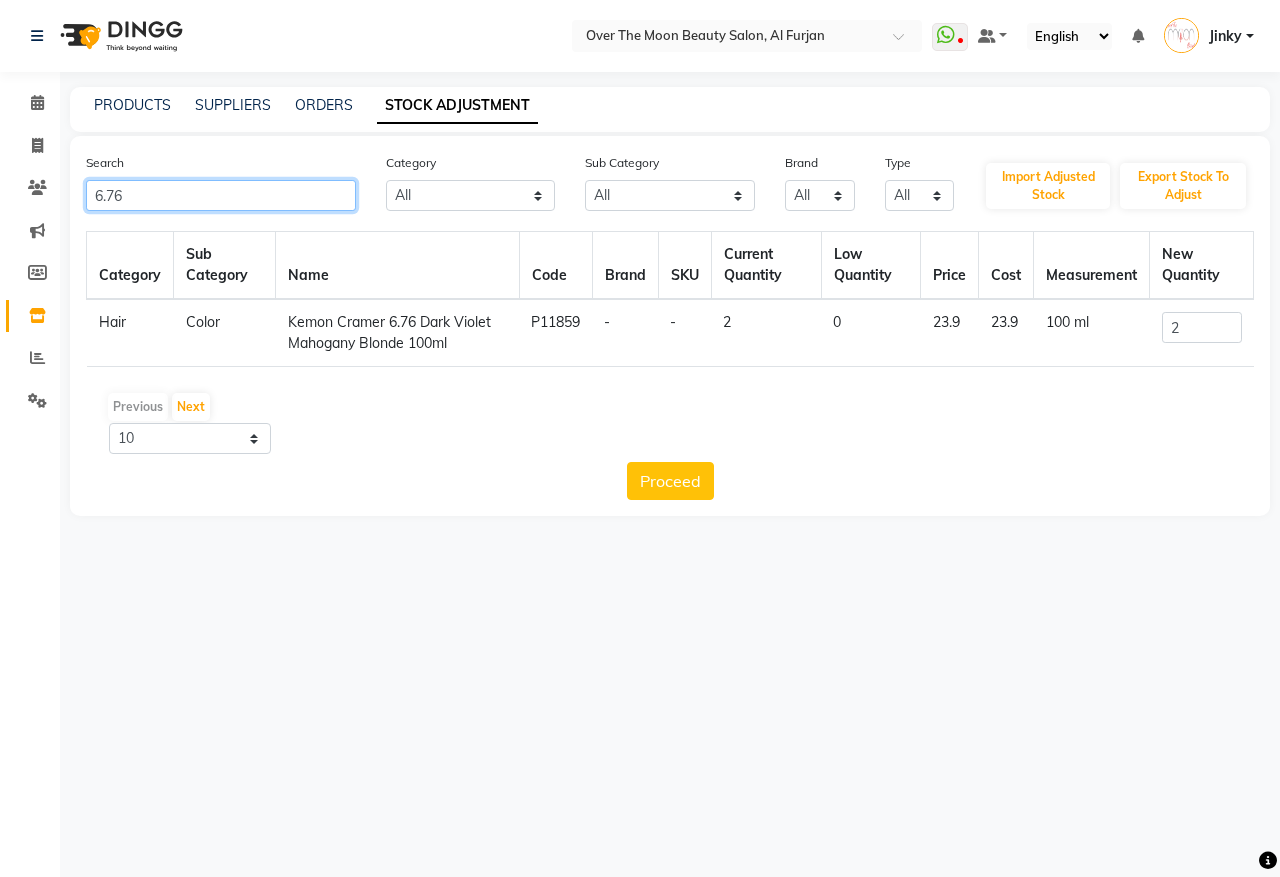 drag, startPoint x: 141, startPoint y: 193, endPoint x: 0, endPoint y: 168, distance: 143.19916 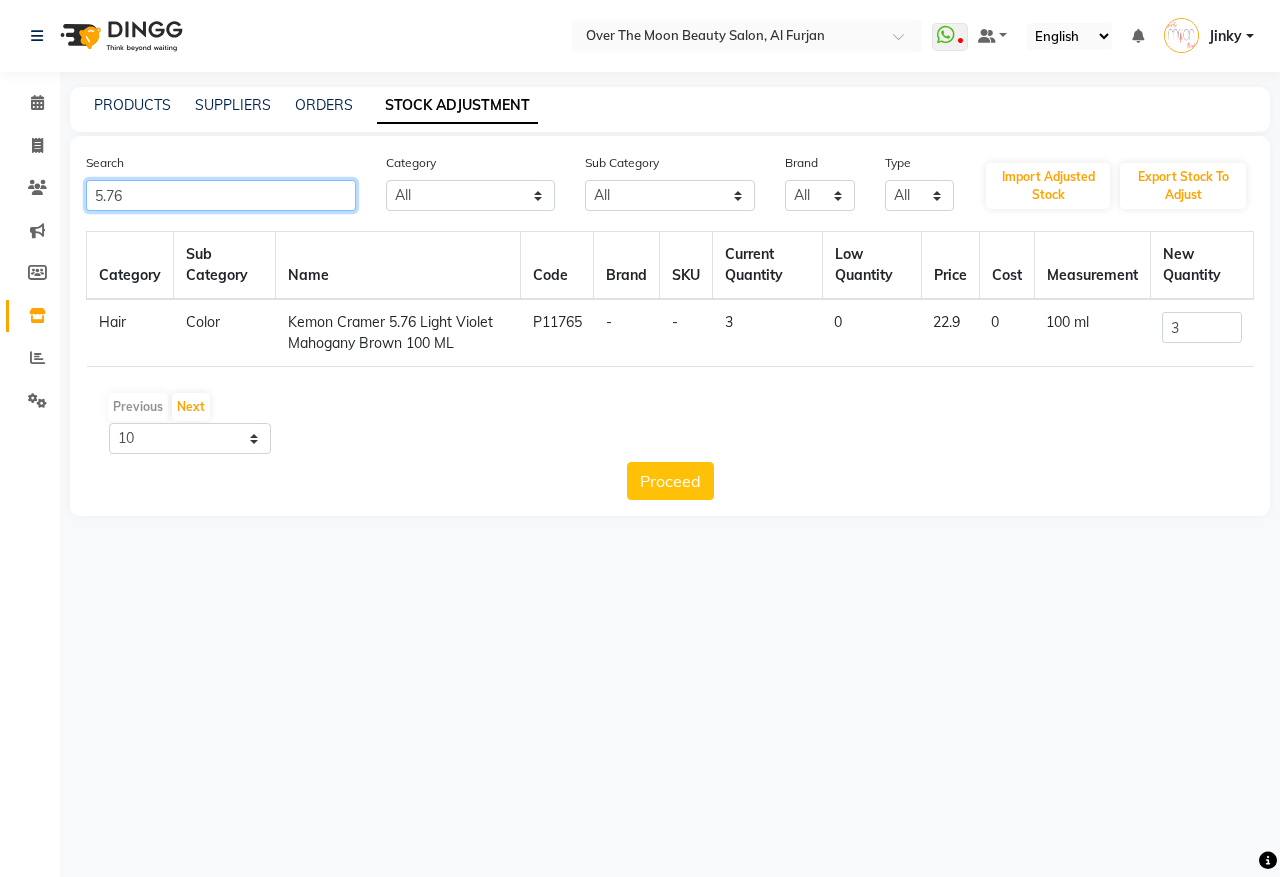 type on "5.76" 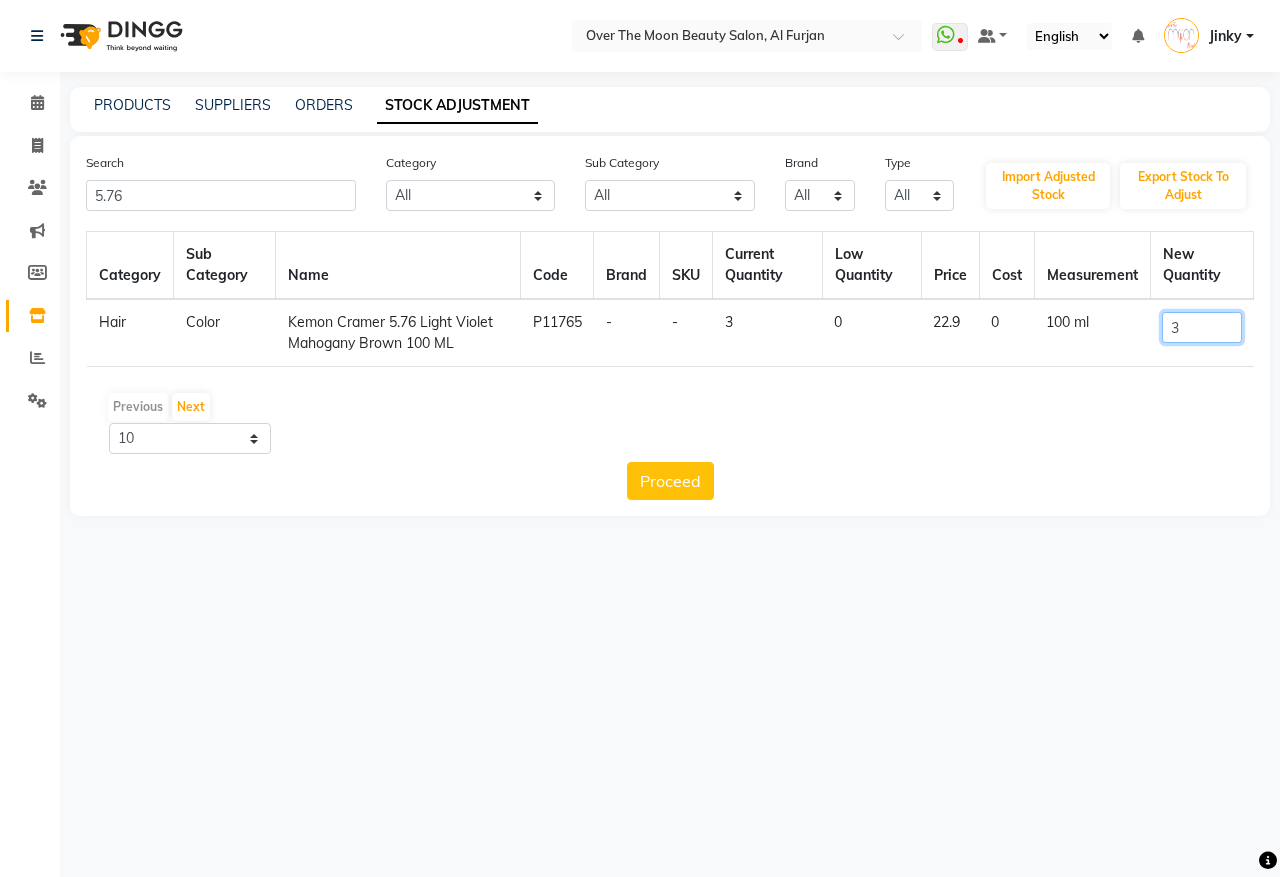 drag, startPoint x: 1201, startPoint y: 327, endPoint x: 1082, endPoint y: 380, distance: 130.26895 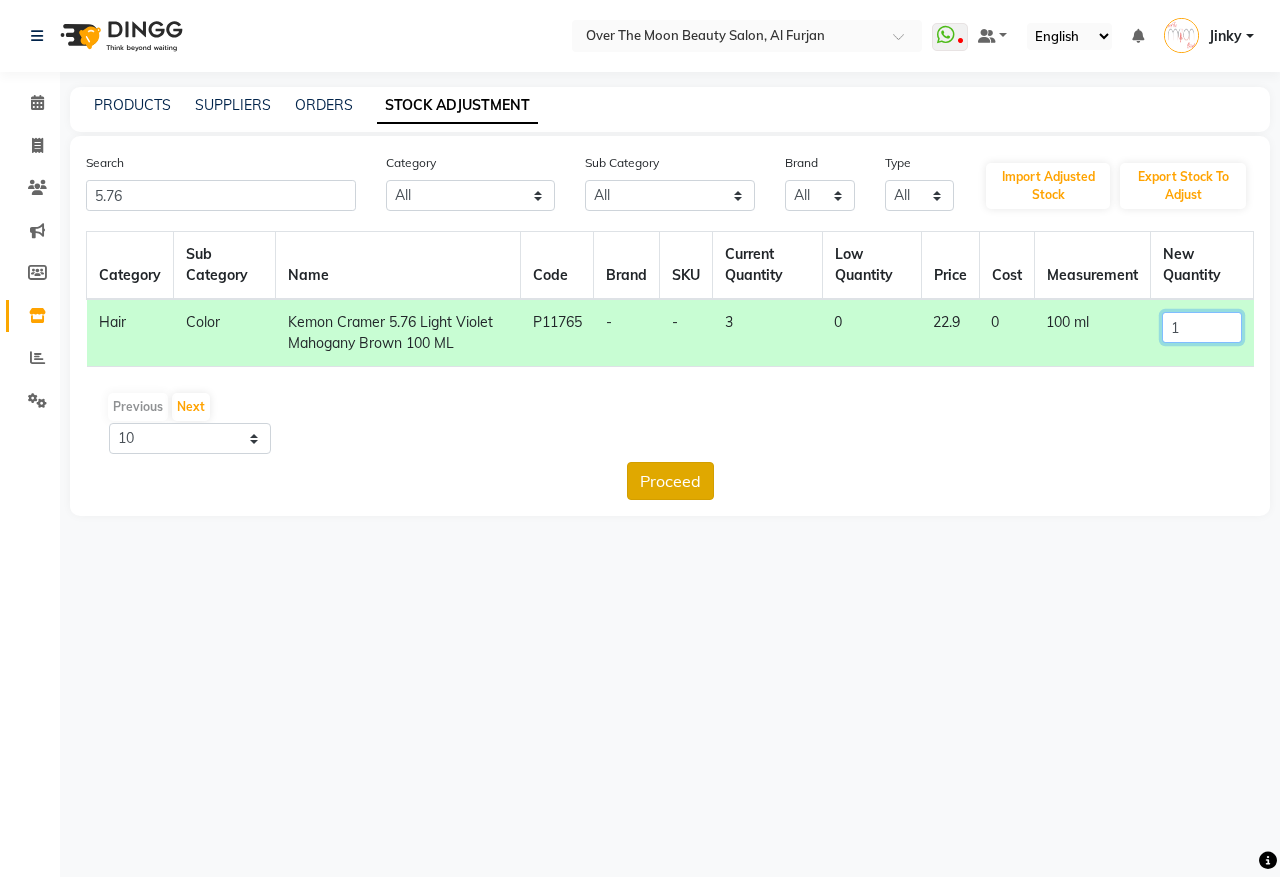 type on "1" 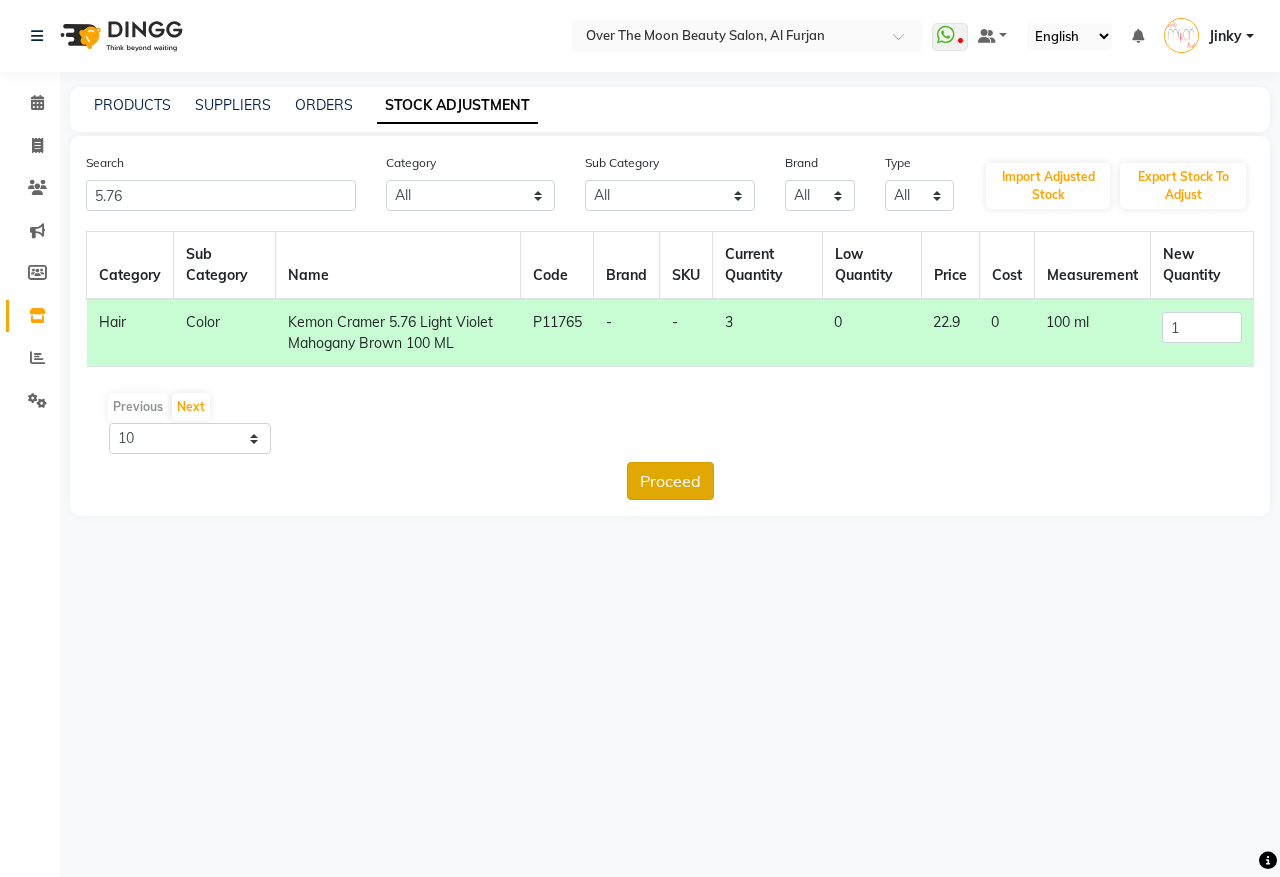 click on "Proceed" 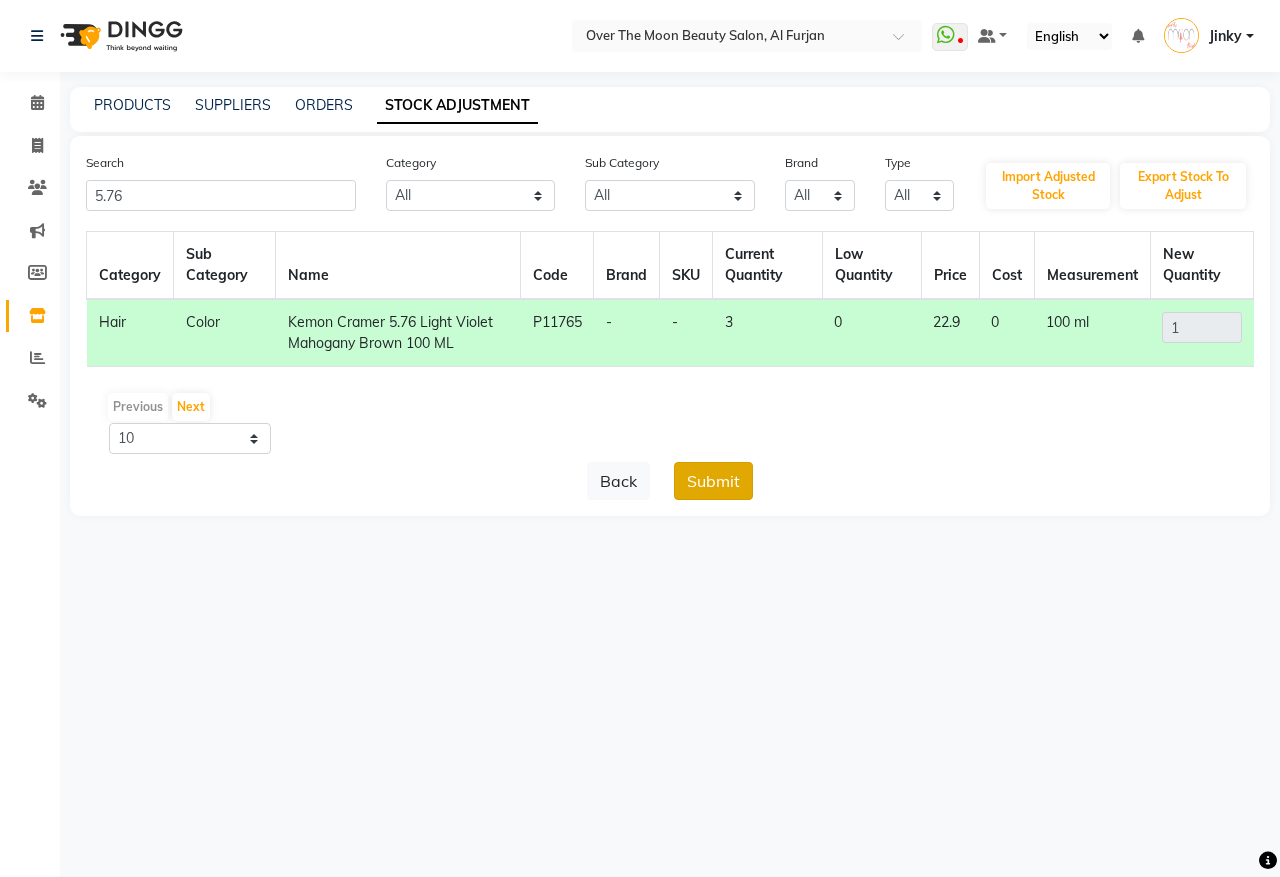 click on "Submit" 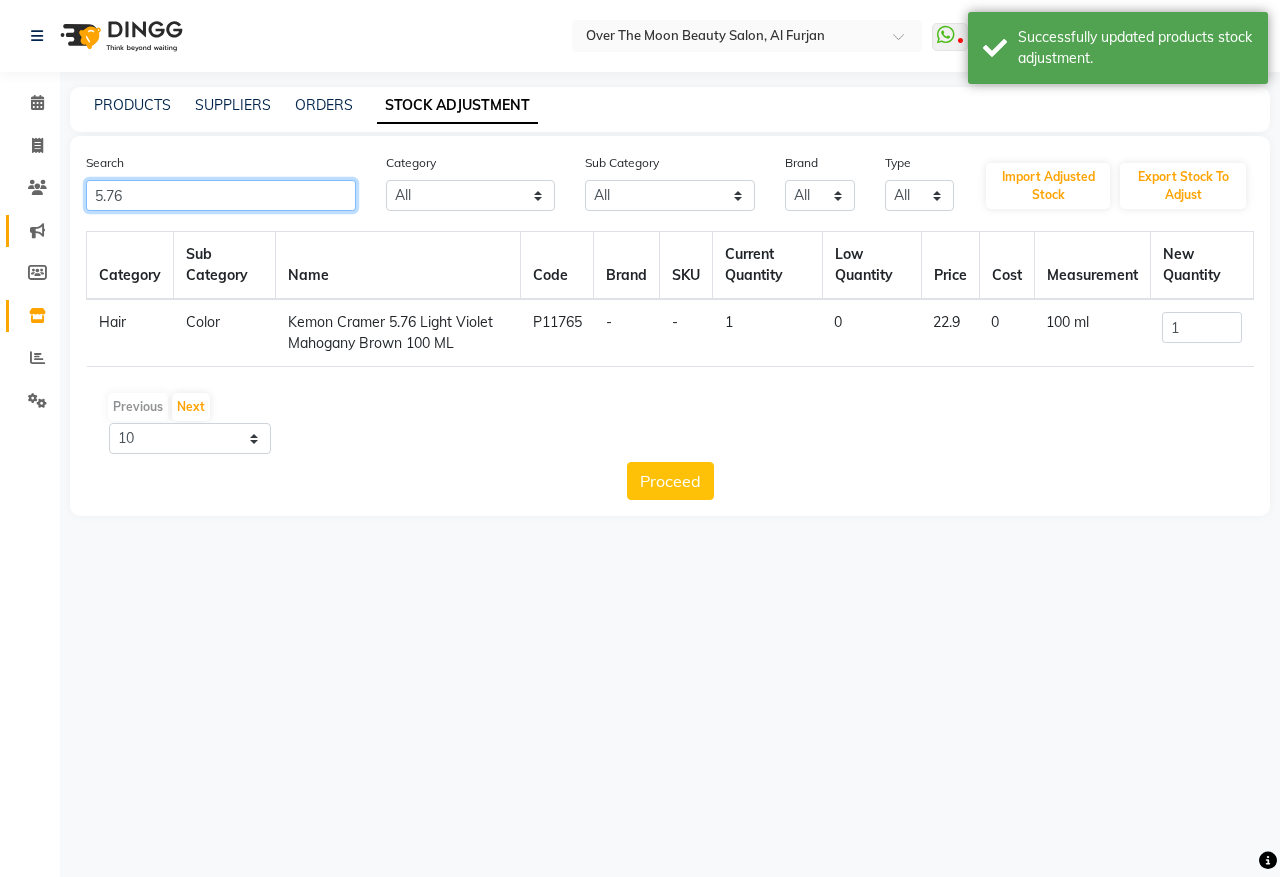 drag, startPoint x: 162, startPoint y: 186, endPoint x: 36, endPoint y: 220, distance: 130.5067 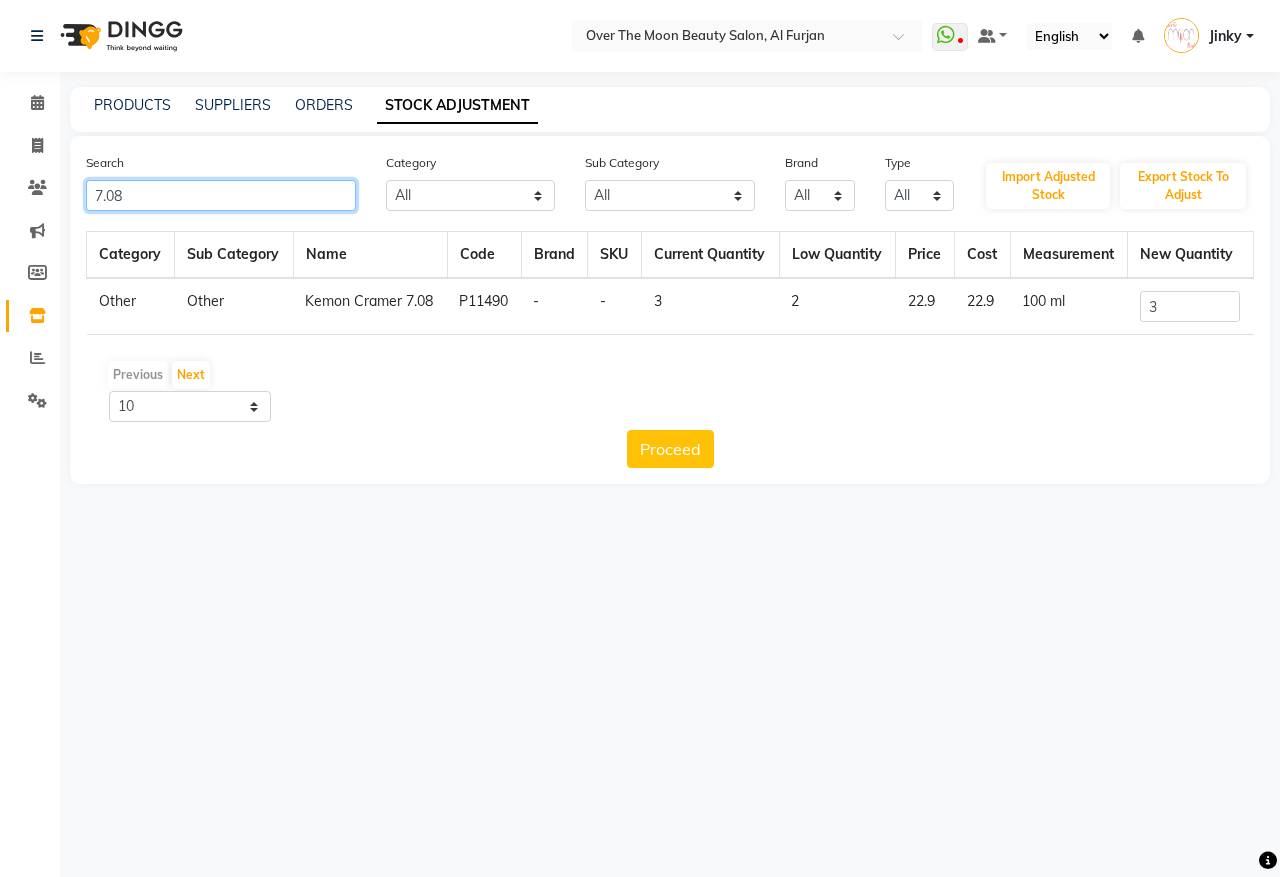 type on "7.08" 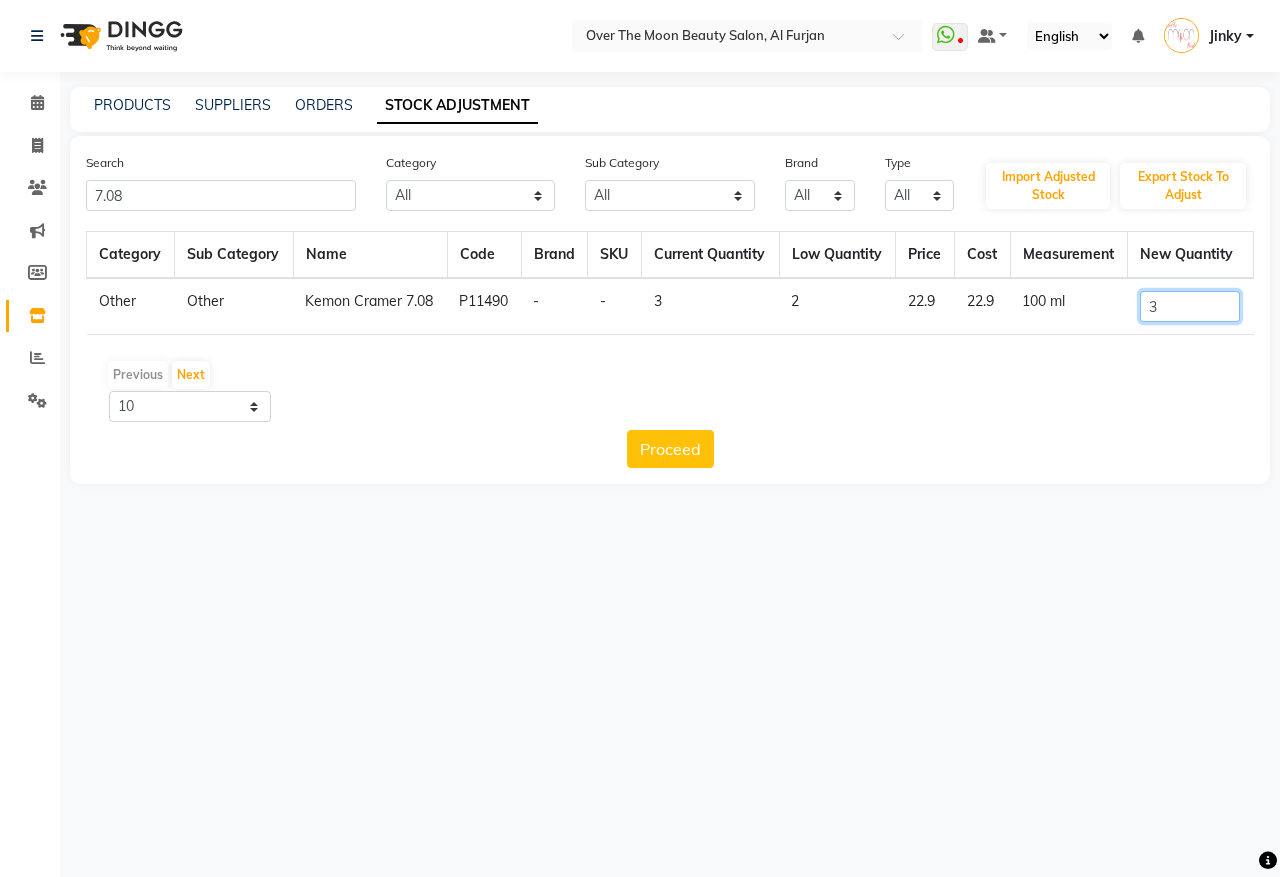 drag, startPoint x: 1148, startPoint y: 303, endPoint x: 1072, endPoint y: 322, distance: 78.339005 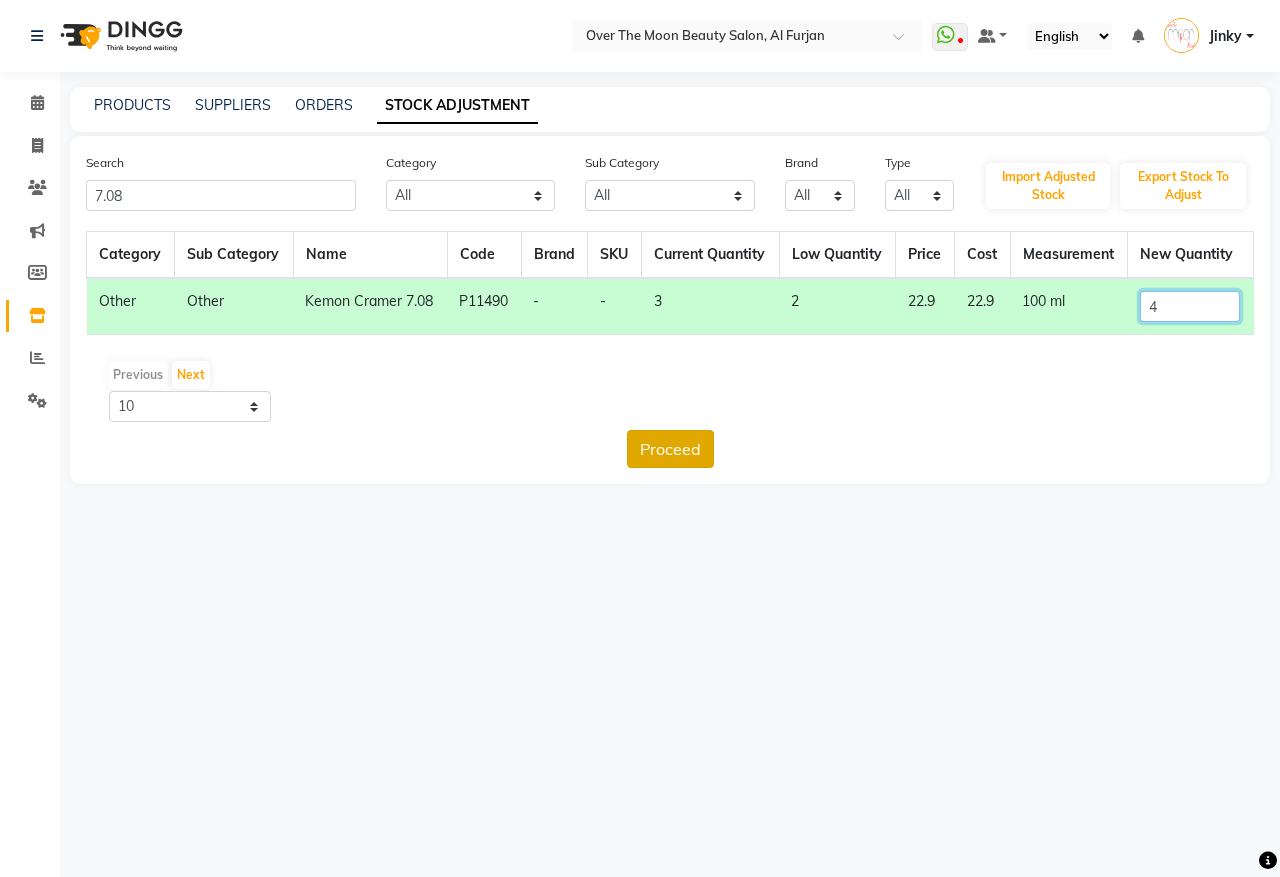type on "4" 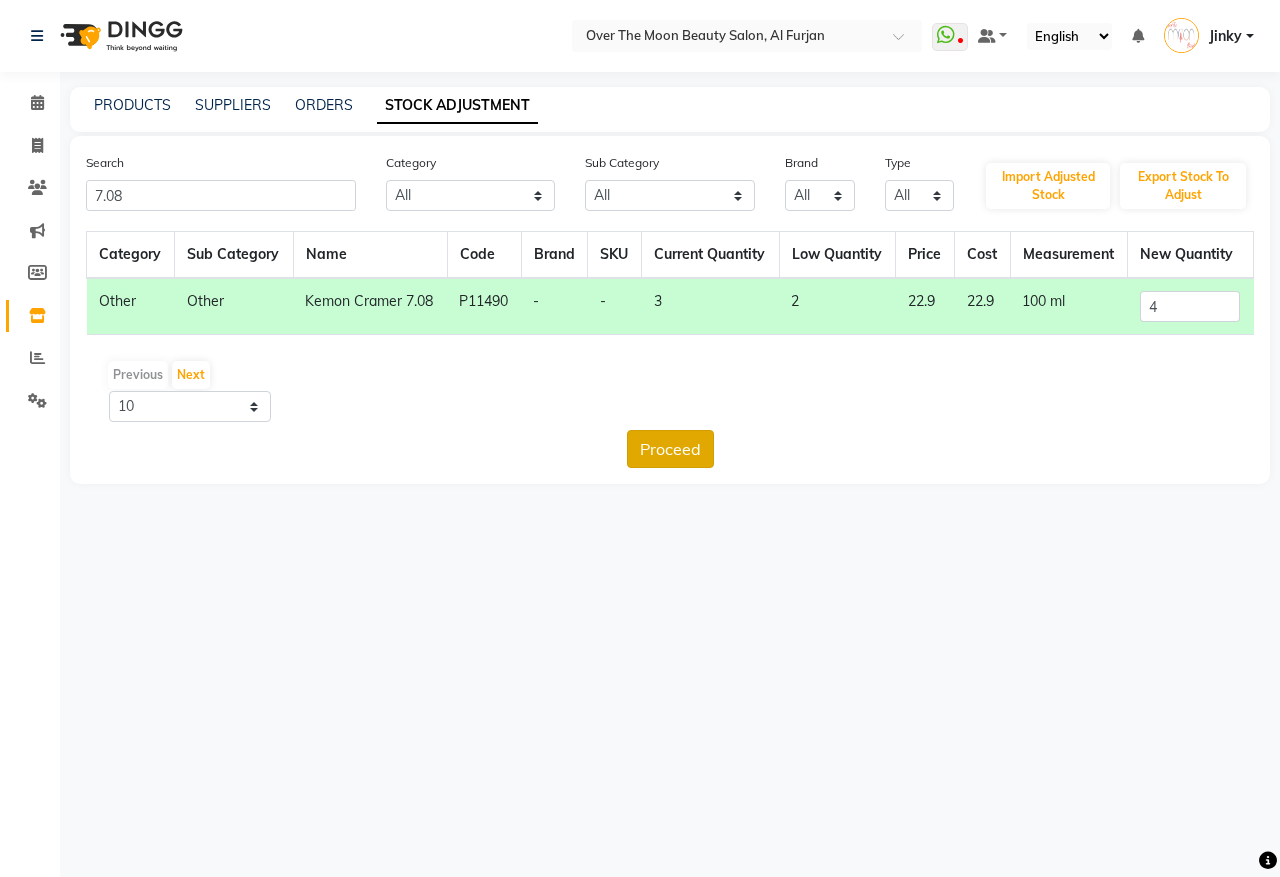 click on "Proceed" 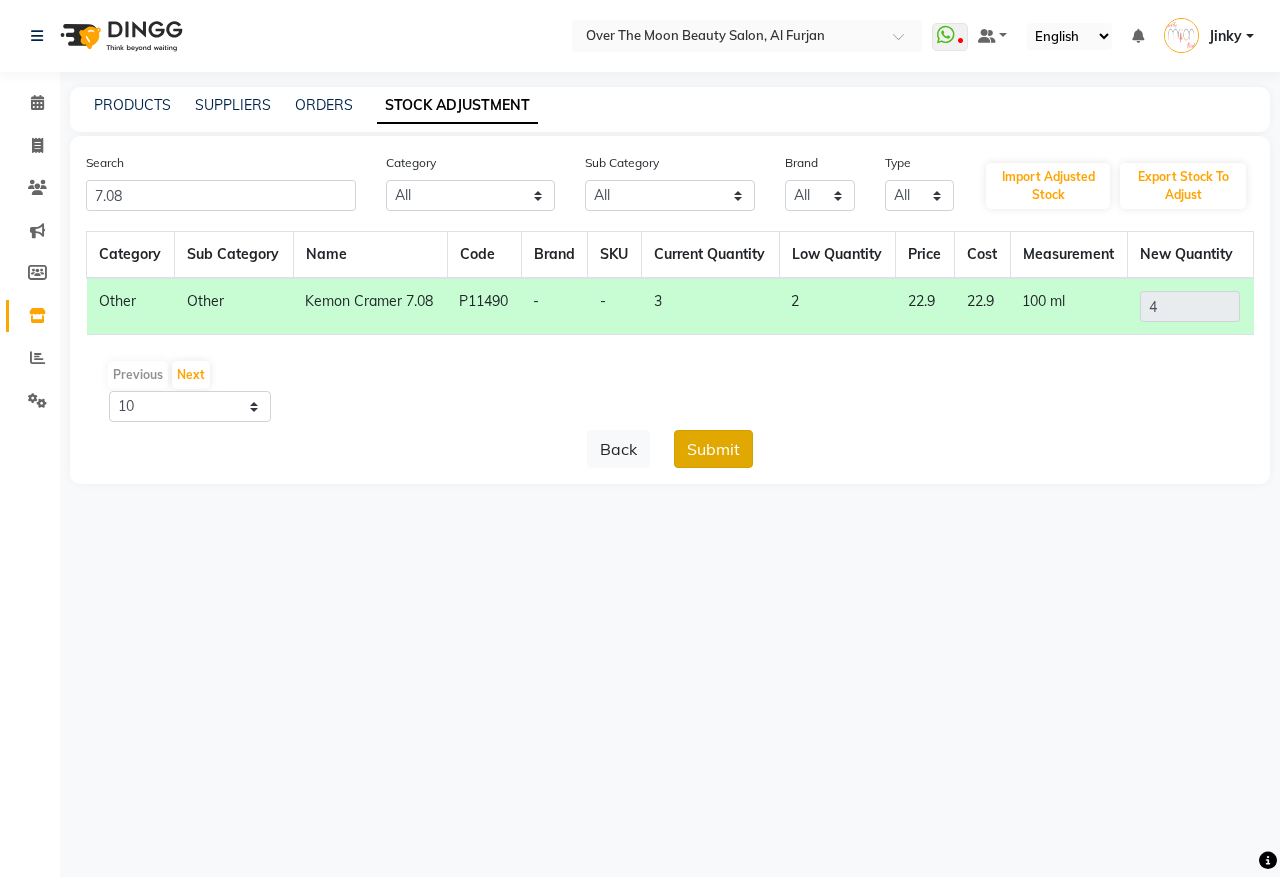 click on "Submit" 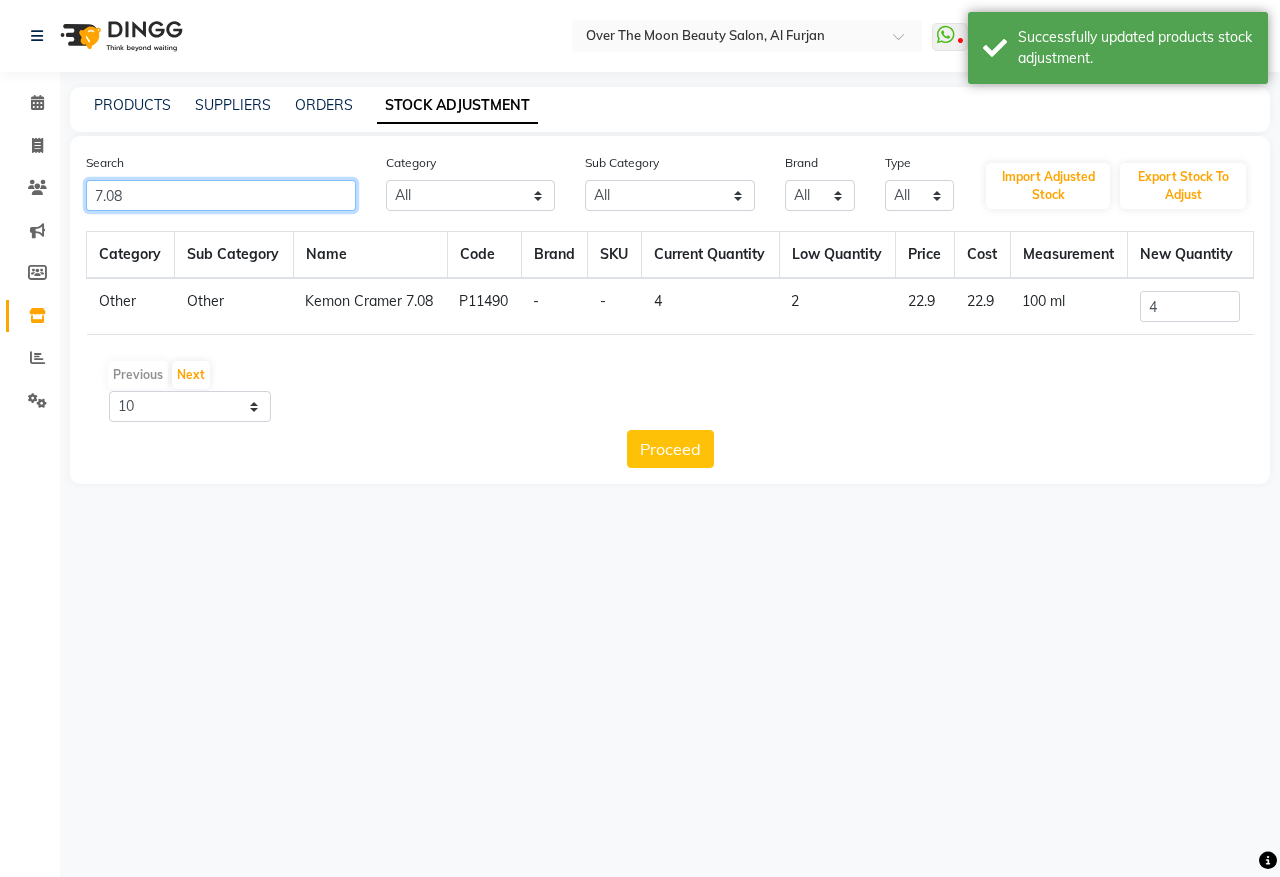 drag, startPoint x: 141, startPoint y: 190, endPoint x: 0, endPoint y: 215, distance: 143.19916 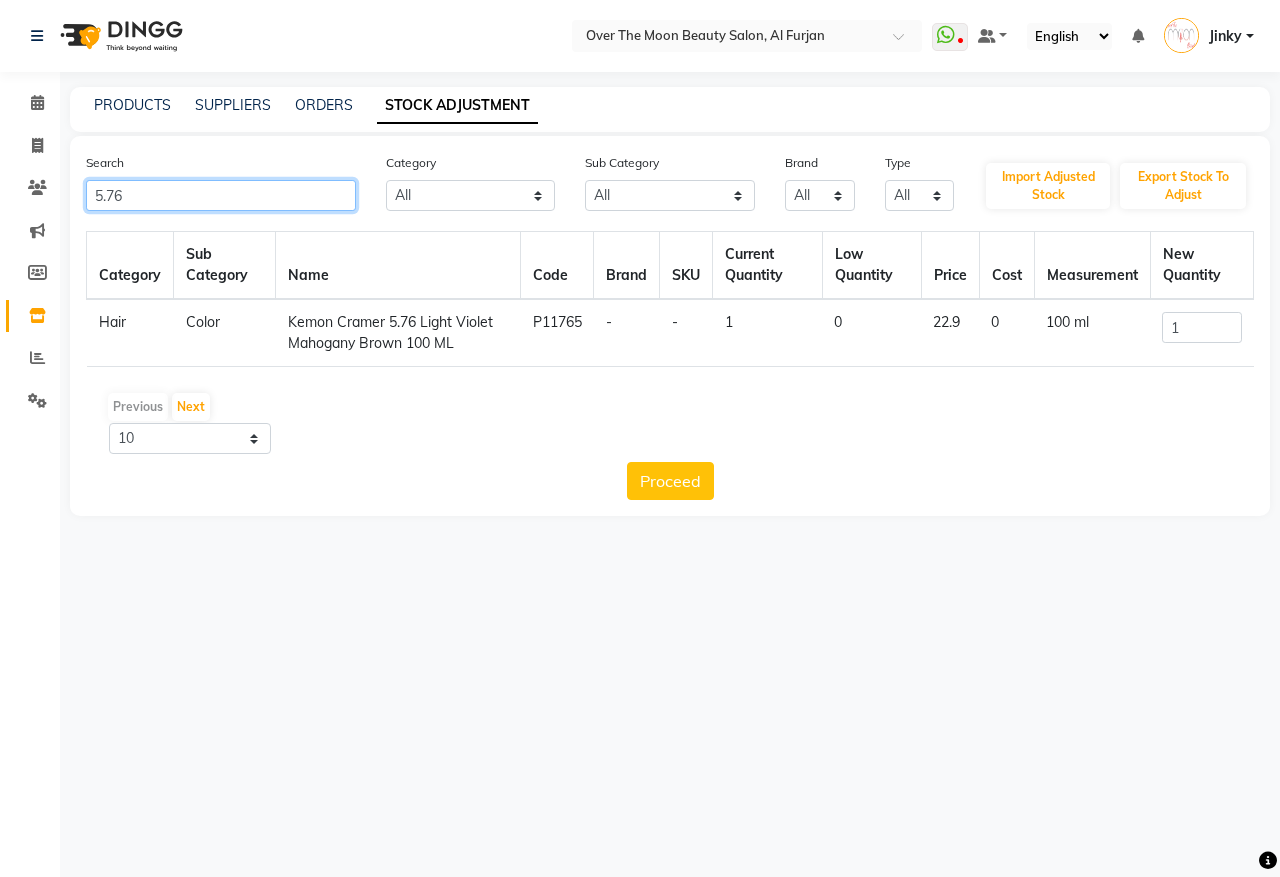 type on "5.76" 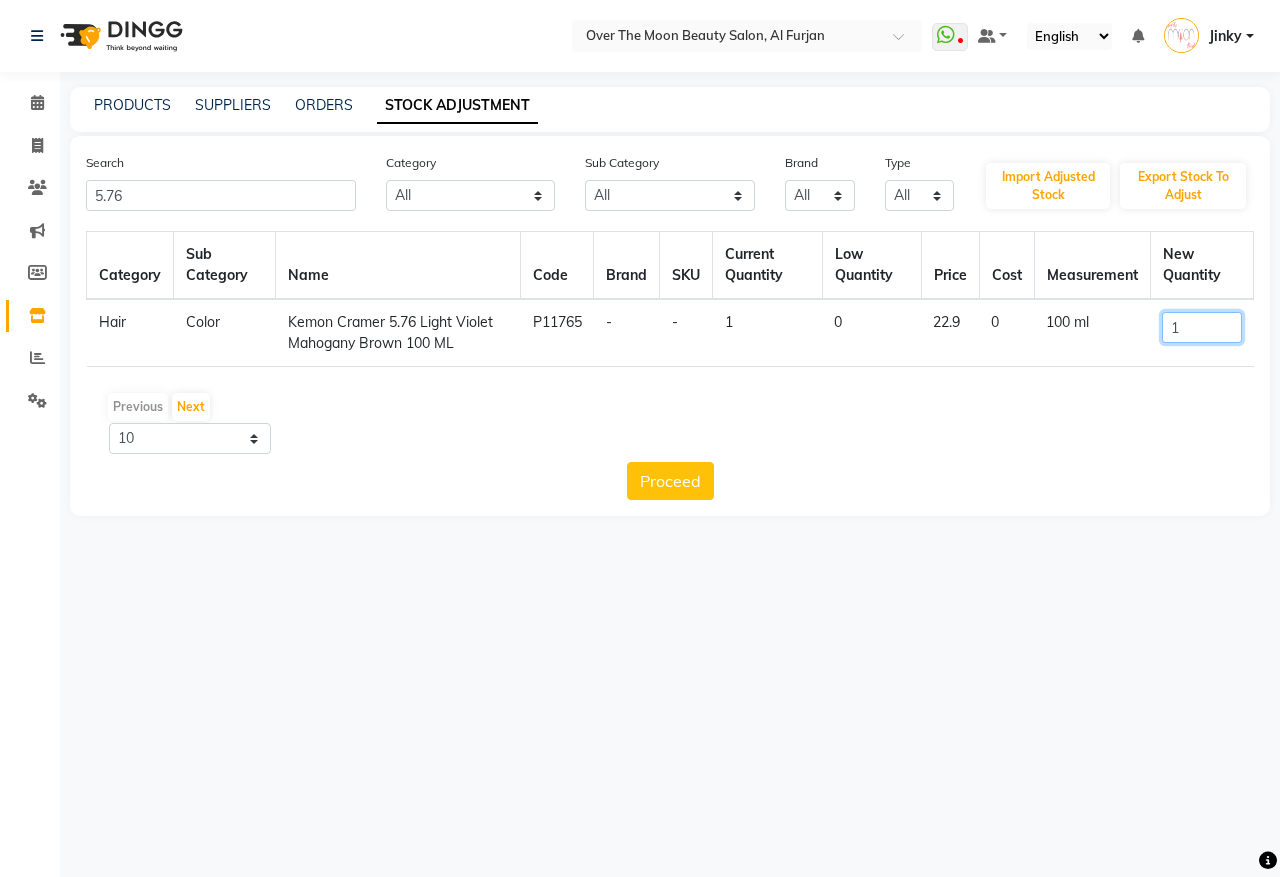 drag, startPoint x: 1195, startPoint y: 323, endPoint x: 1026, endPoint y: 385, distance: 180.01389 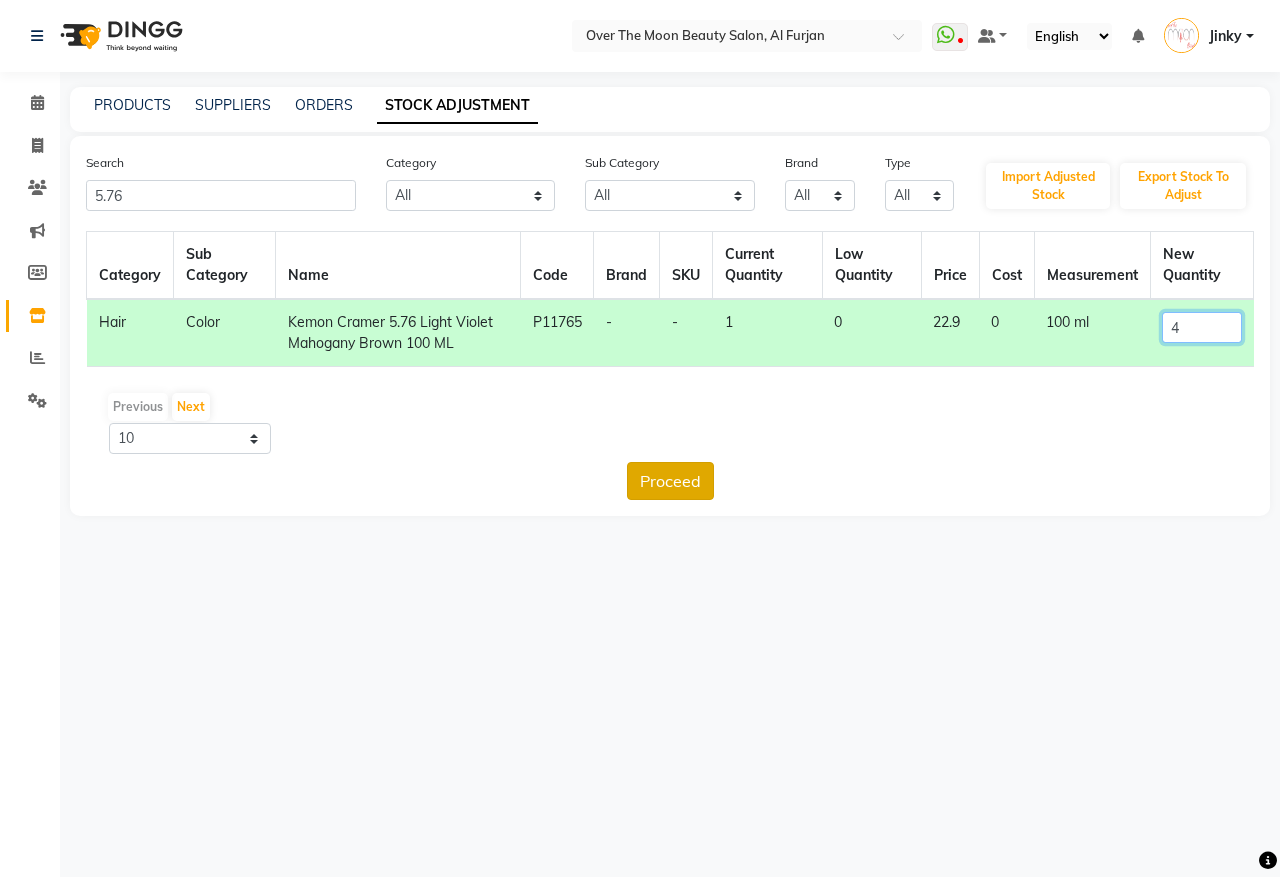 type on "4" 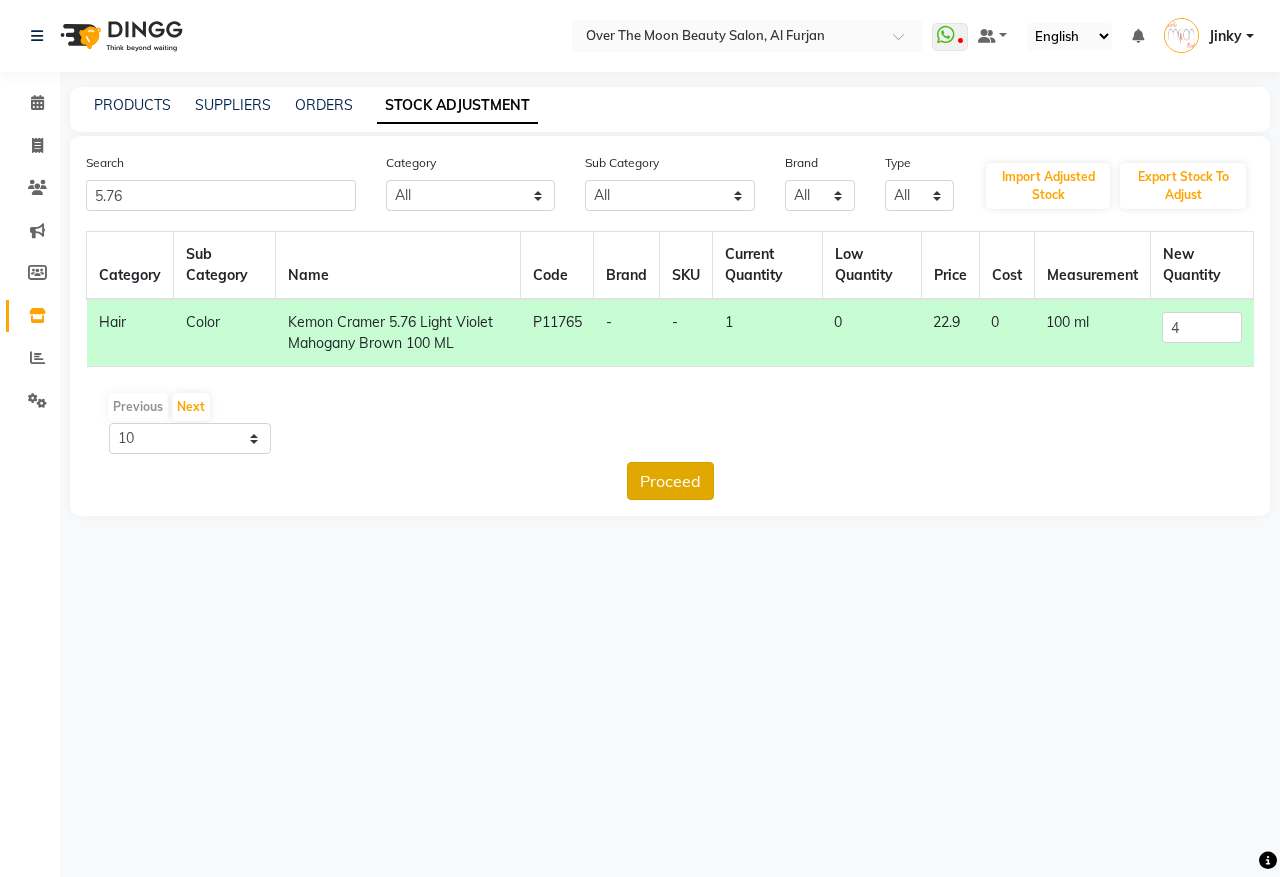 click on "Proceed" 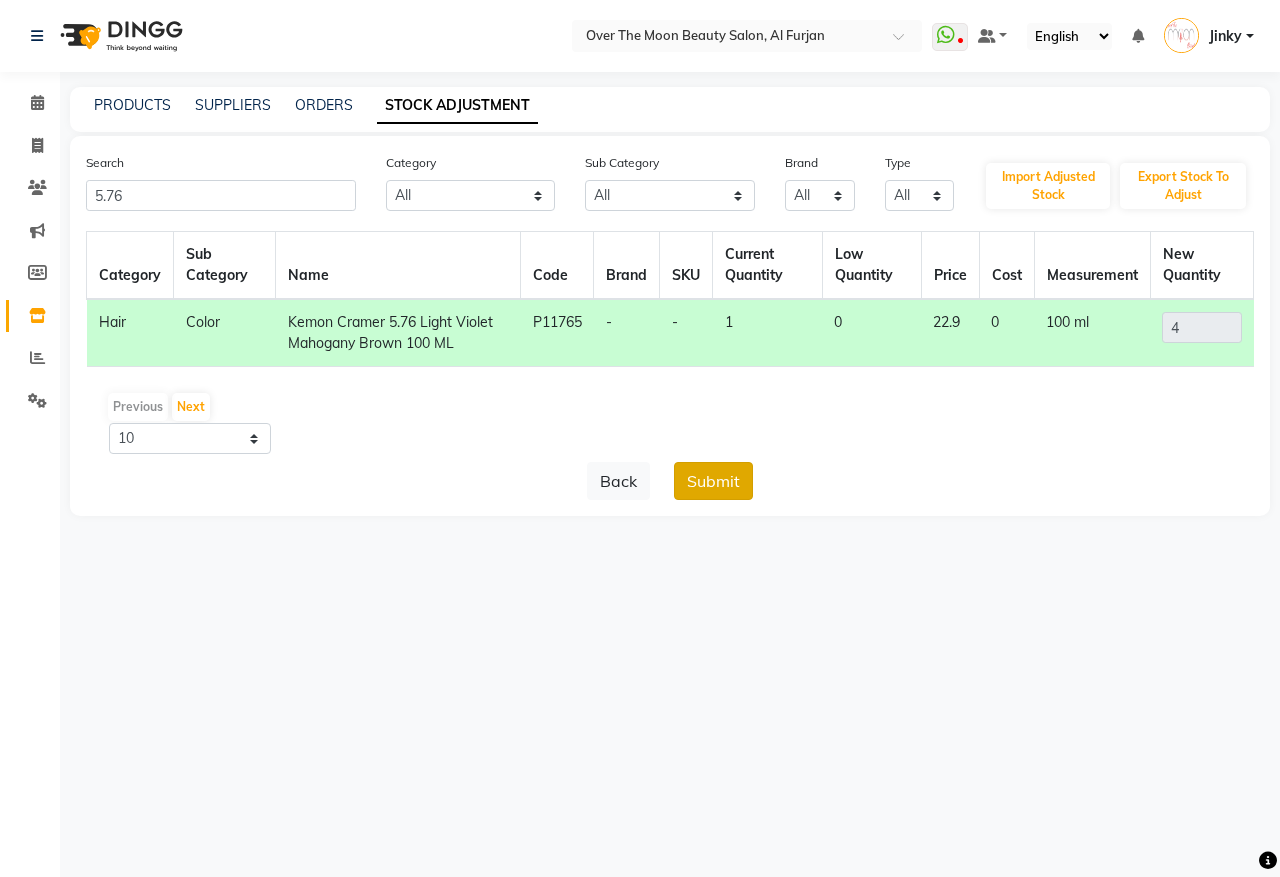 click on "Submit" 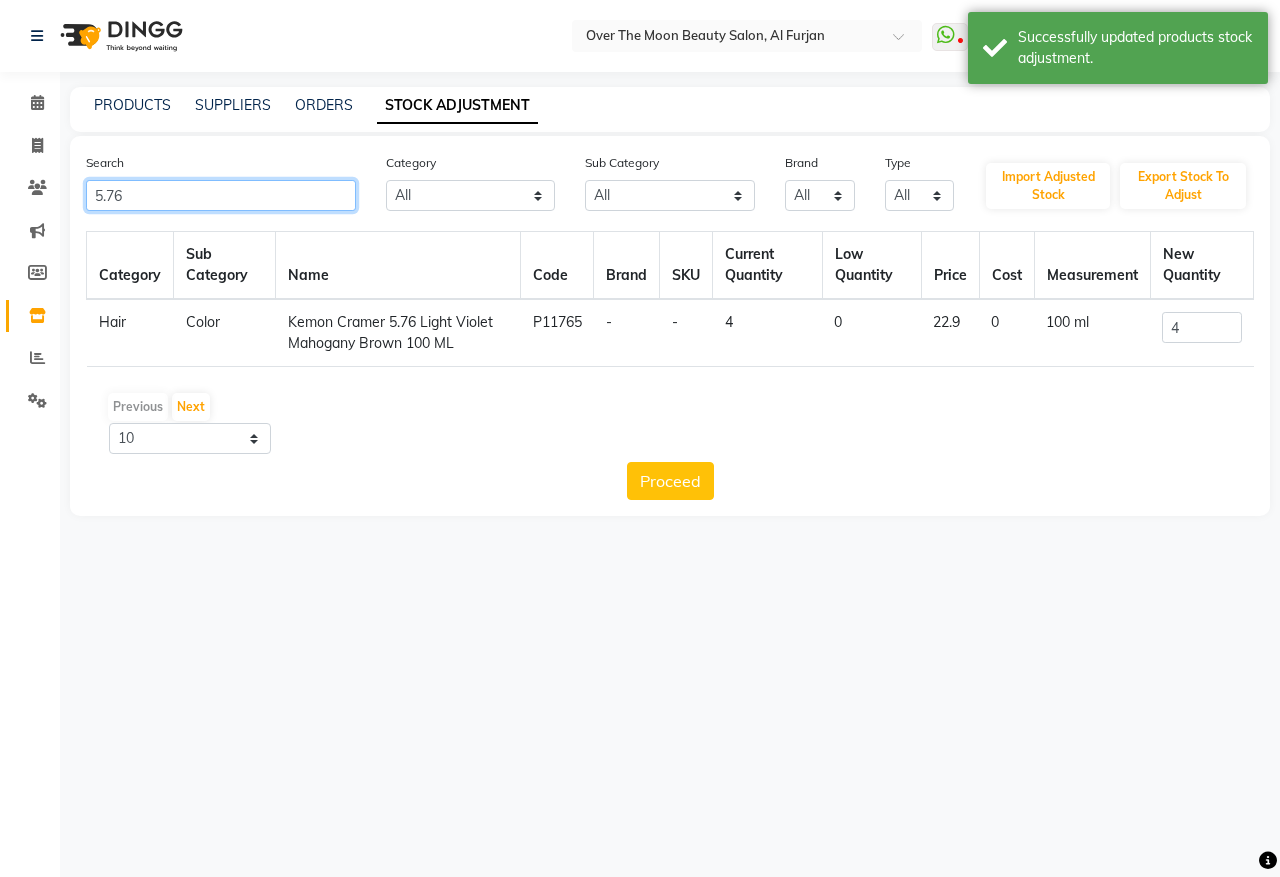 drag, startPoint x: 145, startPoint y: 188, endPoint x: 58, endPoint y: 186, distance: 87.02299 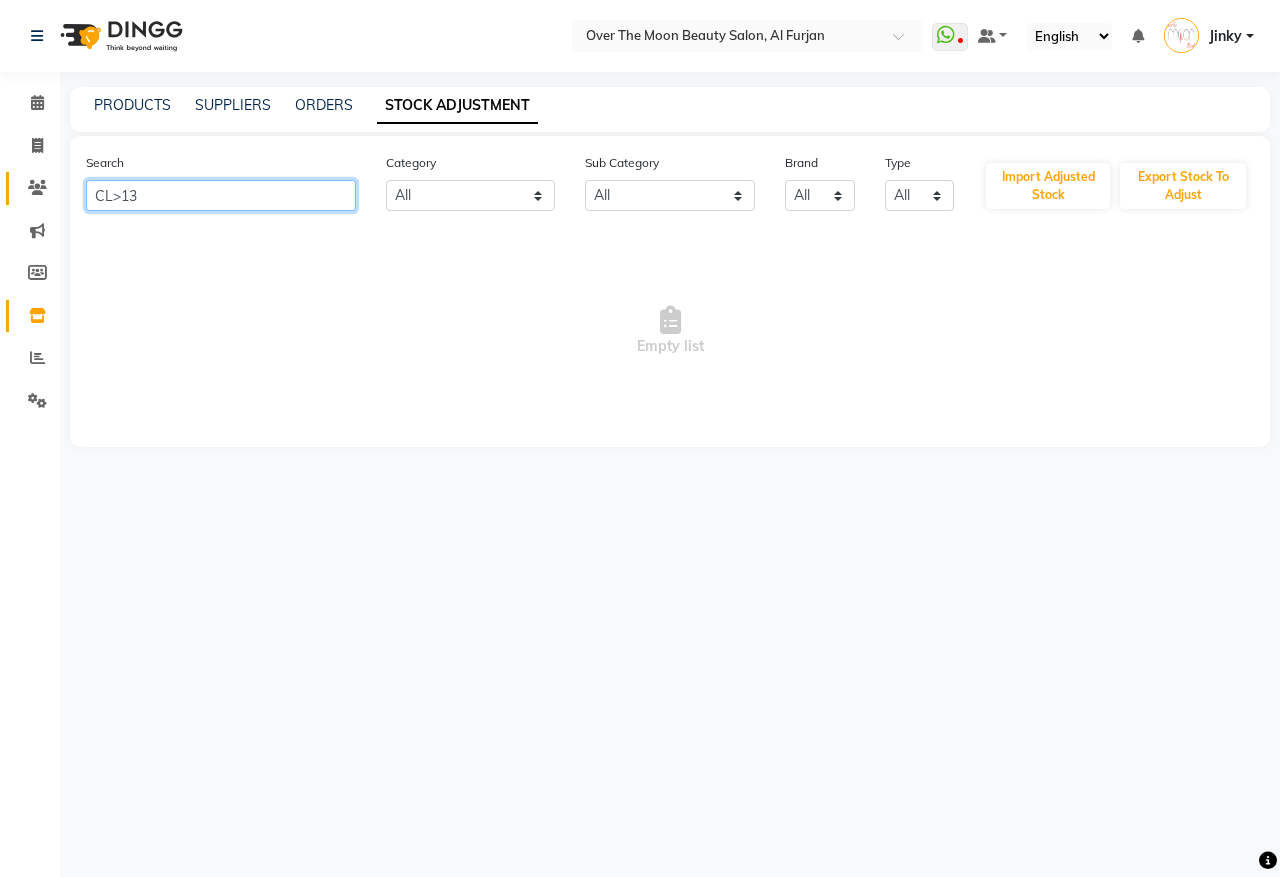 drag, startPoint x: 151, startPoint y: 193, endPoint x: 48, endPoint y: 195, distance: 103.01942 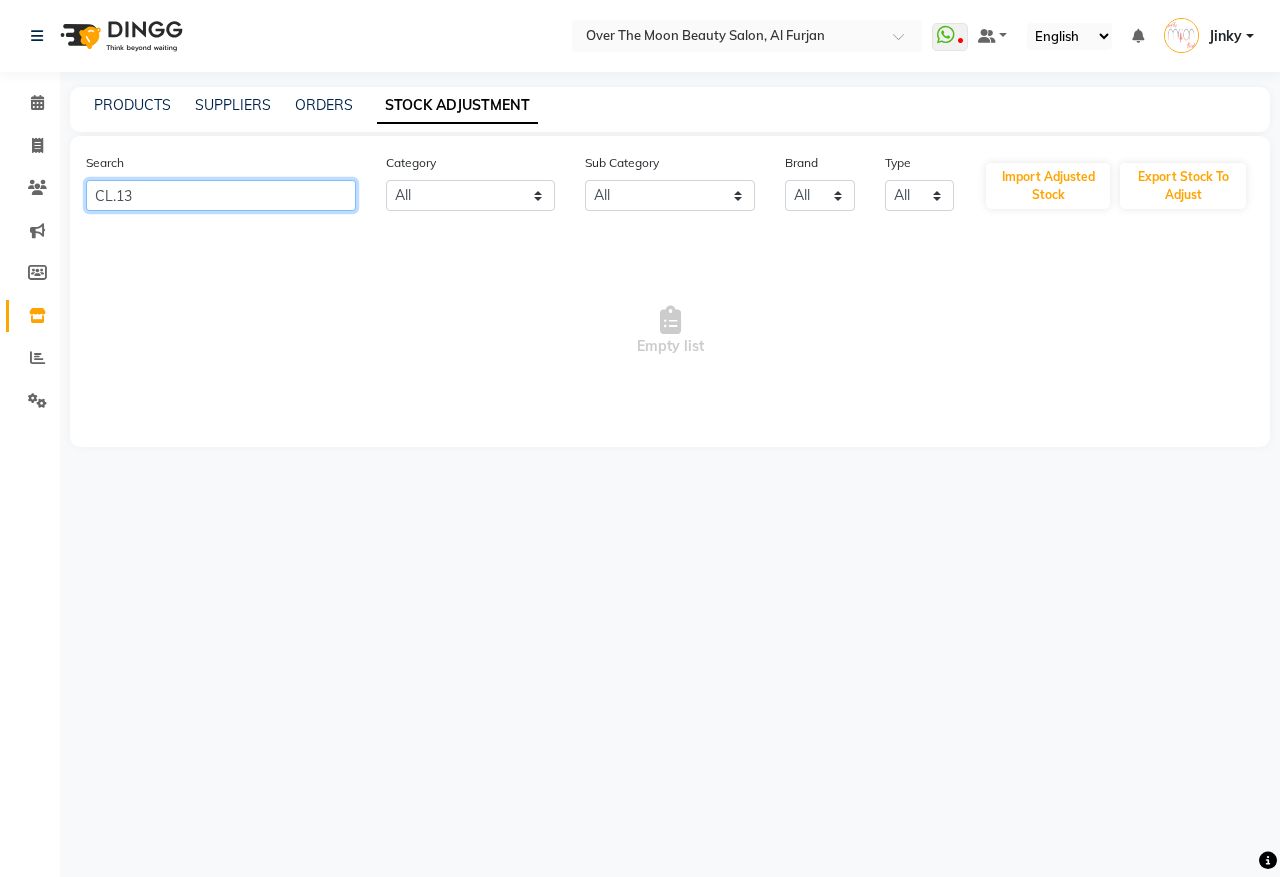 drag, startPoint x: 141, startPoint y: 196, endPoint x: 35, endPoint y: 211, distance: 107.05606 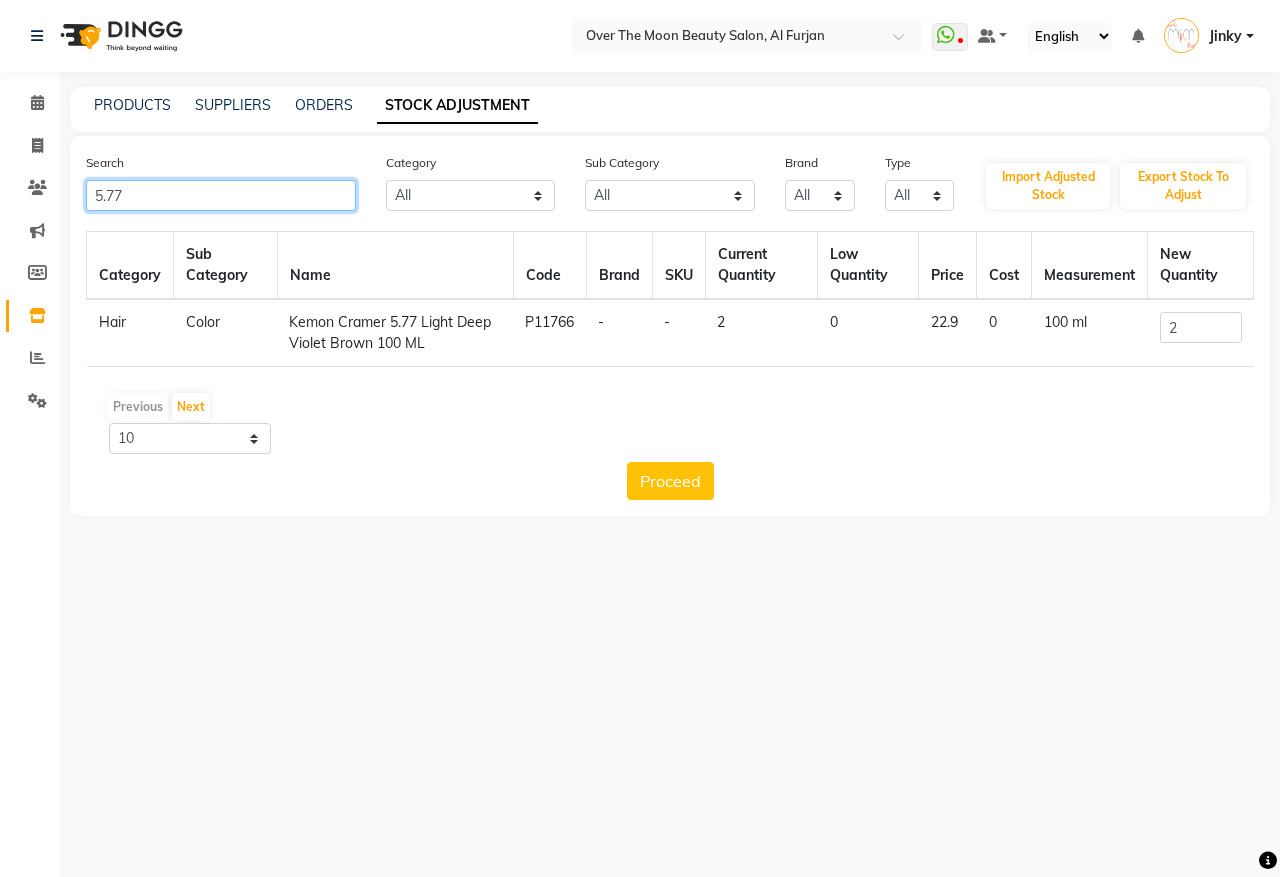 type on "5.77" 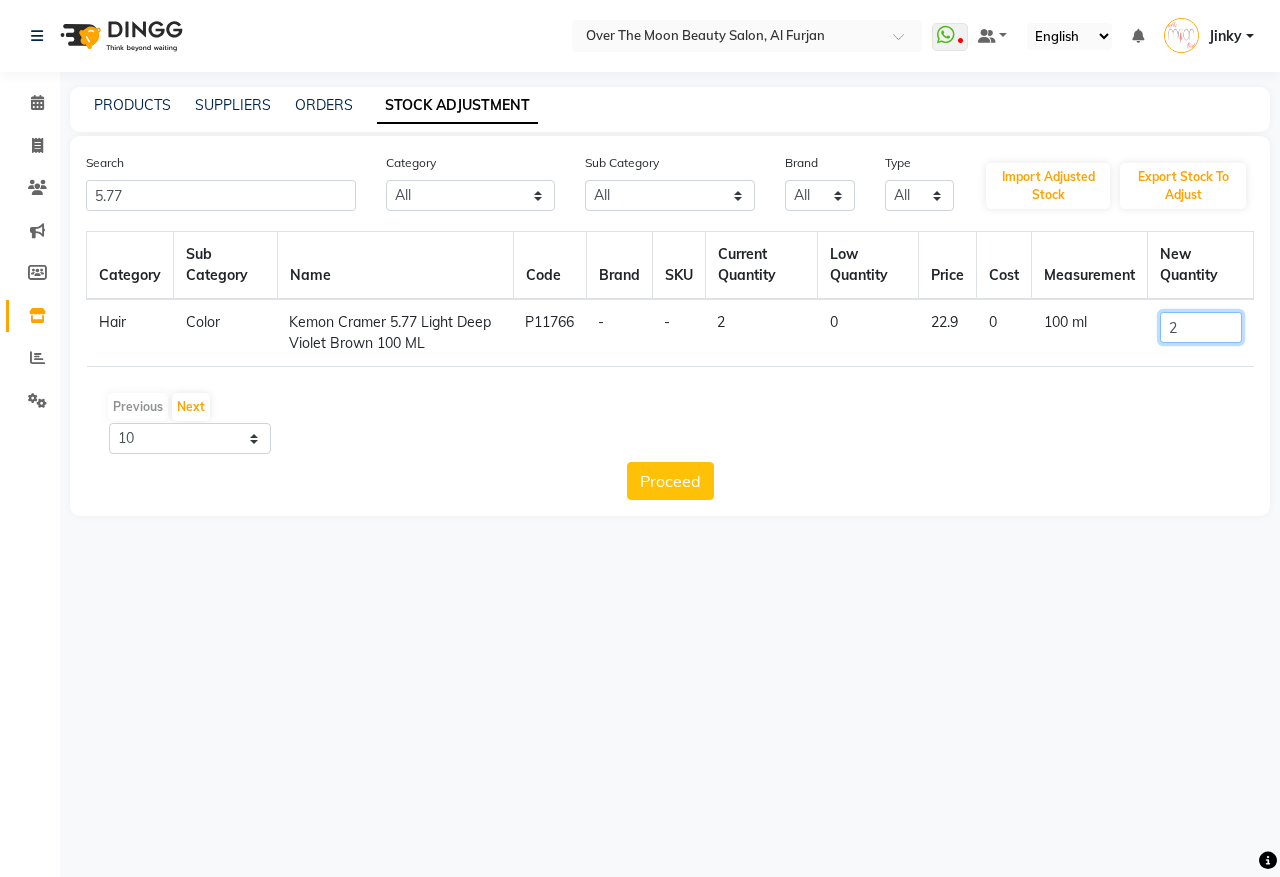 drag, startPoint x: 1201, startPoint y: 322, endPoint x: 1073, endPoint y: 375, distance: 138.5388 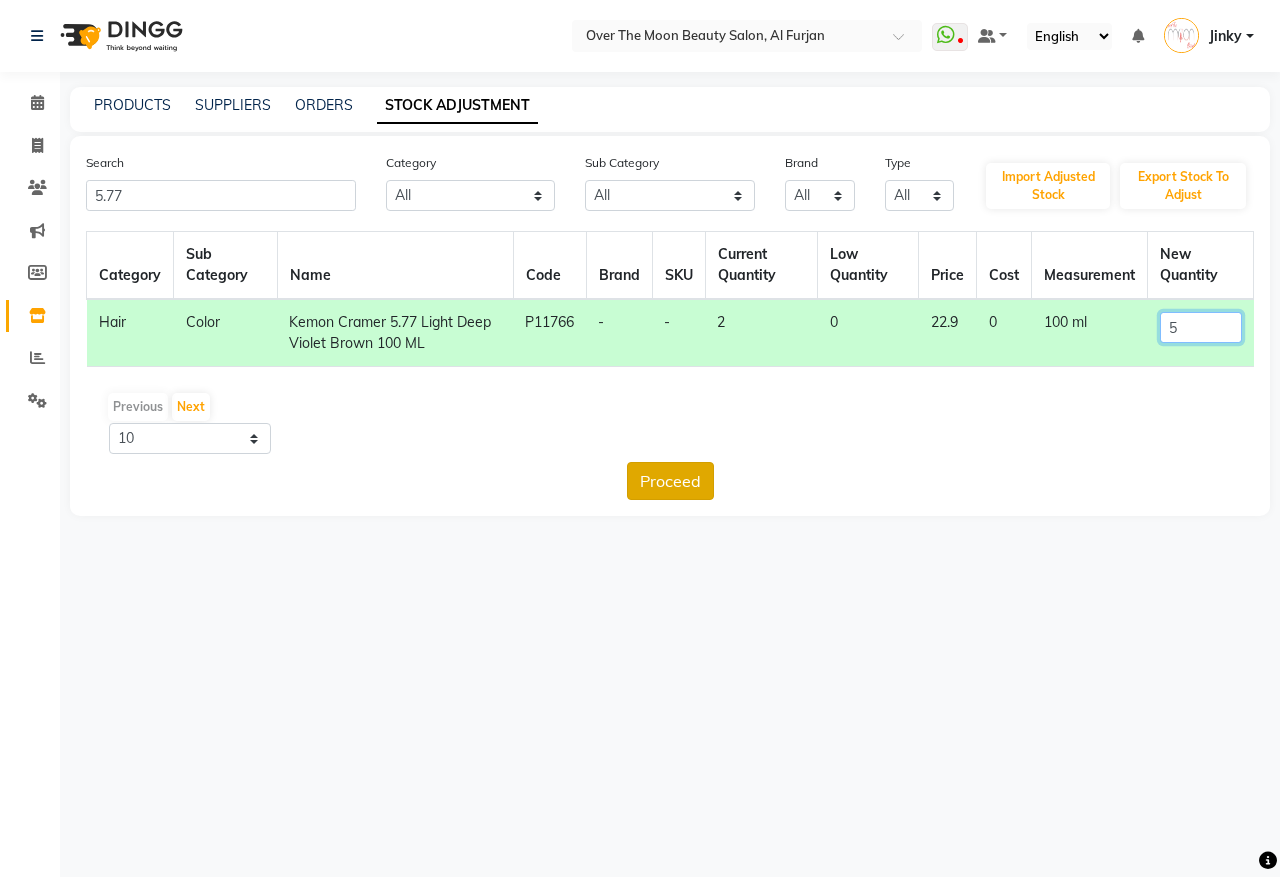 type on "5" 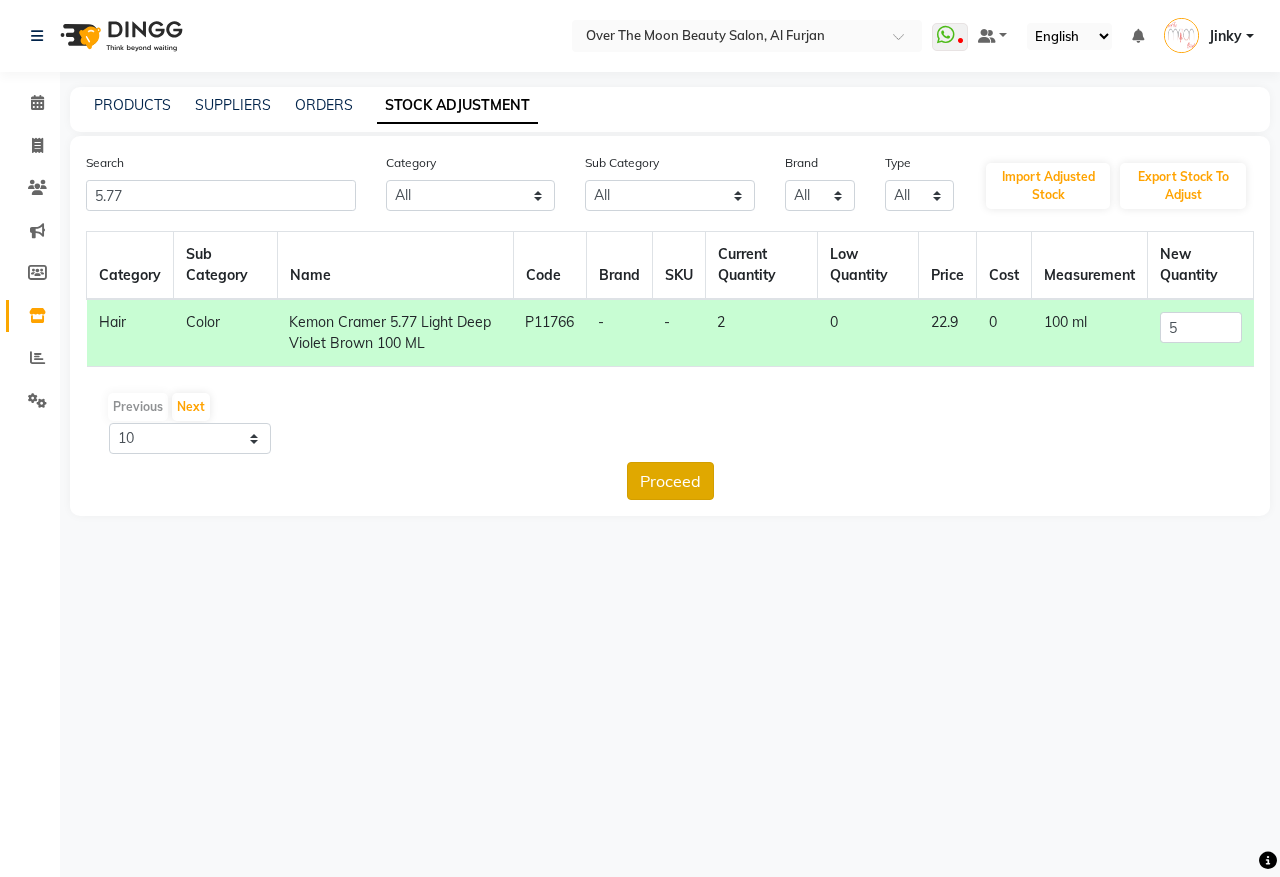 click on "Proceed" 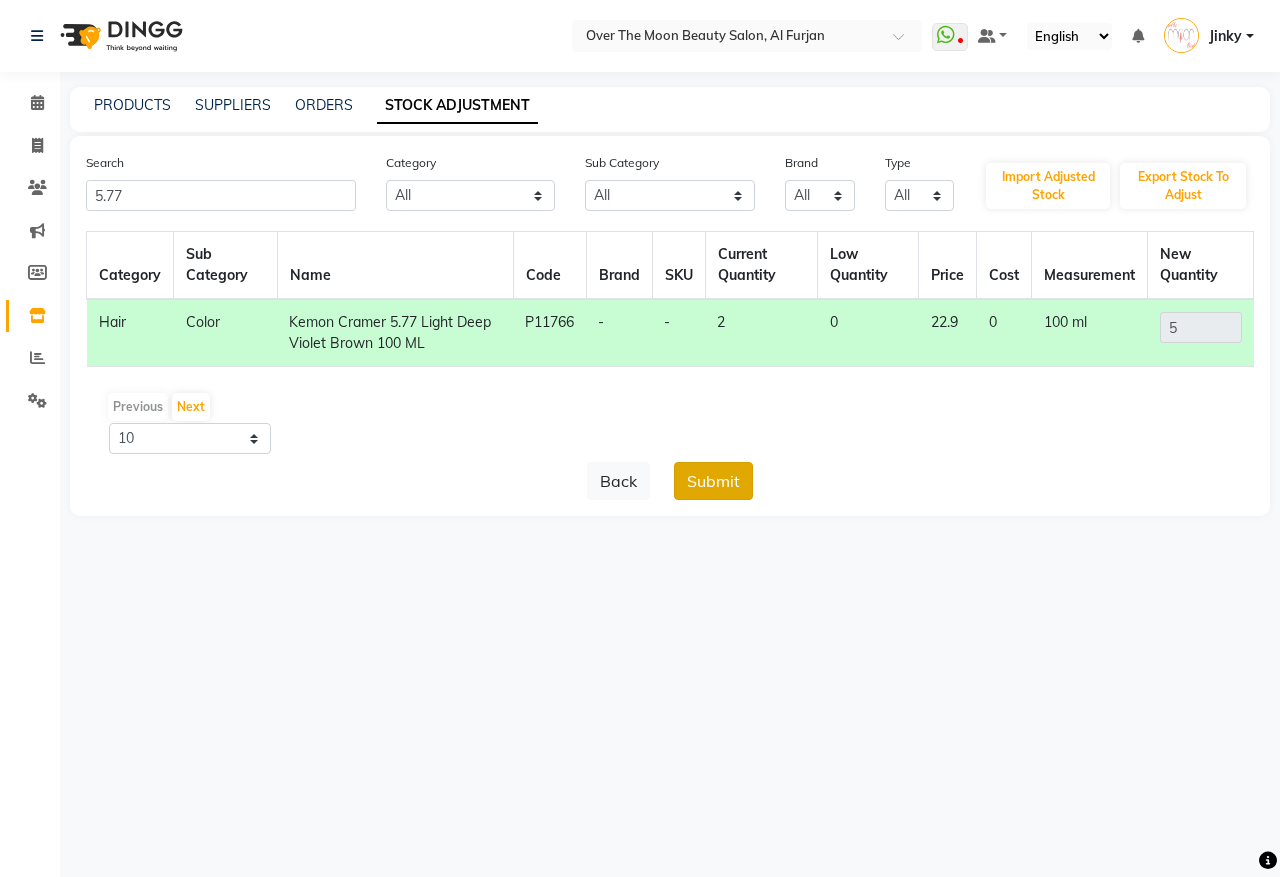 click on "Submit" 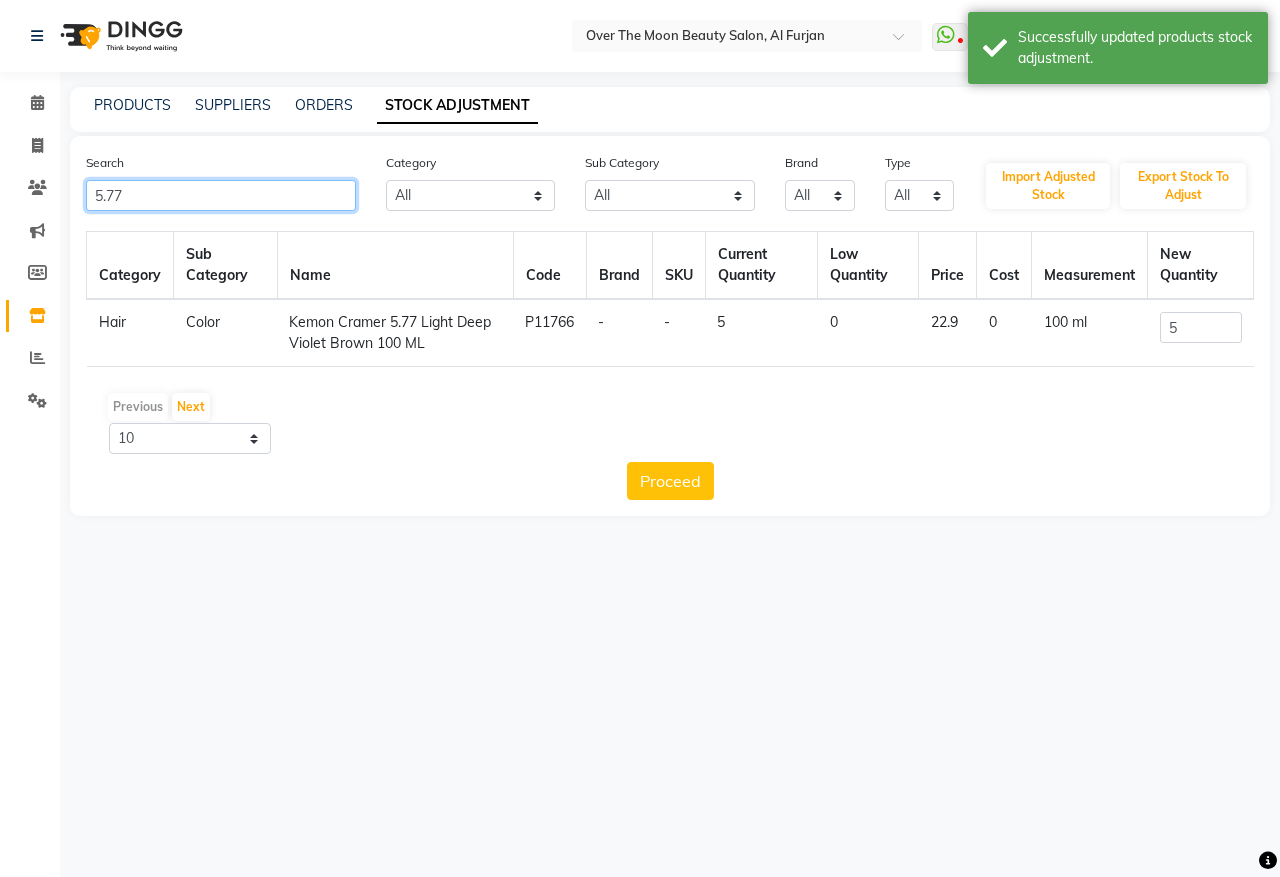 drag, startPoint x: 145, startPoint y: 185, endPoint x: 0, endPoint y: 243, distance: 156.16978 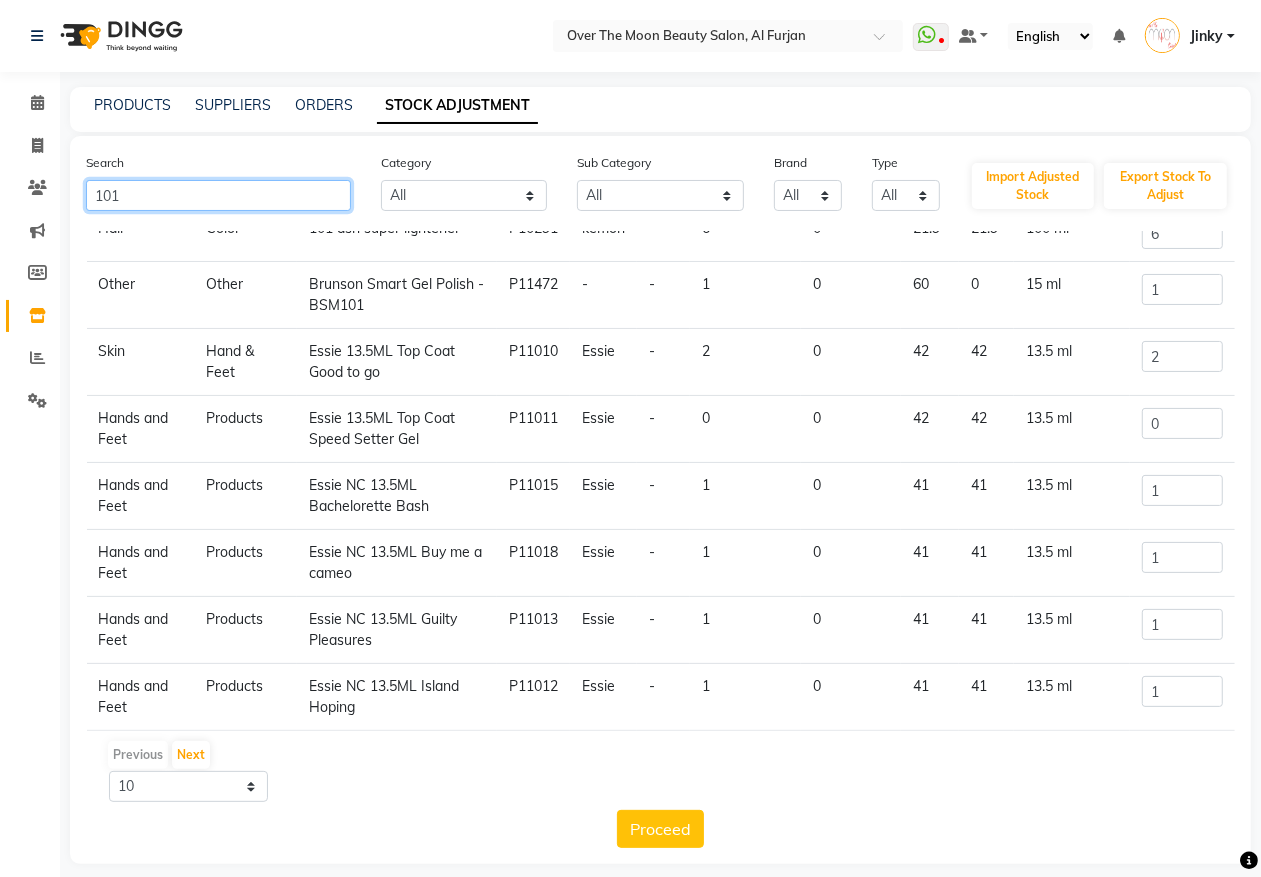 scroll, scrollTop: 246, scrollLeft: 0, axis: vertical 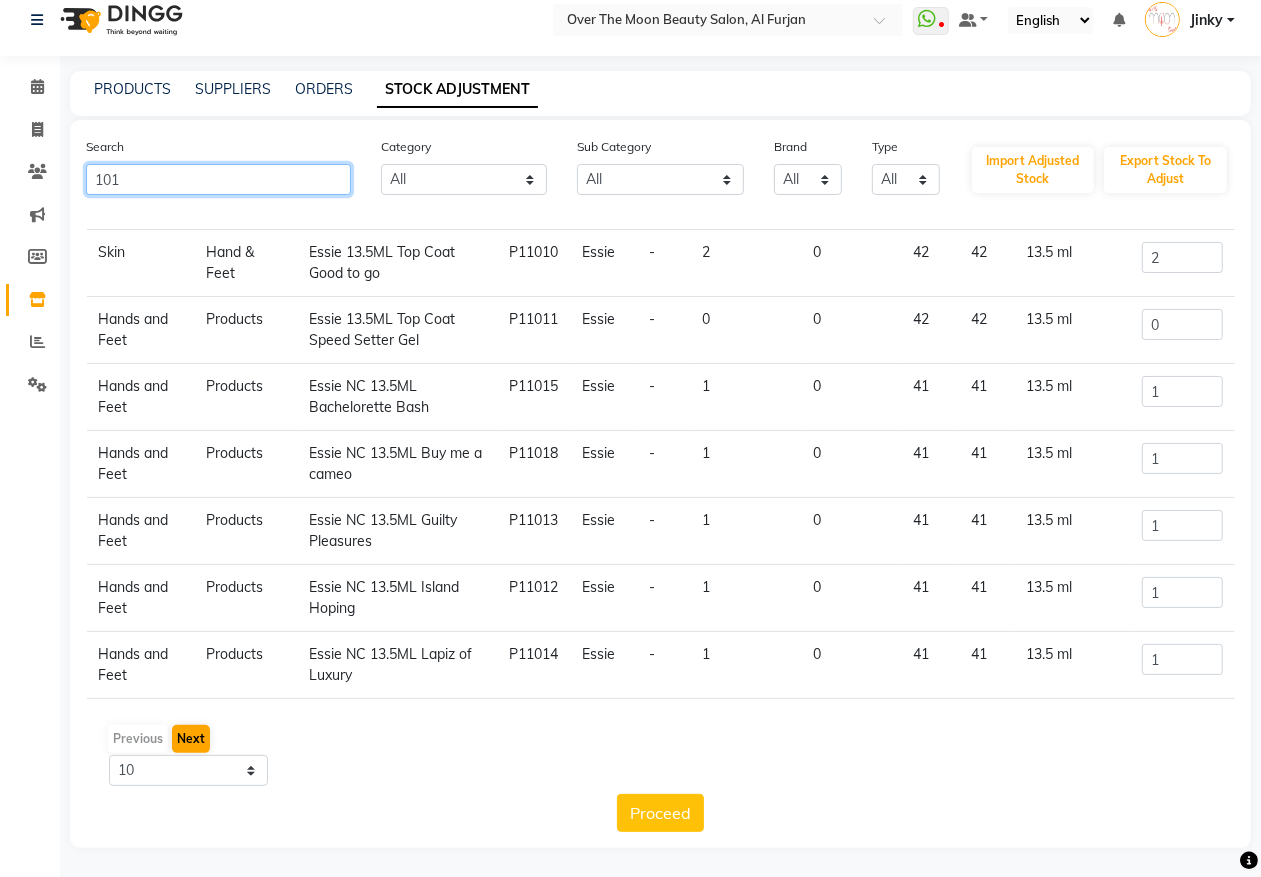 type on "101" 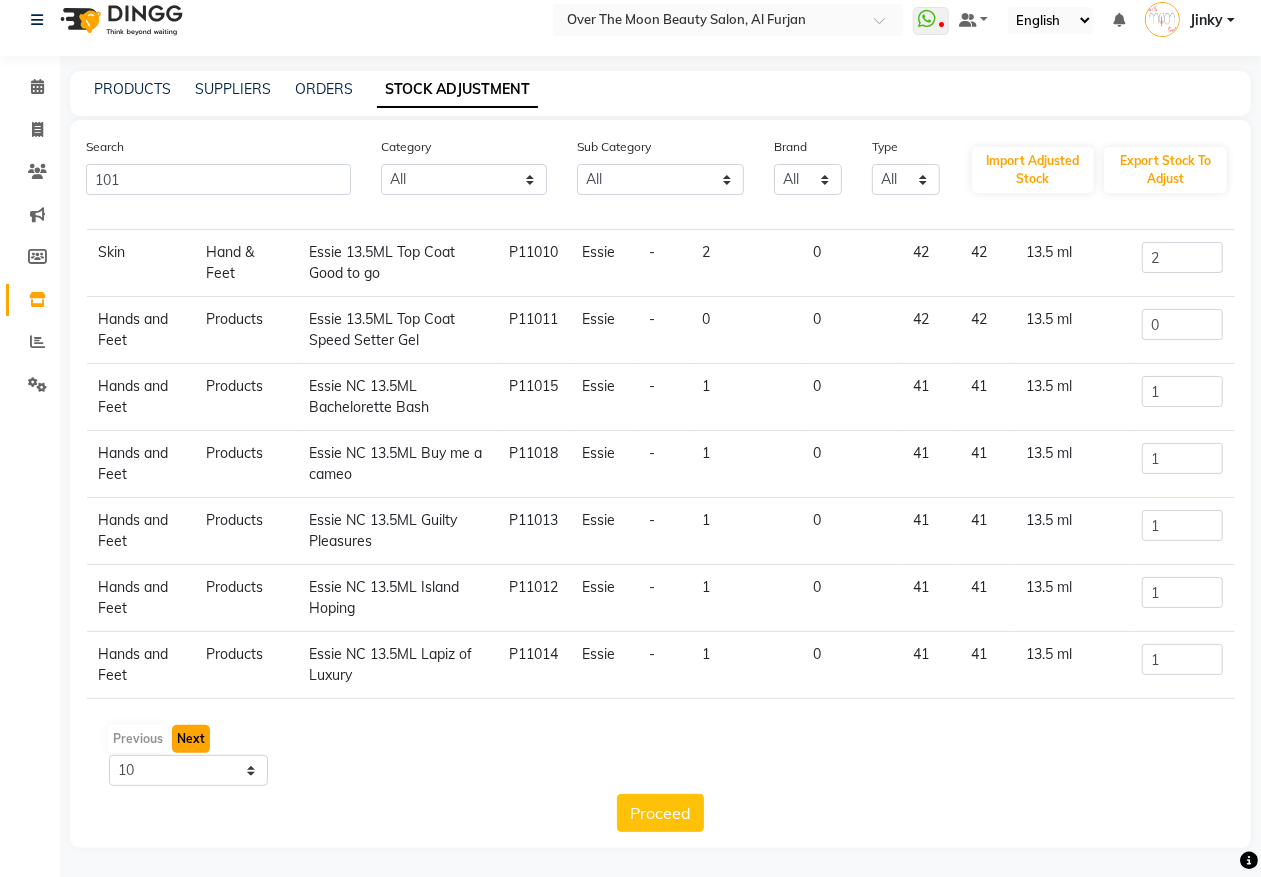 click on "Next" 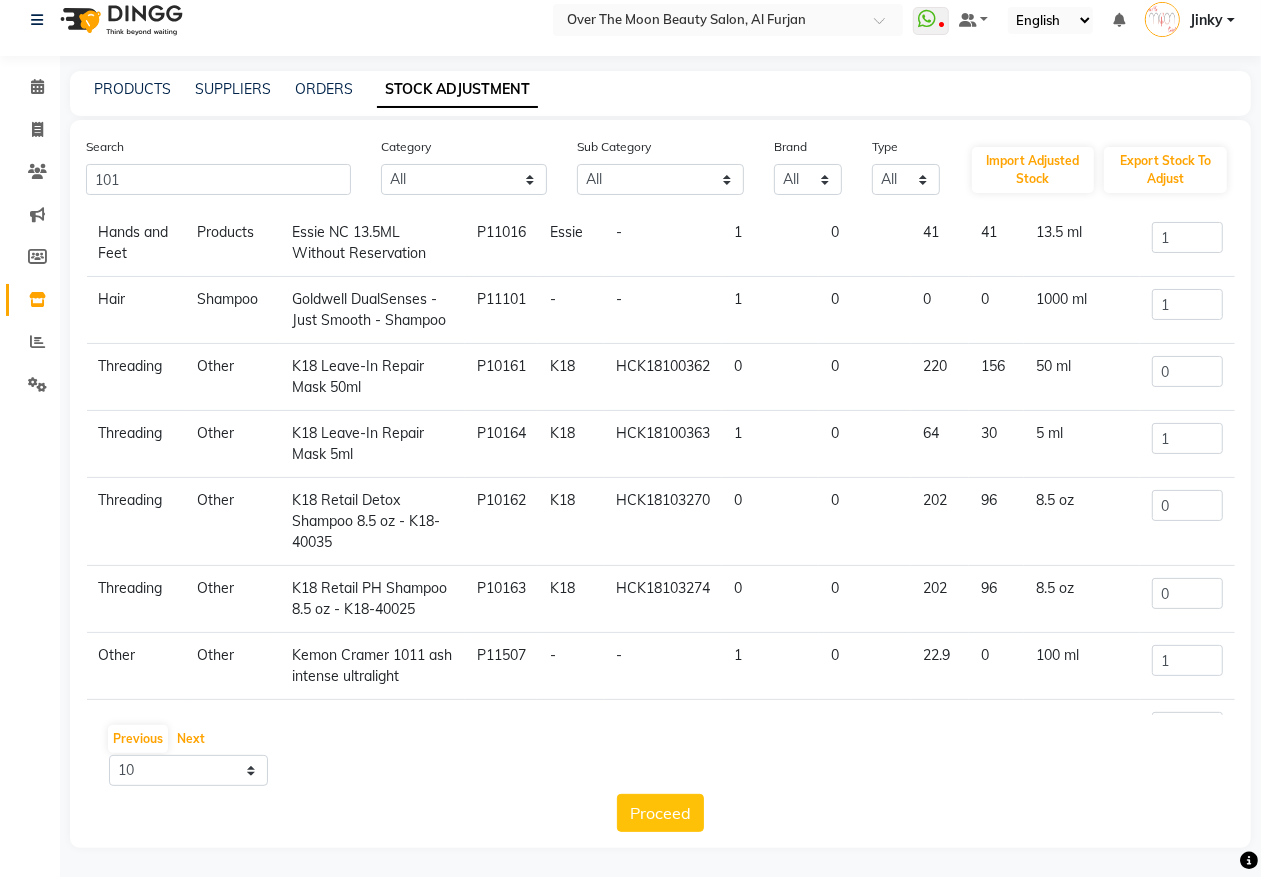 scroll, scrollTop: 320, scrollLeft: 0, axis: vertical 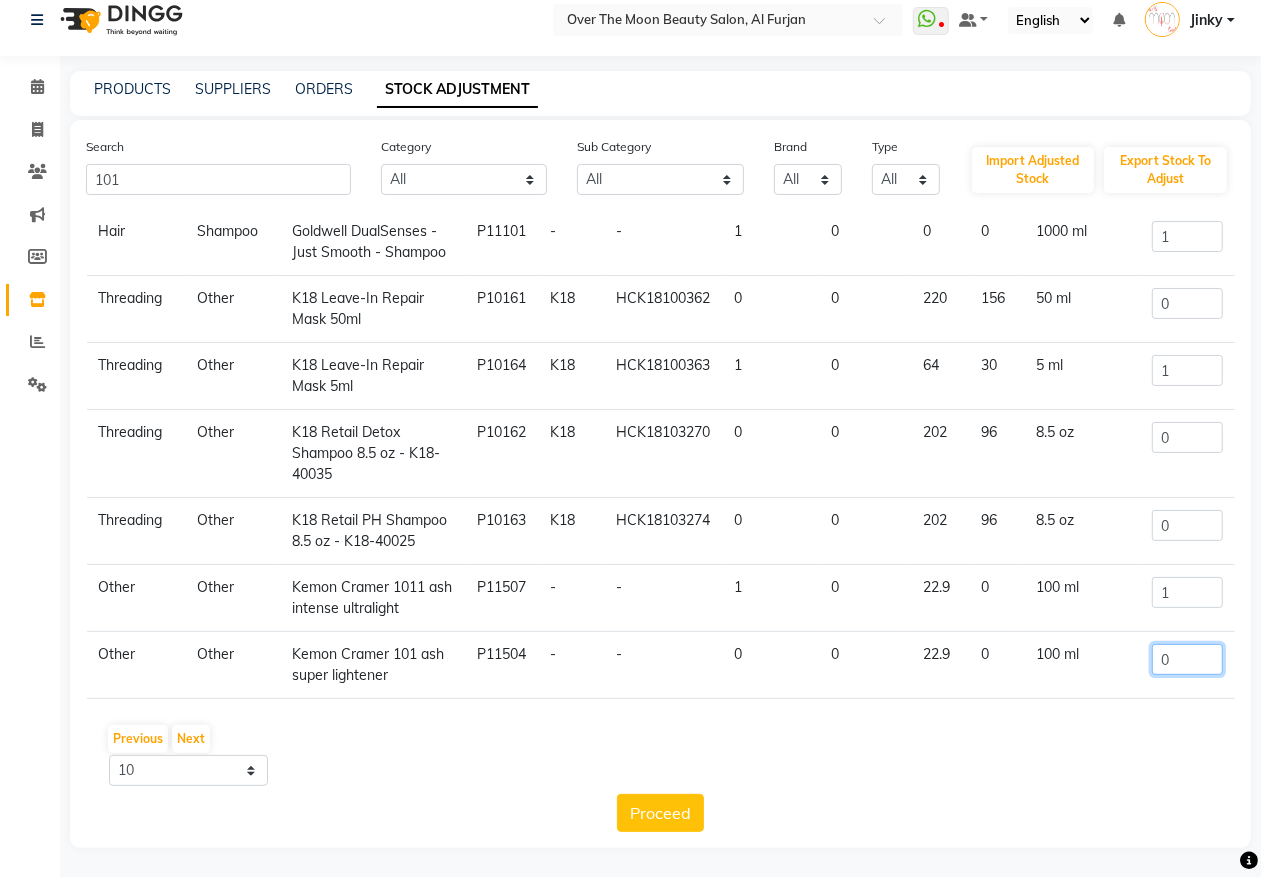 drag, startPoint x: 1170, startPoint y: 653, endPoint x: 1035, endPoint y: 698, distance: 142.30249 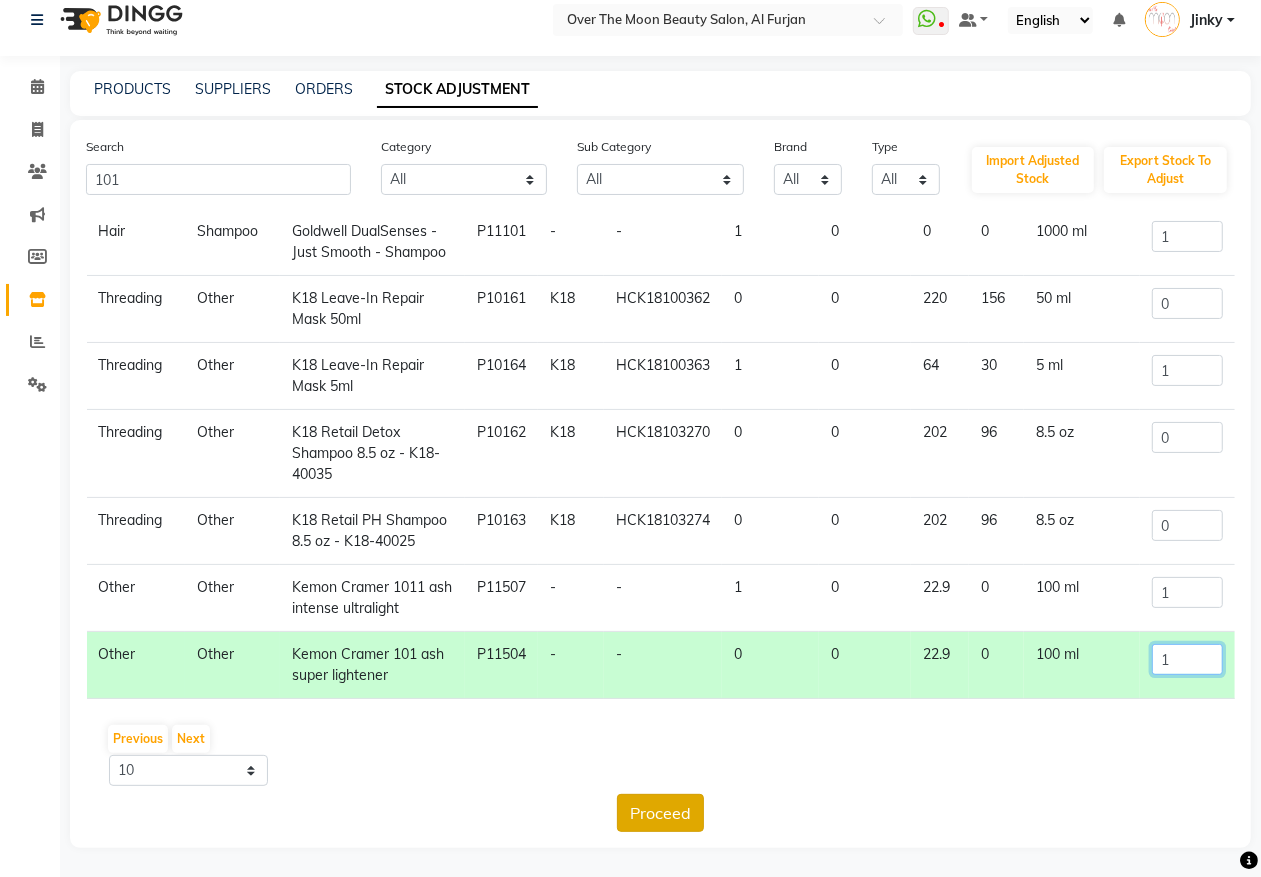 type on "1" 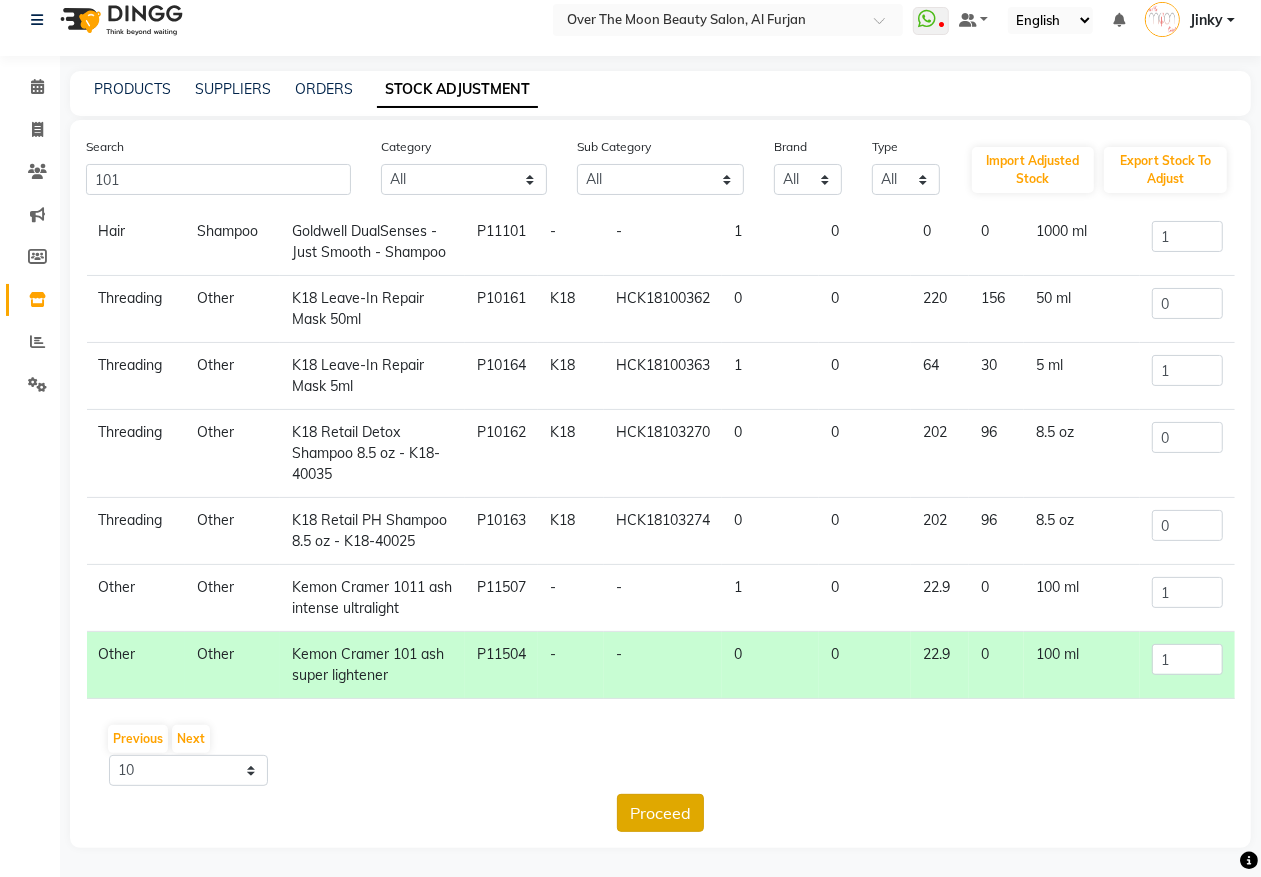 click on "Proceed" 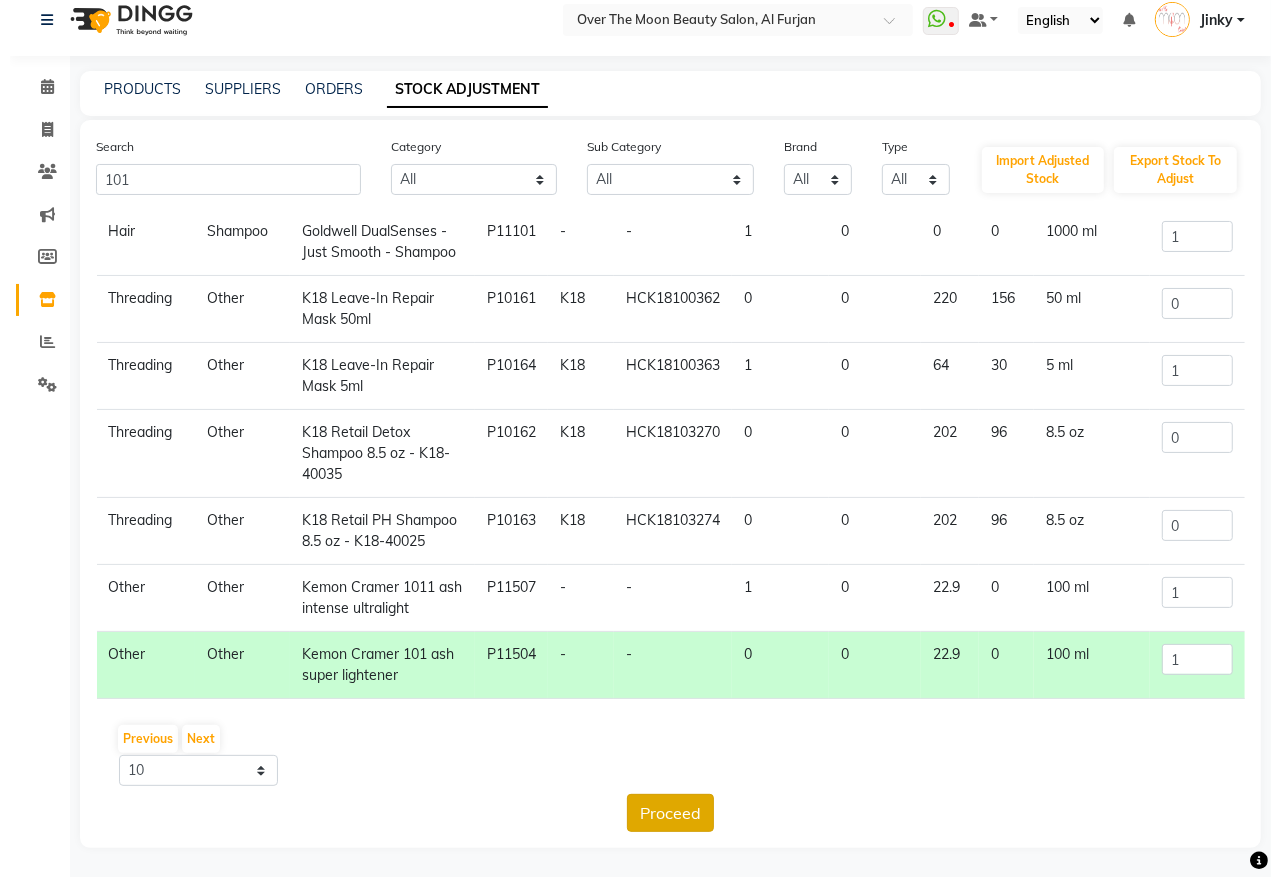 scroll, scrollTop: 0, scrollLeft: 0, axis: both 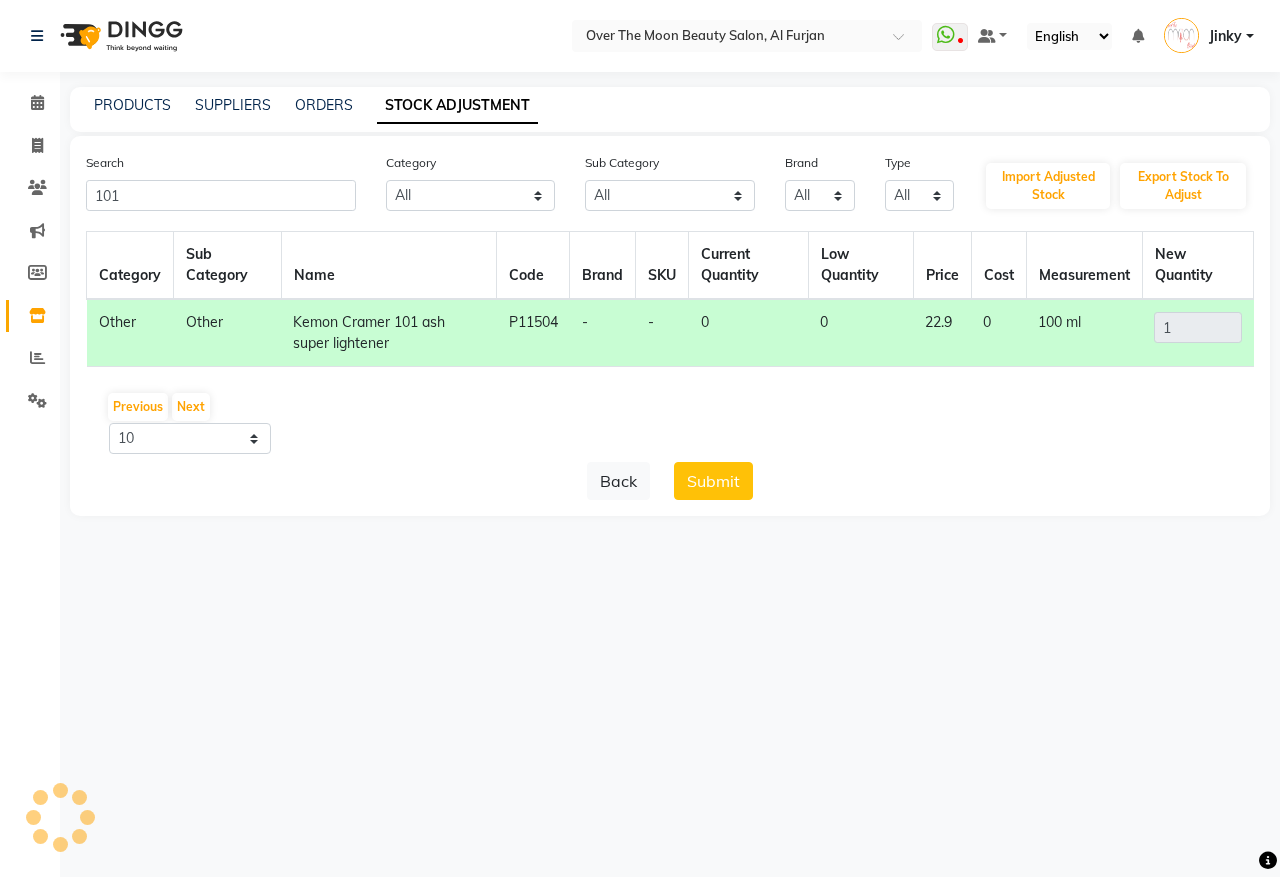 drag, startPoint x: 716, startPoint y: 475, endPoint x: 698, endPoint y: 473, distance: 18.110771 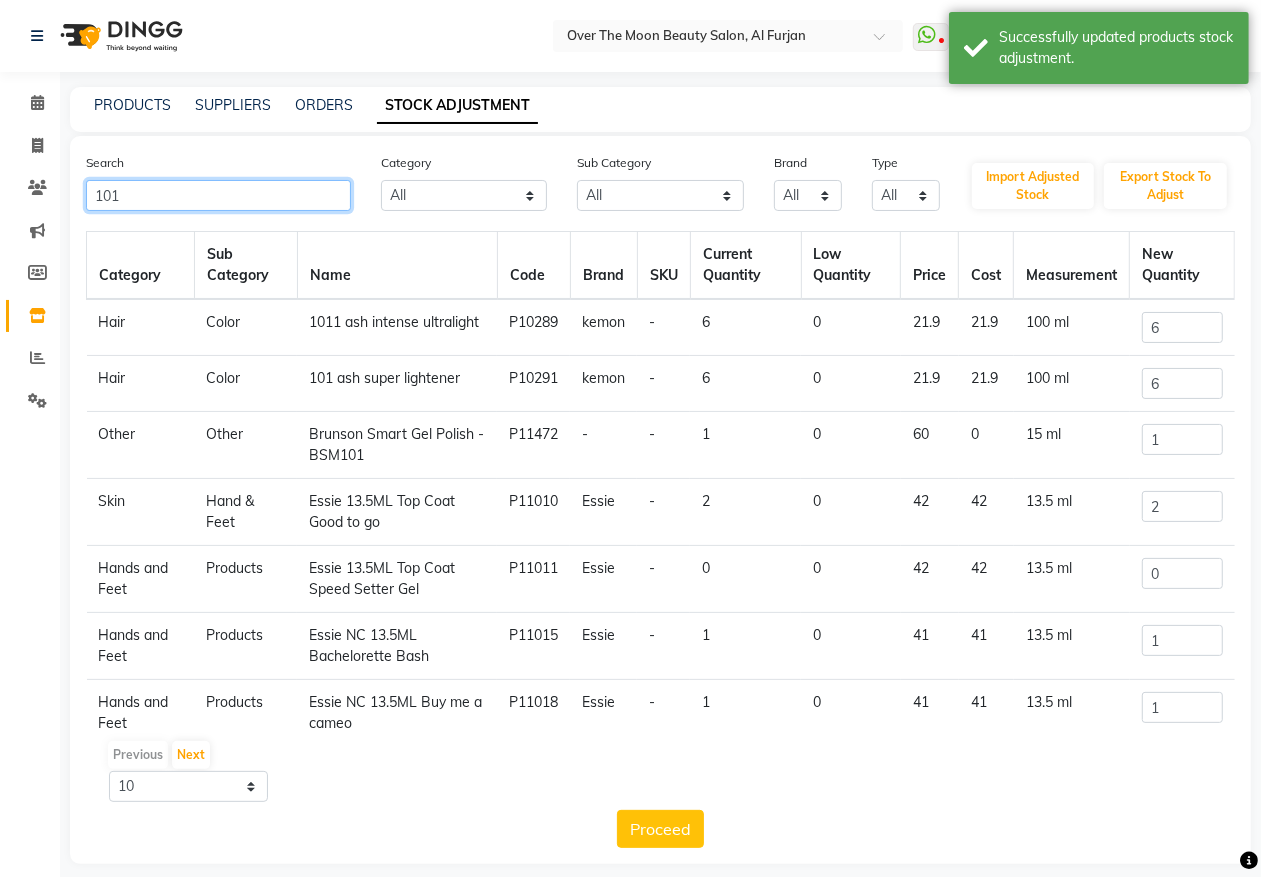 drag, startPoint x: 141, startPoint y: 207, endPoint x: 0, endPoint y: 183, distance: 143.02797 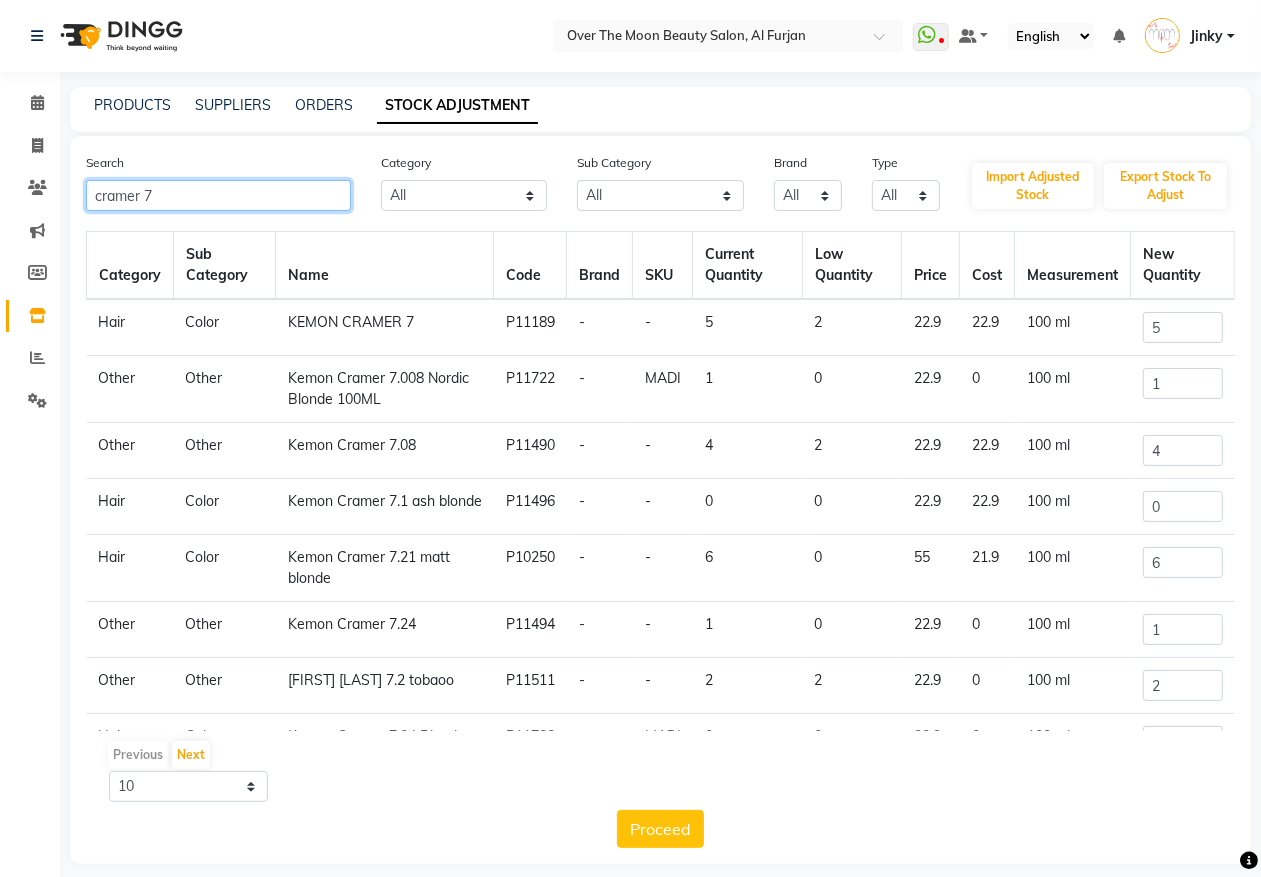 type on "cramer 7" 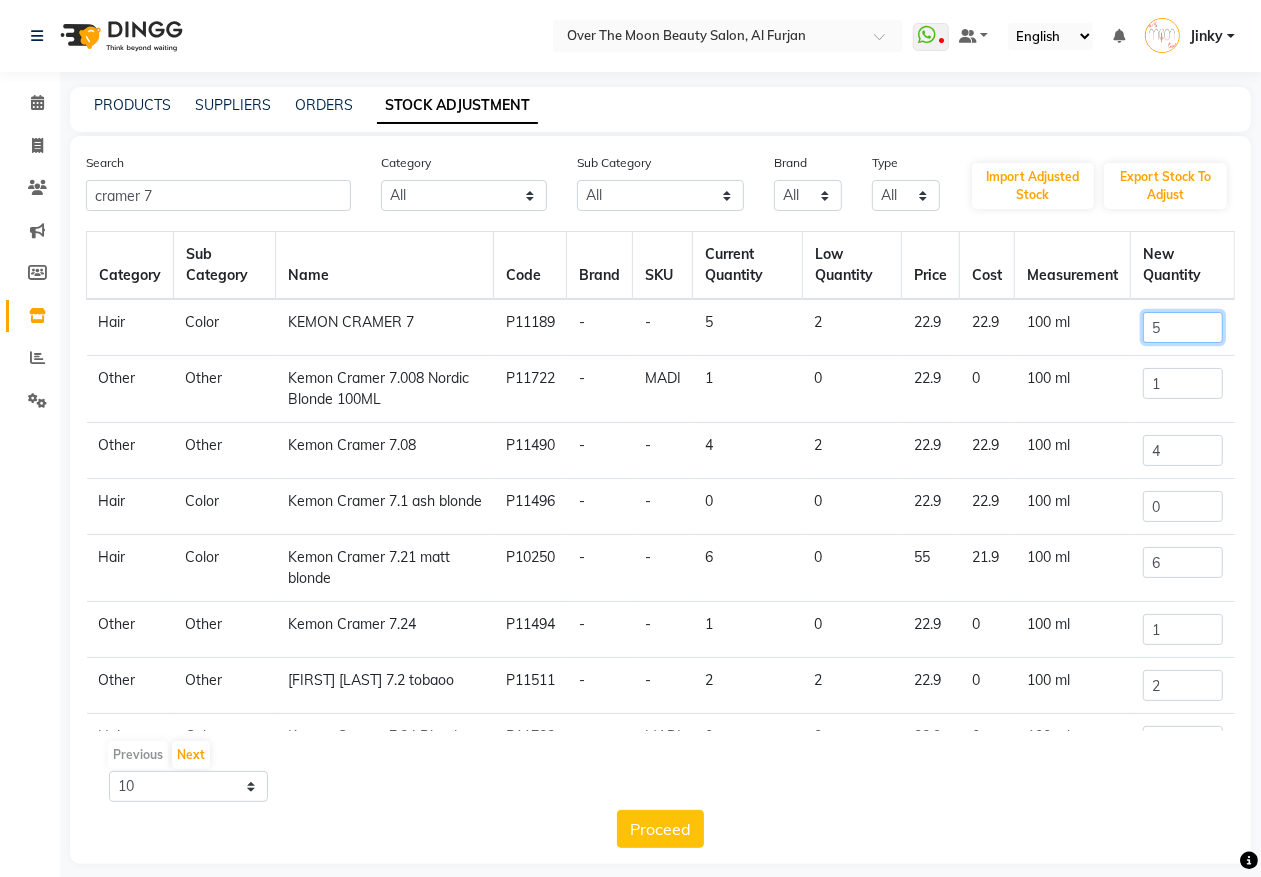 drag, startPoint x: 1163, startPoint y: 316, endPoint x: 1105, endPoint y: 336, distance: 61.351448 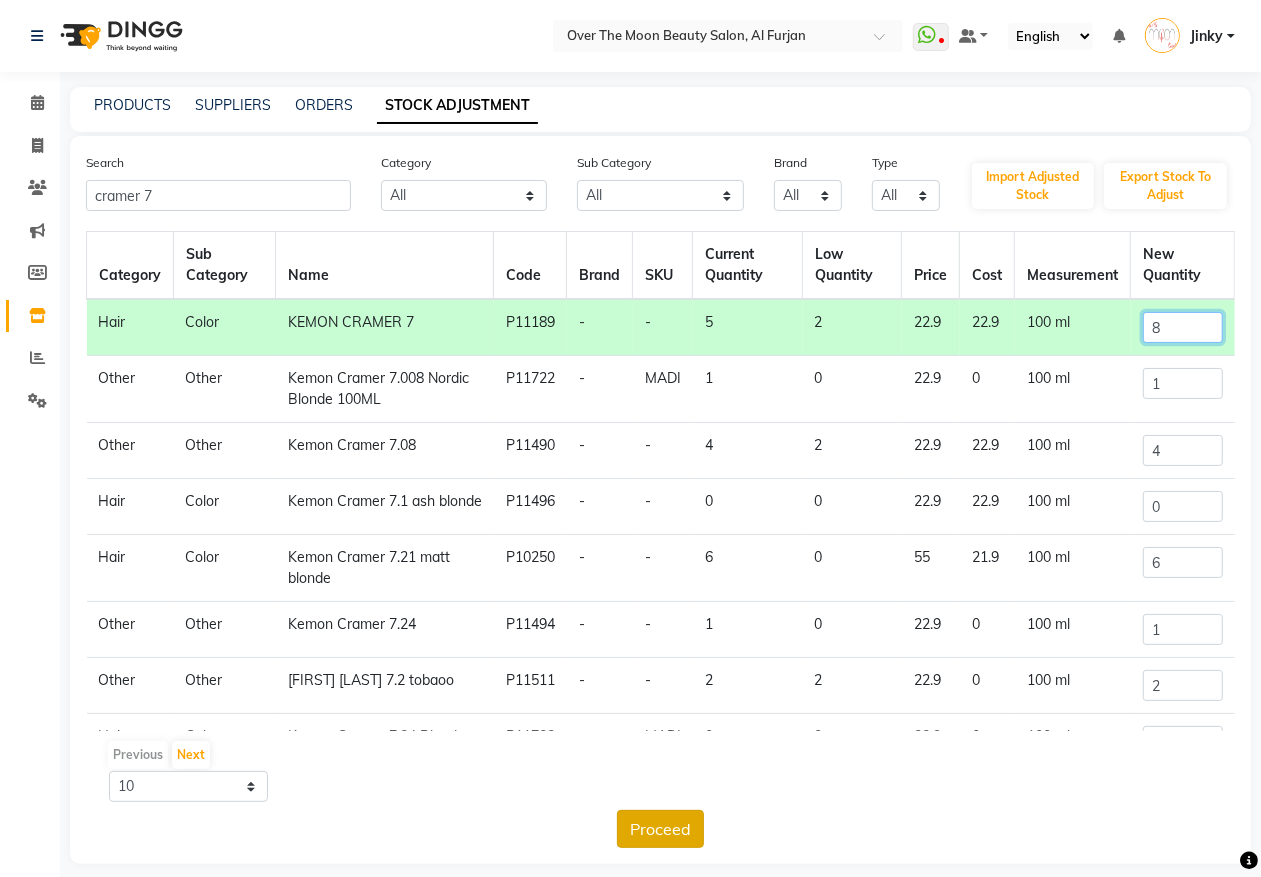 type on "8" 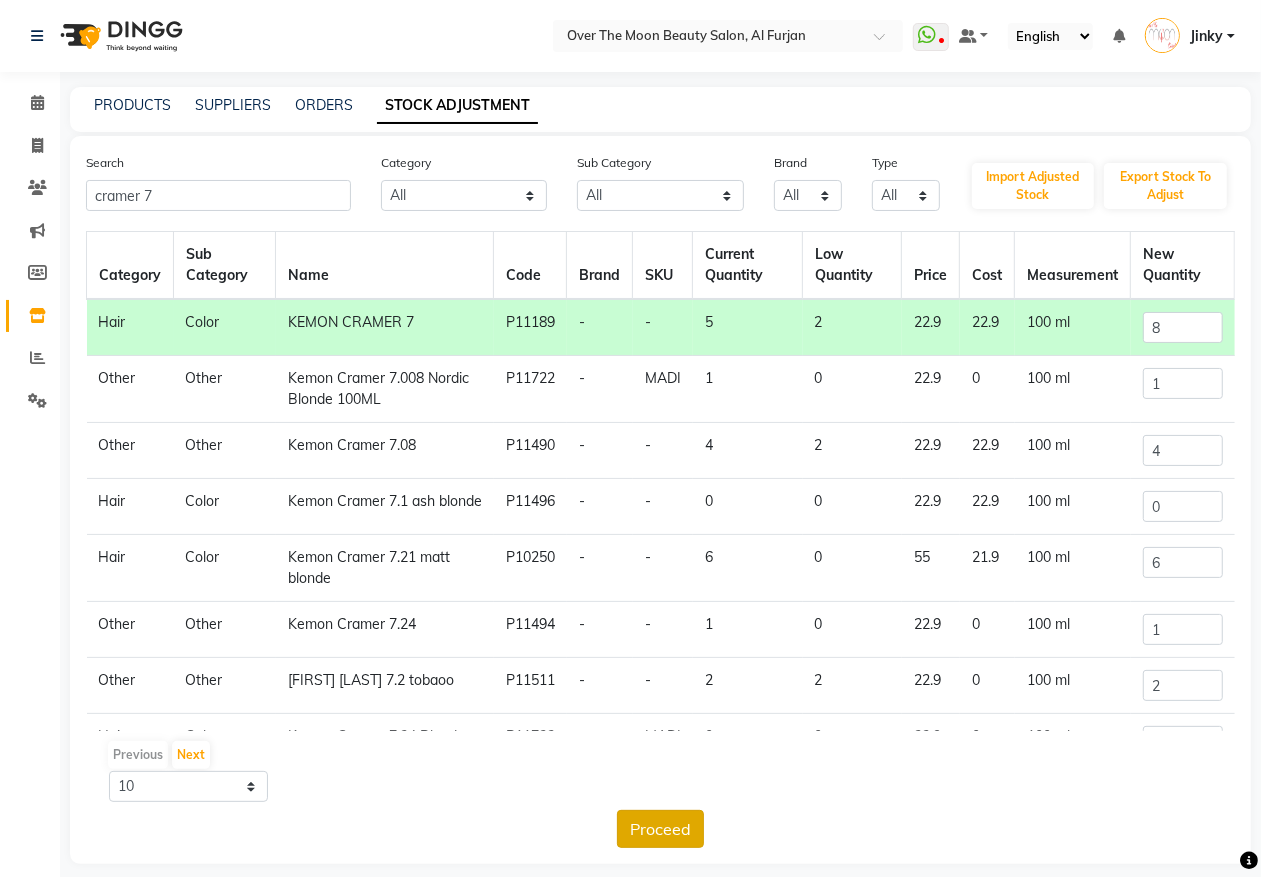 click on "Proceed" 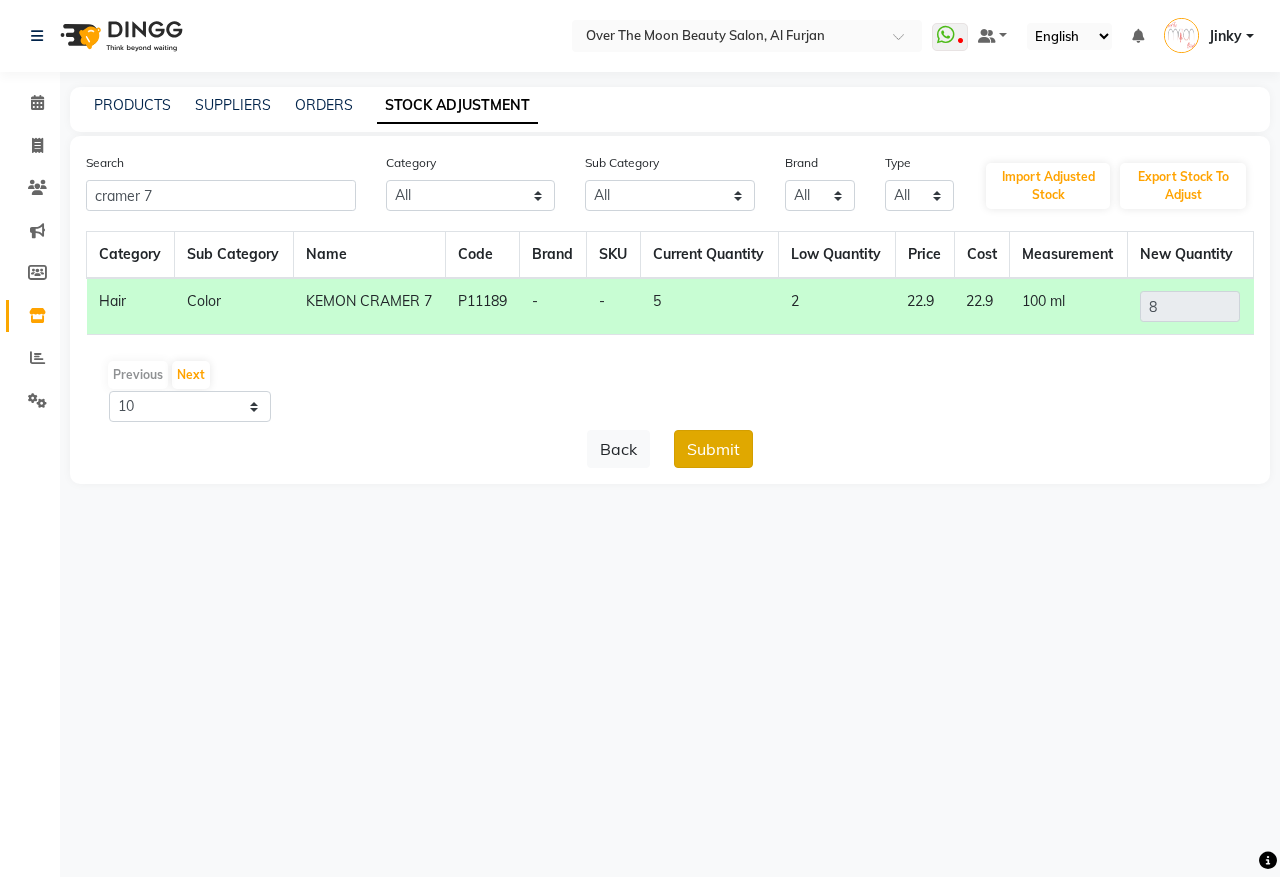 click on "Submit" 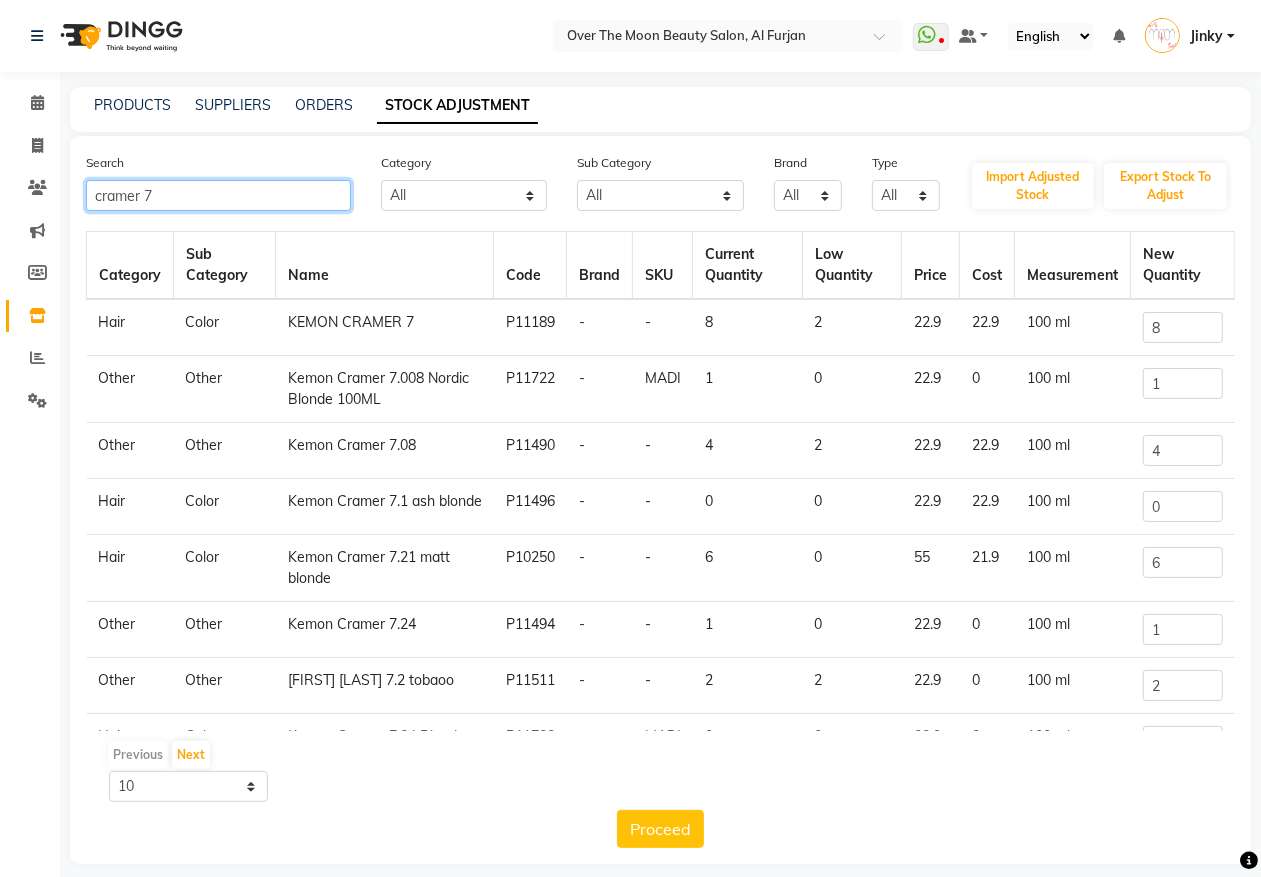 drag, startPoint x: 171, startPoint y: 183, endPoint x: 0, endPoint y: 201, distance: 171.94476 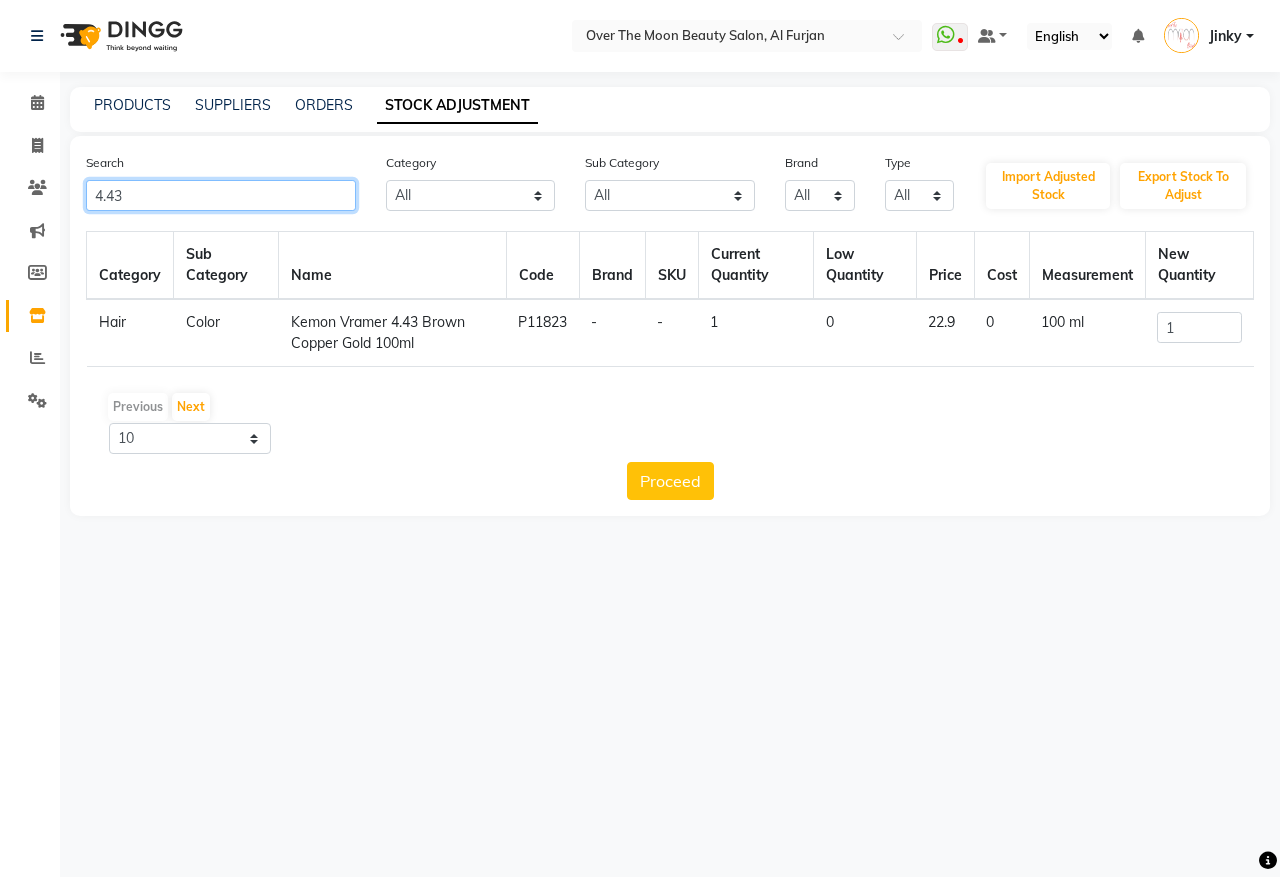 type on "4.43" 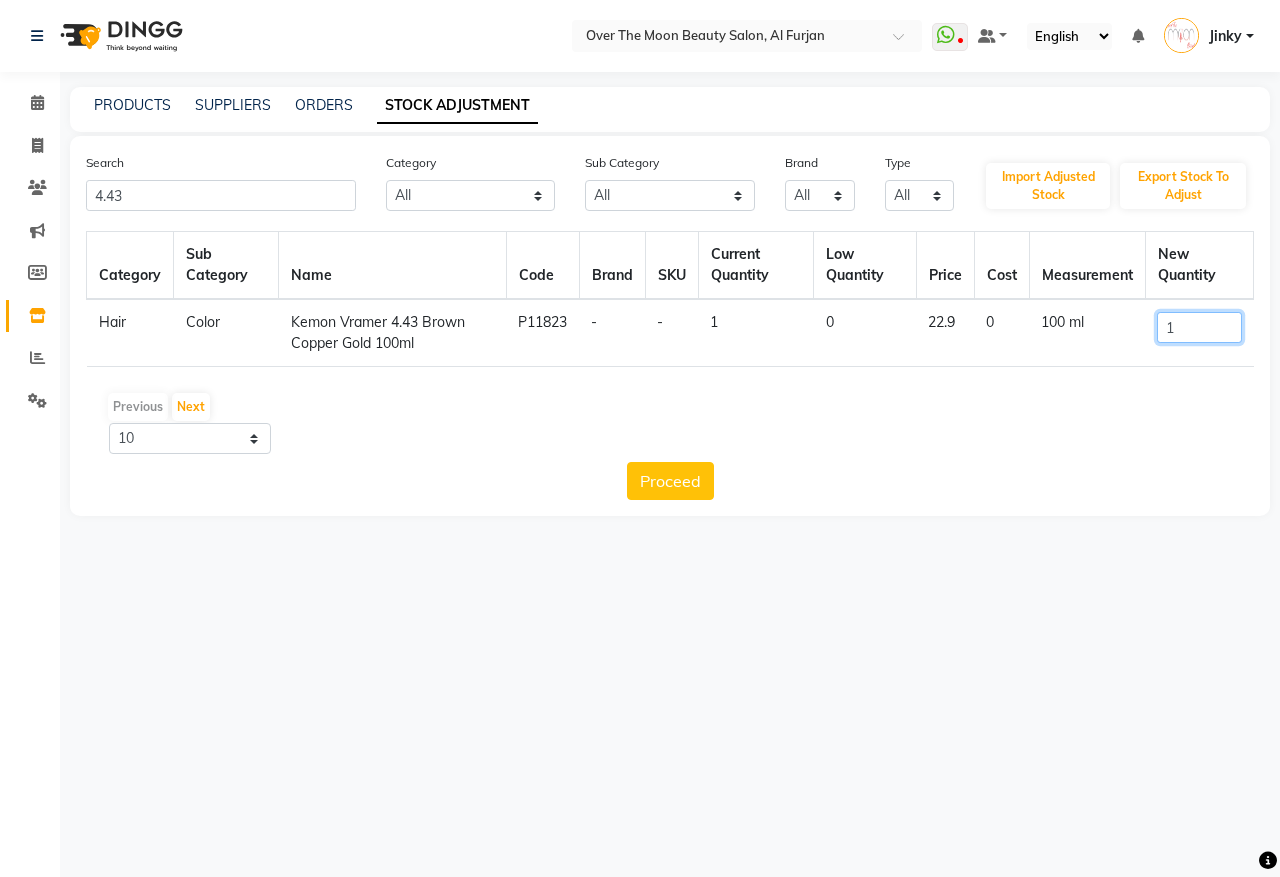 drag, startPoint x: 1187, startPoint y: 325, endPoint x: 1105, endPoint y: 340, distance: 83.360664 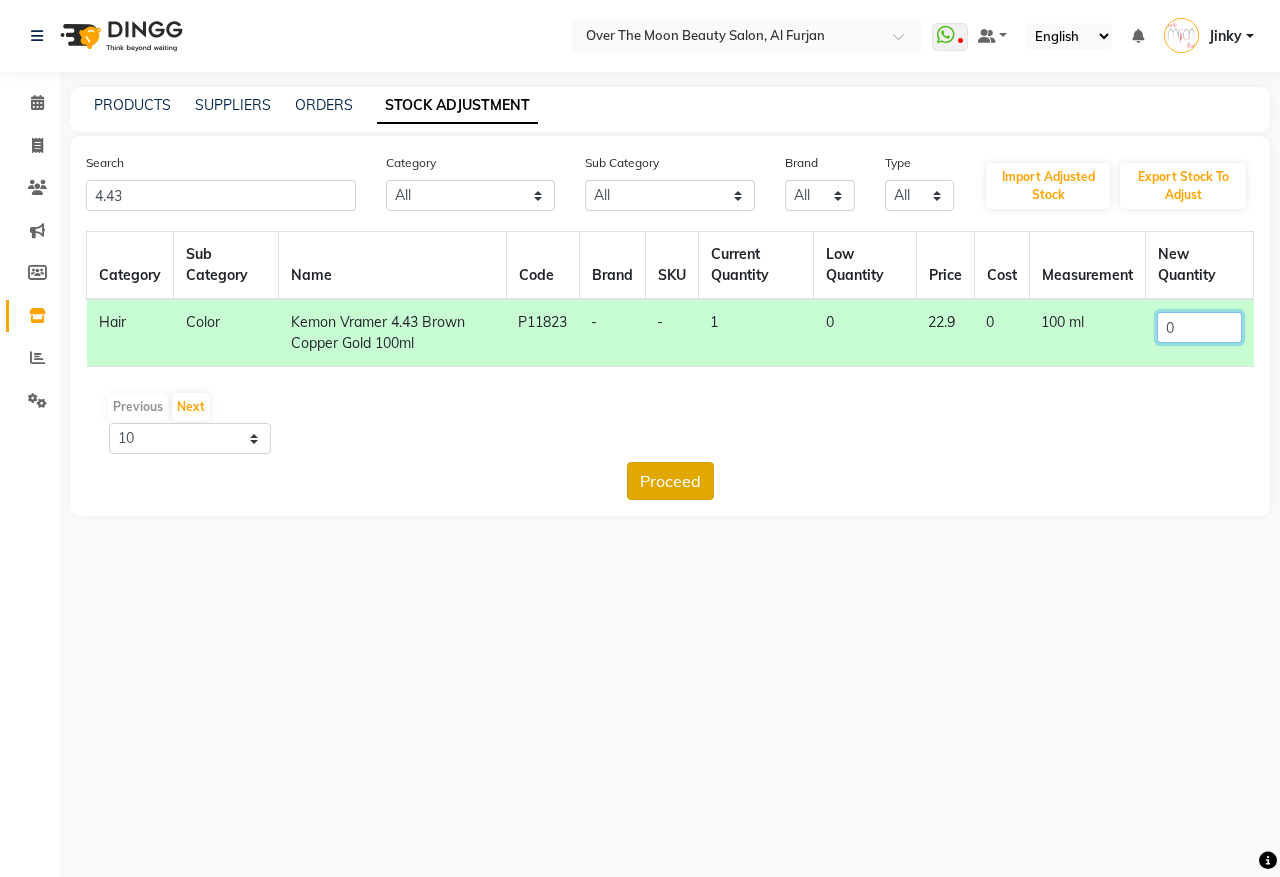 type on "0" 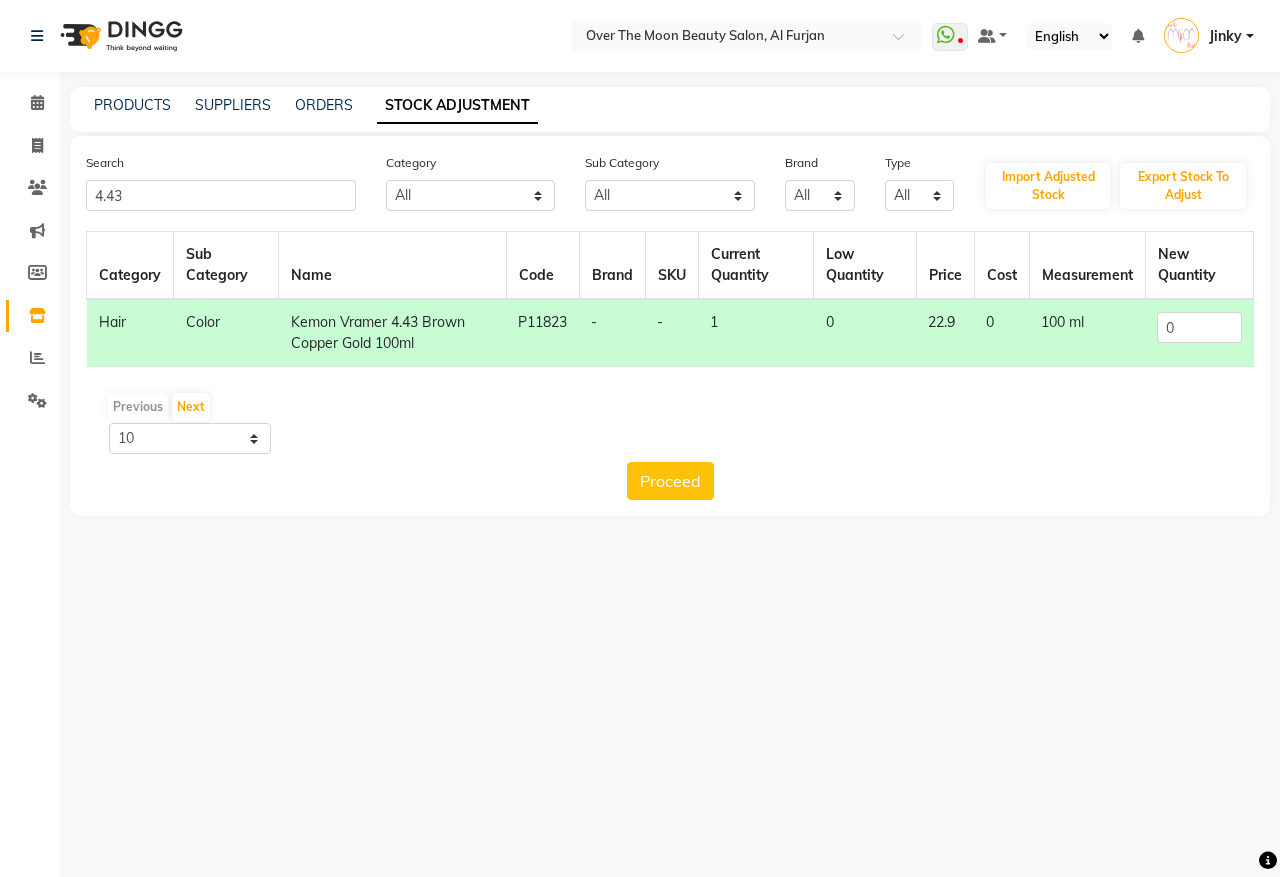 click on "Proceed" 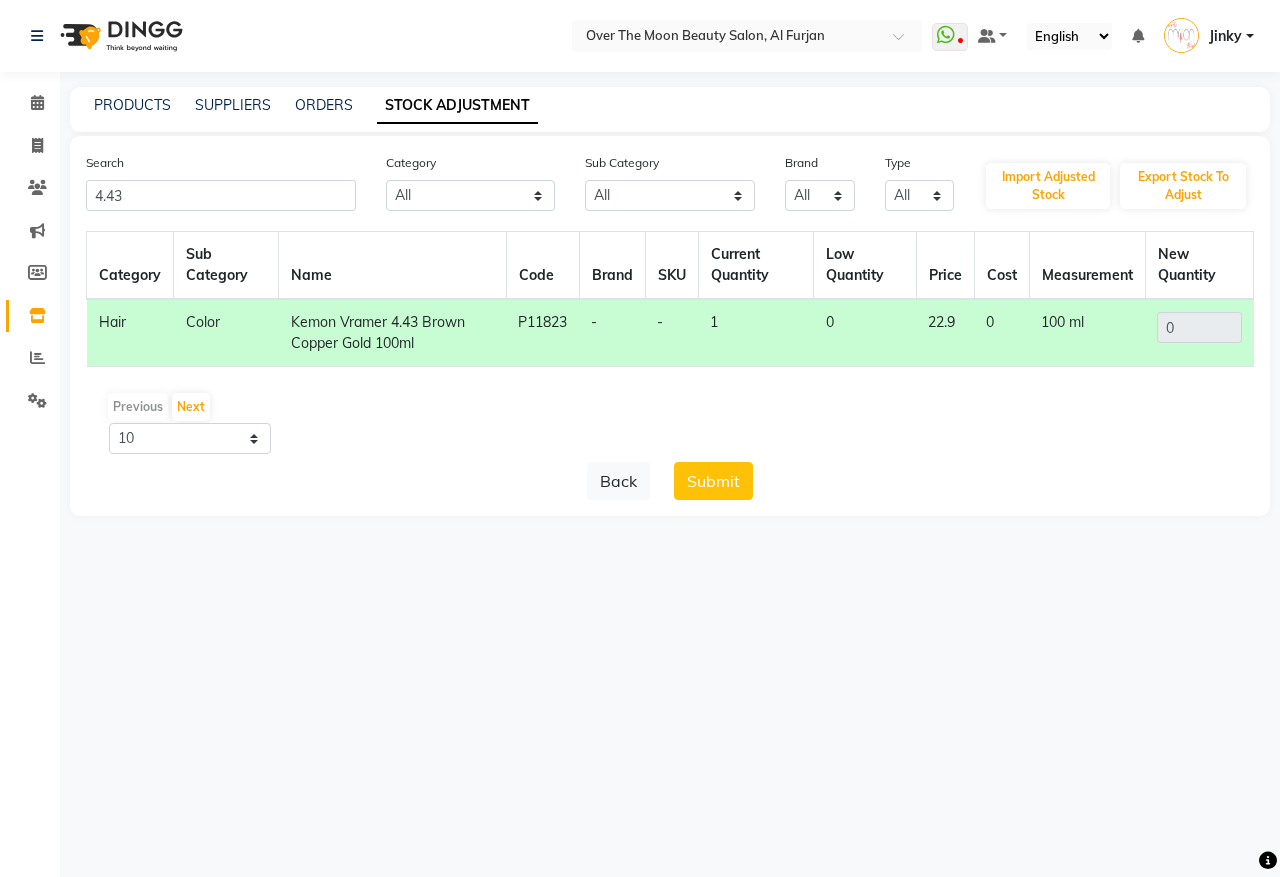 click on "Submit" 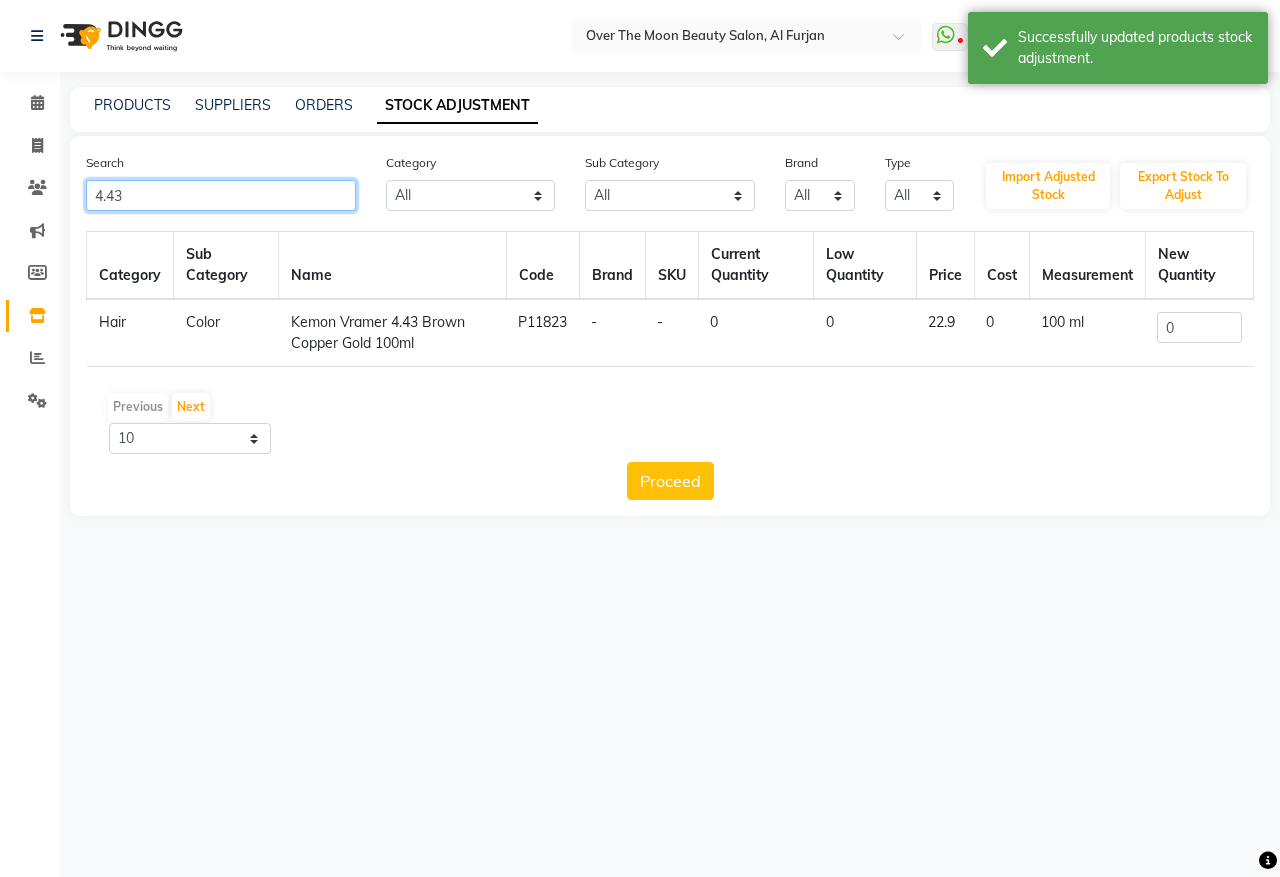 drag, startPoint x: 170, startPoint y: 193, endPoint x: 70, endPoint y: 206, distance: 100.84146 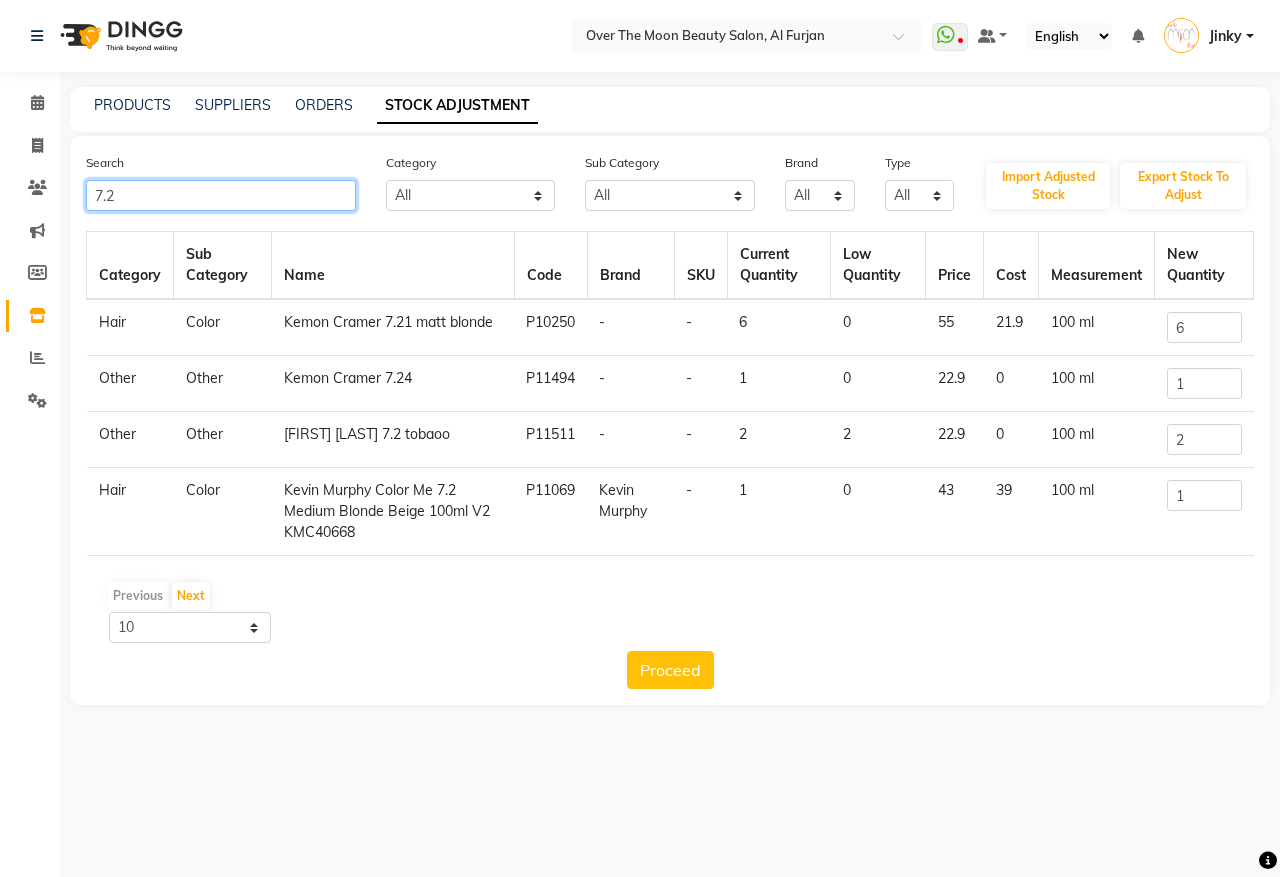 type on "7.2" 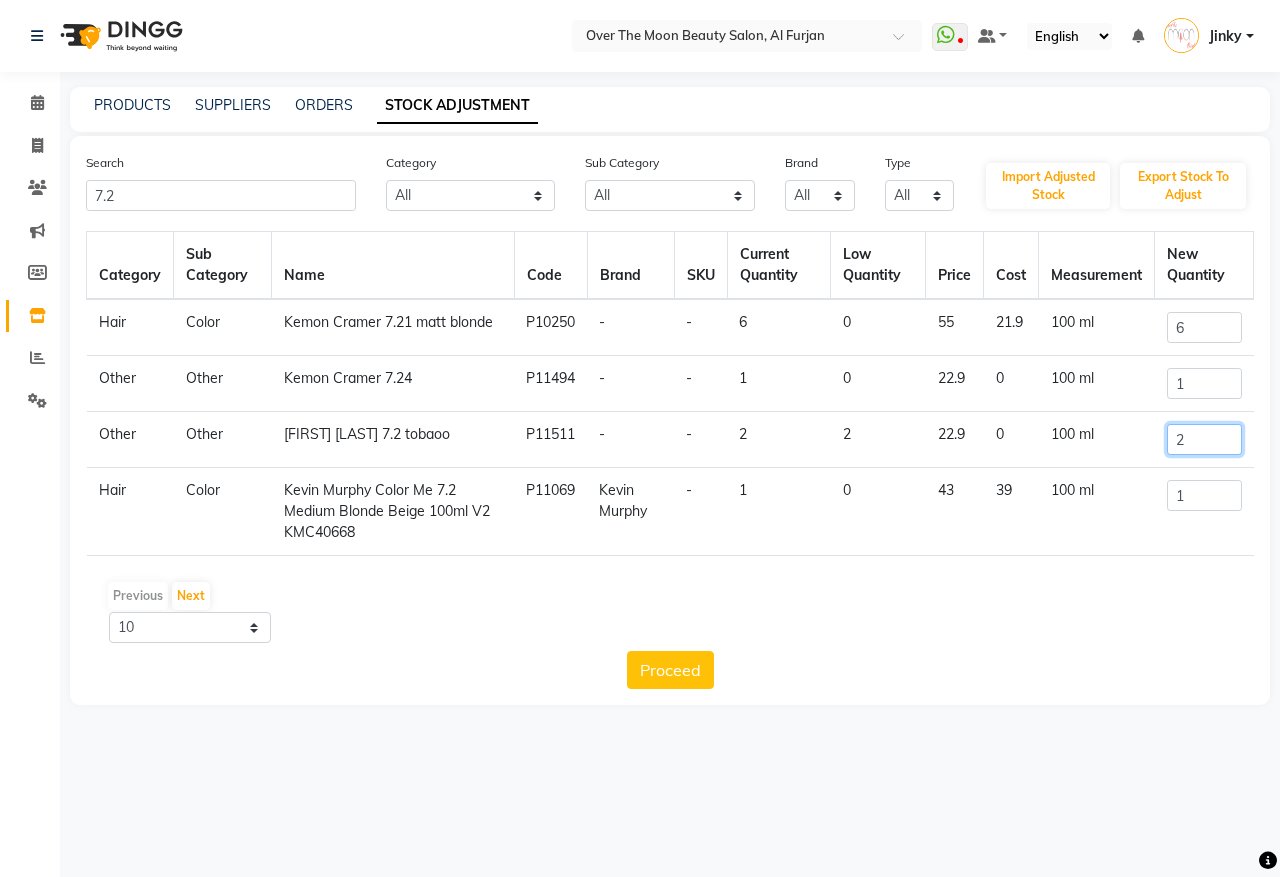 drag, startPoint x: 1193, startPoint y: 438, endPoint x: 1075, endPoint y: 480, distance: 125.25175 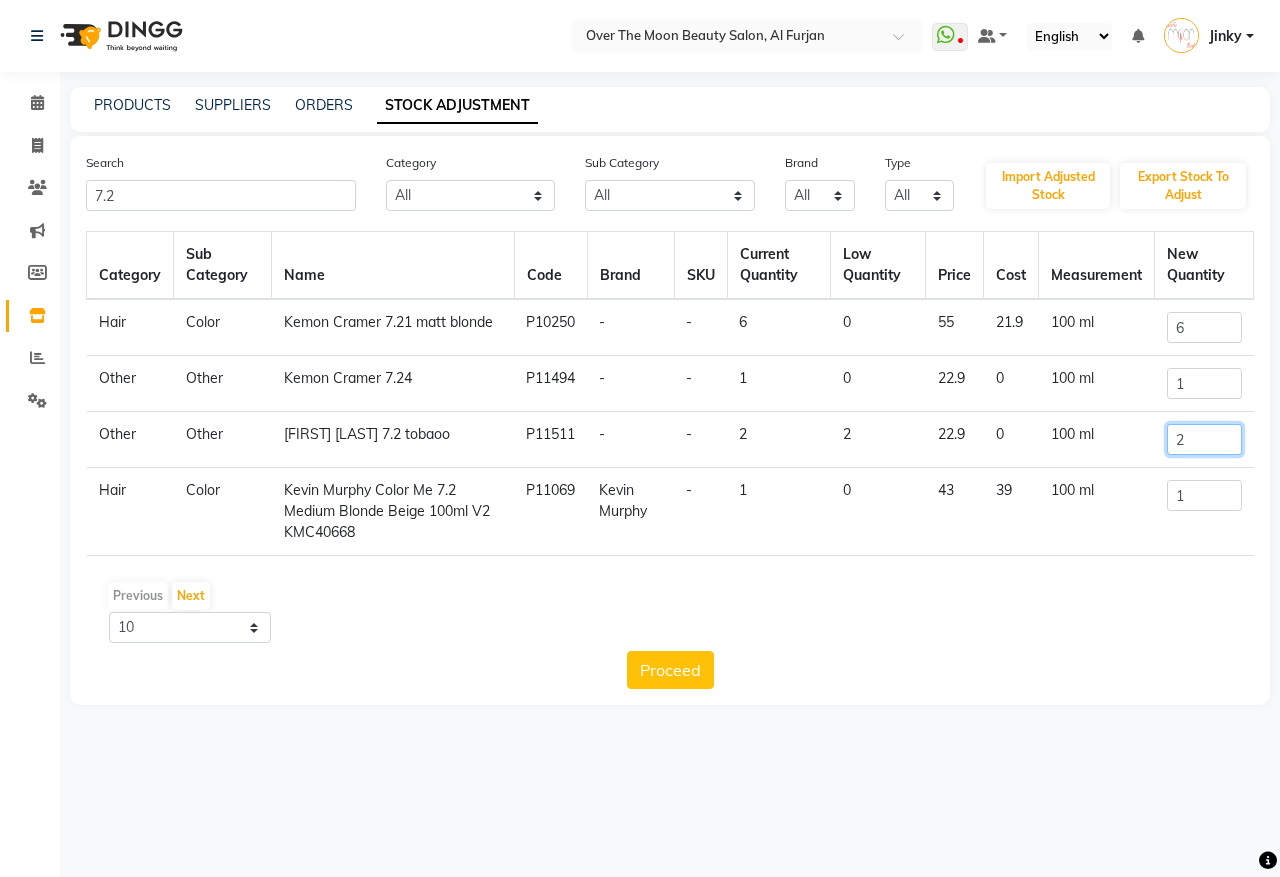 click on "Hair  Color   Kemon Cramer 7.21 matt blonde   P10250   -   -   6   0   55   21.9   100 ml  6 Other  Other   Kemon Cramer 7.24   P11494   -   -   1   0   22.9   0   100 ml  1 Other  Other   kemon cramer 7.2 tobaoo   P11511   -   -   2   2   22.9   0   100 ml  2 Hair  Color   Kevin Murphy Color Me 7.2 Medium Blonde Beige 100ml V2 KMC40668   P11069   Kevin Murphy   -   1   0   43   39   100 ml  1" 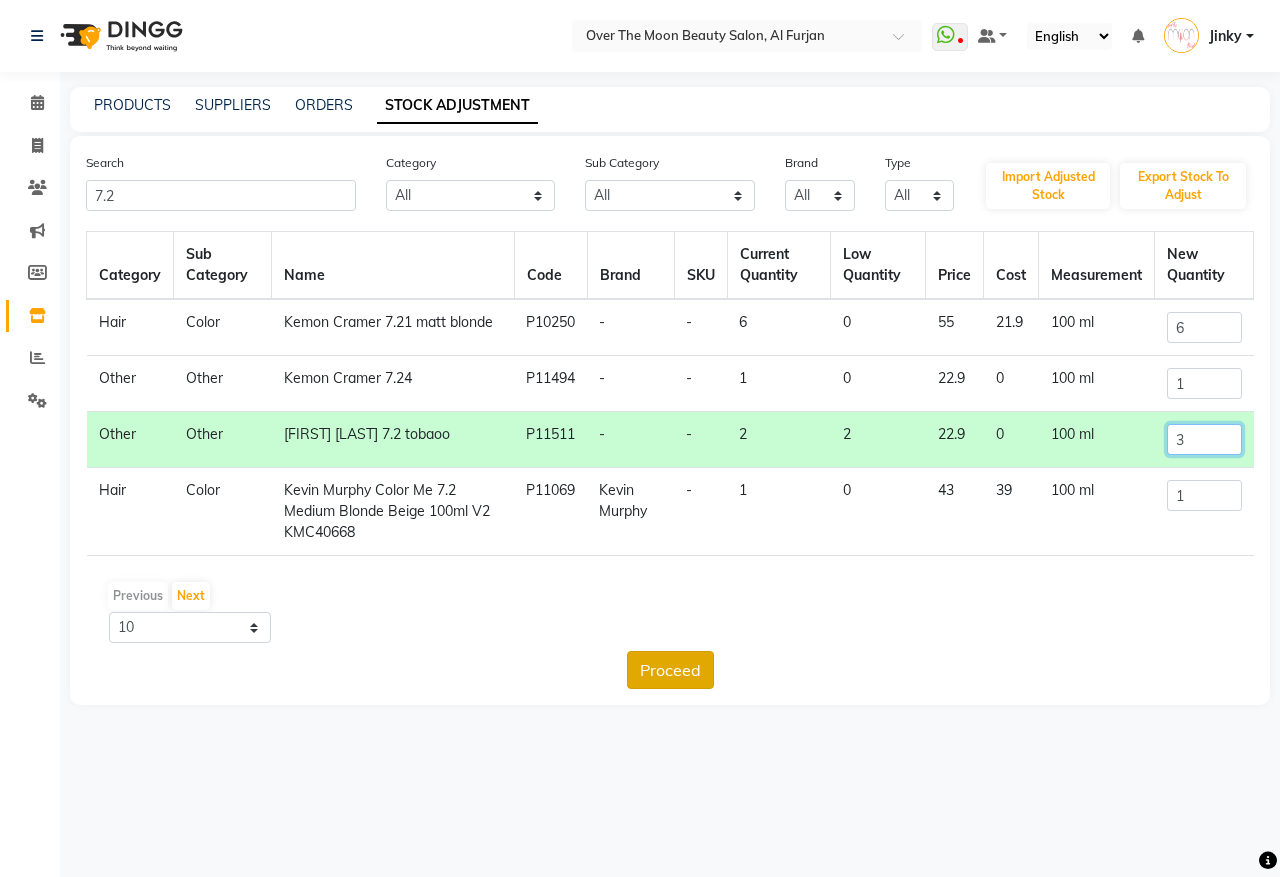 type on "3" 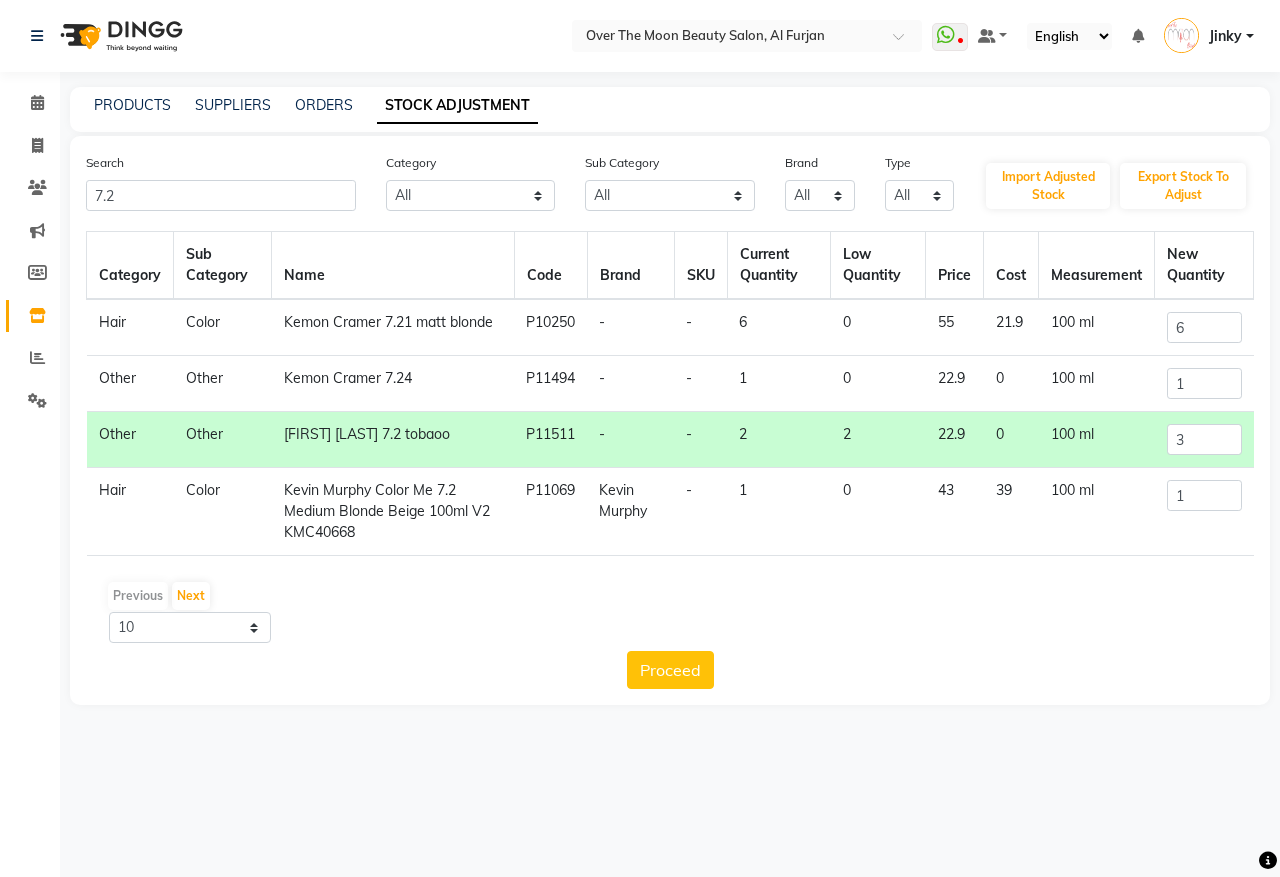 drag, startPoint x: 692, startPoint y: 668, endPoint x: 685, endPoint y: 656, distance: 13.892444 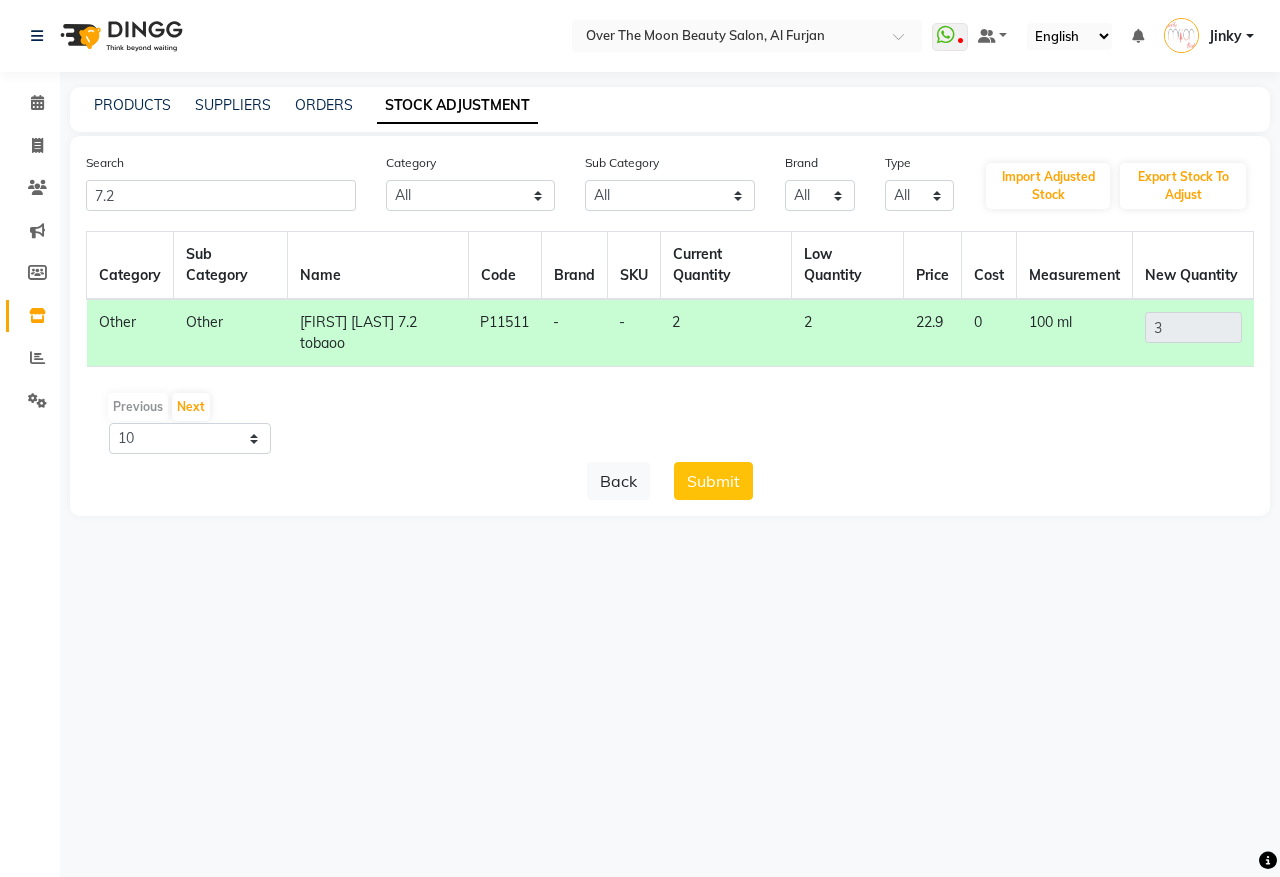 click on "Previous   Next  10 50 100" 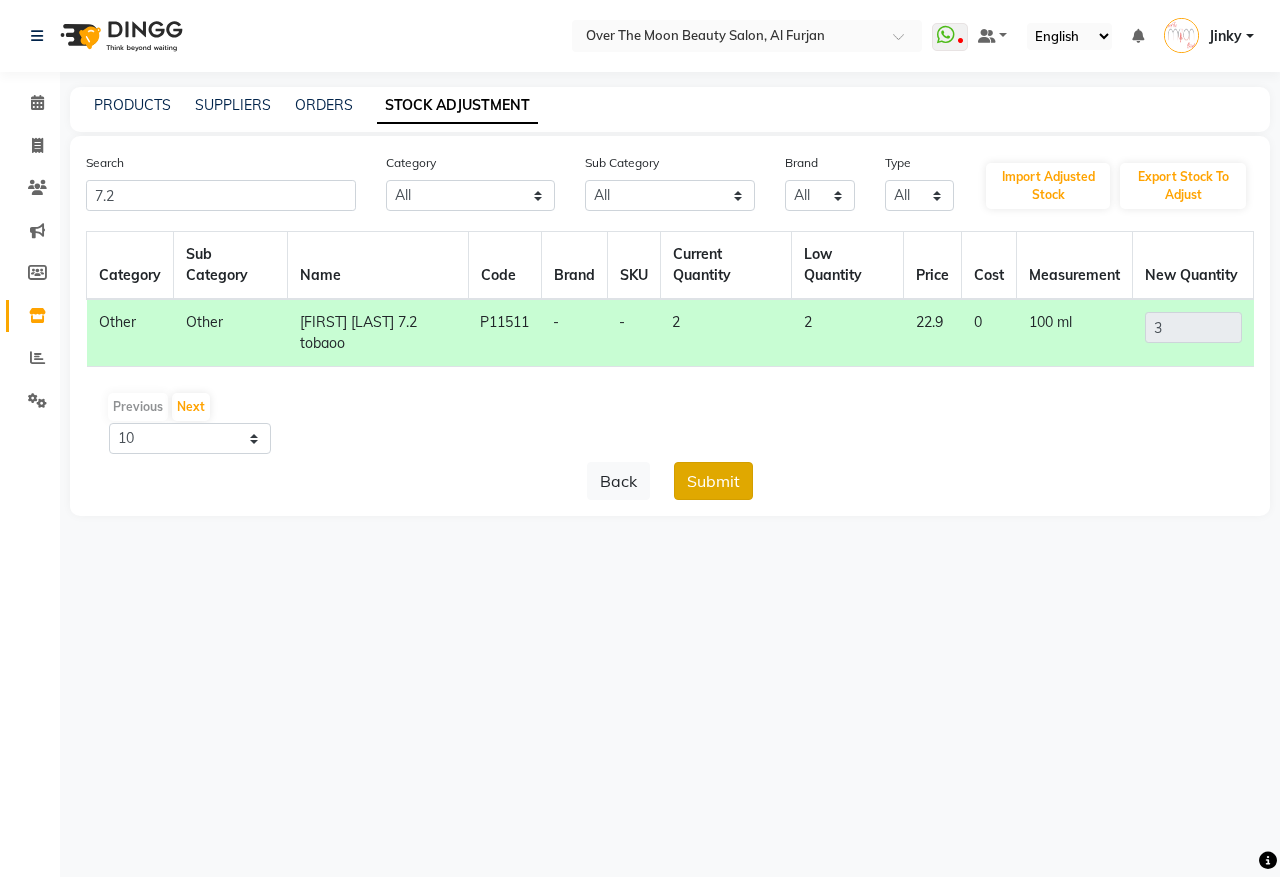 click on "Submit" 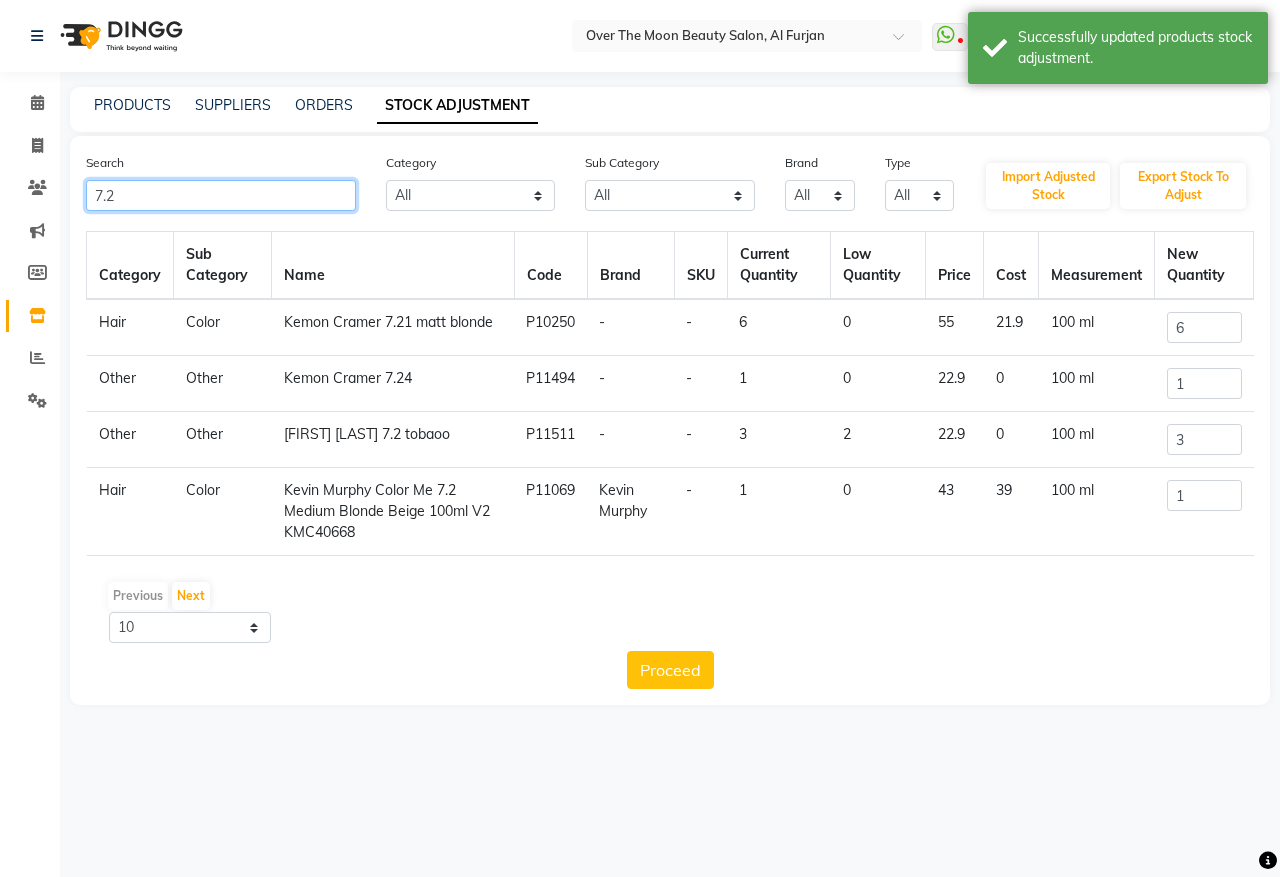 drag, startPoint x: 127, startPoint y: 183, endPoint x: 56, endPoint y: 210, distance: 75.96052 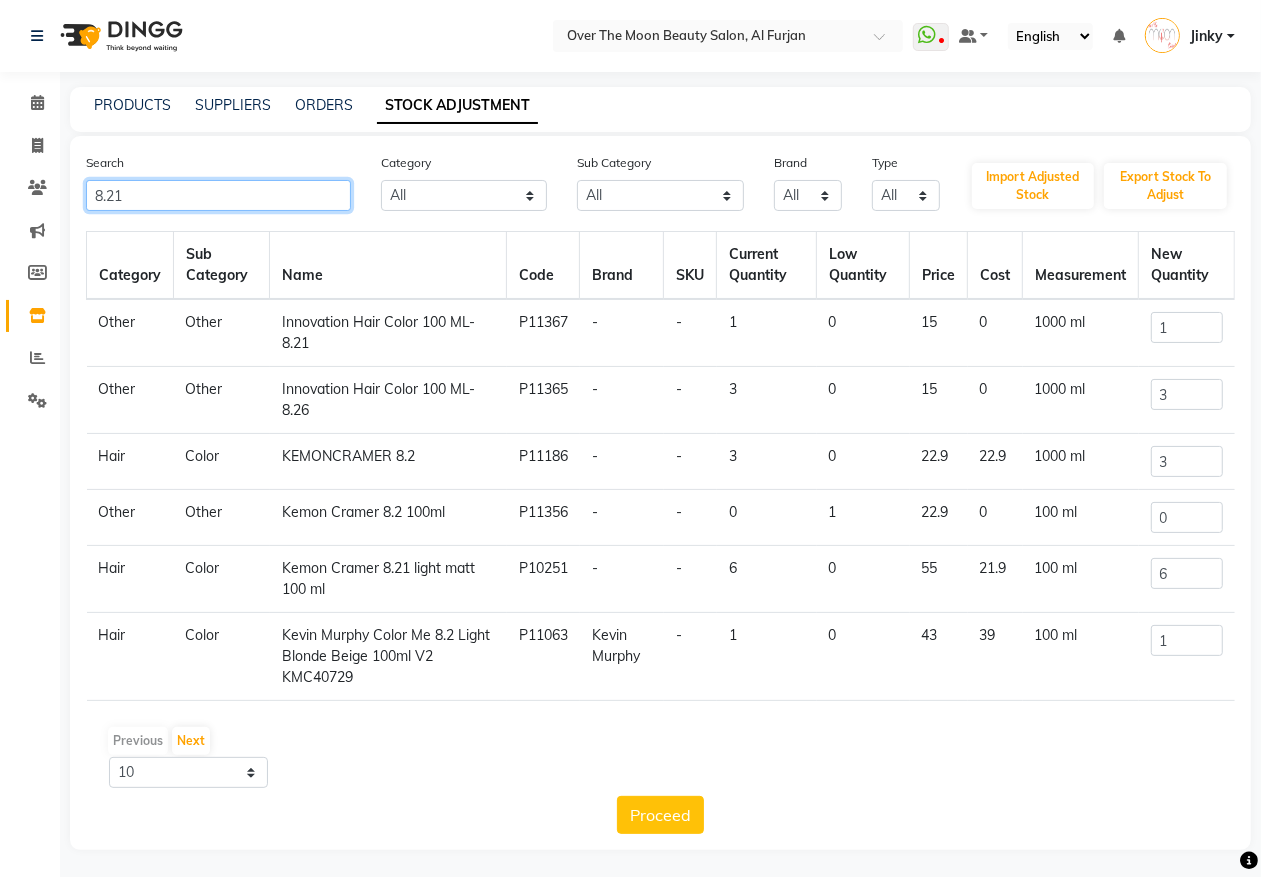 type on "8.21" 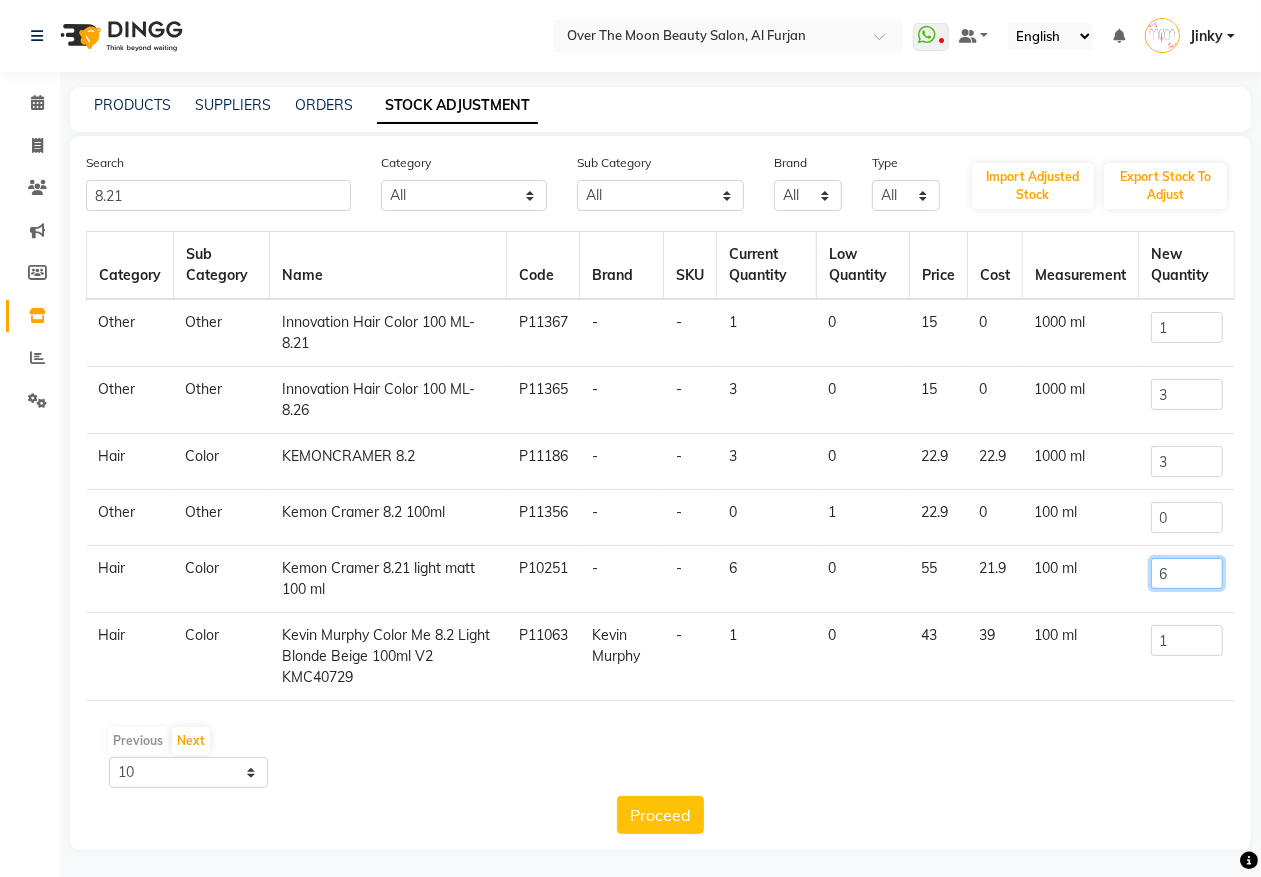 drag, startPoint x: 1161, startPoint y: 571, endPoint x: 1095, endPoint y: 602, distance: 72.91776 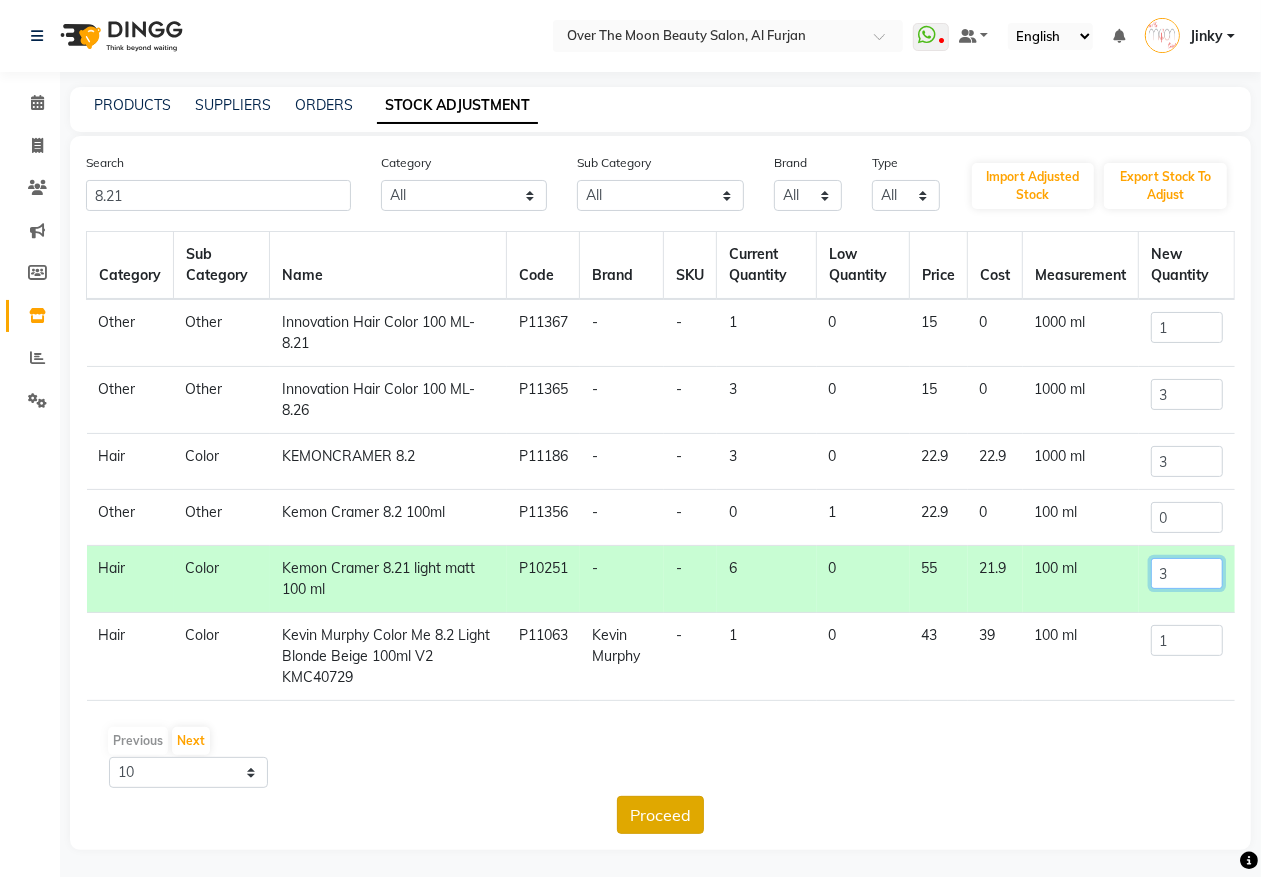 type on "3" 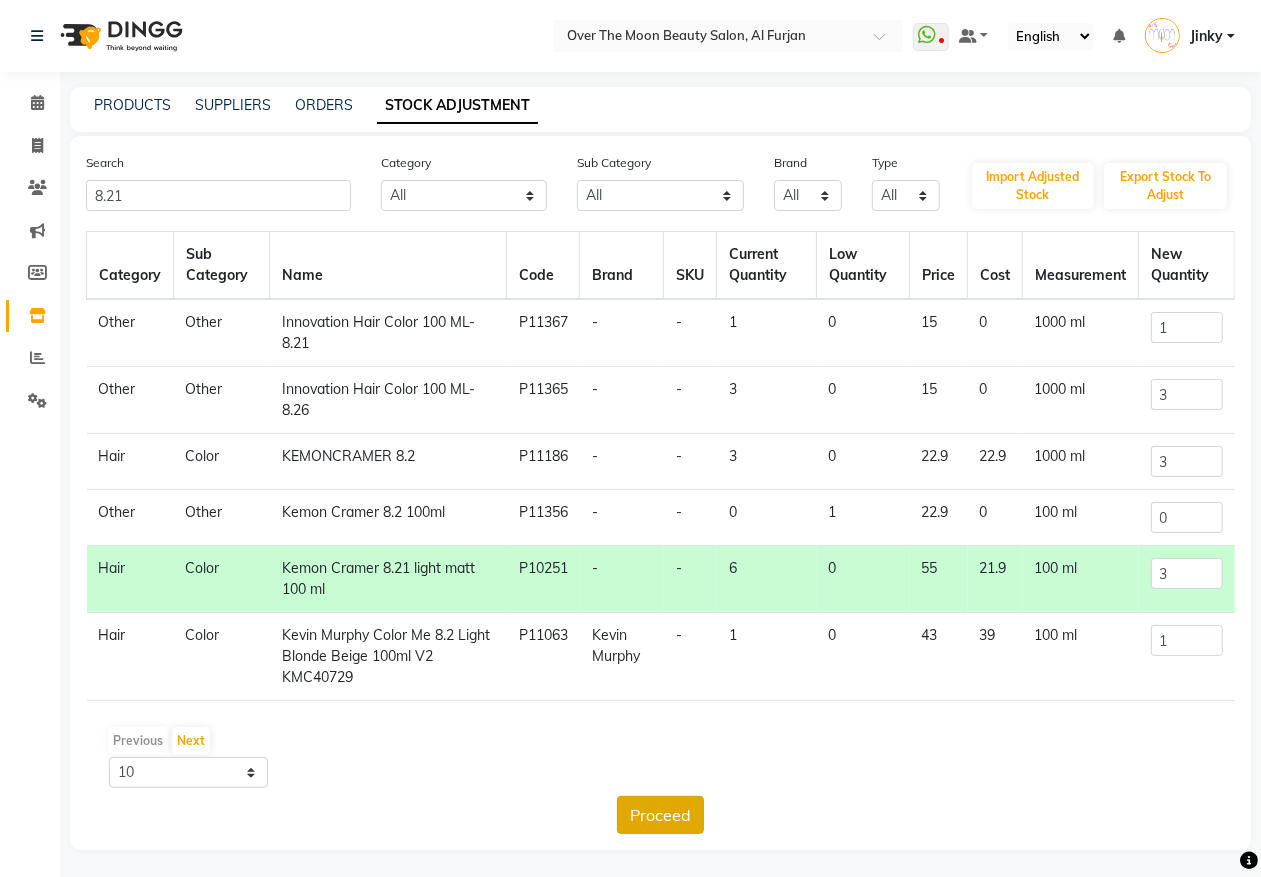 click on "Proceed" 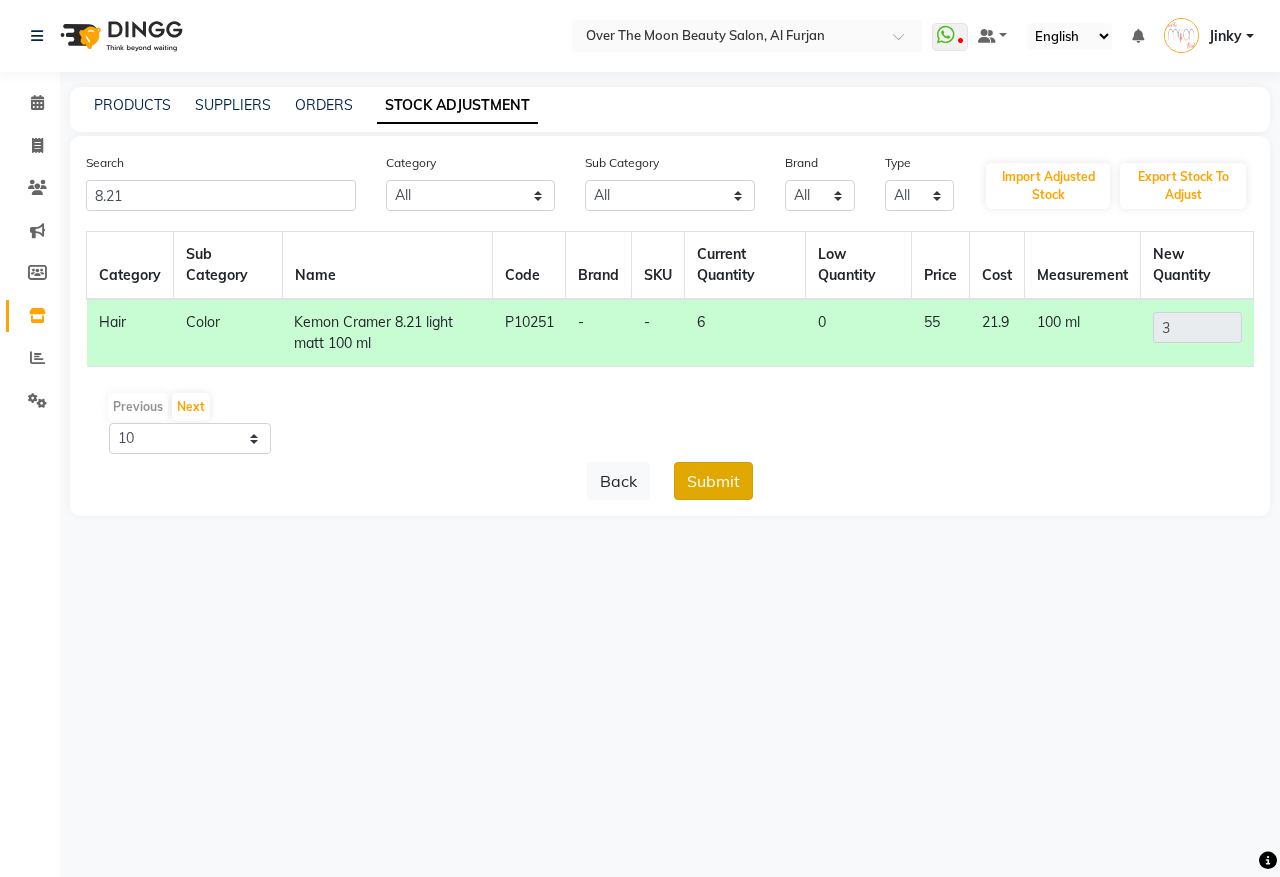 click on "Submit" 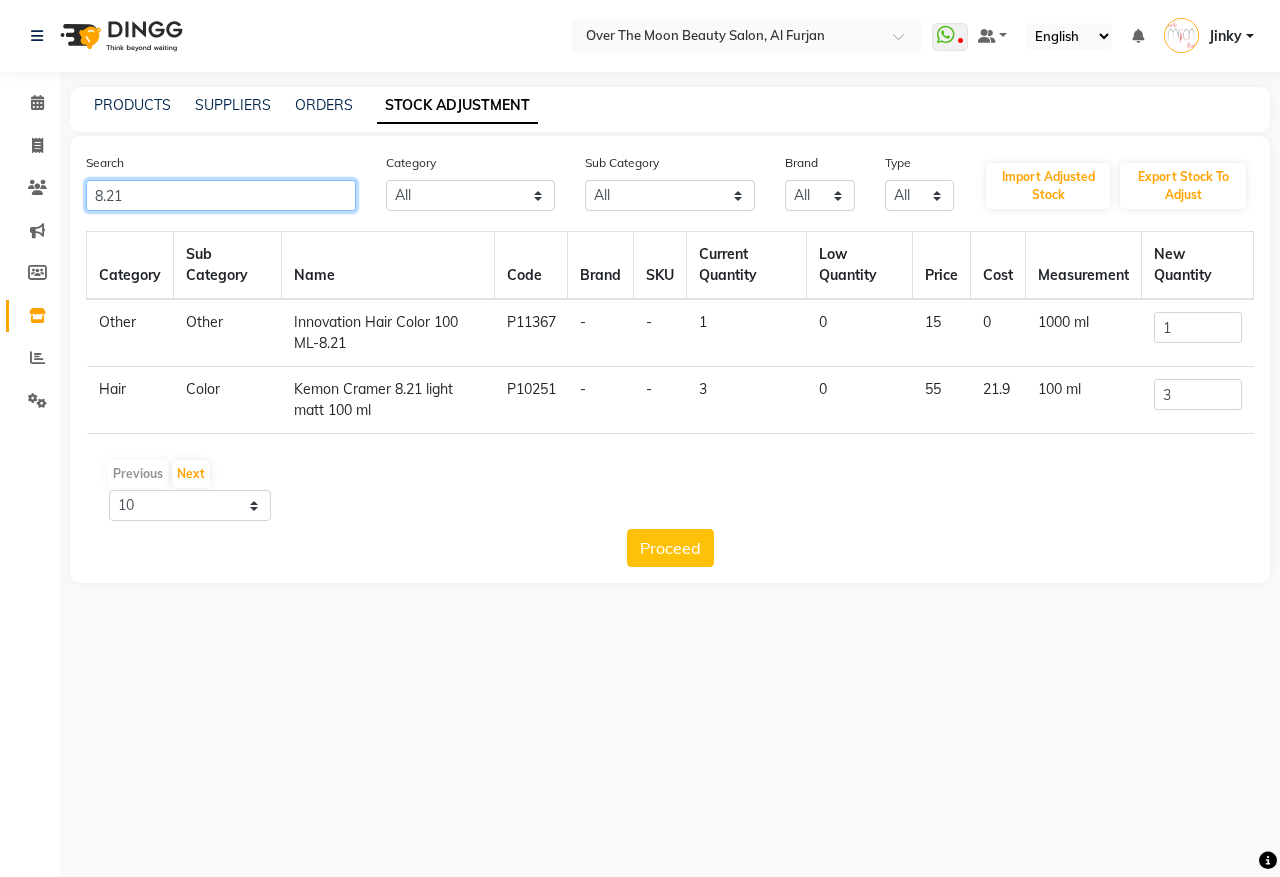 drag, startPoint x: 153, startPoint y: 198, endPoint x: 21, endPoint y: 210, distance: 132.54433 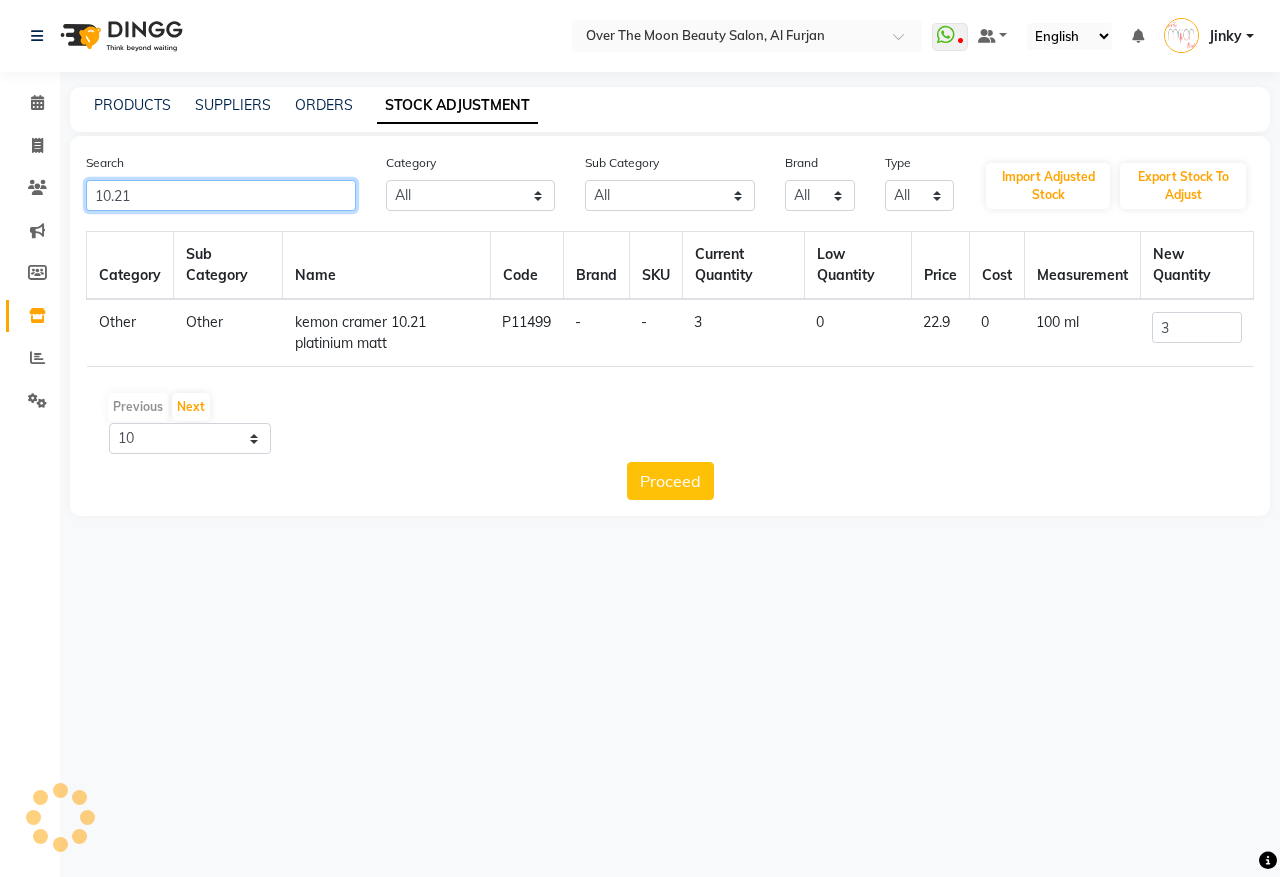 type on "10.21" 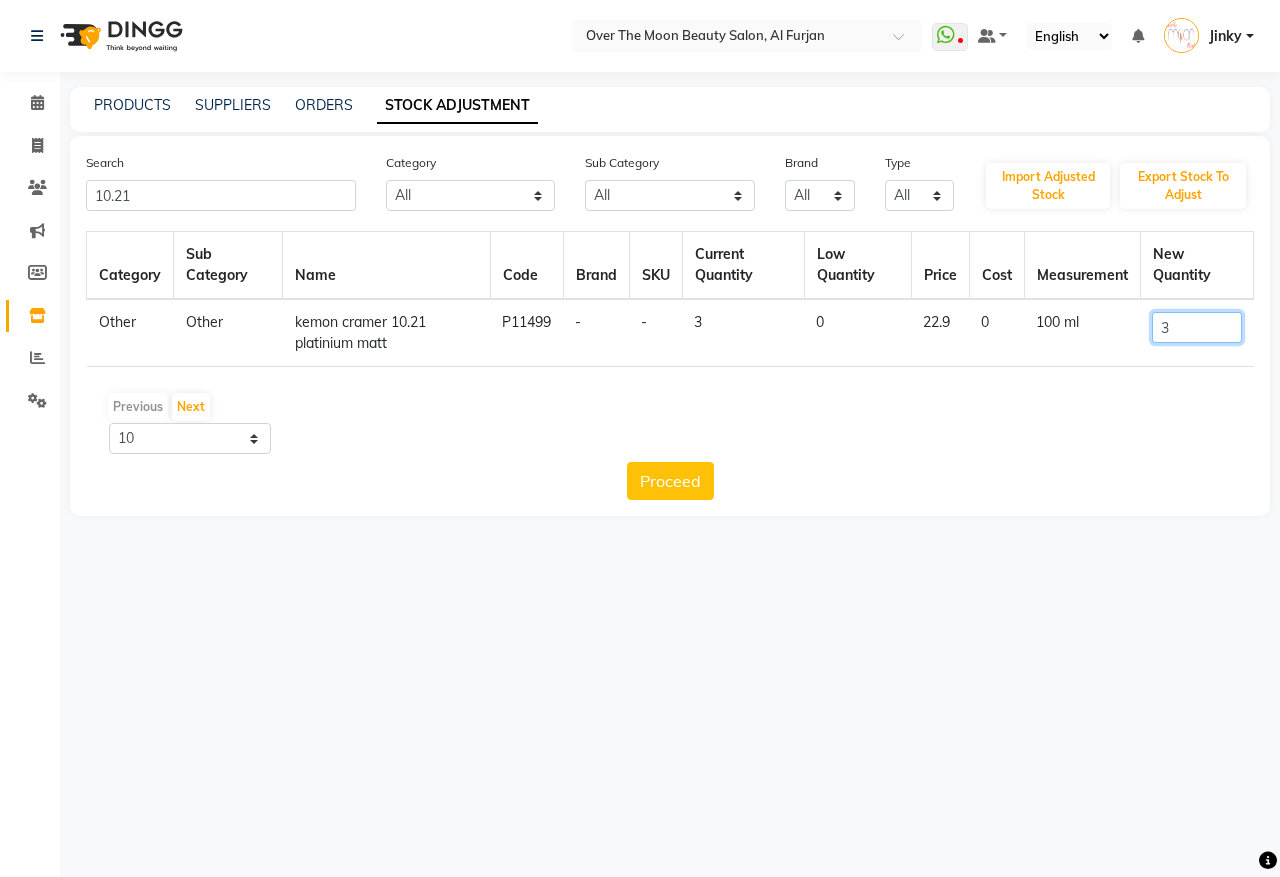 drag, startPoint x: 1122, startPoint y: 335, endPoint x: 1111, endPoint y: 348, distance: 17.029387 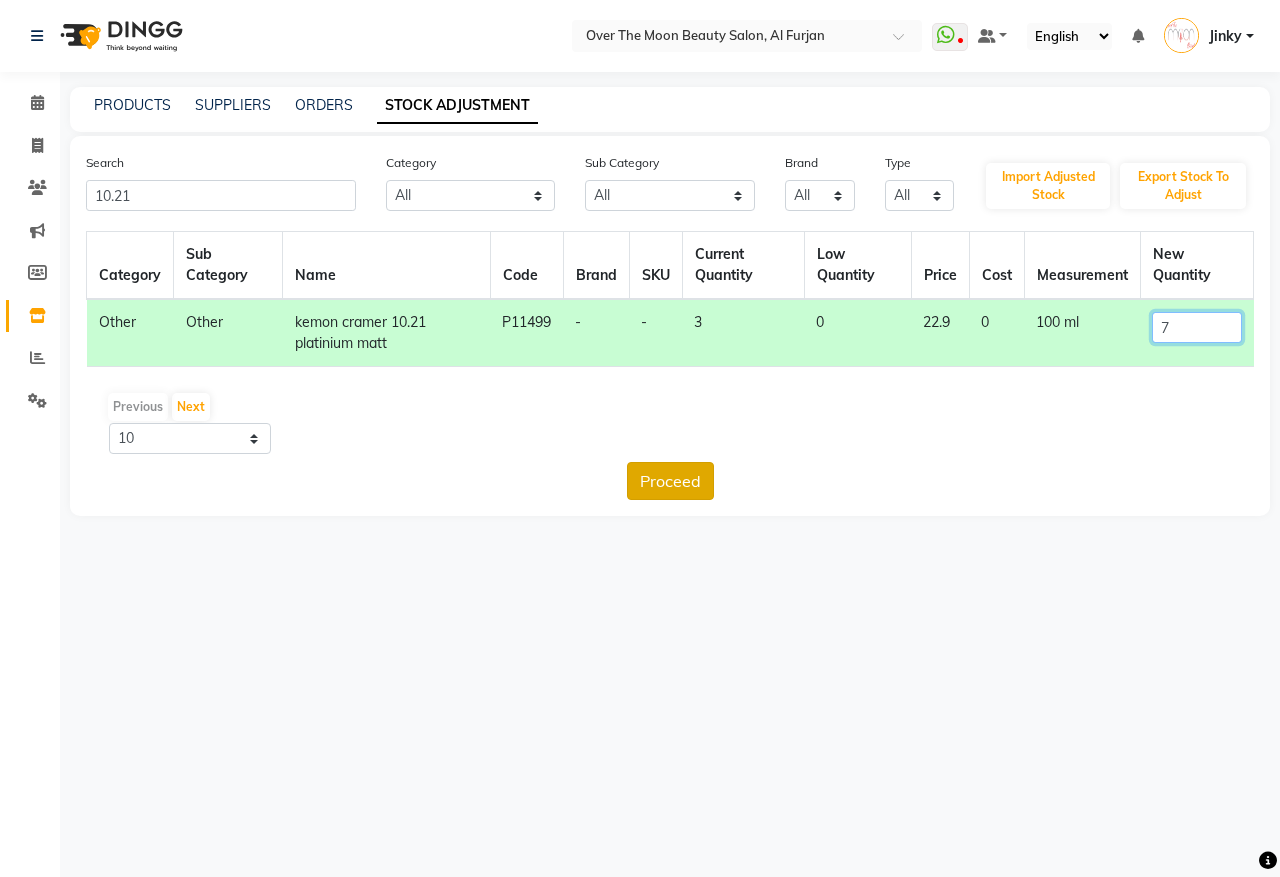type on "7" 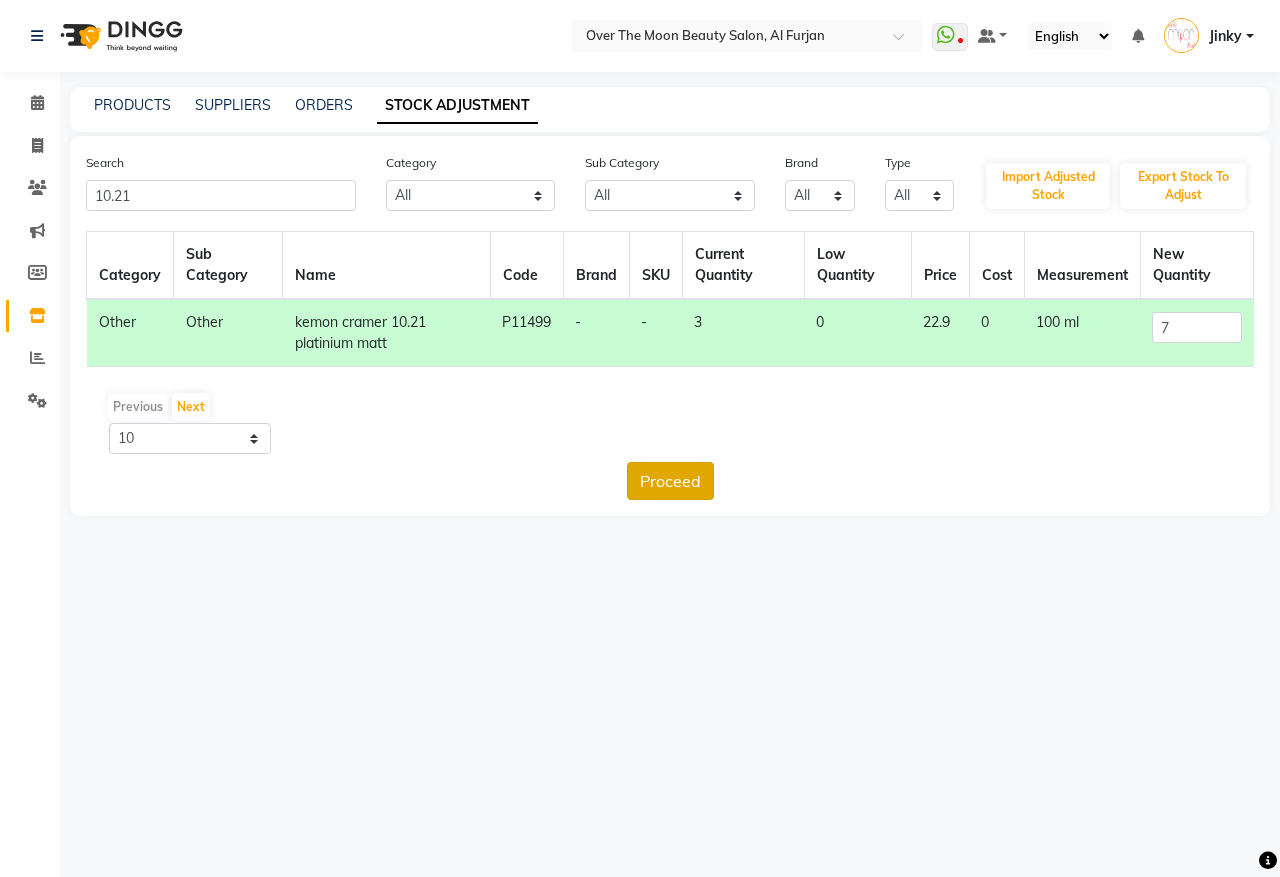 click on "Proceed" 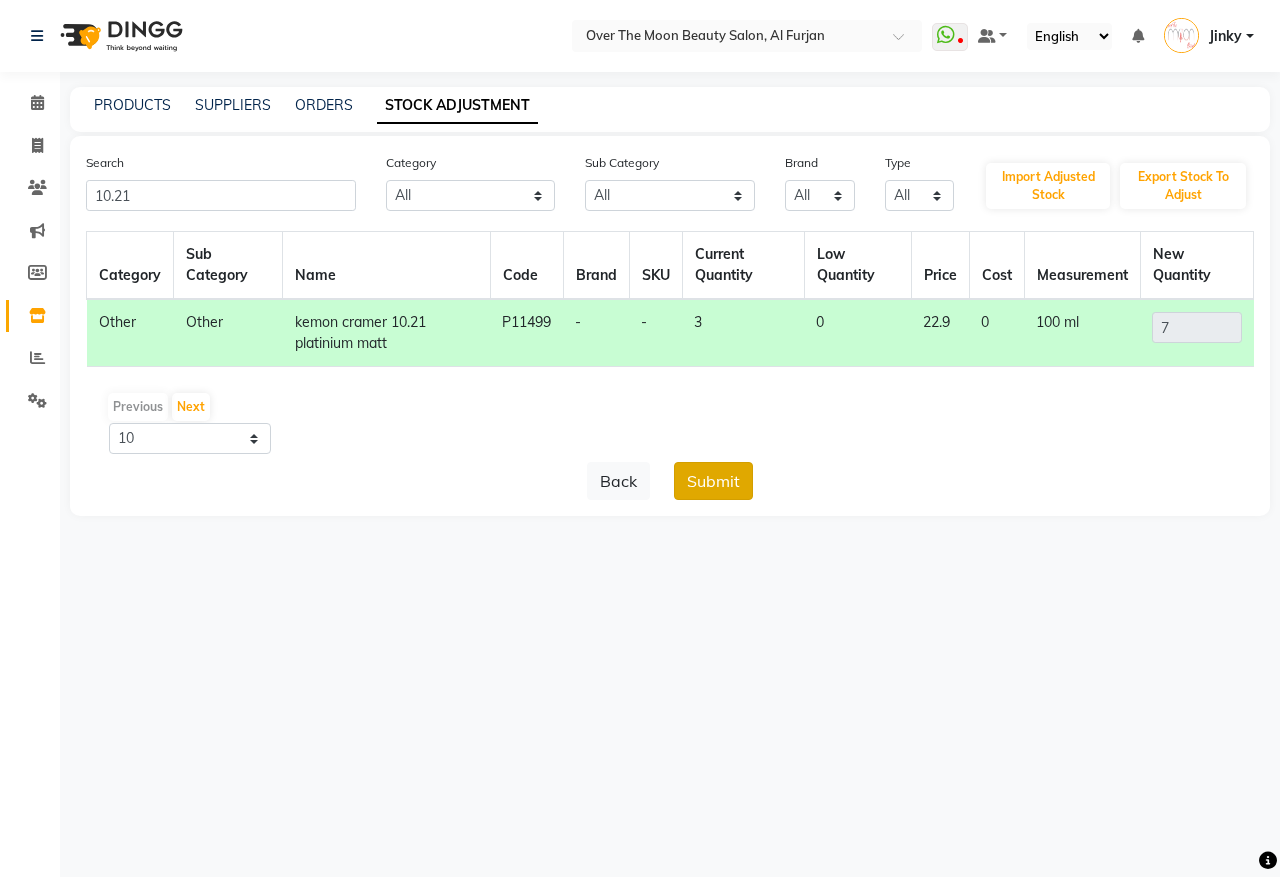 click on "Submit" 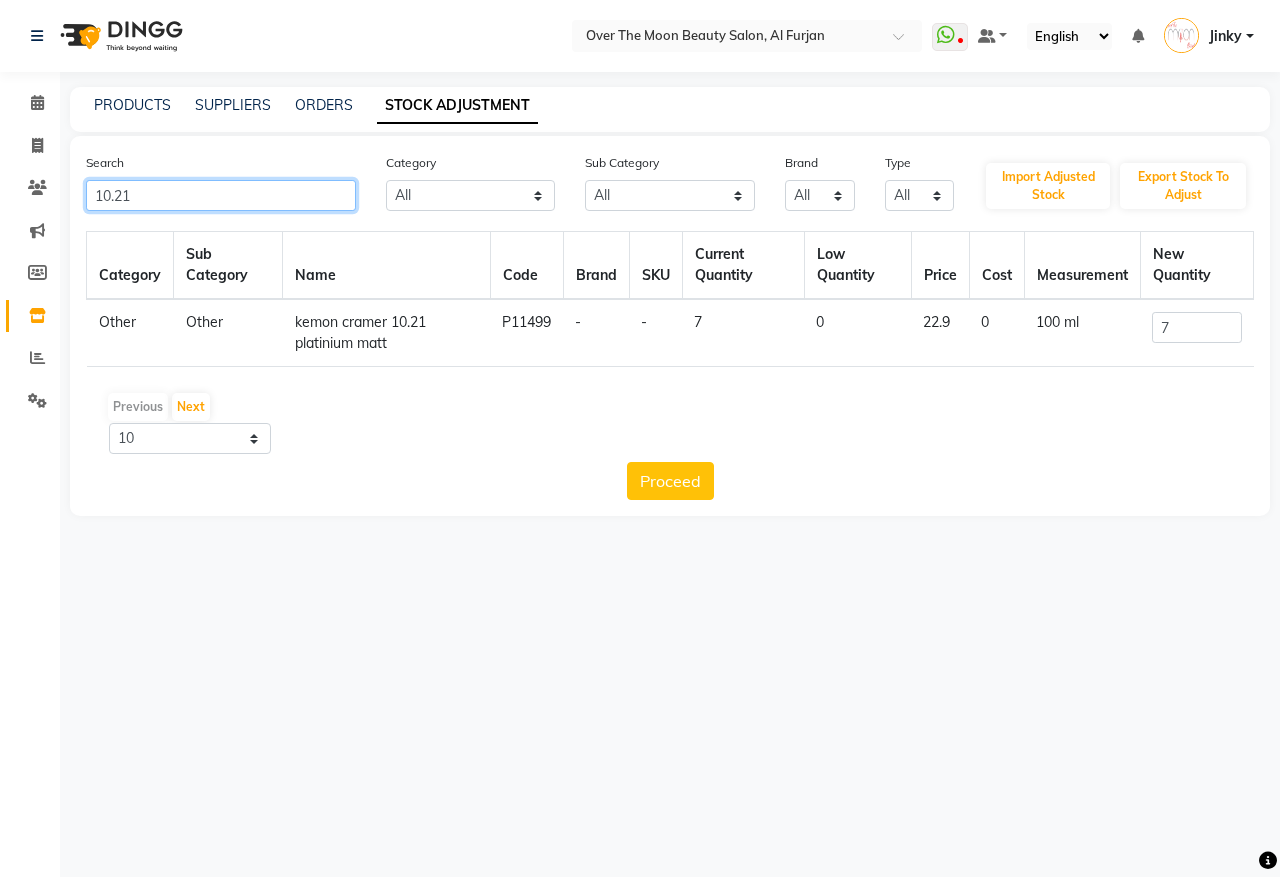 drag, startPoint x: 137, startPoint y: 191, endPoint x: 76, endPoint y: 217, distance: 66.309875 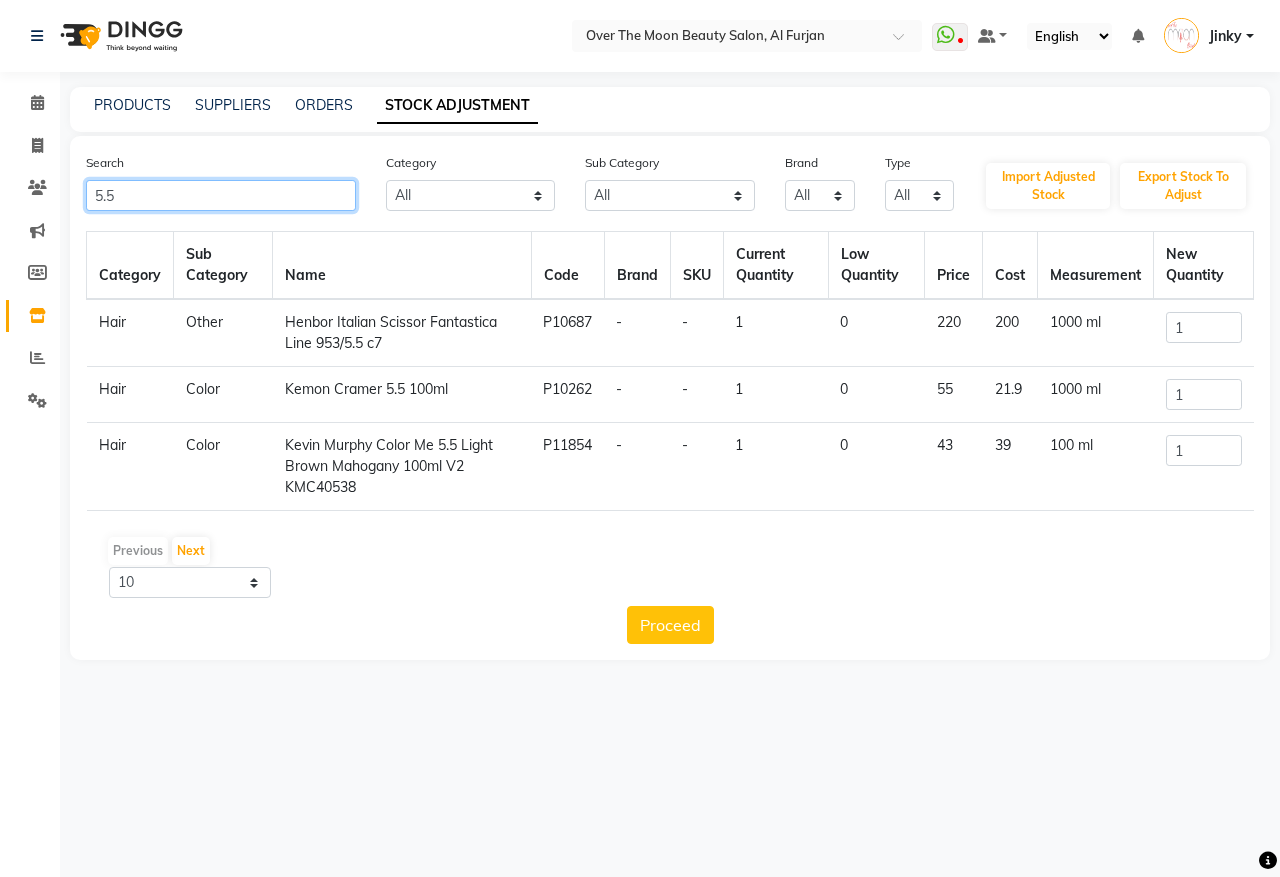 drag, startPoint x: 98, startPoint y: 185, endPoint x: 56, endPoint y: 181, distance: 42.190044 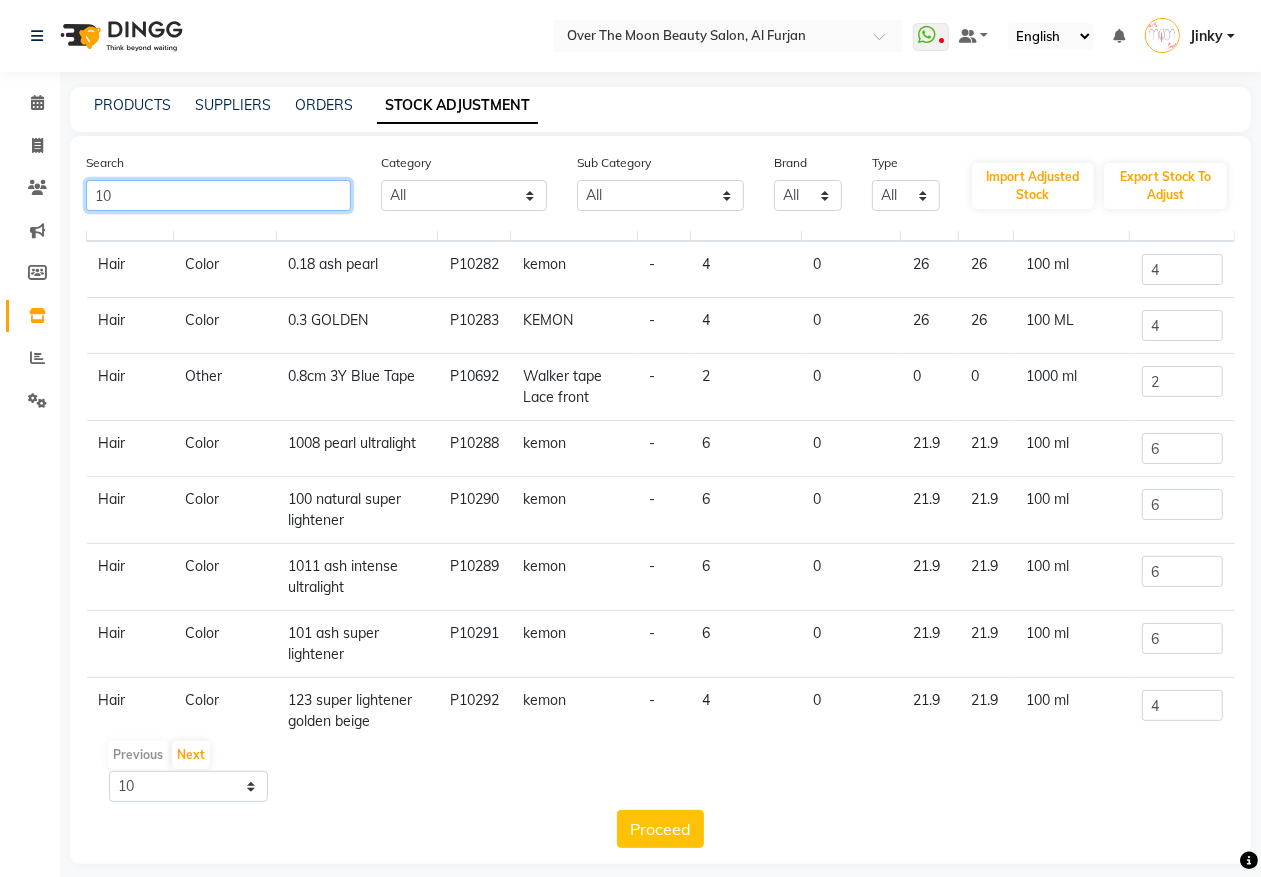 scroll, scrollTop: 0, scrollLeft: 0, axis: both 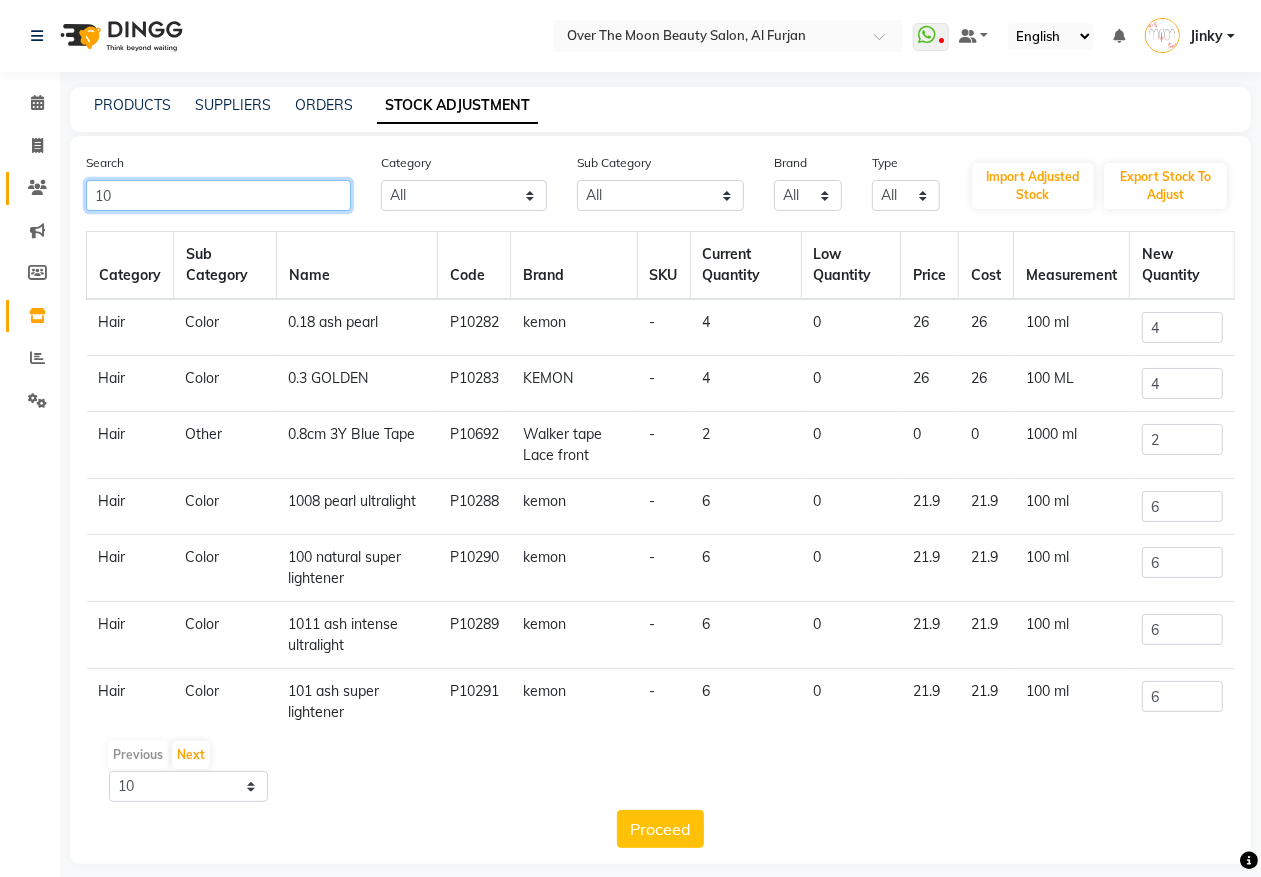 click on "Select Location × Over The Moon Beauty Salon, Al Furjan  WhatsApp Status  ✕ Status:  Disconnected Most Recent Message: 01-08-2025     09:30 PM Recent Service Activity: 01-08-2025     09:55 PM  08047224946 Whatsapp Settings Default Panel My Panel English ENGLISH Español العربية मराठी हिंदी ગુજરાતી தமிழ் 中文 Notifications  DINGG Alert   02-08-2025   Ashleigh with token number 8 booked an appointment at 12:30 pm for Eyebrow Tinting (DH50).   DINGG Alert   02-08-2025   priyanka with token number 2 booked an appointment at 12:45 pm for Classic Manicure (DH77).   DINGG Alert   01-08-2025   nadia with token number 12 booked an appointment at 7:15 pm for Threading Eyebrow (DH33).   DINGG Alert   01-08-2025   Niakate with token number 9 booked an appointment at 4:30 pm for Princess polish only (DH22).   DINGG Alert   01-08-2025   Afaf Zenah with token number 8 booked an appointment at 1:30 pm for Threading Eyebrow (DH33),Threading Upper Lip (DH22).  Jinky 10" 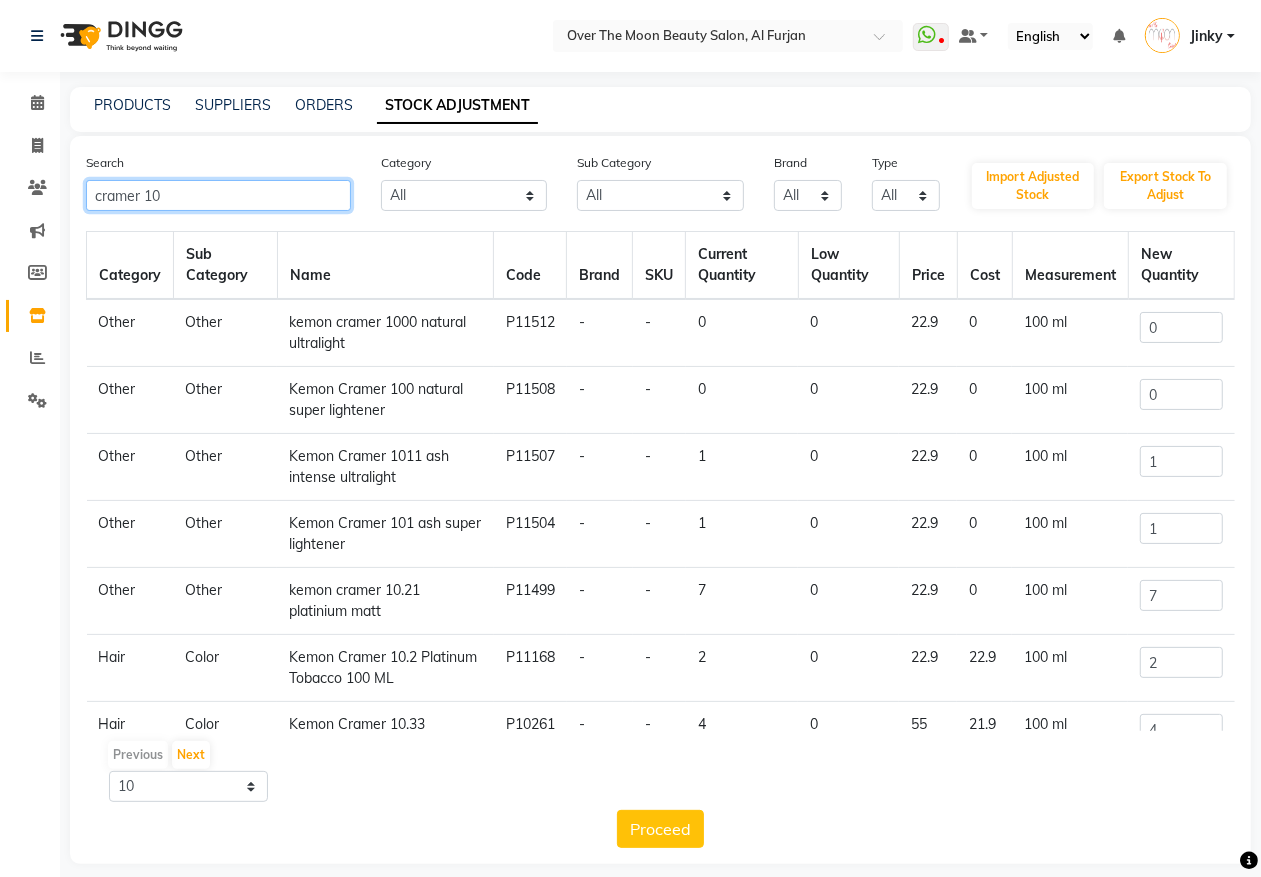 scroll, scrollTop: 167, scrollLeft: 0, axis: vertical 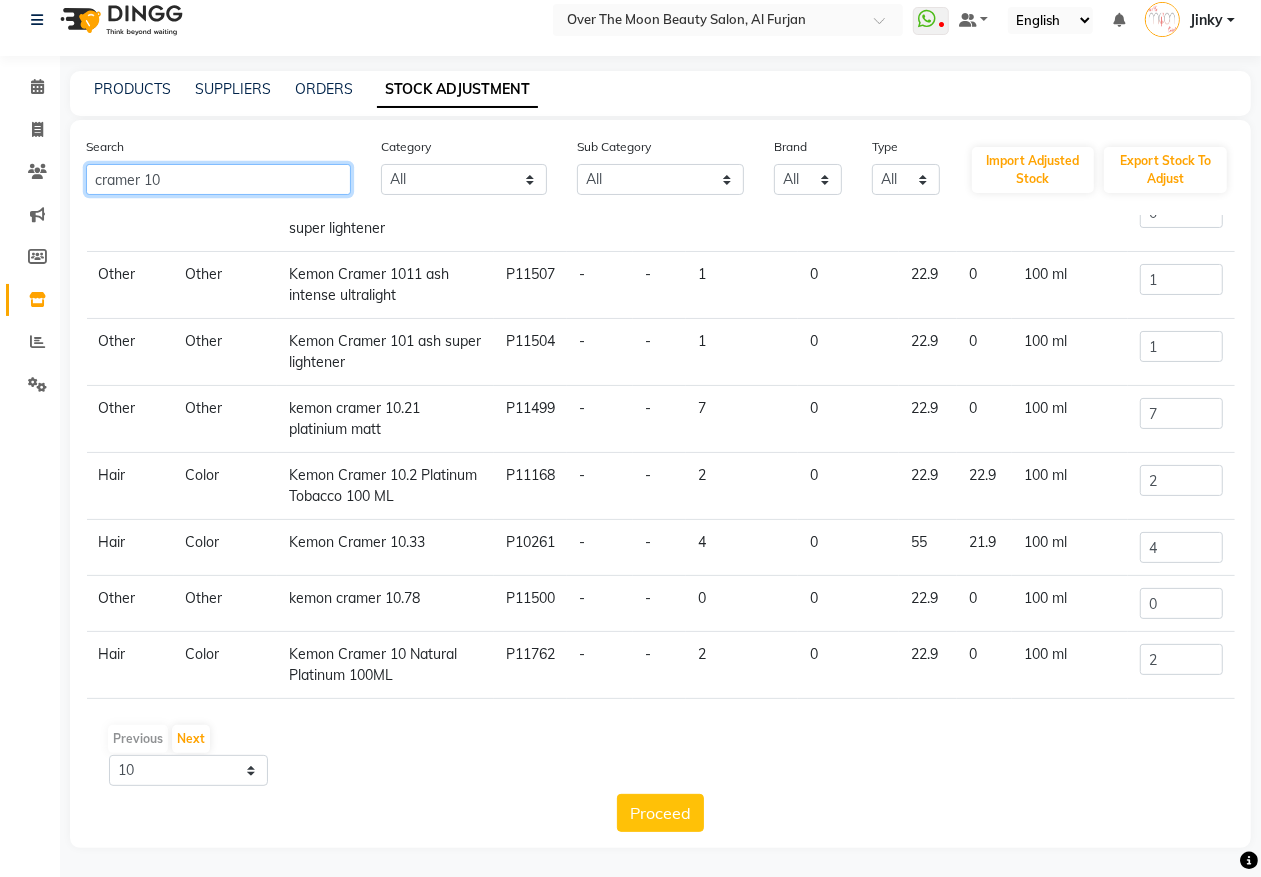 type on "cramer 10" 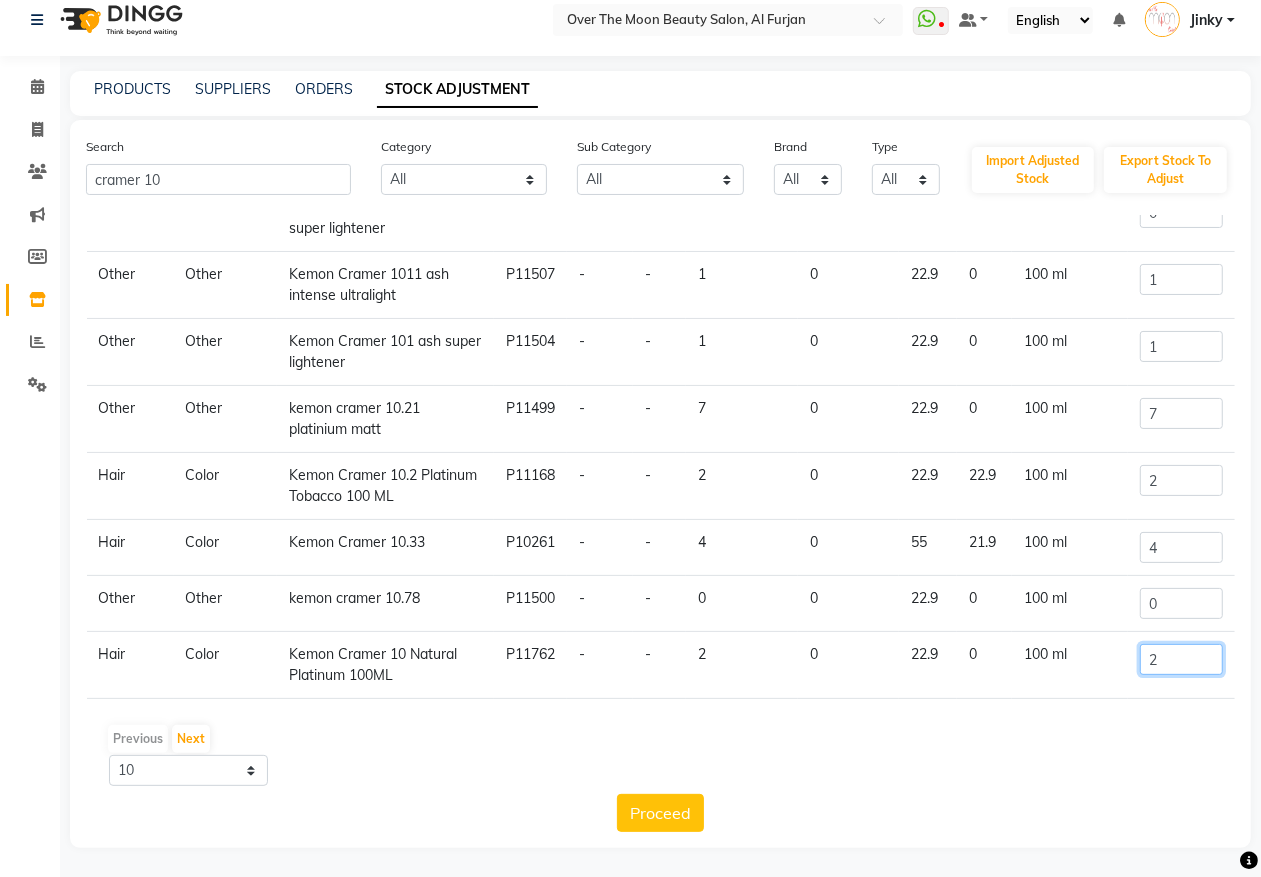 drag, startPoint x: 1151, startPoint y: 653, endPoint x: 1092, endPoint y: 680, distance: 64.884514 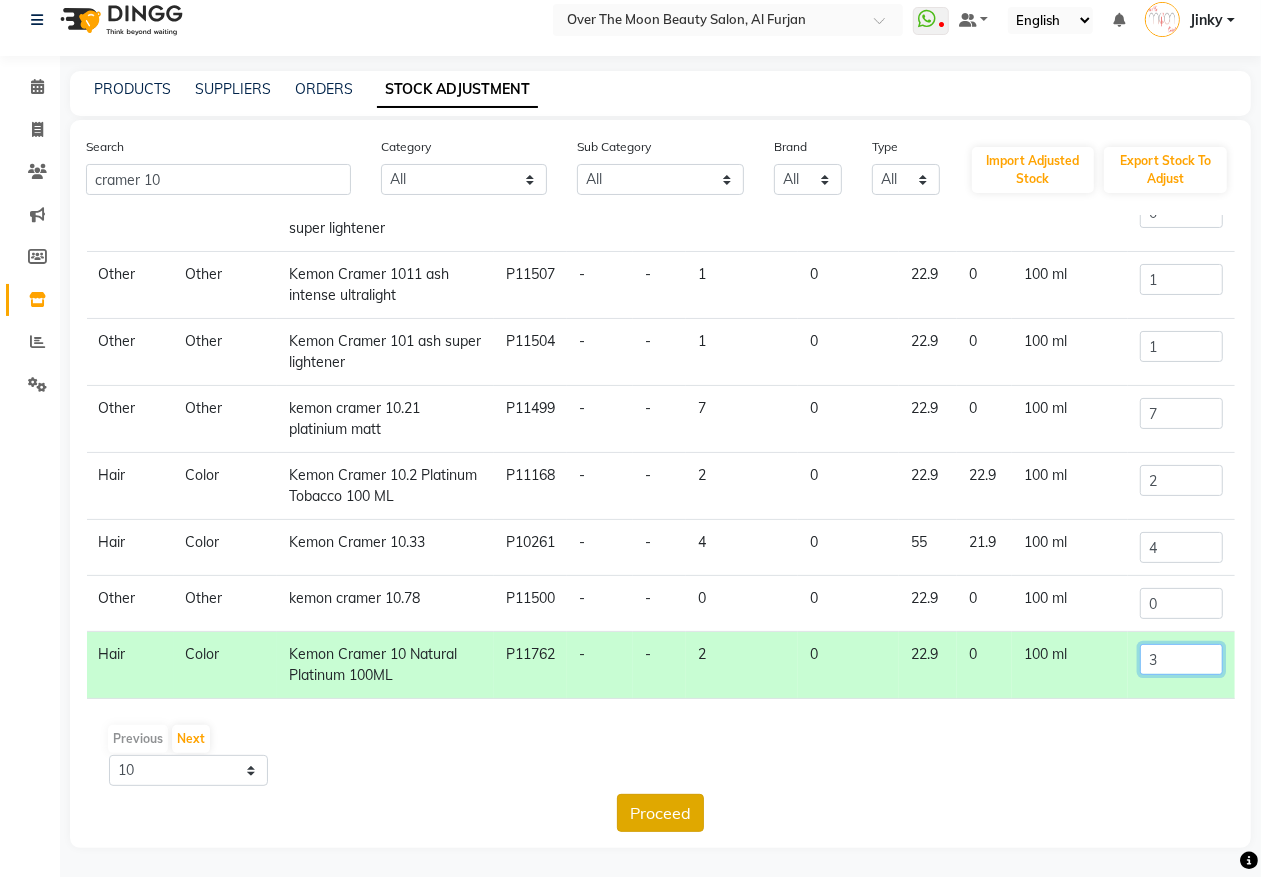 type on "3" 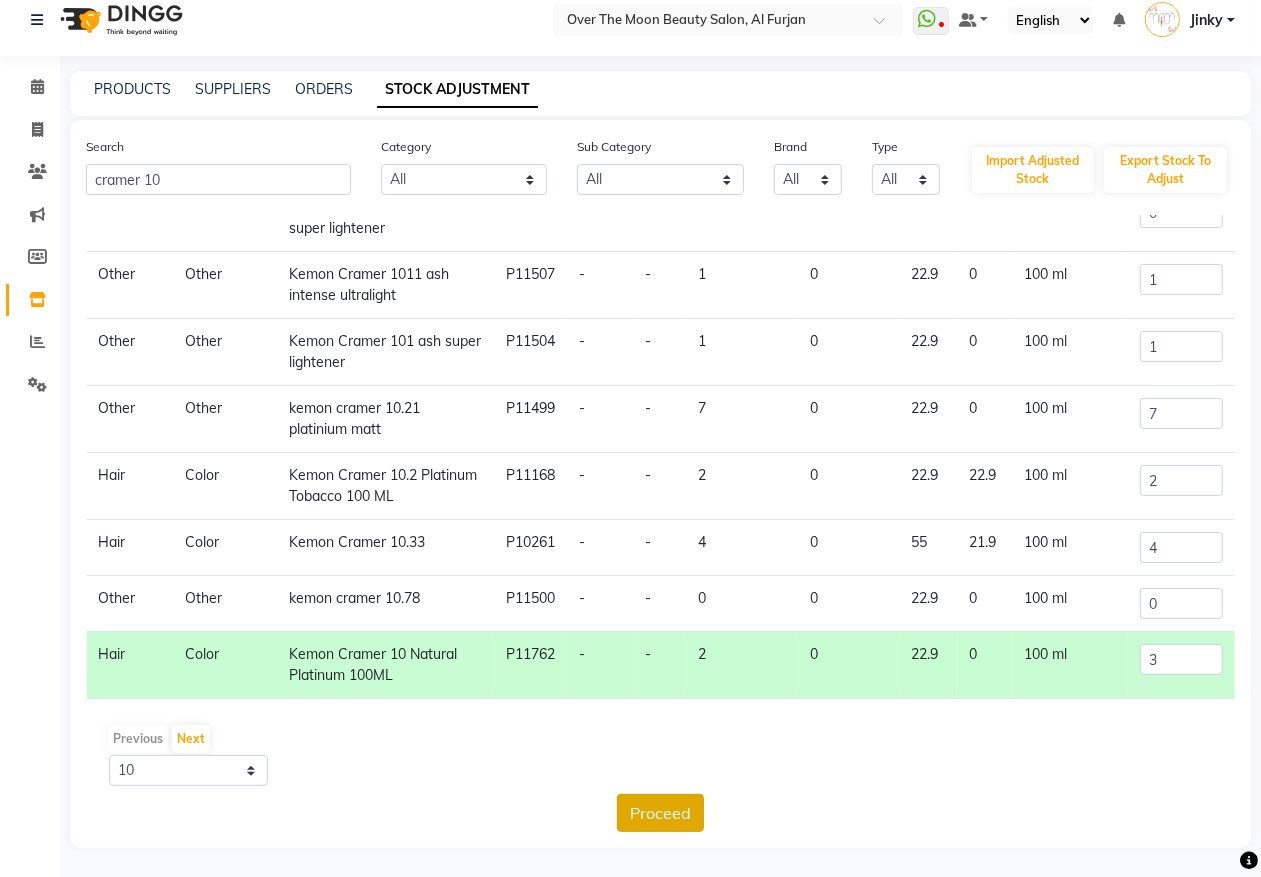 click on "Proceed" 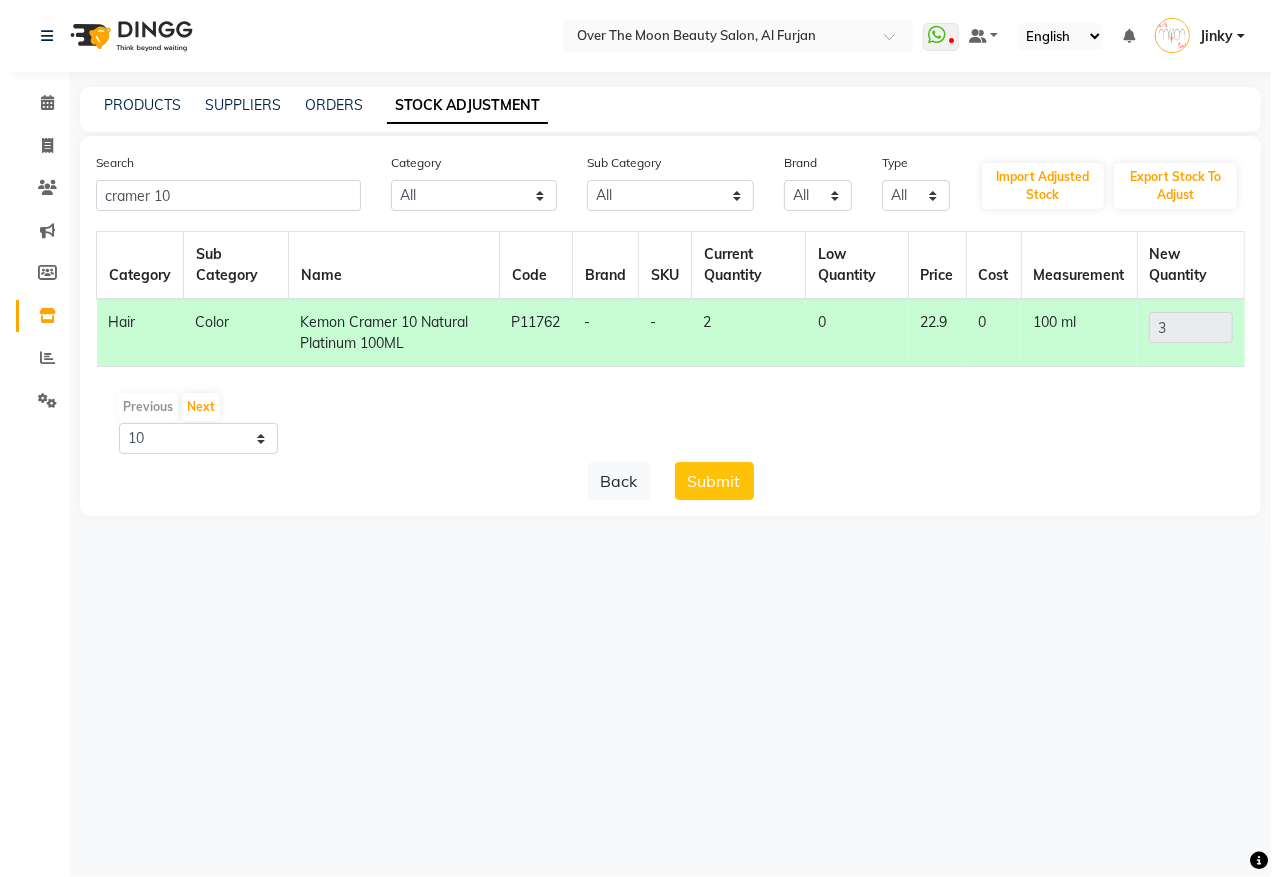 scroll, scrollTop: 0, scrollLeft: 0, axis: both 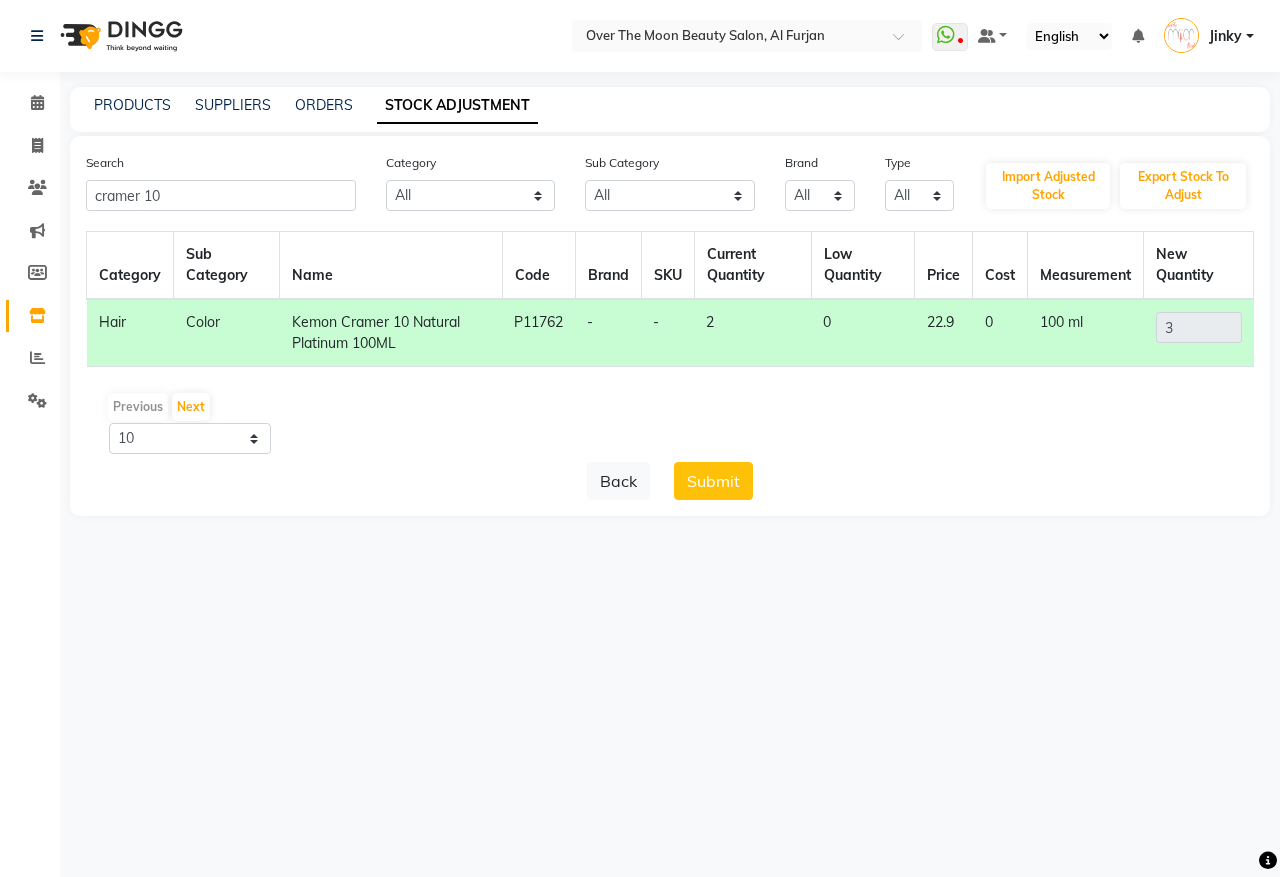click on "Submit" 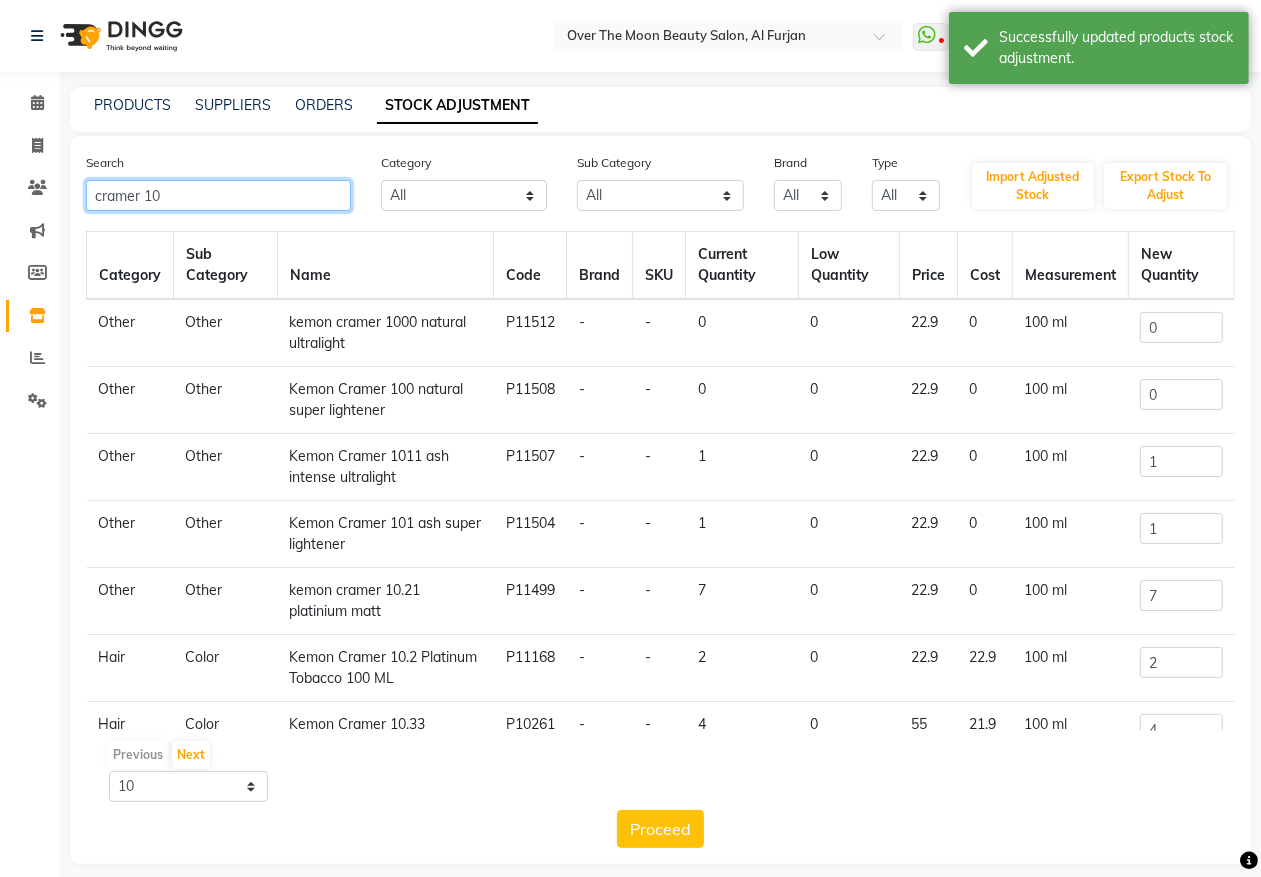 drag, startPoint x: 177, startPoint y: 185, endPoint x: 0, endPoint y: 223, distance: 181.03314 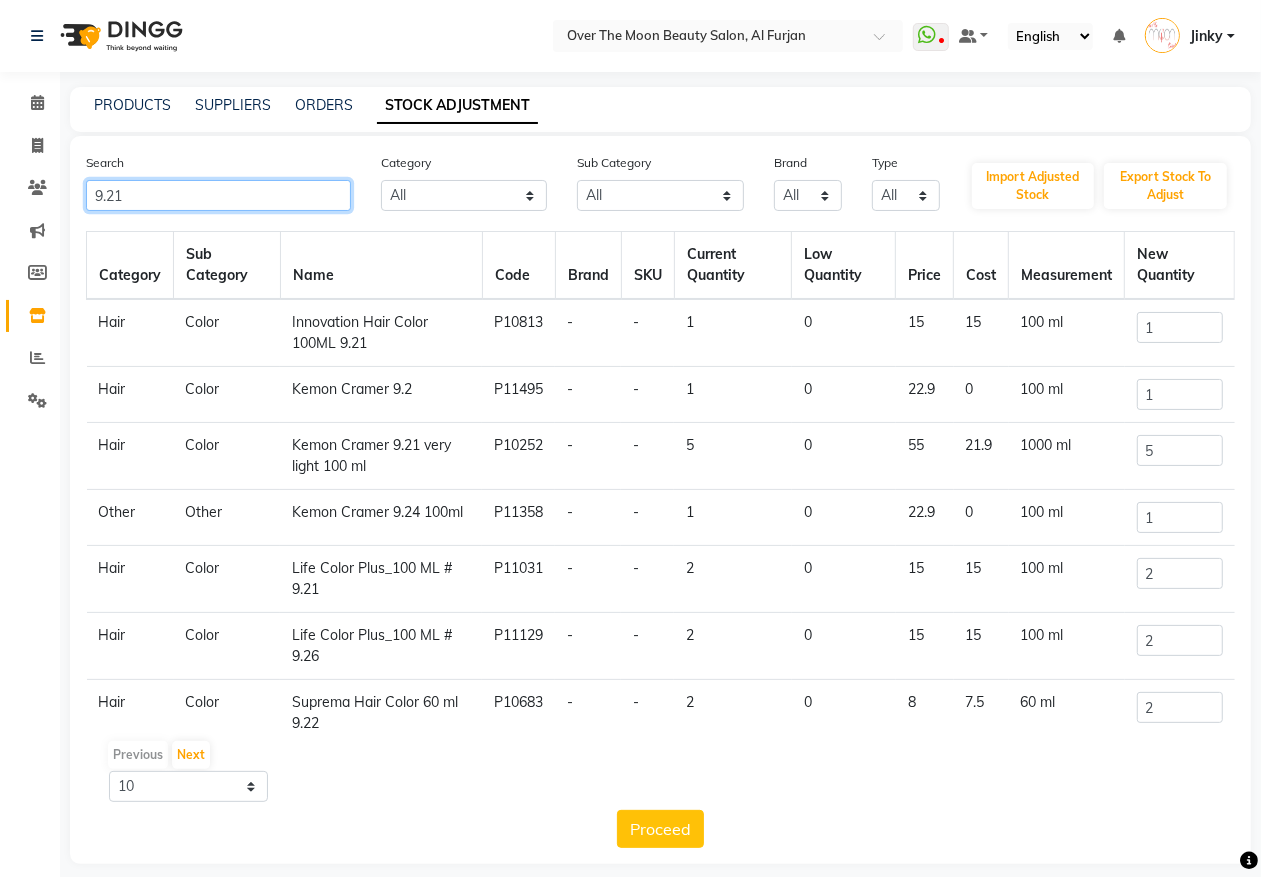 type on "9.21" 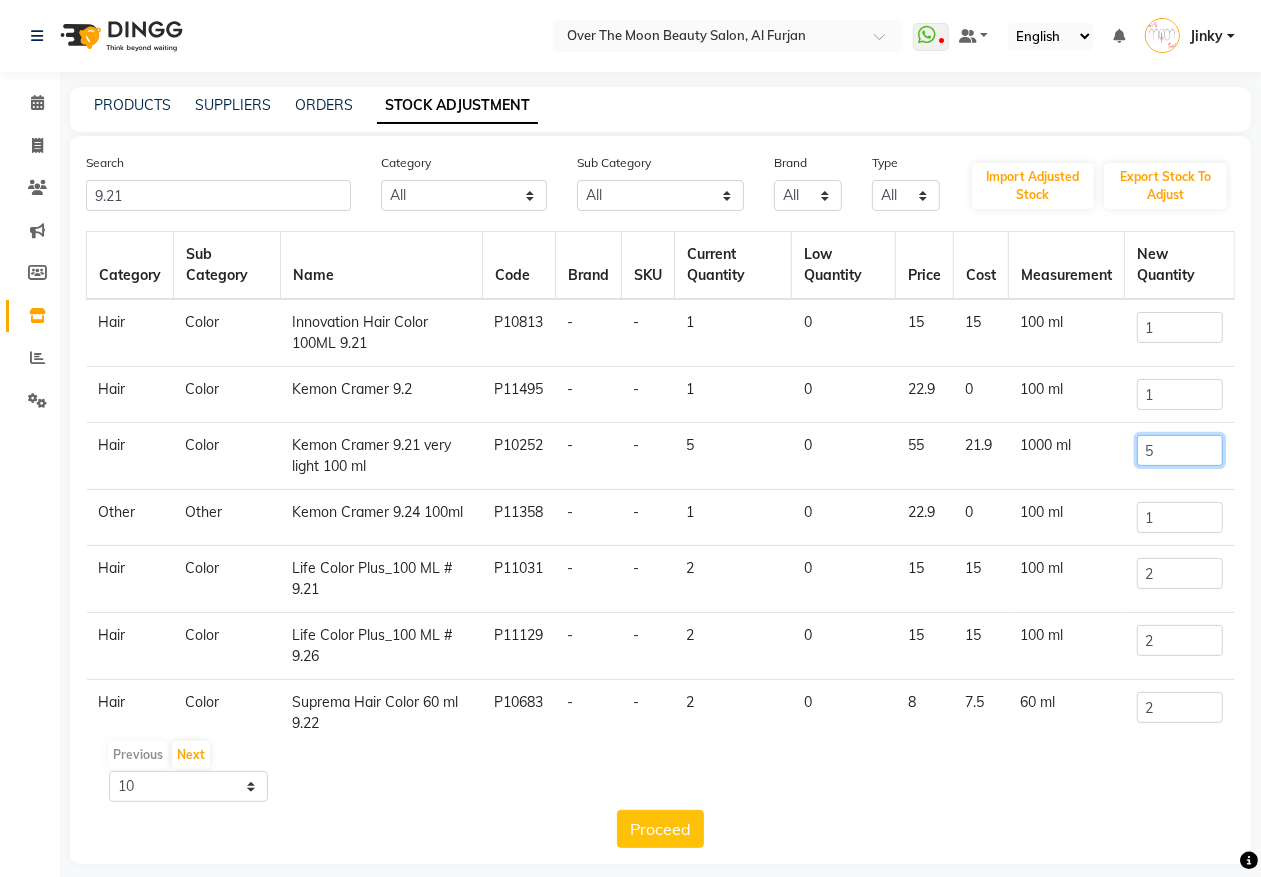 drag, startPoint x: 1148, startPoint y: 447, endPoint x: 1085, endPoint y: 478, distance: 70.21396 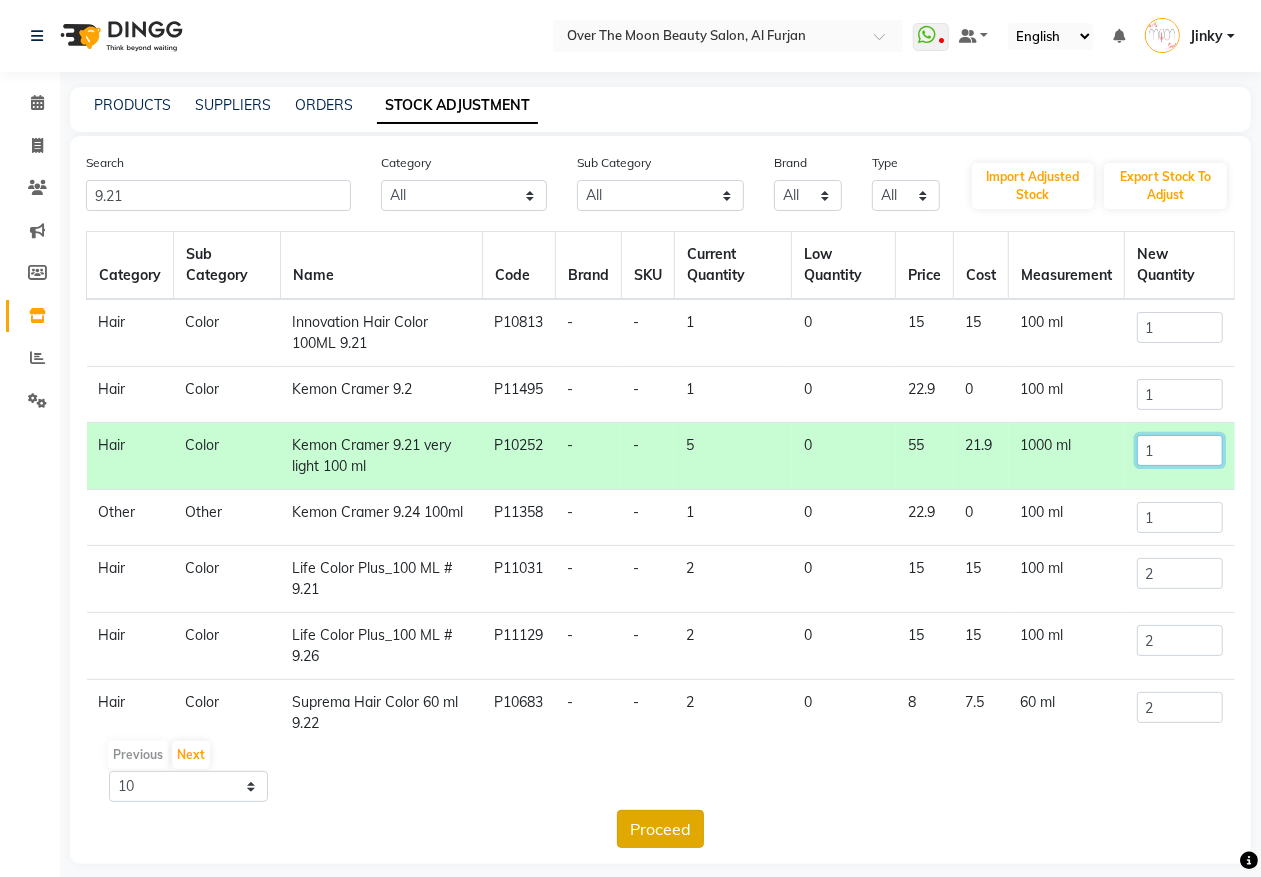 type on "1" 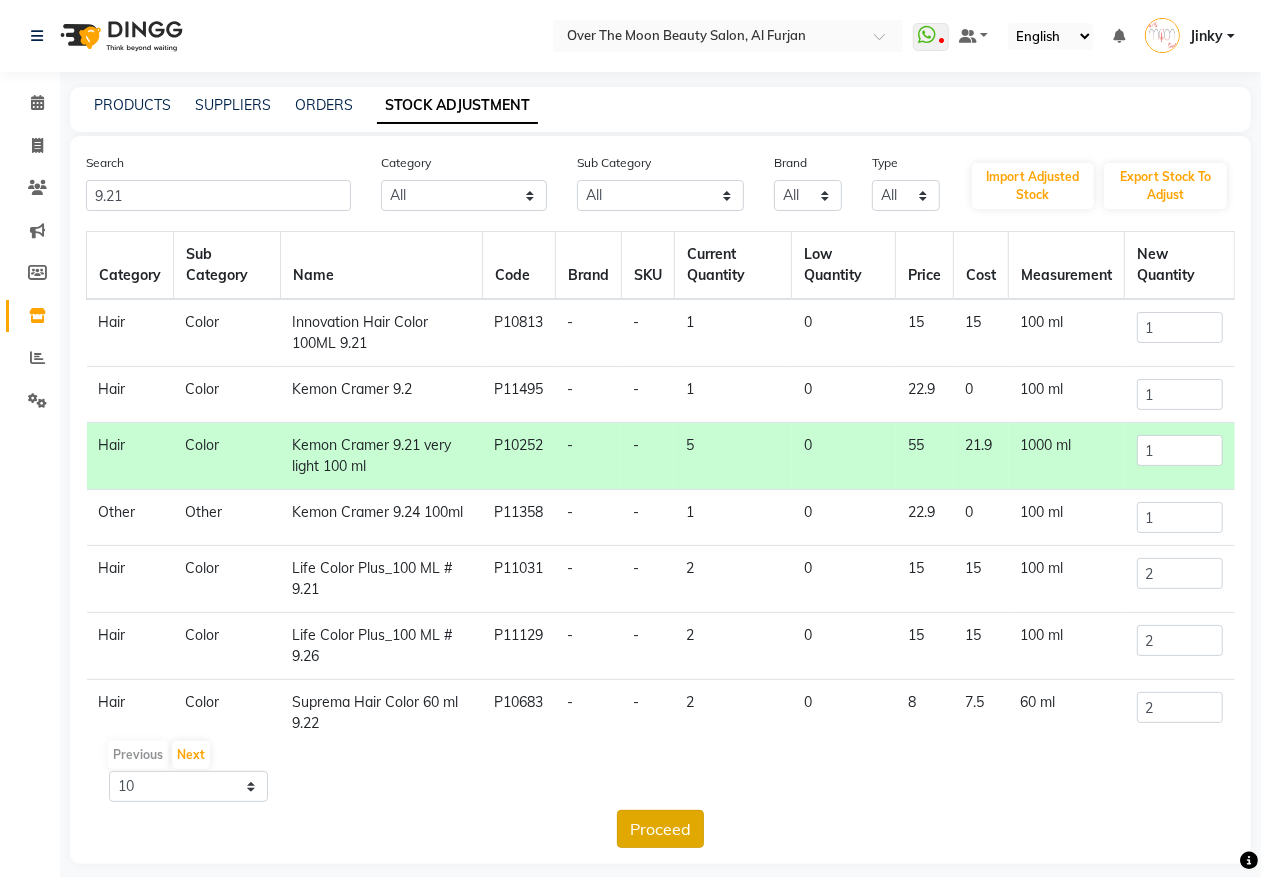 click on "Proceed" 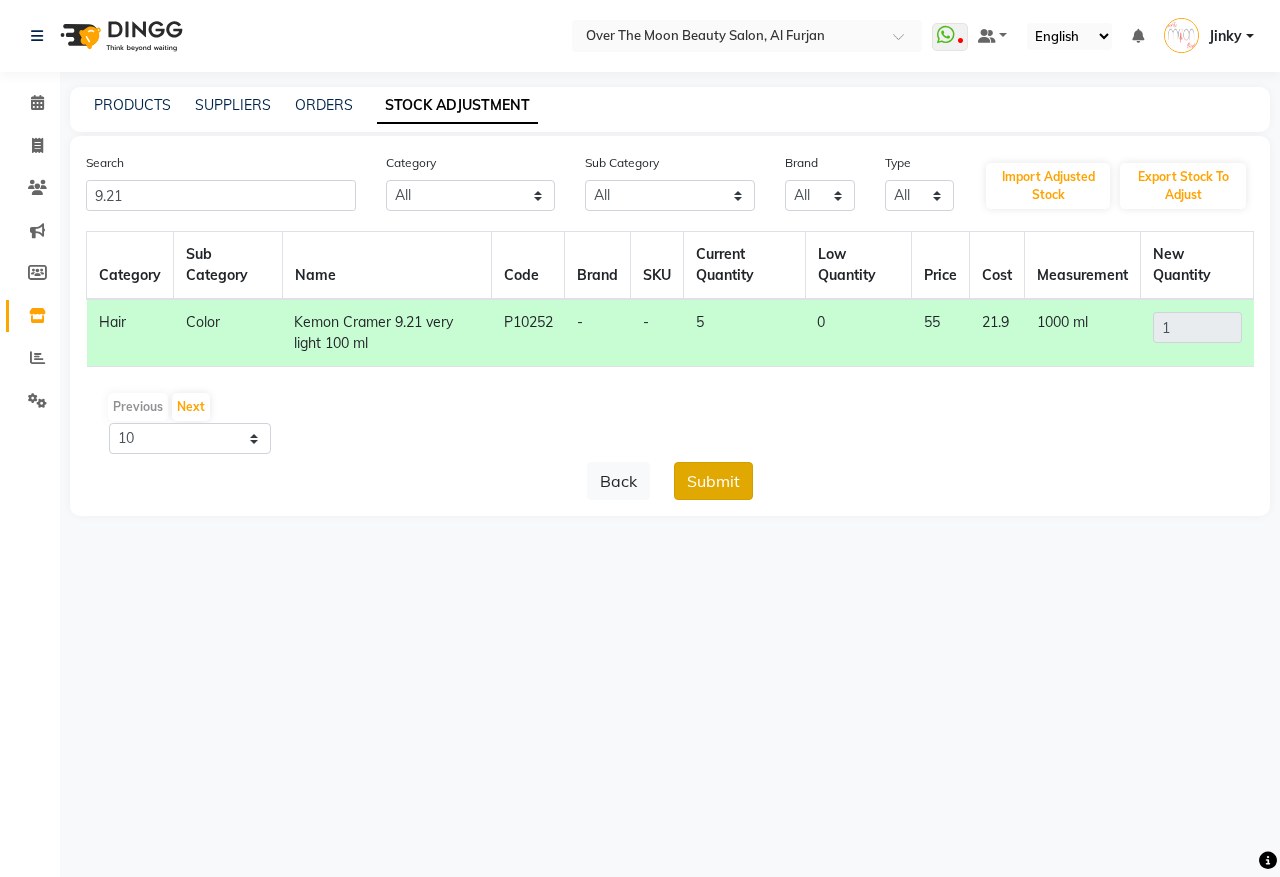 click on "Submit" 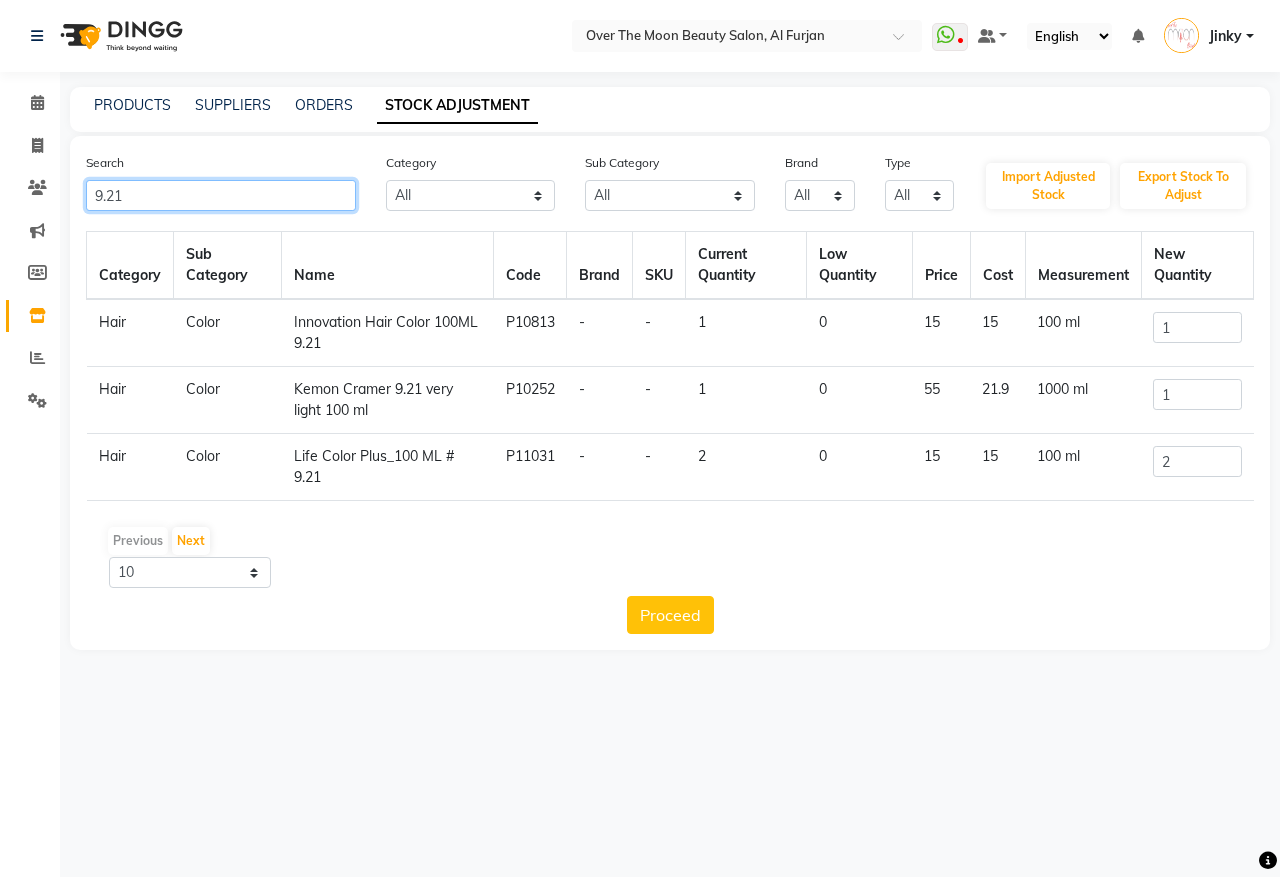 drag, startPoint x: 128, startPoint y: 197, endPoint x: 60, endPoint y: 217, distance: 70.88018 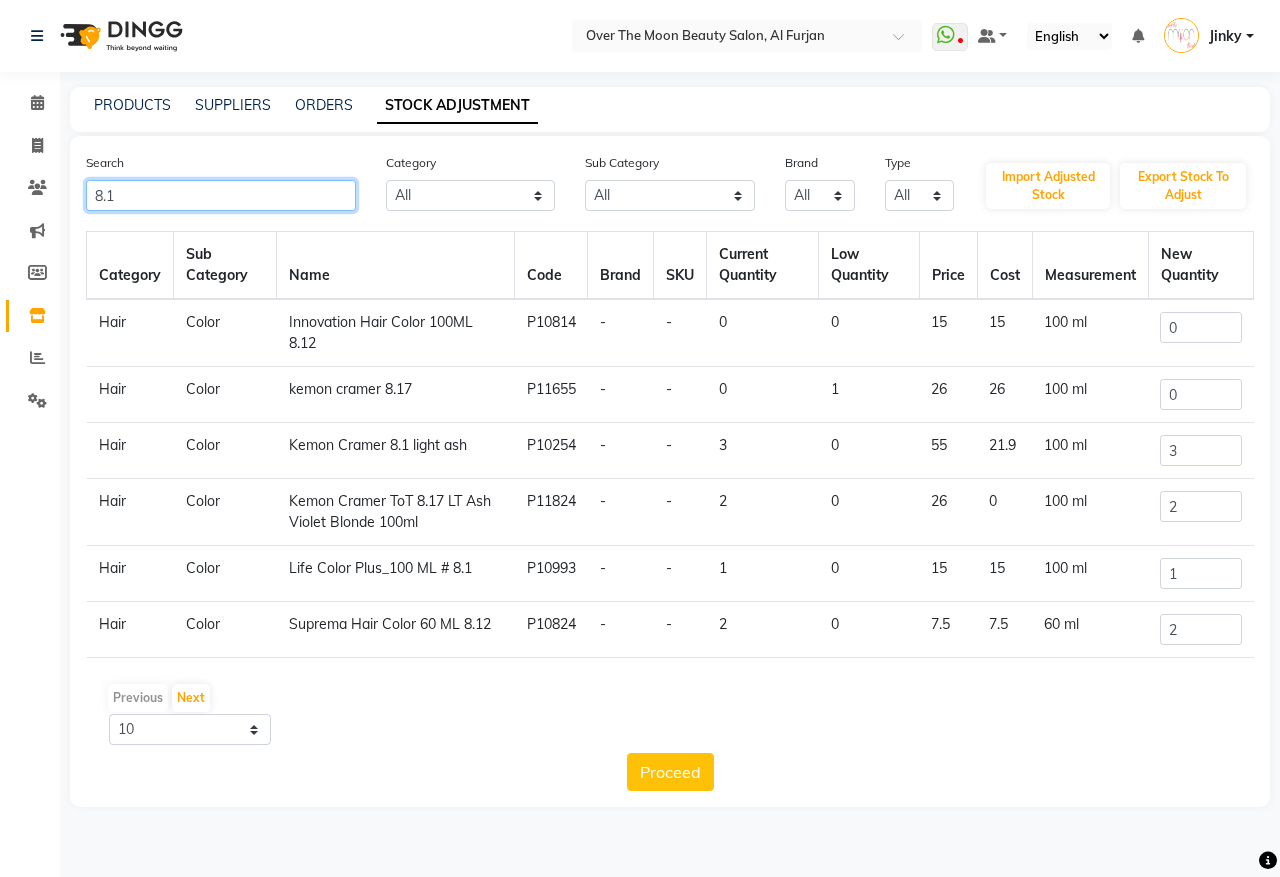 type on "8.1" 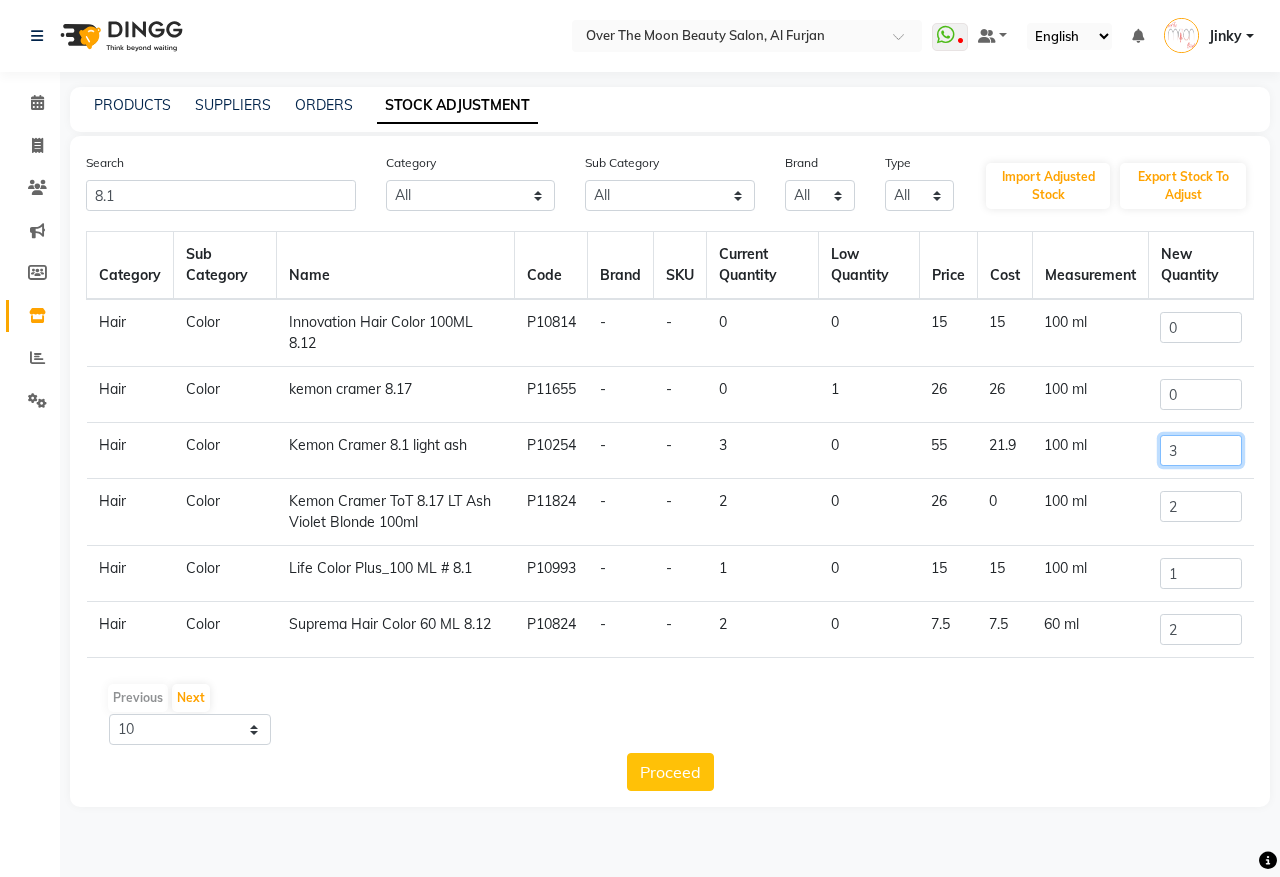 drag, startPoint x: 1193, startPoint y: 447, endPoint x: 1120, endPoint y: 486, distance: 82.764725 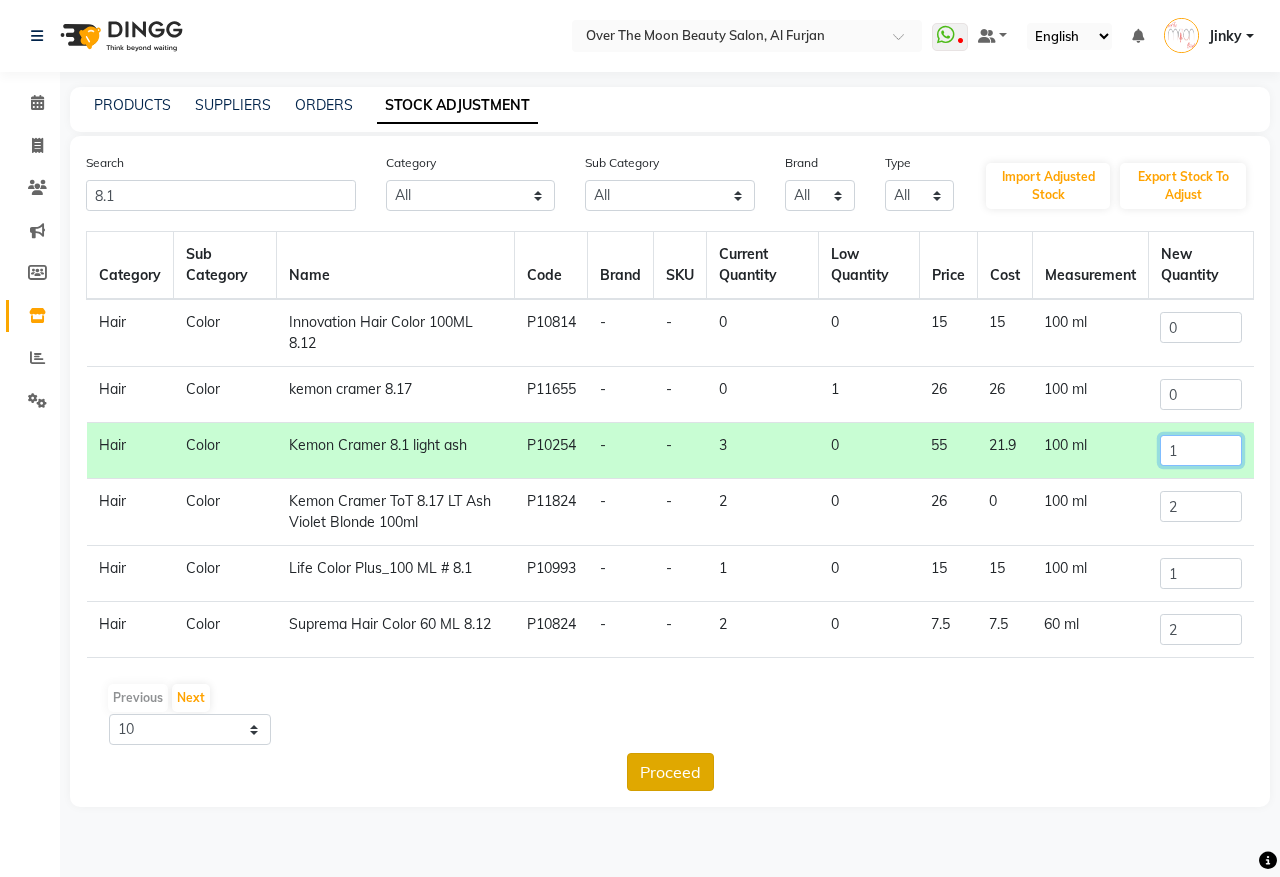 type on "1" 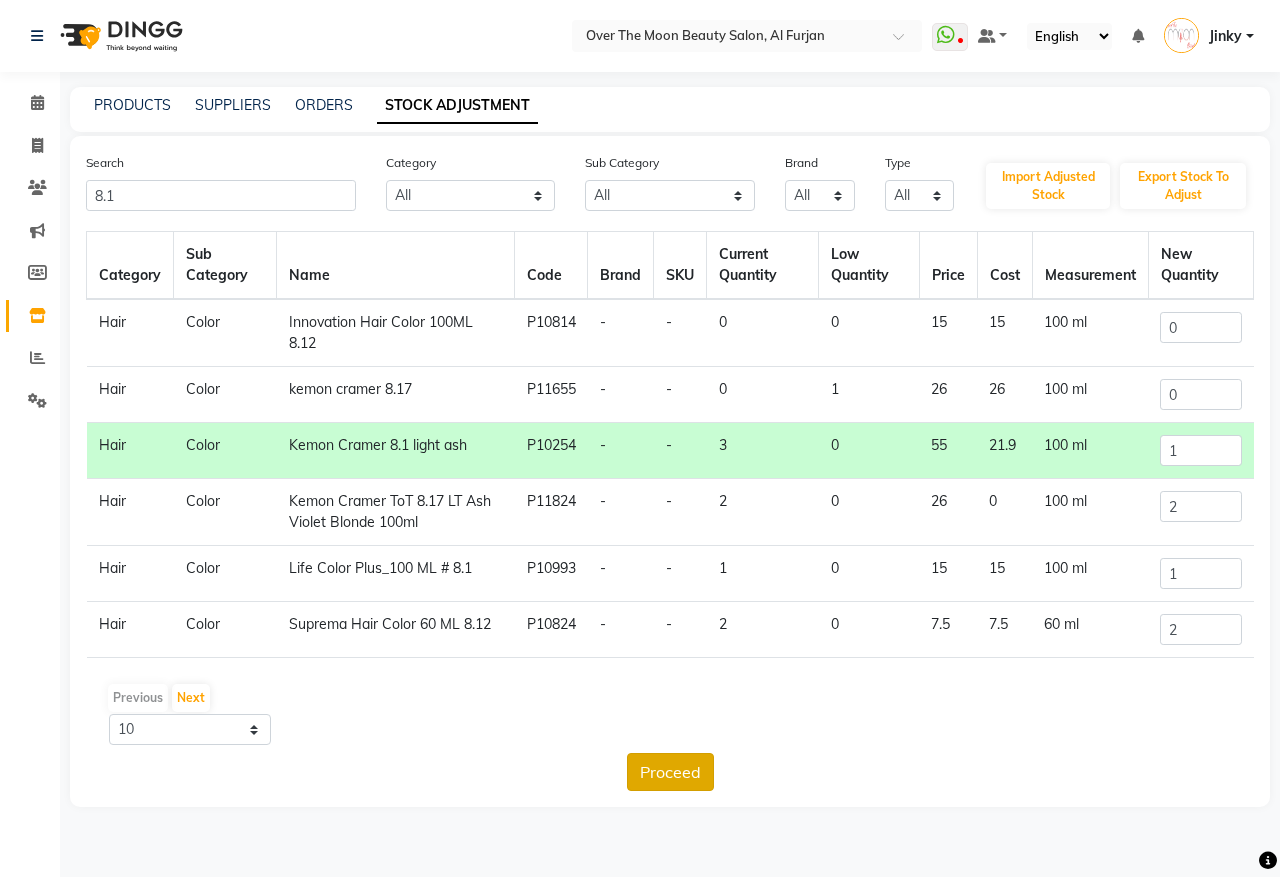 click on "Proceed" 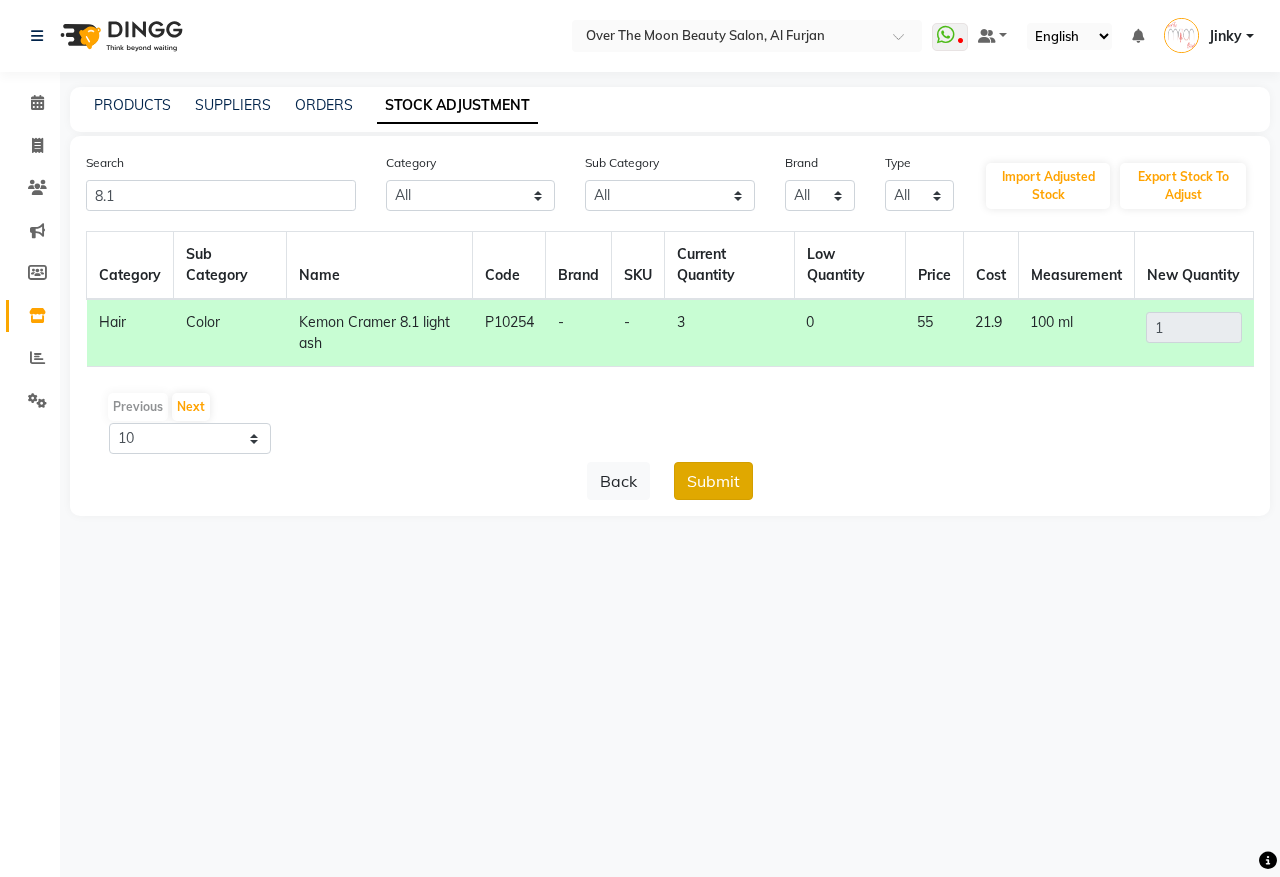 click on "Submit" 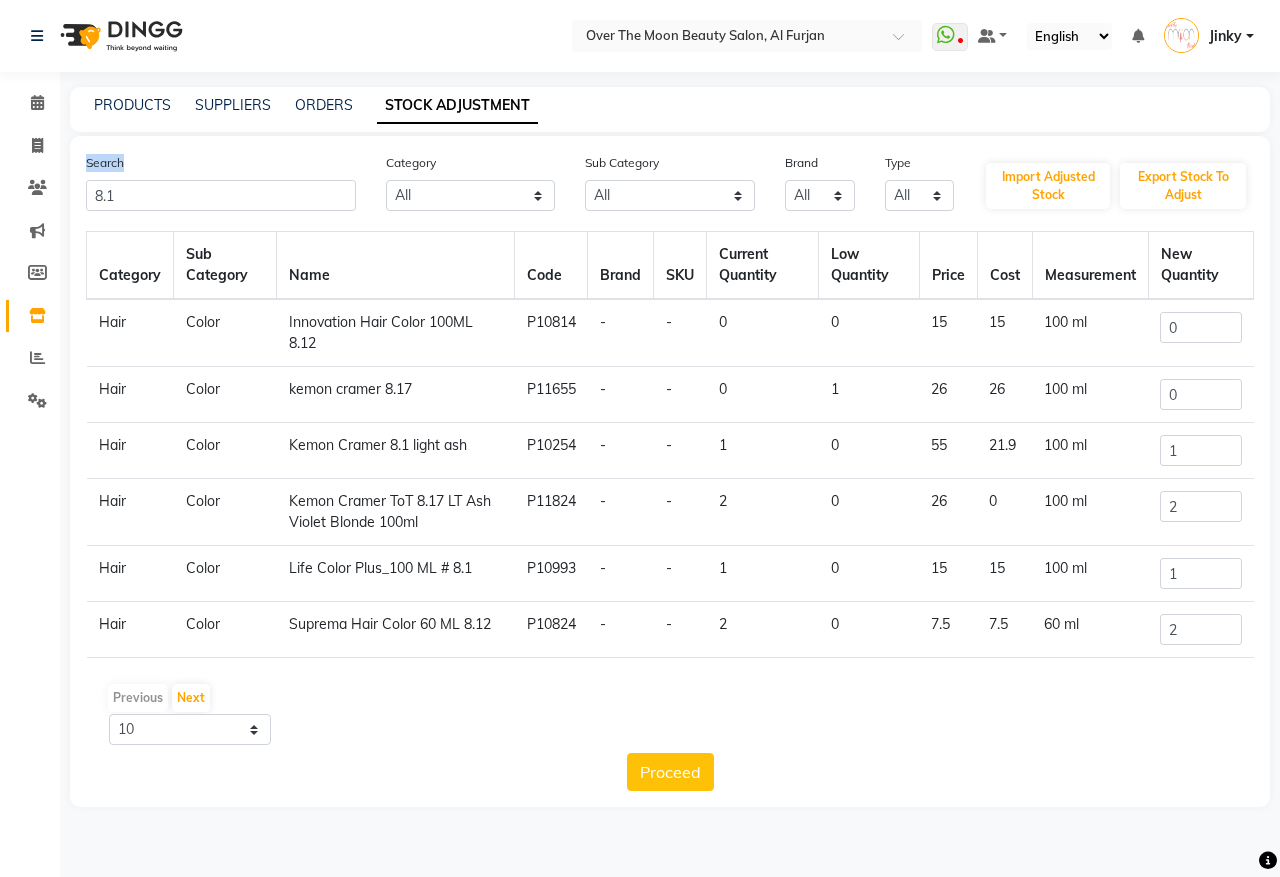 drag, startPoint x: 113, startPoint y: 177, endPoint x: 82, endPoint y: 205, distance: 41.773197 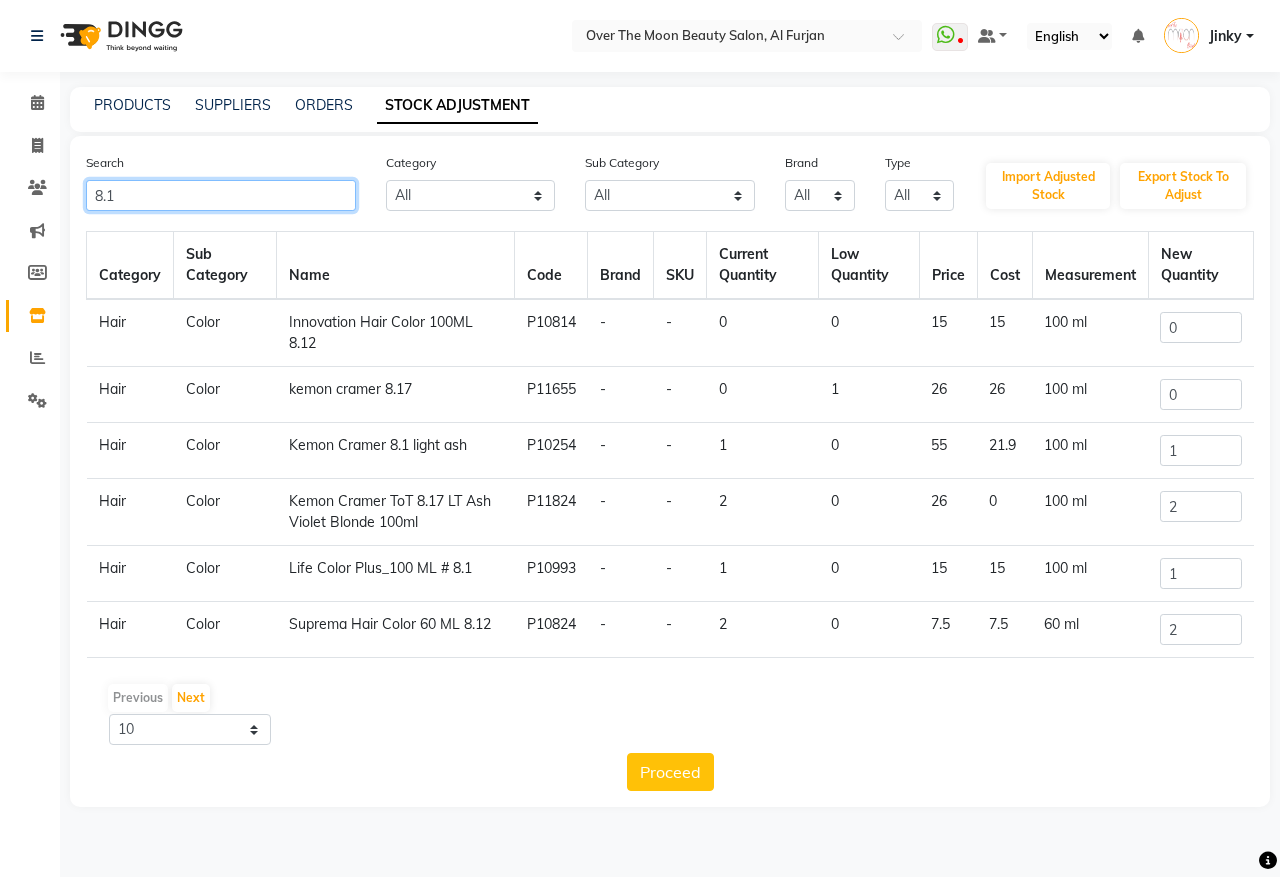 drag, startPoint x: 120, startPoint y: 191, endPoint x: 51, endPoint y: 210, distance: 71.568146 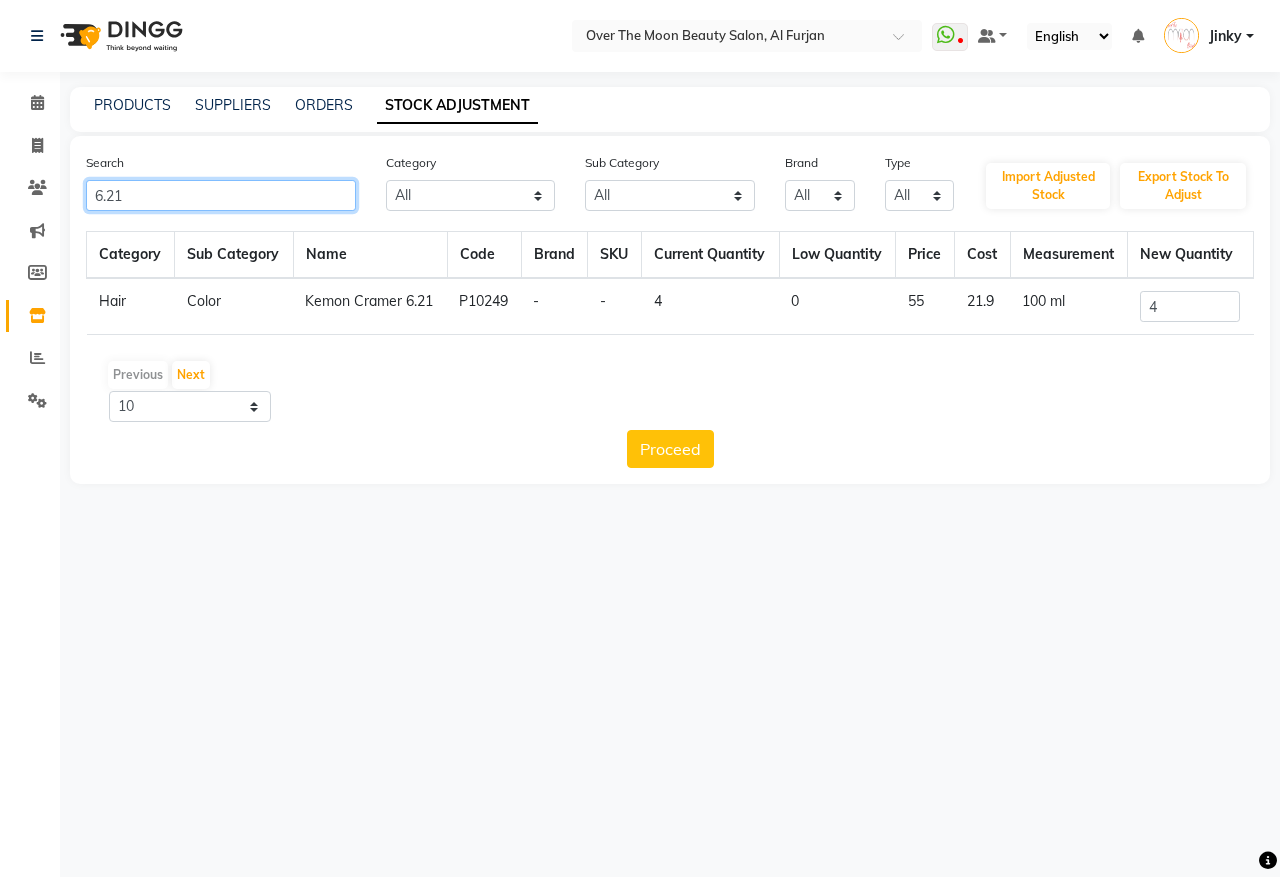 type on "6.21" 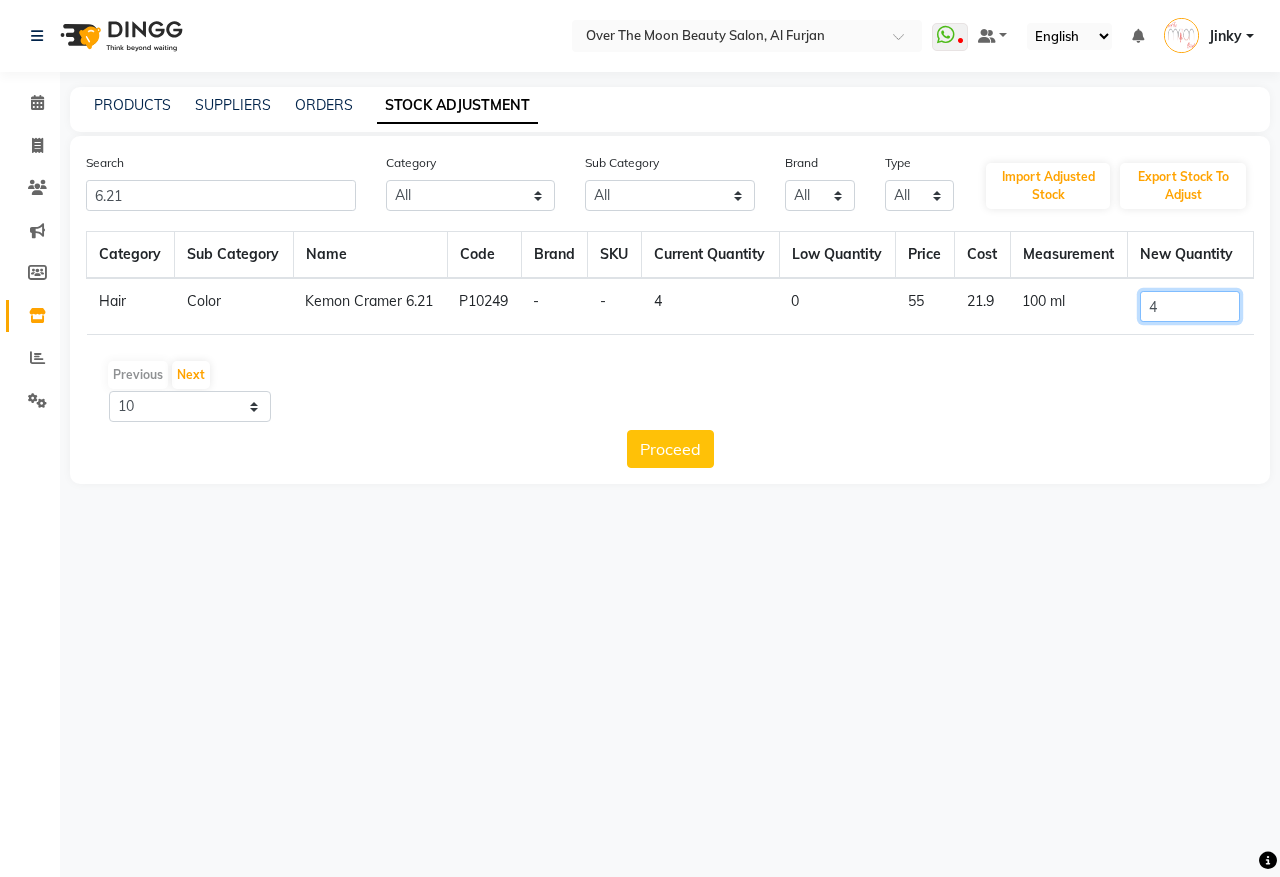 drag, startPoint x: 1185, startPoint y: 303, endPoint x: 1051, endPoint y: 328, distance: 136.31215 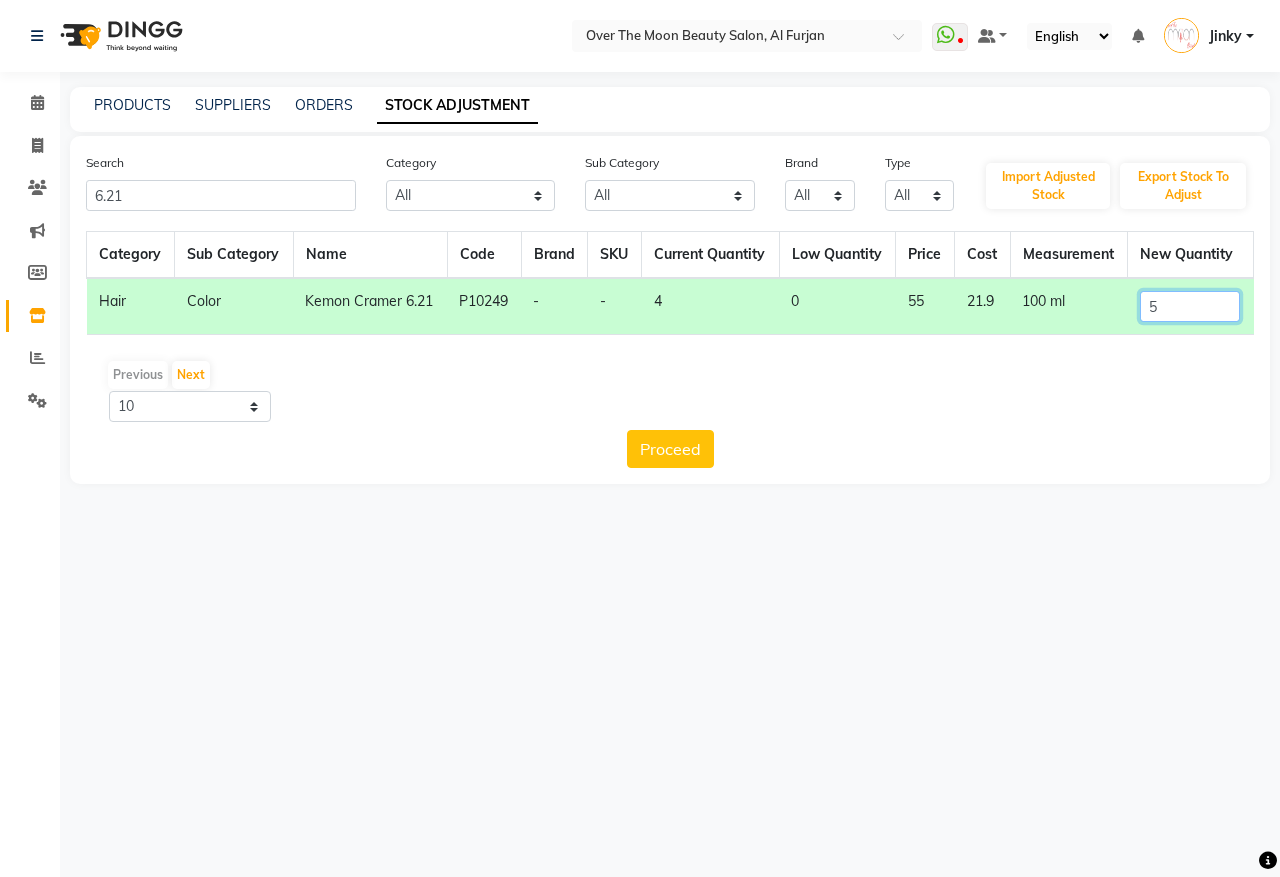 drag, startPoint x: 1168, startPoint y: 301, endPoint x: 1080, endPoint y: 327, distance: 91.76056 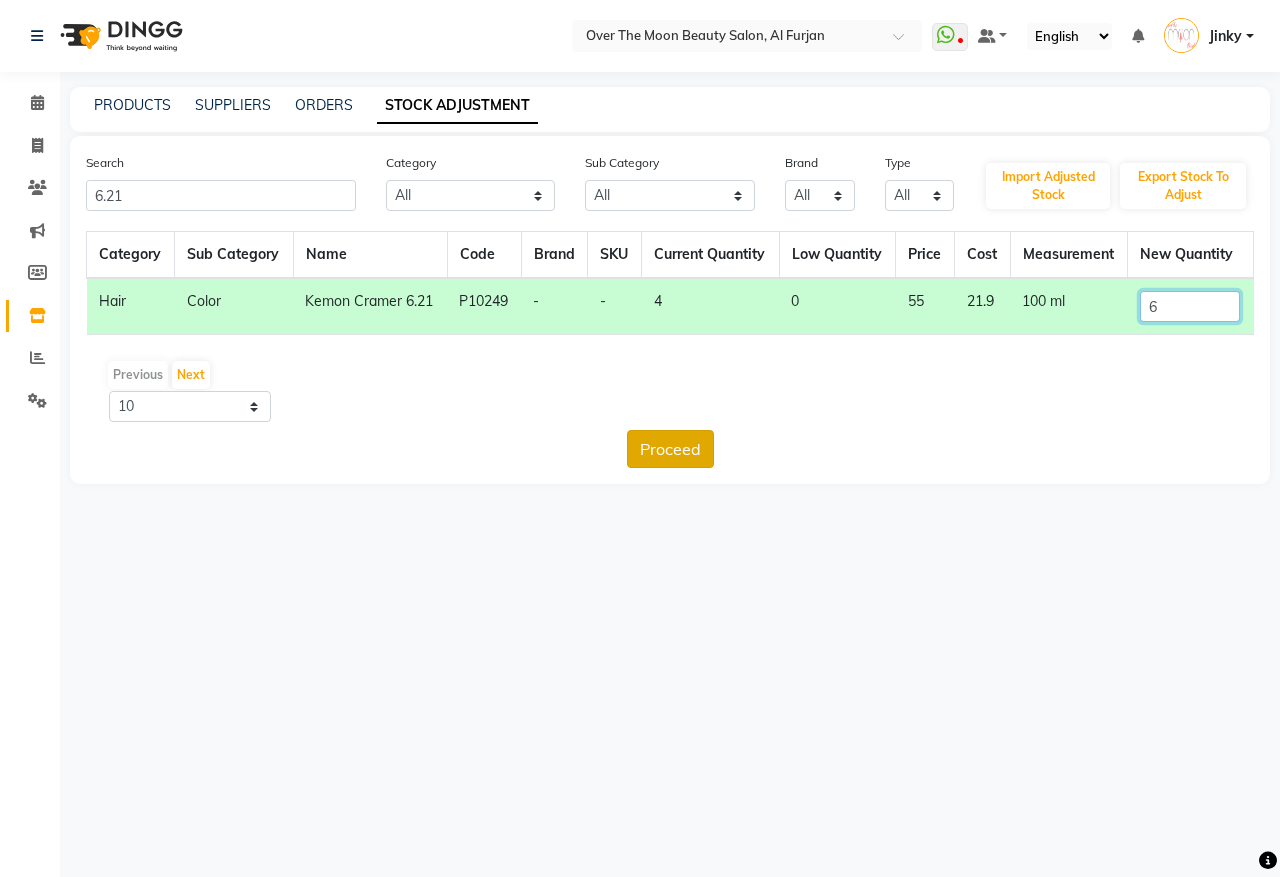 type on "6" 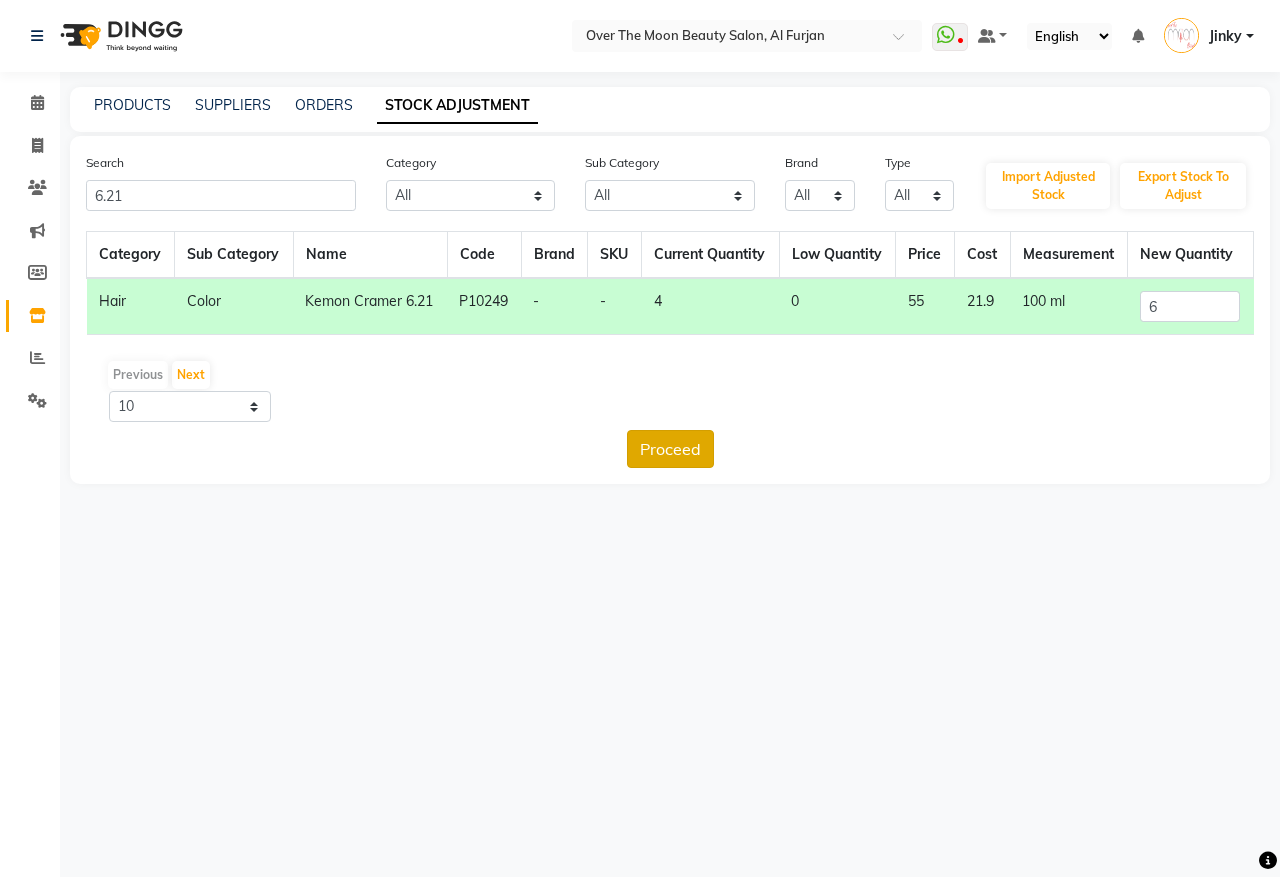 click on "Proceed" 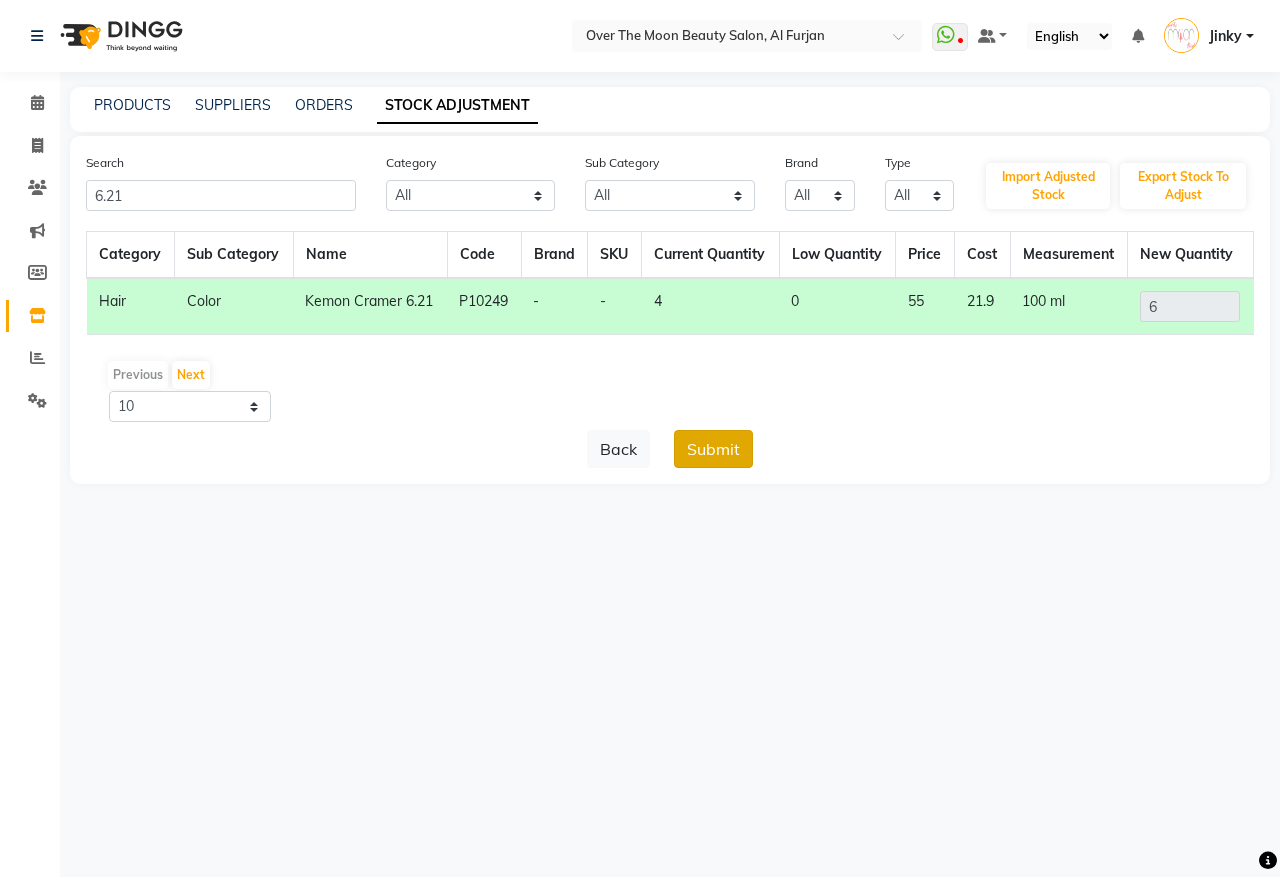 click on "Submit" 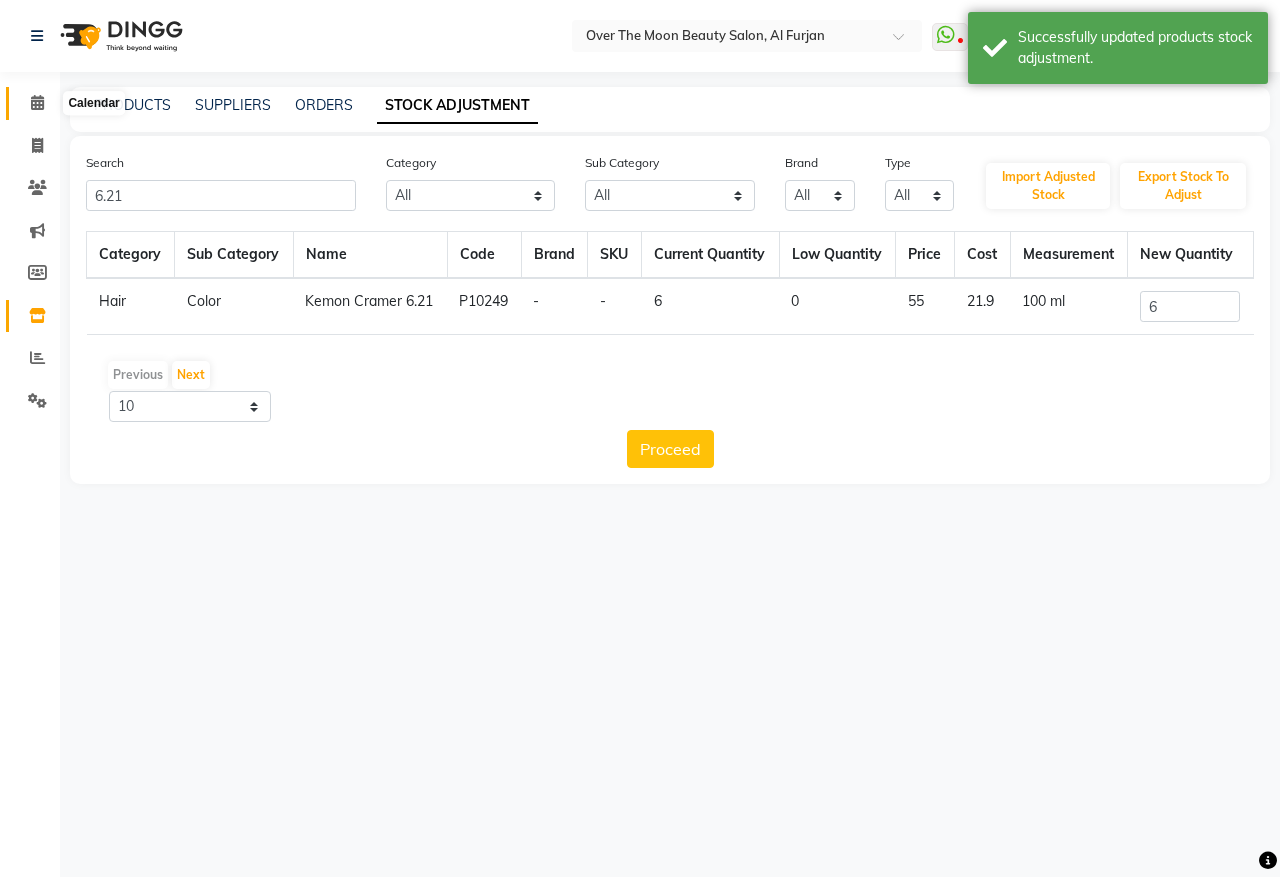 click 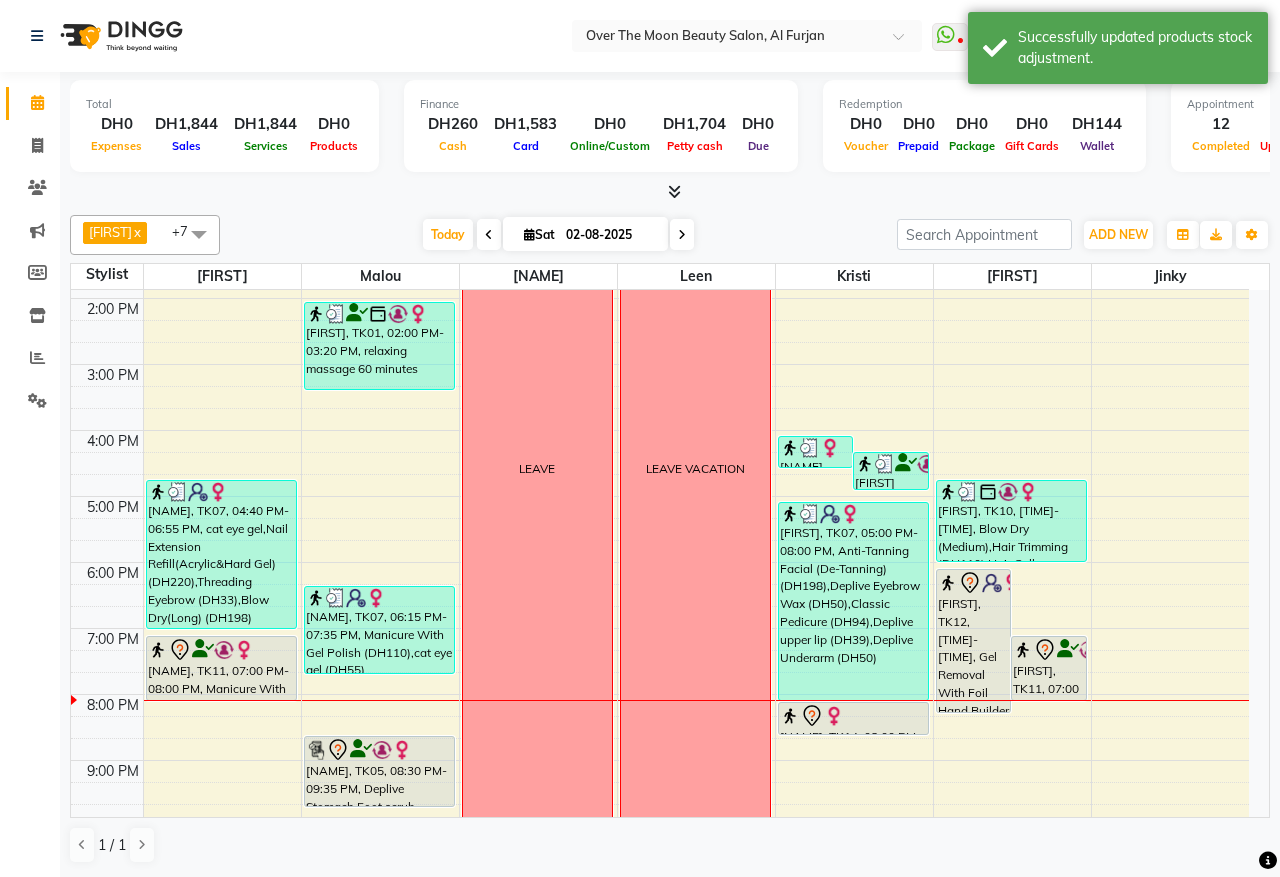 scroll, scrollTop: 416, scrollLeft: 0, axis: vertical 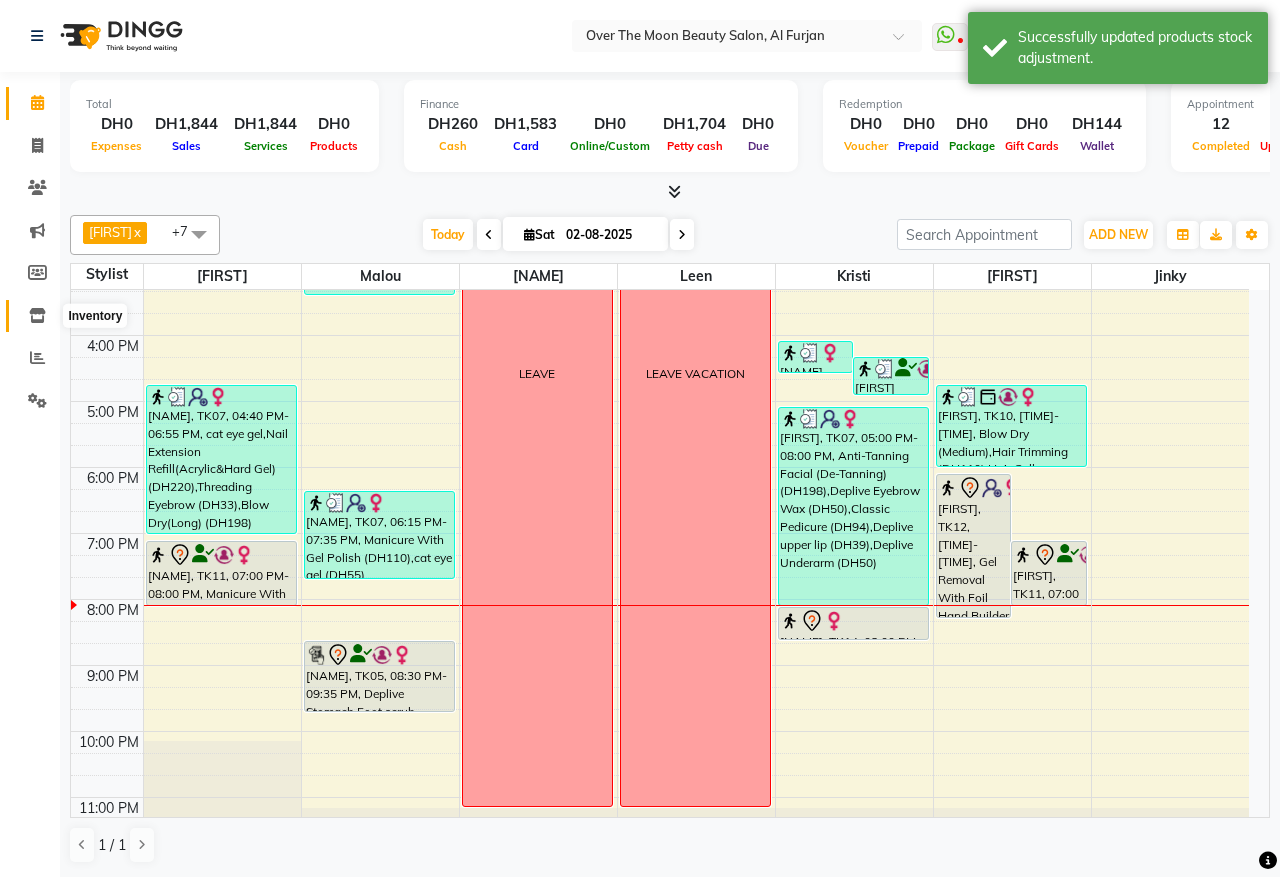 click 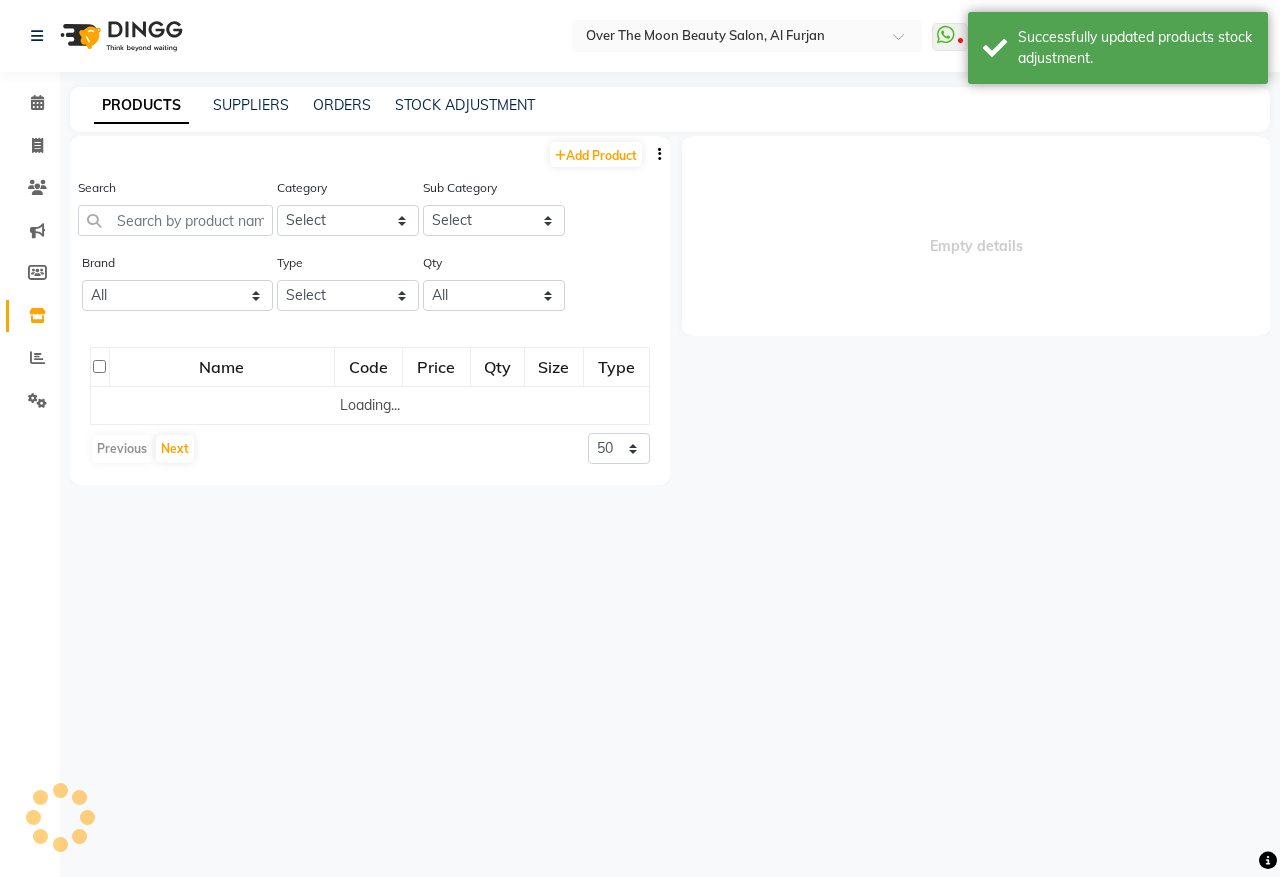 select 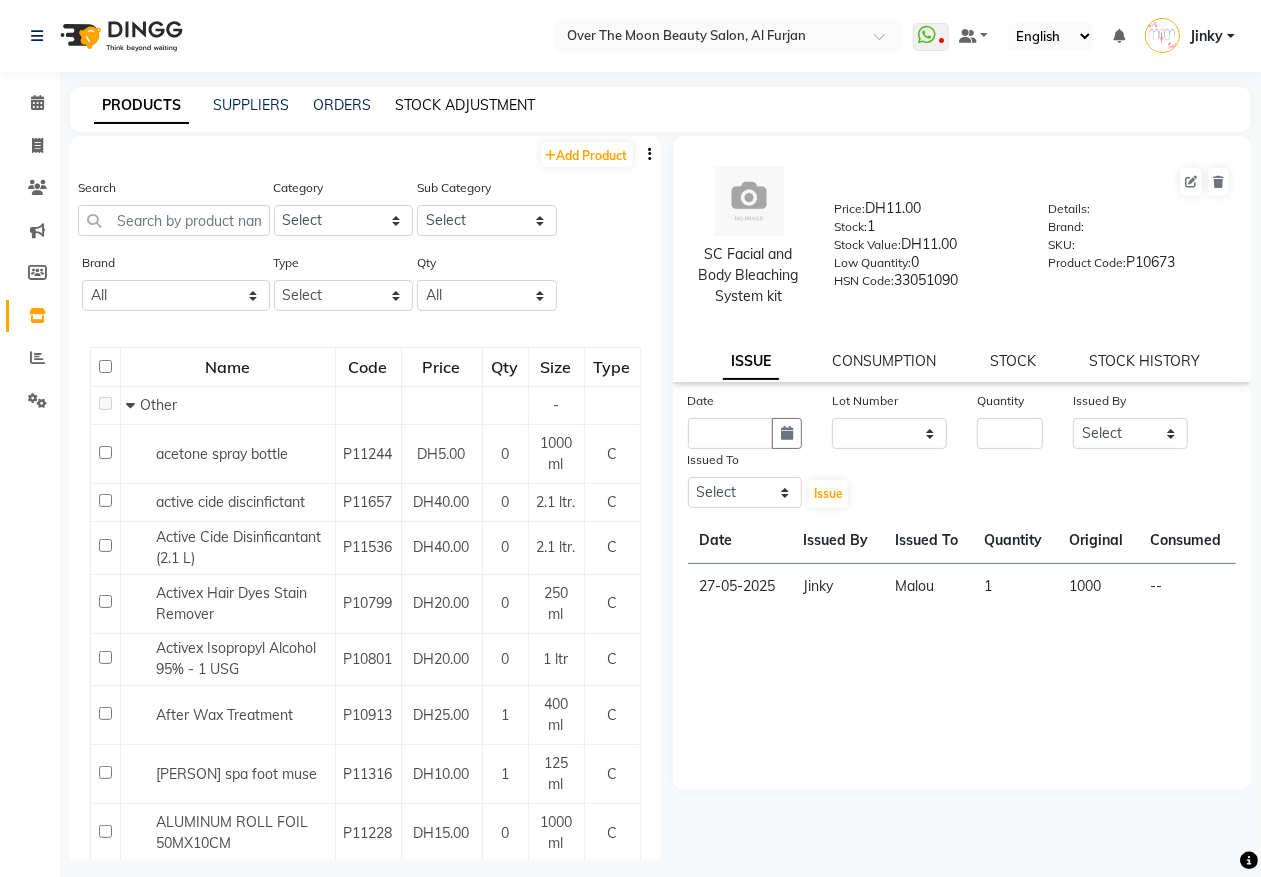 click on "STOCK ADJUSTMENT" 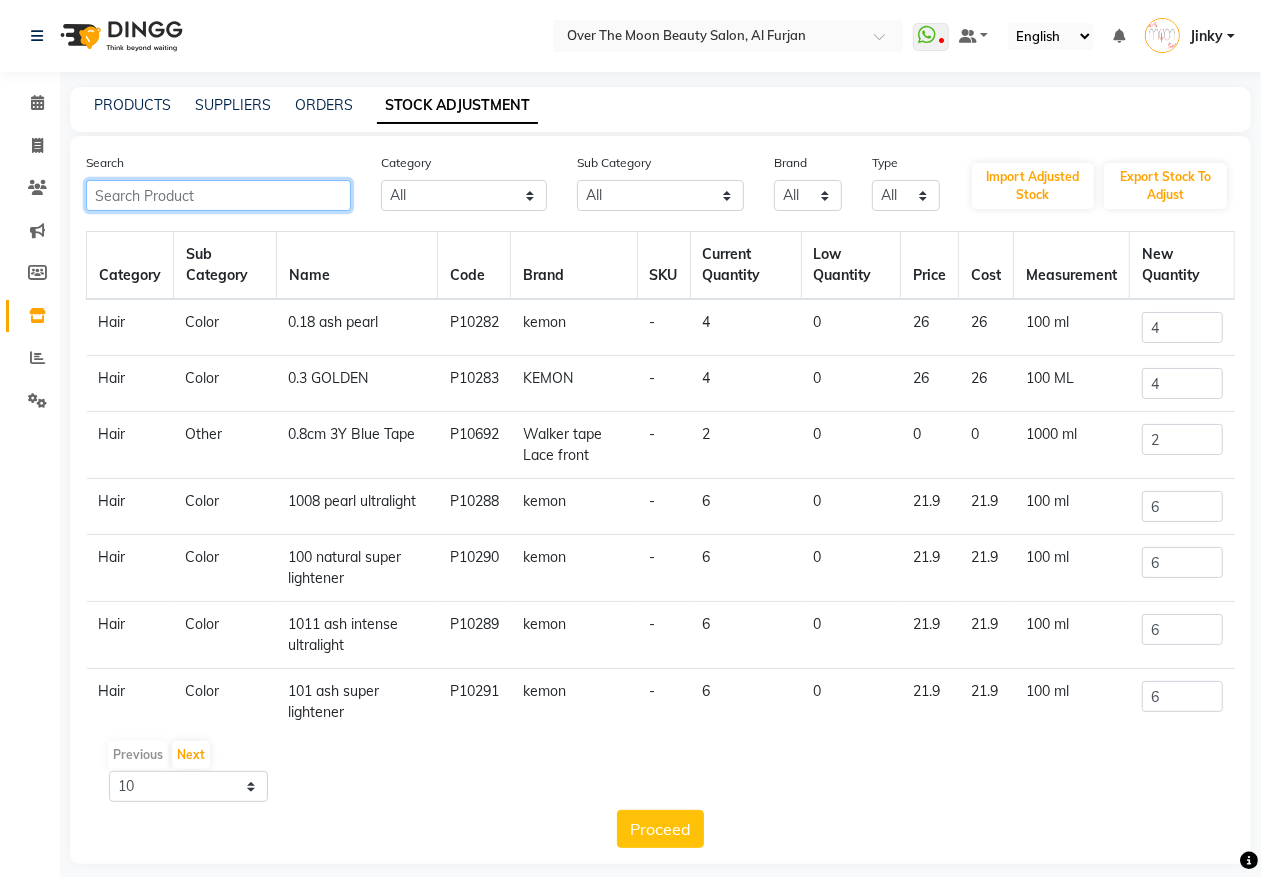 click 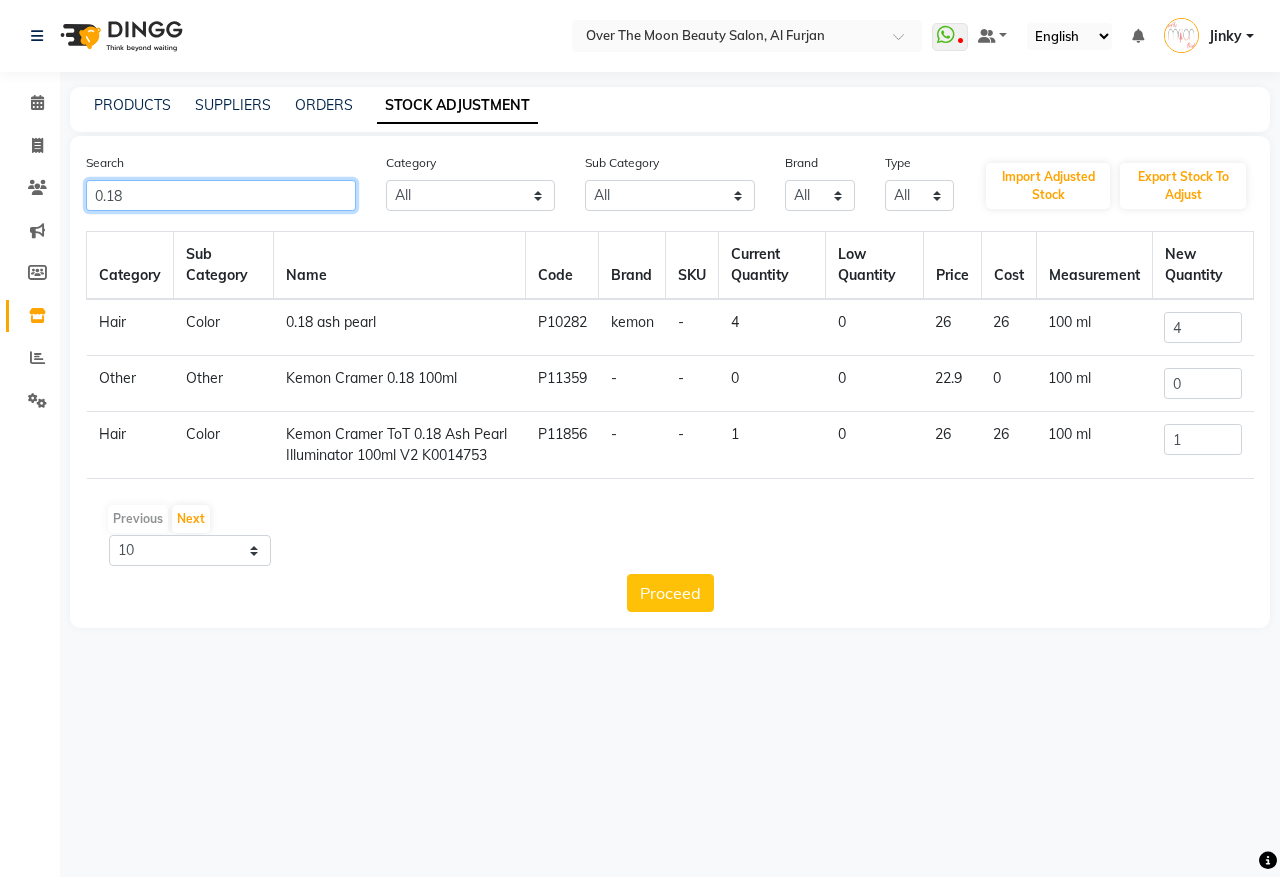 type on "0.18" 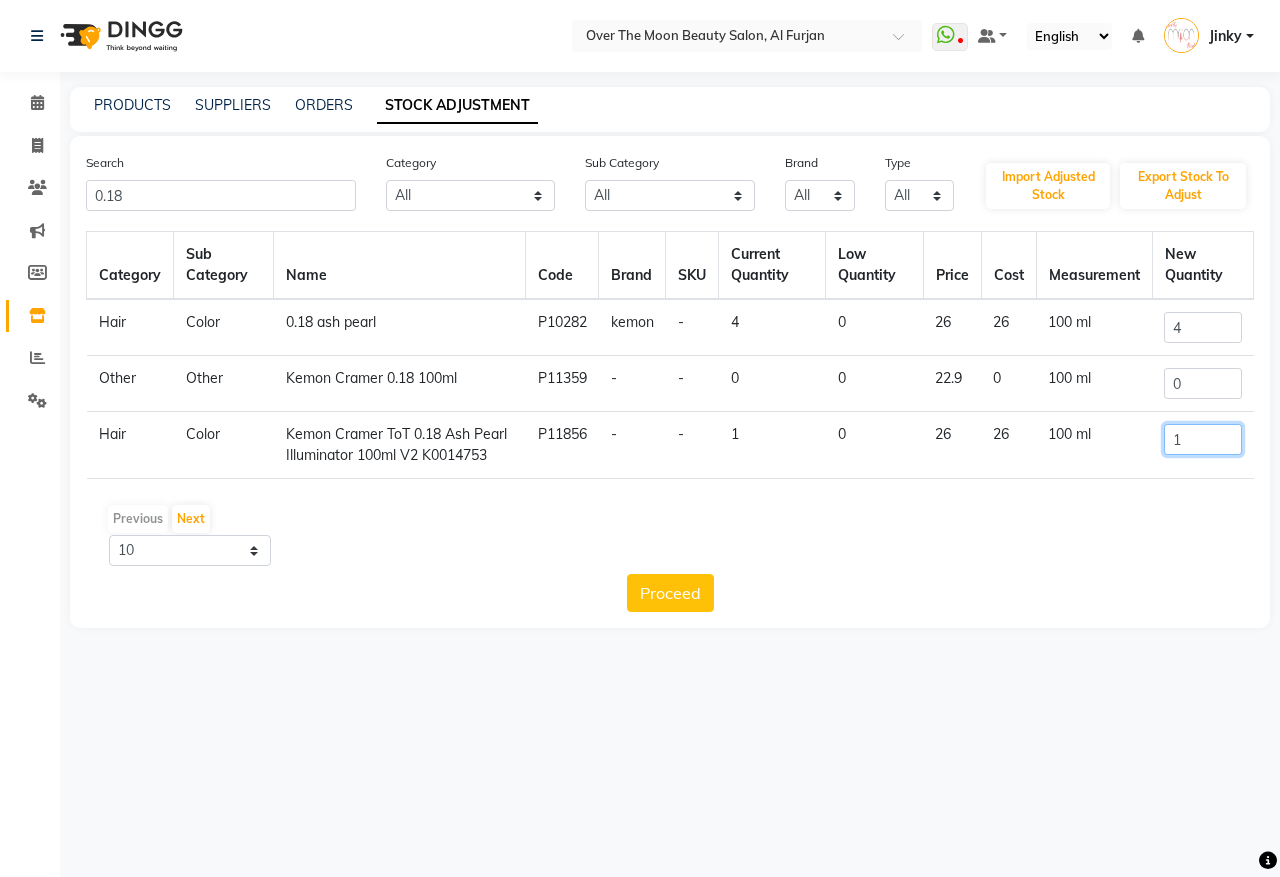 drag, startPoint x: 1160, startPoint y: 445, endPoint x: 1133, endPoint y: 482, distance: 45.80393 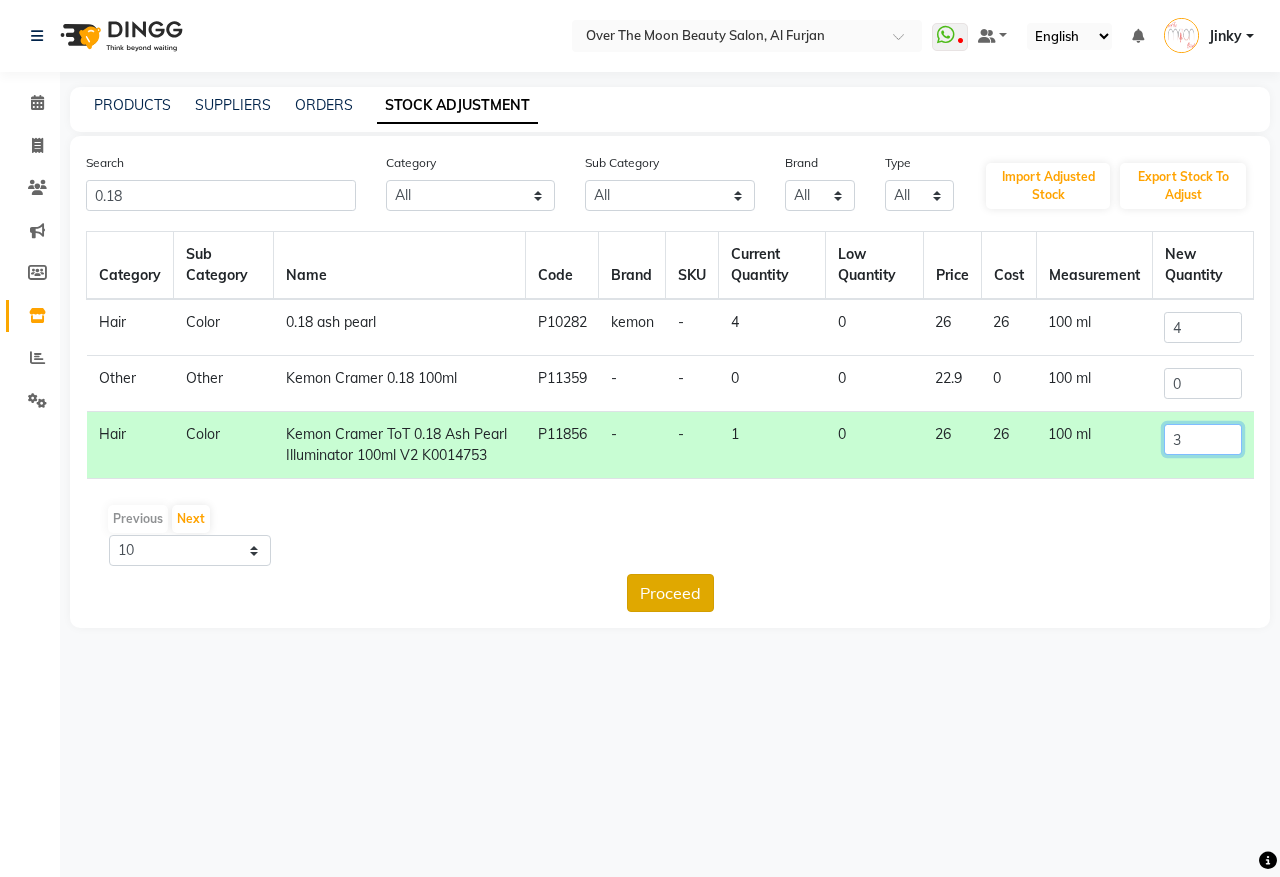 type on "3" 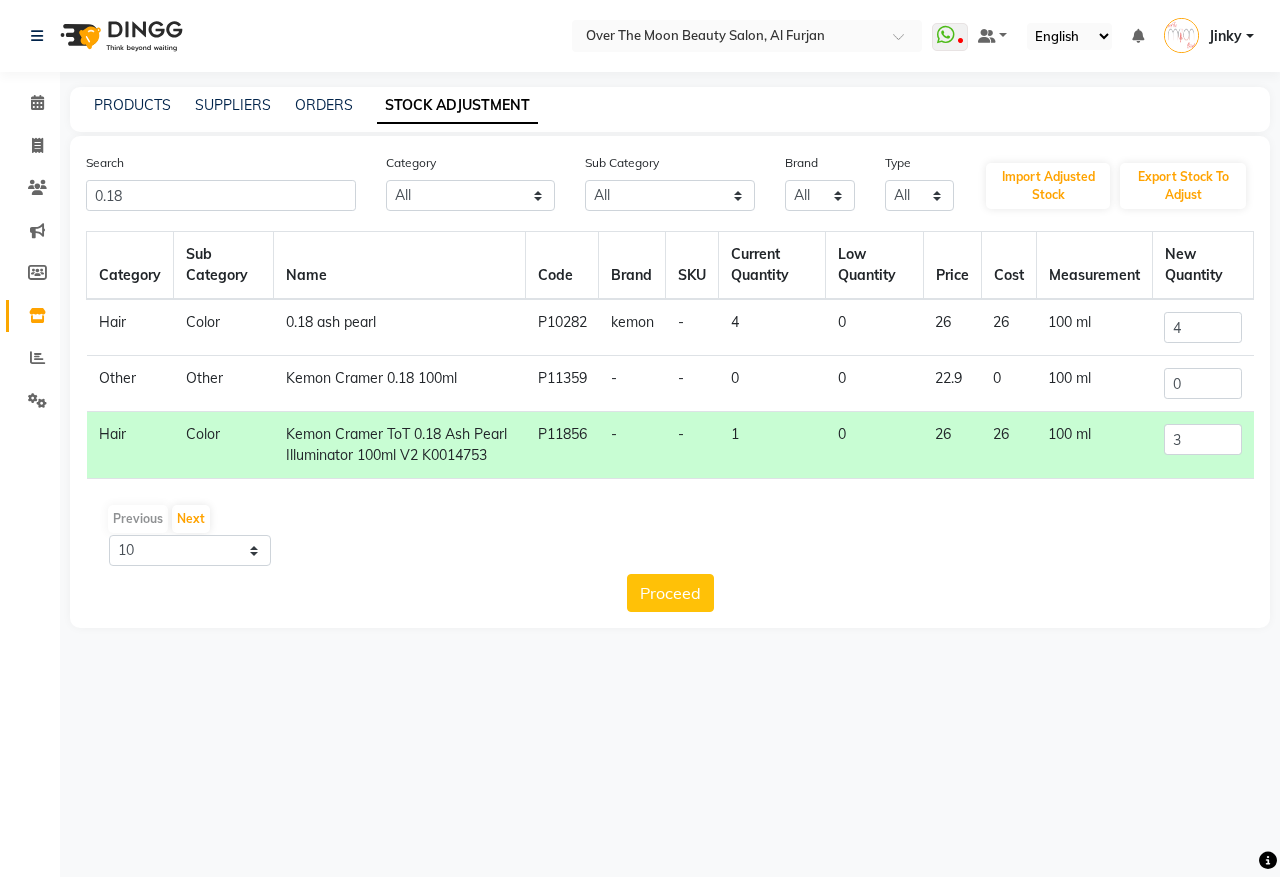 click on "Proceed" 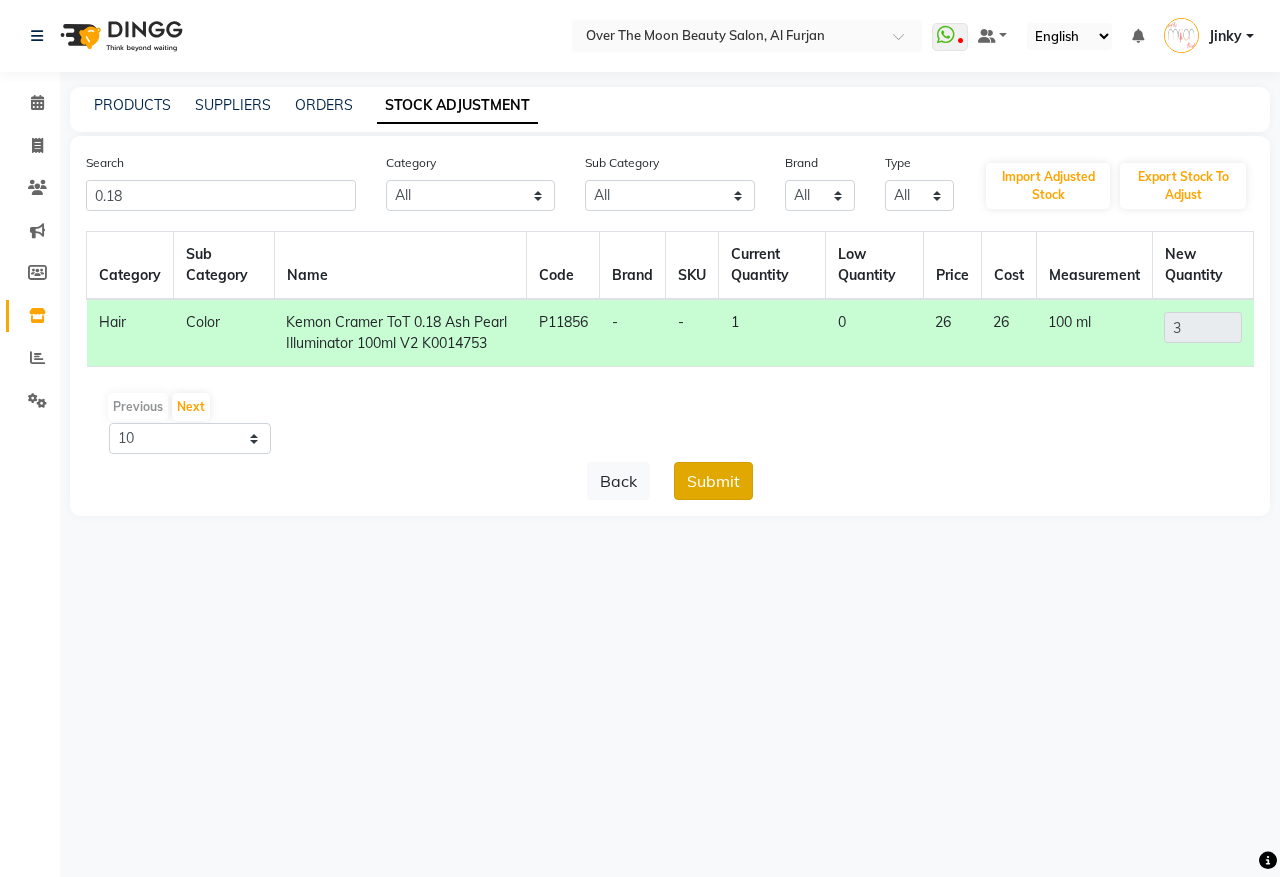 click on "Submit" 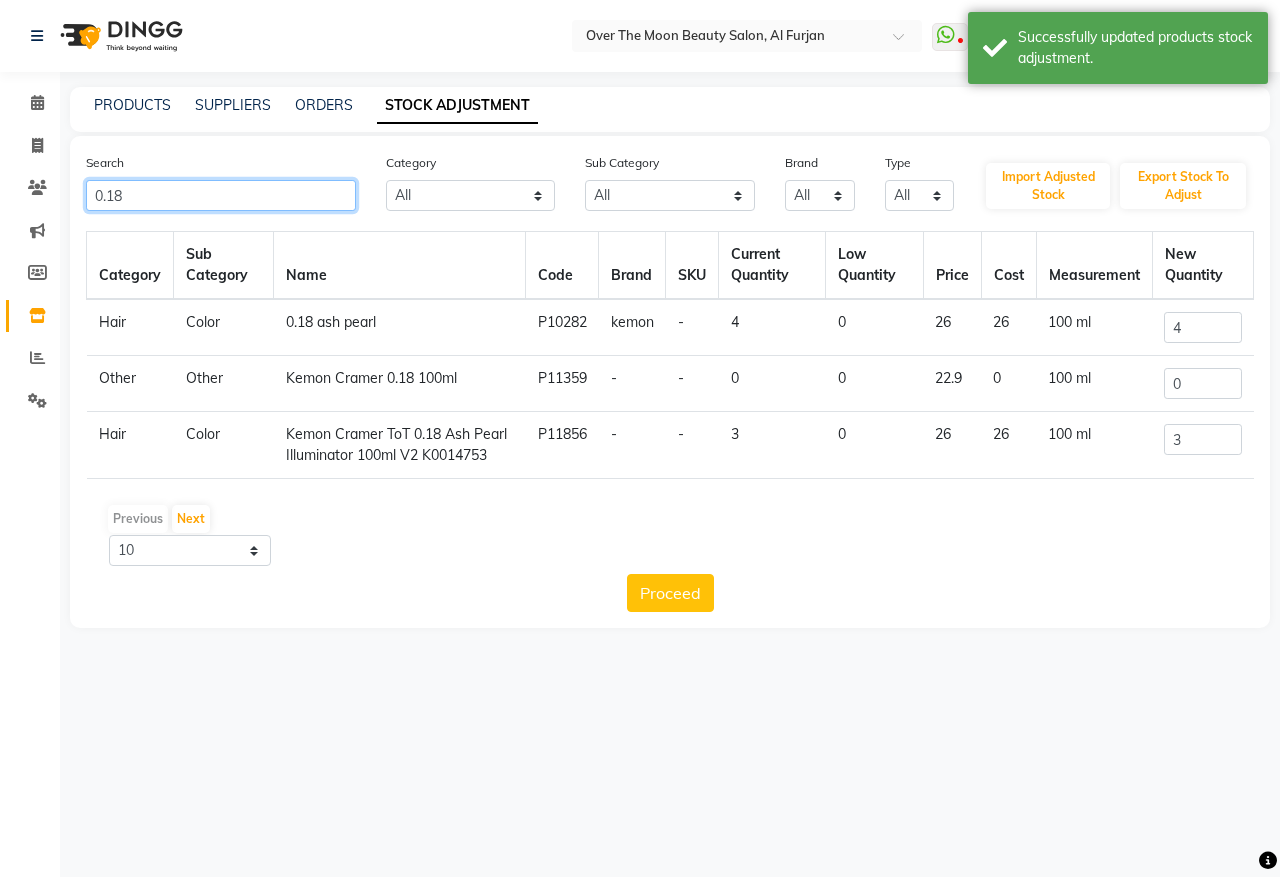 drag, startPoint x: 128, startPoint y: 190, endPoint x: 0, endPoint y: 186, distance: 128.06248 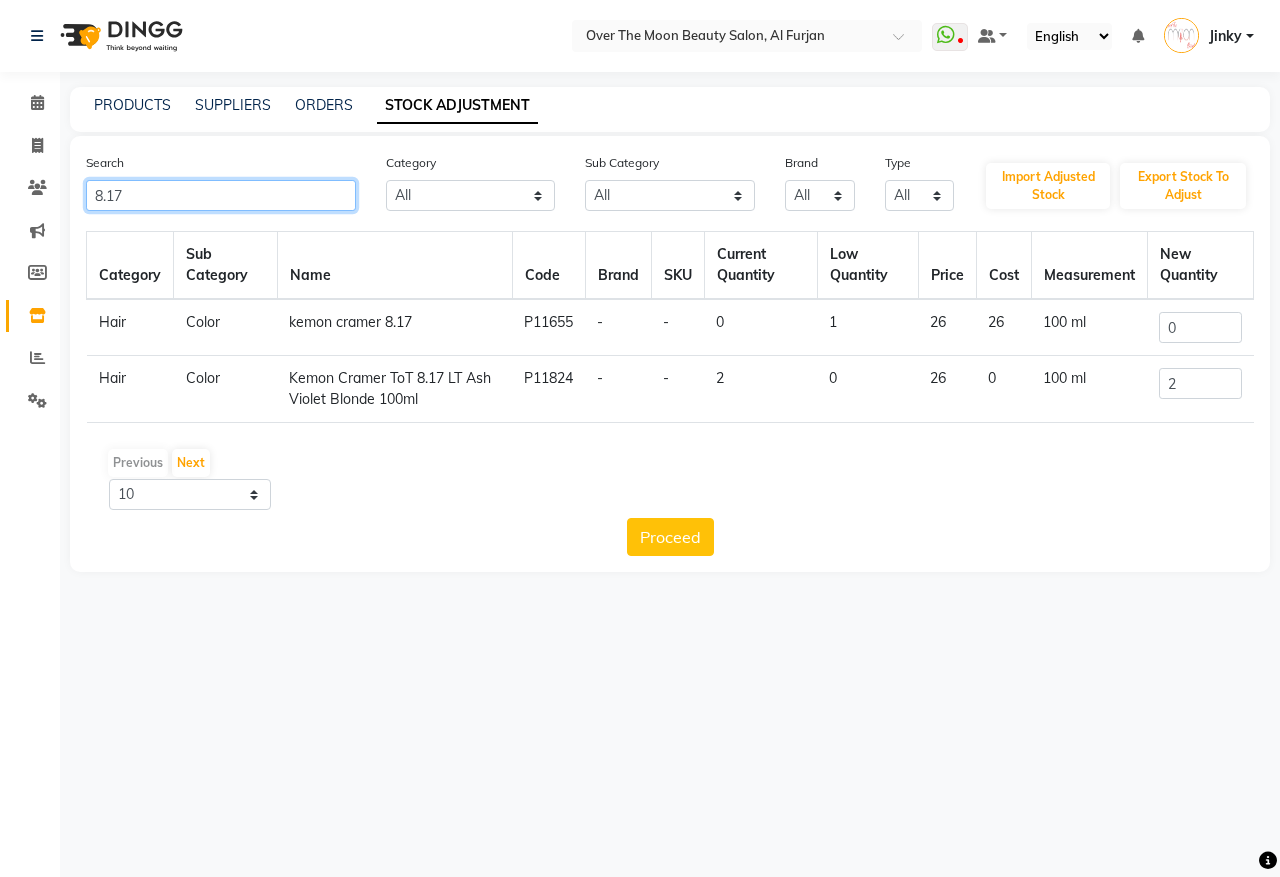 type on "8.17" 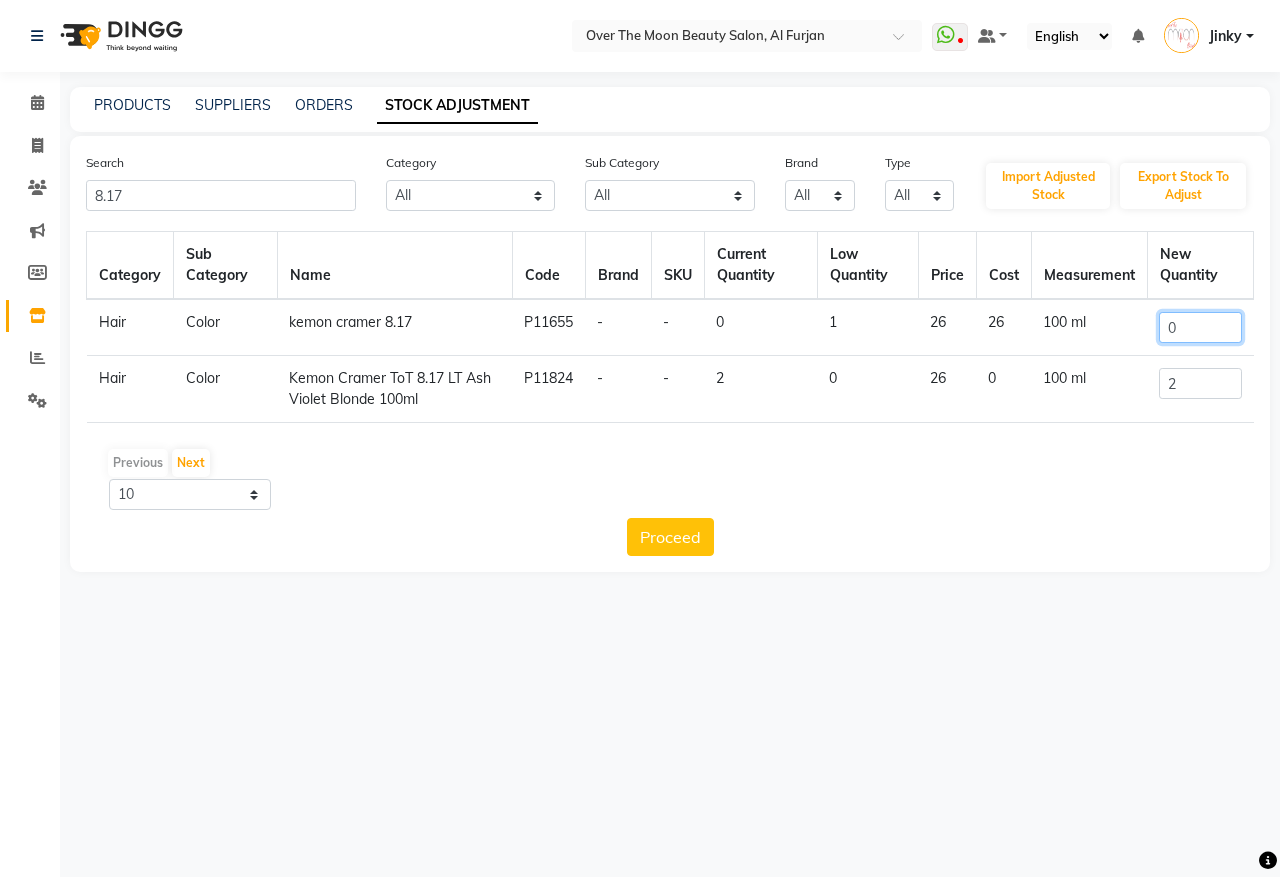 drag, startPoint x: 1196, startPoint y: 318, endPoint x: 1113, endPoint y: 363, distance: 94.41398 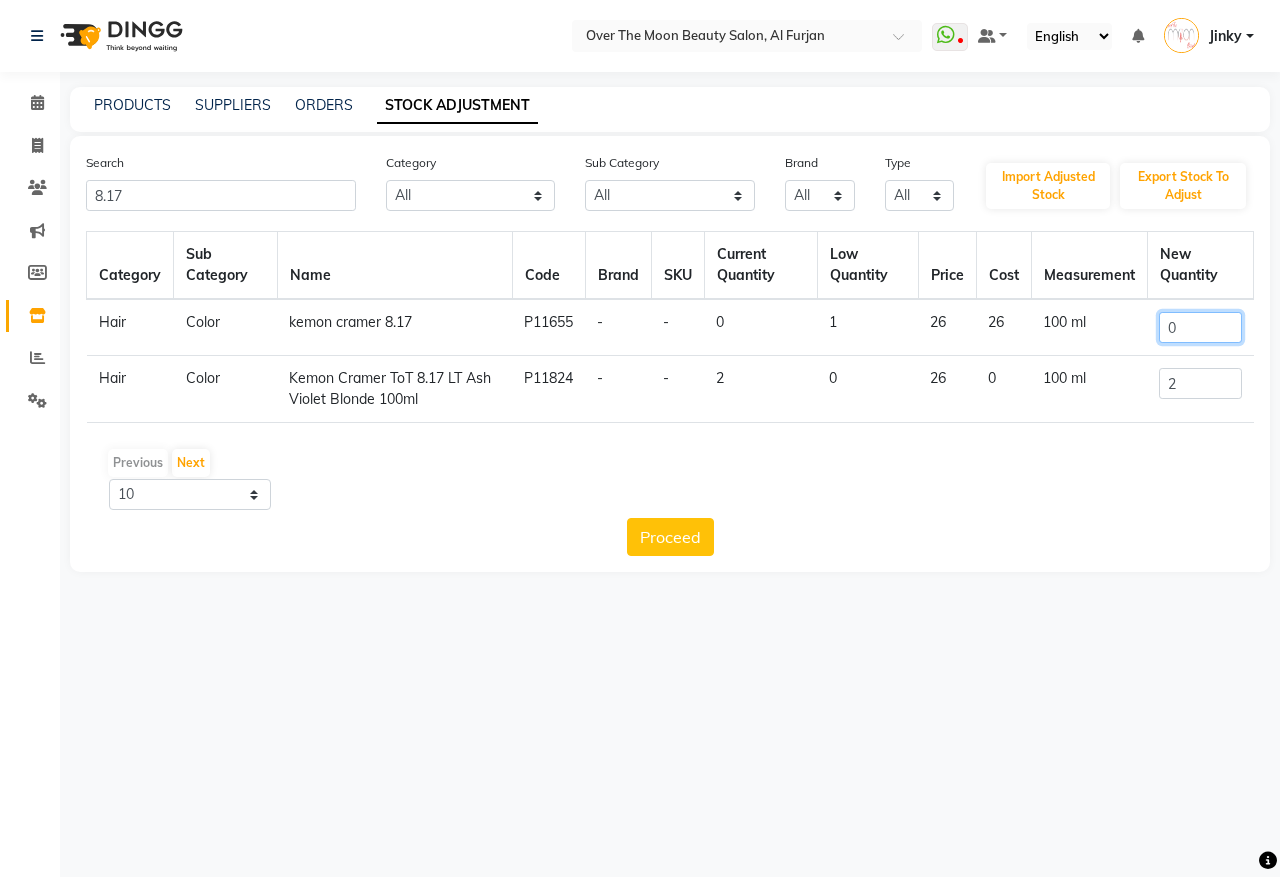 click on "Hair  Color   kemon cramer 8.17   P11655   -   -   0   1   26   26   100 ml  0 Hair  Color   Kemon Cramer ToT 8.17 LT Ash Violet Blonde 100ml   P11824   -   -   2   0   26   0   100 ml  2" 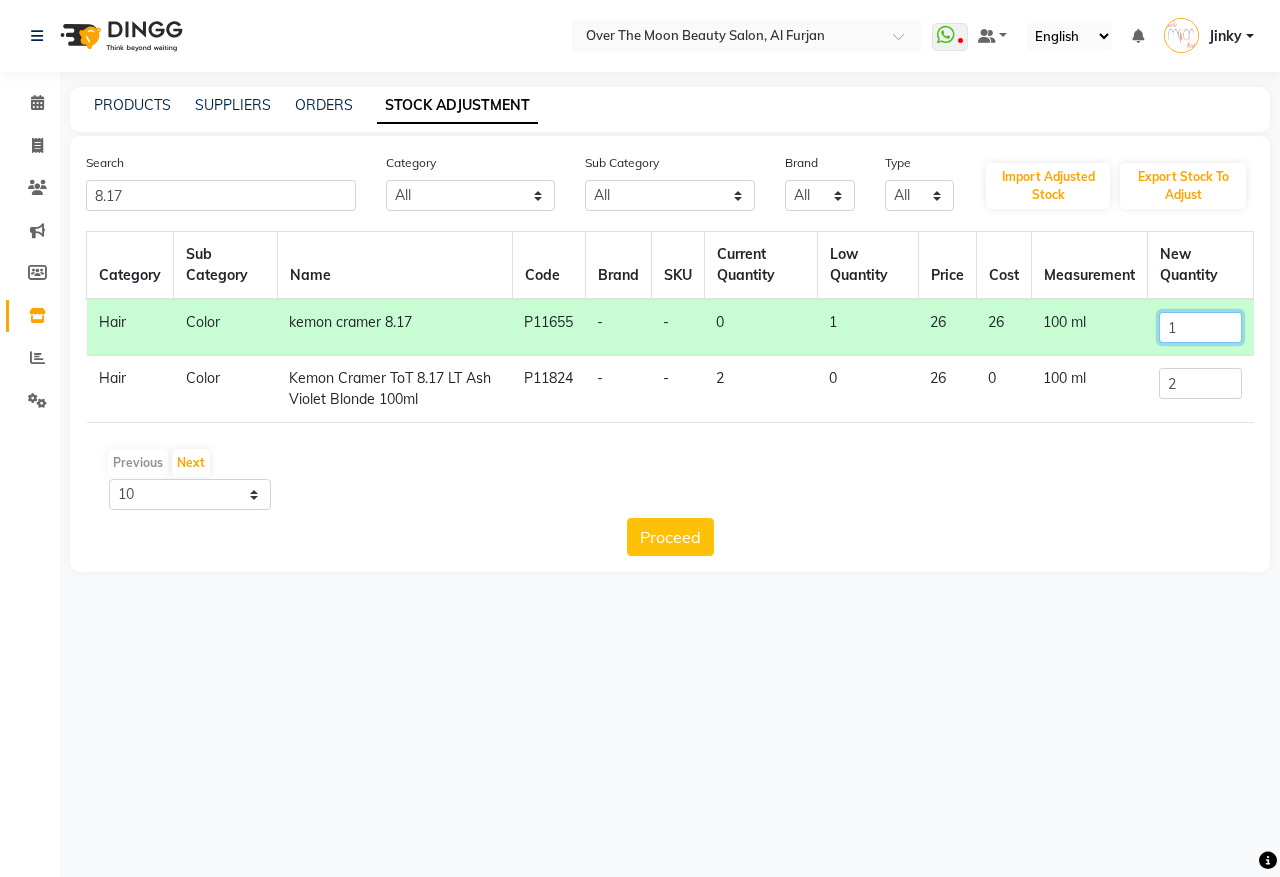 drag, startPoint x: 1192, startPoint y: 321, endPoint x: 1138, endPoint y: 340, distance: 57.245087 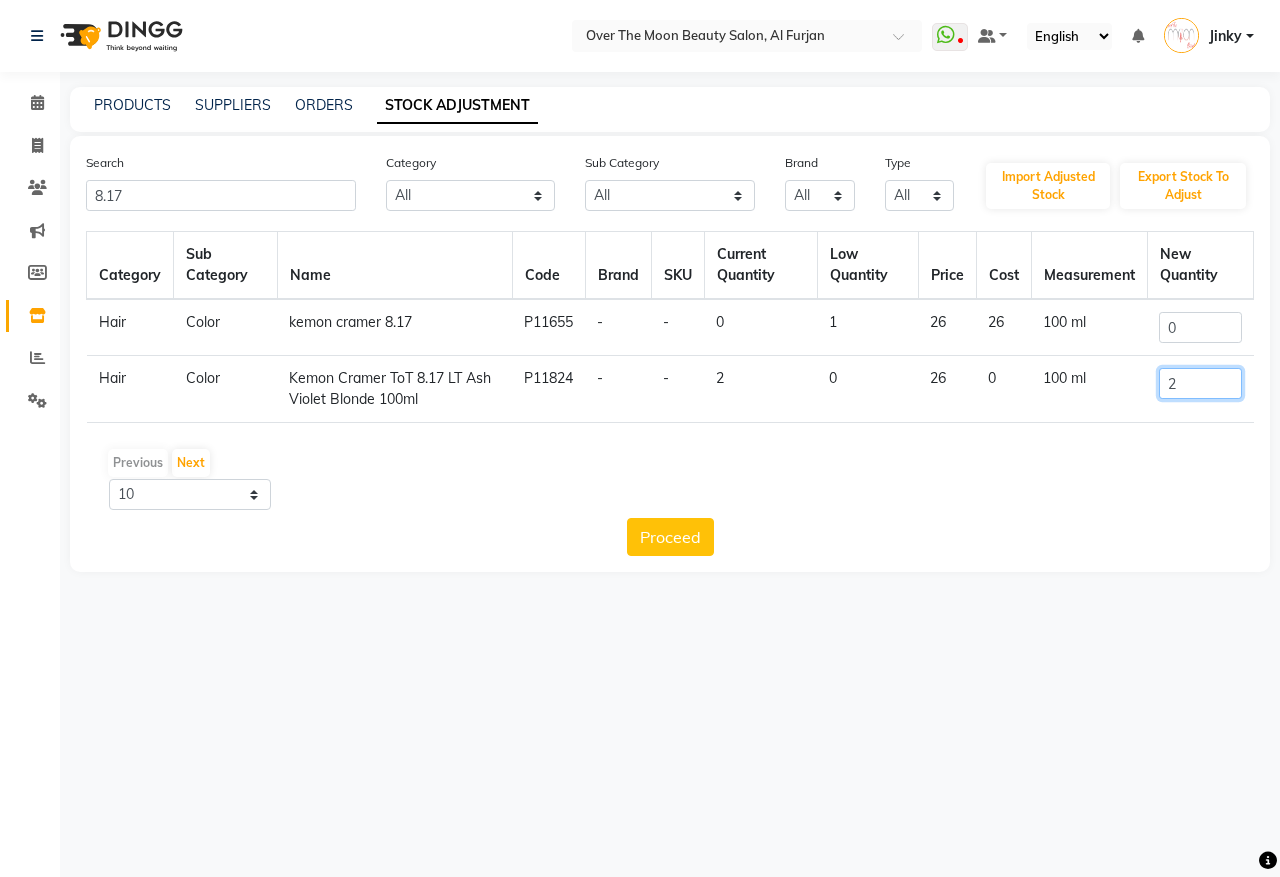 drag, startPoint x: 1155, startPoint y: 393, endPoint x: 1098, endPoint y: 420, distance: 63.07139 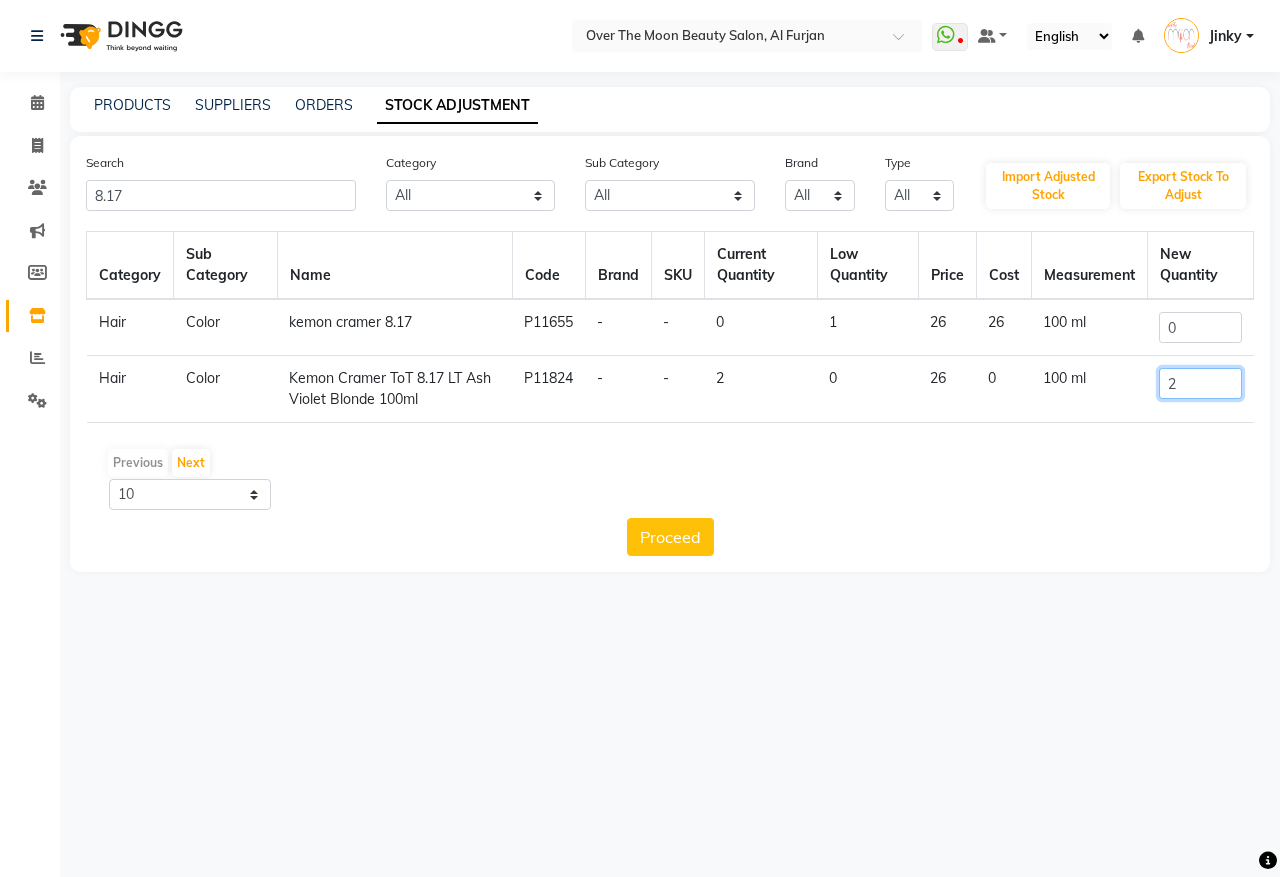 click on "Hair  Color   Kemon Cramer ToT 8.17 LT Ash Violet Blonde 100ml   P11824   -   -   2   0   26   0   100 ml  2" 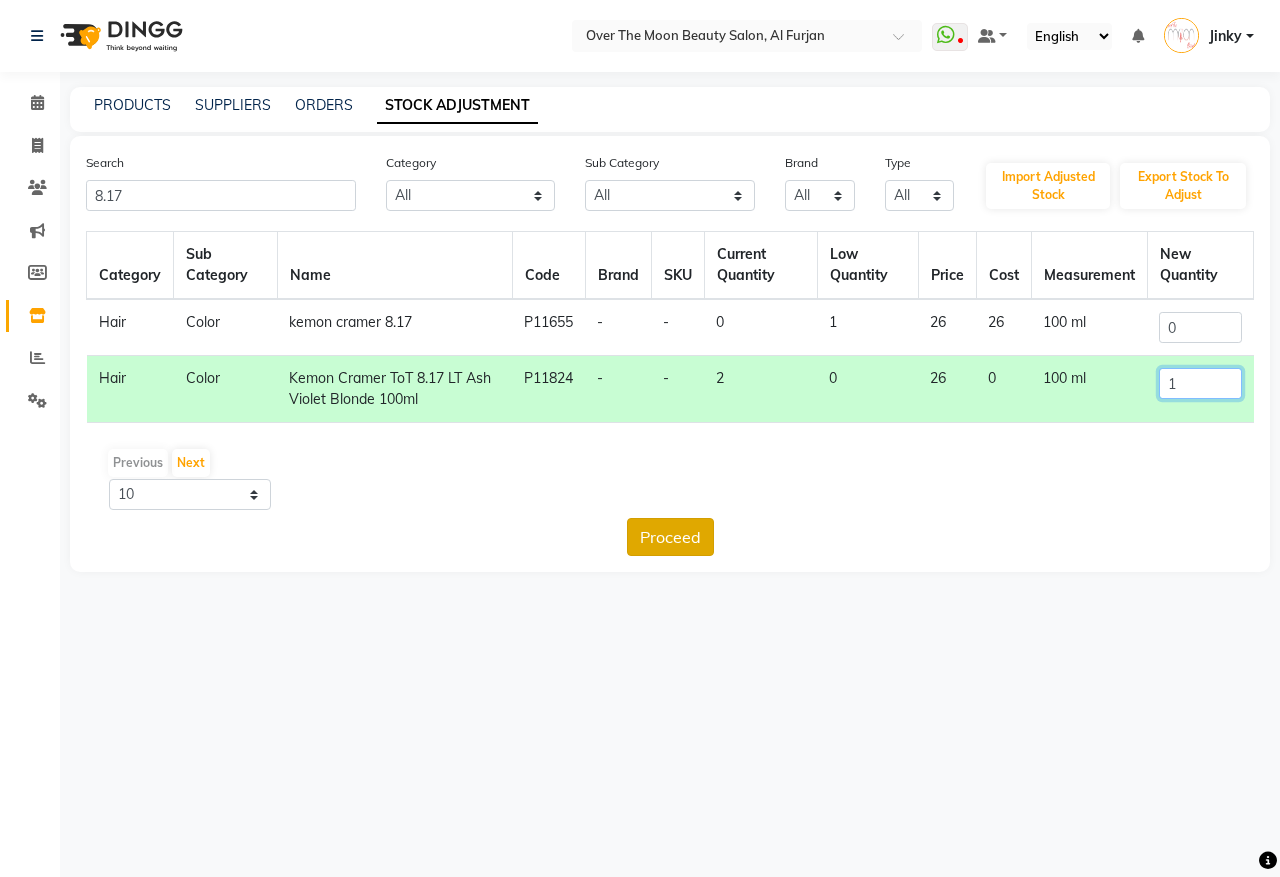 type on "1" 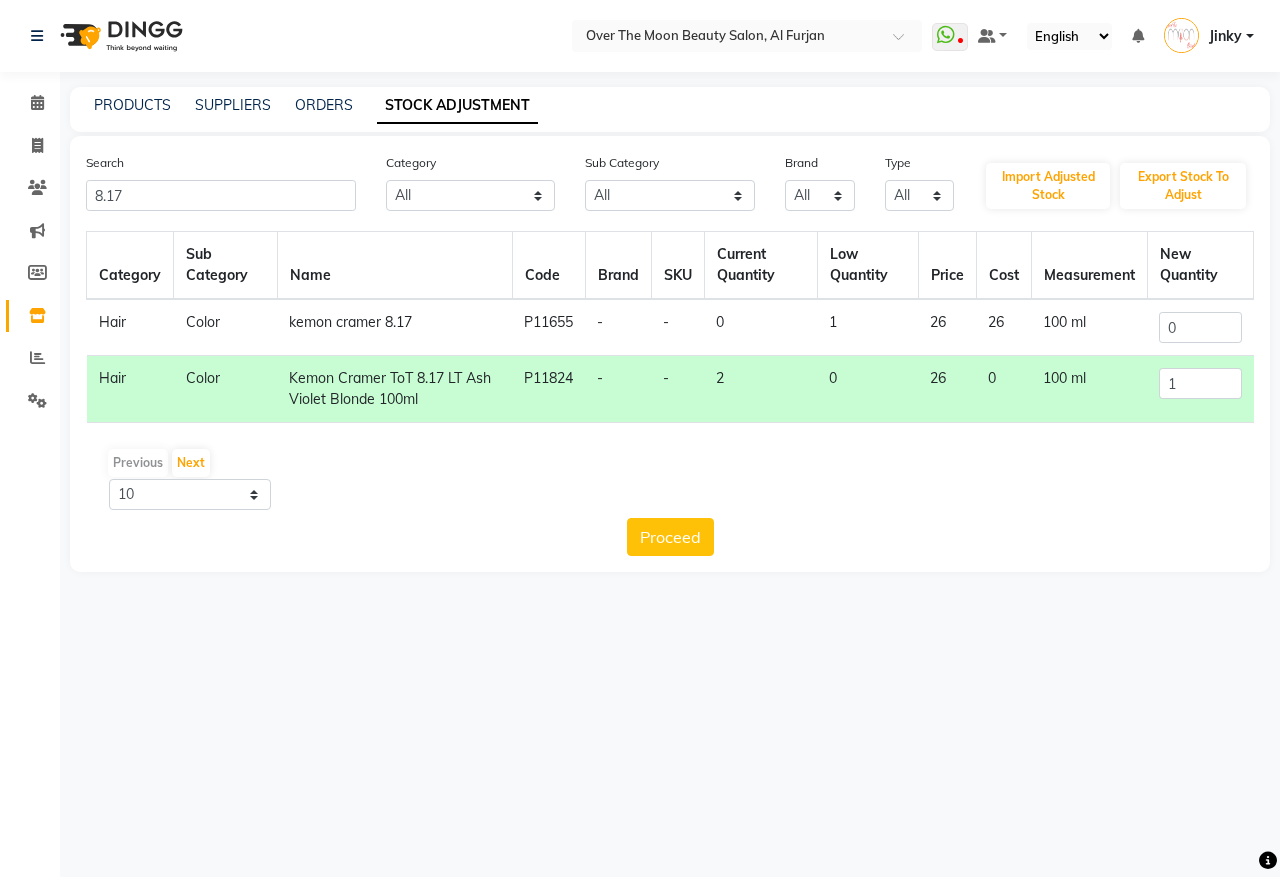 click on "Proceed" 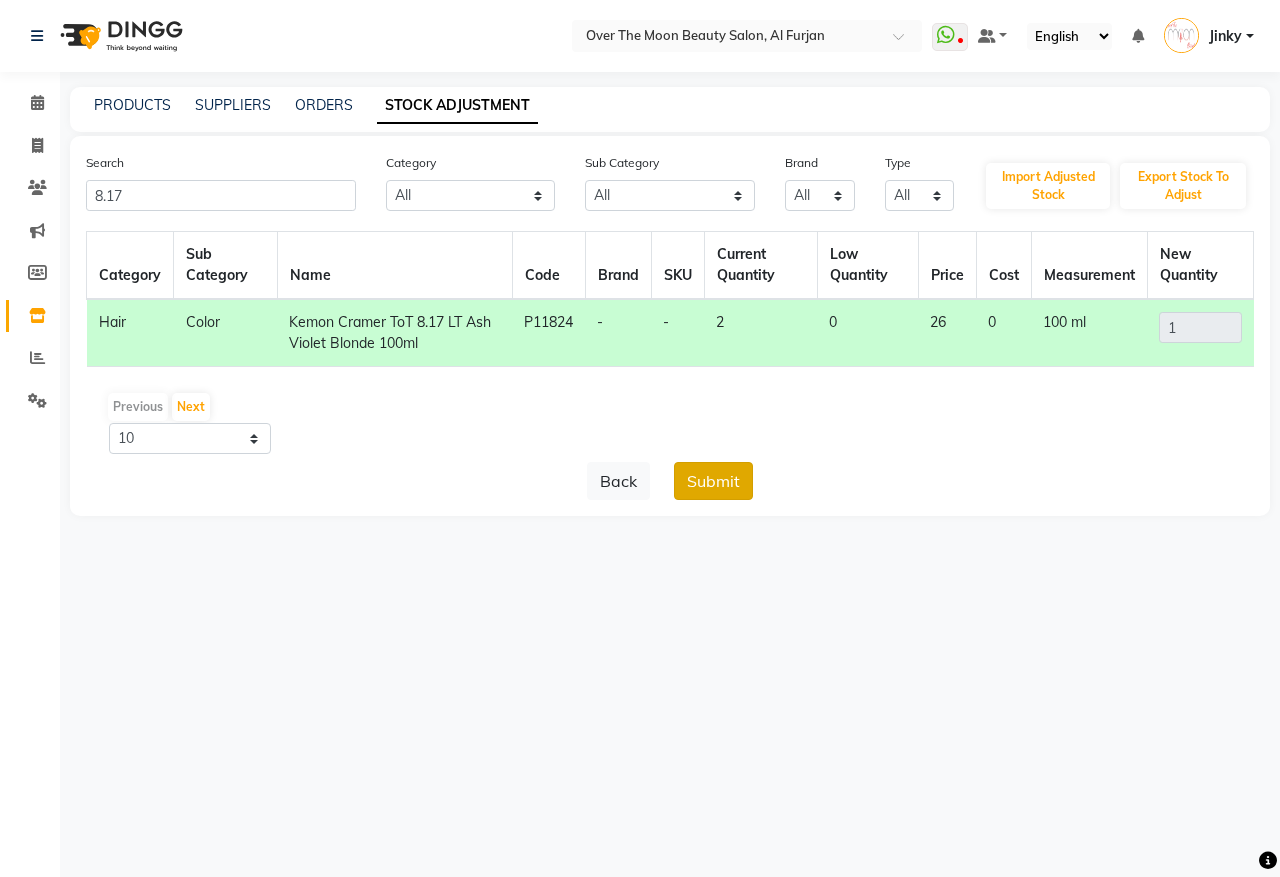 click on "Submit" 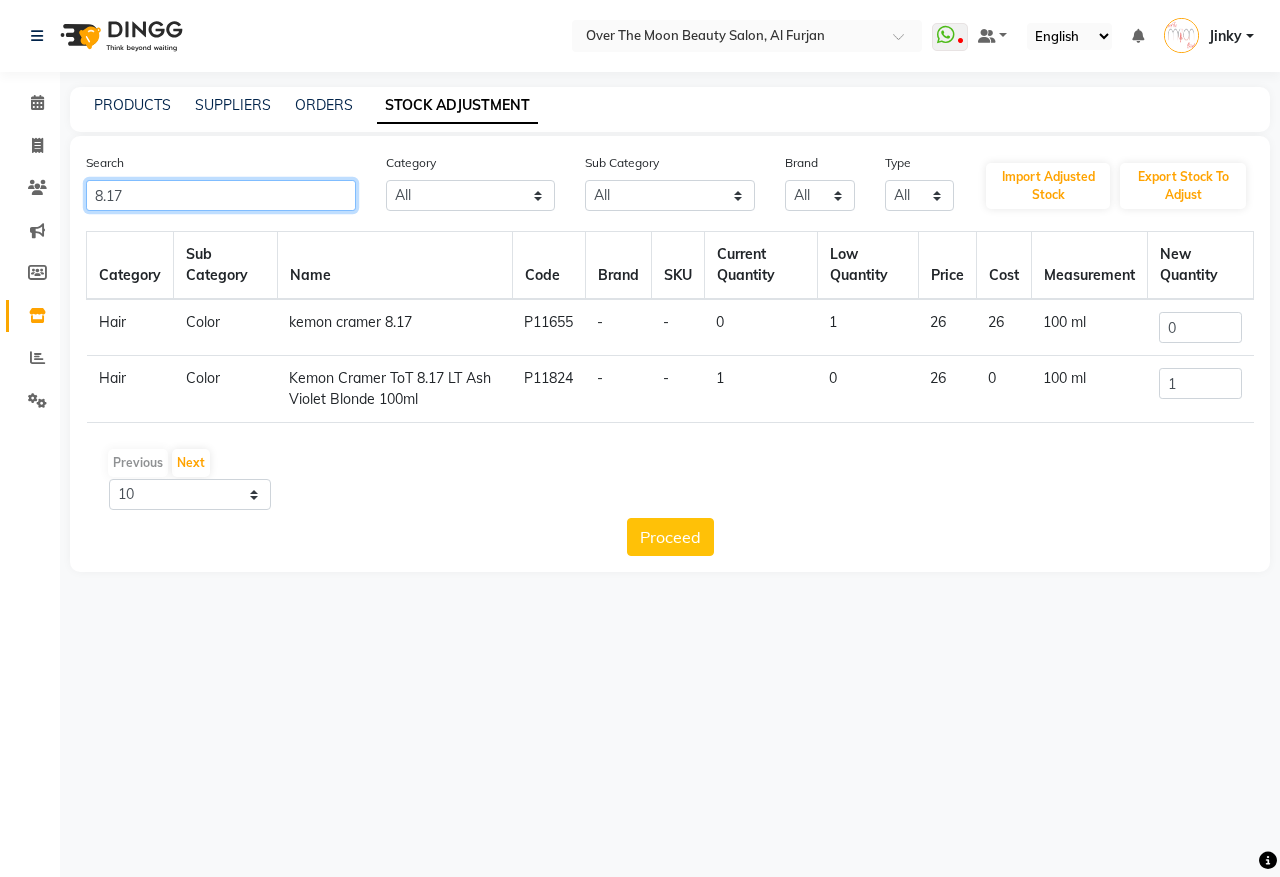 drag, startPoint x: 112, startPoint y: 190, endPoint x: 66, endPoint y: 215, distance: 52.35456 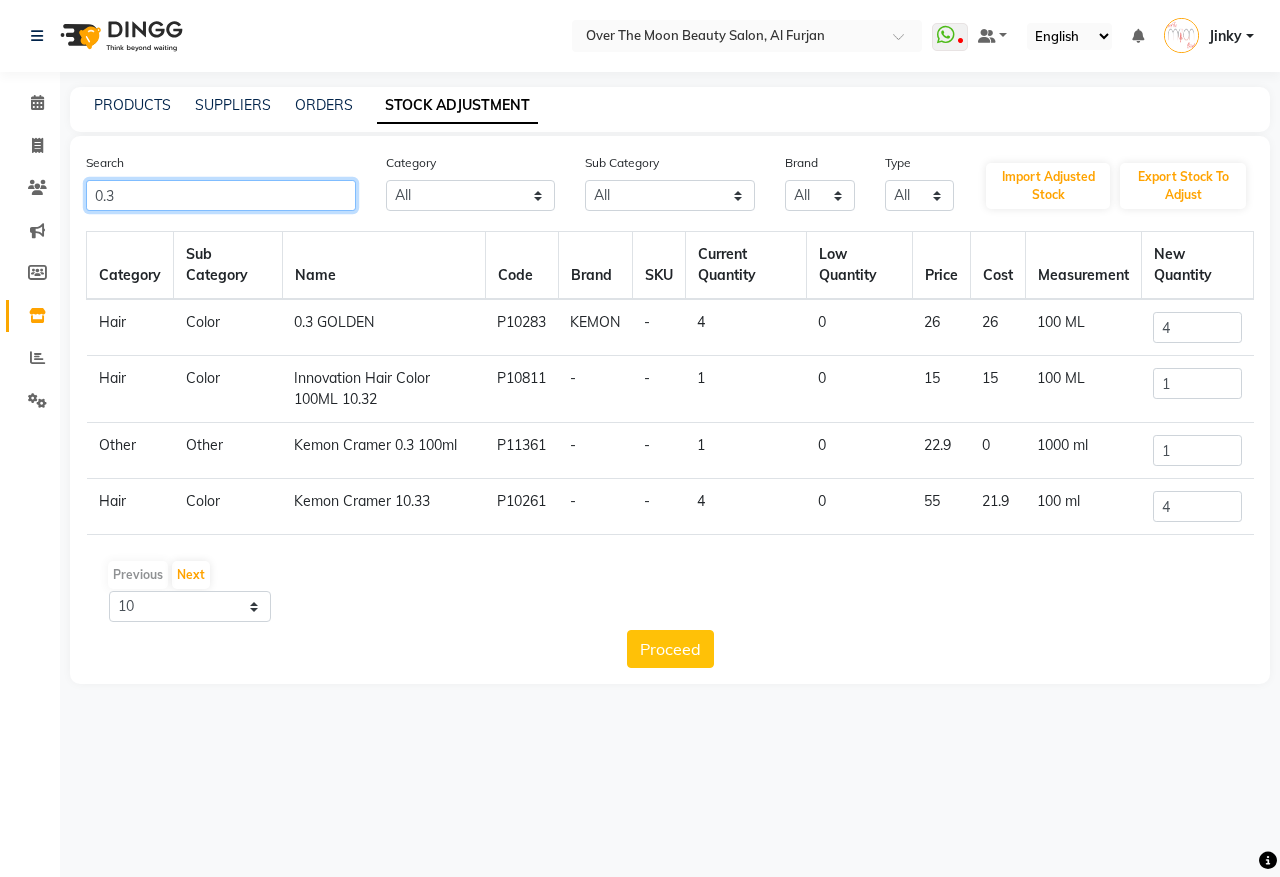 drag, startPoint x: 123, startPoint y: 196, endPoint x: 0, endPoint y: 193, distance: 123.03658 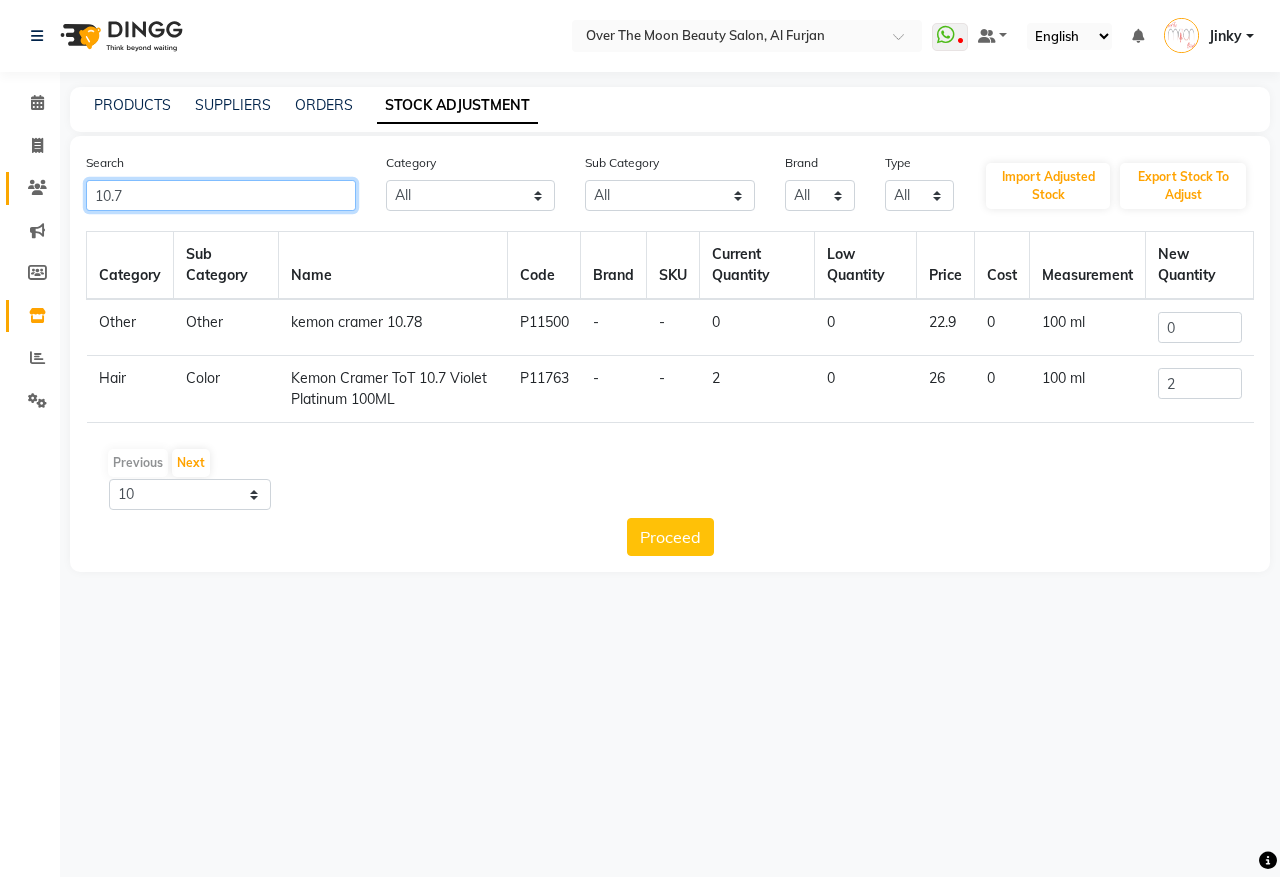 drag, startPoint x: 153, startPoint y: 201, endPoint x: 18, endPoint y: 195, distance: 135.13327 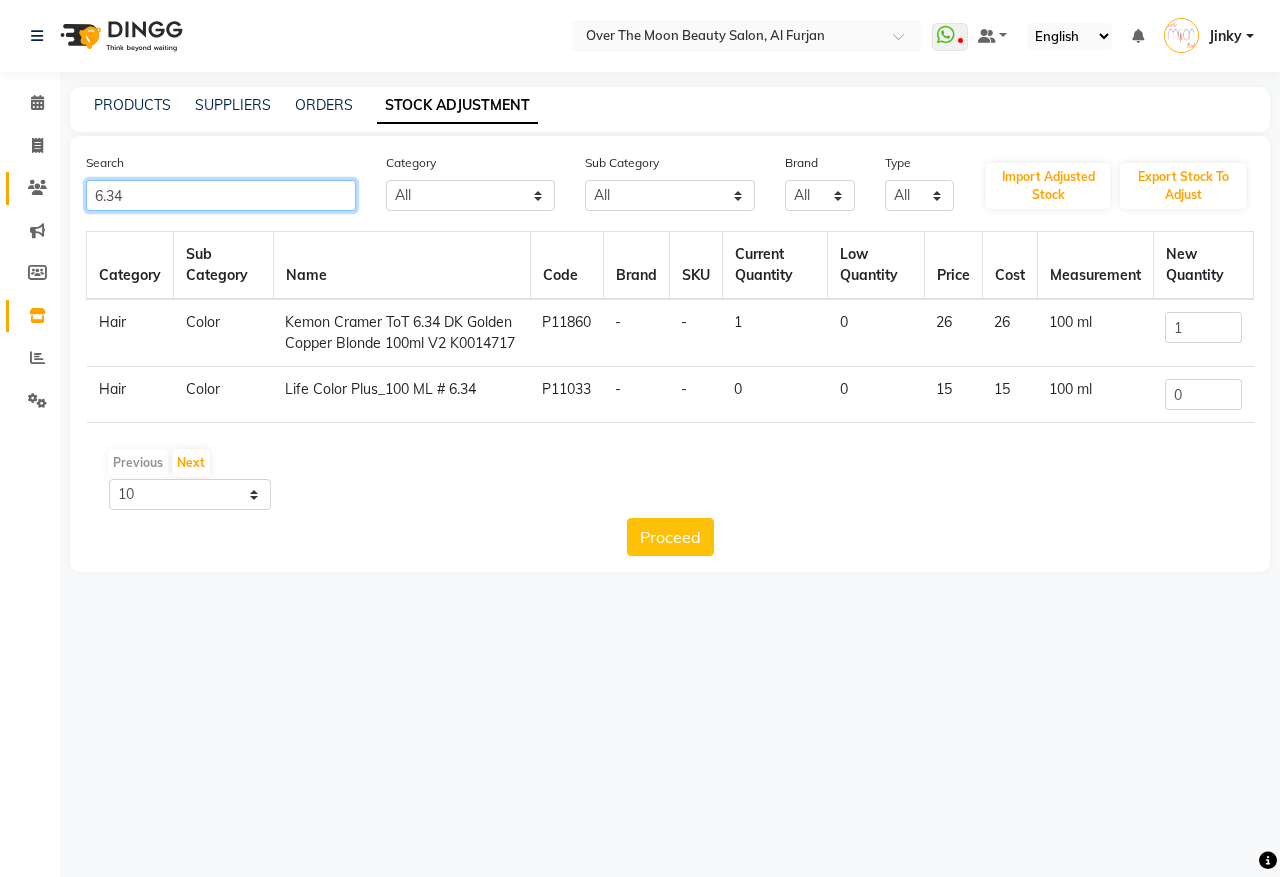 drag, startPoint x: 153, startPoint y: 197, endPoint x: 30, endPoint y: 193, distance: 123.065025 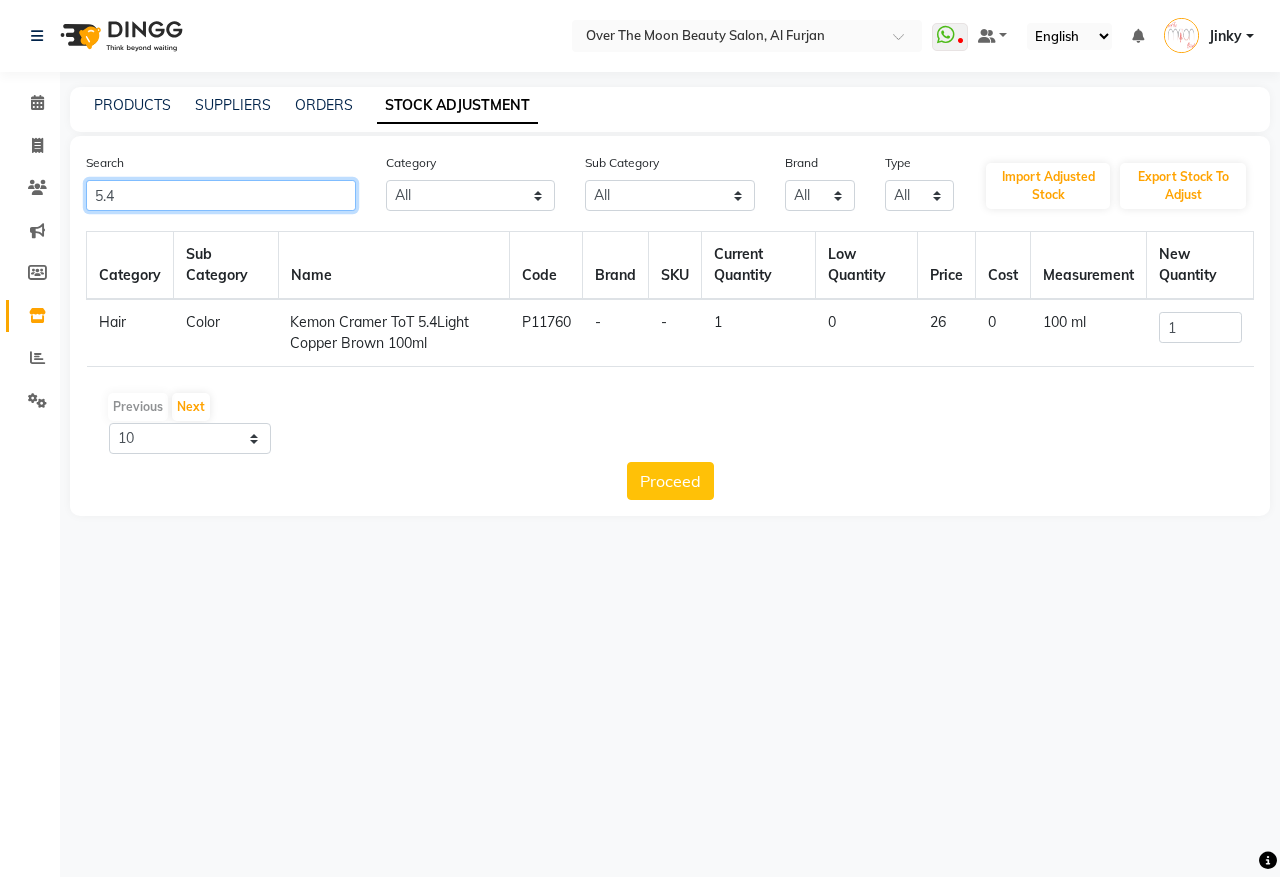 drag, startPoint x: 121, startPoint y: 192, endPoint x: 0, endPoint y: 206, distance: 121.80723 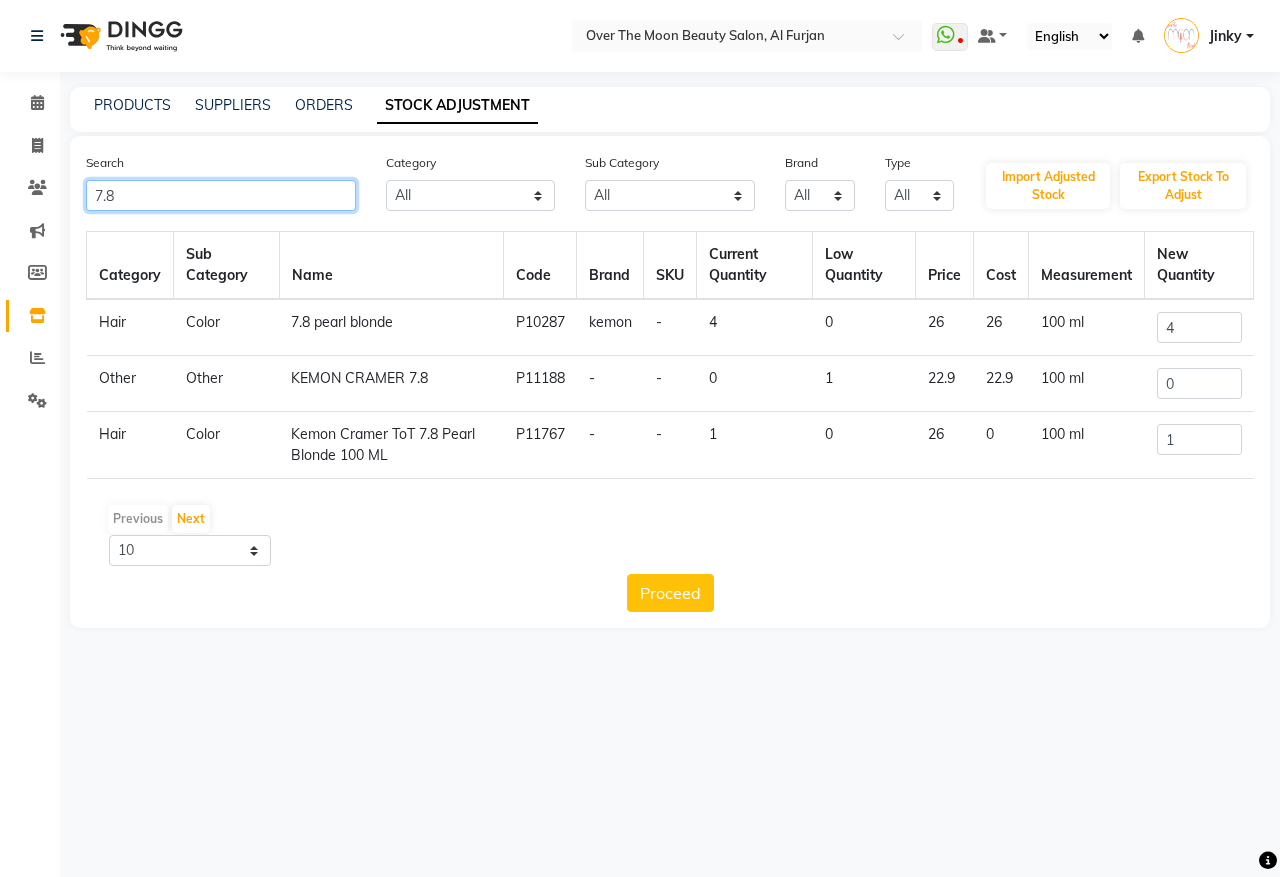 drag, startPoint x: 127, startPoint y: 193, endPoint x: 73, endPoint y: 197, distance: 54.147945 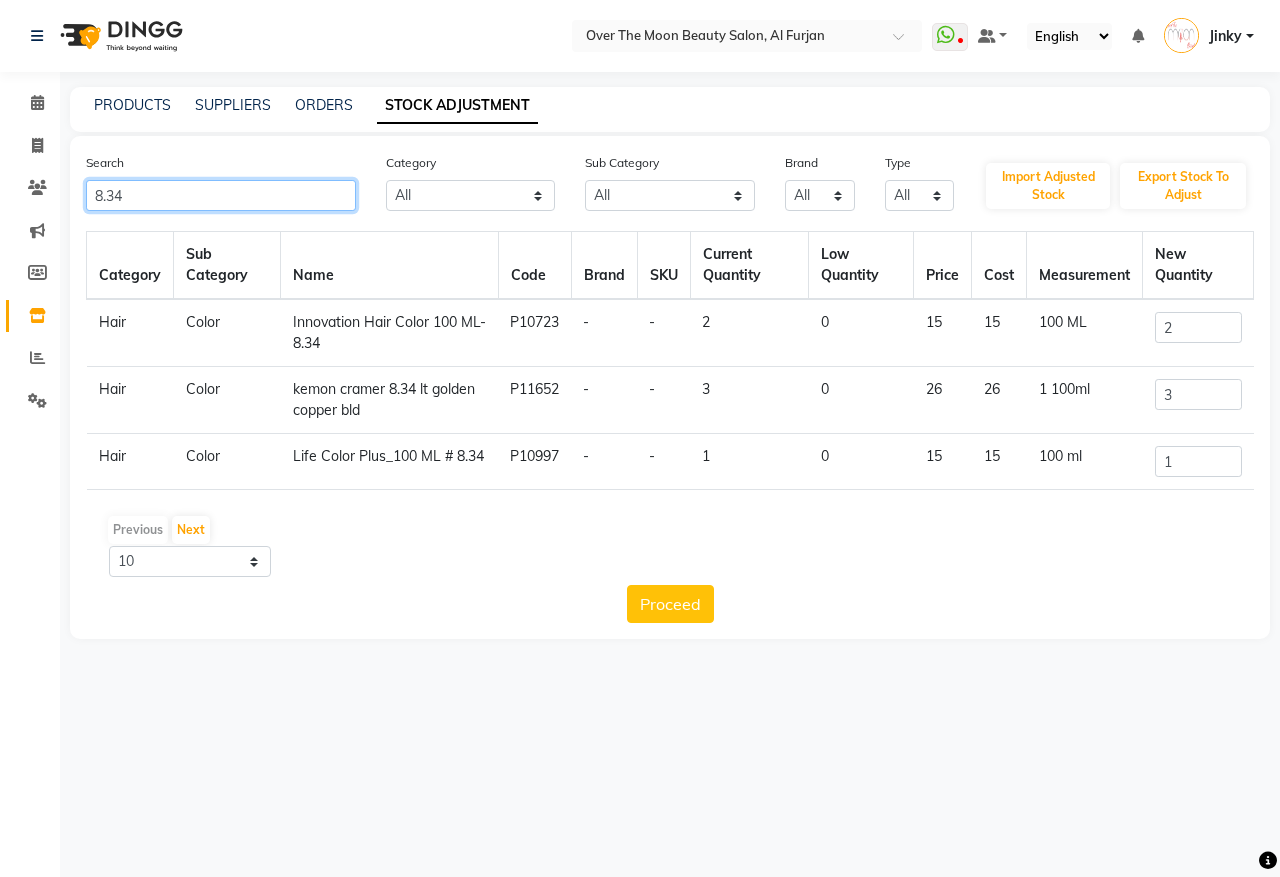 click on "8.34" 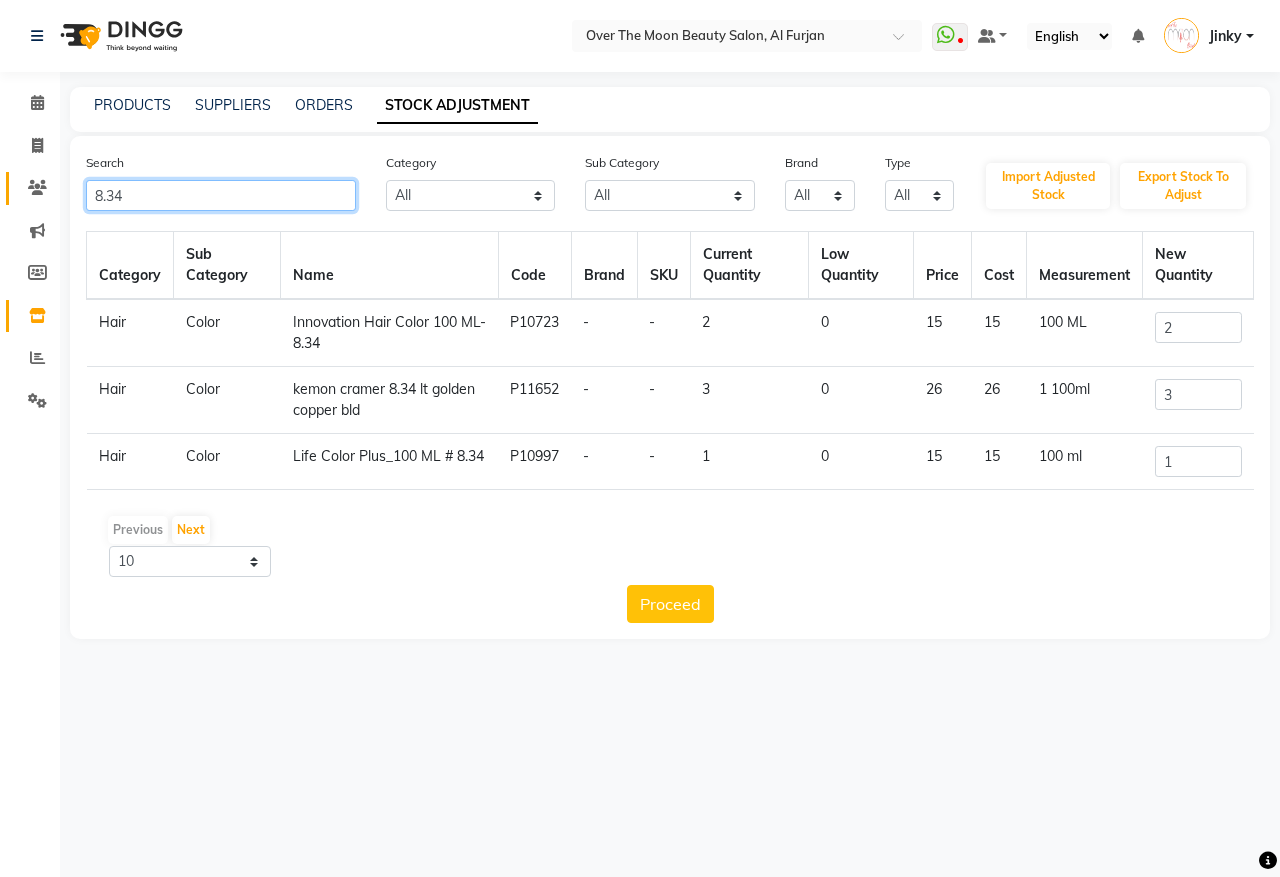 drag, startPoint x: 131, startPoint y: 191, endPoint x: 48, endPoint y: 201, distance: 83.60024 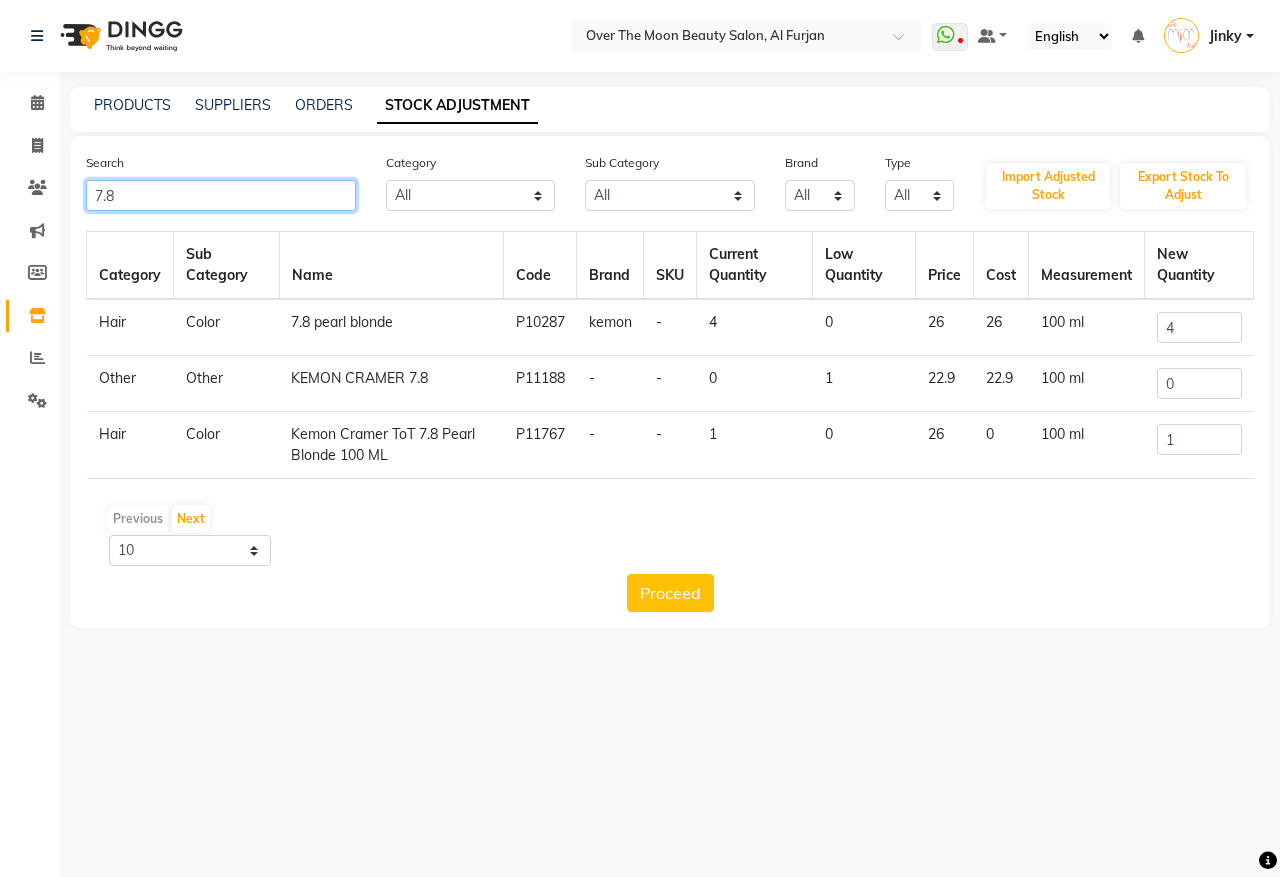 type on "7.8" 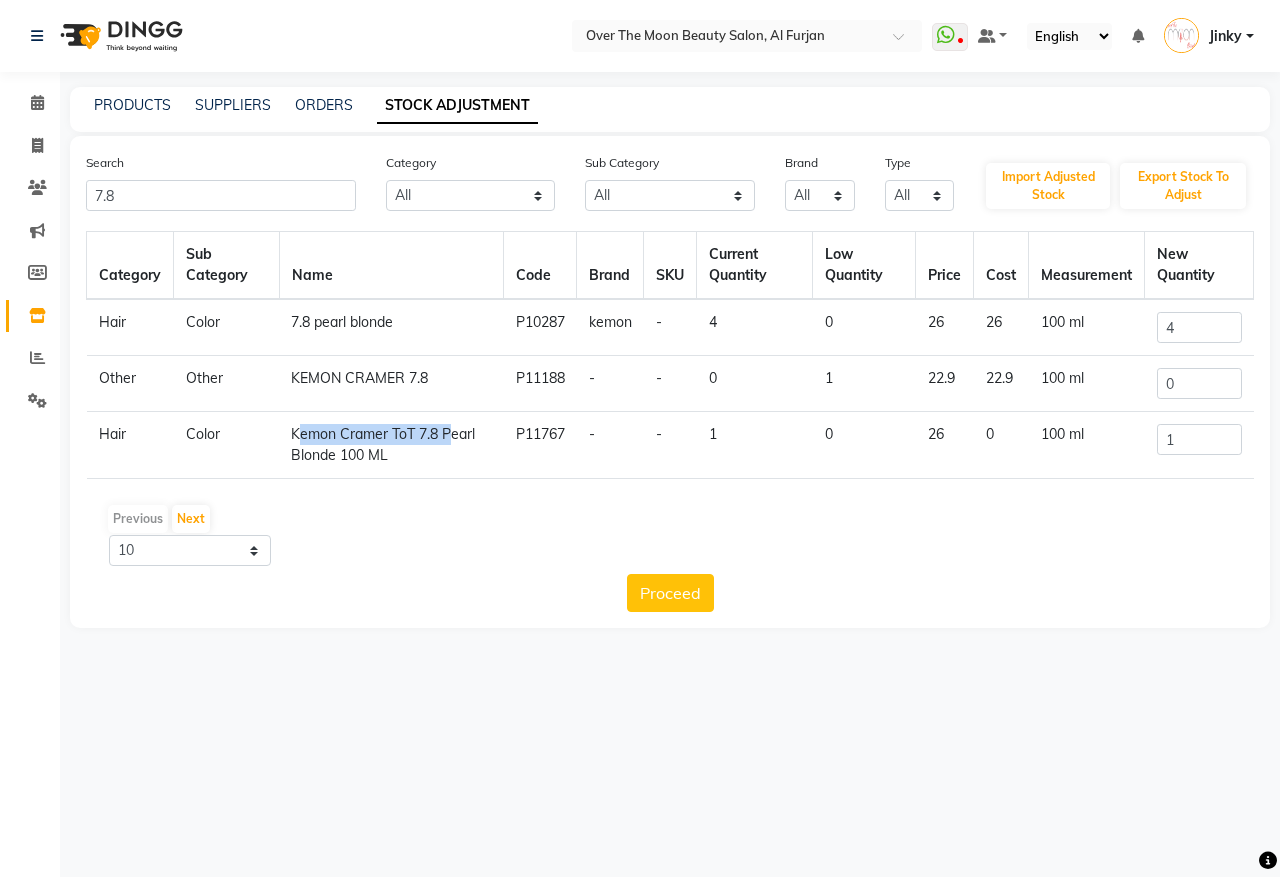 drag, startPoint x: 290, startPoint y: 431, endPoint x: 442, endPoint y: 433, distance: 152.01315 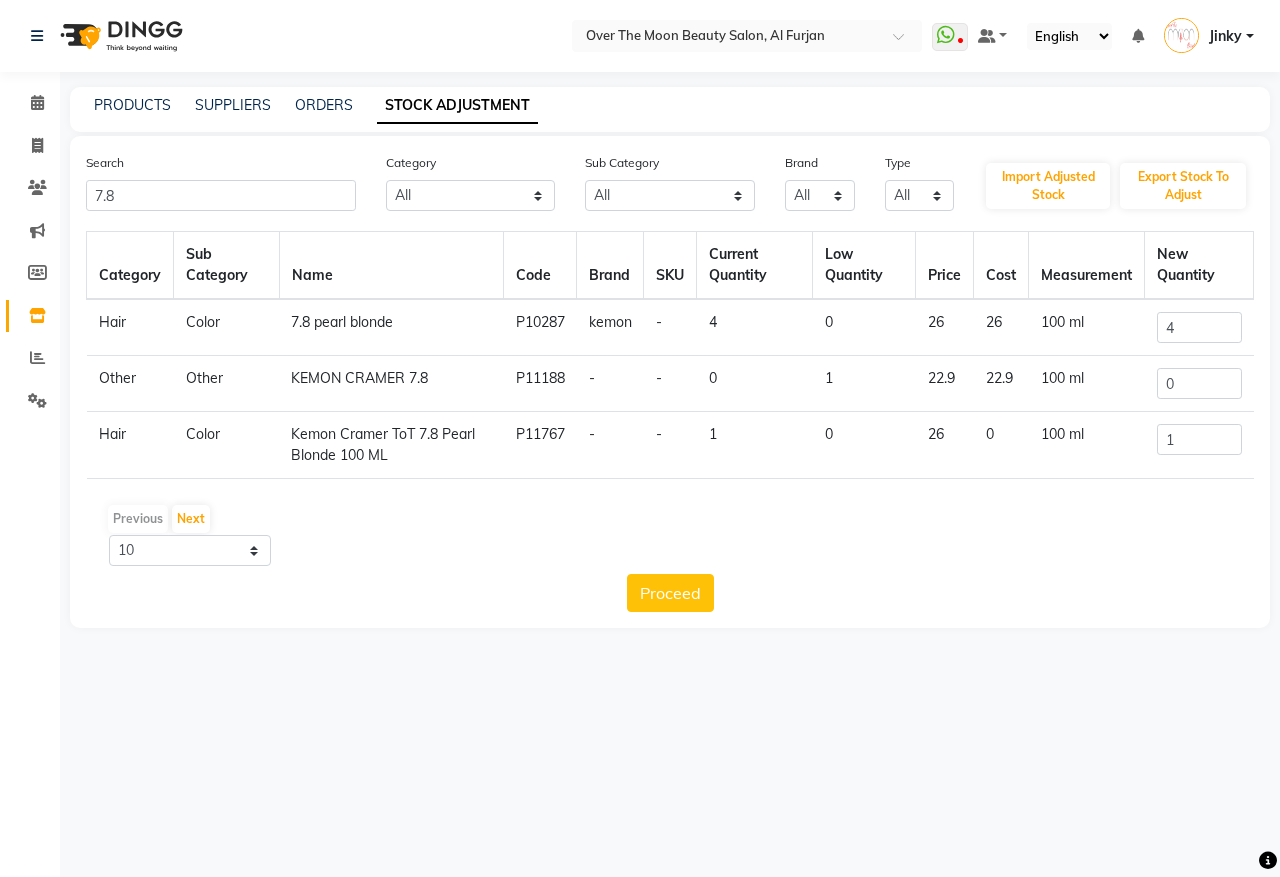 click on "Kemon Cramer ToT 7.8 Pearl Blonde 100 ML" 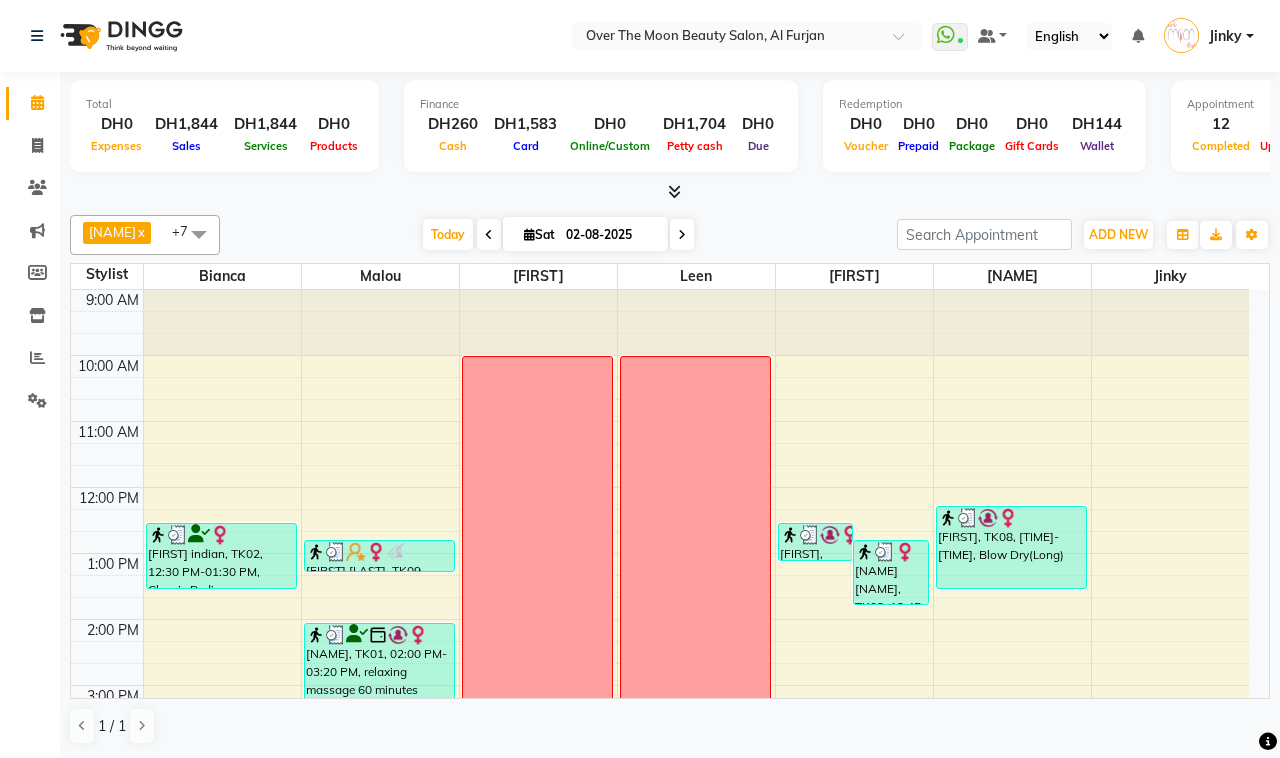 scroll, scrollTop: 0, scrollLeft: 0, axis: both 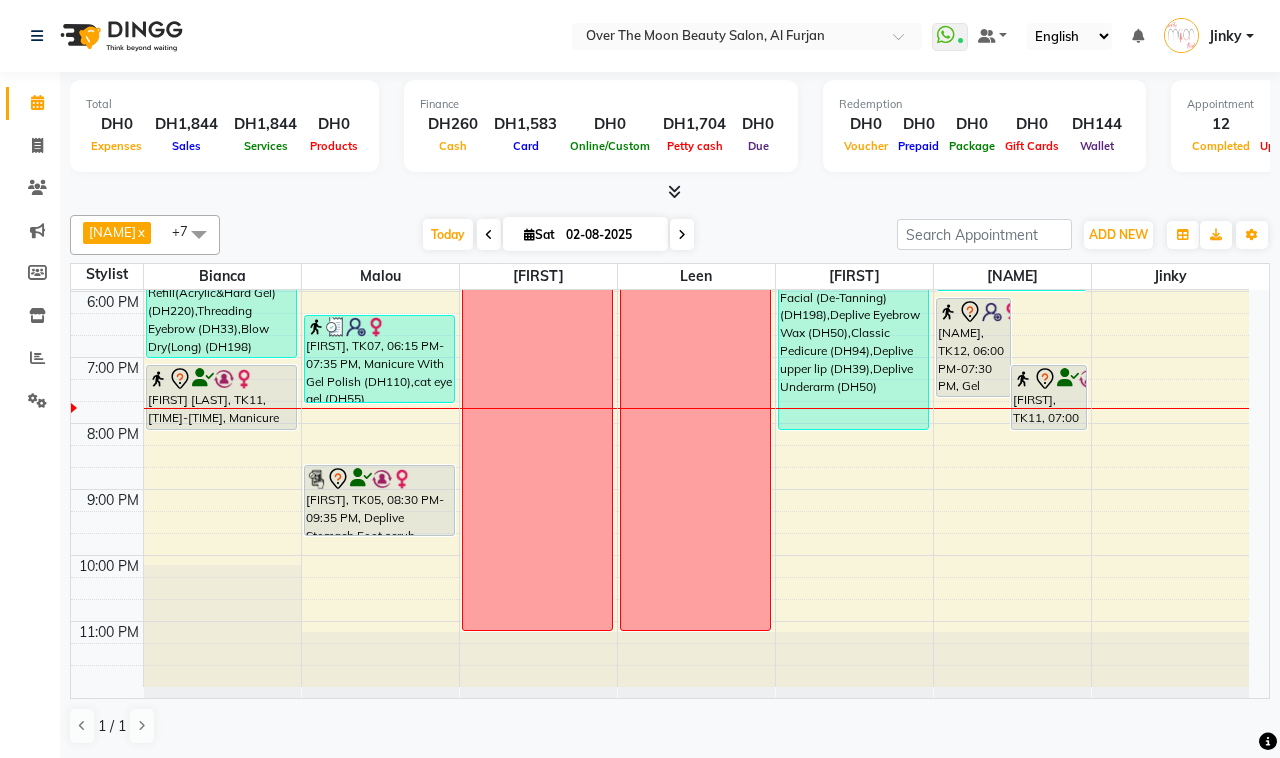 click on "[LAST], TK07, 05:00 PM-08:00 PM, Anti-Tanning Facial (De-Tanning) (DH198),Deplive Eyebrow  Wax (DH50),Classic Pedicure (DH94),Deplive upper lip (DH39),Deplive Underarm (DH50)" at bounding box center [853, 330] 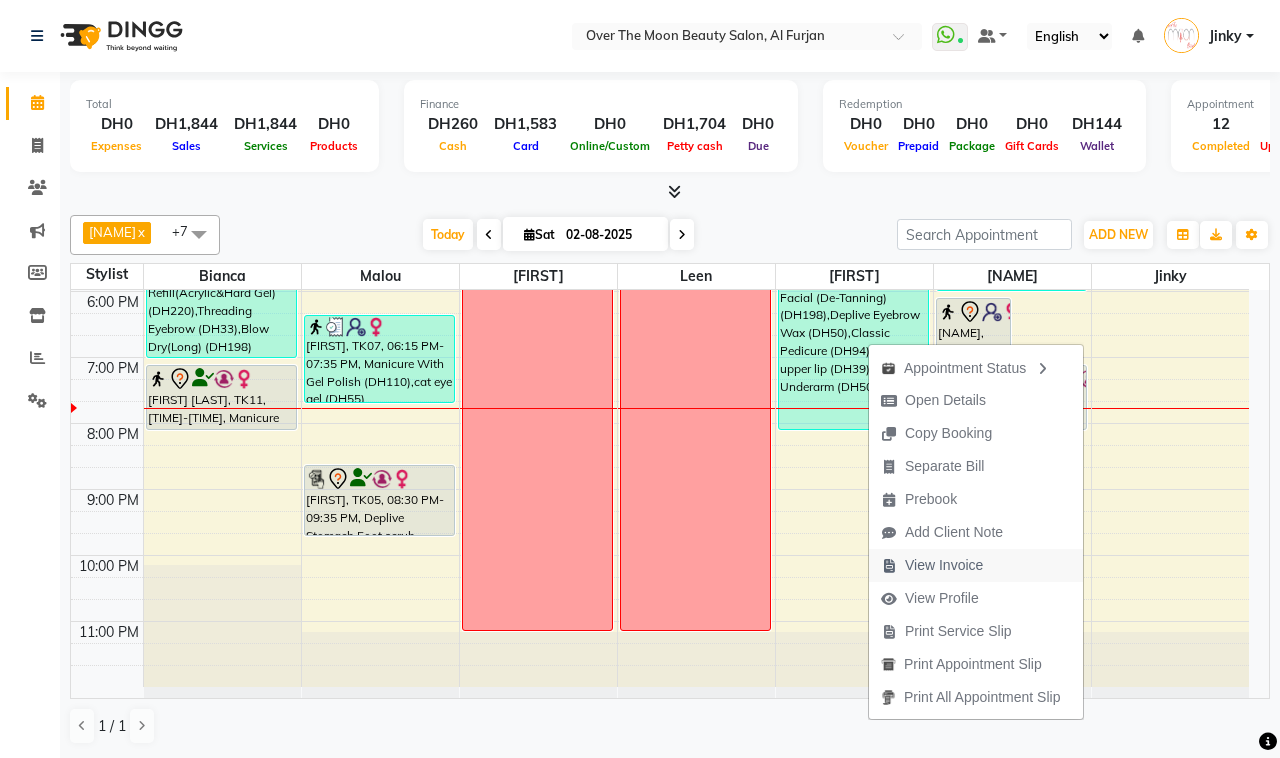 click on "View Invoice" at bounding box center (944, 565) 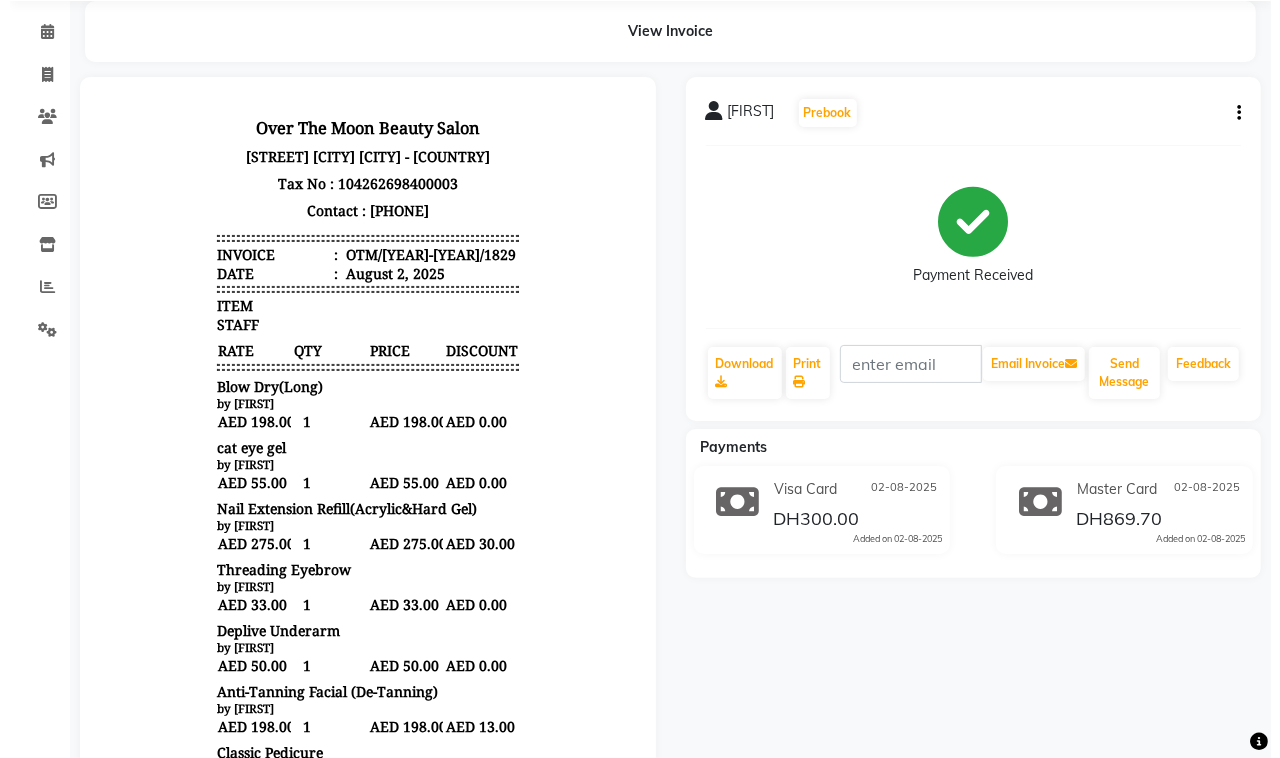 scroll, scrollTop: 0, scrollLeft: 0, axis: both 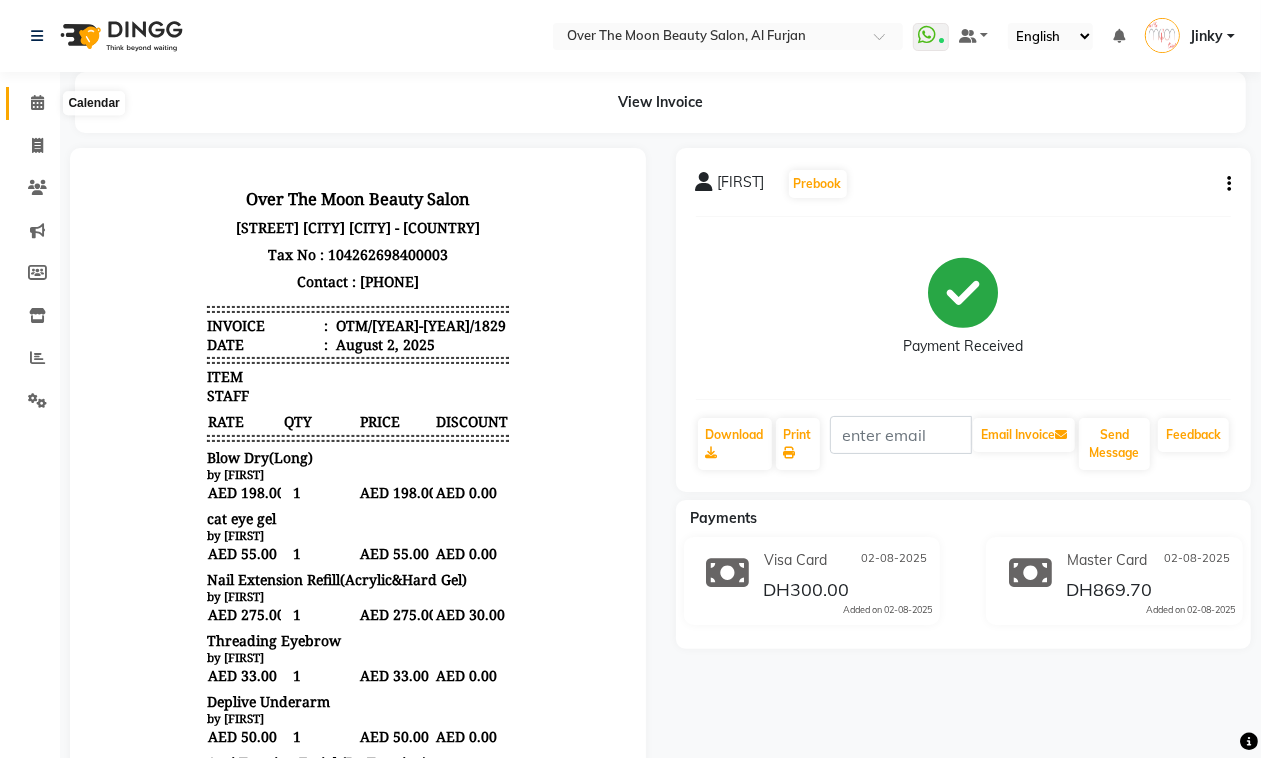click 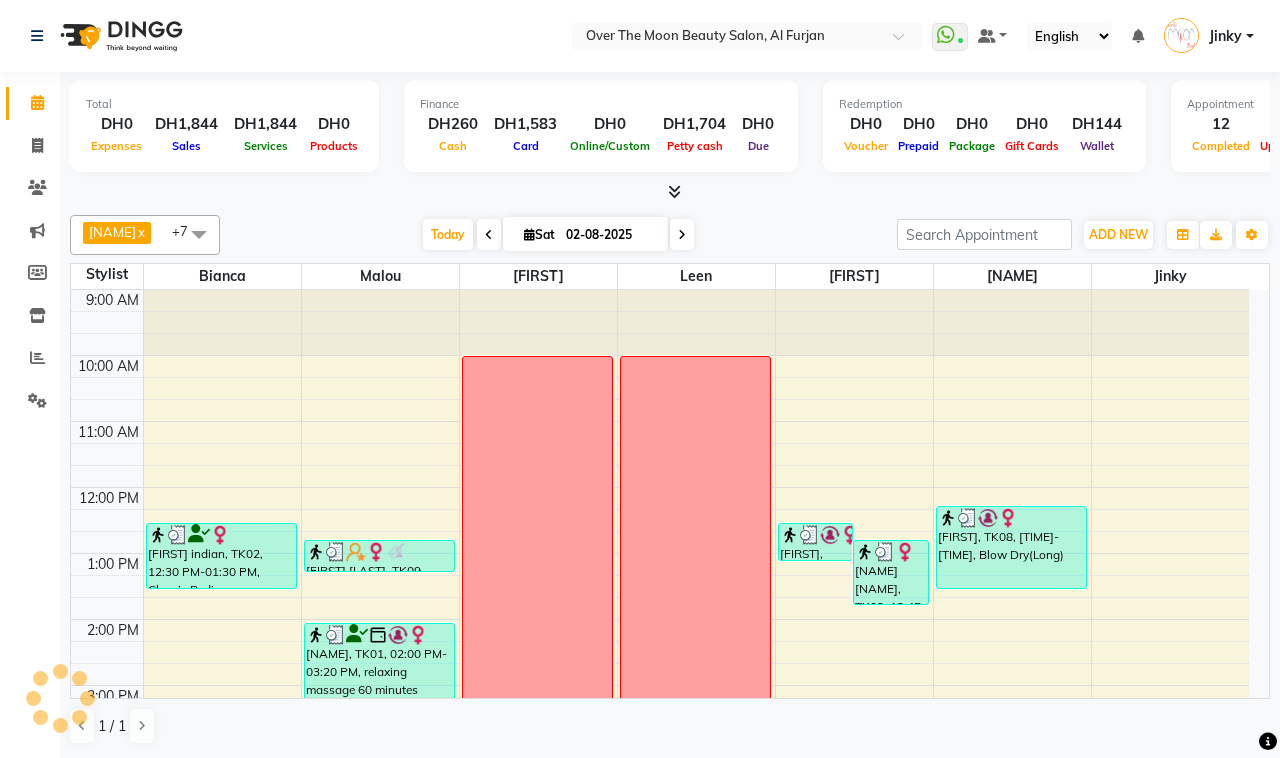 scroll, scrollTop: 0, scrollLeft: 0, axis: both 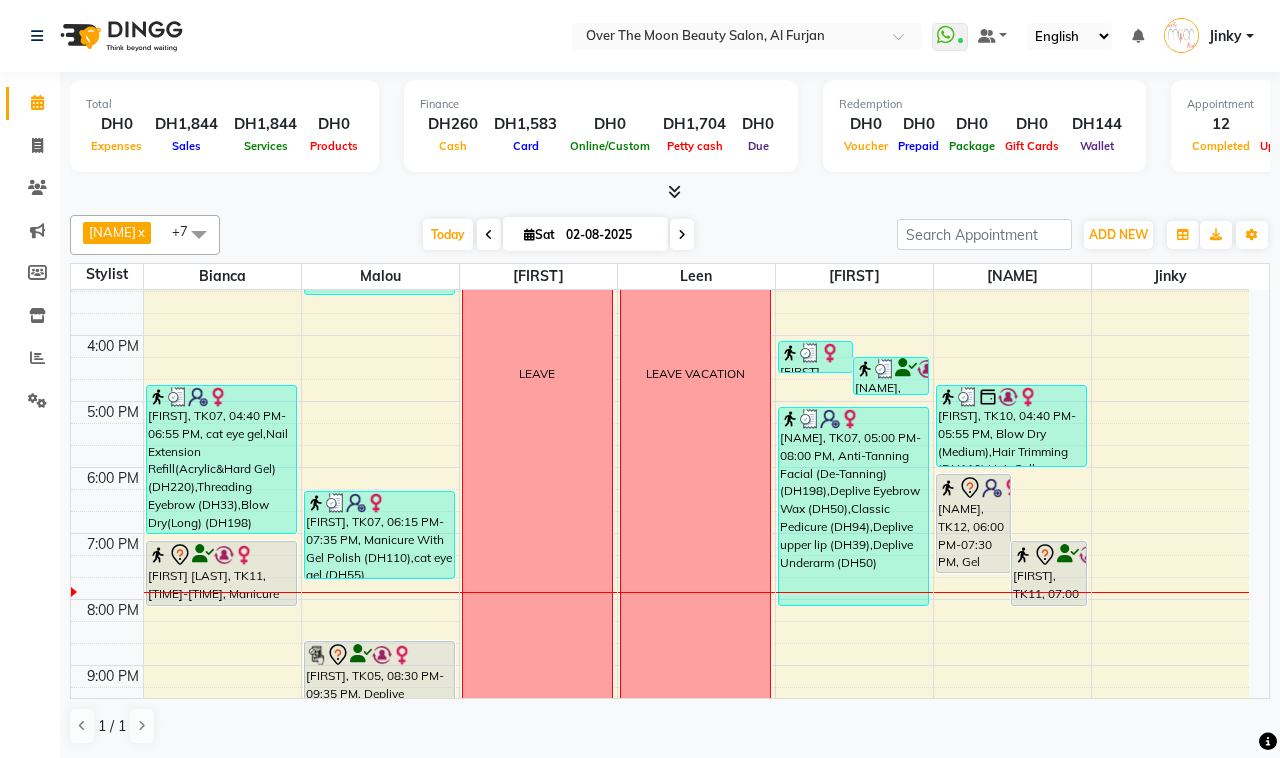 click on "9:00 AM 10:00 AM 11:00 AM 12:00 PM 1:00 PM 2:00 PM 3:00 PM 4:00 PM 5:00 PM 6:00 PM 7:00 PM 8:00 PM 9:00 PM 10:00 PM 11:00 PM     priyanka indian, TK02, 12:30 PM-01:30 PM, Classic Pedicure     Mals, TK07, 04:40 PM-06:55 PM, cat eye gel,Nail Extension Refill(Acrylic&Hard Gel) (DH220),Threading Eyebrow (DH33),Blow Dry(Long) (DH198)             Dipti Singh, TK11, 07:00 PM-08:00 PM, Manicure With Gel Polish     Saman Farooq, TK09, 12:45 PM-01:15 PM, Princess Manicure      May Miranda, TK01, 02:00 PM-03:20 PM, relaxing massage 60 minutes     Mals, TK07, 06:15 PM-07:35 PM, Manicure With Gel Polish (DH110),cat eye gel (DH55)             Asmaa, TK05, 08:30 PM-09:35 PM, Deplive Stomach,Foot scrub  LEAVE   LEAVE VACATION      Ashleigh, TK08, 12:30 PM-01:05 PM, Eyebrow Tinting (DH50)     priyanka indian, TK02, 12:45 PM-01:45 PM, Classic Manicure (DH77)     malak, TK06, 04:00 PM-04:30 PM, Threading Eyebrow                     bibitayo, TK12, 06:00 PM-07:30 PM, Gel Removal With Foil Hand,Builder In A Bottle Nails (BIAB)" at bounding box center [660, 368] 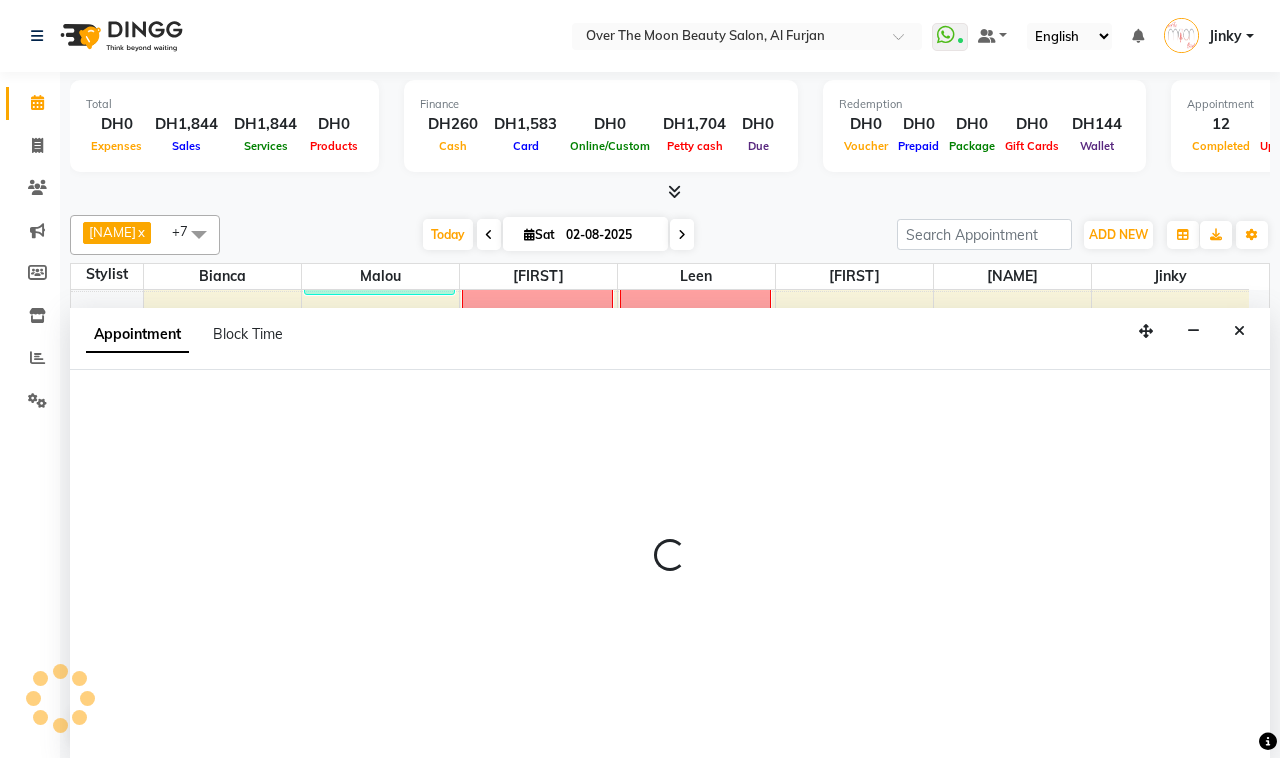 select on "64402" 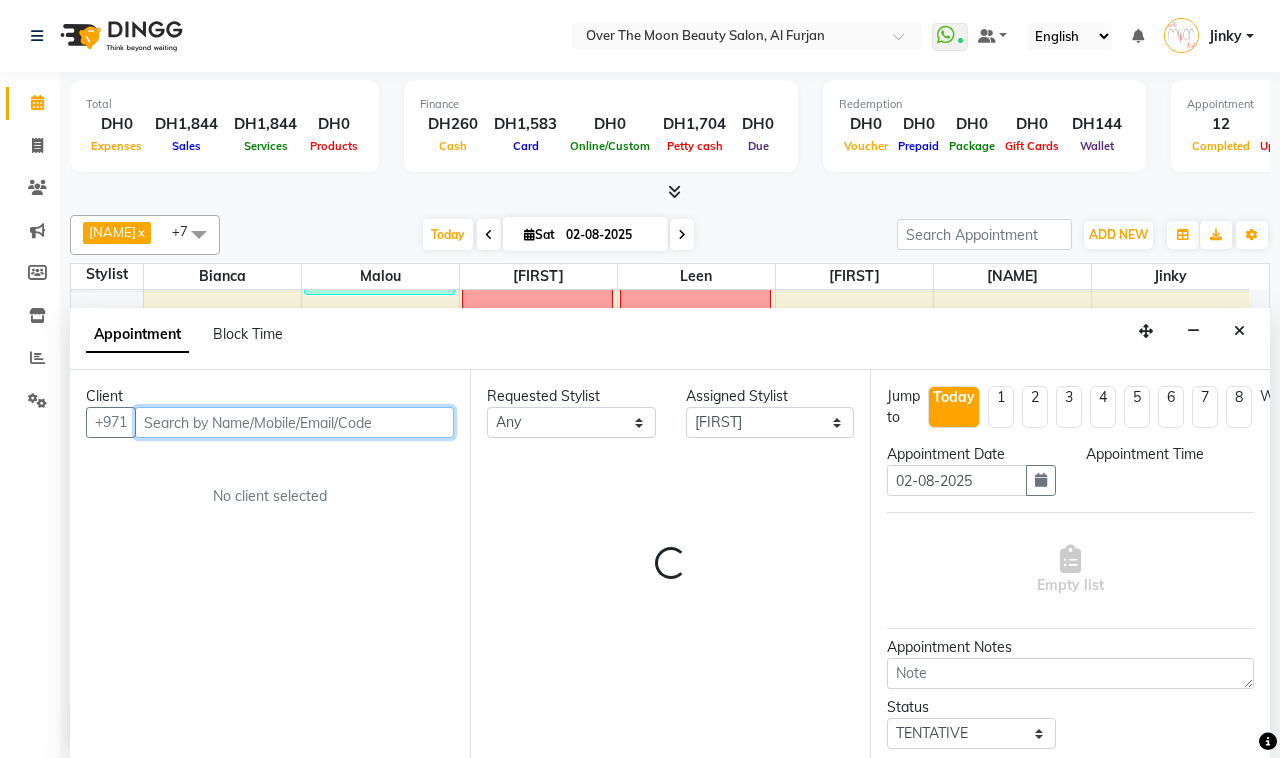 select on "1200" 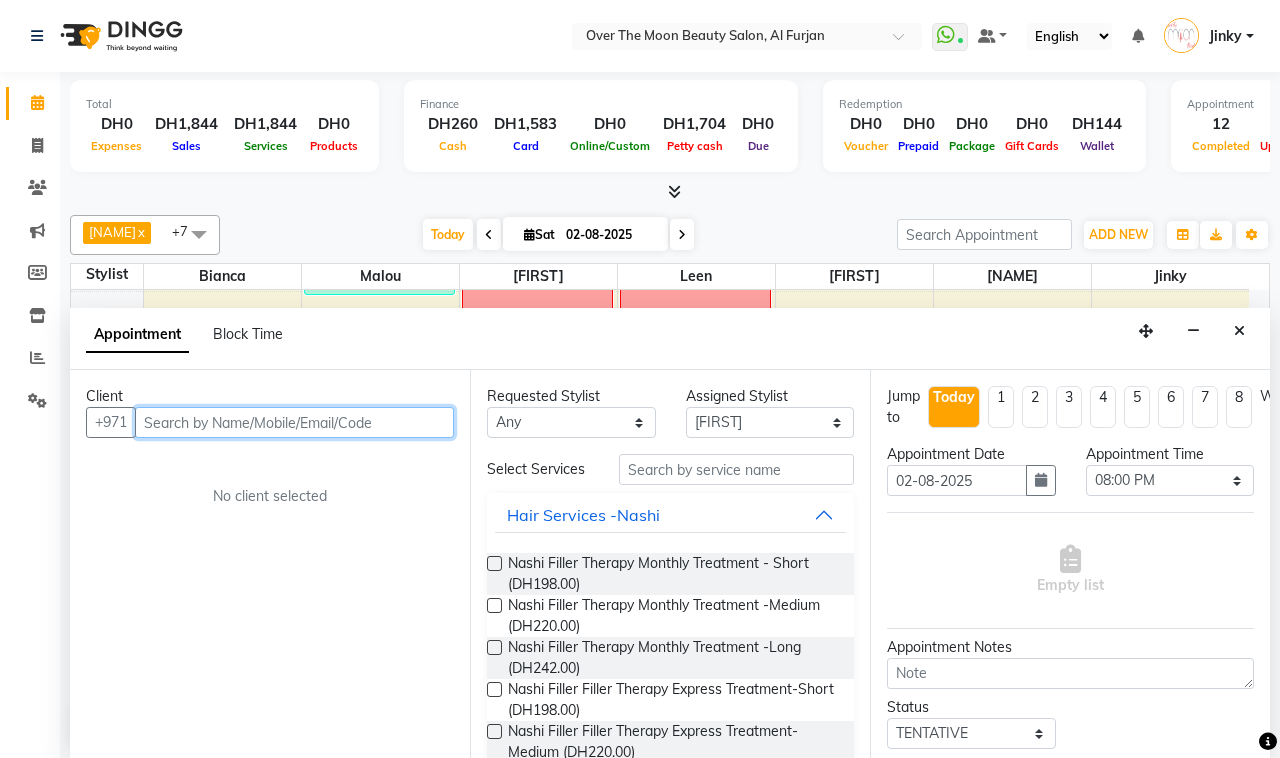 click at bounding box center [294, 422] 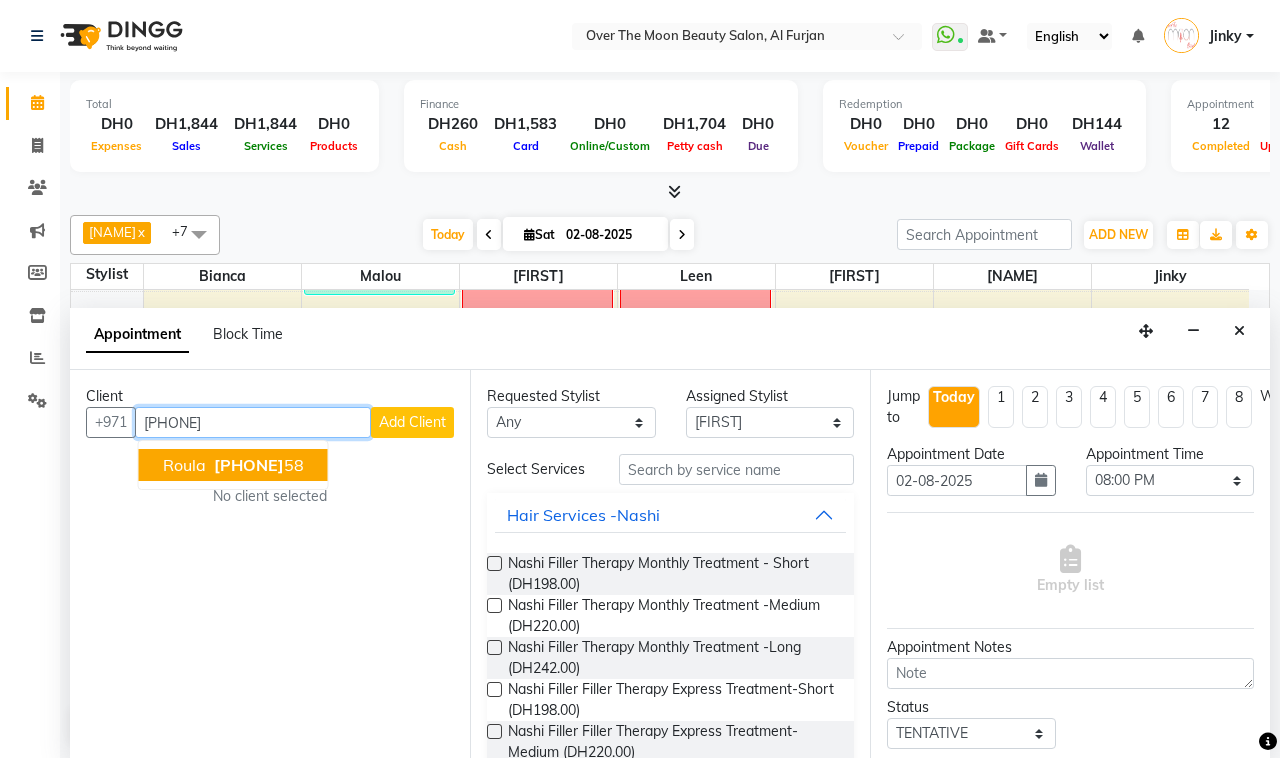 click on "5517470" at bounding box center (249, 465) 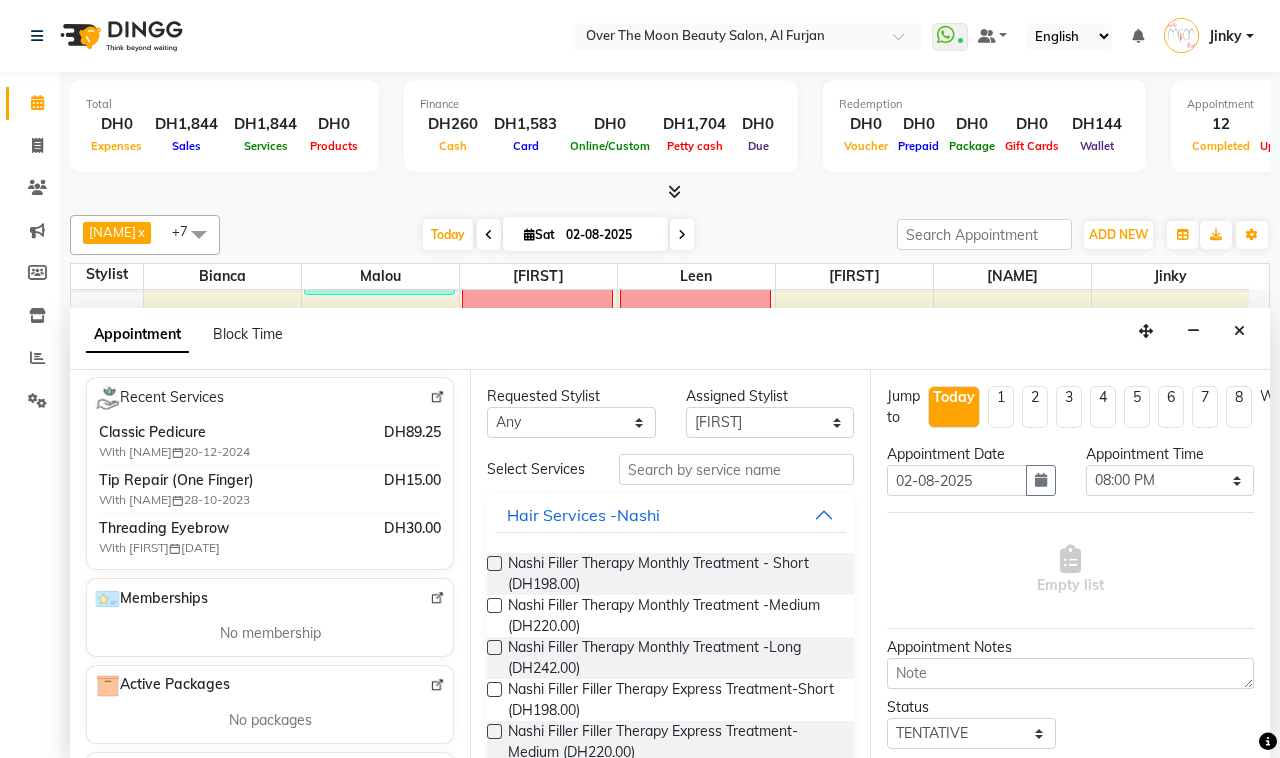scroll, scrollTop: 416, scrollLeft: 0, axis: vertical 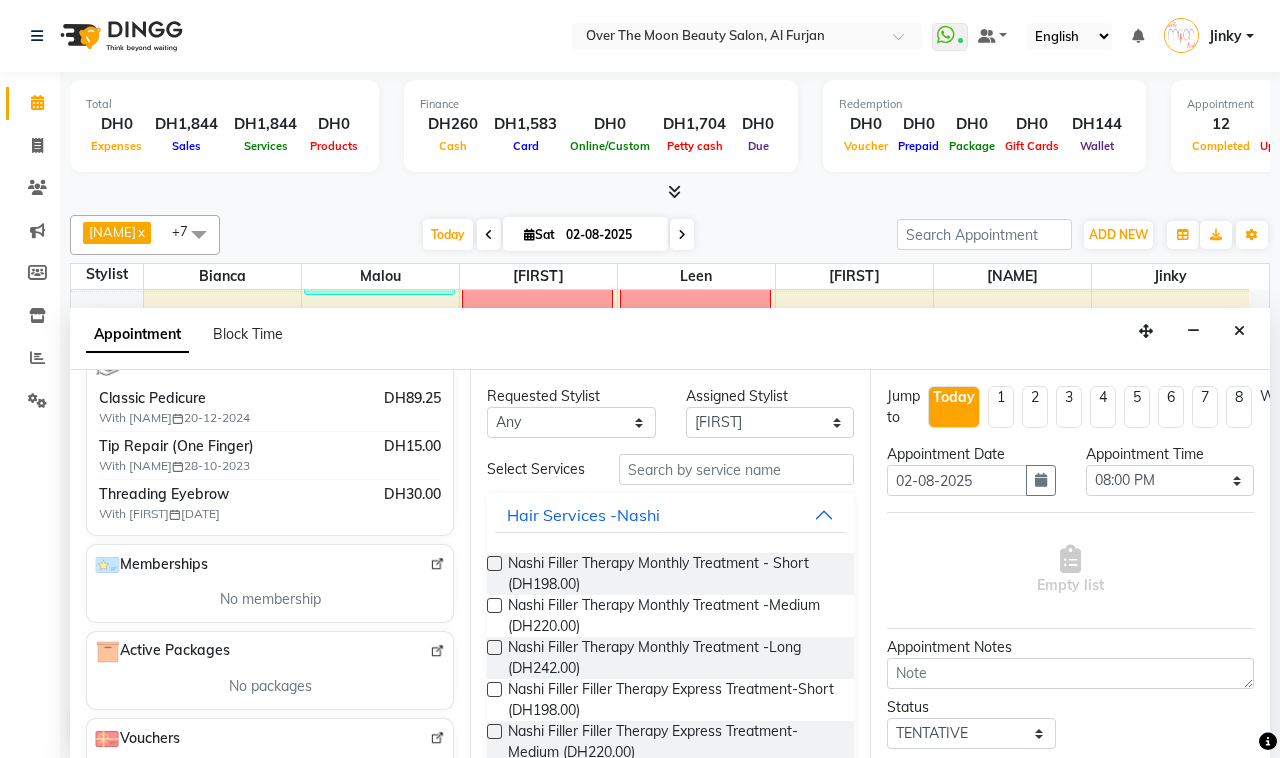 type on "551747058" 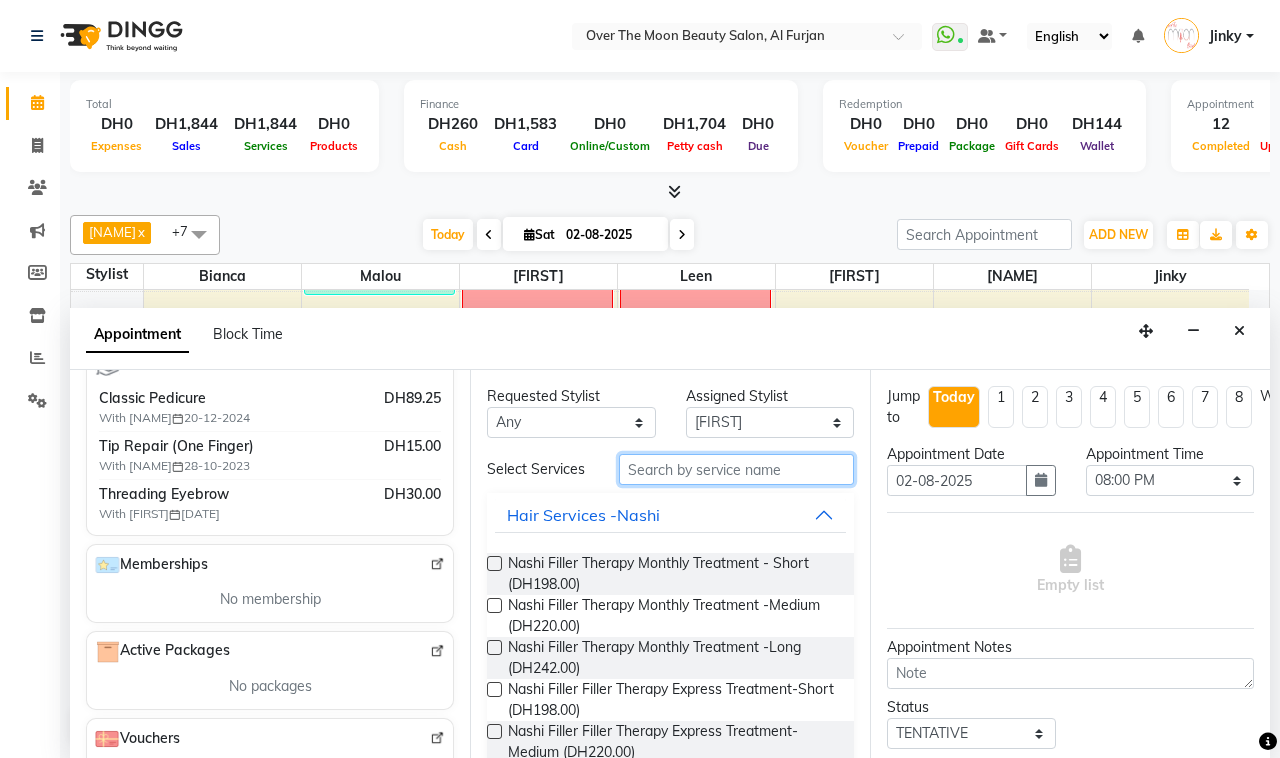 click at bounding box center [736, 469] 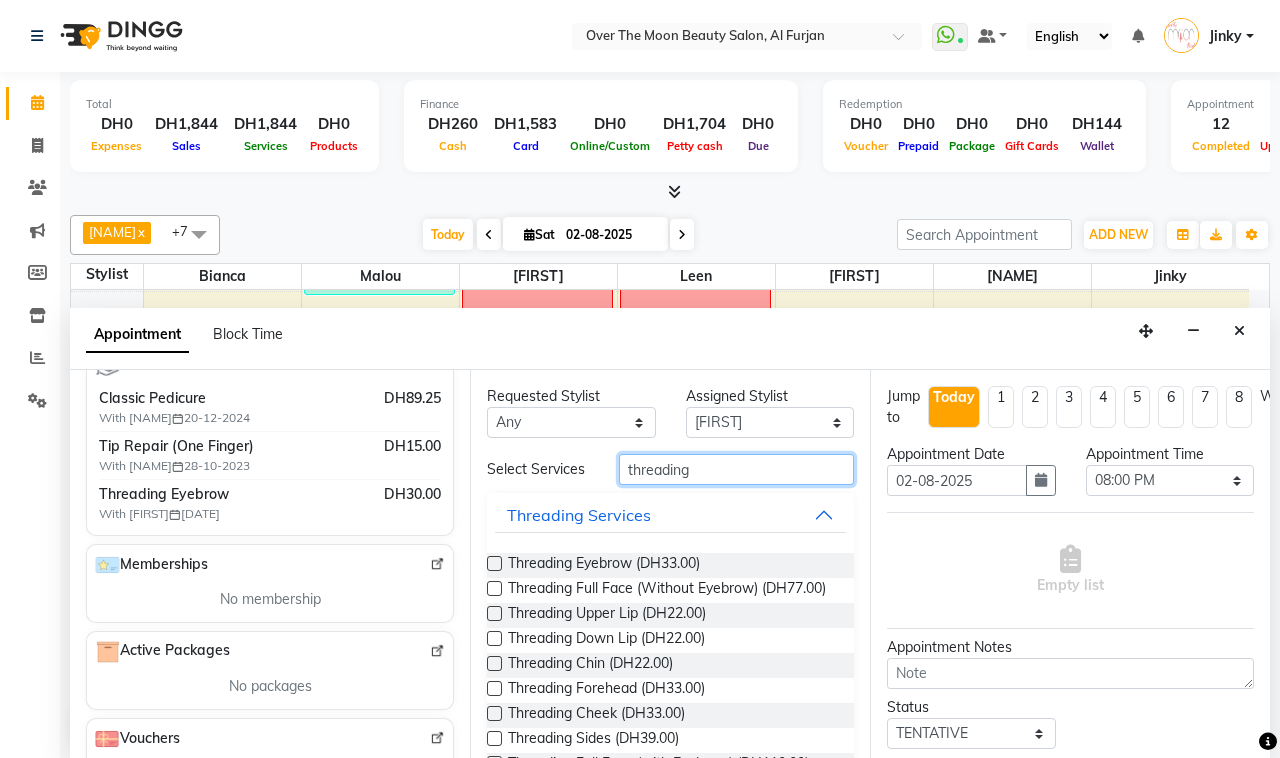 type on "threading" 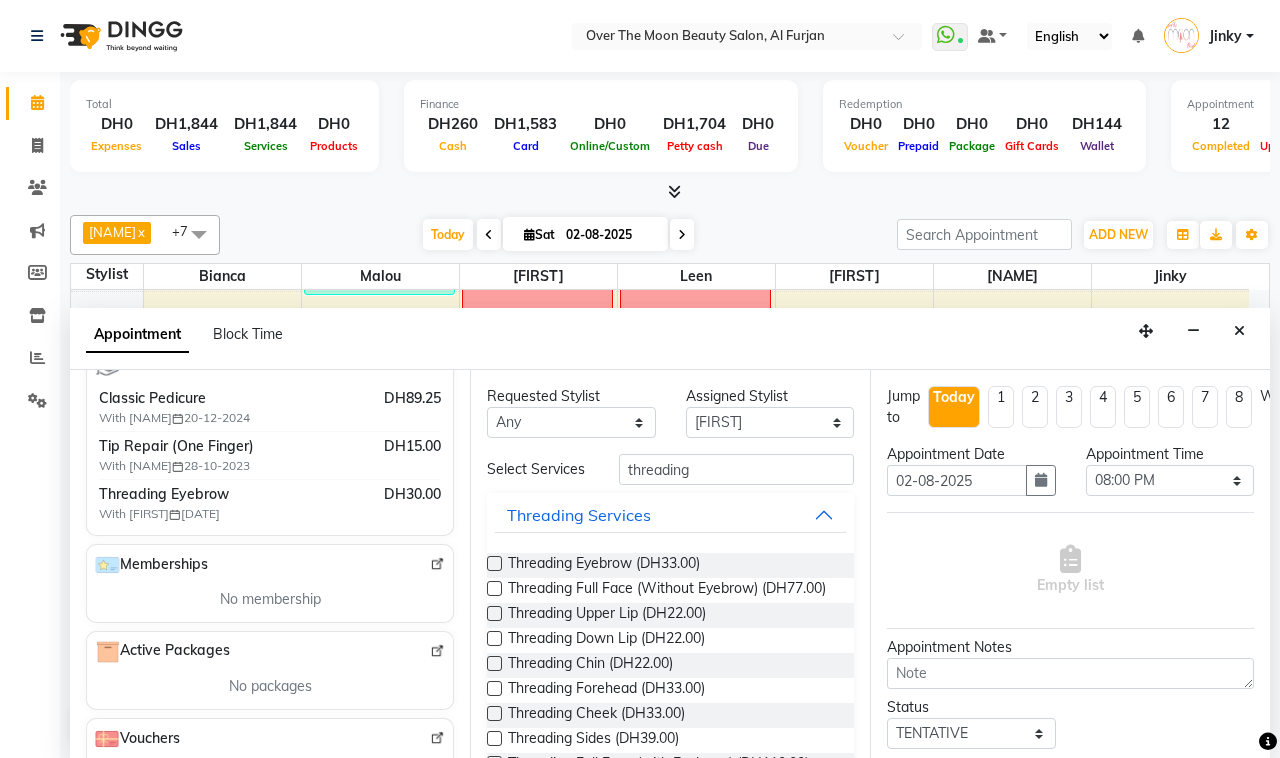 click at bounding box center (494, 563) 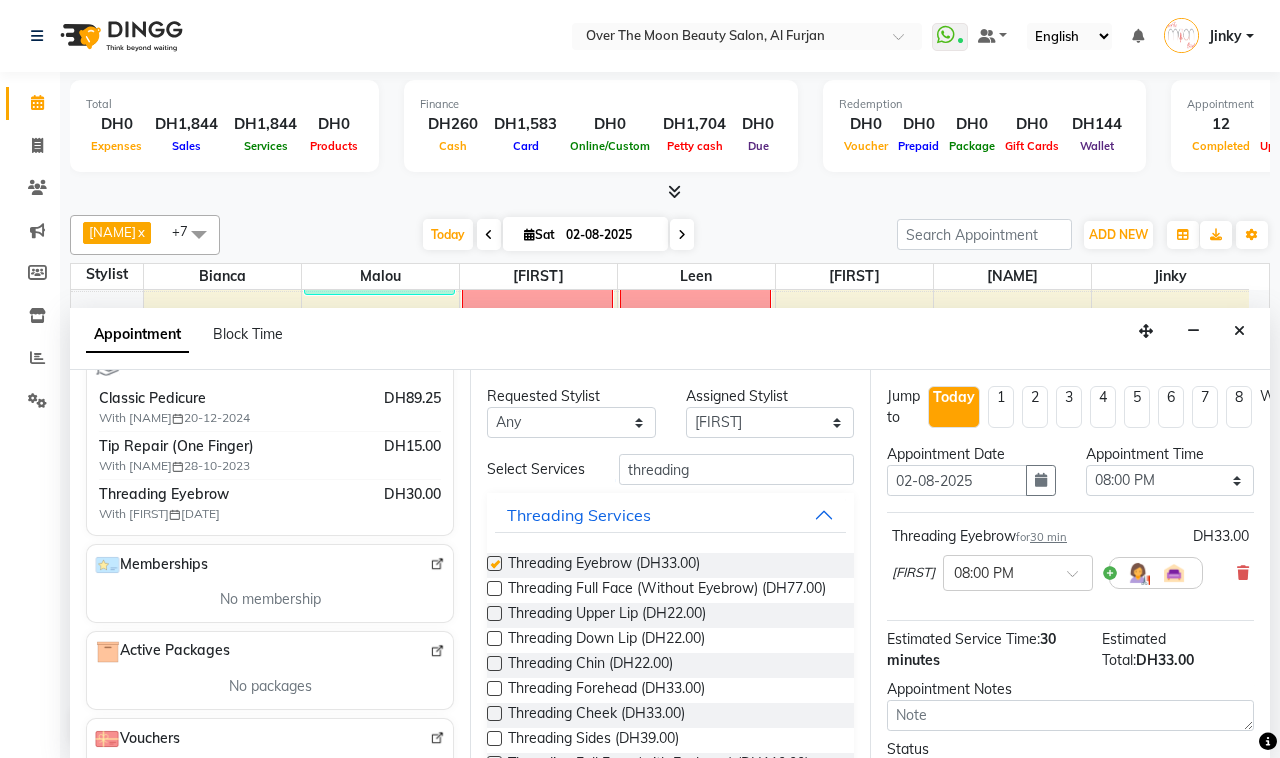 checkbox on "false" 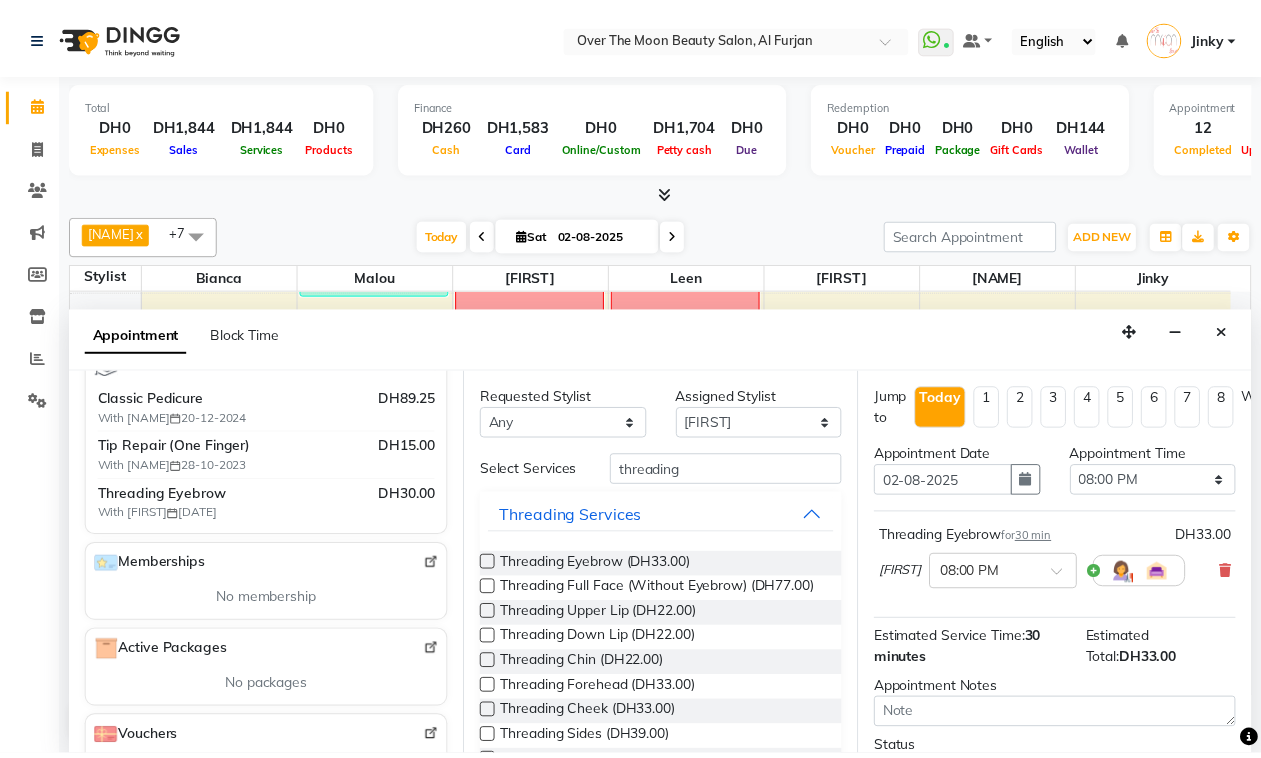 scroll, scrollTop: 178, scrollLeft: 0, axis: vertical 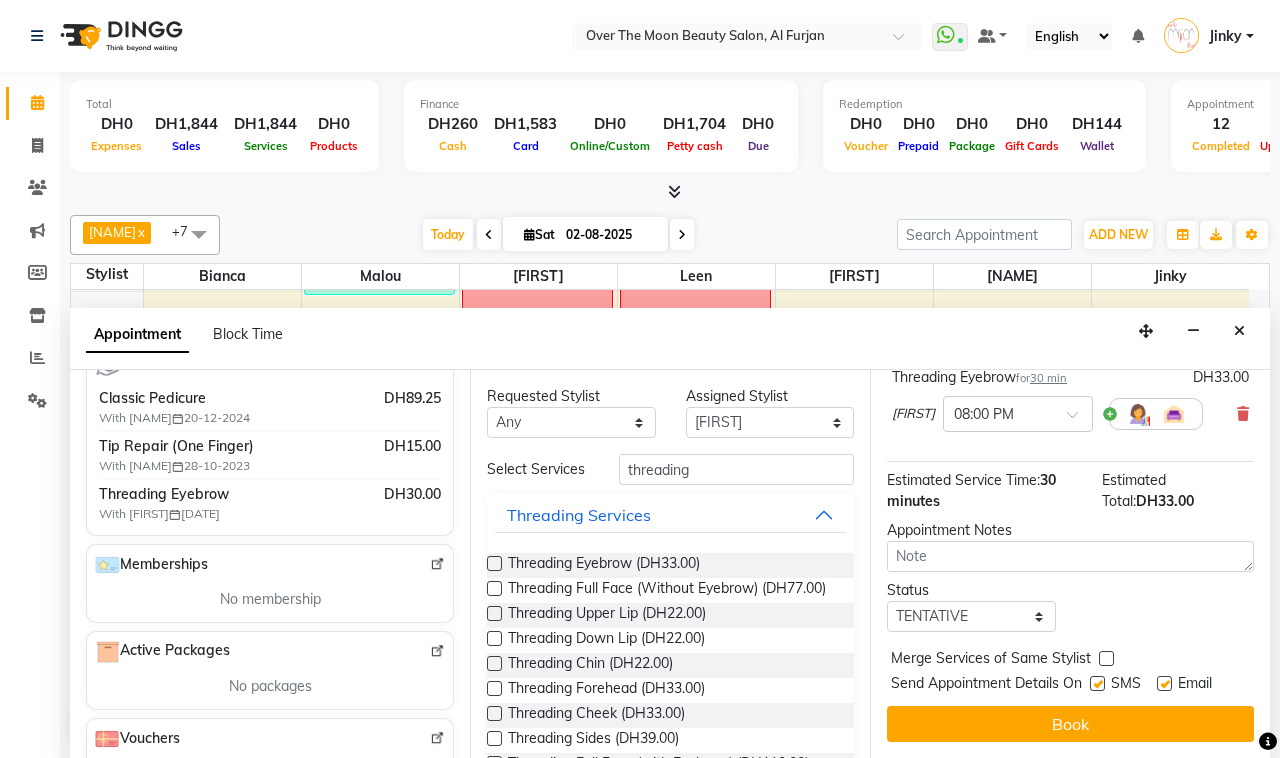 click at bounding box center [1106, 658] 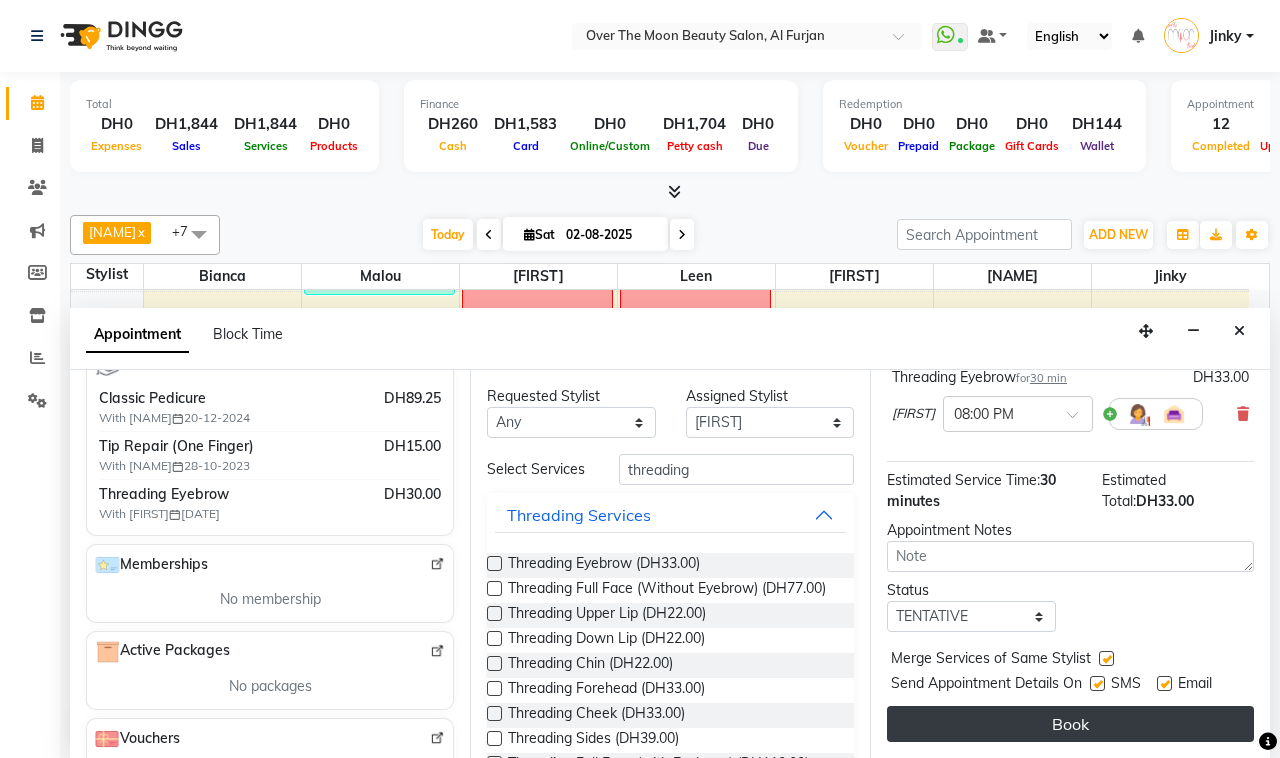 click on "Book" at bounding box center [1070, 724] 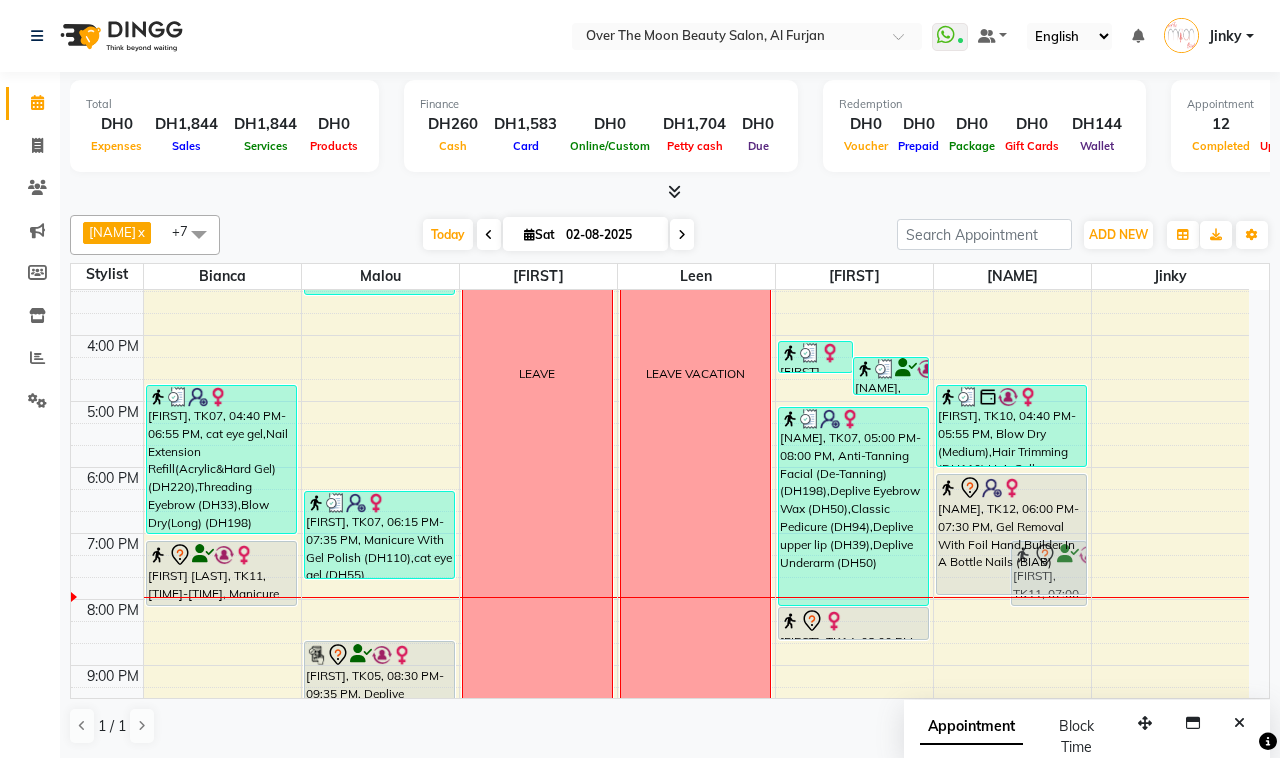 drag, startPoint x: 963, startPoint y: 572, endPoint x: 972, endPoint y: 593, distance: 22.847319 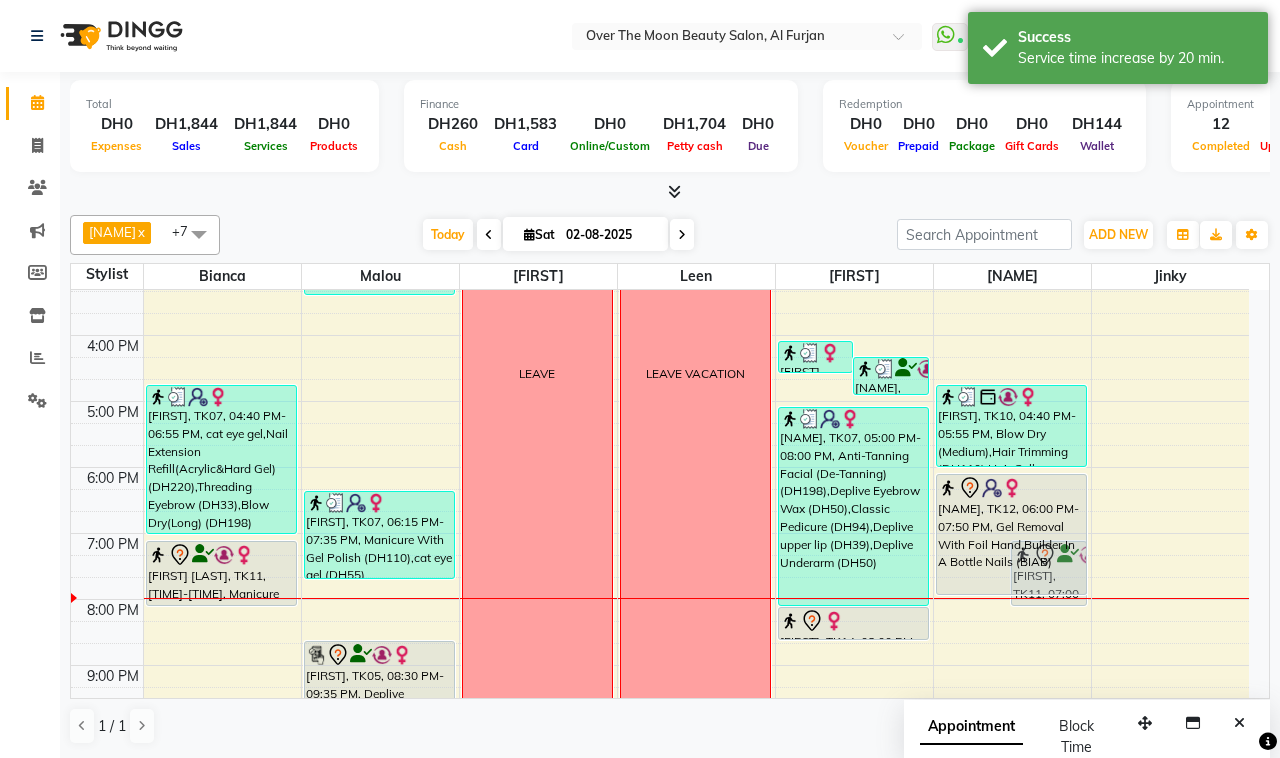 drag, startPoint x: 971, startPoint y: 595, endPoint x: 977, endPoint y: 607, distance: 13.416408 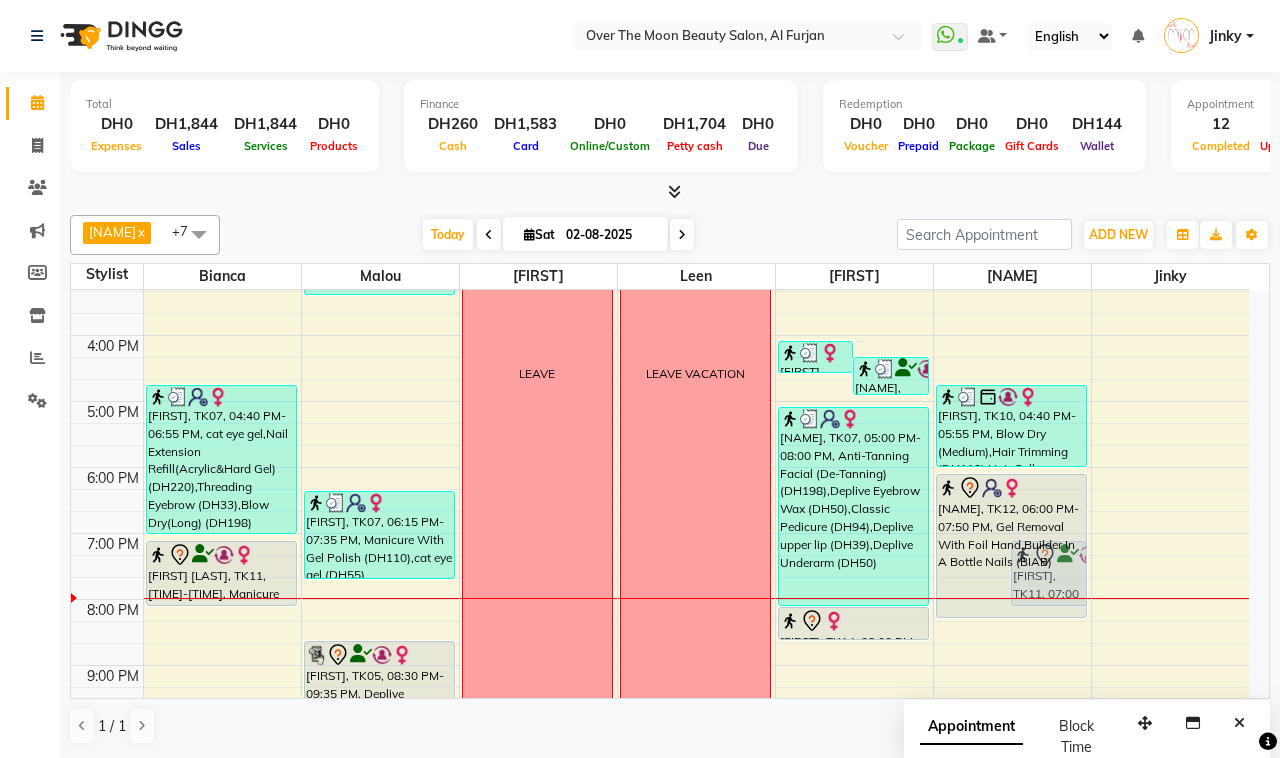 drag, startPoint x: 973, startPoint y: 593, endPoint x: 977, endPoint y: 612, distance: 19.416489 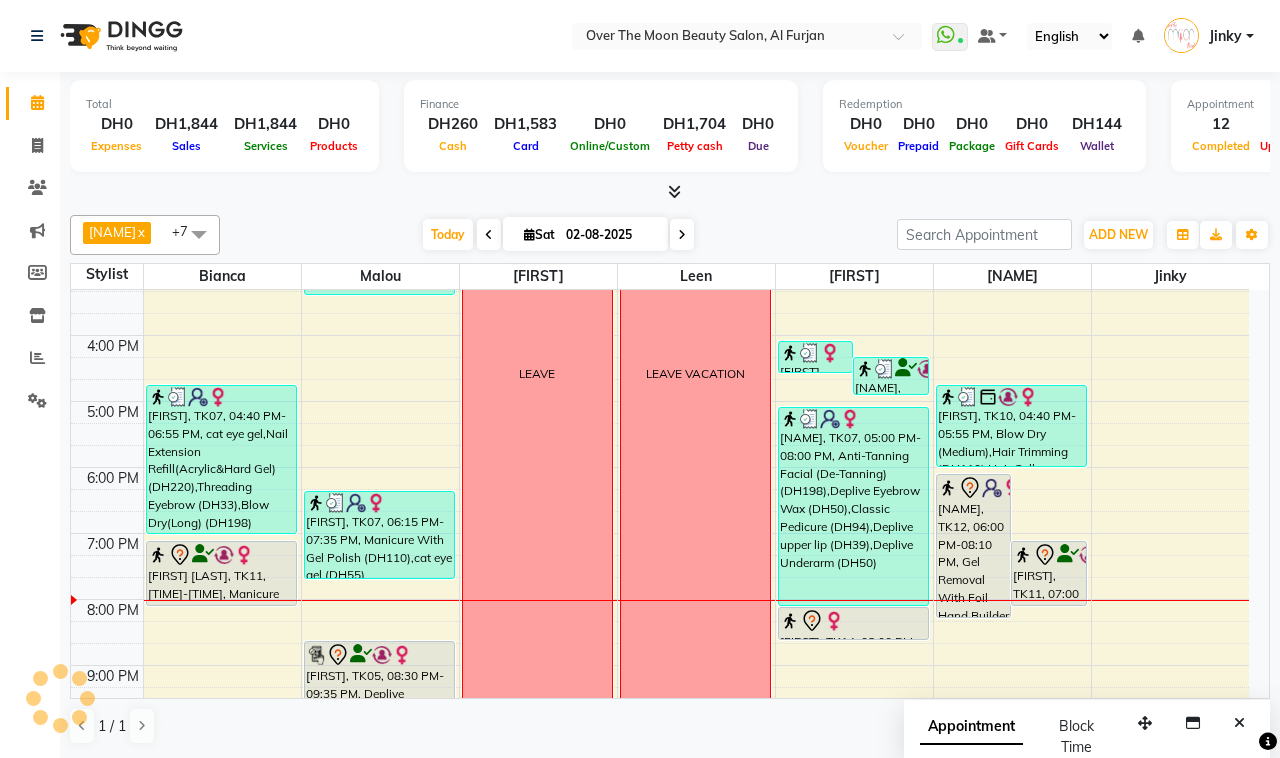 click on "Calendar  Invoice  Clients  Marketing  Members  Inventory  Reports  Settings Completed InProgress Upcoming Dropped Tentative Check-In Confirm Bookings Segments Page Builder" 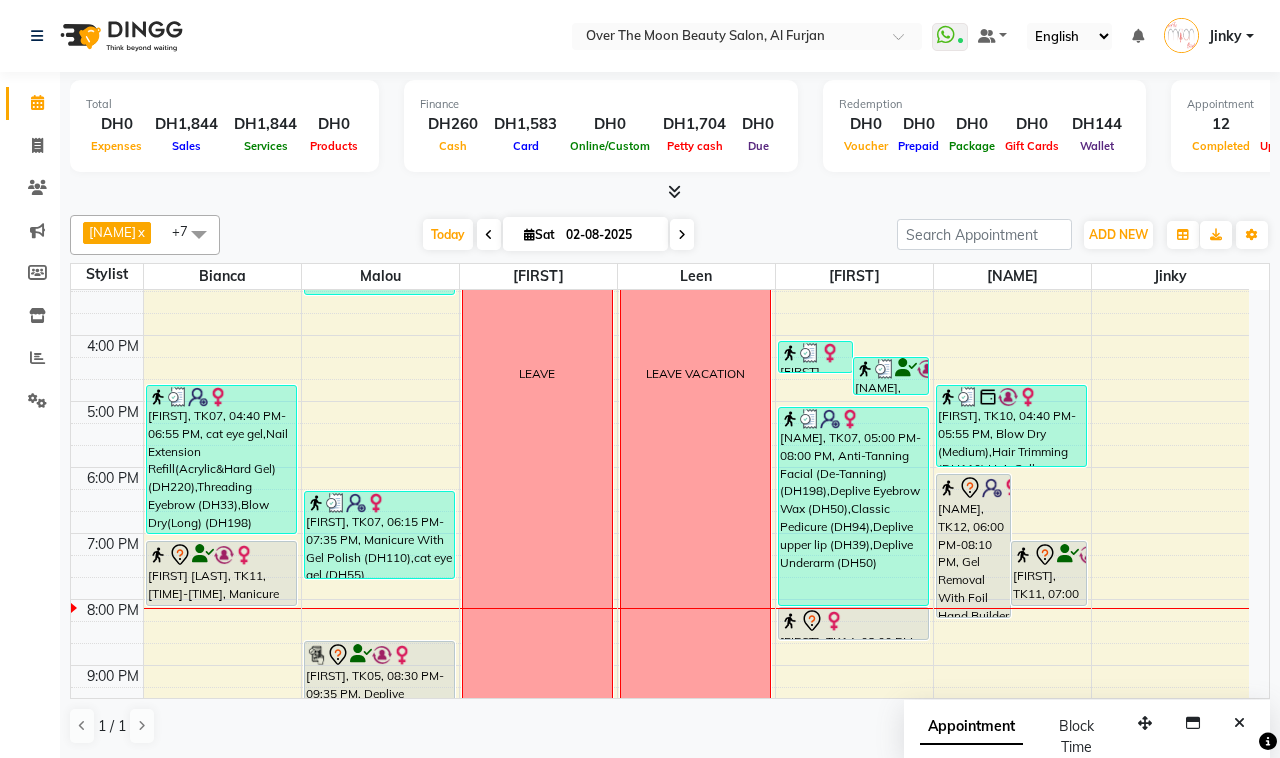 click on "bibitayo, TK12, 06:00 PM-08:10 PM, Gel Removal With Foil Hand,Builder In A Bottle Nails (BIAB)" at bounding box center (974, 546) 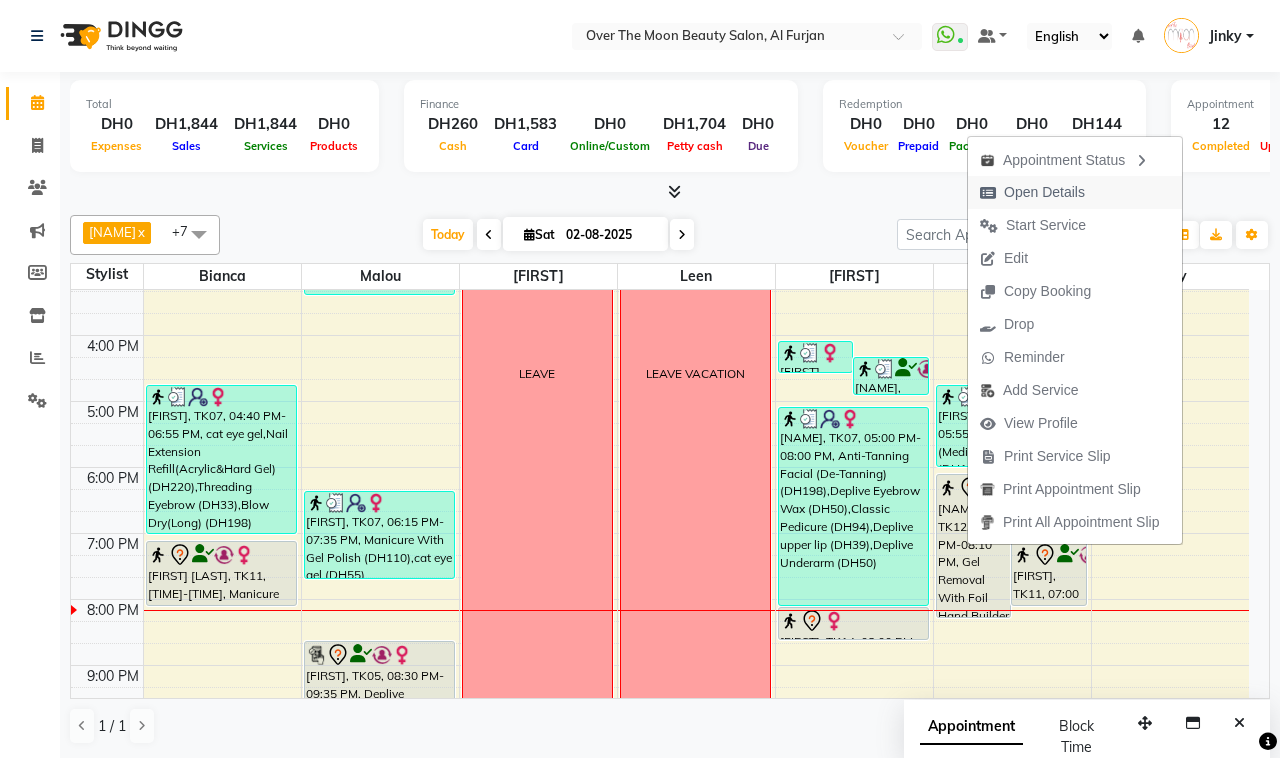 click on "Open Details" at bounding box center (1044, 192) 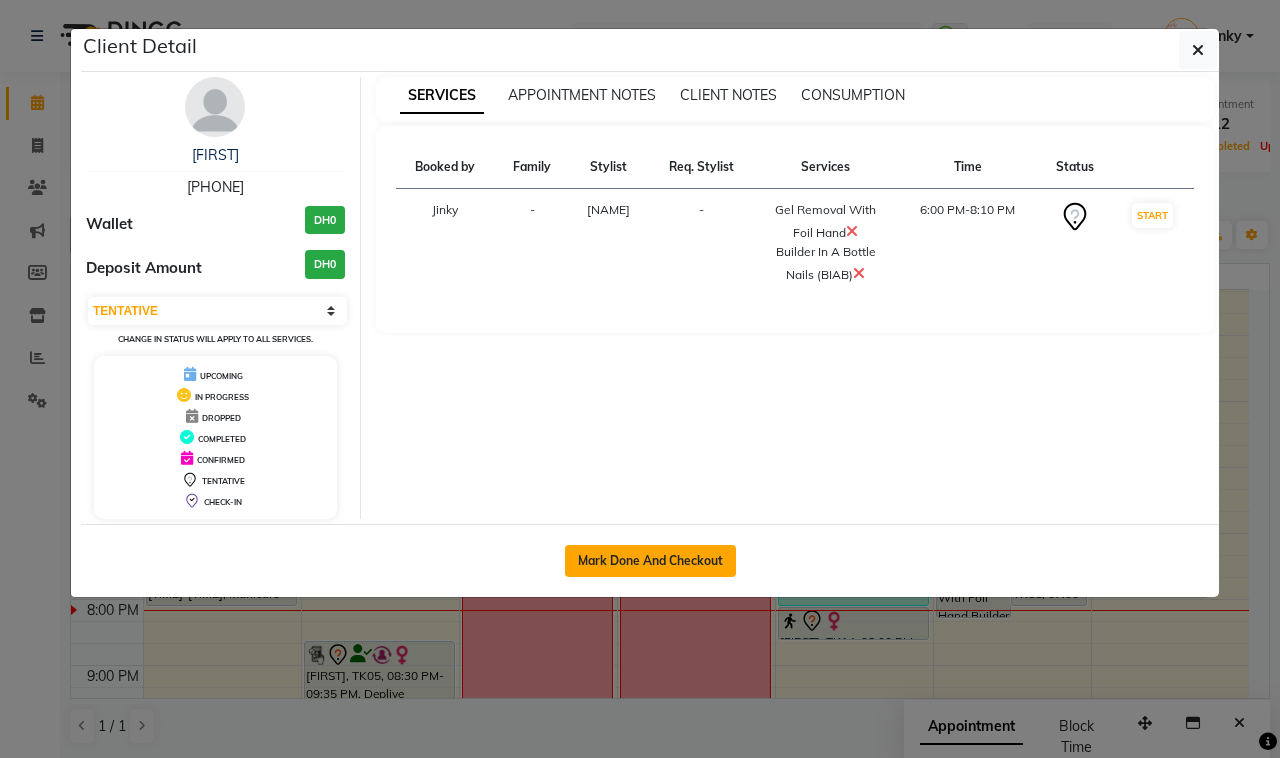 click on "Mark Done And Checkout" 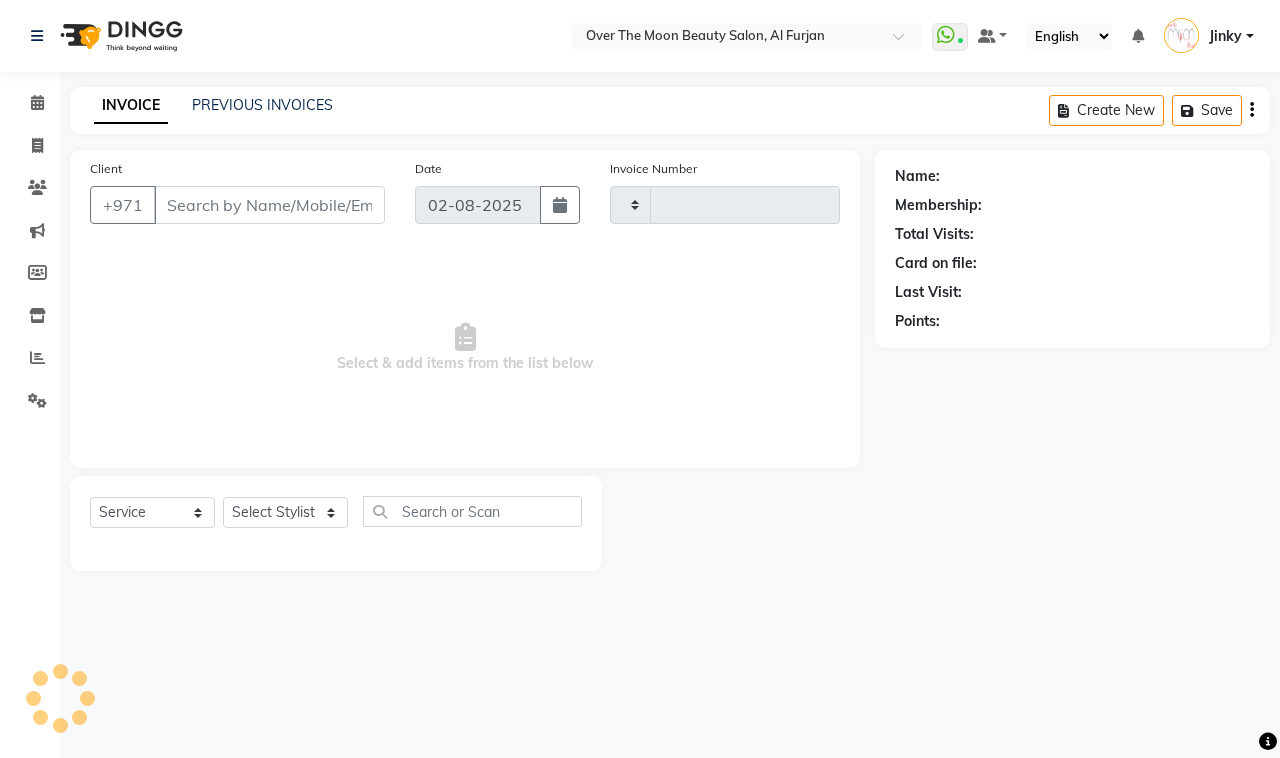 type on "1830" 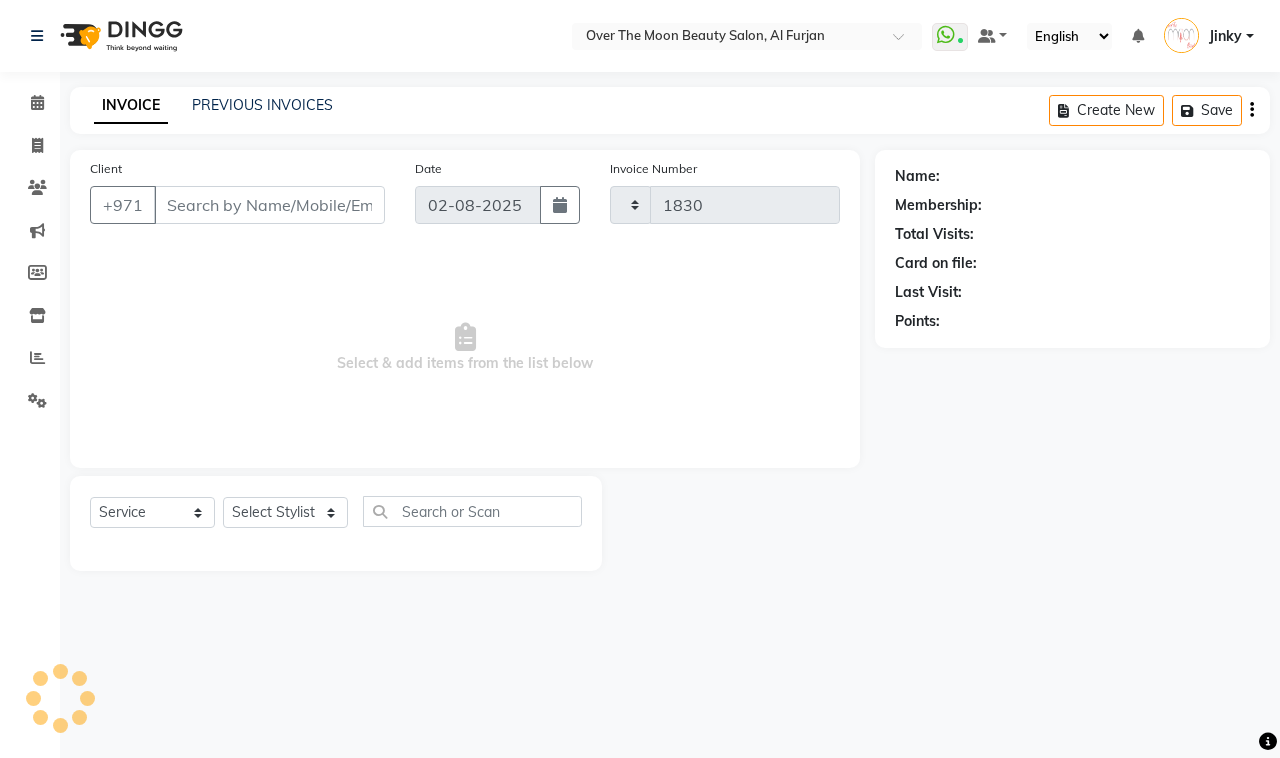 select on "3996" 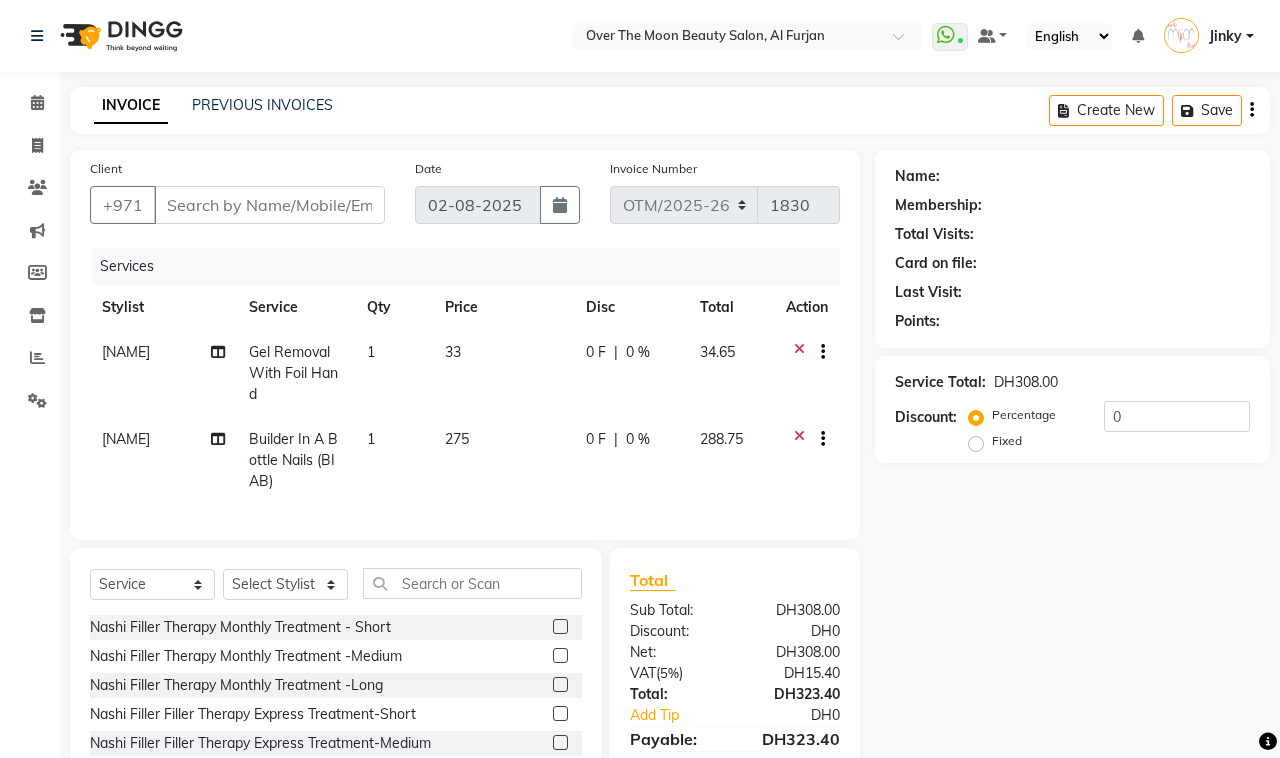 type on "567591619" 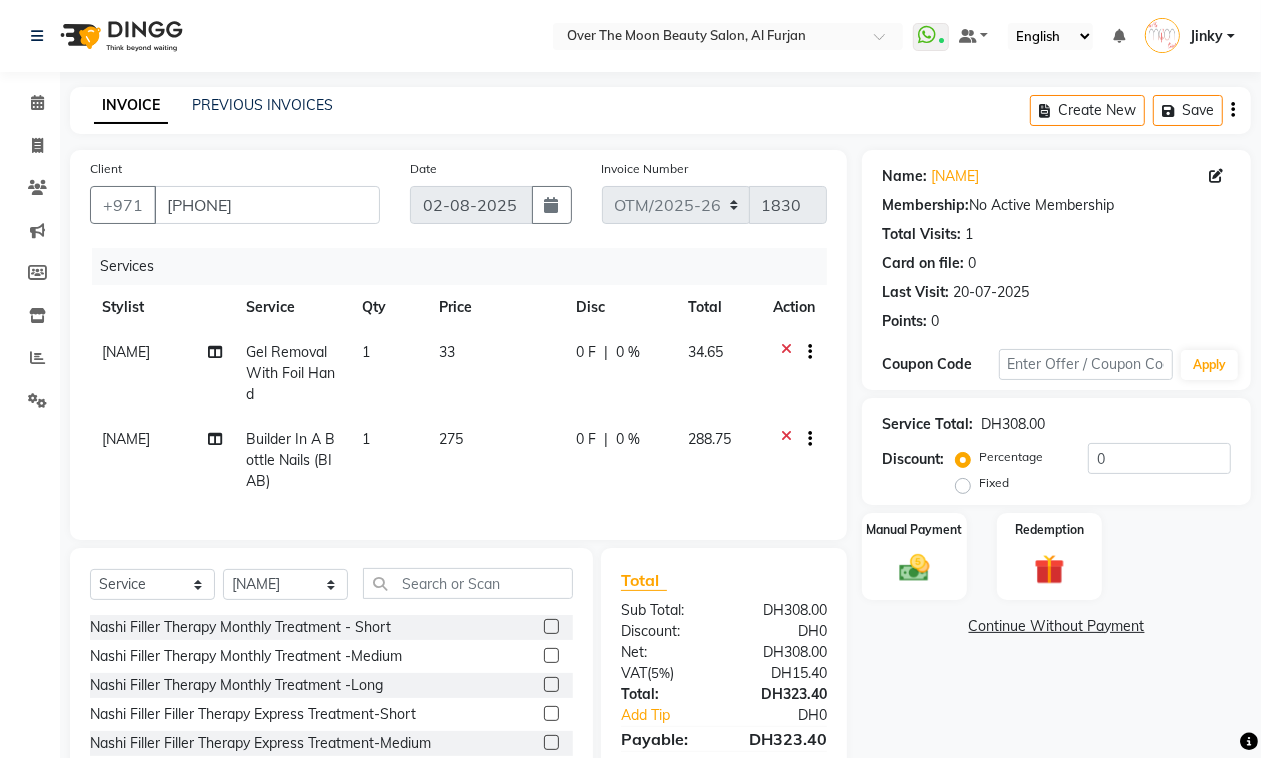 click on "0 %" 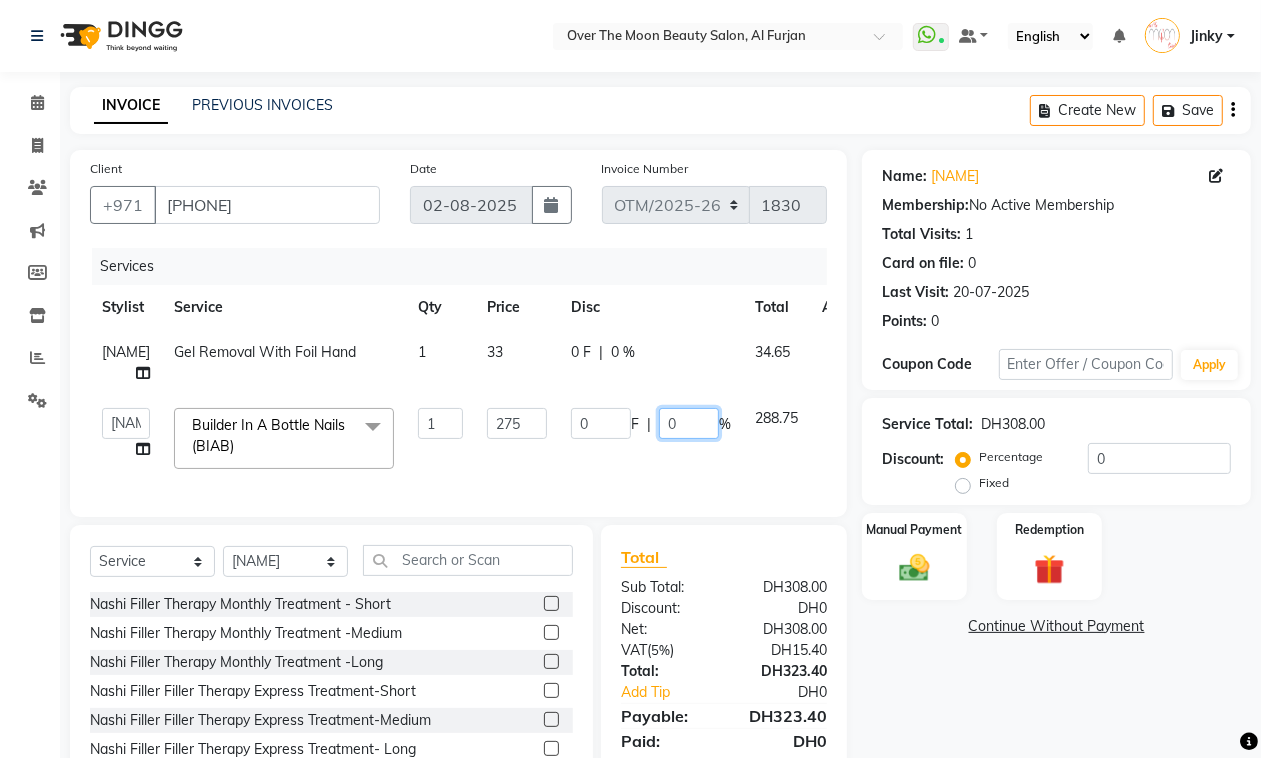 drag, startPoint x: 686, startPoint y: 423, endPoint x: 630, endPoint y: 452, distance: 63.06346 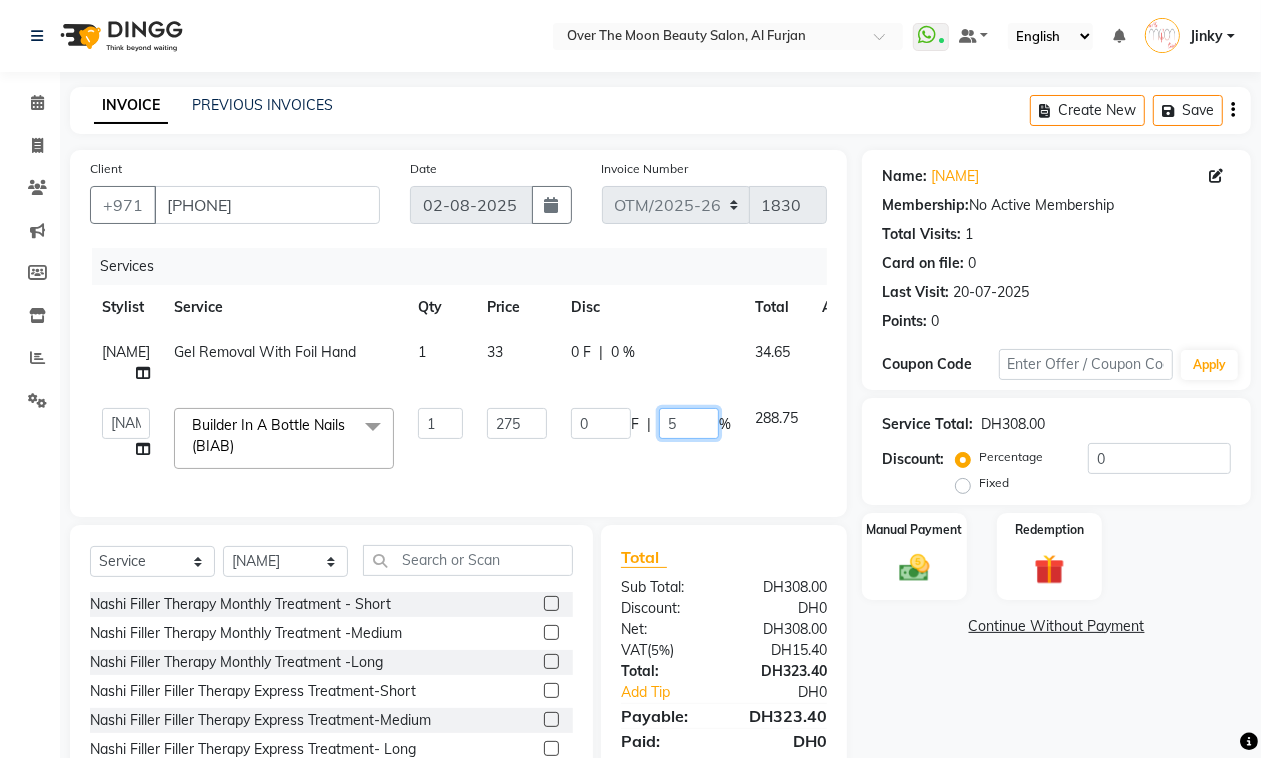 type on "50" 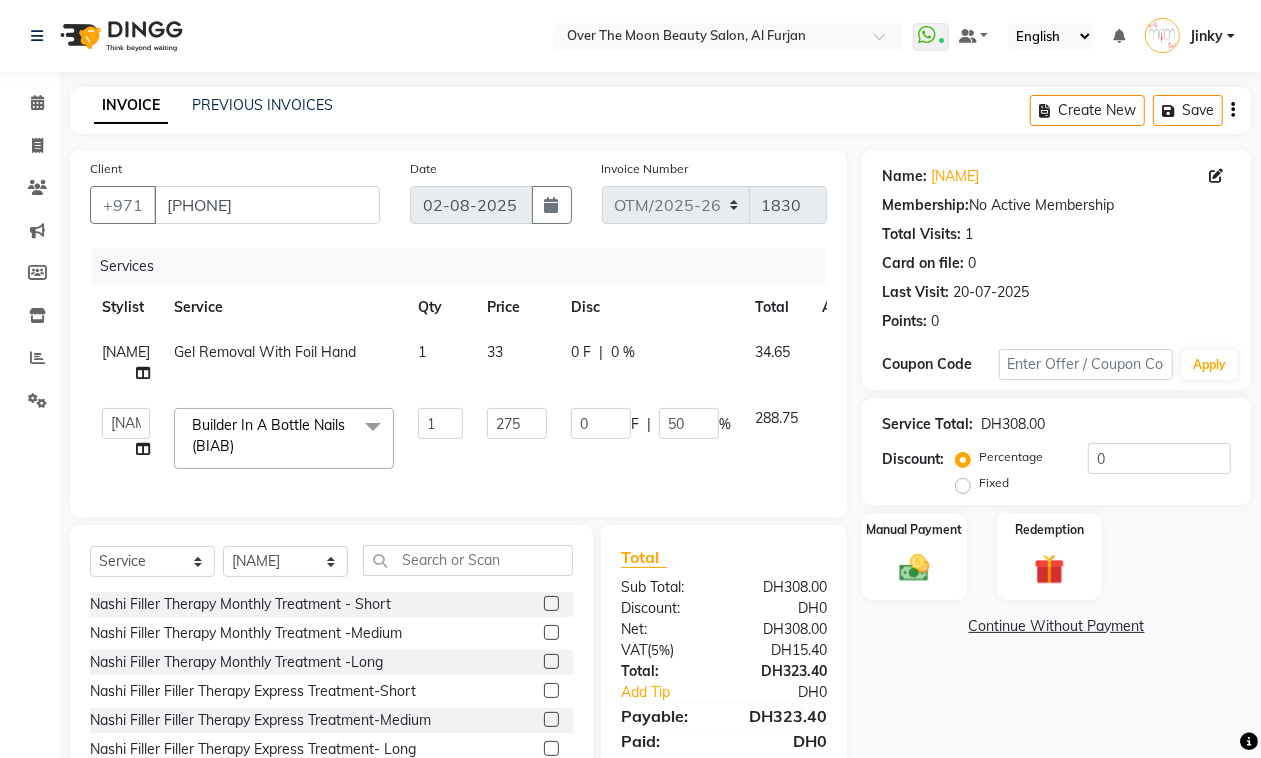 click on "Services" 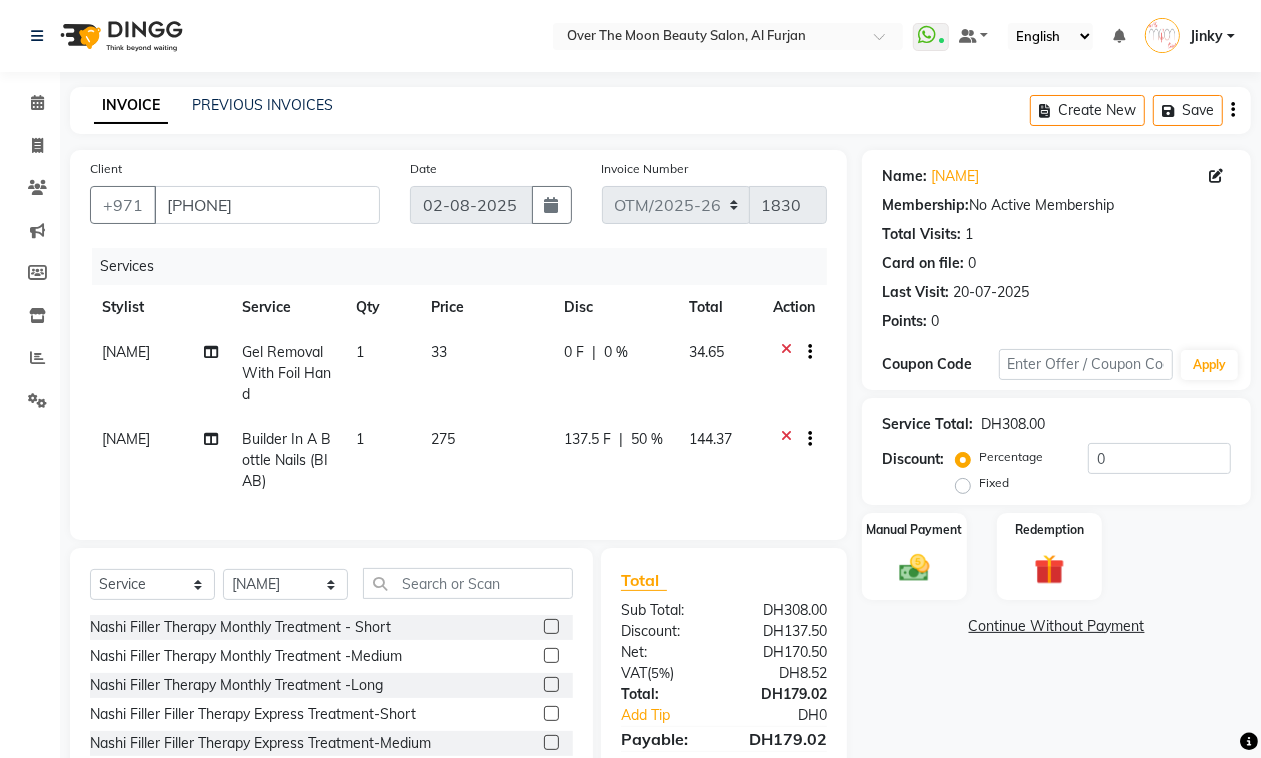 scroll, scrollTop: 132, scrollLeft: 0, axis: vertical 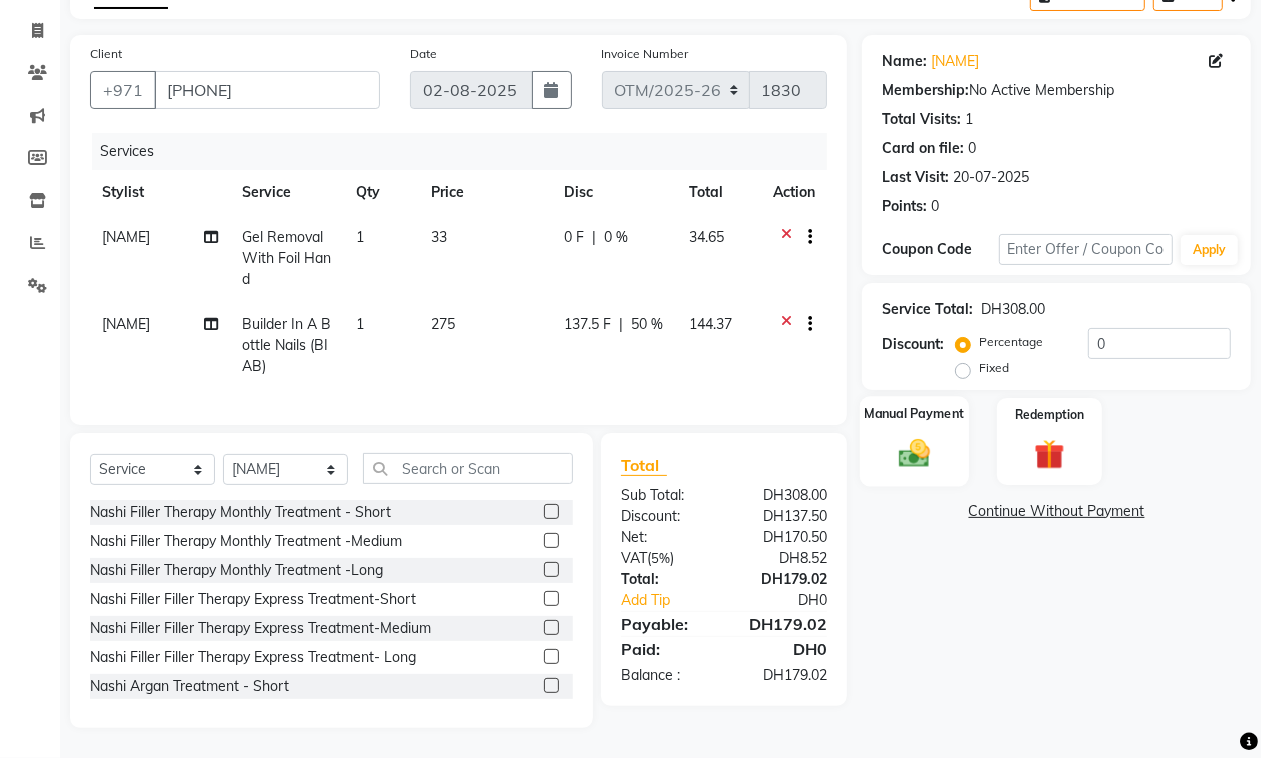 click 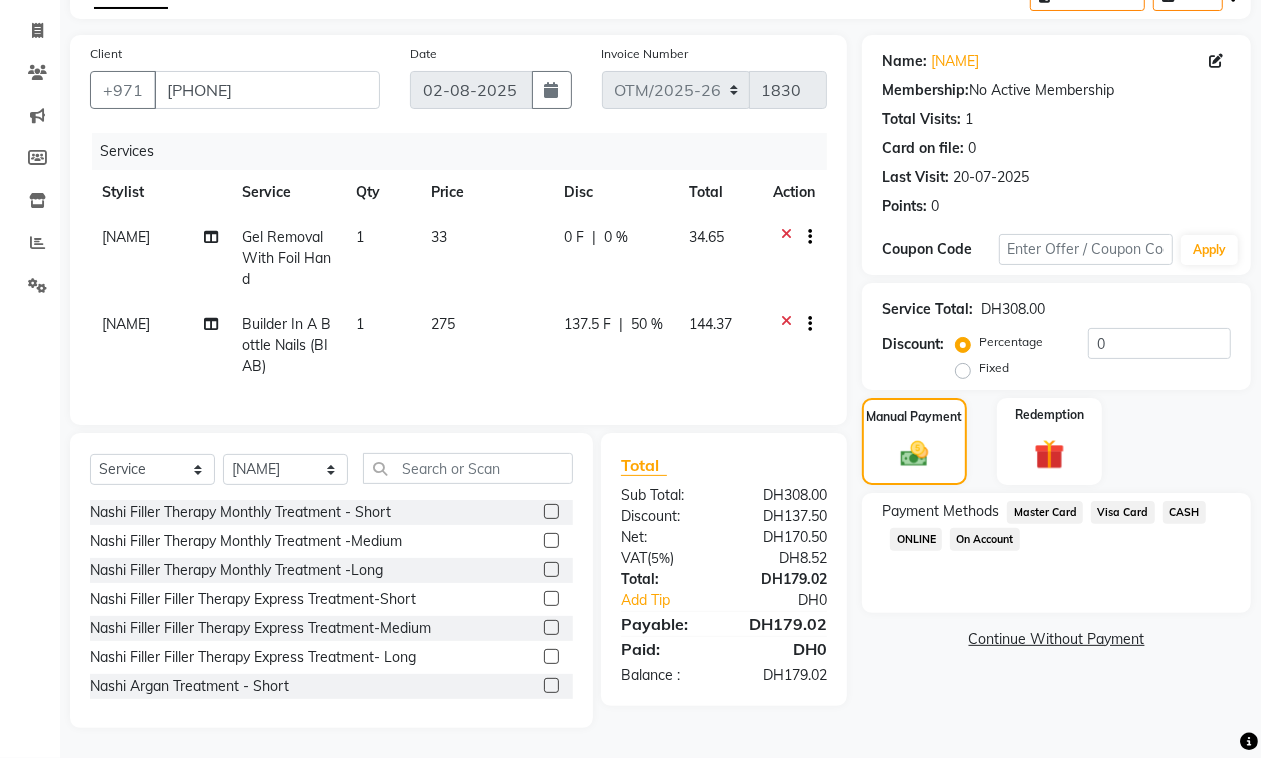 click on "Master Card" 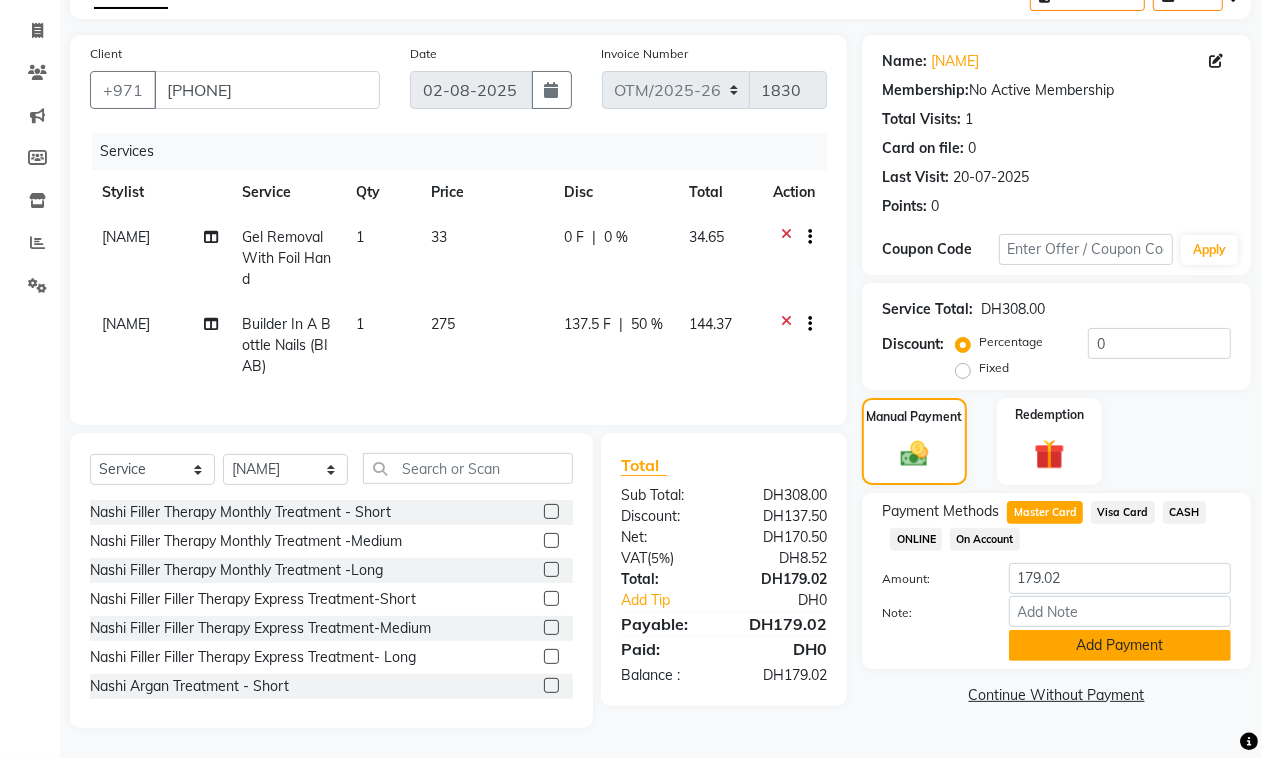 click on "Add Payment" 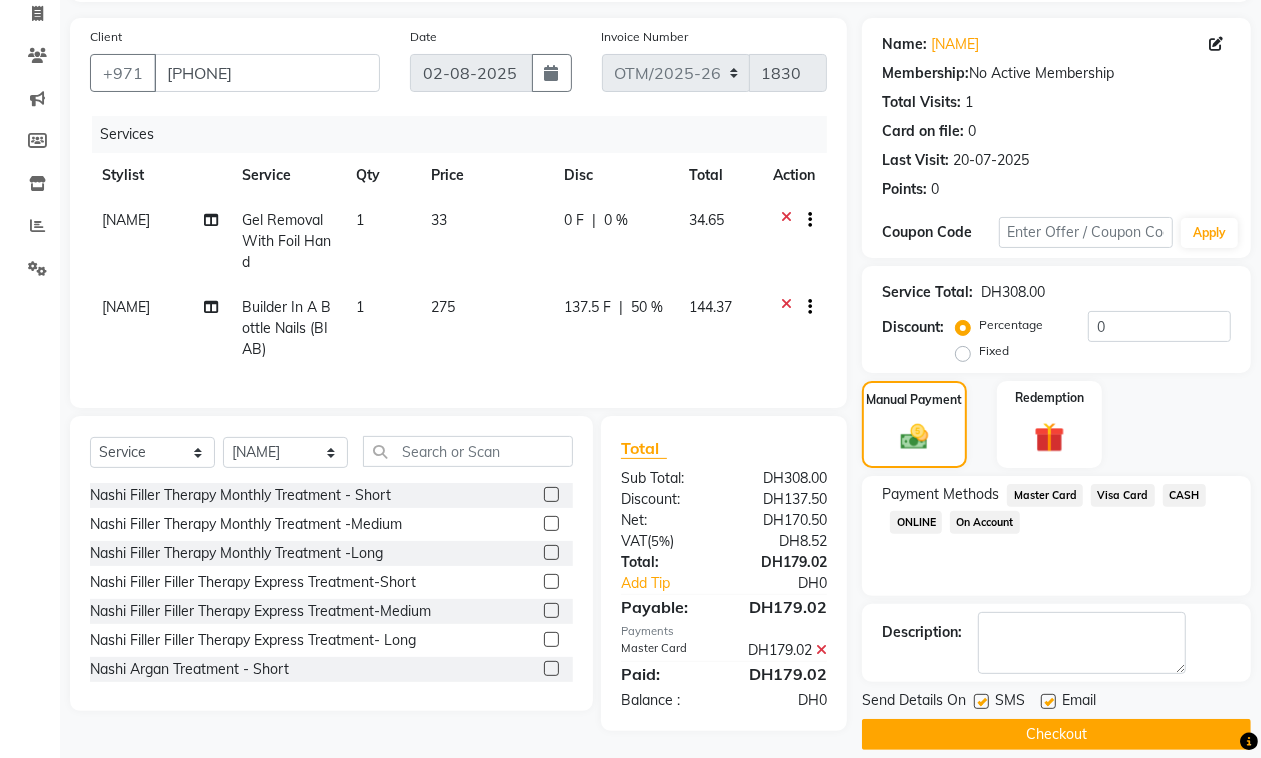 scroll, scrollTop: 153, scrollLeft: 0, axis: vertical 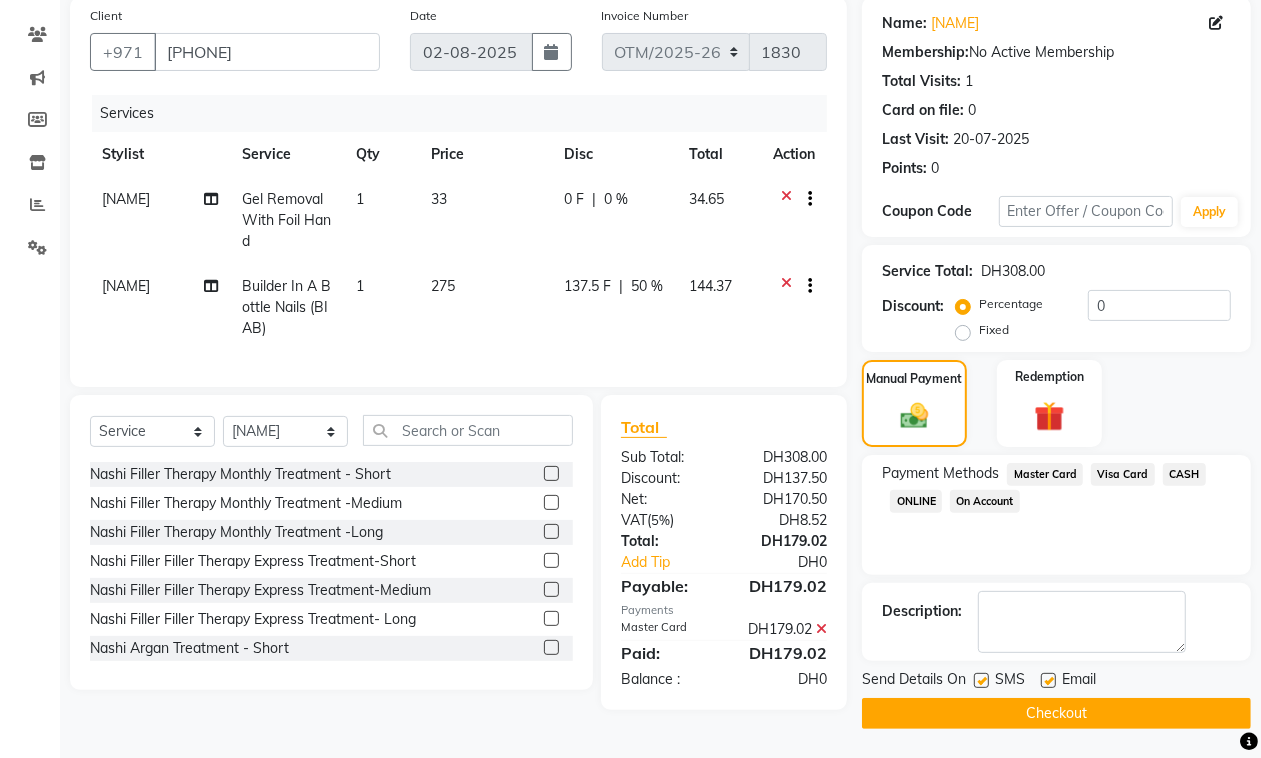 click on "Checkout" 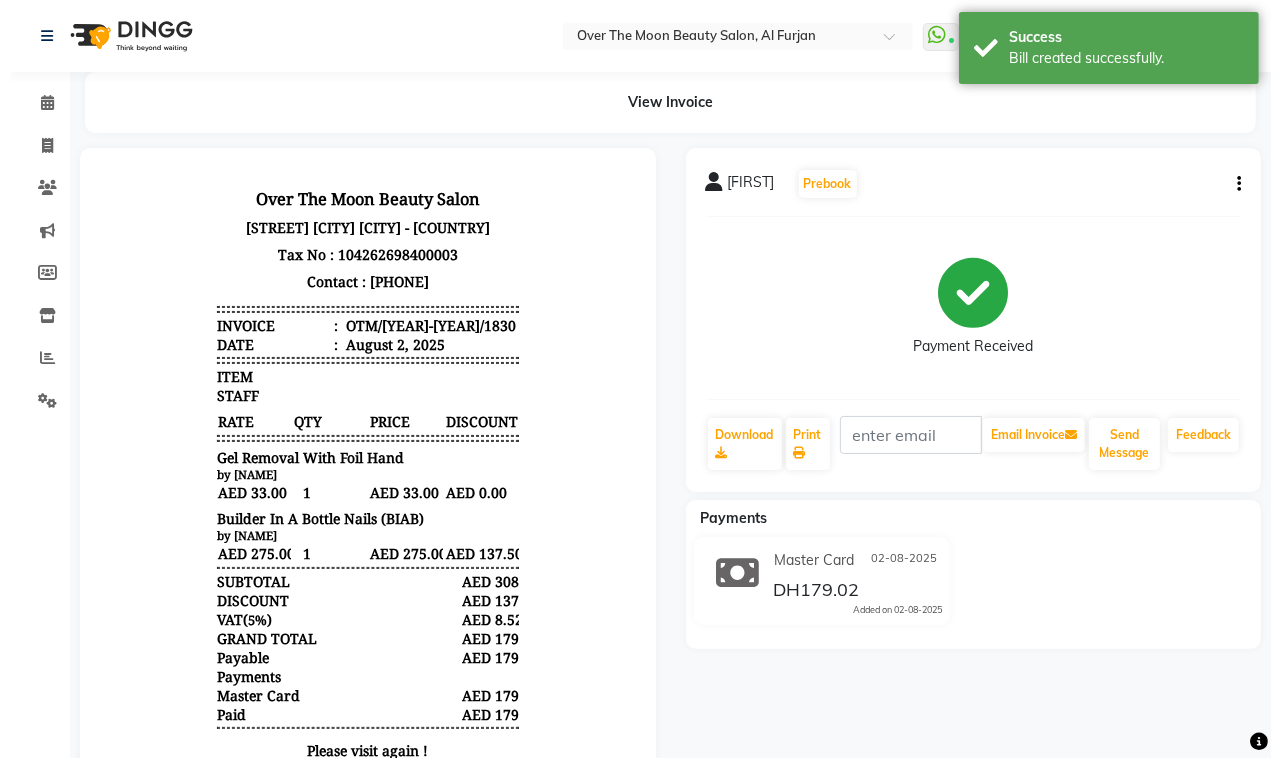 scroll, scrollTop: 0, scrollLeft: 0, axis: both 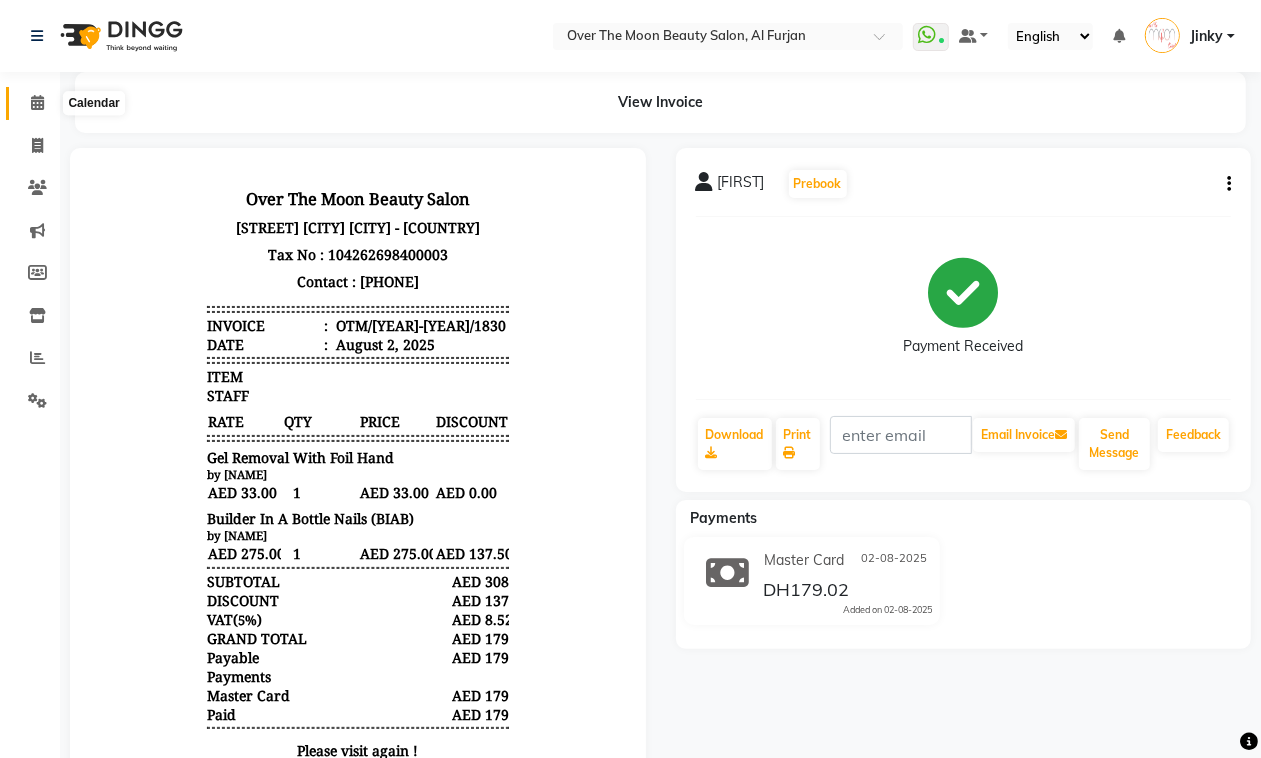 click 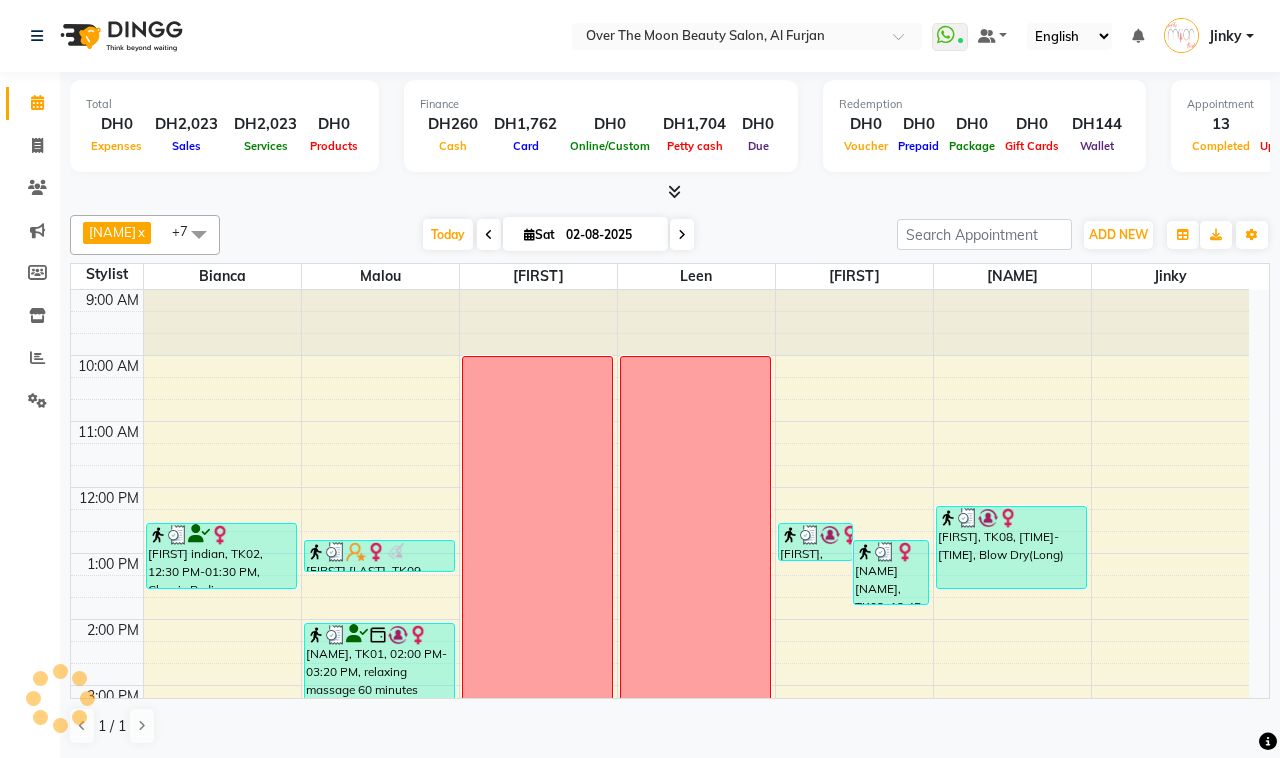 scroll, scrollTop: 0, scrollLeft: 0, axis: both 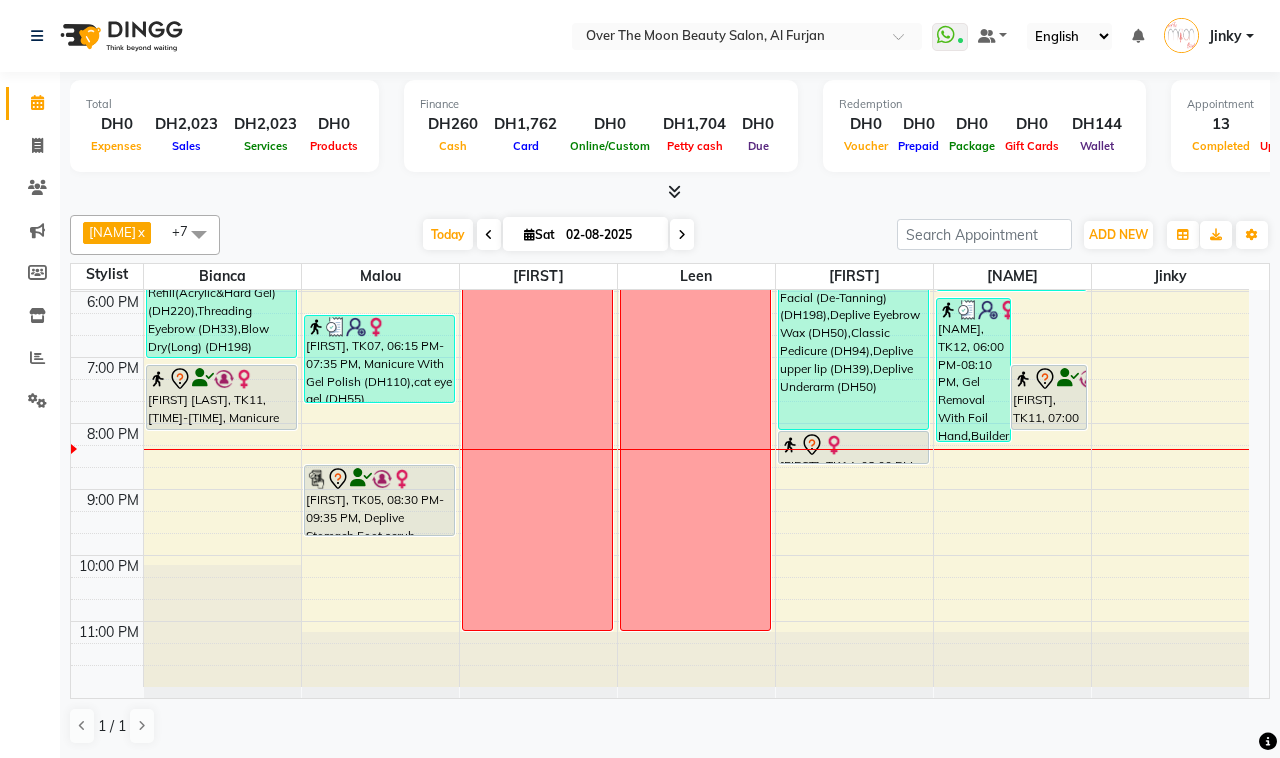 click at bounding box center (834, 445) 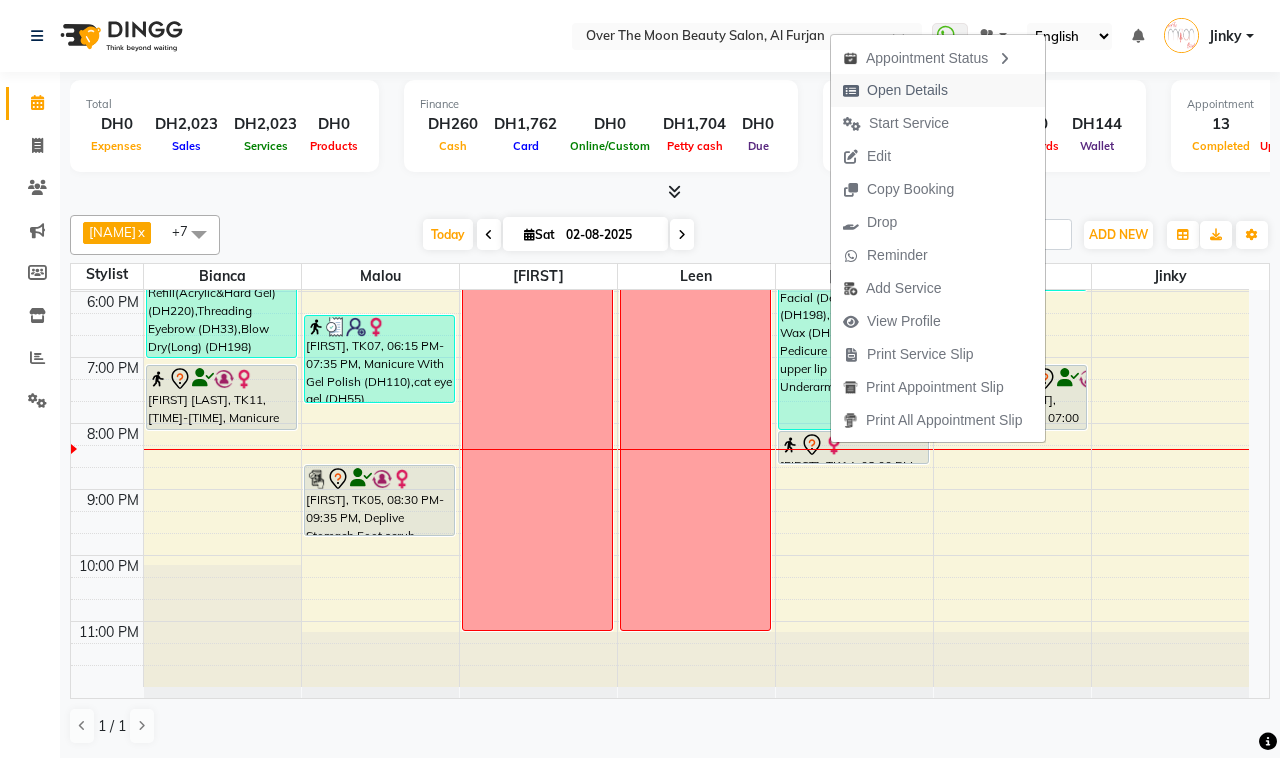 click on "Open Details" at bounding box center [907, 90] 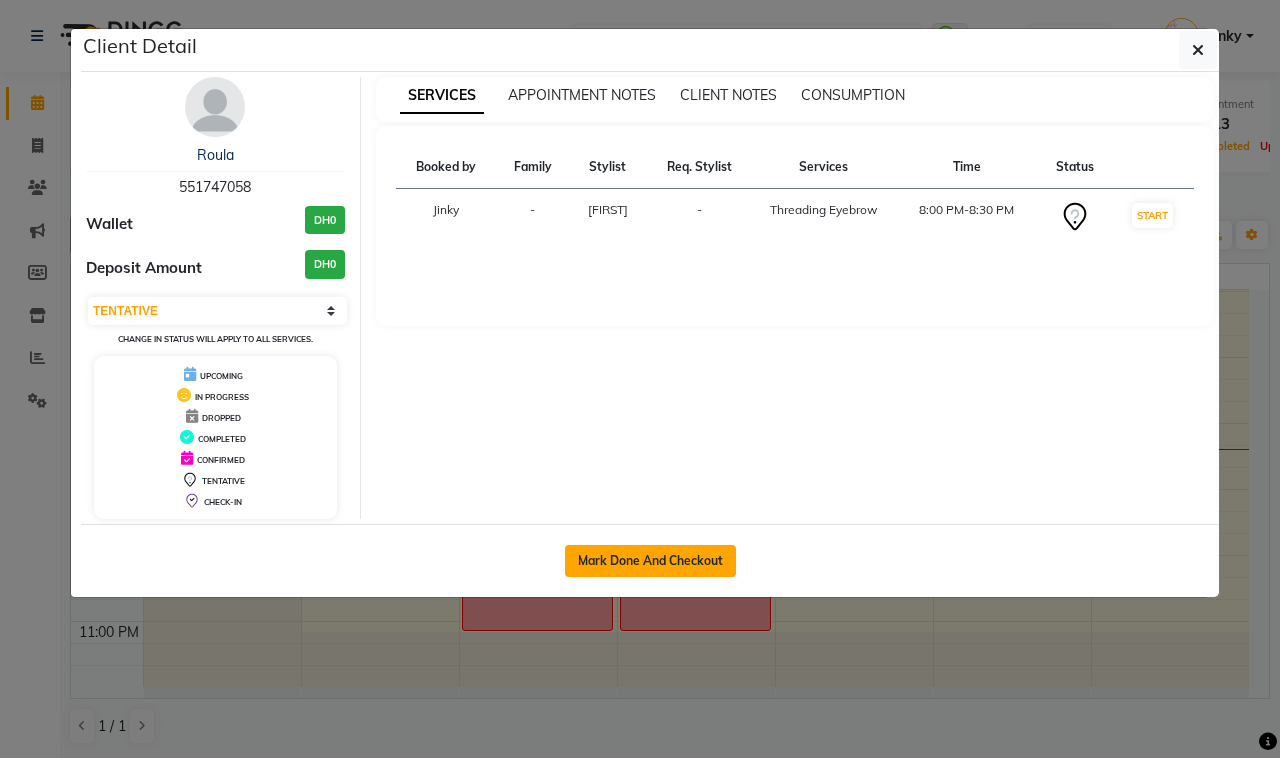 click on "Mark Done And Checkout" 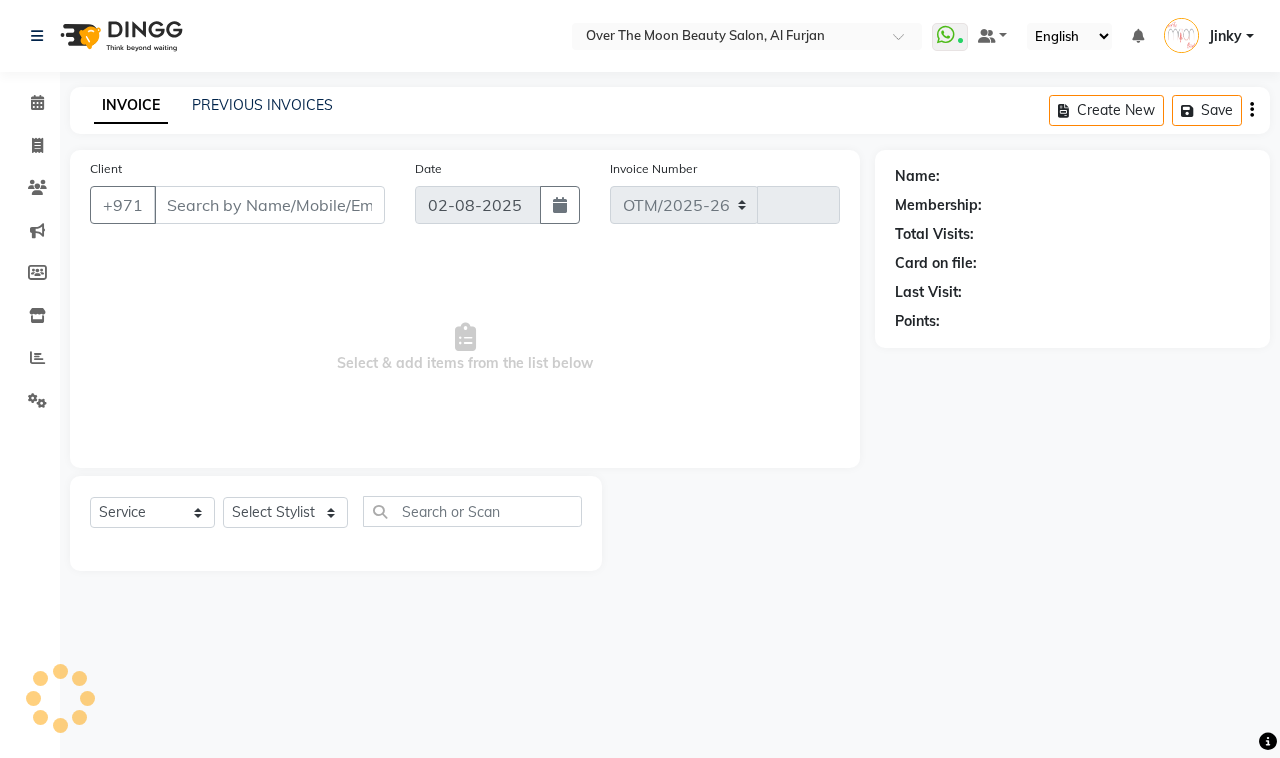 select on "3996" 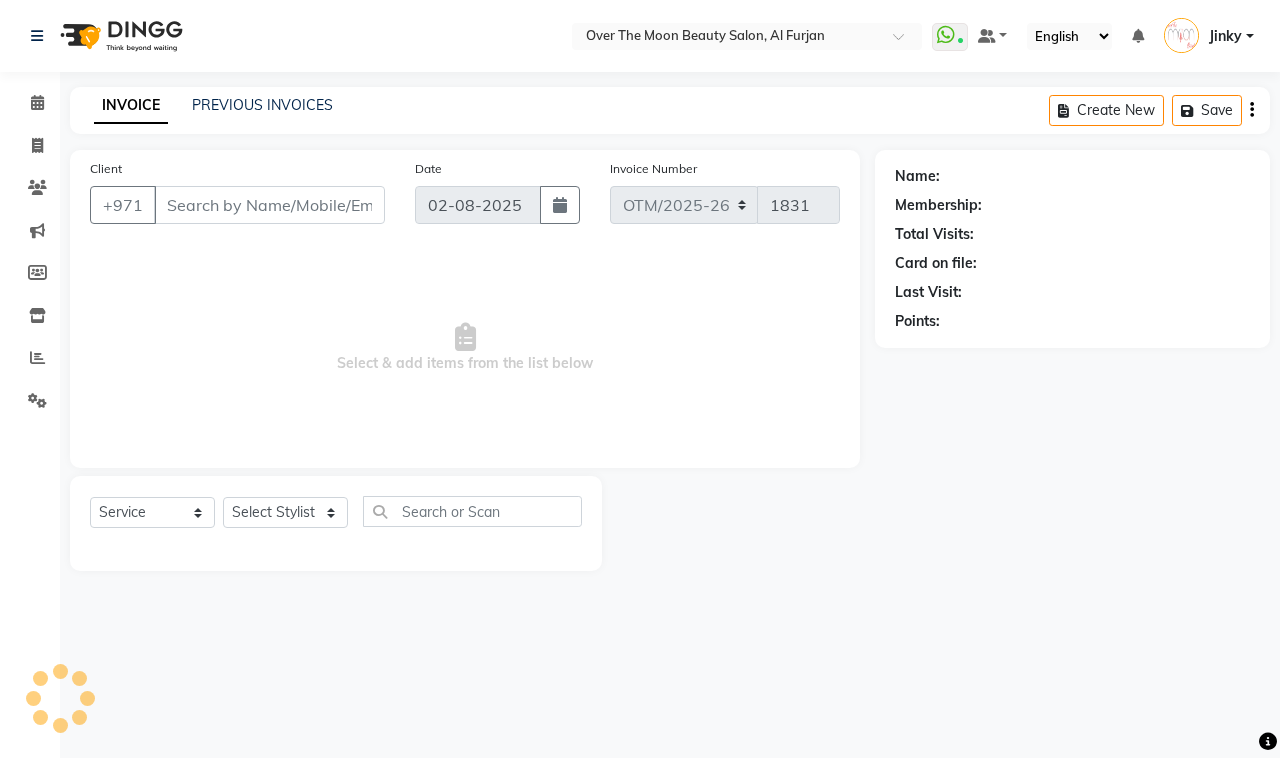 type on "551747058" 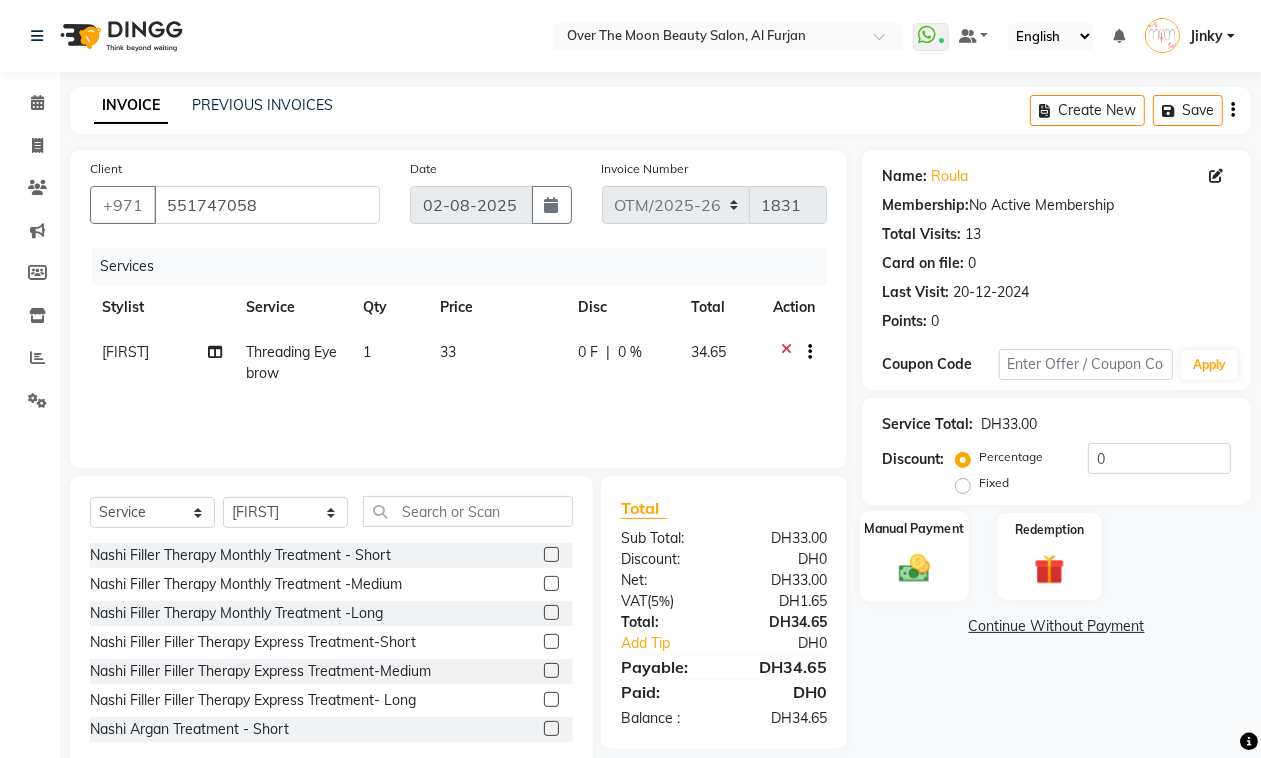 drag, startPoint x: 912, startPoint y: 545, endPoint x: 890, endPoint y: 543, distance: 22.090721 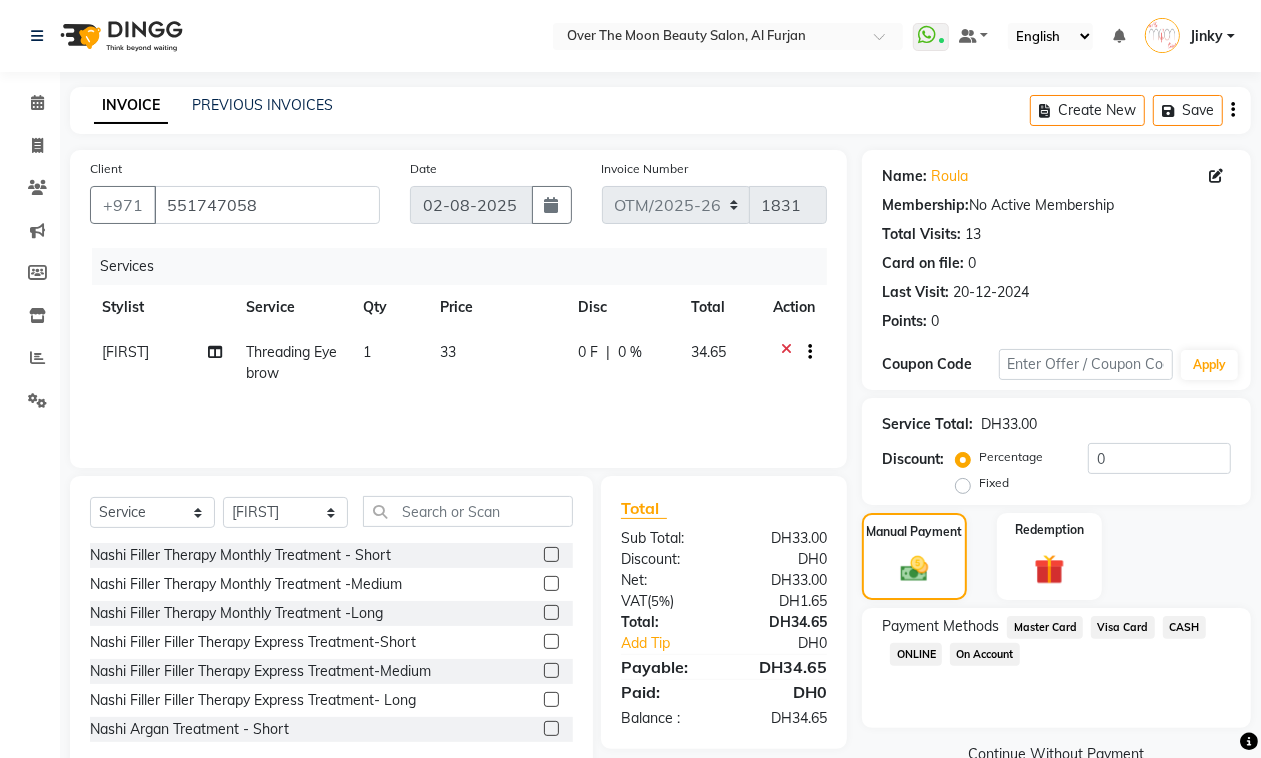 click on "Visa Card" 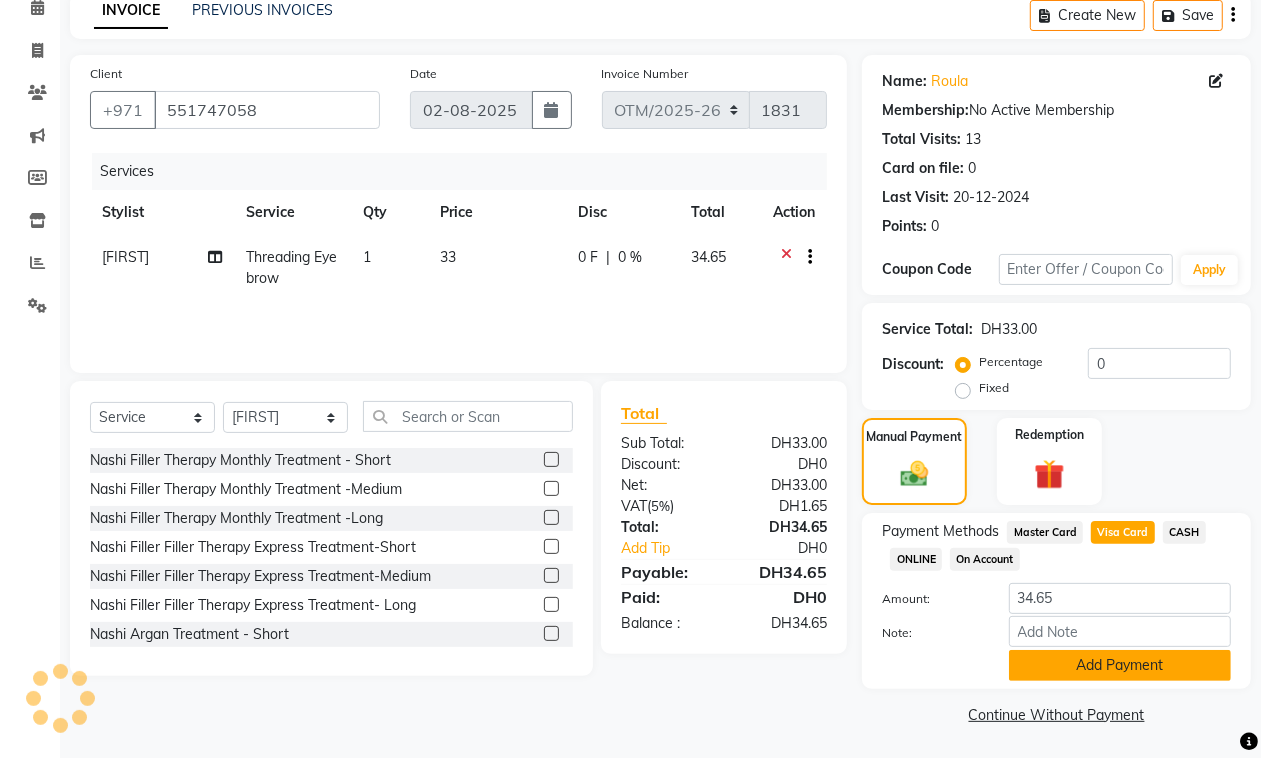 click on "Add Payment" 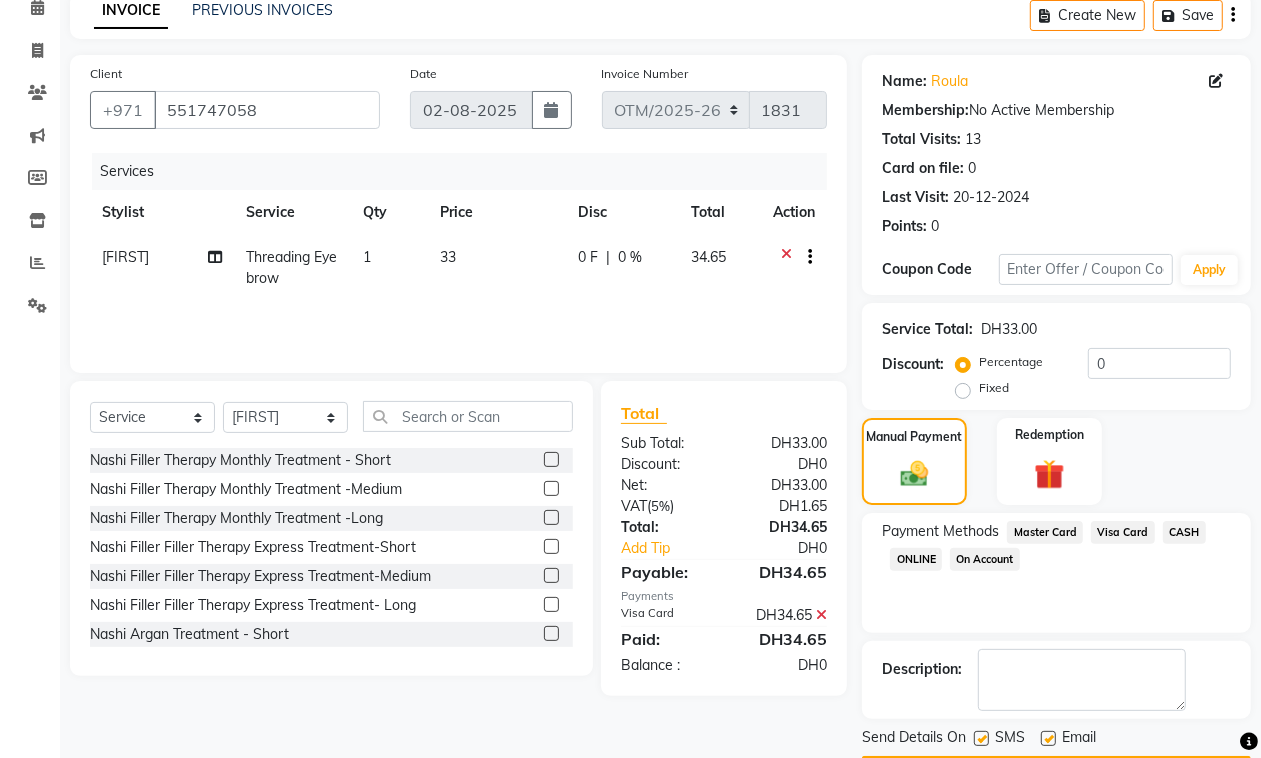 scroll, scrollTop: 153, scrollLeft: 0, axis: vertical 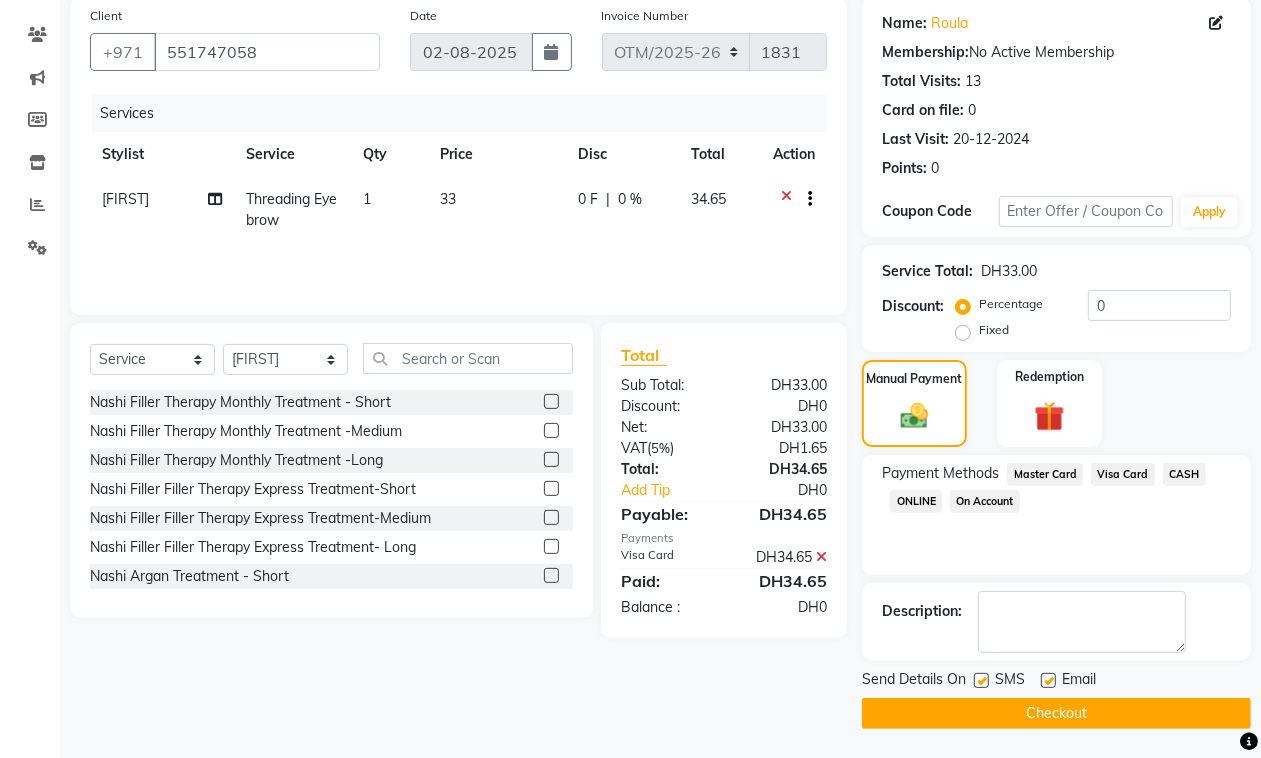 click on "Checkout" 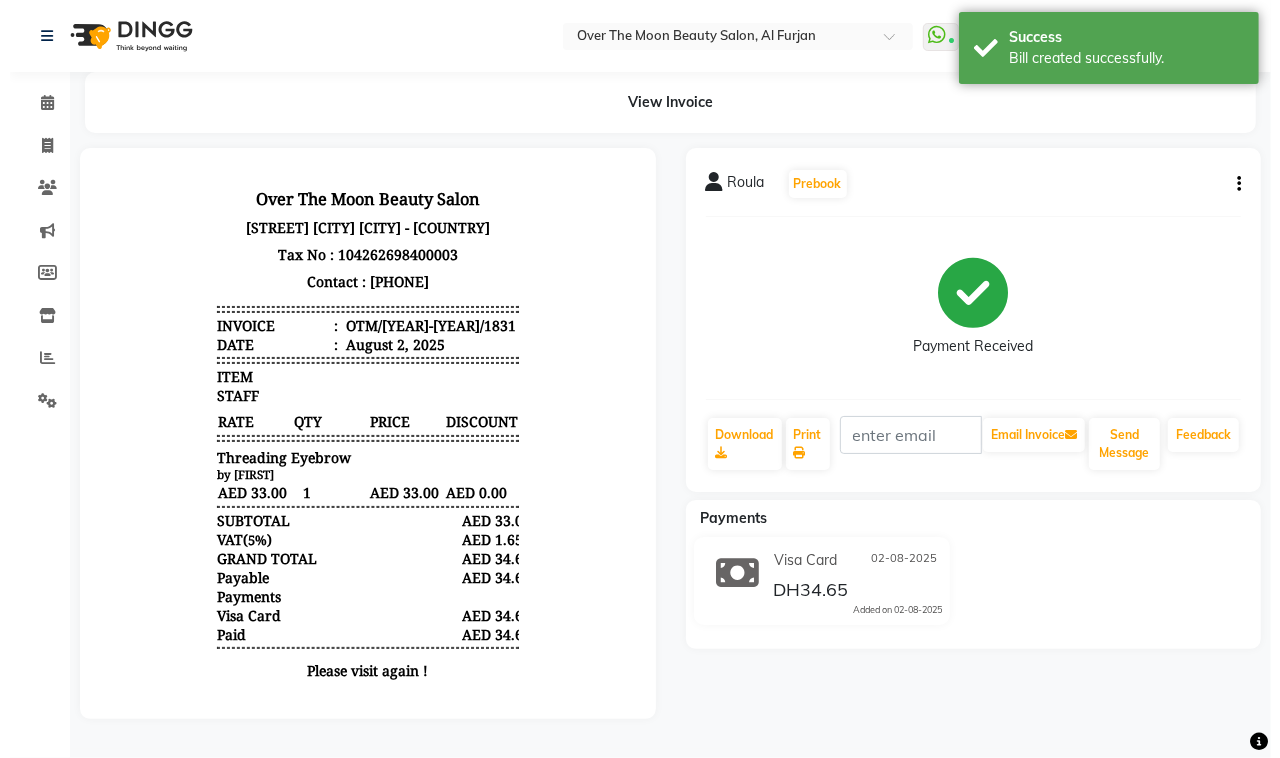 scroll, scrollTop: 0, scrollLeft: 0, axis: both 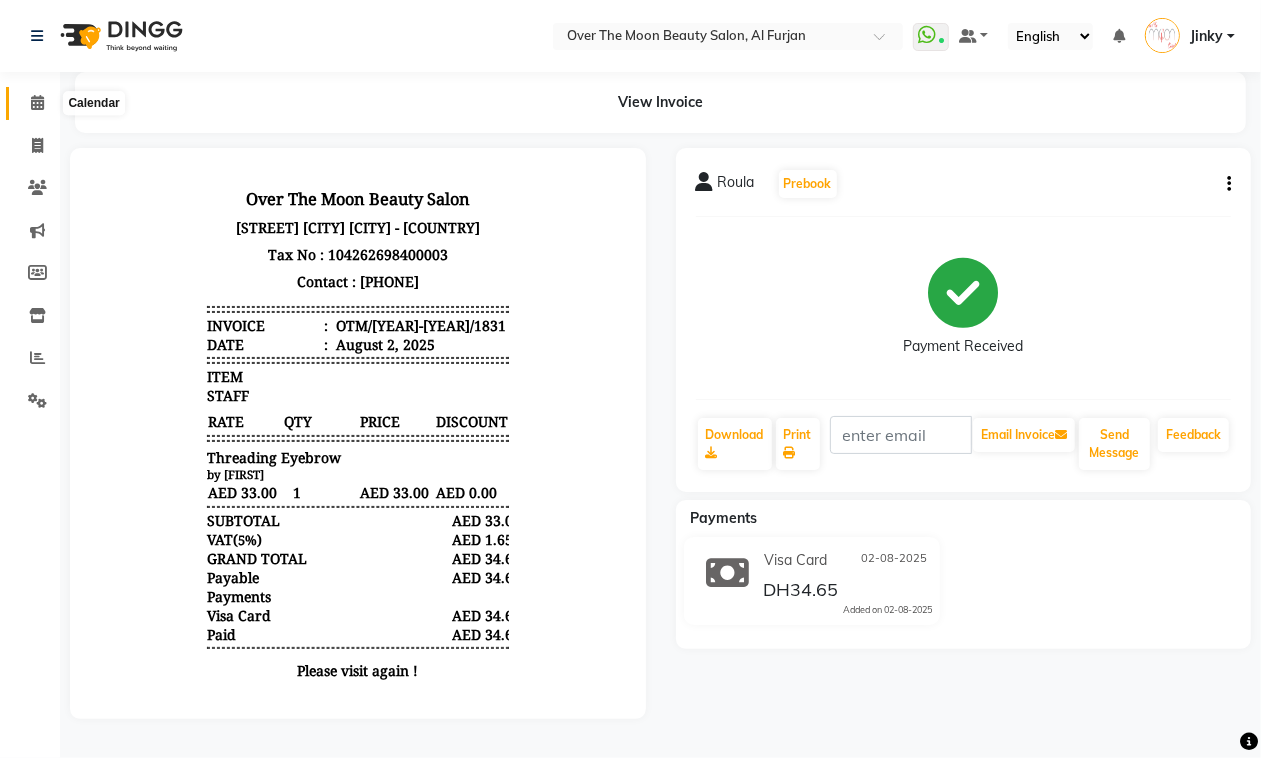 click 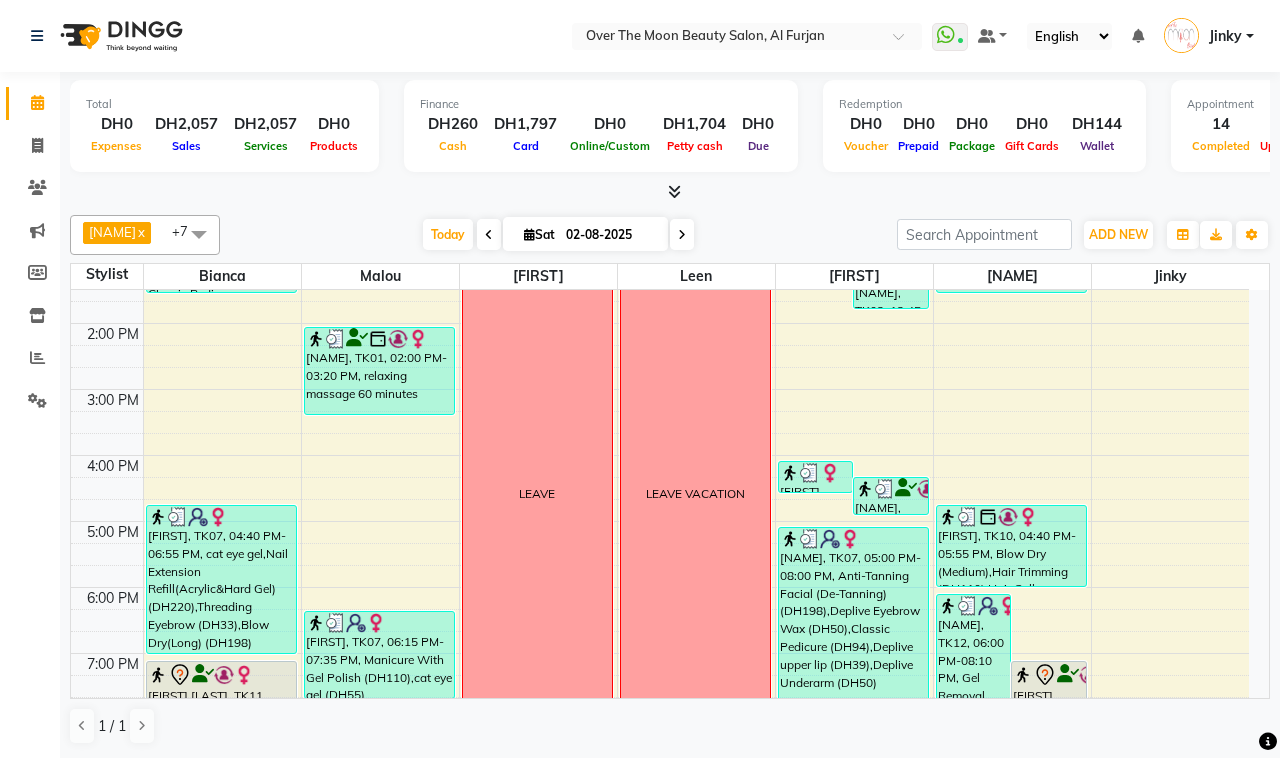 scroll, scrollTop: 416, scrollLeft: 0, axis: vertical 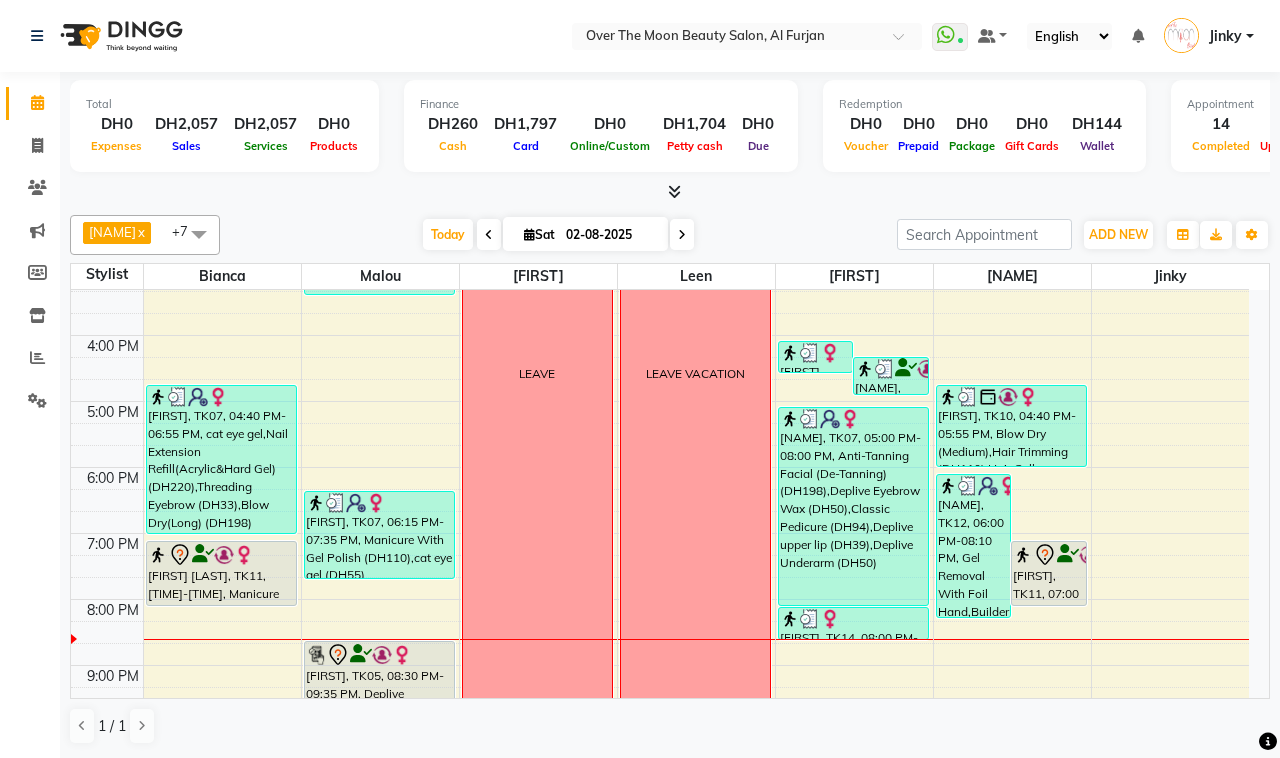 click on "[FIRST] [LAST], TK11, 07:00 PM-08:00 PM, Manicure With Gel Polish" at bounding box center (221, 573) 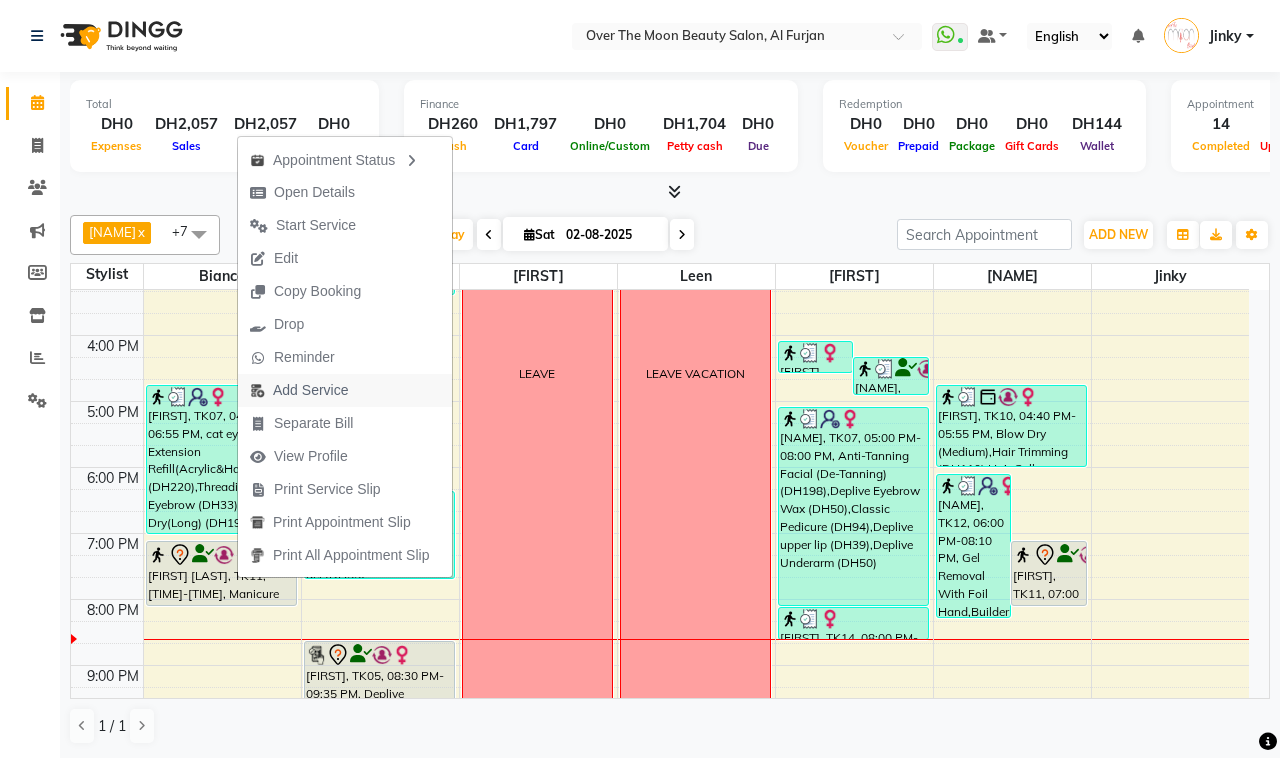 click on "Add Service" at bounding box center [310, 390] 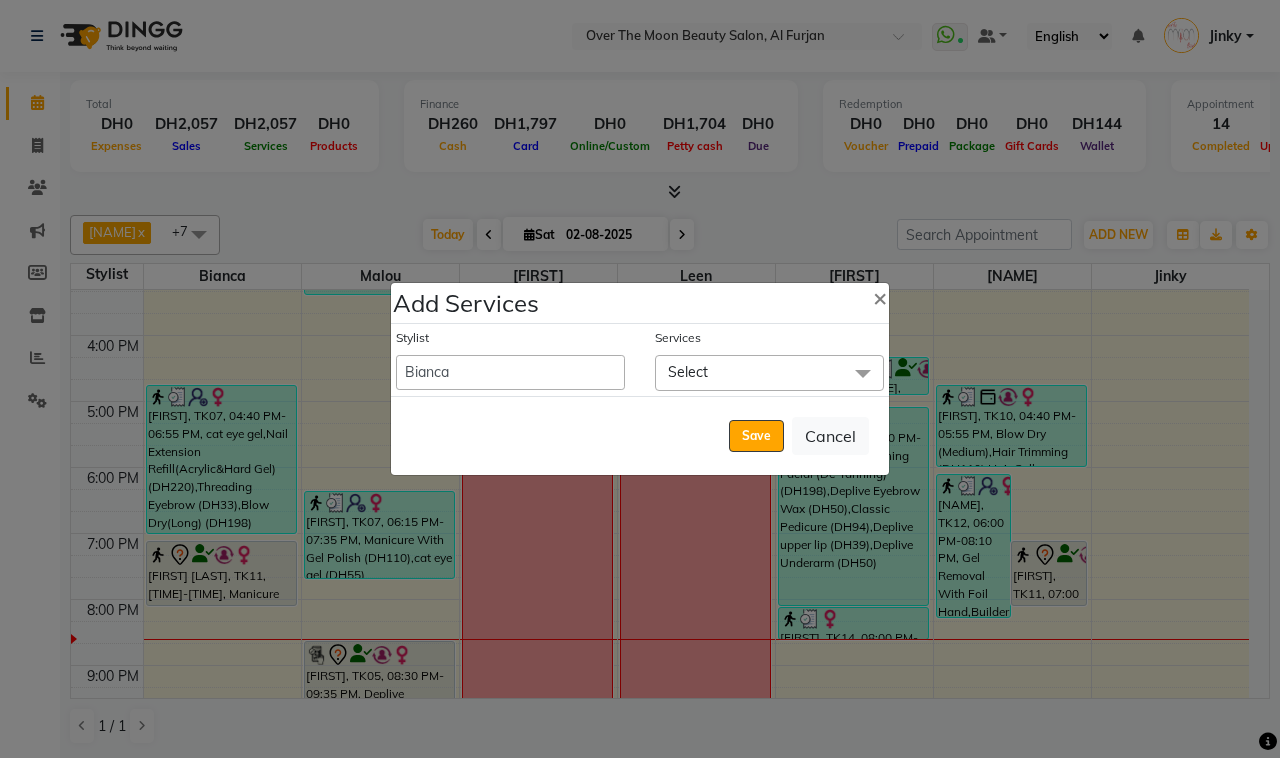 click on "Select" 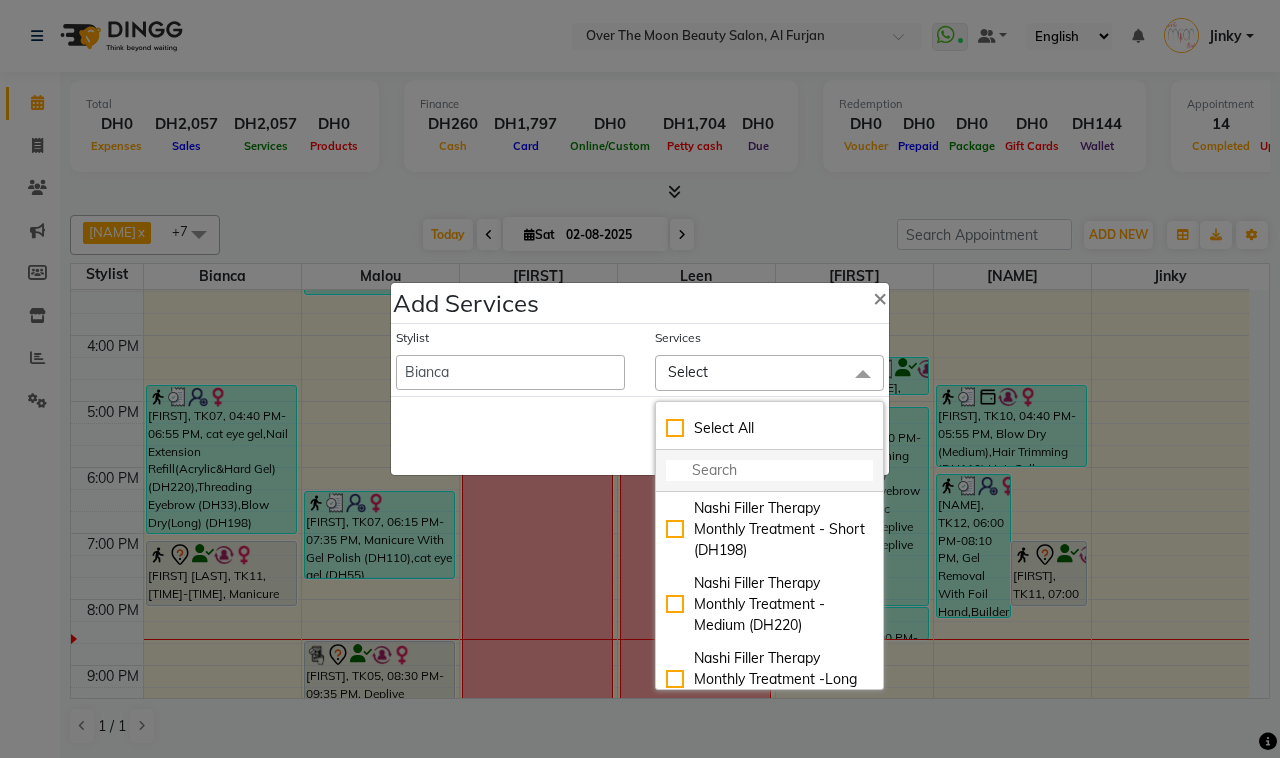 click 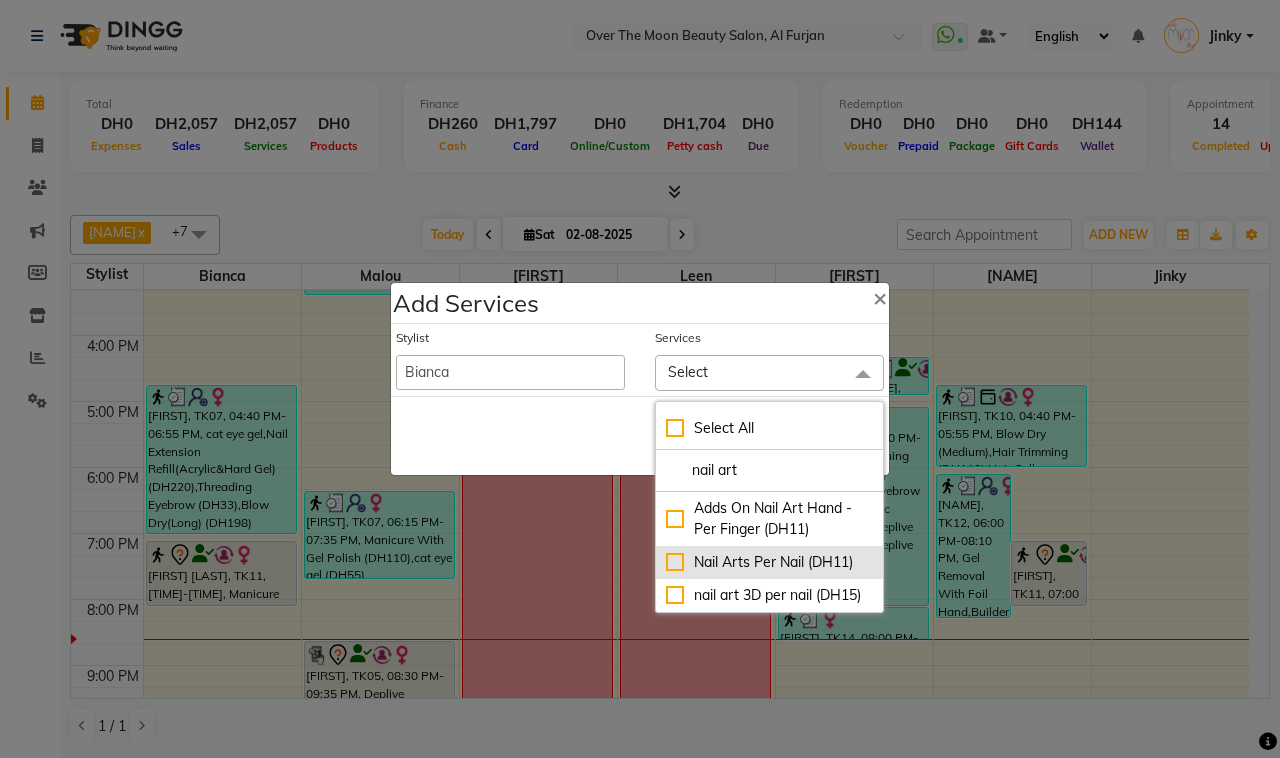 type on "nail art" 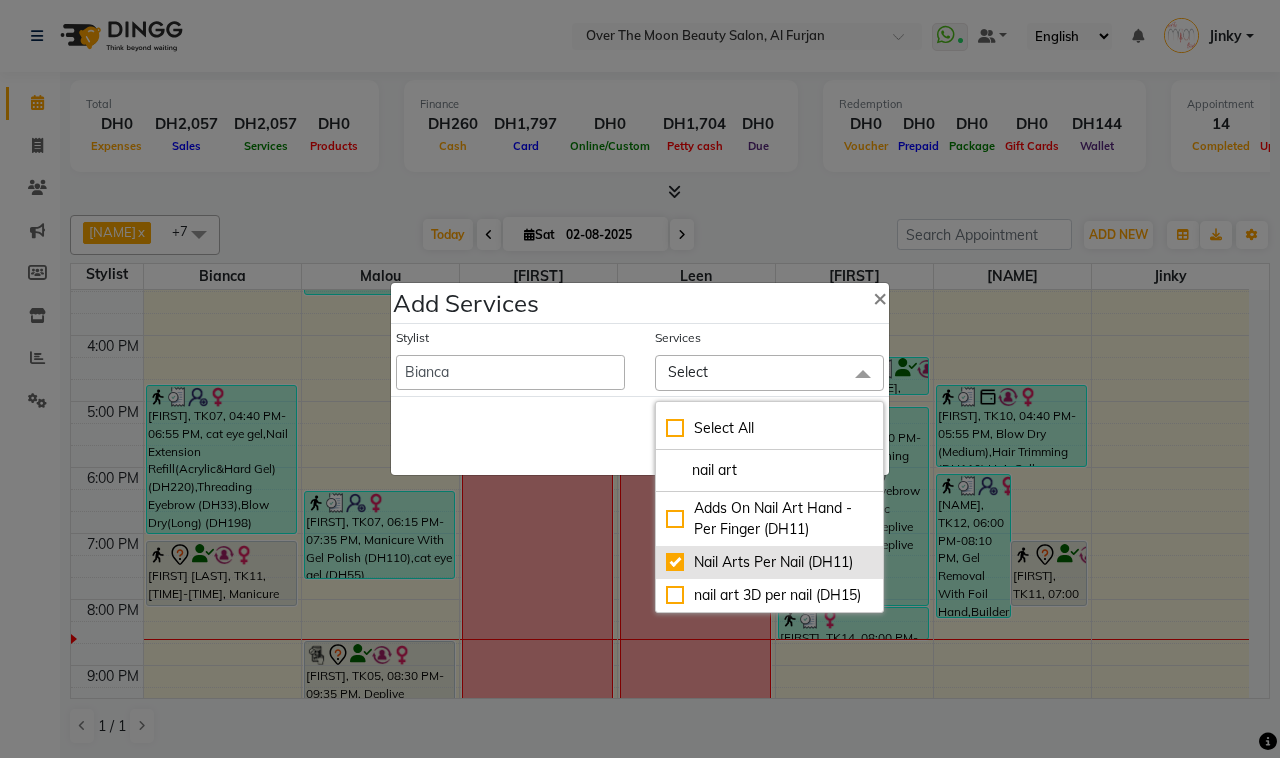checkbox on "true" 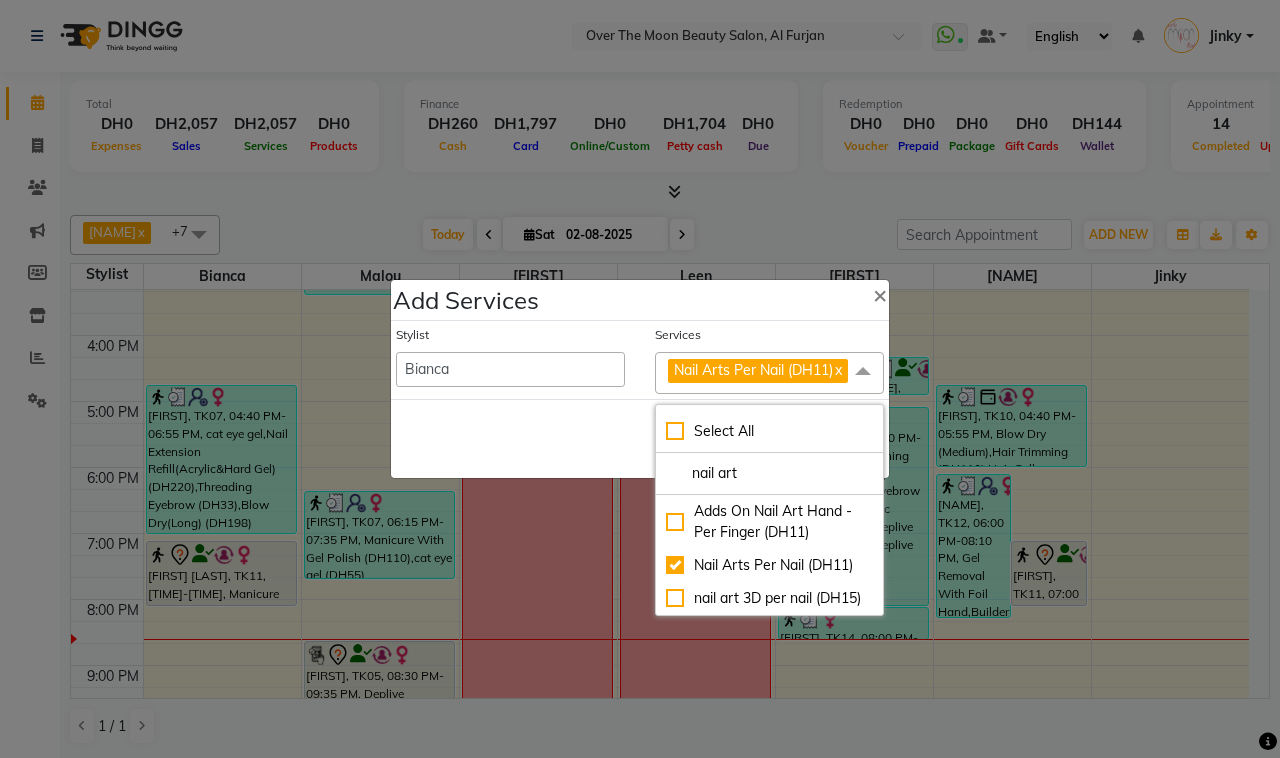 click on "Save   Cancel" 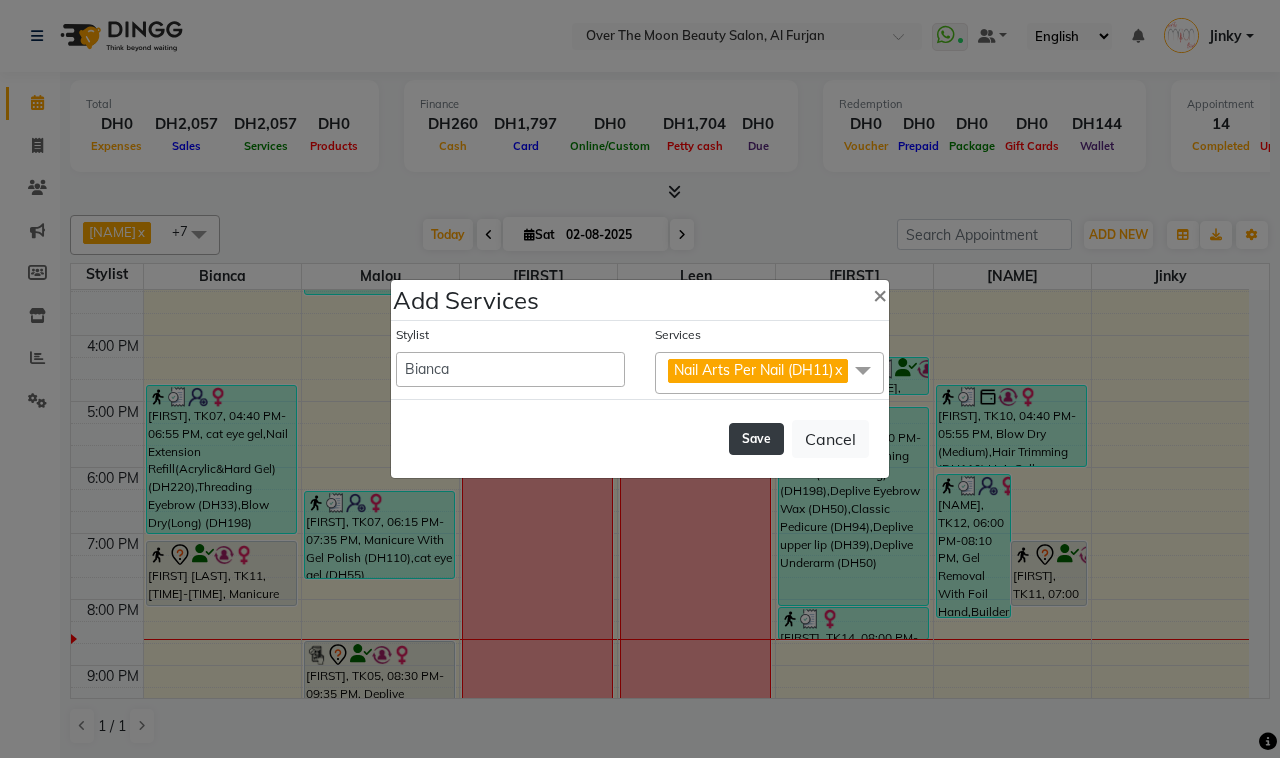 click on "Save" 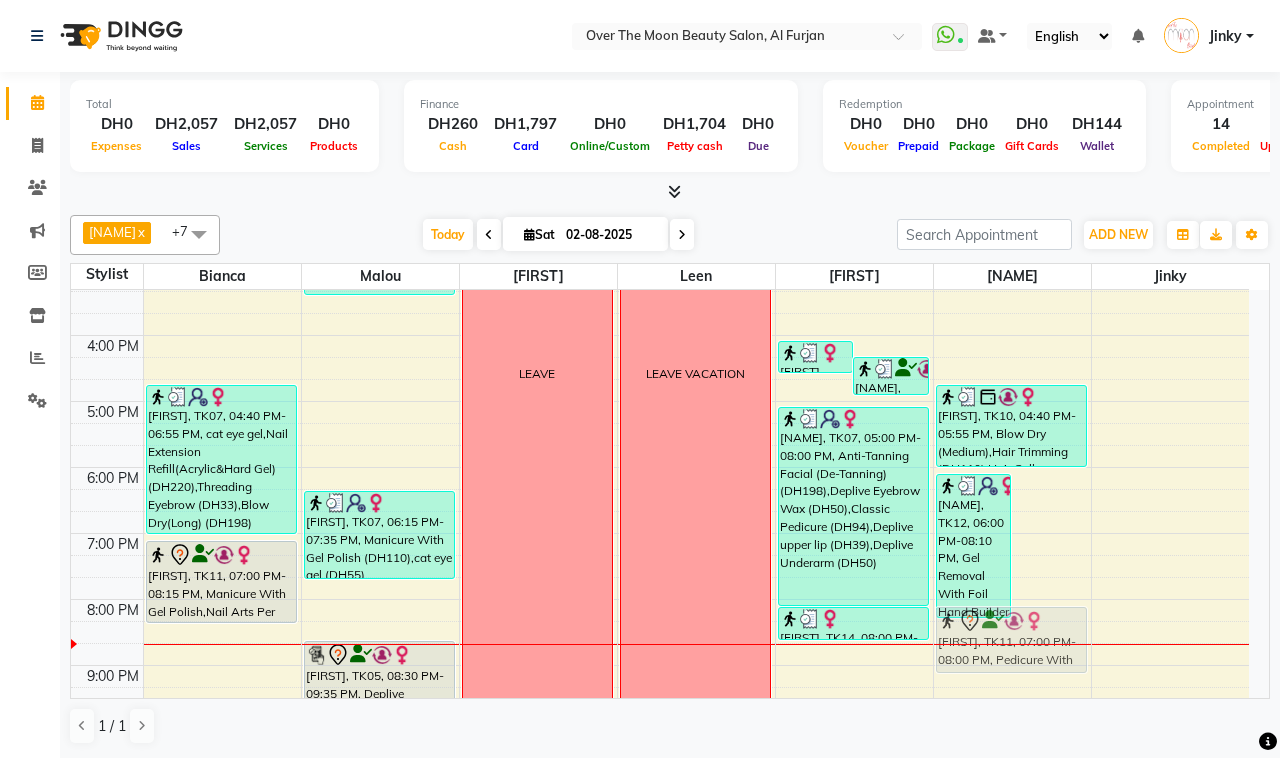 drag, startPoint x: 1057, startPoint y: 553, endPoint x: 1037, endPoint y: 615, distance: 65.14599 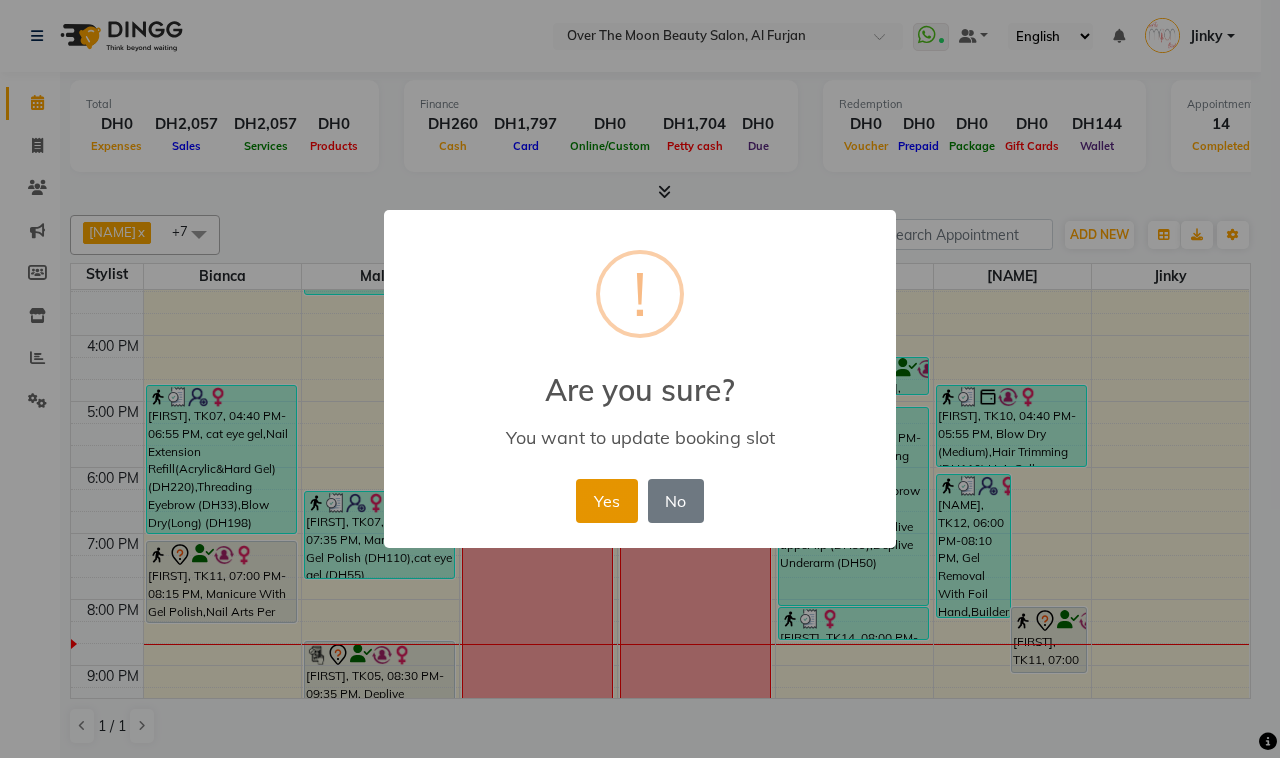 click on "Yes" at bounding box center [606, 501] 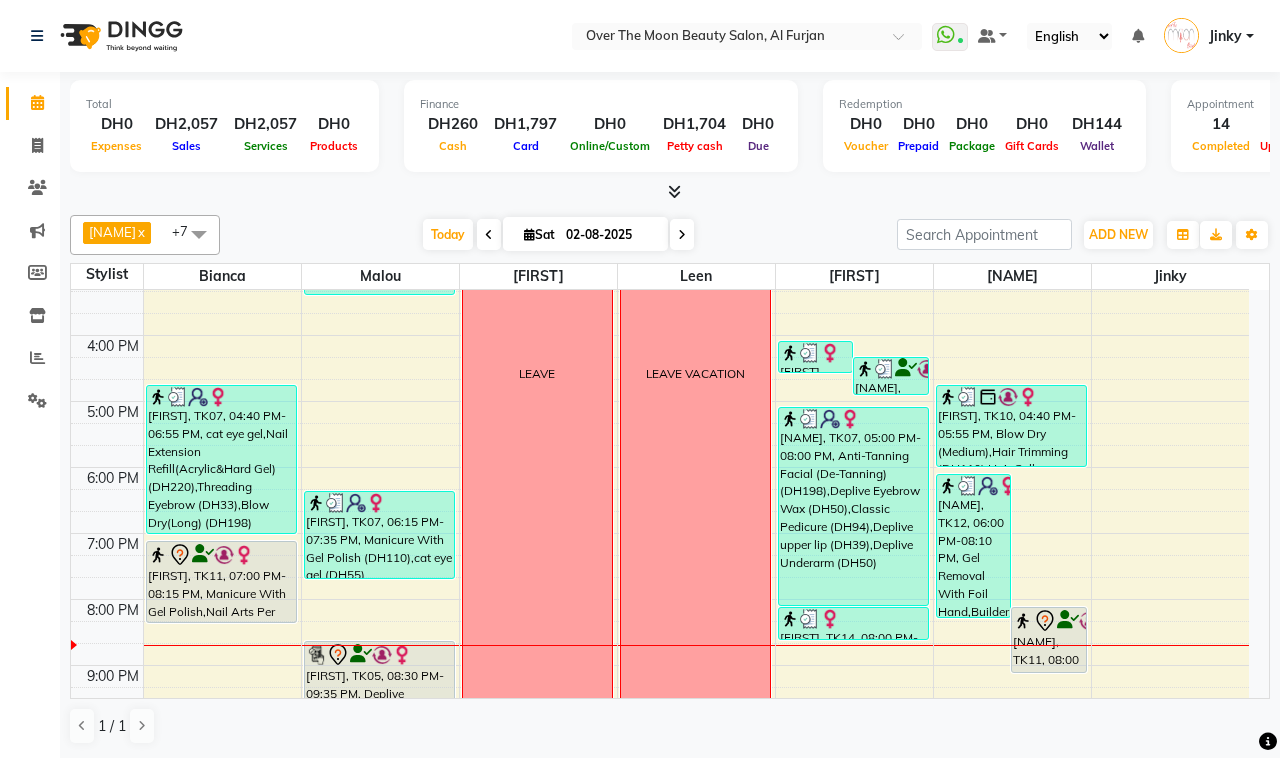 click at bounding box center (682, 234) 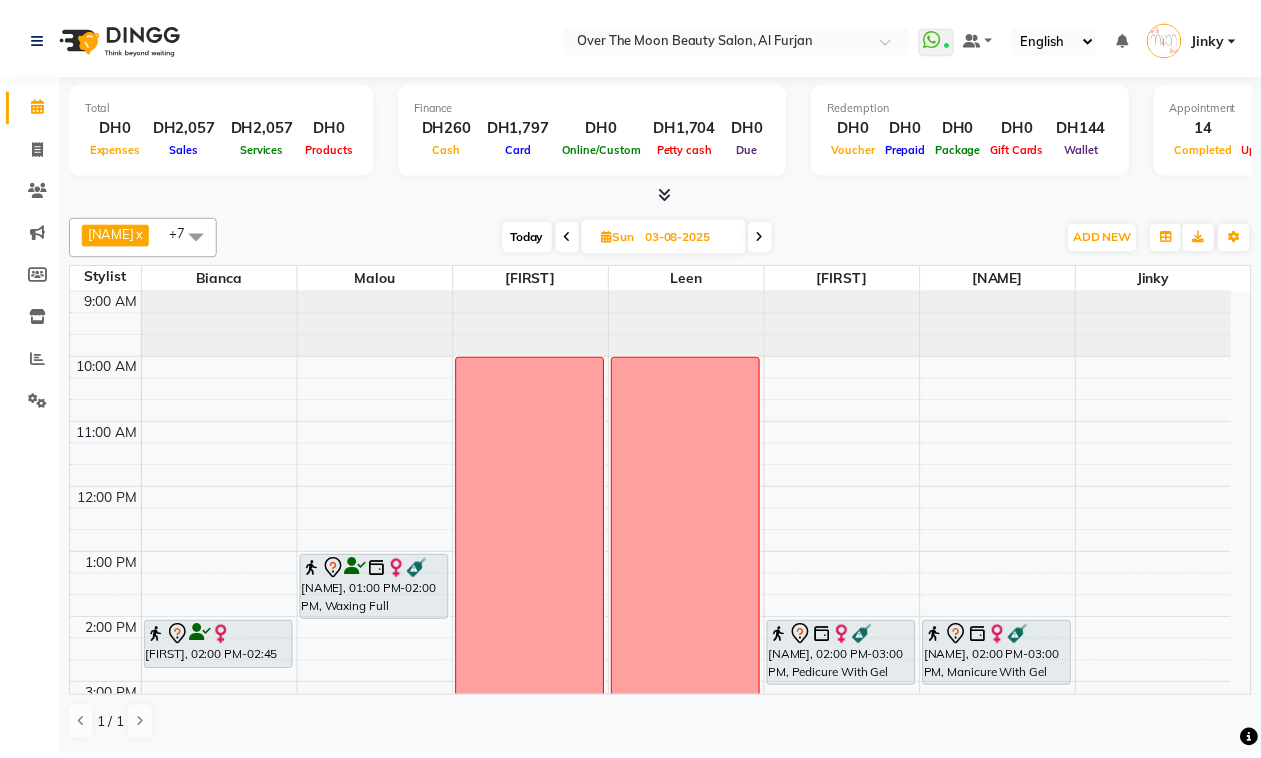 scroll, scrollTop: 208, scrollLeft: 0, axis: vertical 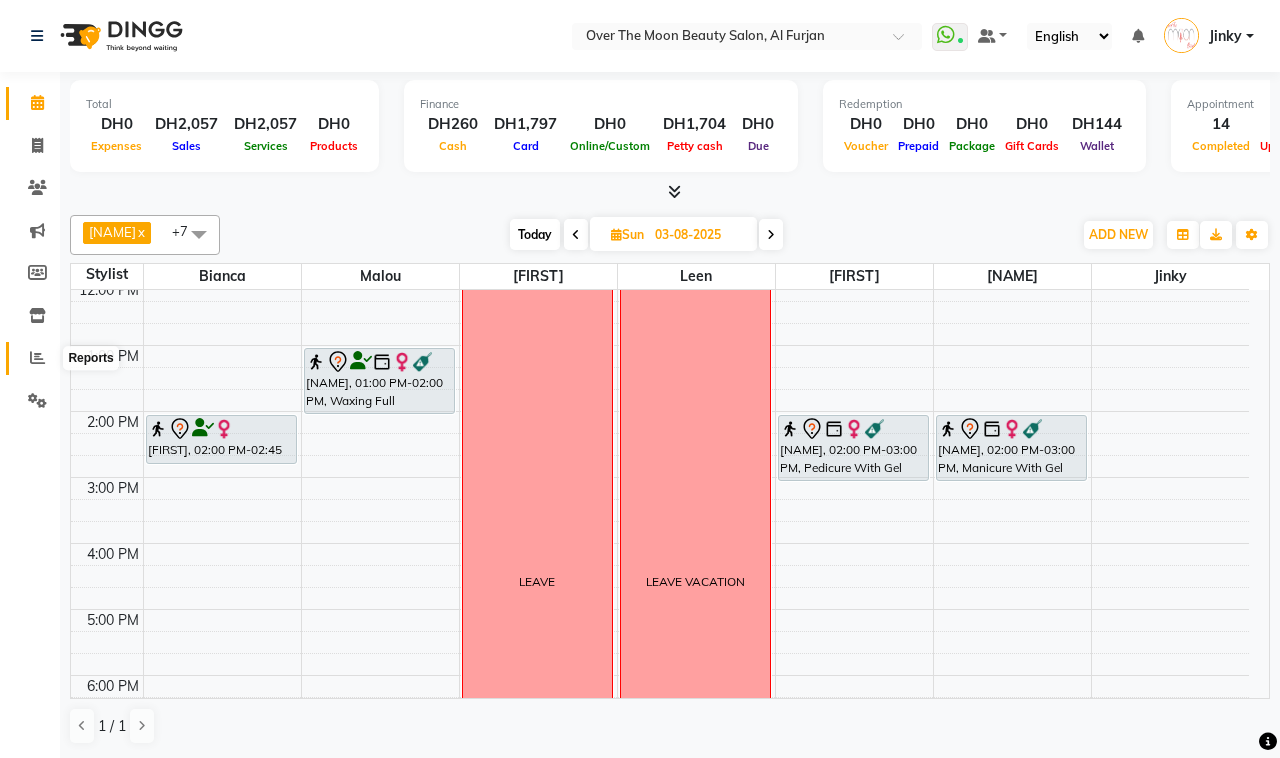 click 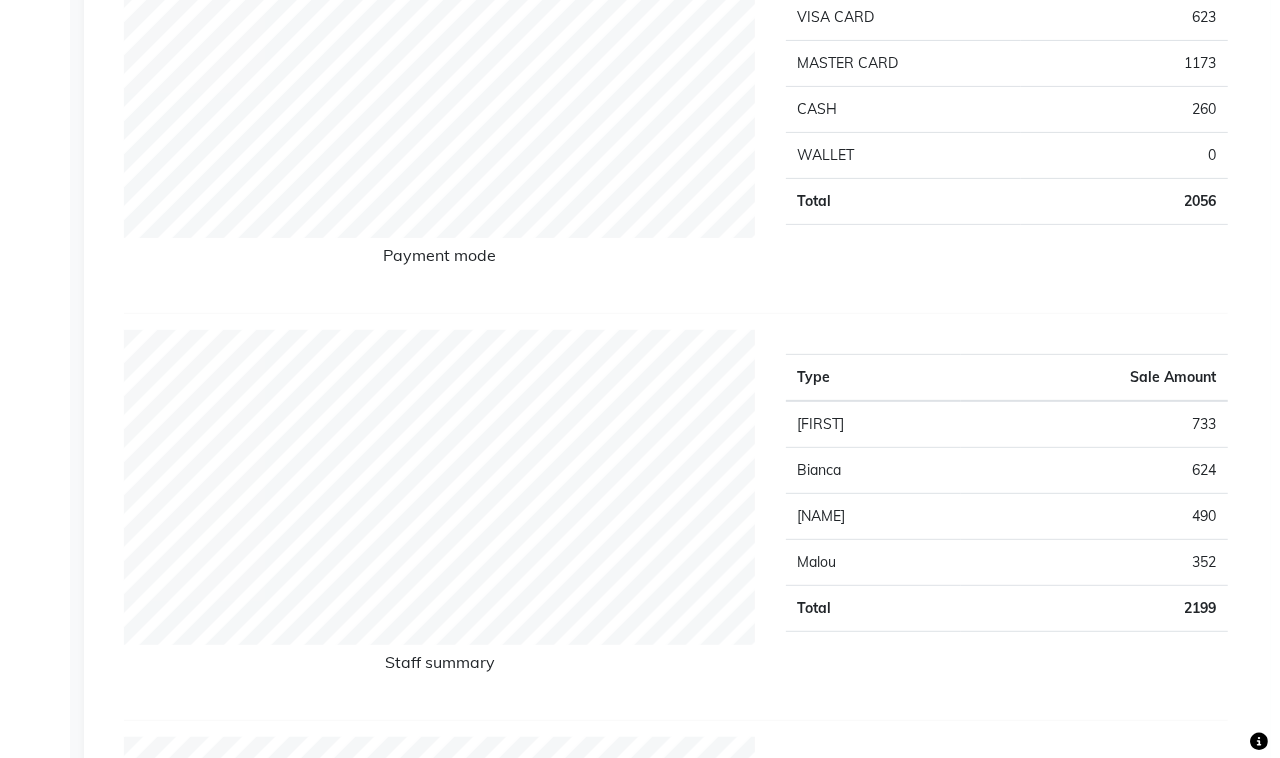 scroll, scrollTop: 0, scrollLeft: 0, axis: both 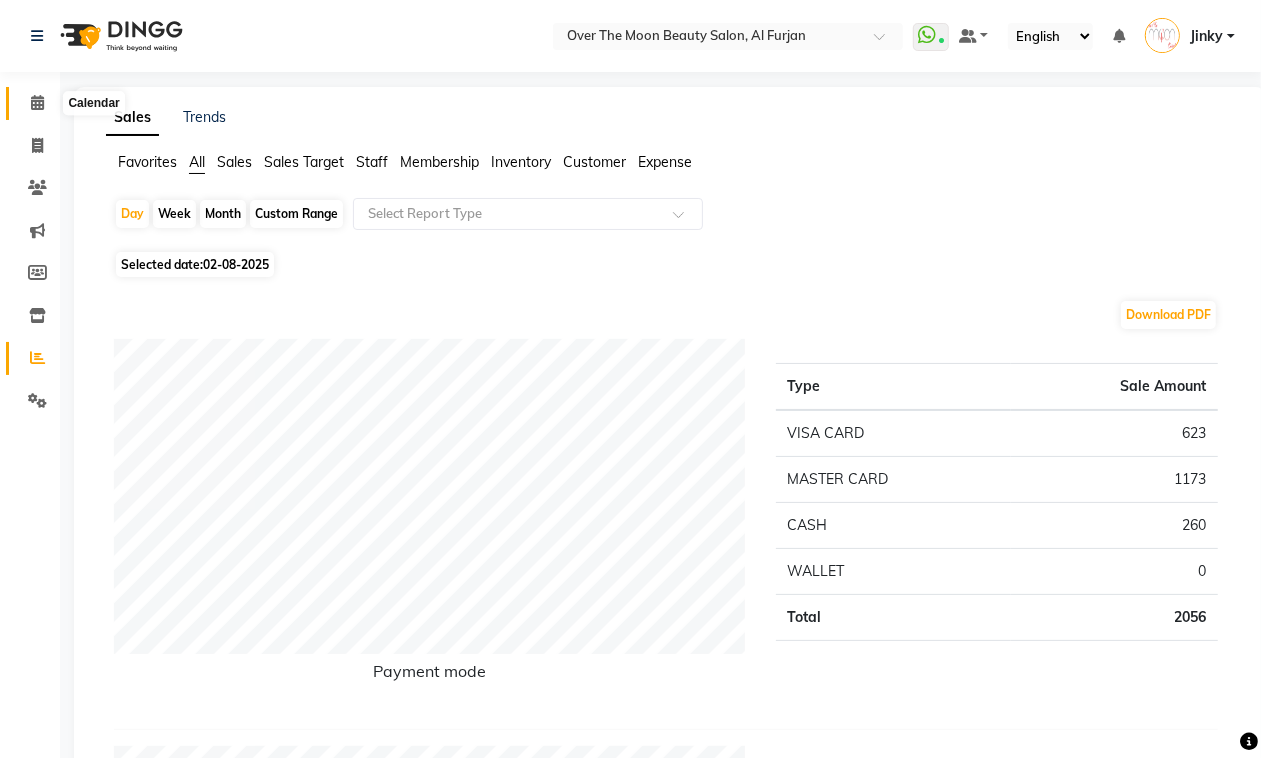 click 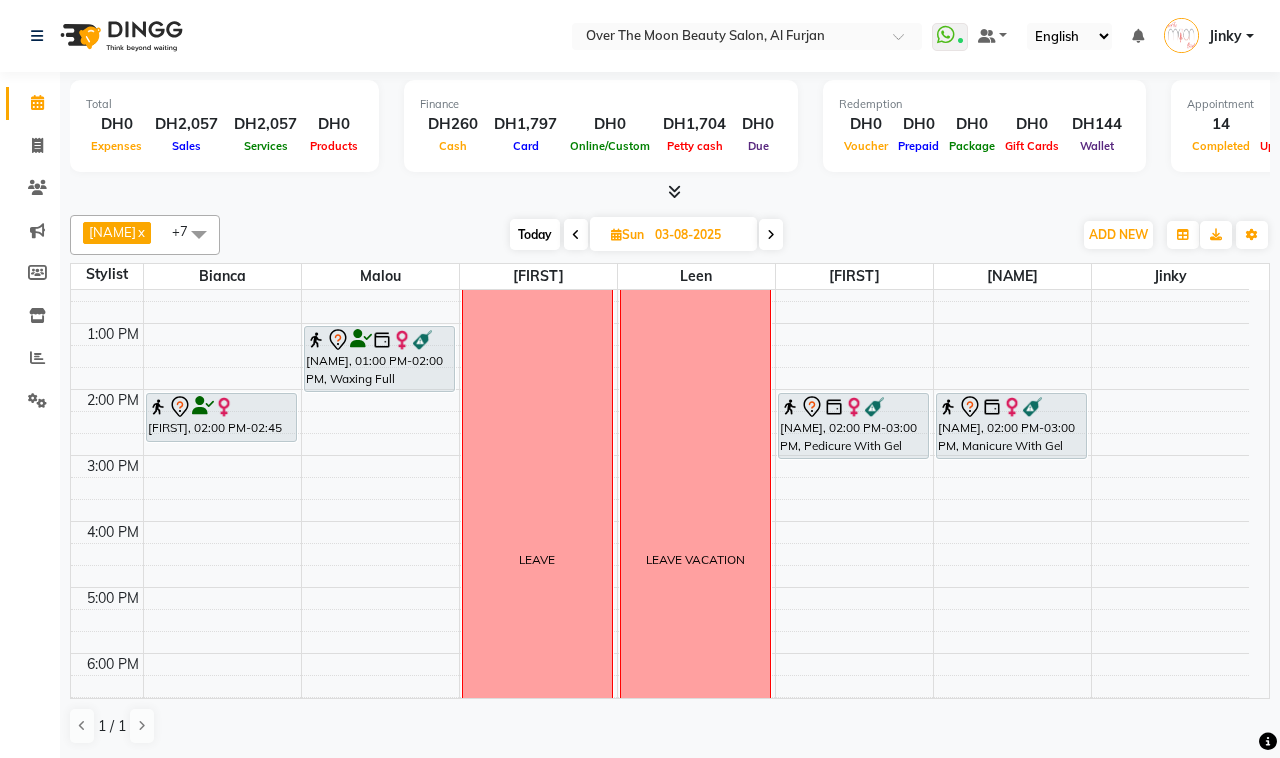 scroll, scrollTop: 0, scrollLeft: 0, axis: both 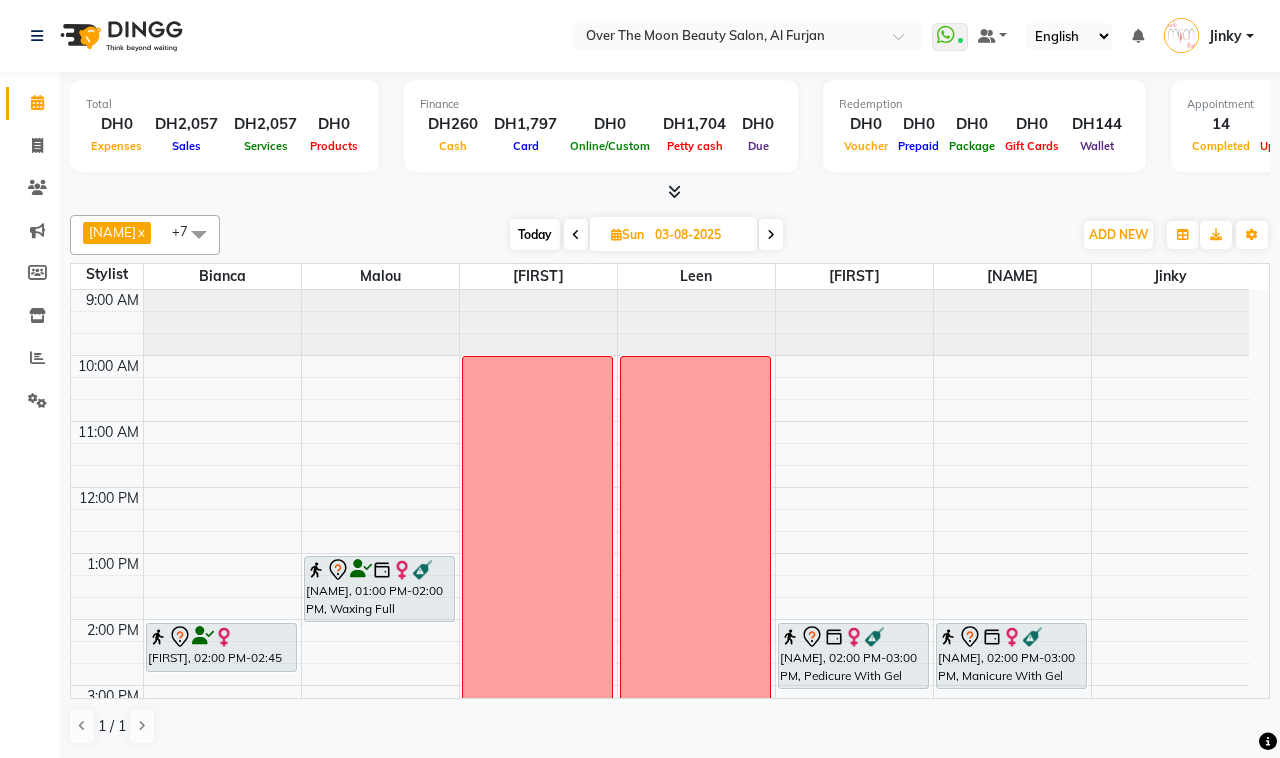 click at bounding box center (771, 234) 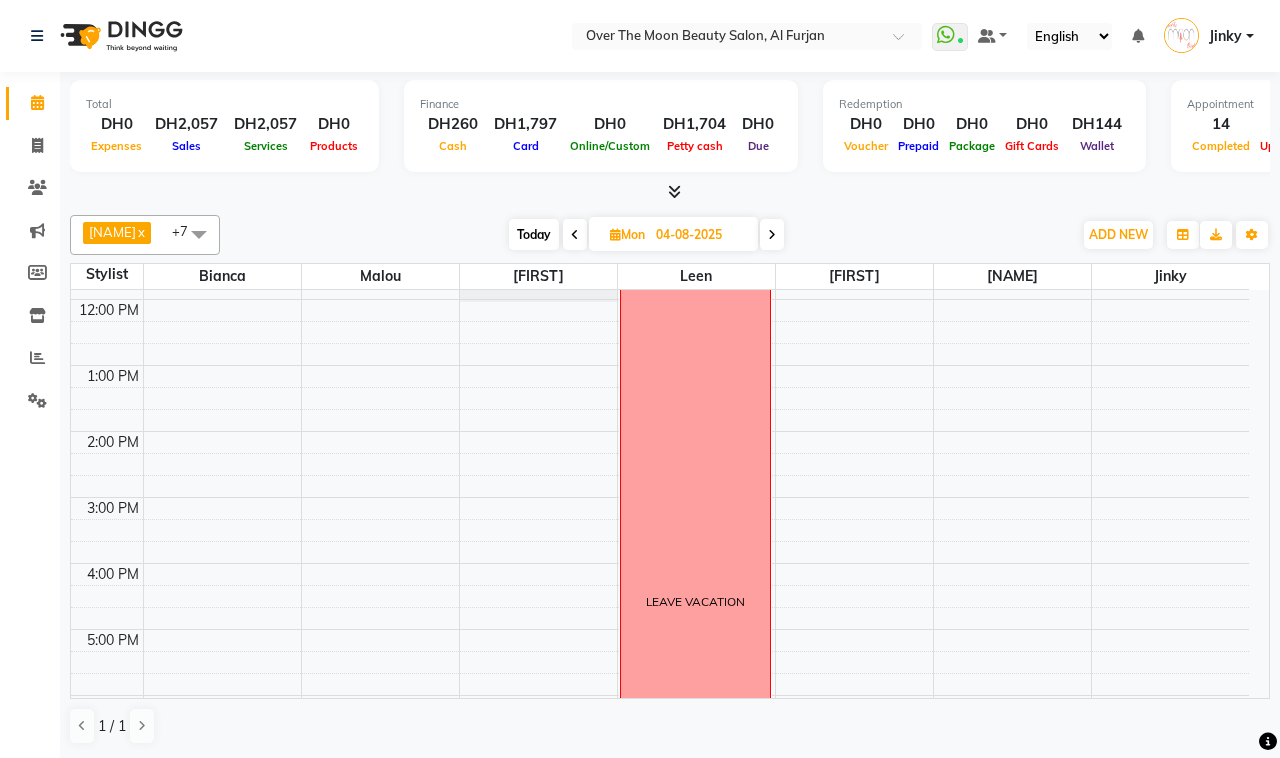 scroll, scrollTop: 176, scrollLeft: 0, axis: vertical 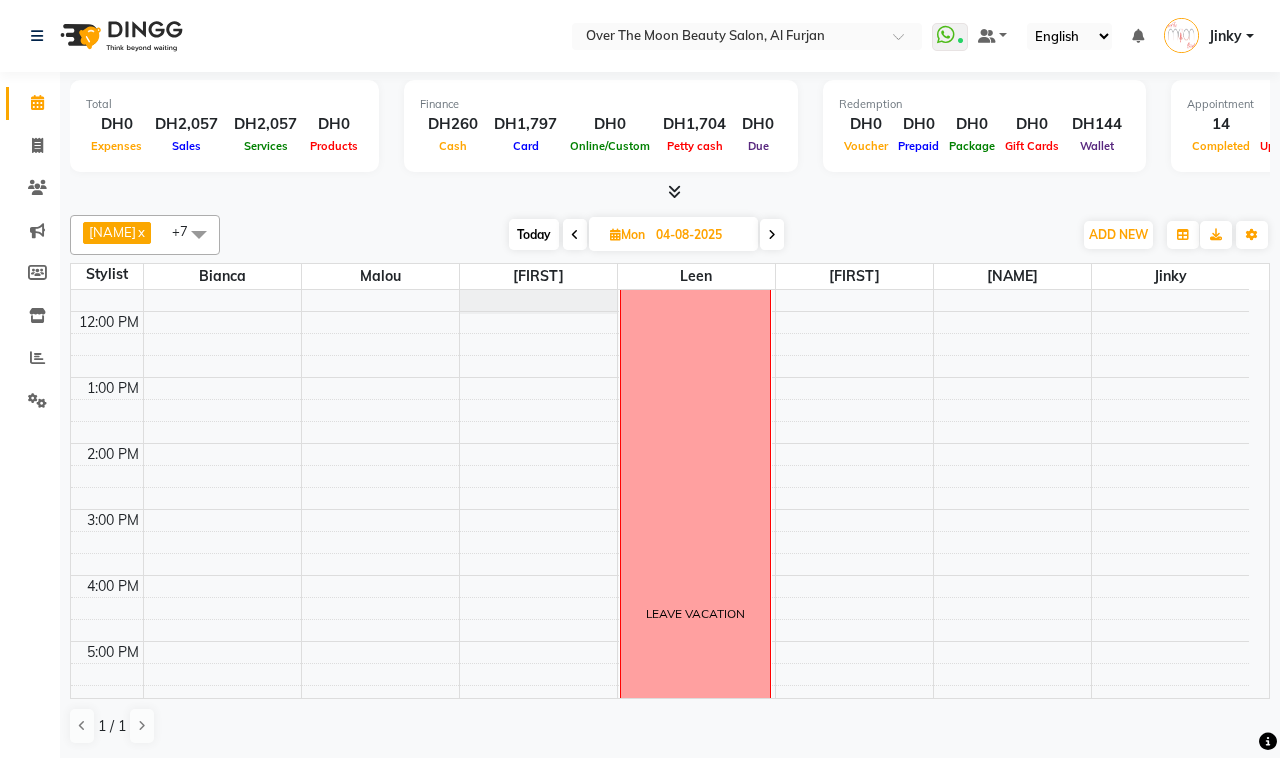 click at bounding box center (772, 235) 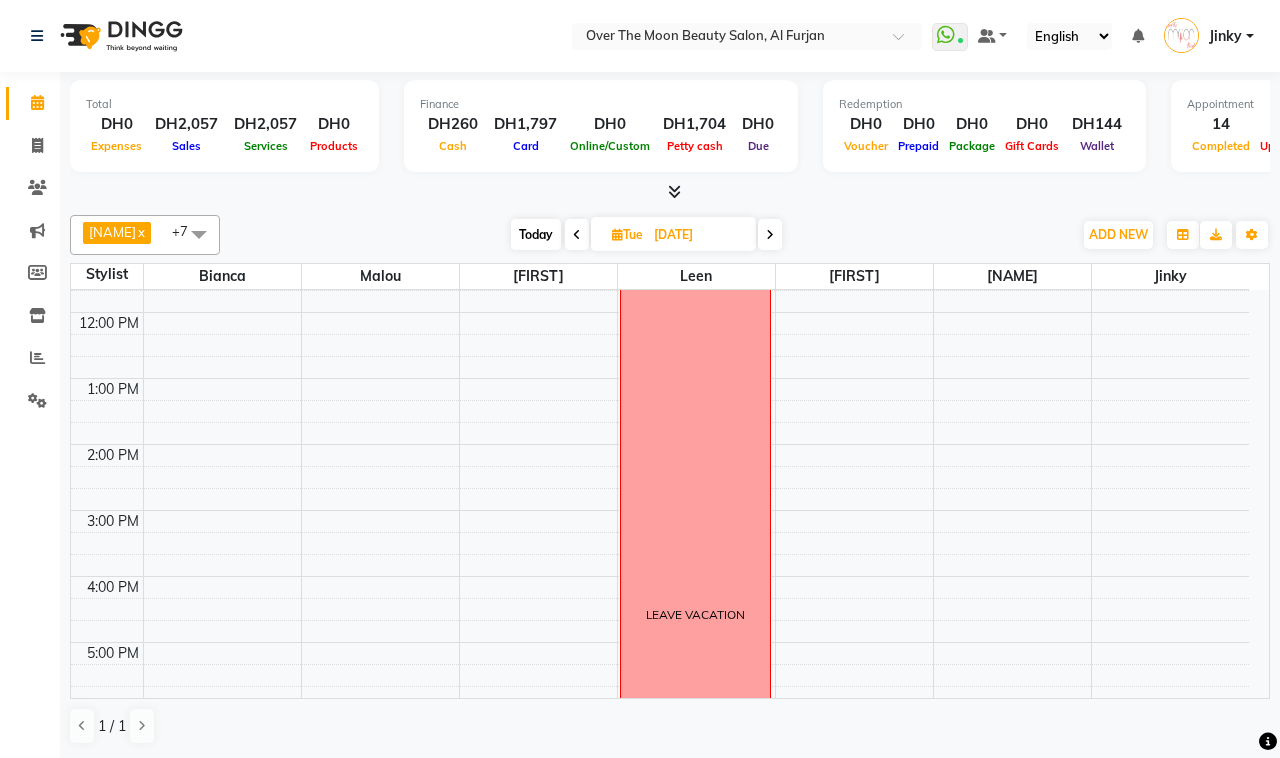 scroll, scrollTop: 383, scrollLeft: 0, axis: vertical 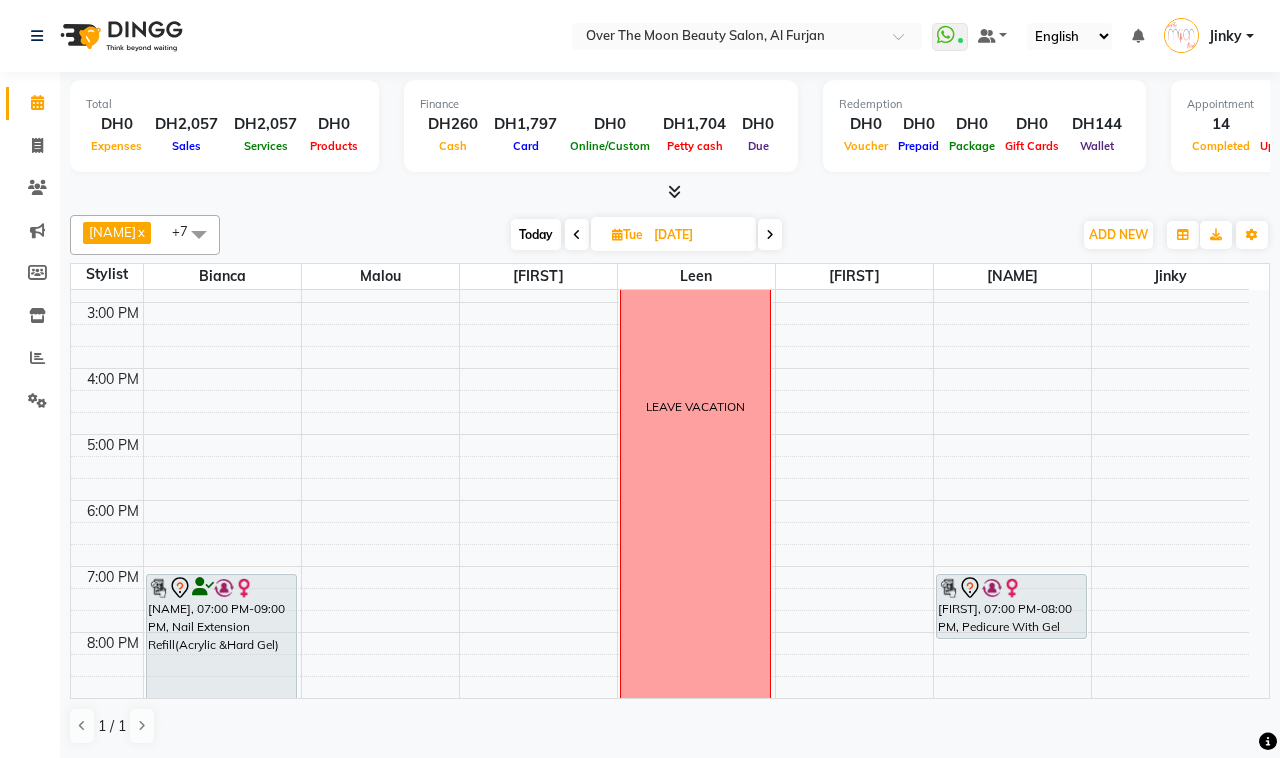click at bounding box center [770, 234] 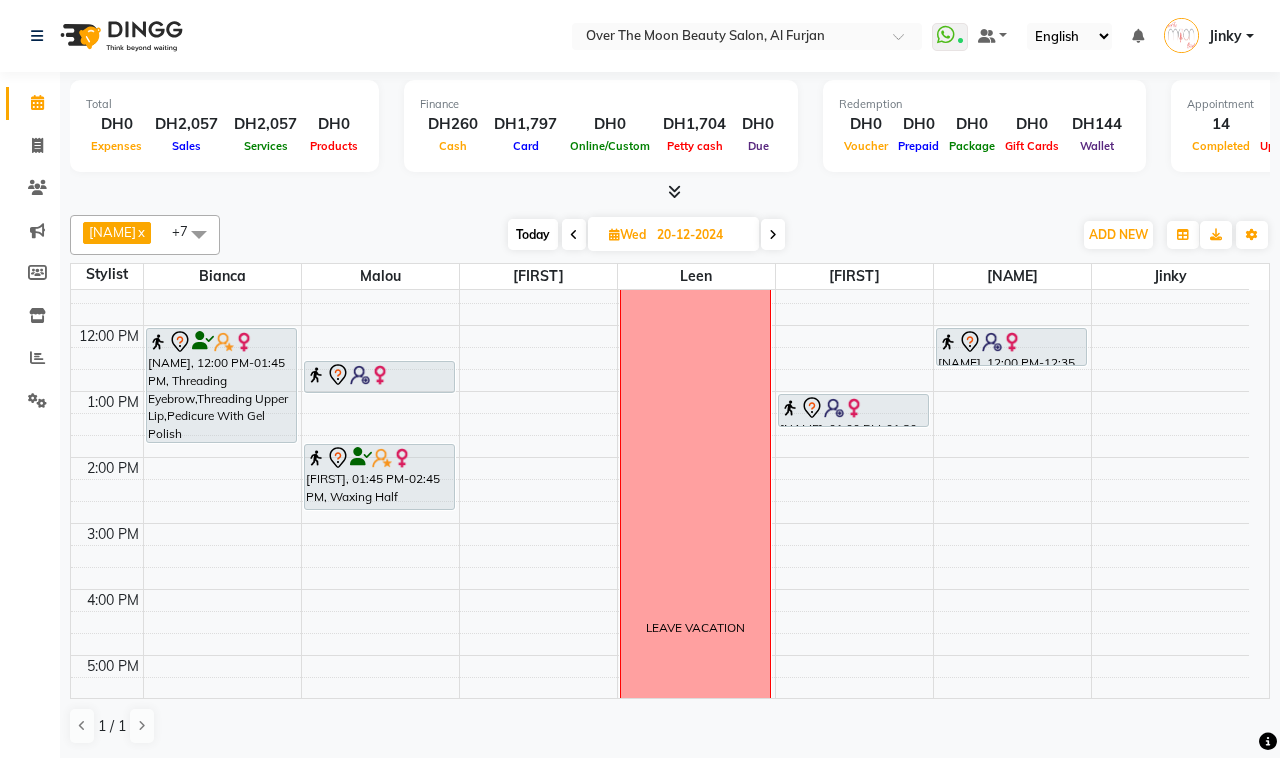 scroll, scrollTop: 0, scrollLeft: 0, axis: both 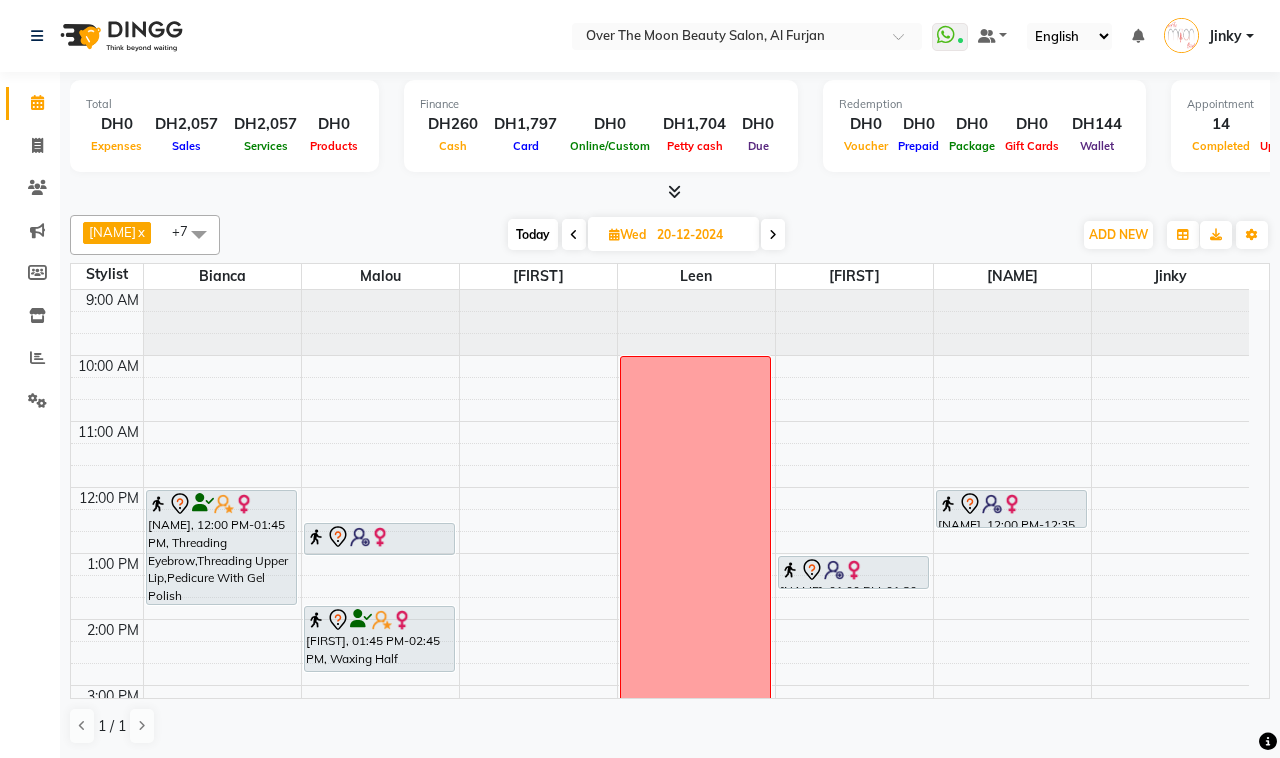 click at bounding box center [773, 235] 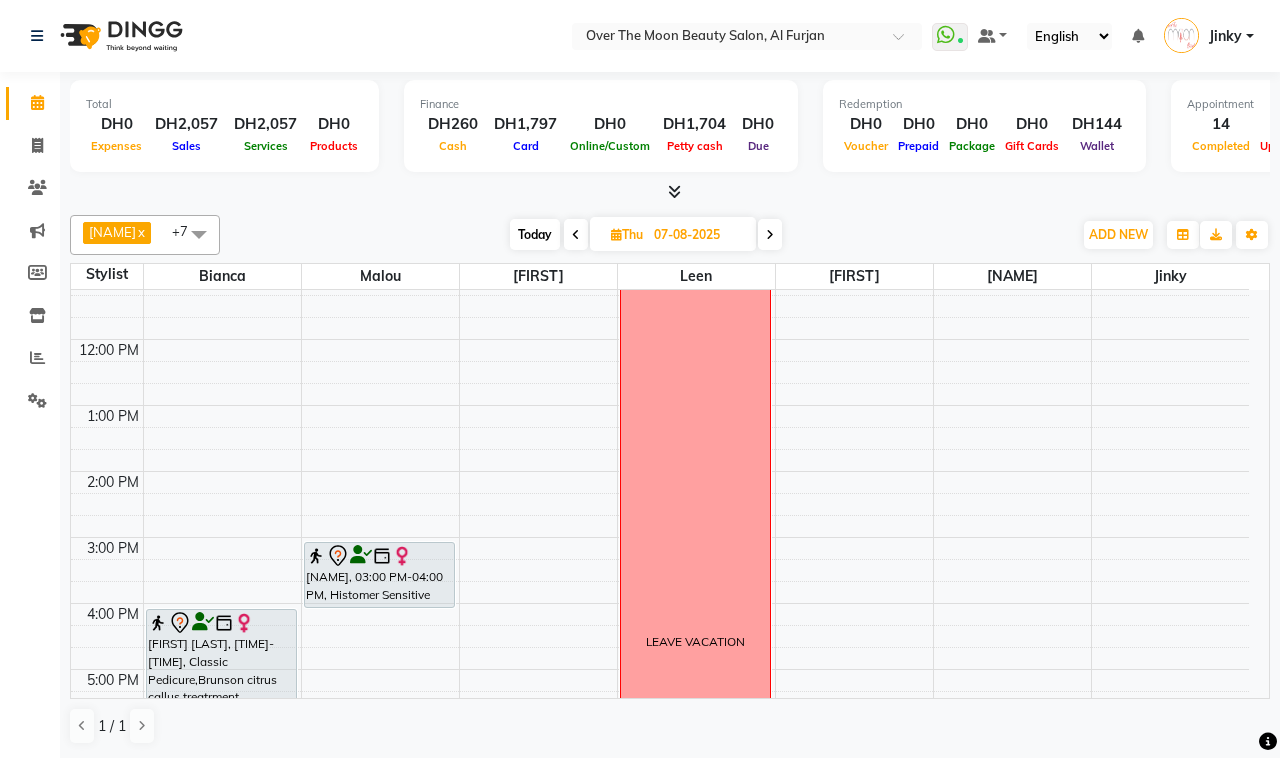 scroll, scrollTop: 208, scrollLeft: 0, axis: vertical 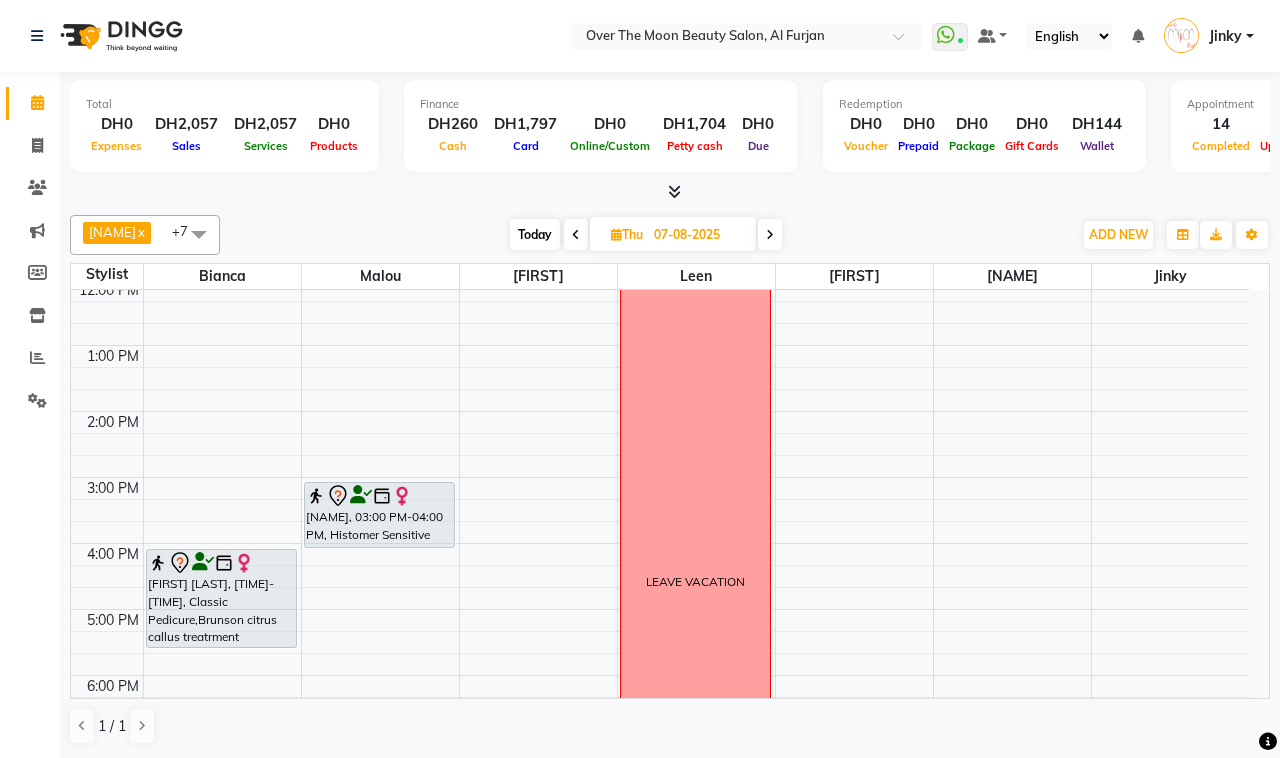 click at bounding box center [770, 235] 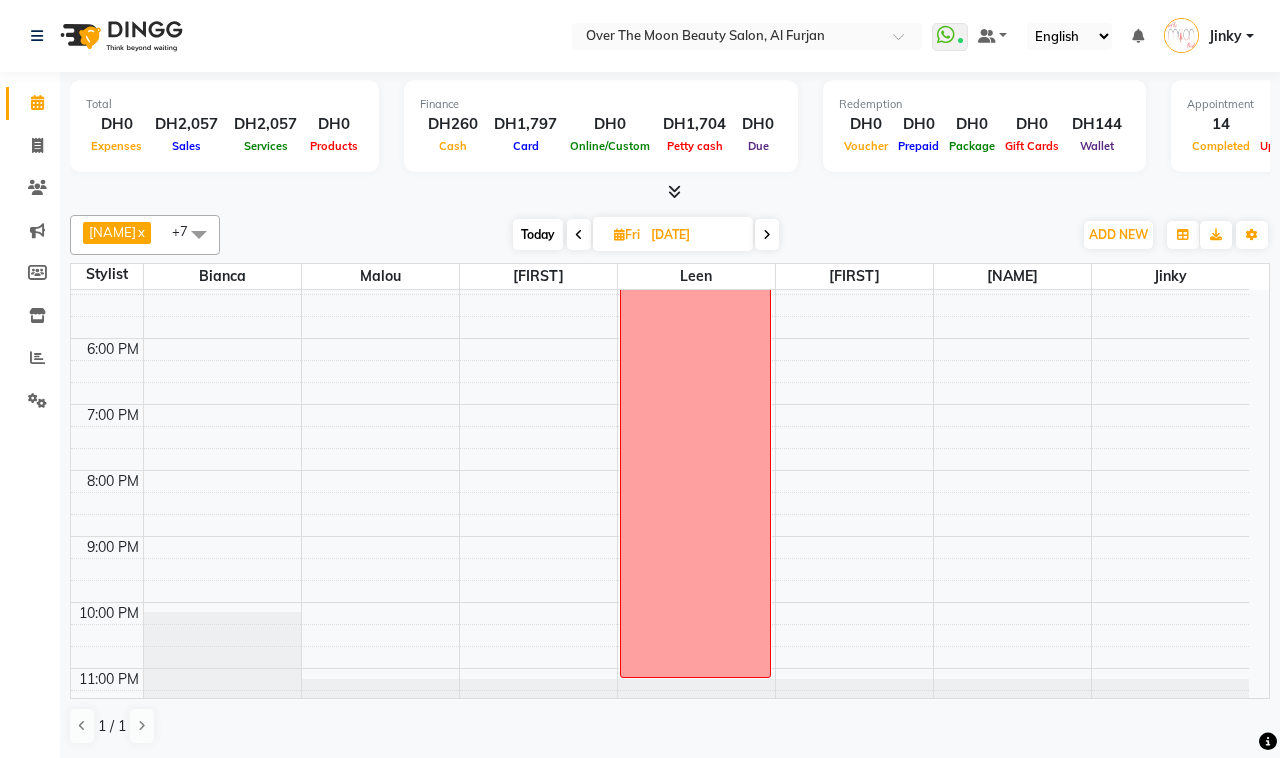 scroll, scrollTop: 592, scrollLeft: 0, axis: vertical 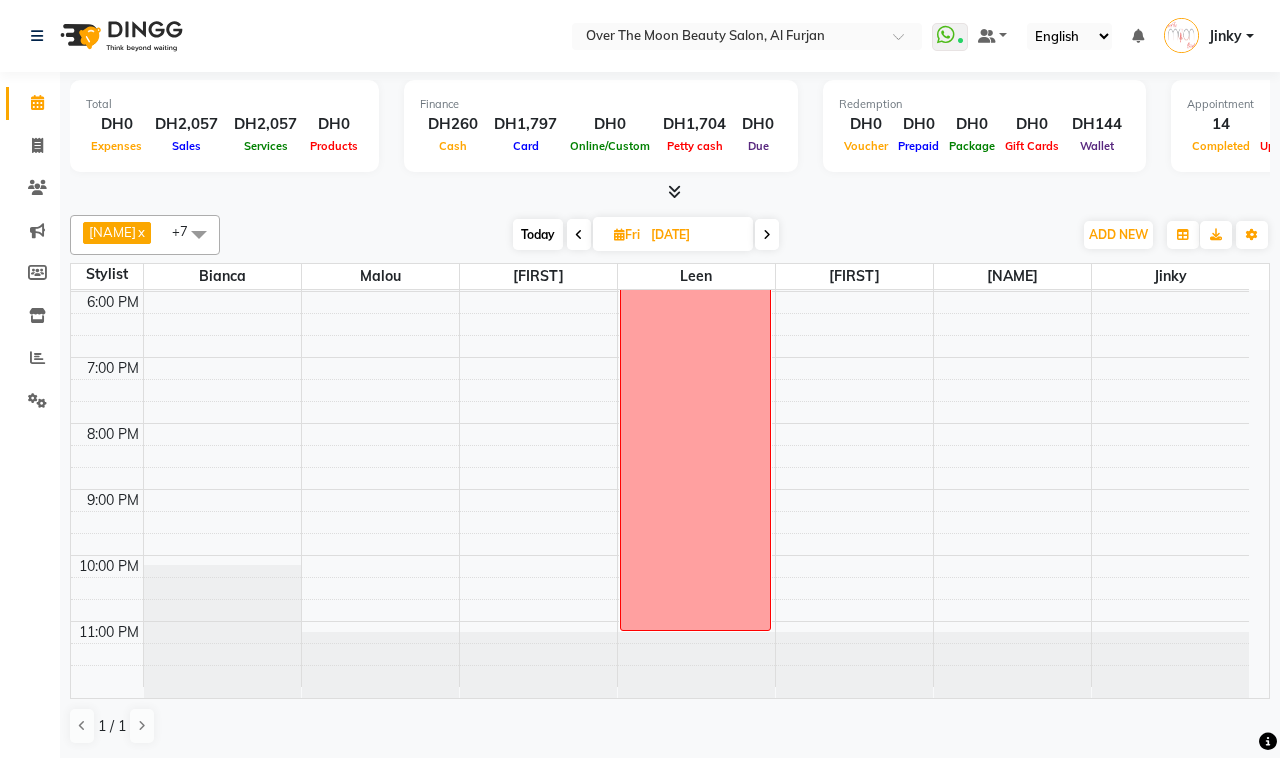 click at bounding box center [767, 234] 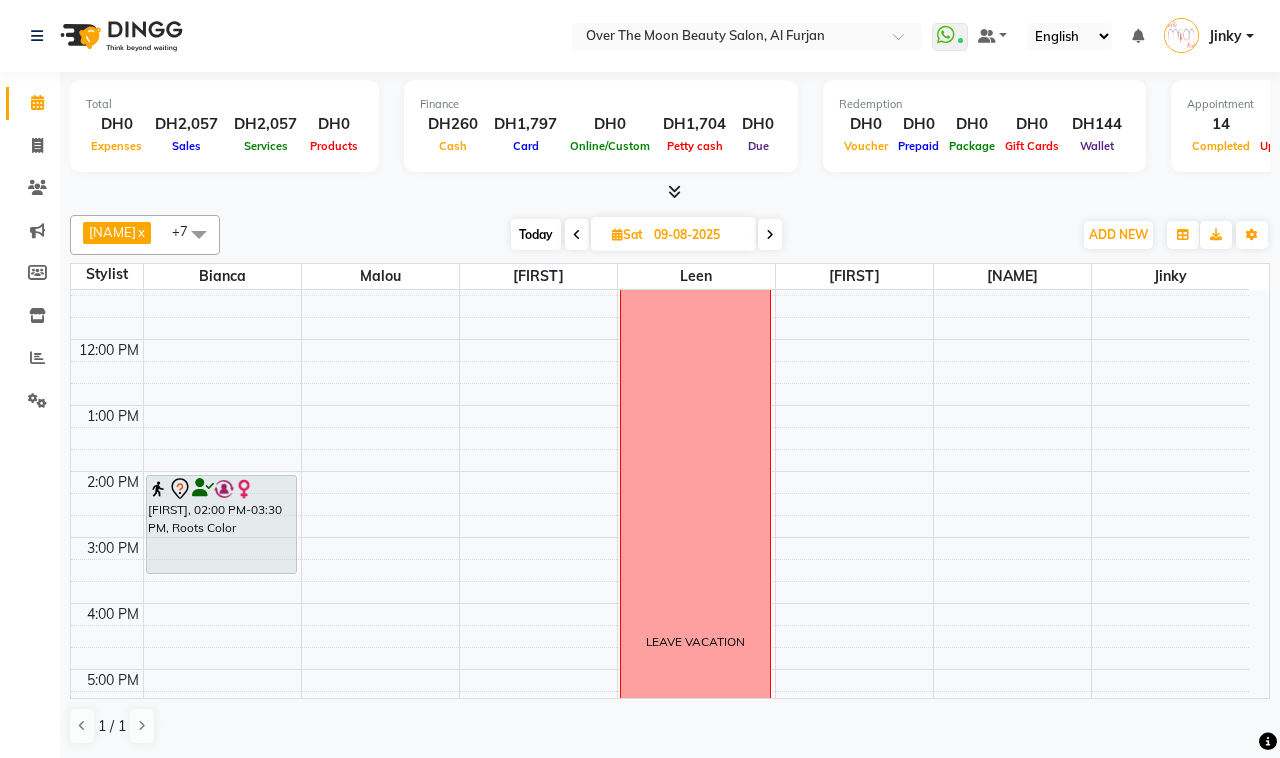 scroll, scrollTop: 208, scrollLeft: 0, axis: vertical 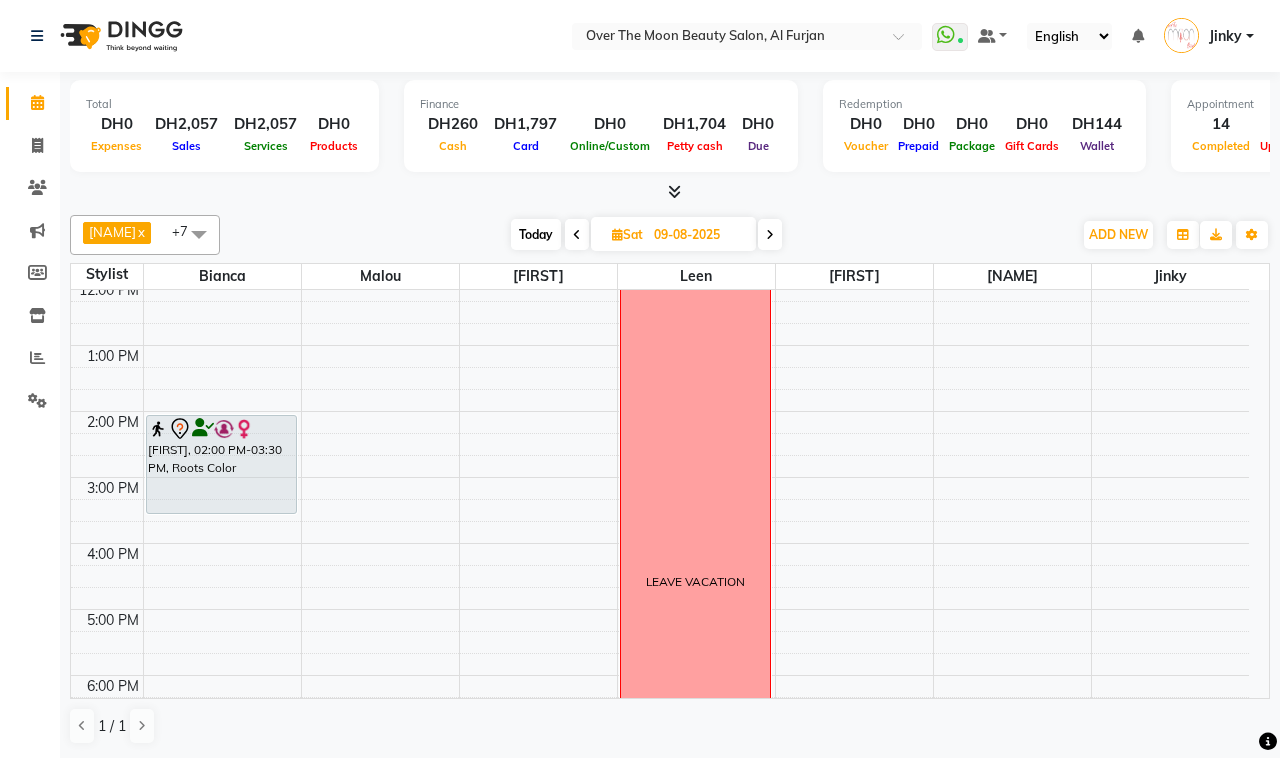 click on "Today" at bounding box center (536, 234) 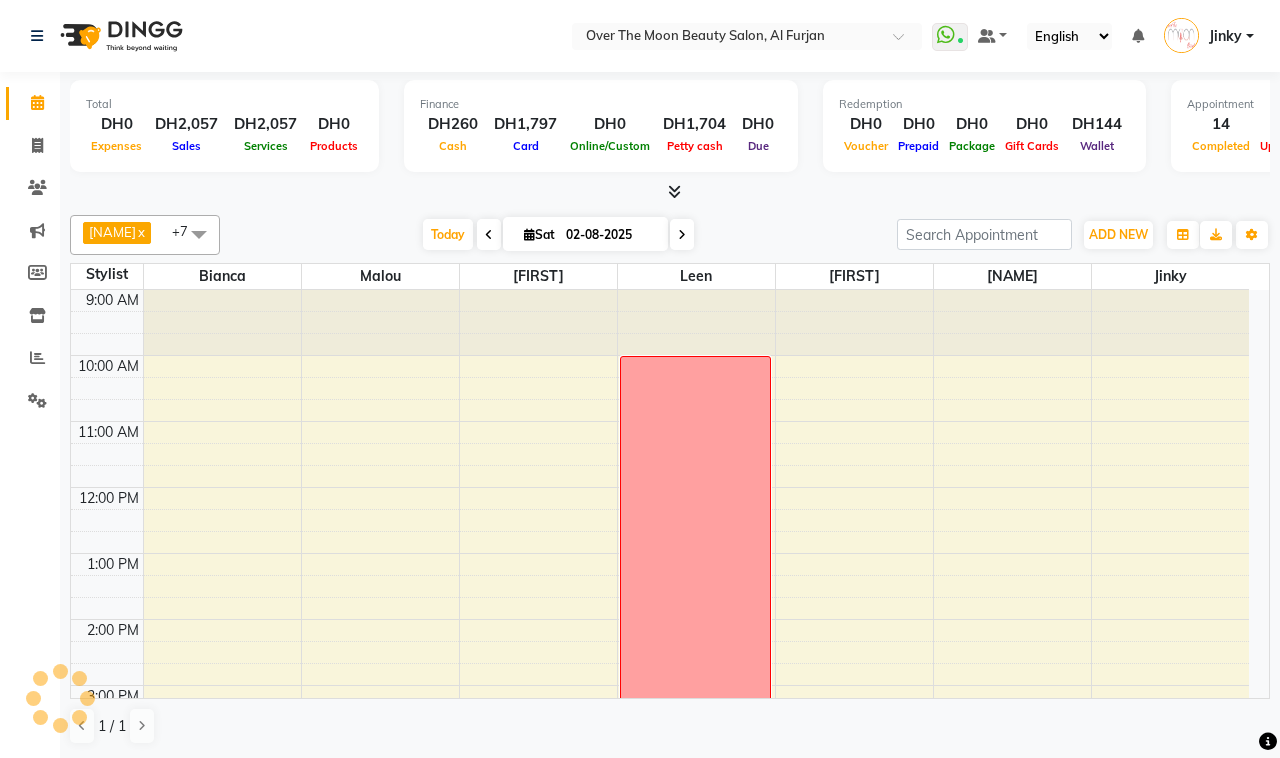 scroll, scrollTop: 592, scrollLeft: 0, axis: vertical 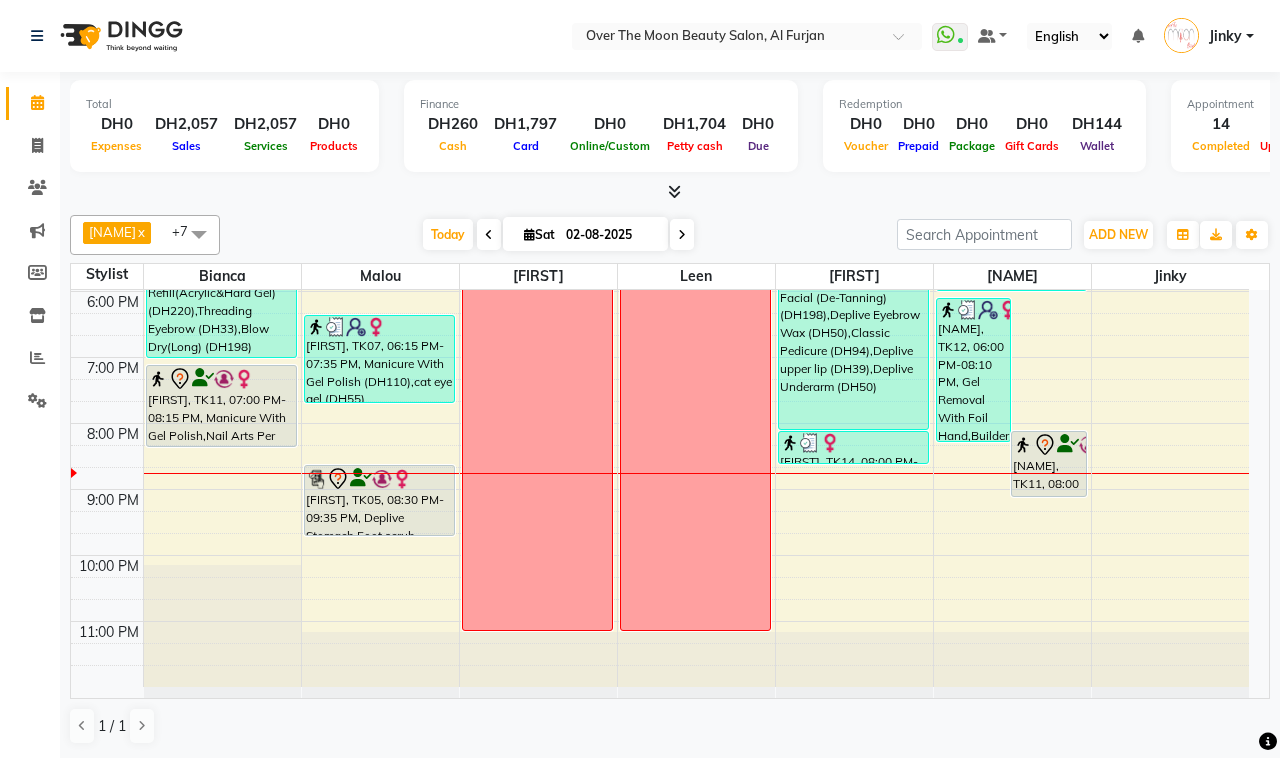 click at bounding box center (682, 235) 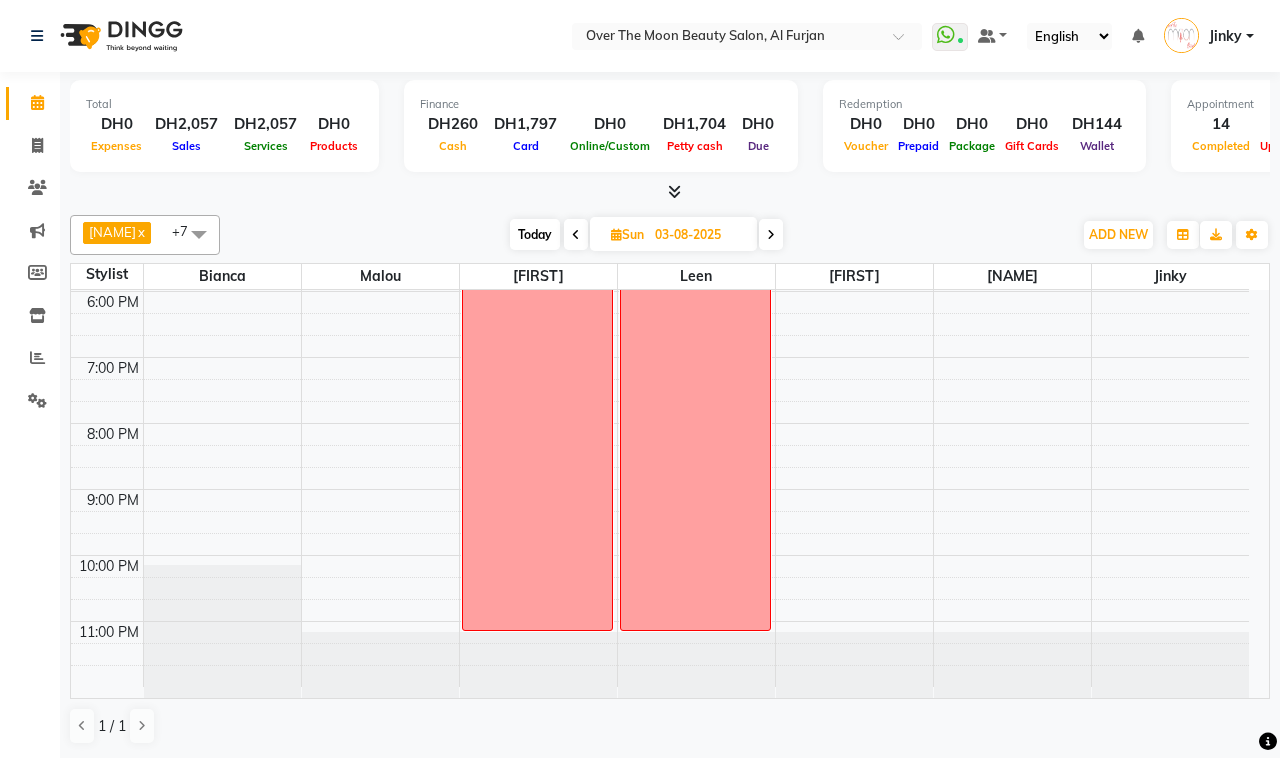 scroll, scrollTop: 383, scrollLeft: 0, axis: vertical 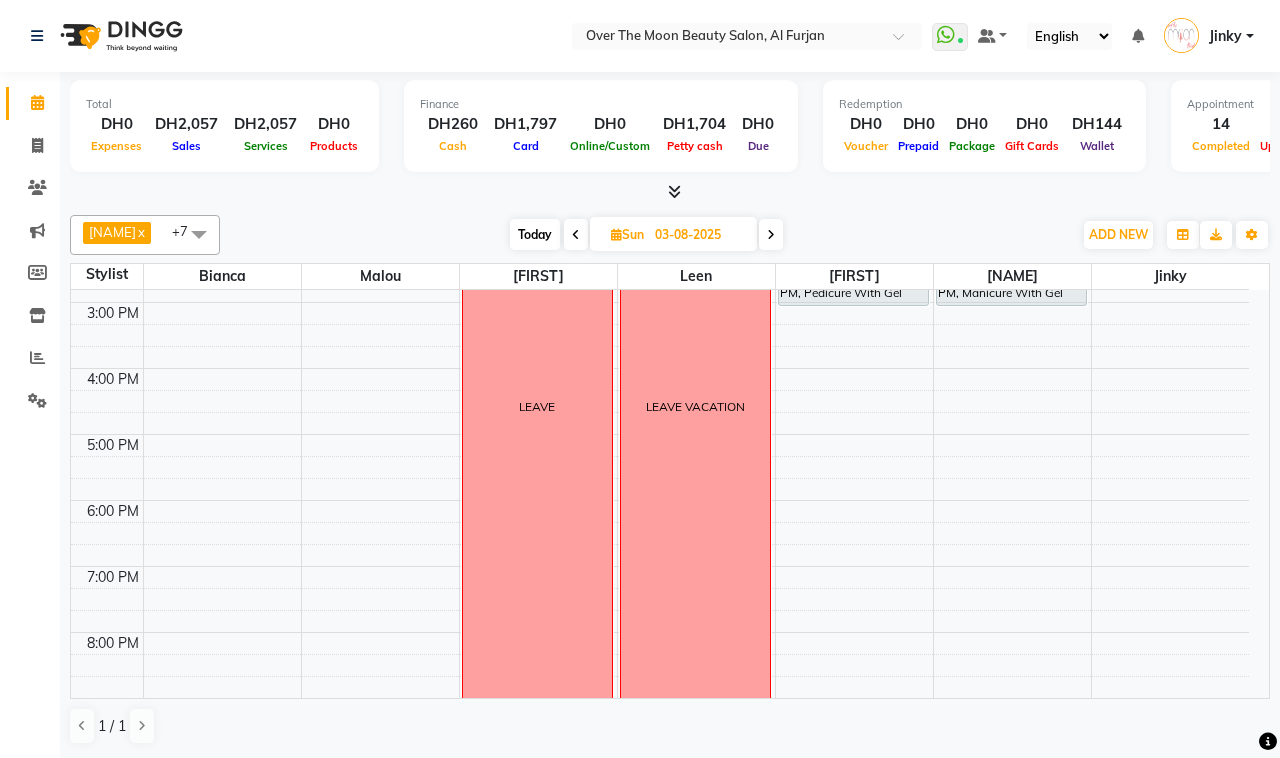 click on "9:00 AM 10:00 AM 11:00 AM 12:00 PM 1:00 PM 2:00 PM 3:00 PM 4:00 PM 5:00 PM 6:00 PM 7:00 PM 8:00 PM 9:00 PM 10:00 PM 11:00 PM             Ridab, 02:00 PM-02:45 PM, Threading Eyebrow,Threading Upper Lip             Thilini, 01:00 PM-02:00 PM, Waxing Full Body(With Bikkini)  LEAVE   LEAVE VACATION              Thilini, 02:00 PM-03:00 PM, Pedicure With Gel Polish             Thilini, 02:00 PM-03:00 PM, Manicure With Gel Polish" at bounding box center [660, 401] 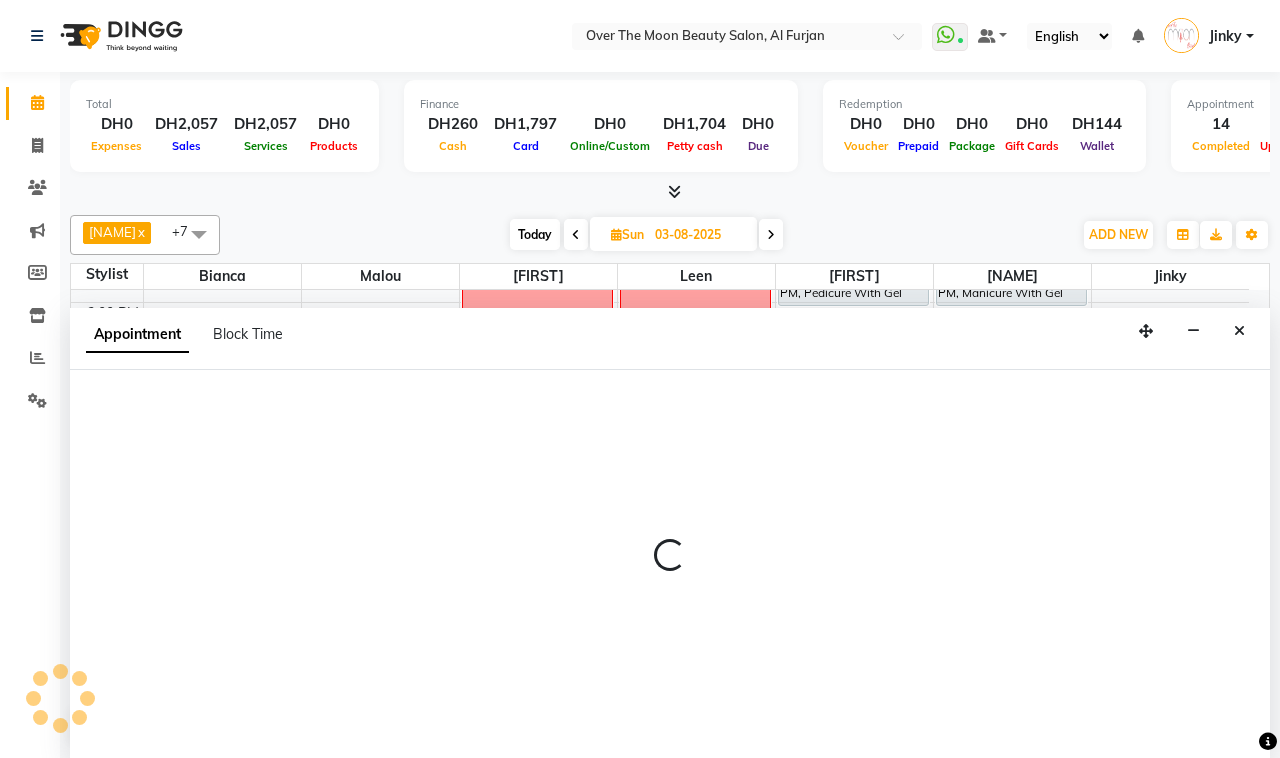 select on "20146" 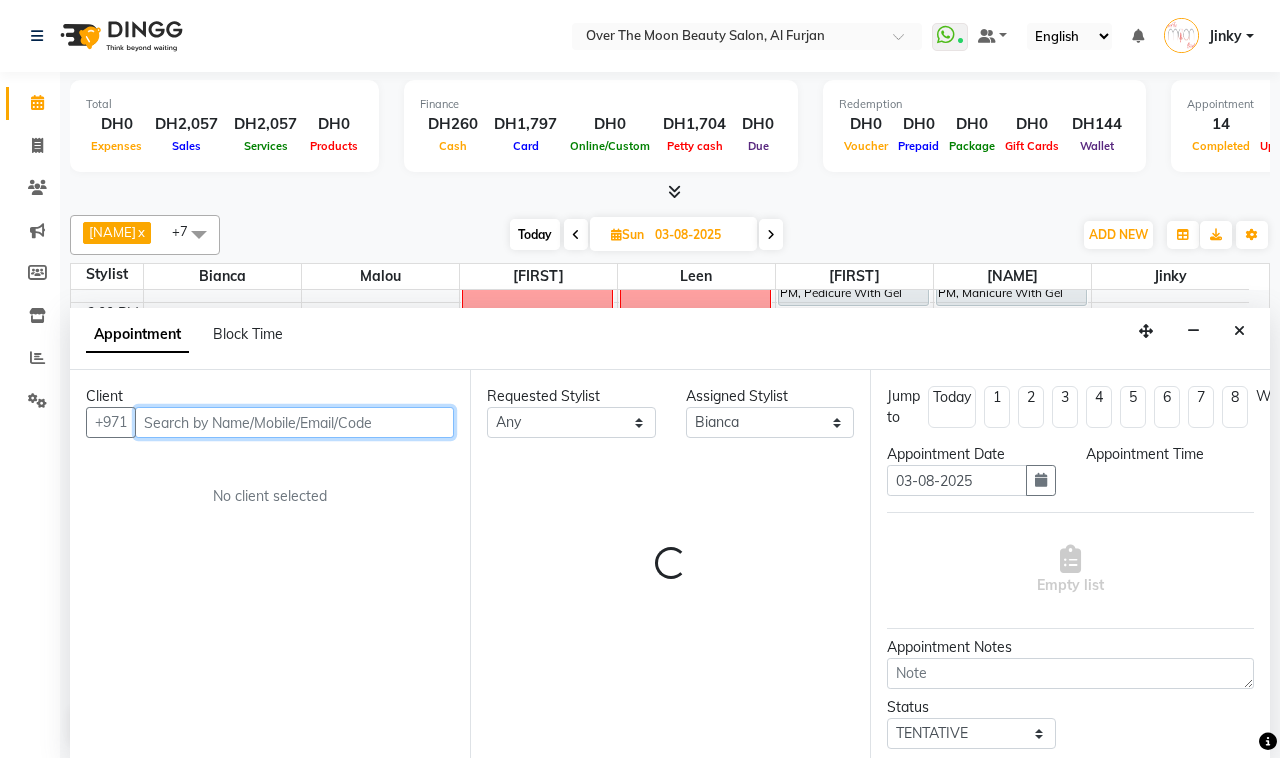 select on "1020" 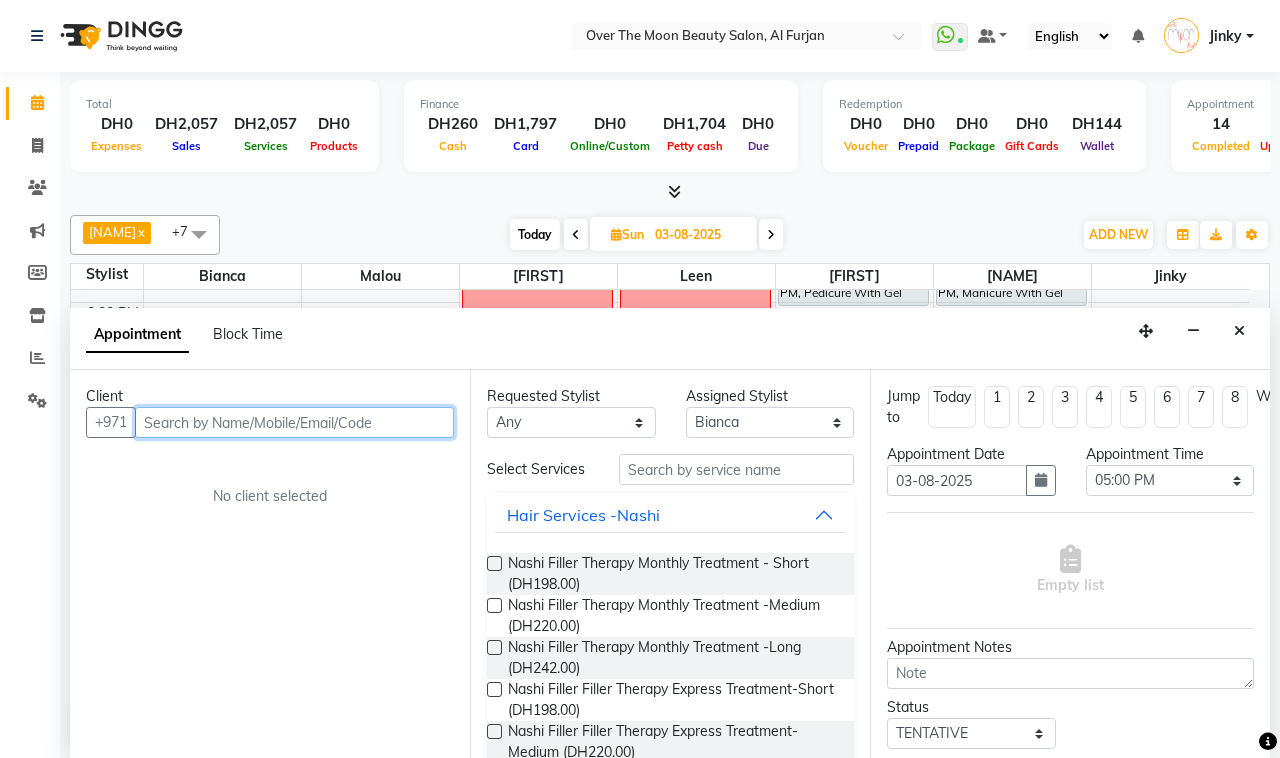 click at bounding box center [294, 422] 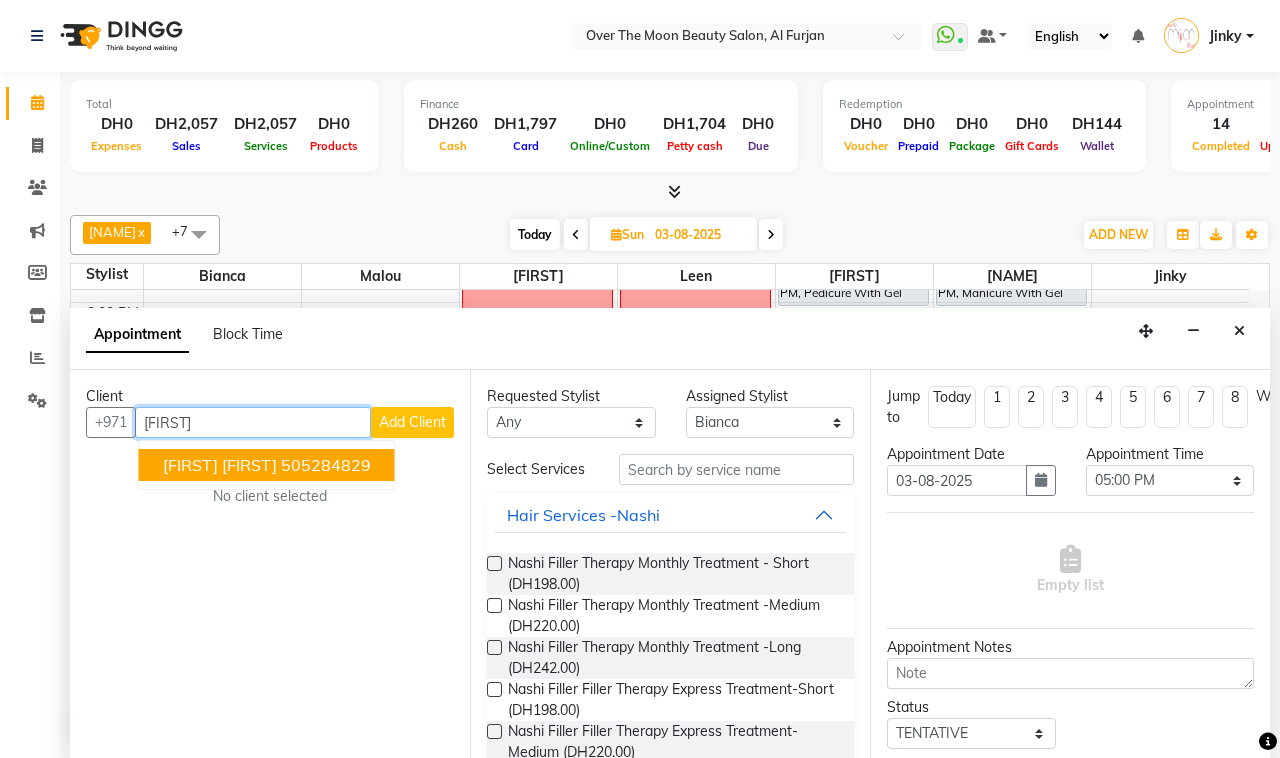 click on "505284829" at bounding box center [326, 465] 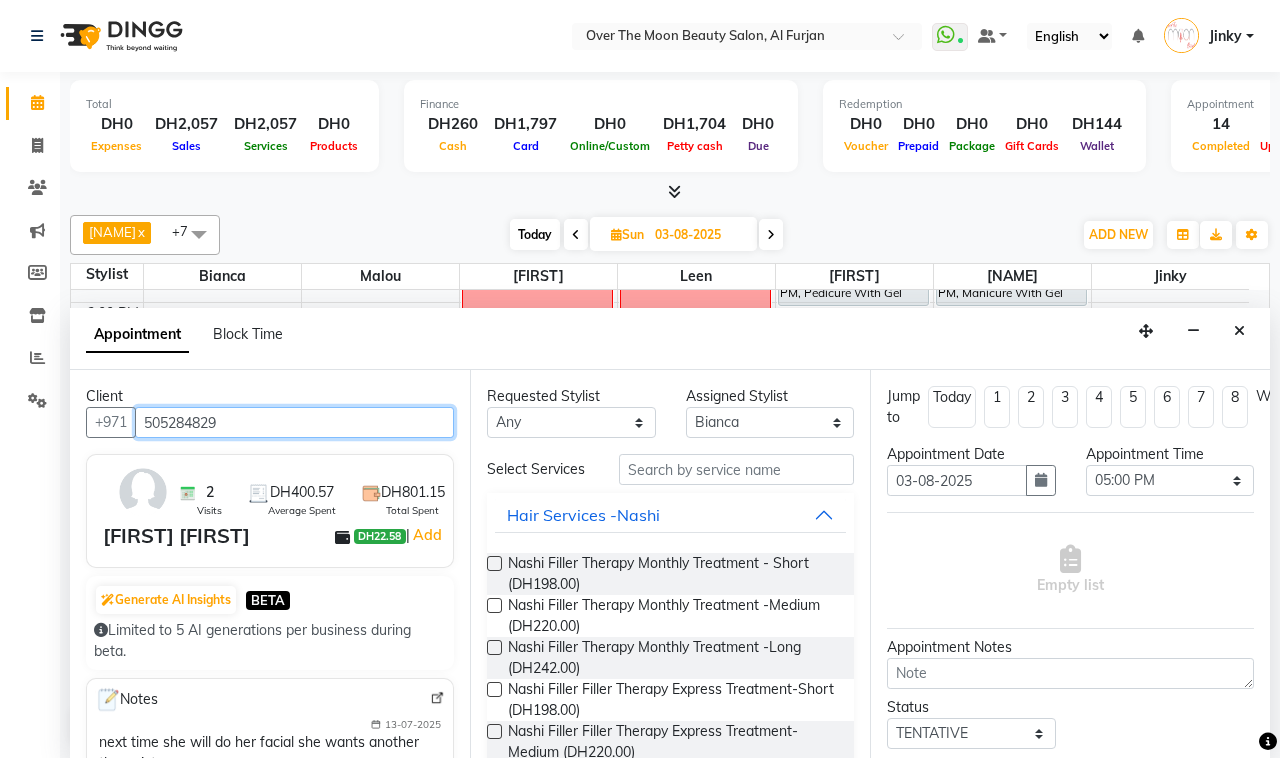 type on "505284829" 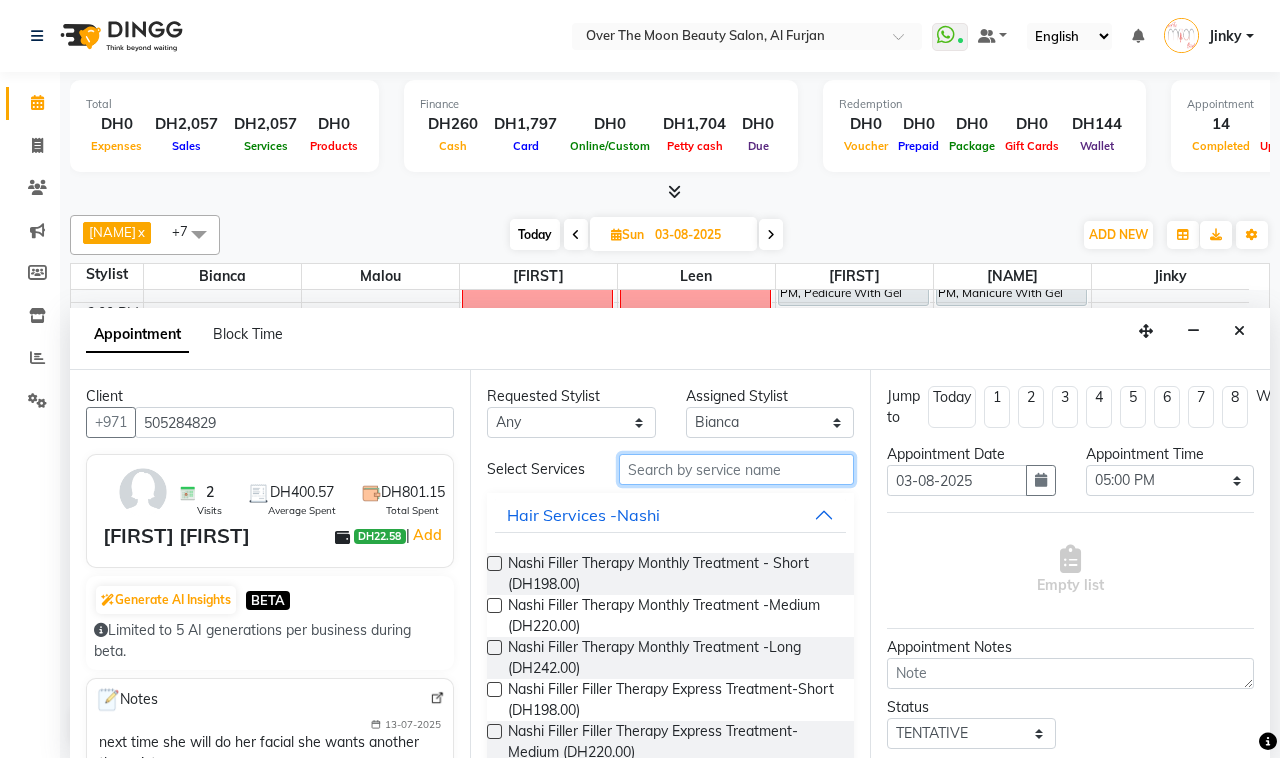 click at bounding box center [736, 469] 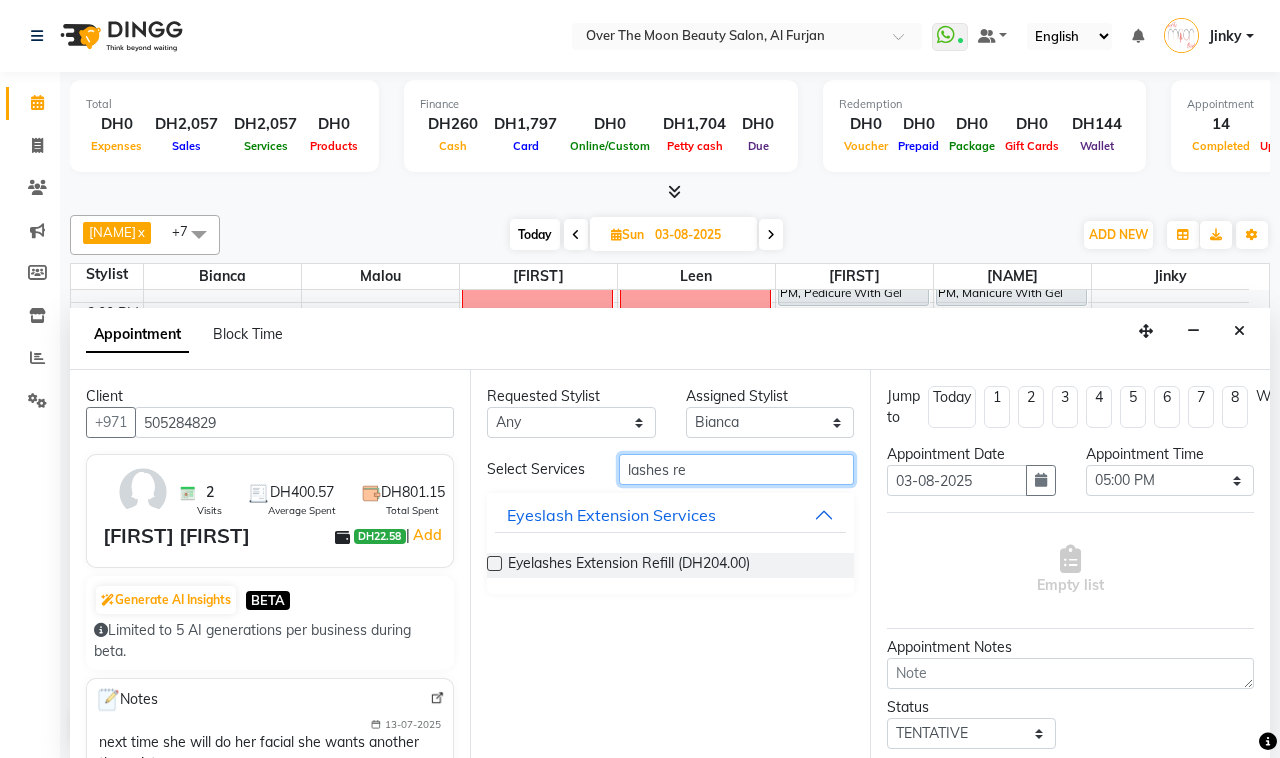 drag, startPoint x: 632, startPoint y: 476, endPoint x: 590, endPoint y: 476, distance: 42 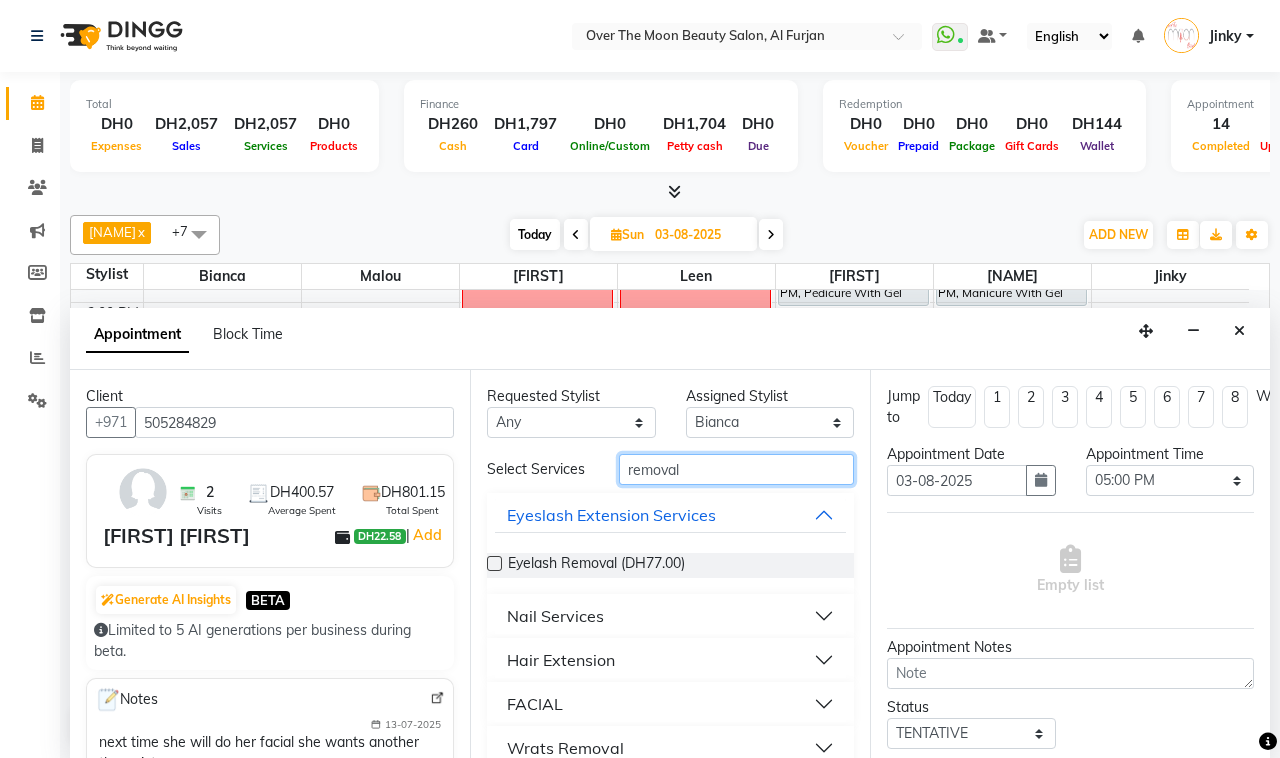 type on "removal" 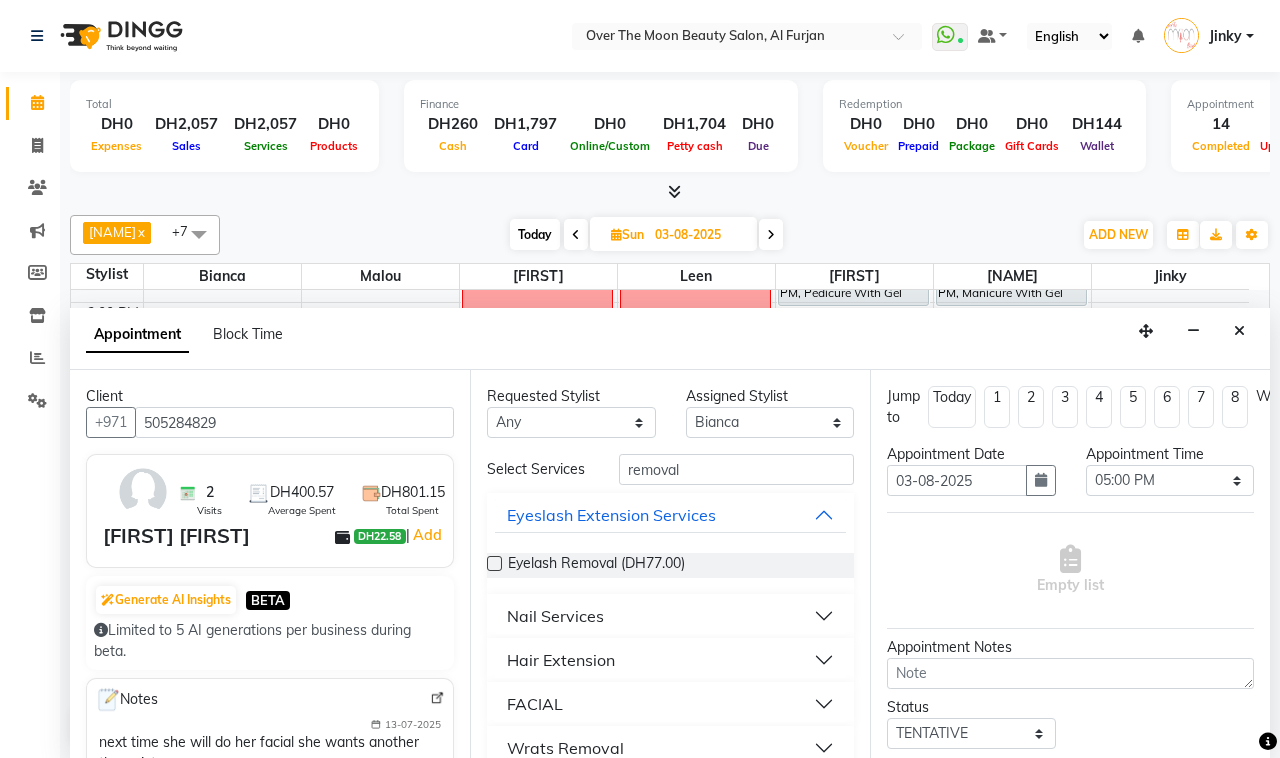 click at bounding box center [494, 563] 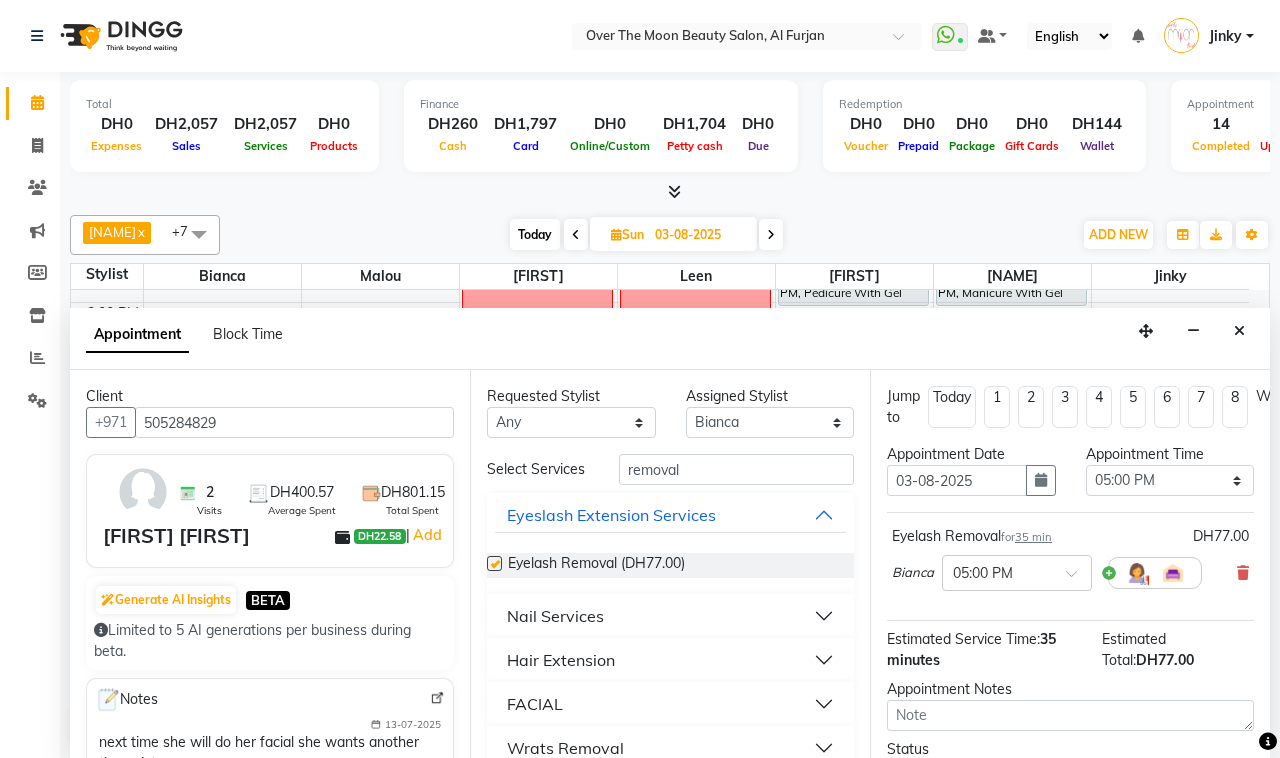 checkbox on "false" 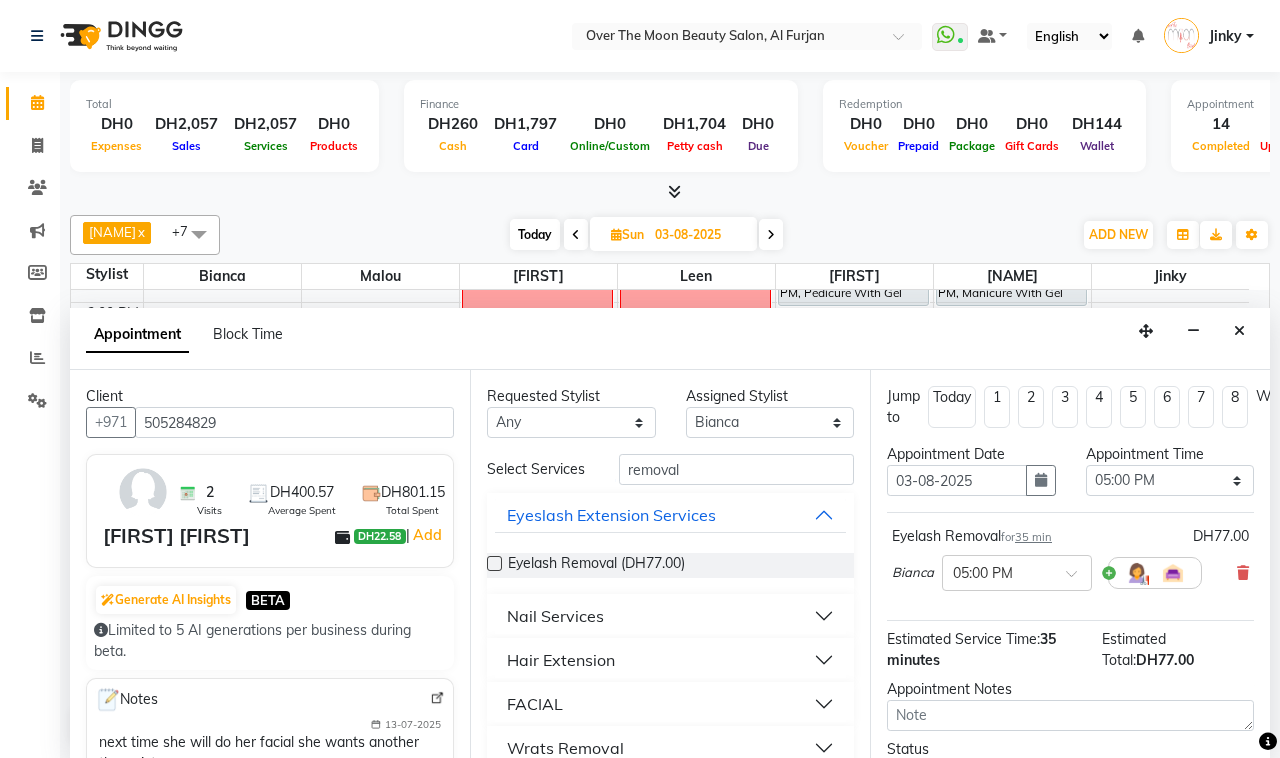 scroll, scrollTop: 178, scrollLeft: 0, axis: vertical 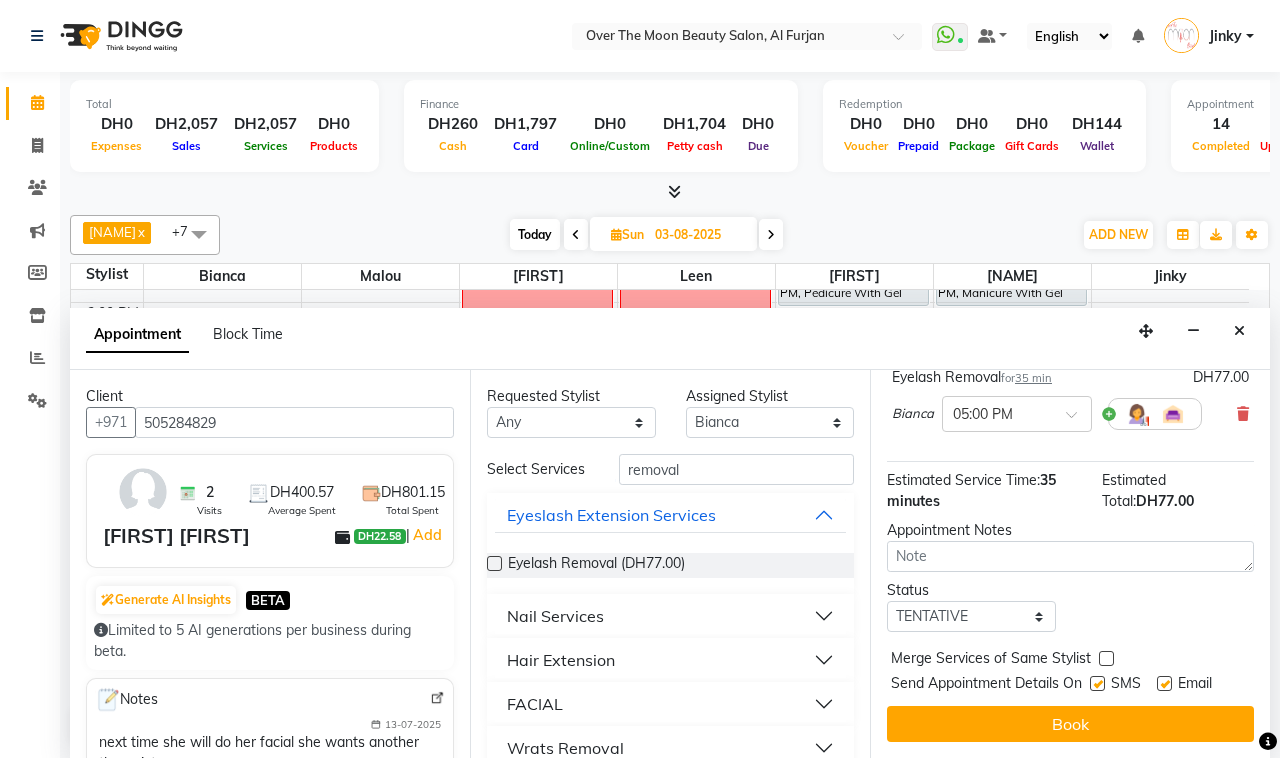click at bounding box center (1106, 658) 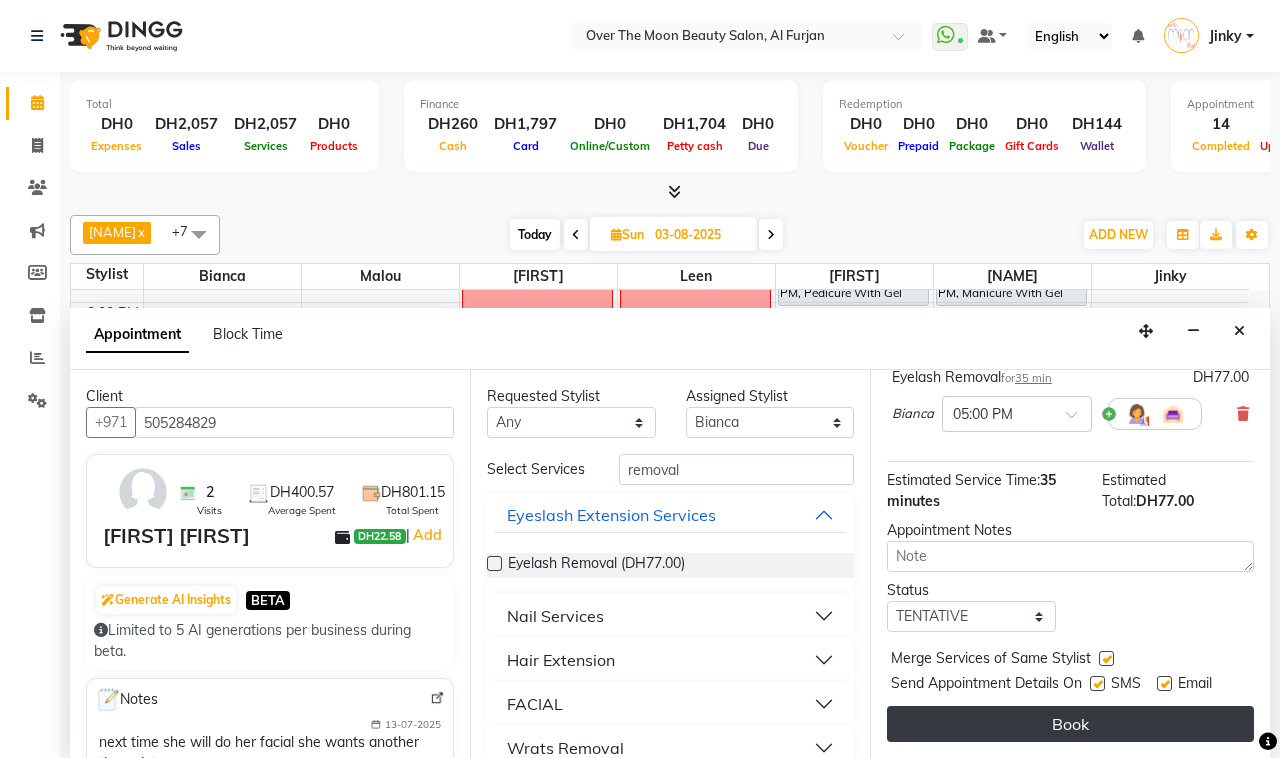click on "Book" at bounding box center (1070, 724) 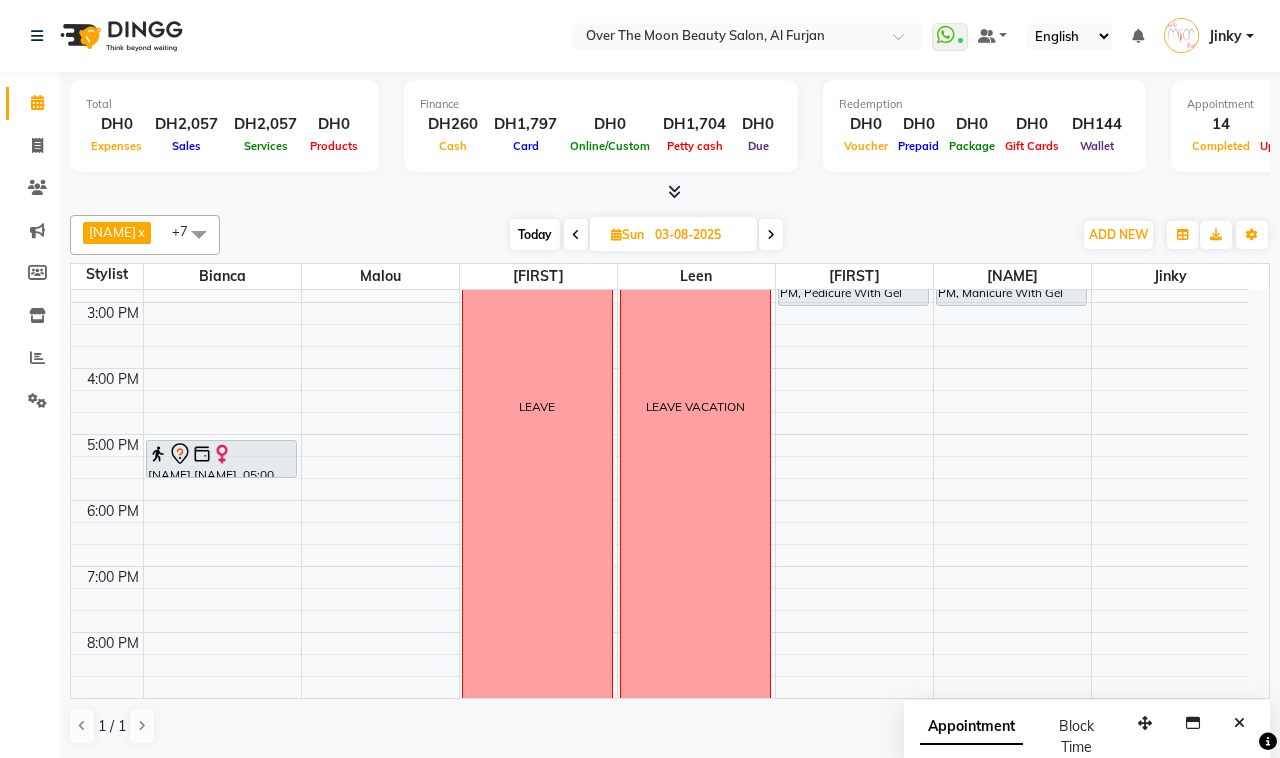 click on "Today" at bounding box center (535, 234) 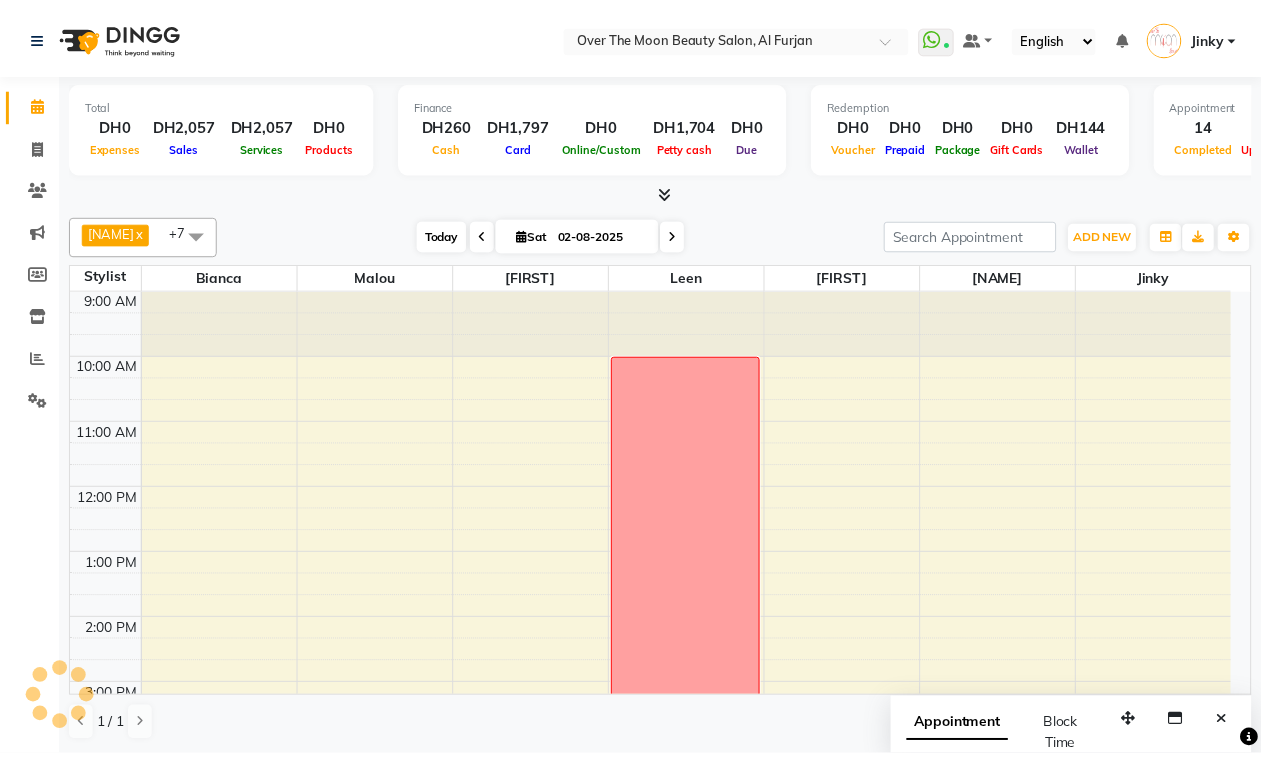 scroll, scrollTop: 592, scrollLeft: 0, axis: vertical 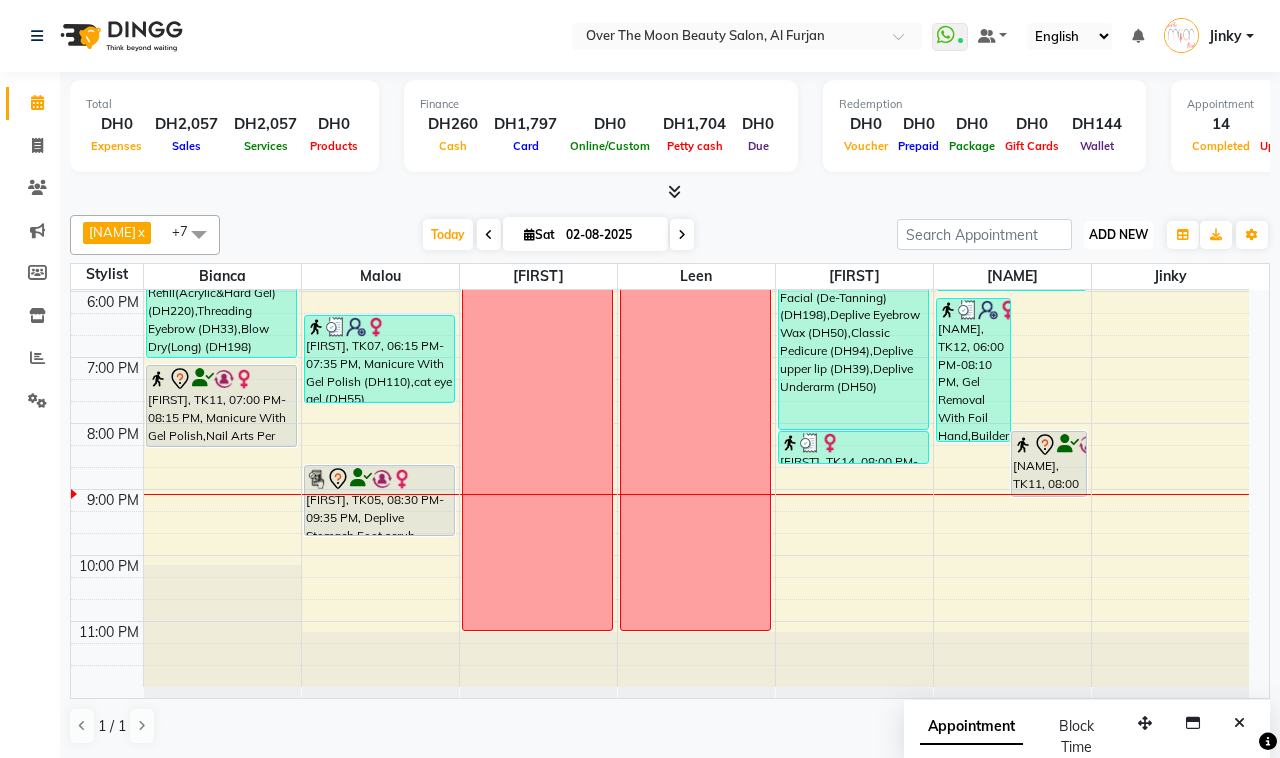 click on "ADD NEW" at bounding box center [1118, 234] 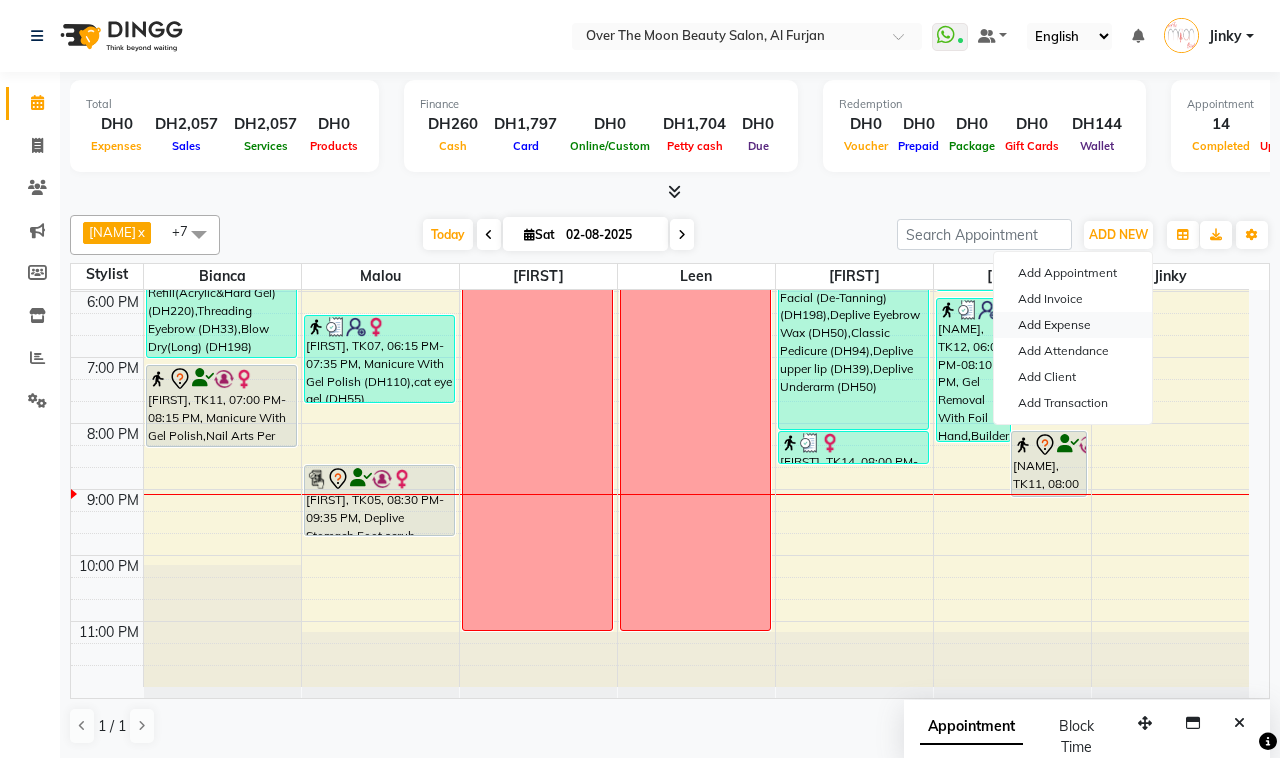 click on "Add Expense" at bounding box center (1073, 325) 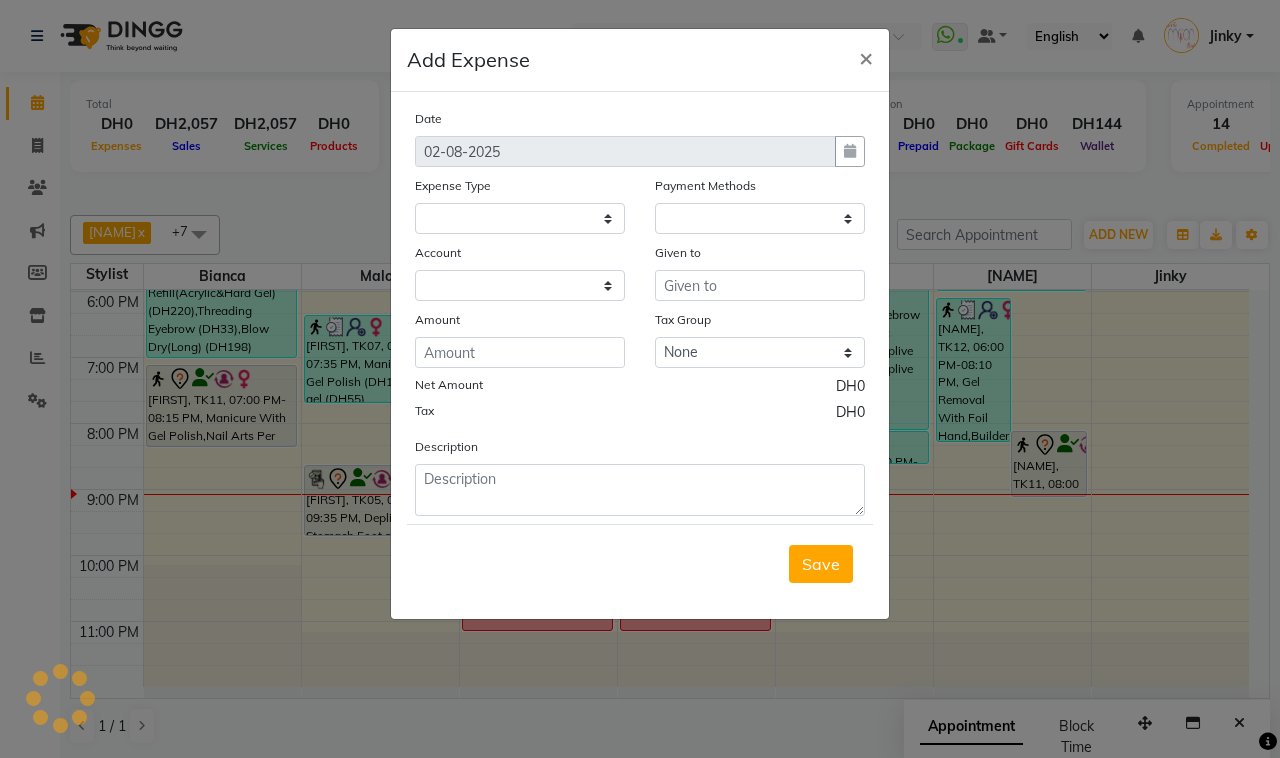 select on "2814" 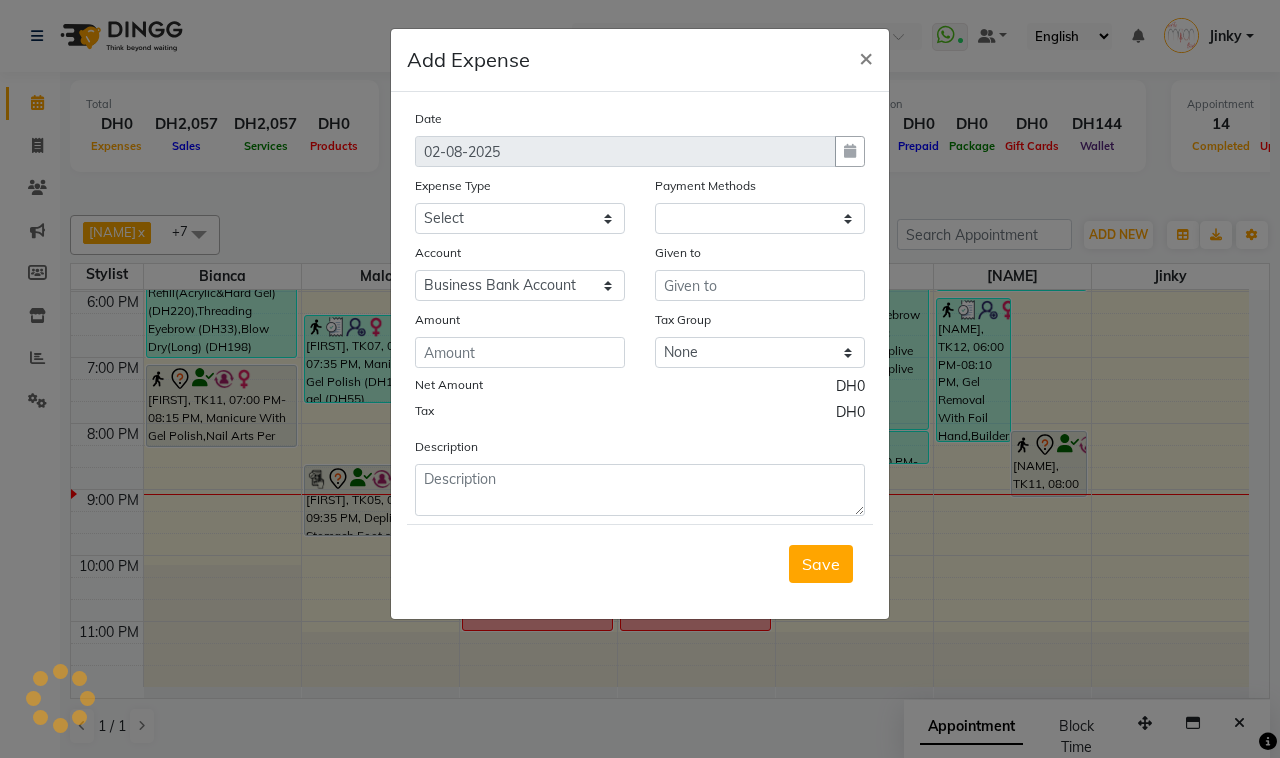 select on "1" 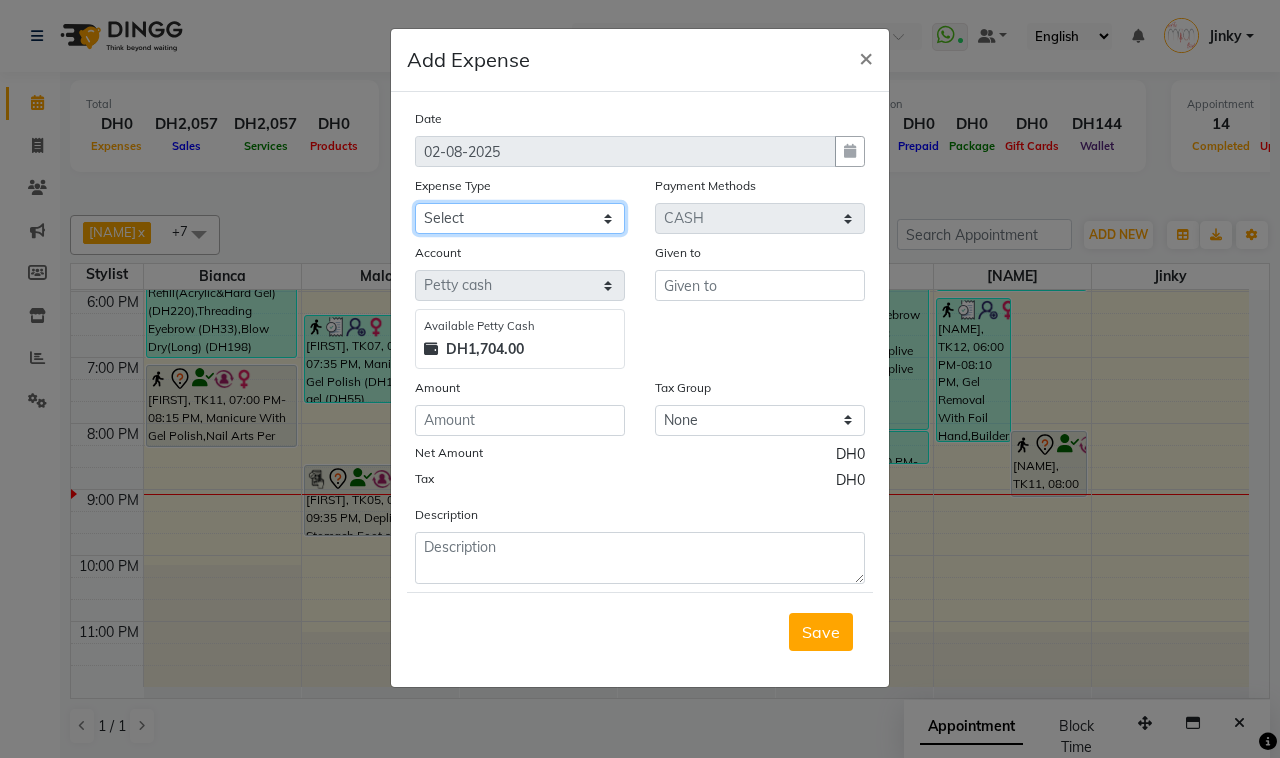 click on "Select Advance Salary Bank charges Car maintenance  Cash transfer to bank Cash transfer to hub Client Snacks Clinical charges Commission Equipment Fuel Govt fee Incentive Insurance International purchase Laundry  Payment Loan Repayment Maintenance Marketing Miscellaneous MRA nn Other Pantry Pharmacy Product Rent Salary Staff Snacks Supplier Tax Tea & Refreshment Tips Transportation Reimbursement Utilities water" 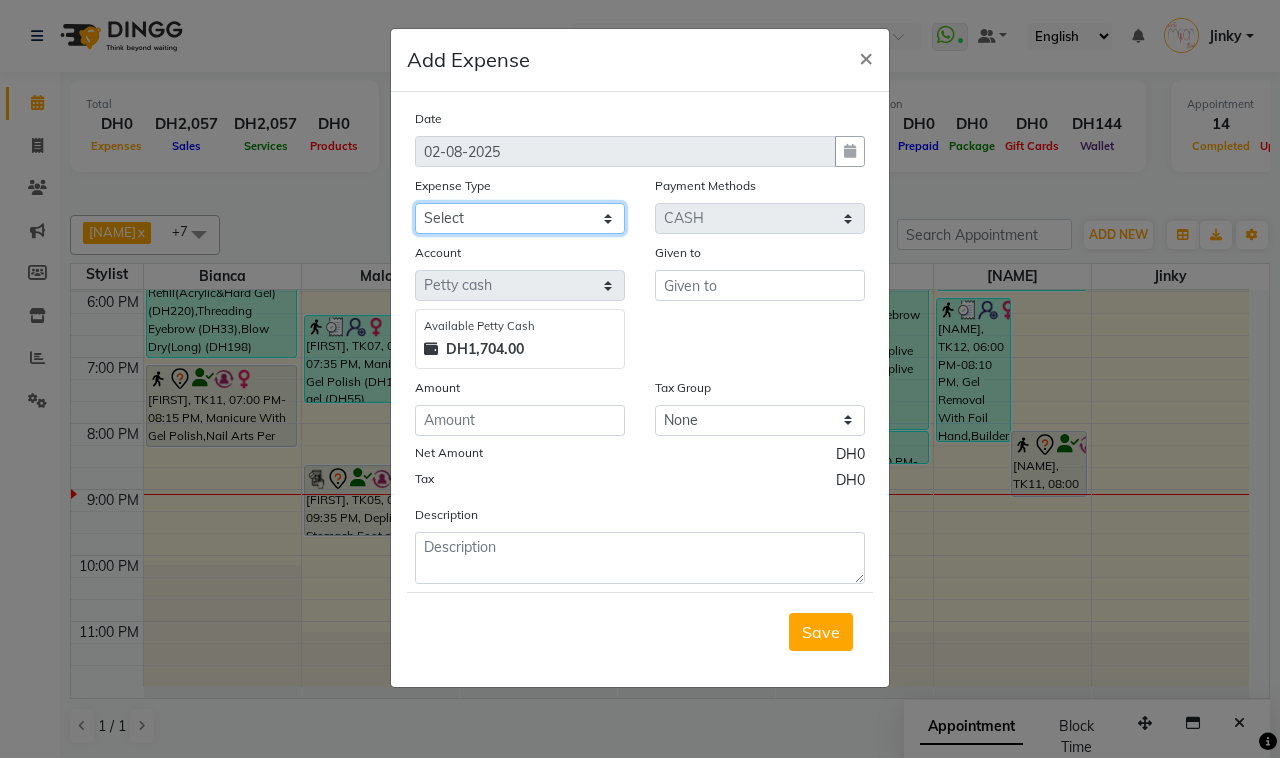 select on "4361" 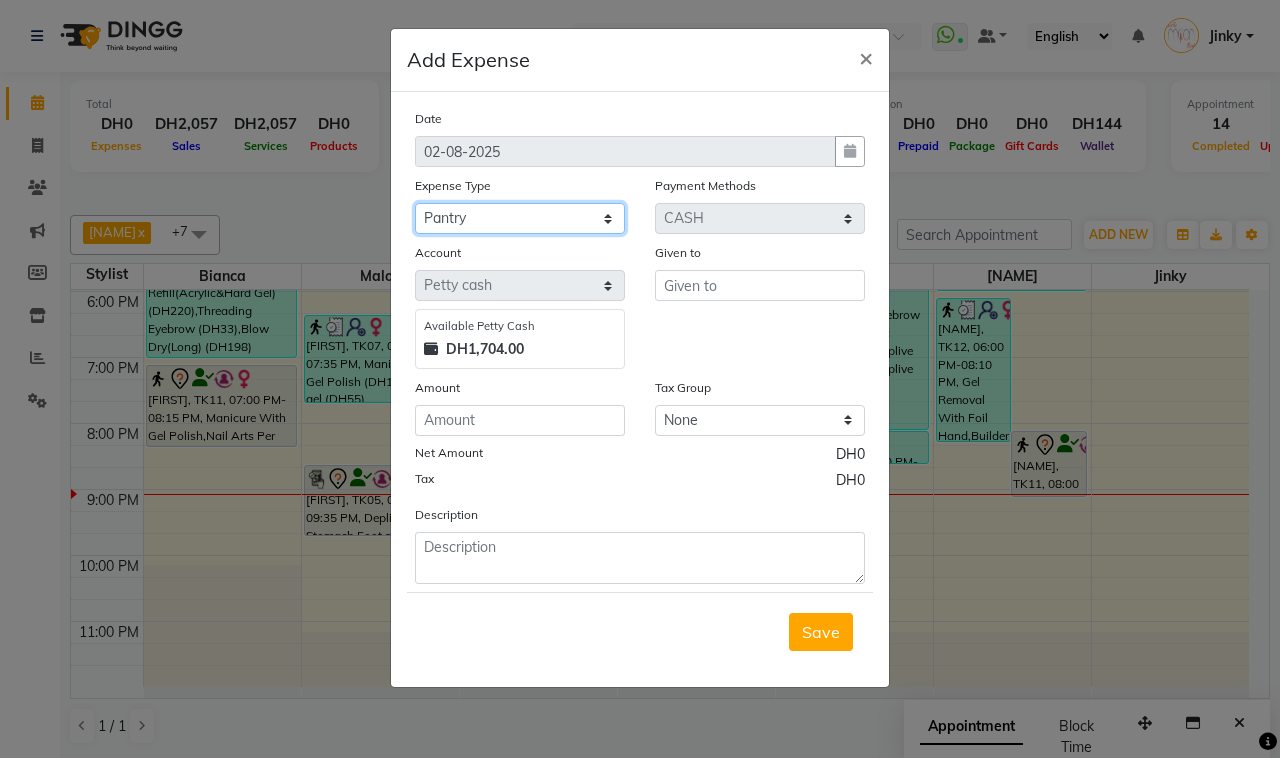 click on "Select Advance Salary Bank charges Car maintenance  Cash transfer to bank Cash transfer to hub Client Snacks Clinical charges Commission Equipment Fuel Govt fee Incentive Insurance International purchase Laundry  Payment Loan Repayment Maintenance Marketing Miscellaneous MRA nn Other Pantry Pharmacy Product Rent Salary Staff Snacks Supplier Tax Tea & Refreshment Tips Transportation Reimbursement Utilities water" 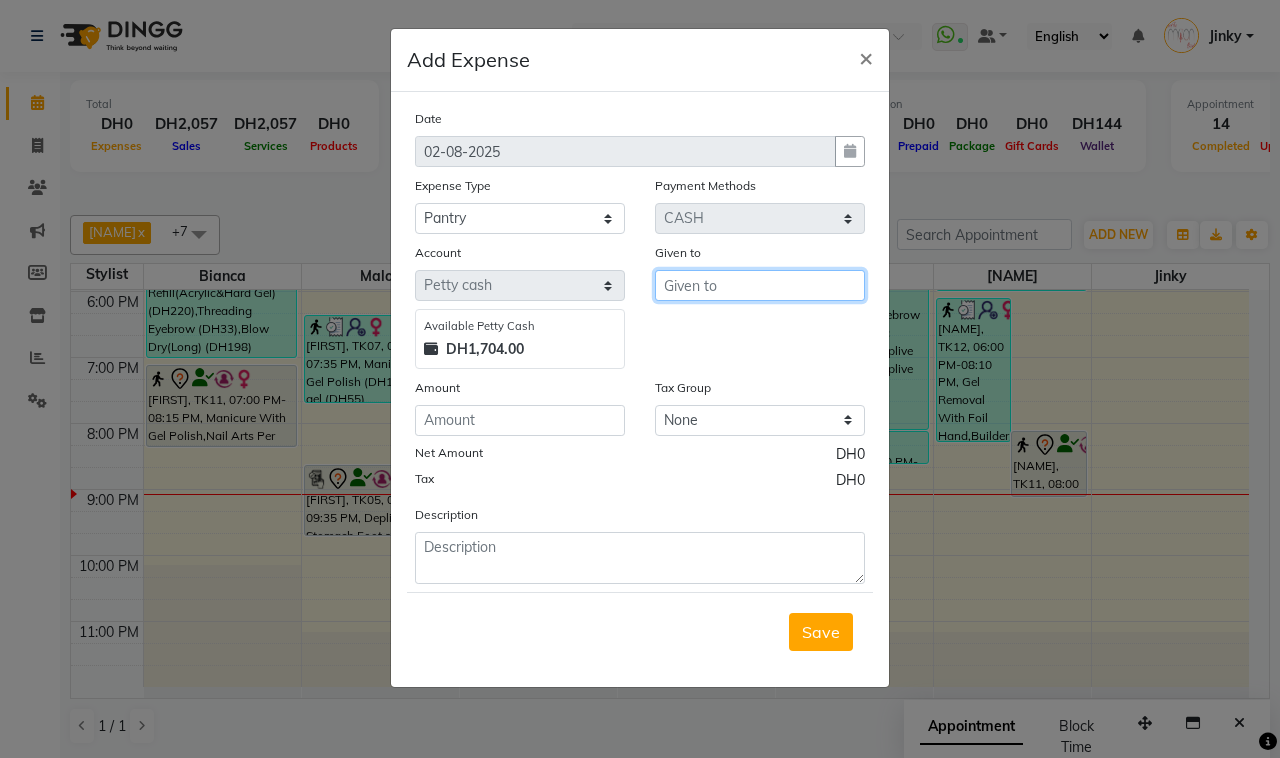 click at bounding box center (760, 285) 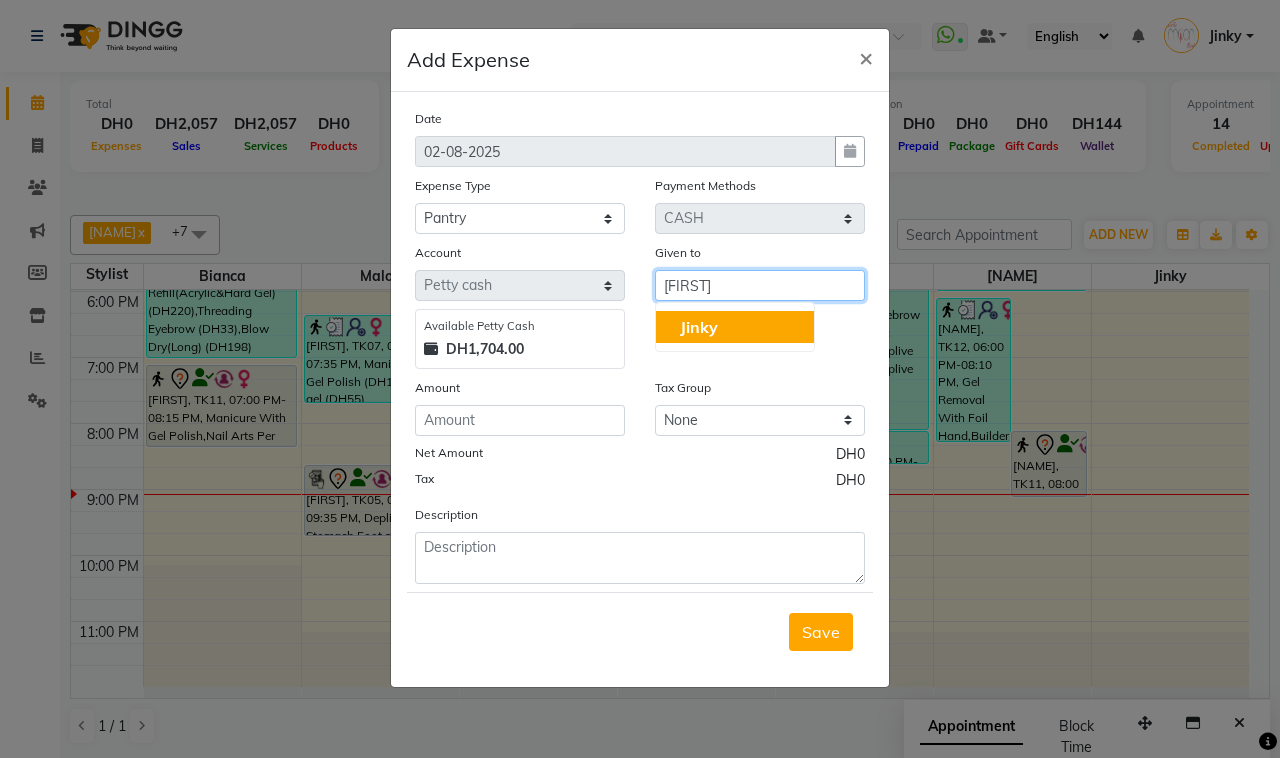 click on "Jinky" 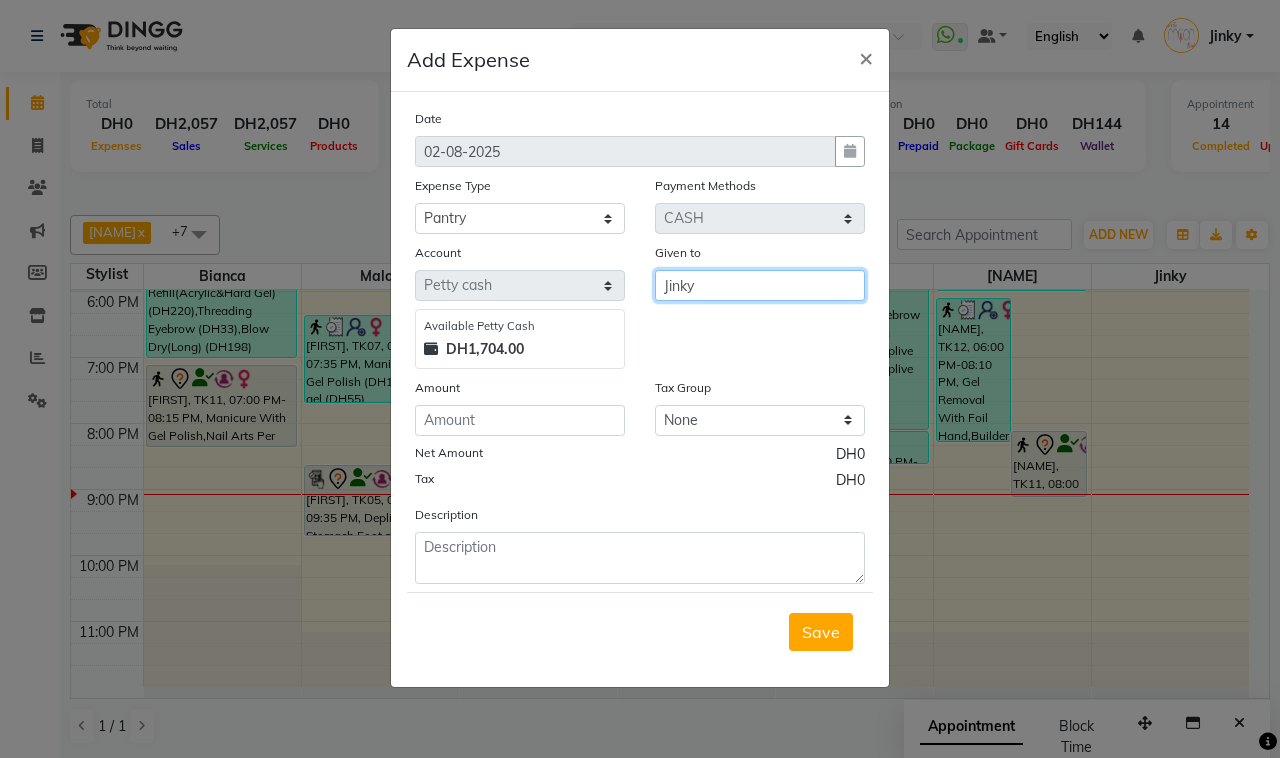 type on "Jinky" 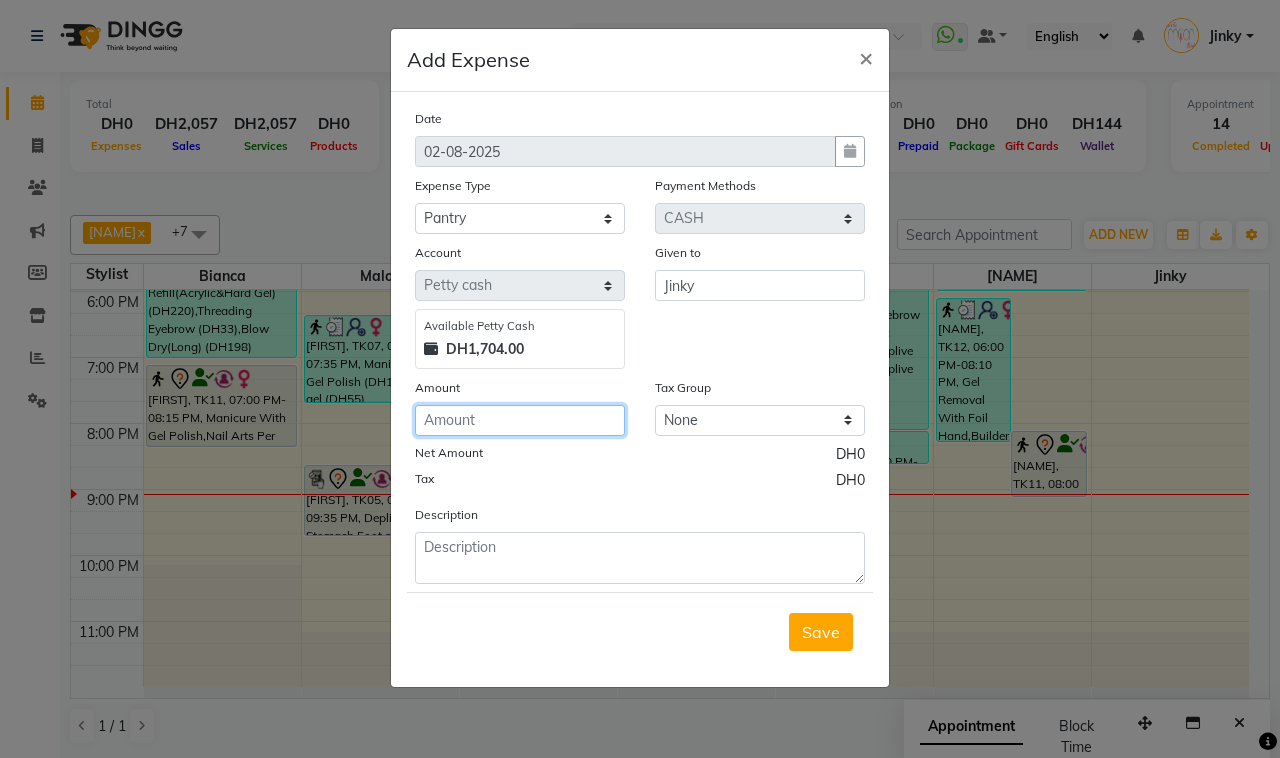click 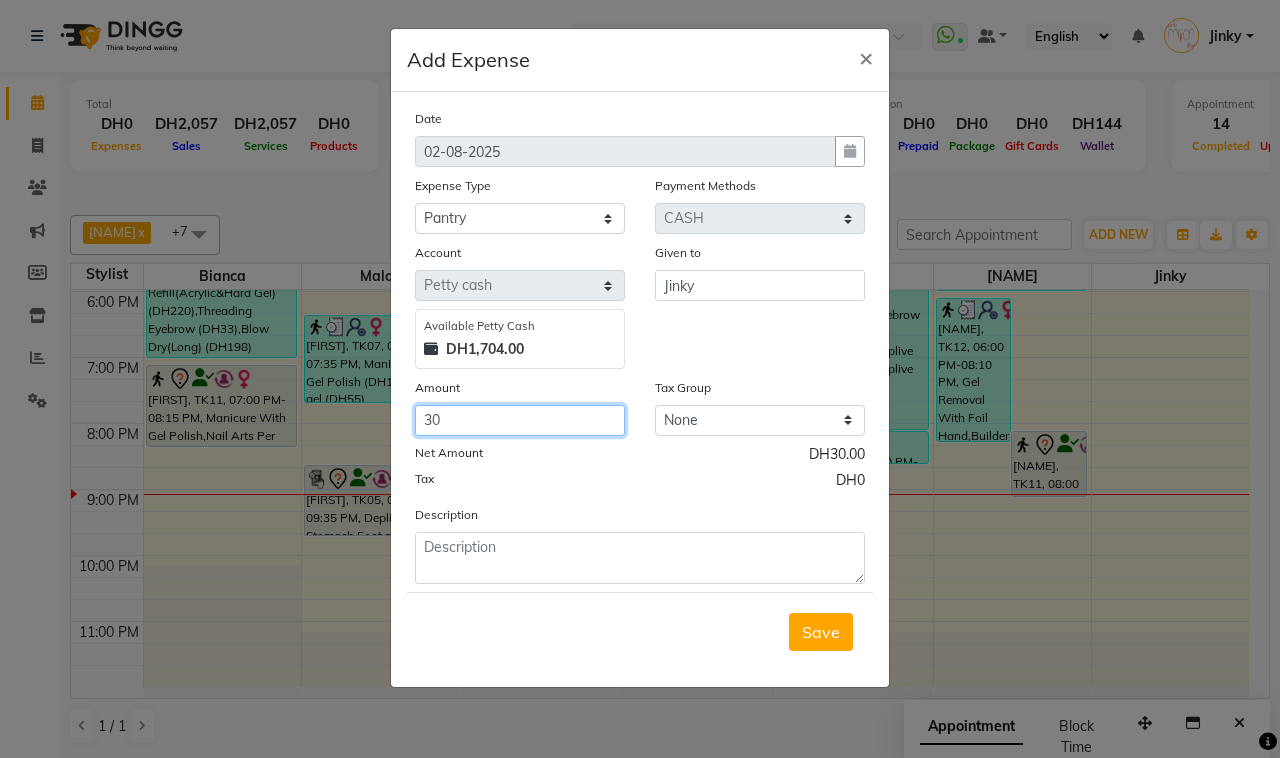type on "30" 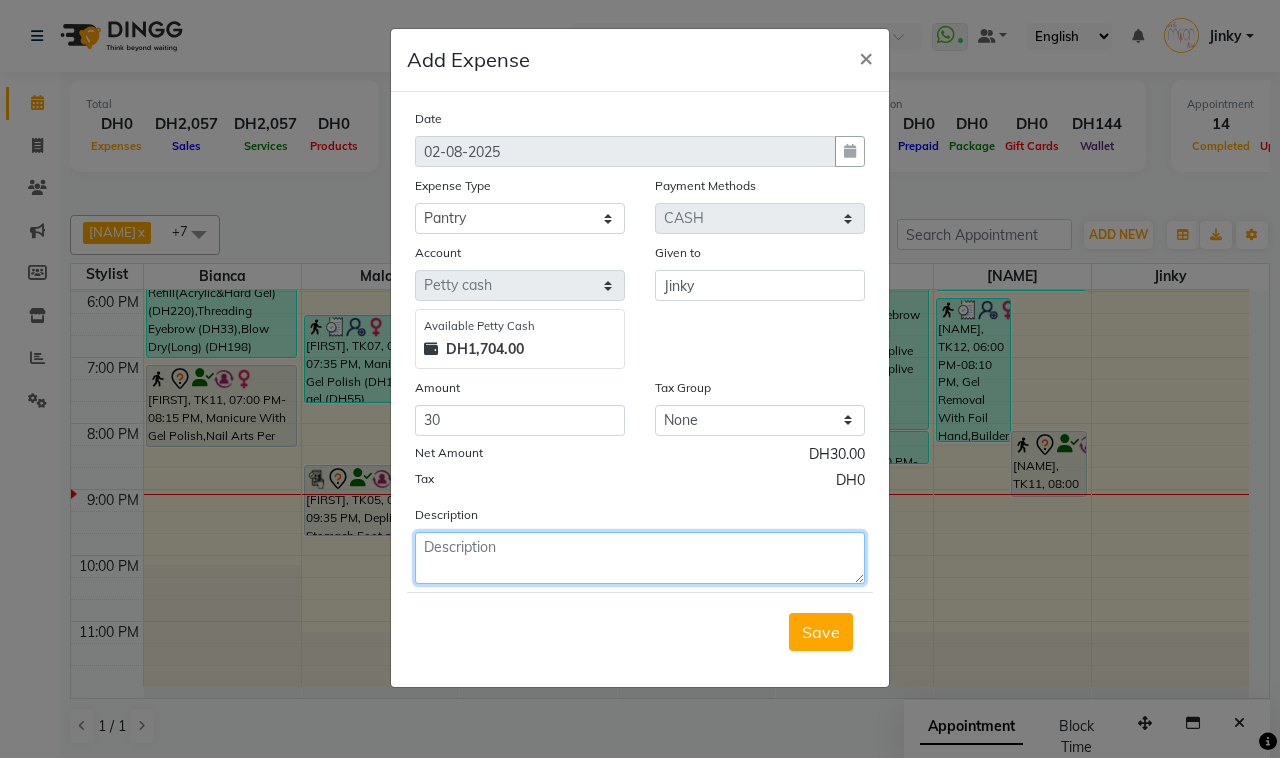 click 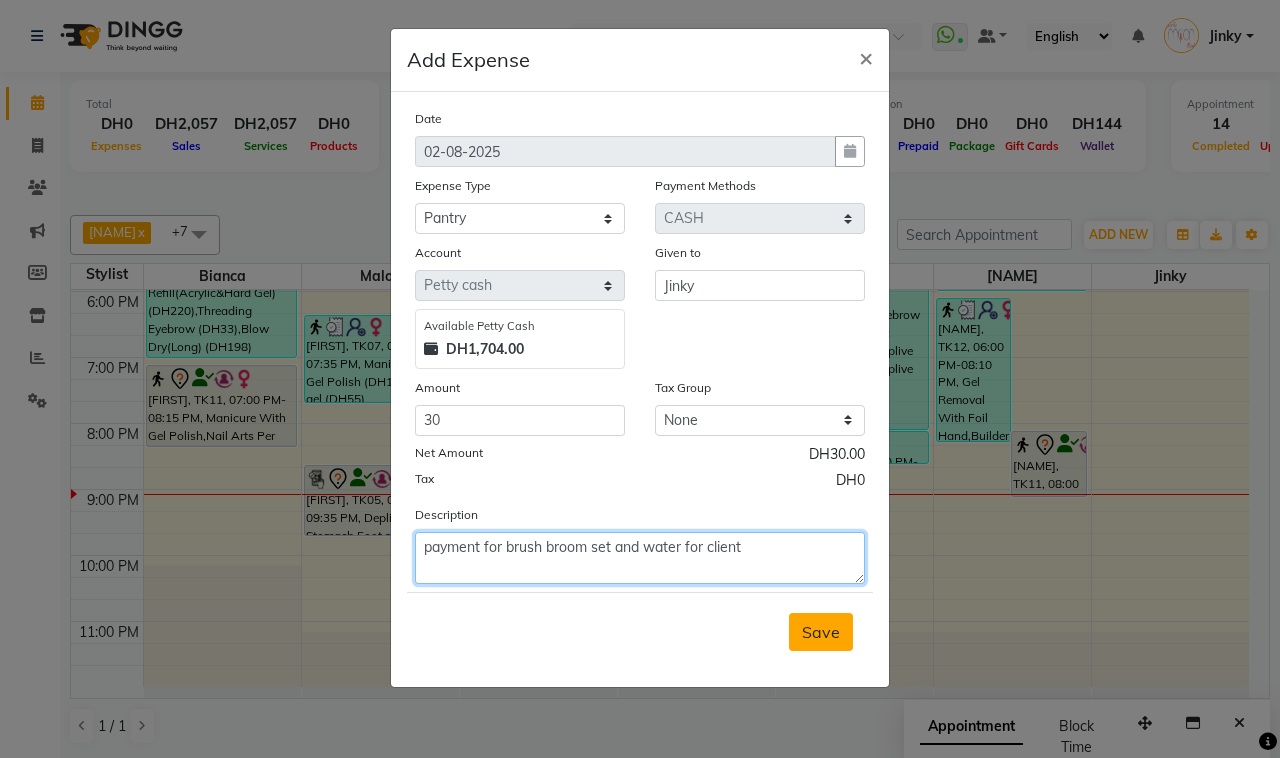 type on "payment for brush broom set and water for client" 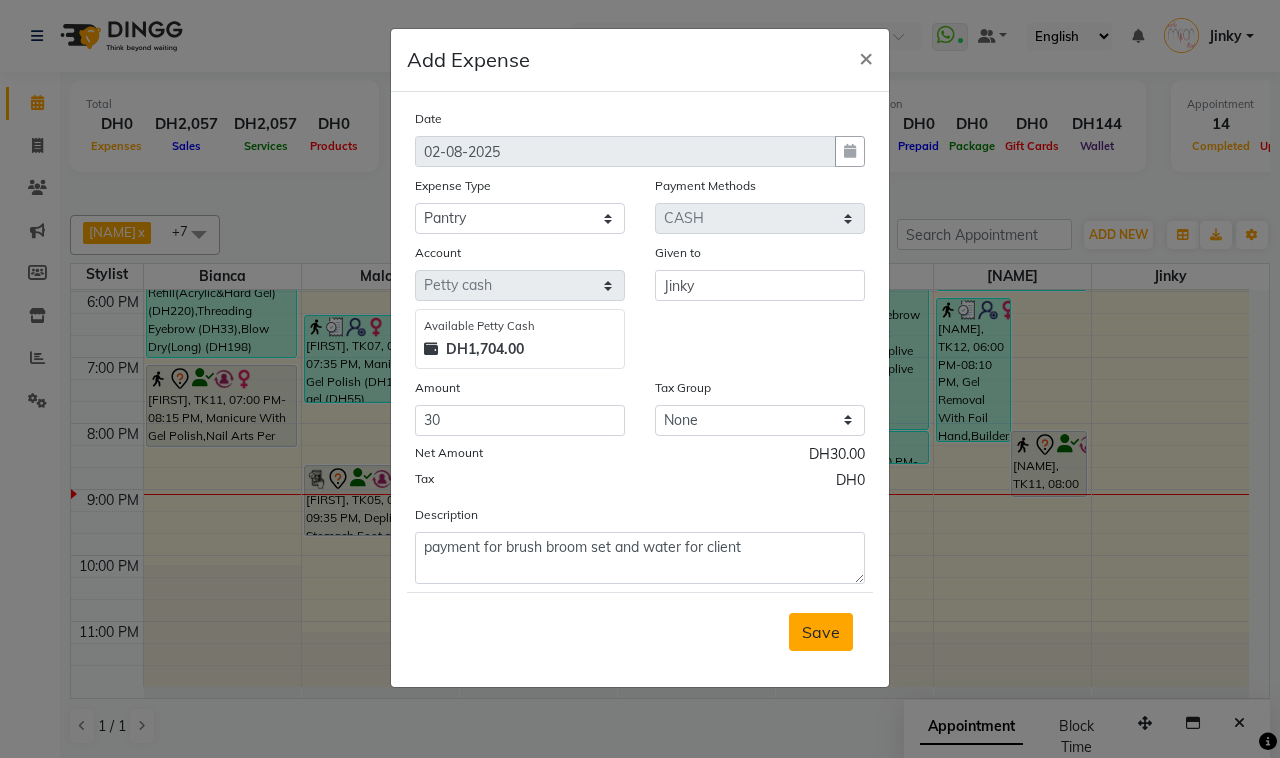 click on "Save" at bounding box center [821, 632] 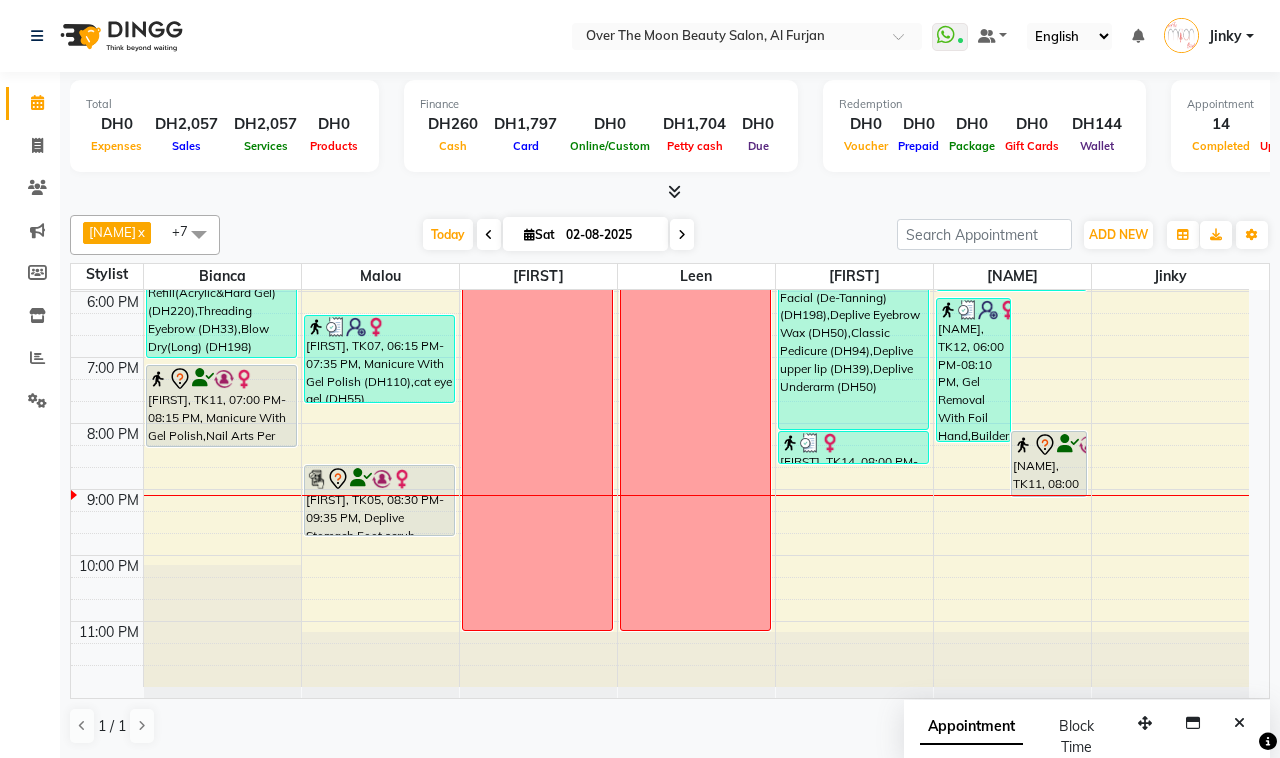 click on "Dipti Singh, TK11, 08:00 PM-09:00 PM, Pedicure With Gel Polish" at bounding box center [1049, 464] 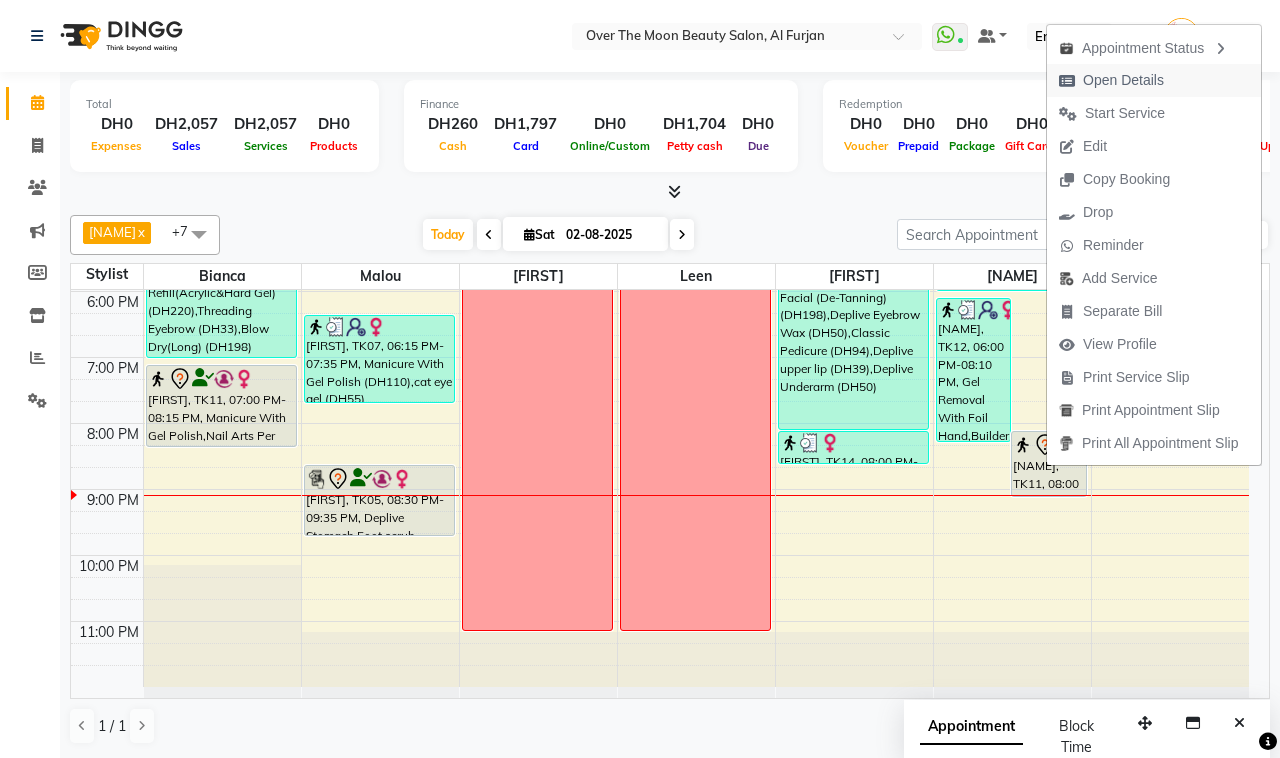 click on "Open Details" at bounding box center (1123, 80) 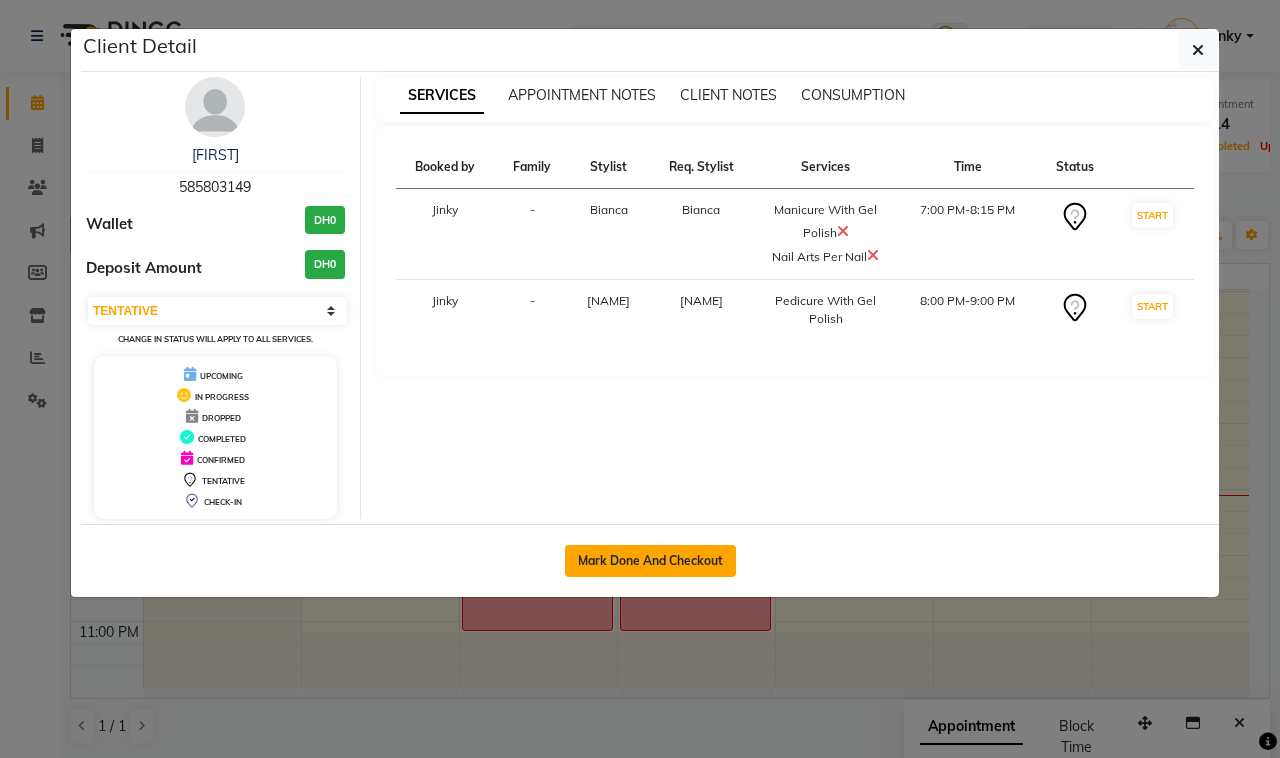 click on "Mark Done And Checkout" 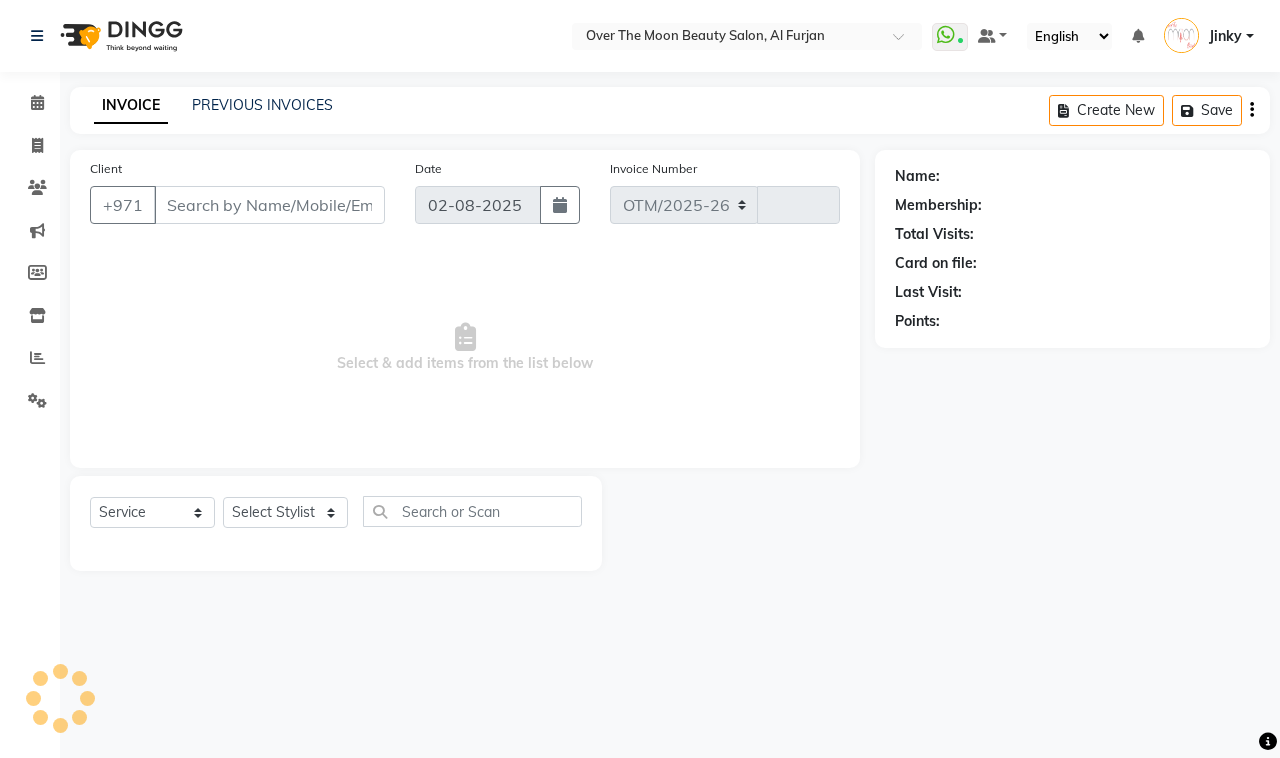 select on "3996" 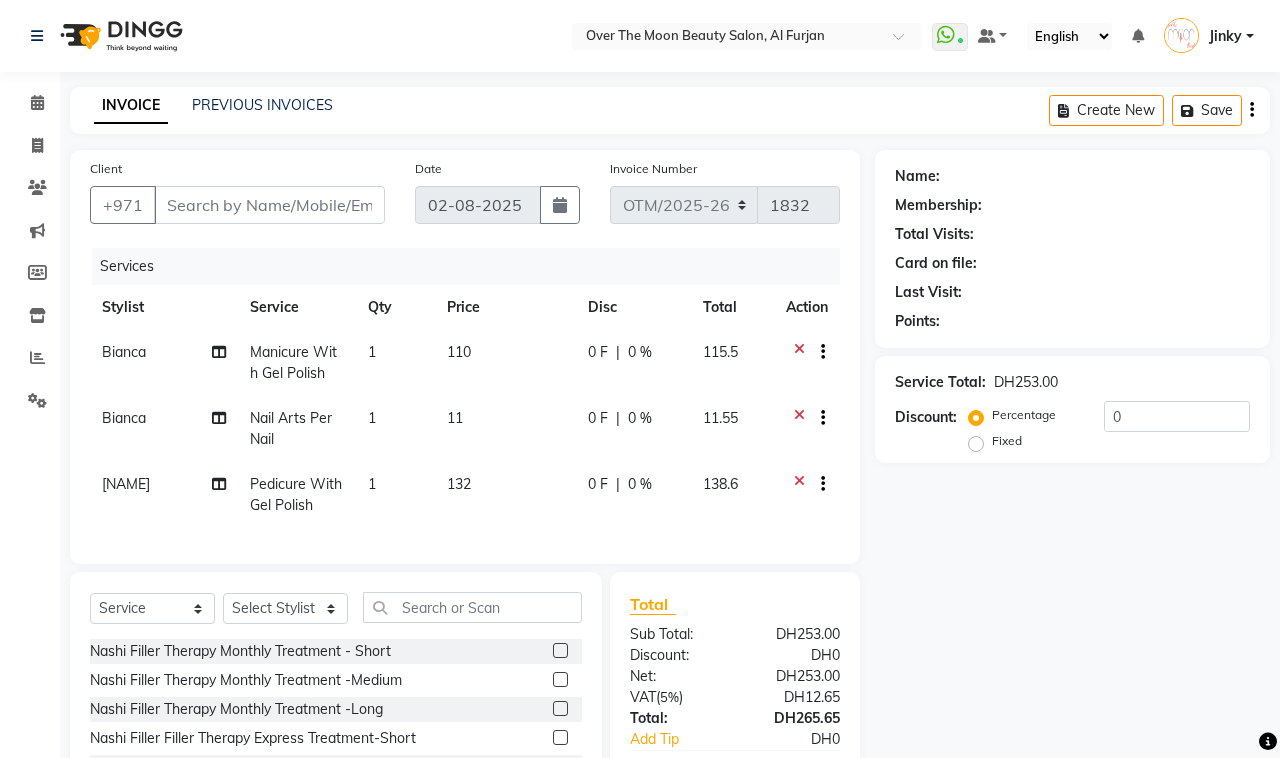 type on "585803149" 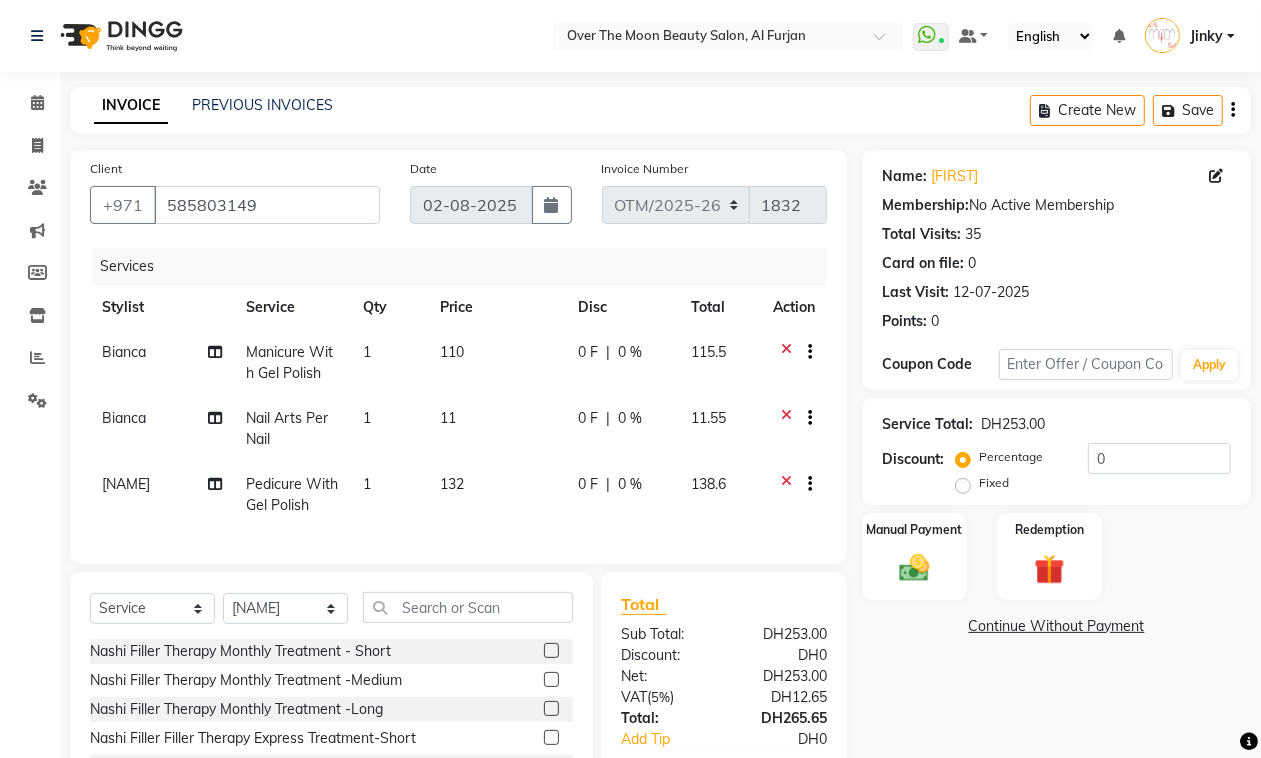 click on "0 F" 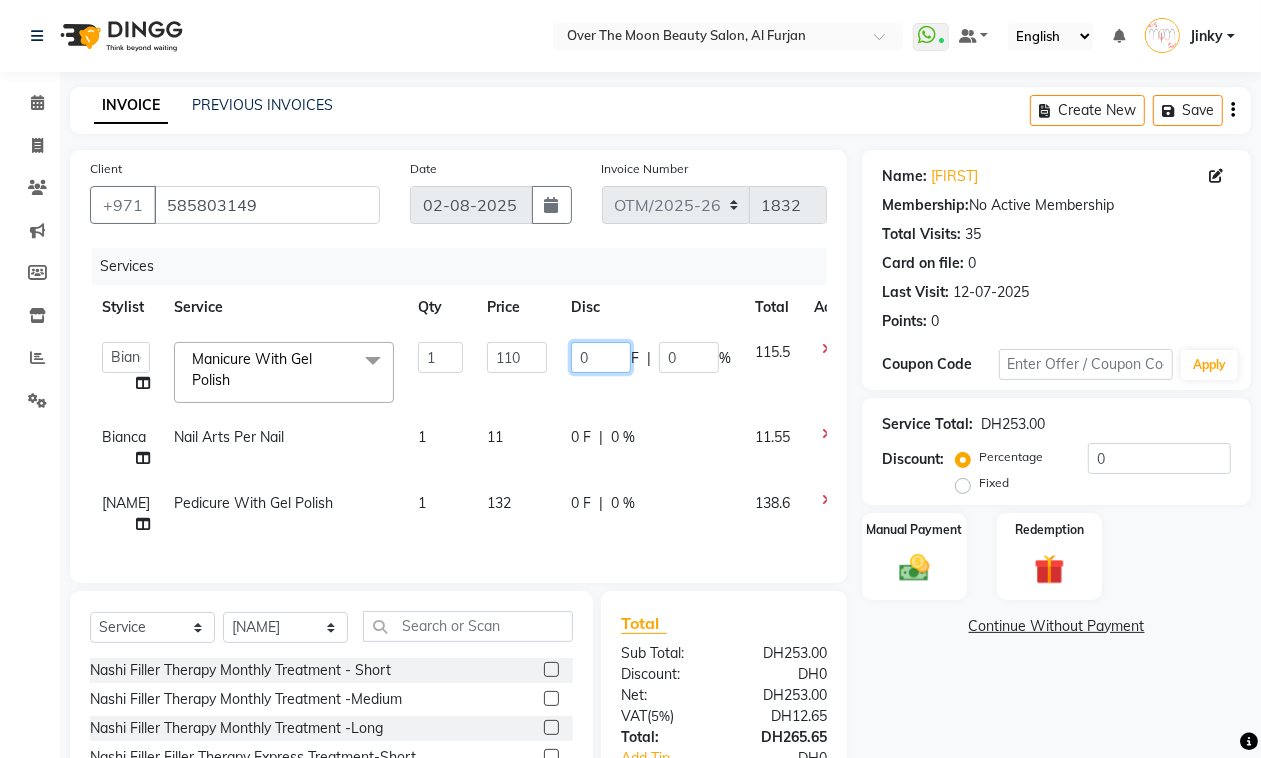 drag, startPoint x: 572, startPoint y: 386, endPoint x: 562, endPoint y: 393, distance: 12.206555 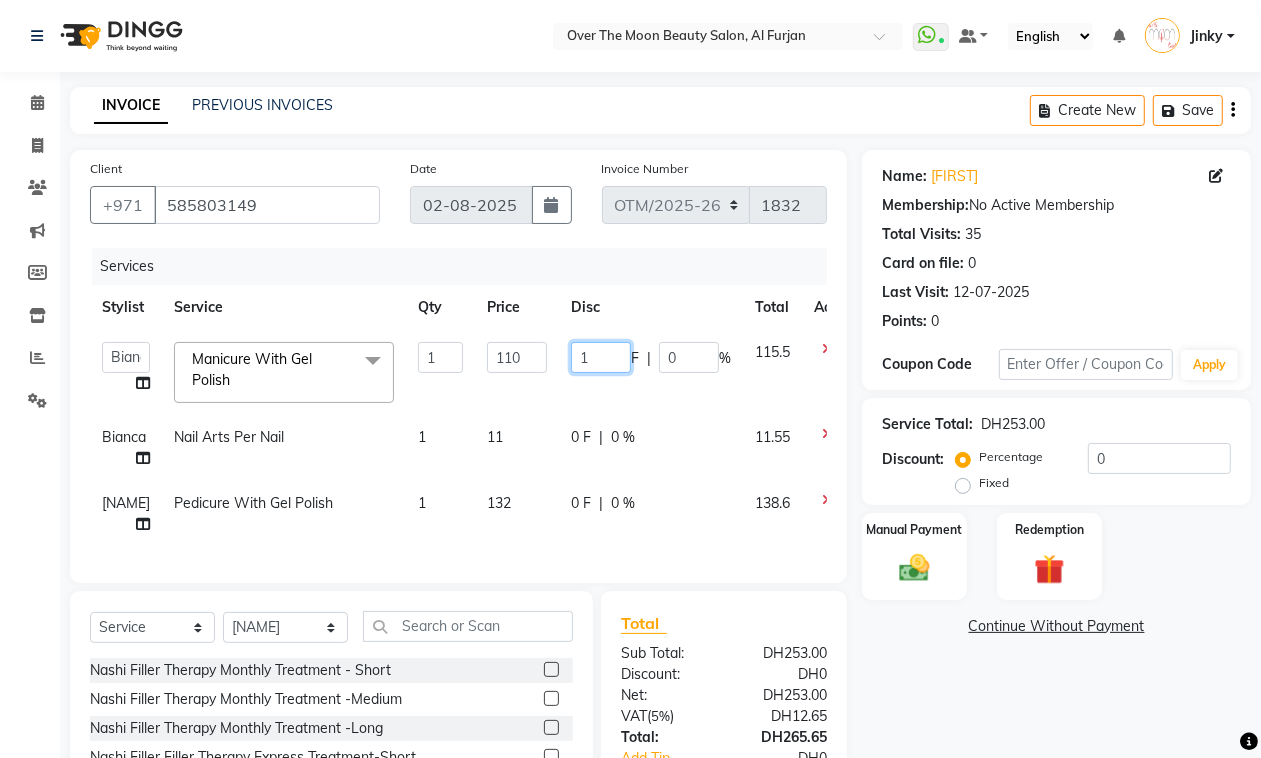 type on "10" 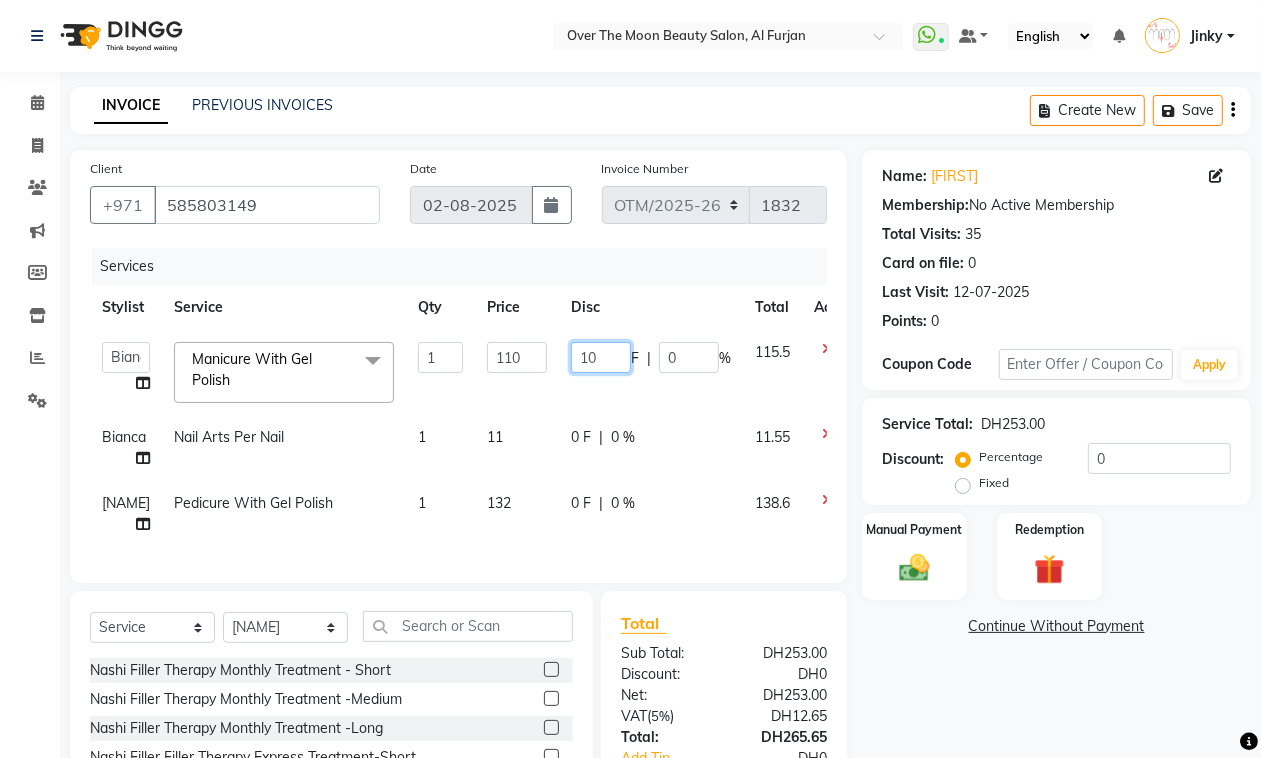 drag, startPoint x: 595, startPoint y: 356, endPoint x: 575, endPoint y: 363, distance: 21.189621 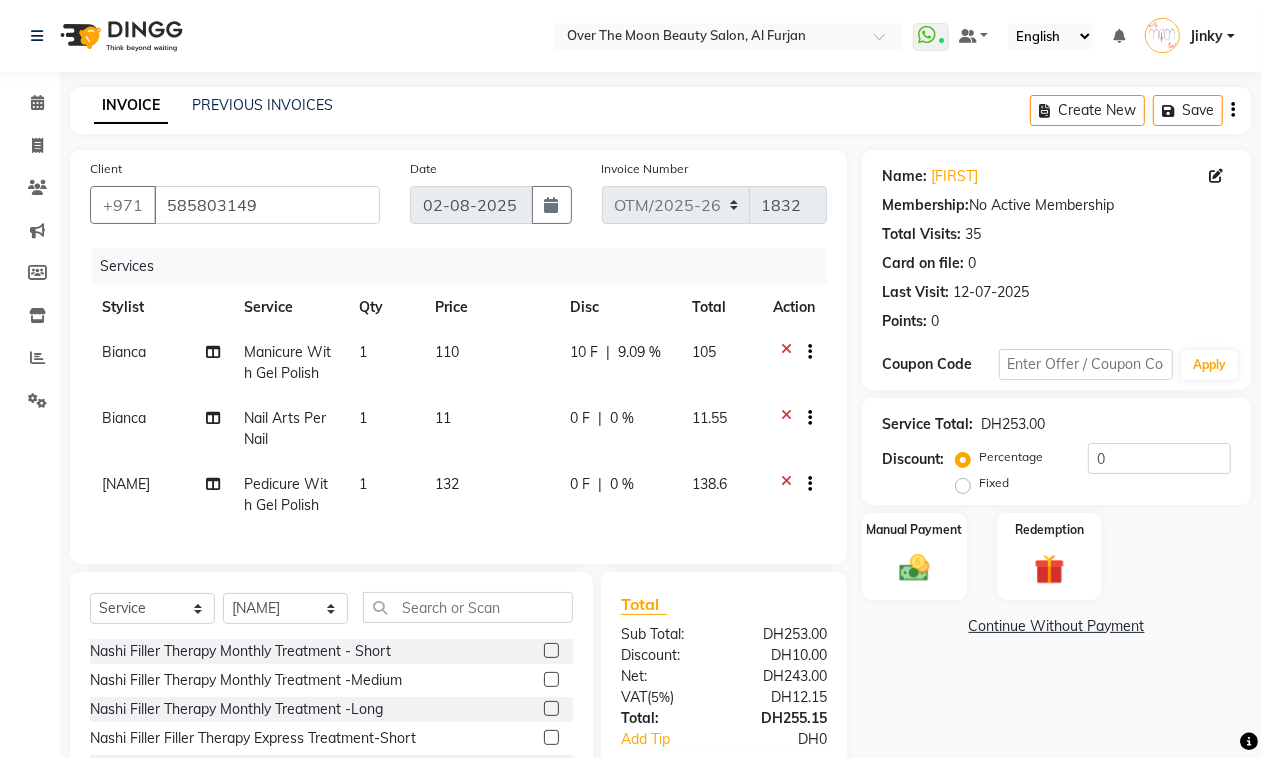 click on "0 F | 0 %" 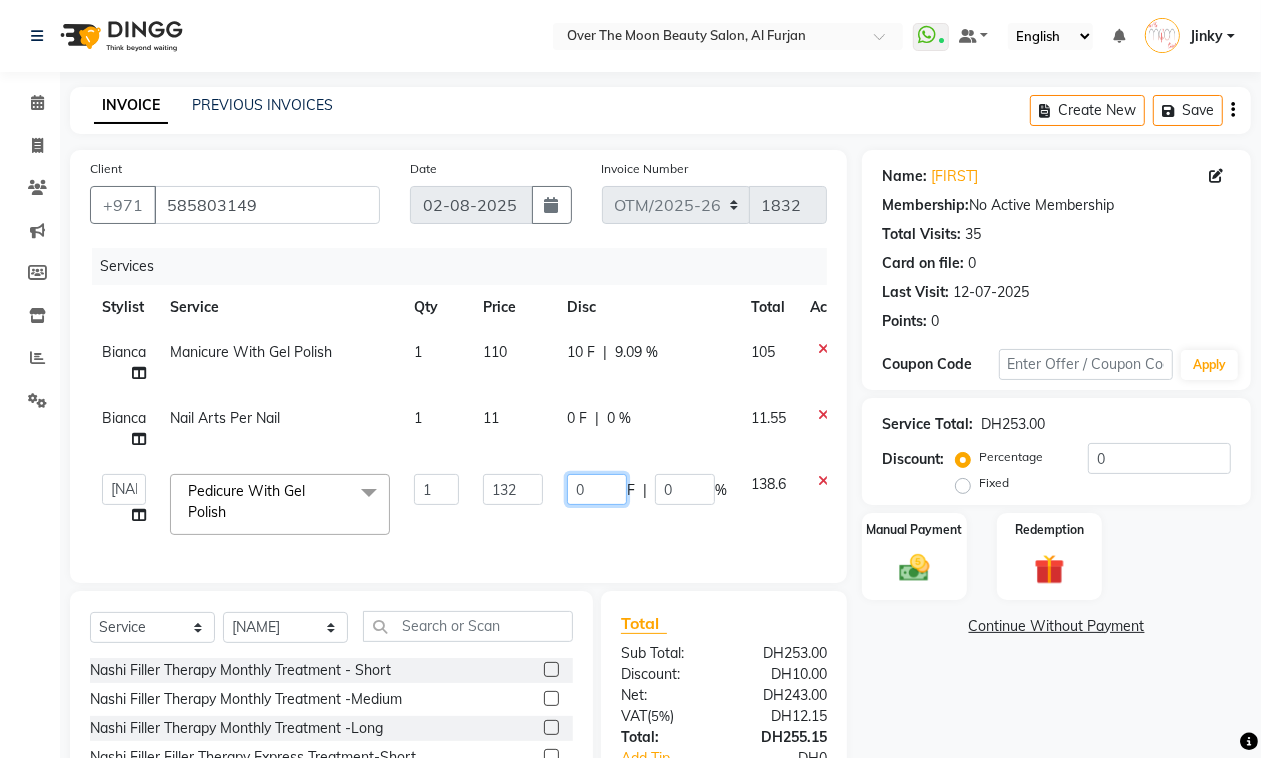 drag, startPoint x: 586, startPoint y: 488, endPoint x: 546, endPoint y: 541, distance: 66.4003 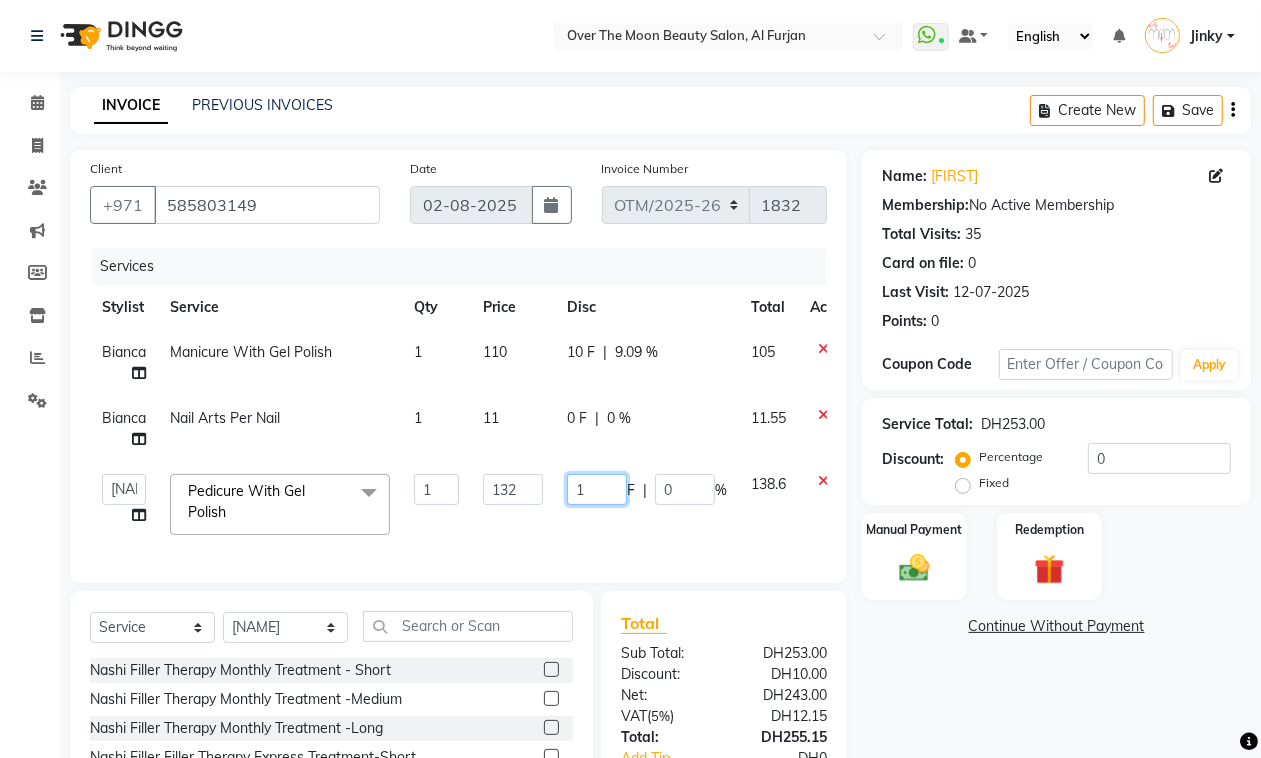 type on "12" 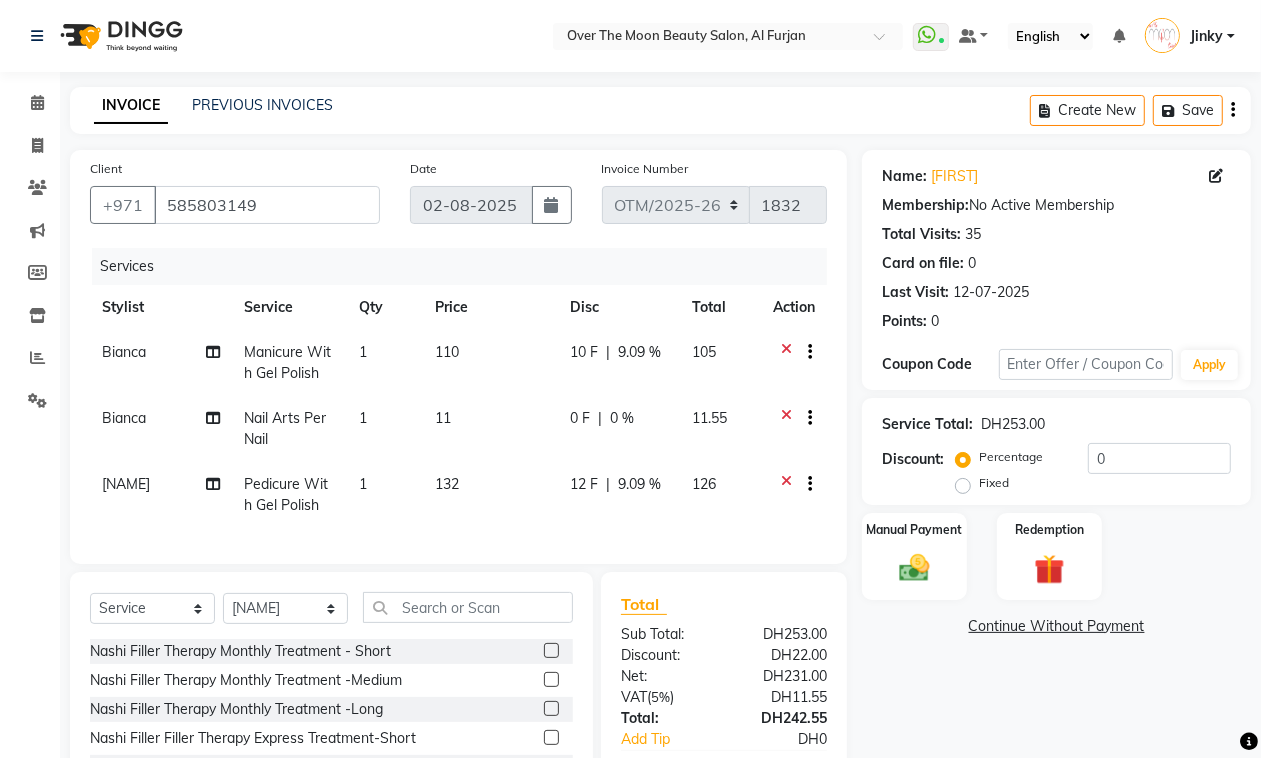 click on "Services Stylist Service Qty Price Disc Total Action Bianca Manicure With Gel Polish 1 110 10 F | 9.09 % 105 Bianca Nail Arts Per Nail 1 11 0 F | 0 % 11.55 Jeewan Pedicure With Gel Polish 1 132 12 F | 9.09 % 126" 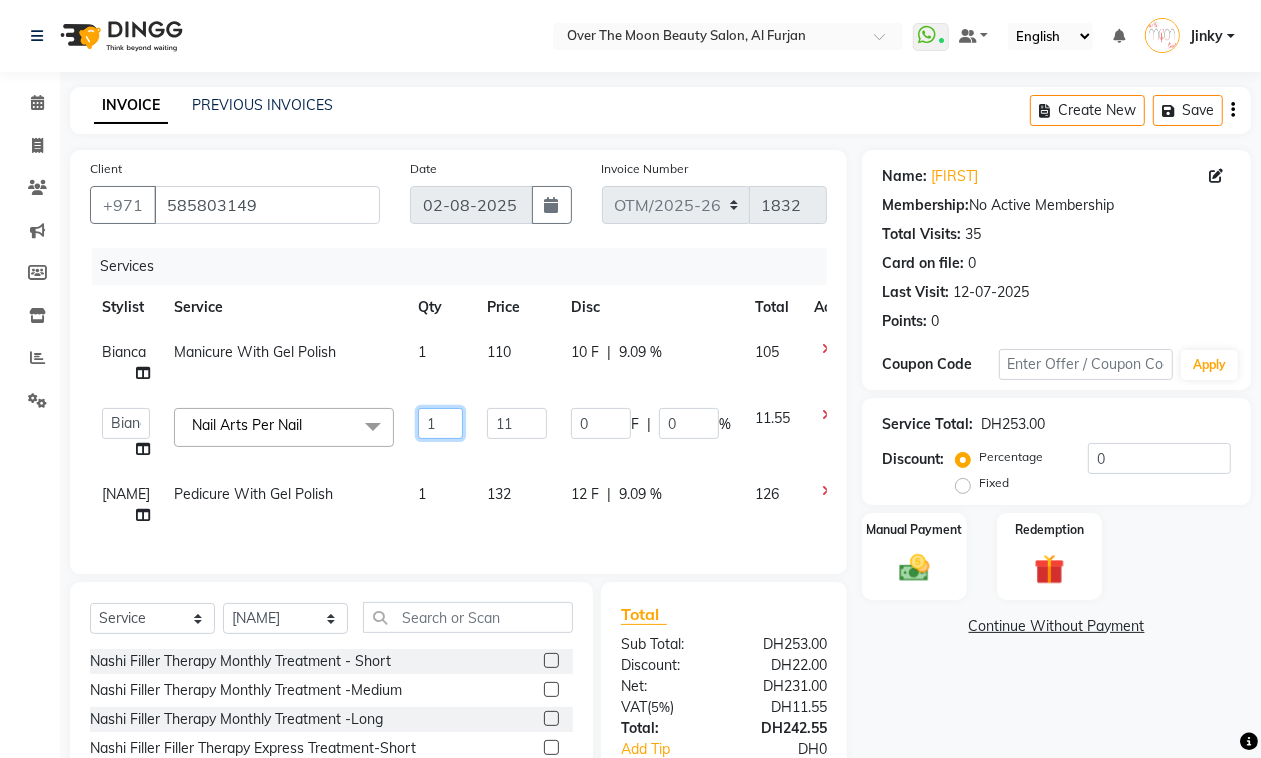 drag, startPoint x: 443, startPoint y: 417, endPoint x: 385, endPoint y: 470, distance: 78.56844 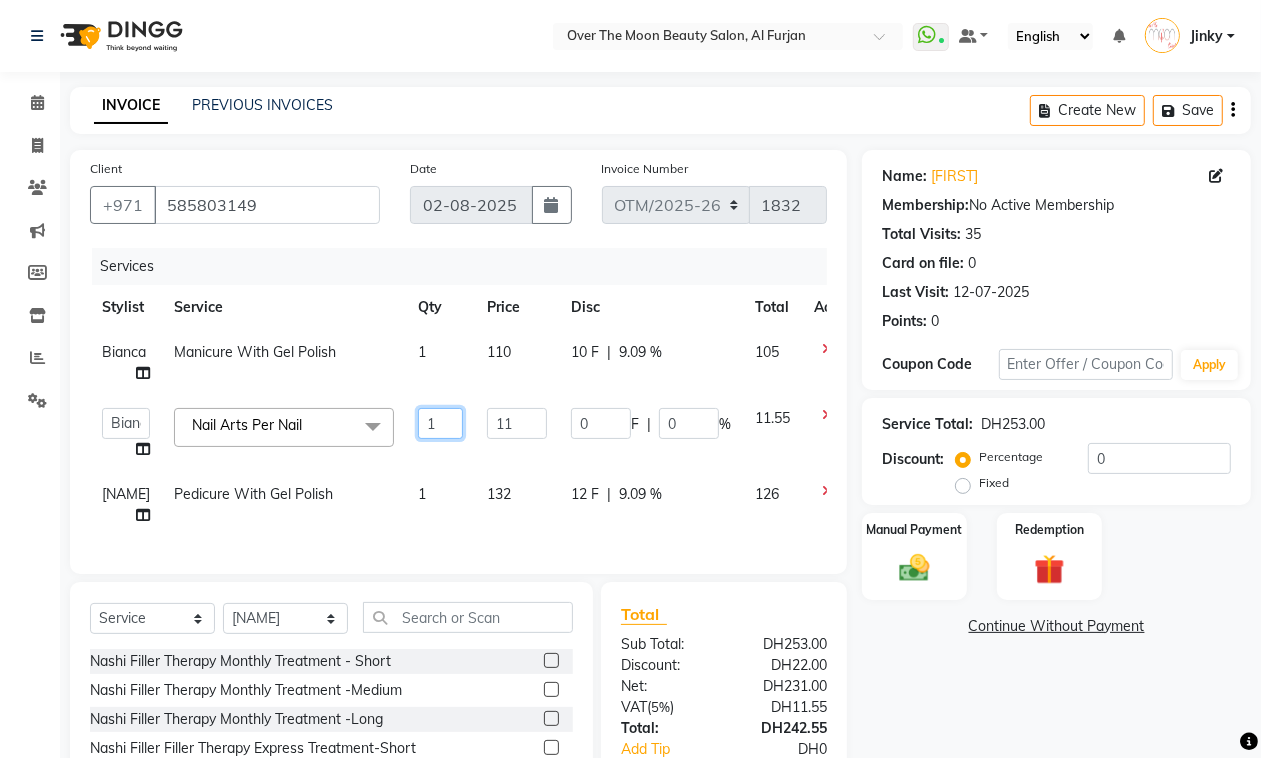 type on "4" 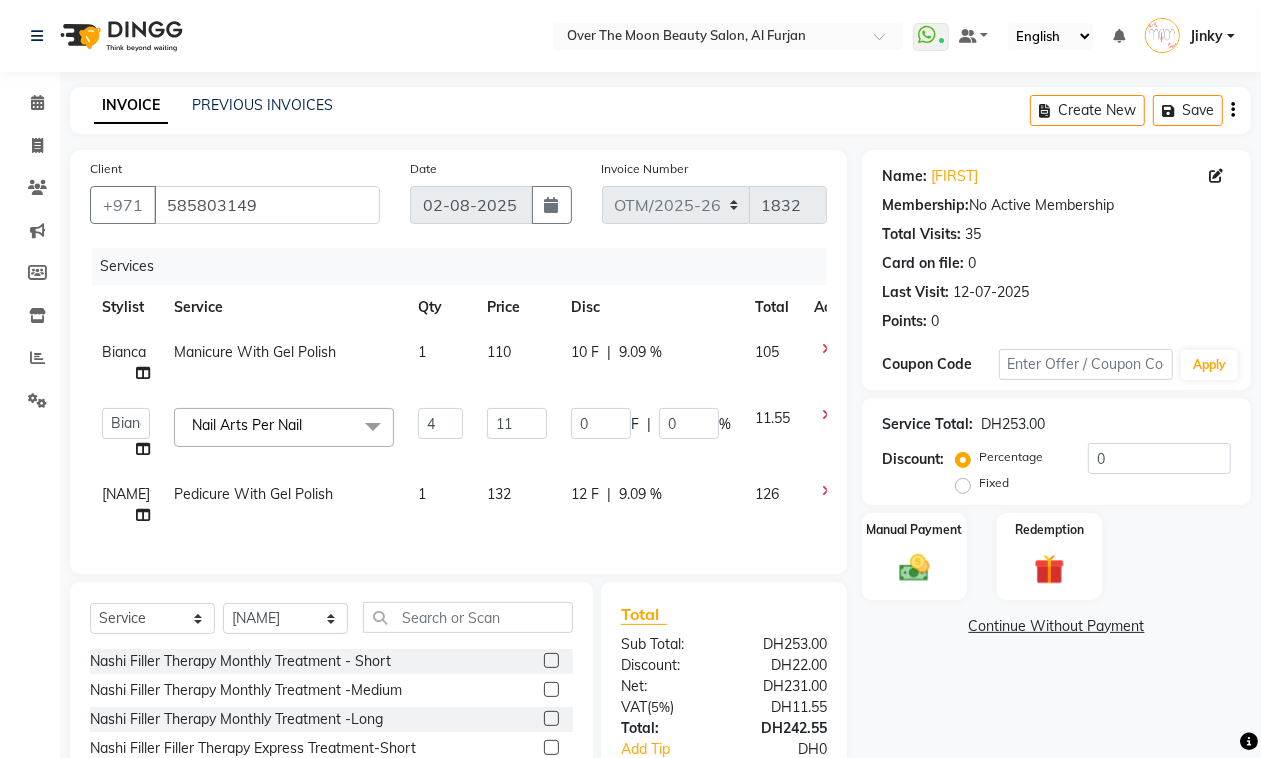 click on "Services" 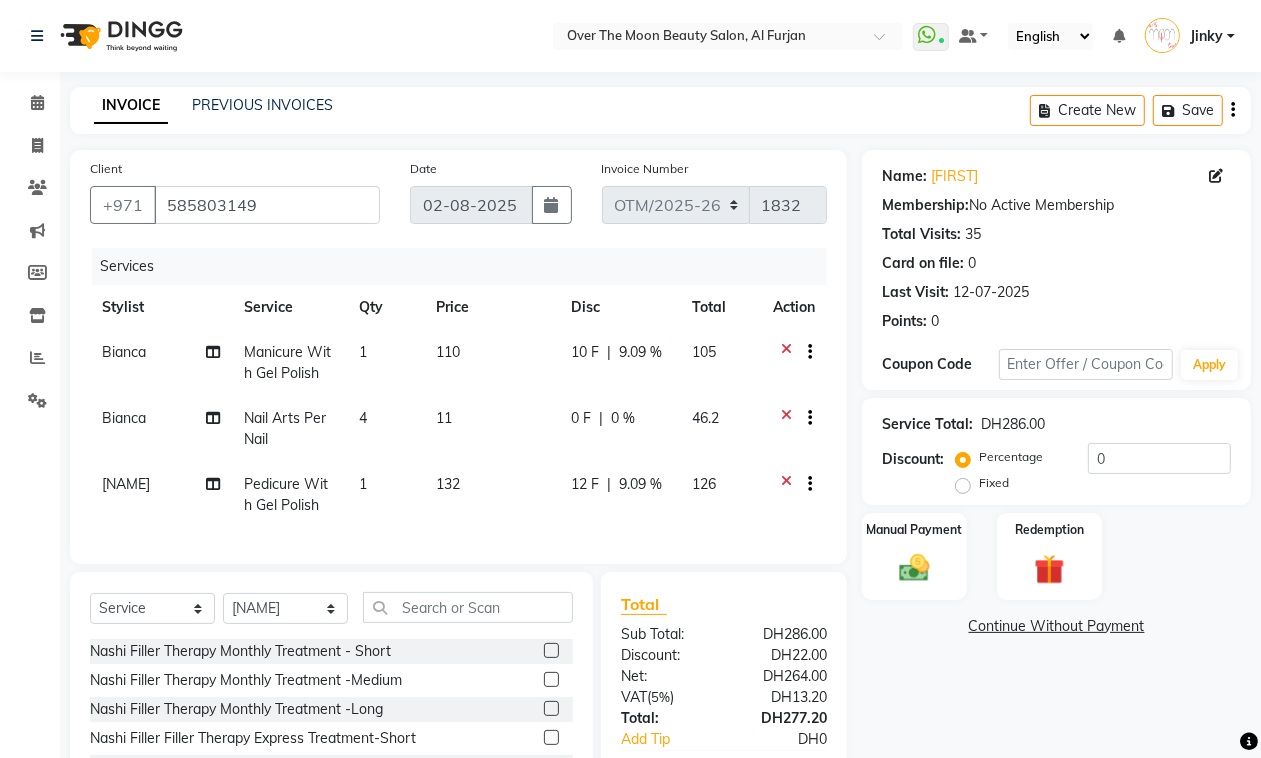 scroll, scrollTop: 156, scrollLeft: 0, axis: vertical 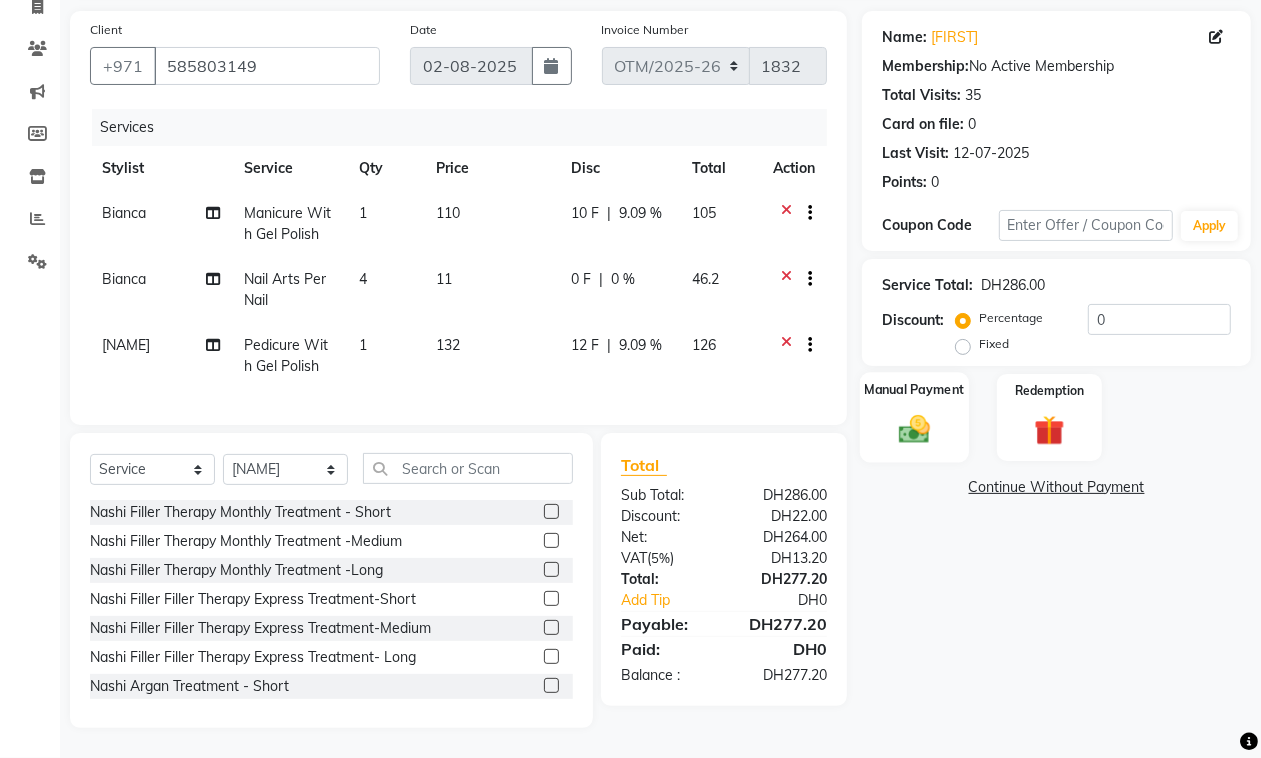 click 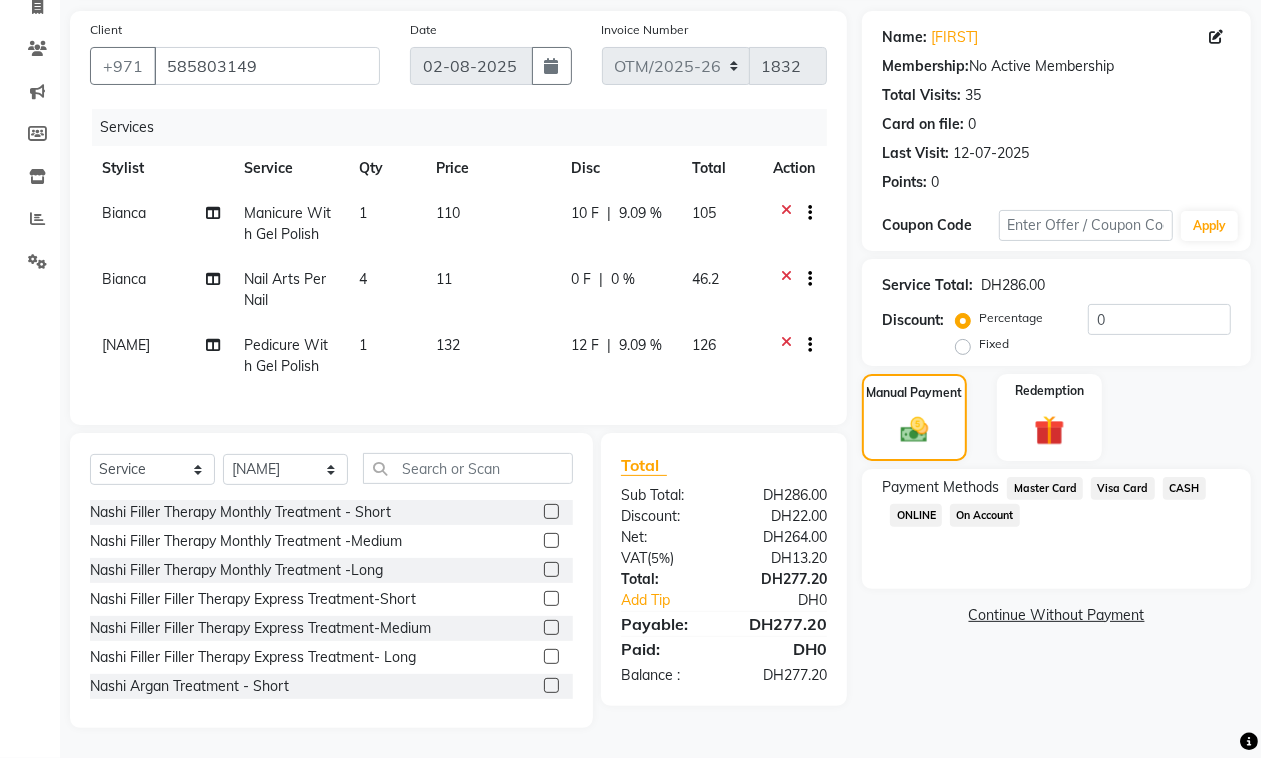 click on "Master Card" 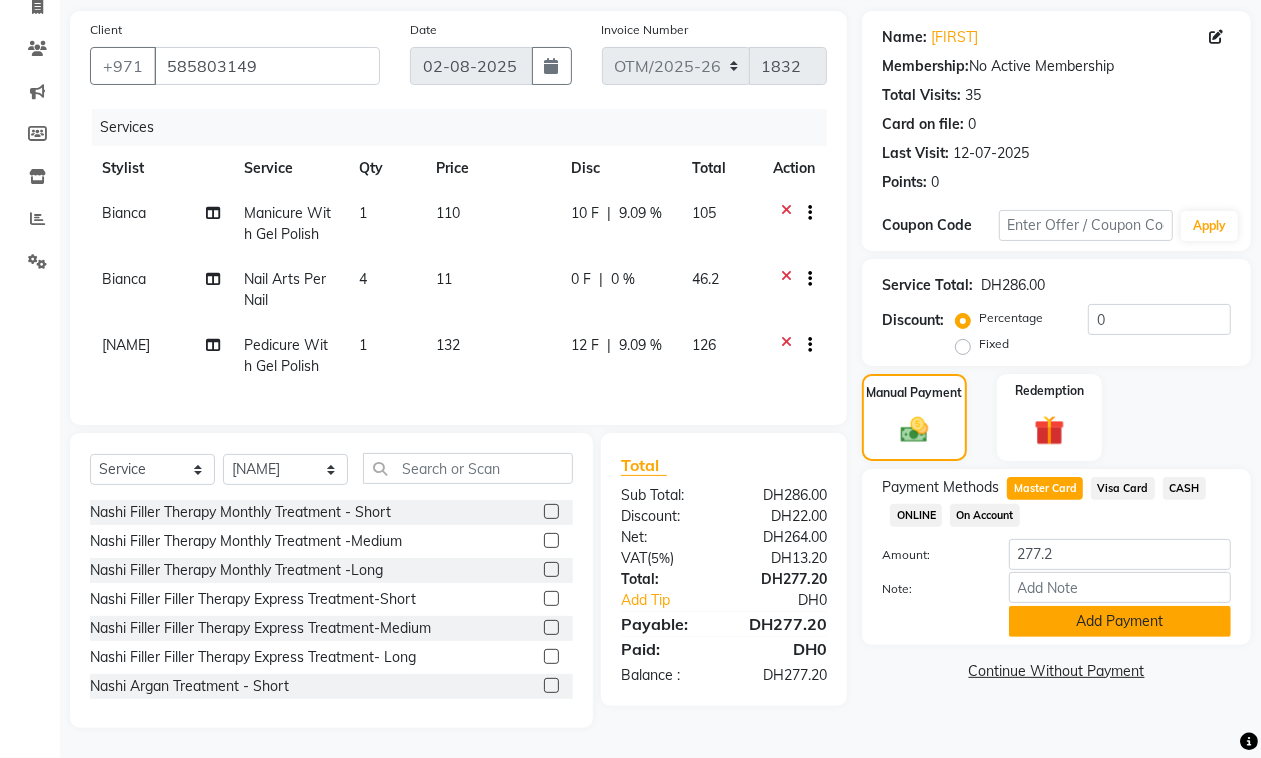 click on "Add Payment" 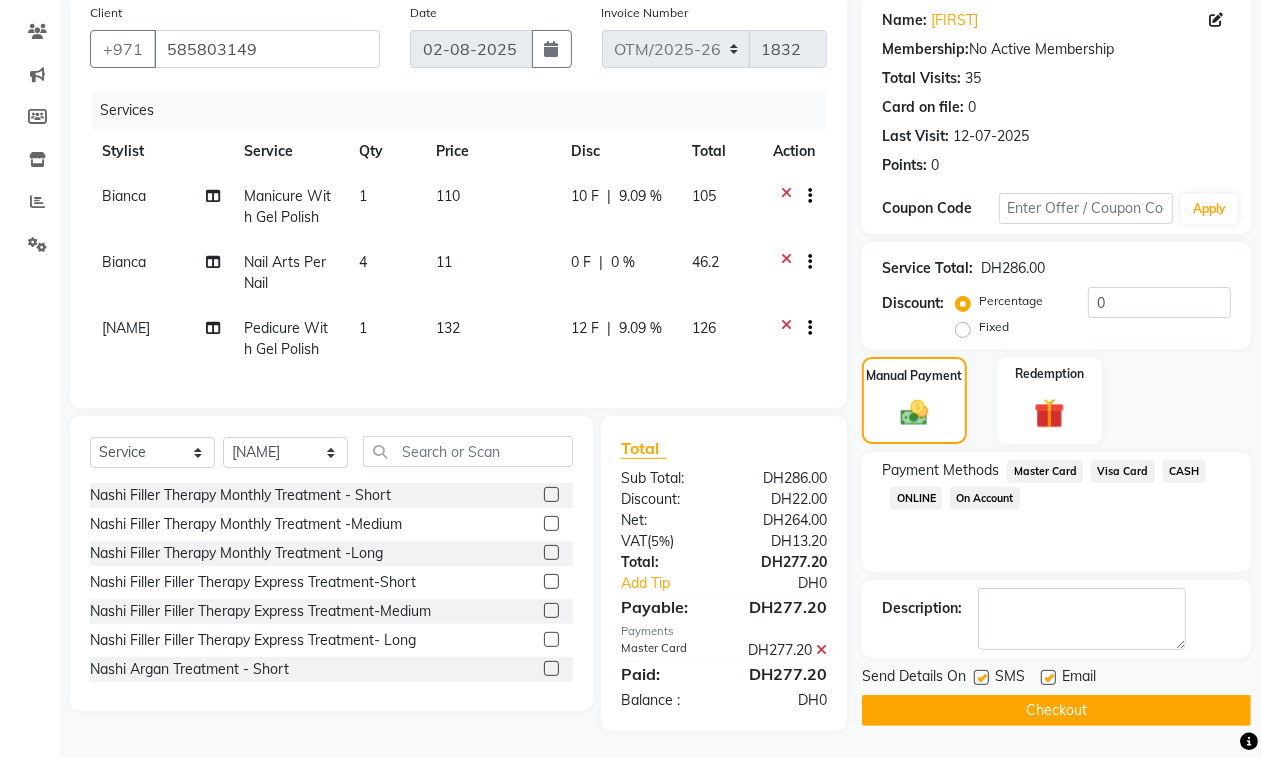 click on "Checkout" 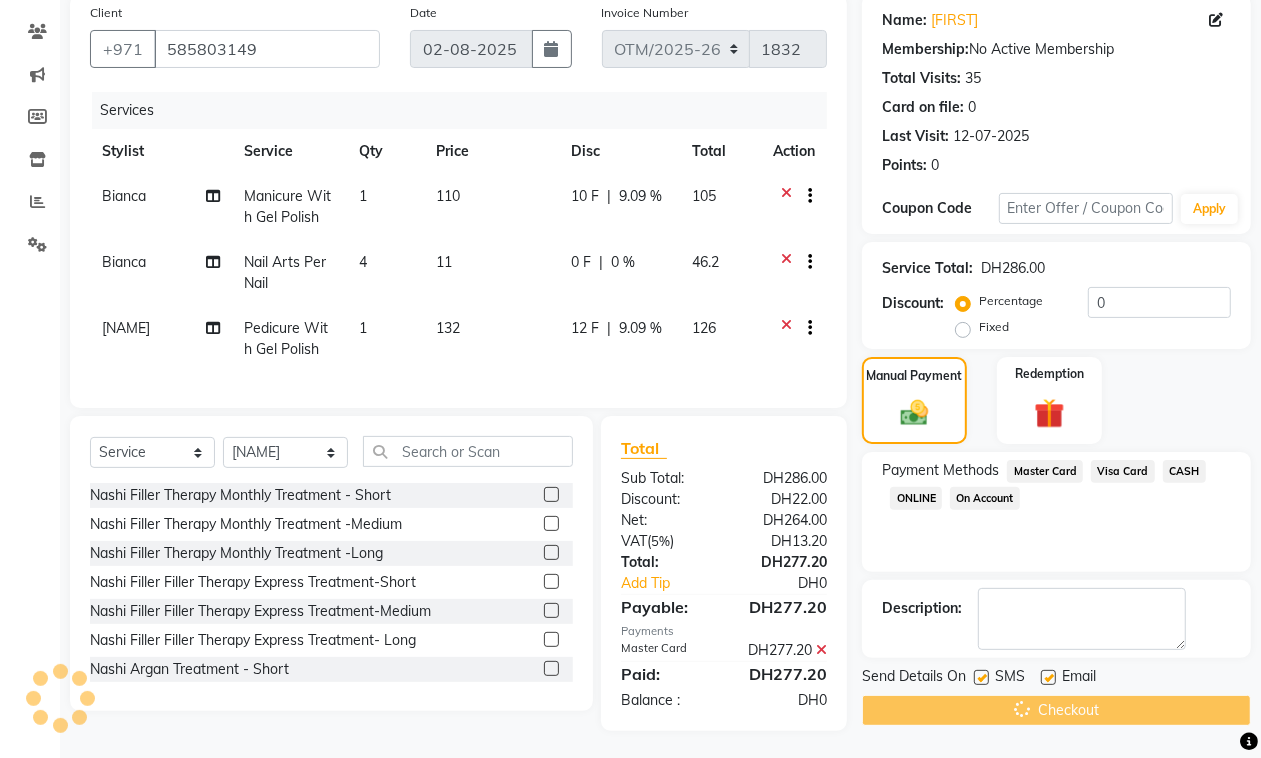 scroll, scrollTop: 176, scrollLeft: 0, axis: vertical 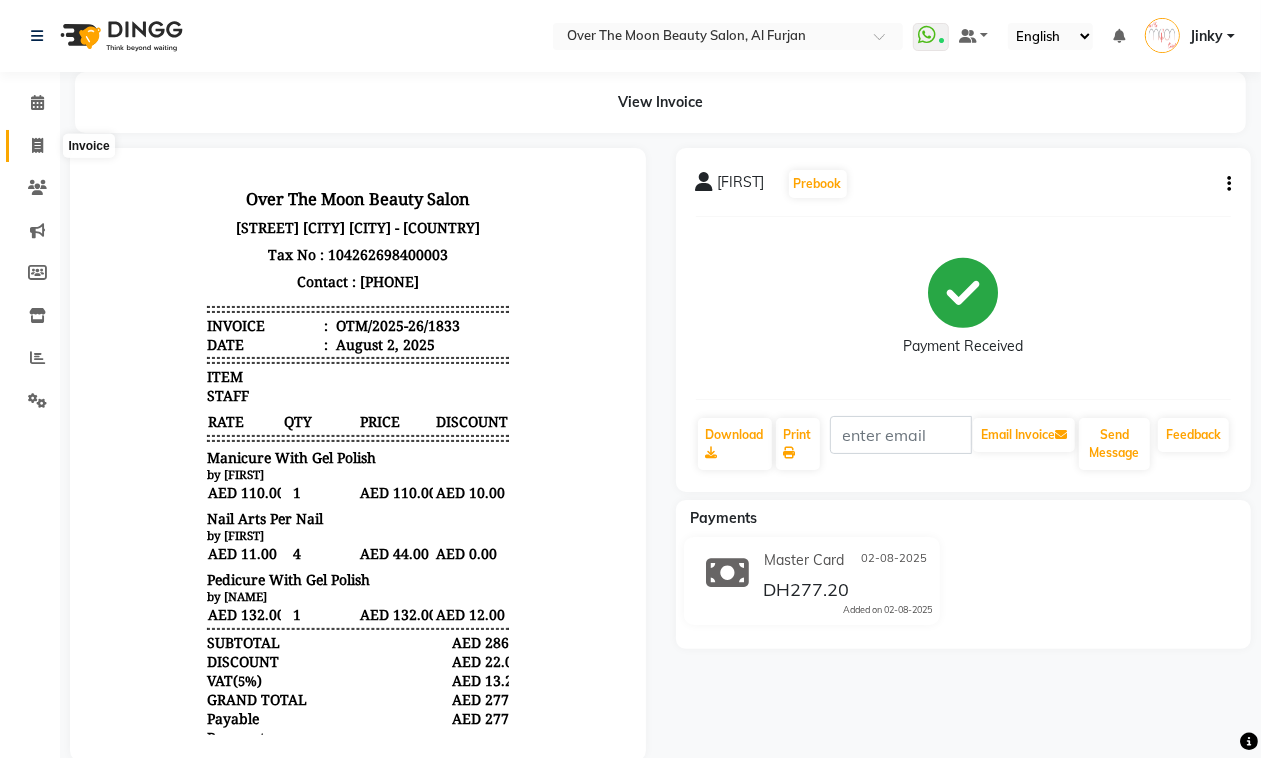 click 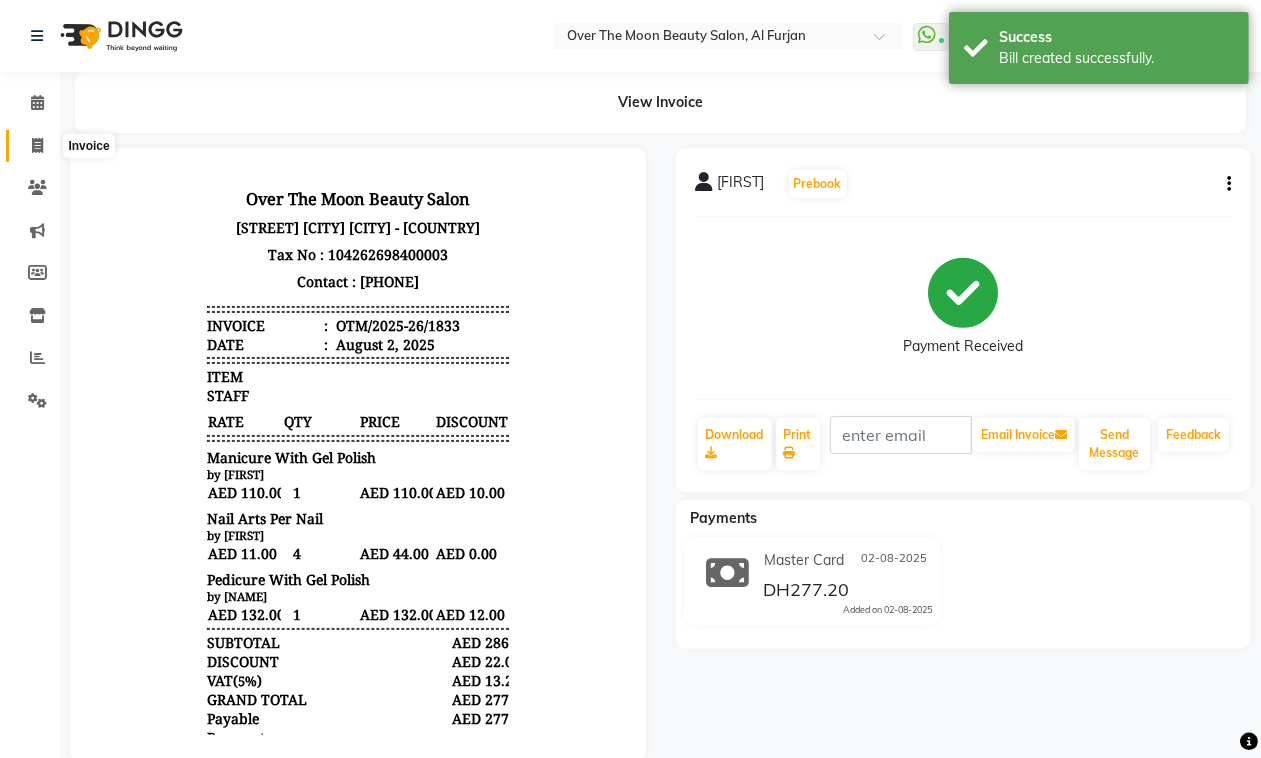 select on "service" 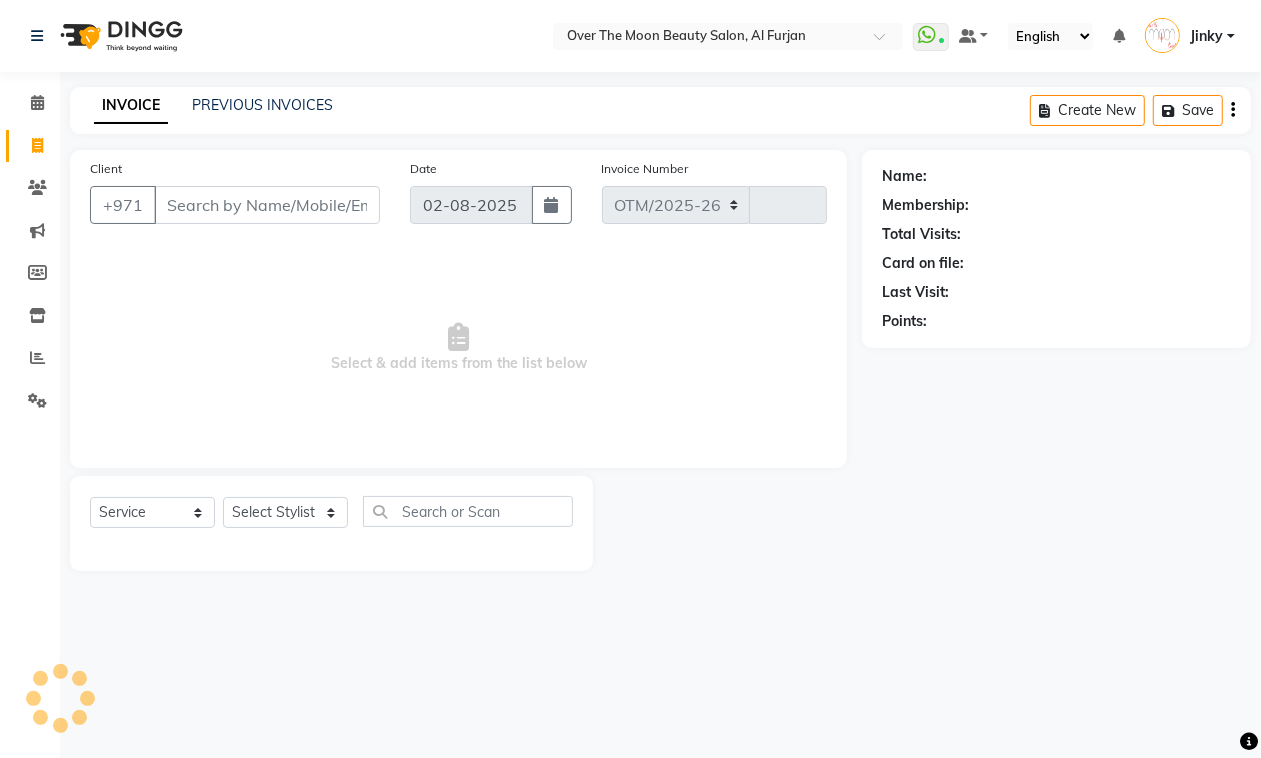select on "3996" 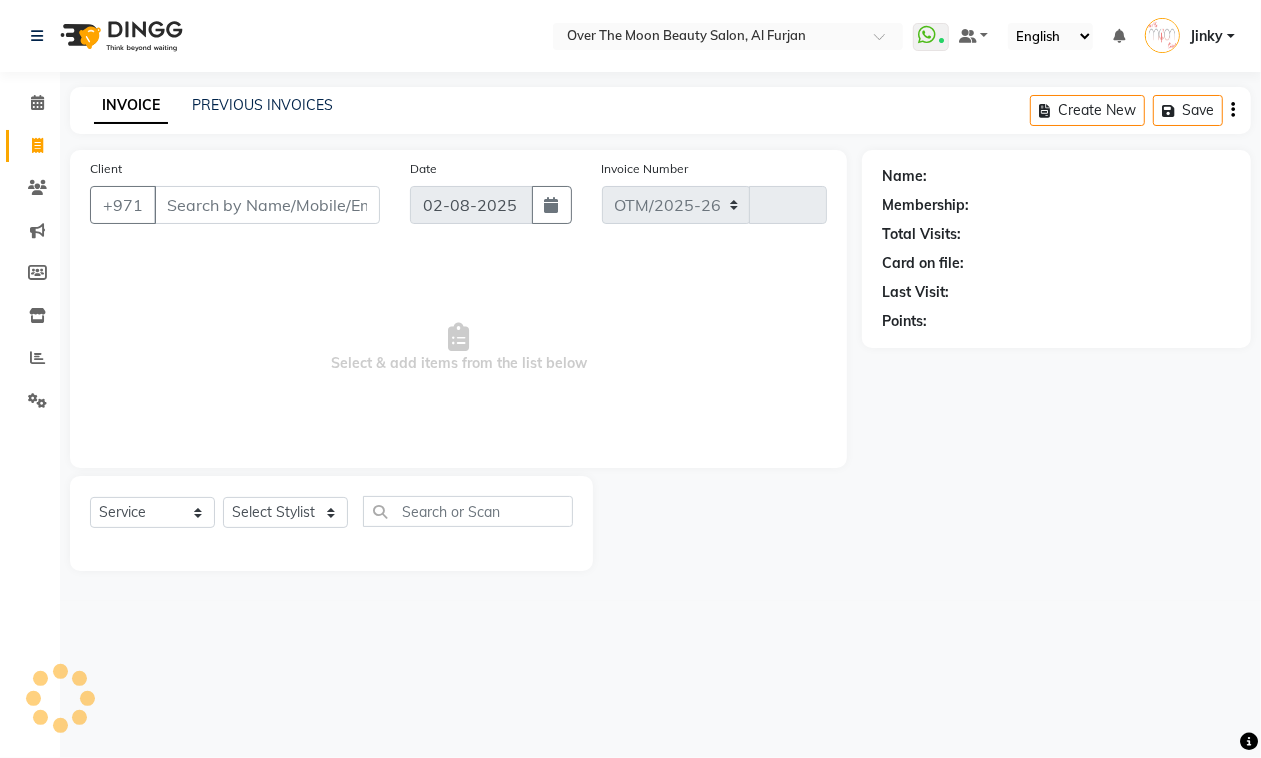 type on "1834" 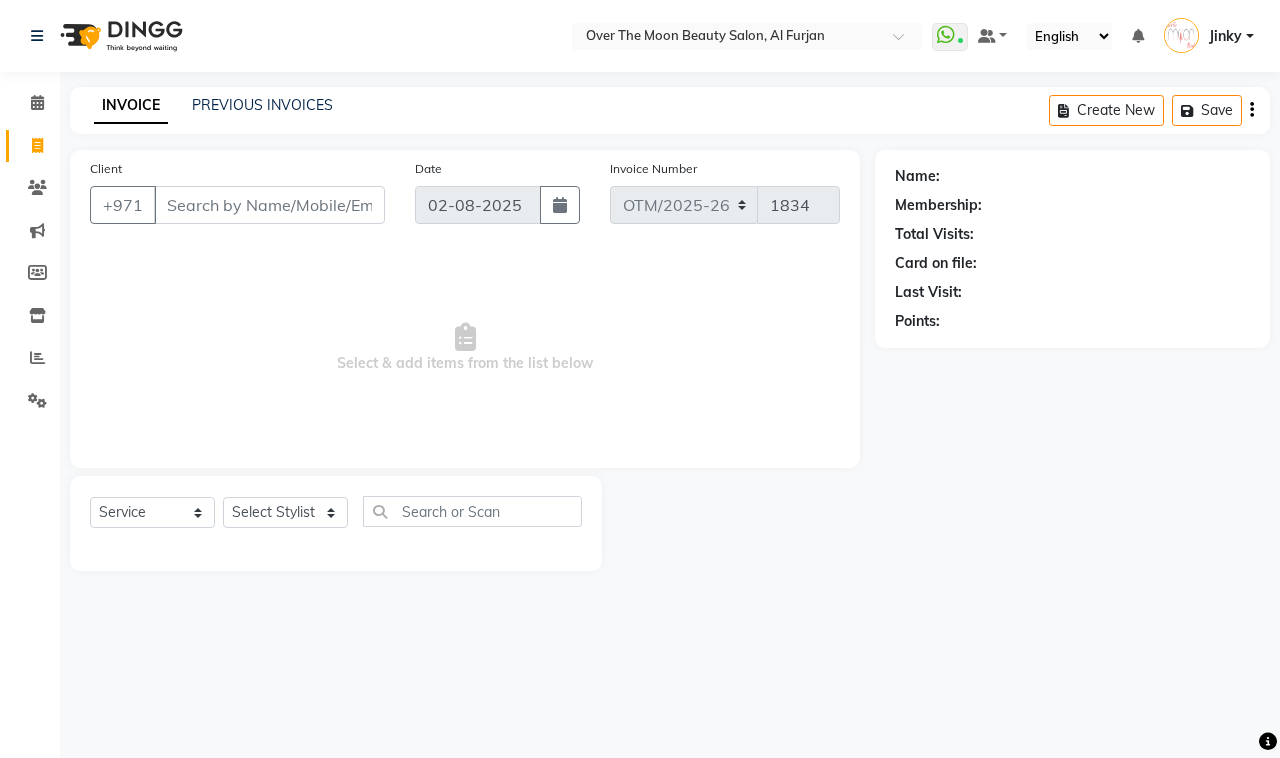 click on "Client" at bounding box center [269, 205] 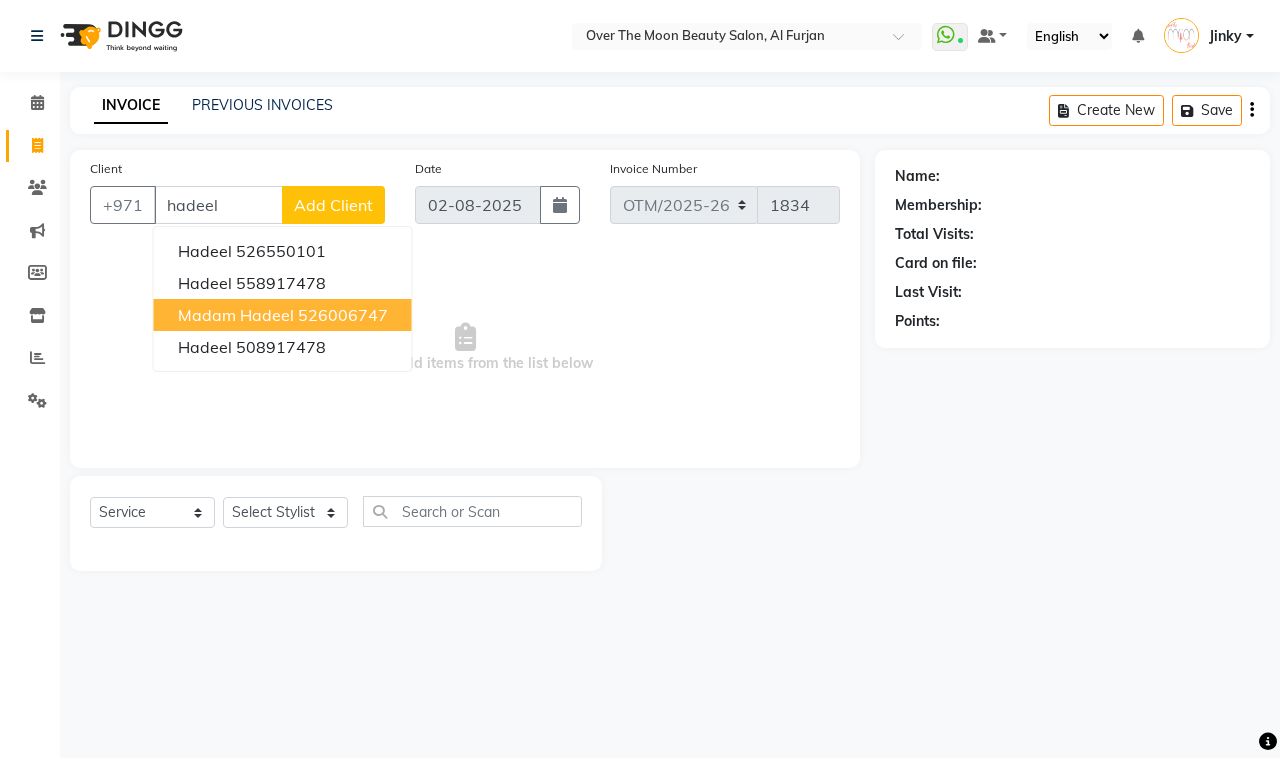 click on "madam hadeel" at bounding box center (236, 315) 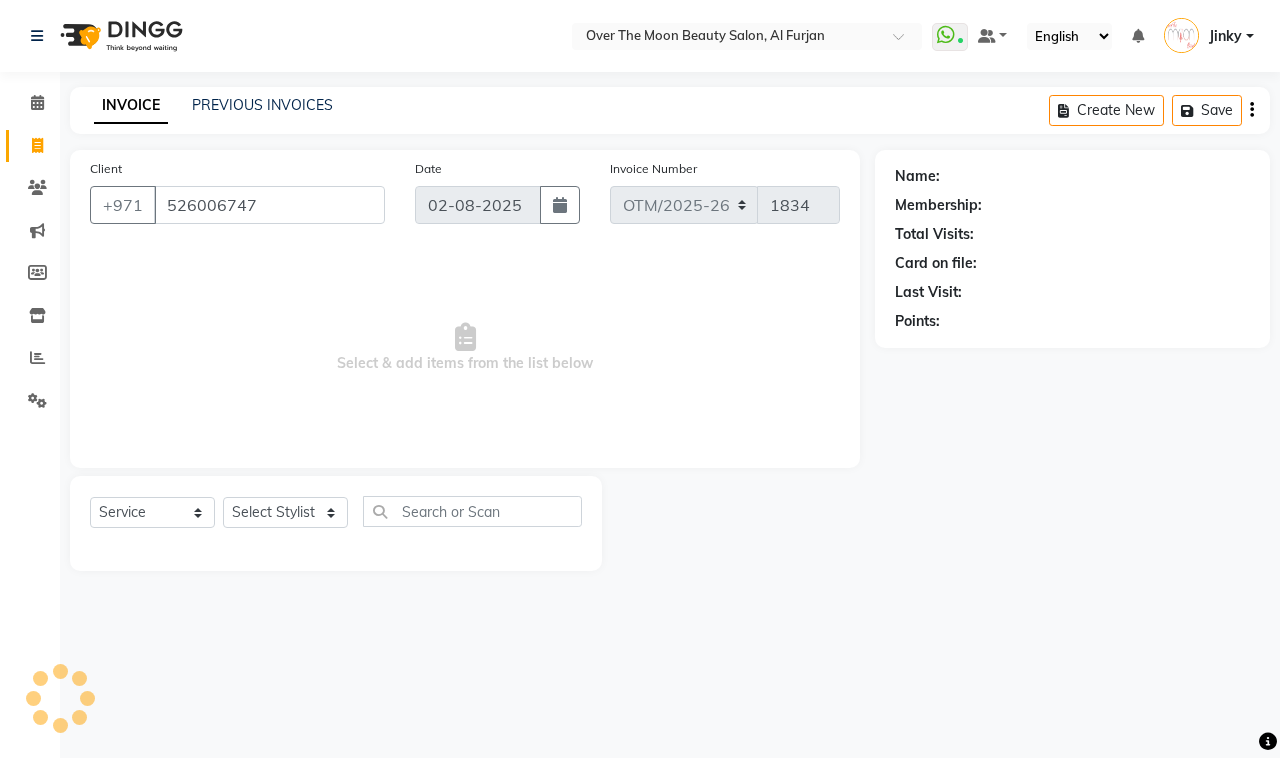 type on "526006747" 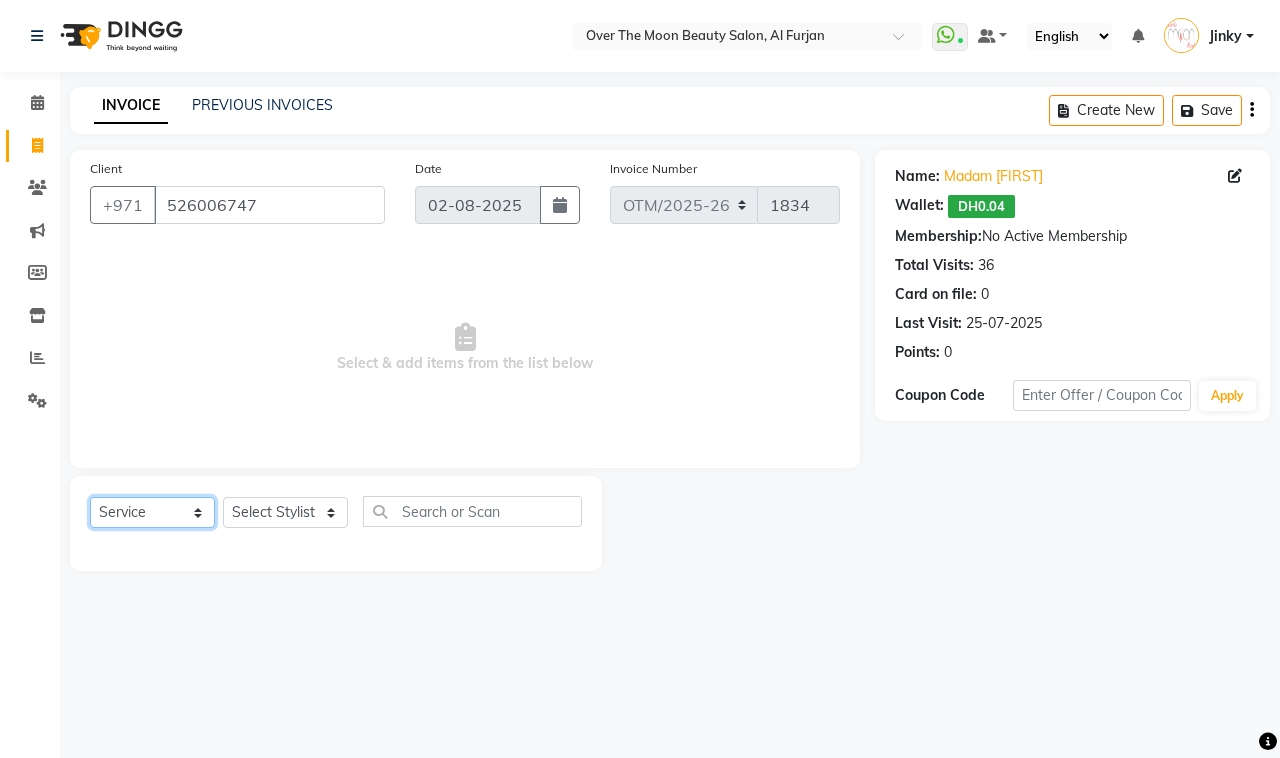 drag, startPoint x: 163, startPoint y: 516, endPoint x: 153, endPoint y: 515, distance: 10.049875 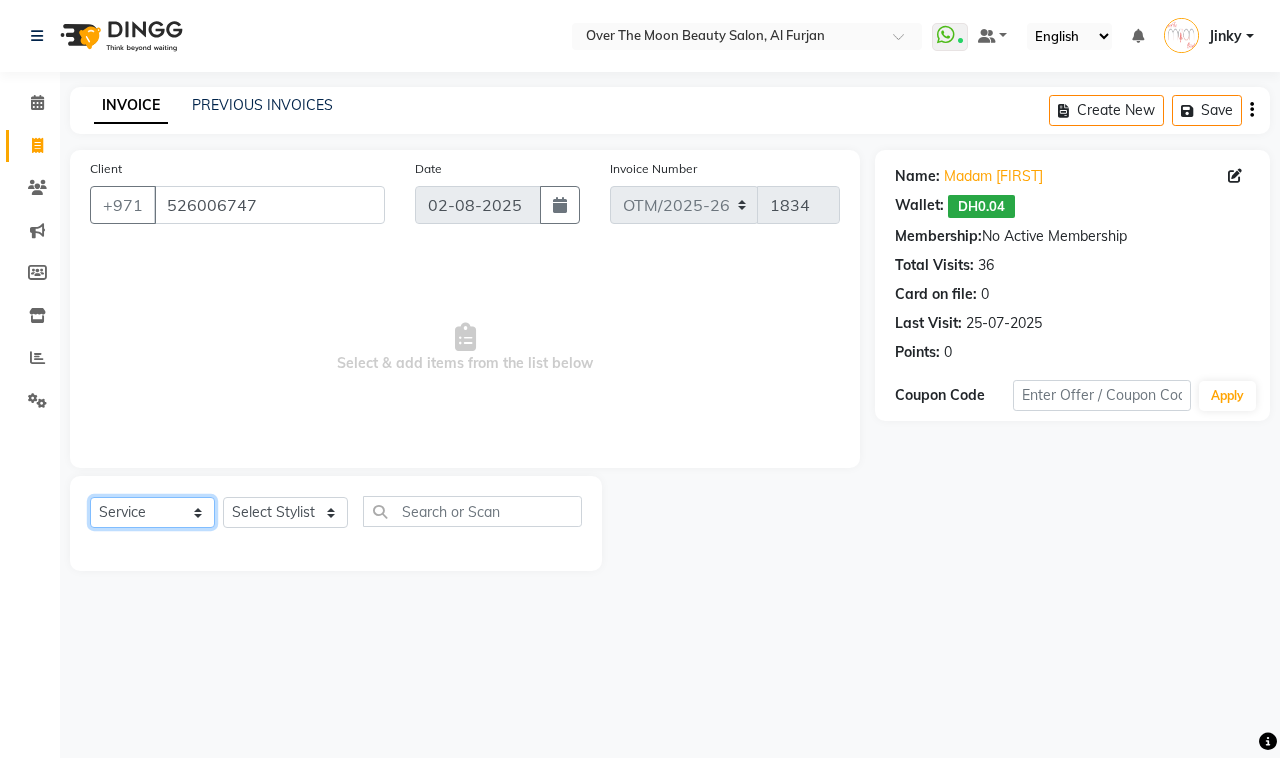 select on "product" 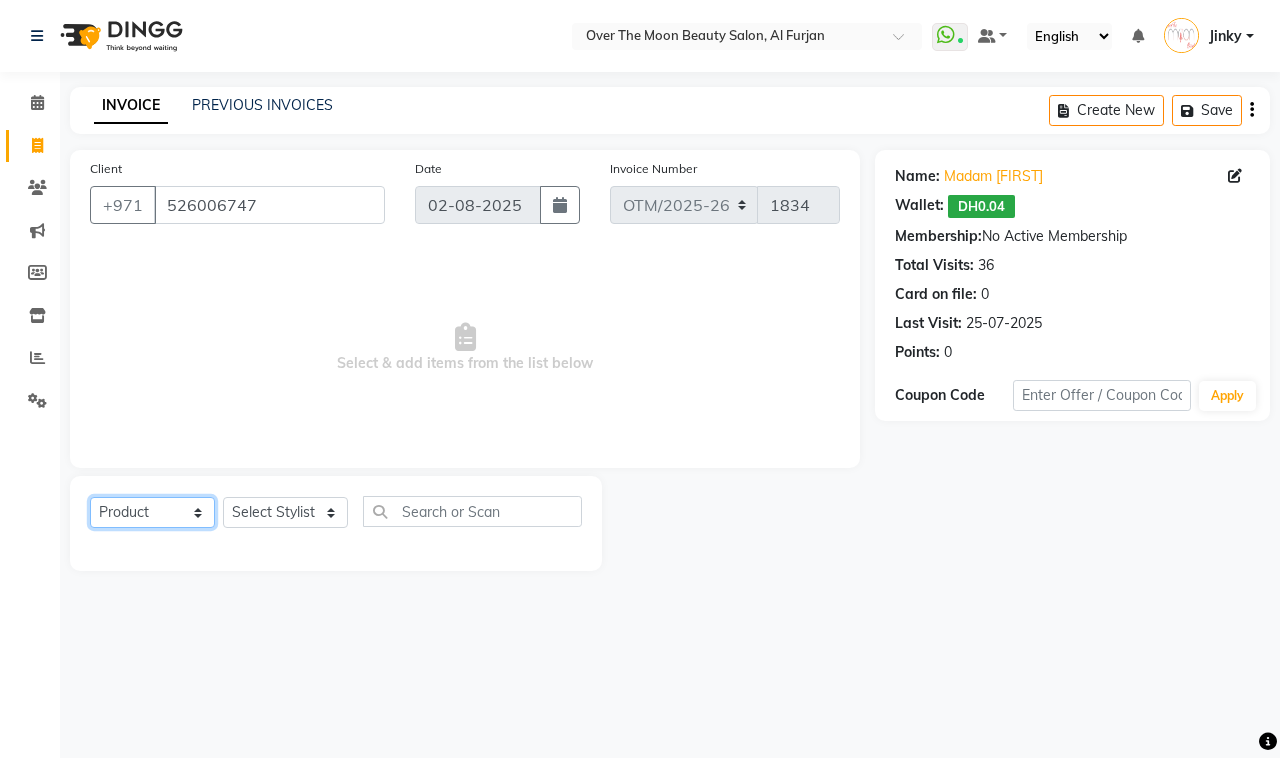 click on "Select  Service  Product  Membership  Package Voucher Prepaid Gift Card" 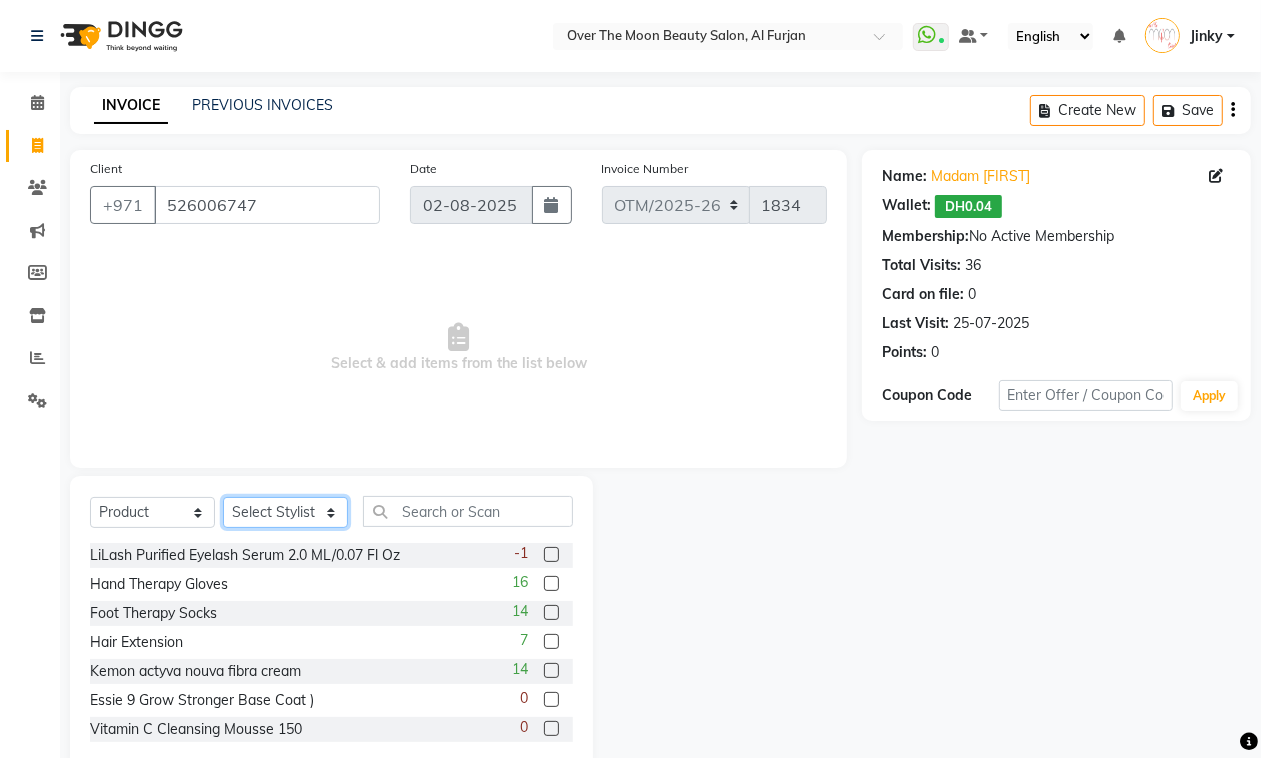 click on "Select Stylist Admin Bianca Hadeel Jeewan Jinky Kristi Leen Malou Marketing Account William" 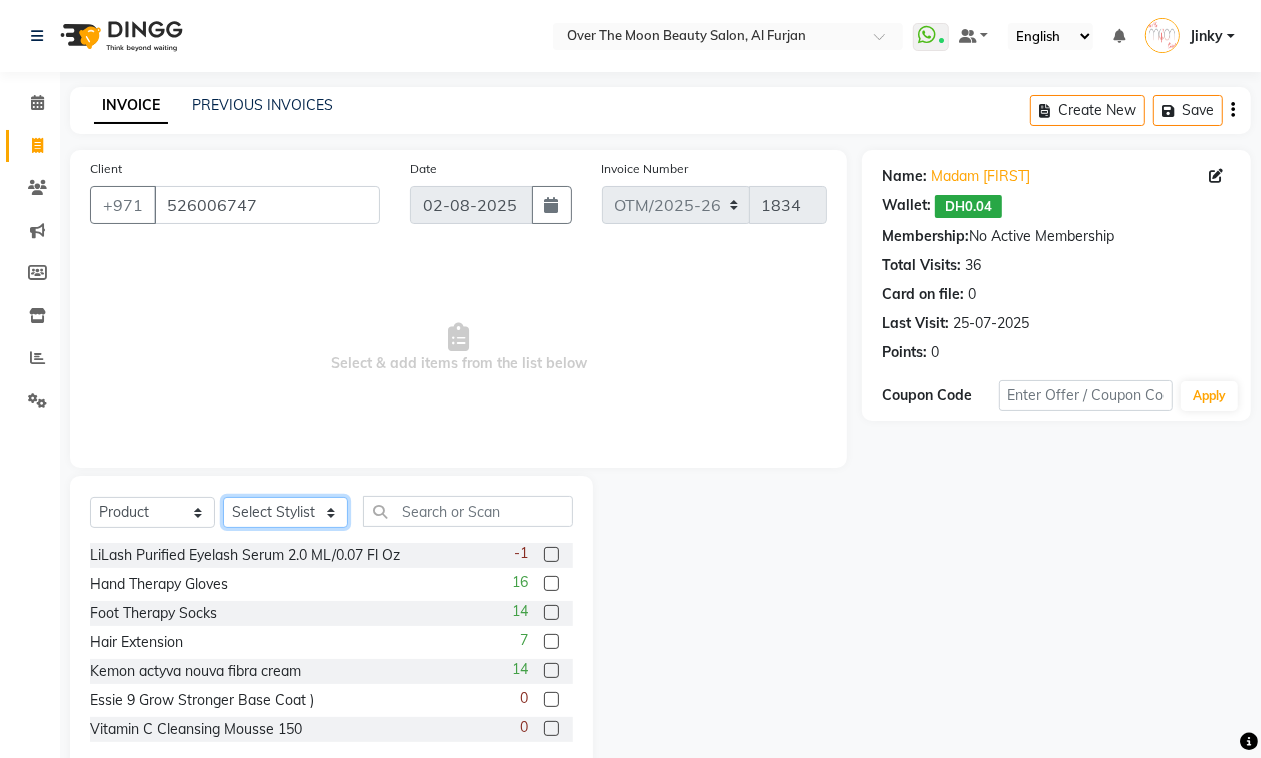 select on "66063" 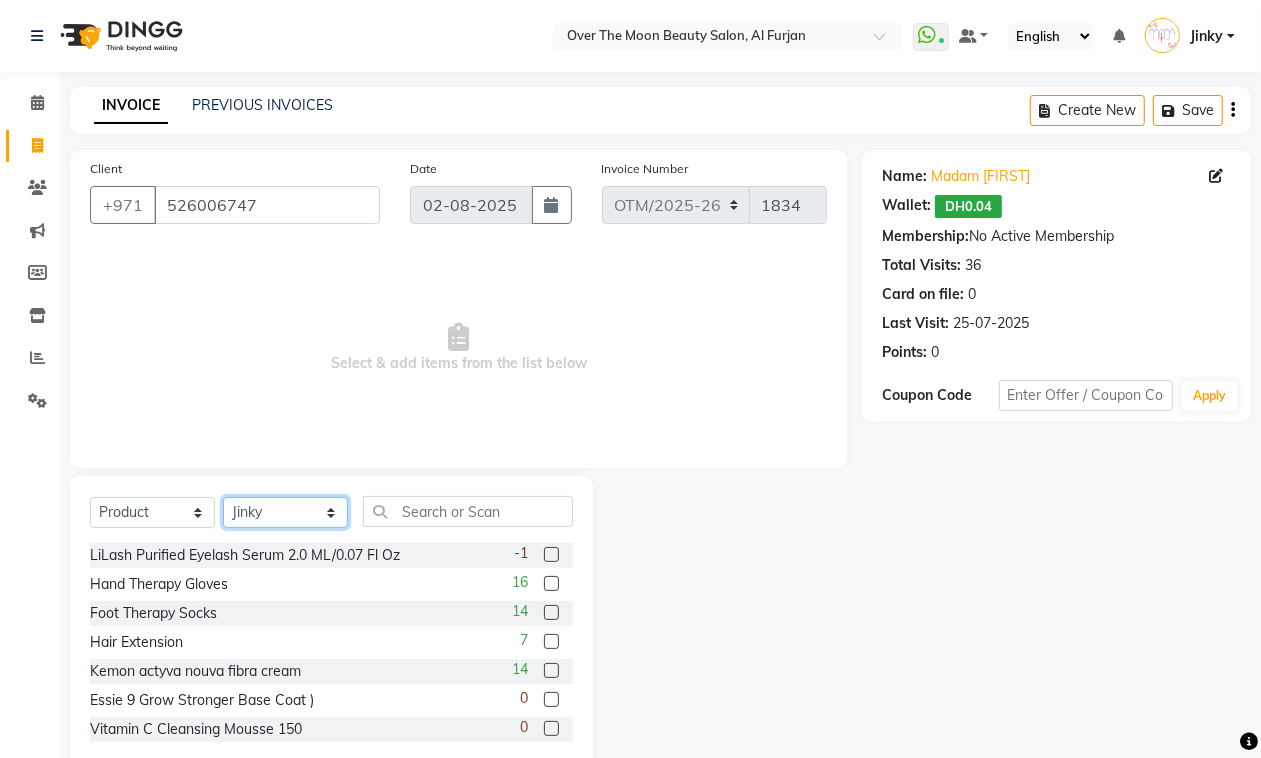 click on "Select Stylist Admin Bianca Hadeel Jeewan Jinky Kristi Leen Malou Marketing Account William" 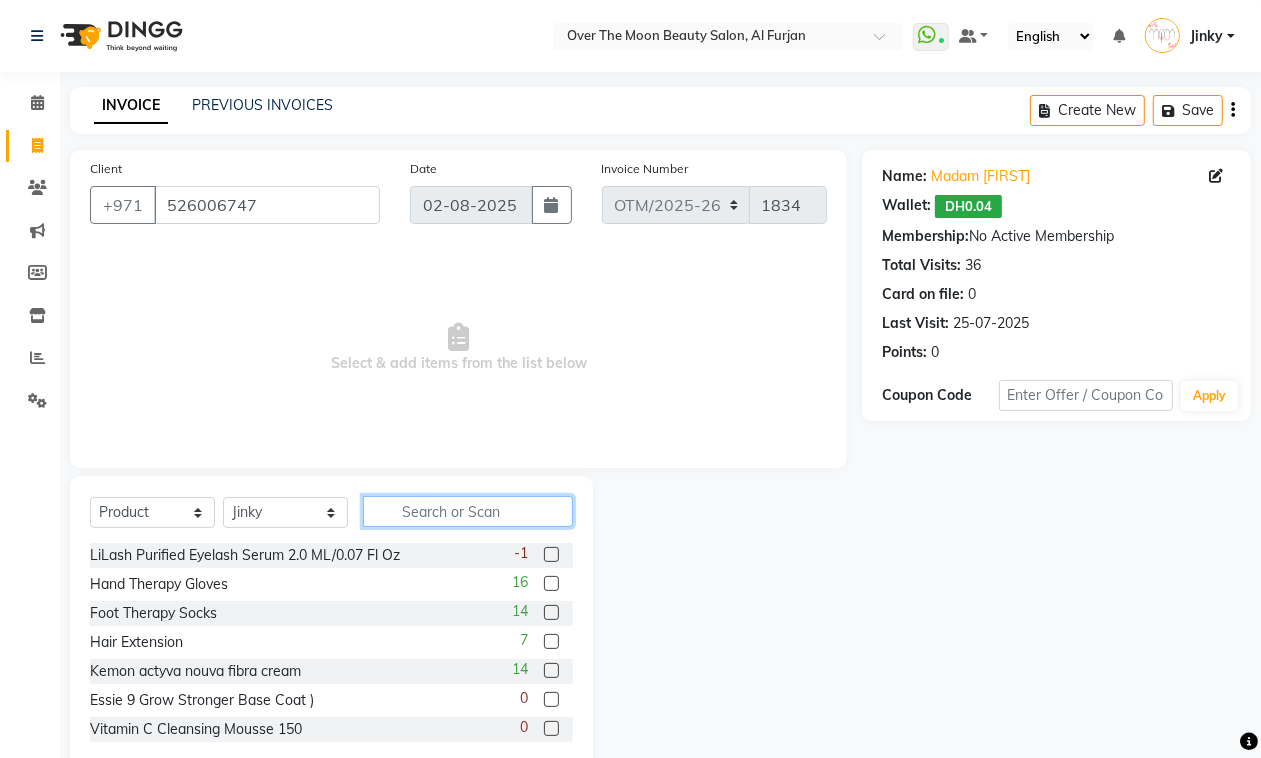 click 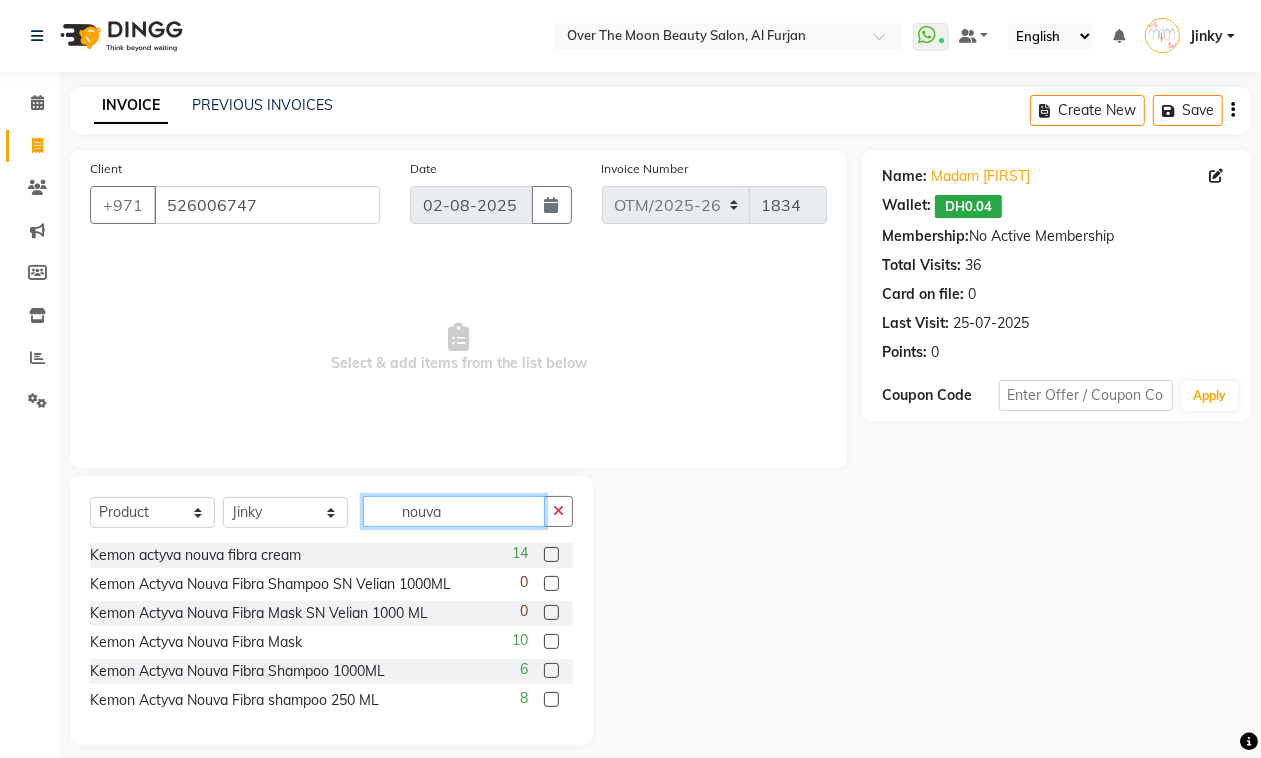 type on "nouva" 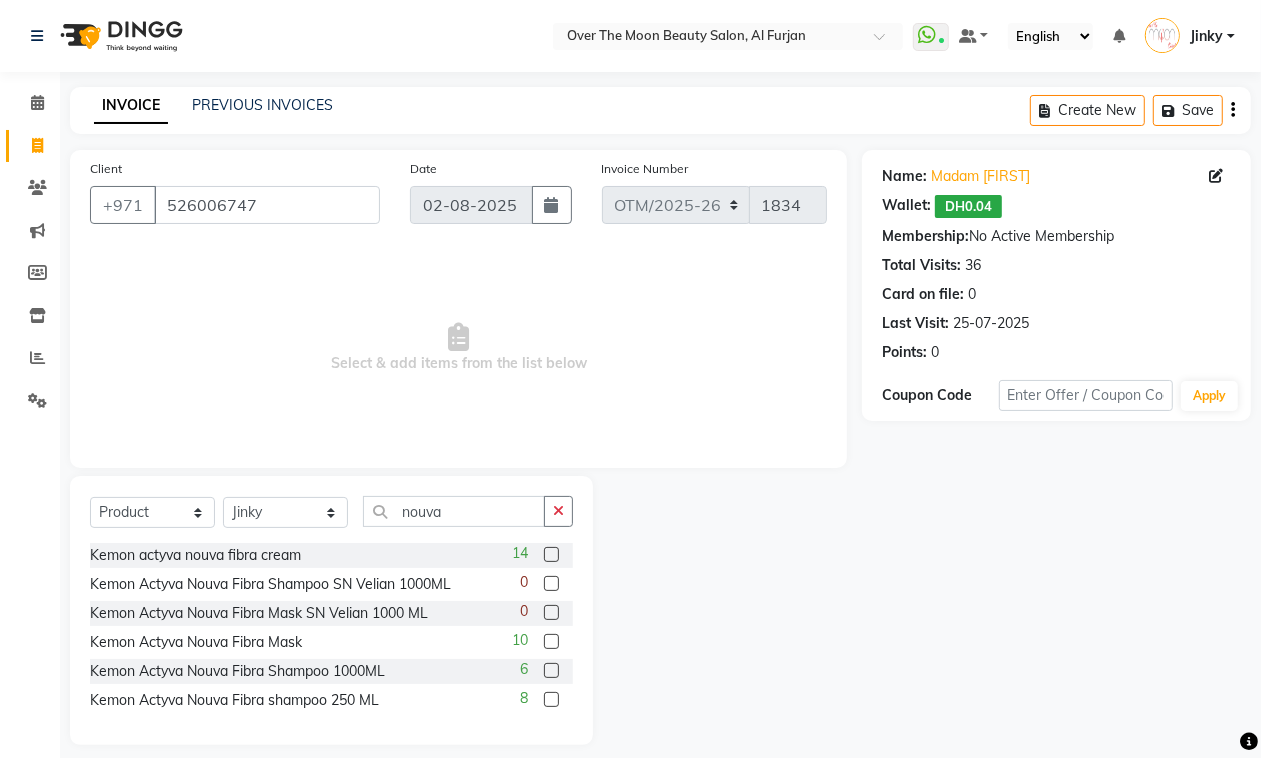 click 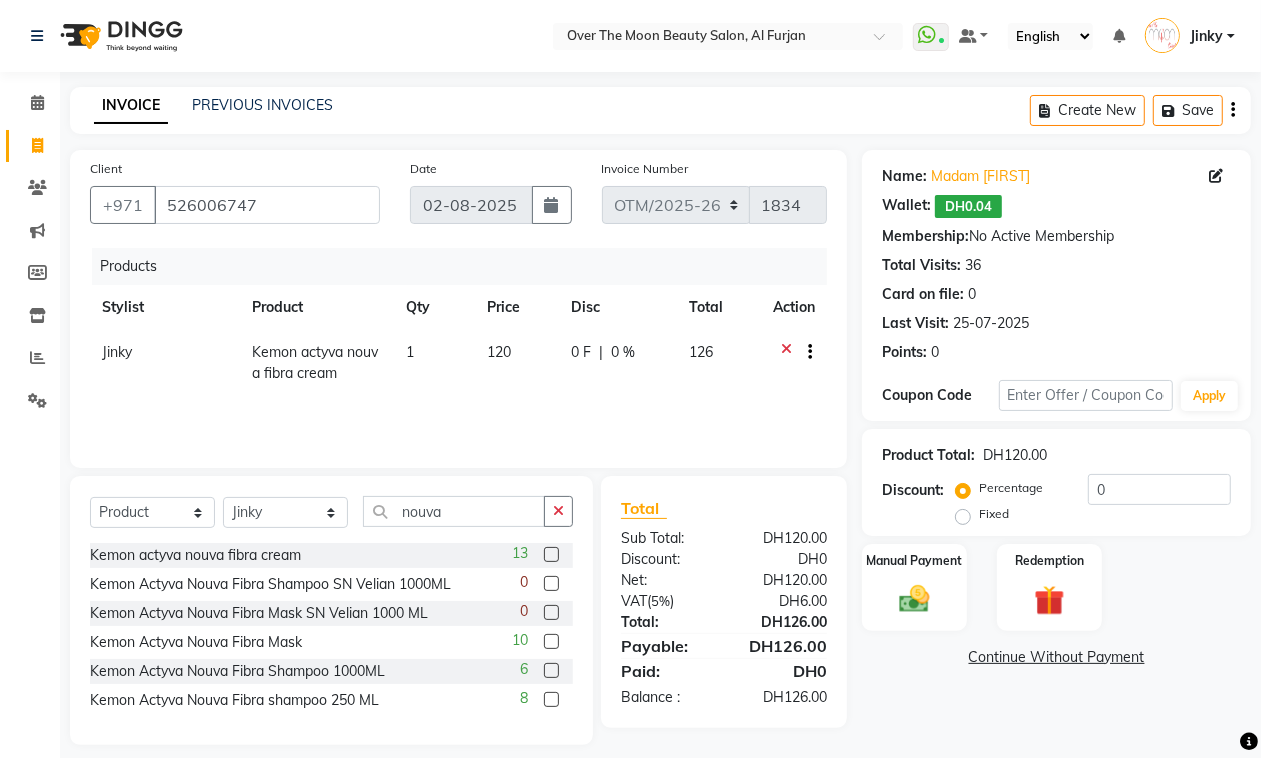 click 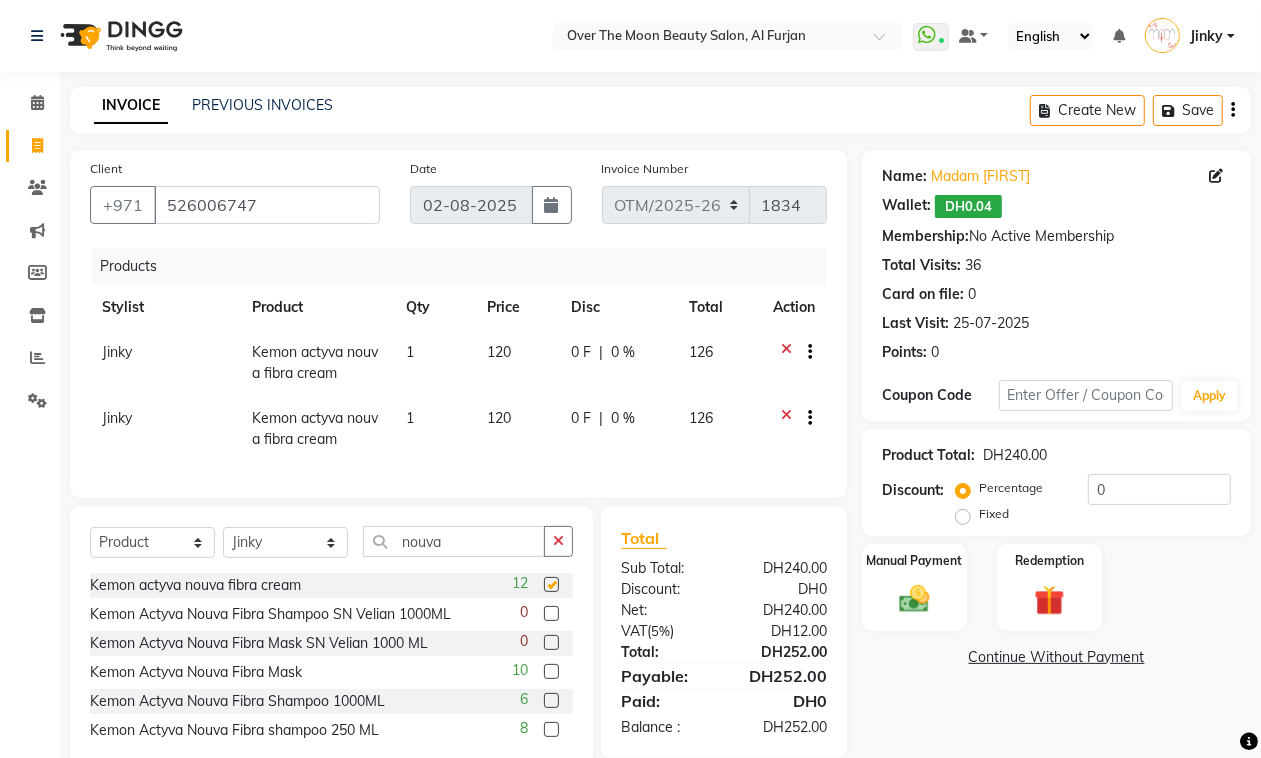checkbox on "false" 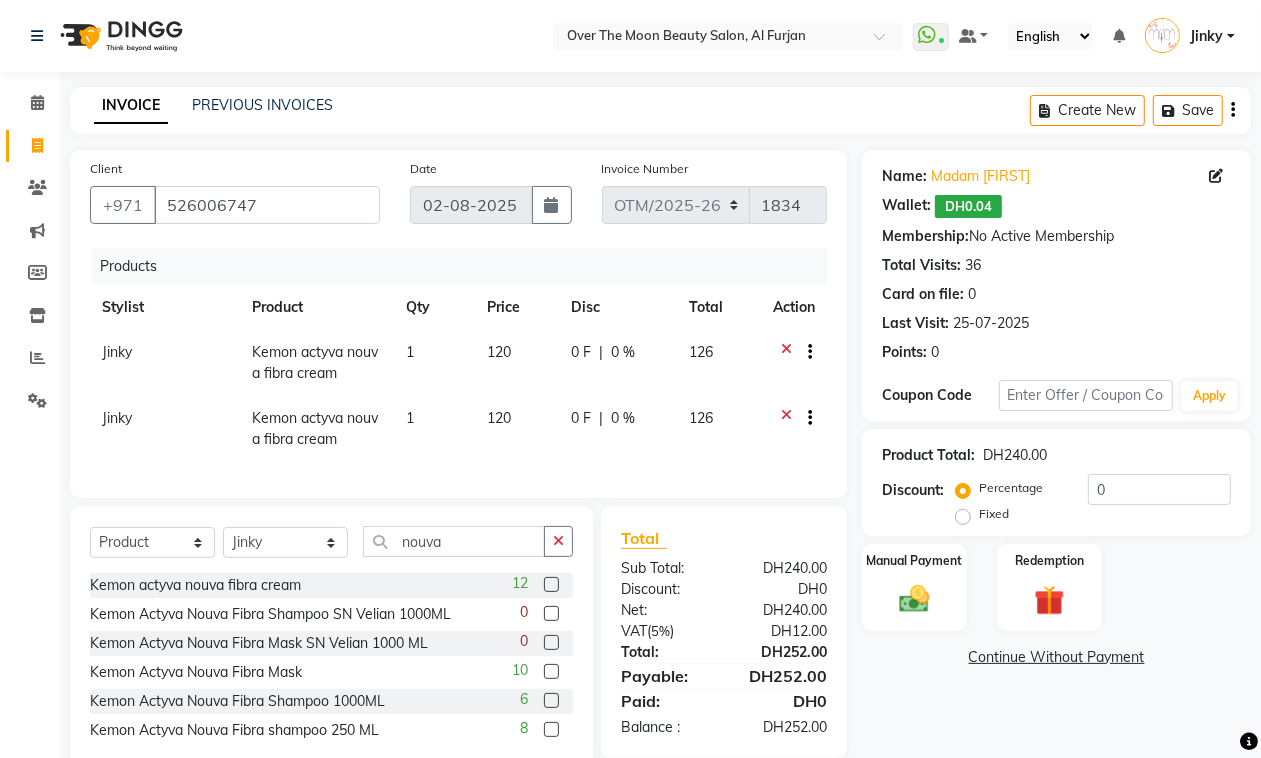 scroll, scrollTop: 65, scrollLeft: 0, axis: vertical 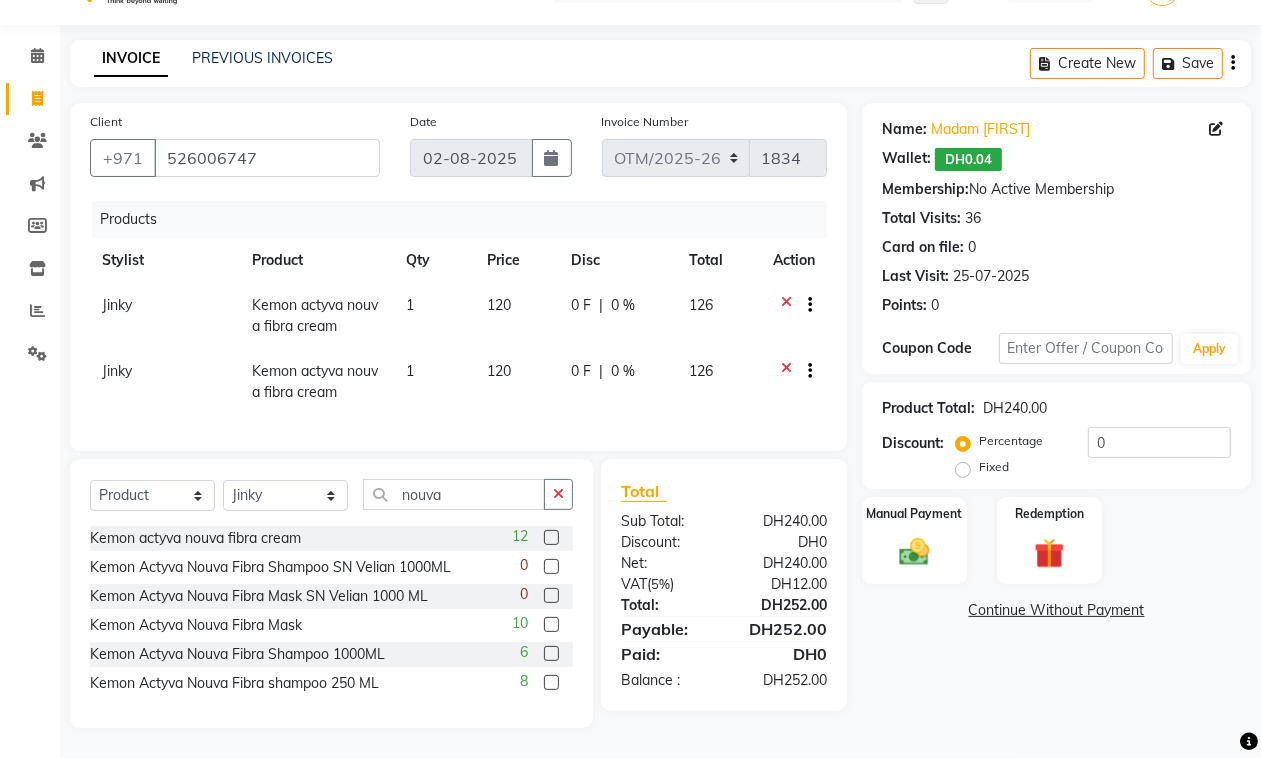 click 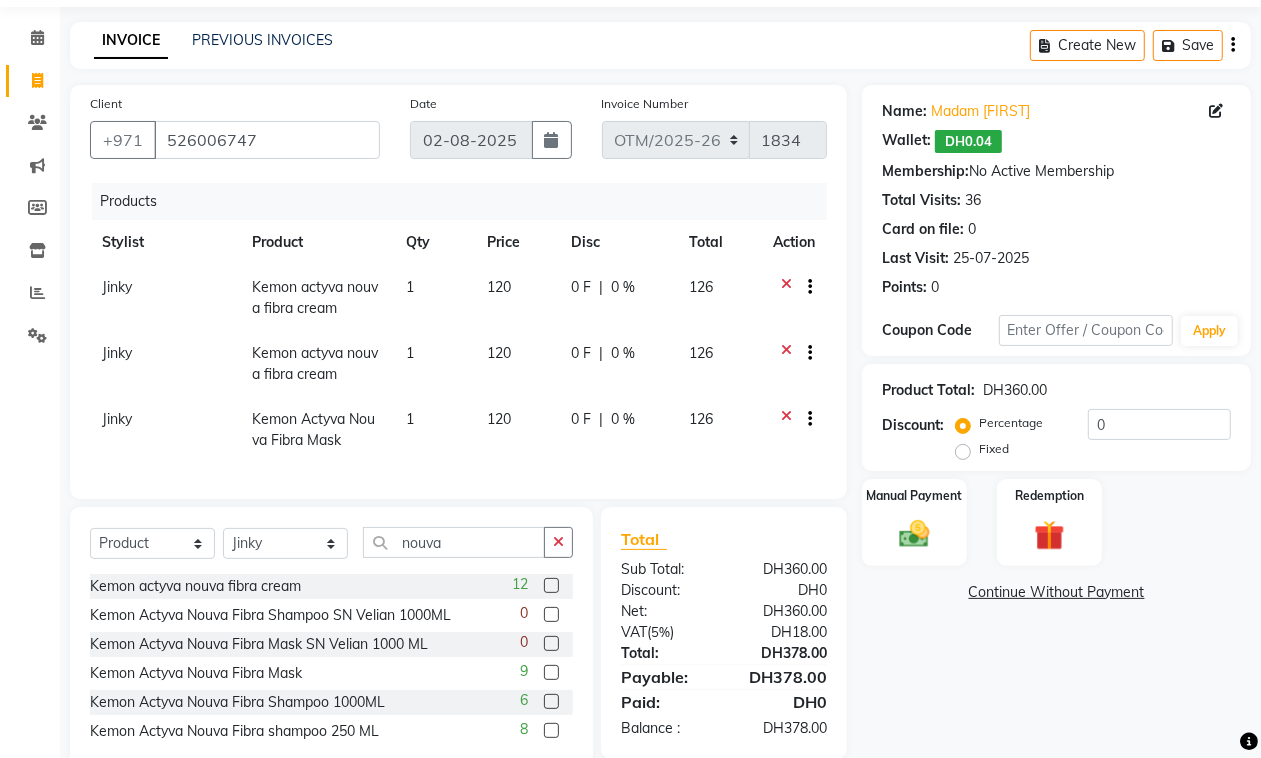 scroll, scrollTop: 131, scrollLeft: 0, axis: vertical 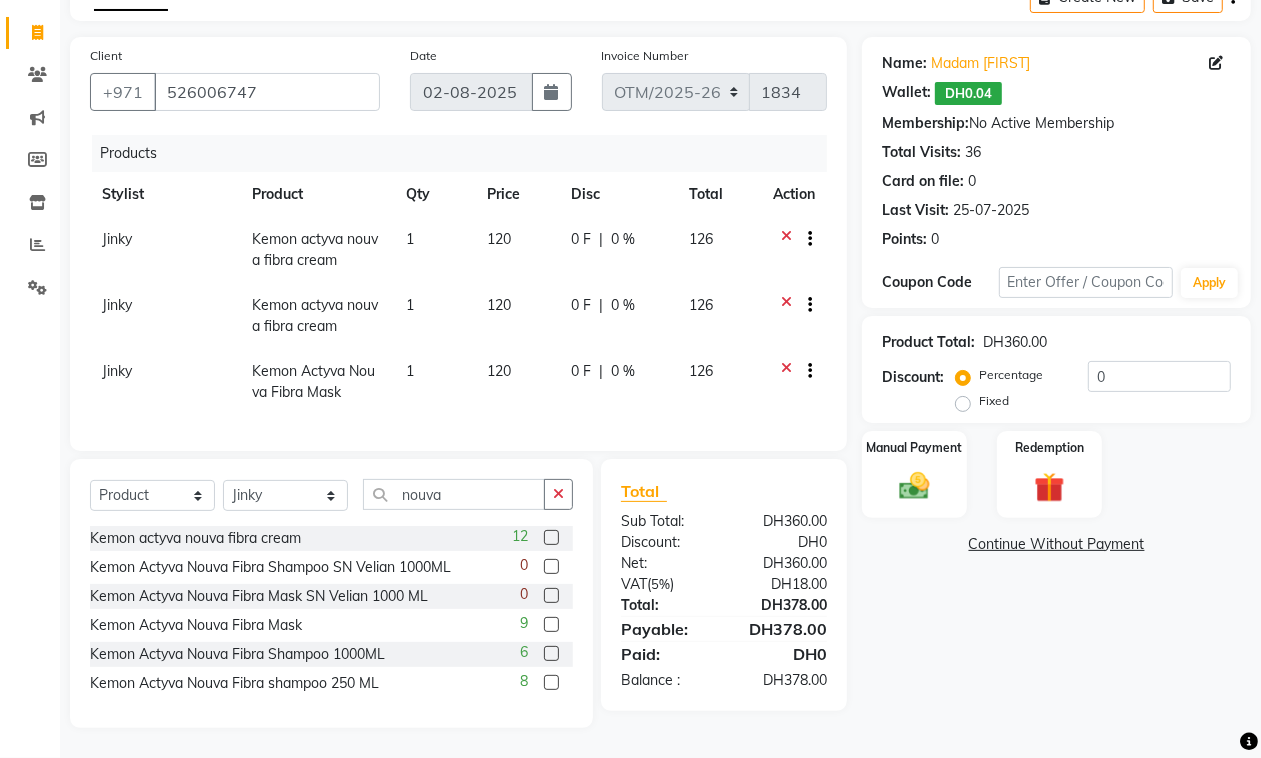 click 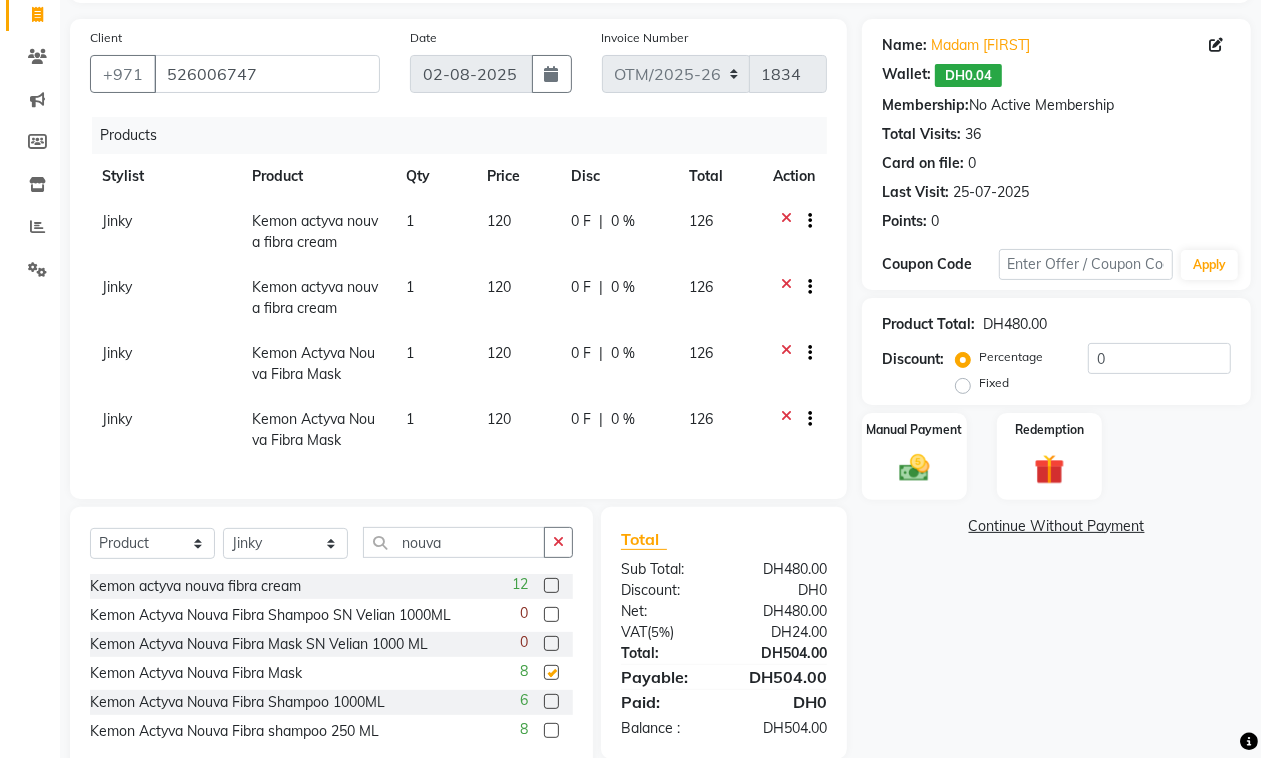 checkbox on "false" 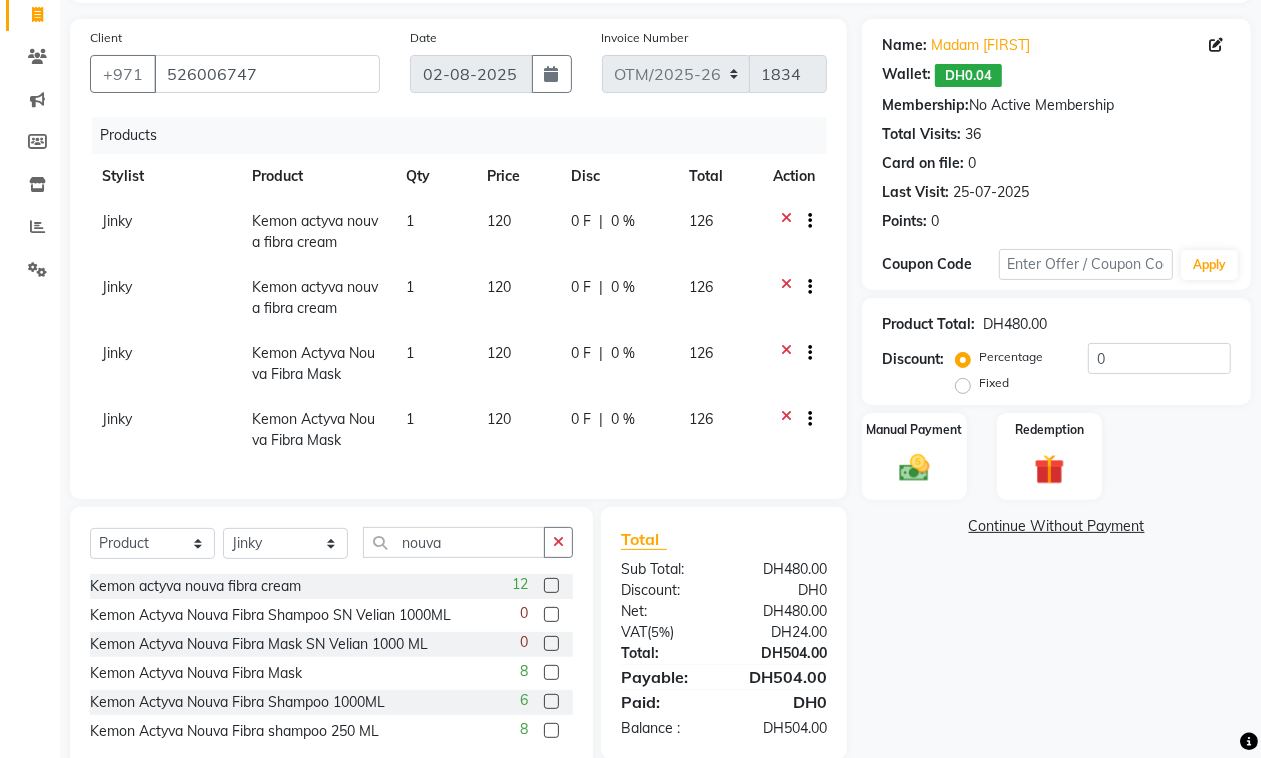 click 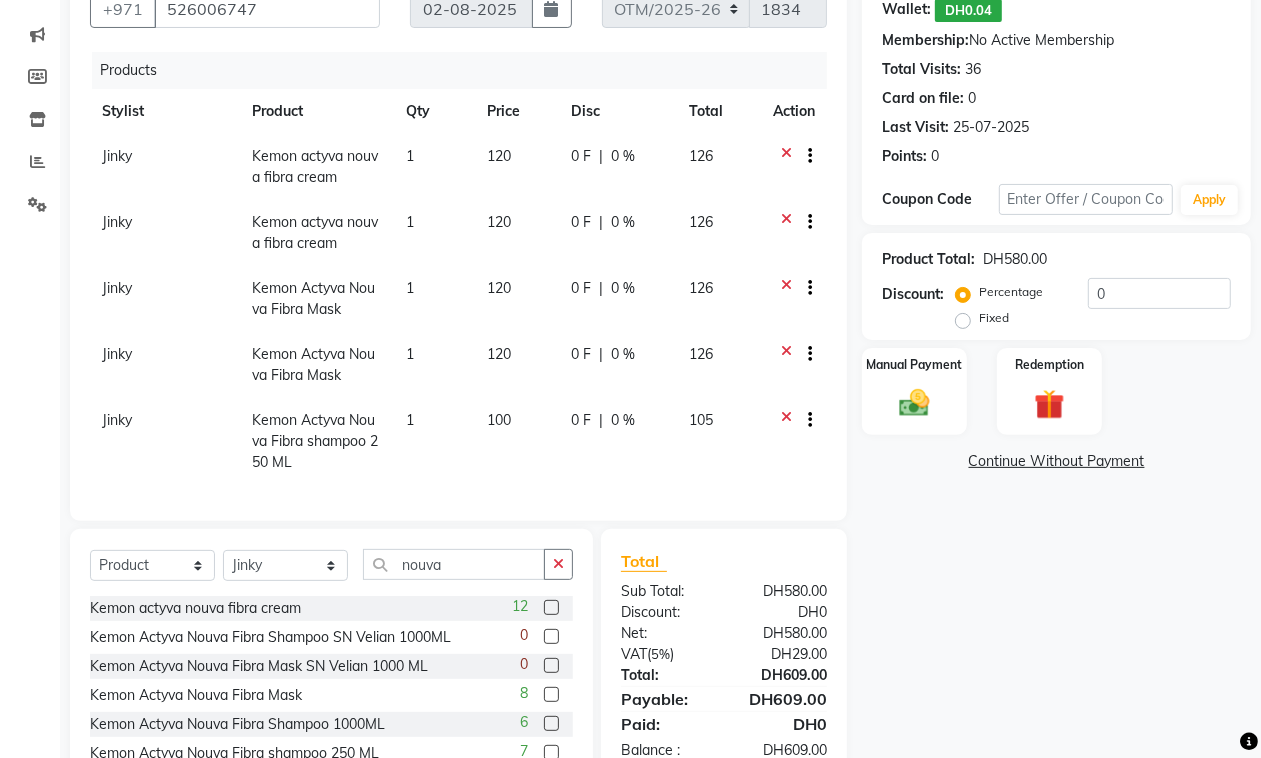 scroll, scrollTop: 283, scrollLeft: 0, axis: vertical 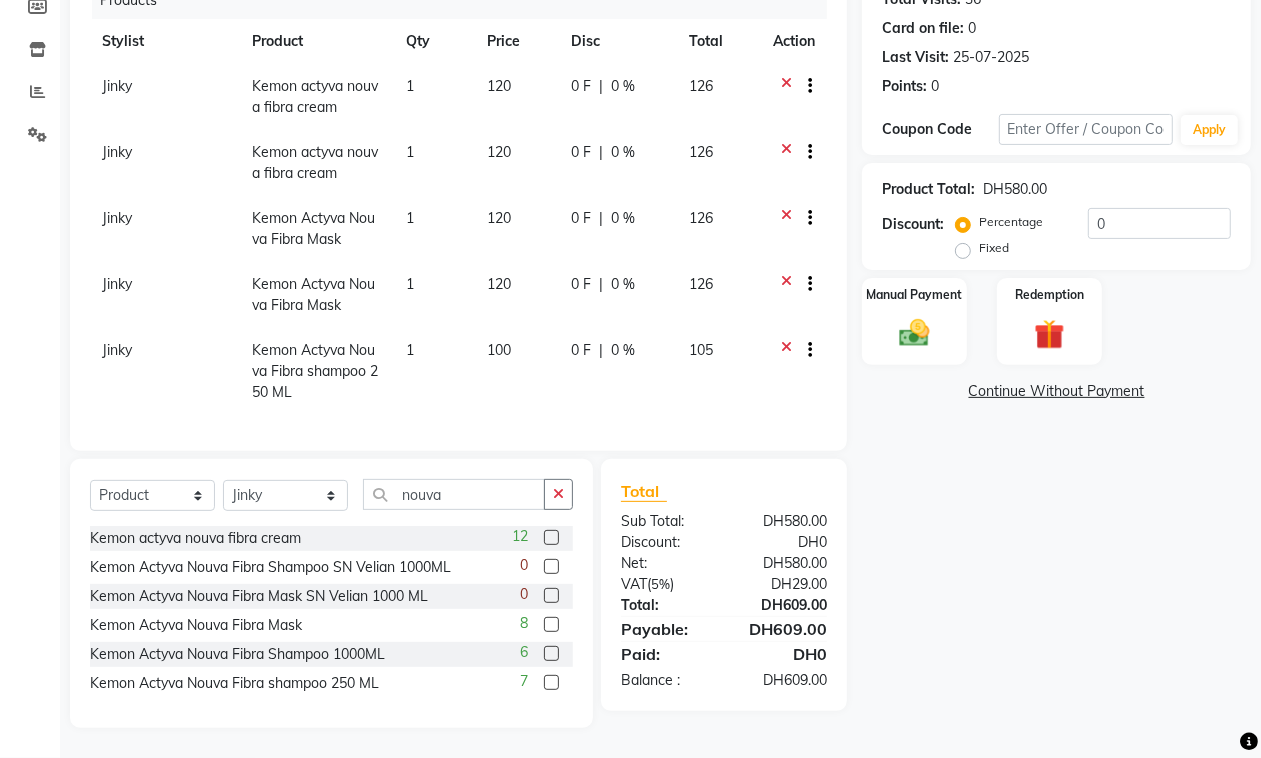 click 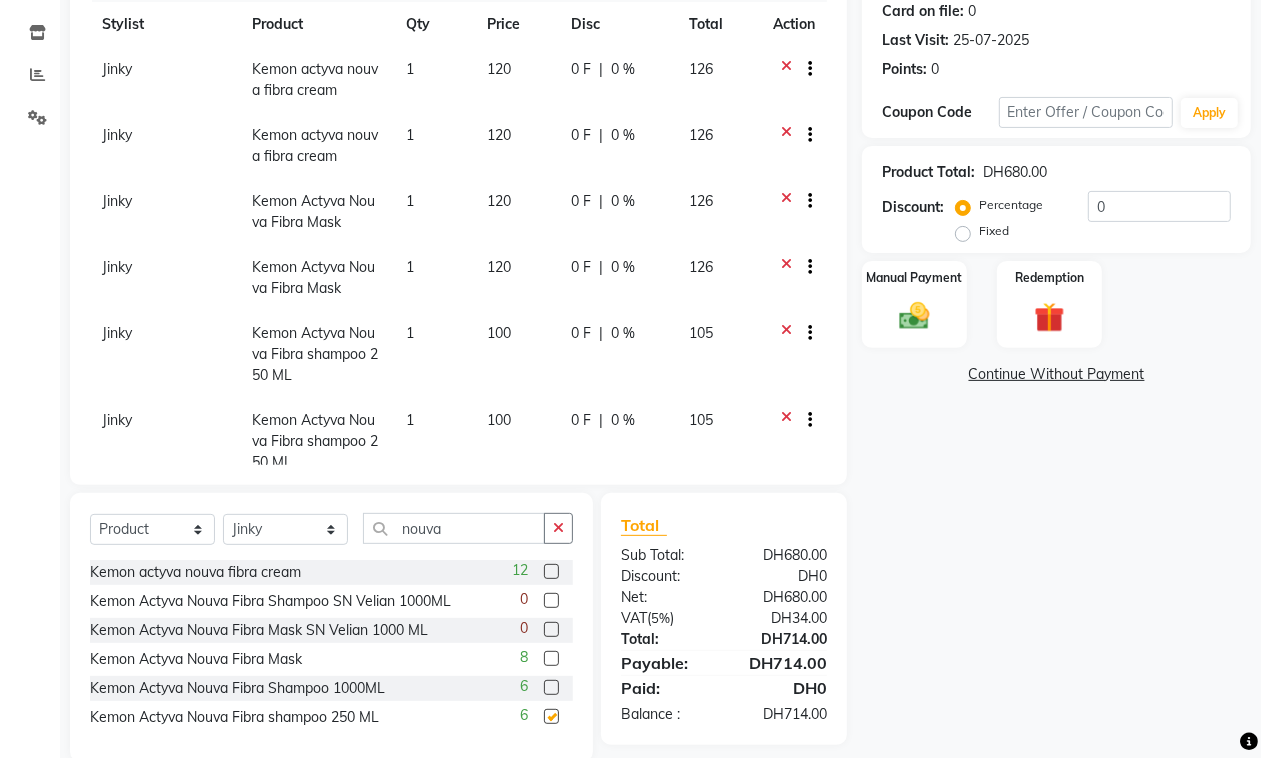 checkbox on "false" 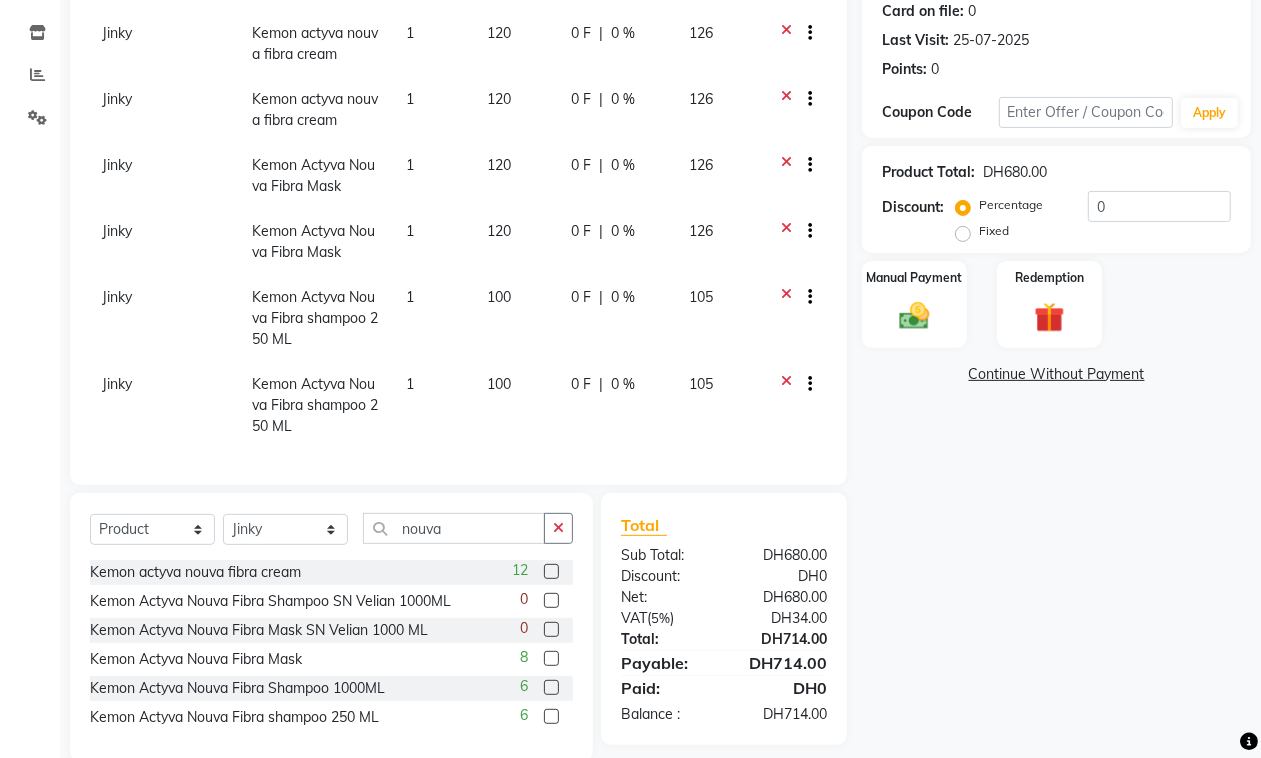 scroll, scrollTop: 55, scrollLeft: 0, axis: vertical 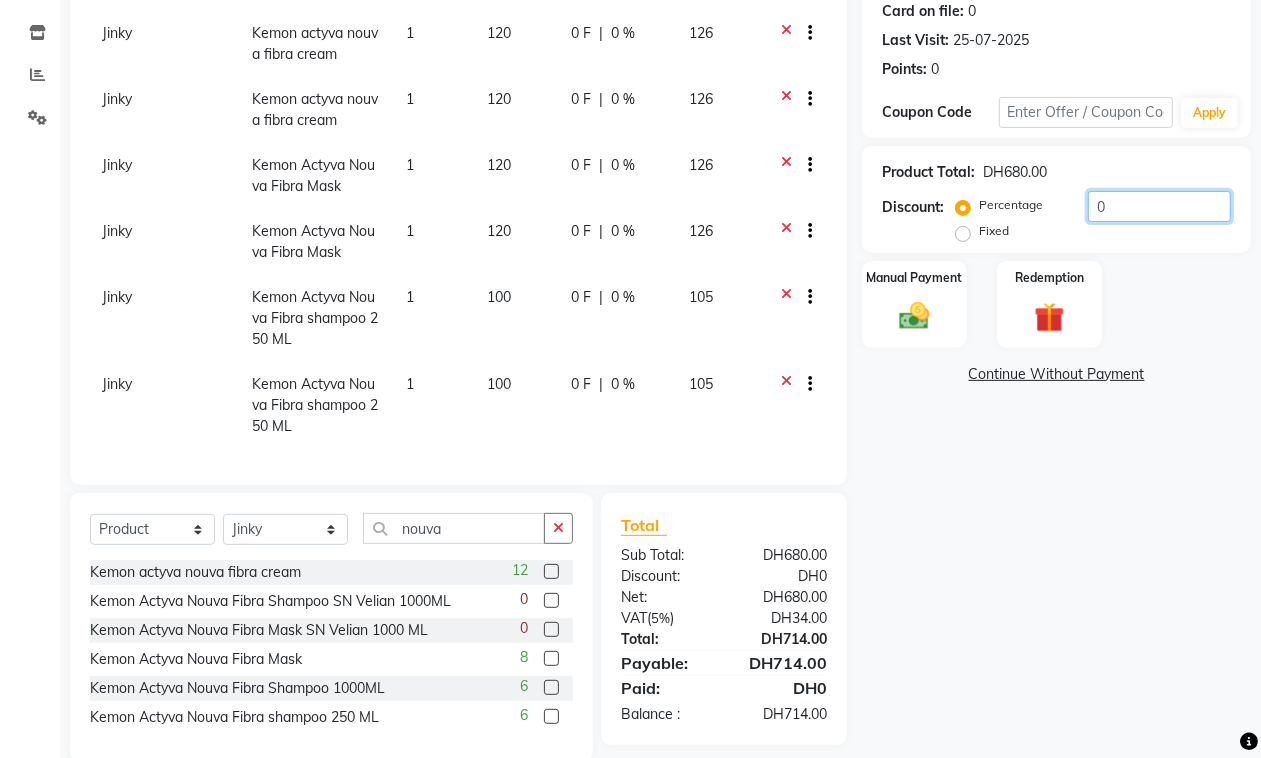 drag, startPoint x: 1103, startPoint y: 198, endPoint x: 1058, endPoint y: 236, distance: 58.898216 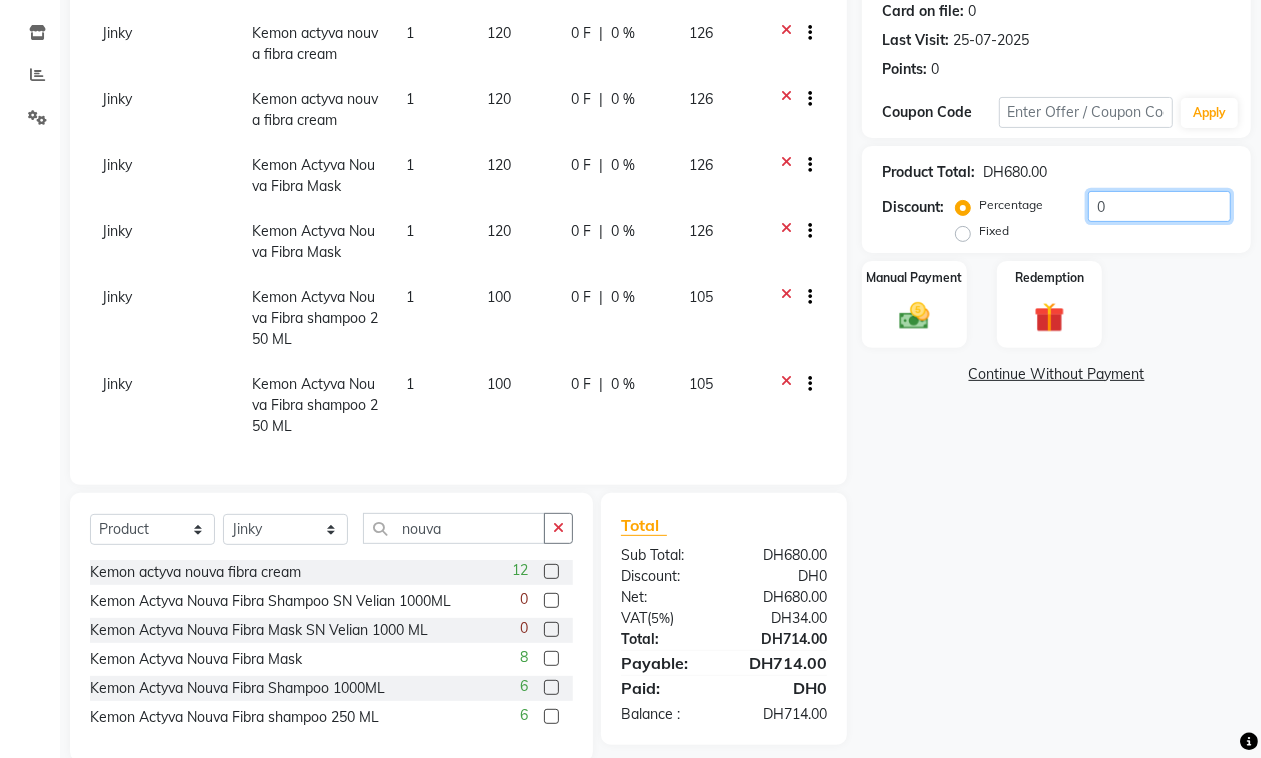 click on "Percentage   Fixed  0" 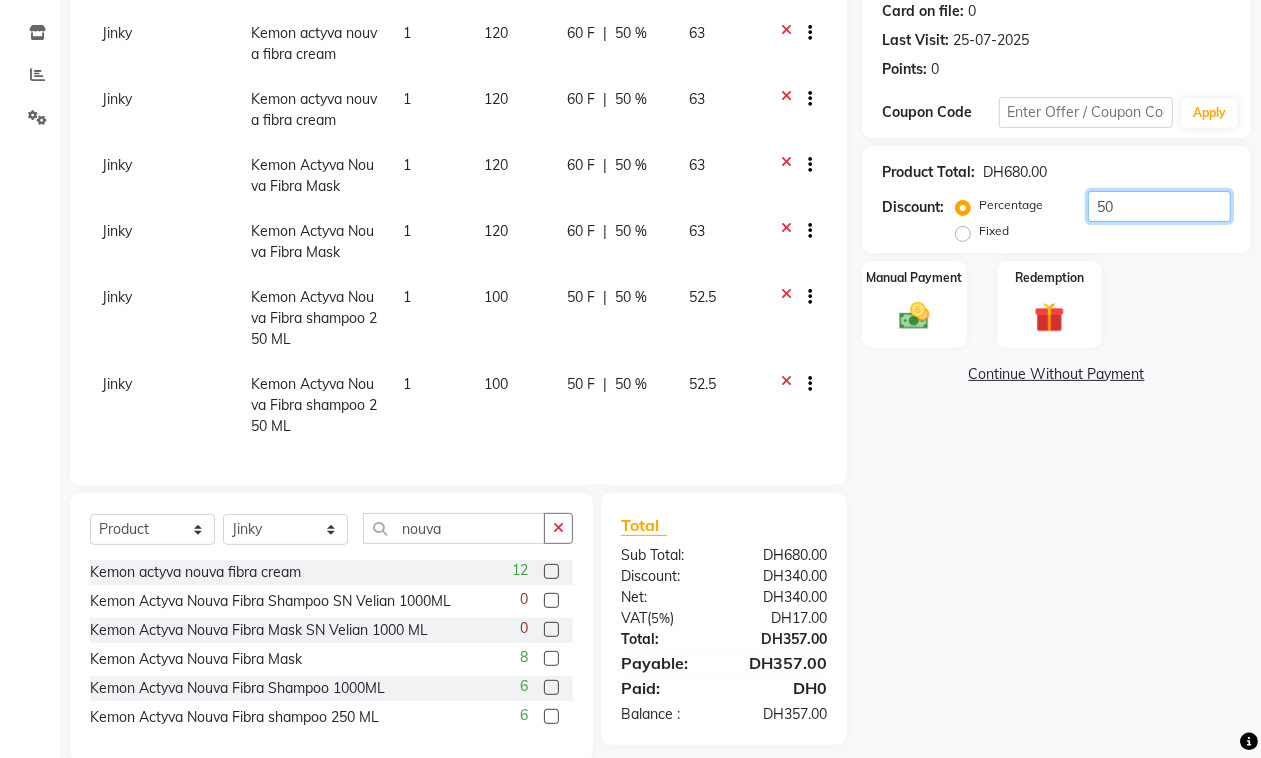 scroll, scrollTop: 75, scrollLeft: 0, axis: vertical 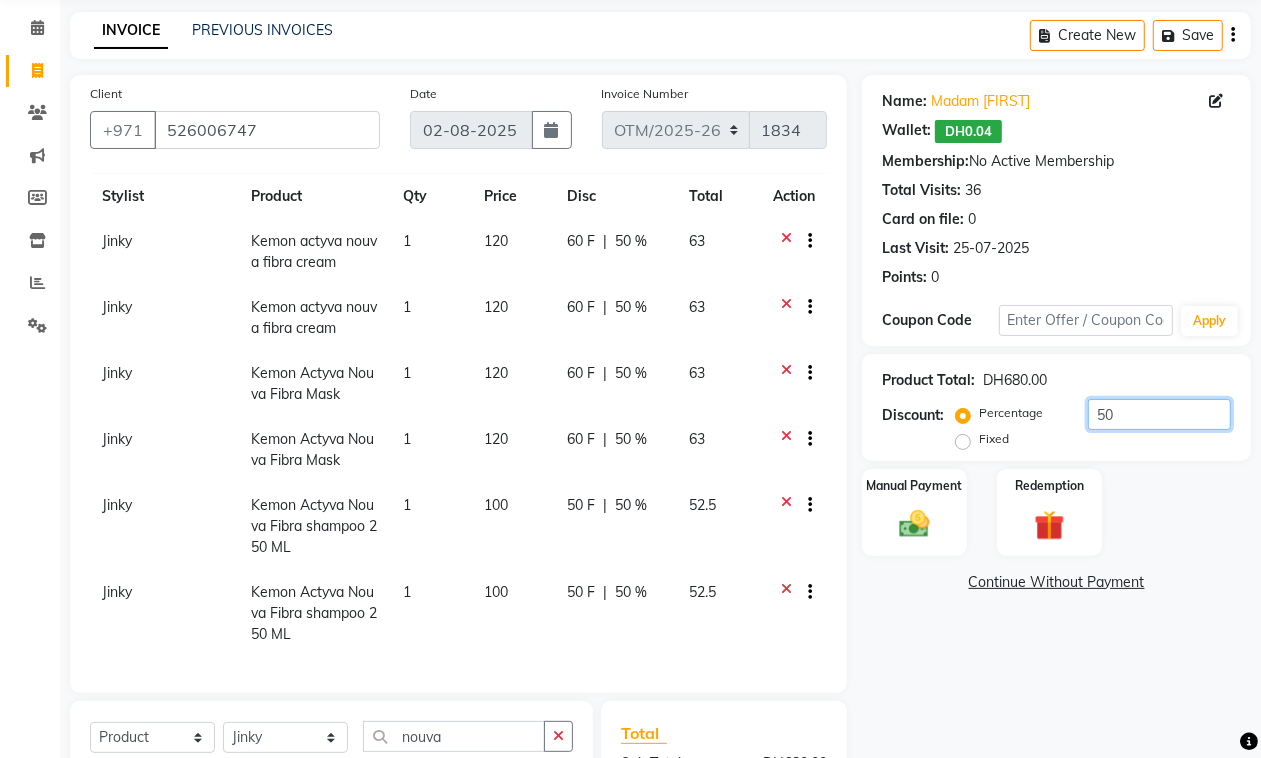 type on "50" 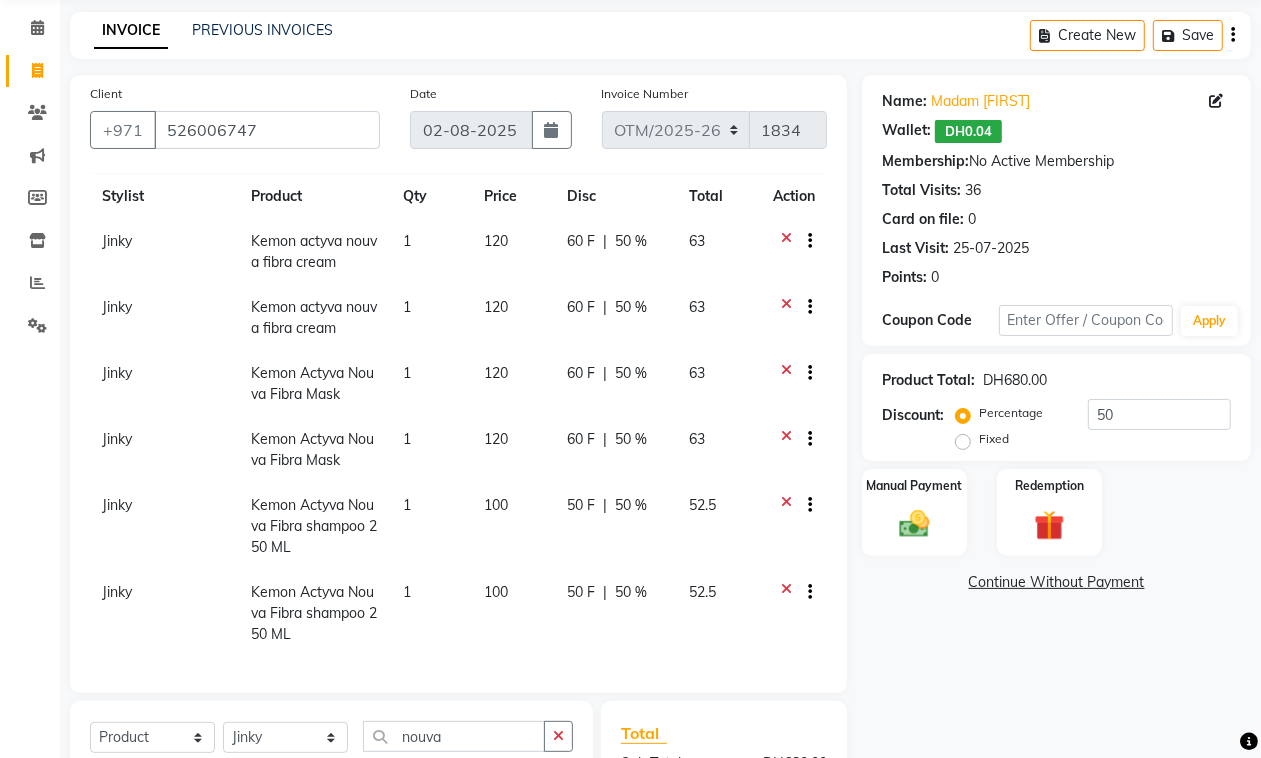 click on "Continue Without Payment" 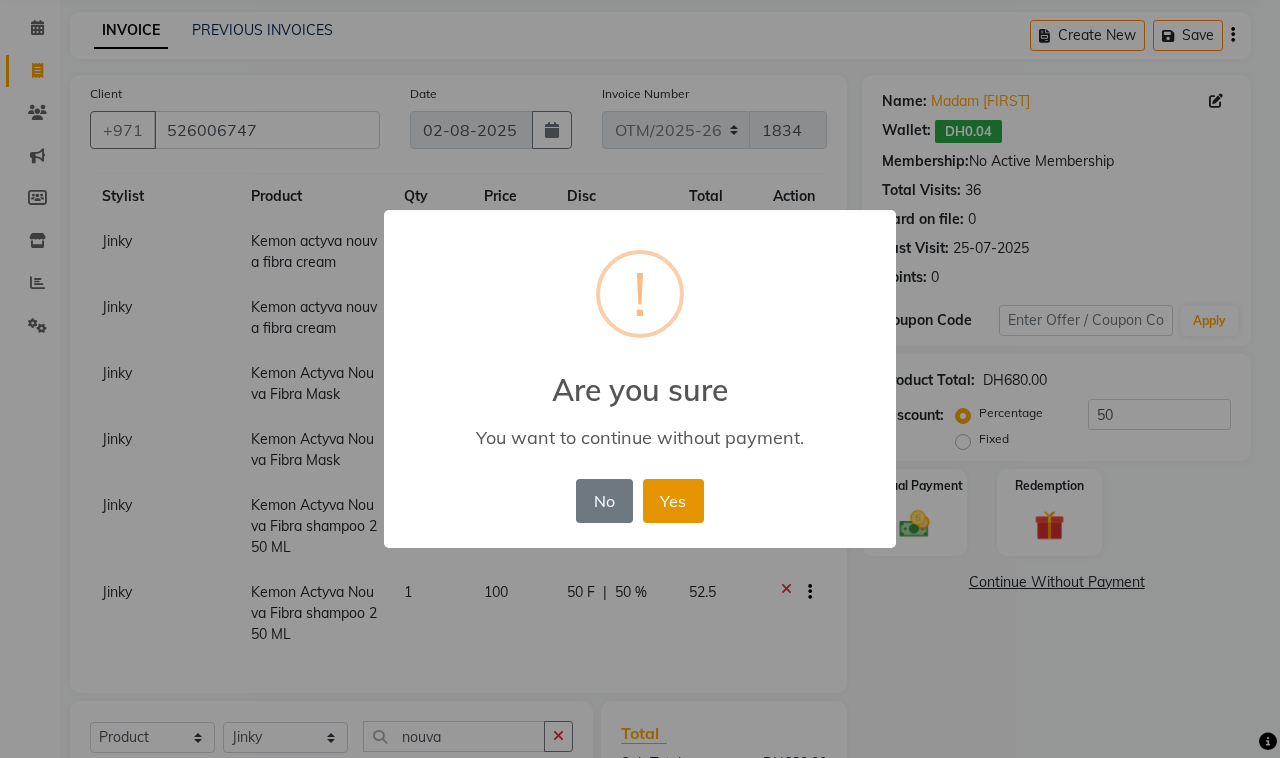 click on "Yes" at bounding box center (673, 501) 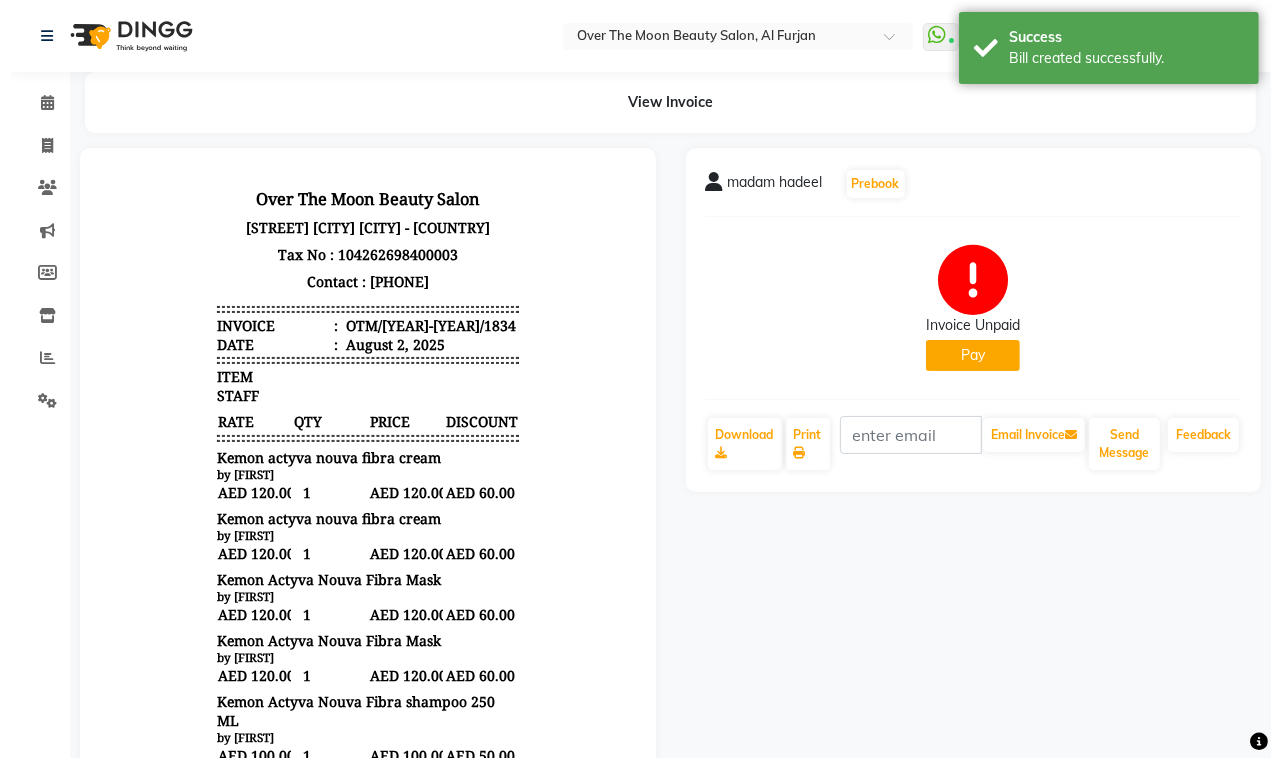 scroll, scrollTop: 0, scrollLeft: 0, axis: both 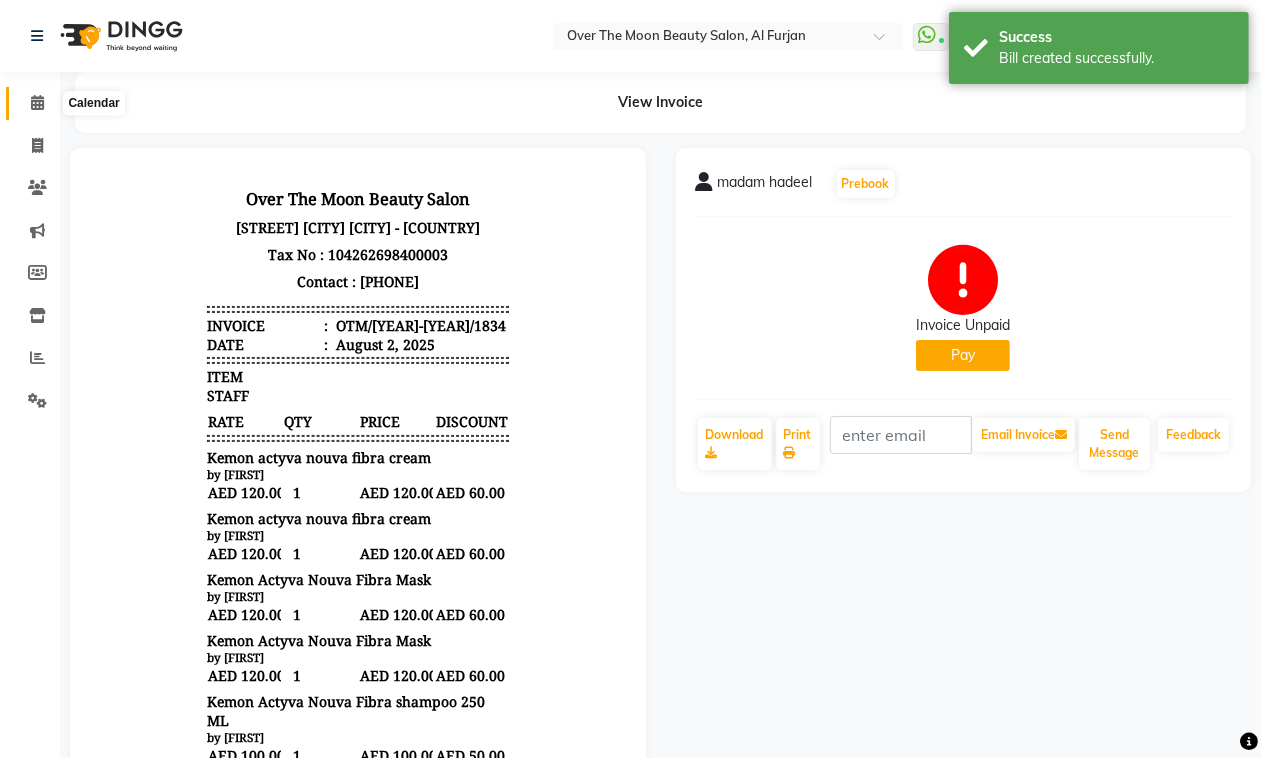 click 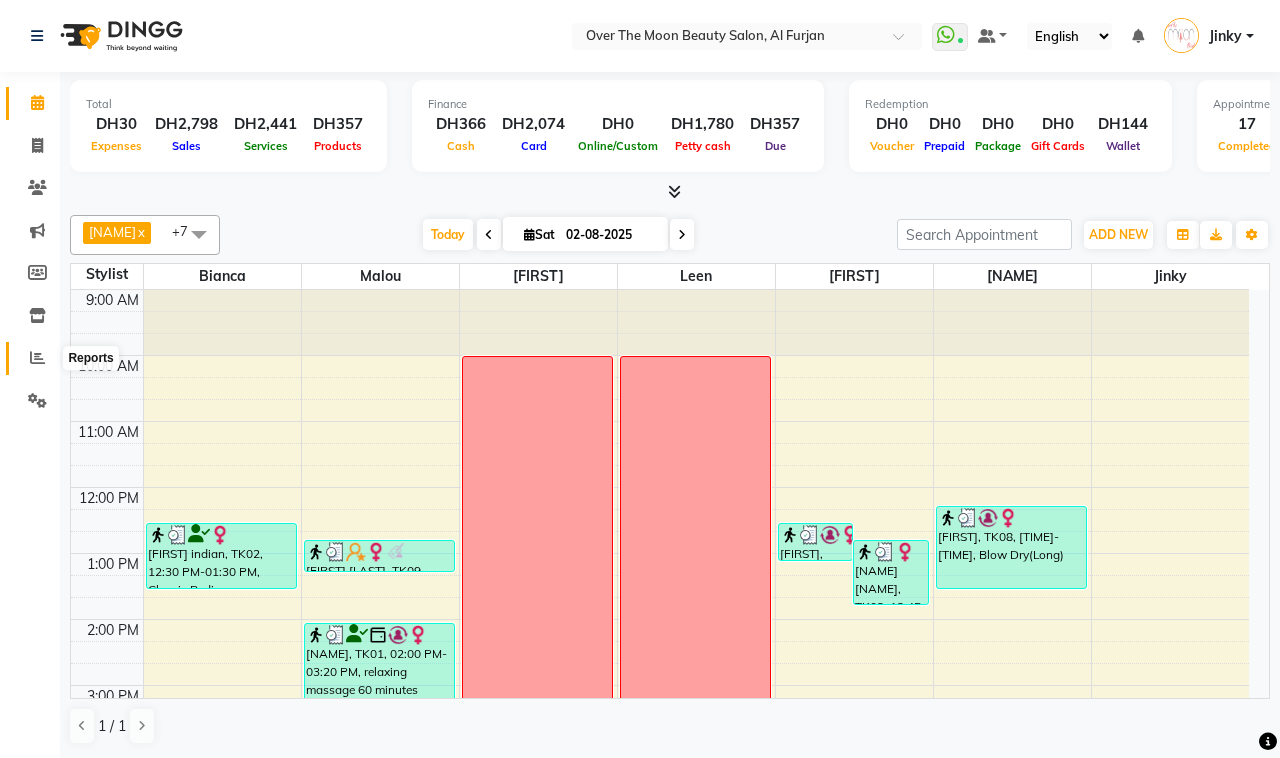 click 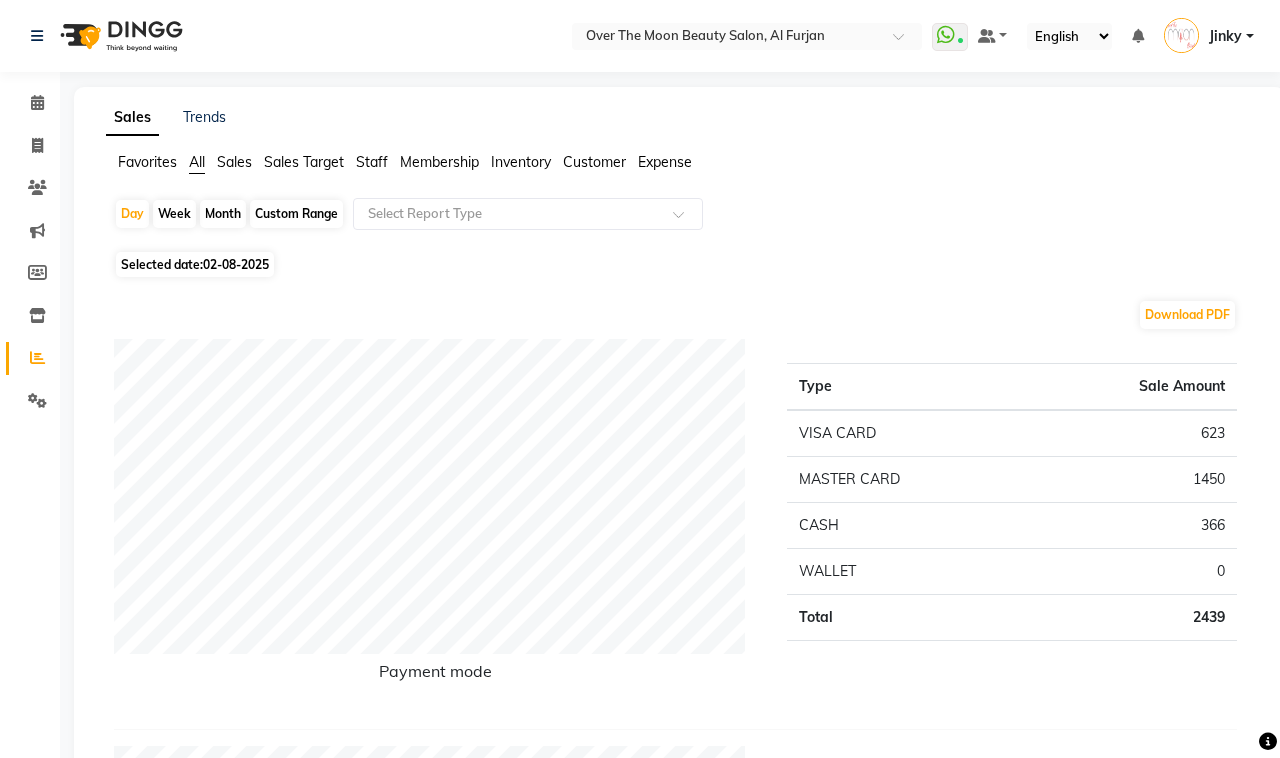 click on "Sales" 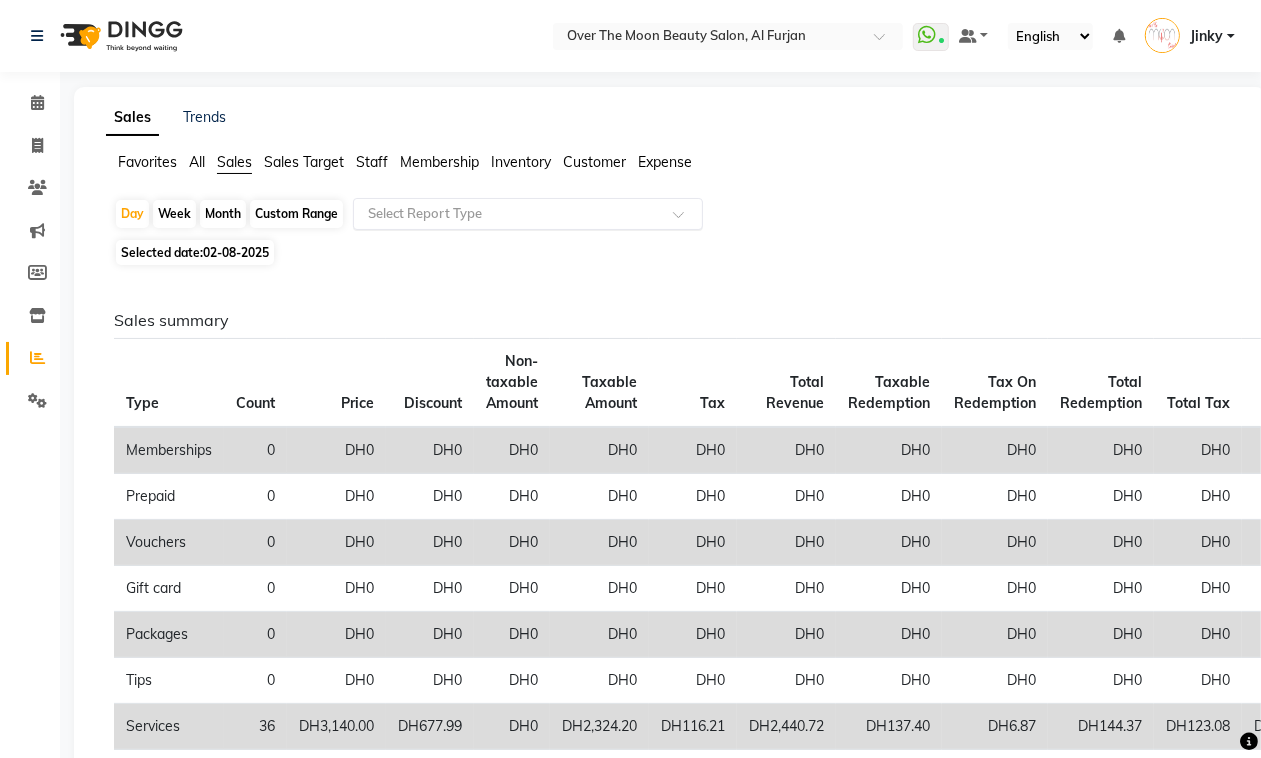 click 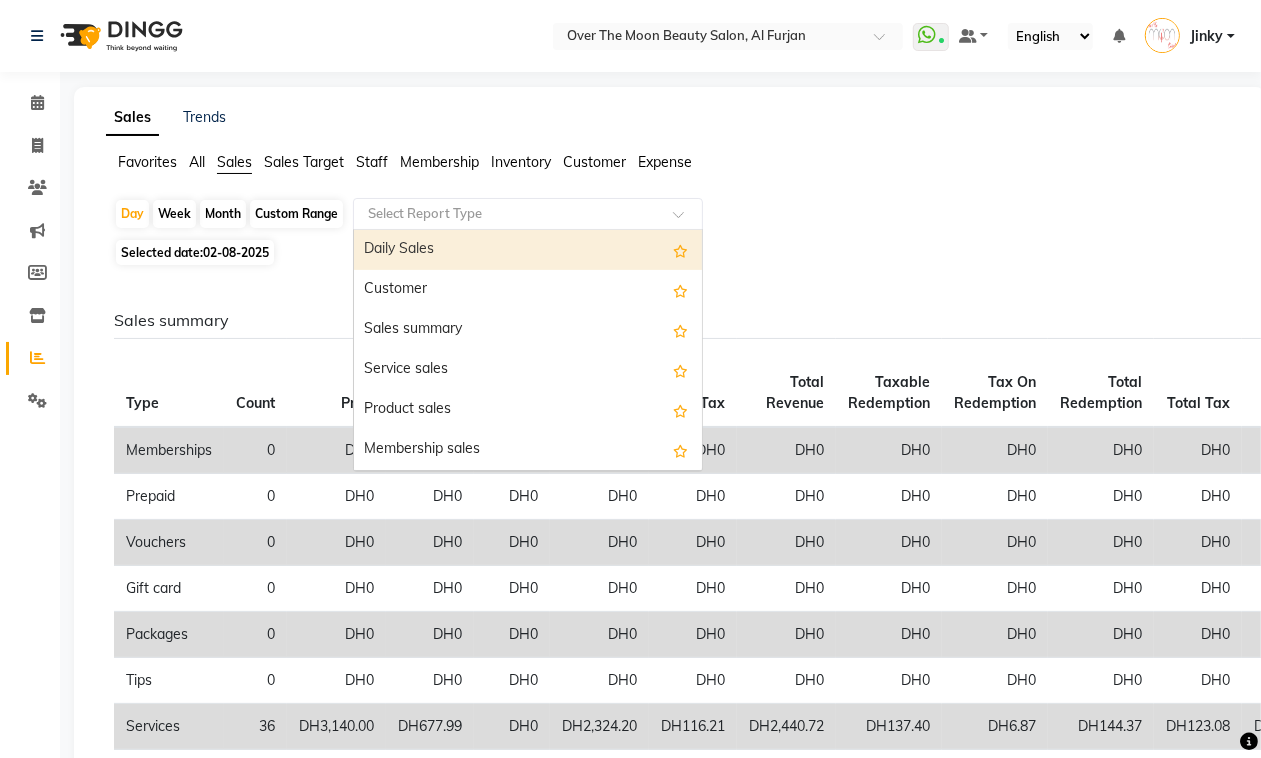 click on "Daily Sales" at bounding box center (528, 250) 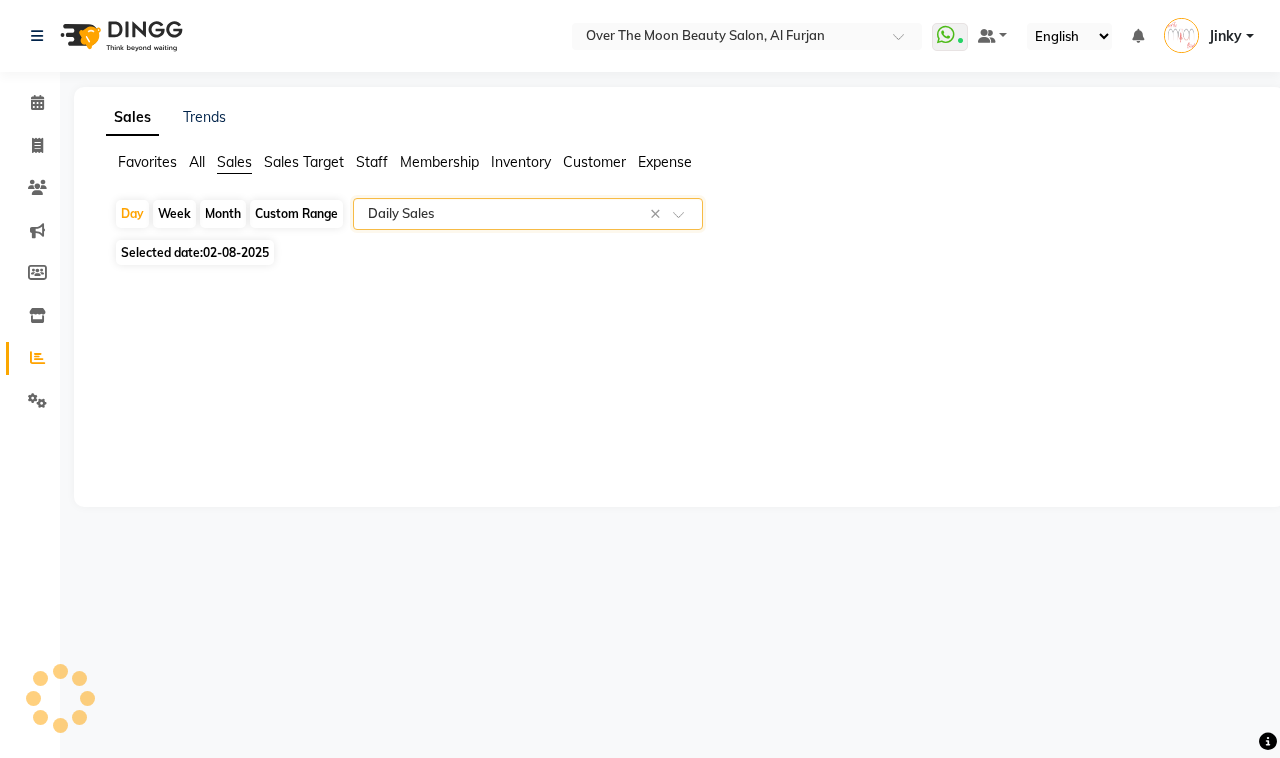 select on "full_report" 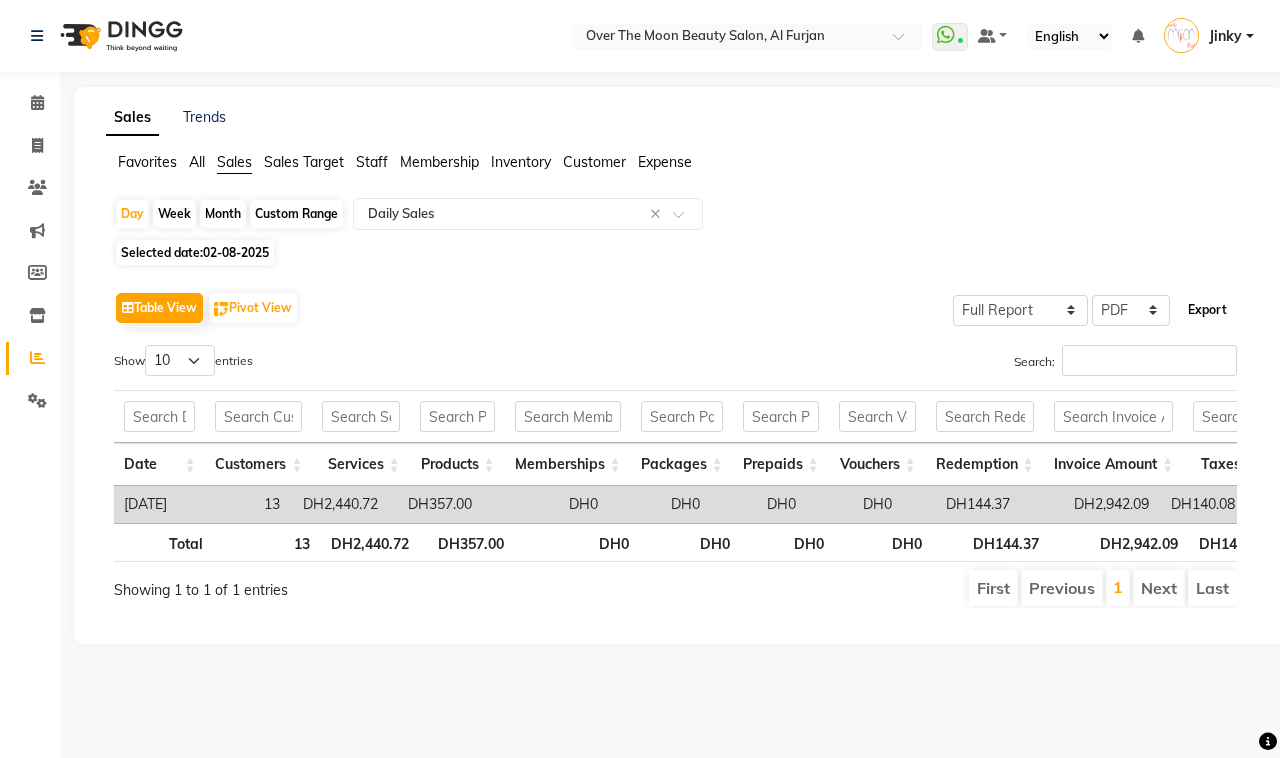 click on "Export" 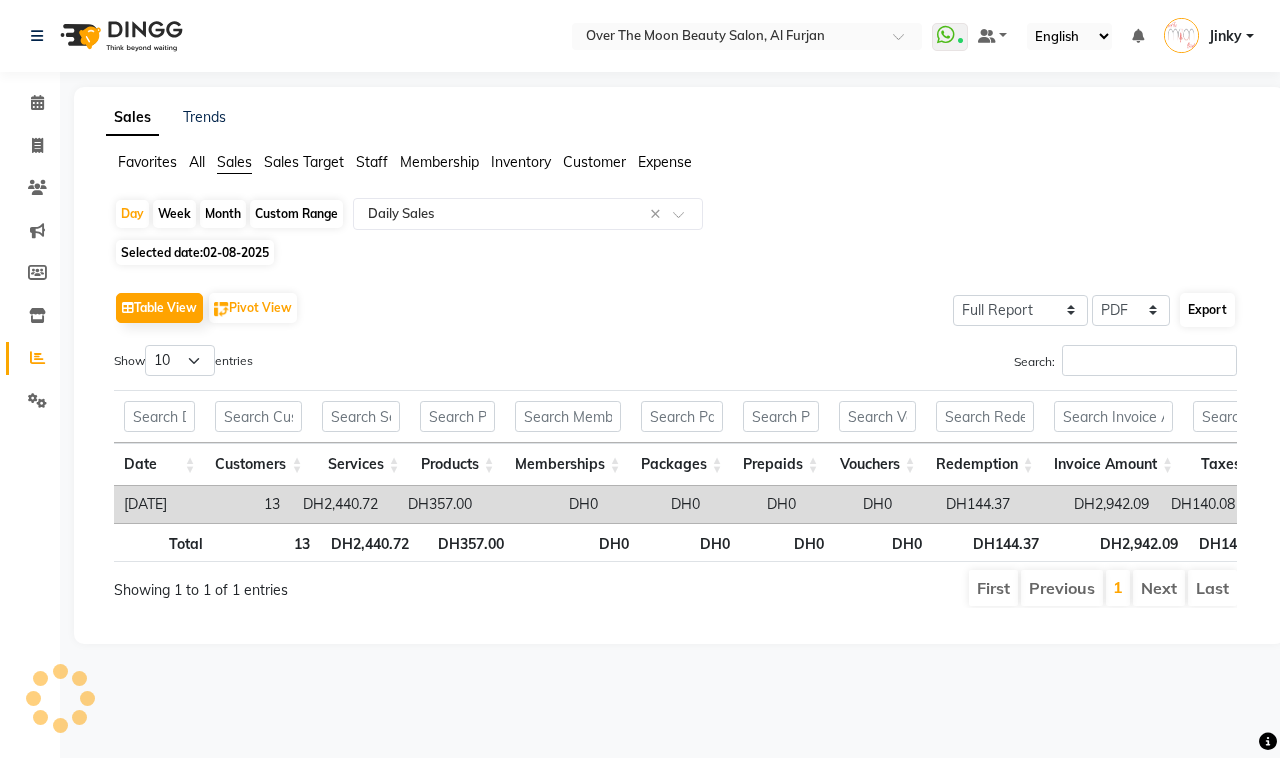 select on "monospace" 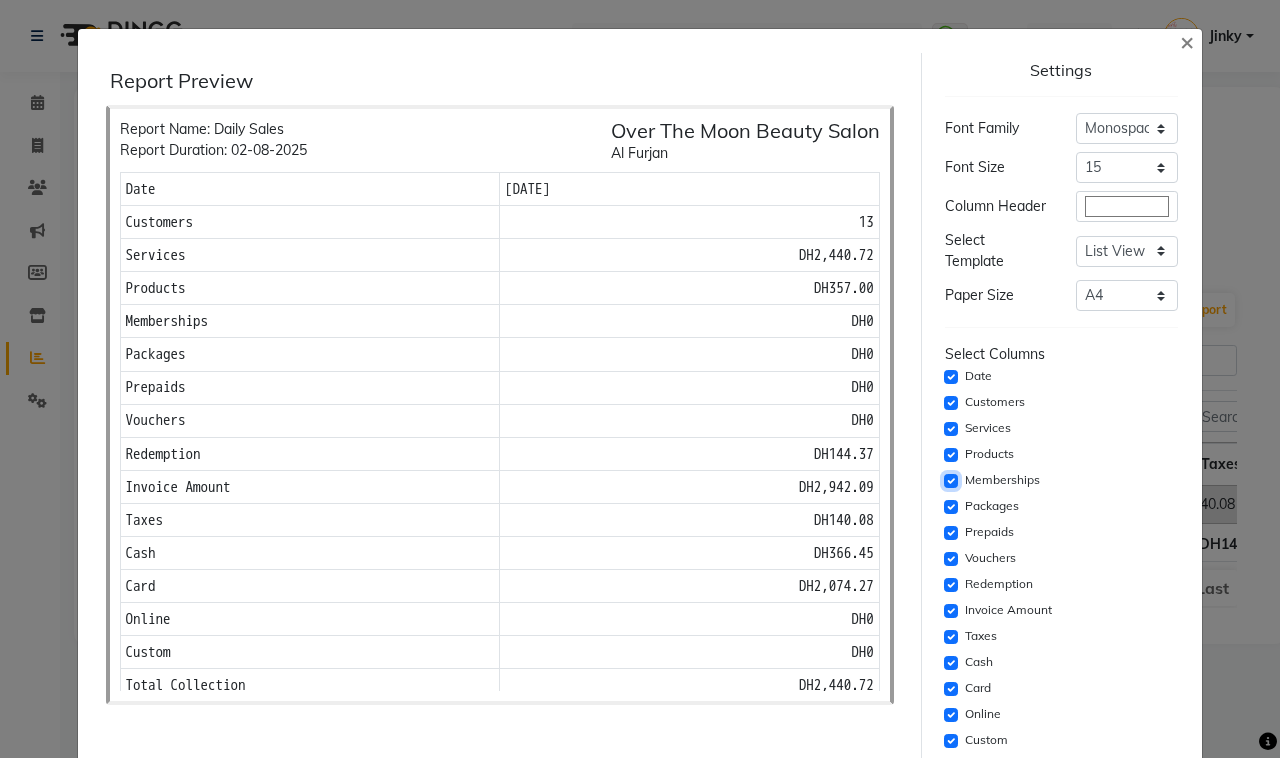 click 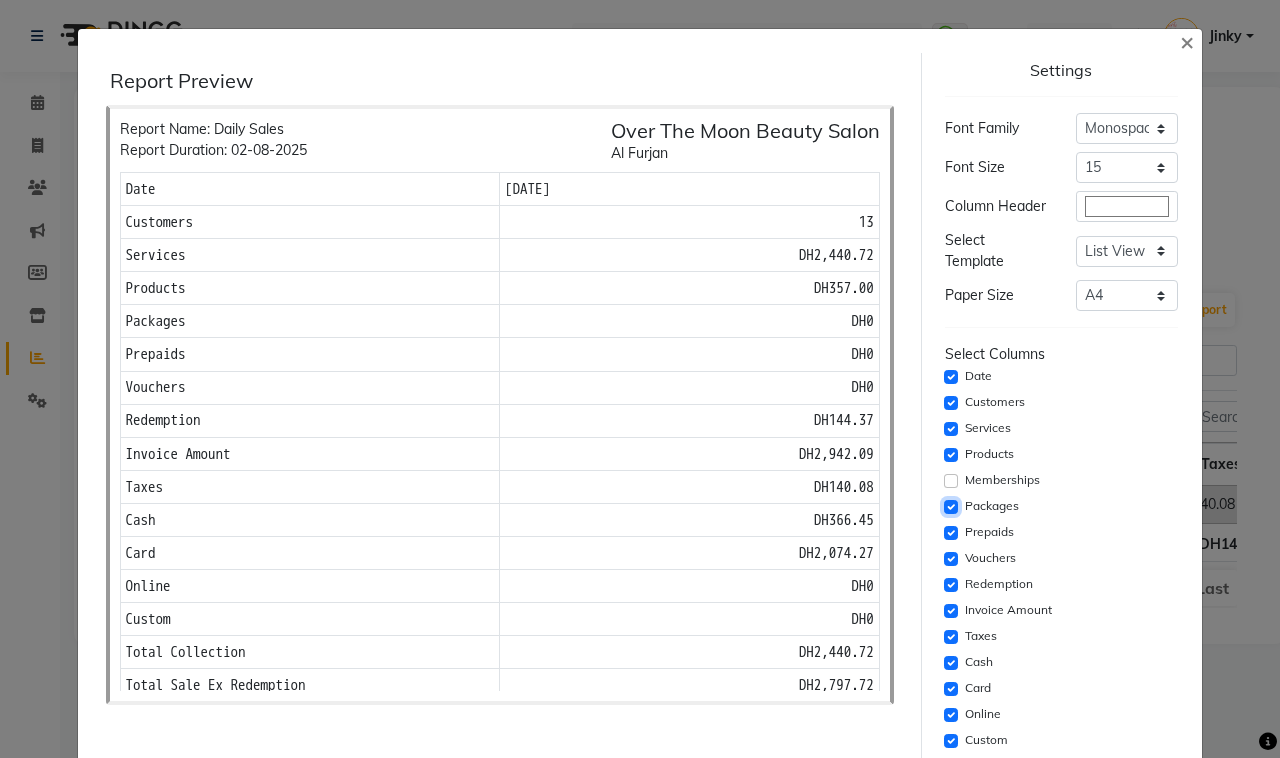 click 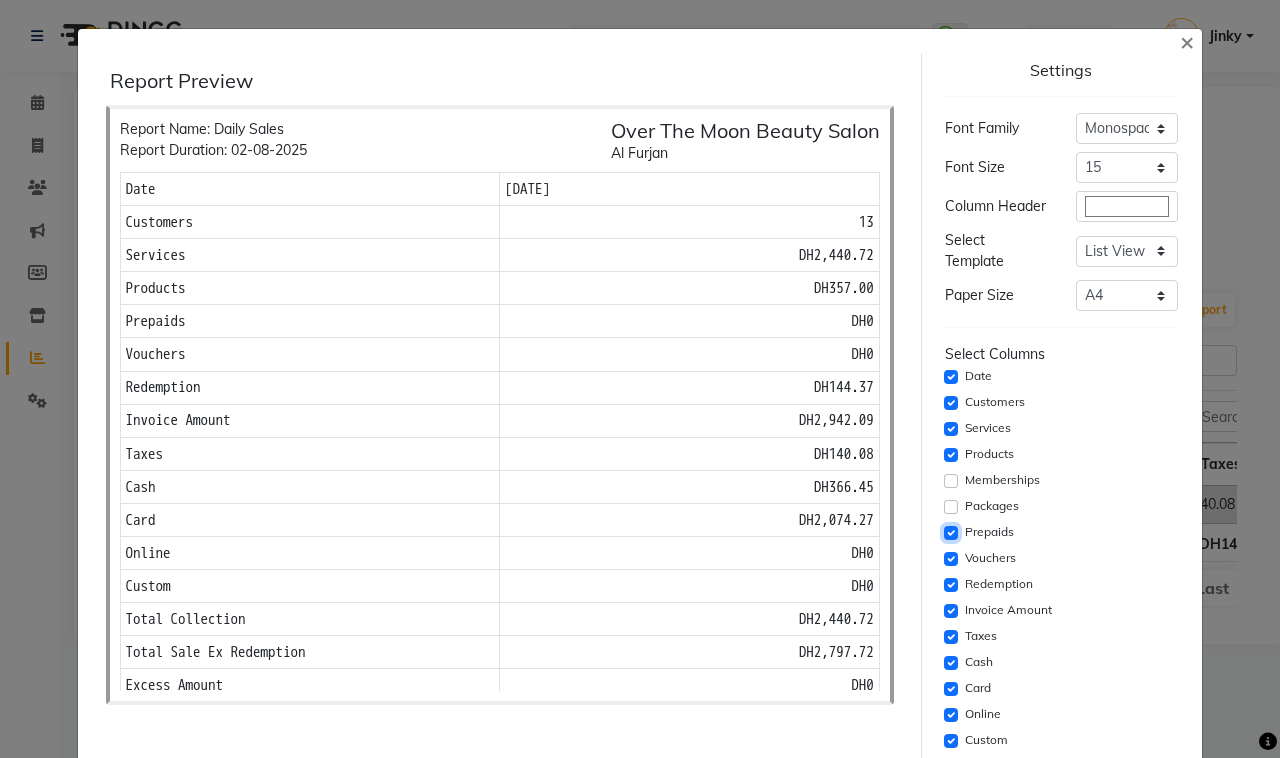 click 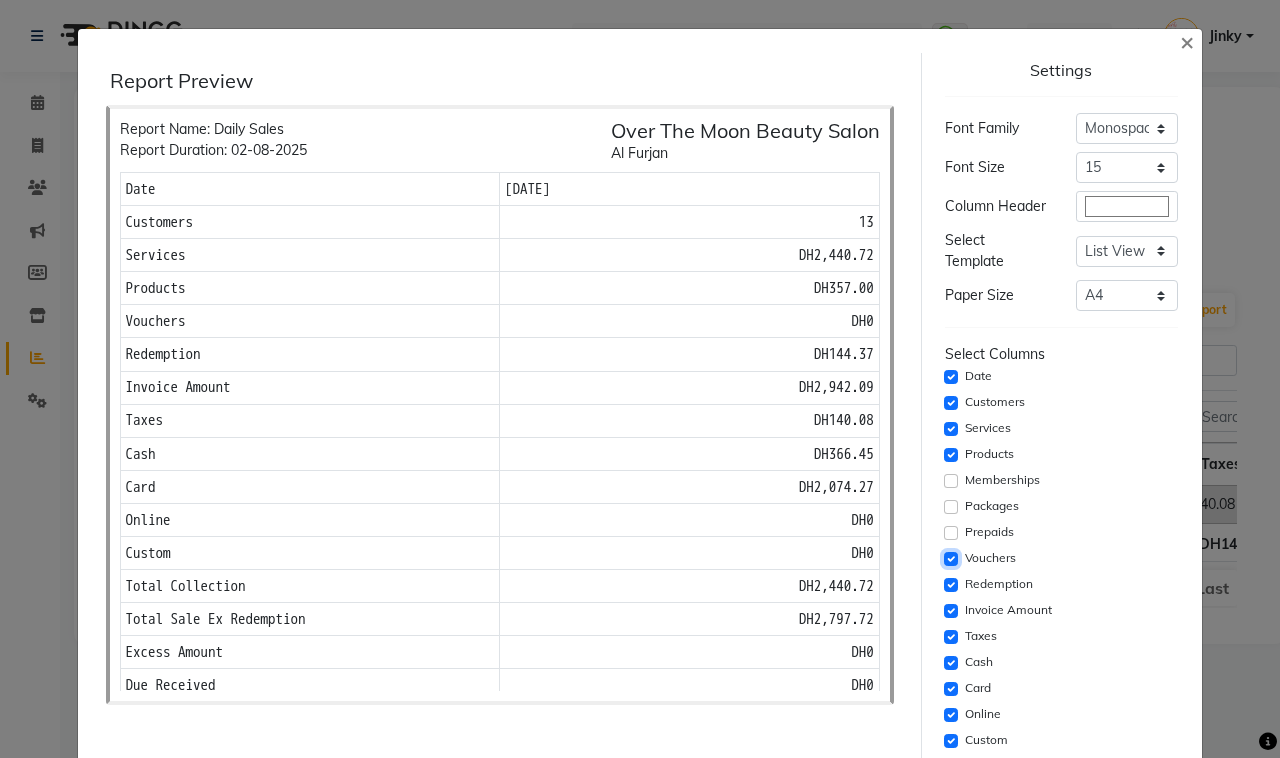 click 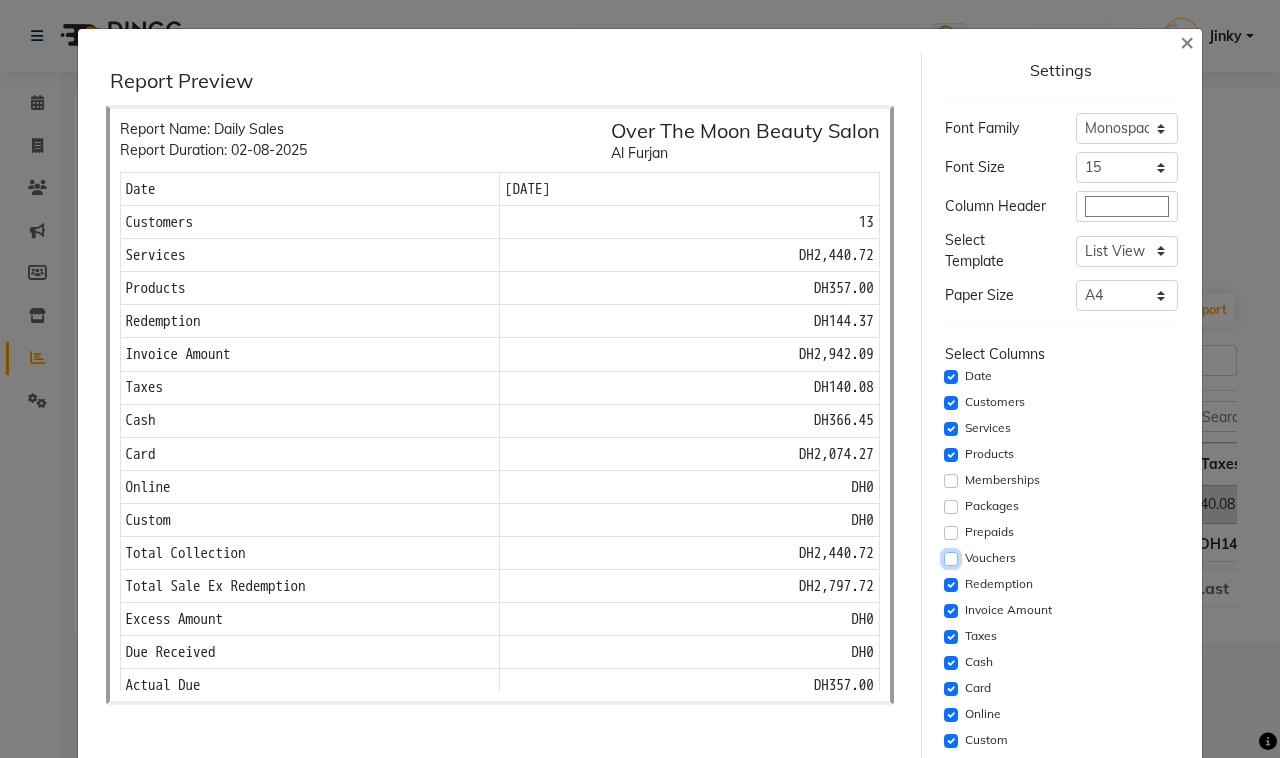 scroll, scrollTop: 208, scrollLeft: 0, axis: vertical 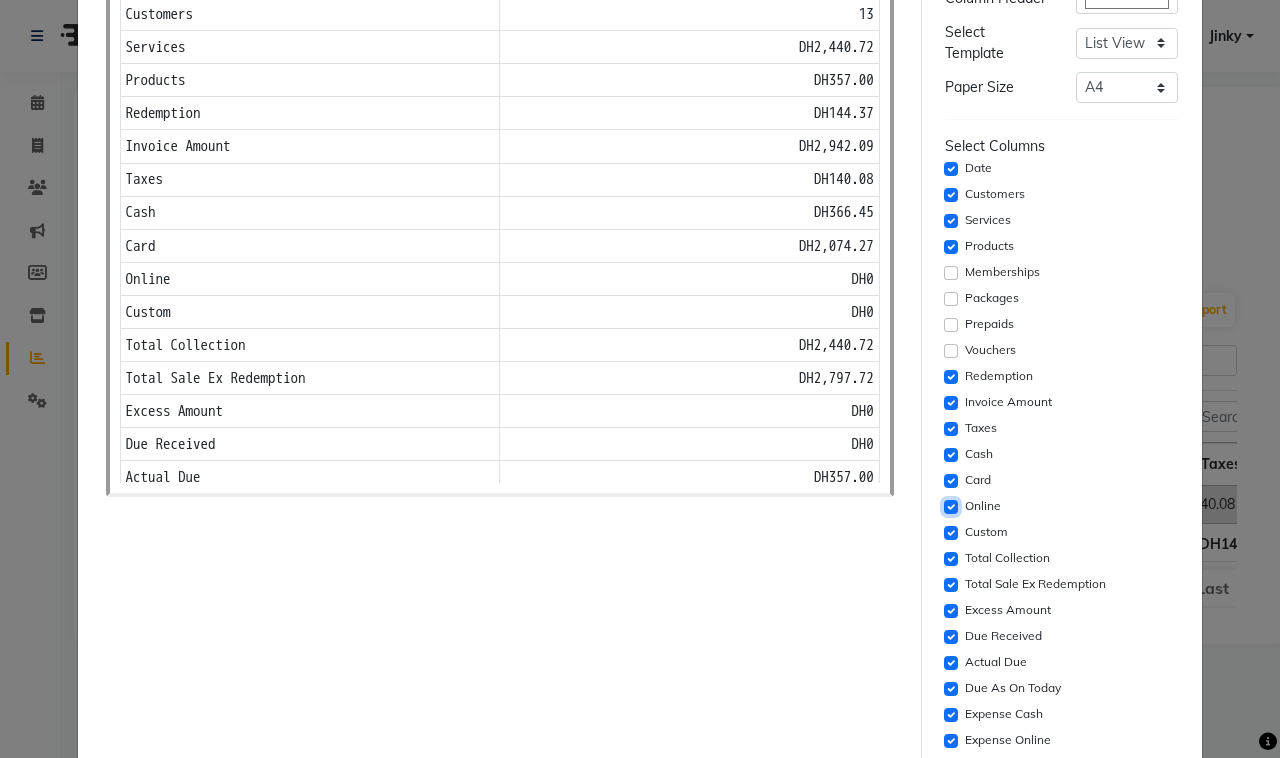 click 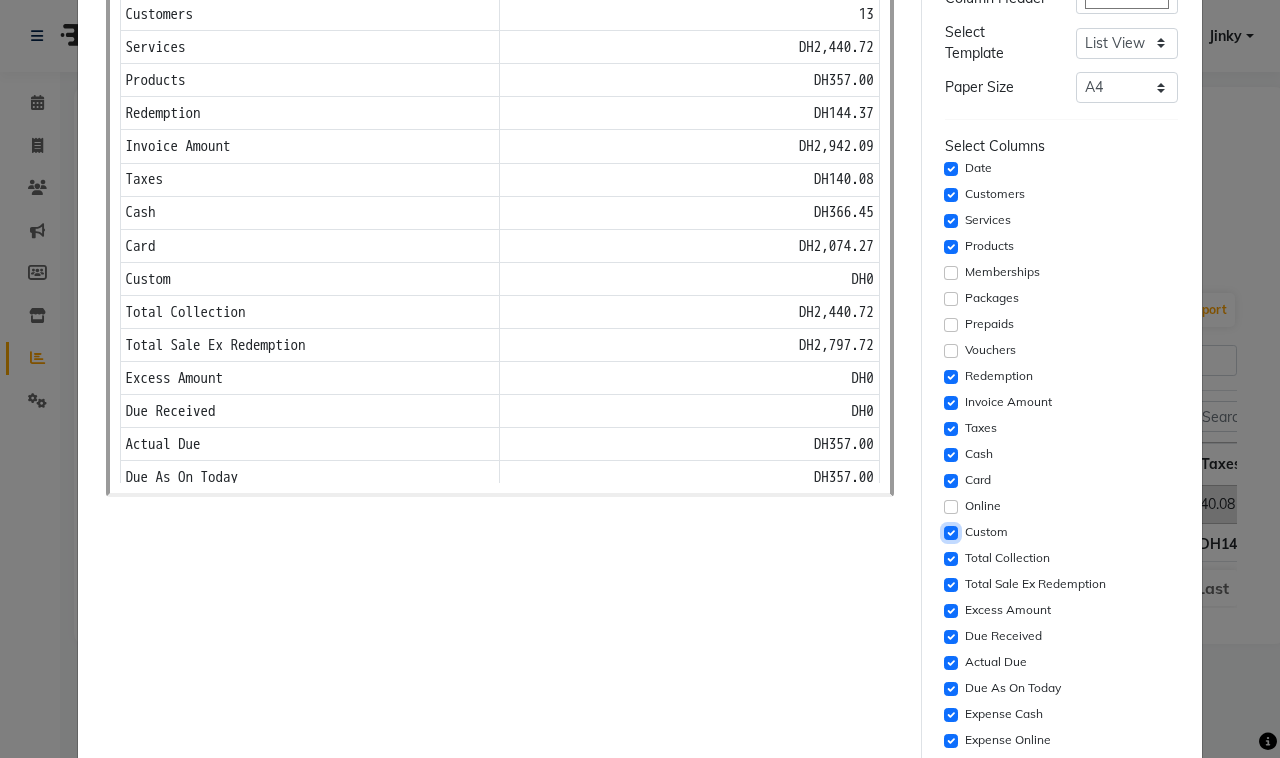 click 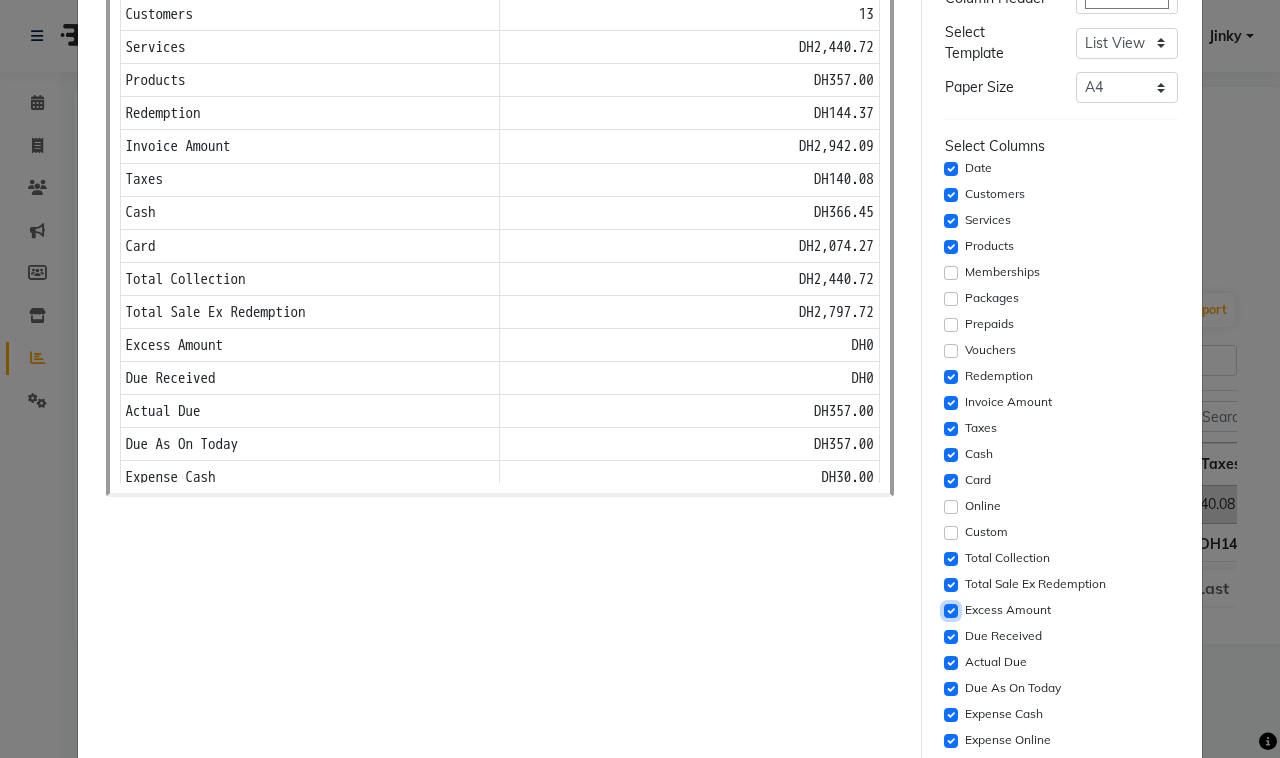 click 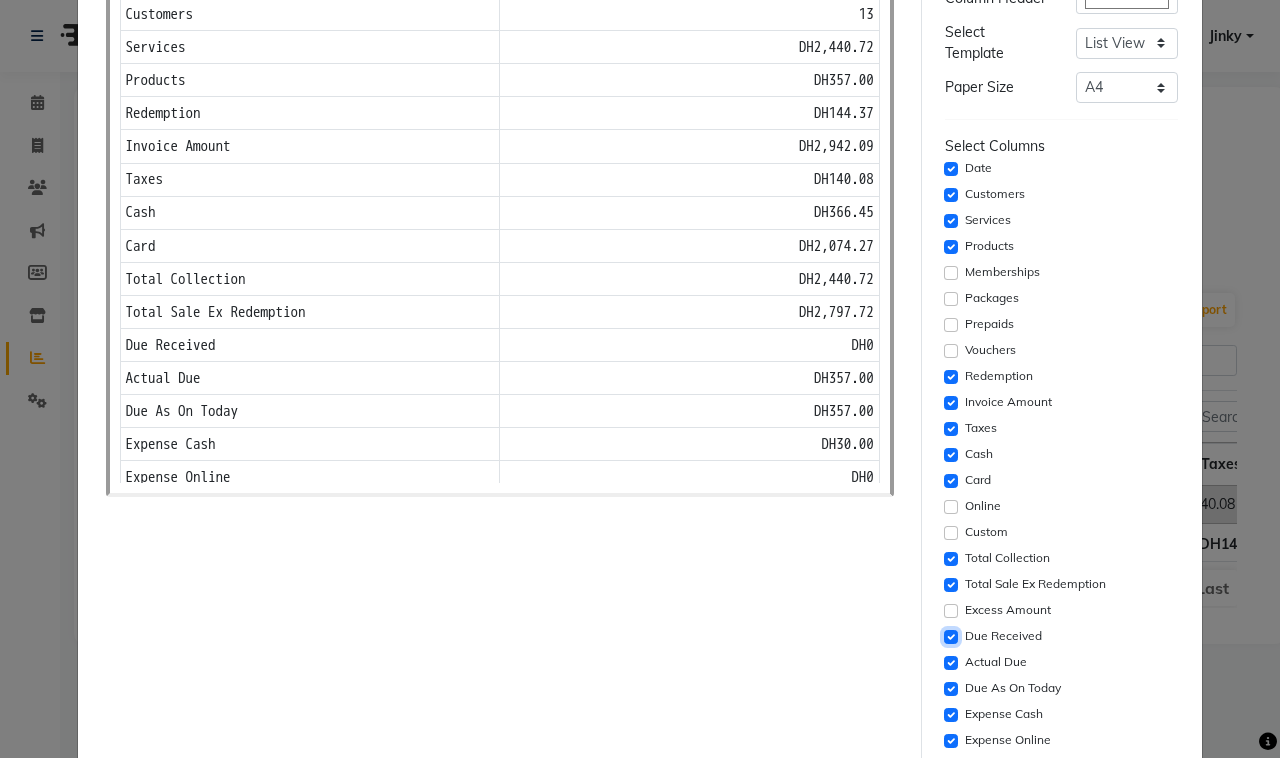 click 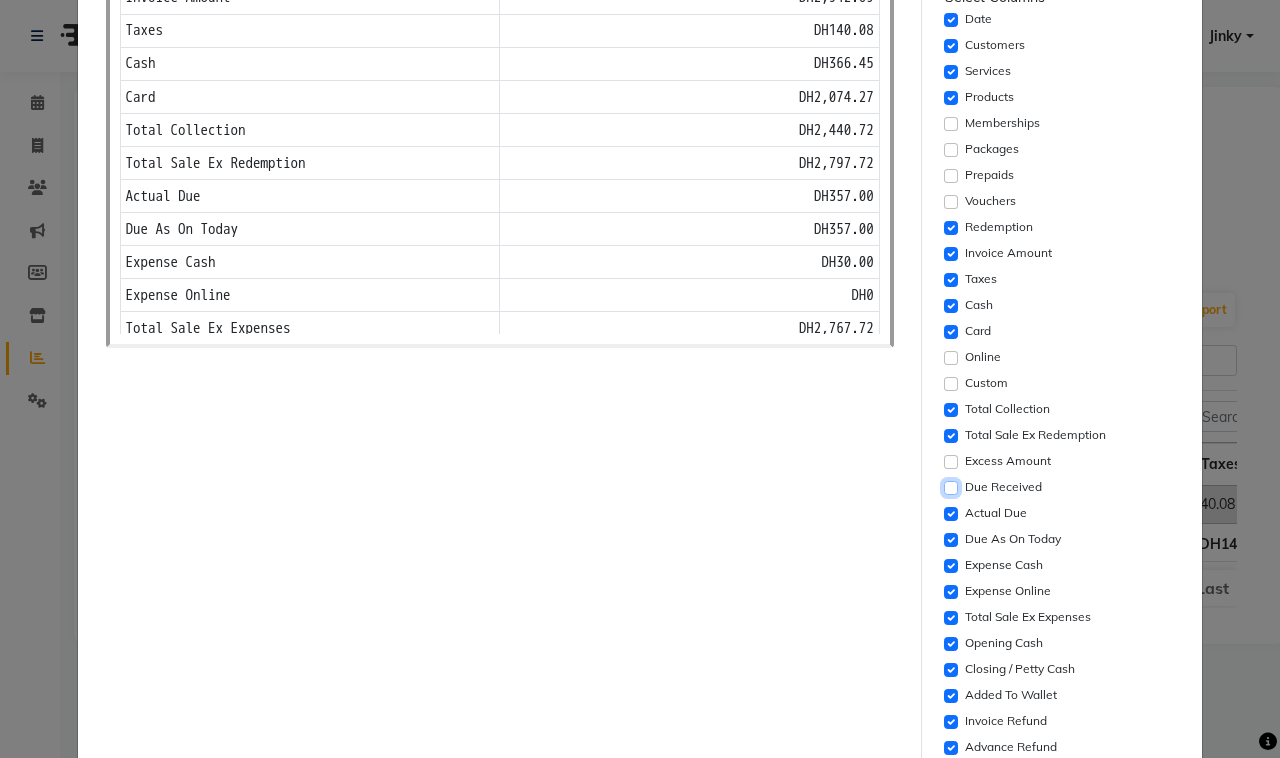 scroll, scrollTop: 416, scrollLeft: 0, axis: vertical 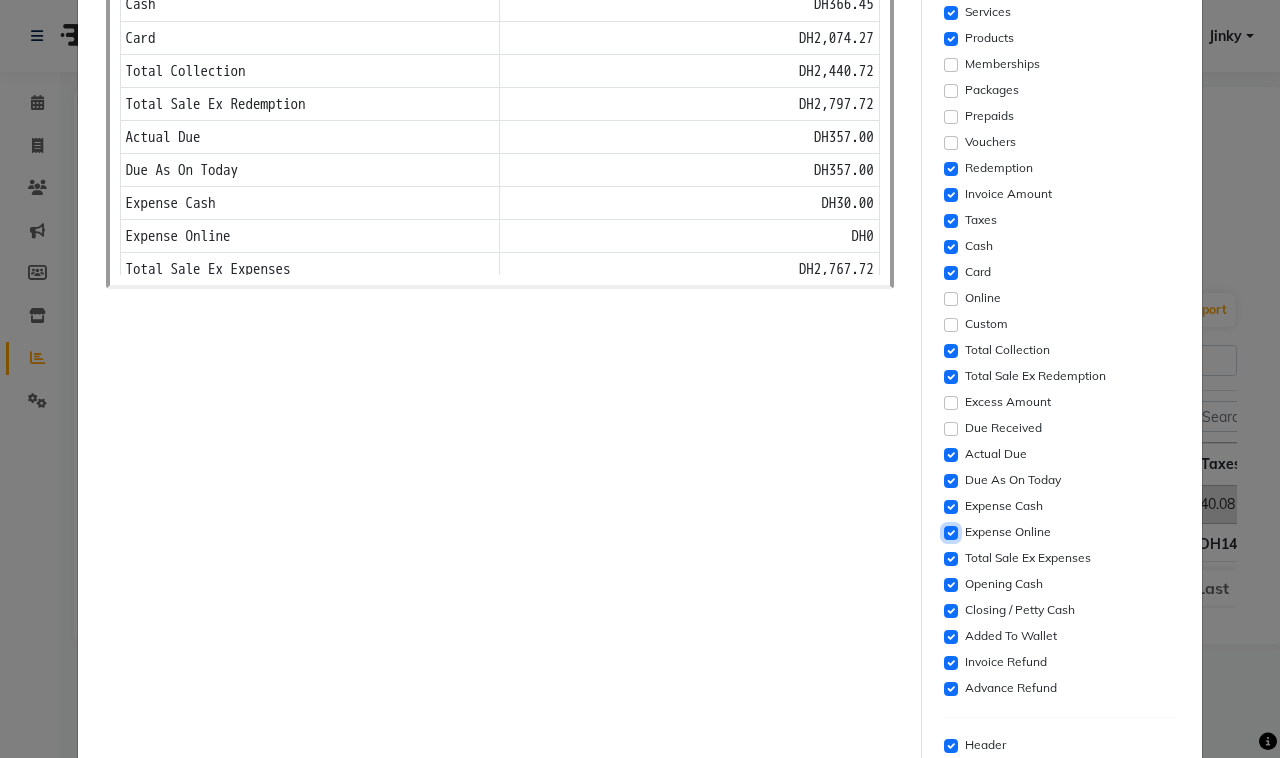 click 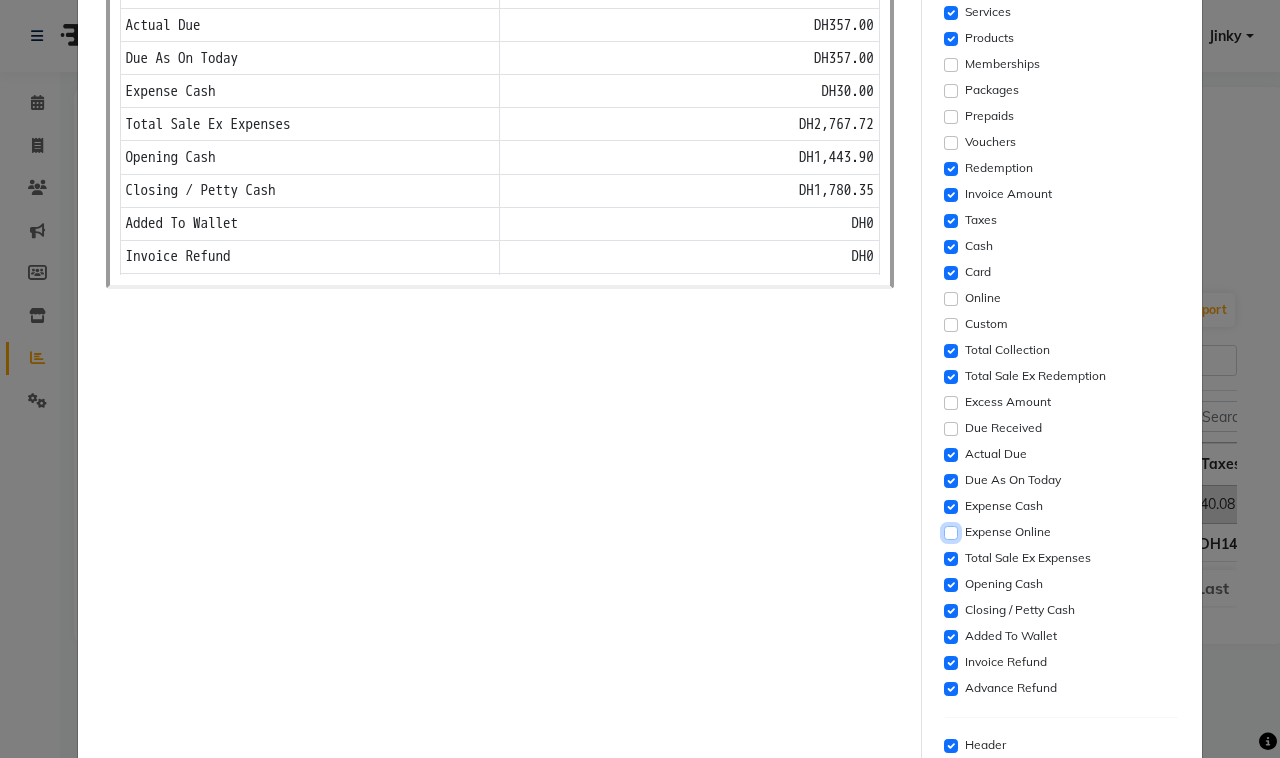 scroll, scrollTop: 200, scrollLeft: 0, axis: vertical 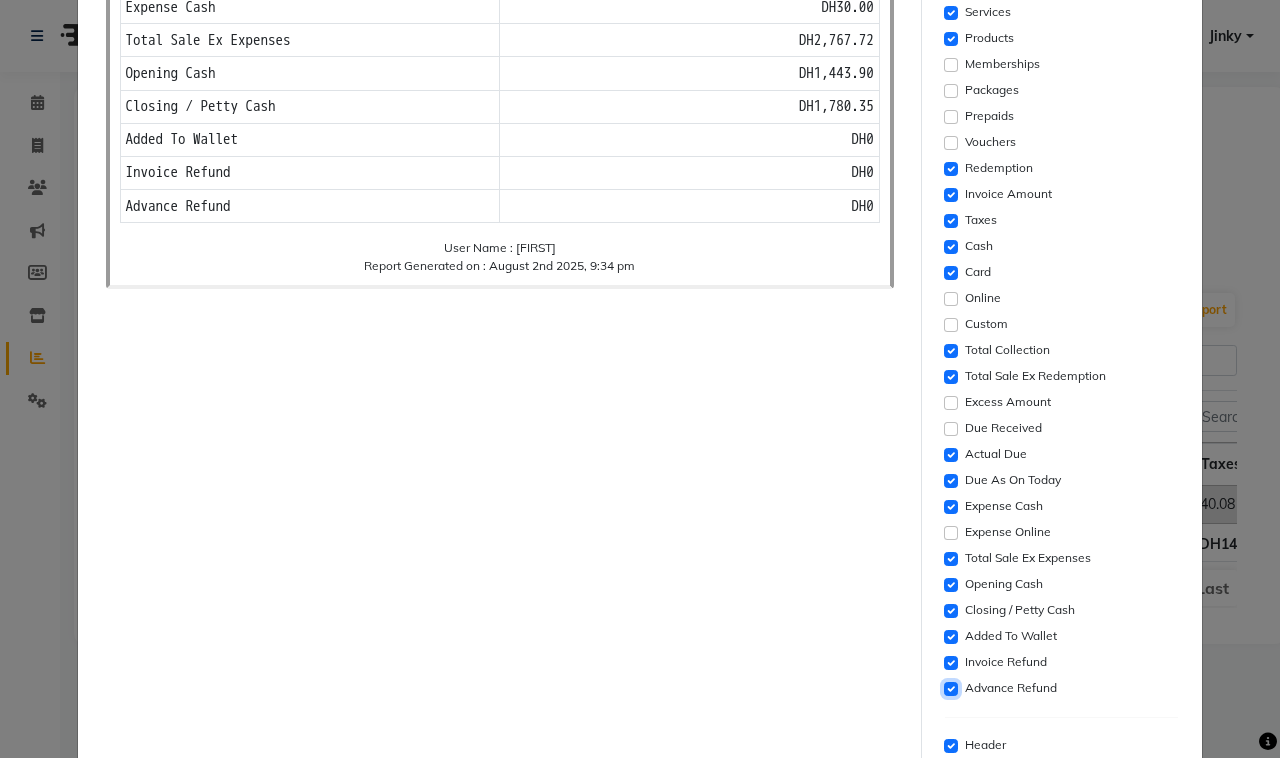 click 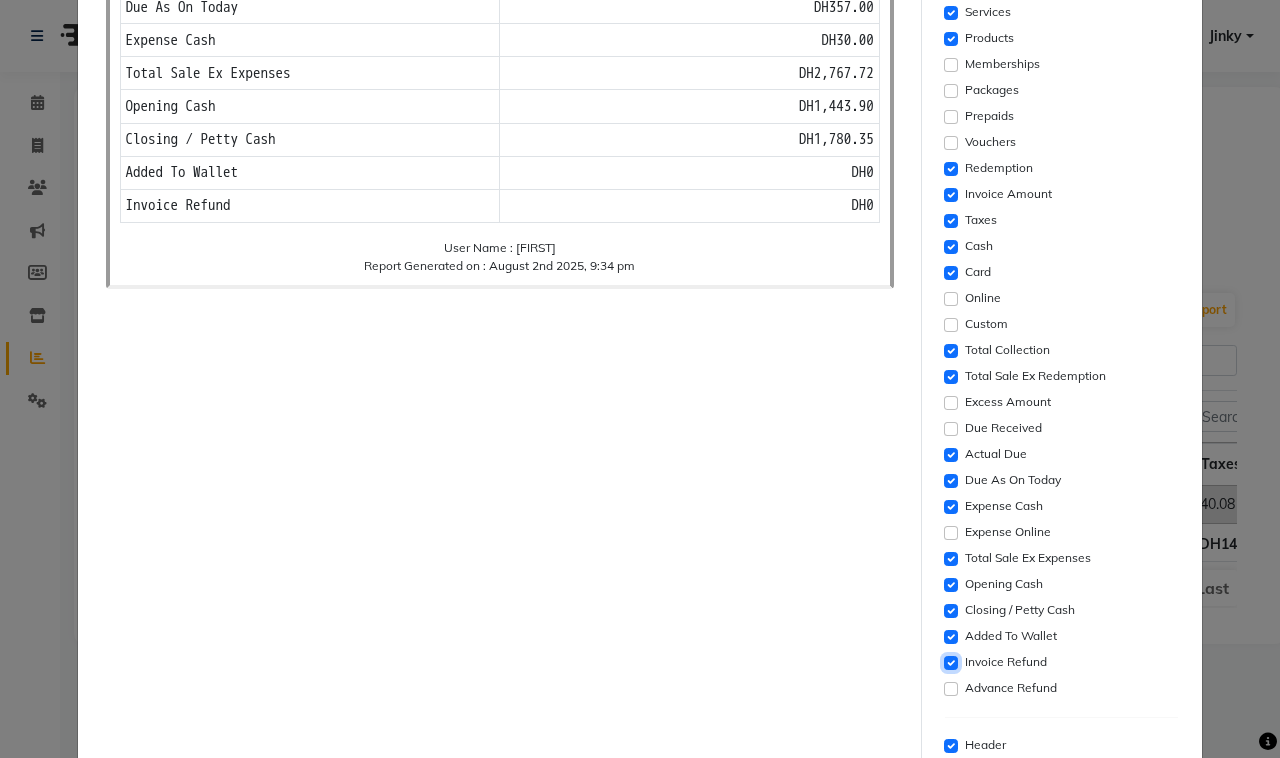 click 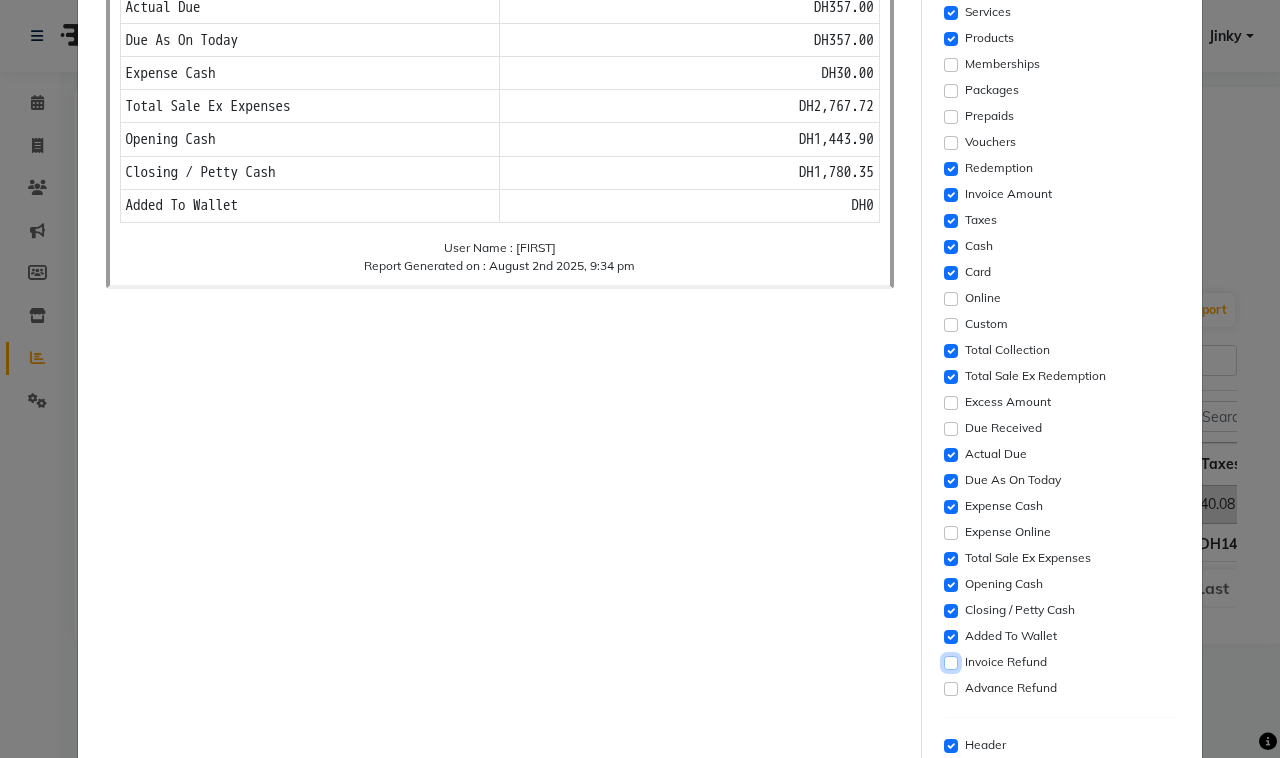 scroll, scrollTop: 133, scrollLeft: 0, axis: vertical 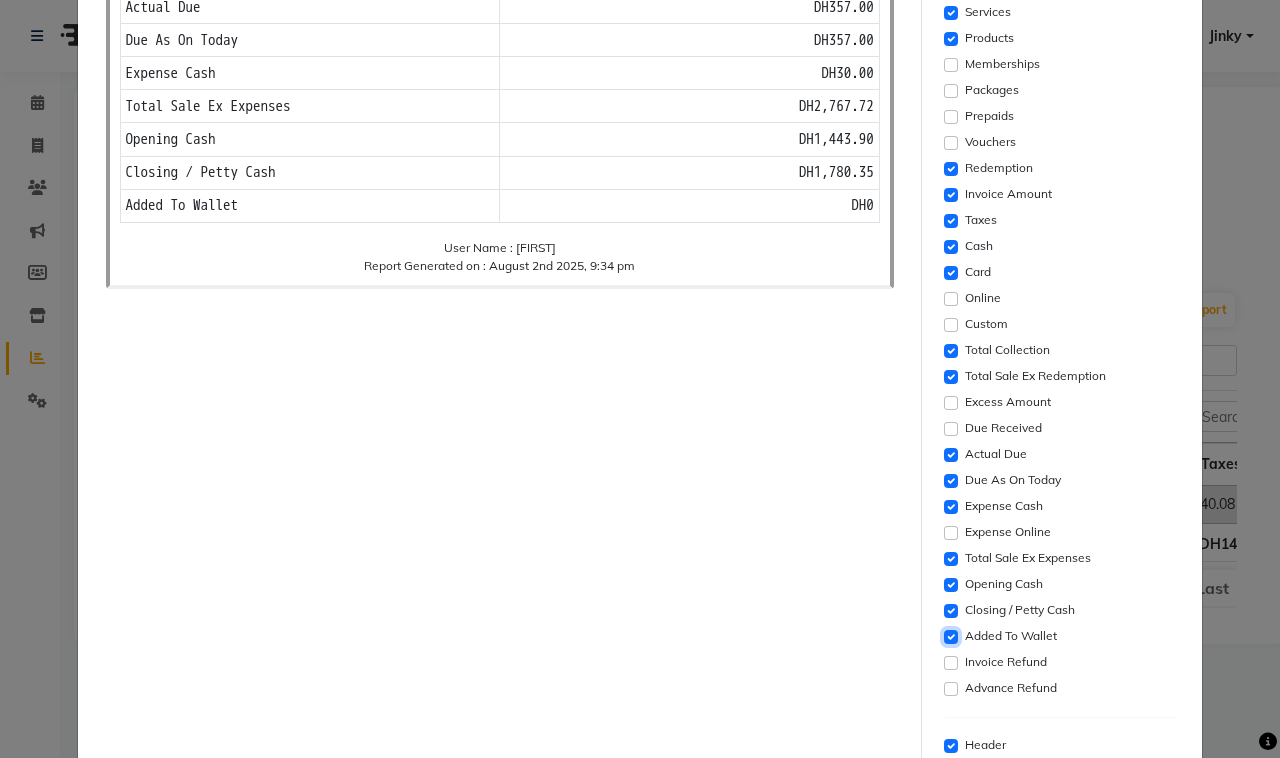 click 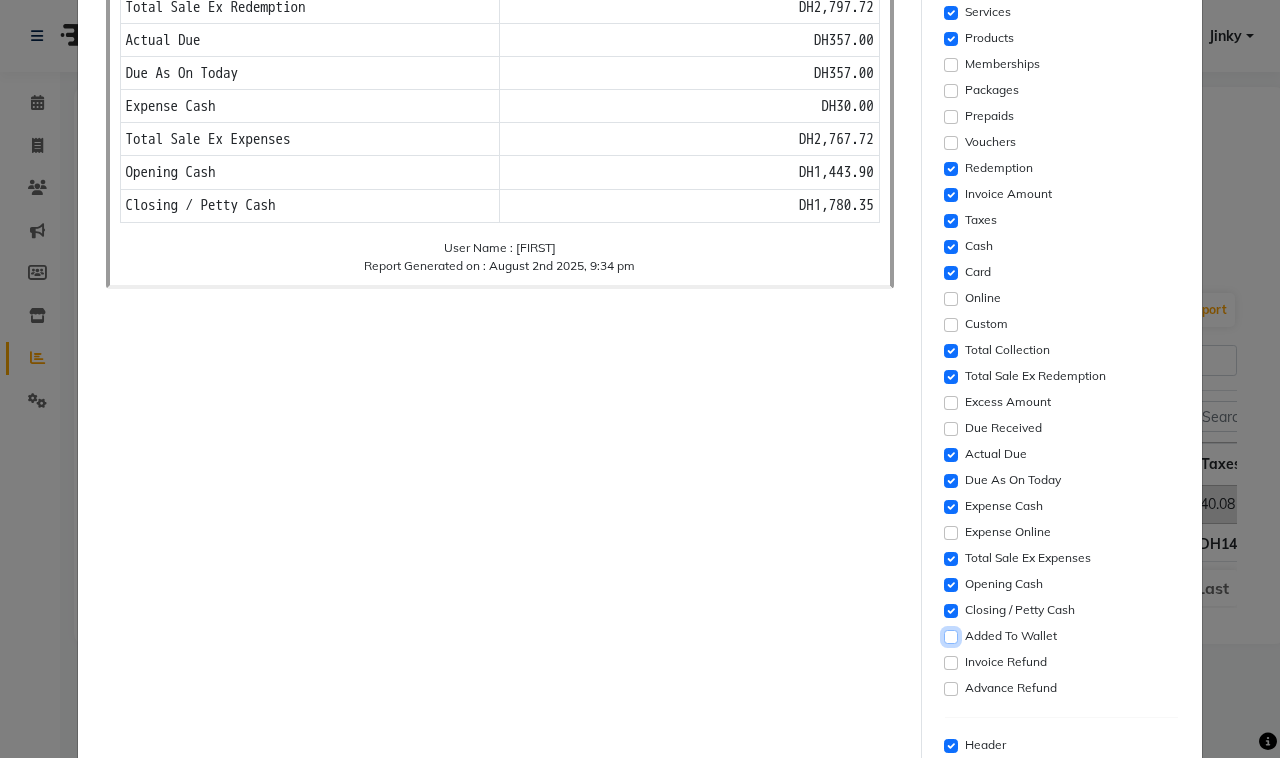 scroll, scrollTop: 100, scrollLeft: 0, axis: vertical 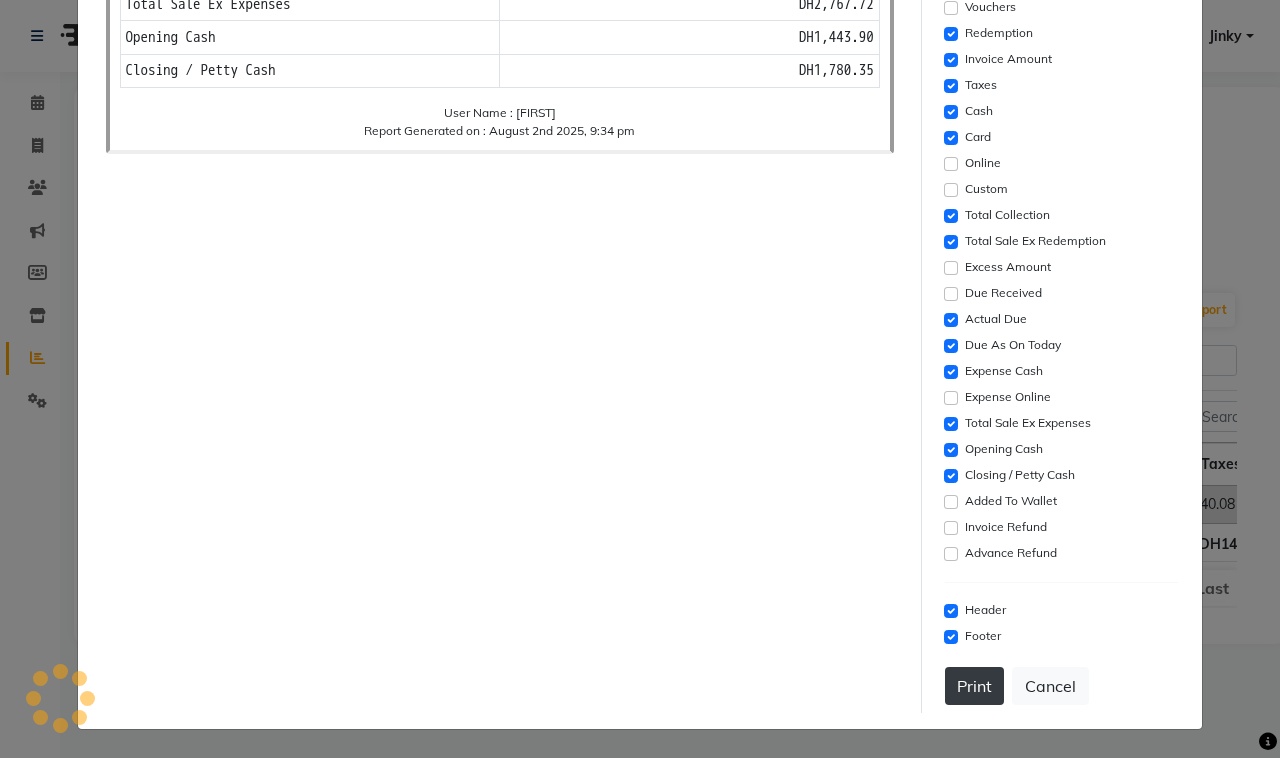 click on "Print" 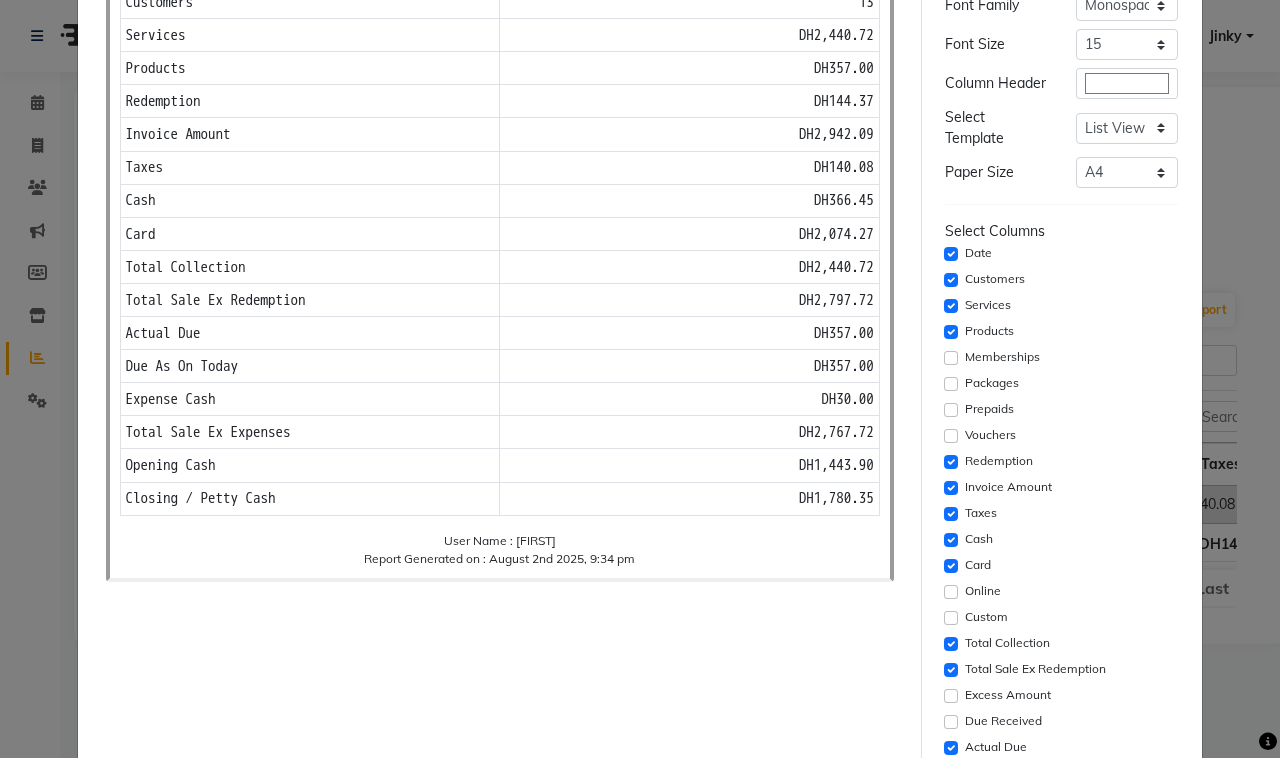 scroll, scrollTop: 0, scrollLeft: 0, axis: both 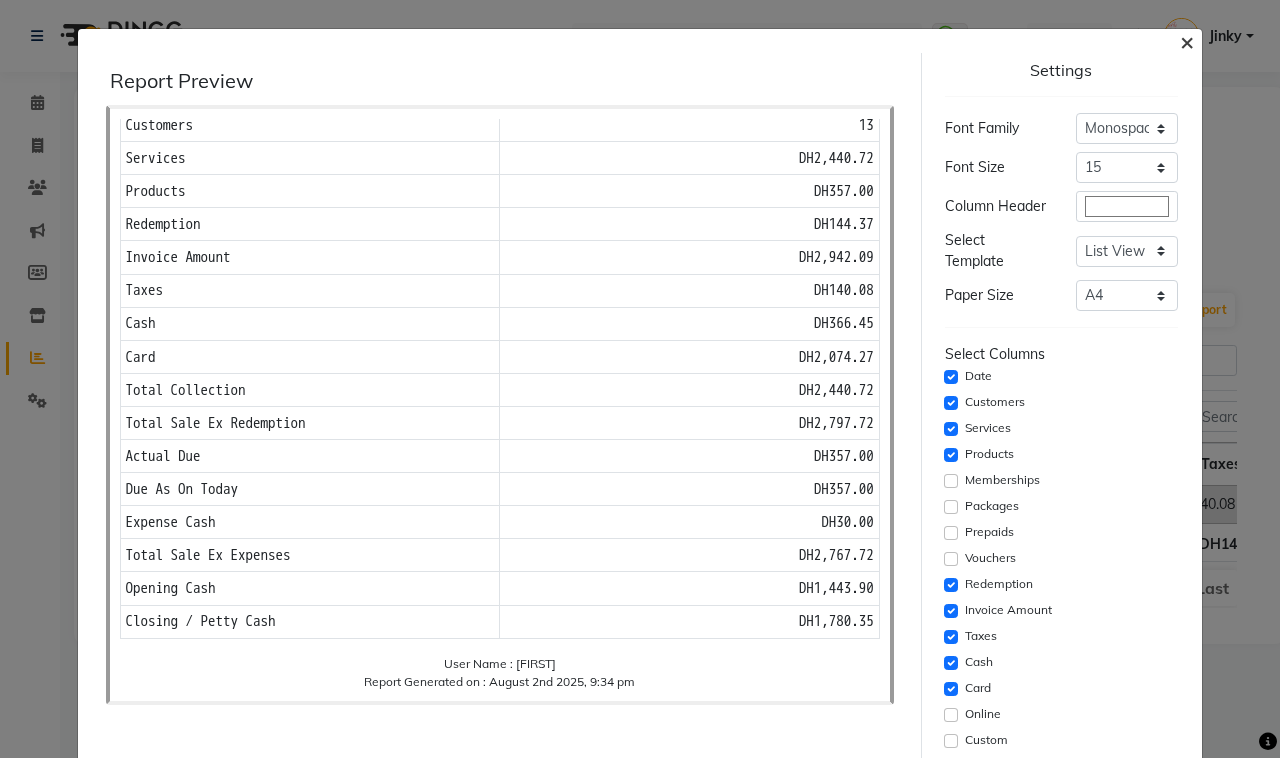 click on "×" 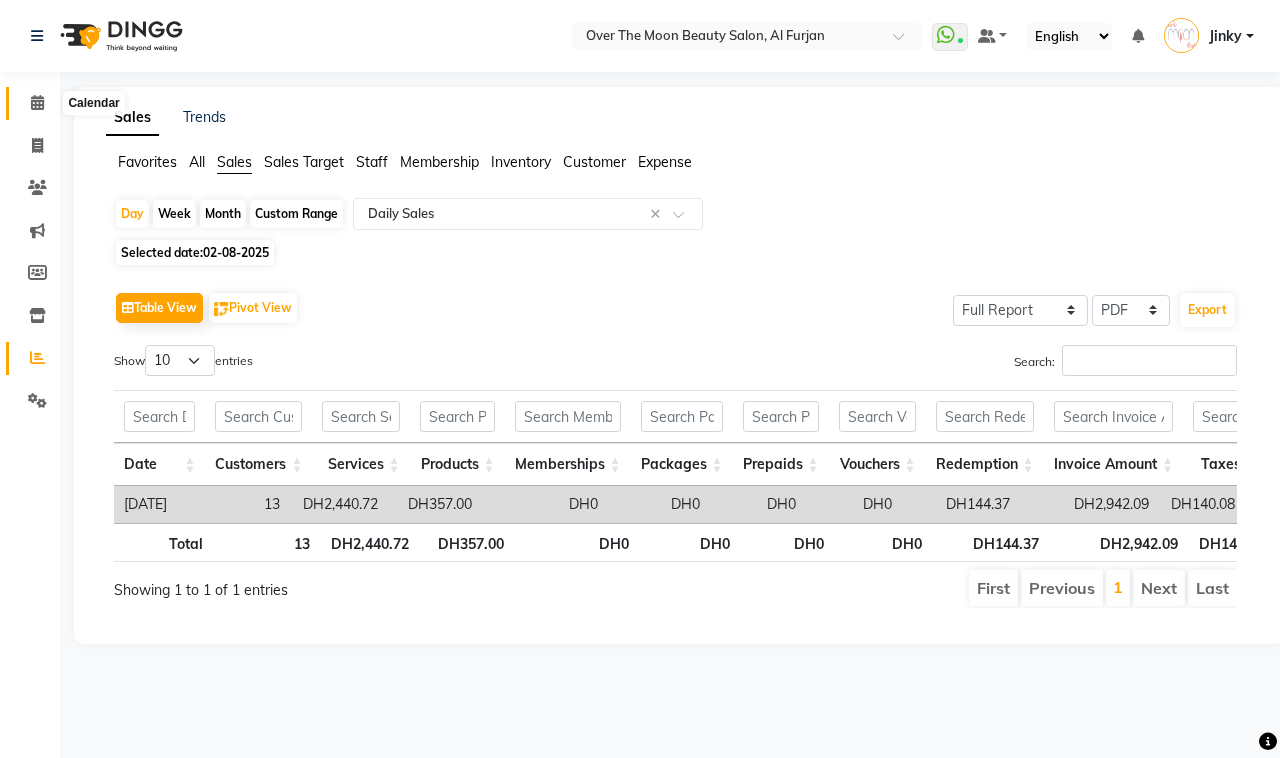 click 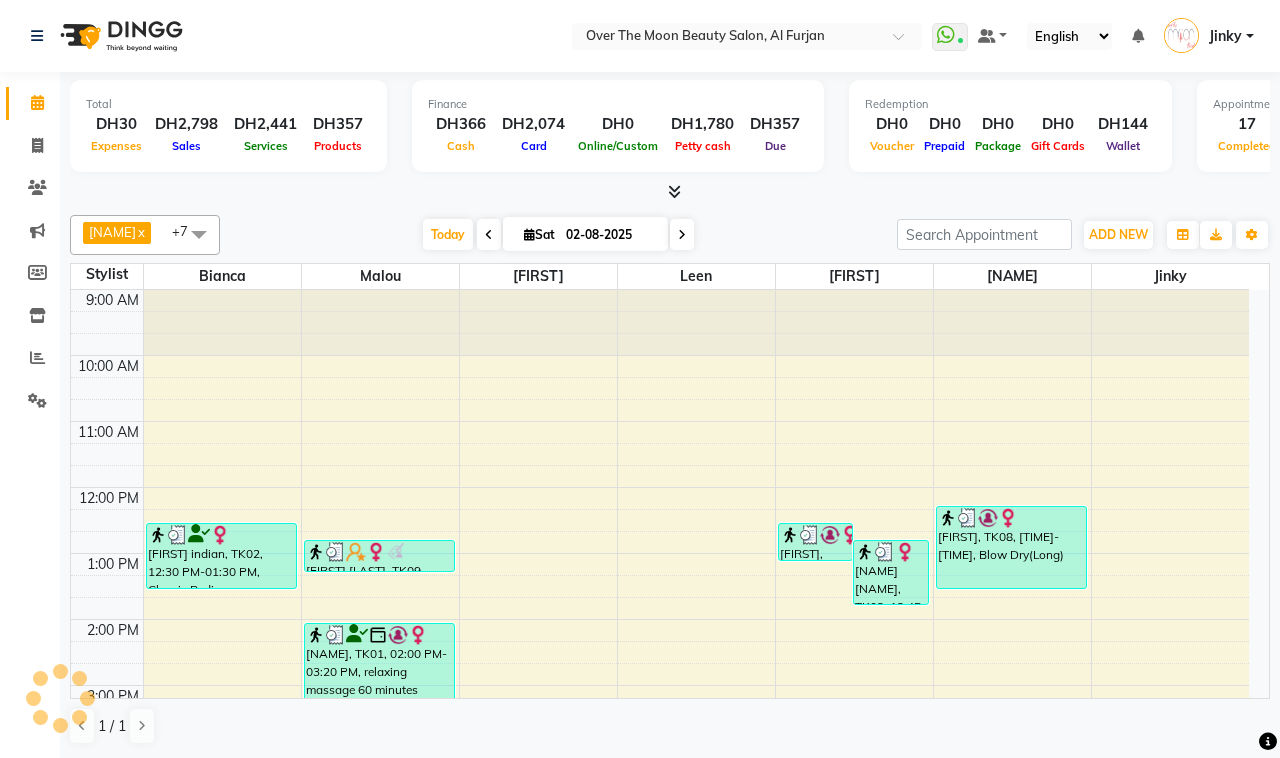 scroll, scrollTop: 0, scrollLeft: 0, axis: both 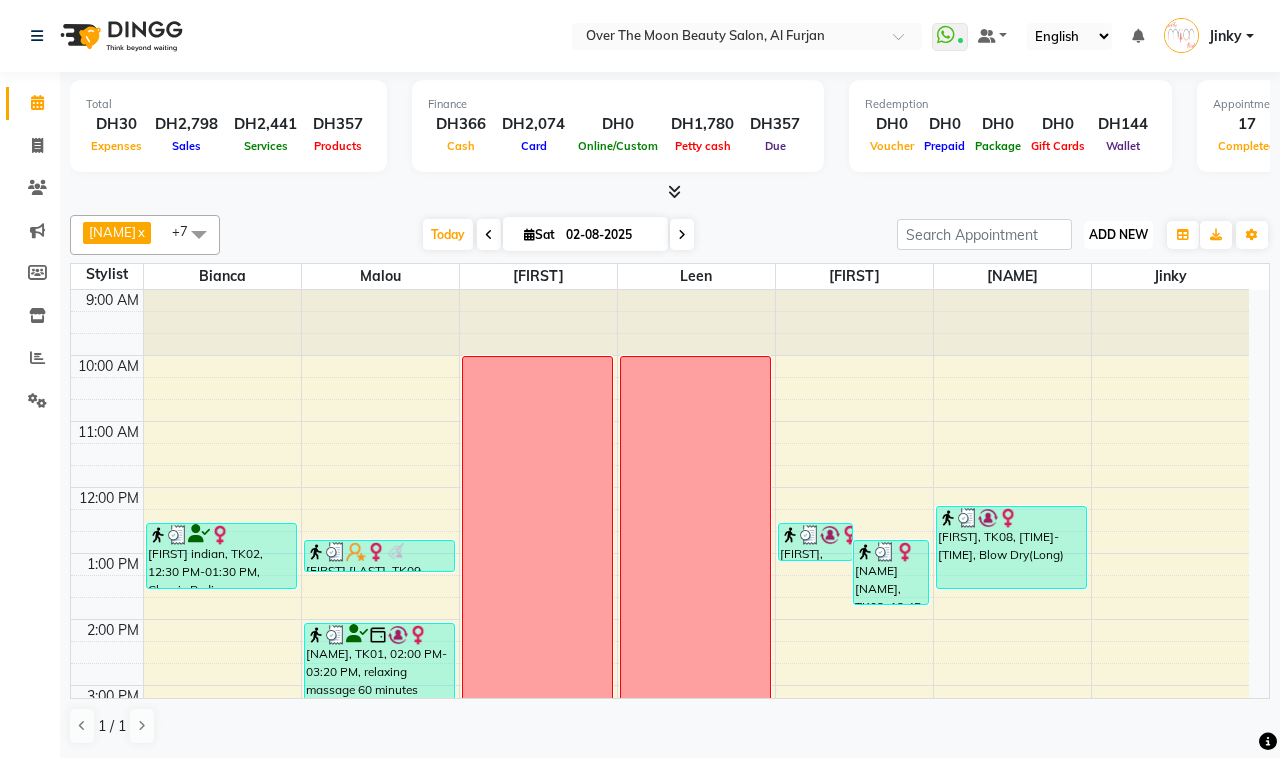 click on "ADD NEW" at bounding box center (1118, 234) 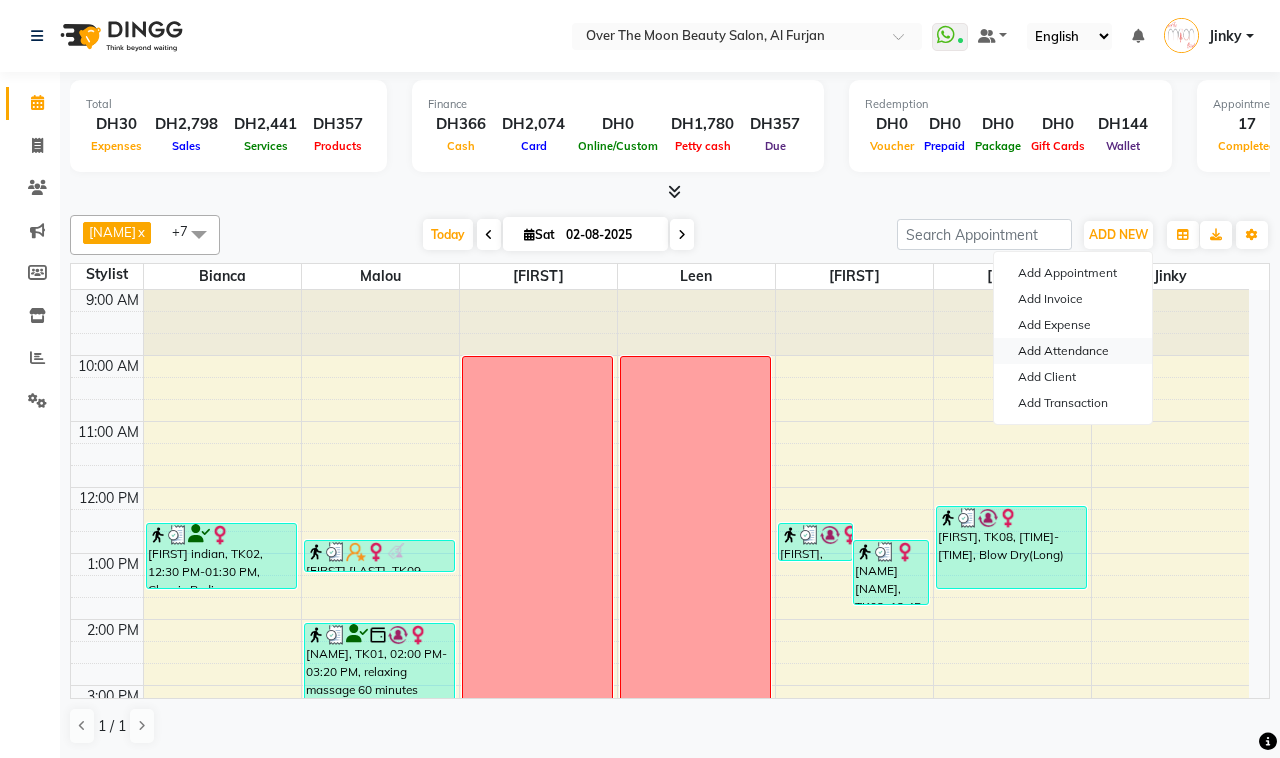 click on "Add Attendance" at bounding box center (1073, 351) 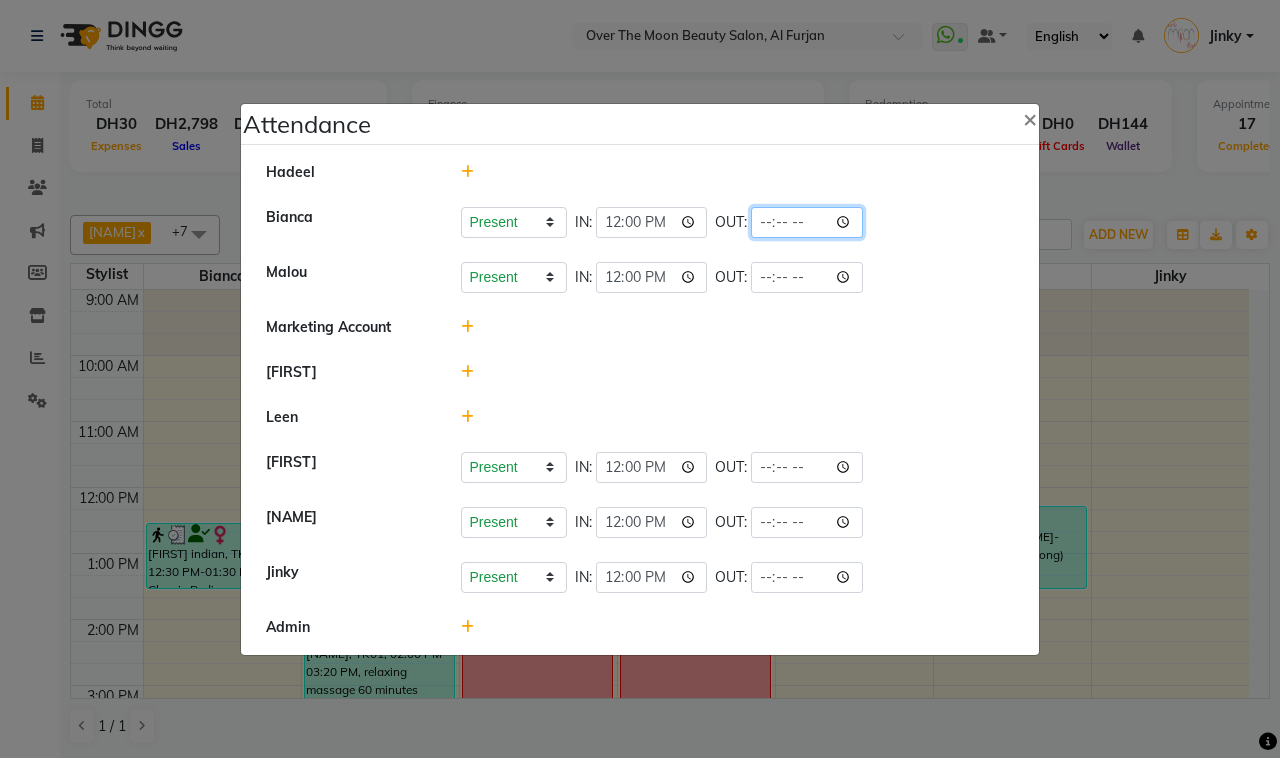 click 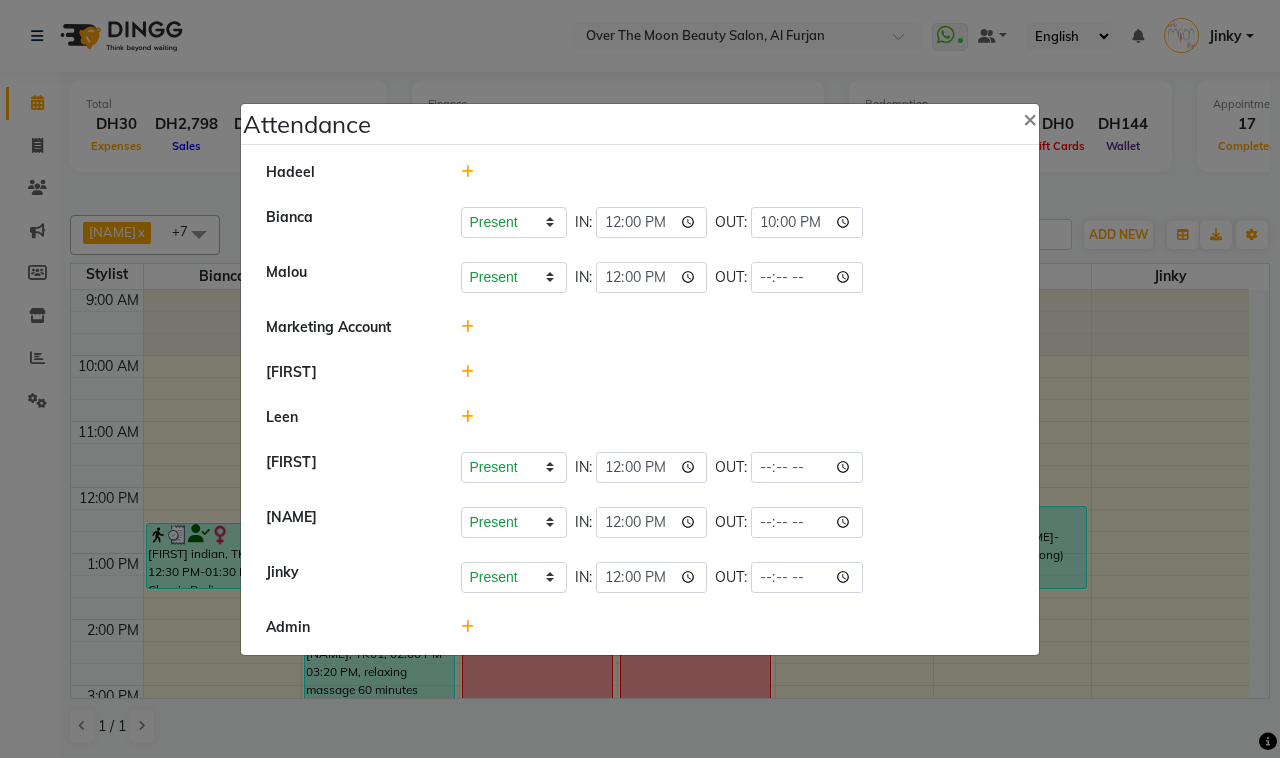 type on "22:00" 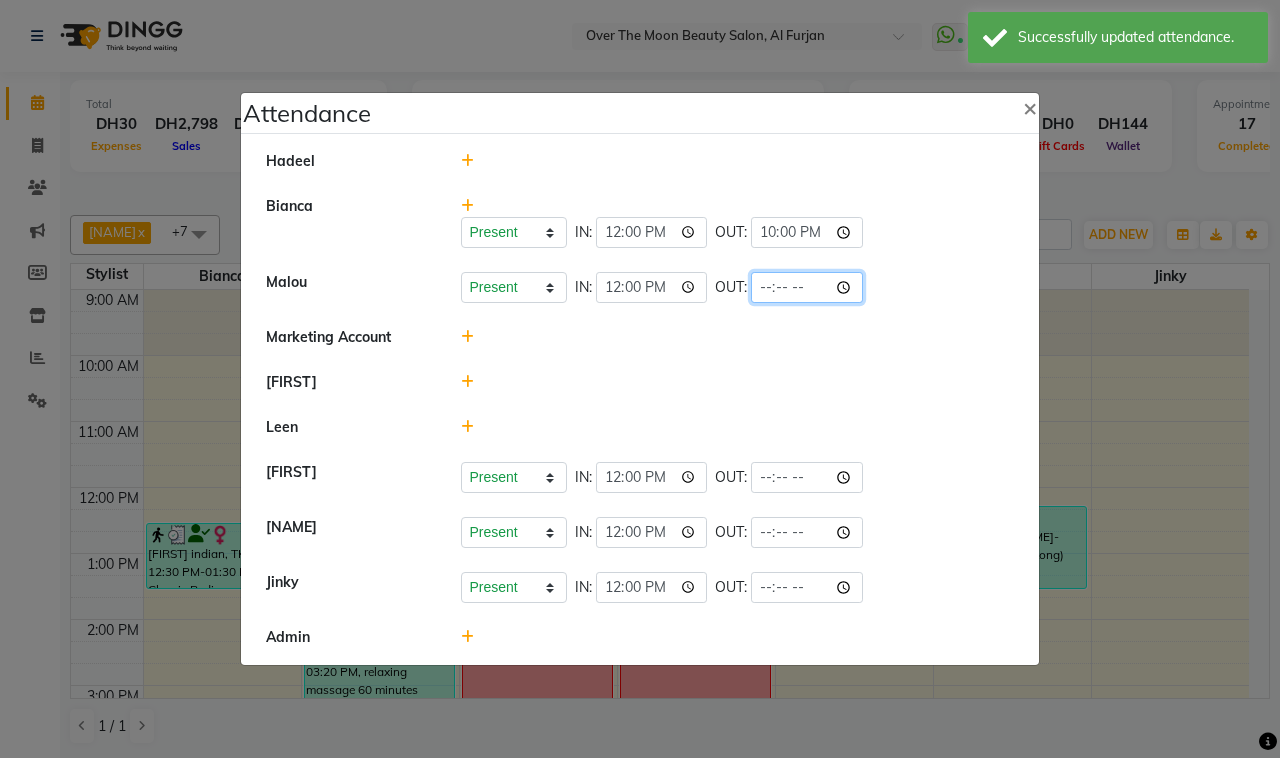 click 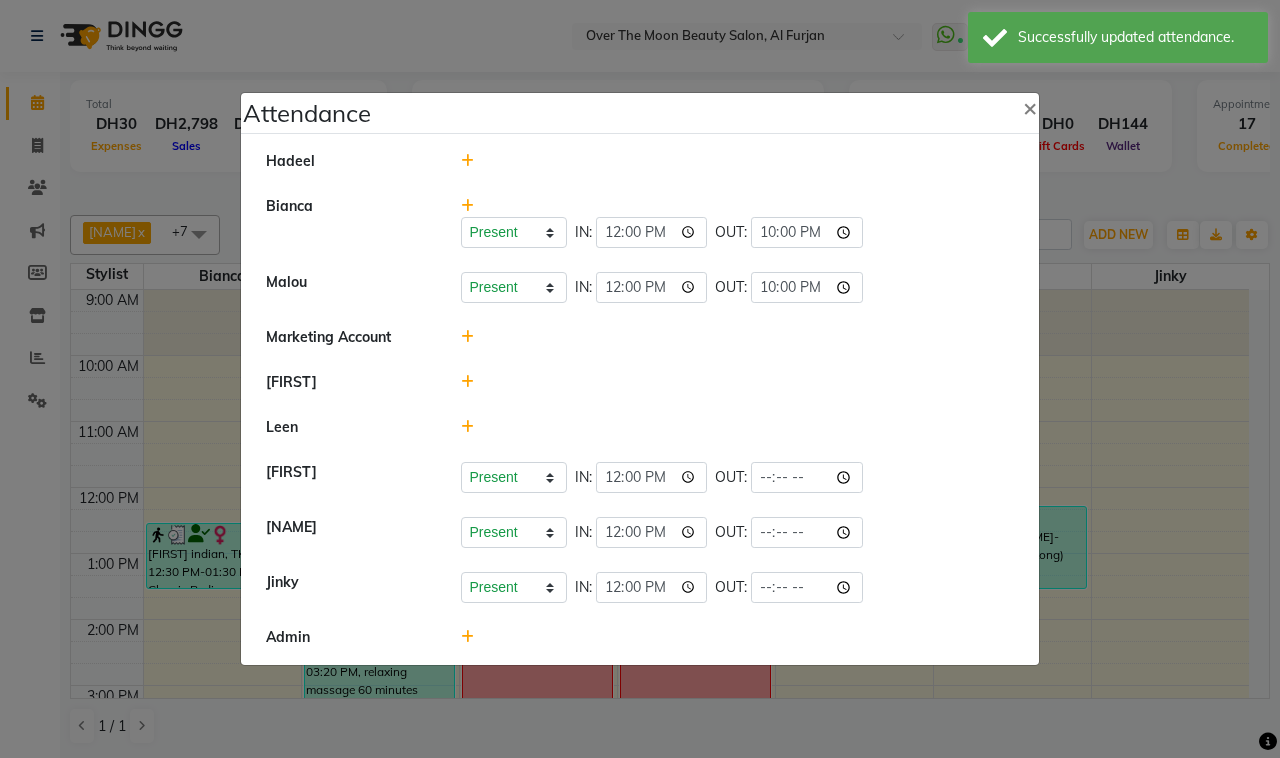 type on "22:00" 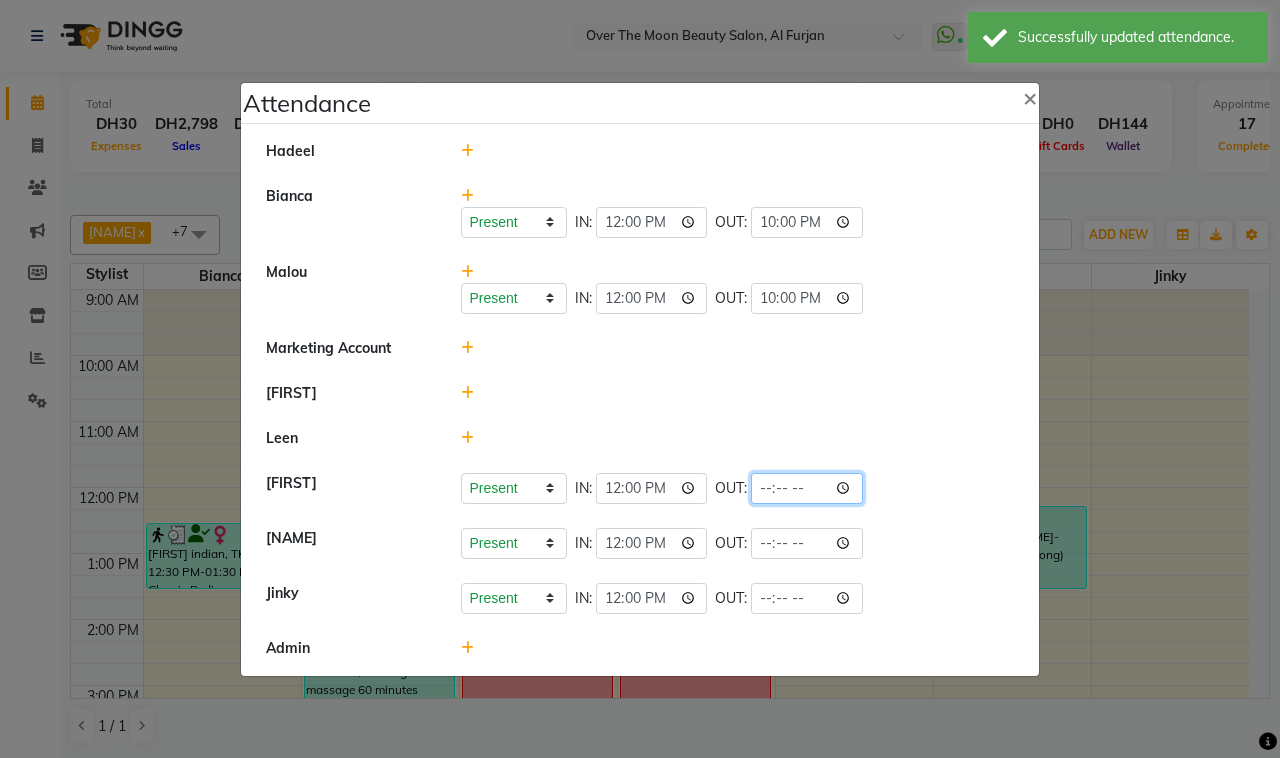 click 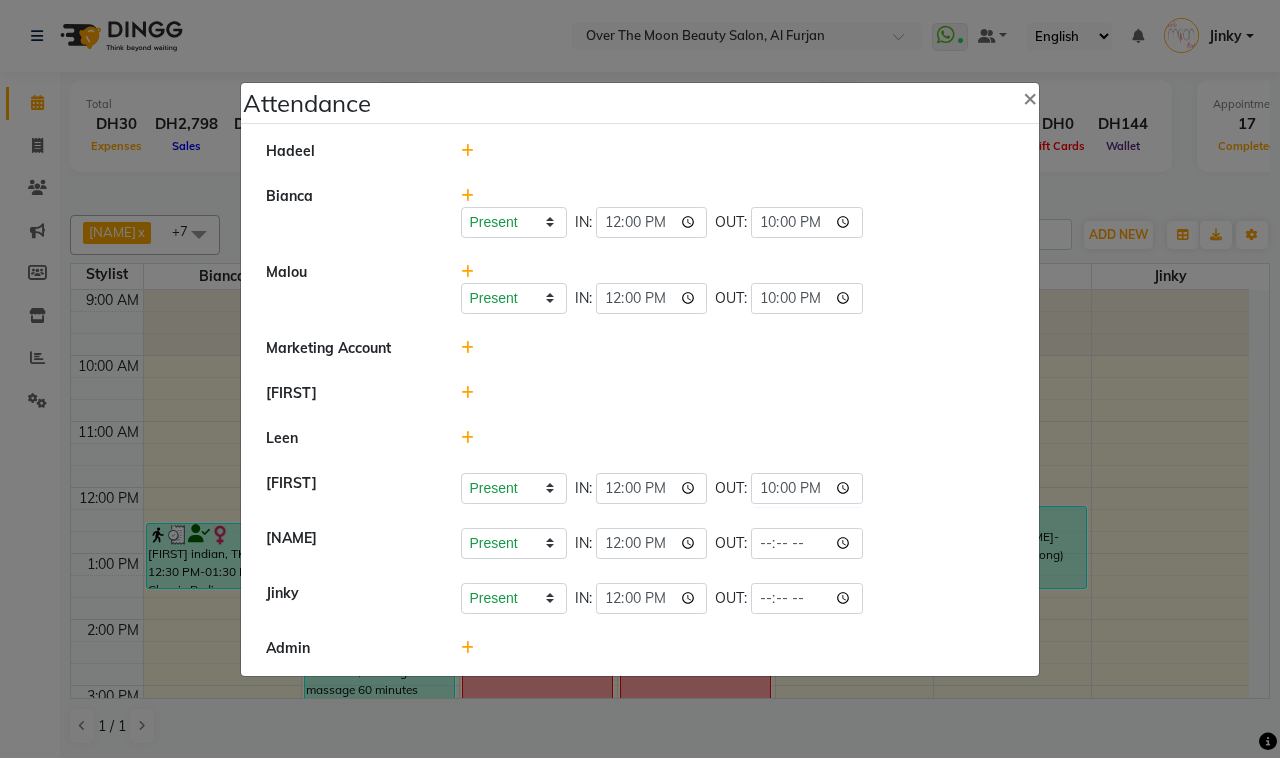 type on "22:00" 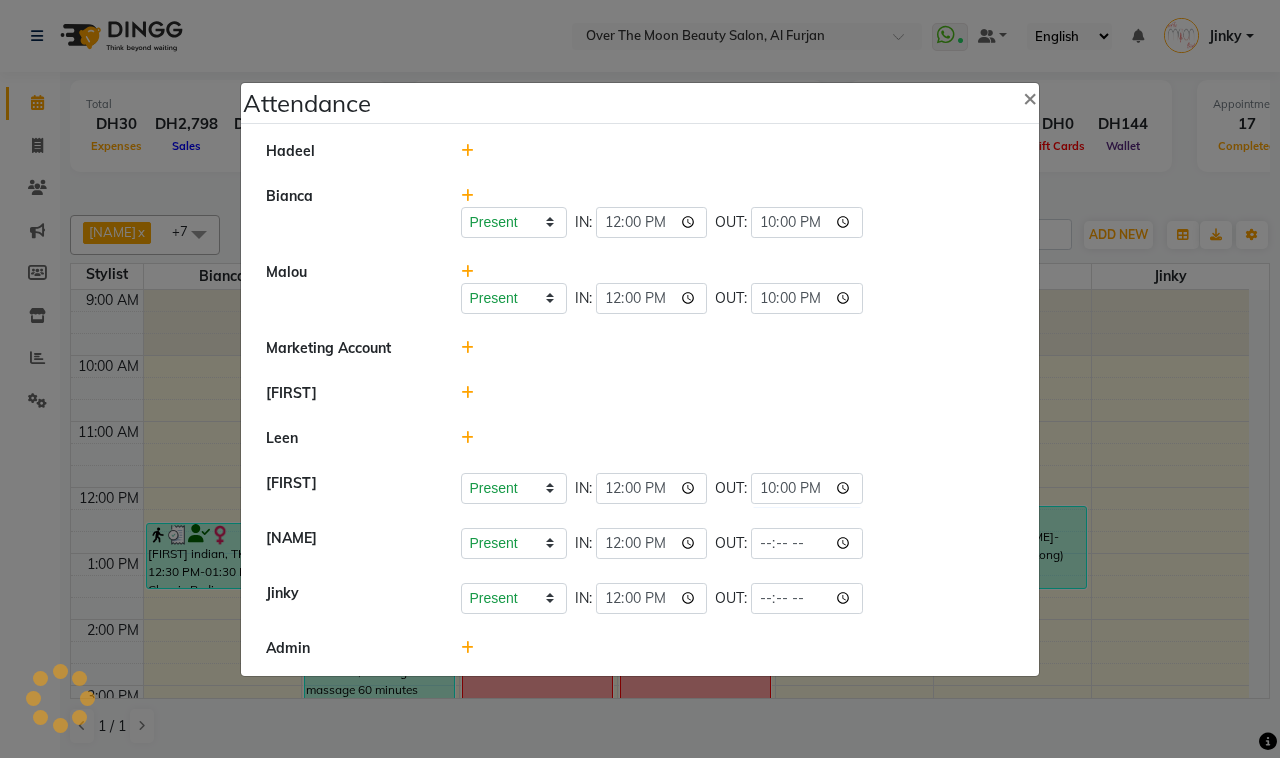 click on "Present   Absent   Late   Half Day   Weekly Off  IN:  12:00 OUT:  22:00" 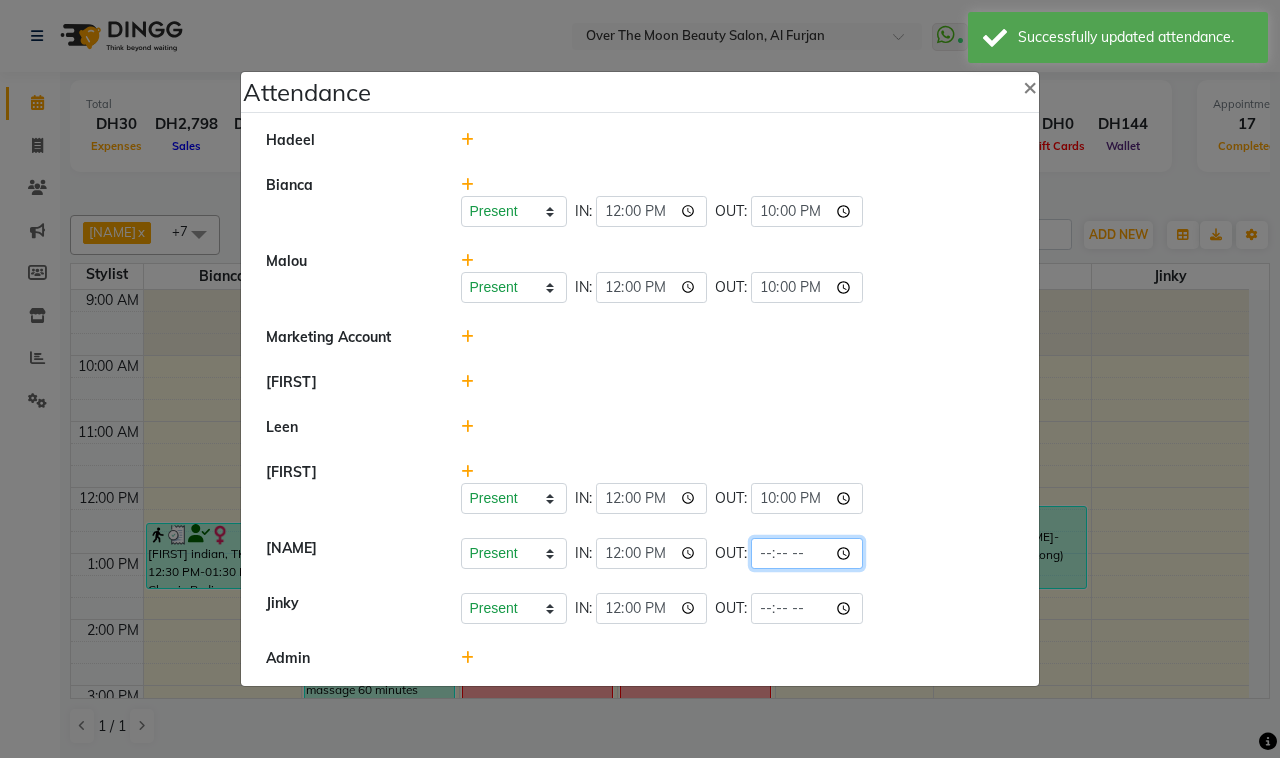 click 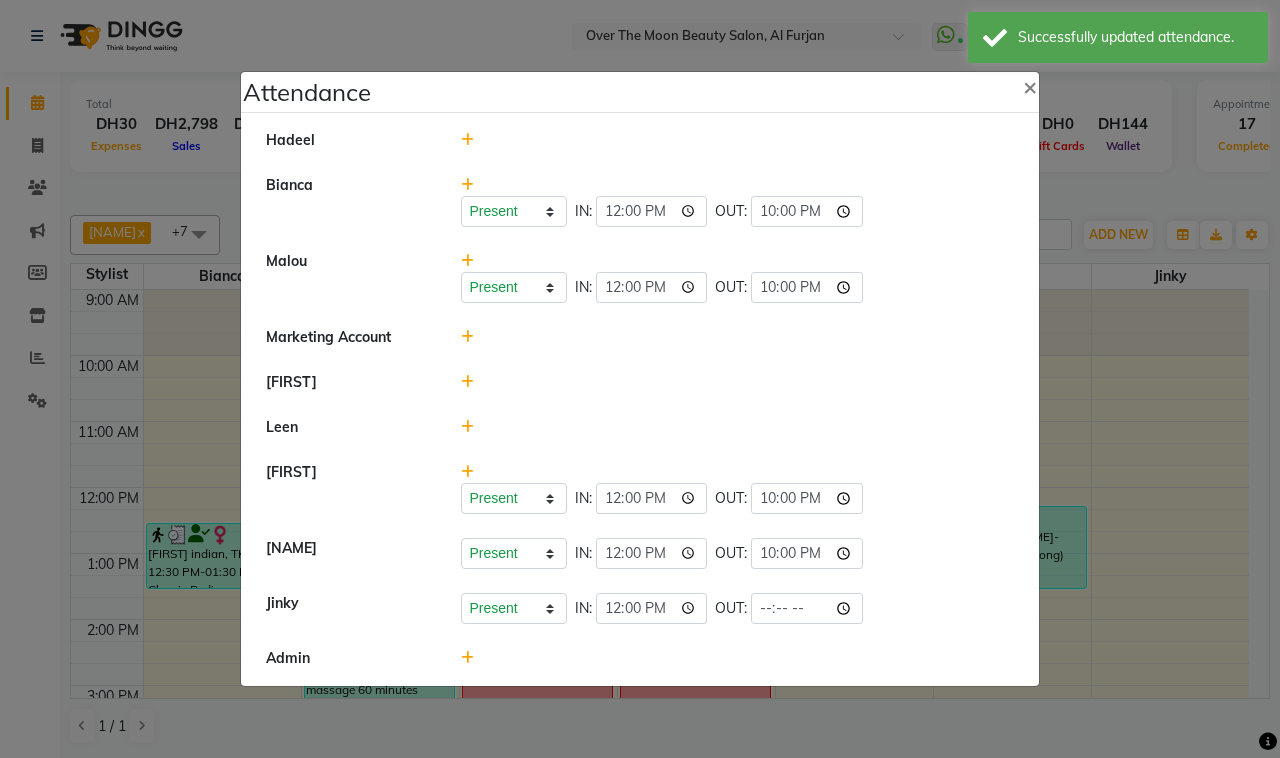 type on "22:00" 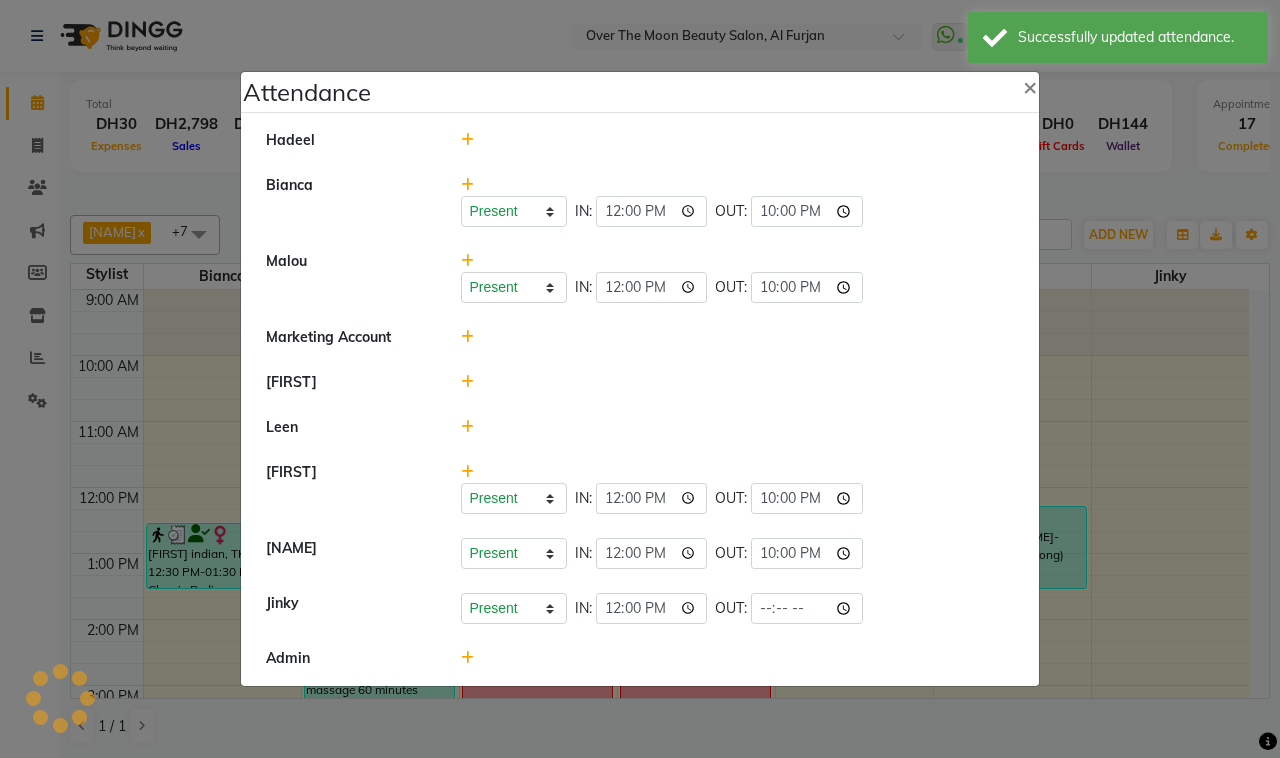 click on "Present   Absent   Late   Half Day   Weekly Off  IN:  12:00 OUT:  22:00" 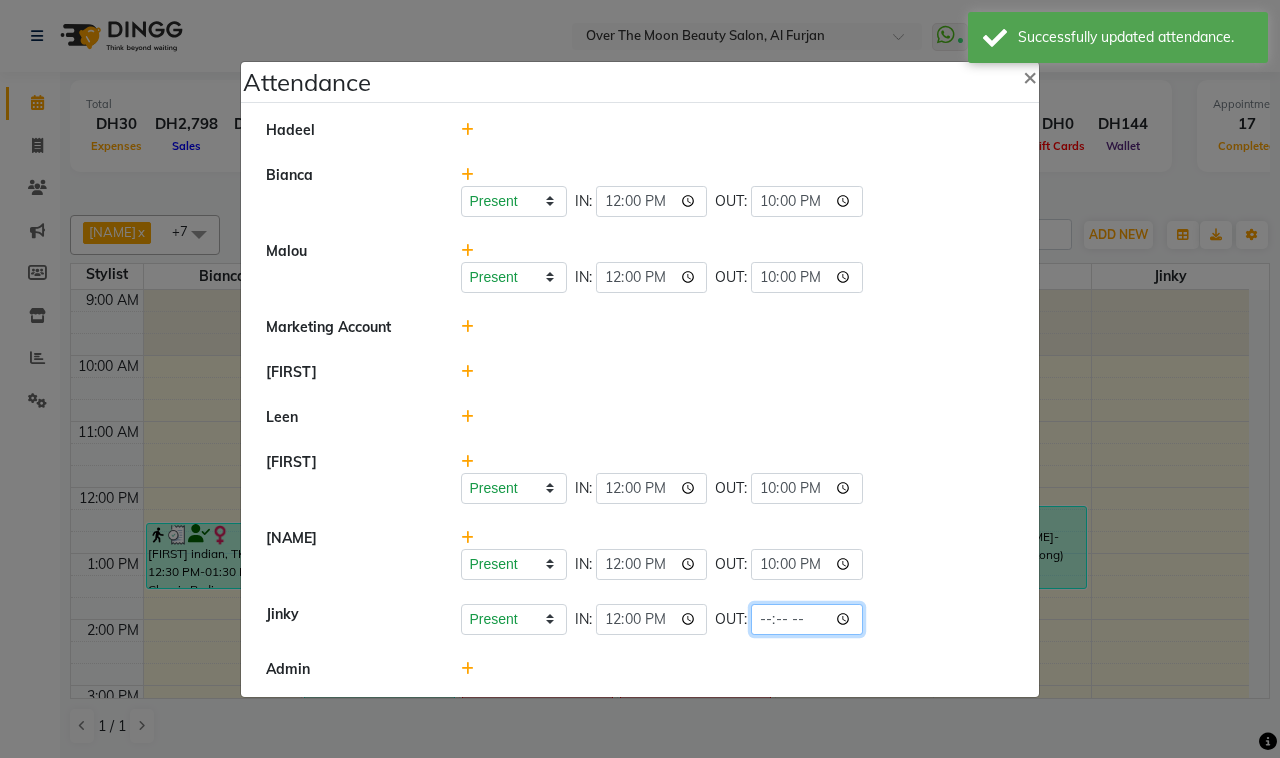 click 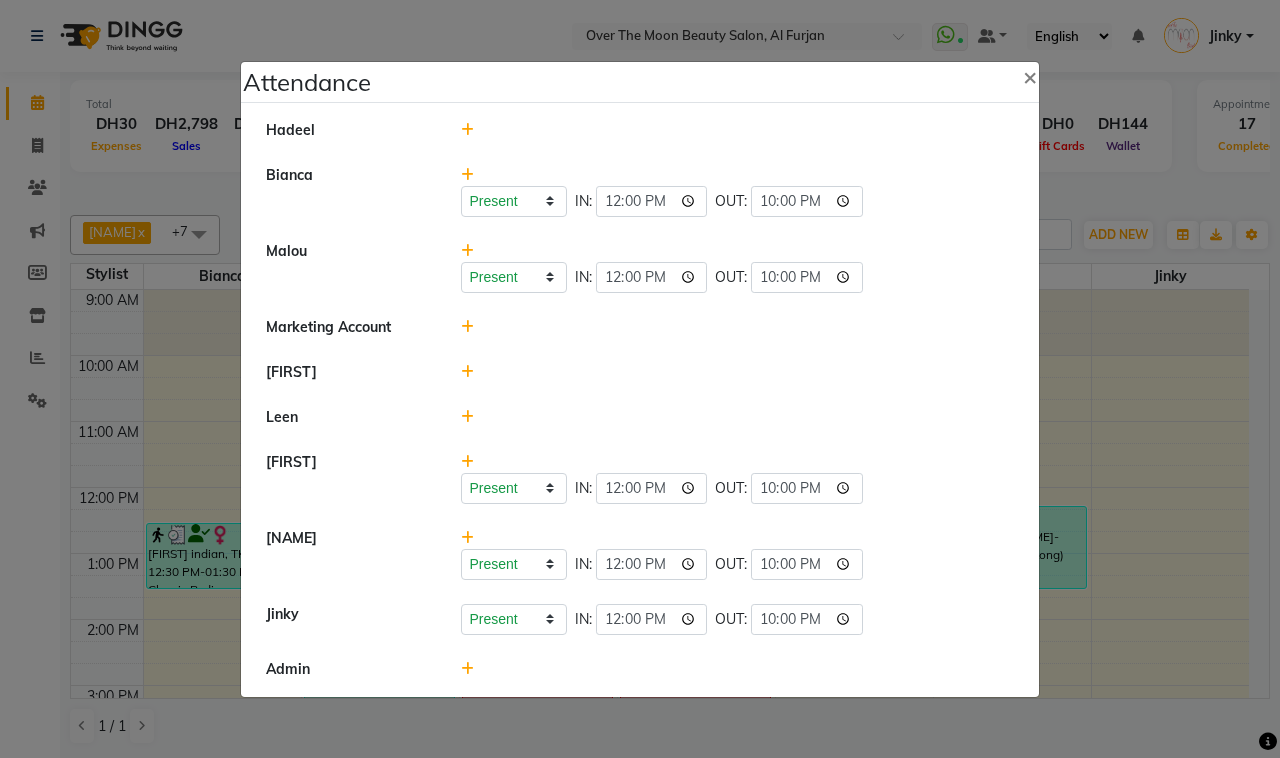 type on "22:00" 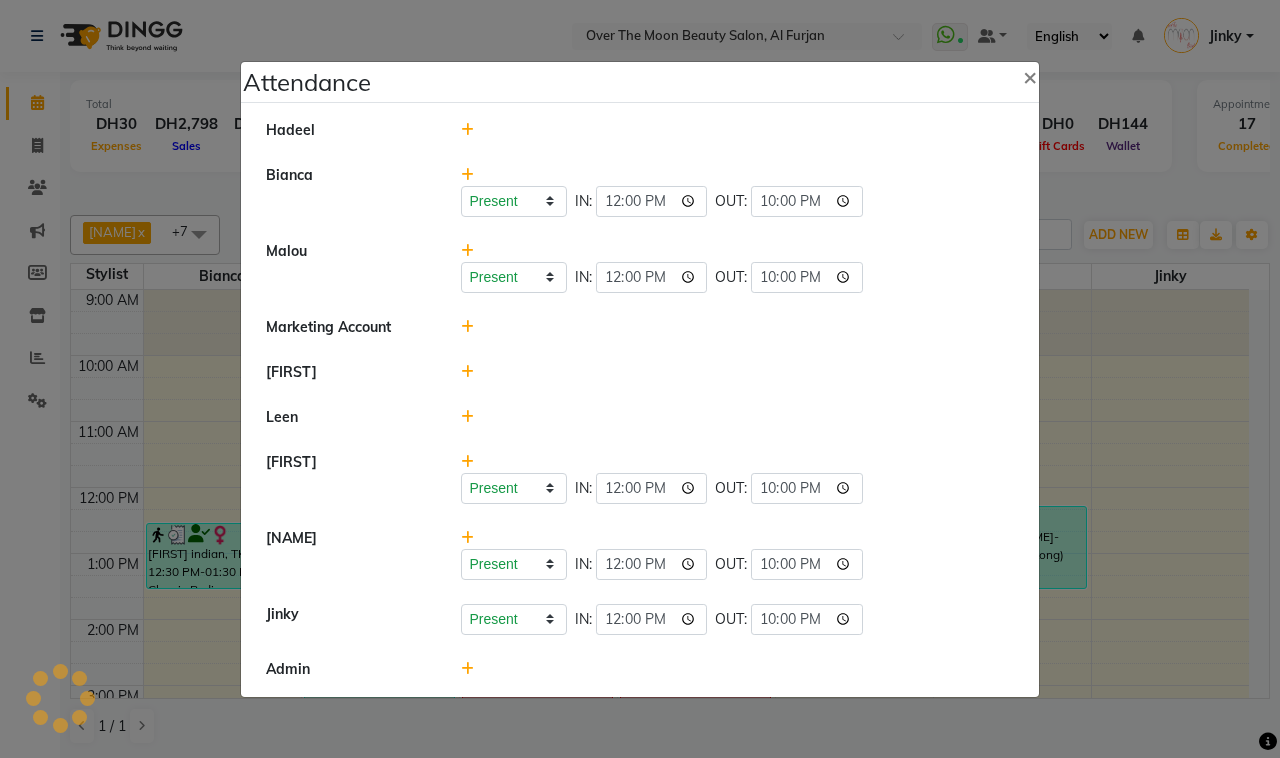 click on "Marketing Account" 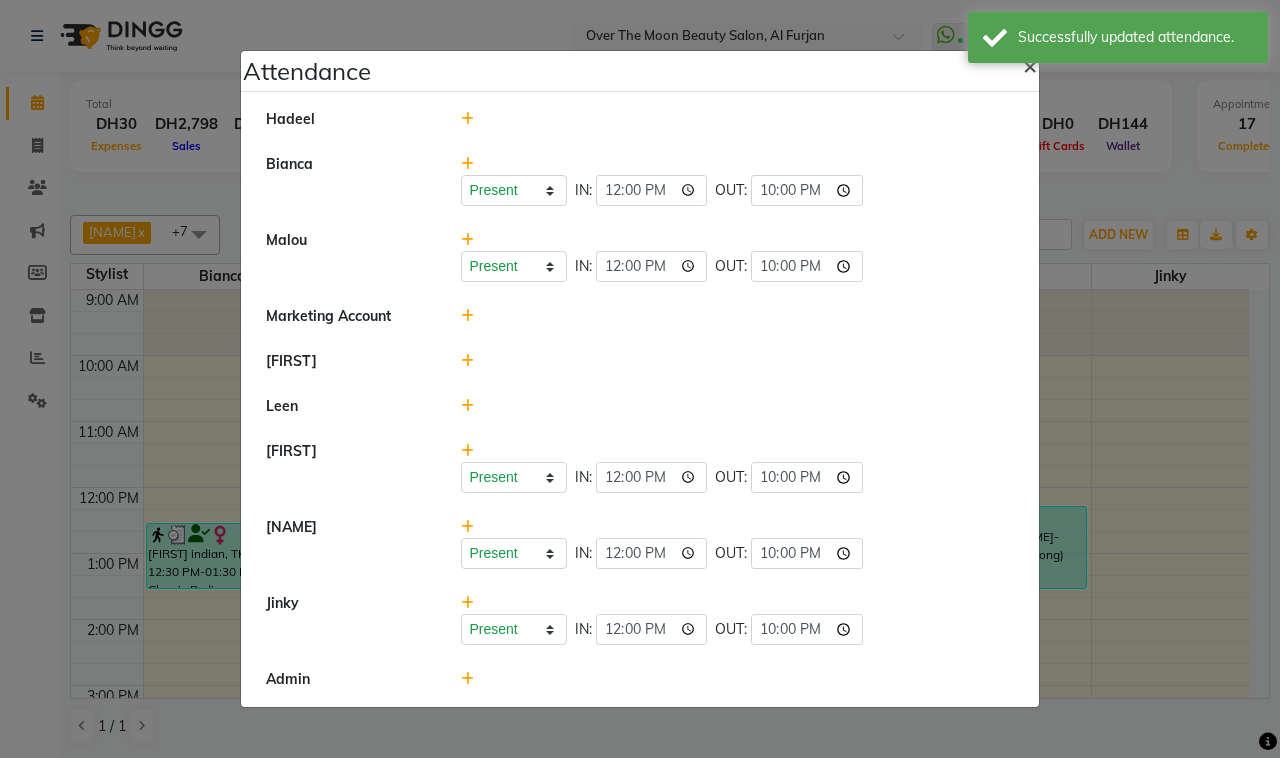 drag, startPoint x: 1021, startPoint y: 56, endPoint x: 1023, endPoint y: 72, distance: 16.124516 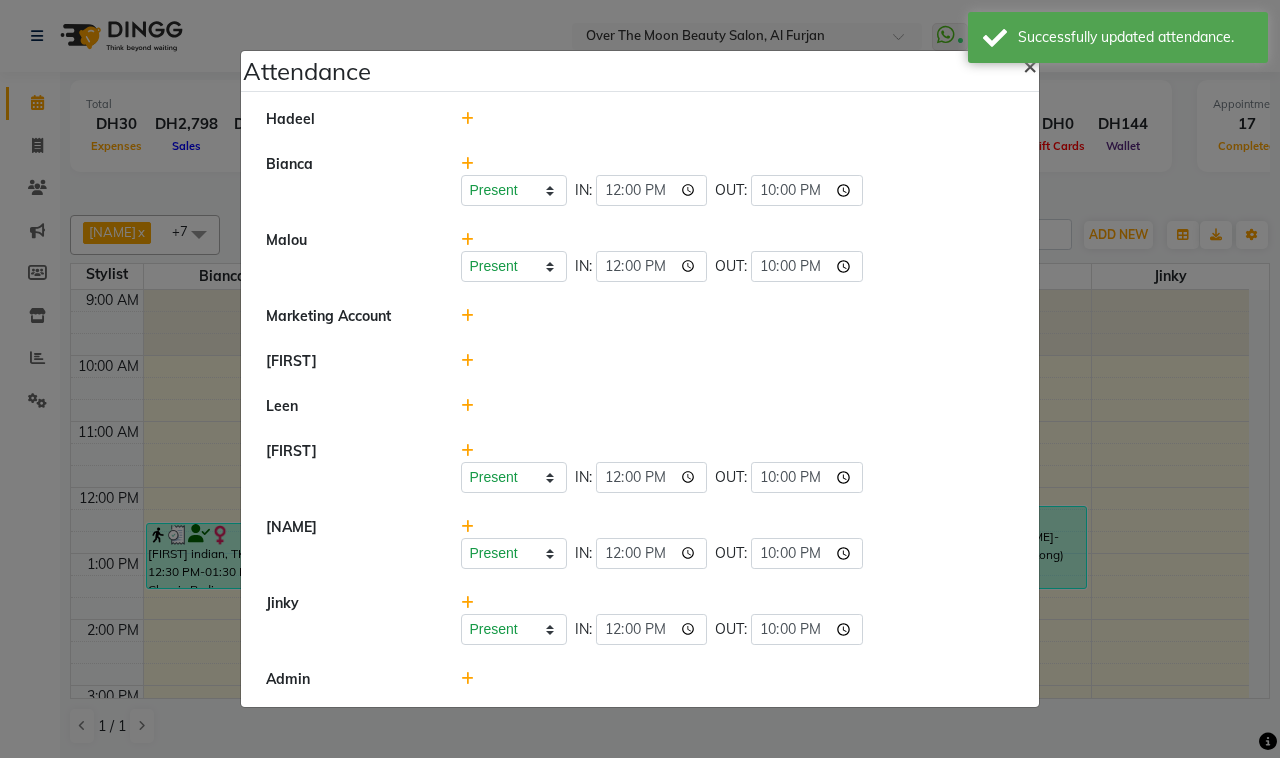 click on "Successfully updated attendance." at bounding box center [1118, 37] 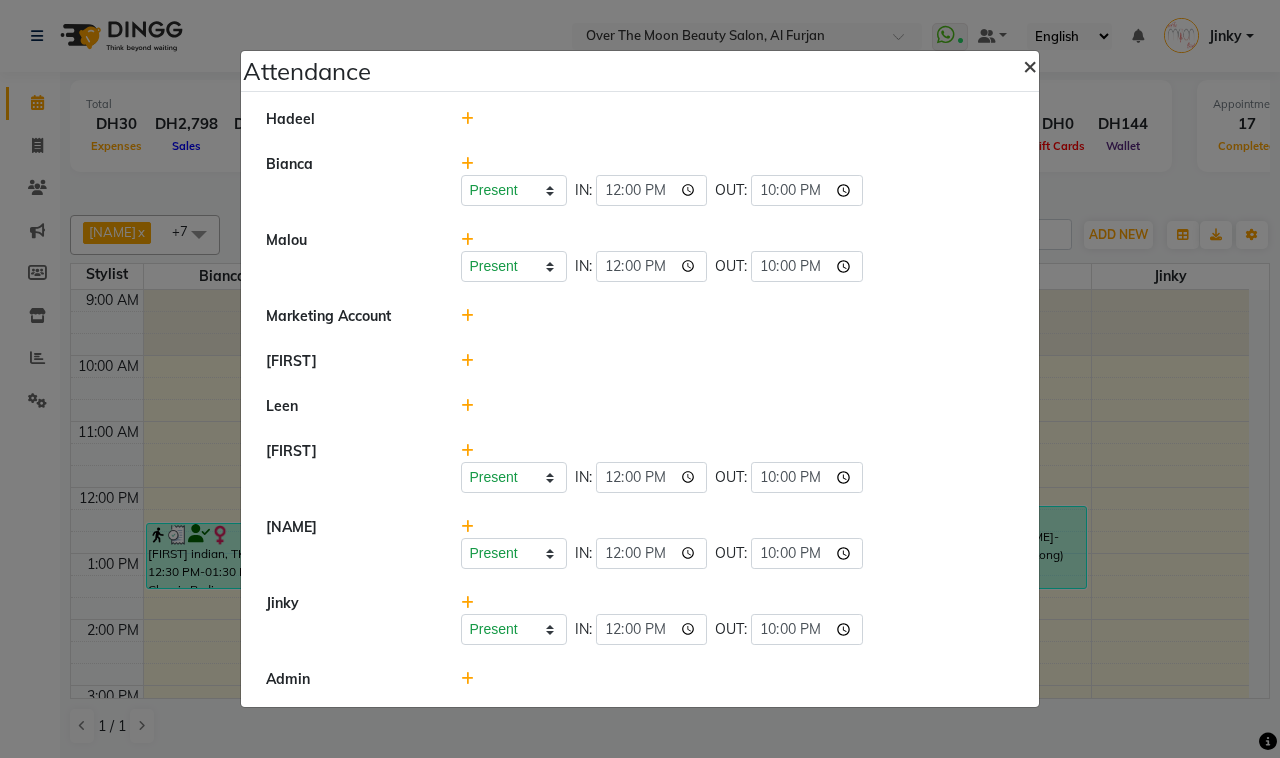 click on "×" 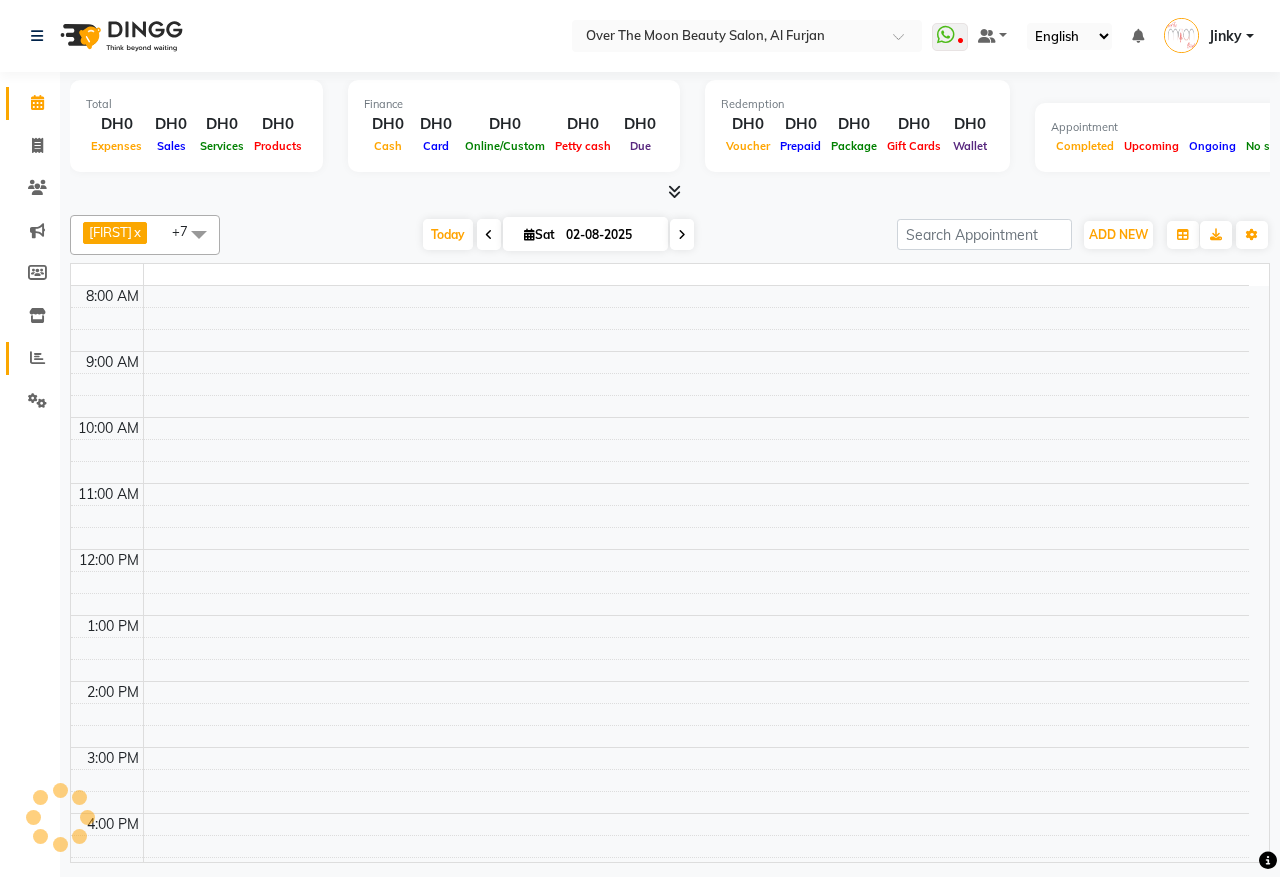 click 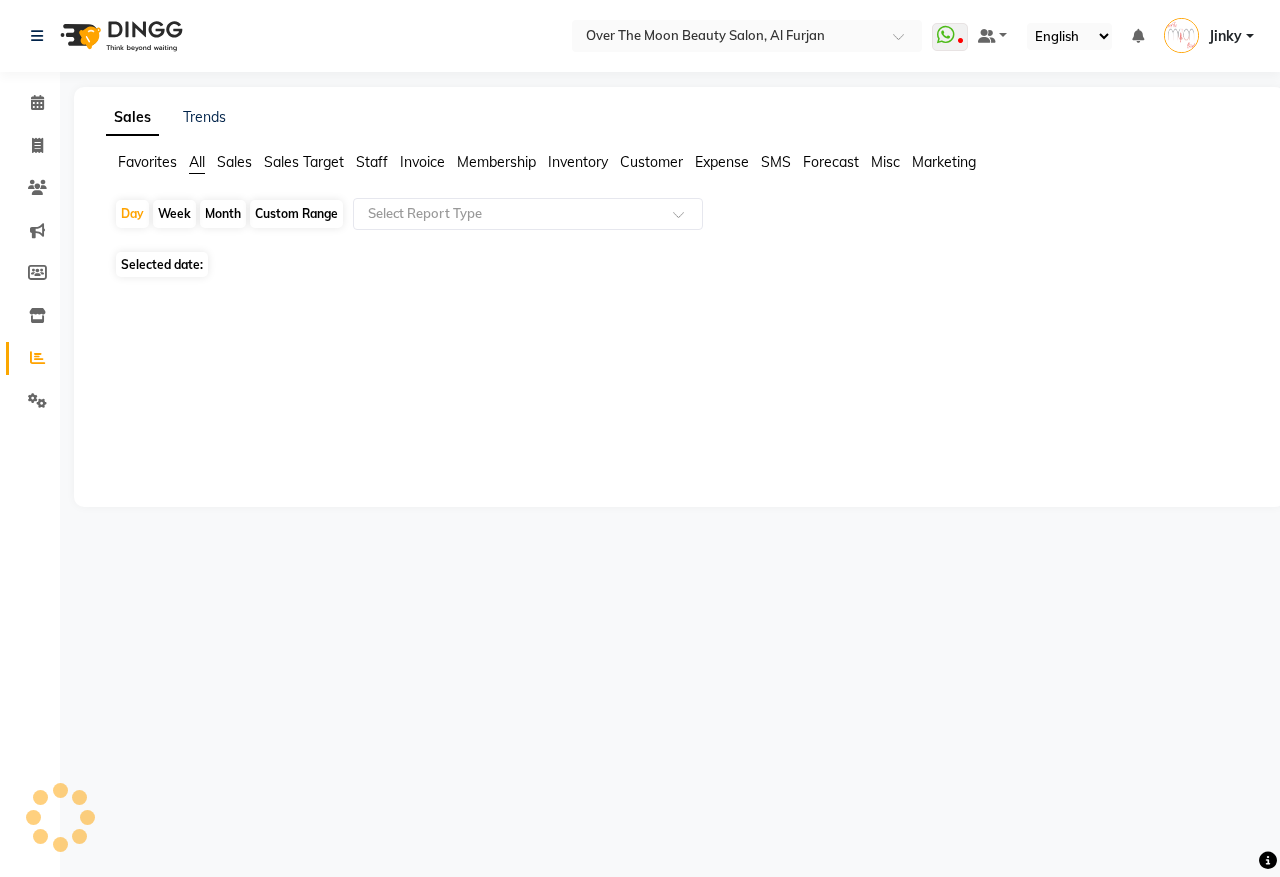 scroll, scrollTop: 0, scrollLeft: 0, axis: both 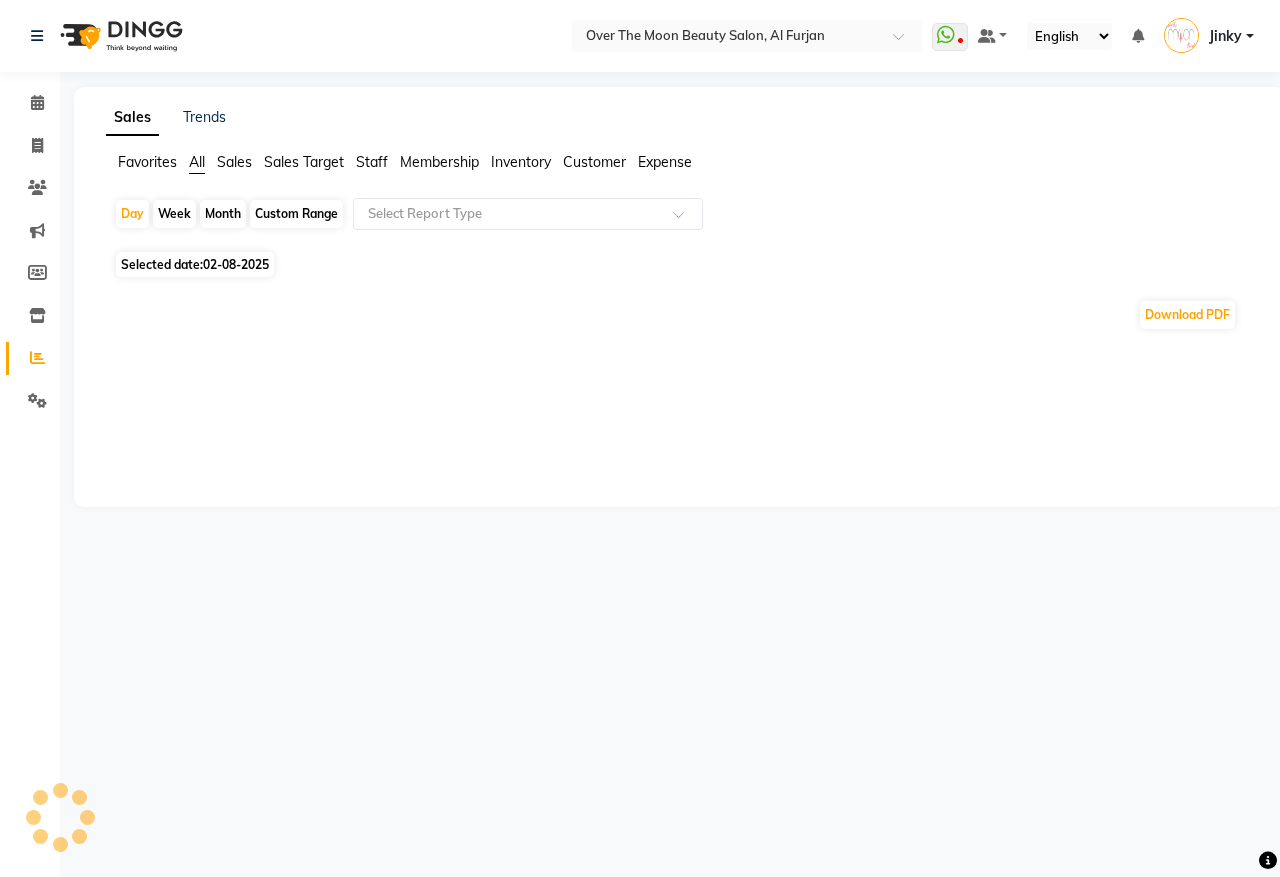 click on "Sales Target" 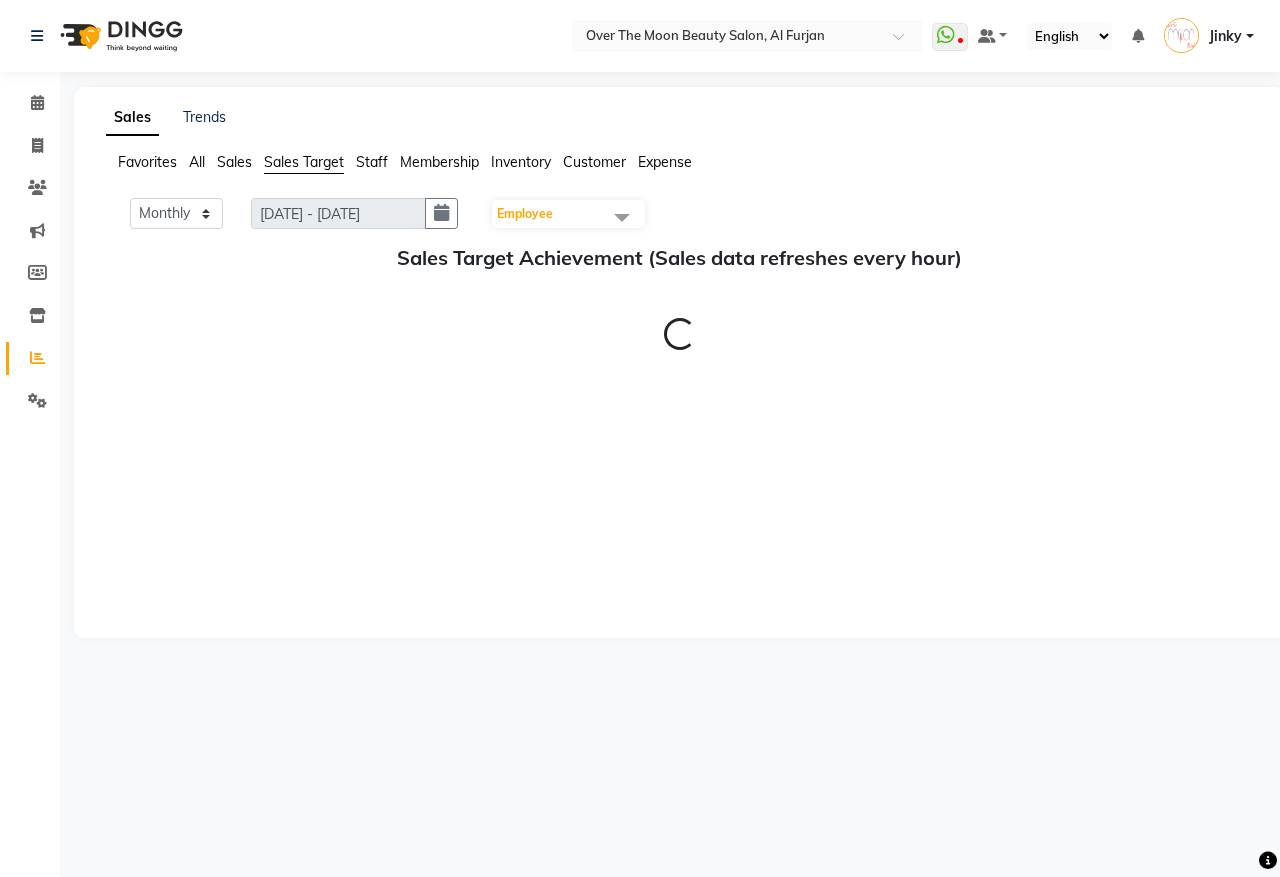 click on "Employee" 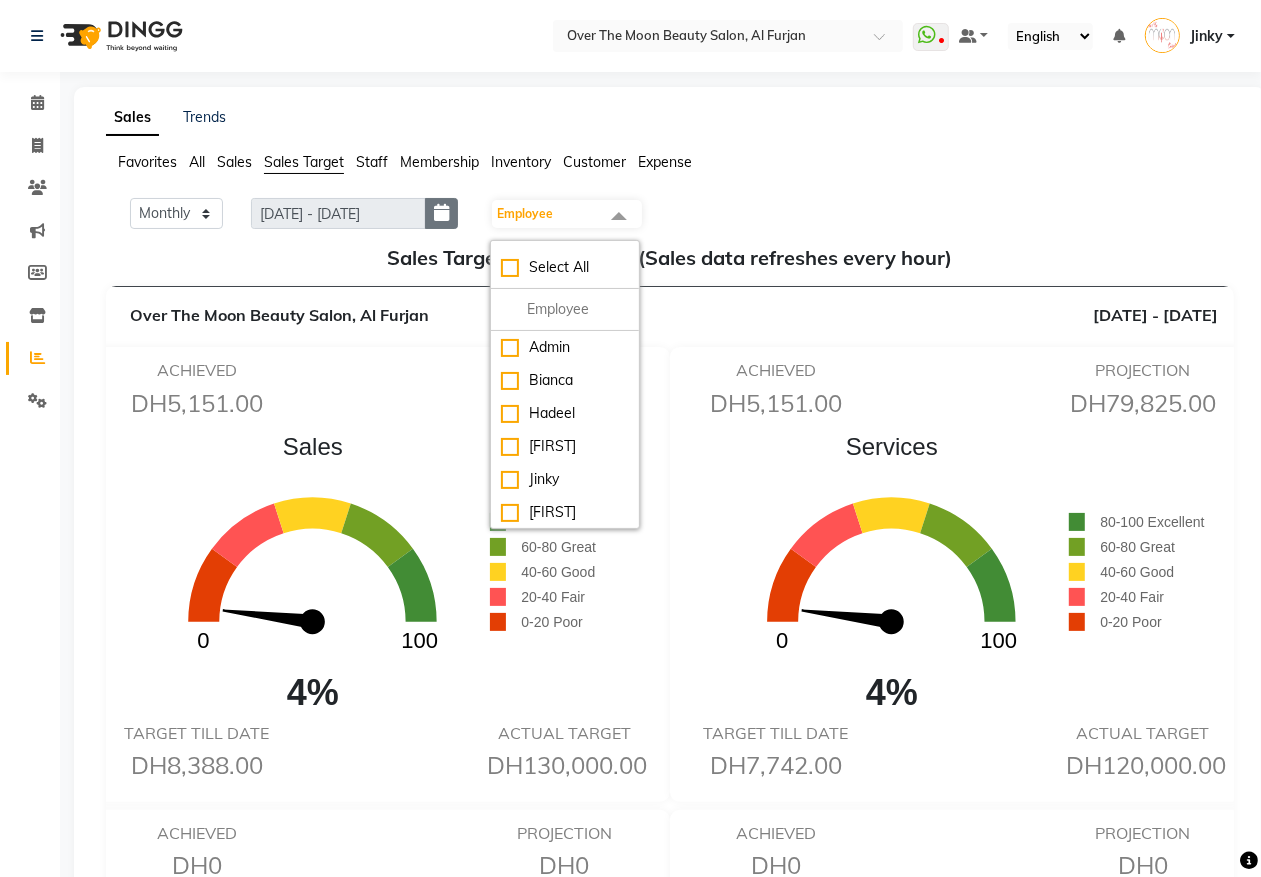 click 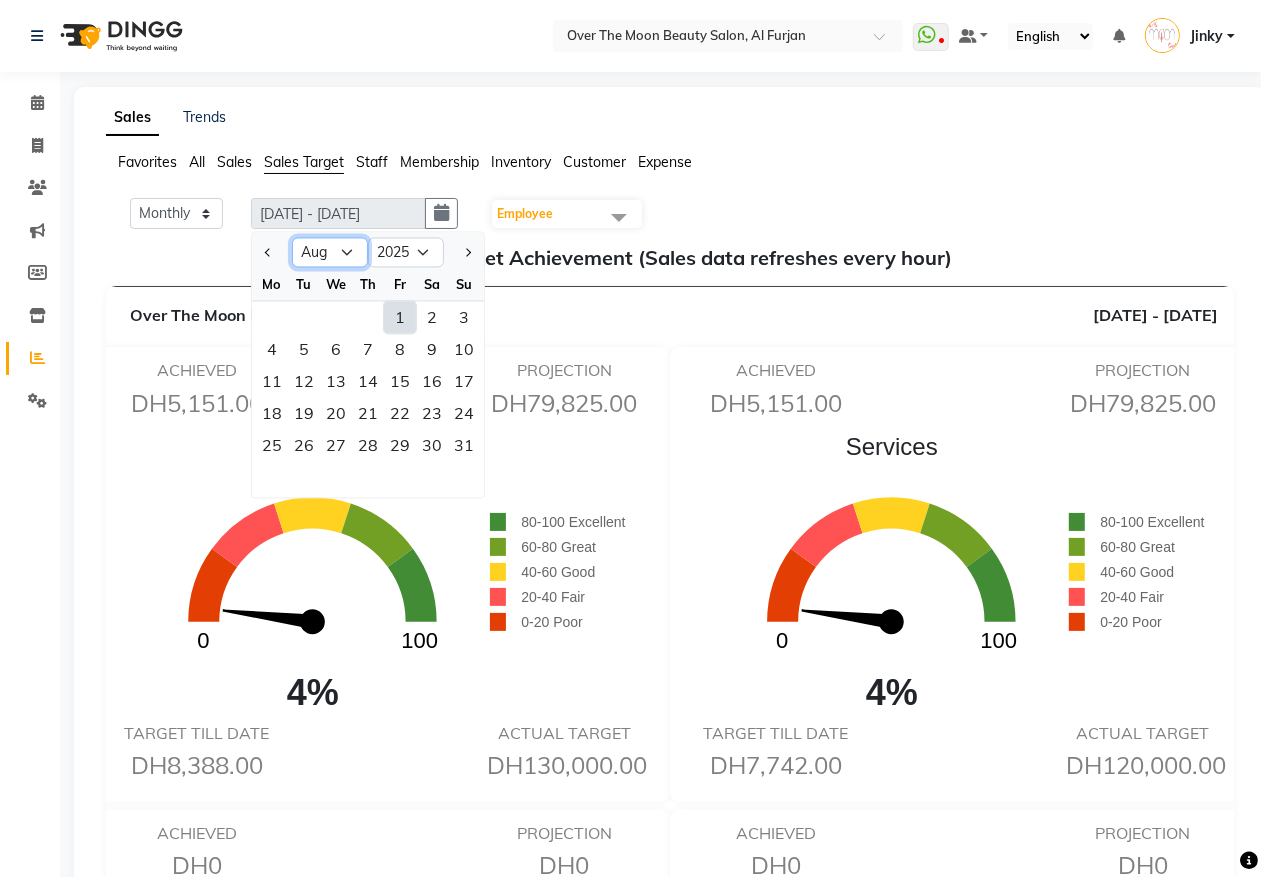 click on "Jan Feb Mar Apr May Jun Jul Aug Sep Oct Nov Dec" 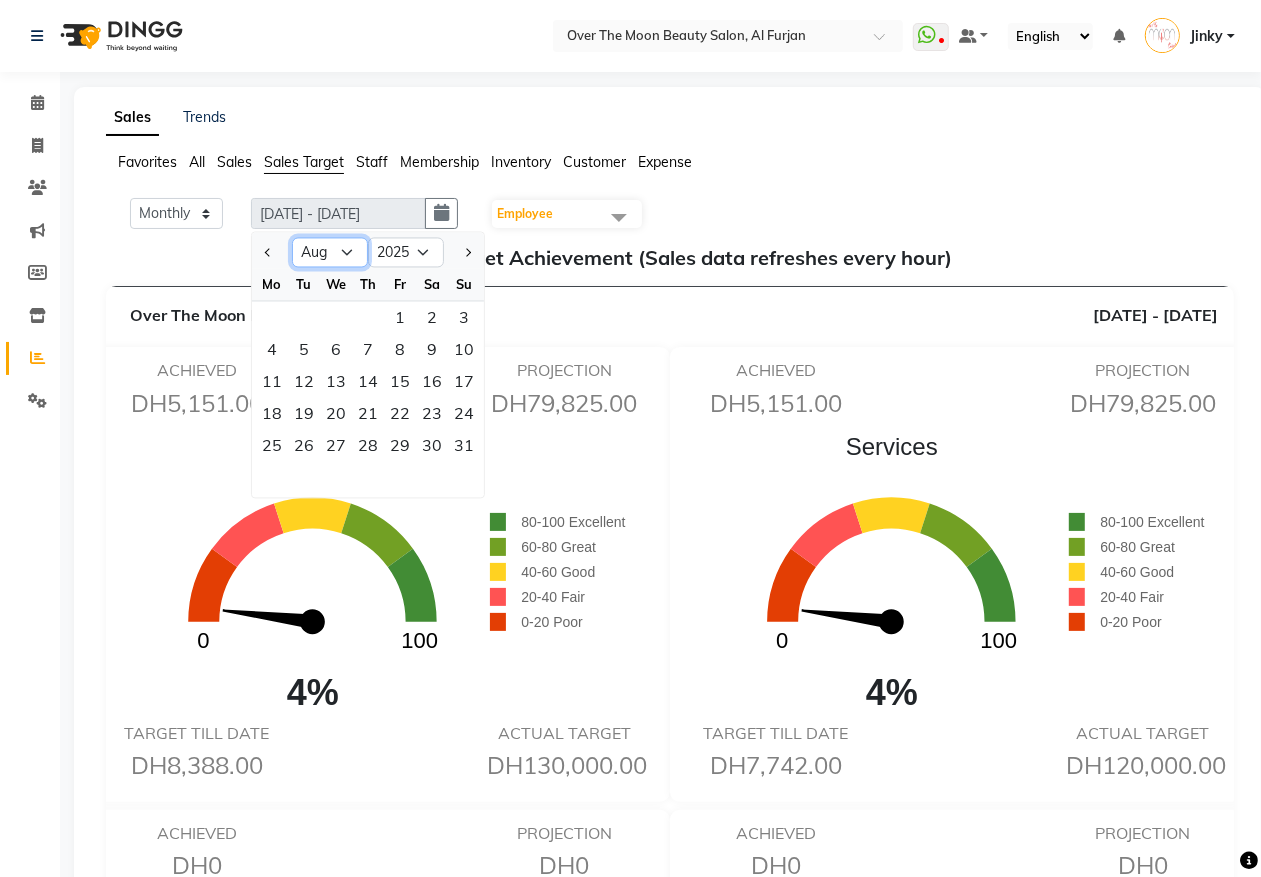 select on "7" 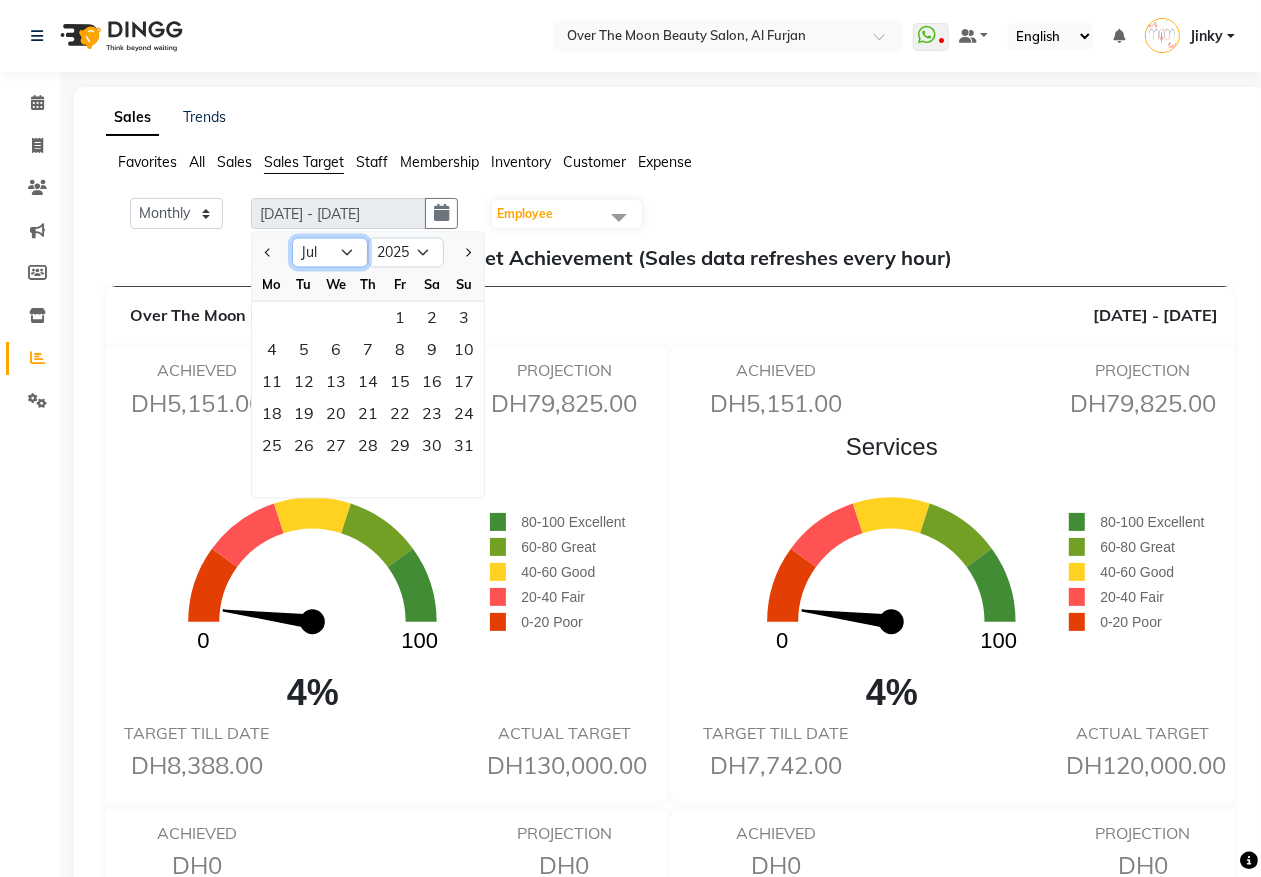 click on "Jan Feb Mar Apr May Jun Jul Aug Sep Oct Nov Dec" 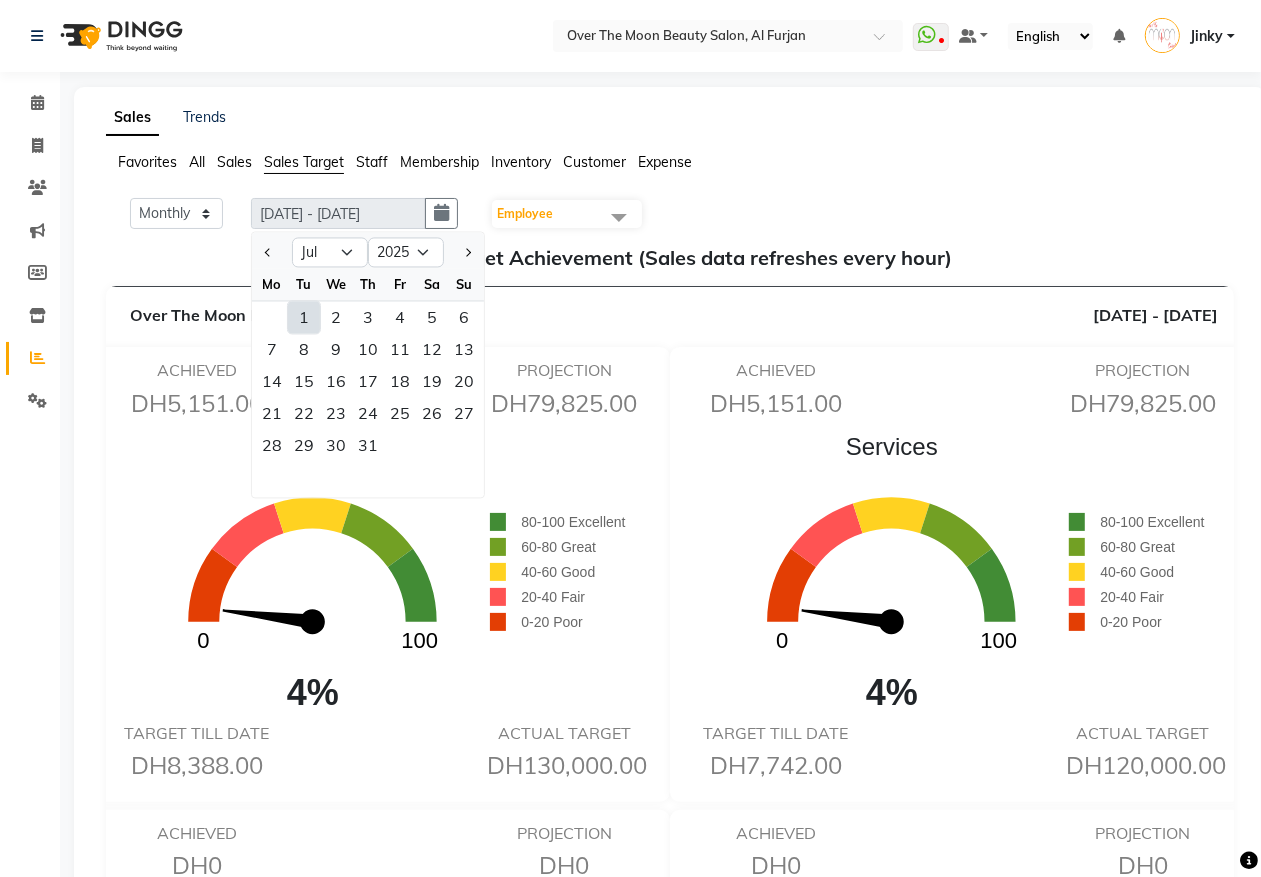 click on "1" 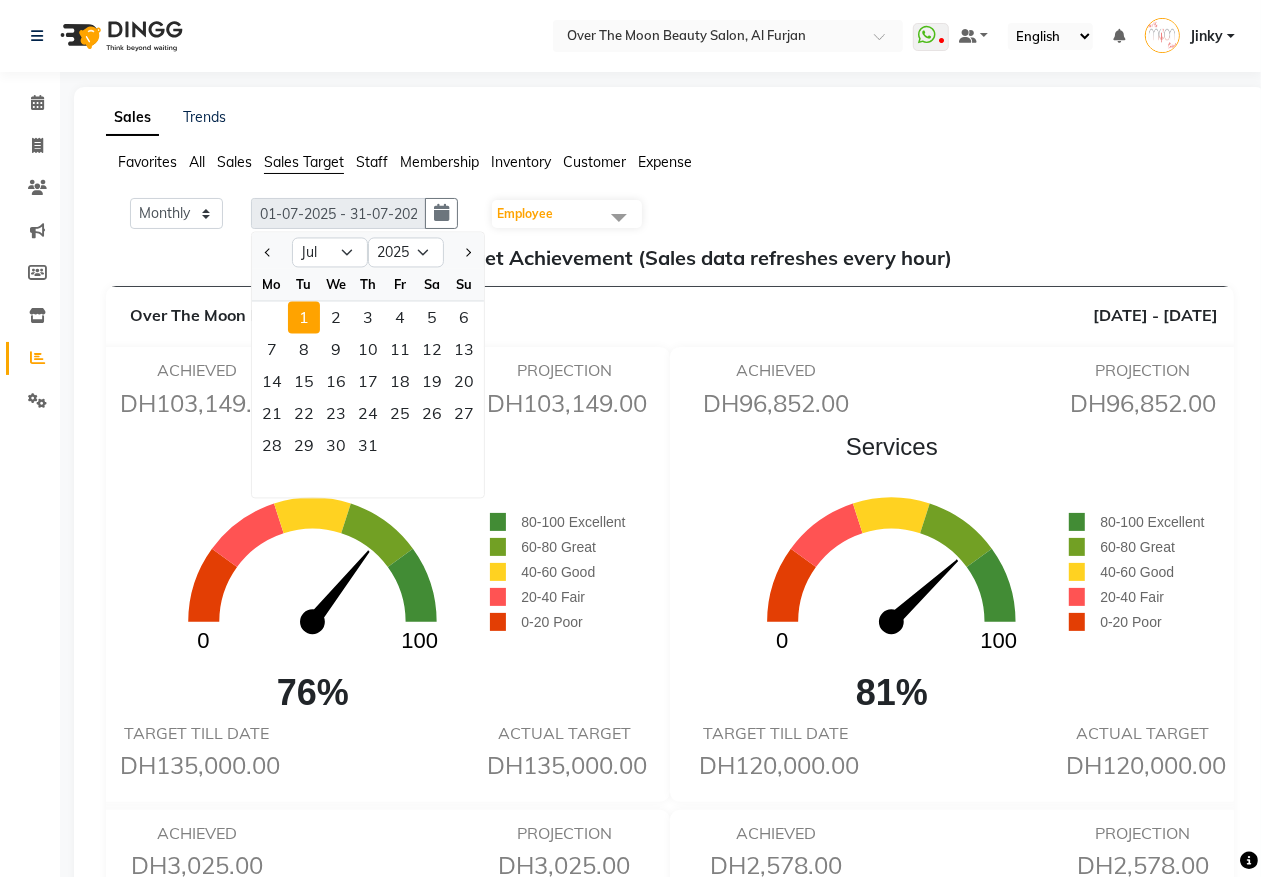 click on "Employee" 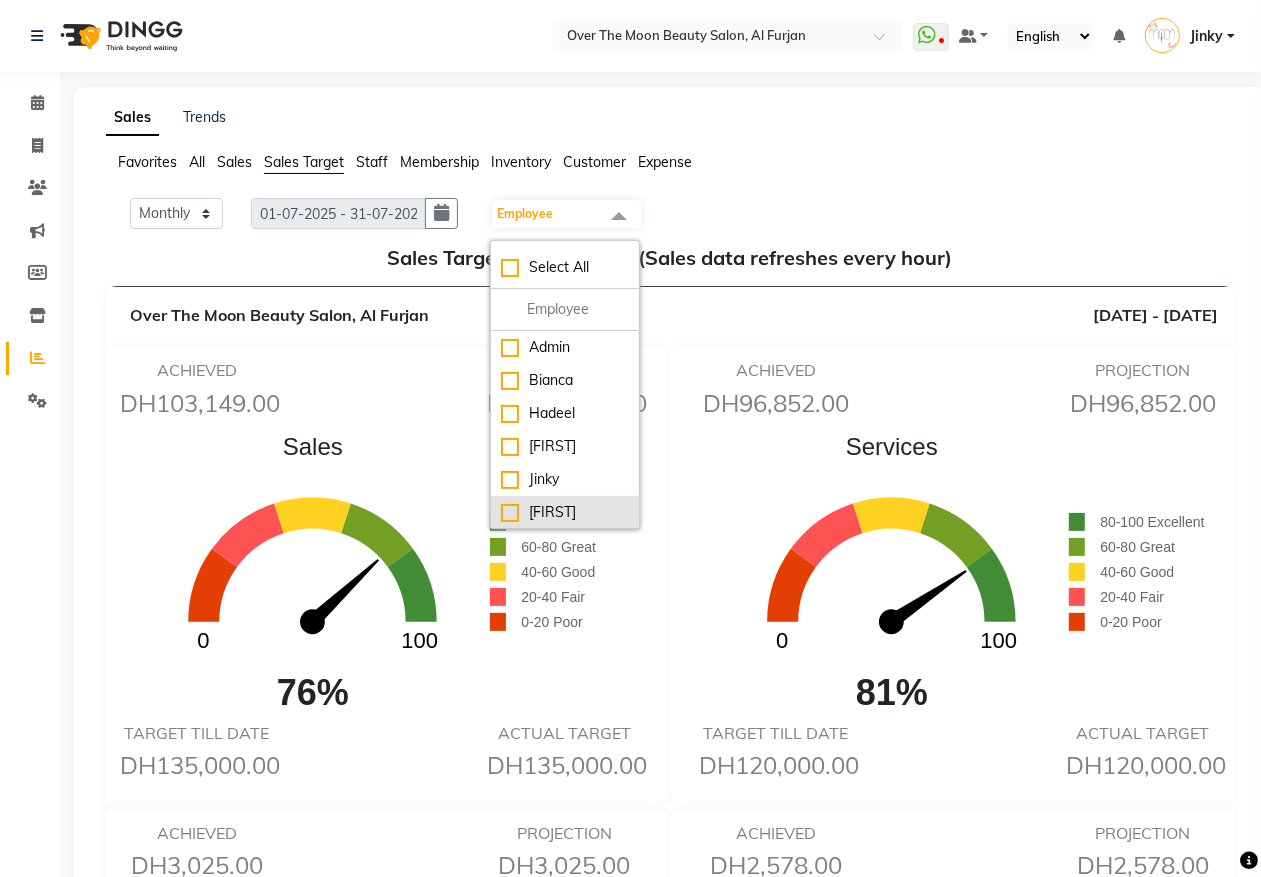 click on "[FIRST]" 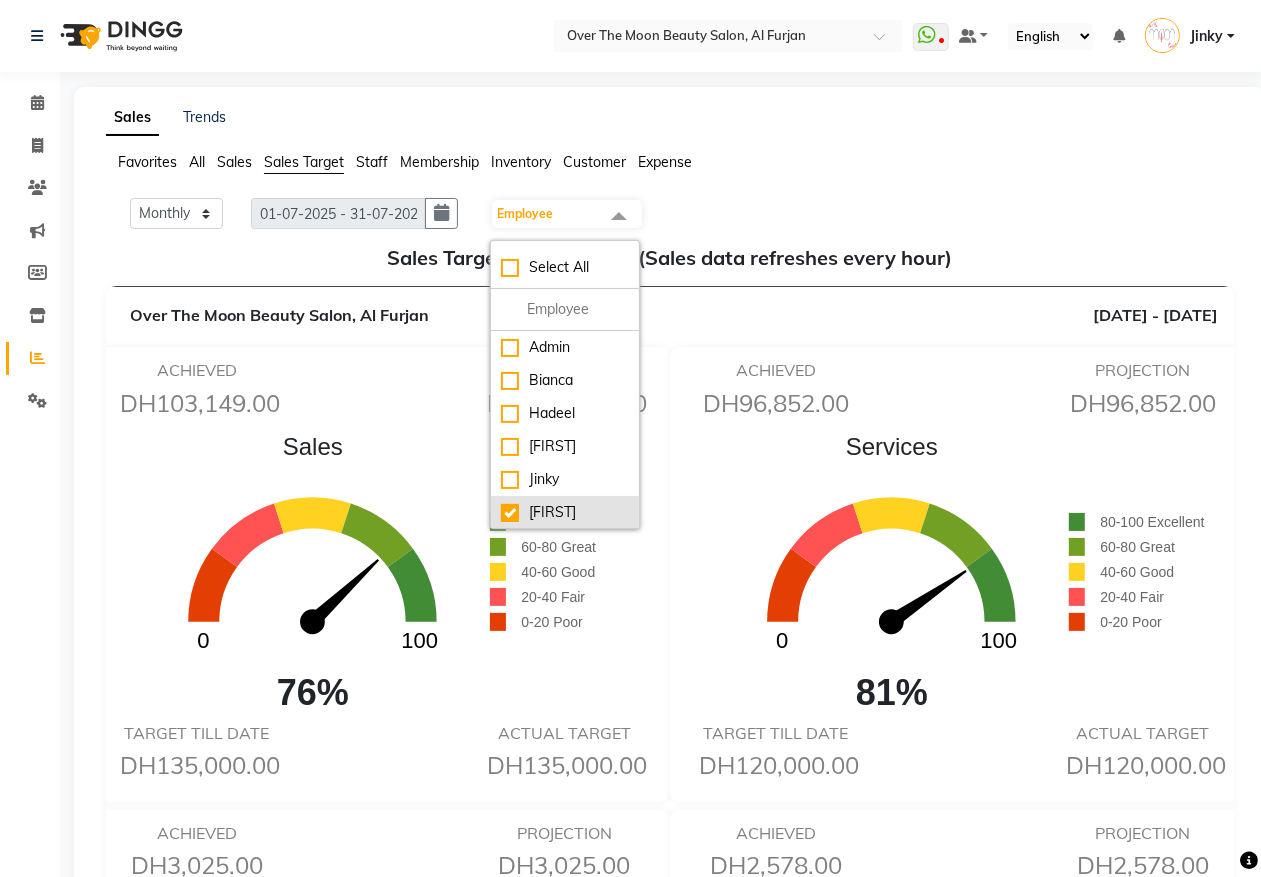 checkbox on "true" 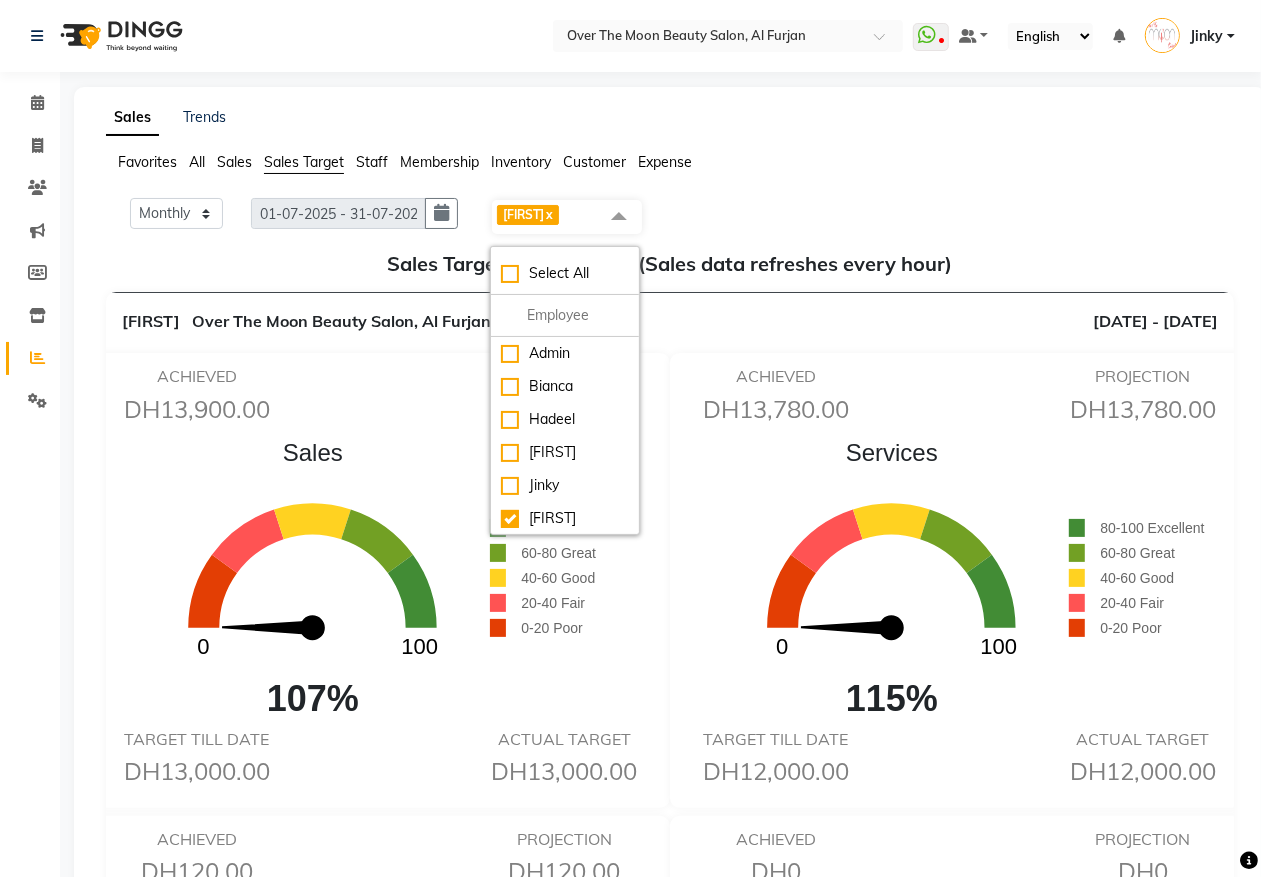 click on "Sales Trends Favorites All Sales Sales Target Staff Membership Inventory Customer Expense Monthly Weekly 01-07-2025 - 31-07-2025 01-07-2025 Kristi  x Select All Admin Bianca Hadeel Jeewan Jinky Kristi Leen Malou Marketing Account William Sales Target Achievement (Sales data refreshes every hour) Kristi     Over The Moon Beauty Salon, Al Furjan 01/07/2025 - 31/07/2025 ACHIEVED  DH13,900.00  PROJECTION  DH13,900.00   Sales  0 100  107%       80-100 Excellent      60-80 Great      40-60 Good      20-40 Fair      0-20 Poor TARGET TILL DATE  DH13,000.00  ACTUAL TARGET  DH13,000.00  ACHIEVED  DH13,780.00  PROJECTION  DH13,780.00   Services  0 100  115%       80-100 Excellent      60-80 Great      40-60 Good      20-40 Fair      0-20 Poor TARGET TILL DATE  DH12,000.00  ACTUAL TARGET  DH12,000.00  ACHIEVED  DH120.00  PROJECTION  DH120.00   Products  0 100  24%       80-100 Excellent      60-80 Great      40-60 Good      20-40 Fair      0-20 Poor  DH500.00" 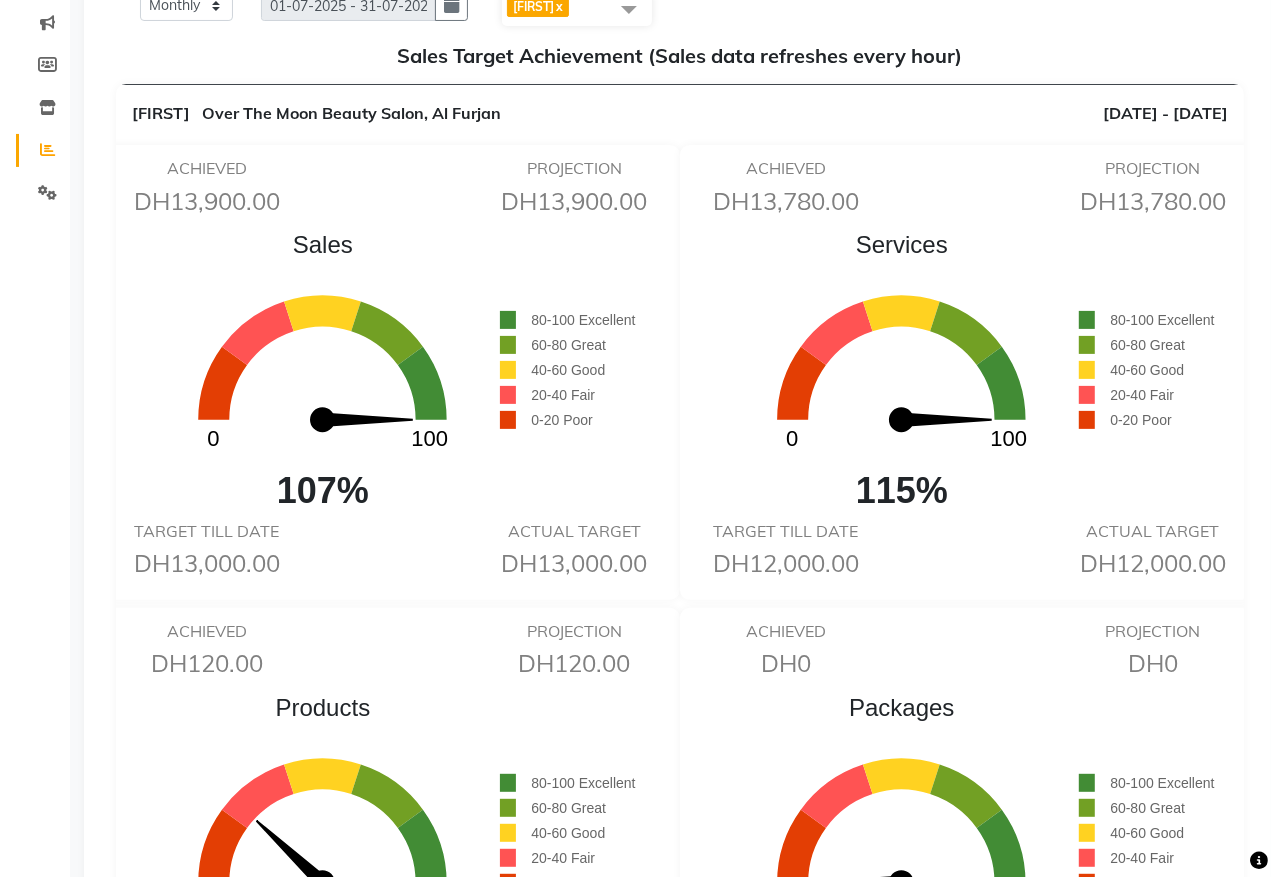 scroll, scrollTop: 0, scrollLeft: 0, axis: both 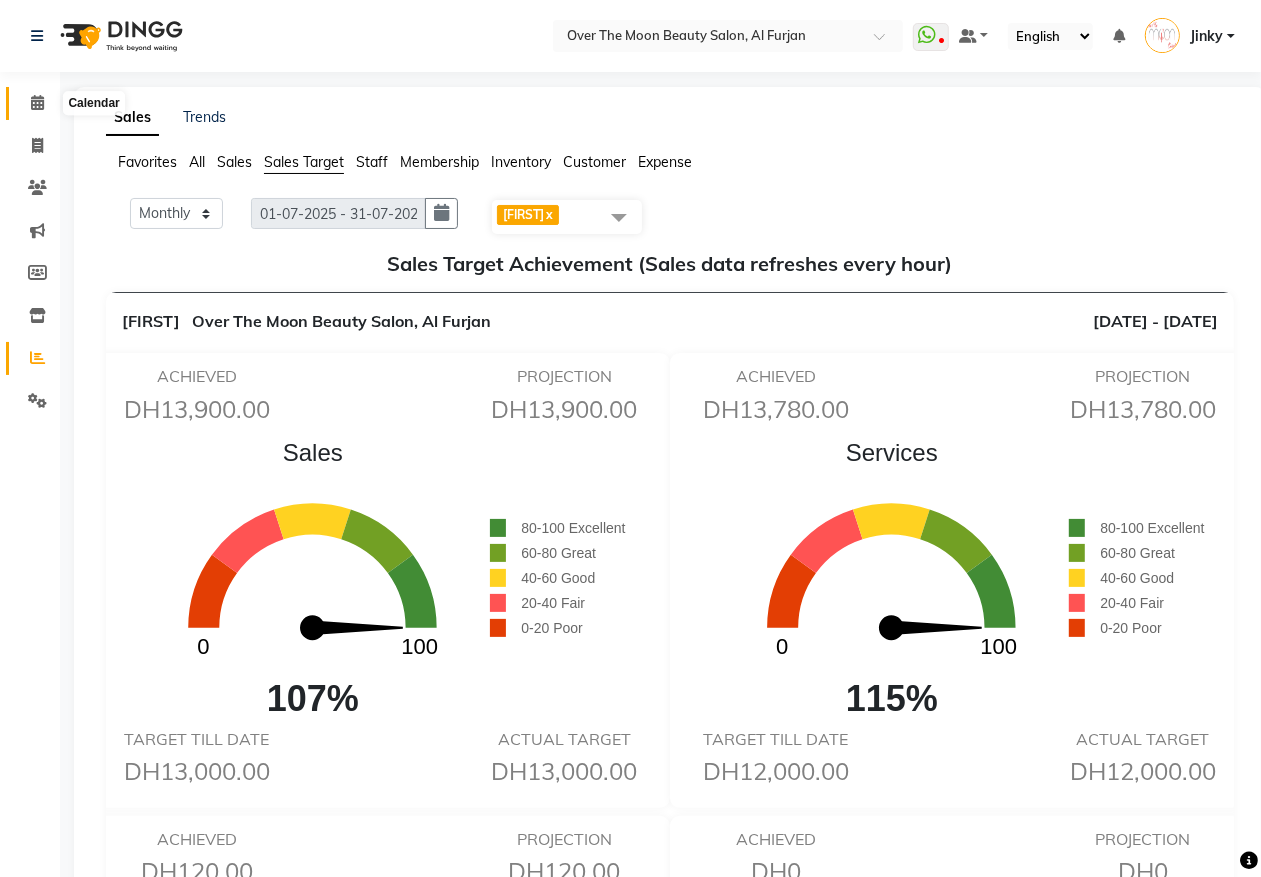 click 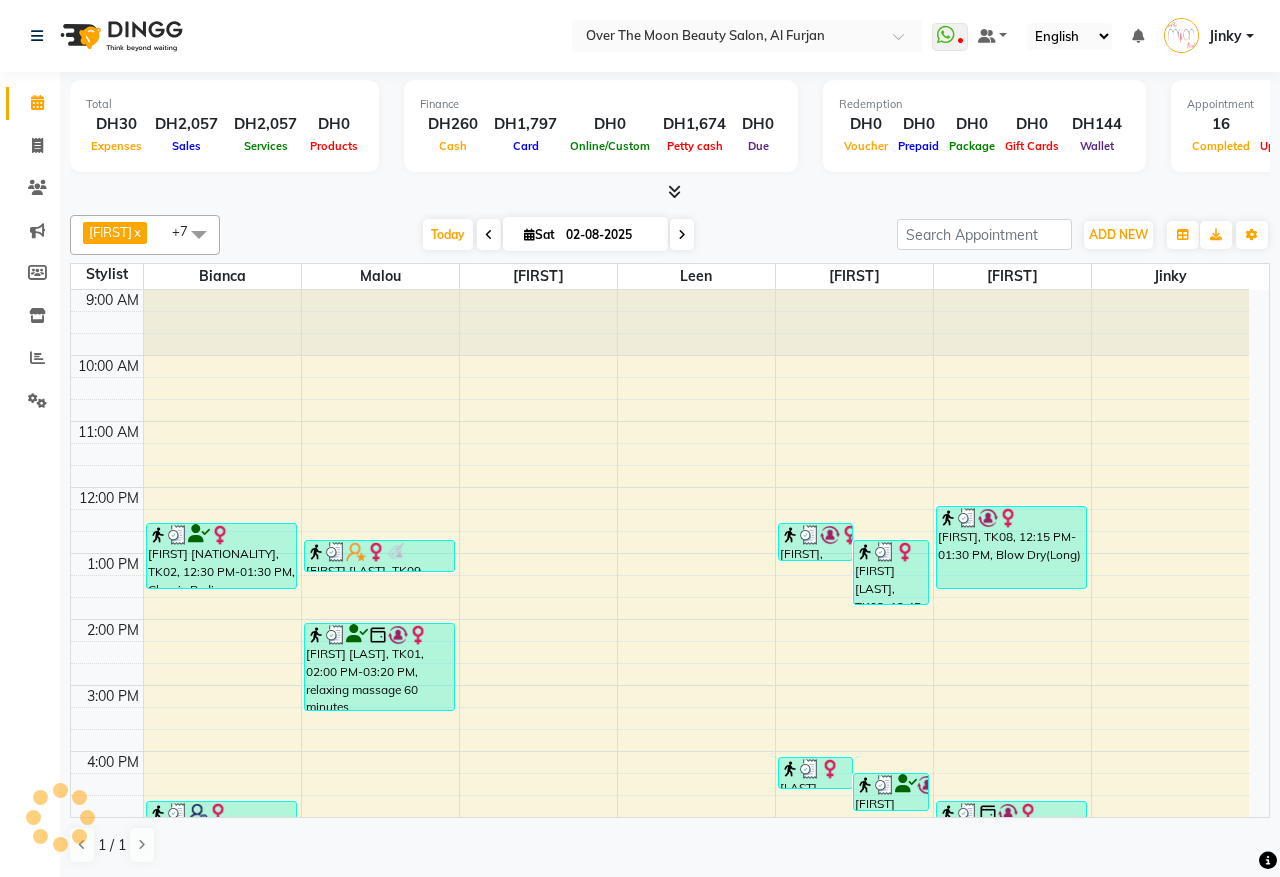 scroll, scrollTop: 0, scrollLeft: 0, axis: both 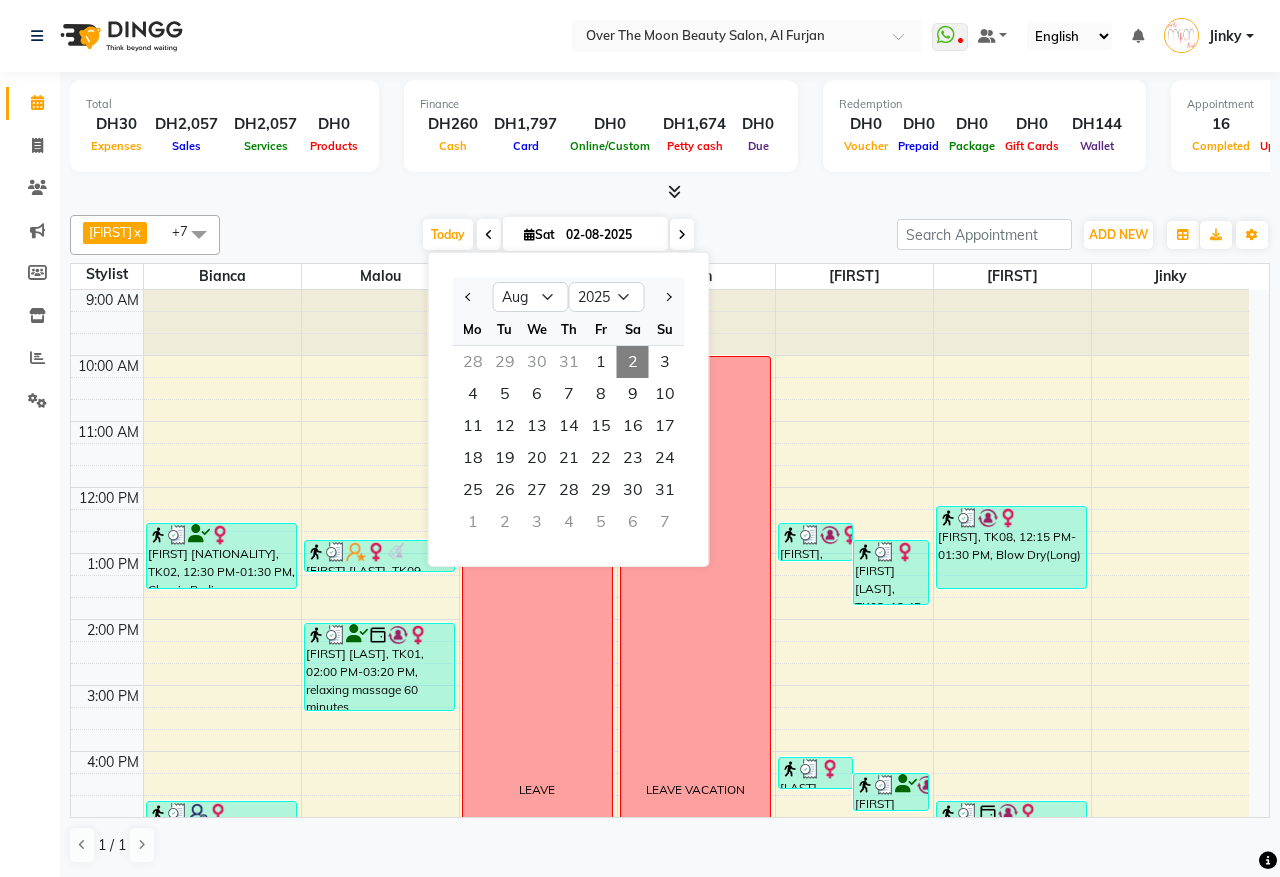 click on "31" at bounding box center (569, 362) 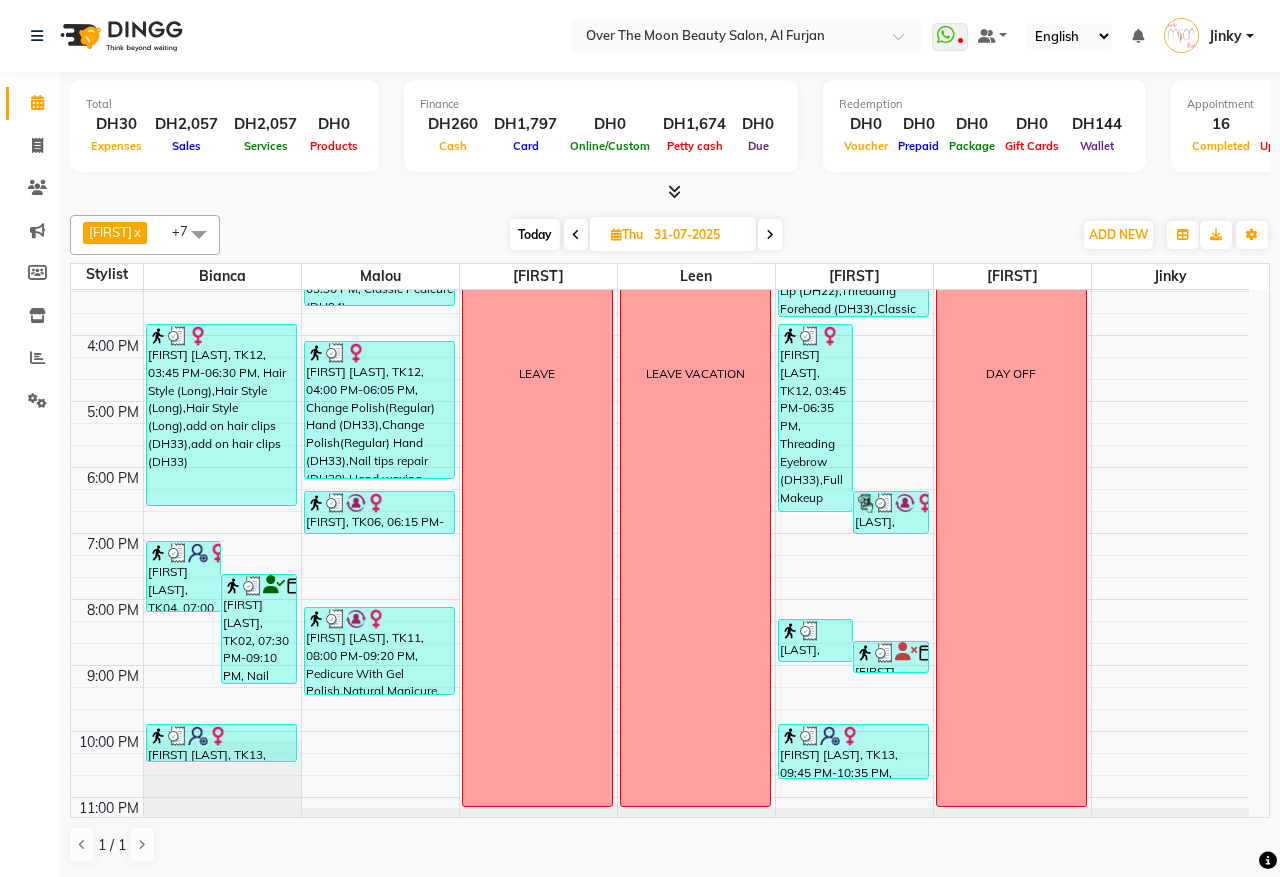 scroll, scrollTop: 208, scrollLeft: 0, axis: vertical 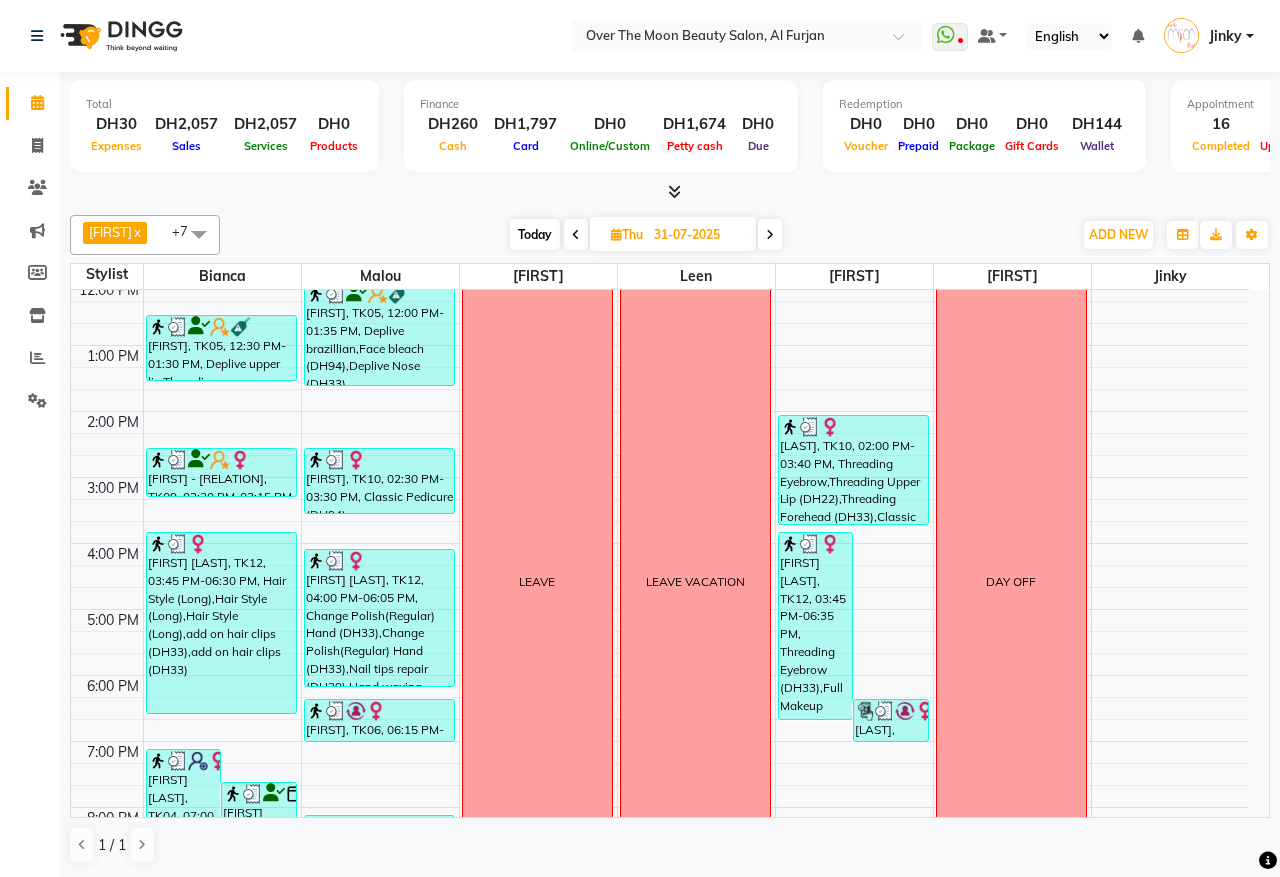 click at bounding box center (576, 234) 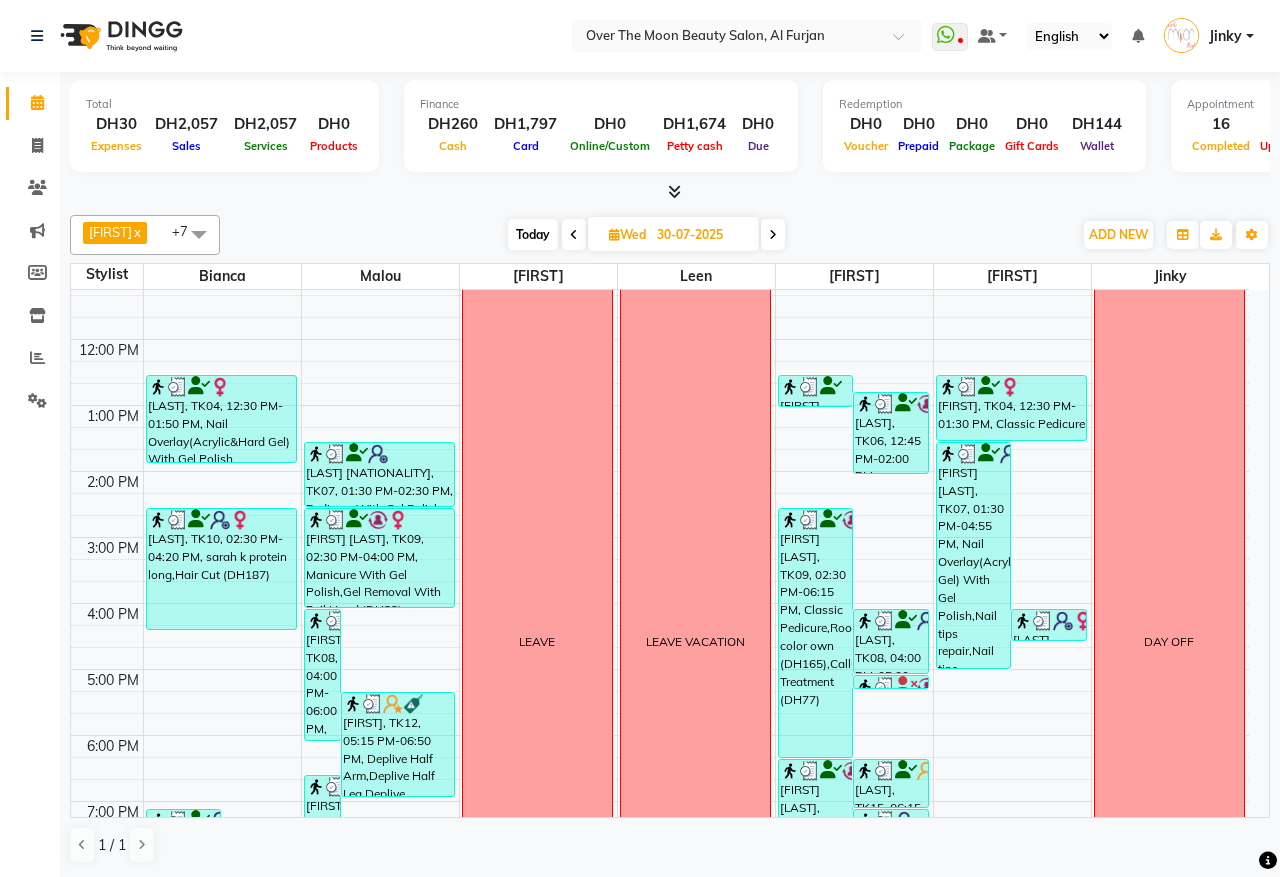scroll, scrollTop: 208, scrollLeft: 0, axis: vertical 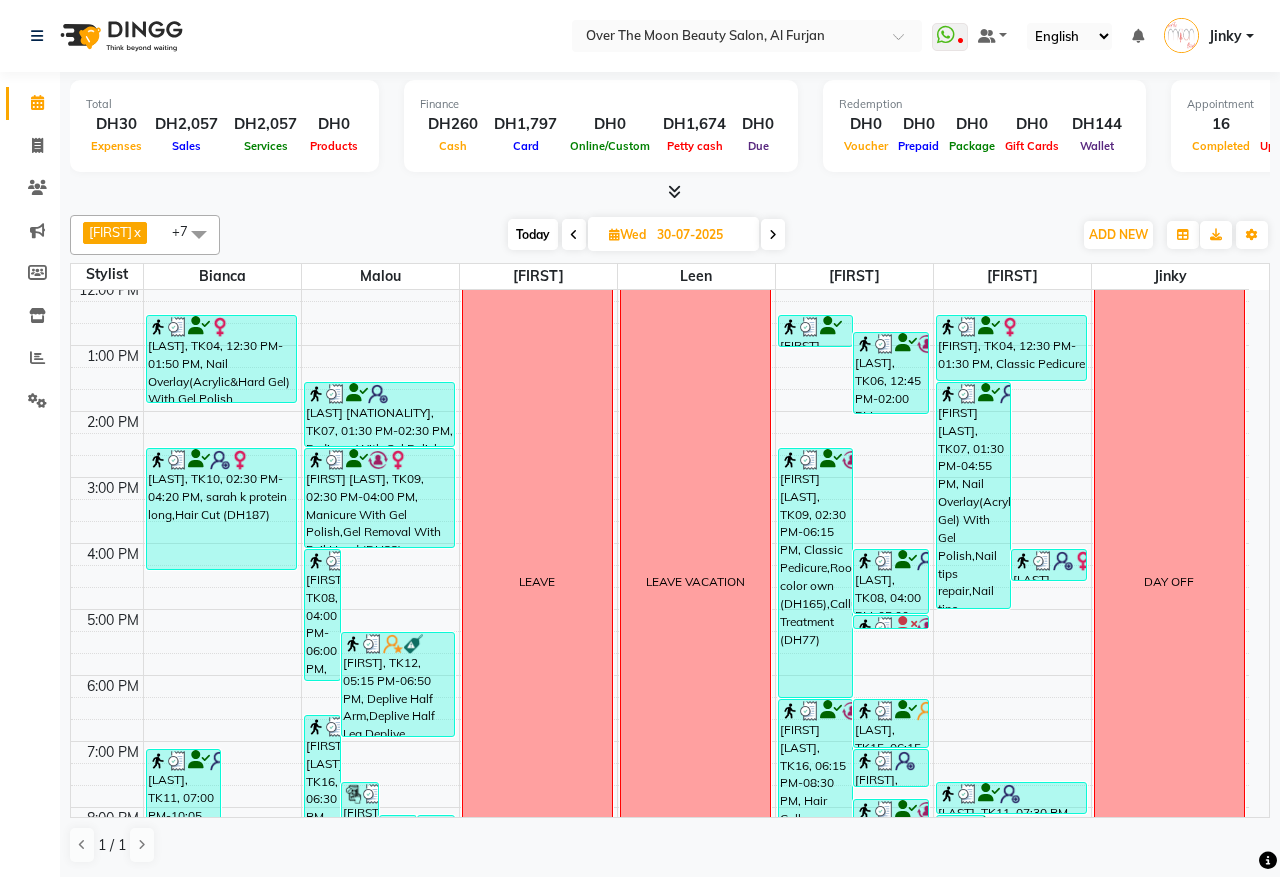click at bounding box center (773, 235) 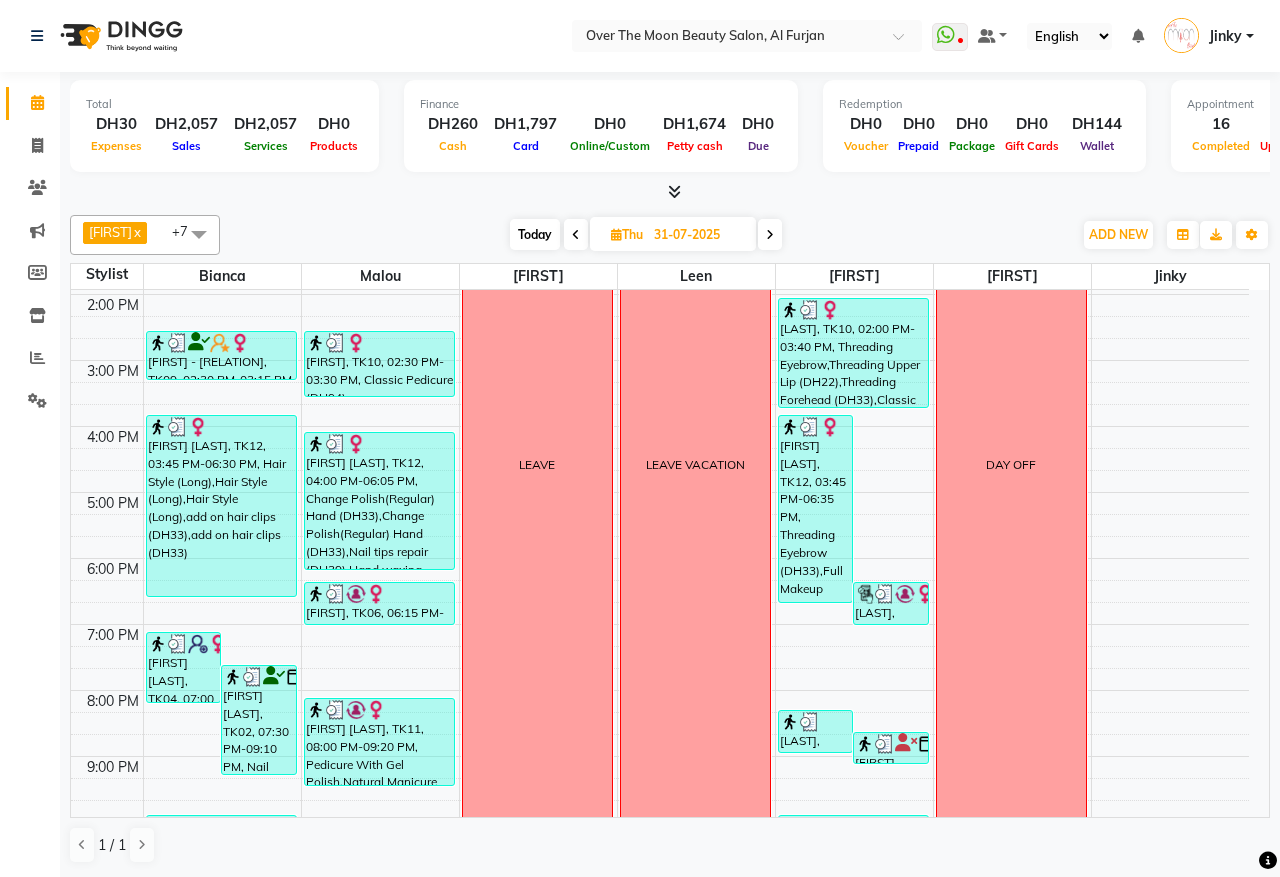 scroll, scrollTop: 265, scrollLeft: 0, axis: vertical 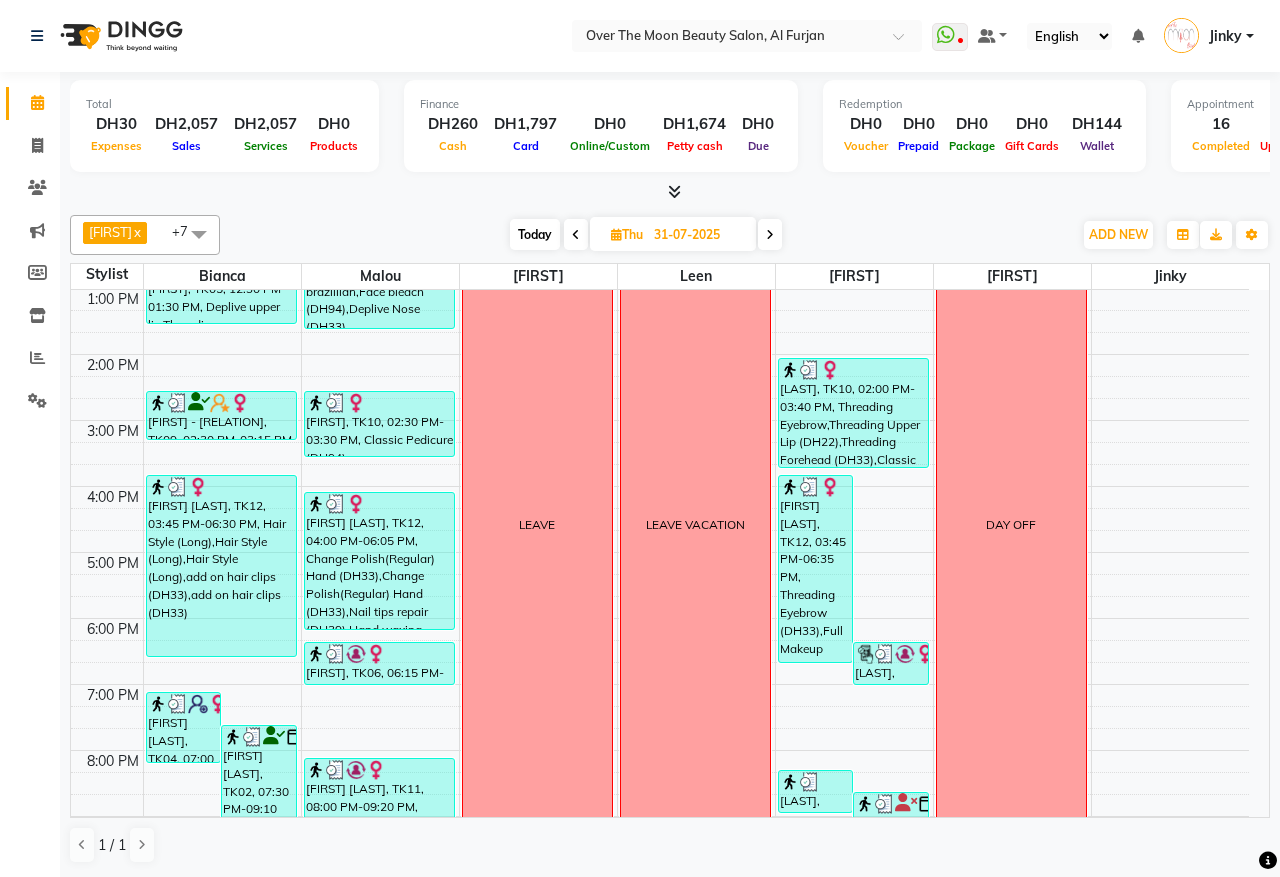 click on "Today" at bounding box center (535, 234) 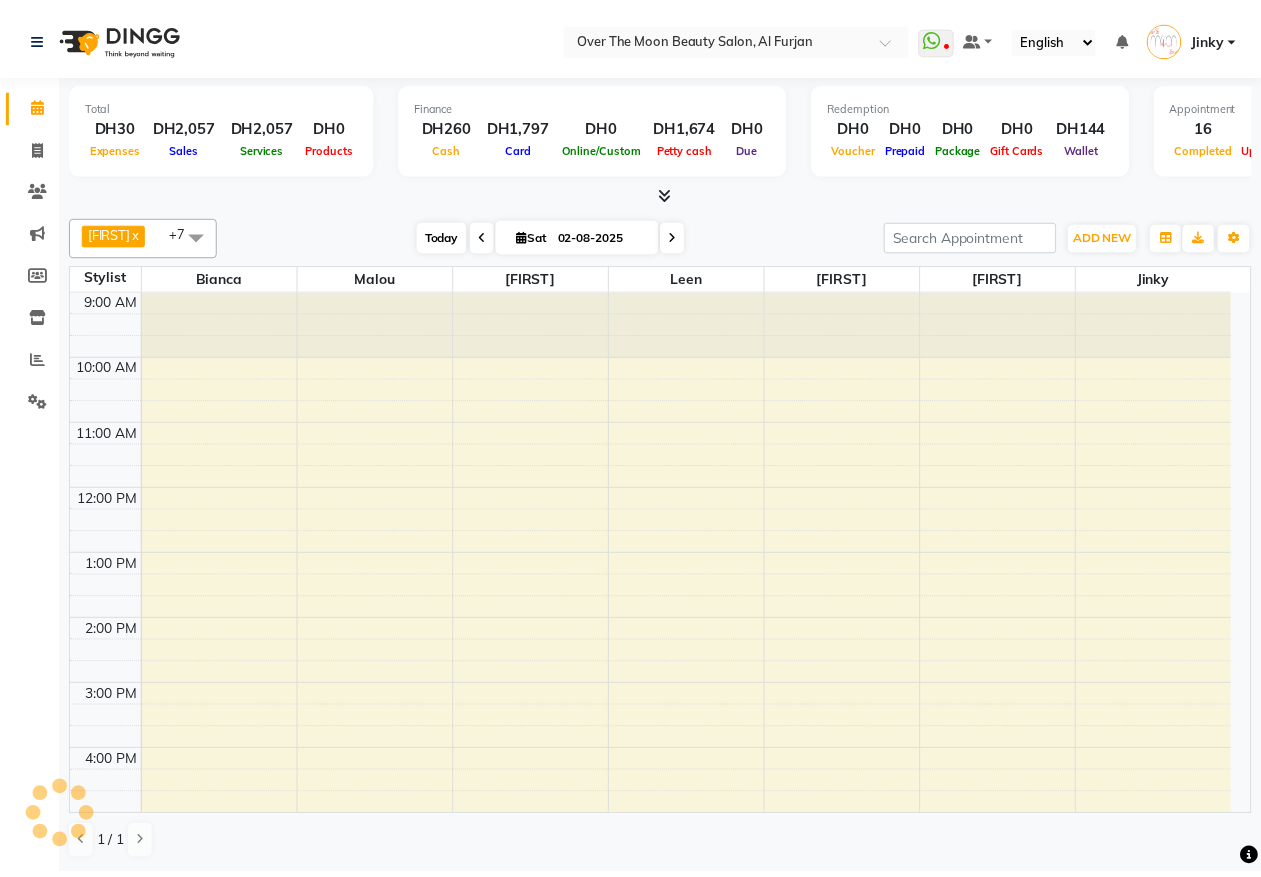 scroll, scrollTop: 473, scrollLeft: 0, axis: vertical 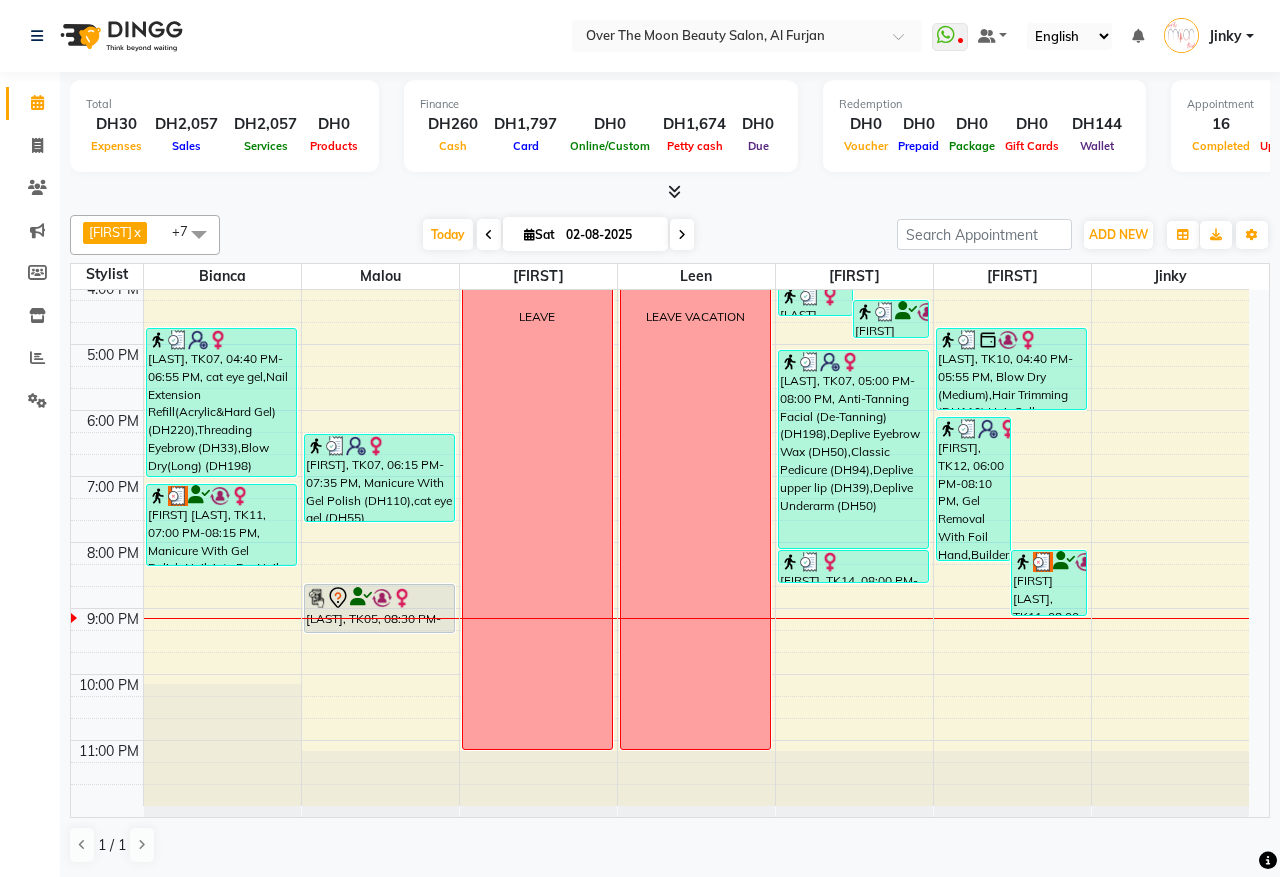 drag, startPoint x: 371, startPoint y: 650, endPoint x: 371, endPoint y: 620, distance: 30 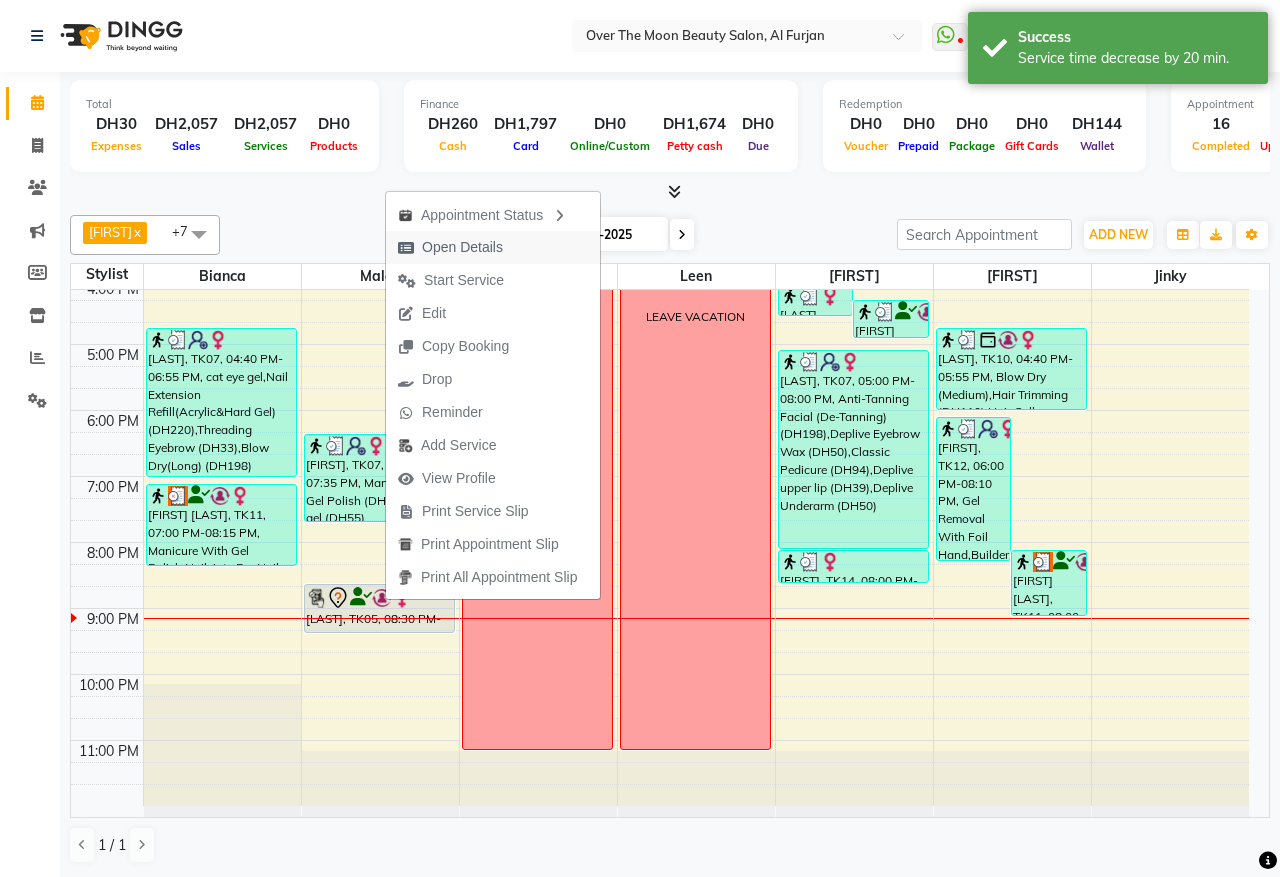 click on "Open Details" at bounding box center [462, 247] 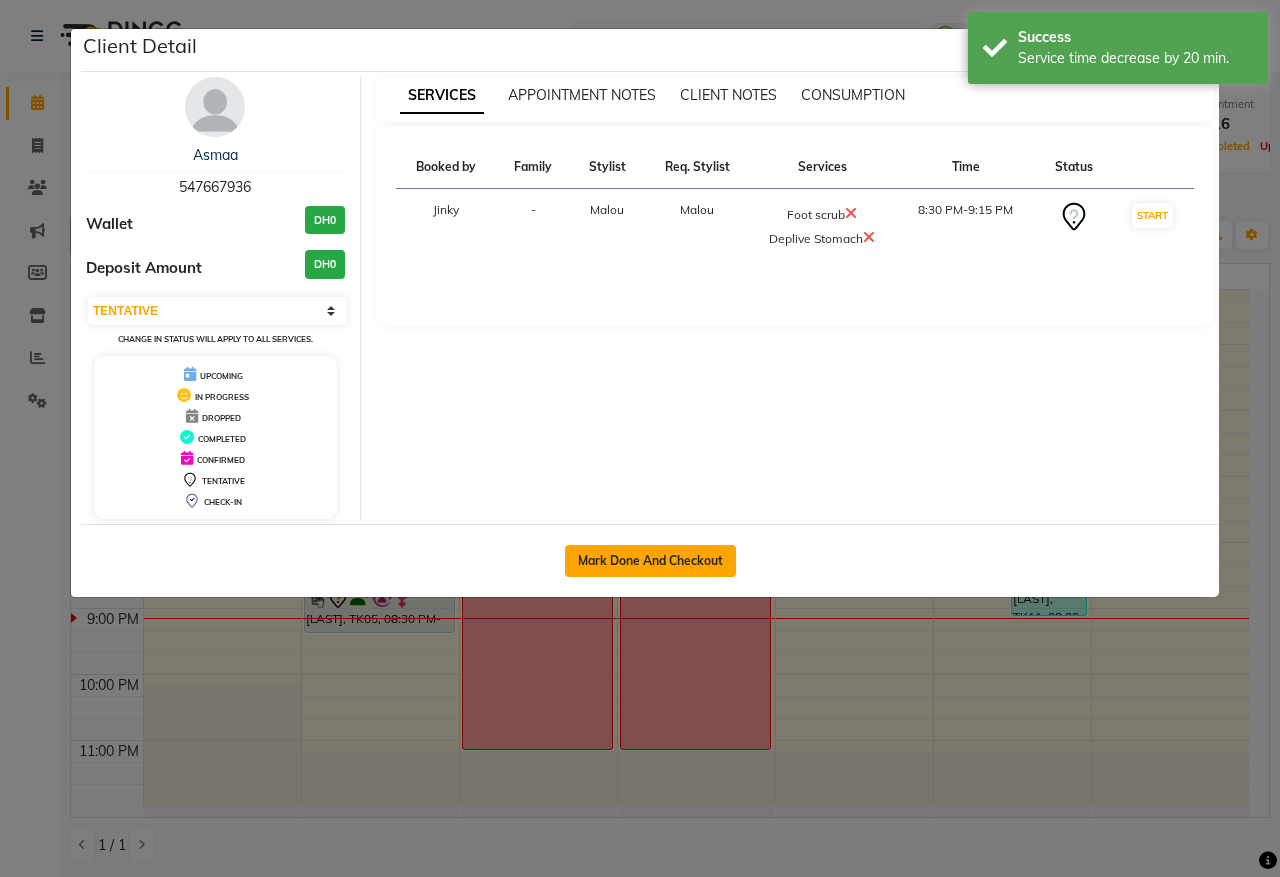 click on "Mark Done And Checkout" 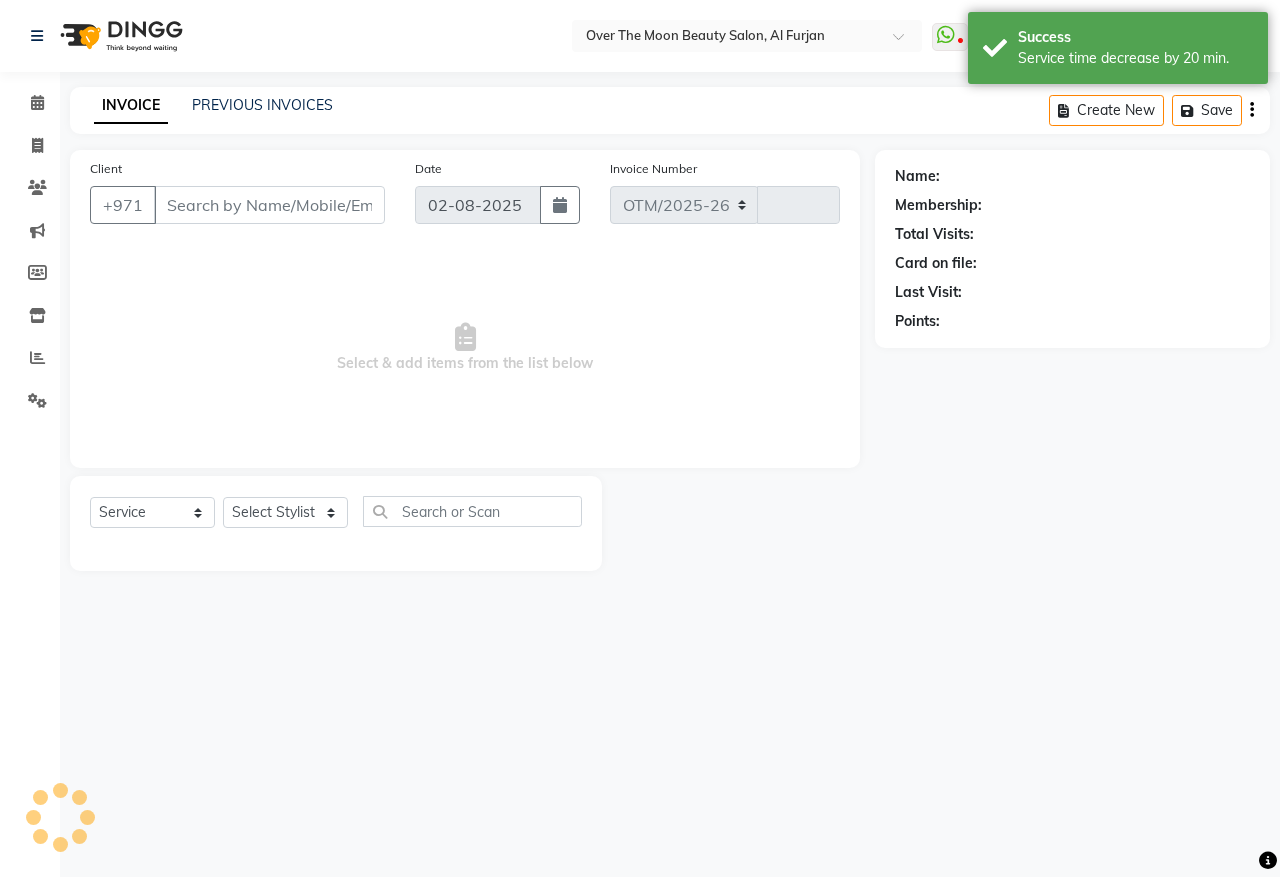 select on "3996" 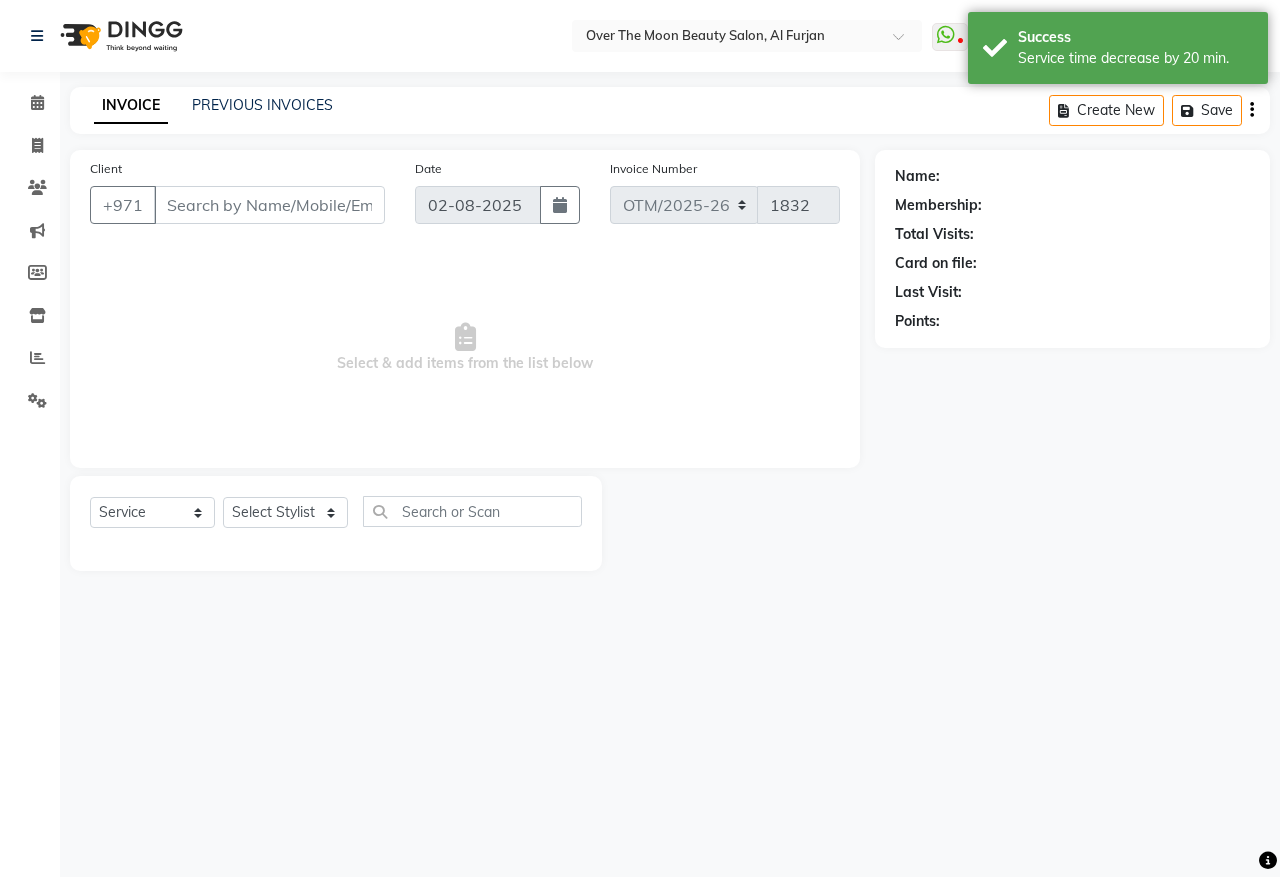 type on "547667936" 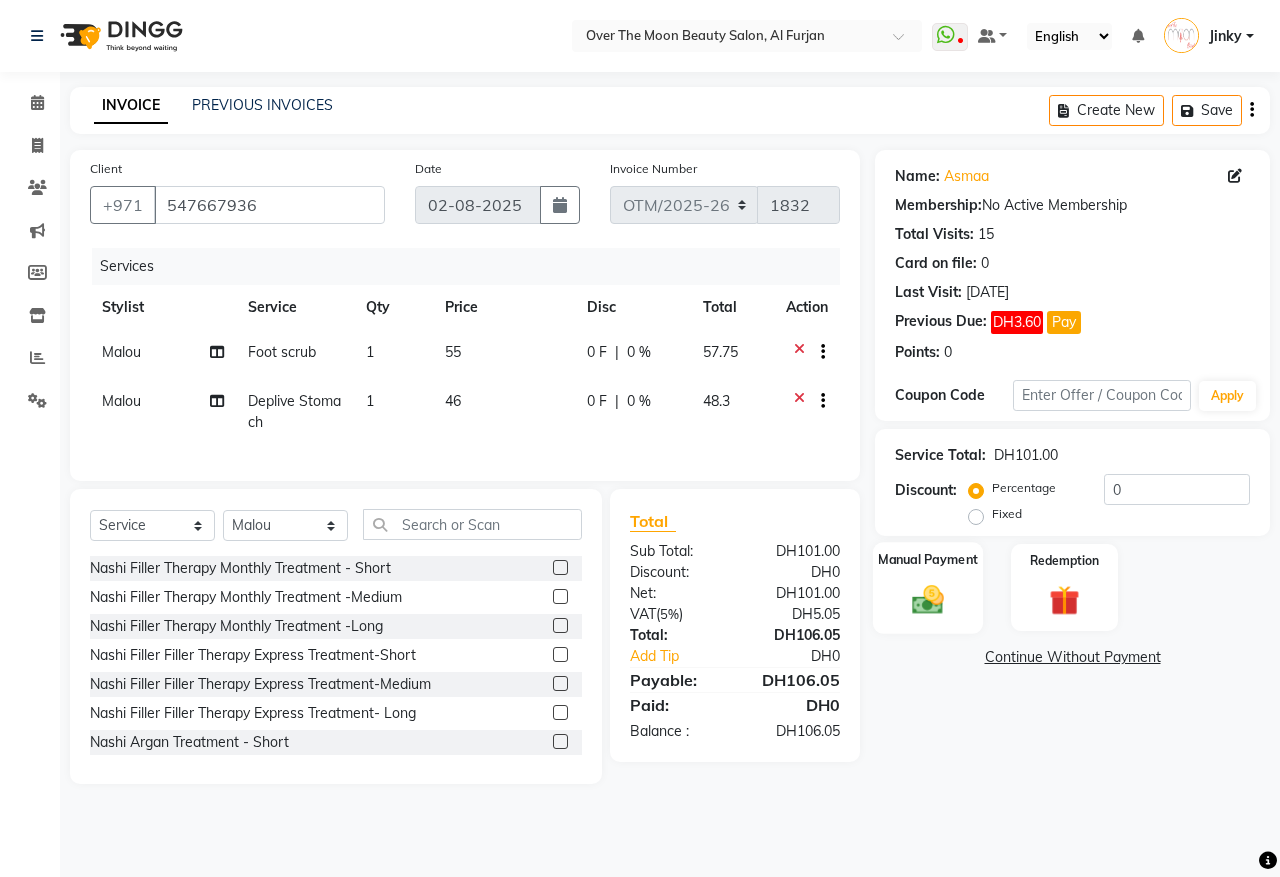 click on "Manual Payment" 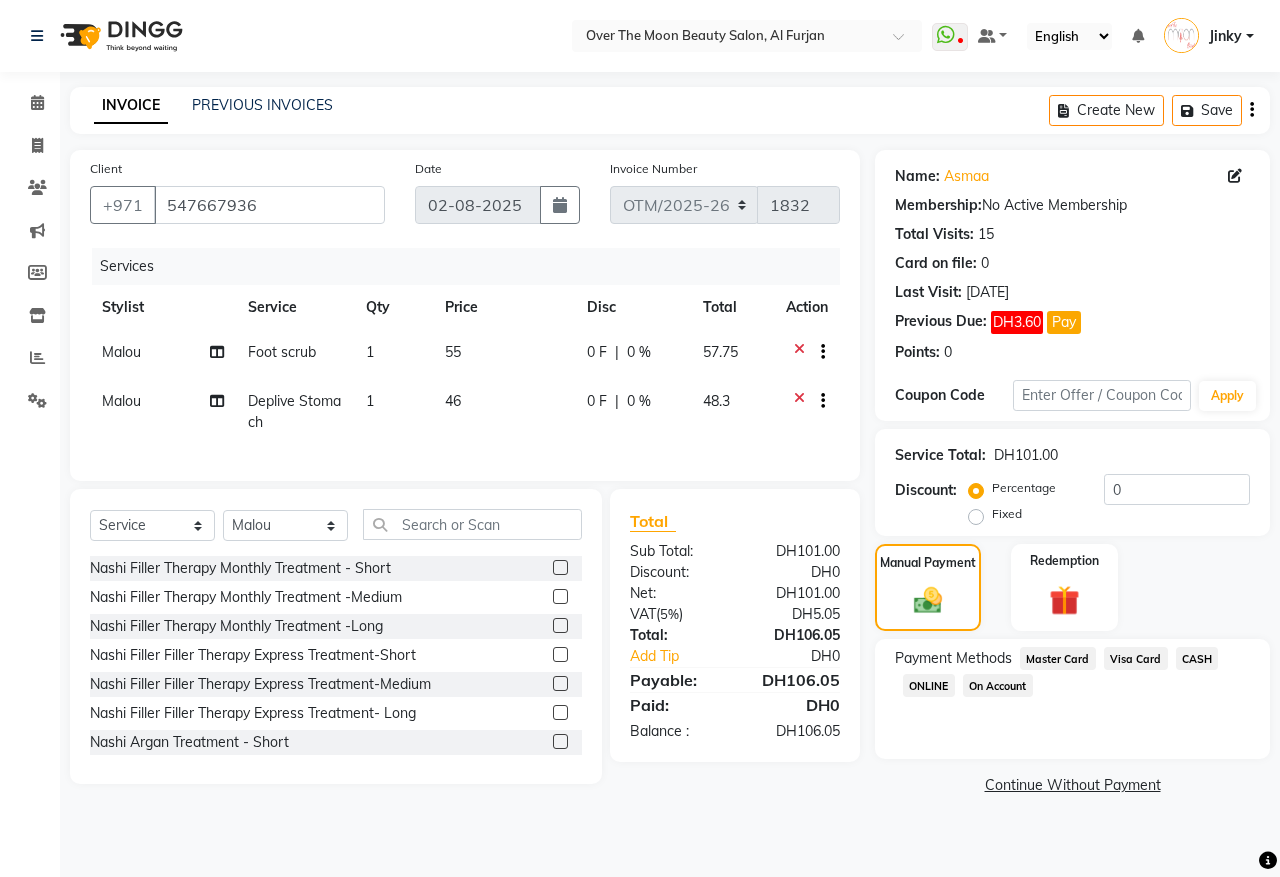 click on "CASH" 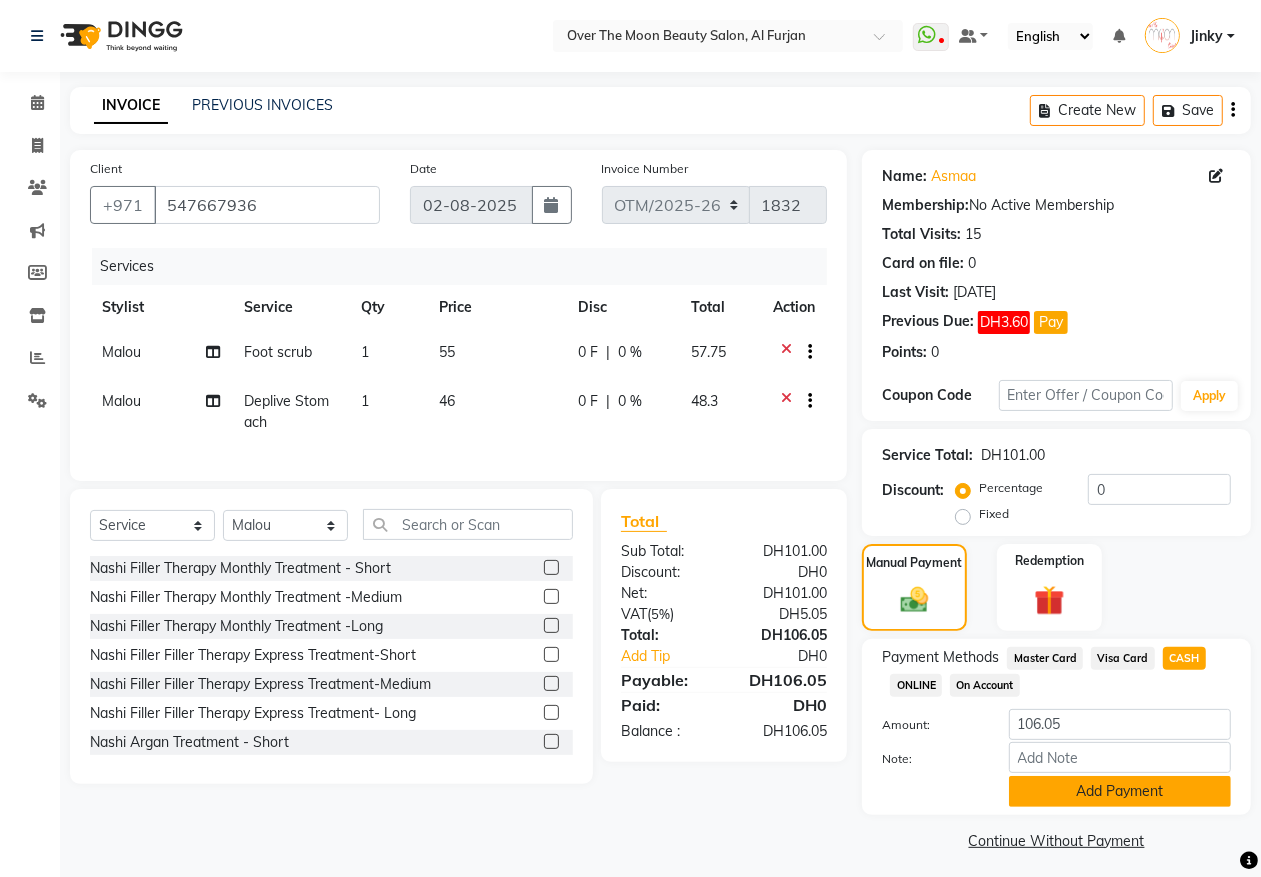 click on "Add Payment" 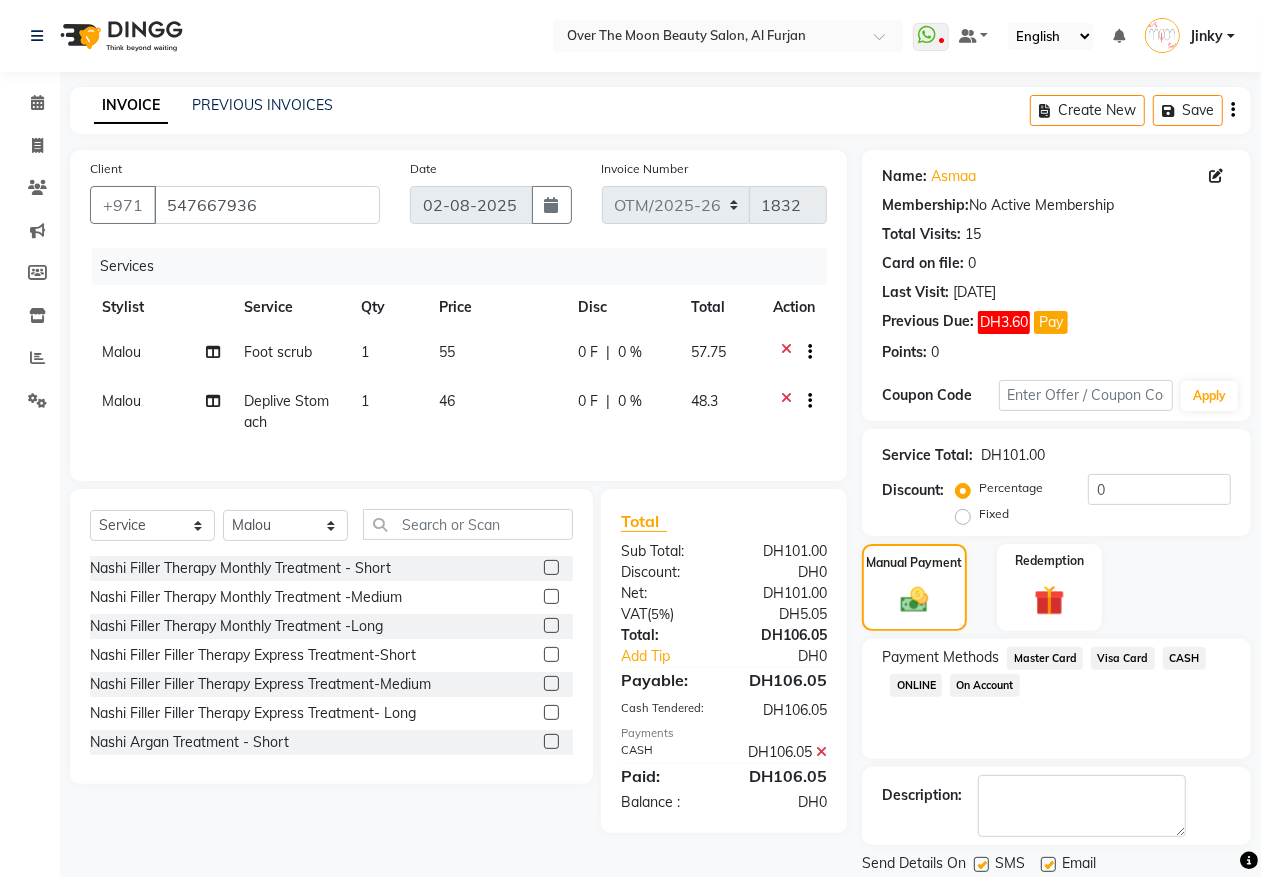 scroll, scrollTop: 66, scrollLeft: 0, axis: vertical 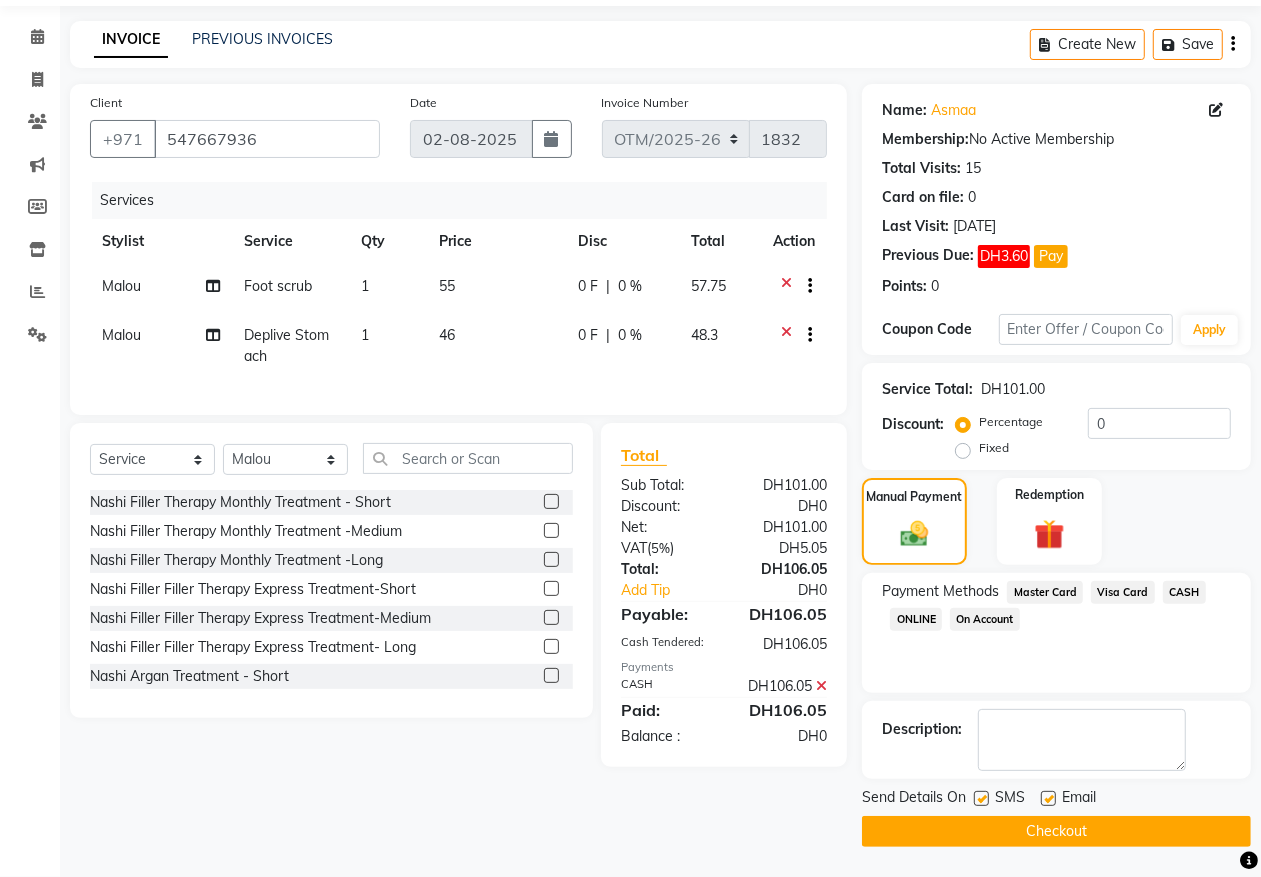 click on "Checkout" 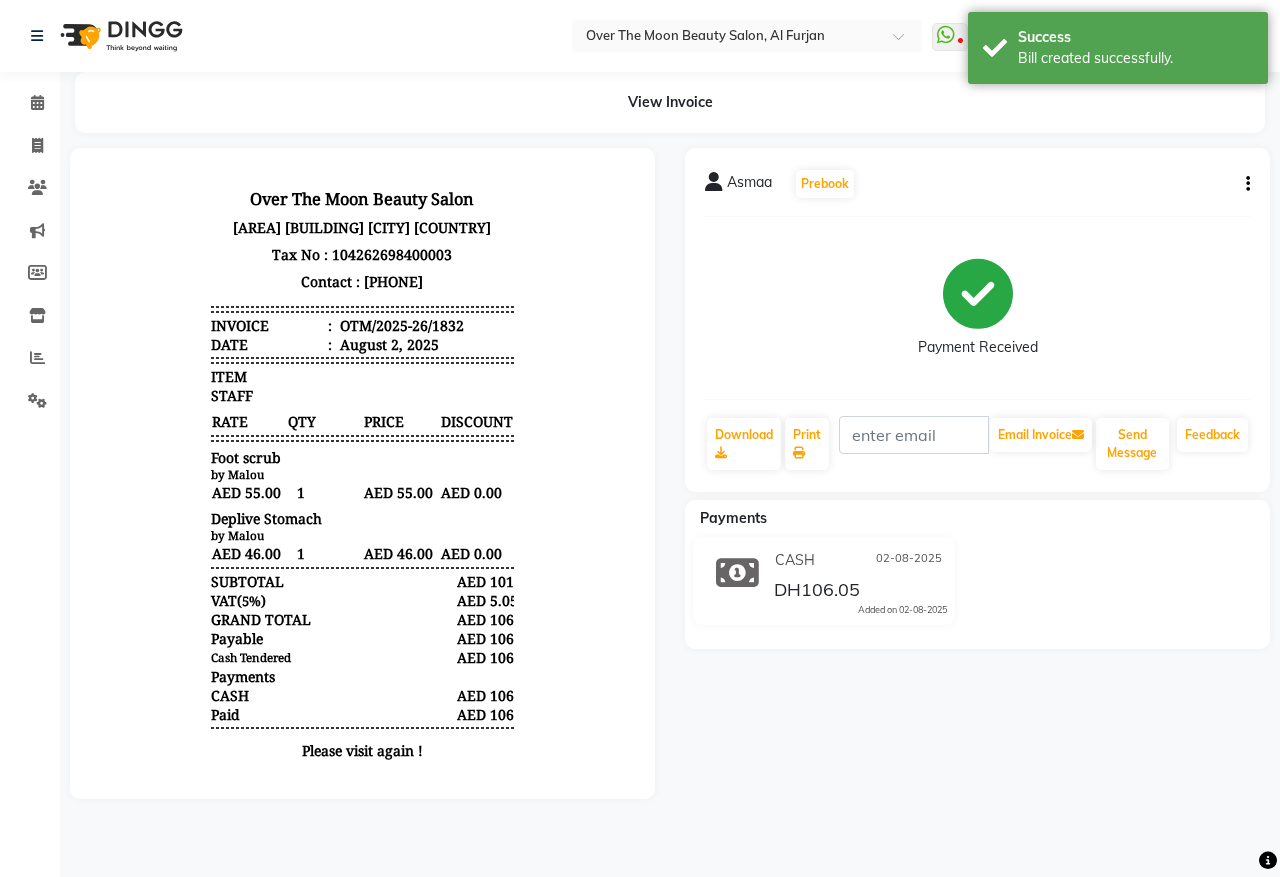 scroll, scrollTop: 0, scrollLeft: 0, axis: both 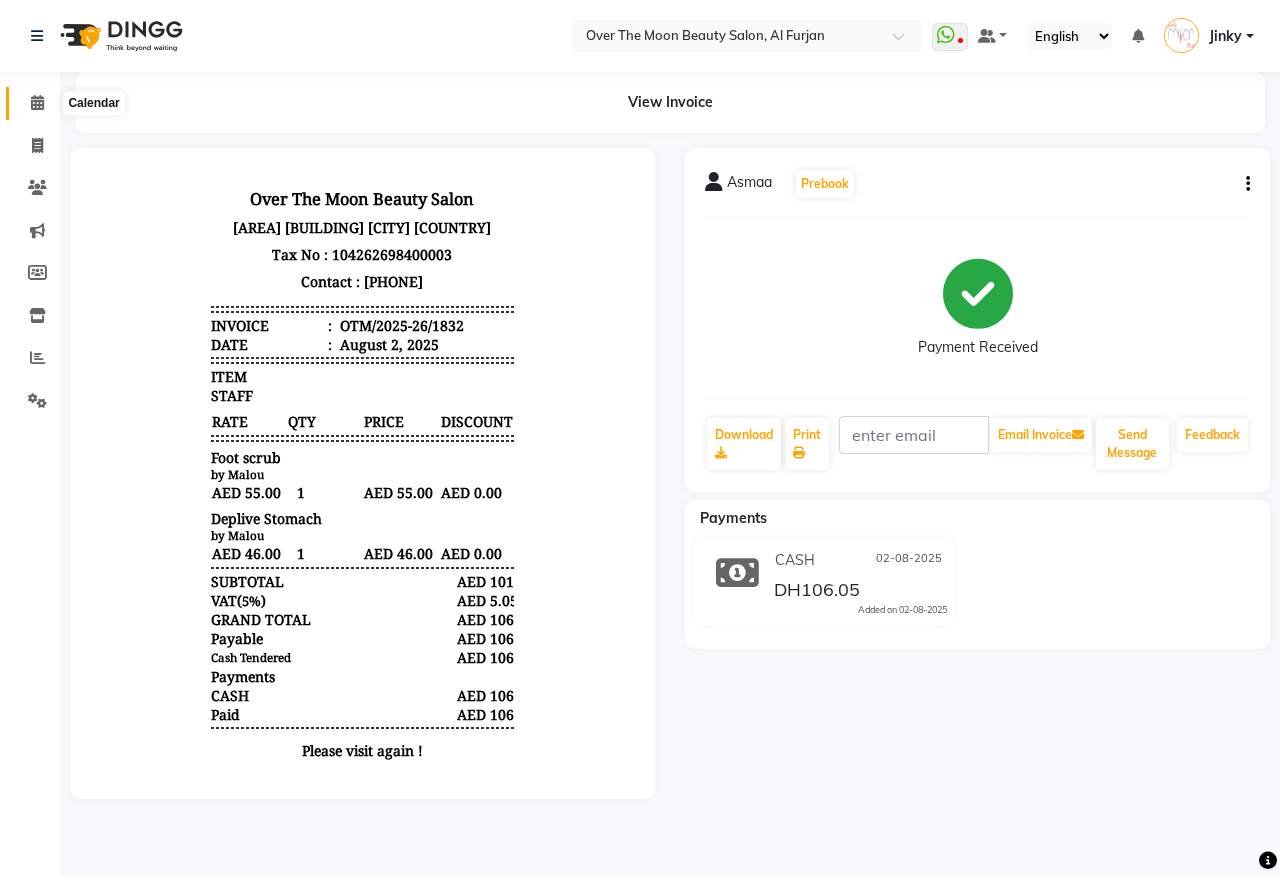 click 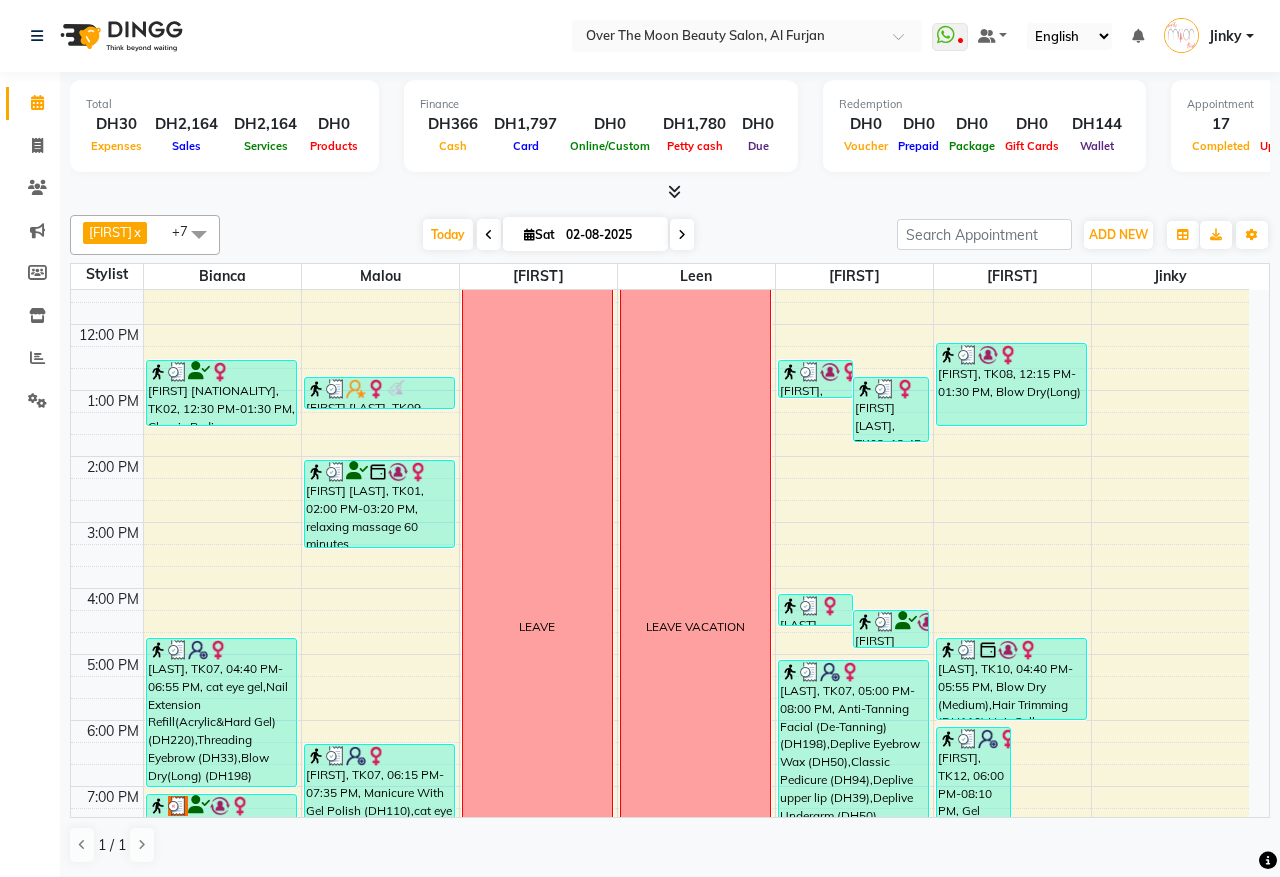 scroll, scrollTop: 473, scrollLeft: 0, axis: vertical 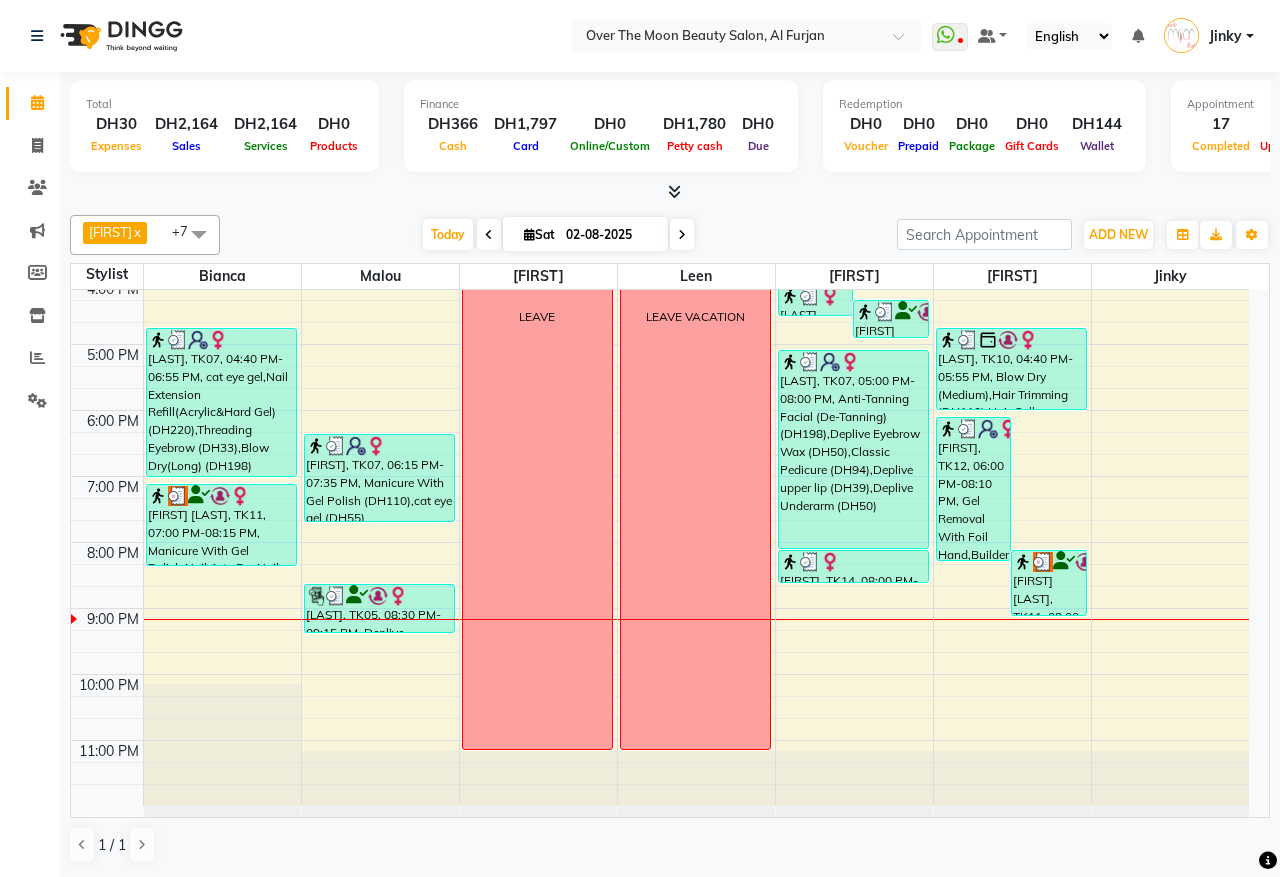 click on "Asmaa, TK05, 08:30 PM-09:15 PM, Deplive Stomach,Foot scrub" at bounding box center (379, 608) 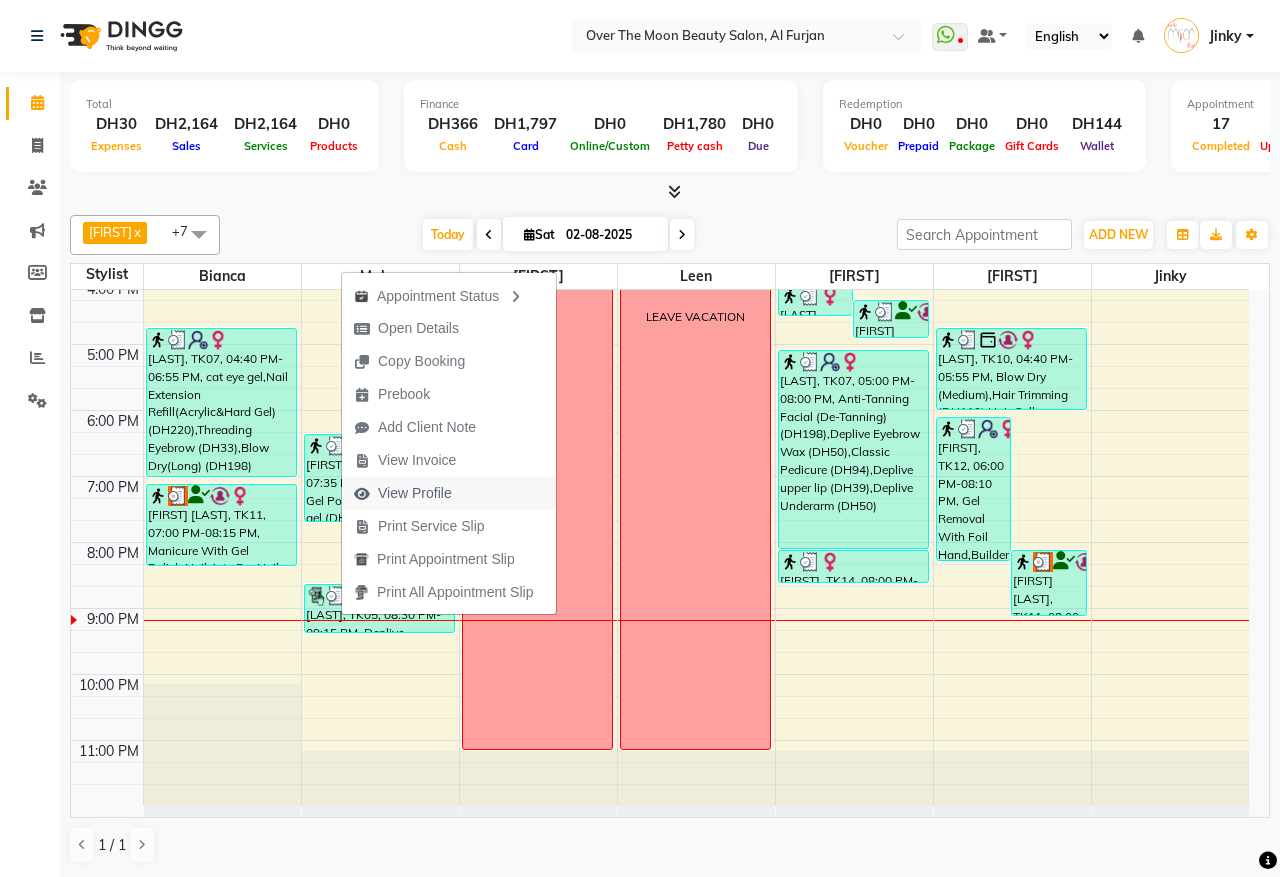 click on "View Profile" at bounding box center (415, 493) 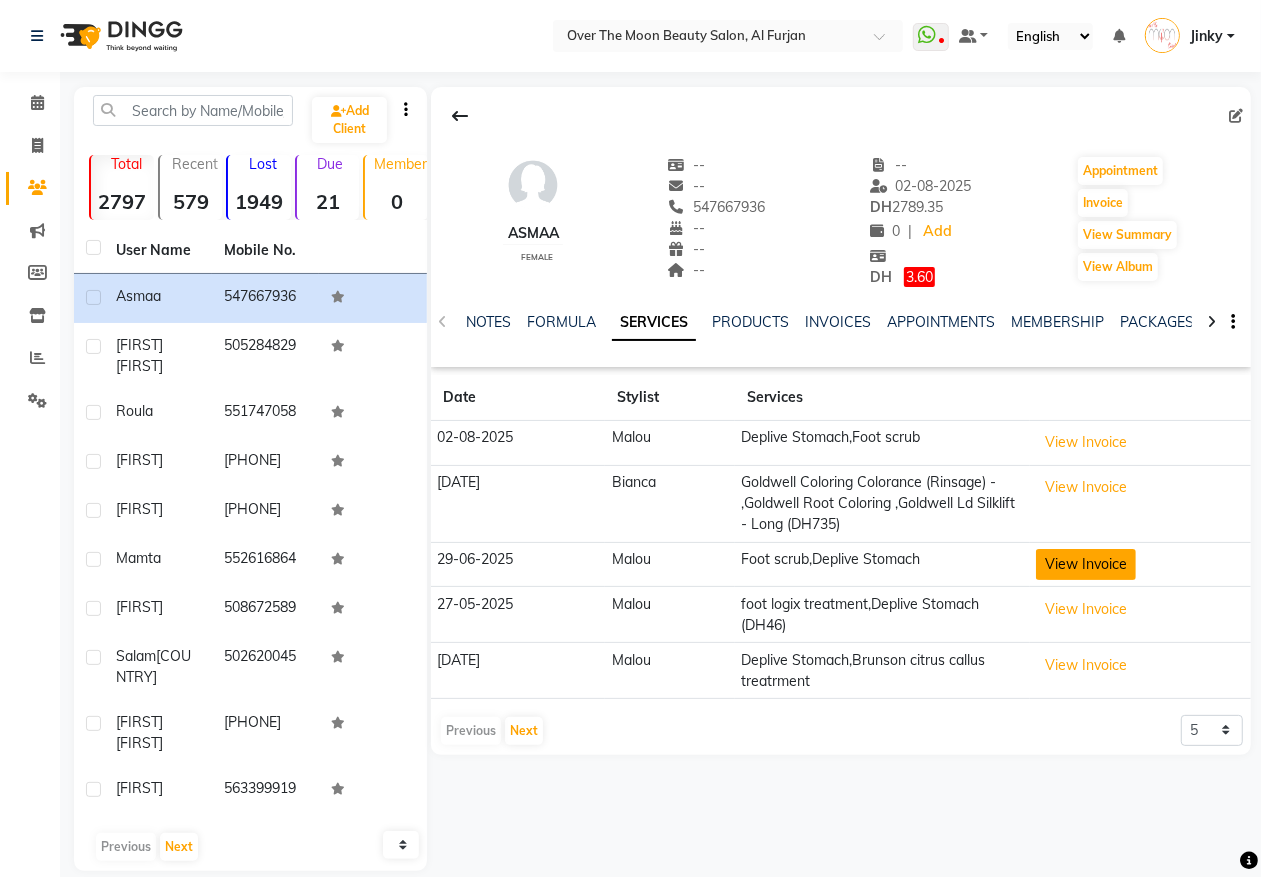 click on "View Invoice" 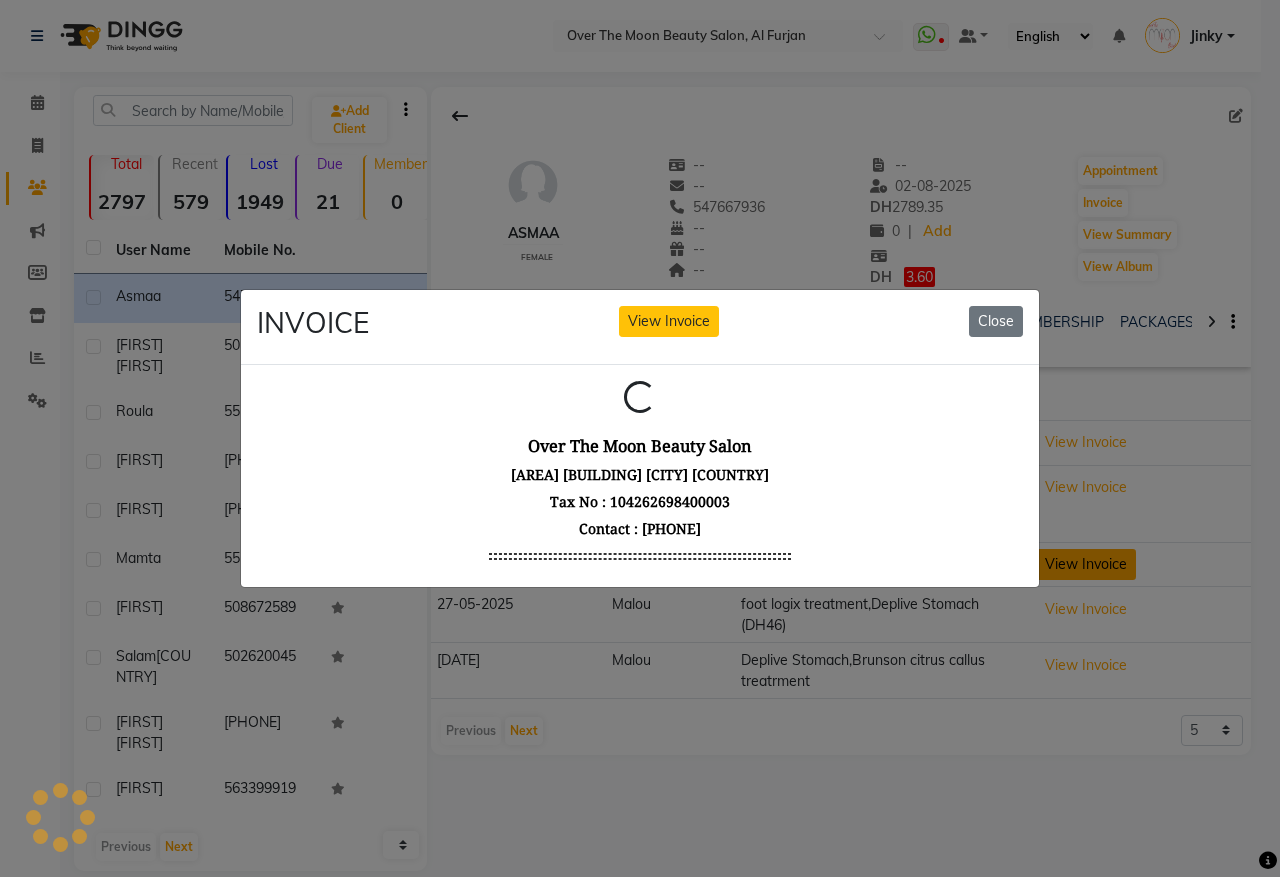 scroll, scrollTop: 0, scrollLeft: 0, axis: both 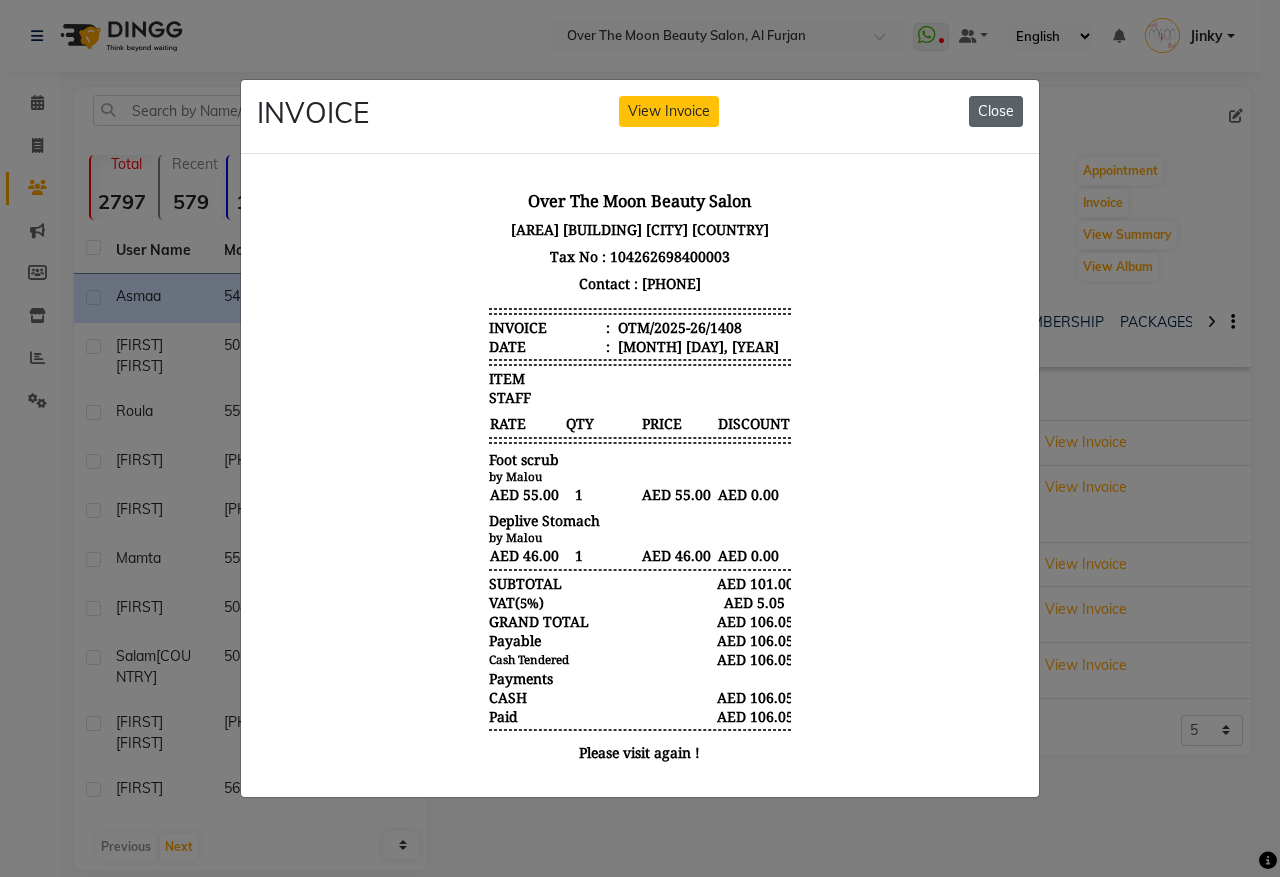 drag, startPoint x: 1003, startPoint y: 98, endPoint x: 696, endPoint y: 9, distance: 319.6404 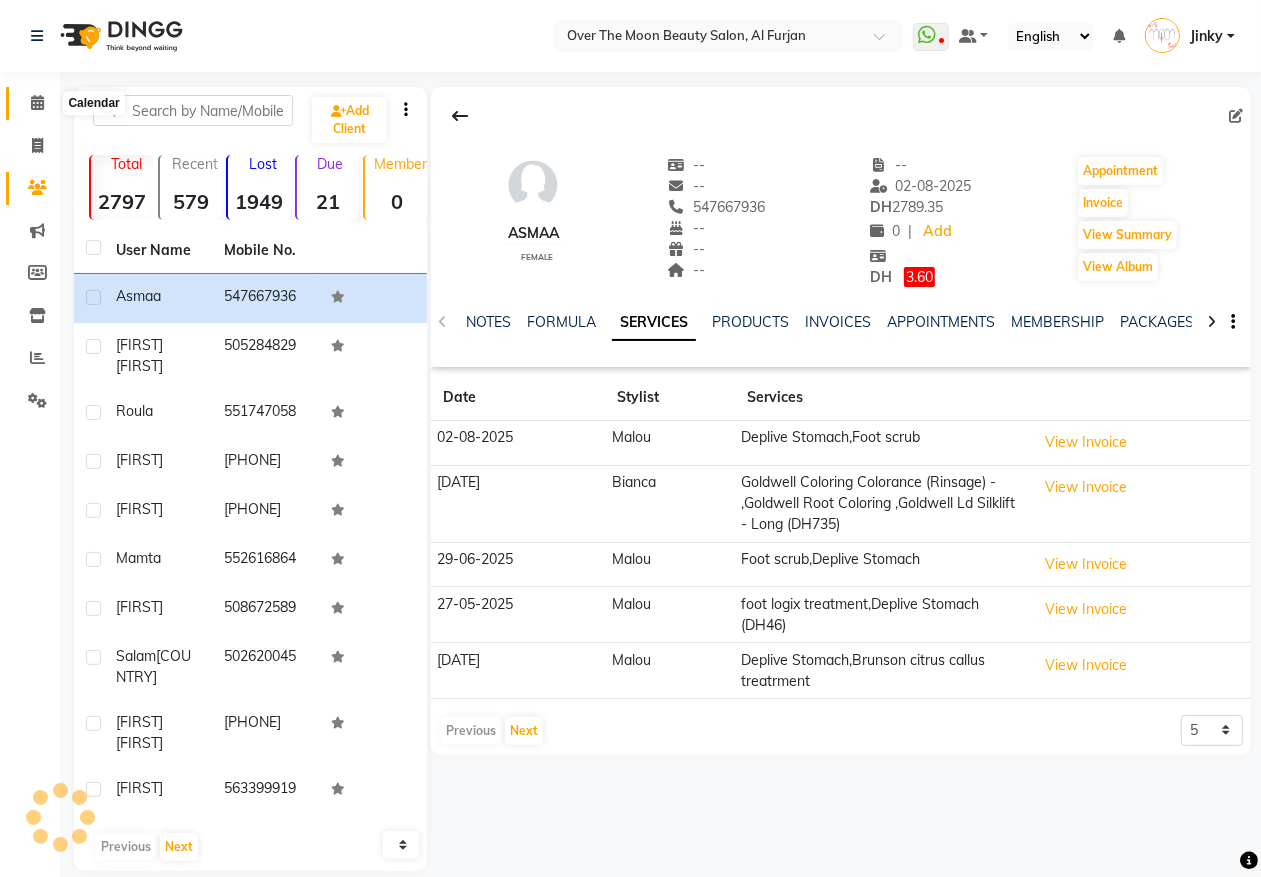 click 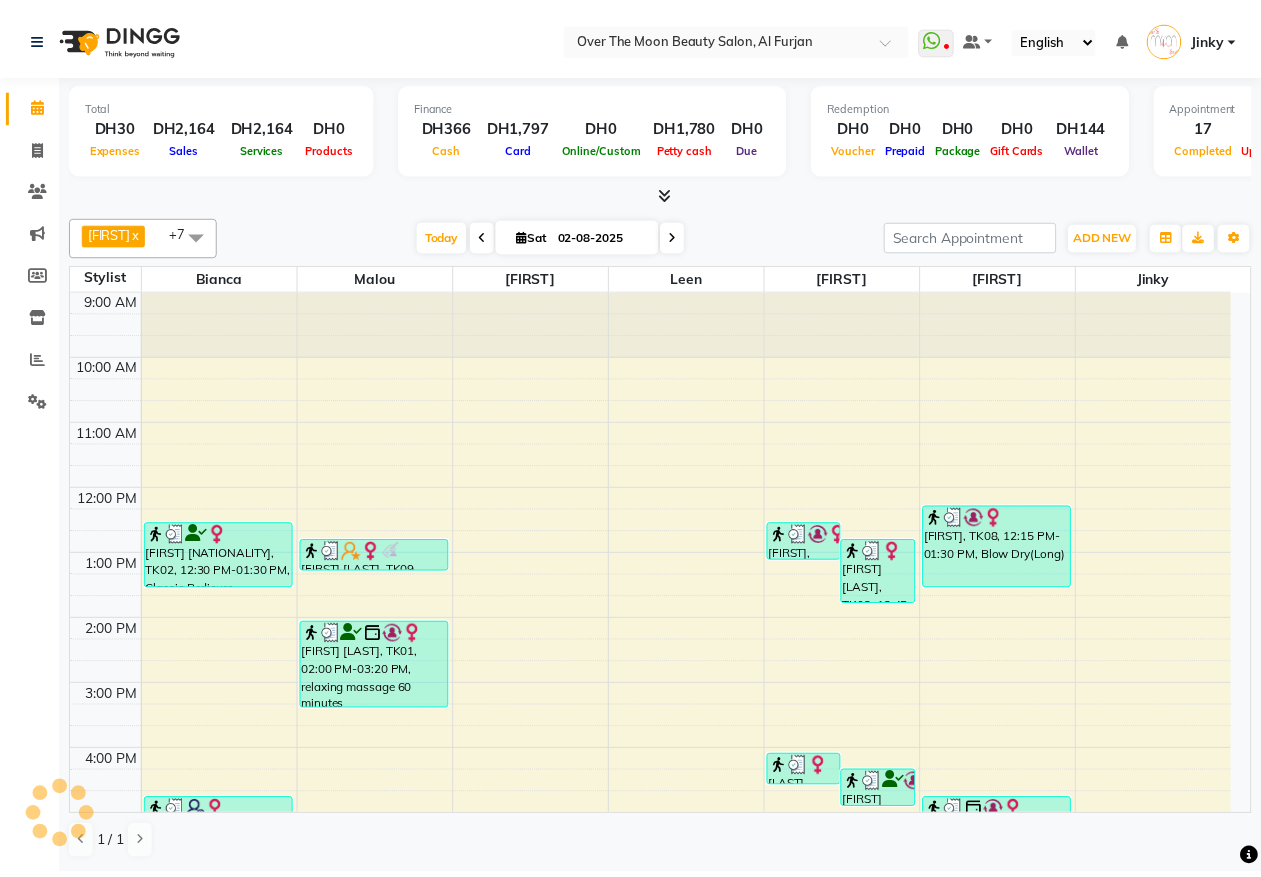 scroll, scrollTop: 0, scrollLeft: 0, axis: both 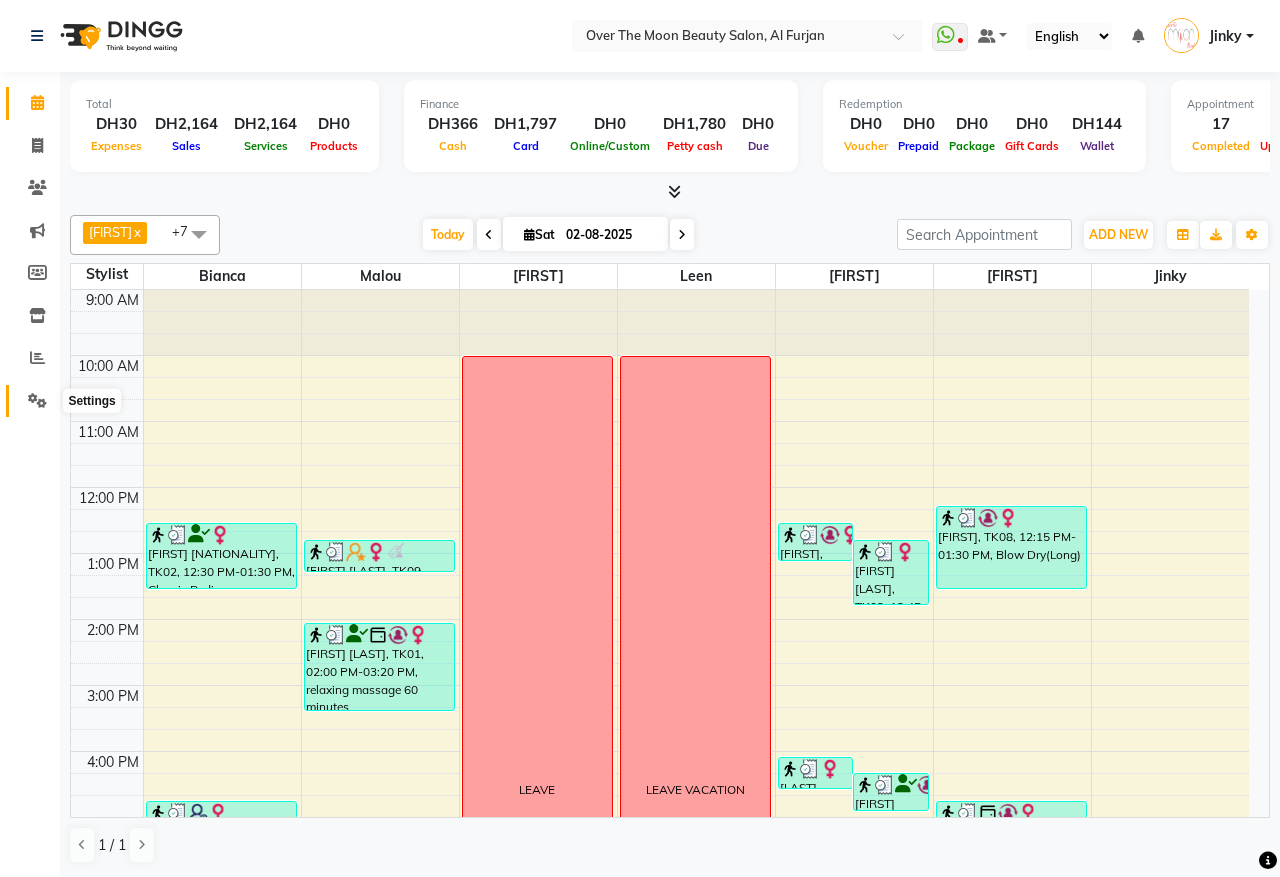 click 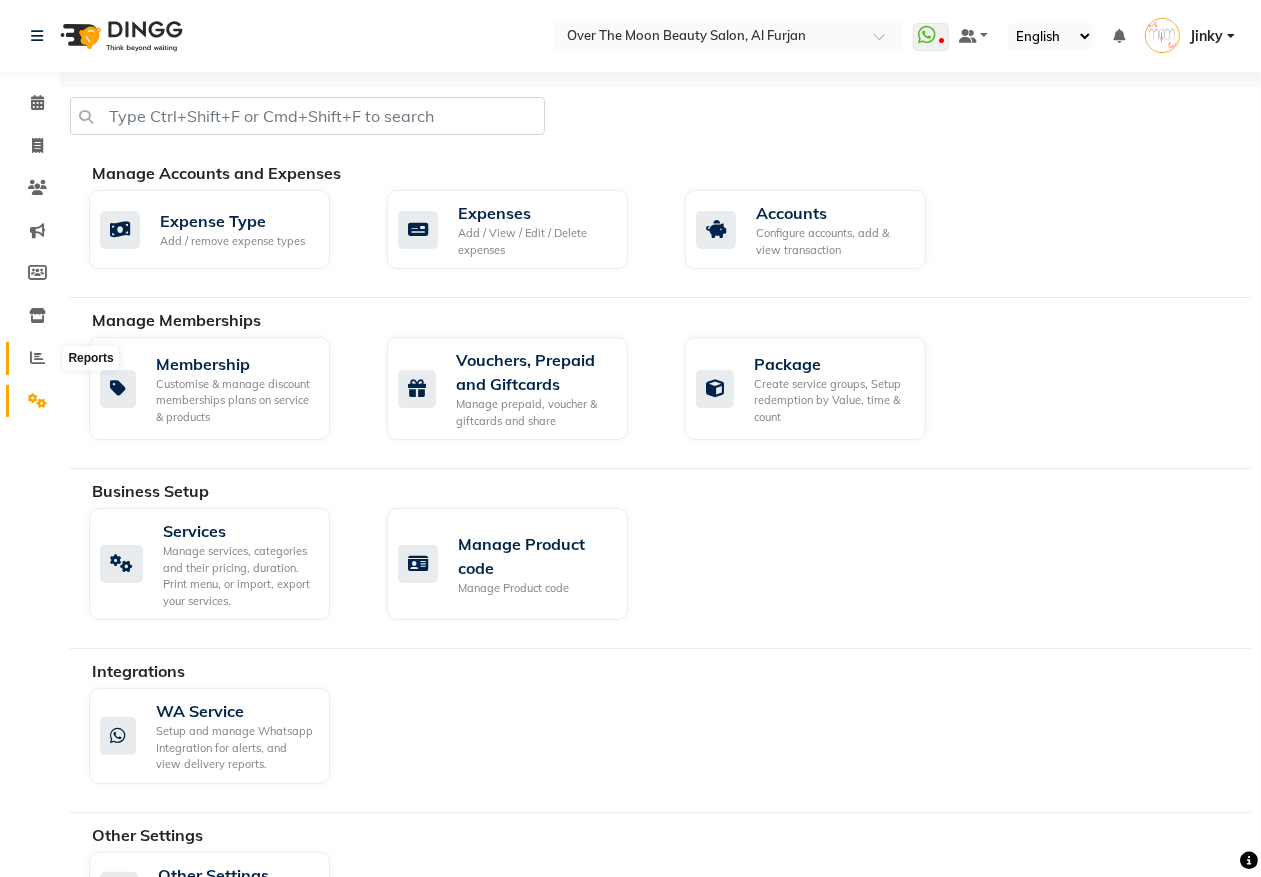 click 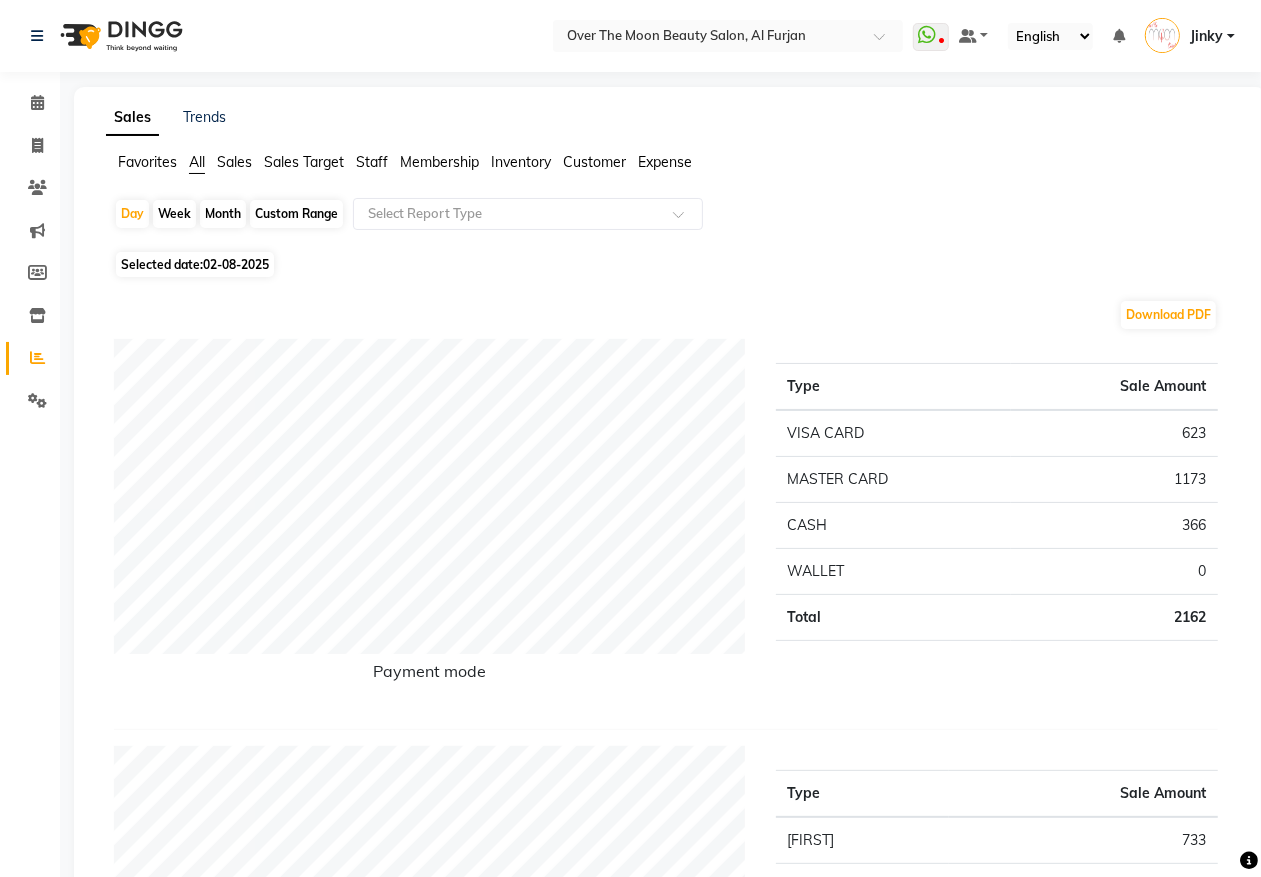 click on "Sales Target" 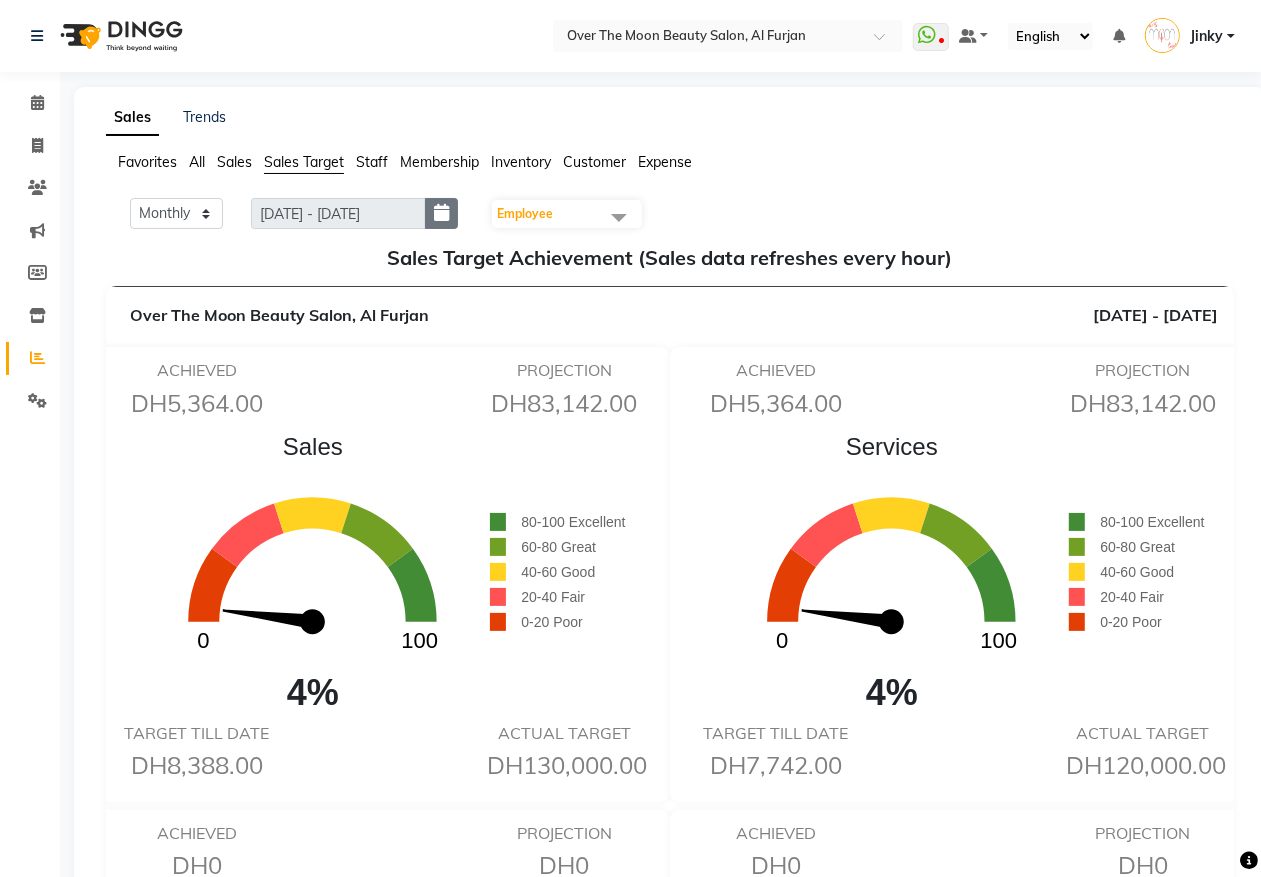 click 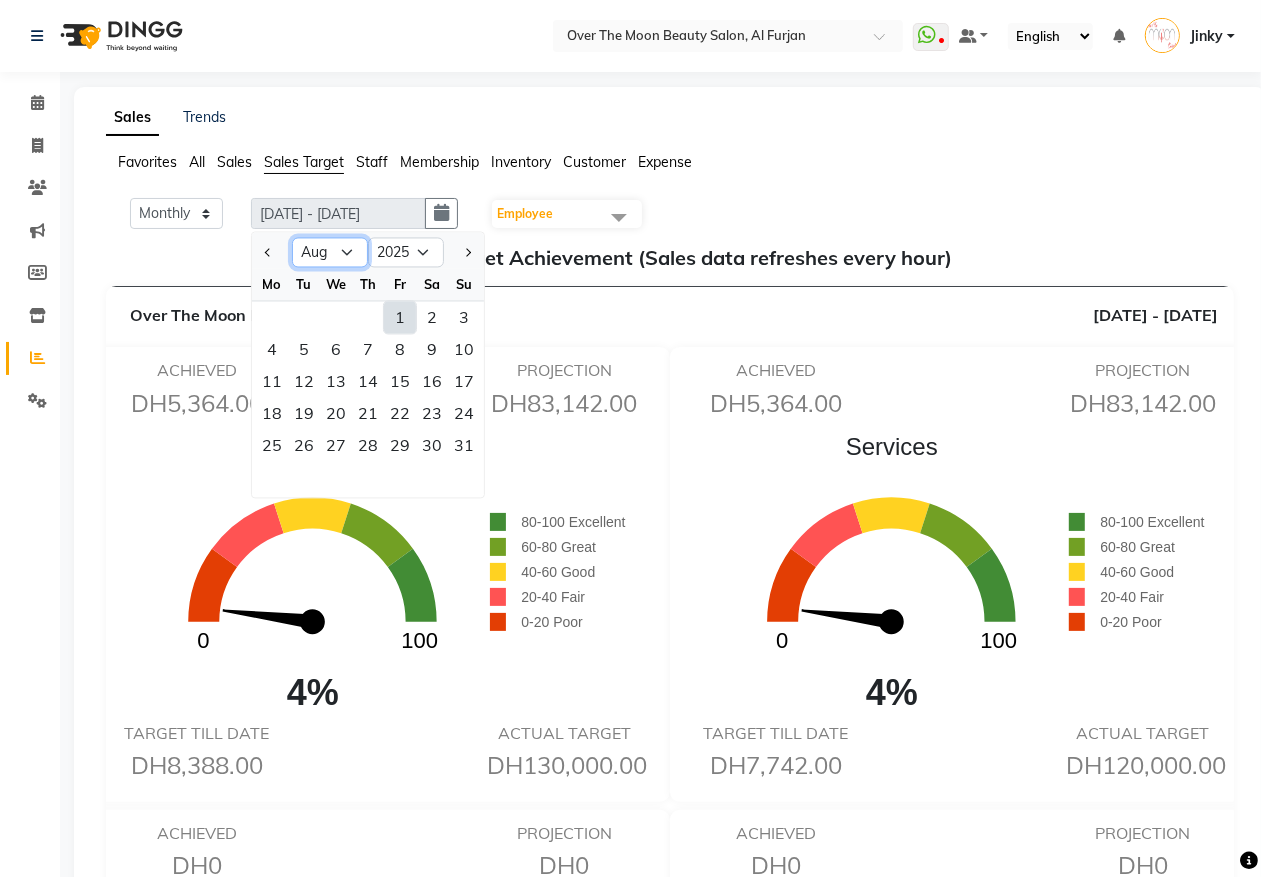 click on "Jan Feb Mar Apr May Jun Jul Aug Sep Oct Nov Dec" 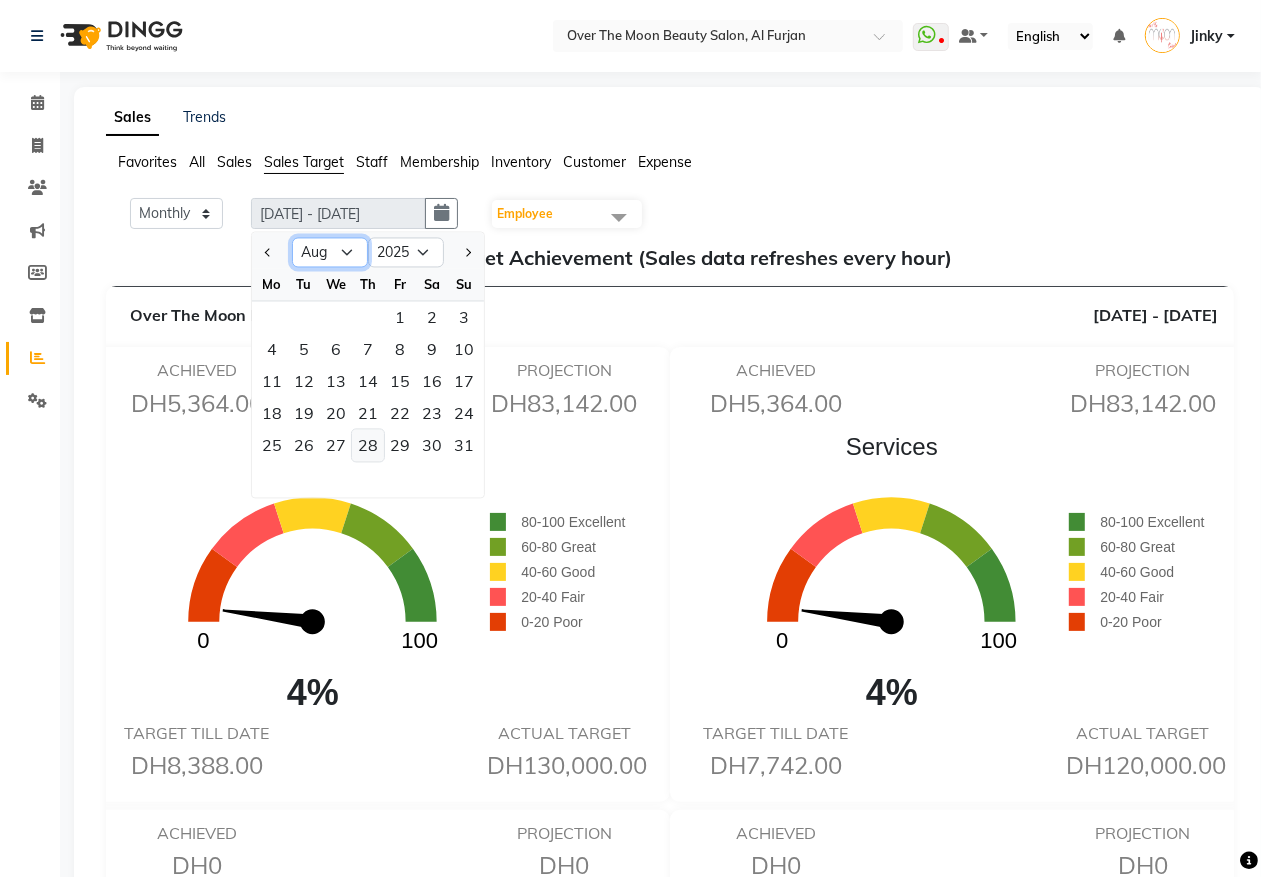 select on "7" 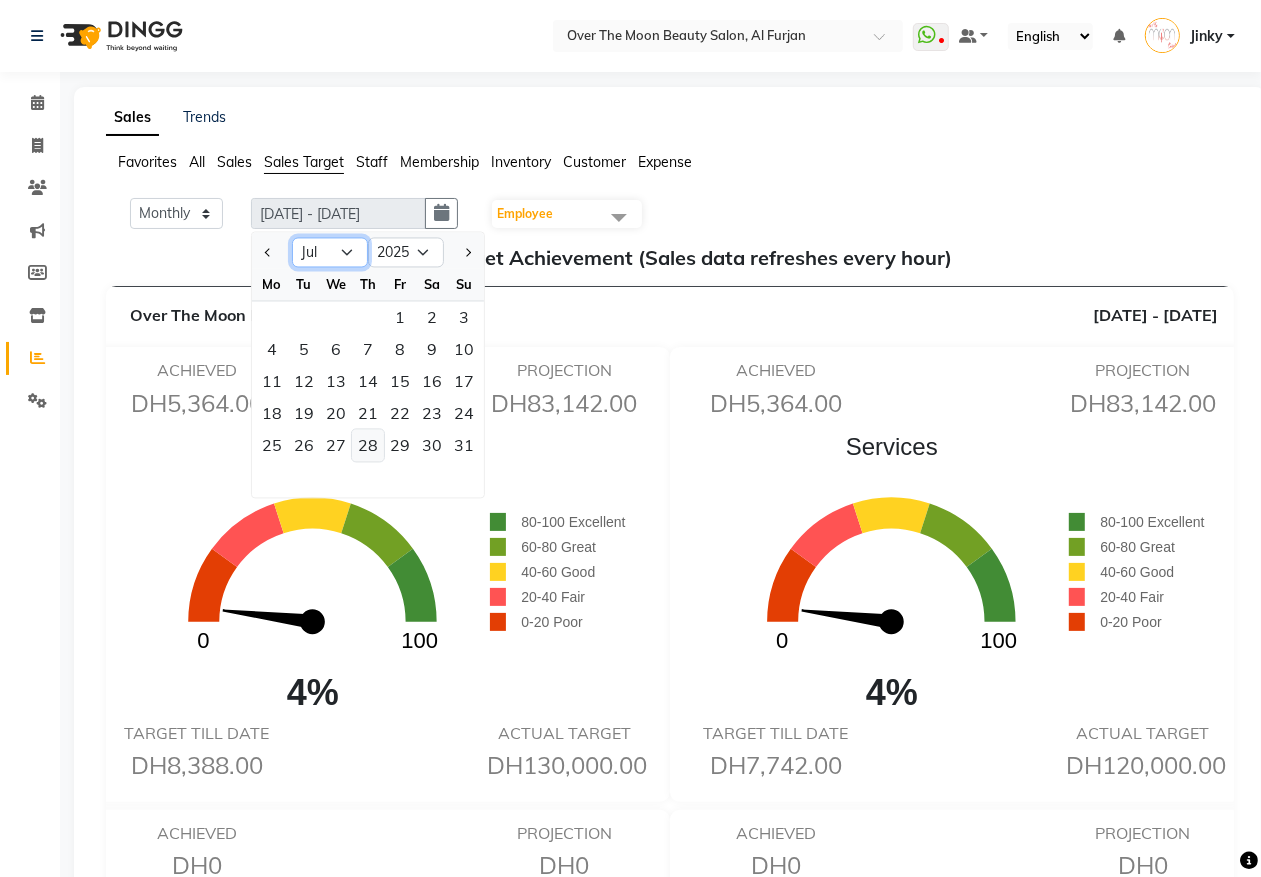 click on "Jan Feb Mar Apr May Jun Jul Aug Sep Oct Nov Dec" 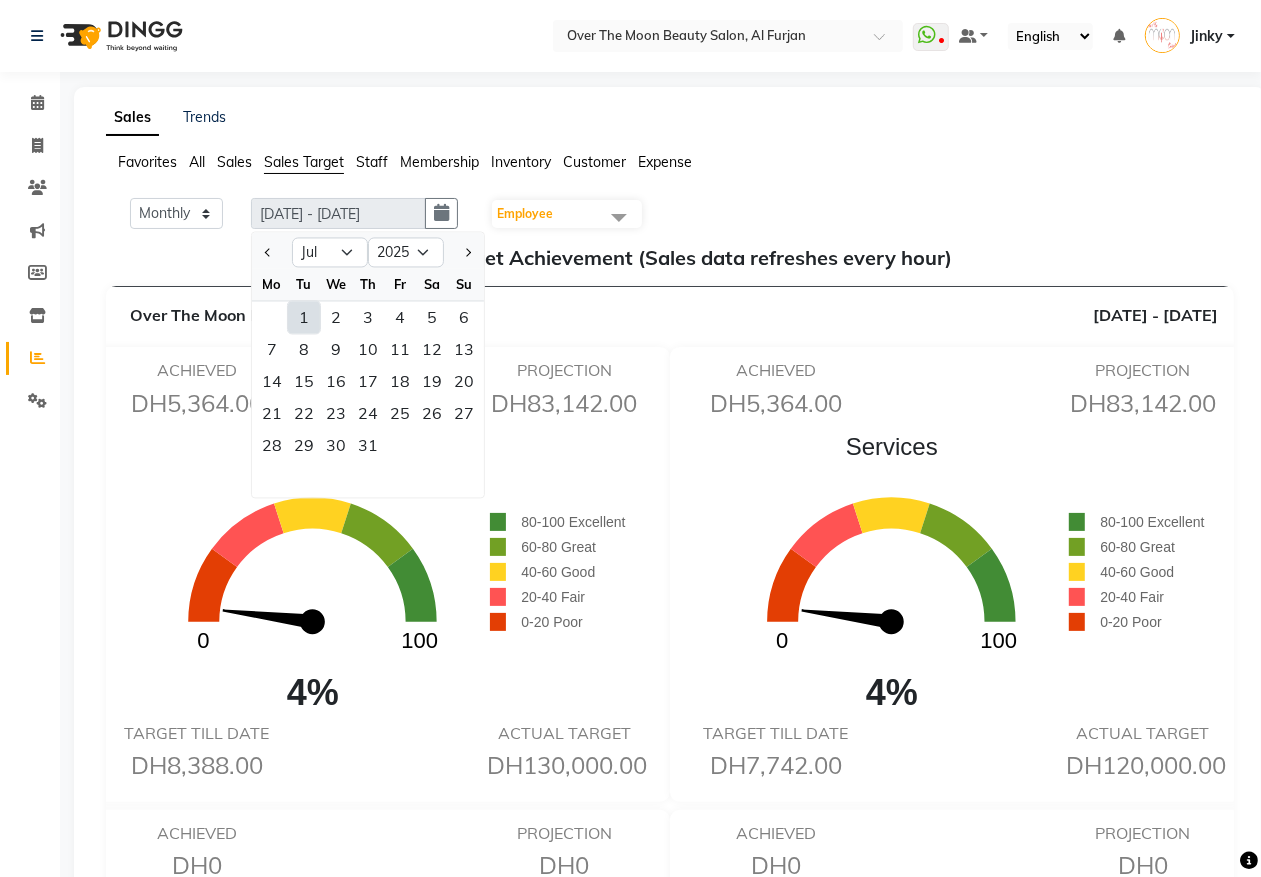 click on "1" 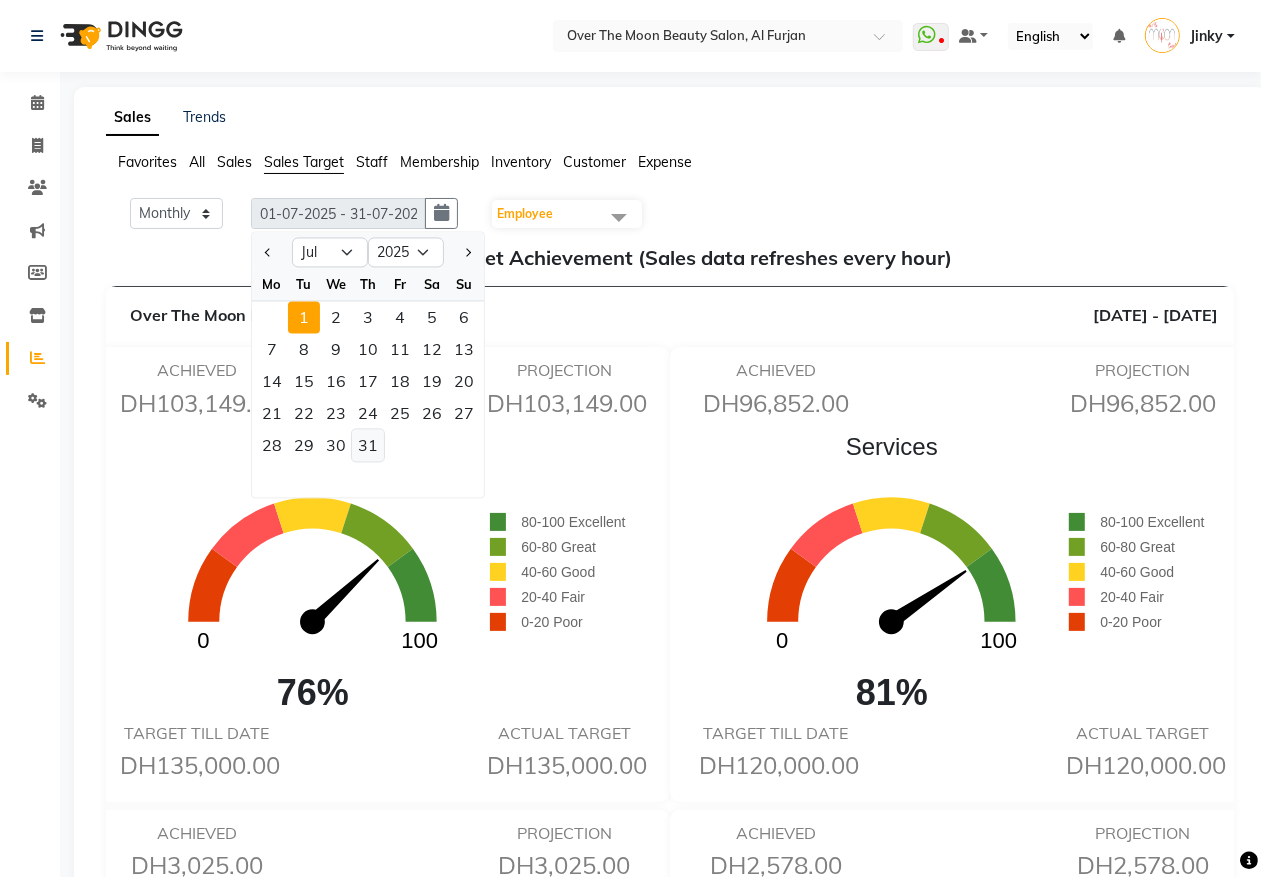 click on "31" 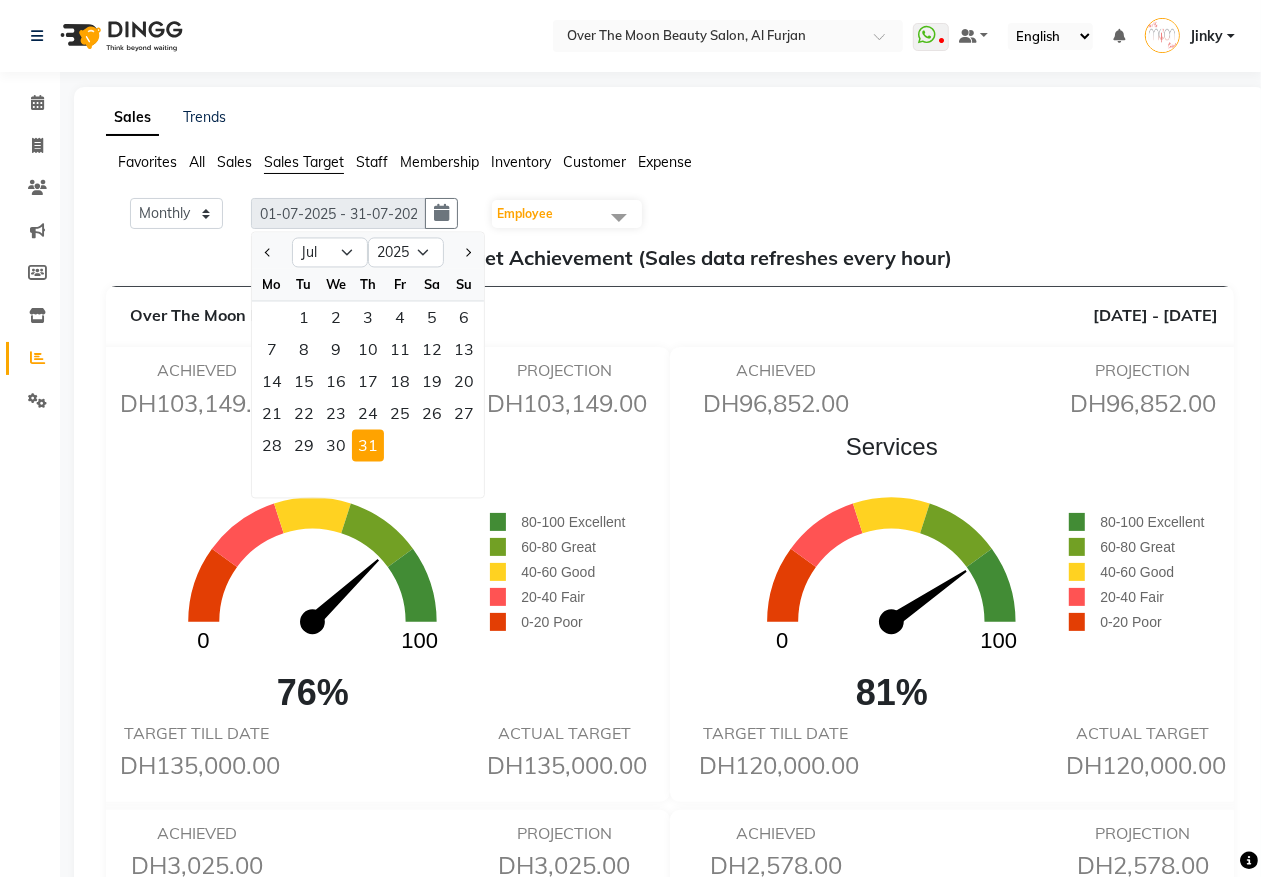 click 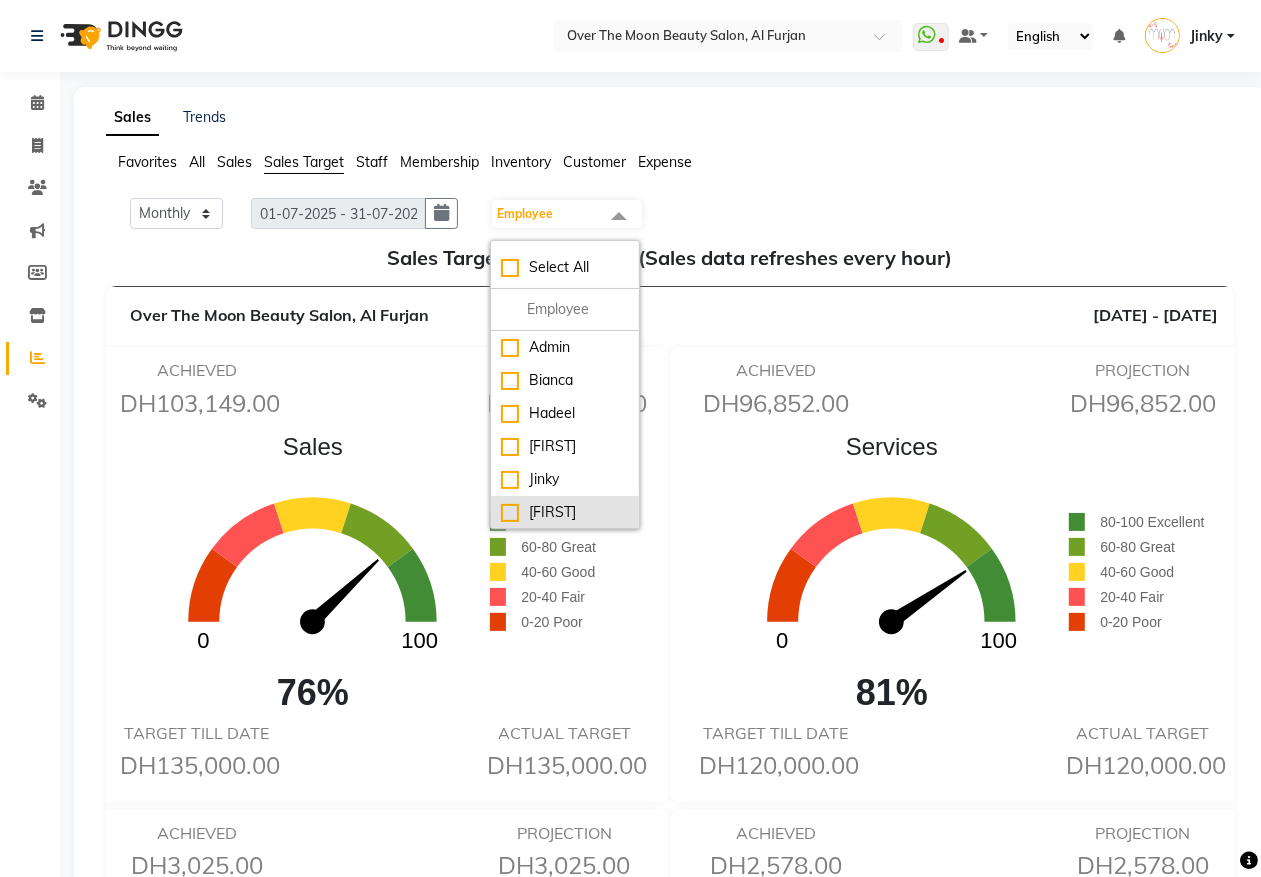 click on "[FIRST]" 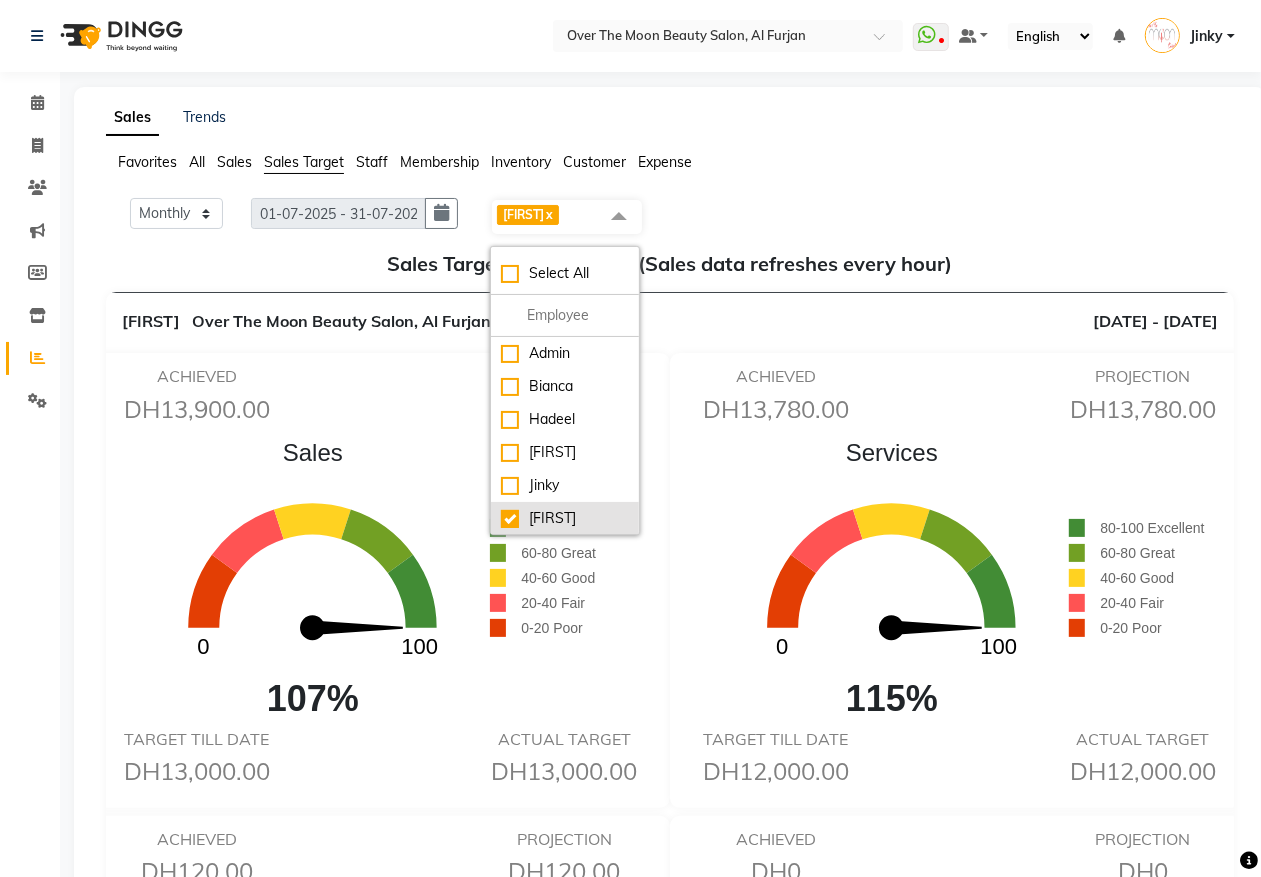 scroll, scrollTop: 133, scrollLeft: 0, axis: vertical 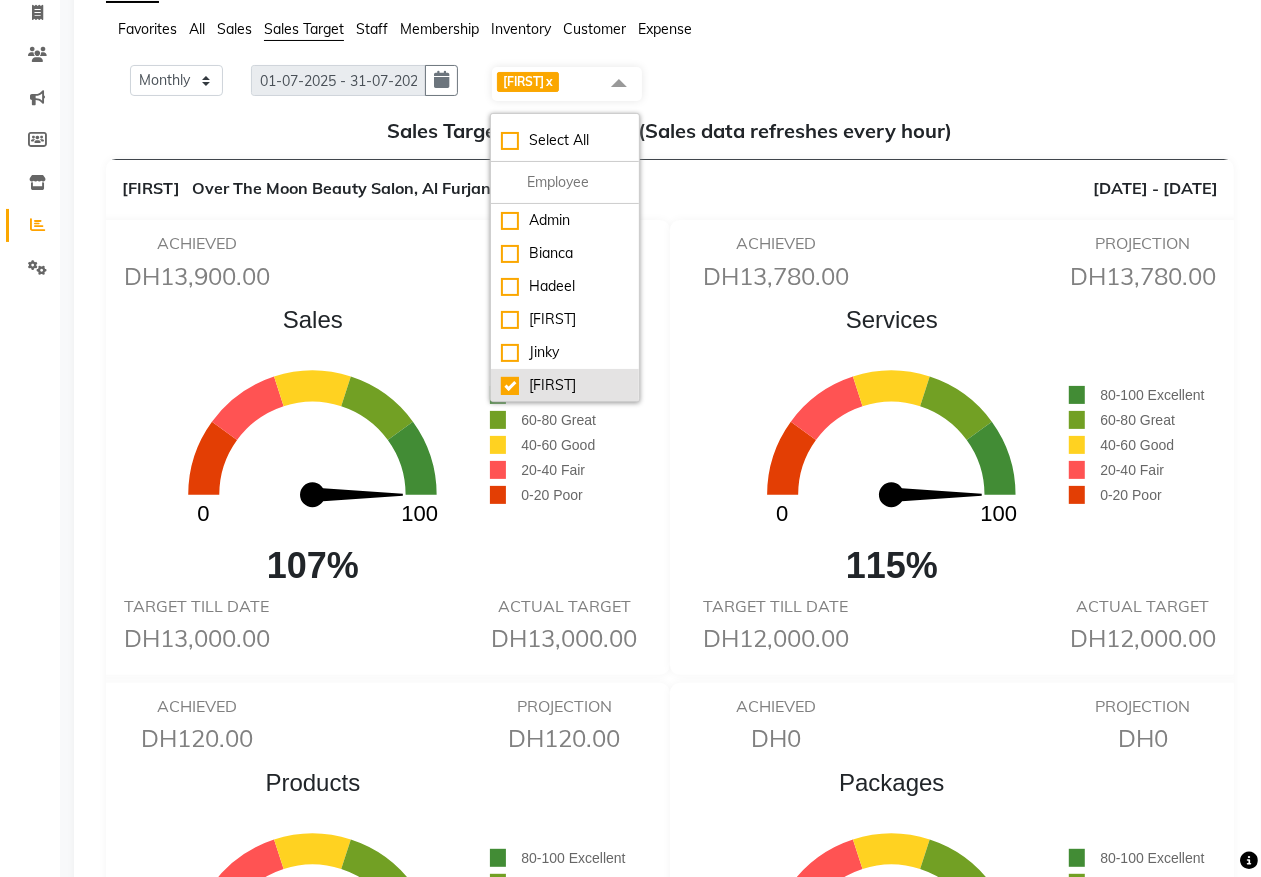 click on "[FIRST]" 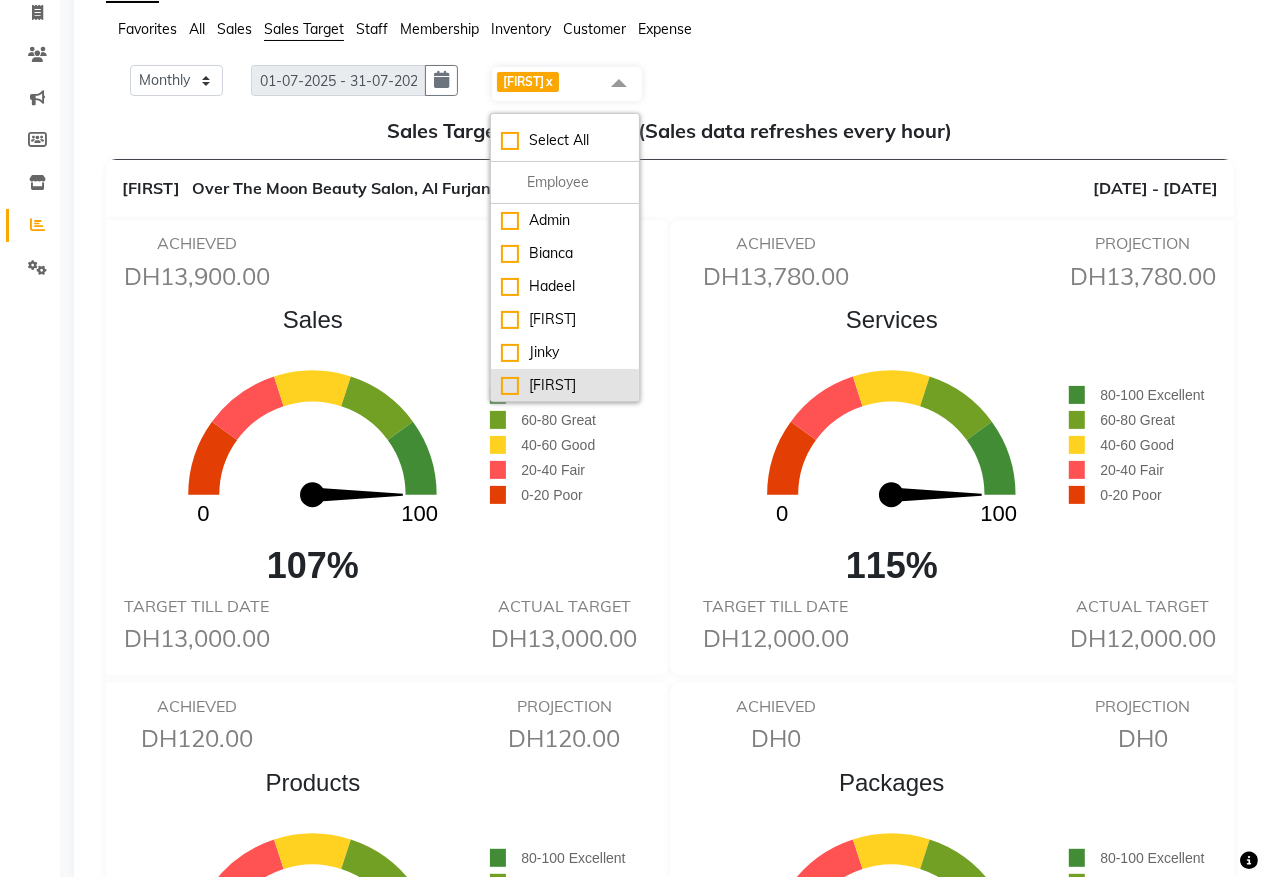 checkbox on "false" 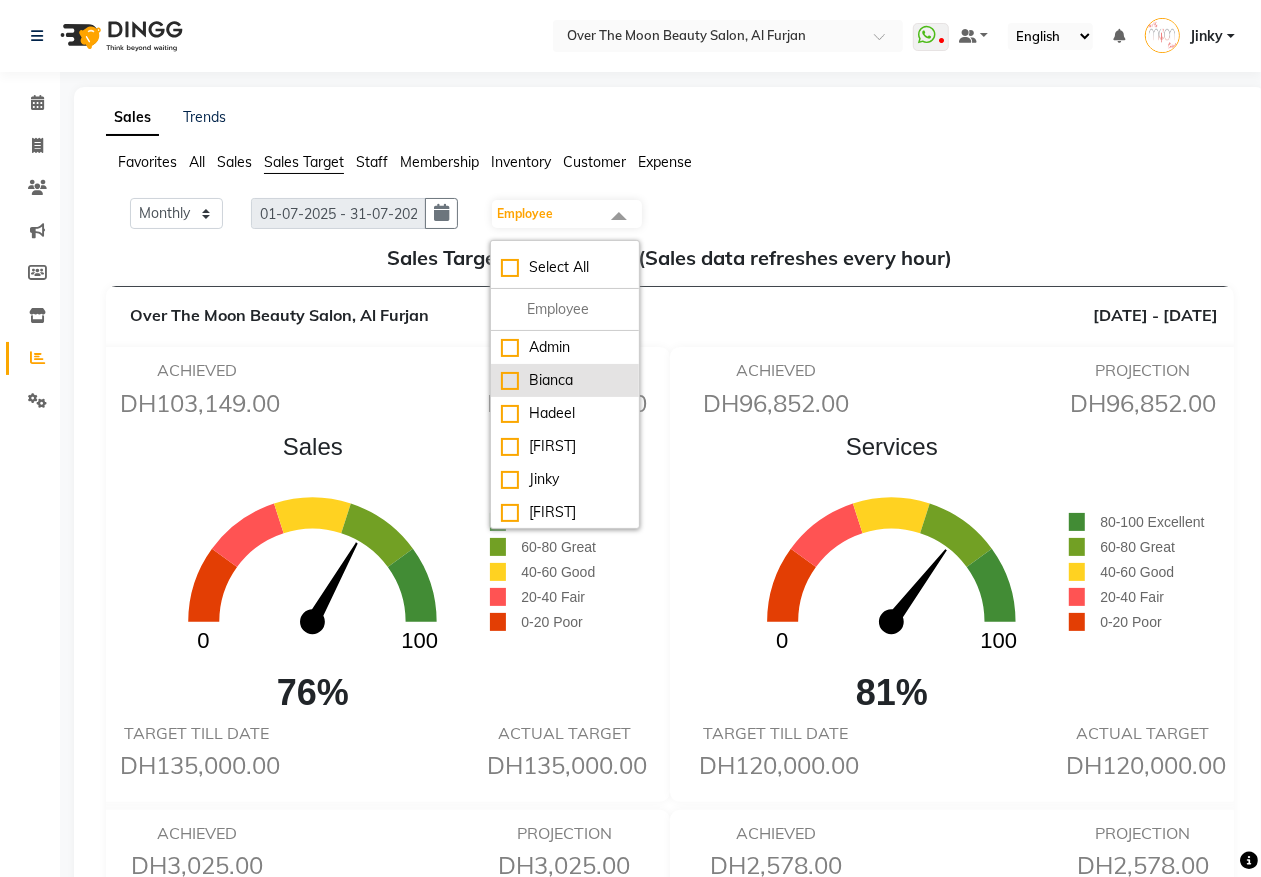 click on "[FIRST]" 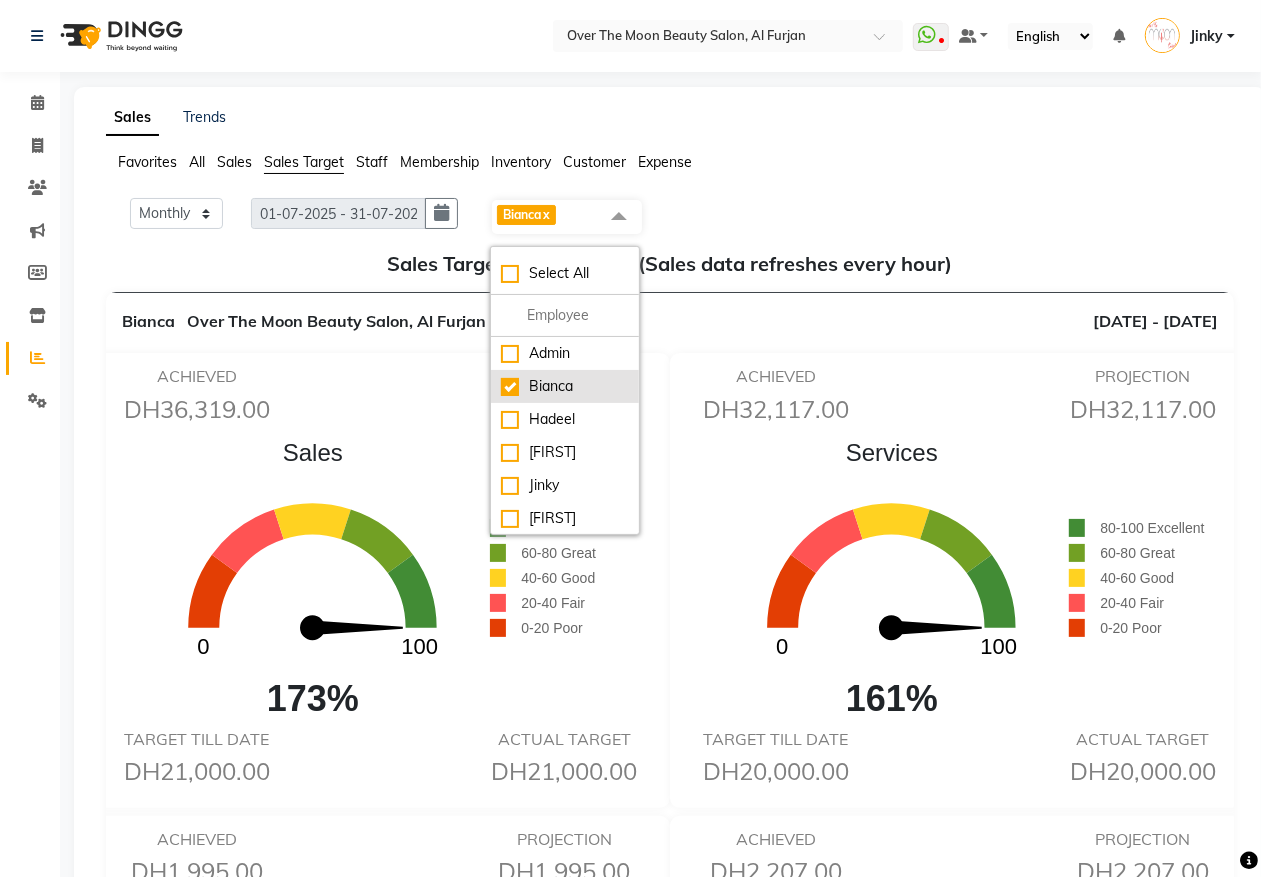 click on "[FIRST]" 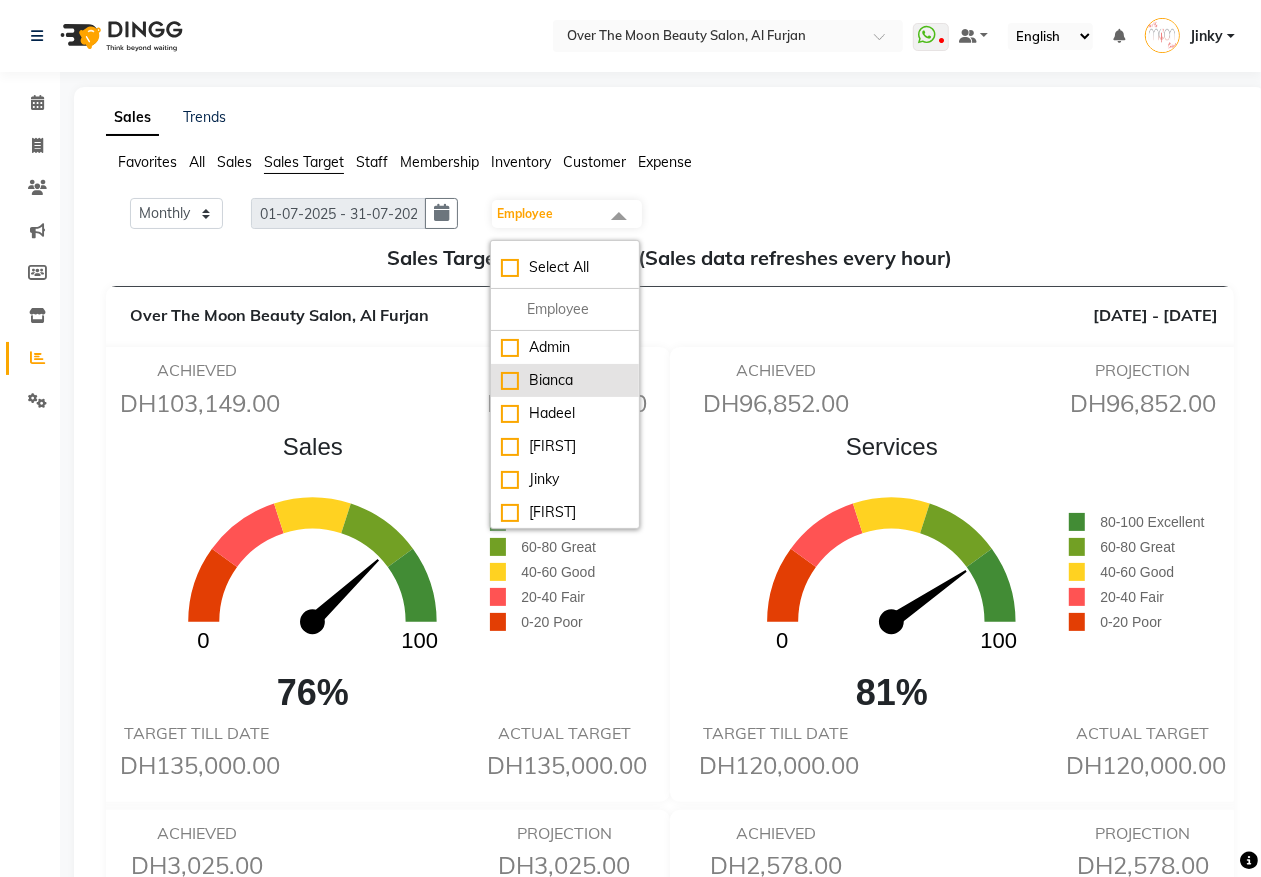 click on "[FIRST]" 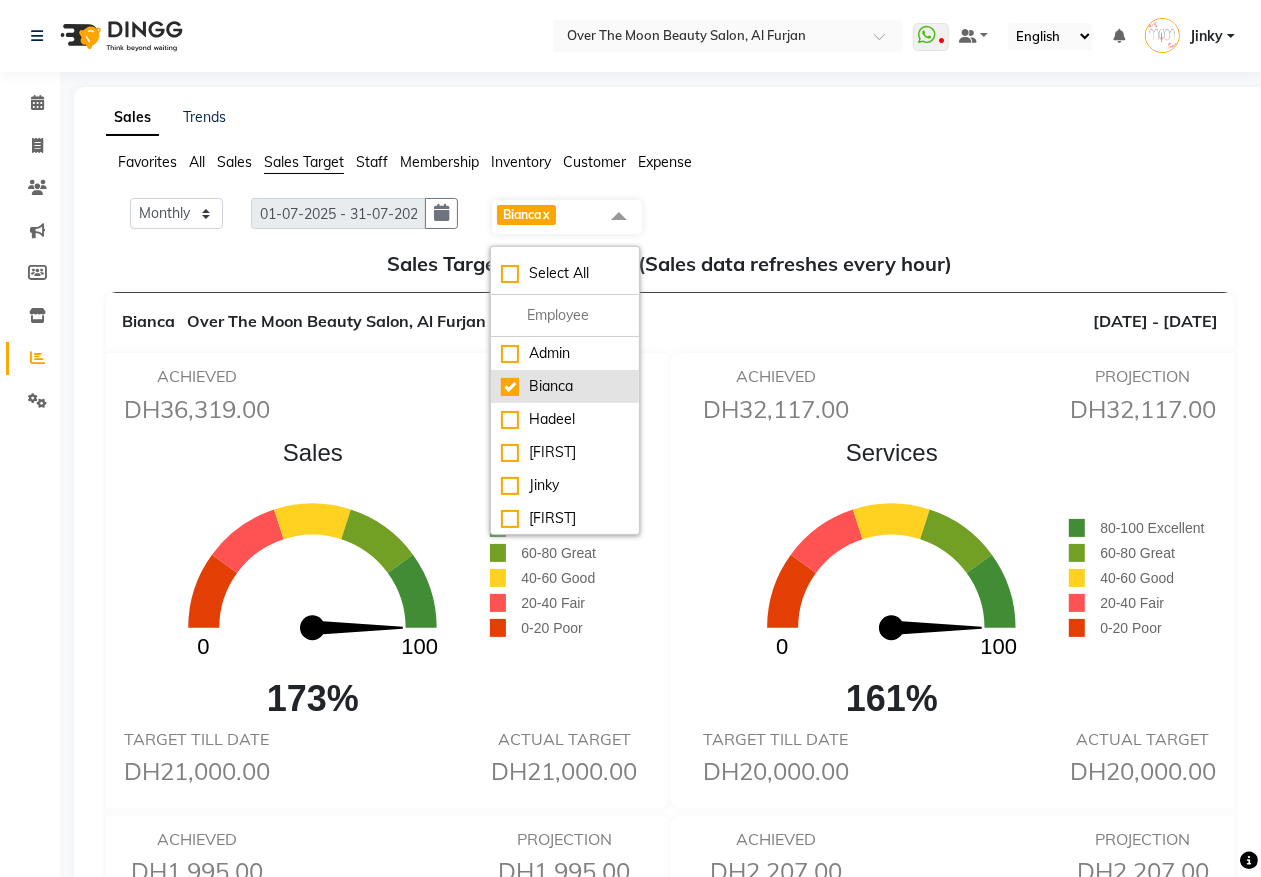 click on "[FIRST]" 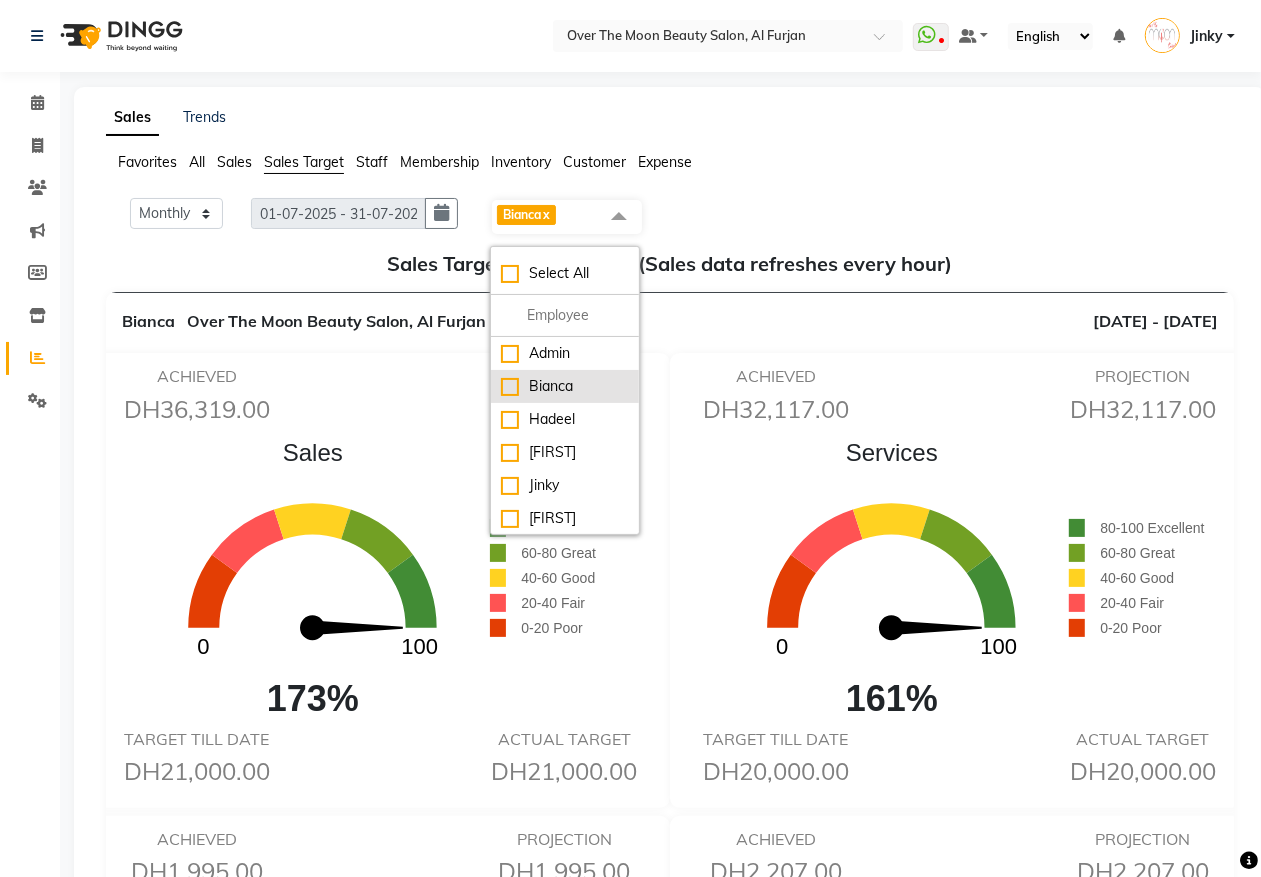 checkbox on "false" 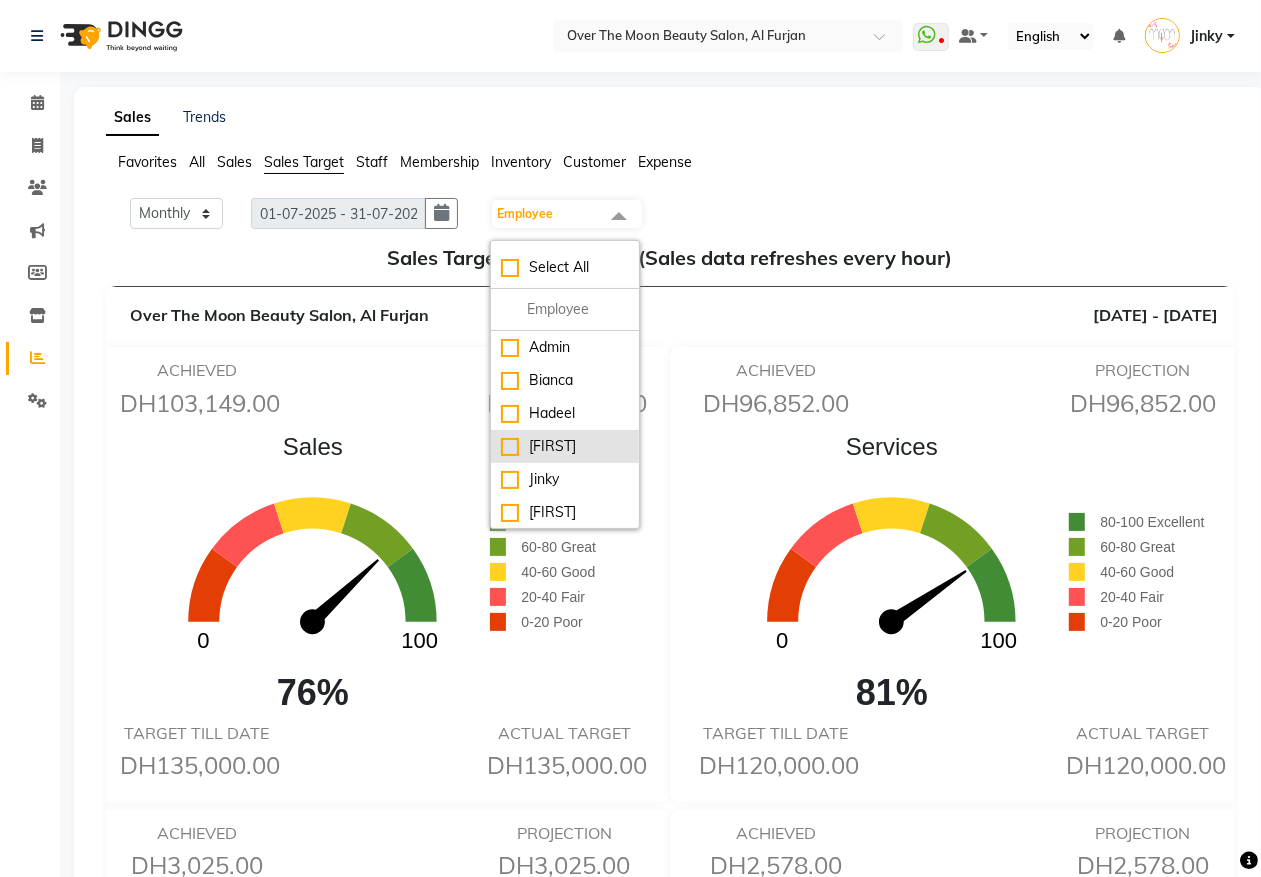 click on "[FIRST]" 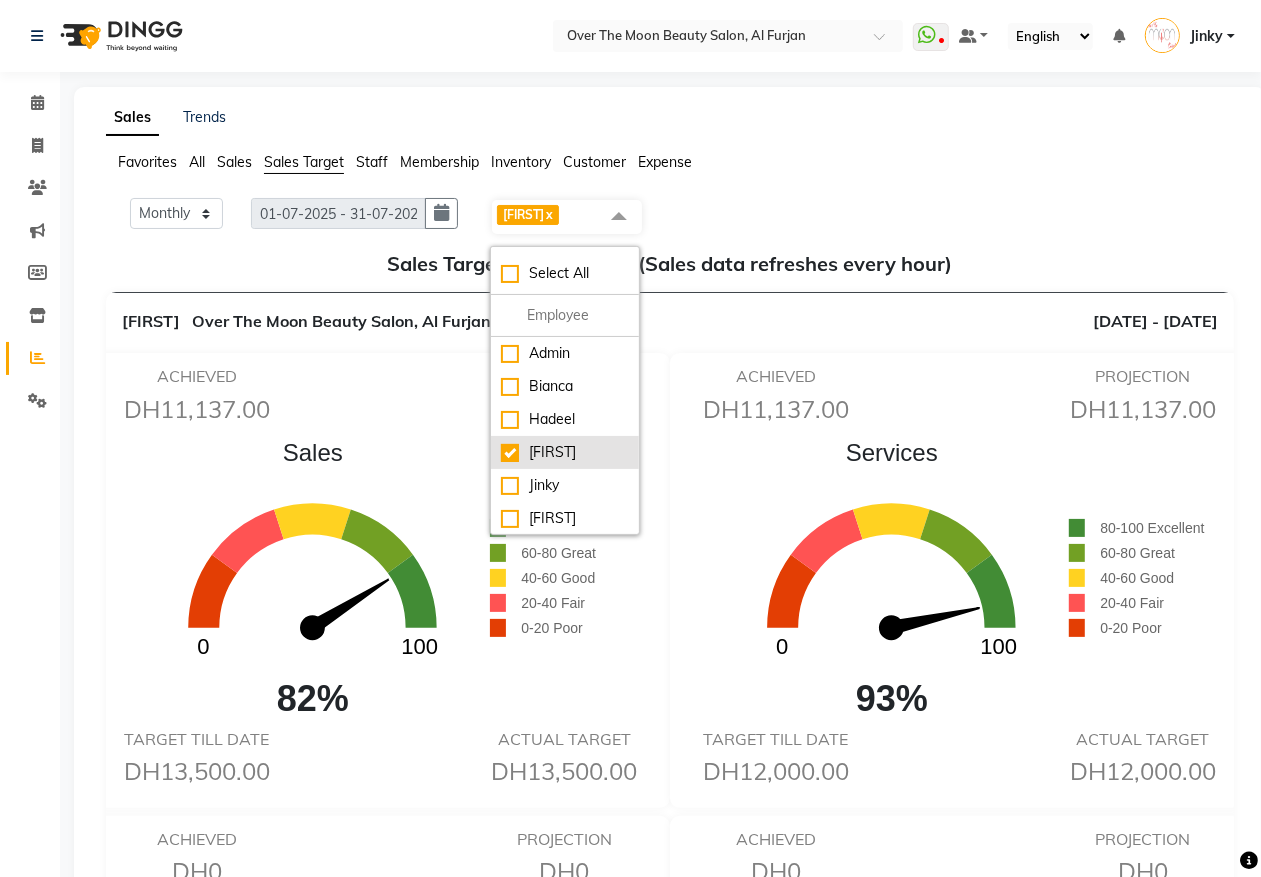 click on "[FIRST]" 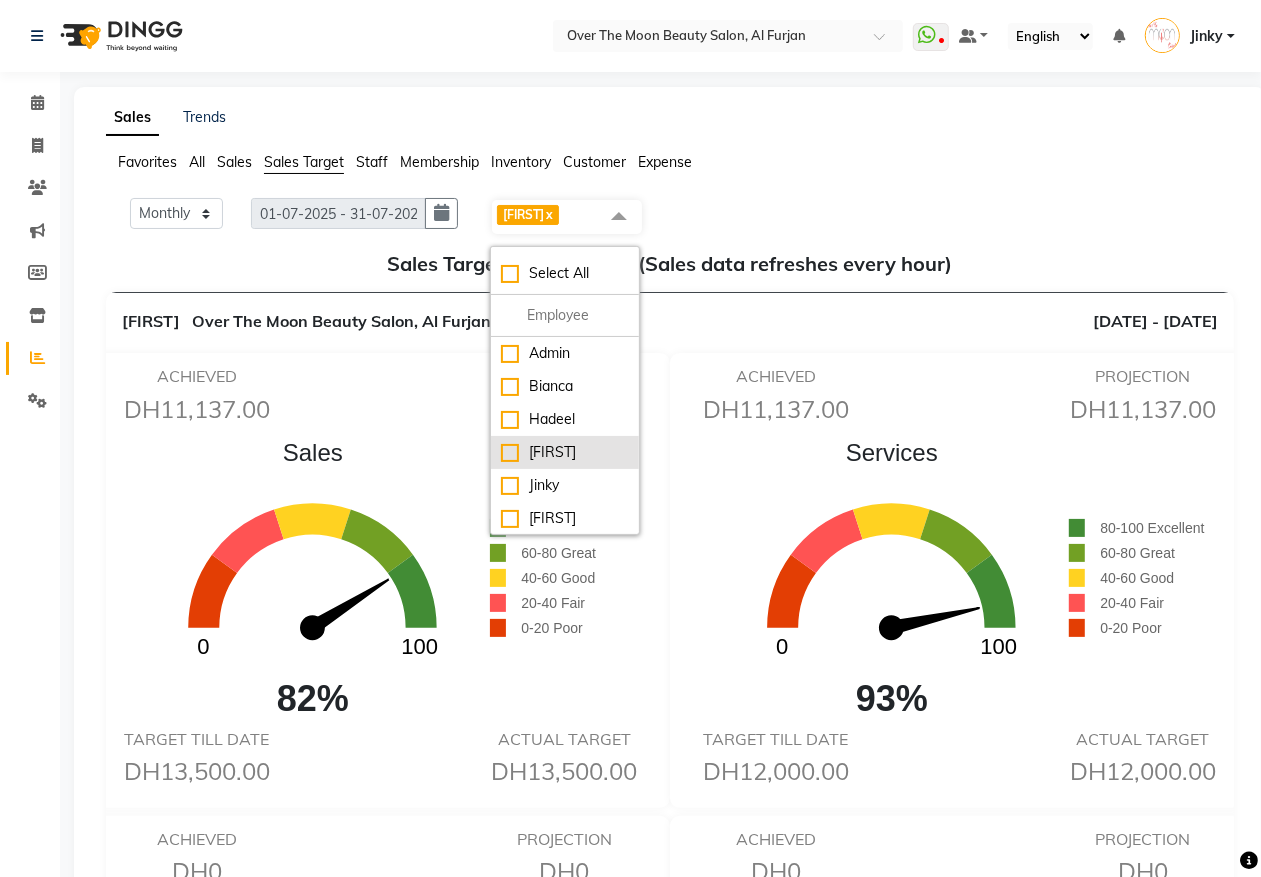 checkbox on "false" 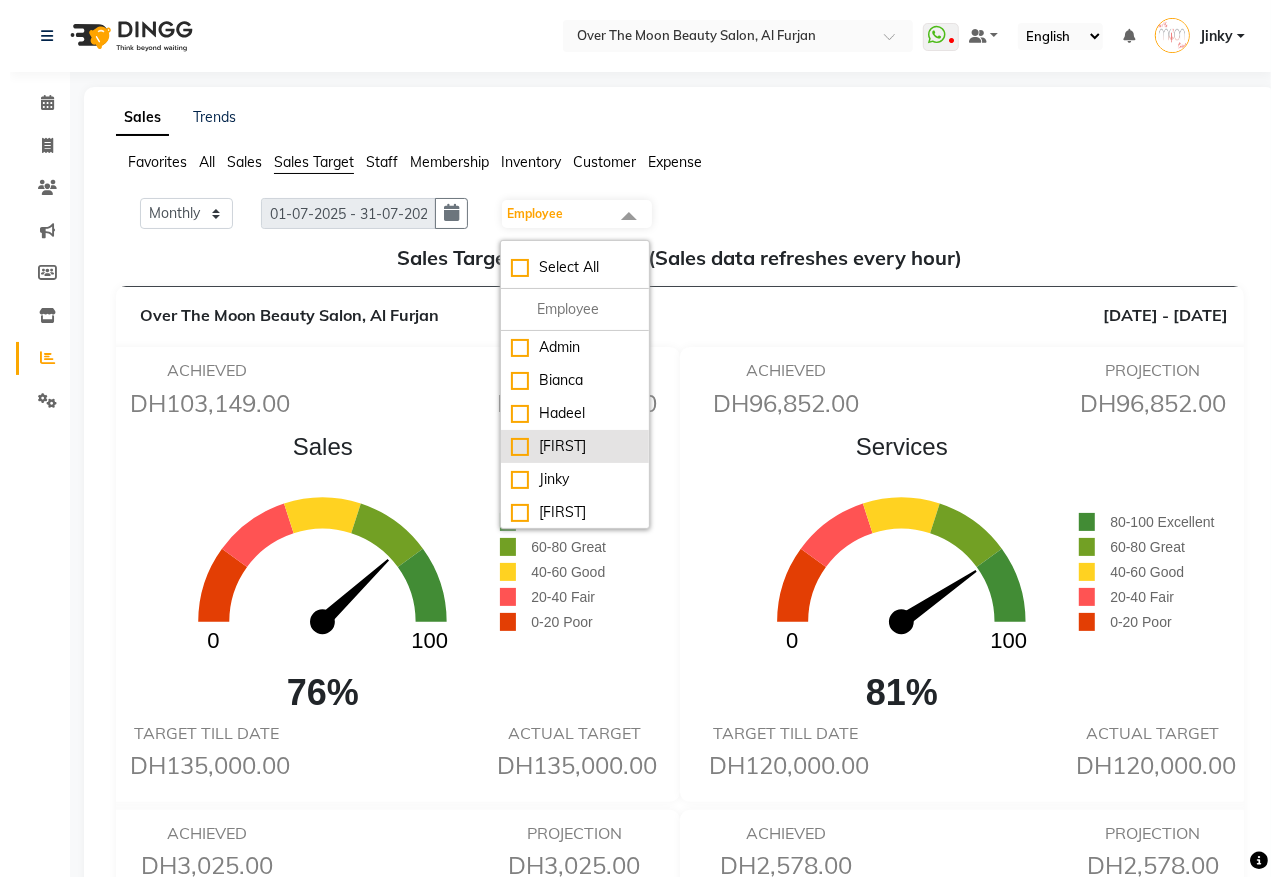 scroll, scrollTop: 153, scrollLeft: 0, axis: vertical 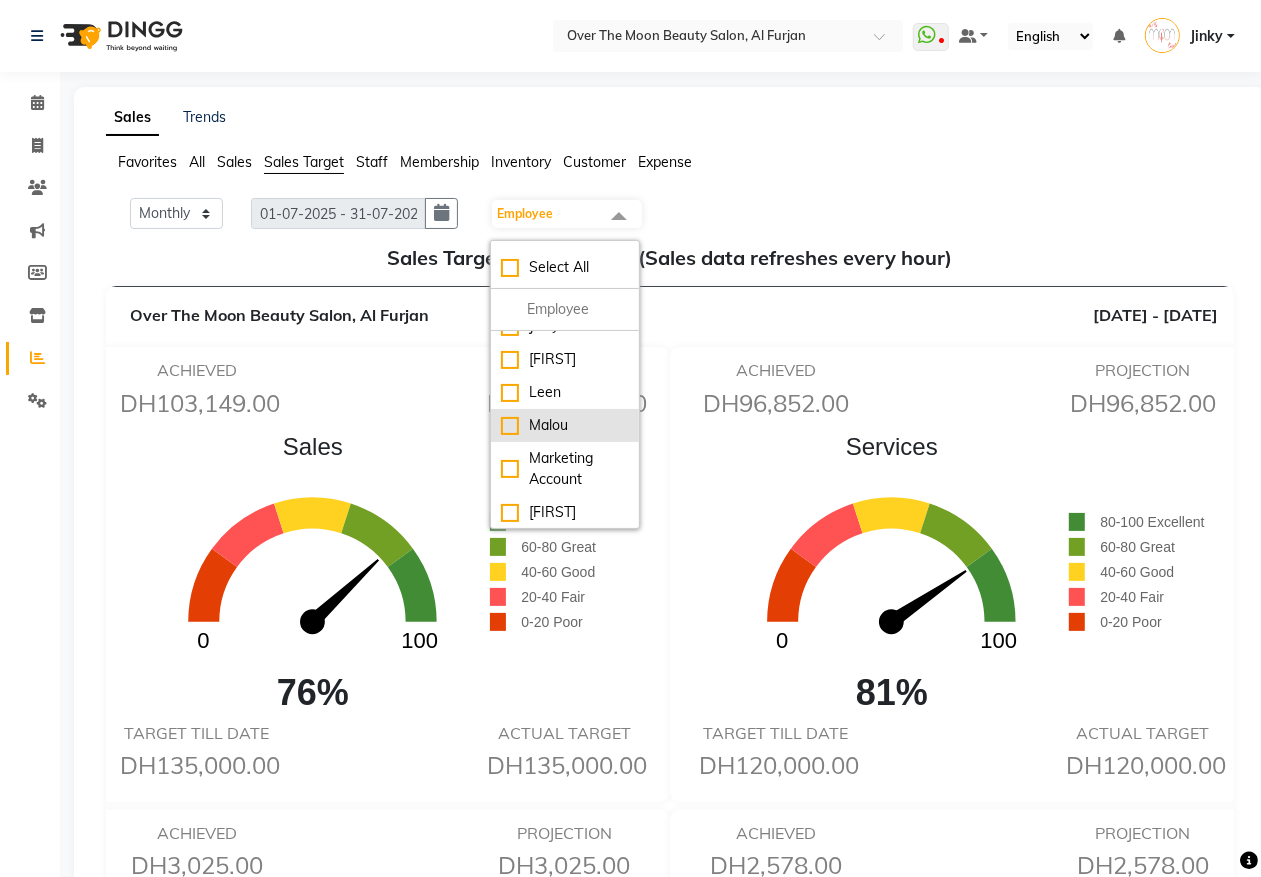 click on "Malou" 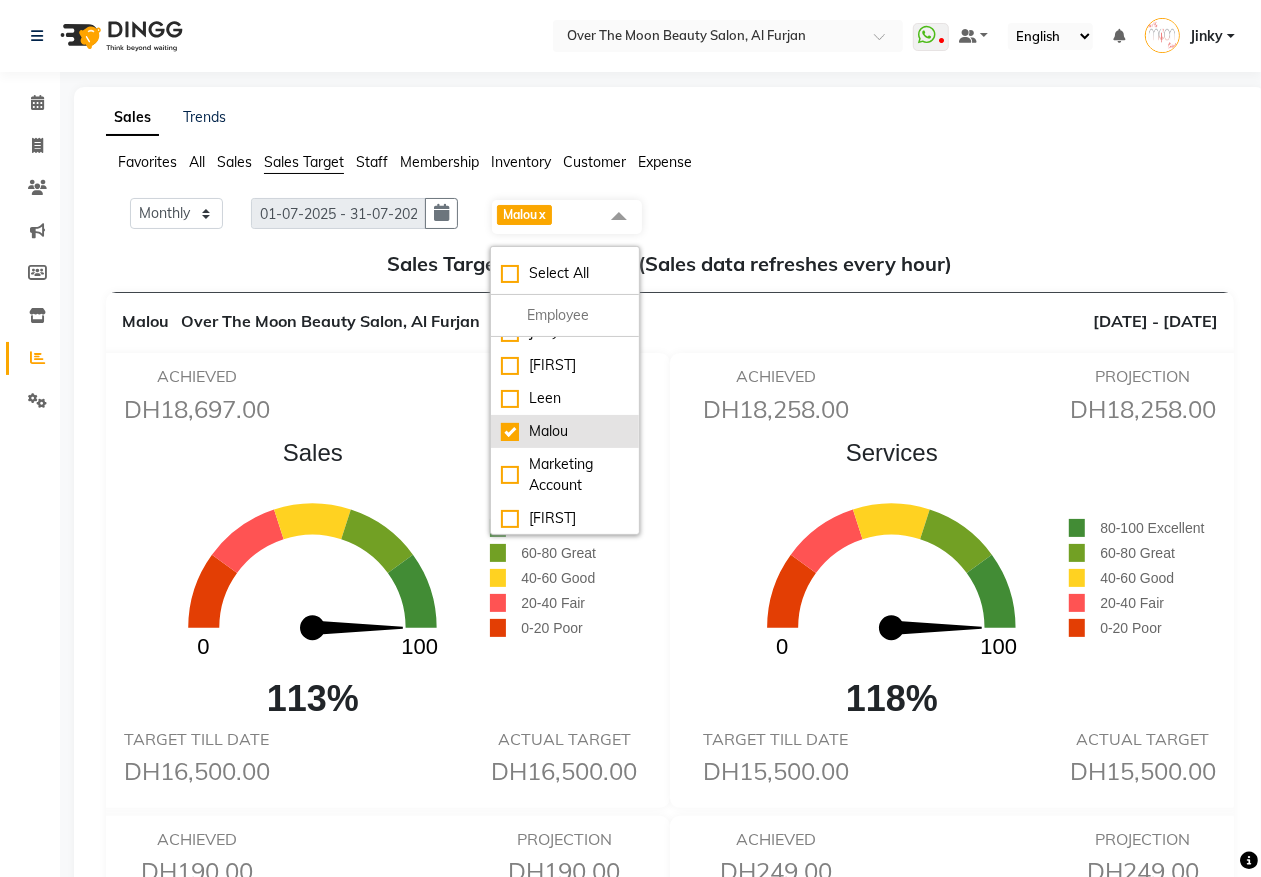 click on "Malou" 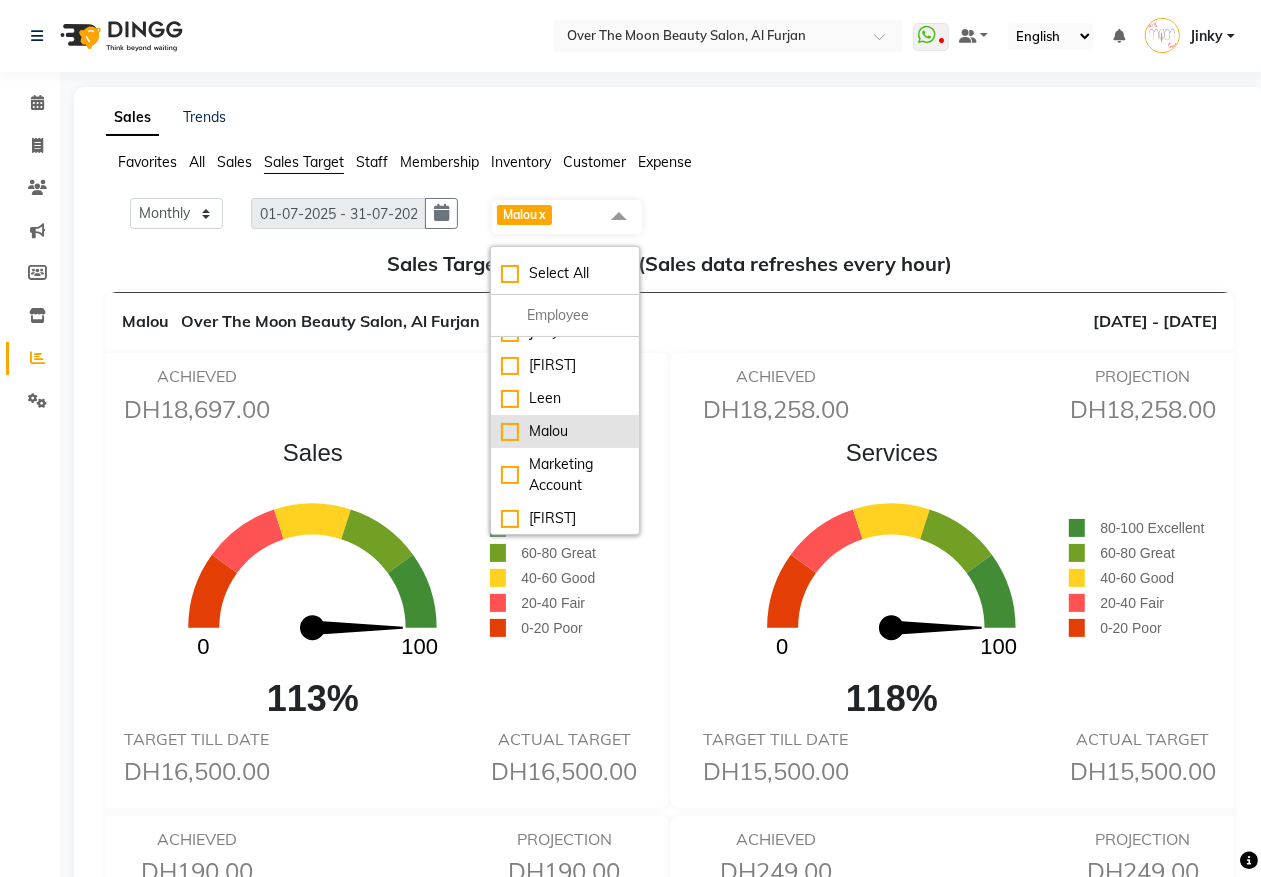 checkbox on "false" 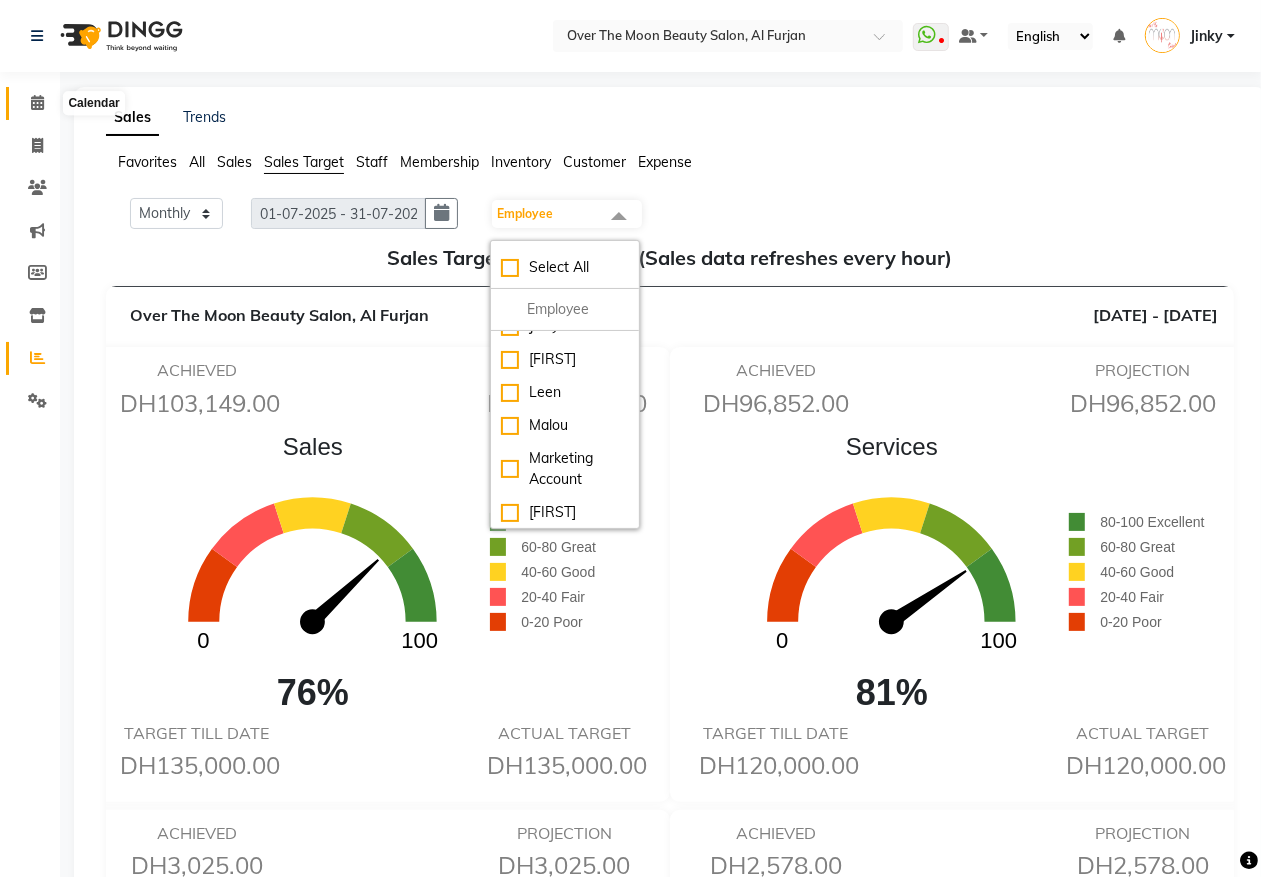click 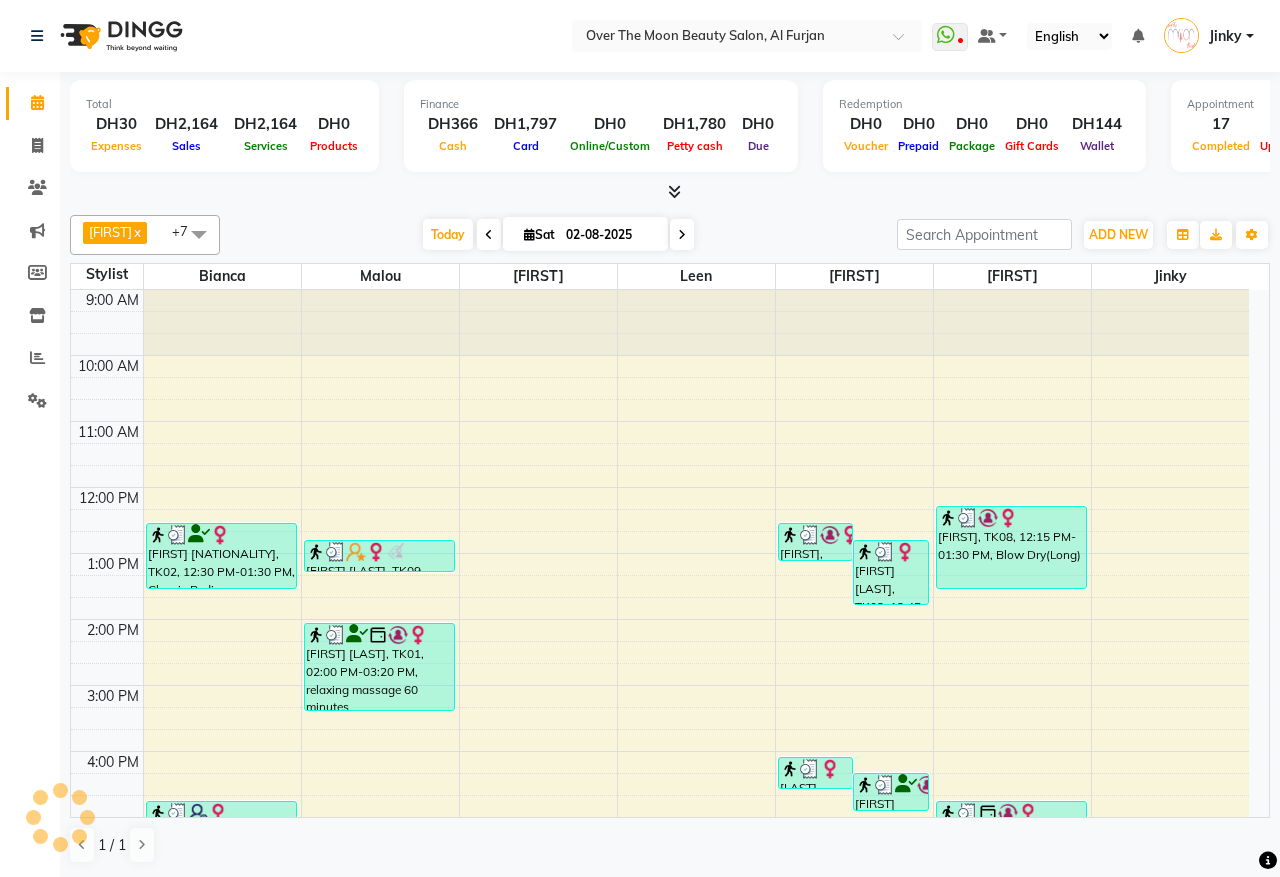 scroll, scrollTop: 0, scrollLeft: 0, axis: both 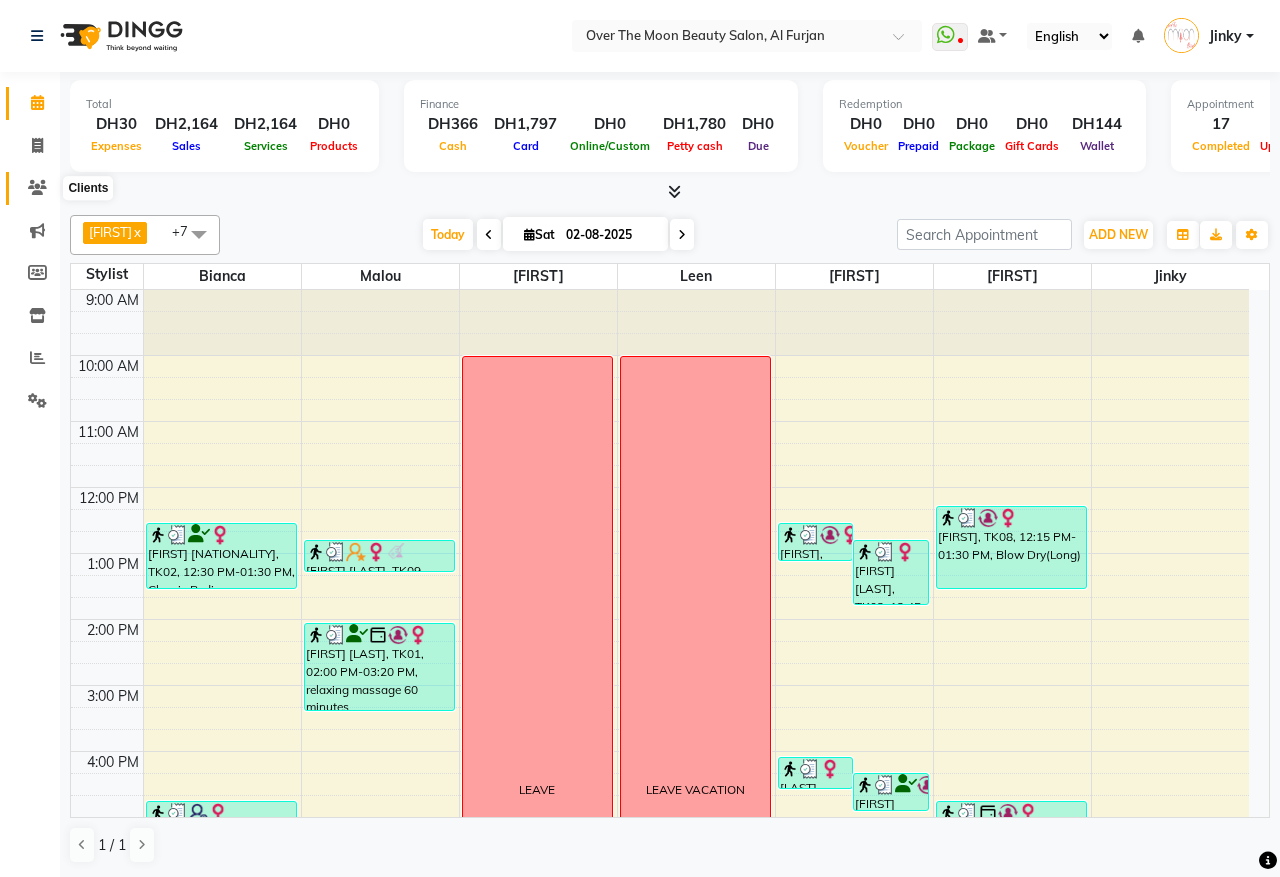 click 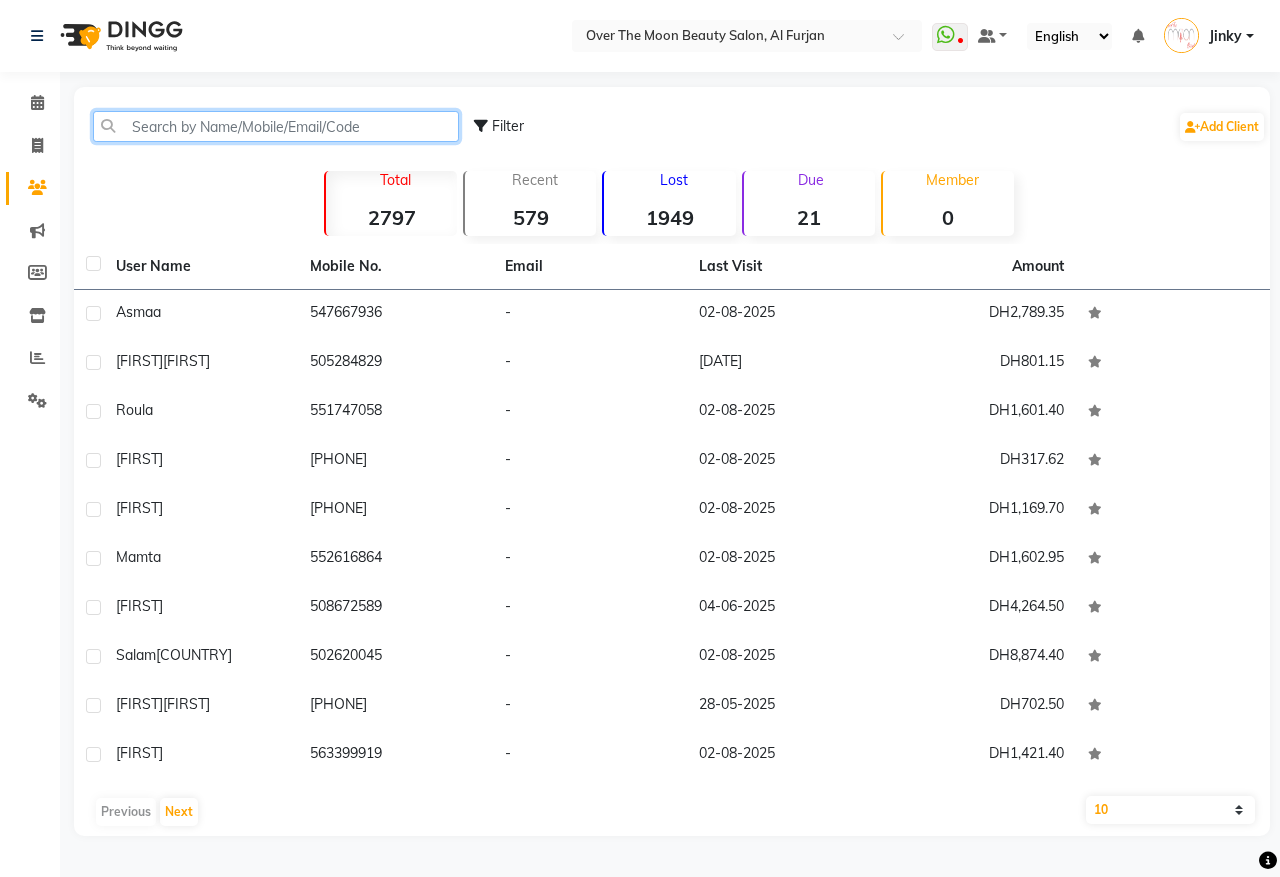click 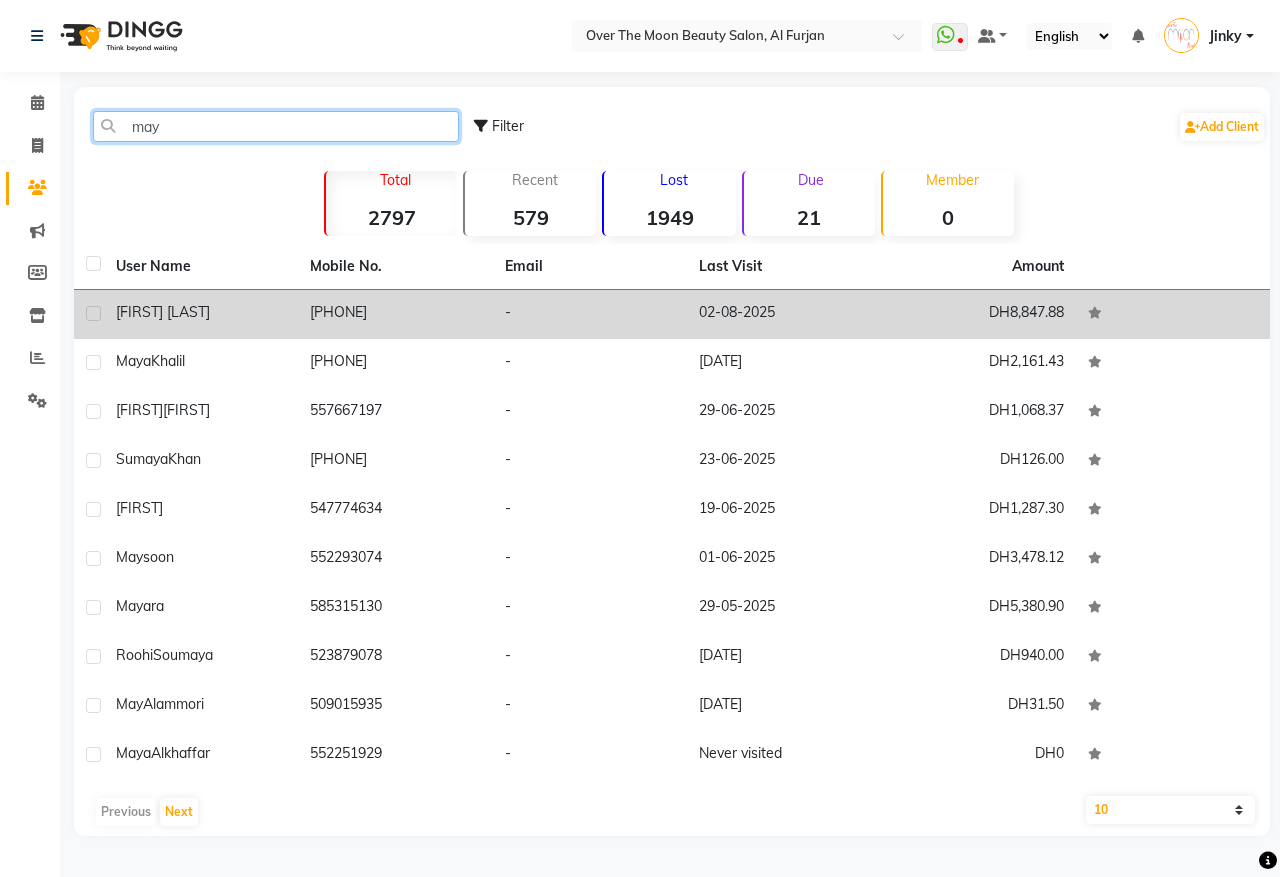 type on "may" 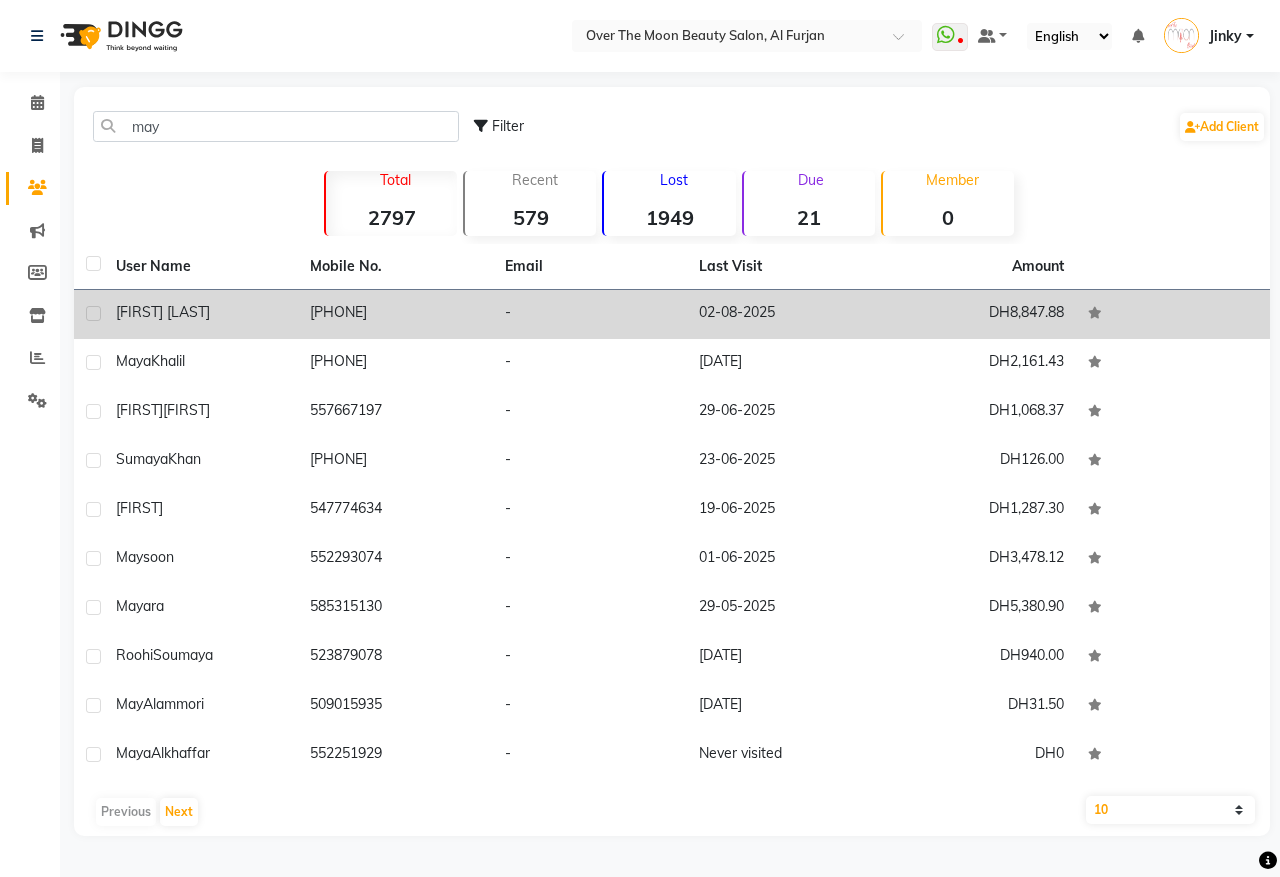 click 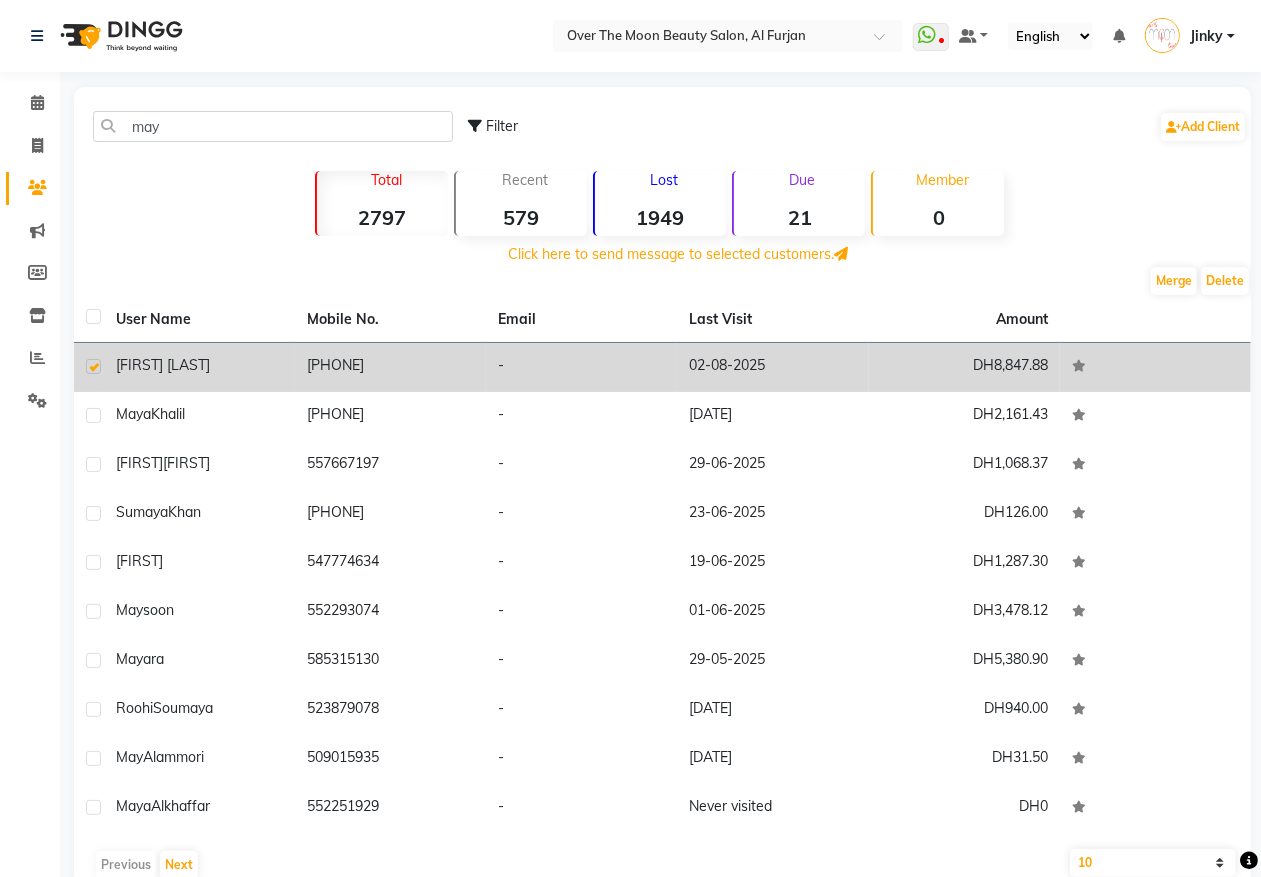 click on "565884742" 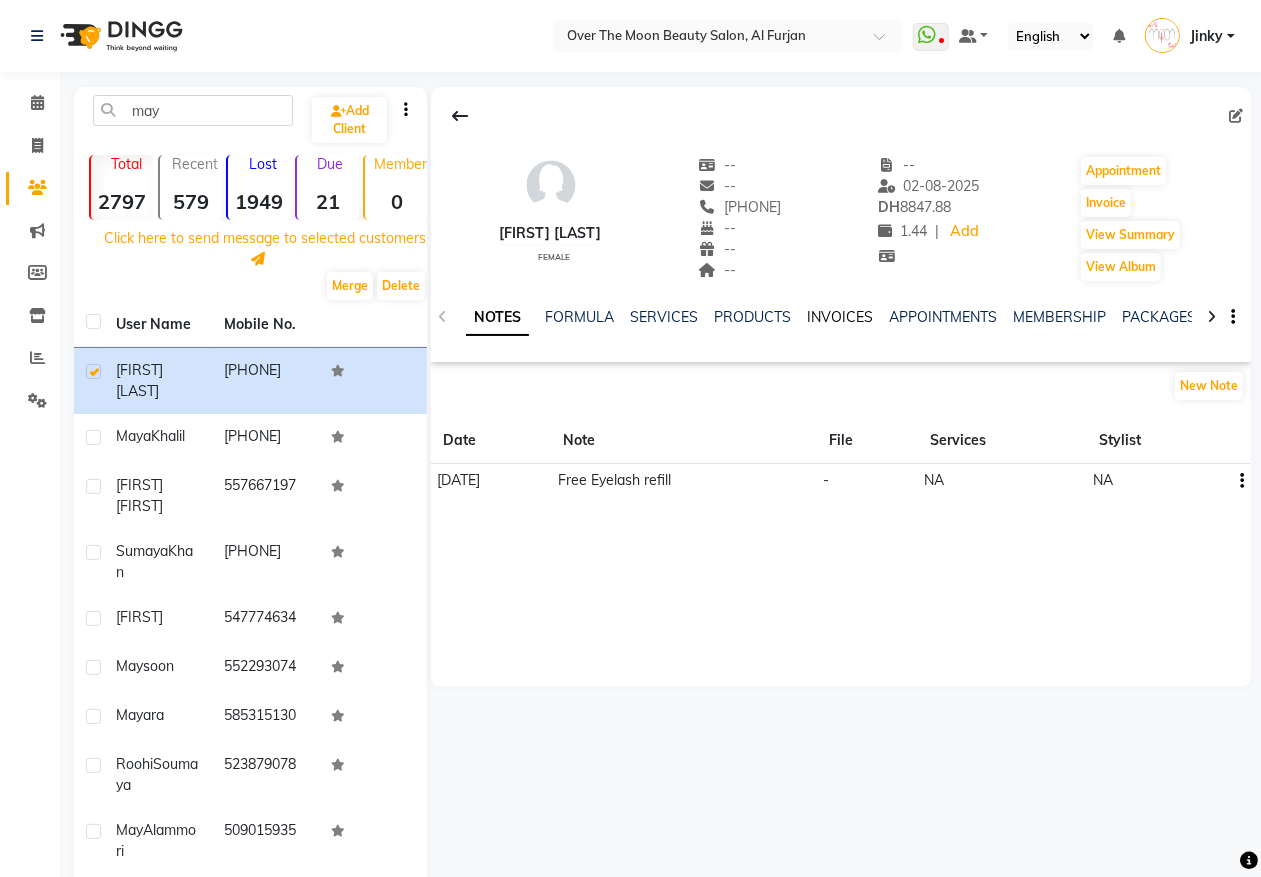 click on "INVOICES" 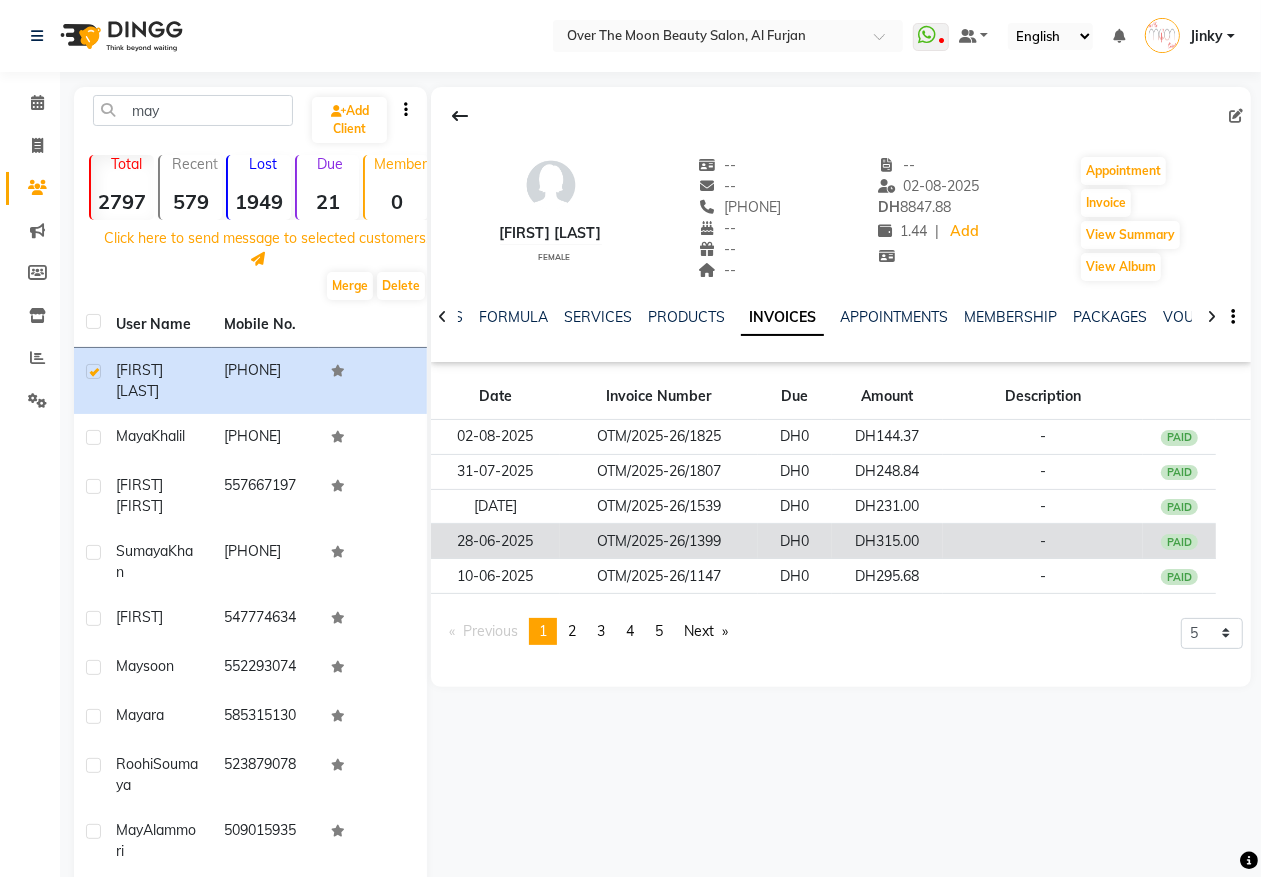 click on "DH315.00" 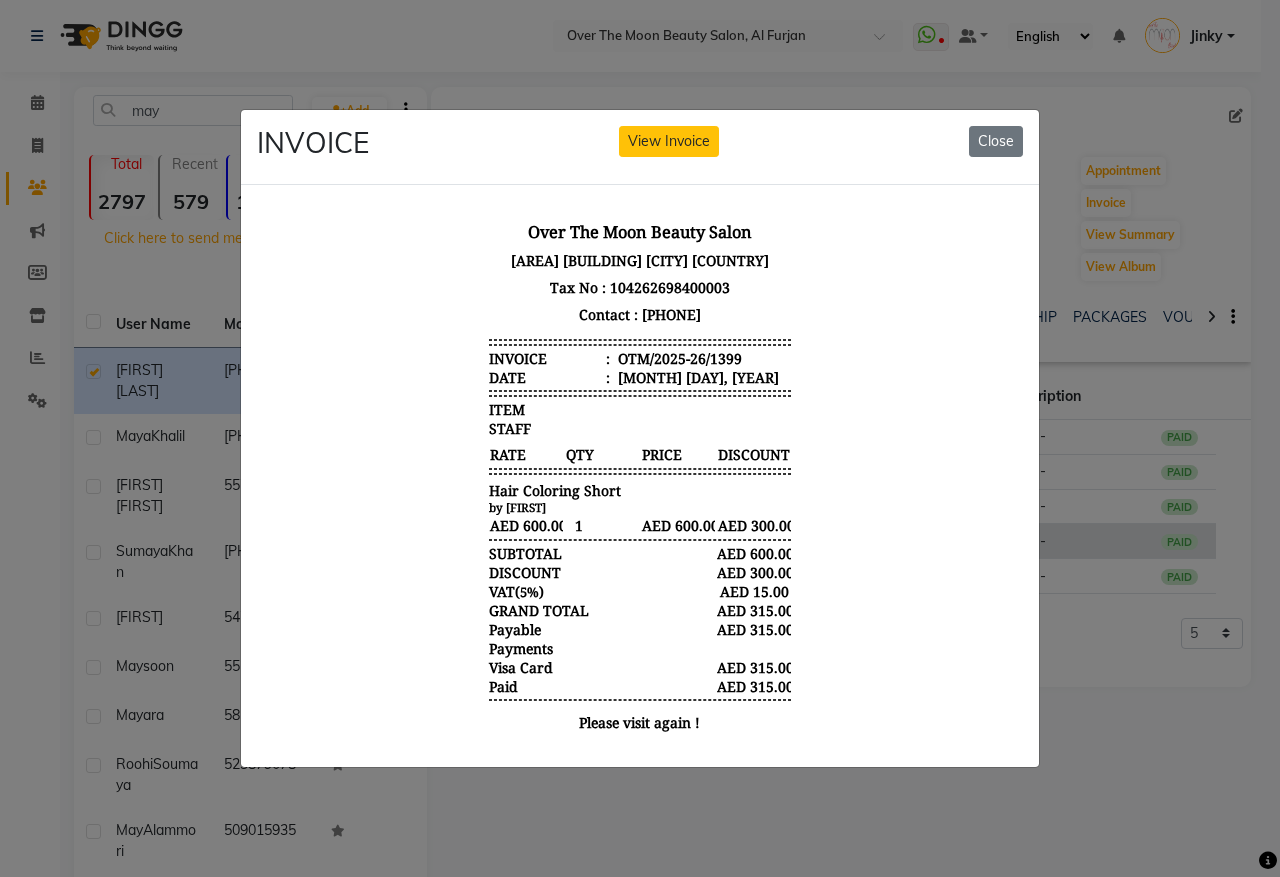 scroll, scrollTop: 0, scrollLeft: 0, axis: both 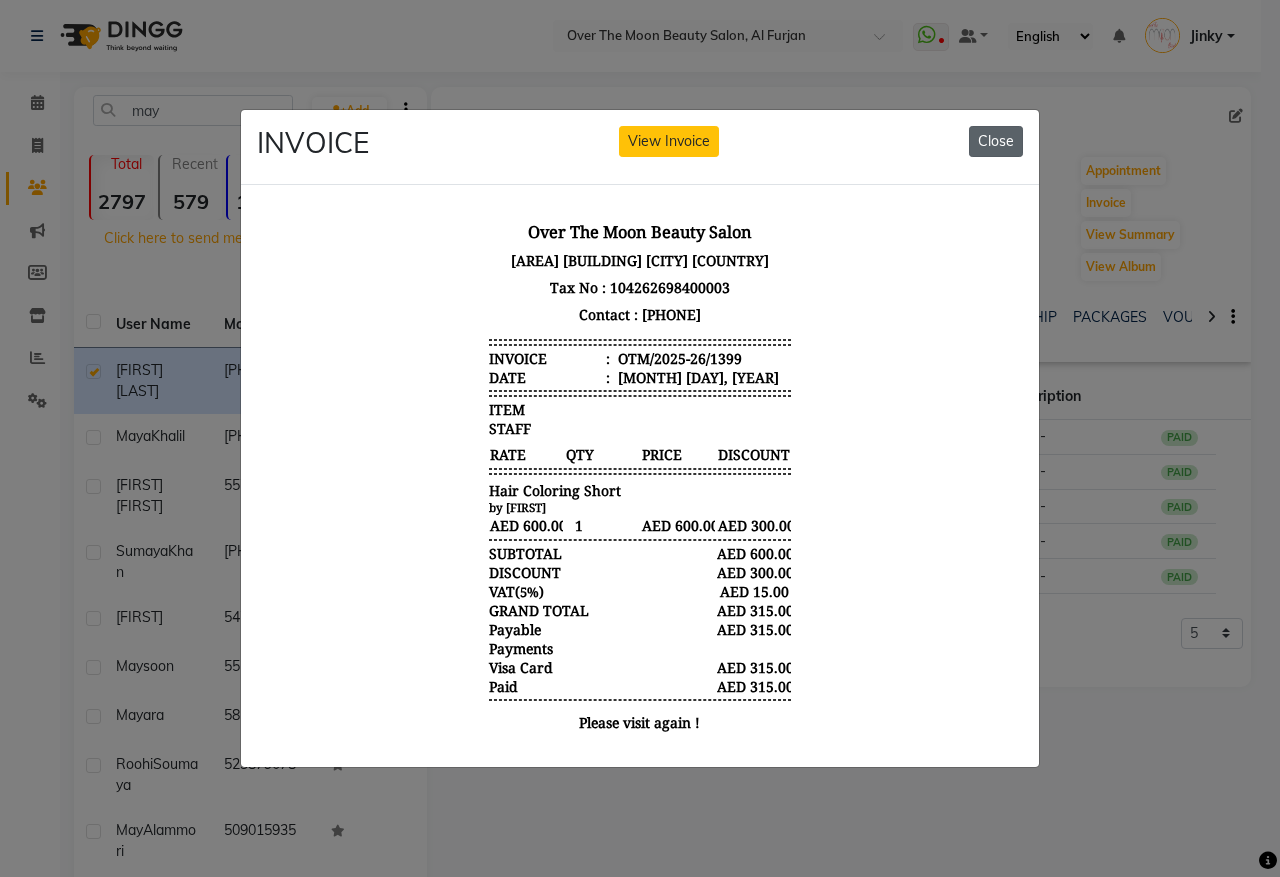 click on "Close" 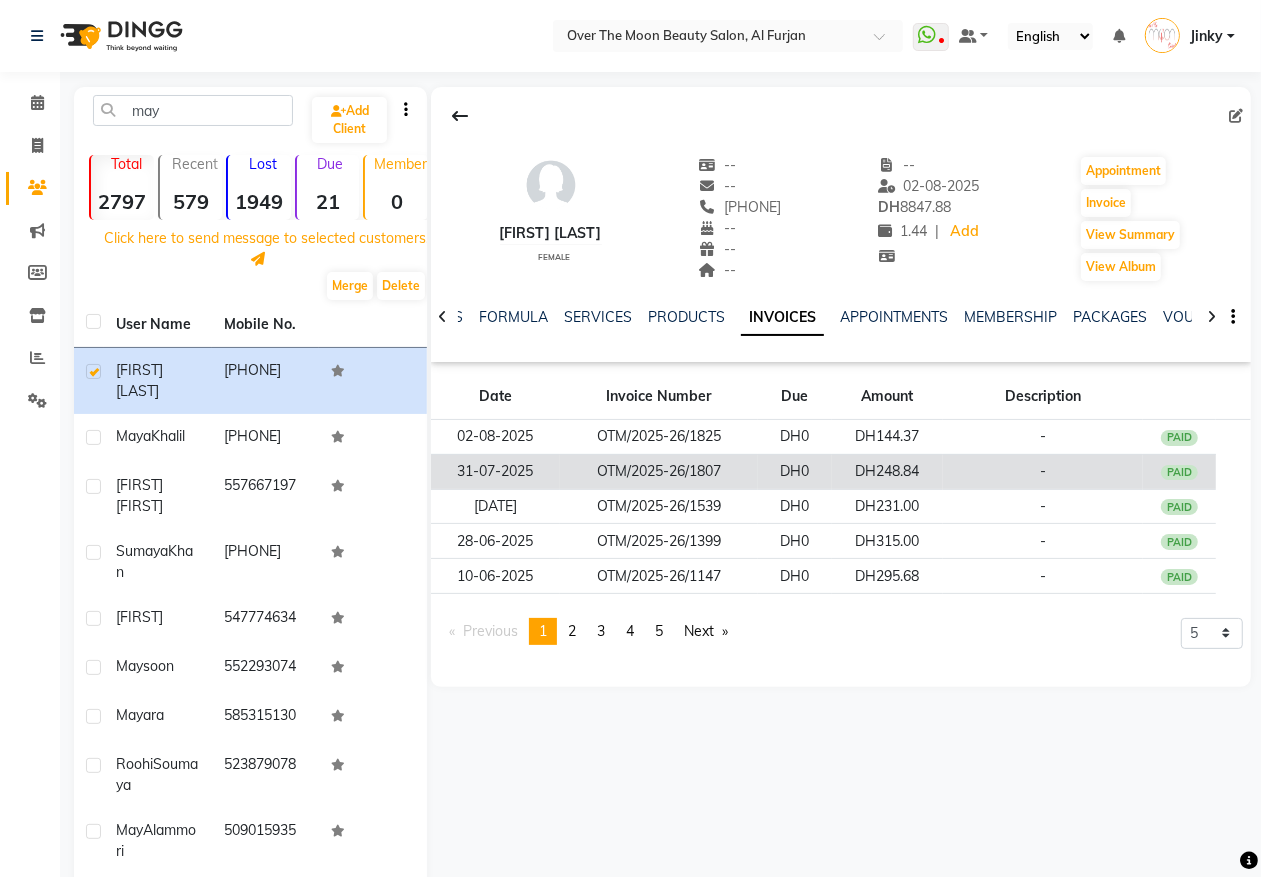 click on "OTM/2025-26/1807" 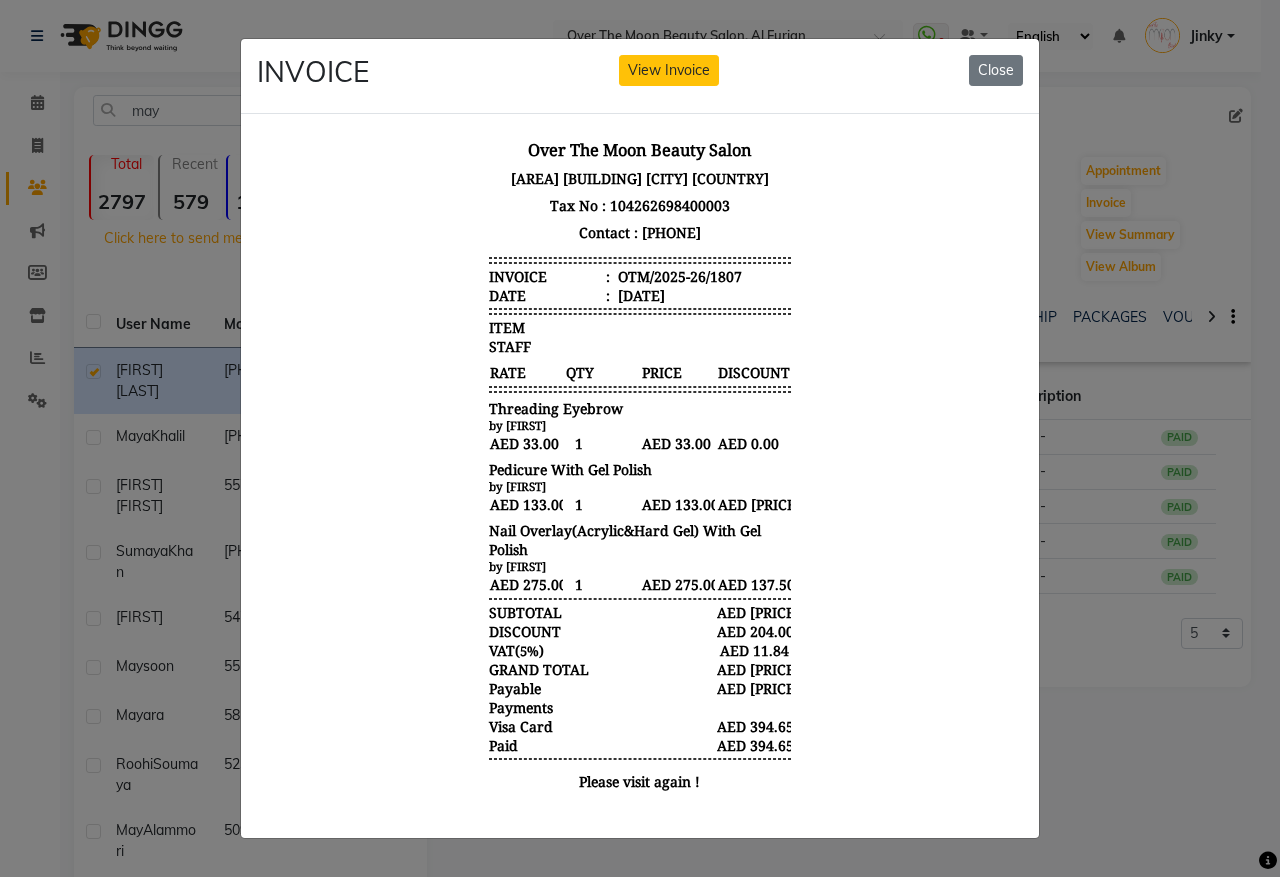 scroll, scrollTop: 15, scrollLeft: 0, axis: vertical 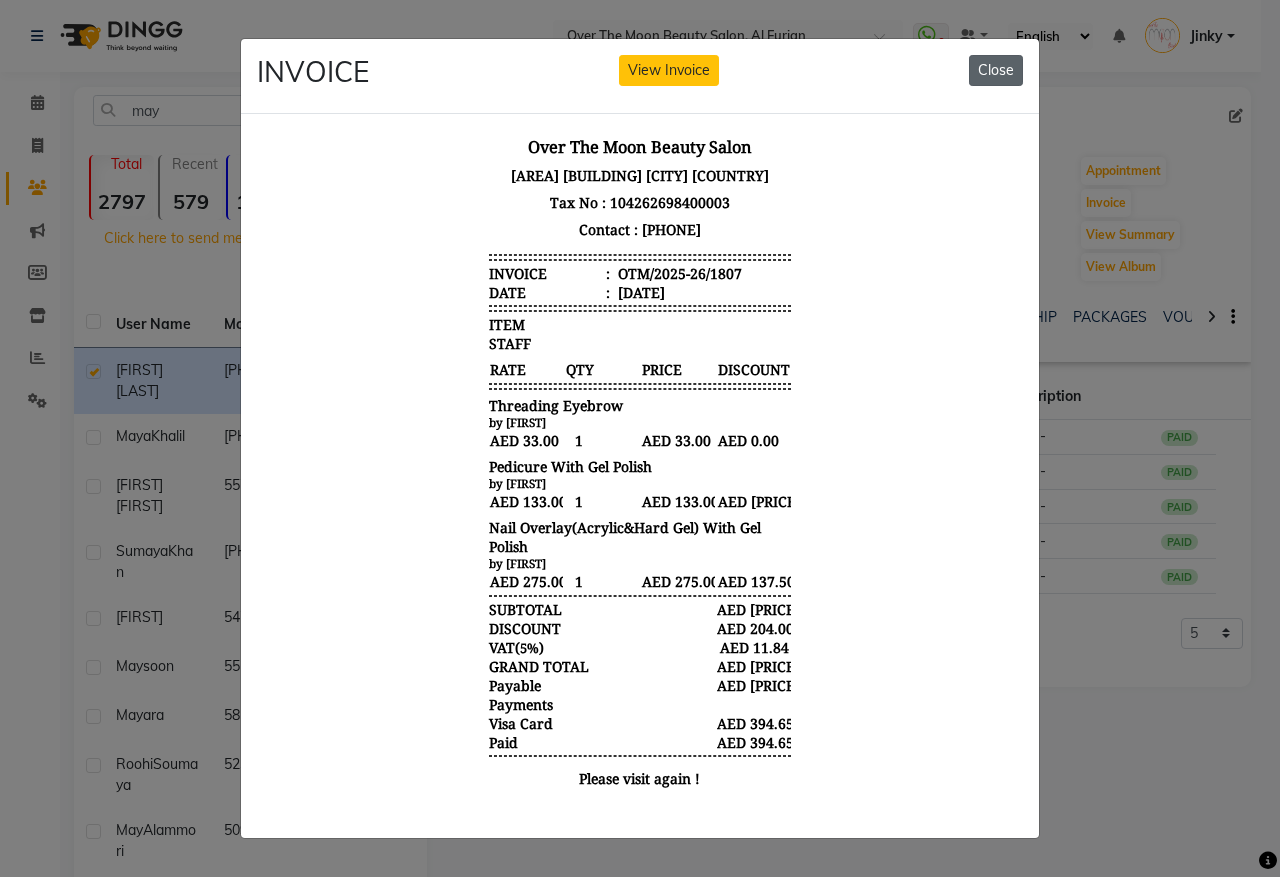 click on "Close" 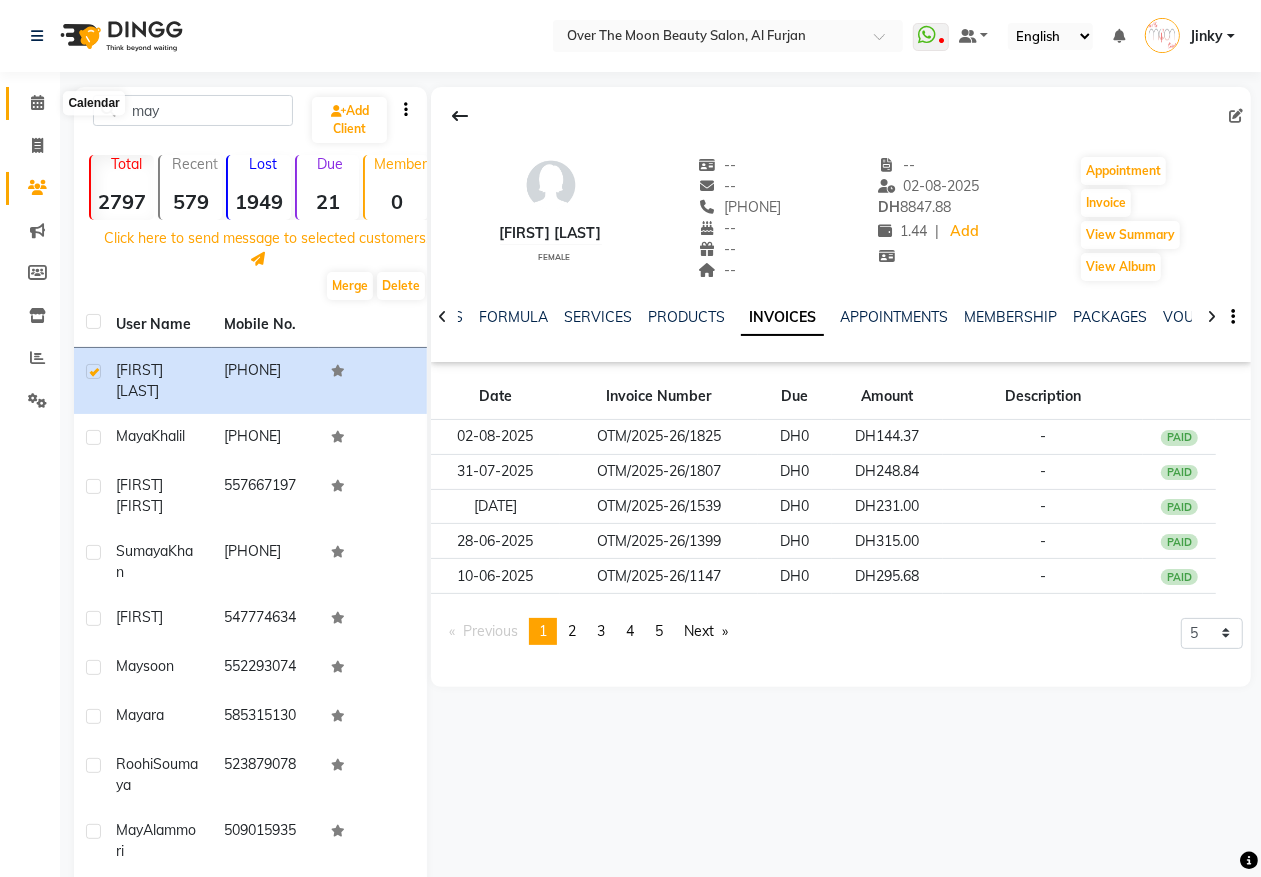 drag, startPoint x: 38, startPoint y: 103, endPoint x: 1100, endPoint y: 53, distance: 1063.1764 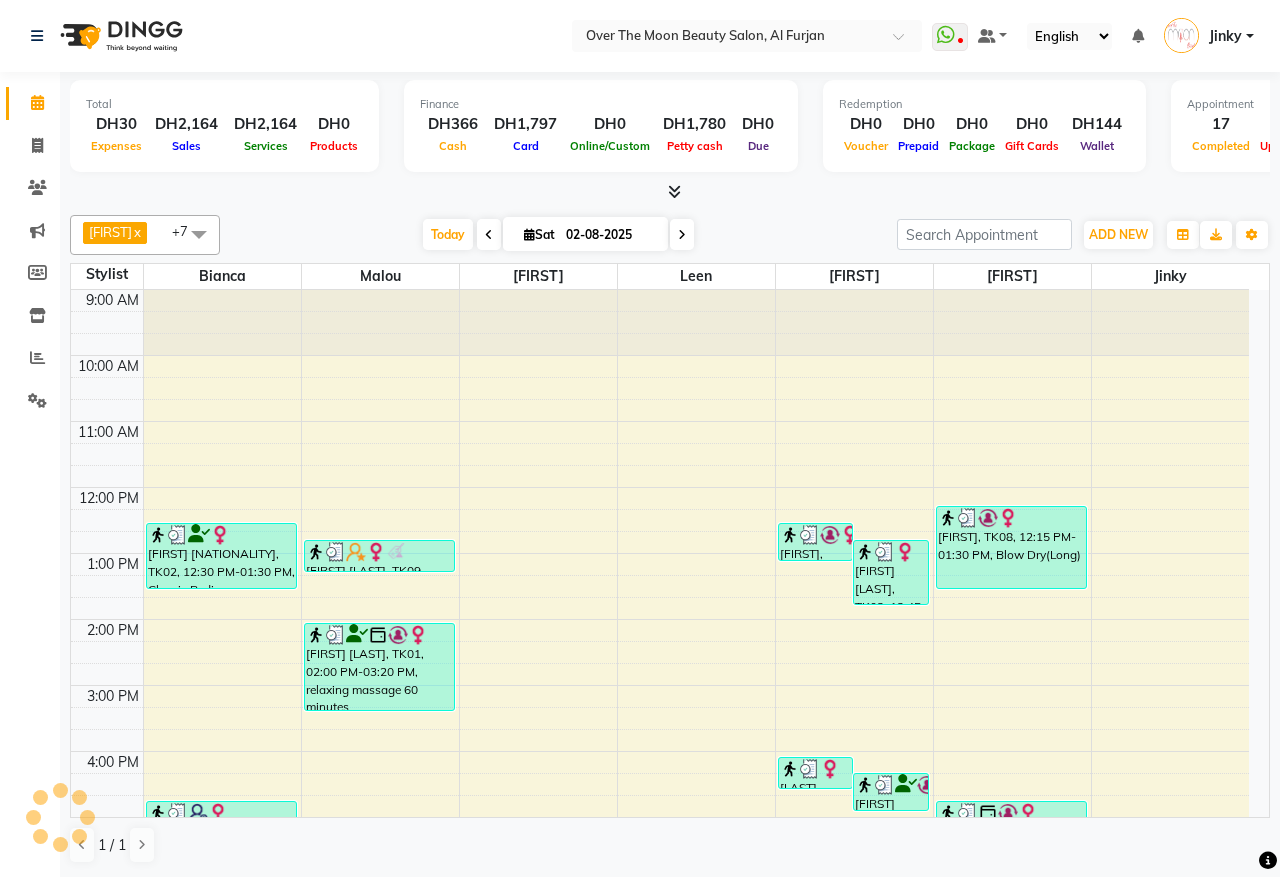 click on "02-08-2025" at bounding box center [610, 235] 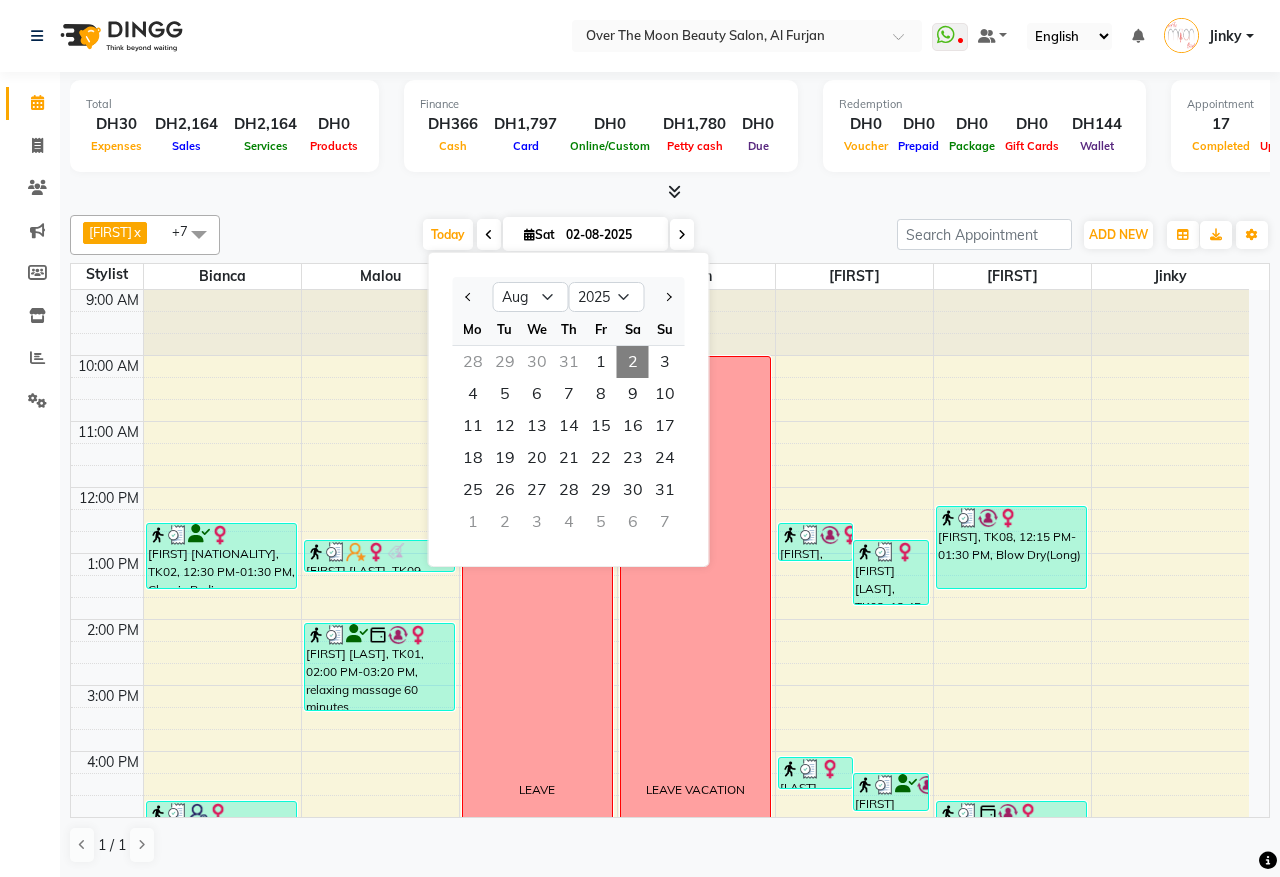 click on "31" at bounding box center [569, 362] 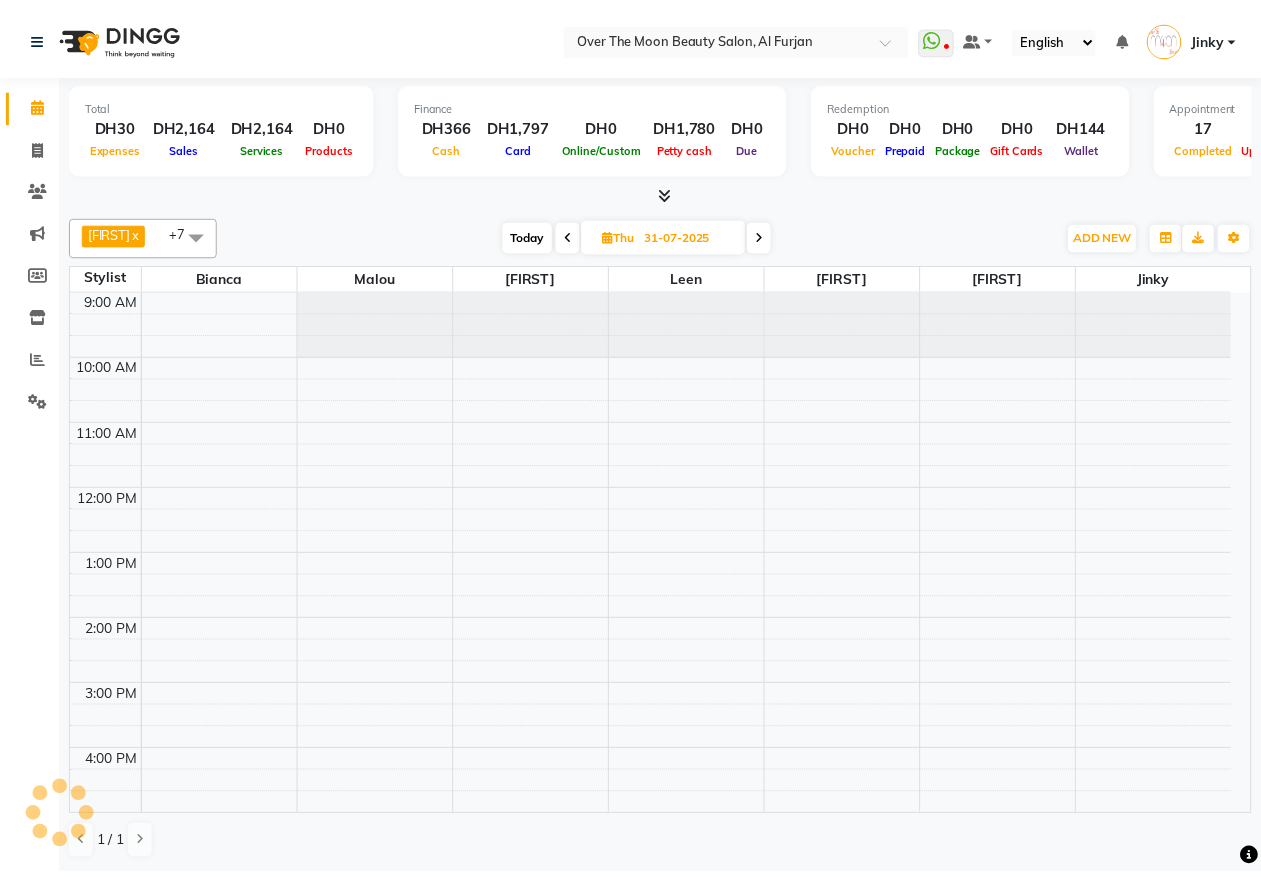 scroll, scrollTop: 473, scrollLeft: 0, axis: vertical 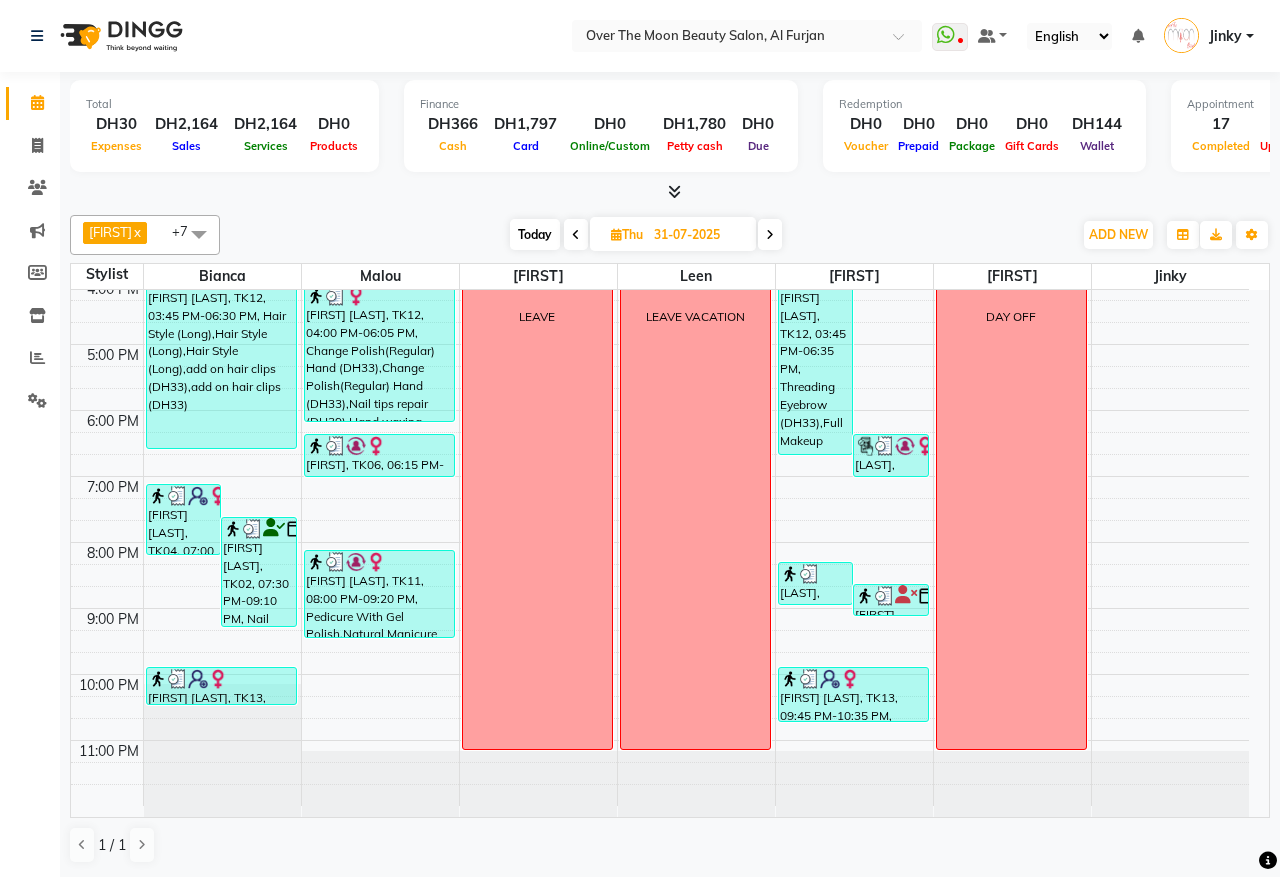 click at bounding box center (865, 596) 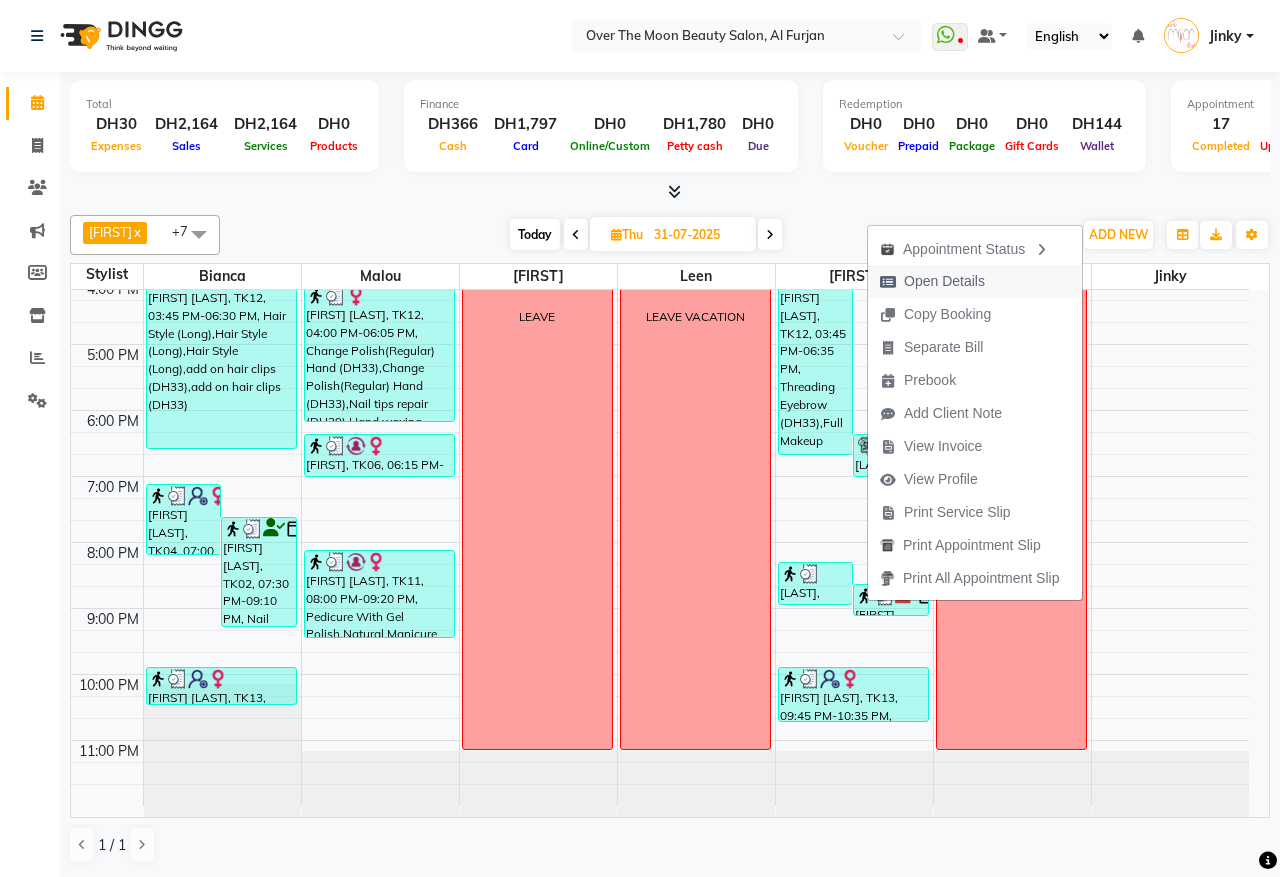 click on "Open Details" at bounding box center [944, 281] 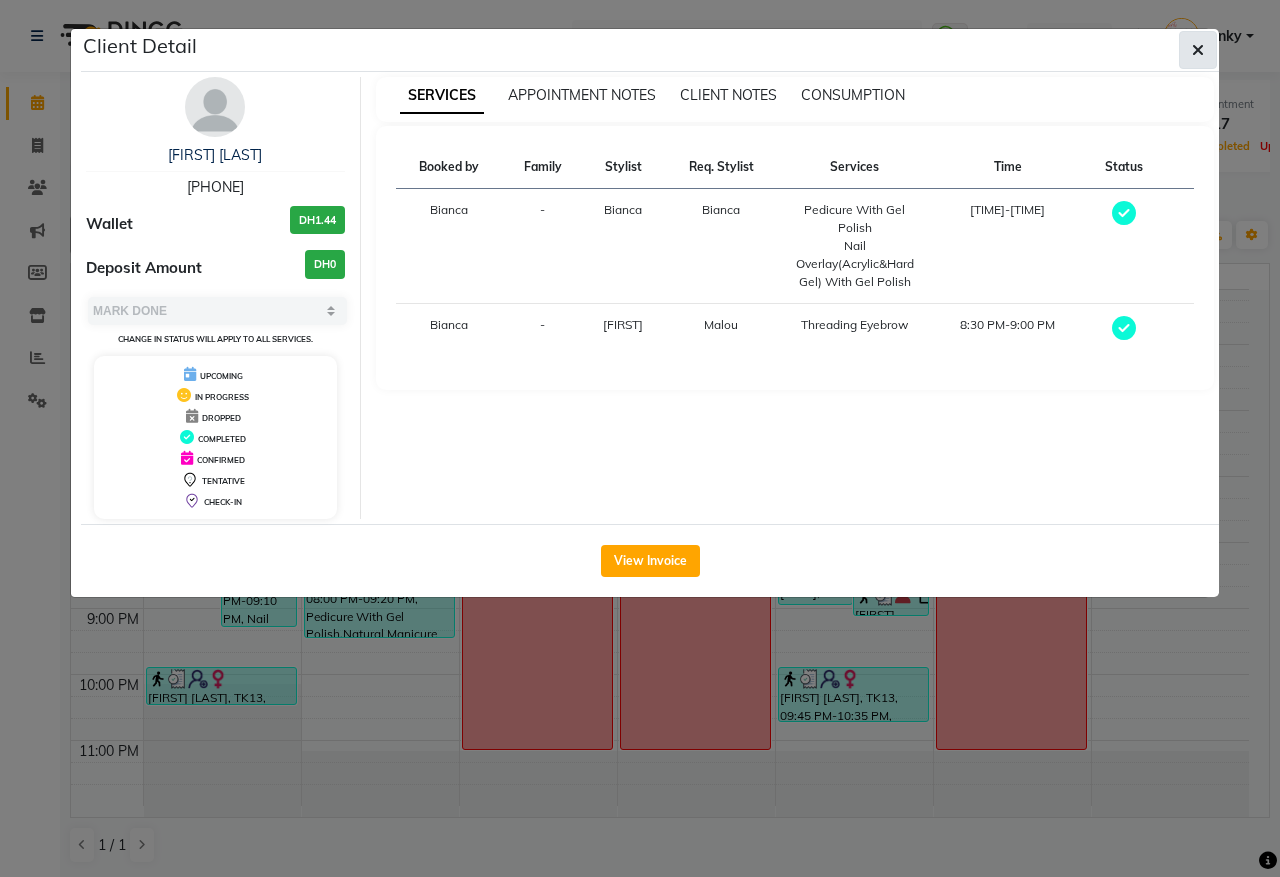 click 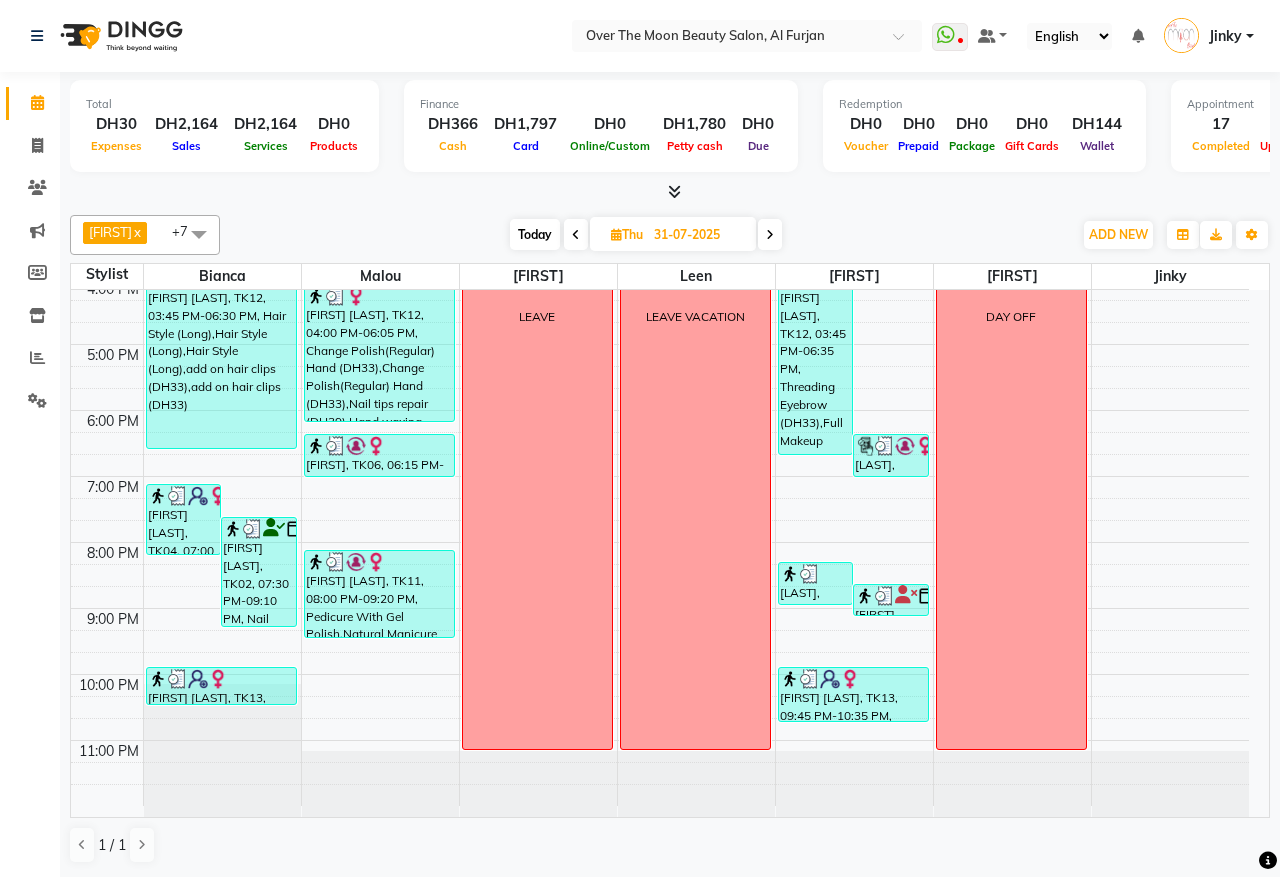 click on "31-07-2025" at bounding box center (698, 235) 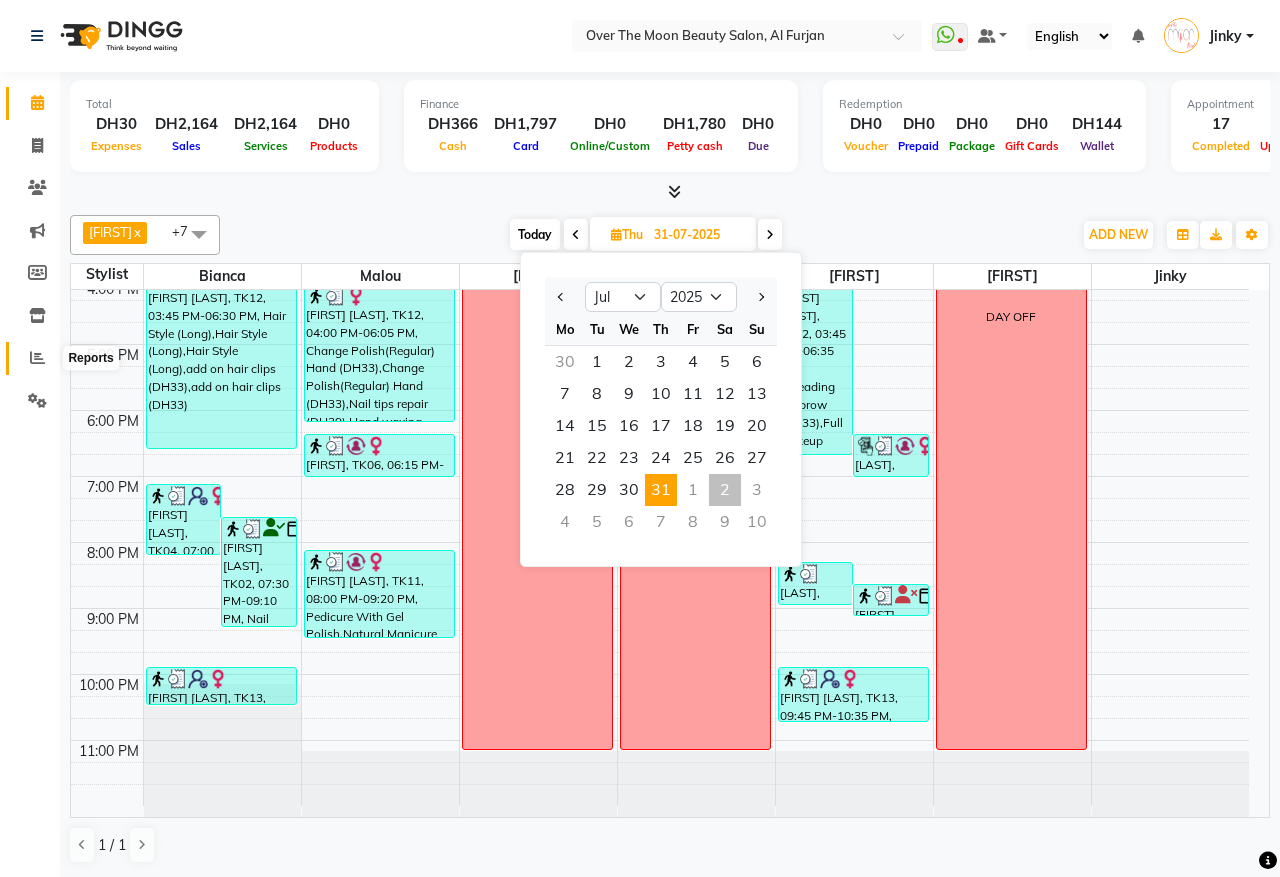 click 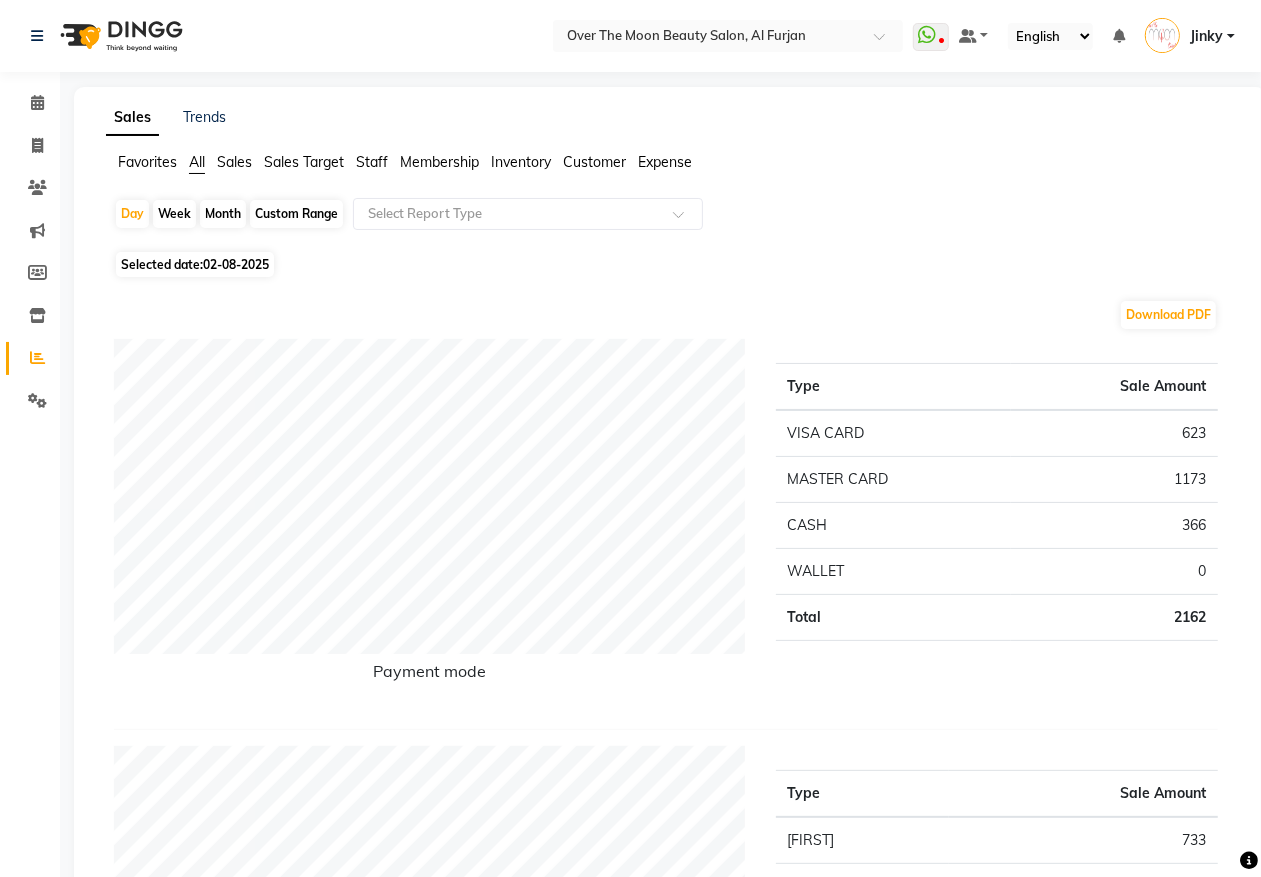 click on "Staff" 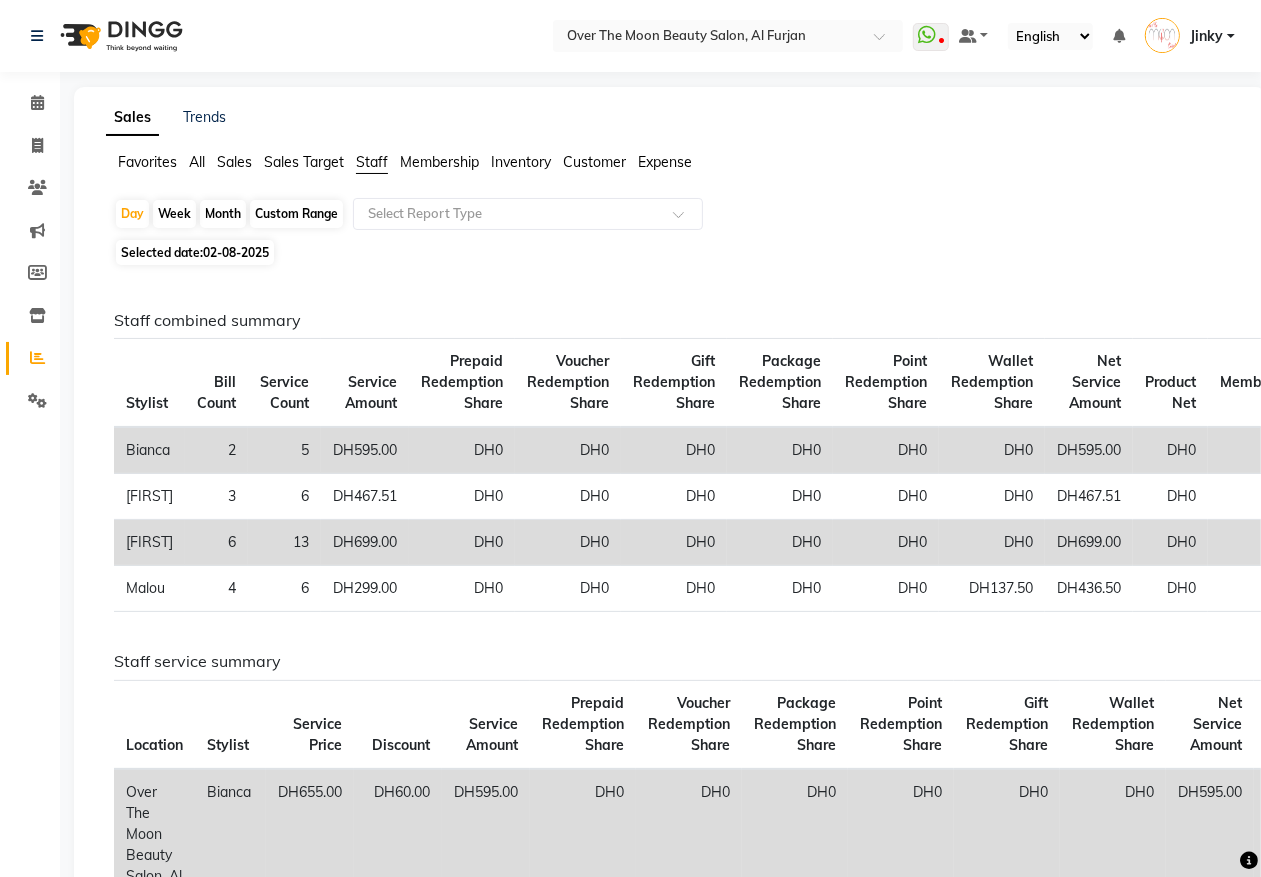 click on "02-08-2025" 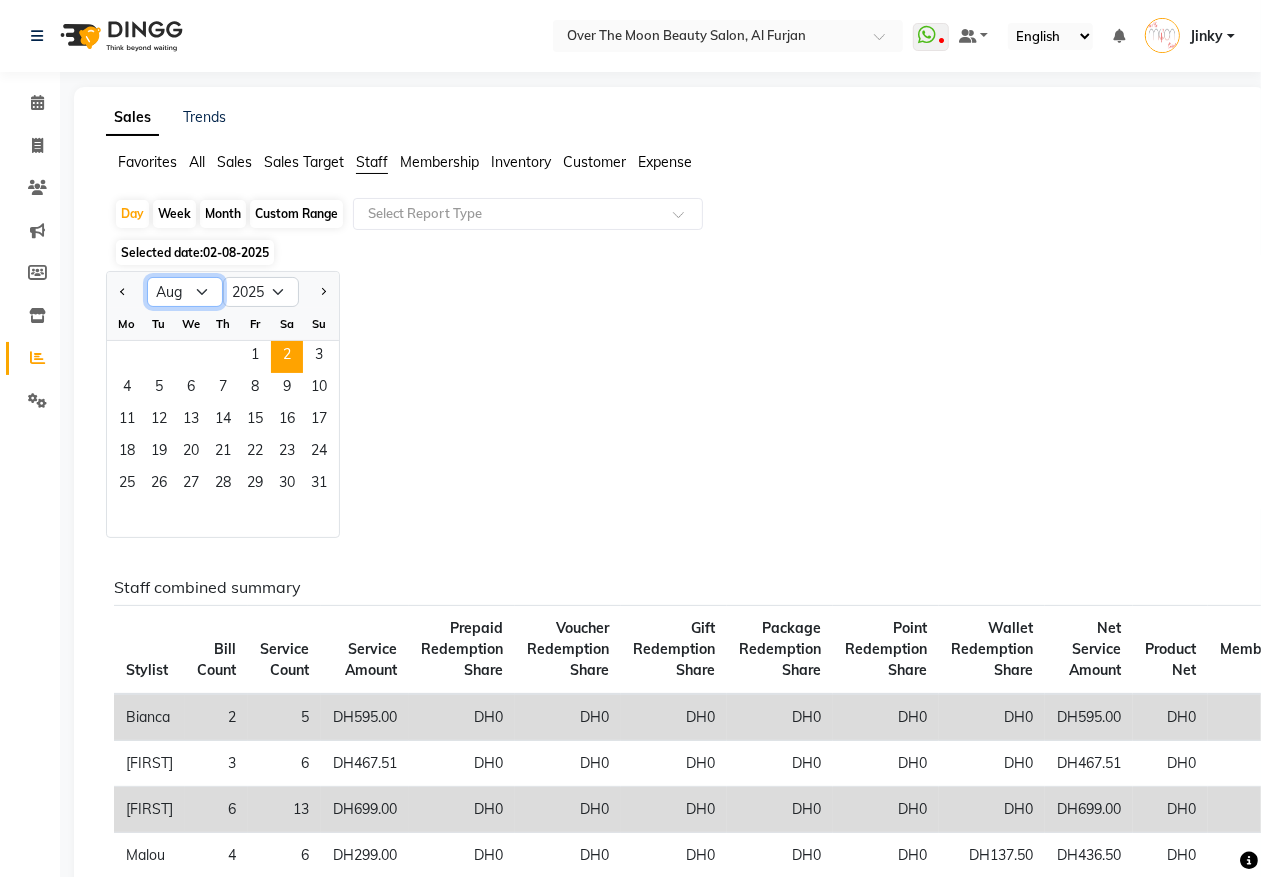 click on "Jan Feb Mar Apr May Jun Jul Aug Sep Oct Nov Dec" 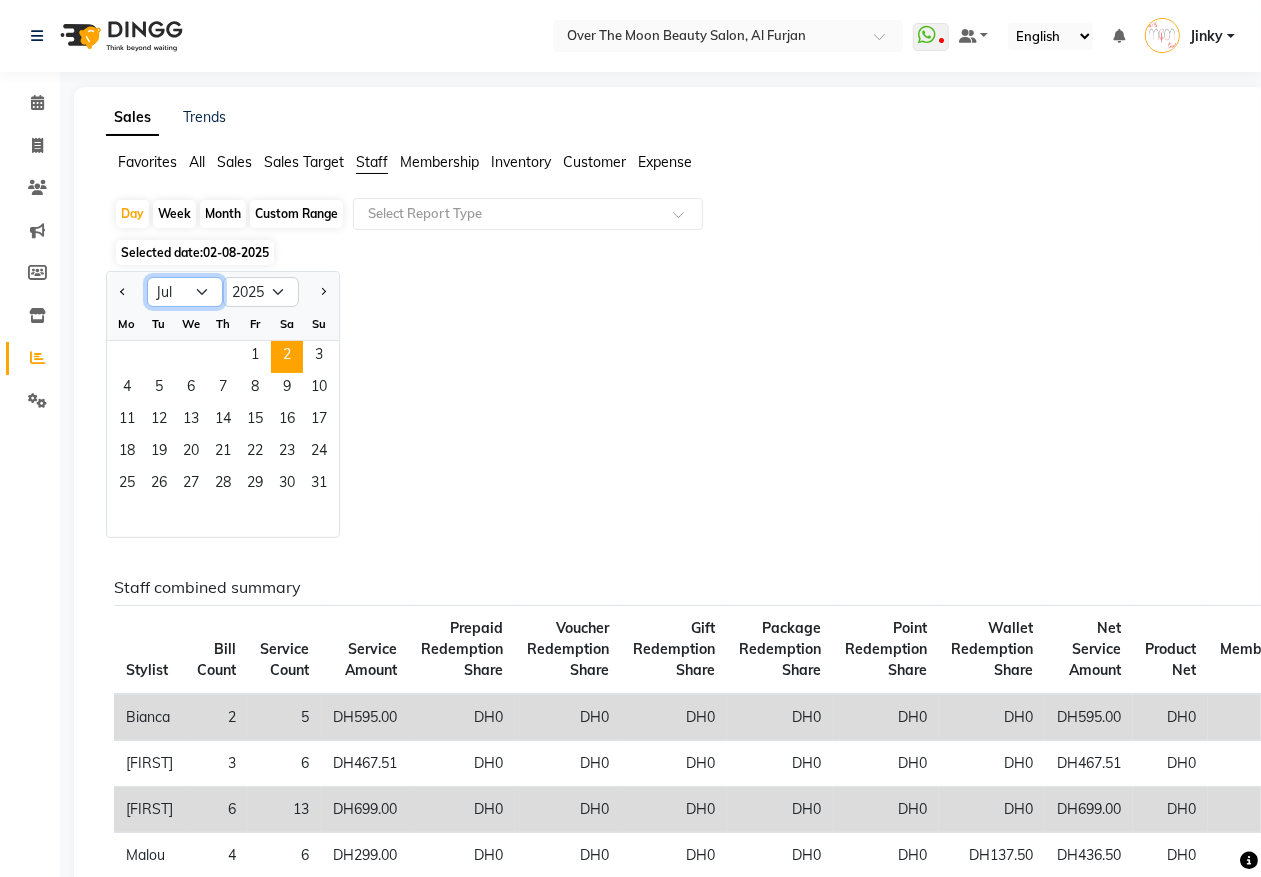 click on "Jan Feb Mar Apr May Jun Jul Aug Sep Oct Nov Dec" 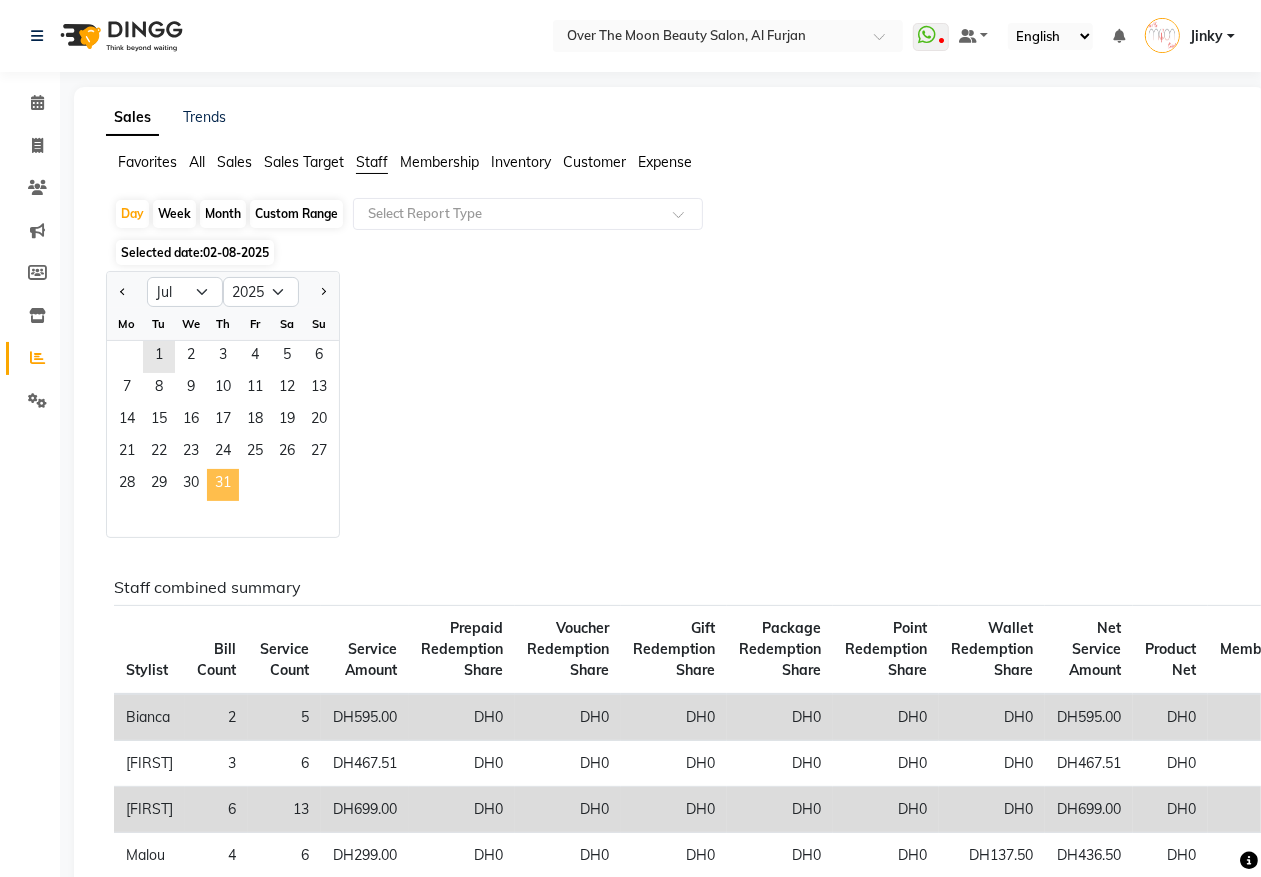click on "31" 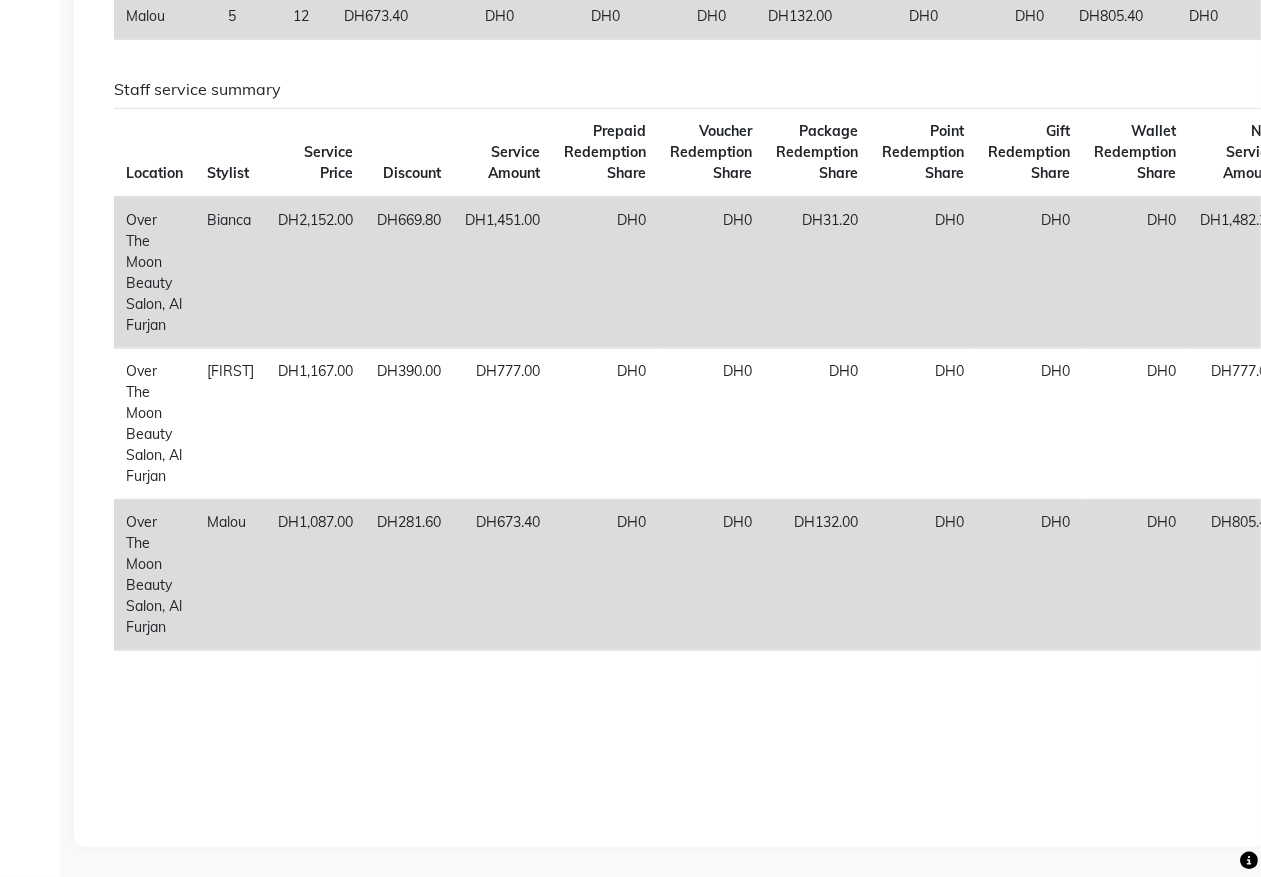 scroll, scrollTop: 0, scrollLeft: 0, axis: both 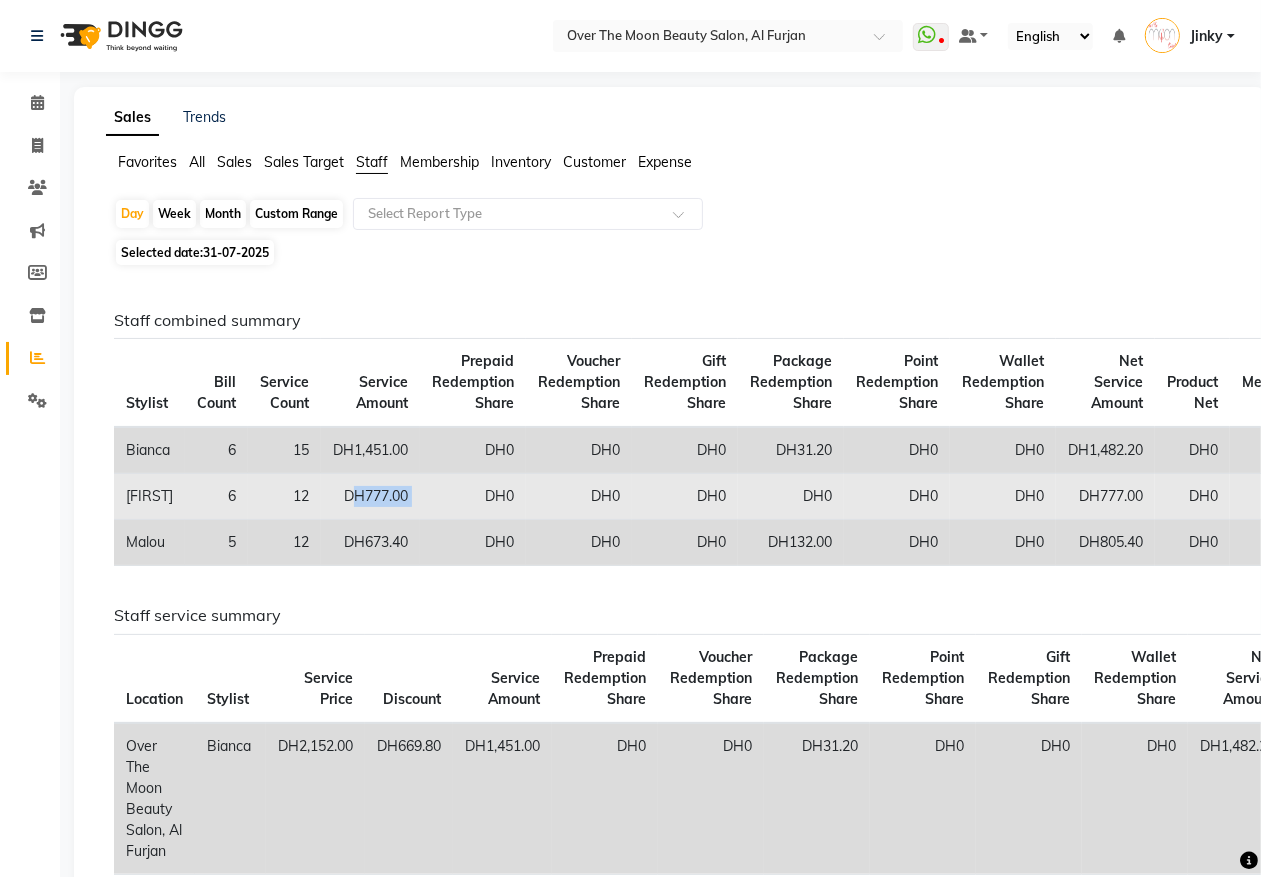 drag, startPoint x: 355, startPoint y: 492, endPoint x: 426, endPoint y: 502, distance: 71.70077 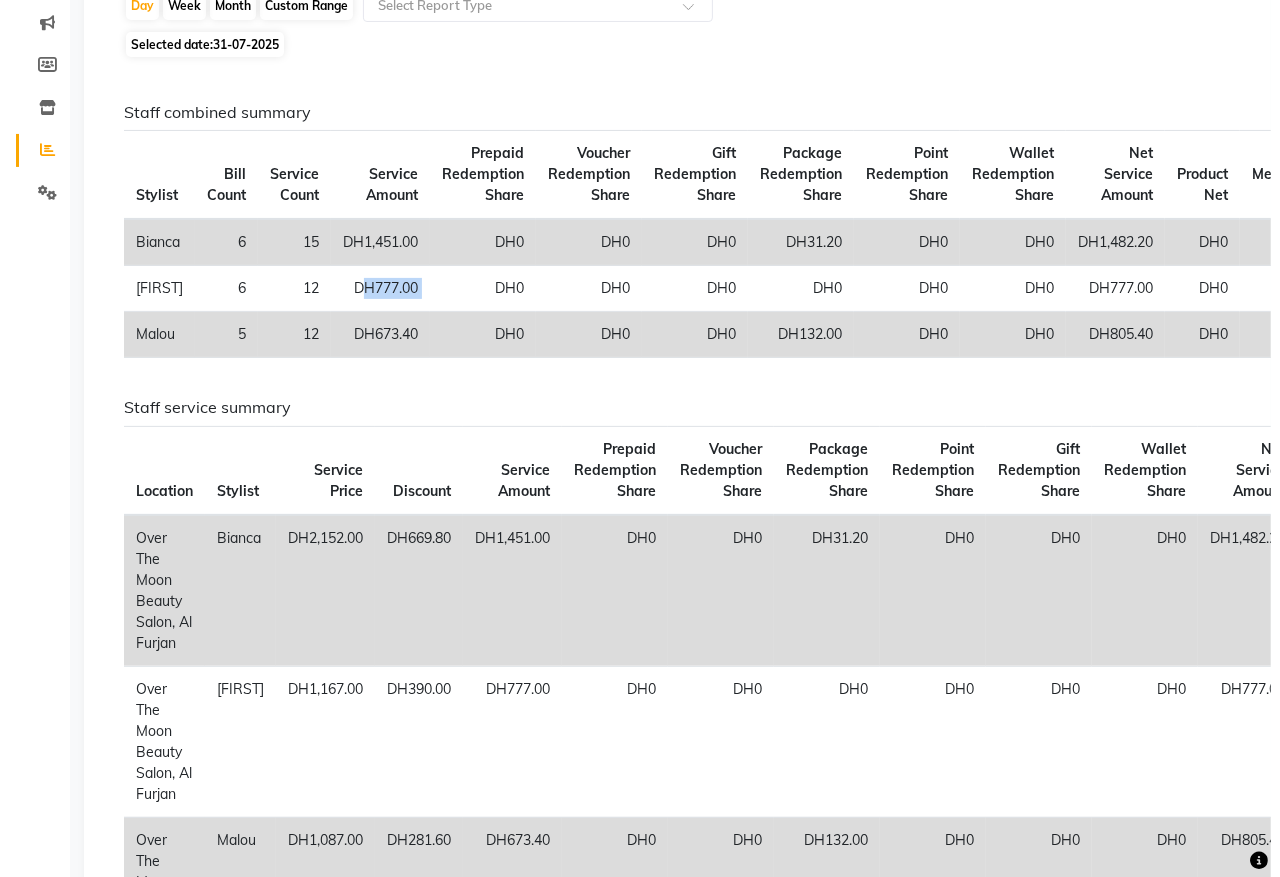 scroll, scrollTop: 0, scrollLeft: 0, axis: both 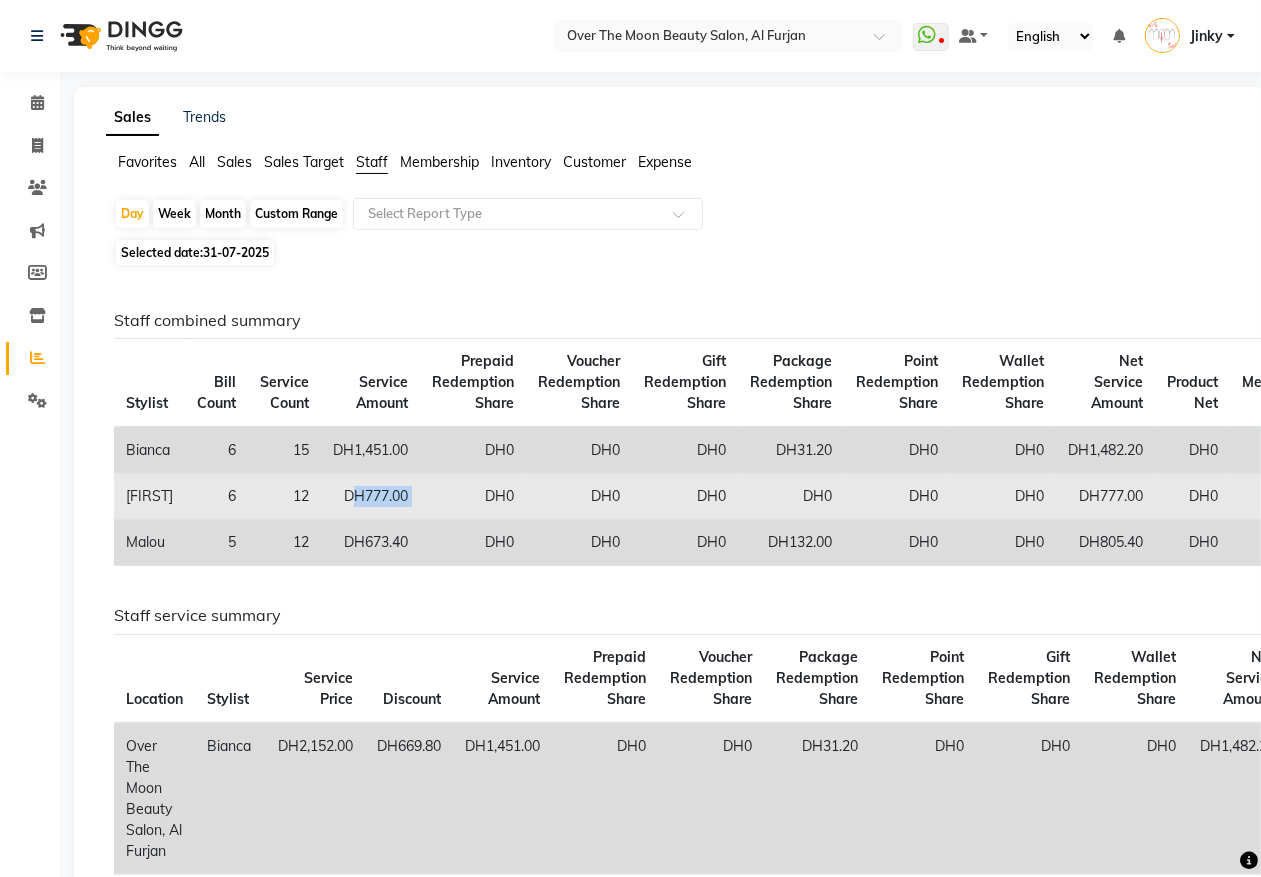 click on "DH777.00" 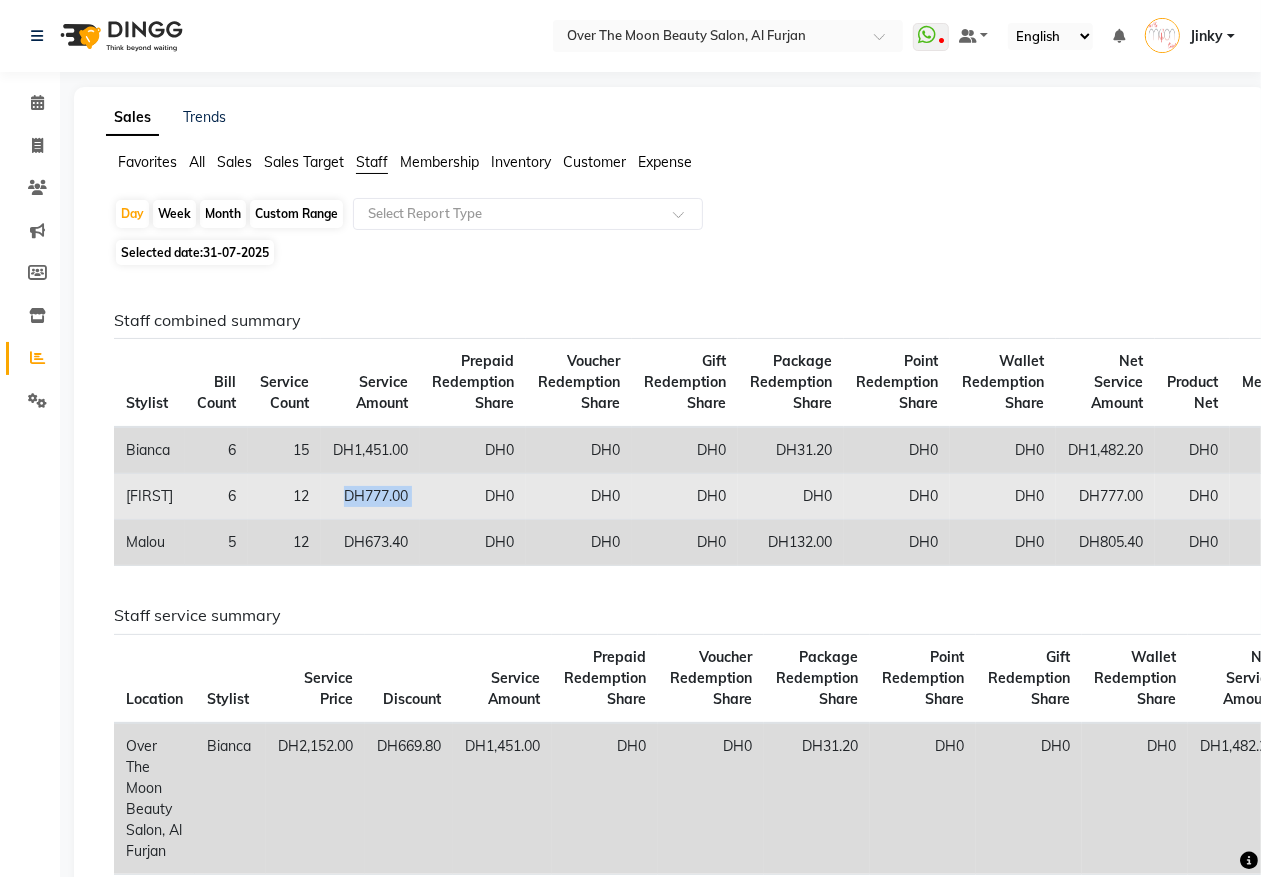 drag, startPoint x: 425, startPoint y: 488, endPoint x: 336, endPoint y: 496, distance: 89.358826 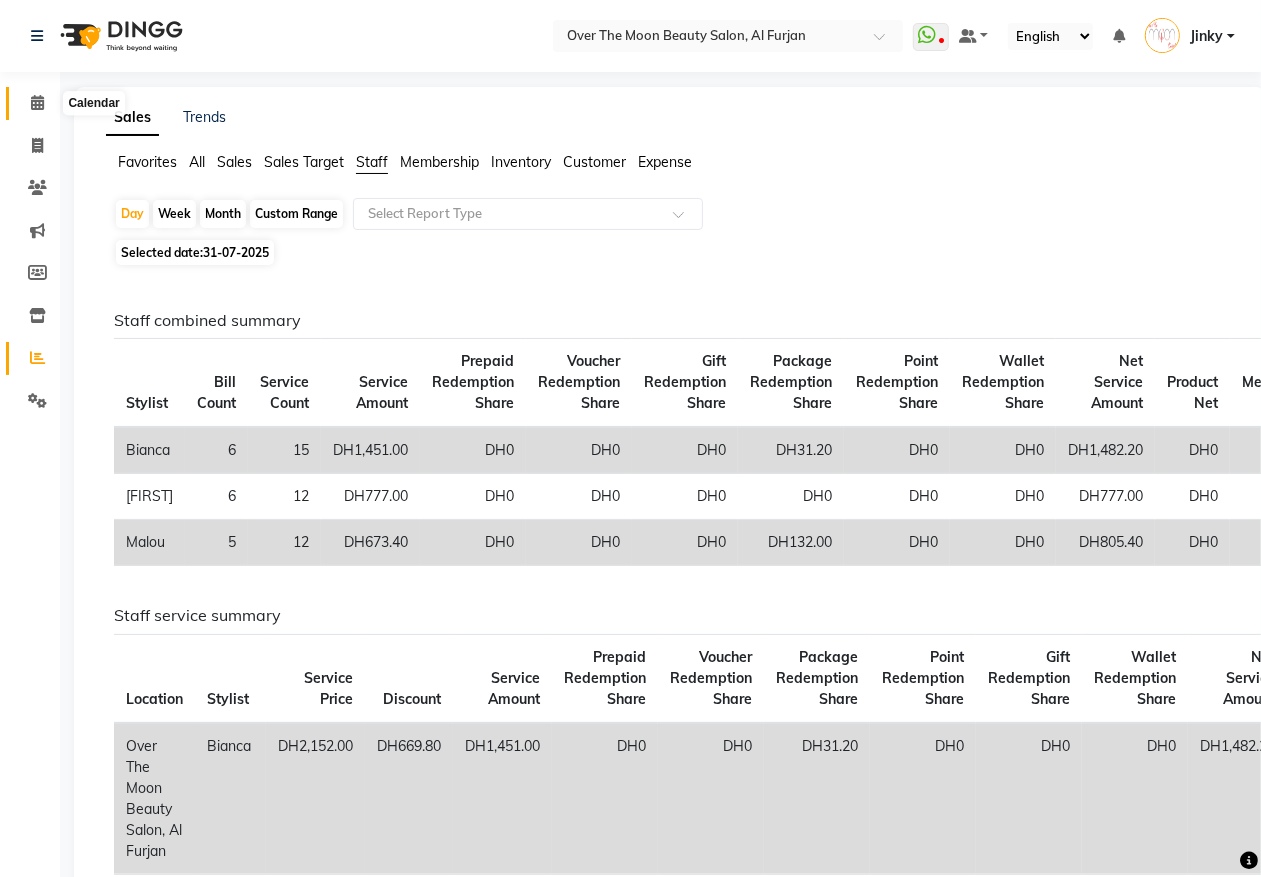 click 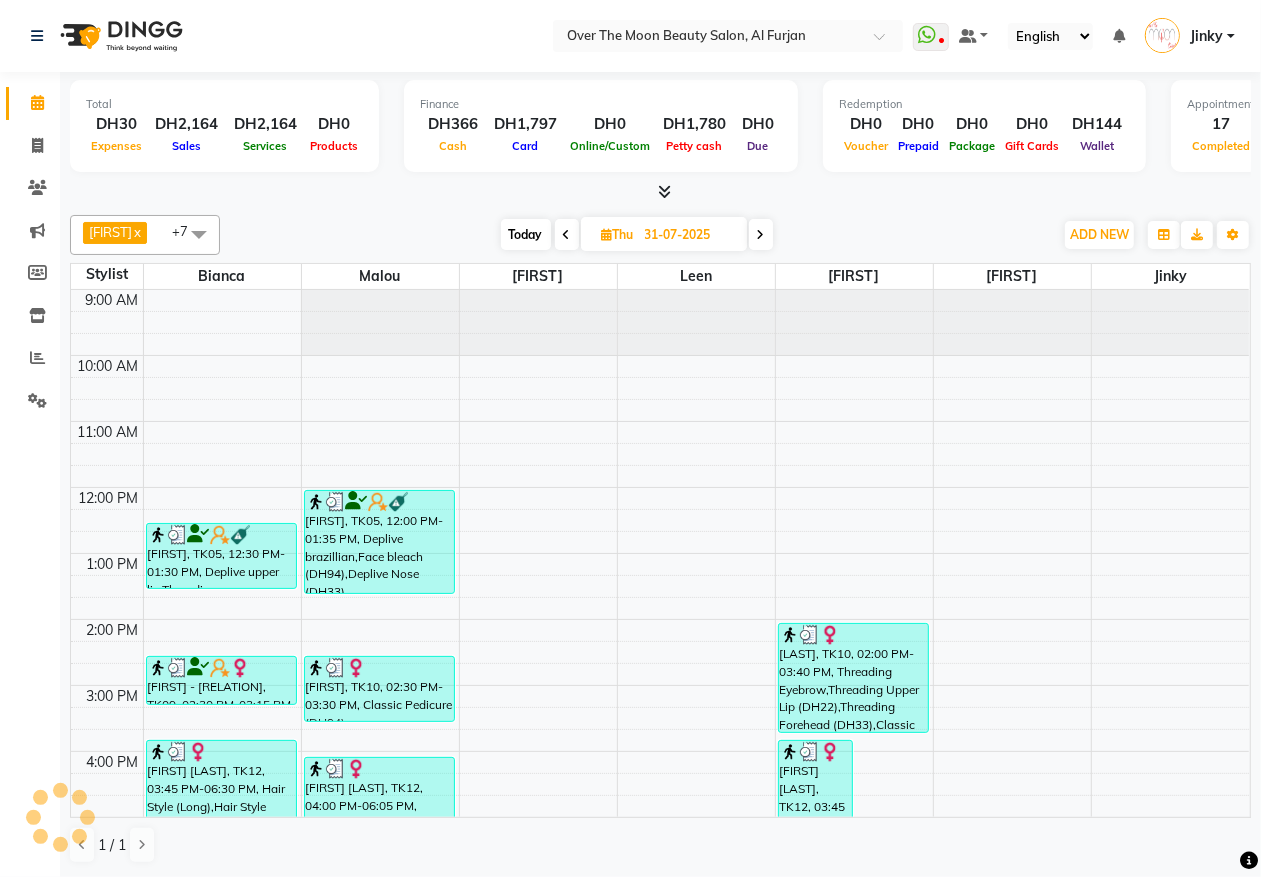 click on "Thu" at bounding box center [618, 234] 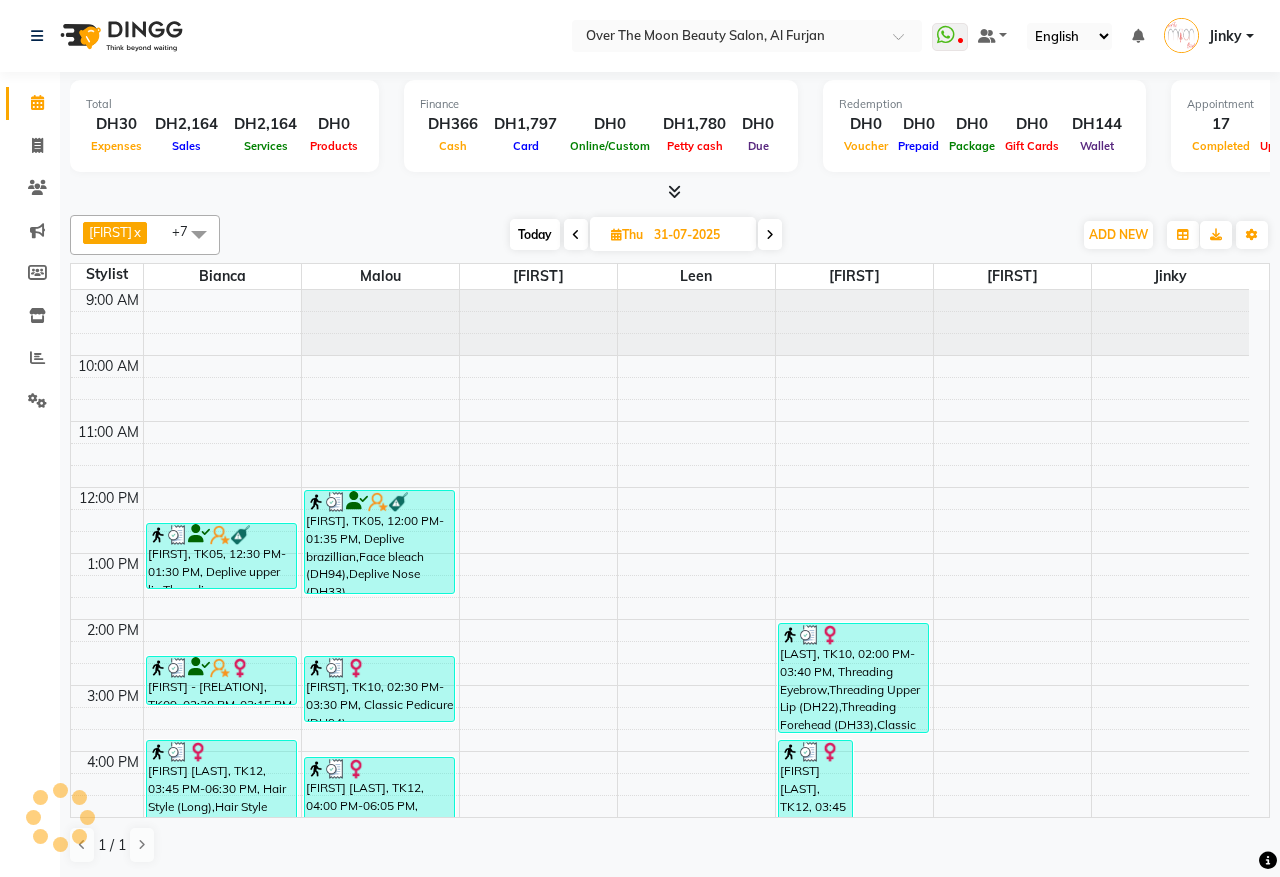 select on "7" 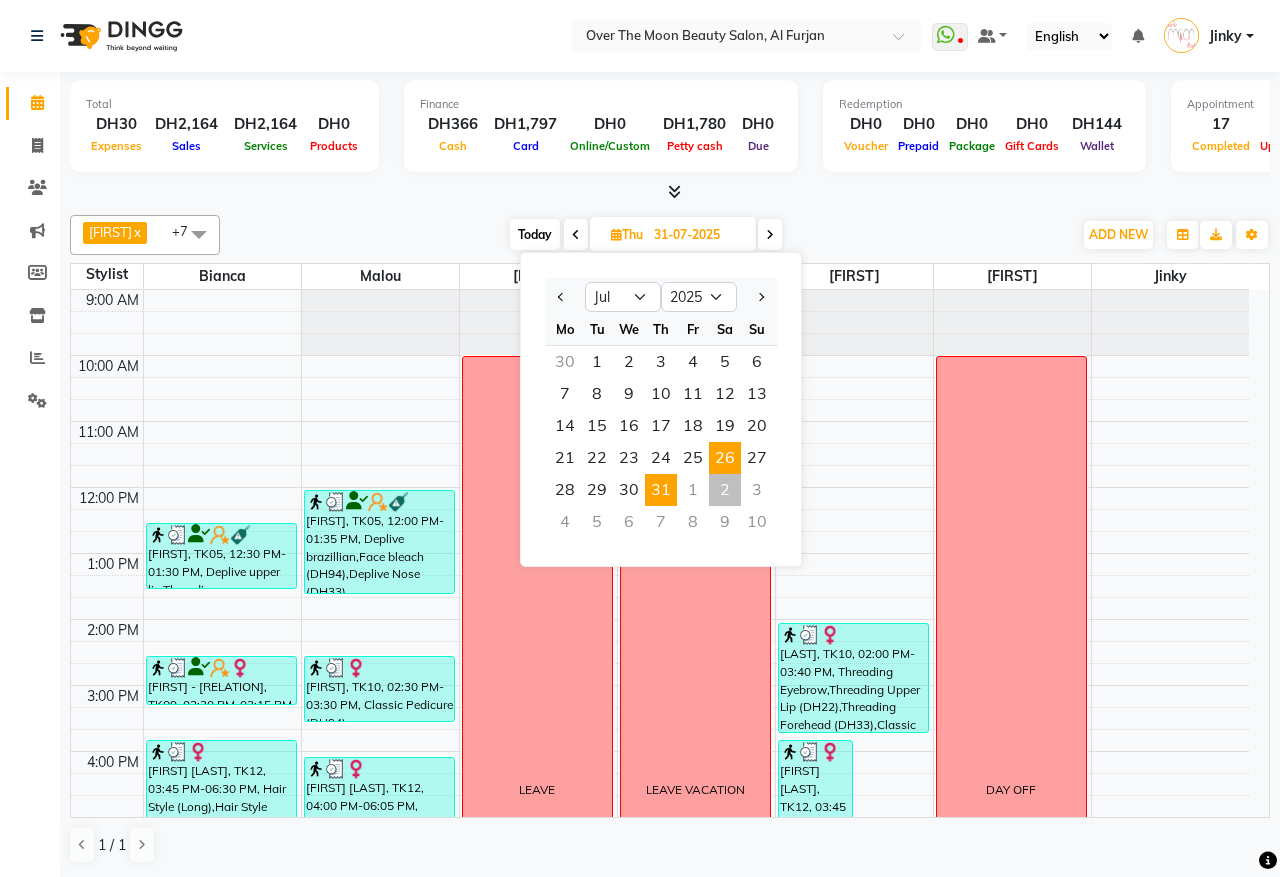 click on "26" at bounding box center [725, 458] 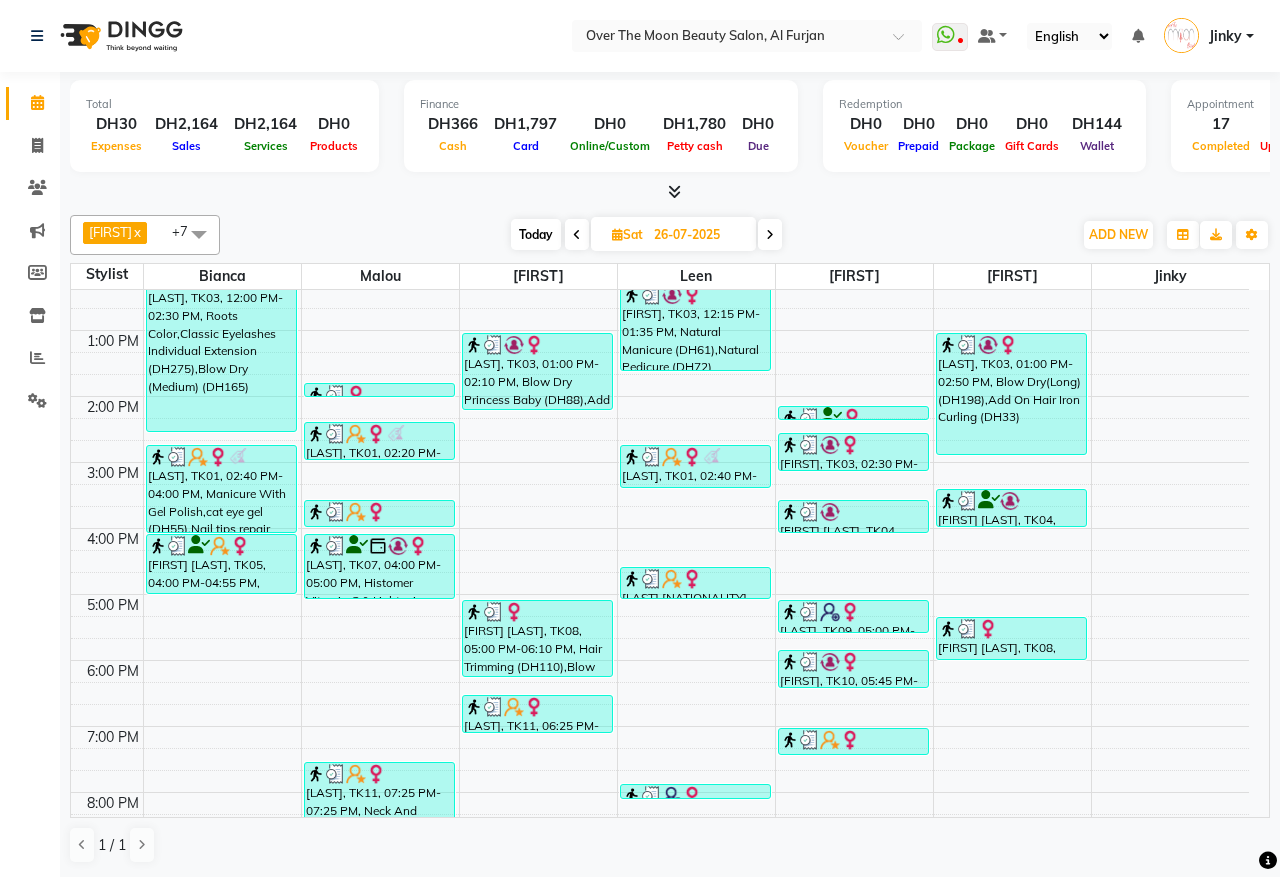 scroll, scrollTop: 473, scrollLeft: 0, axis: vertical 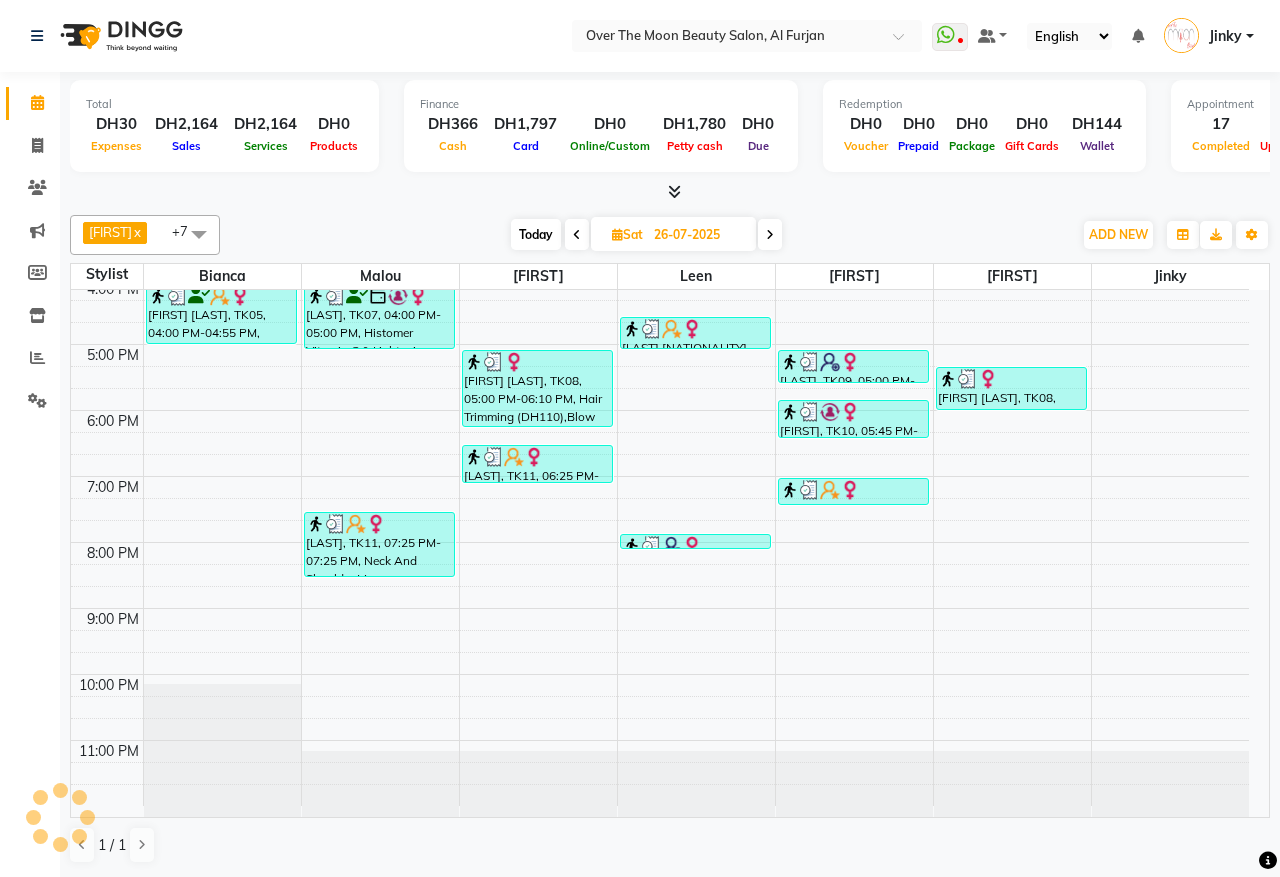 click at bounding box center (770, 235) 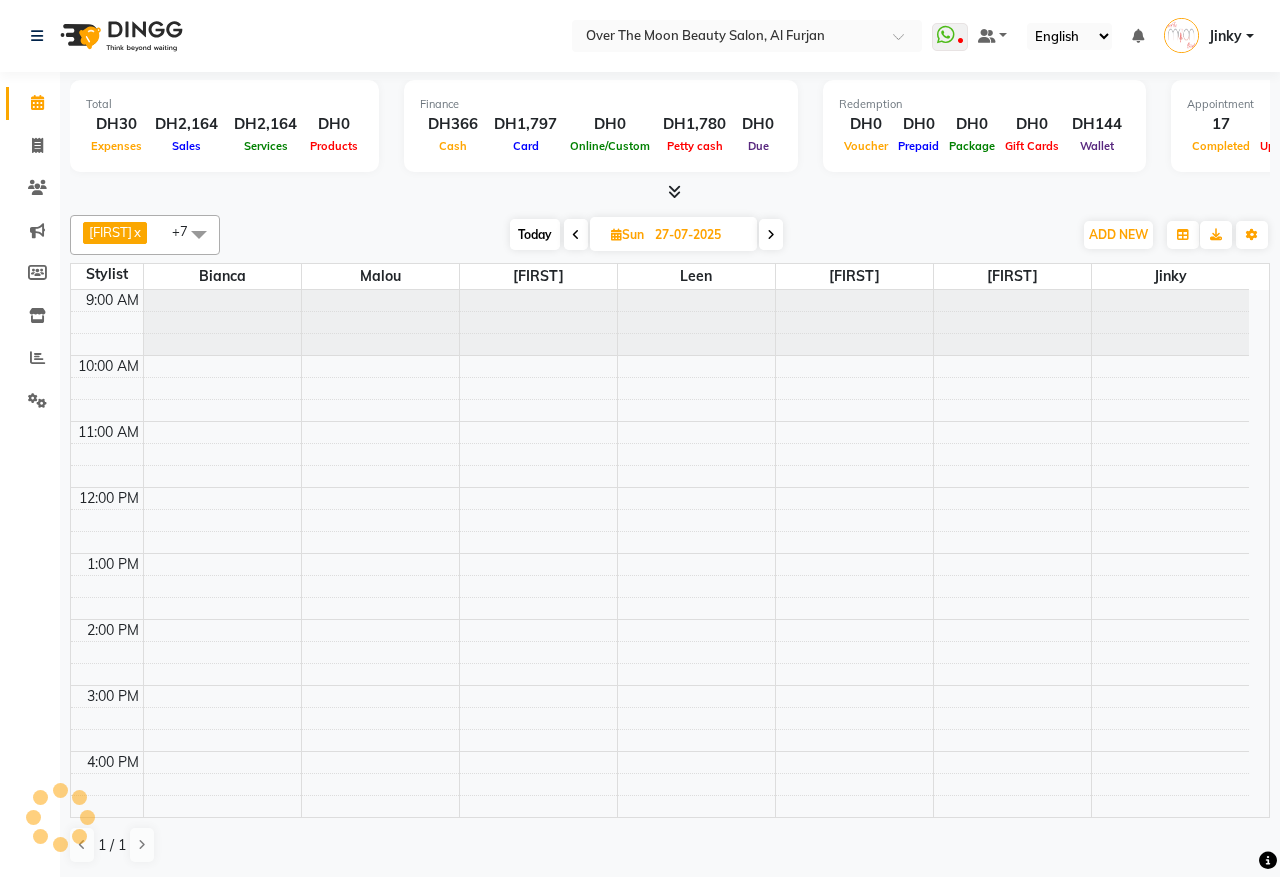 scroll, scrollTop: 473, scrollLeft: 0, axis: vertical 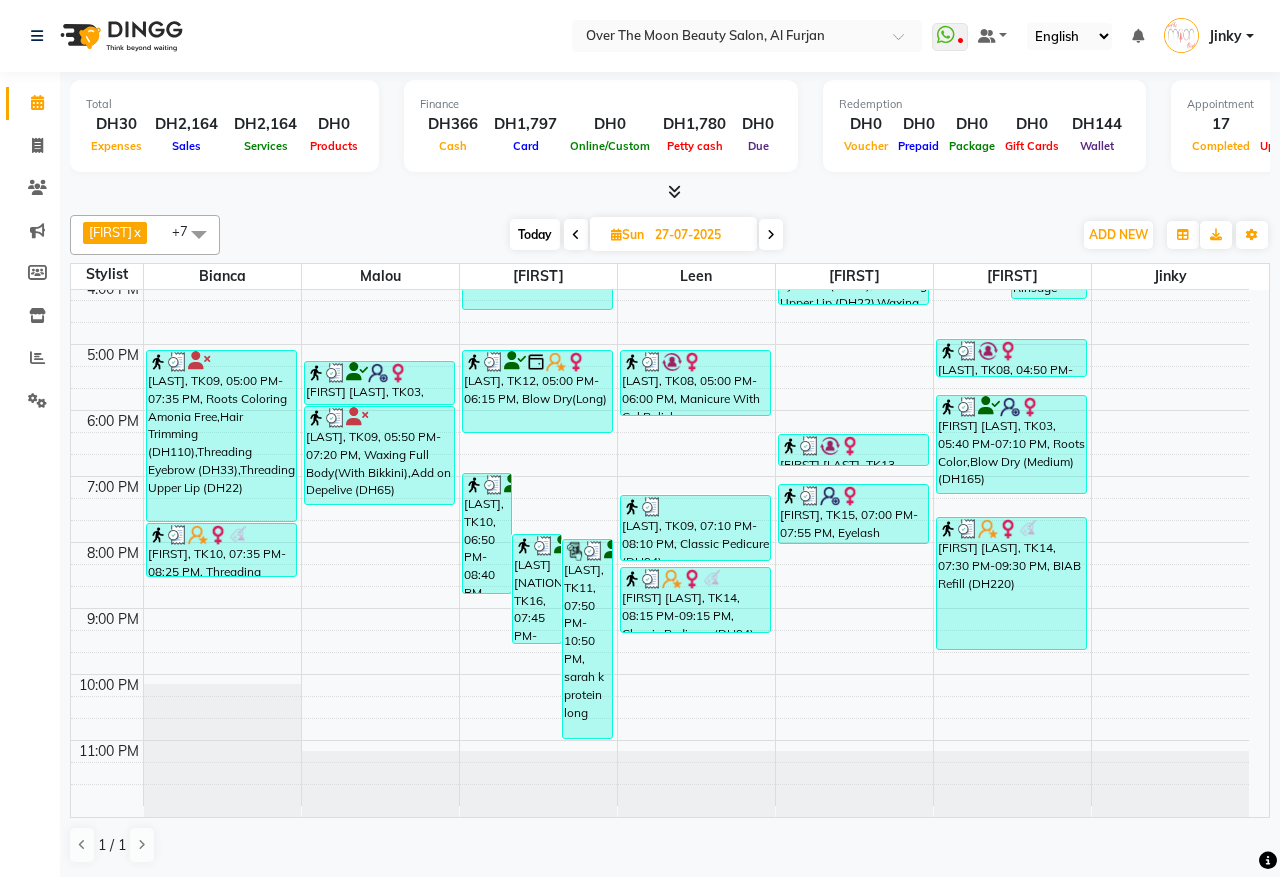 click on "Ayushi, TK11, 07:50 PM-10:50 PM, sarah k protein long" at bounding box center [587, 639] 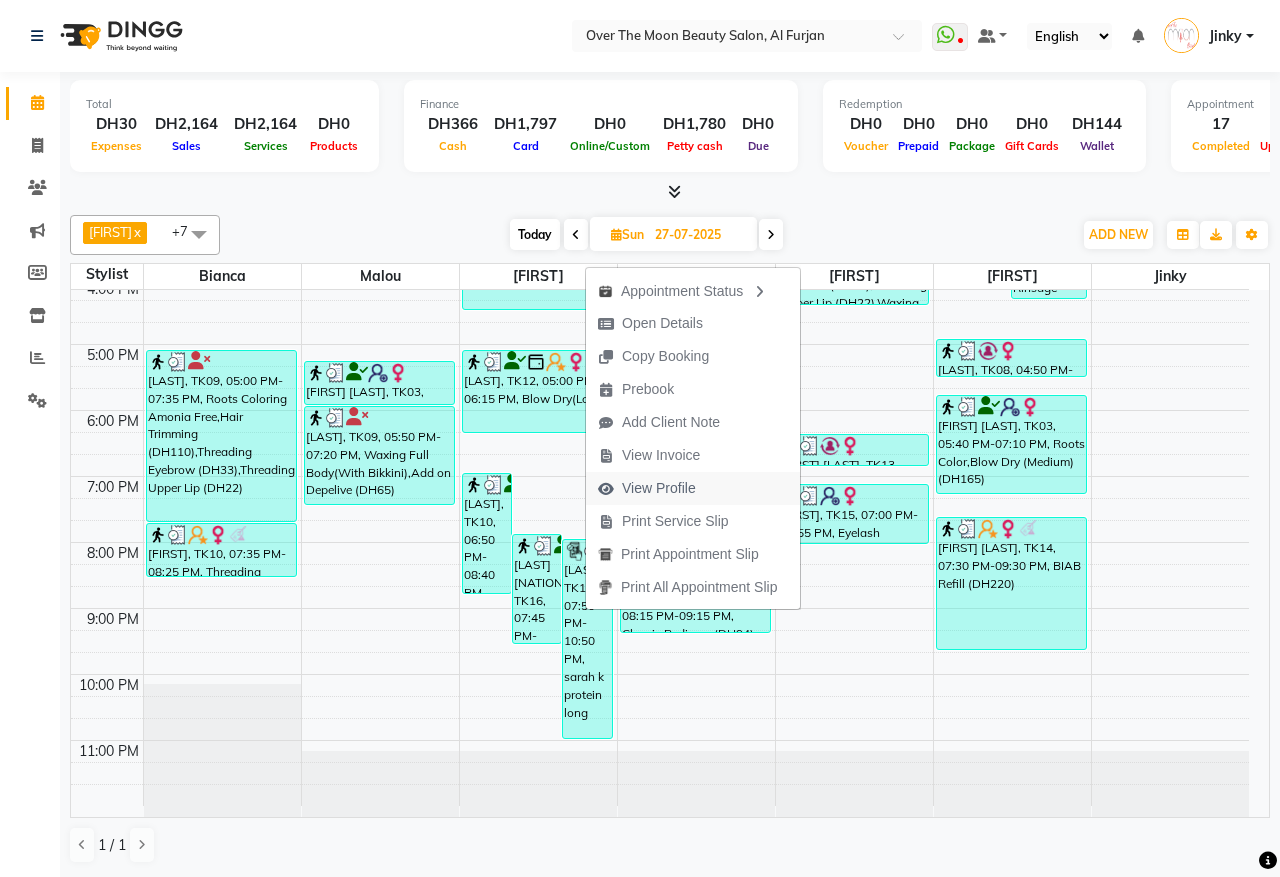 click on "View Profile" at bounding box center (659, 488) 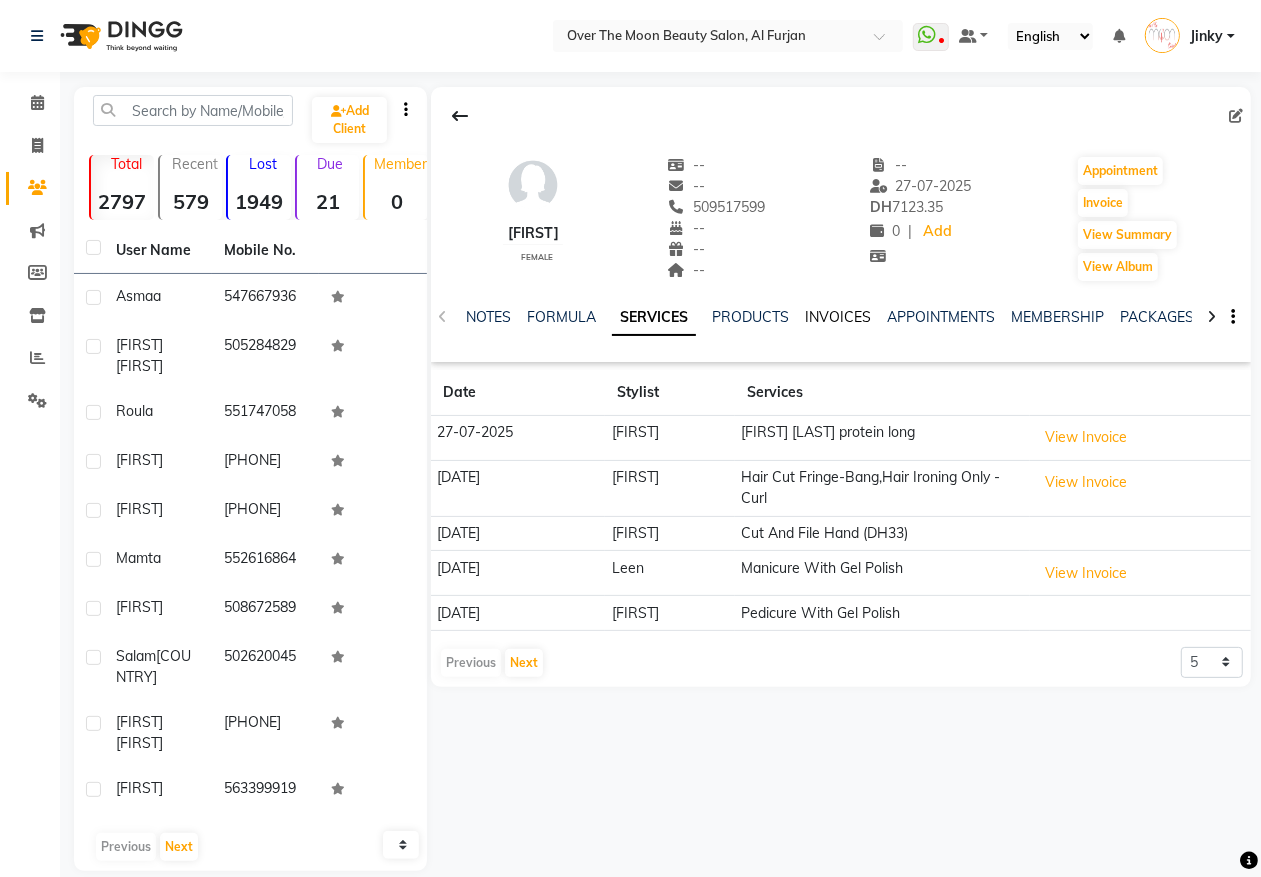 click on "INVOICES" 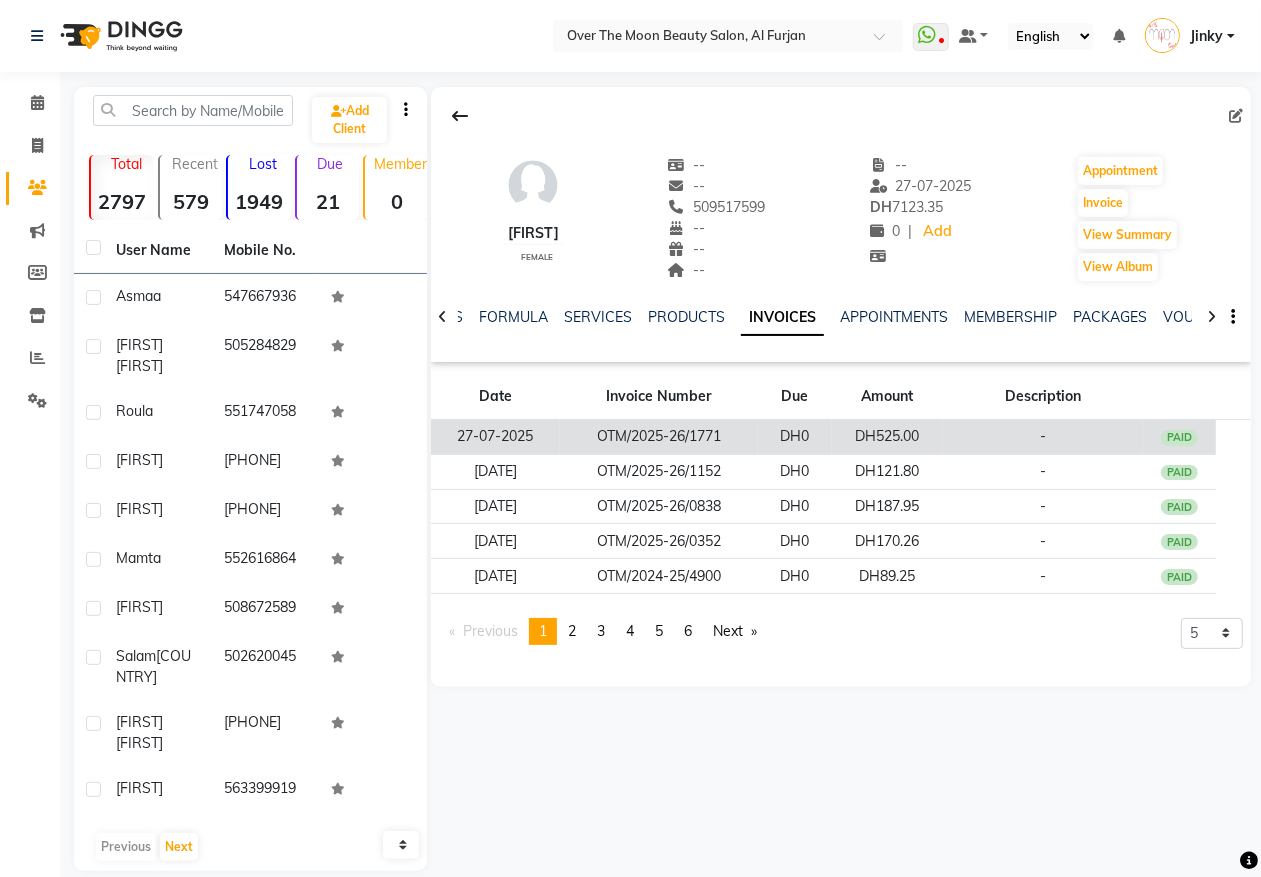 click on "OTM/2025-26/1771" 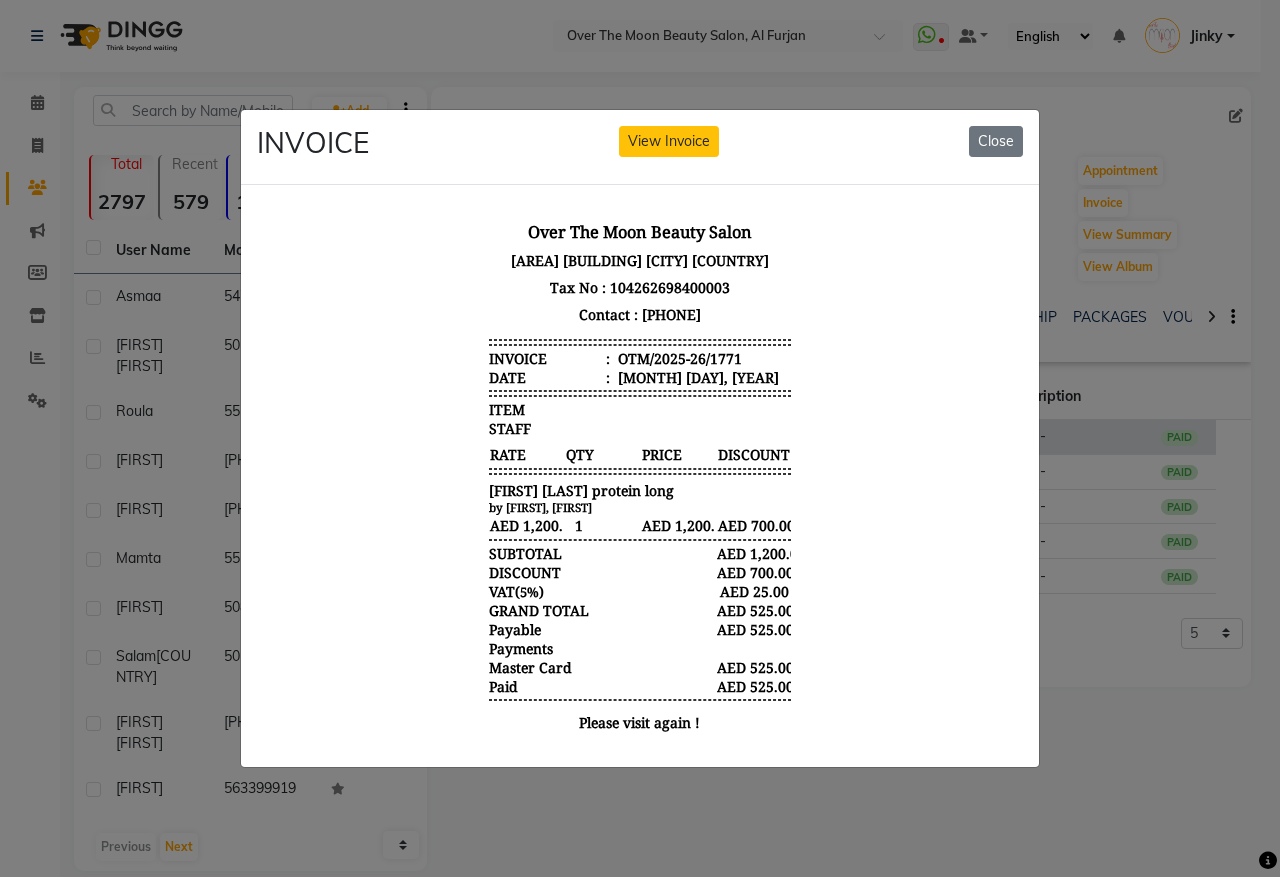 scroll, scrollTop: 0, scrollLeft: 0, axis: both 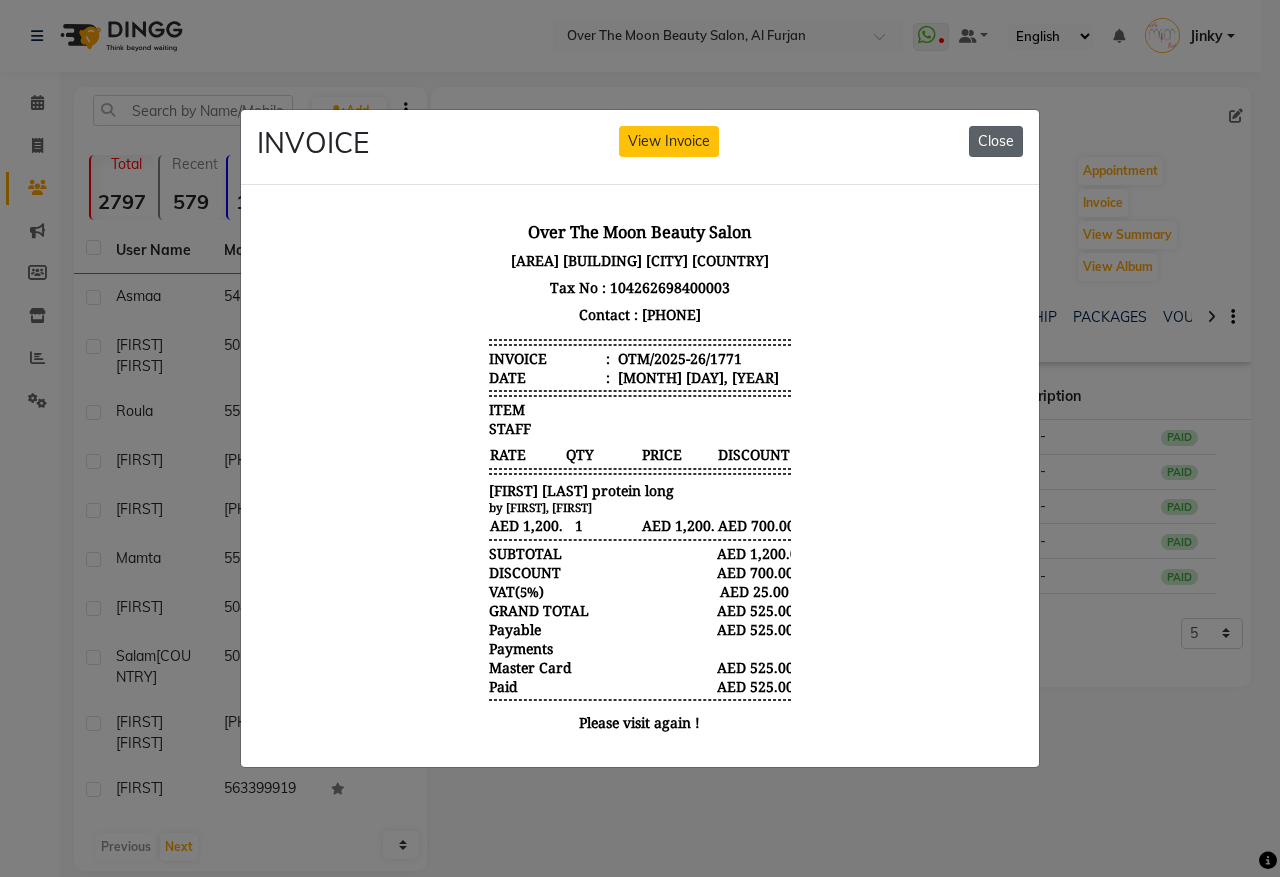 click on "Close" 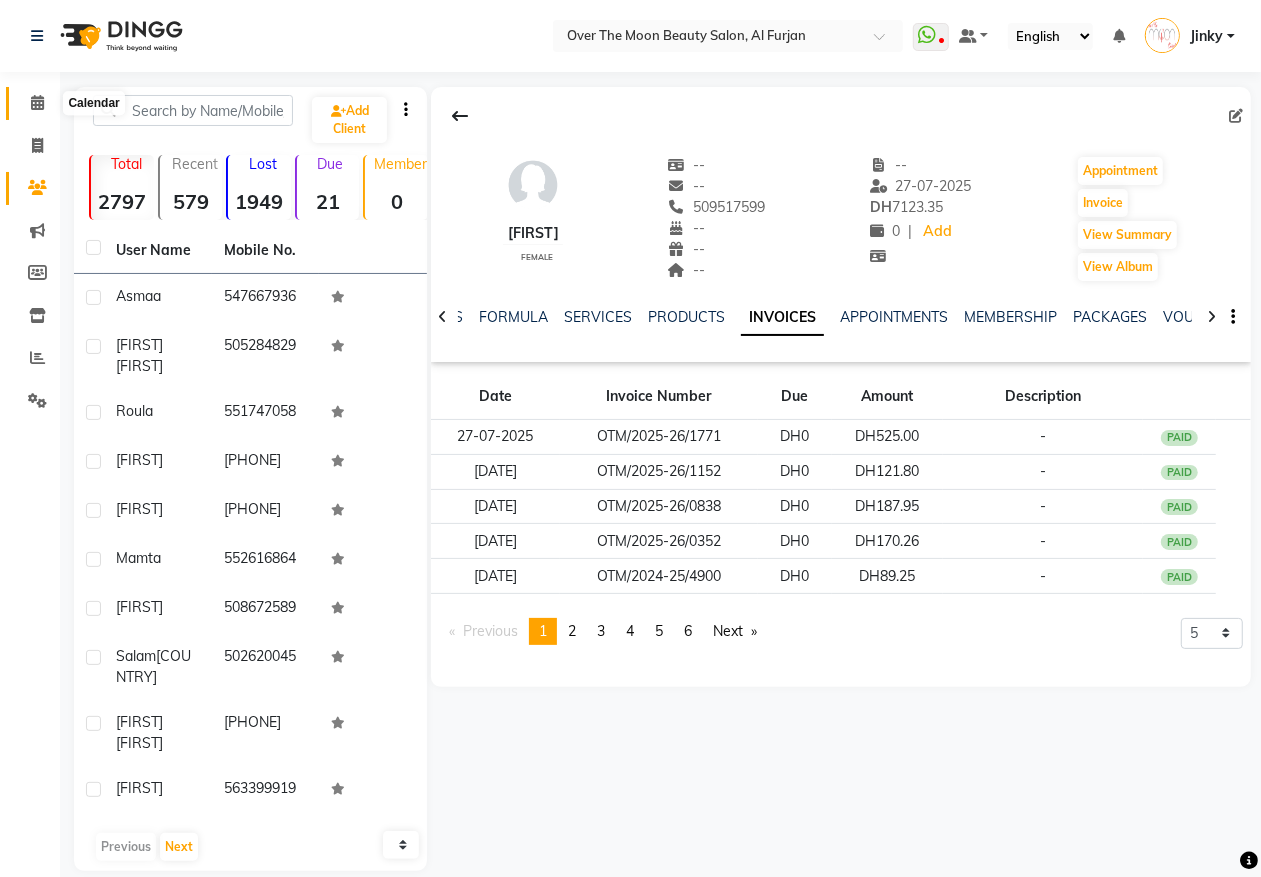 click 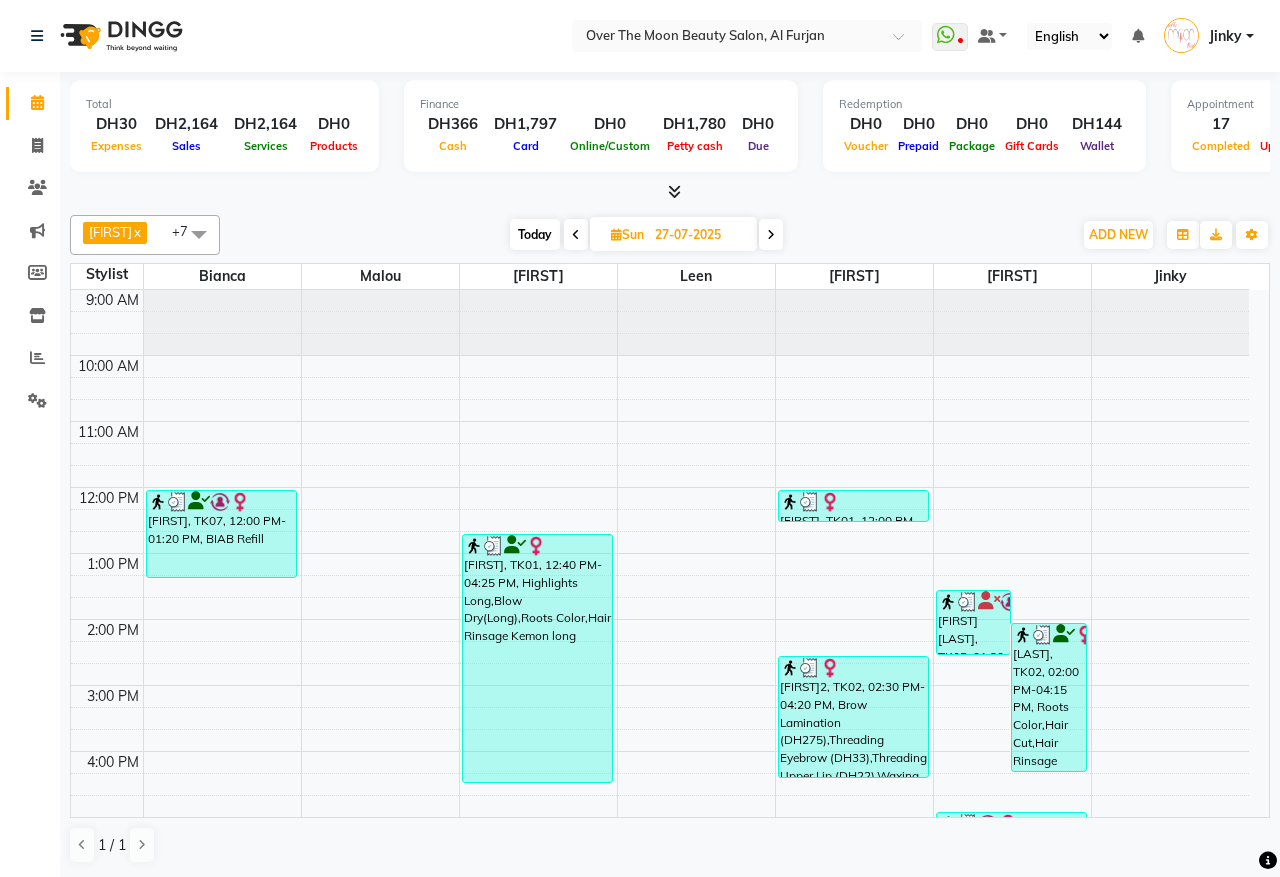 click on "Today" at bounding box center (535, 234) 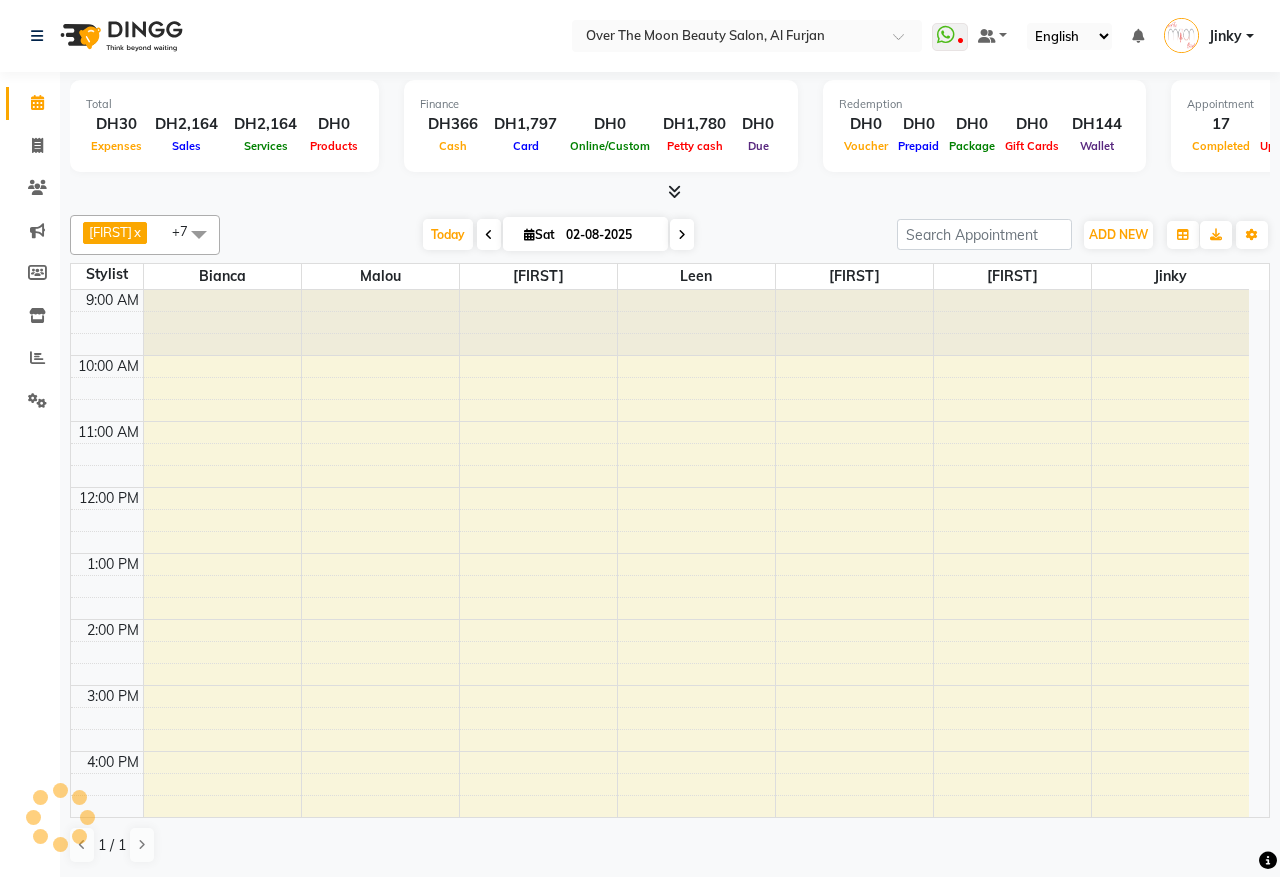 scroll, scrollTop: 473, scrollLeft: 0, axis: vertical 